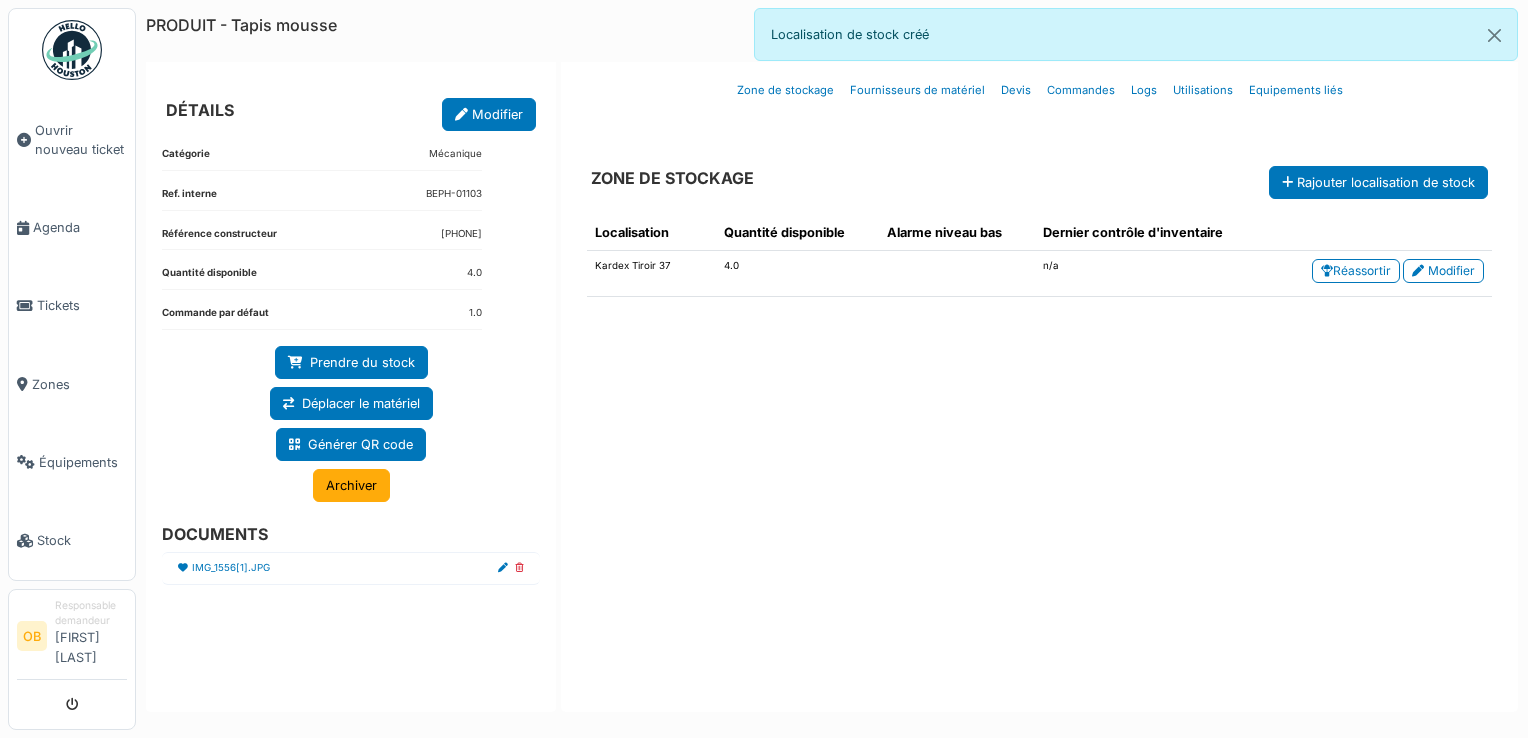 scroll, scrollTop: 0, scrollLeft: 0, axis: both 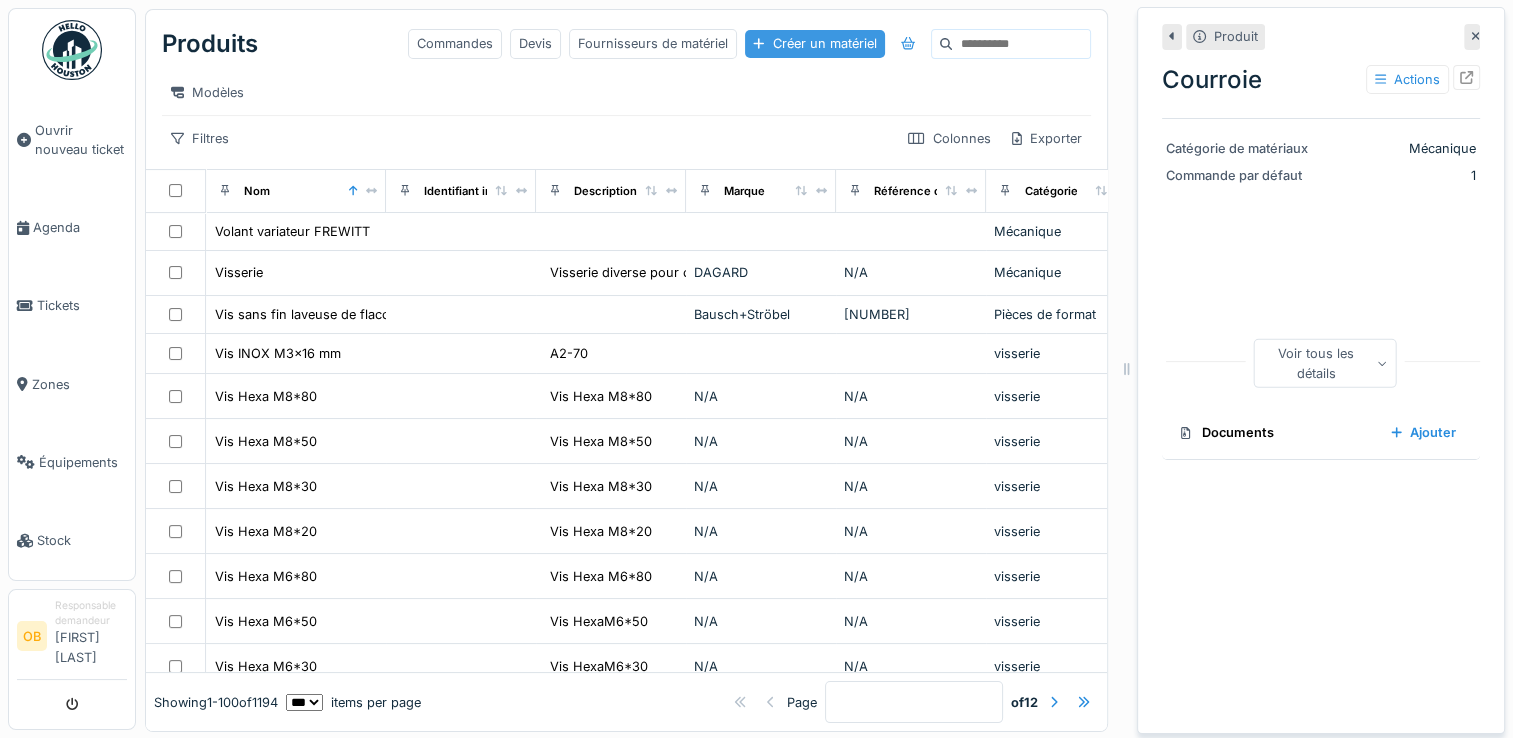 click on "Créer un matériel" at bounding box center [814, 43] 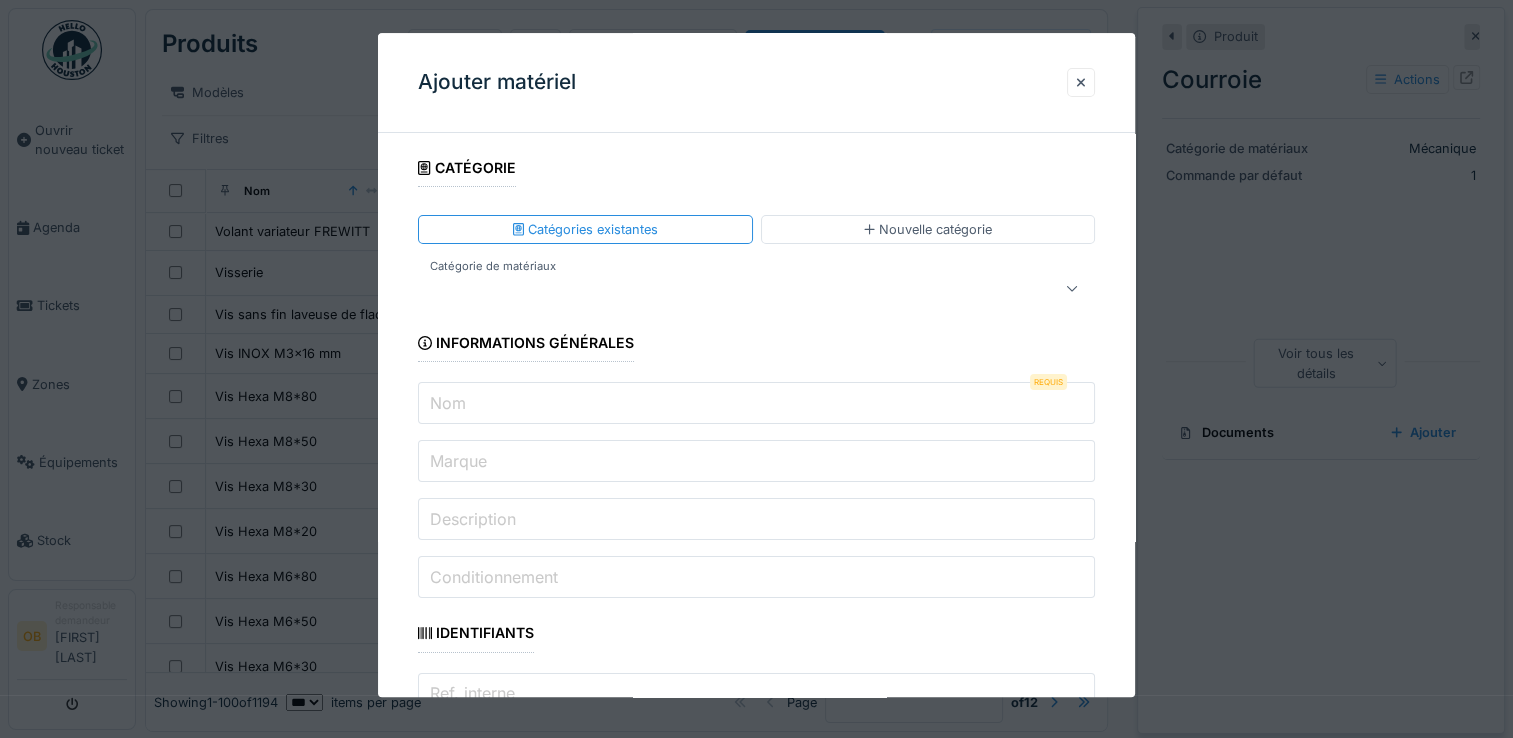 click at bounding box center (722, 289) 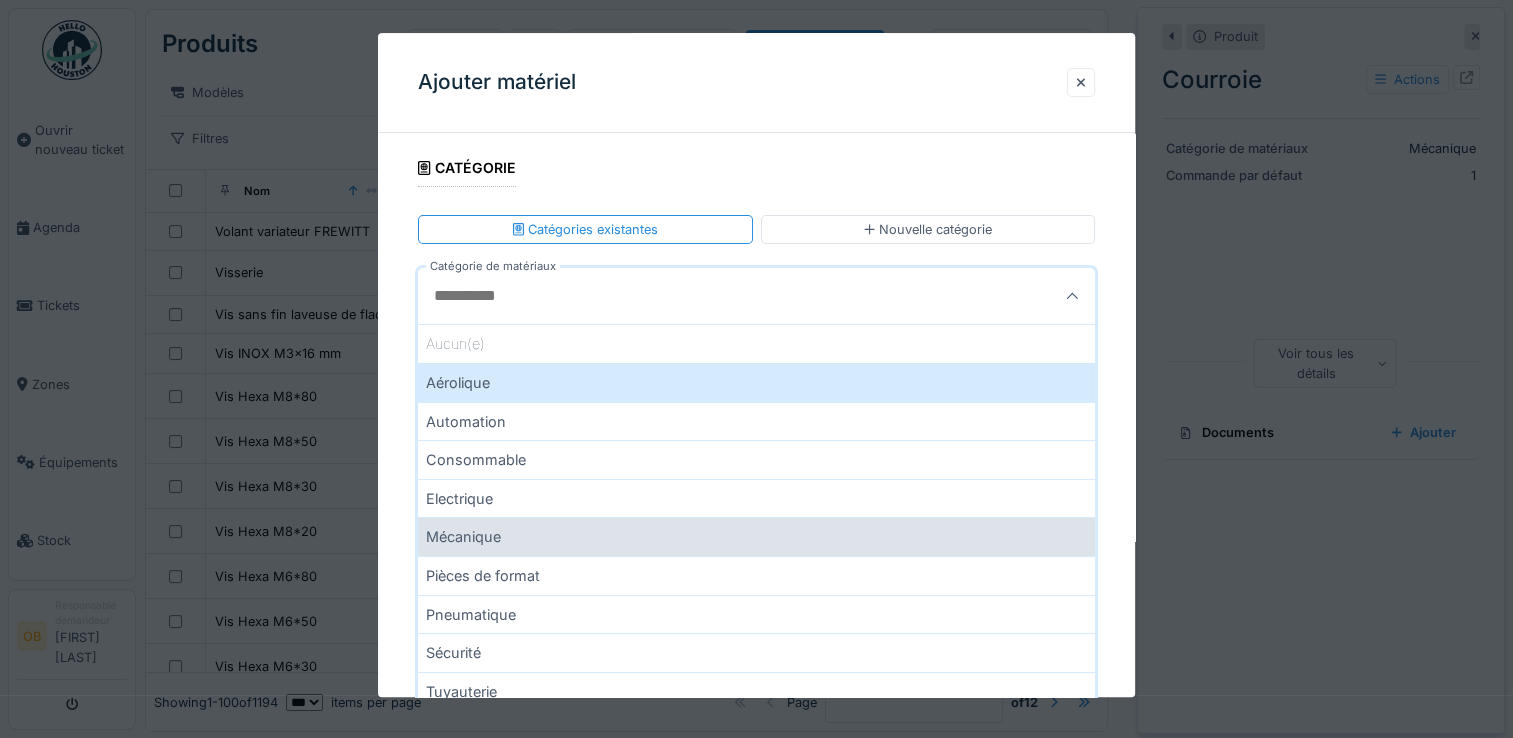 click on "Mécanique" at bounding box center [756, 537] 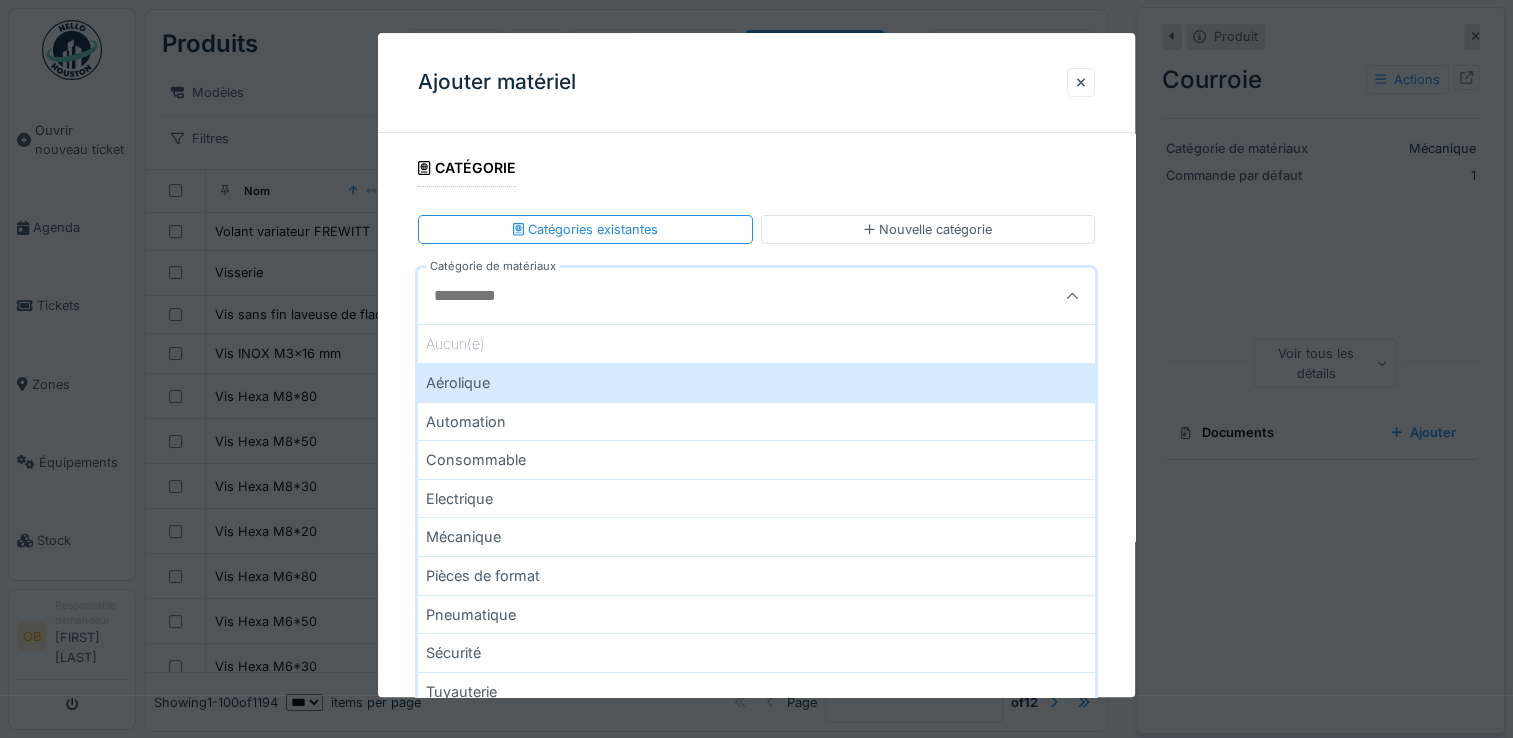 type on "***" 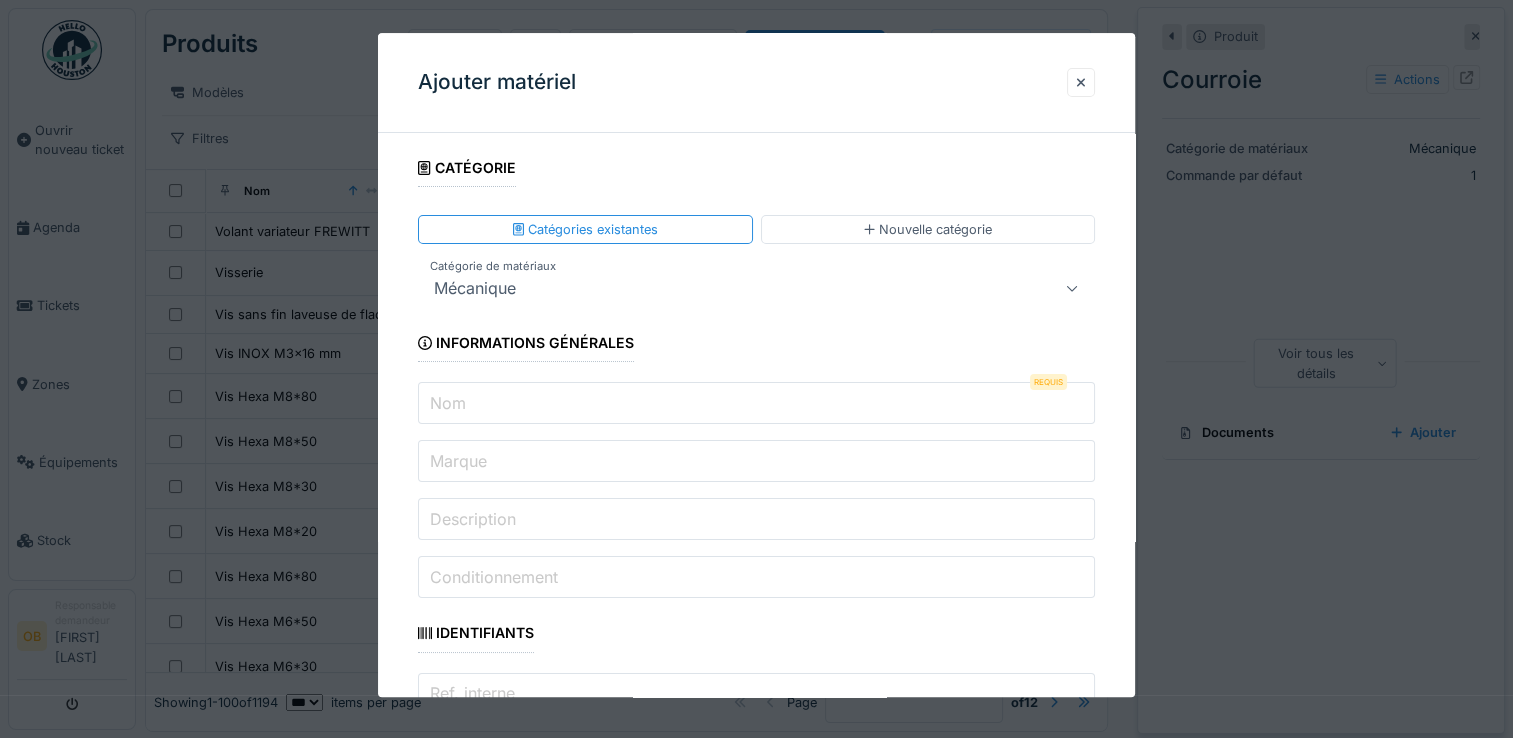 click on "Nom" at bounding box center (756, 404) 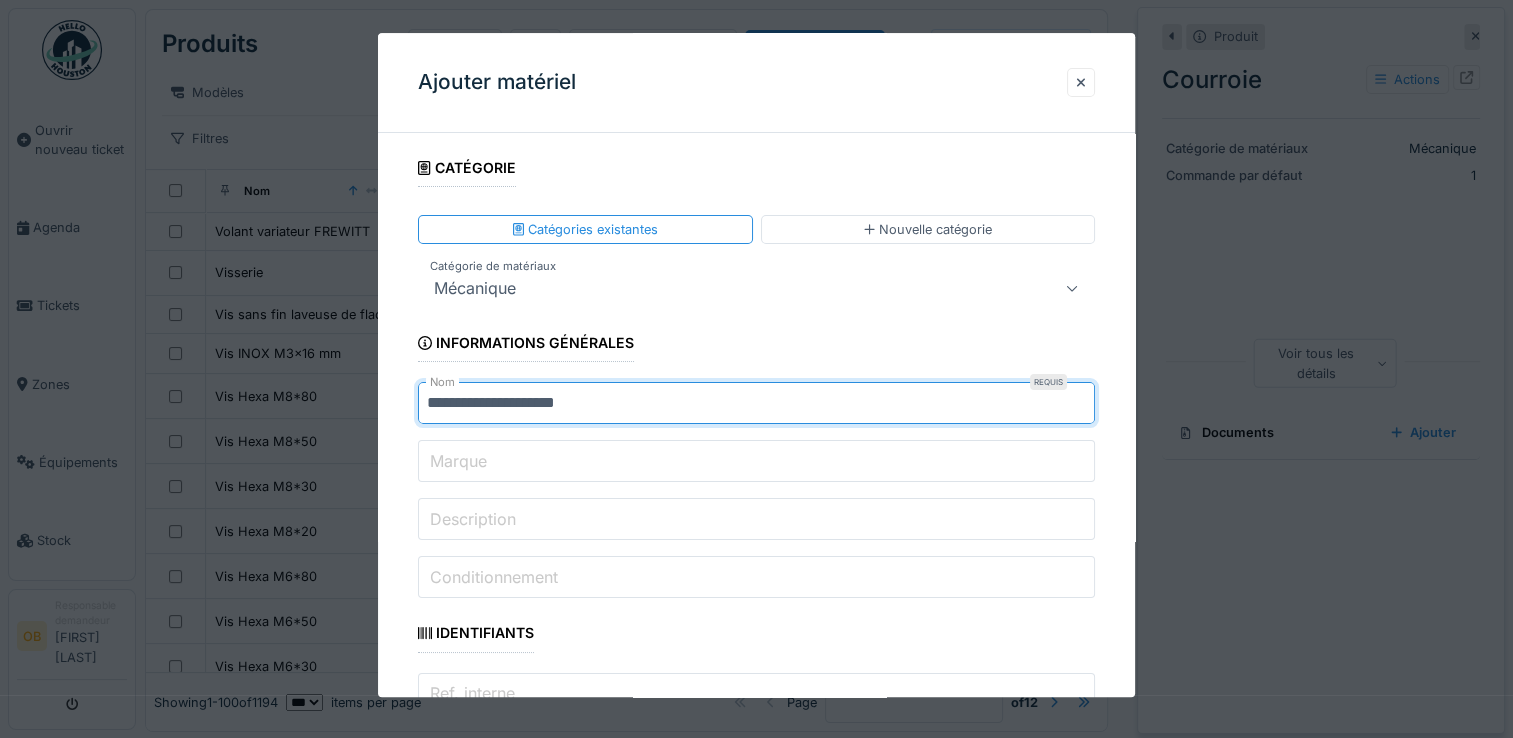 type on "**********" 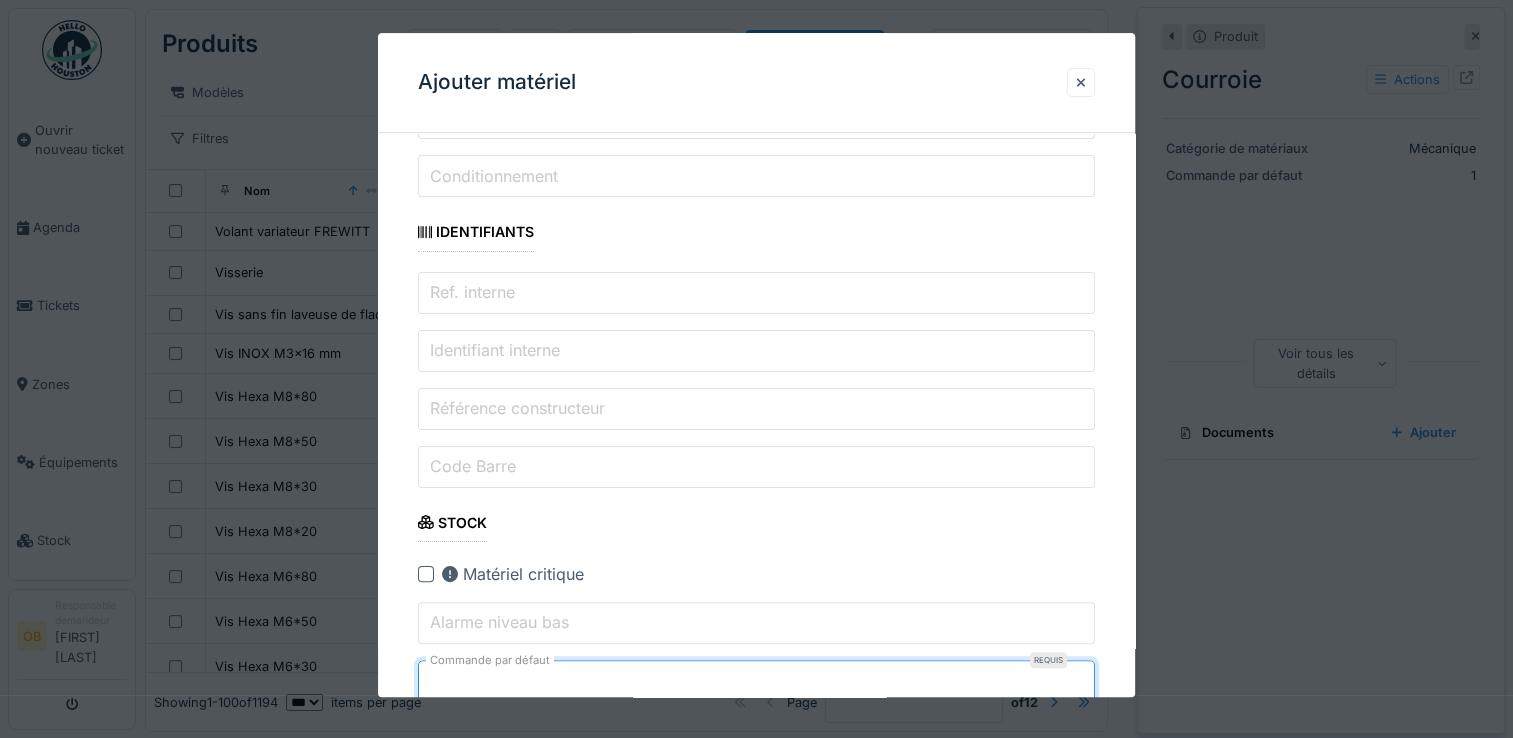type on "*" 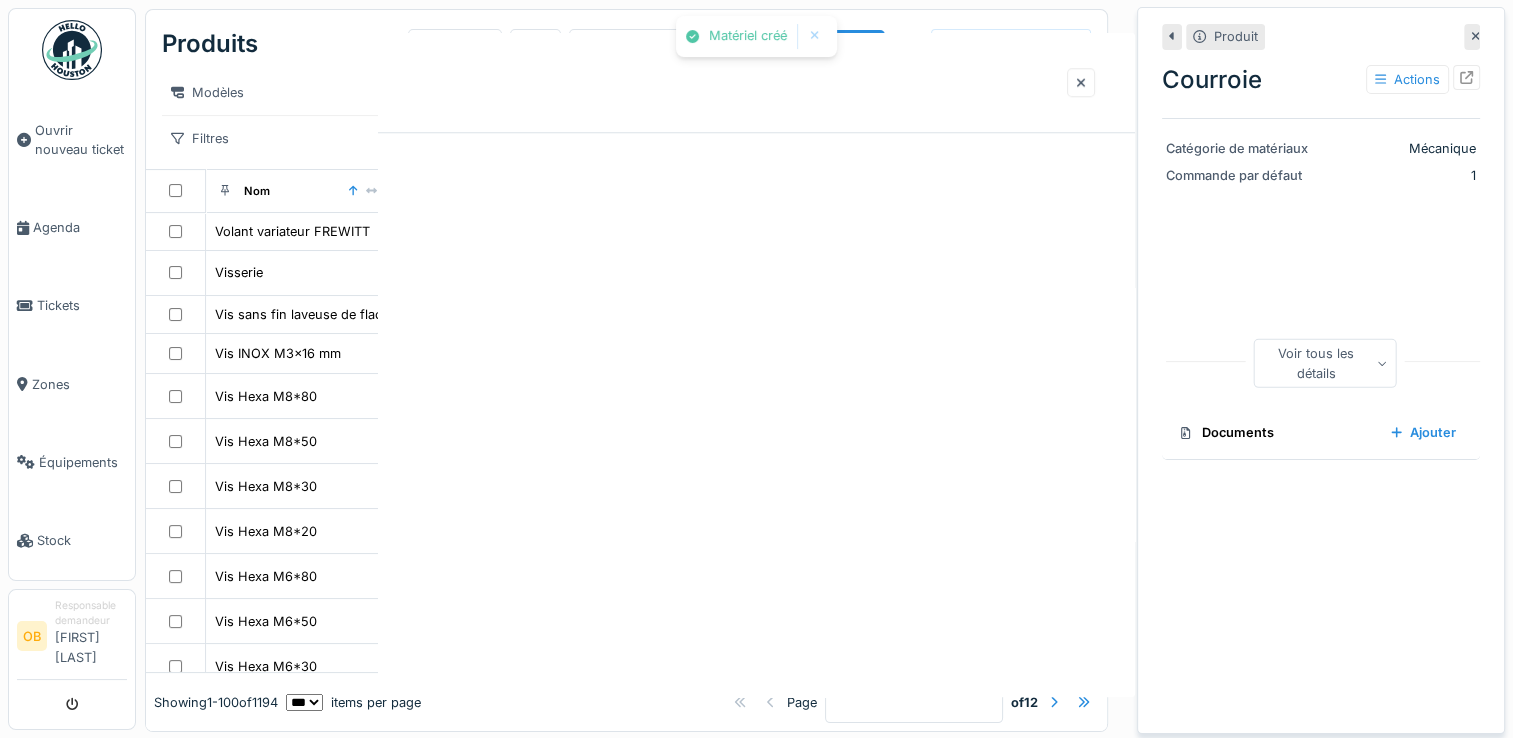 scroll, scrollTop: 0, scrollLeft: 0, axis: both 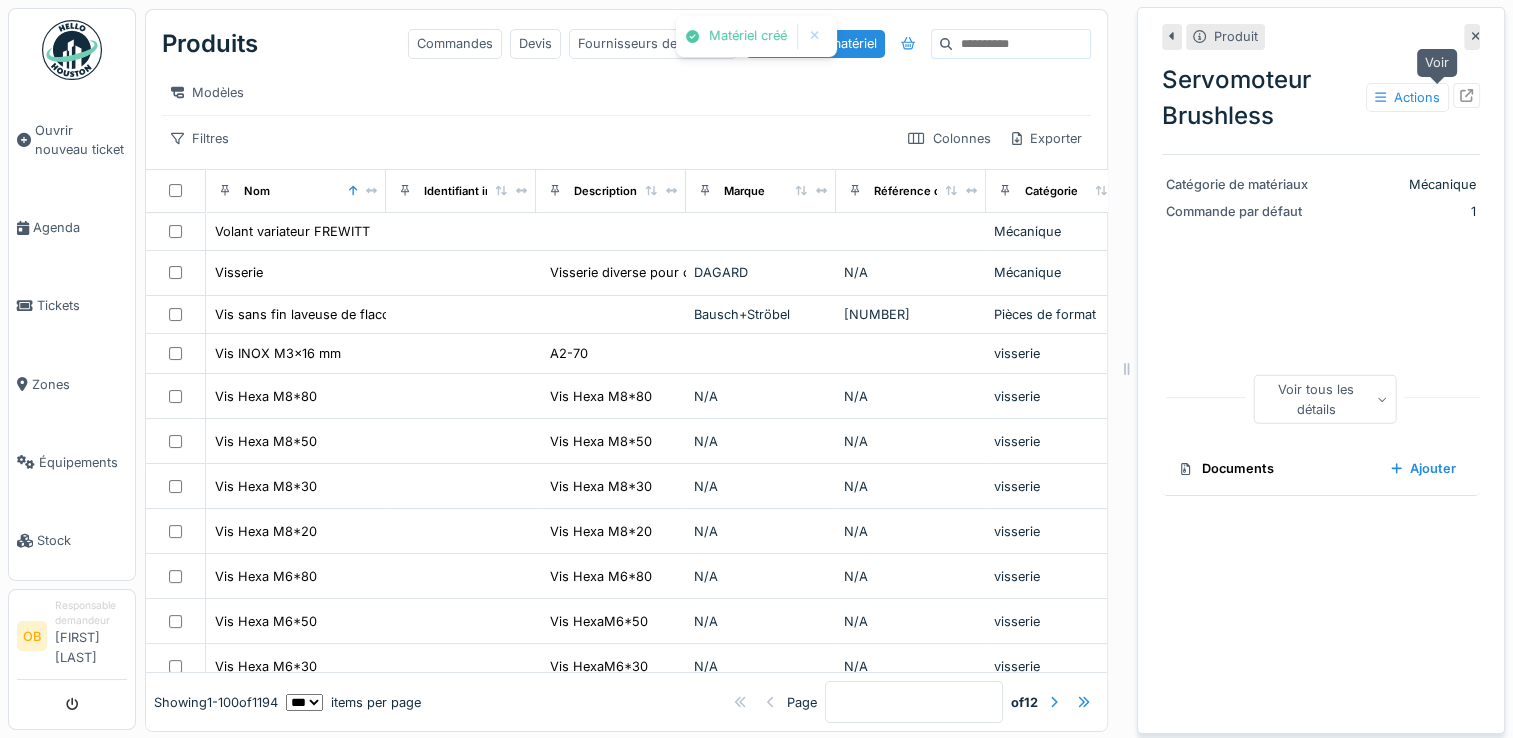 click at bounding box center [1466, 95] 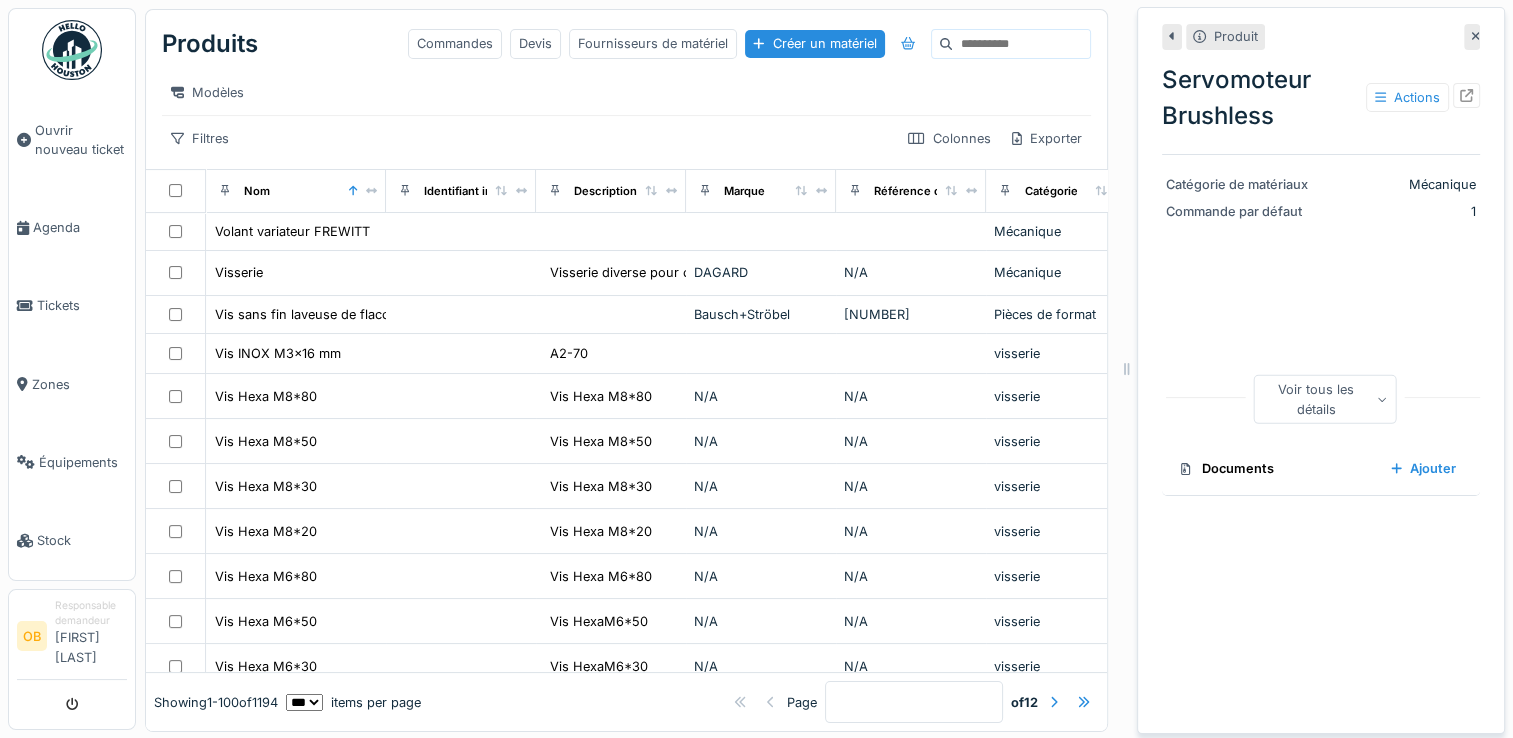 click on "Modèles" at bounding box center (626, 92) 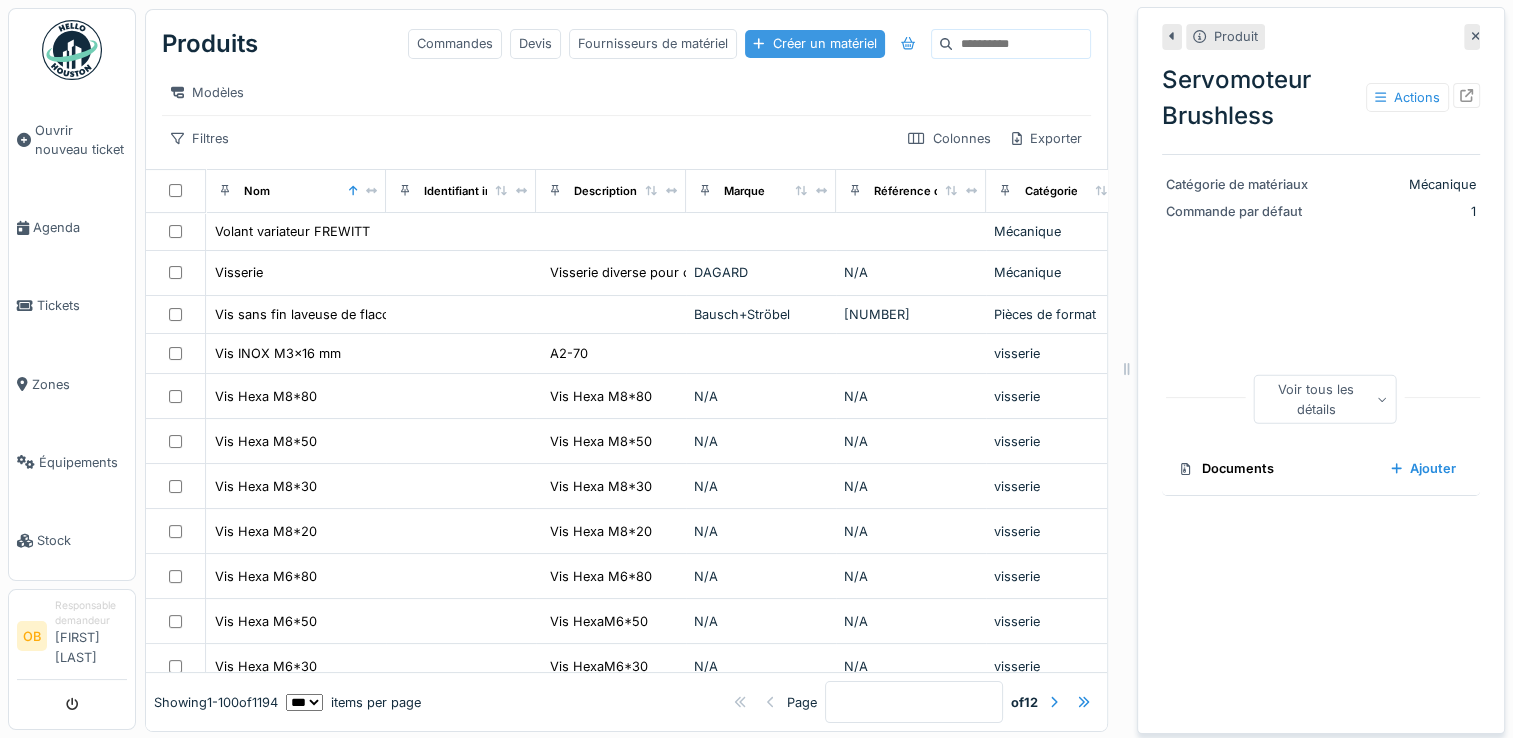 click on "Créer un matériel" at bounding box center (814, 43) 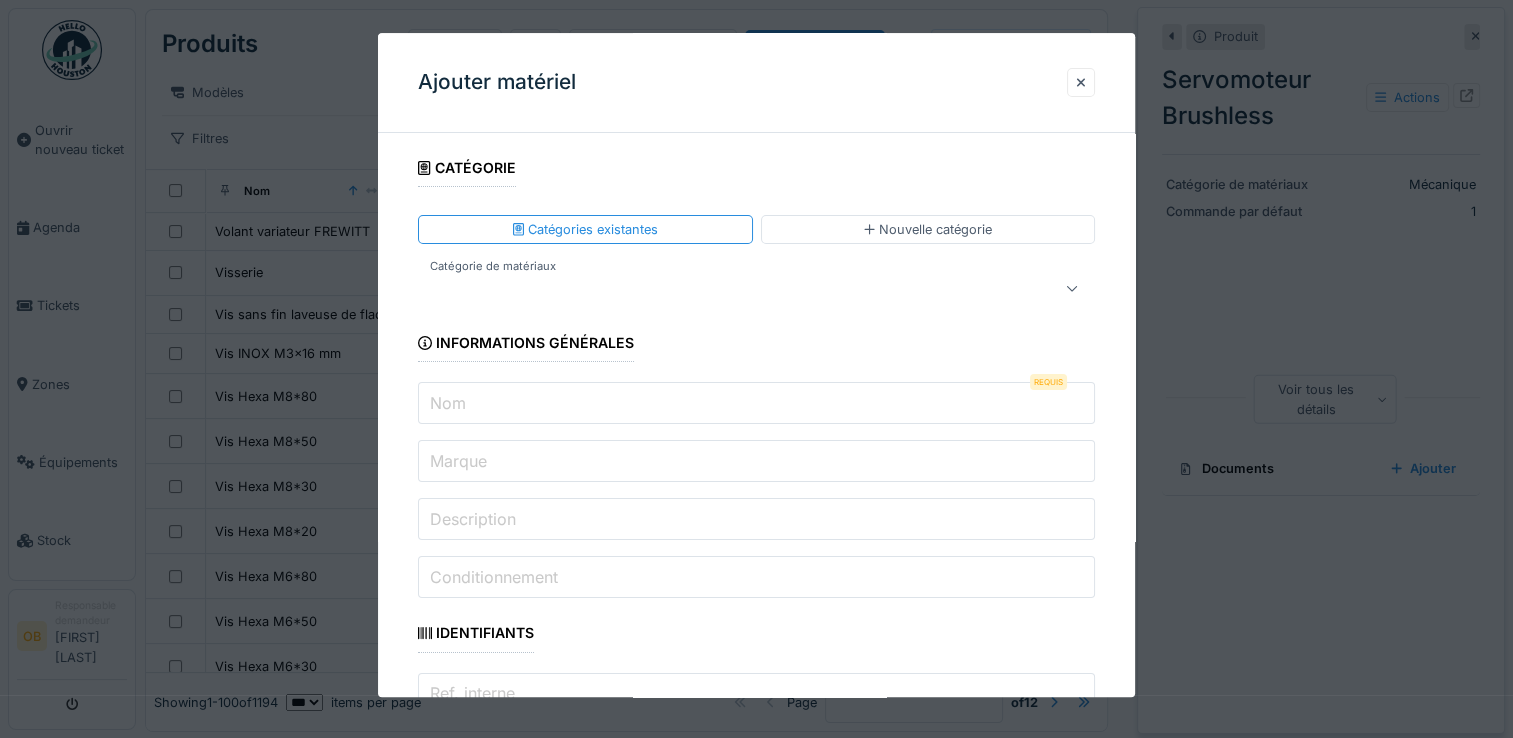 click at bounding box center (722, 289) 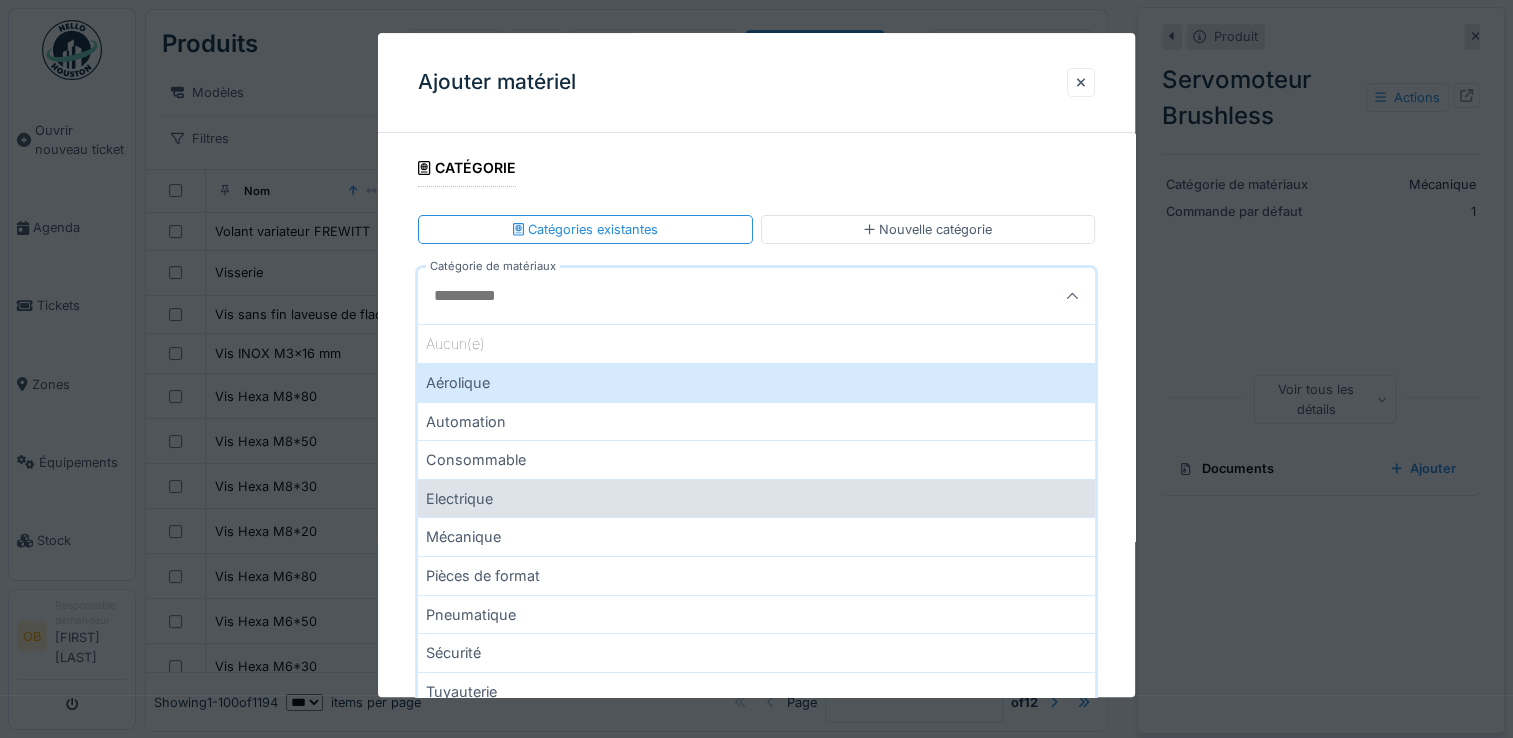click on "Electrique" at bounding box center (756, 498) 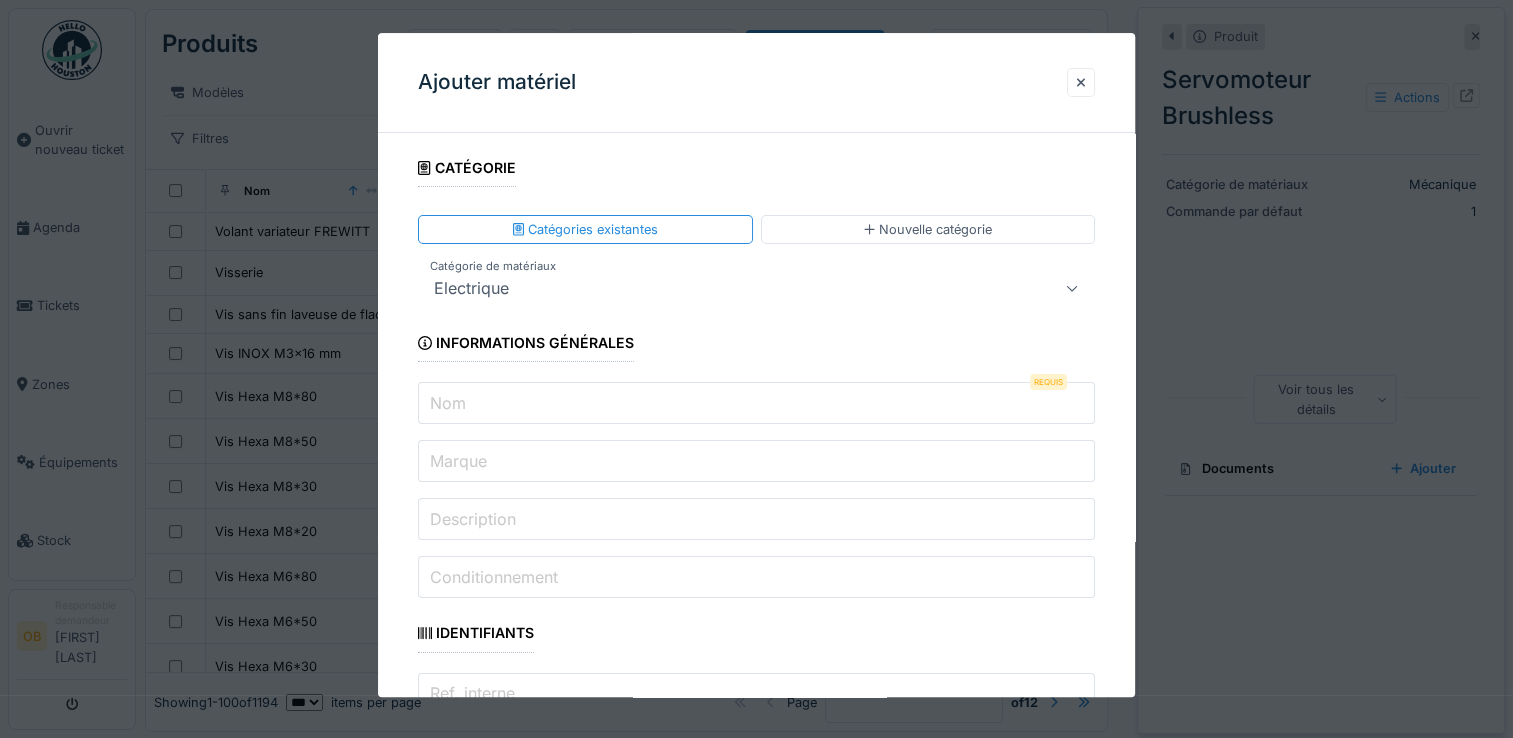 click on "Electrique" at bounding box center (722, 289) 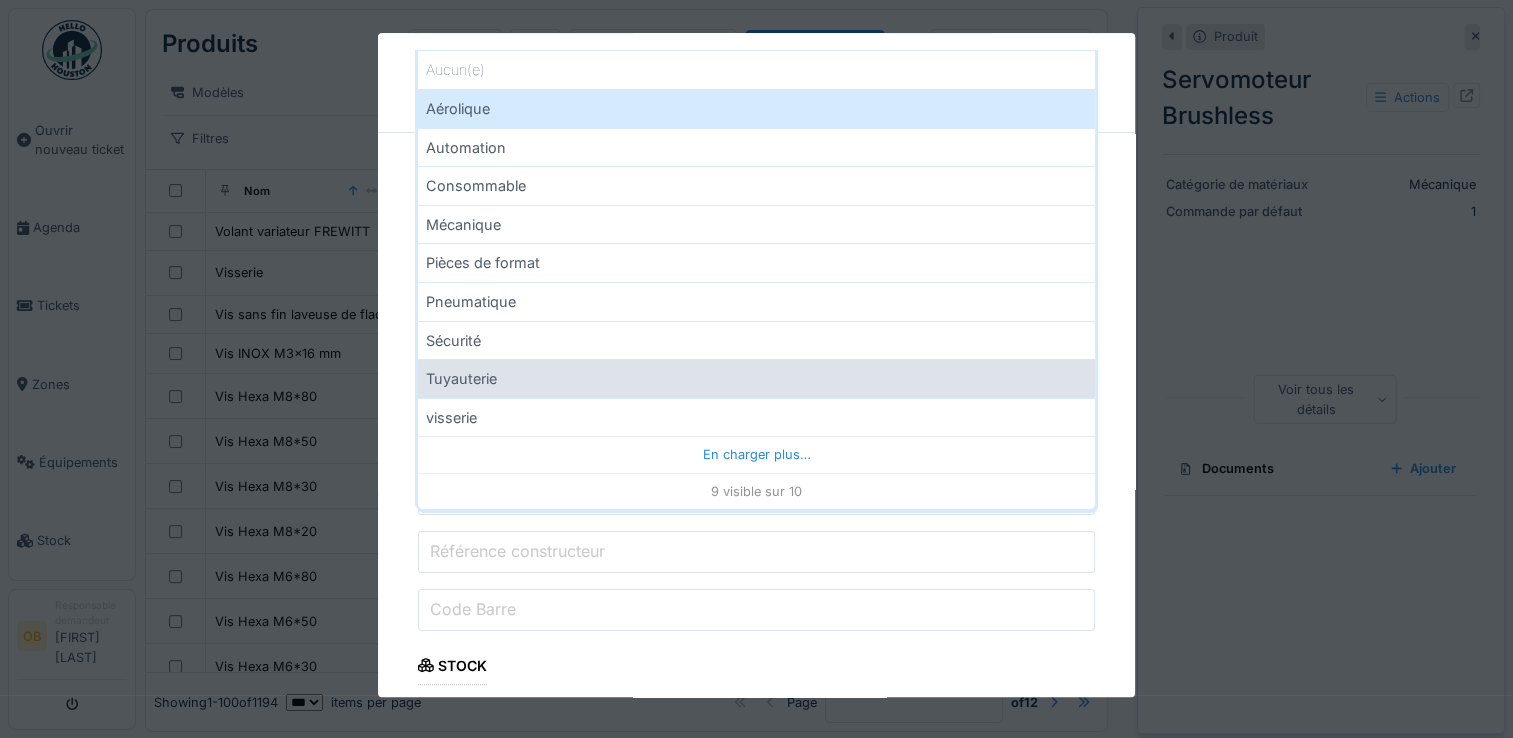 scroll, scrollTop: 266, scrollLeft: 0, axis: vertical 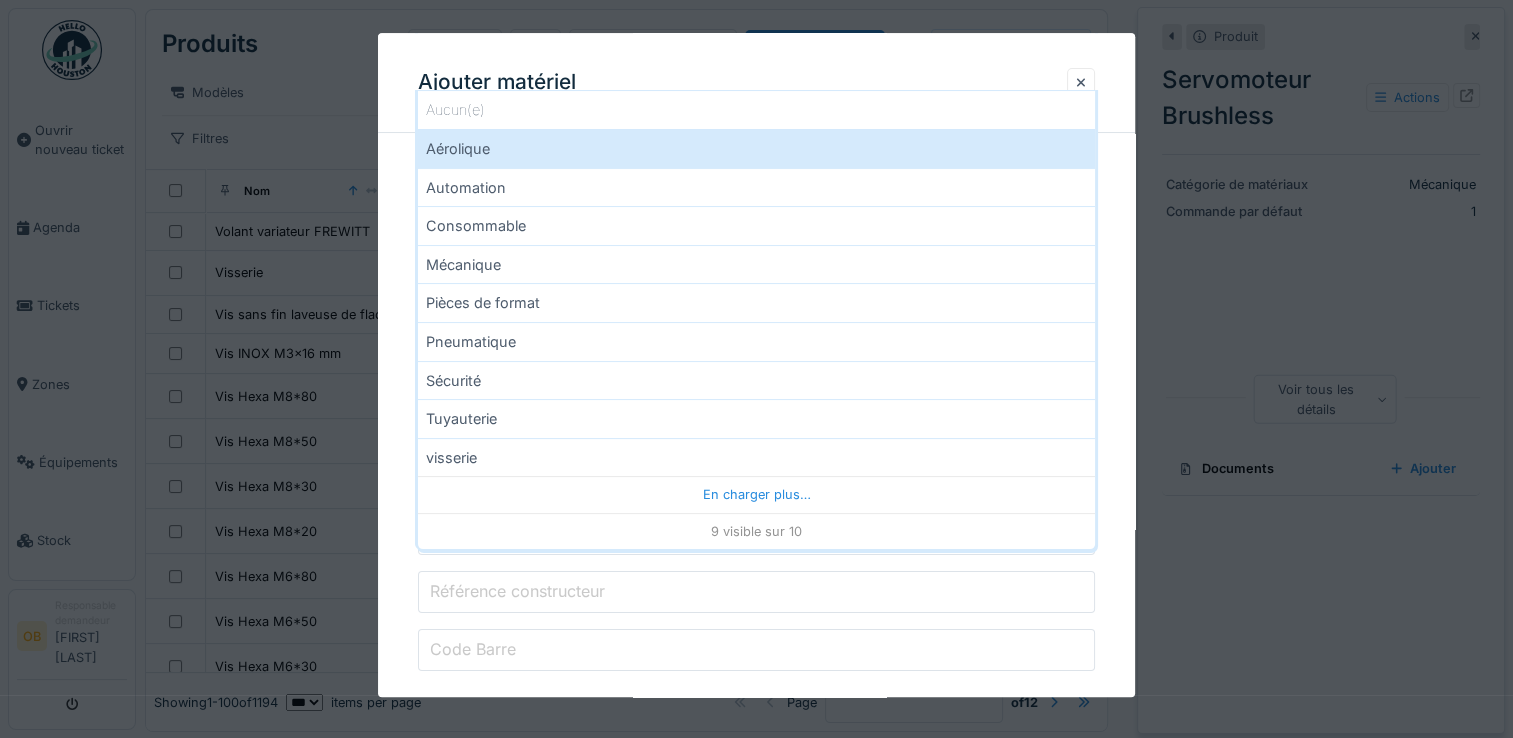 click on "Sécurité" at bounding box center [756, 380] 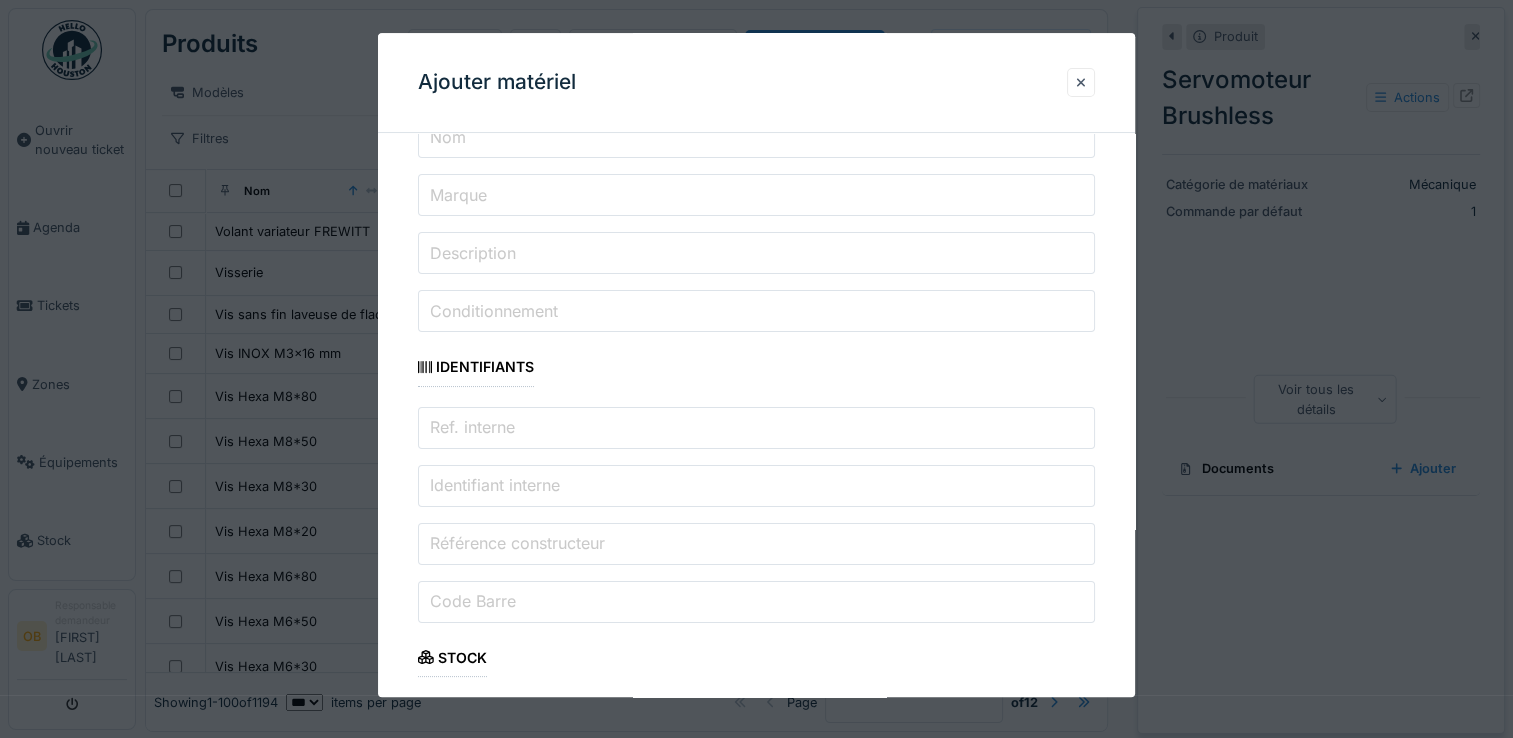 click on "**********" at bounding box center [756, 761] 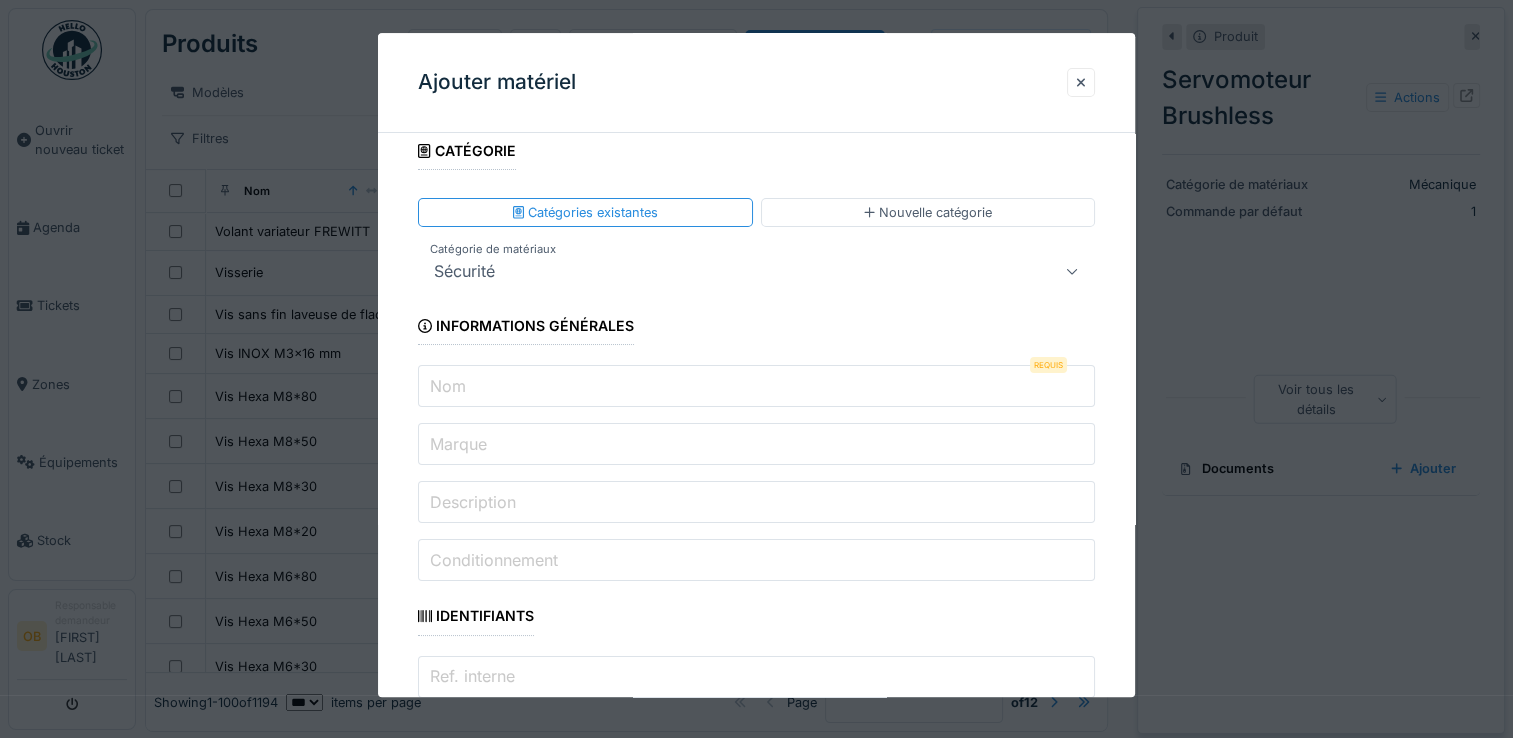 scroll, scrollTop: 0, scrollLeft: 0, axis: both 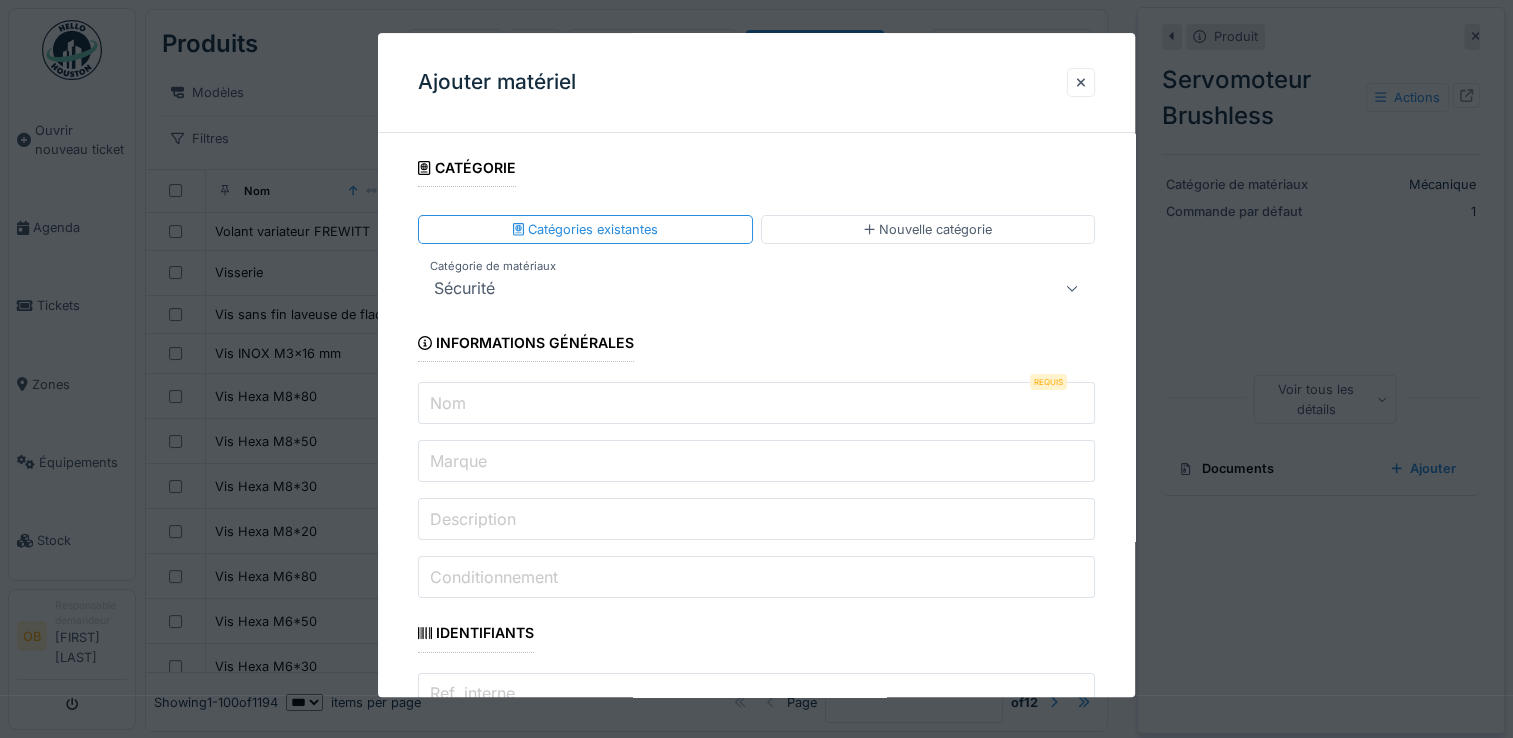 click on "Nom" at bounding box center [756, 404] 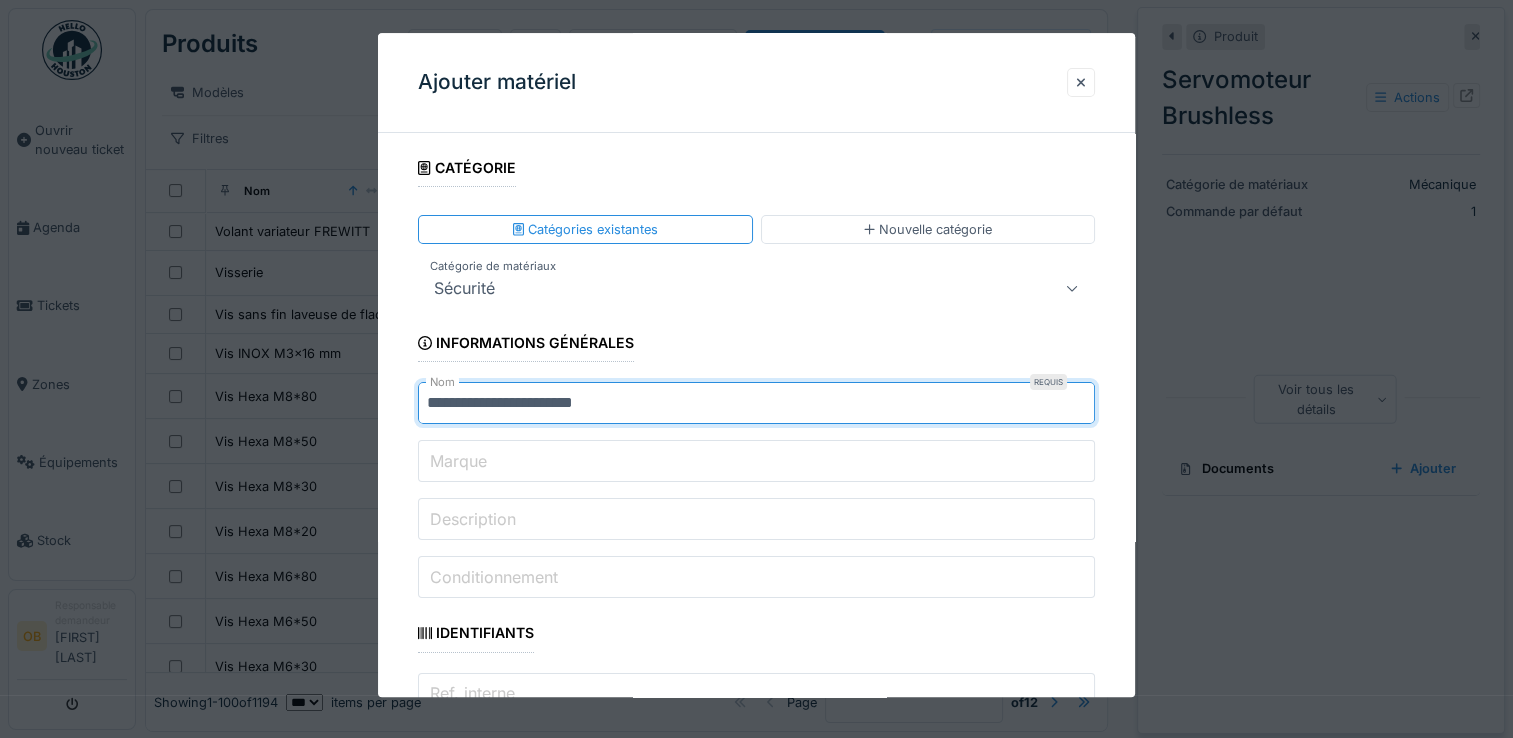 type on "**********" 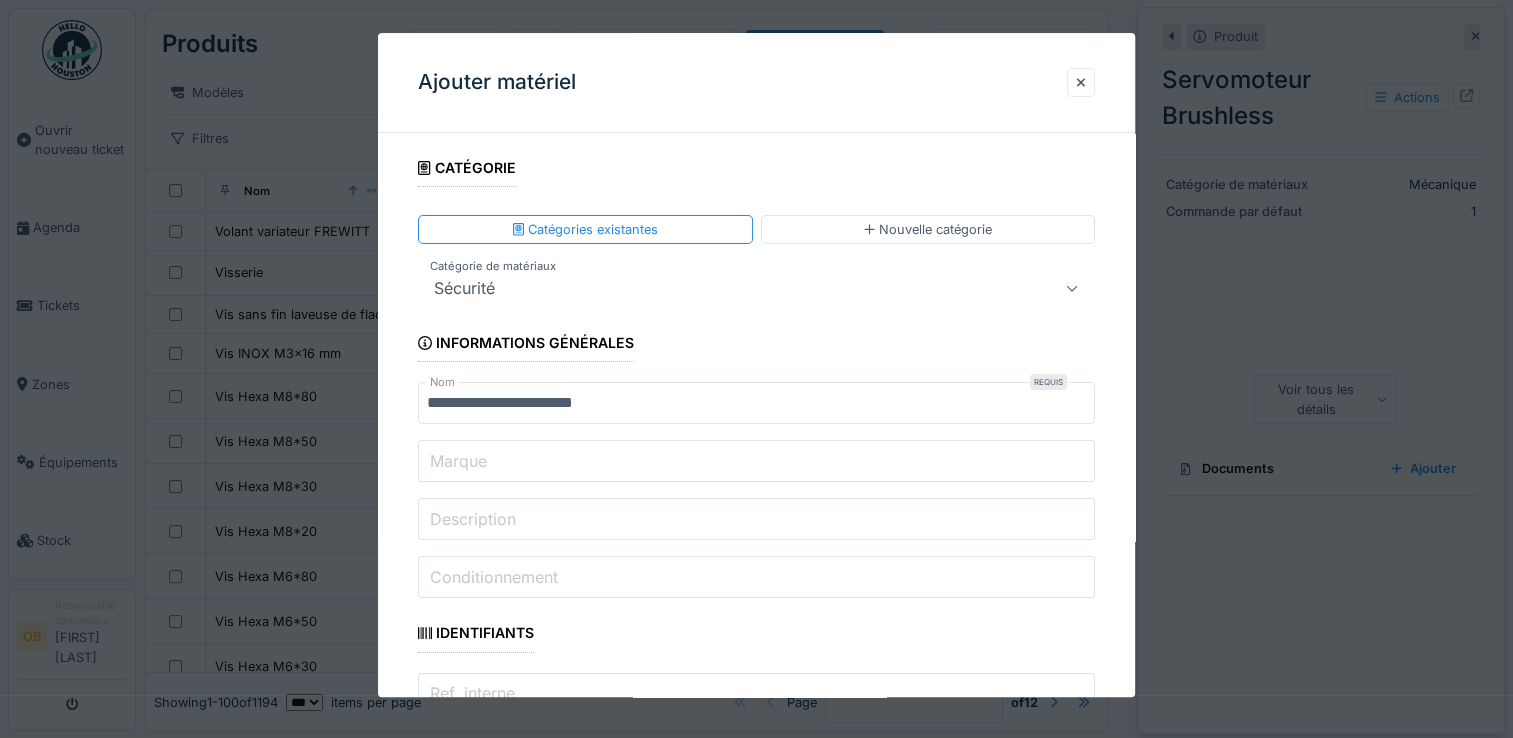 scroll, scrollTop: 401, scrollLeft: 0, axis: vertical 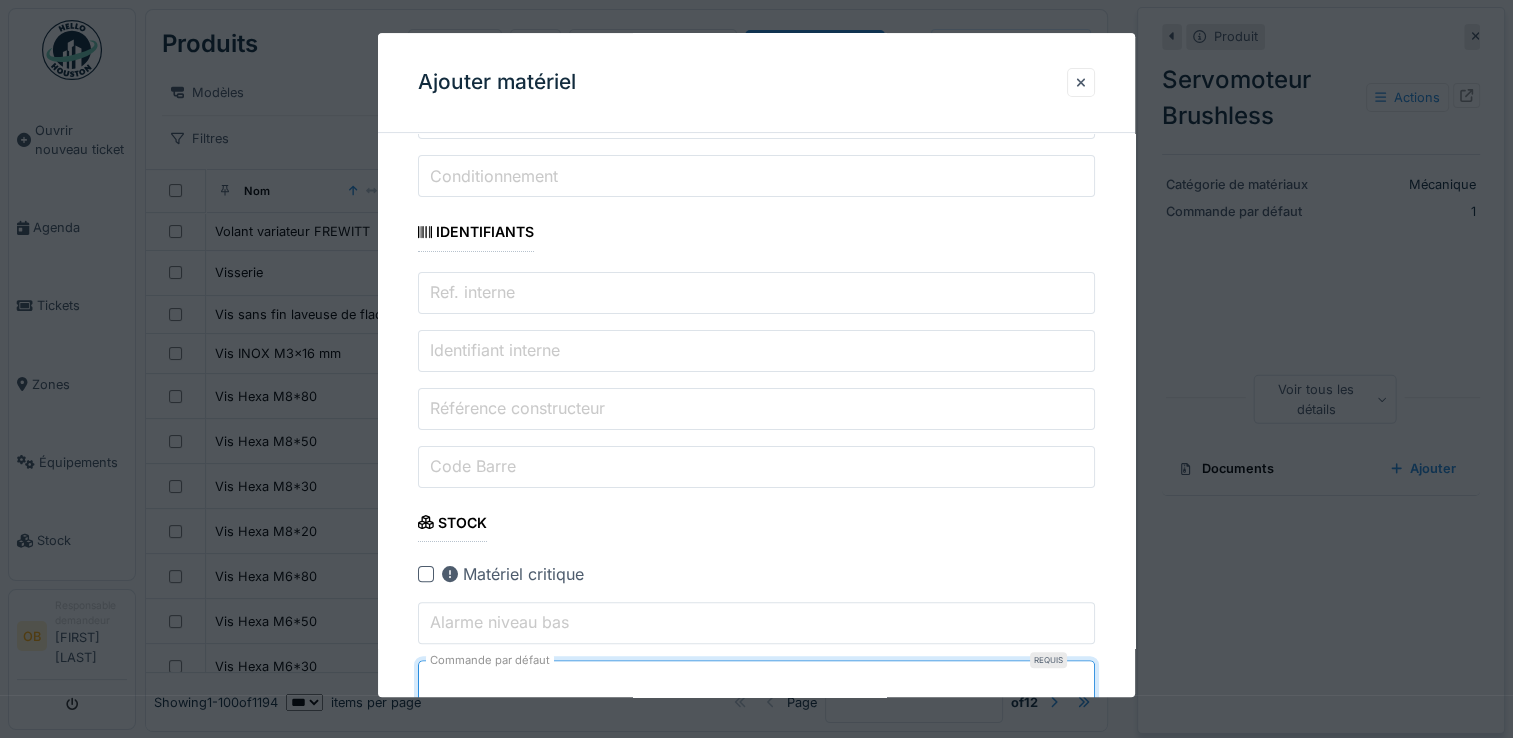 drag, startPoint x: 1084, startPoint y: 686, endPoint x: 1060, endPoint y: 680, distance: 24.738634 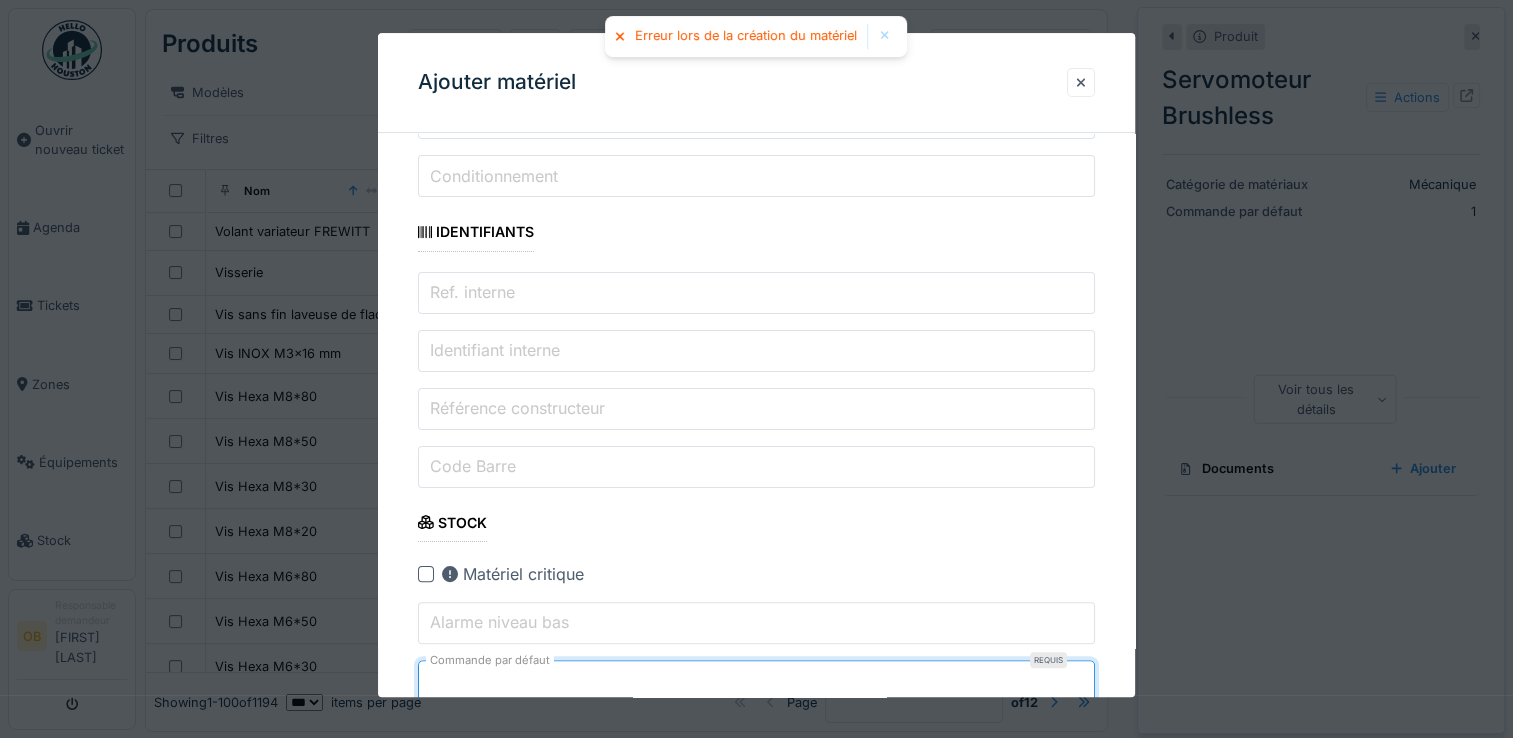 click on "*" at bounding box center [756, 681] 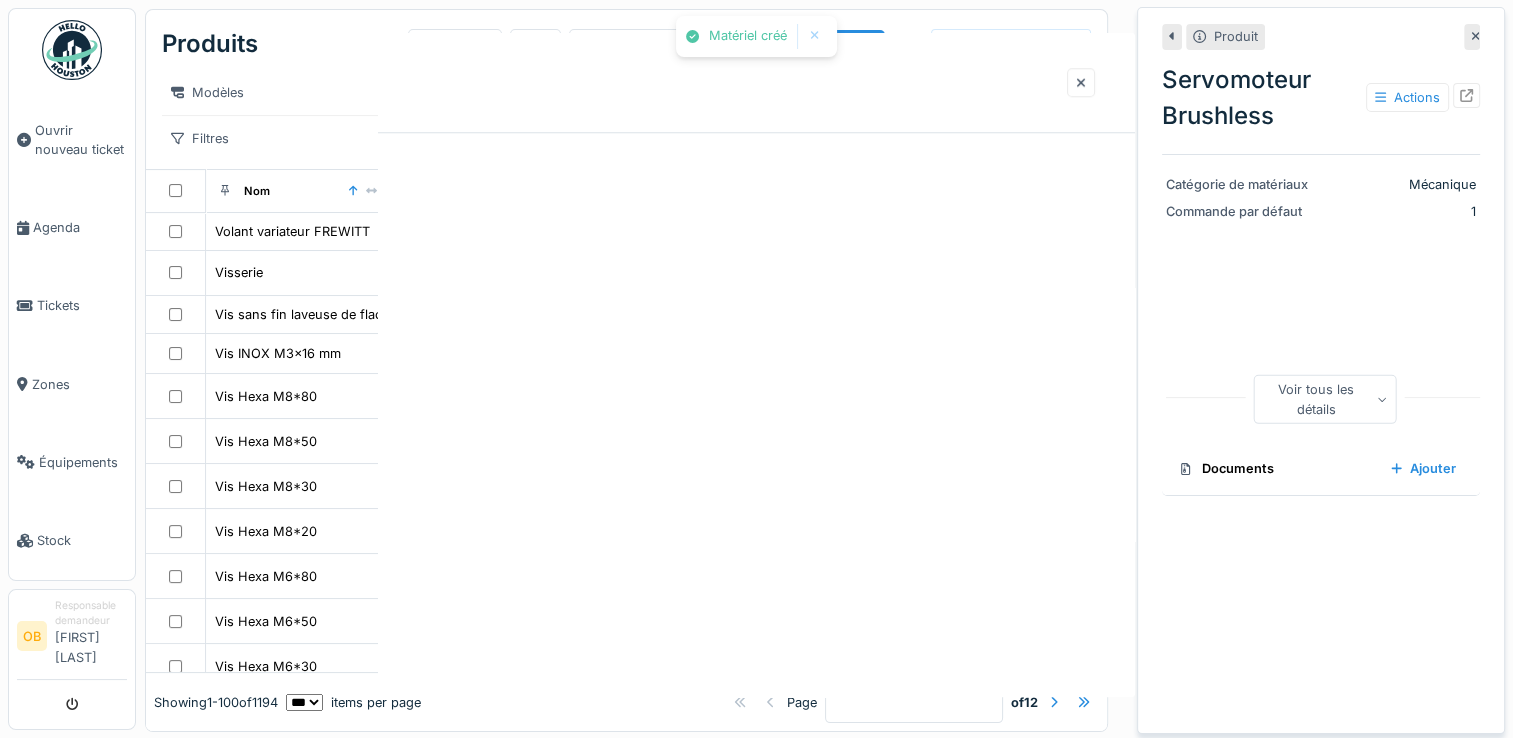 scroll, scrollTop: 0, scrollLeft: 0, axis: both 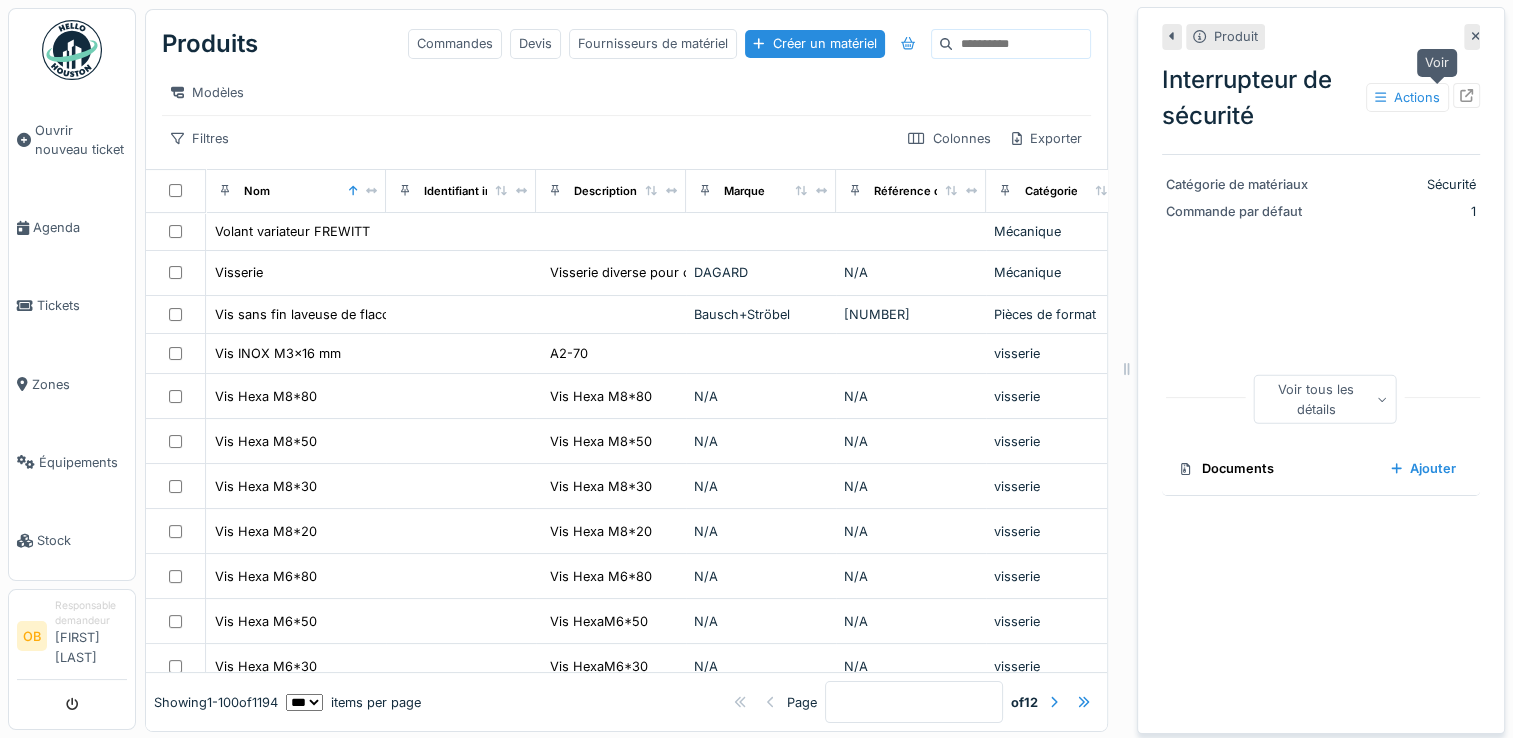 click at bounding box center (1466, 95) 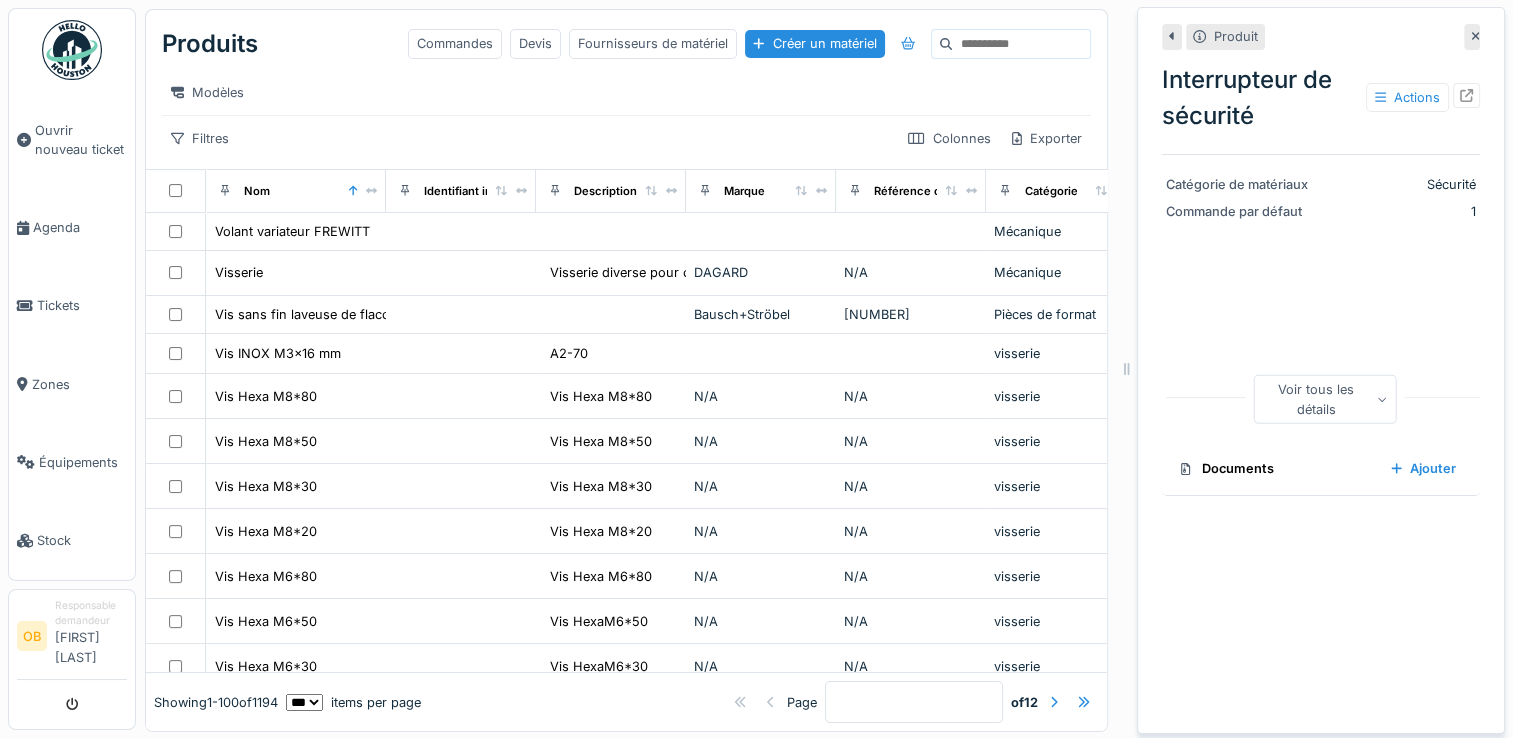 click 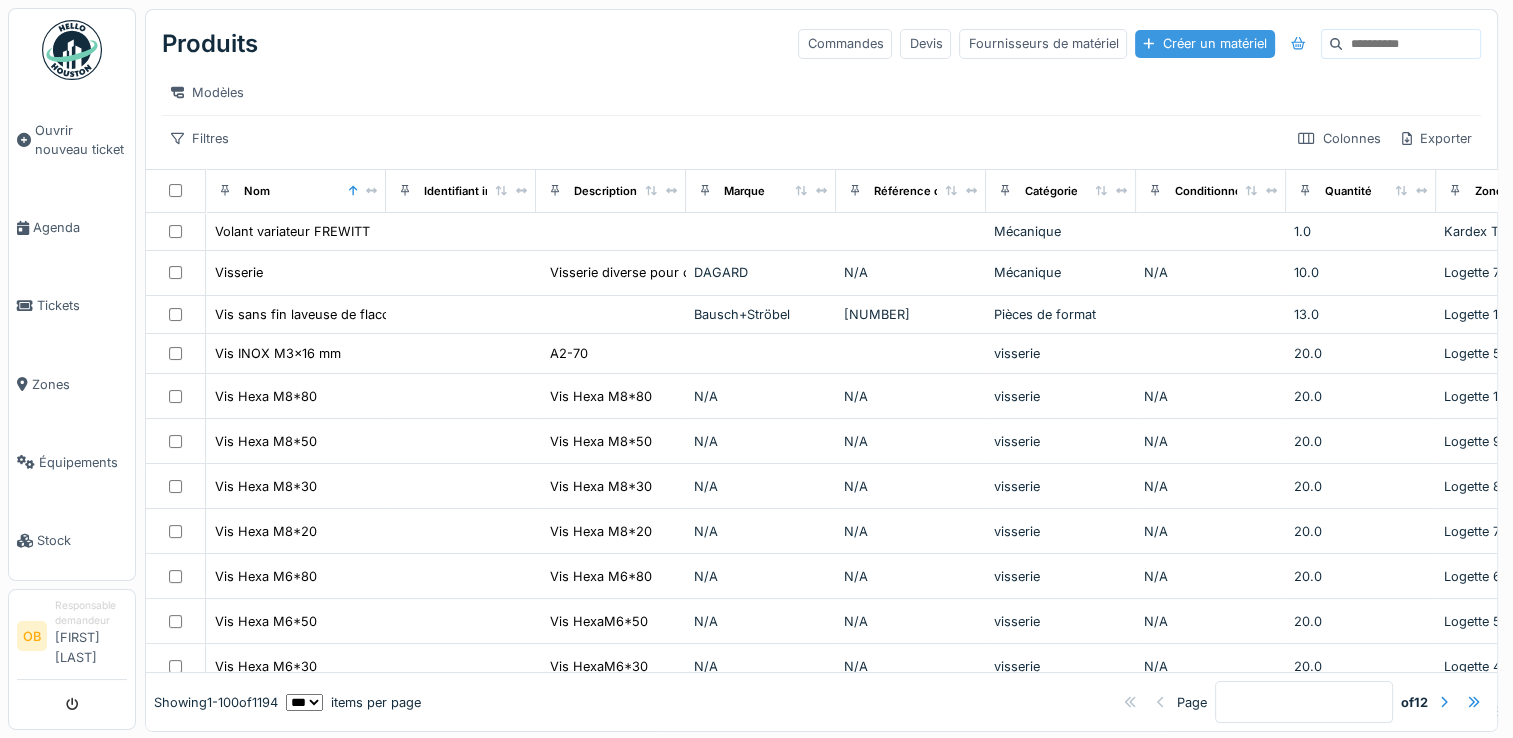 click on "Créer un matériel" at bounding box center [1204, 43] 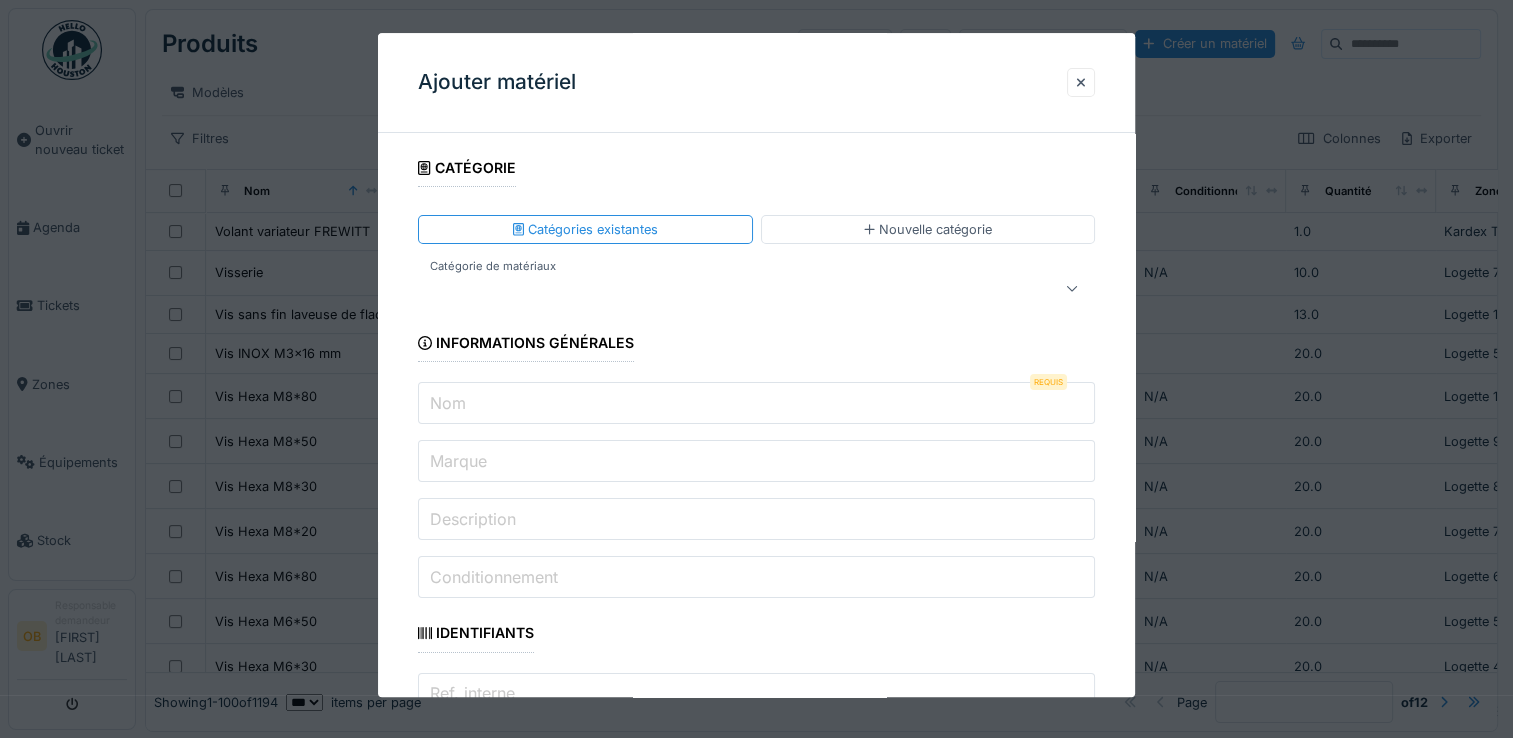 click at bounding box center [722, 289] 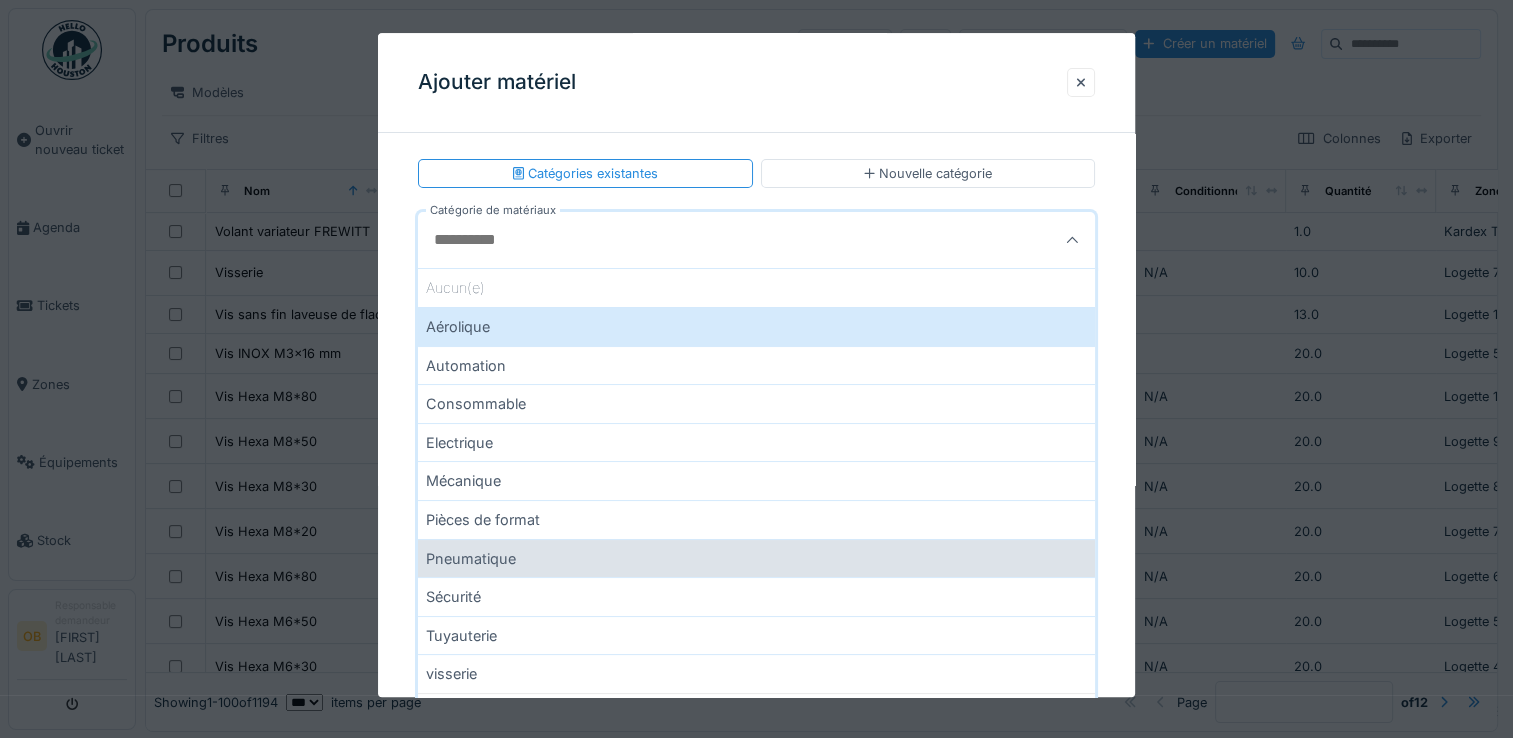scroll, scrollTop: 133, scrollLeft: 0, axis: vertical 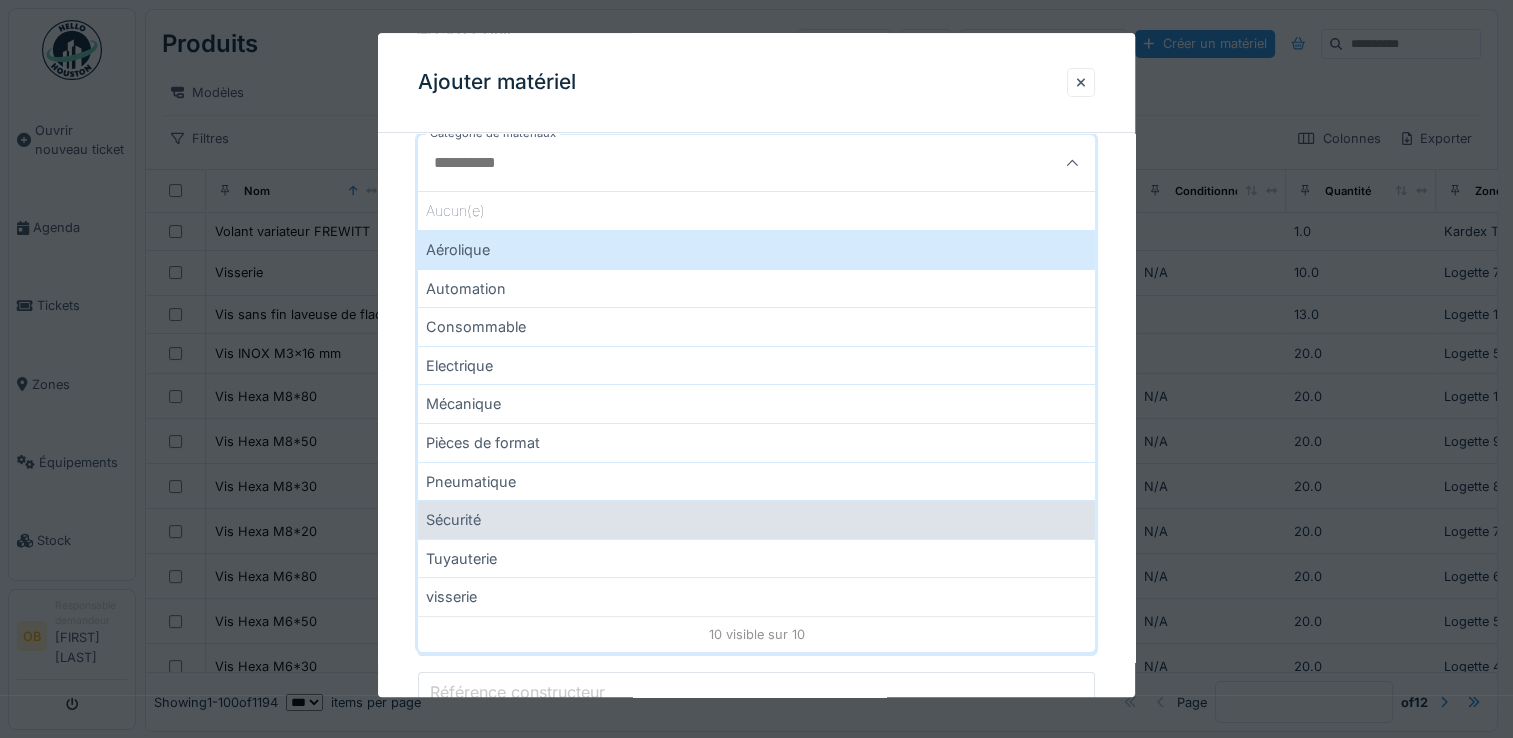 click on "Sécurité" at bounding box center (756, 519) 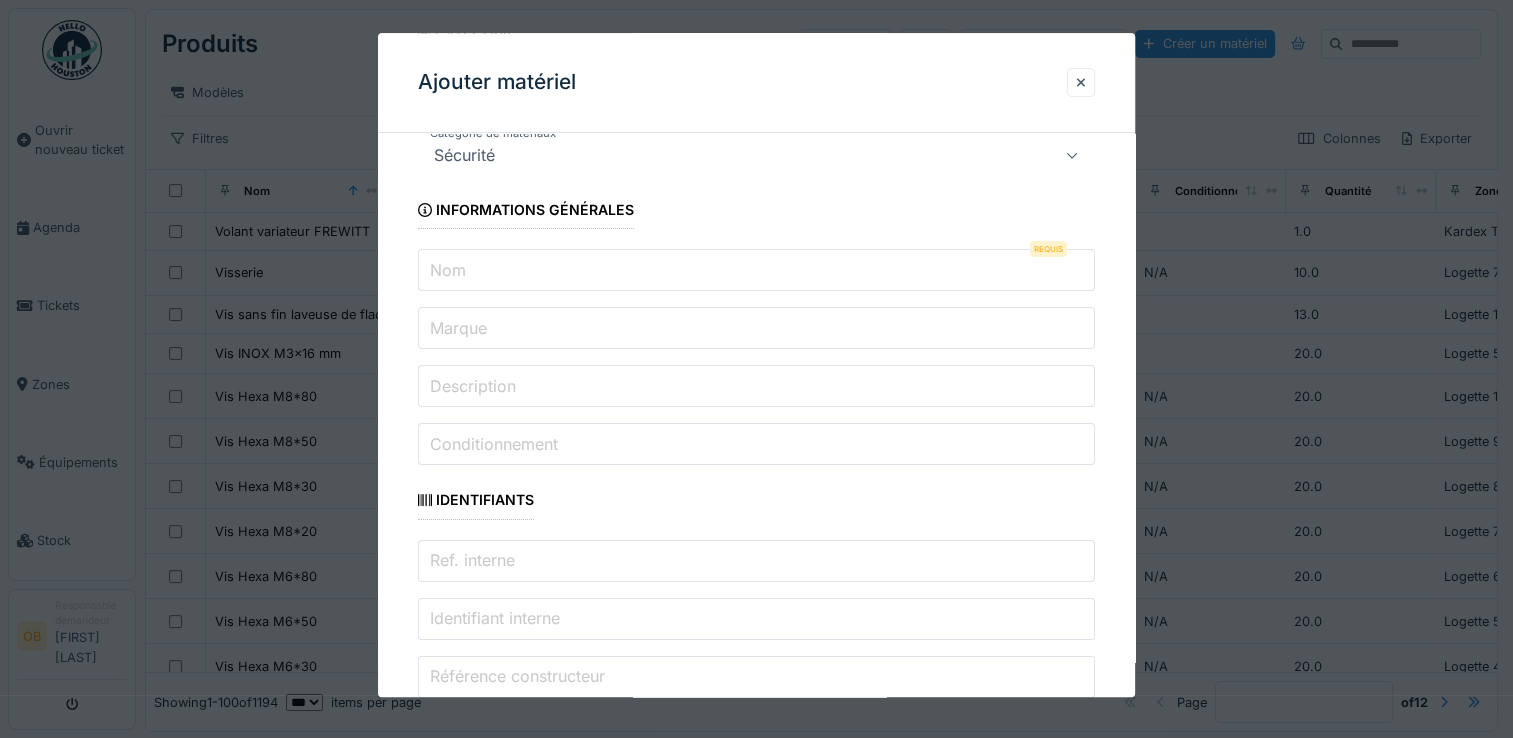 click on "Nom" at bounding box center (756, 271) 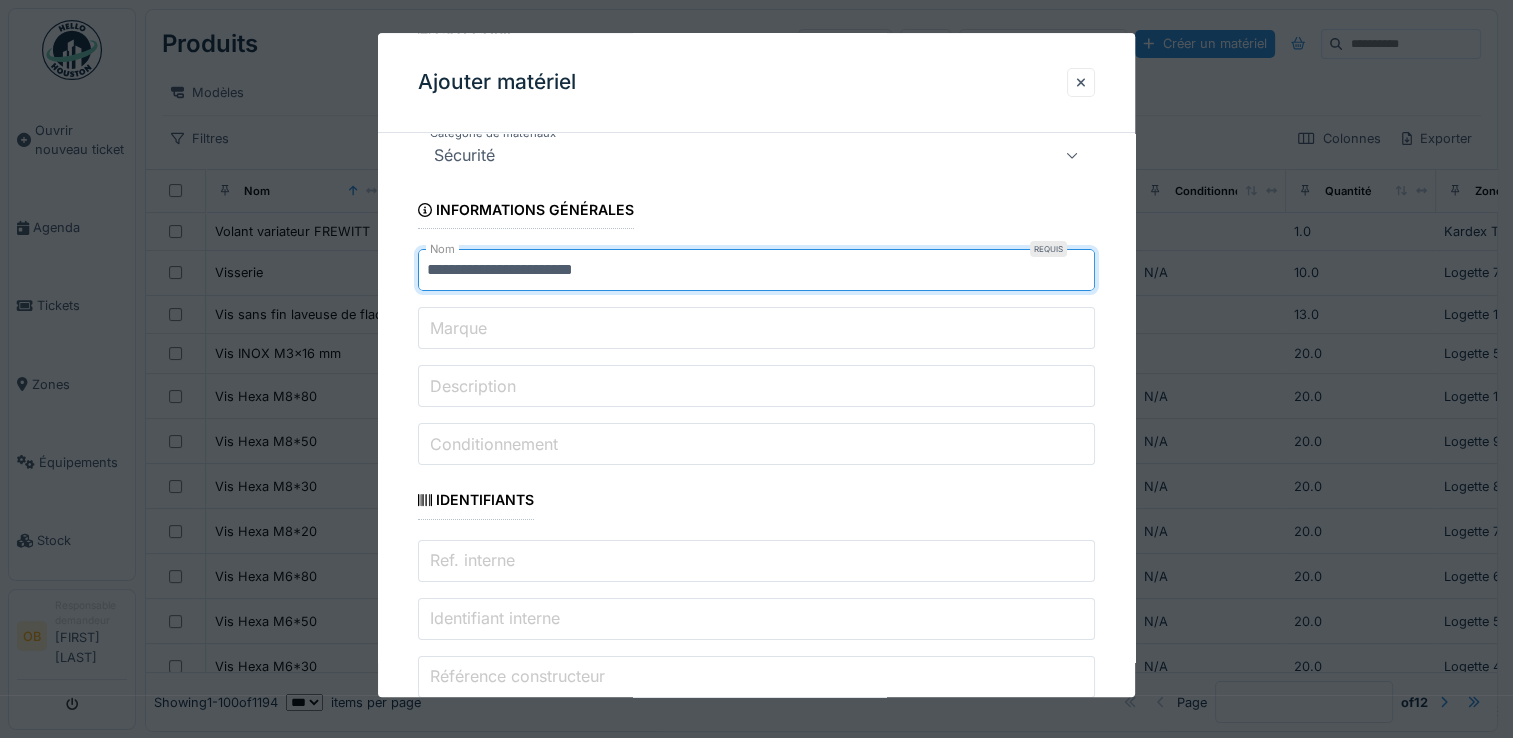 type on "**********" 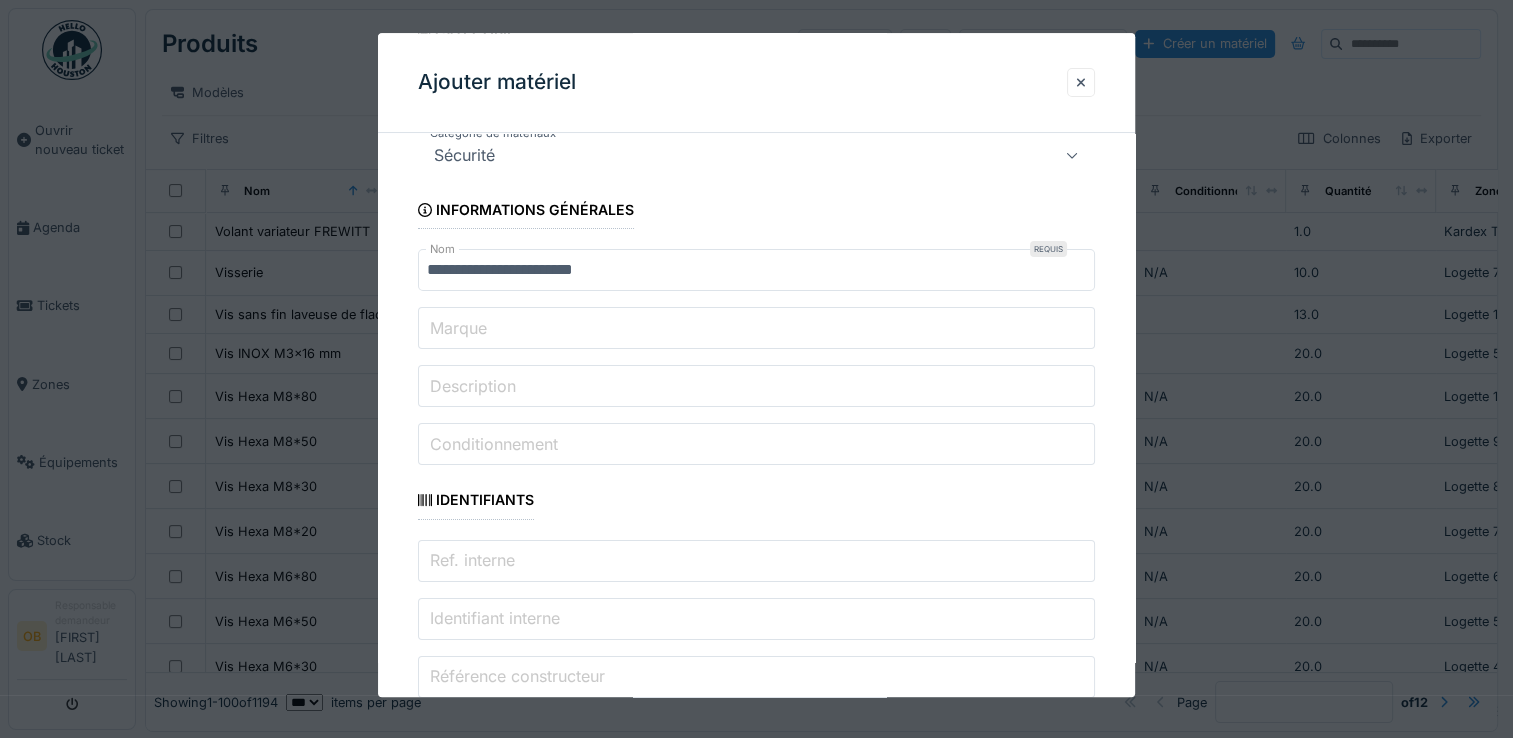 scroll, scrollTop: 401, scrollLeft: 0, axis: vertical 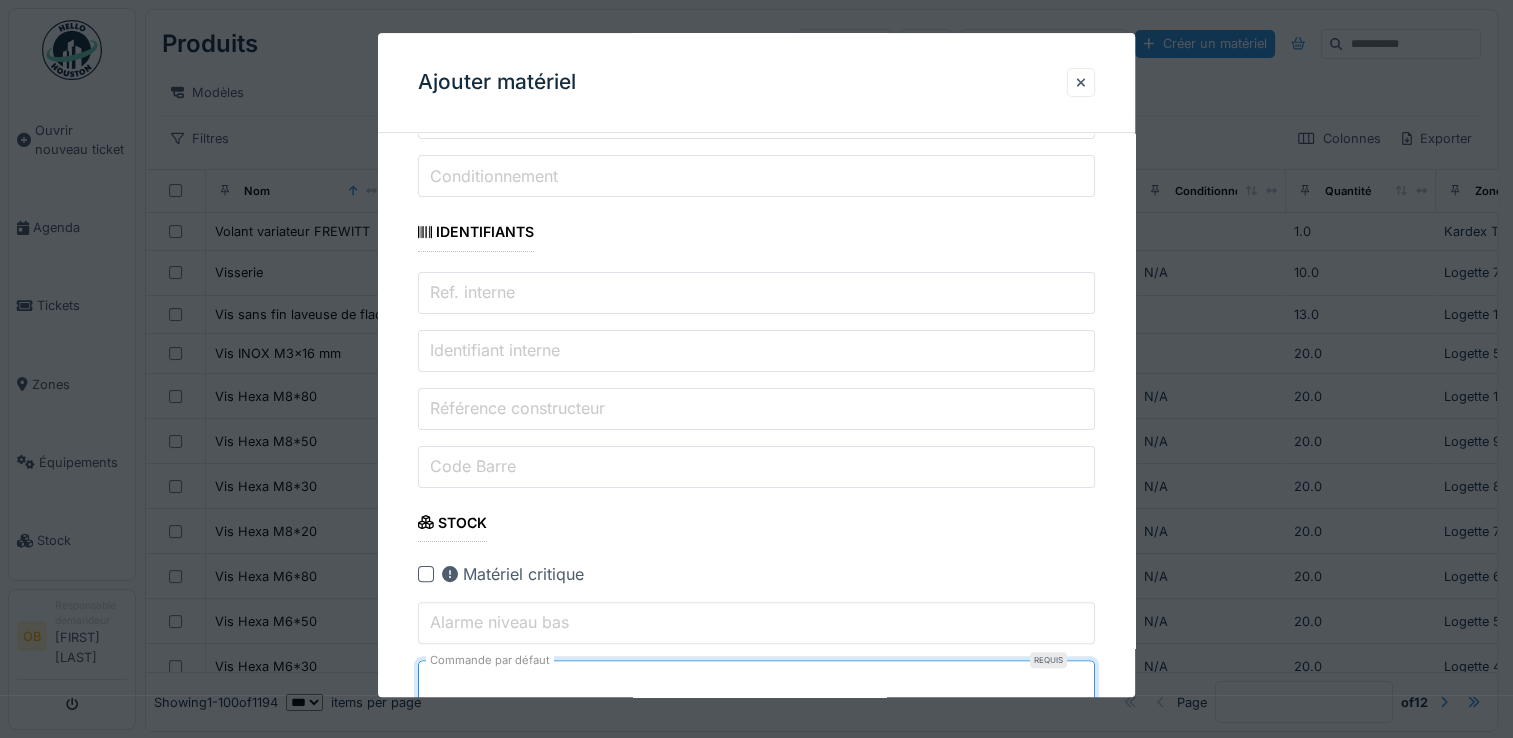 click on "*" at bounding box center (756, 681) 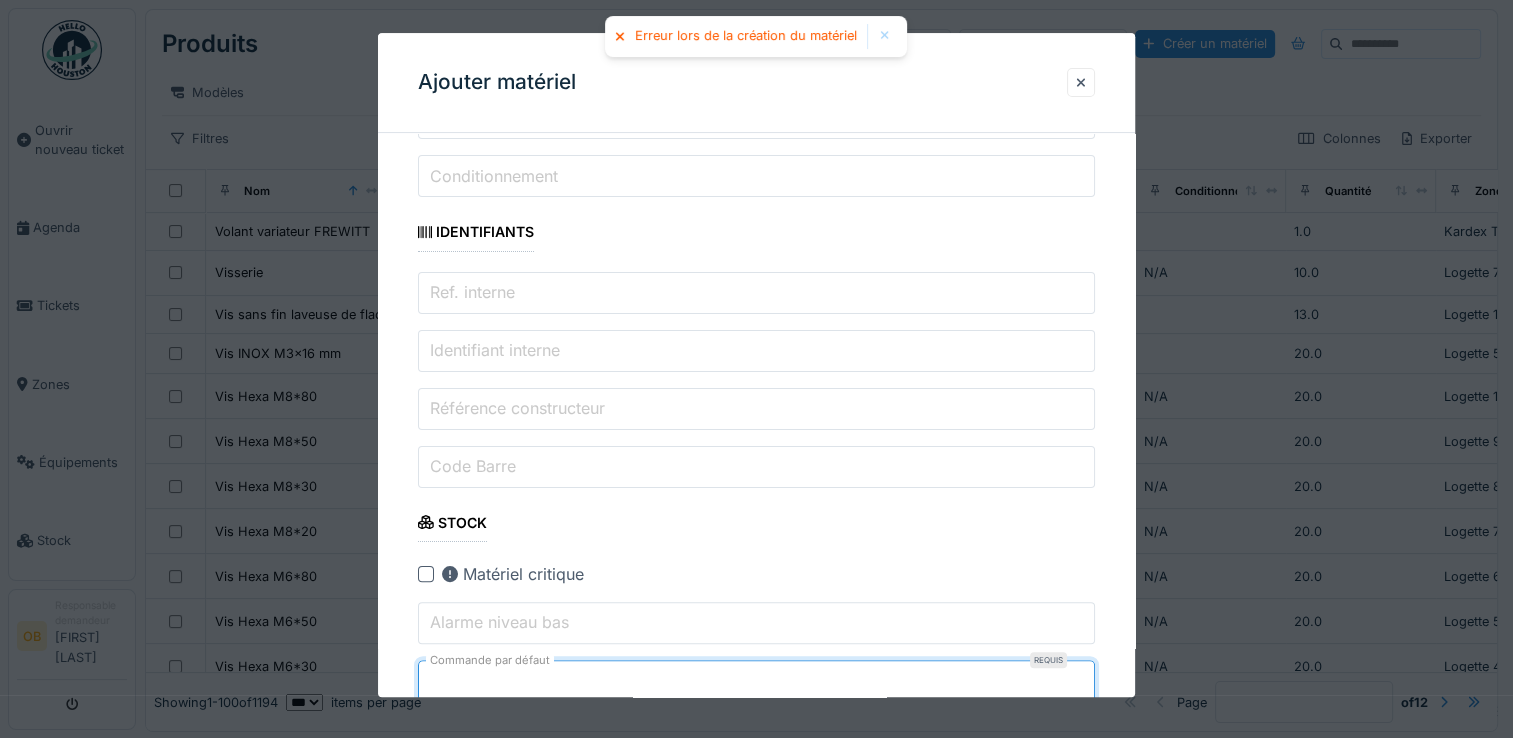 type on "*" 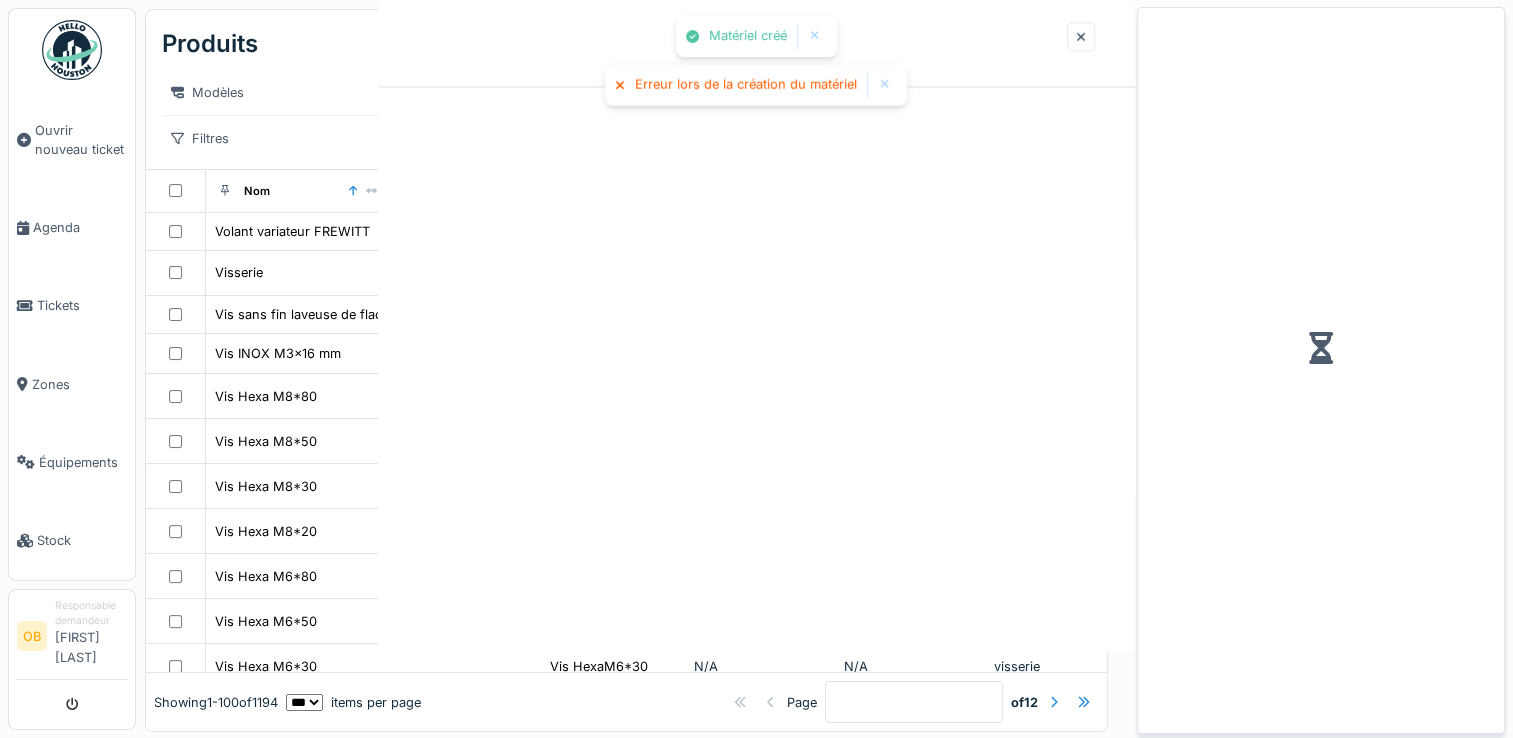 scroll, scrollTop: 0, scrollLeft: 0, axis: both 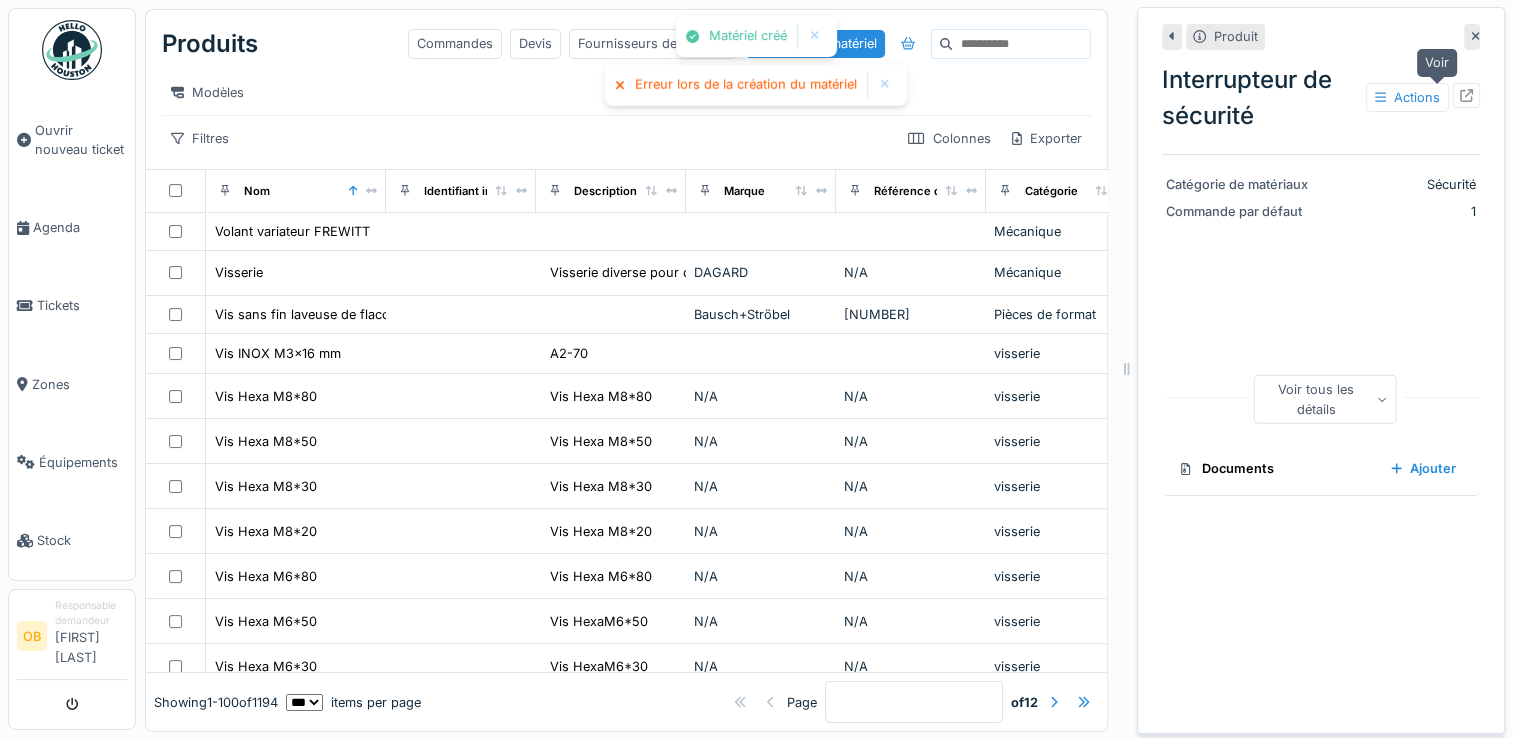 click at bounding box center [1466, 95] 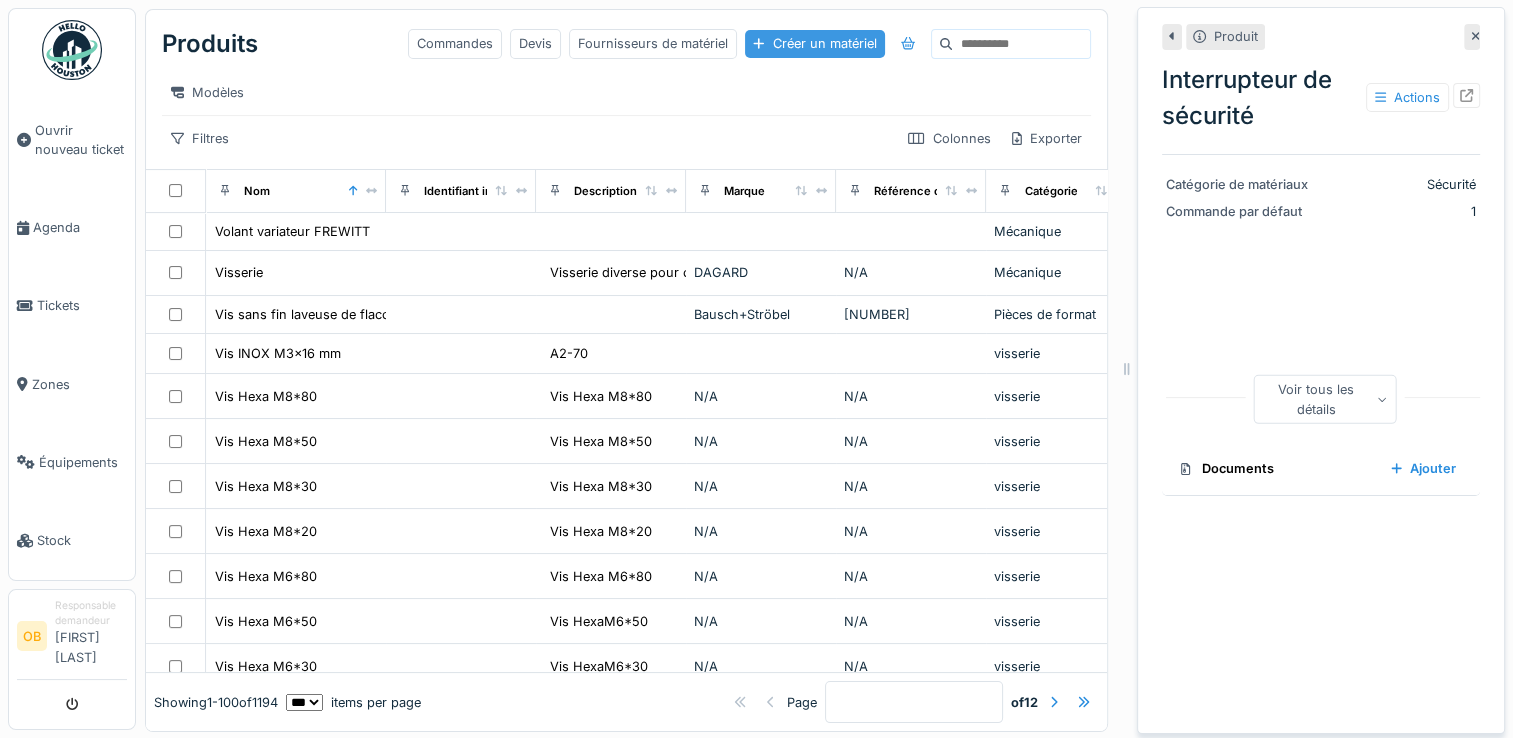 click on "Créer un matériel" at bounding box center (814, 43) 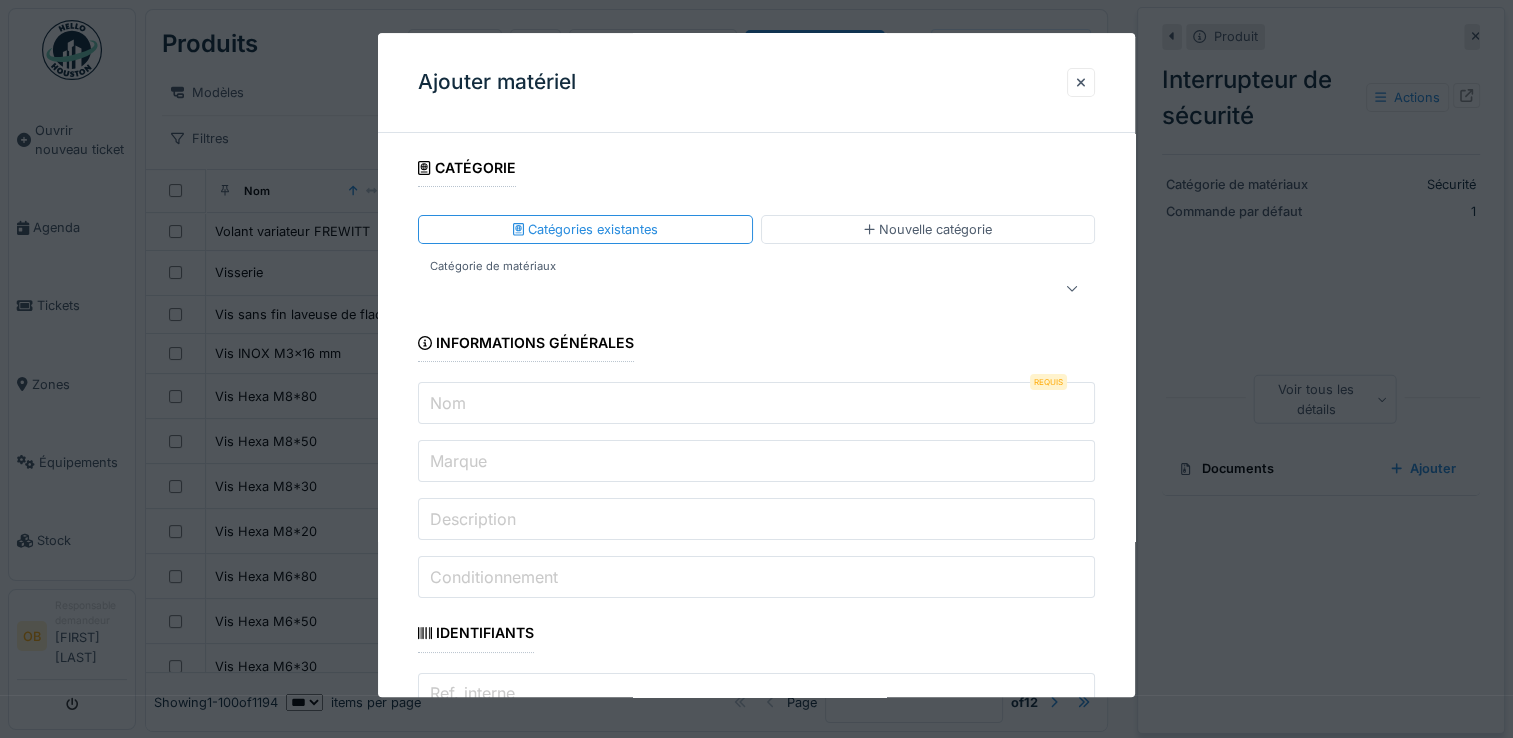 click at bounding box center [756, 289] 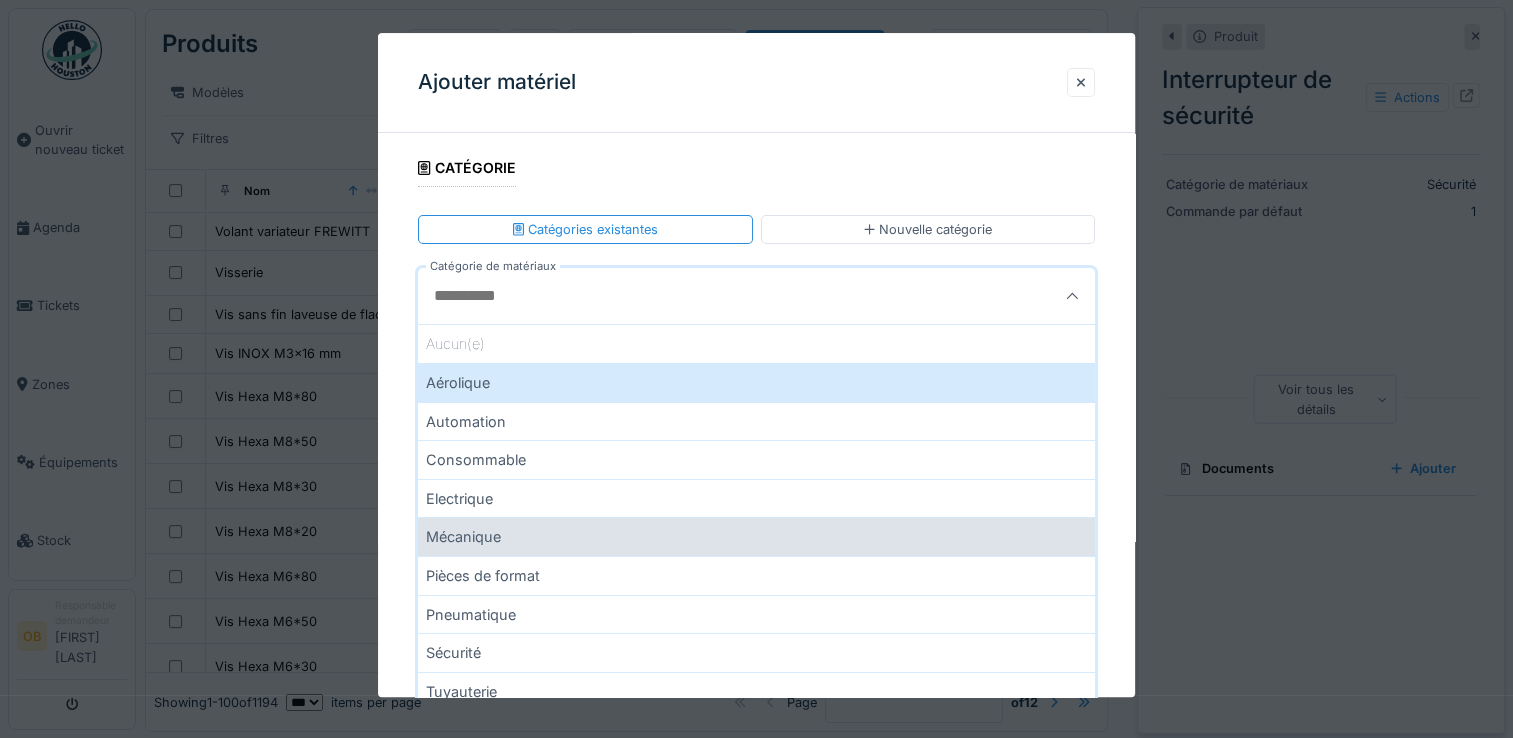 click on "Mécanique" at bounding box center [756, 537] 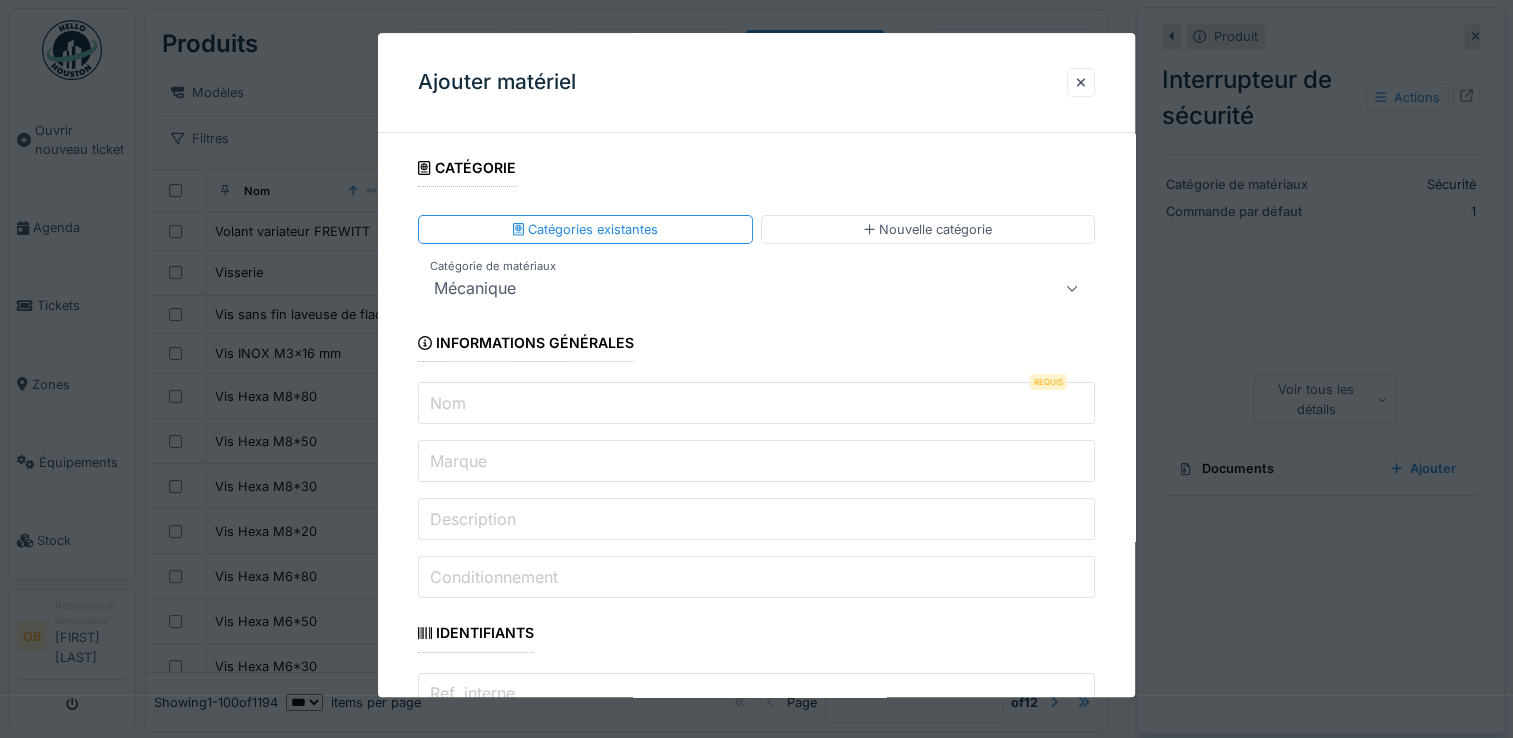 click on "Nom" at bounding box center (756, 404) 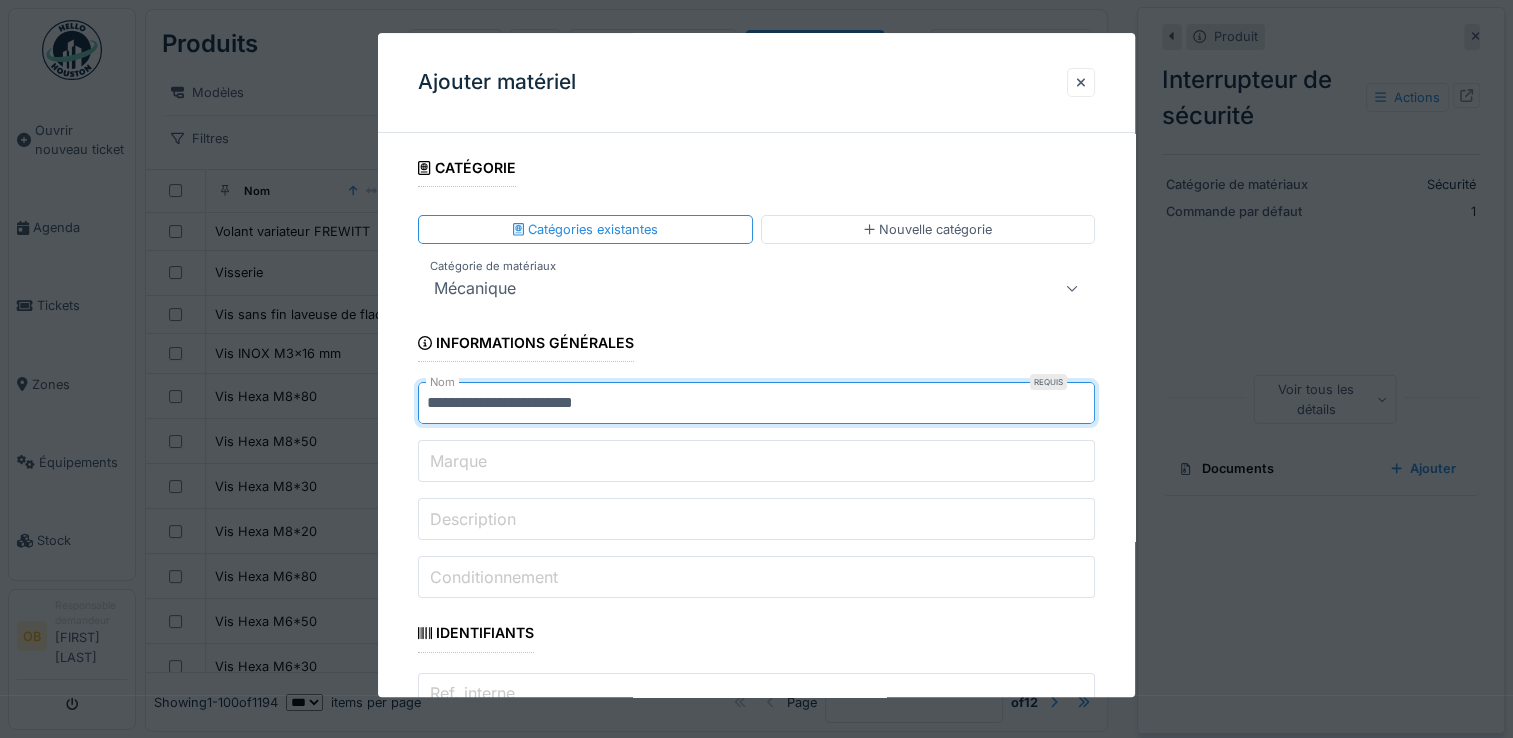 type on "**********" 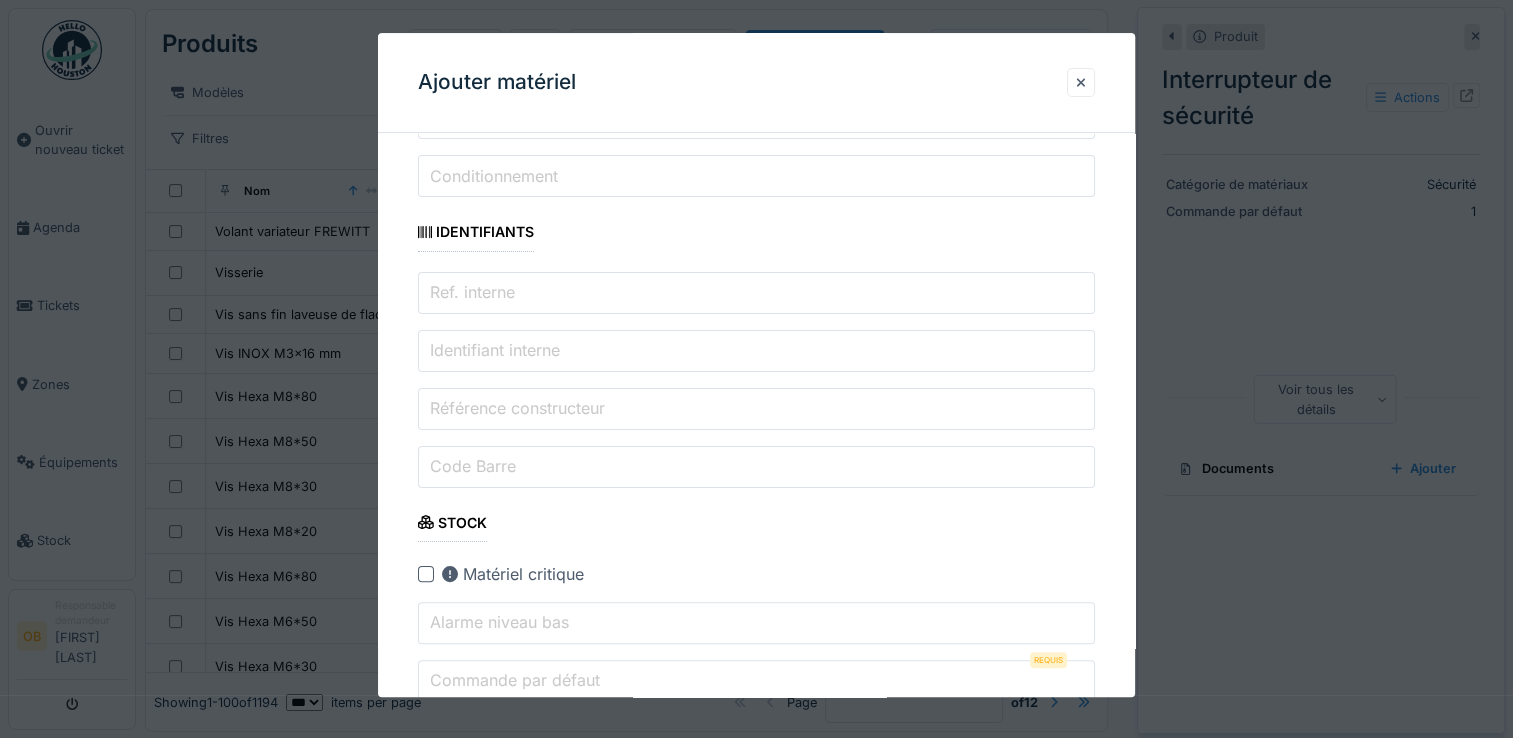 type on "*" 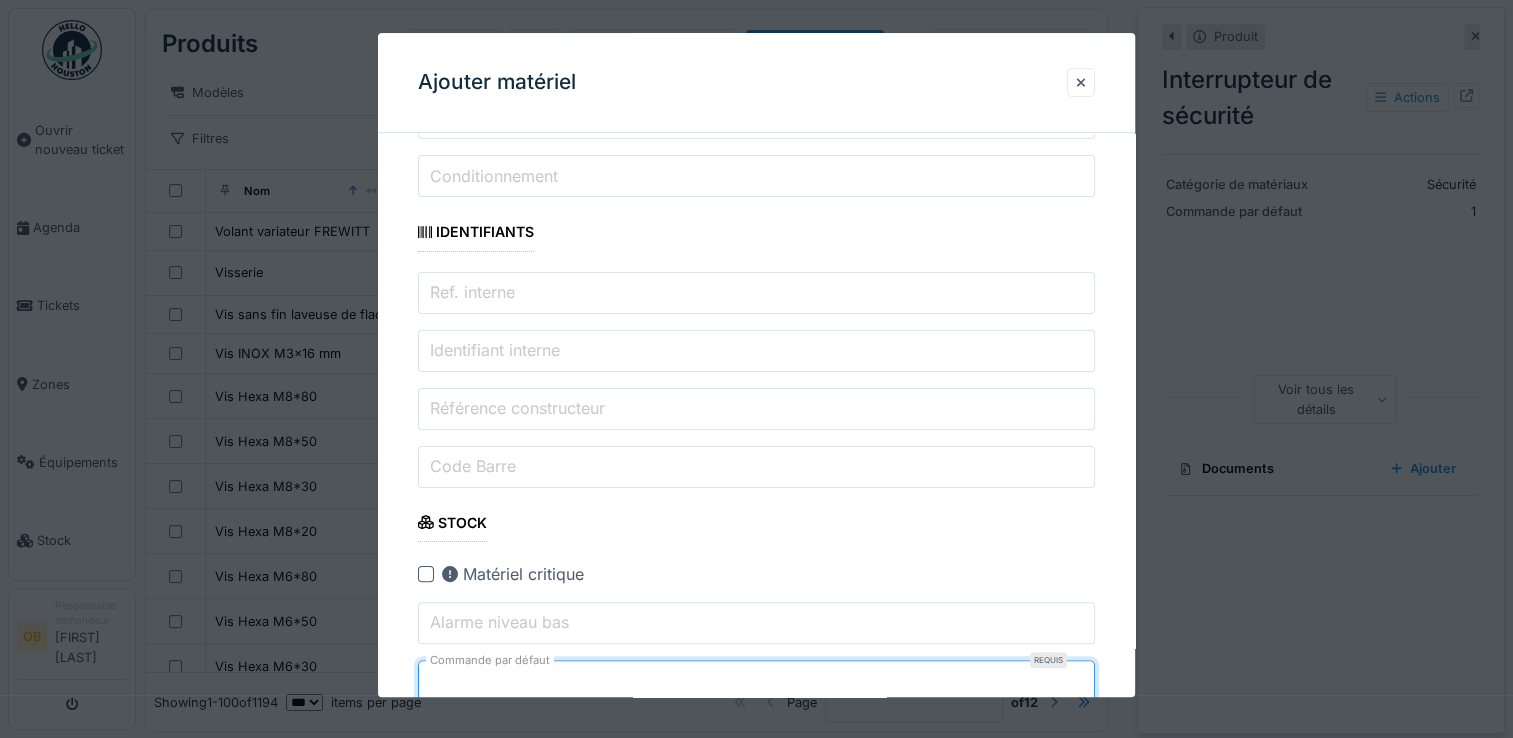 click on "**********" at bounding box center (756, 1468) 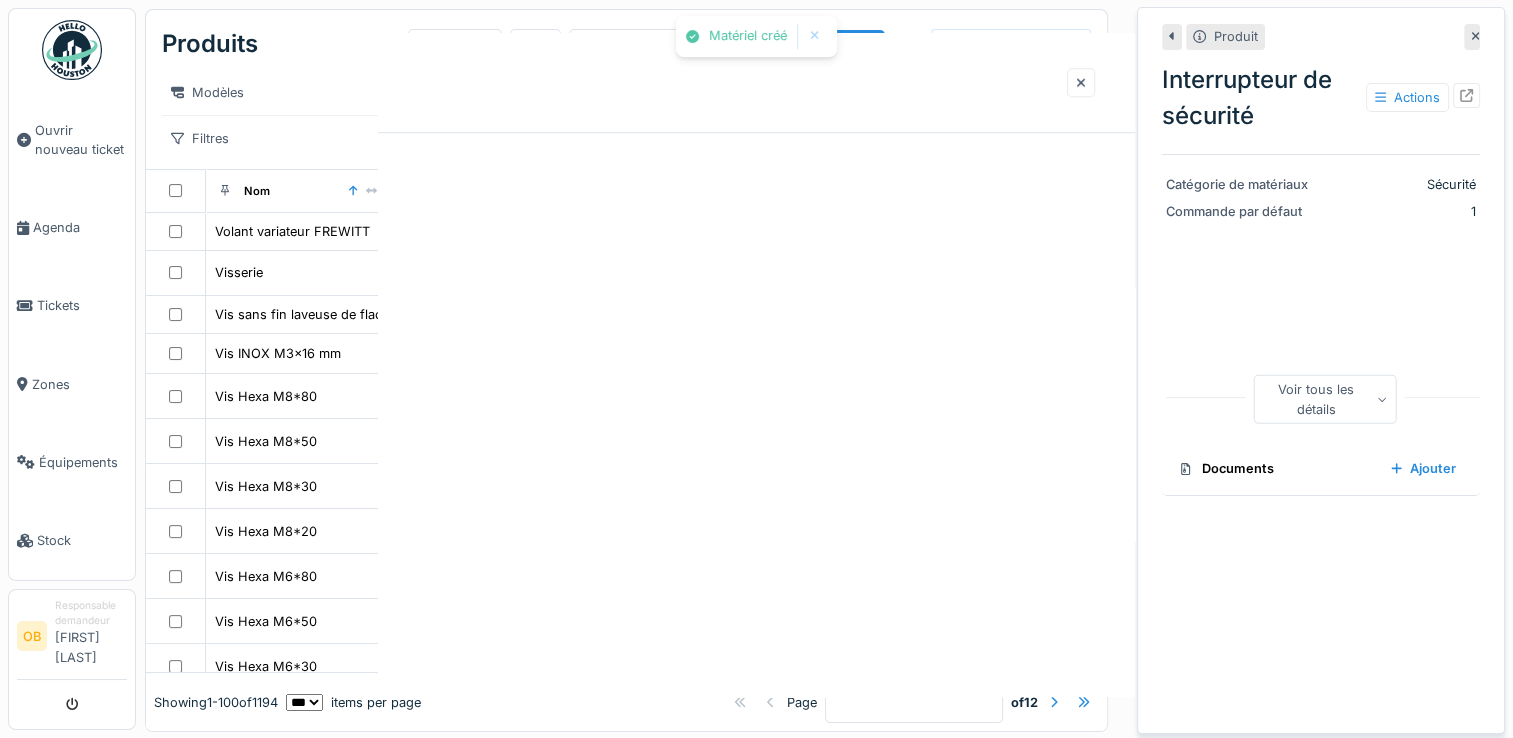 scroll, scrollTop: 0, scrollLeft: 0, axis: both 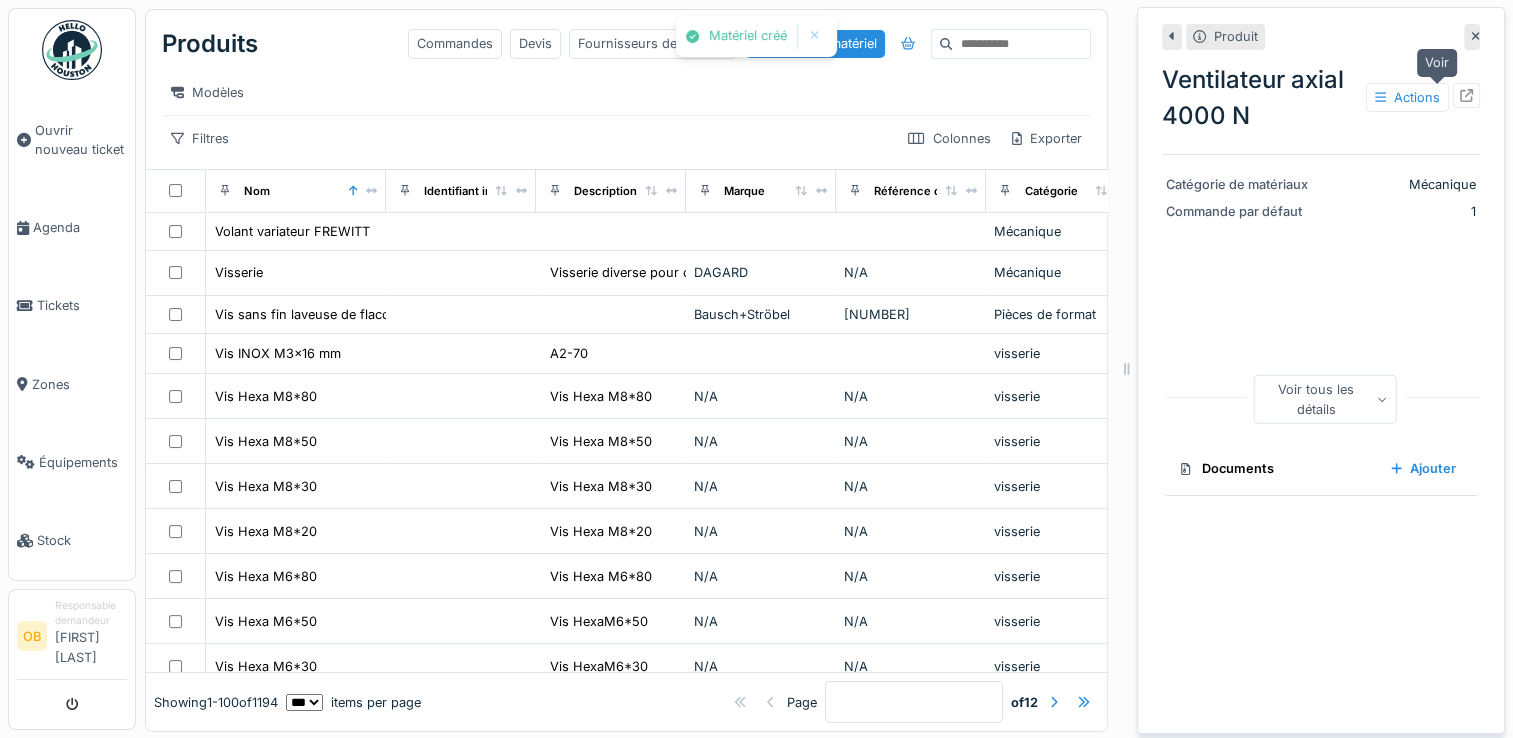 click at bounding box center [1466, 95] 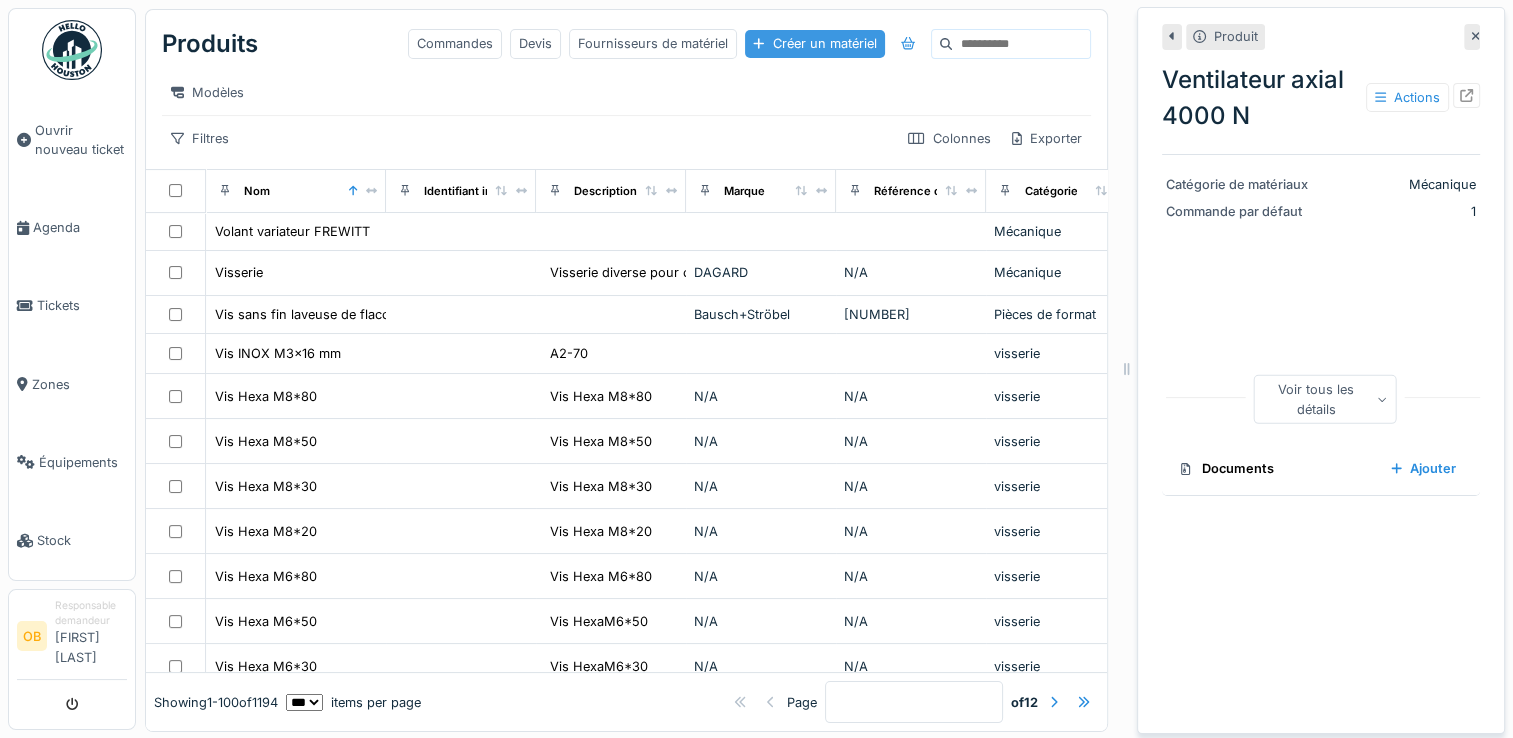 click on "Créer un matériel" at bounding box center (814, 43) 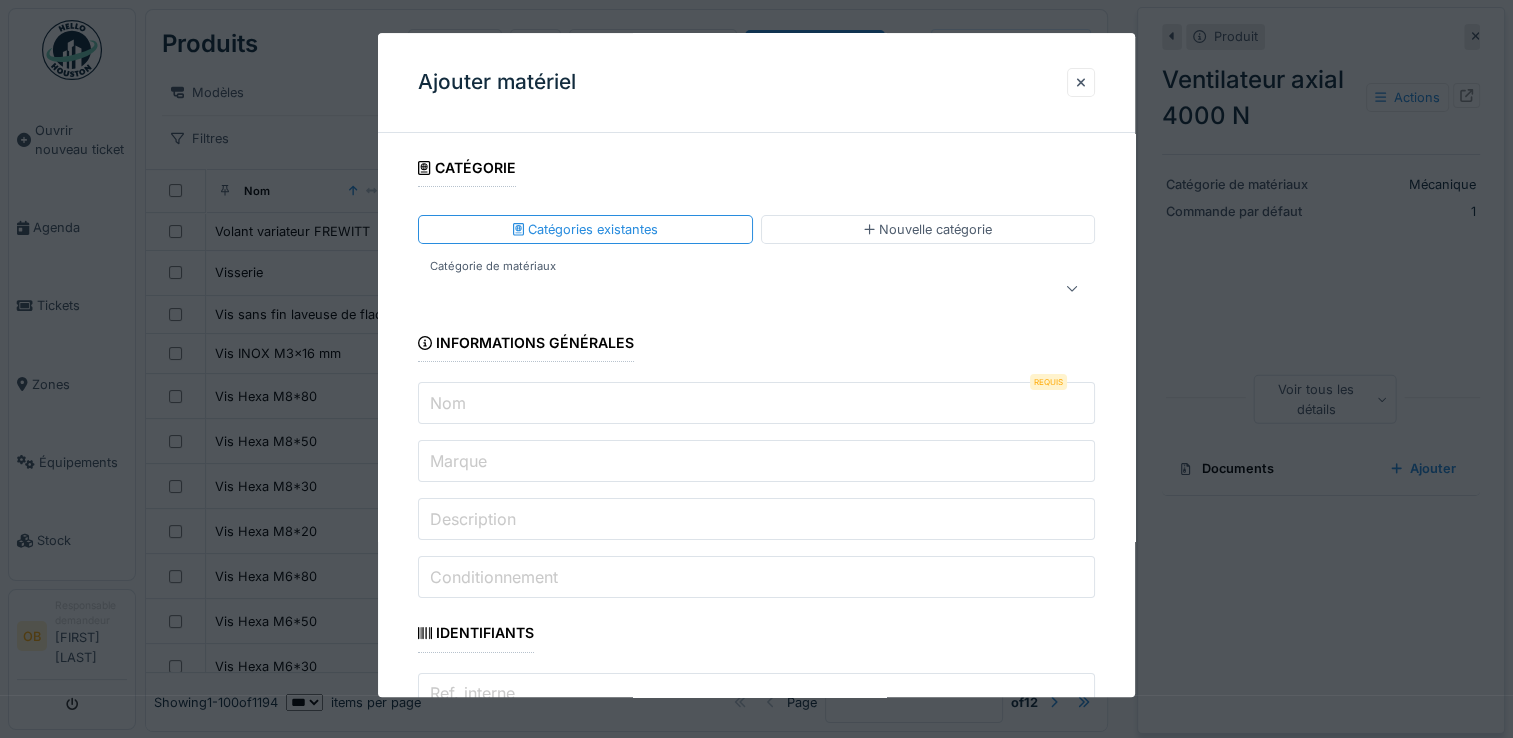 click at bounding box center (722, 289) 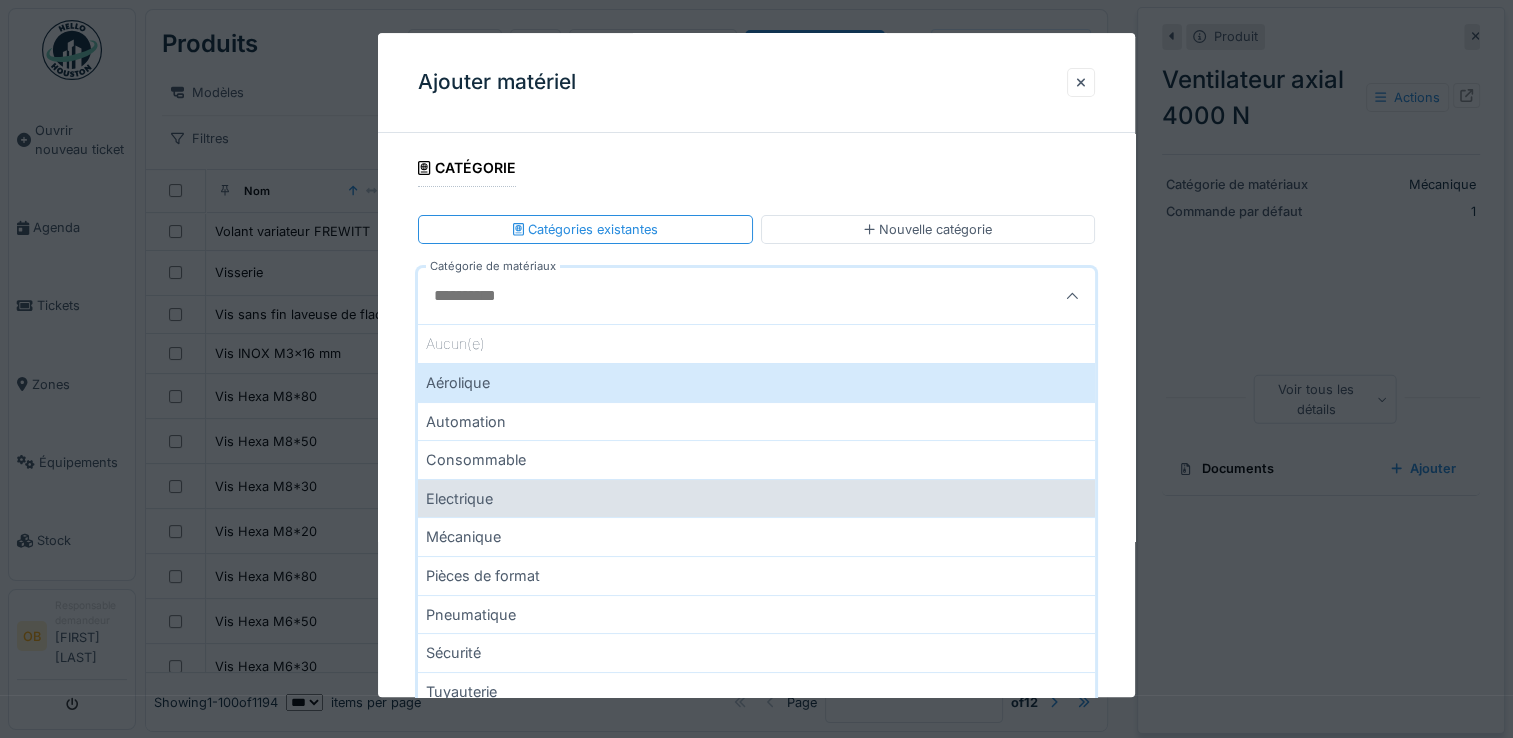 click on "Electrique" at bounding box center (756, 498) 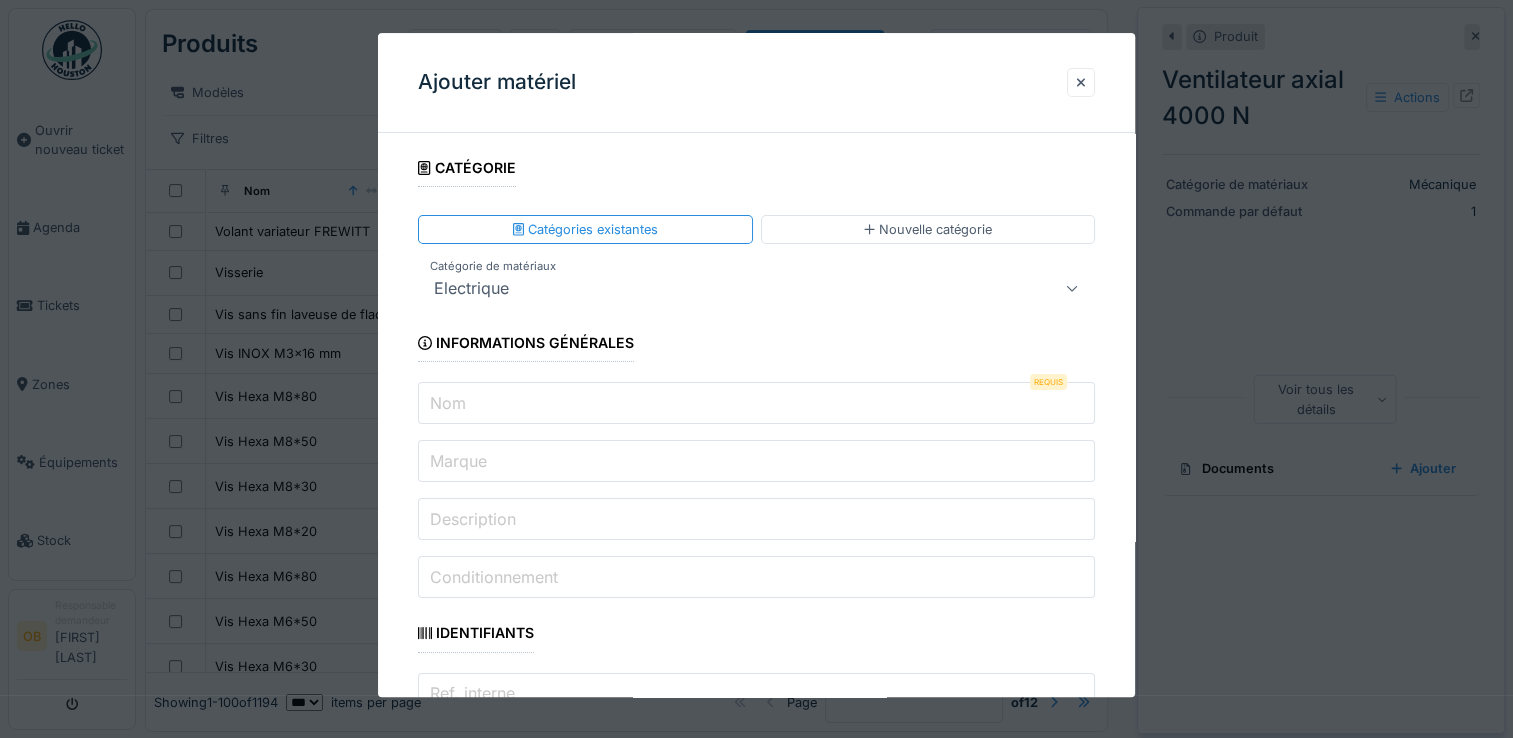 click on "Nom" at bounding box center (756, 404) 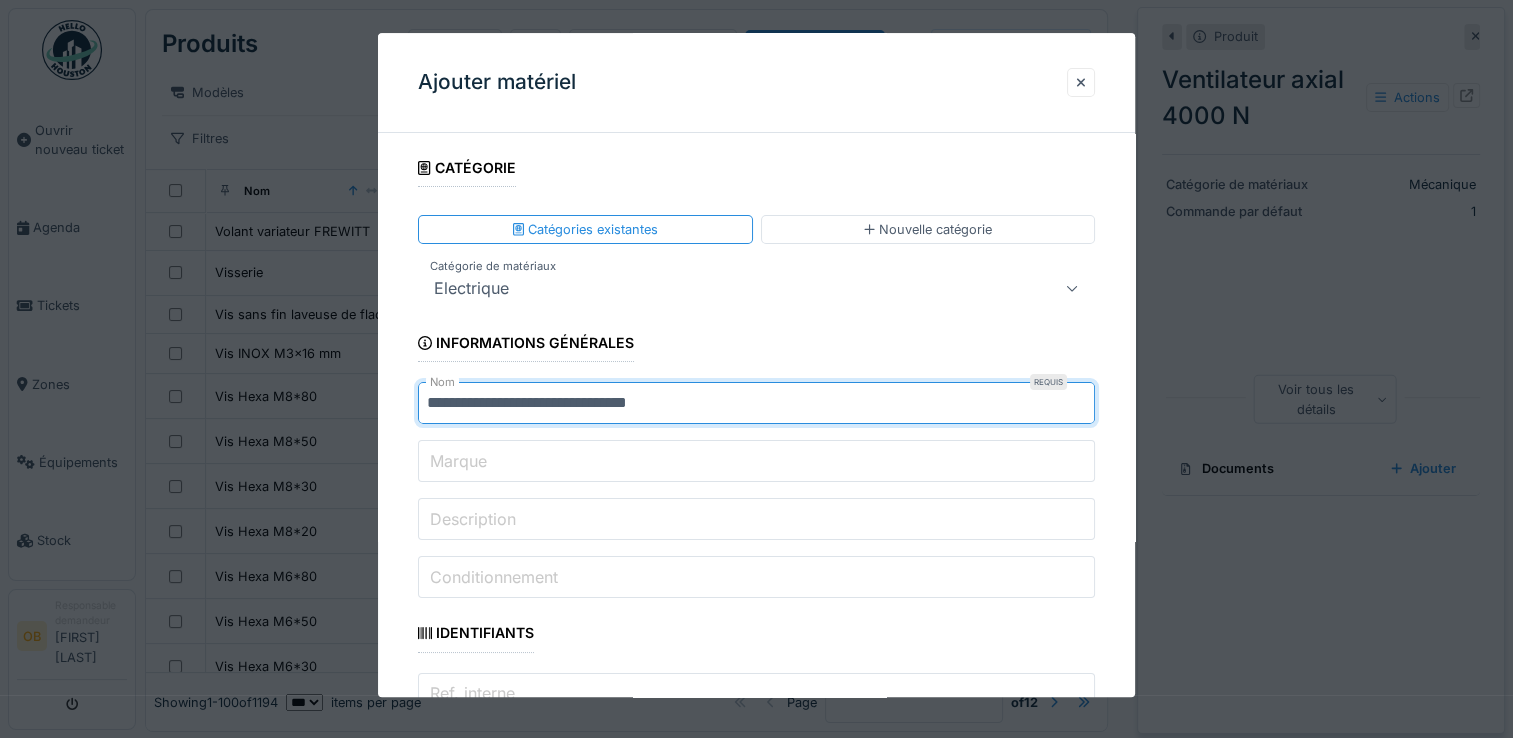type on "**********" 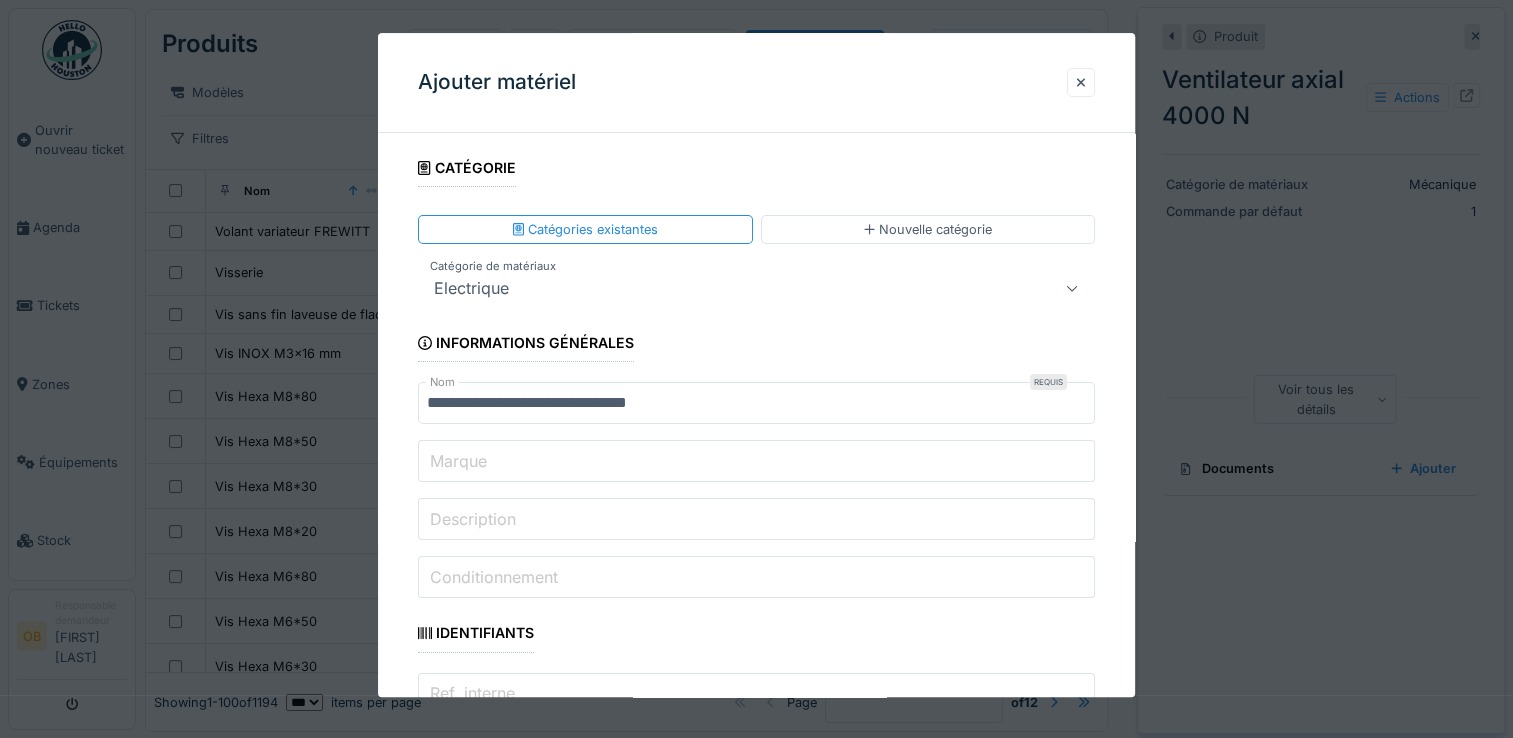 scroll, scrollTop: 401, scrollLeft: 0, axis: vertical 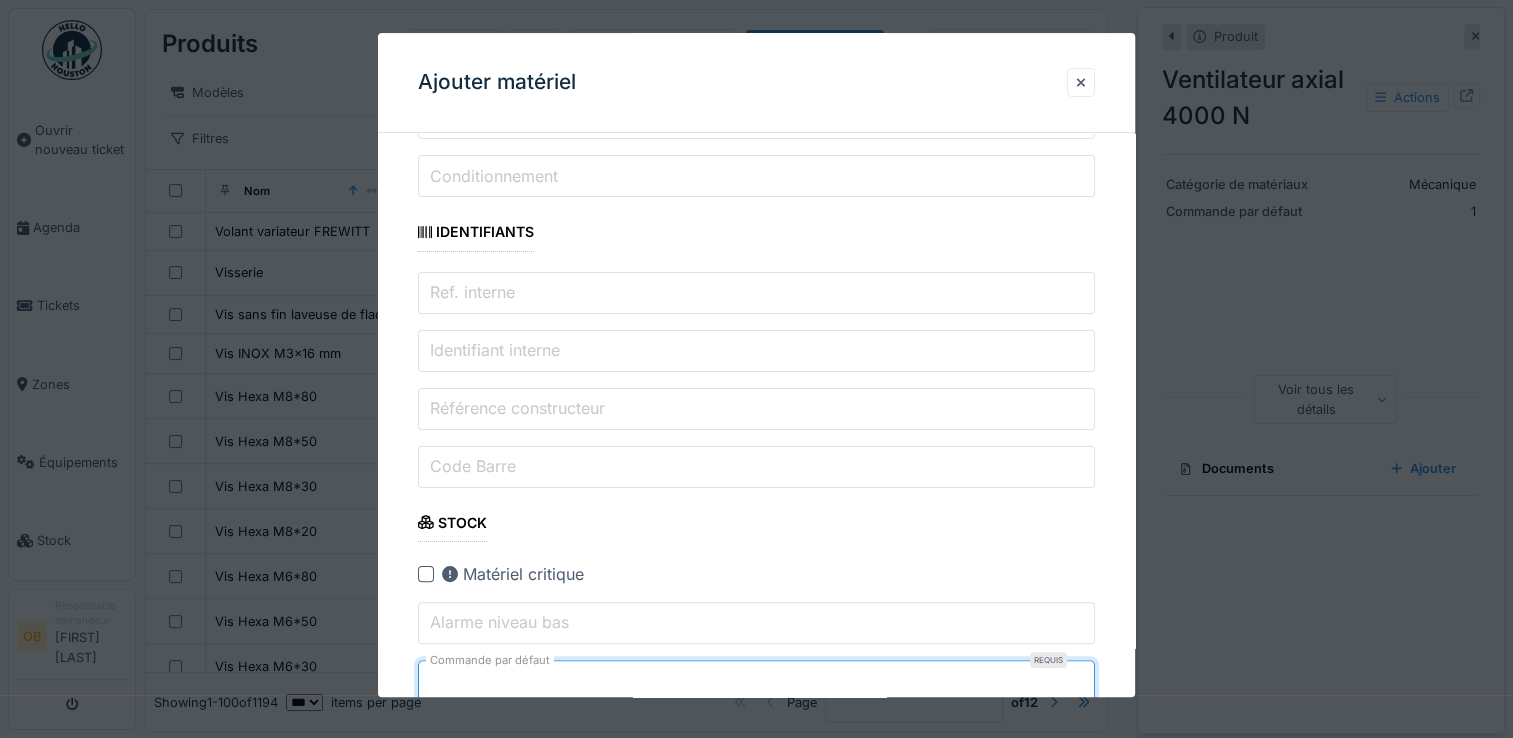type on "*" 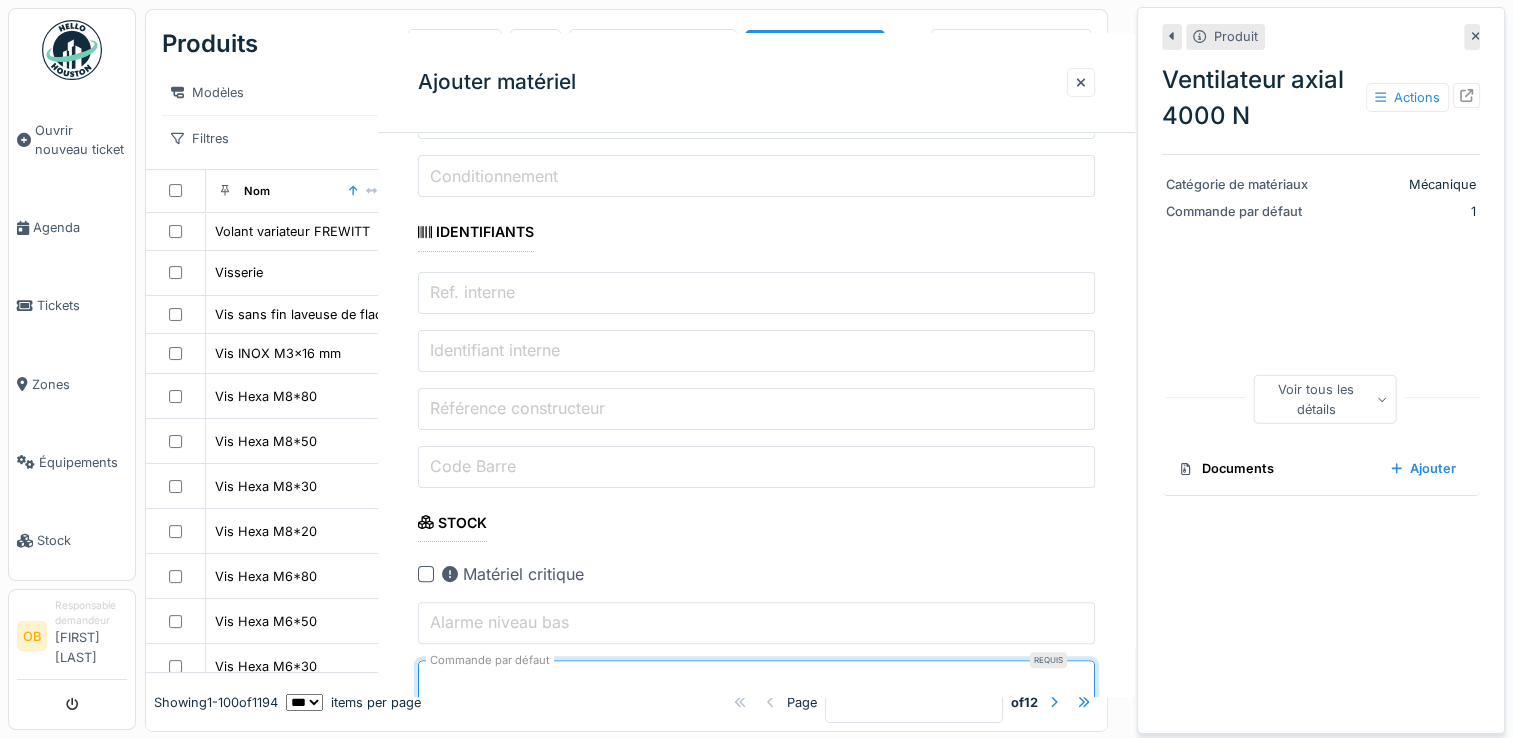 scroll, scrollTop: 0, scrollLeft: 0, axis: both 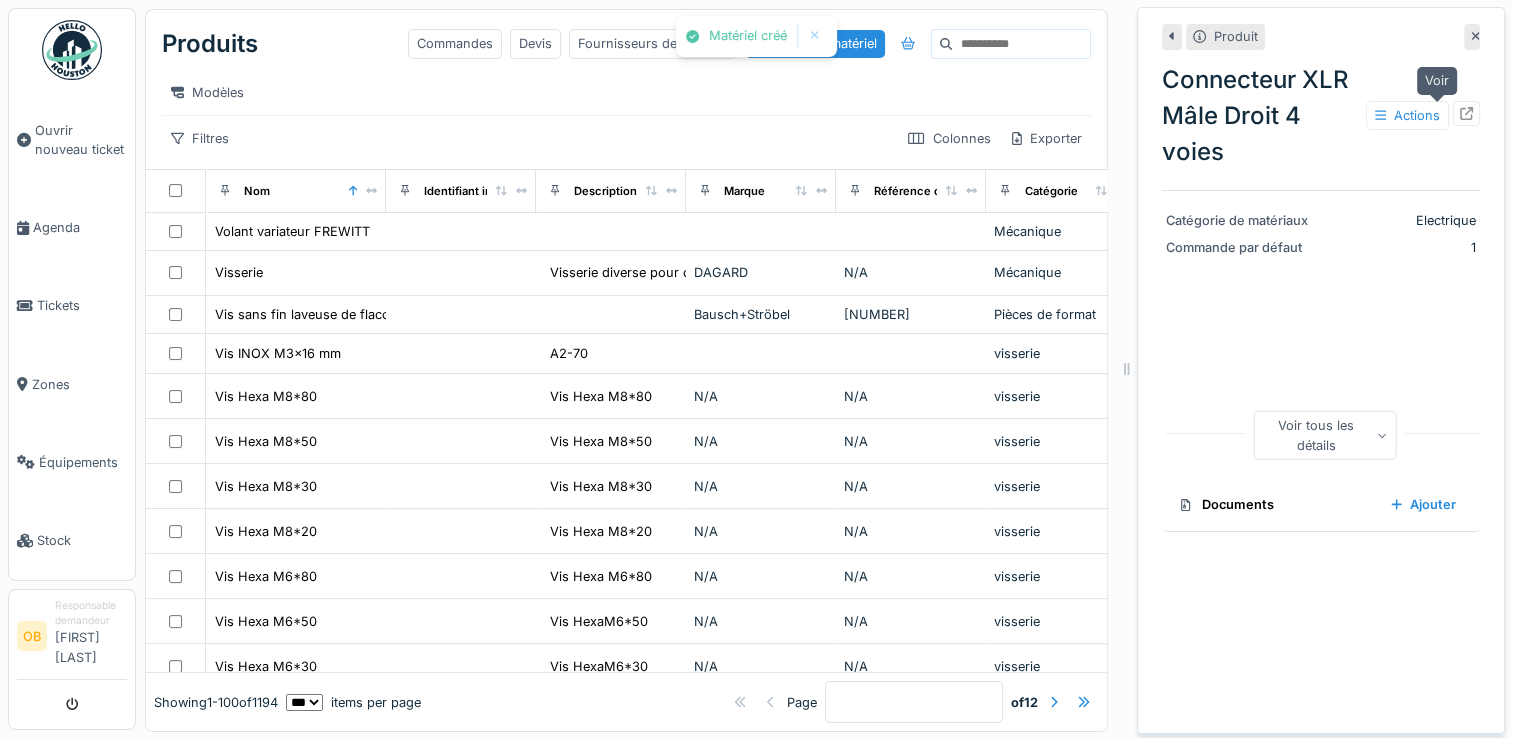 click at bounding box center [1466, 113] 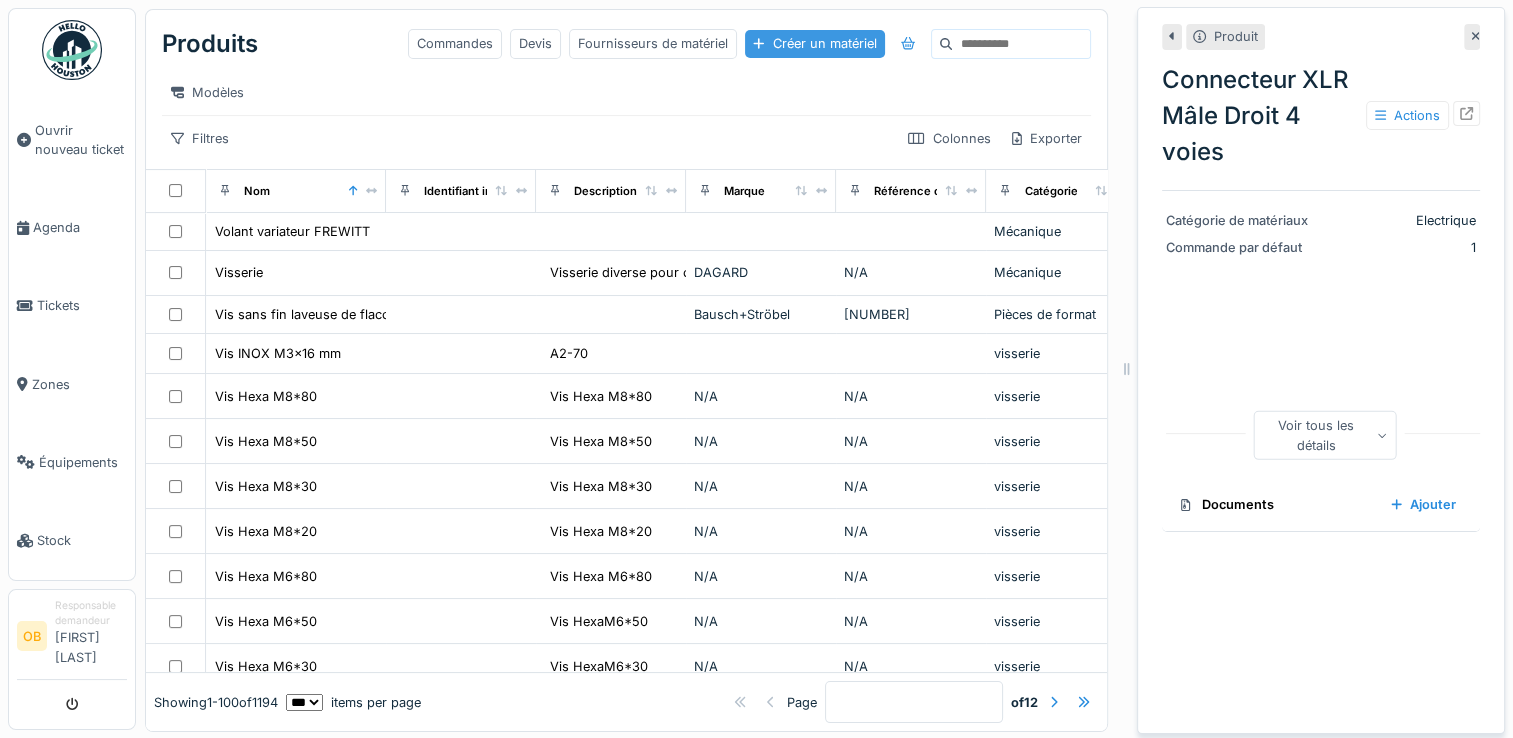 click on "Créer un matériel" at bounding box center [814, 43] 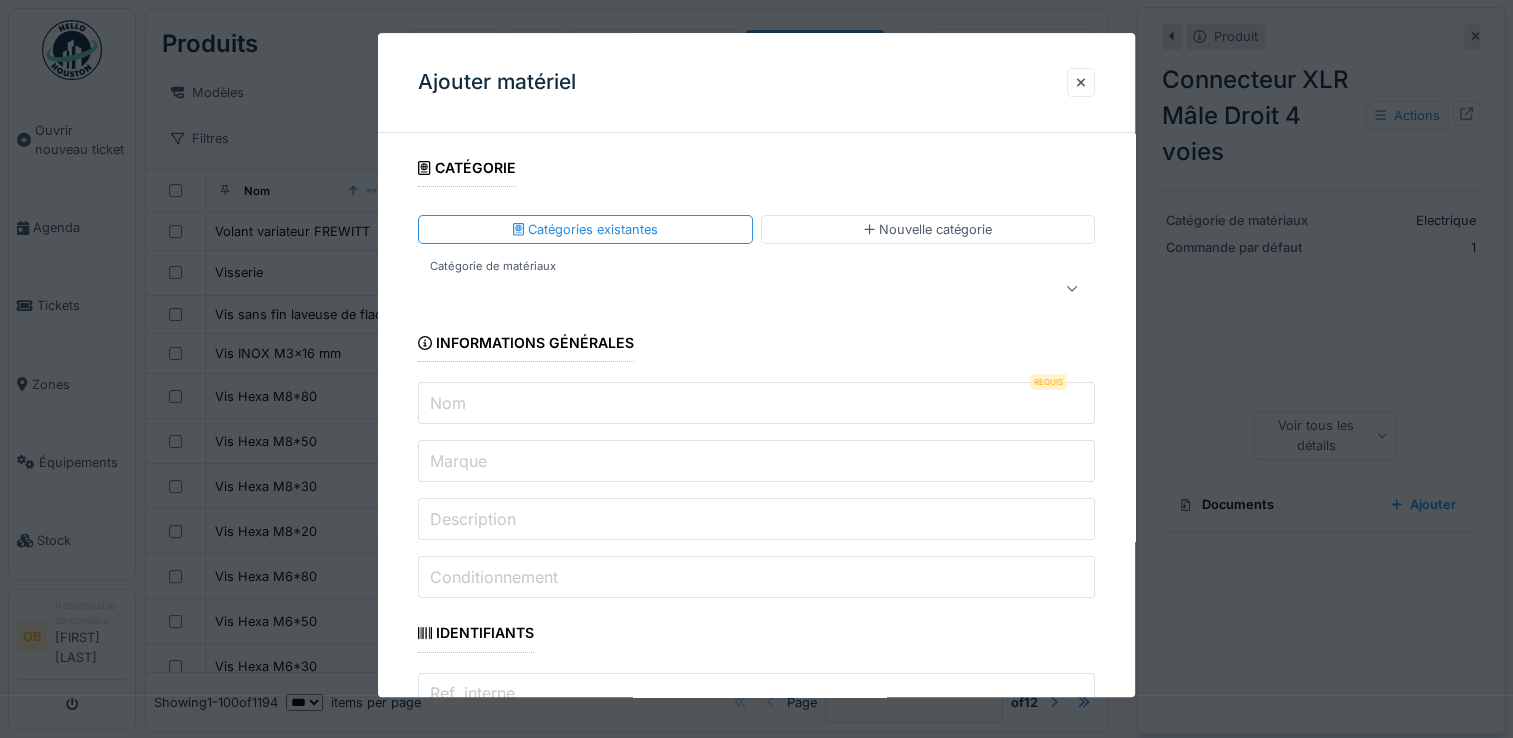 click at bounding box center (722, 289) 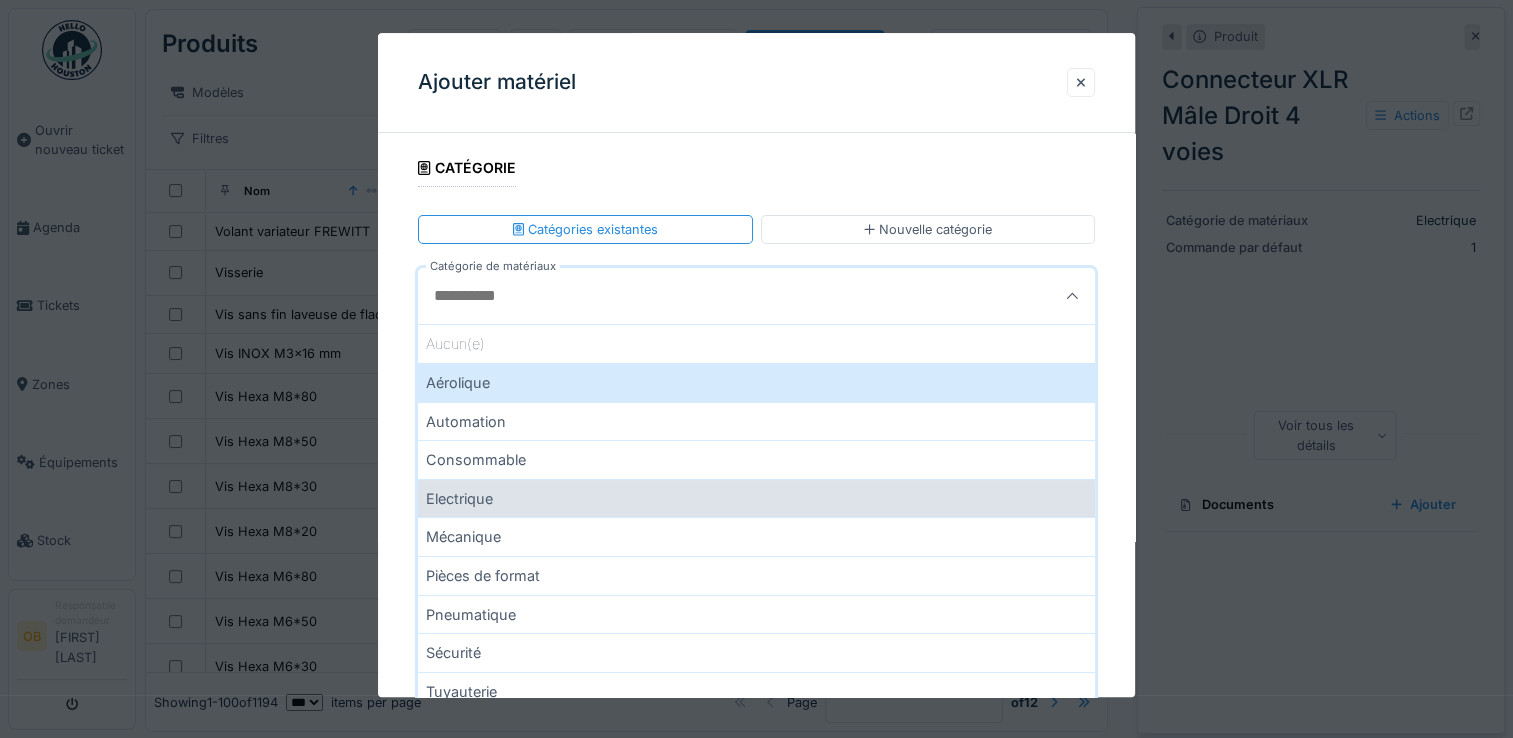 click on "Electrique" at bounding box center [756, 498] 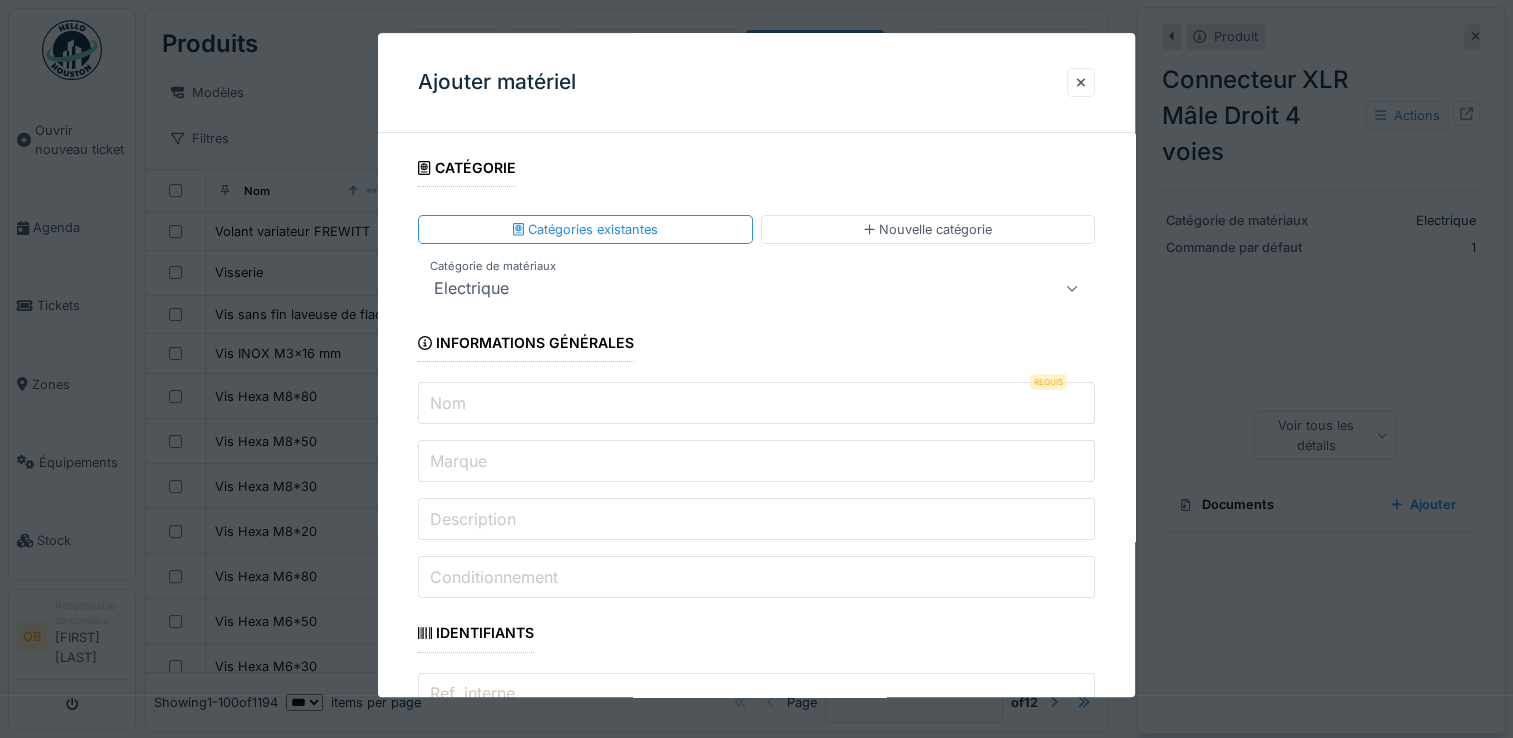click on "Nom" at bounding box center [756, 404] 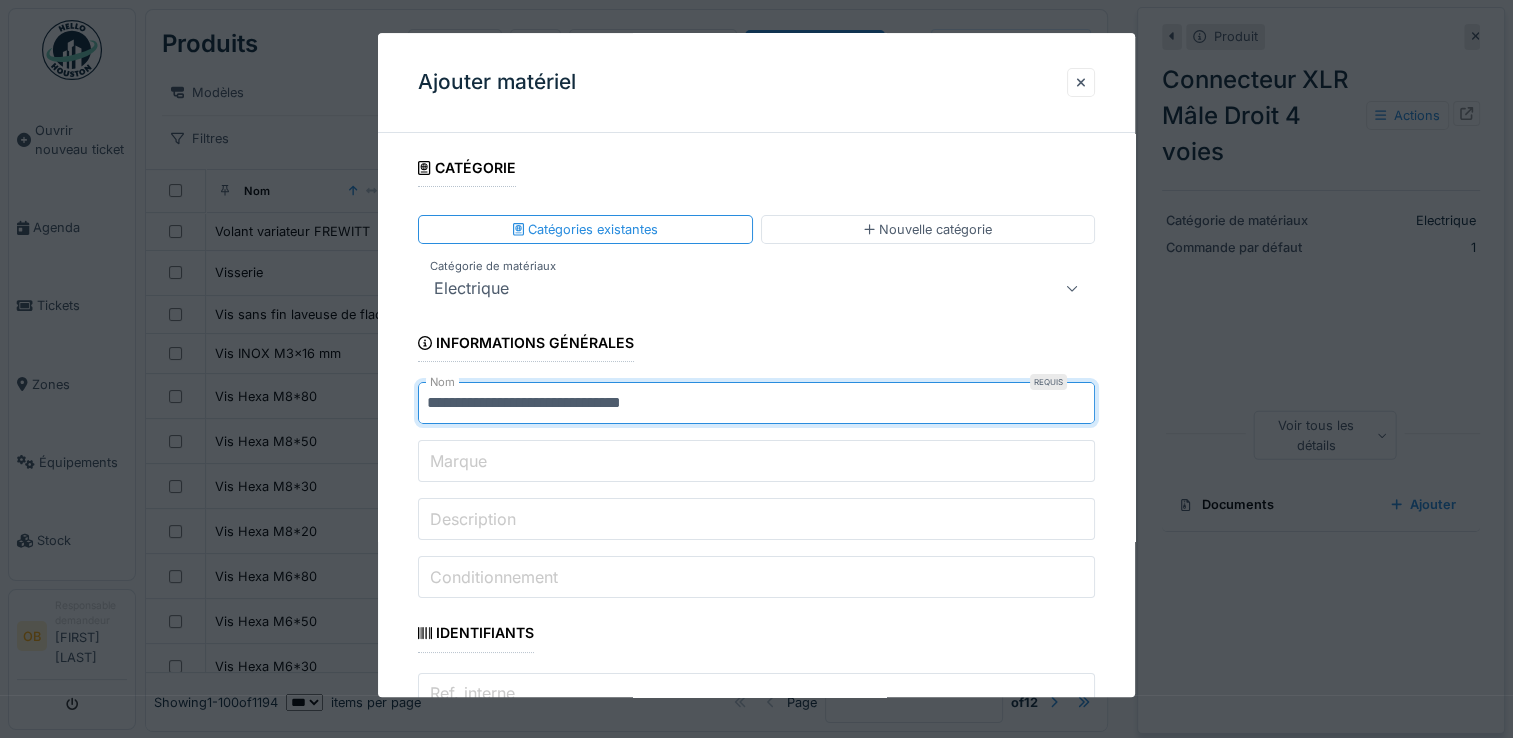 type on "**********" 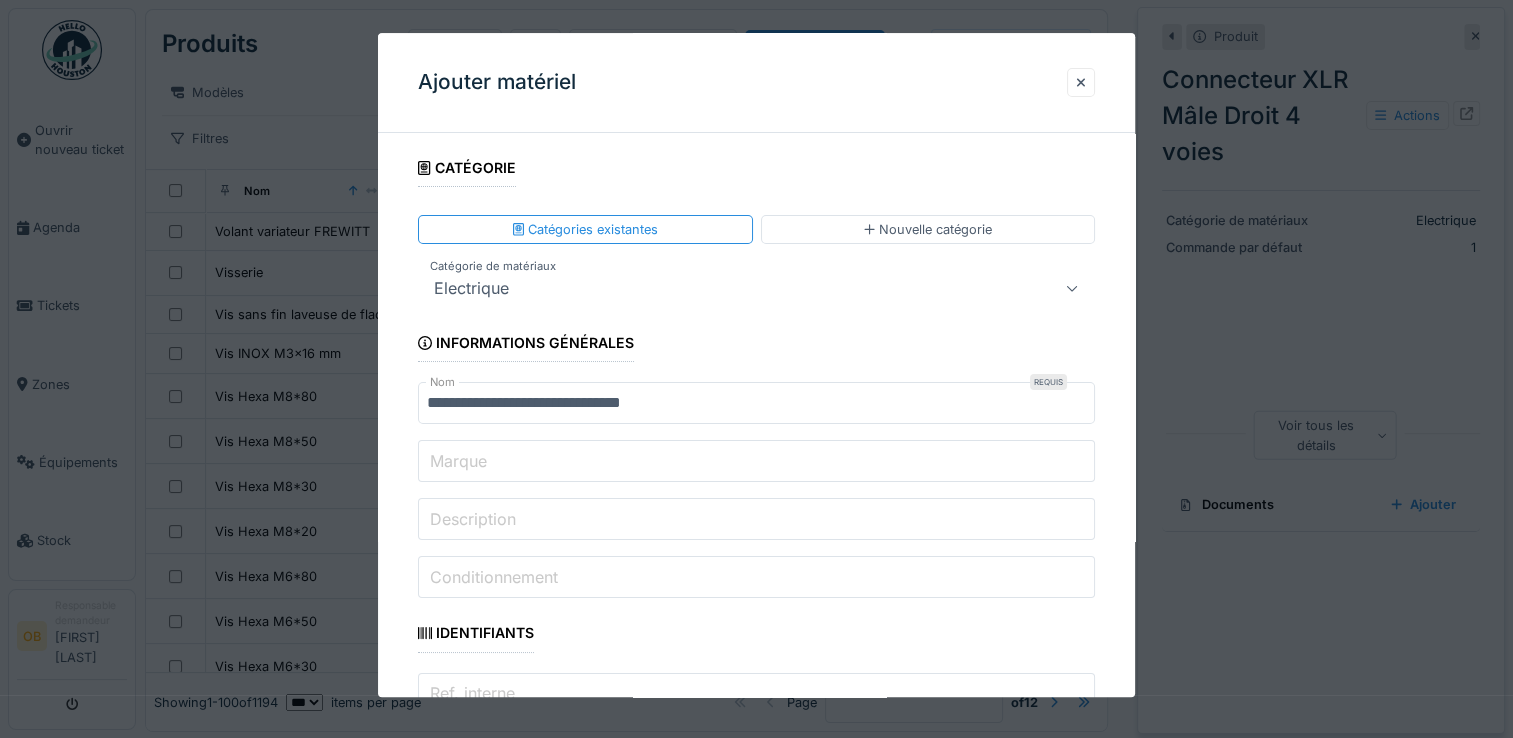 scroll, scrollTop: 401, scrollLeft: 0, axis: vertical 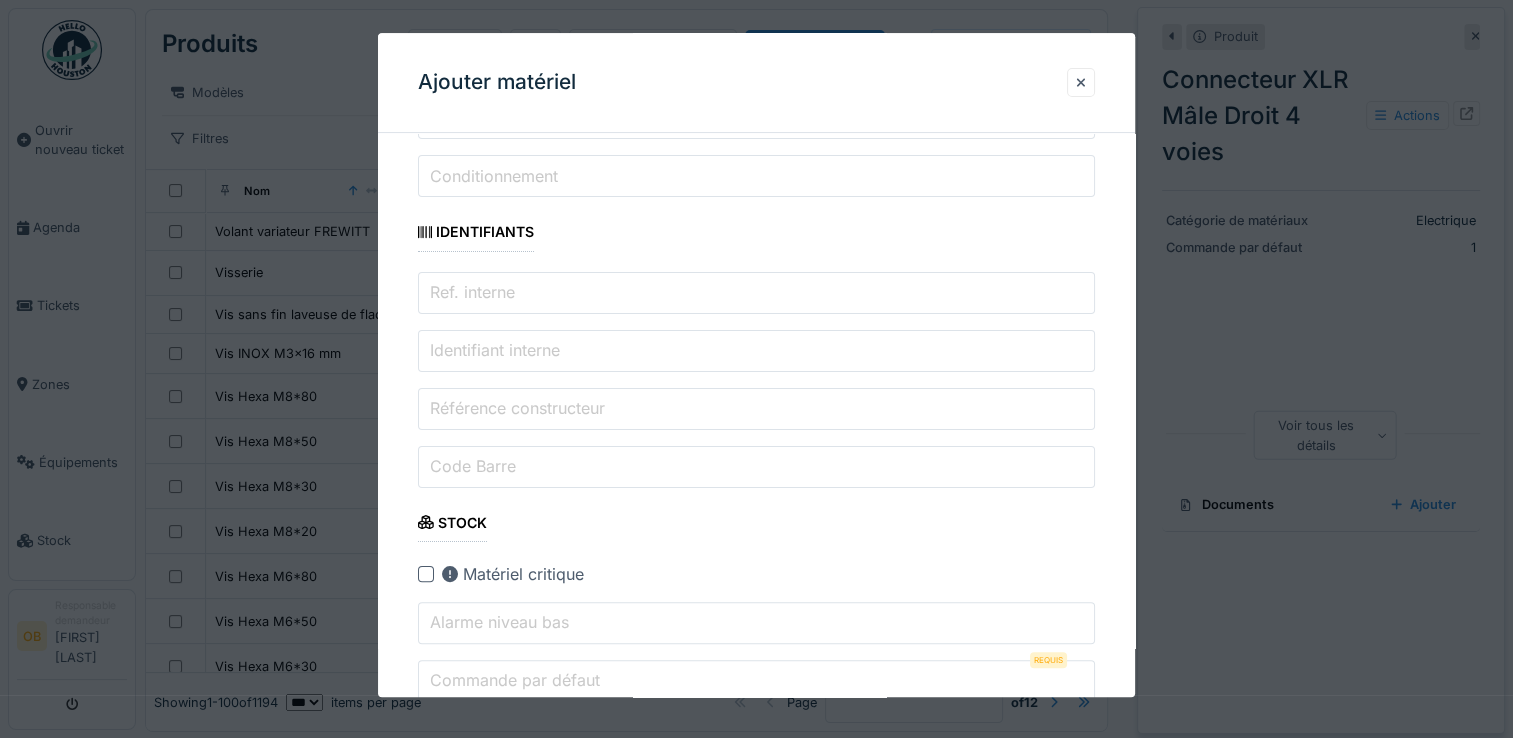 type on "*" 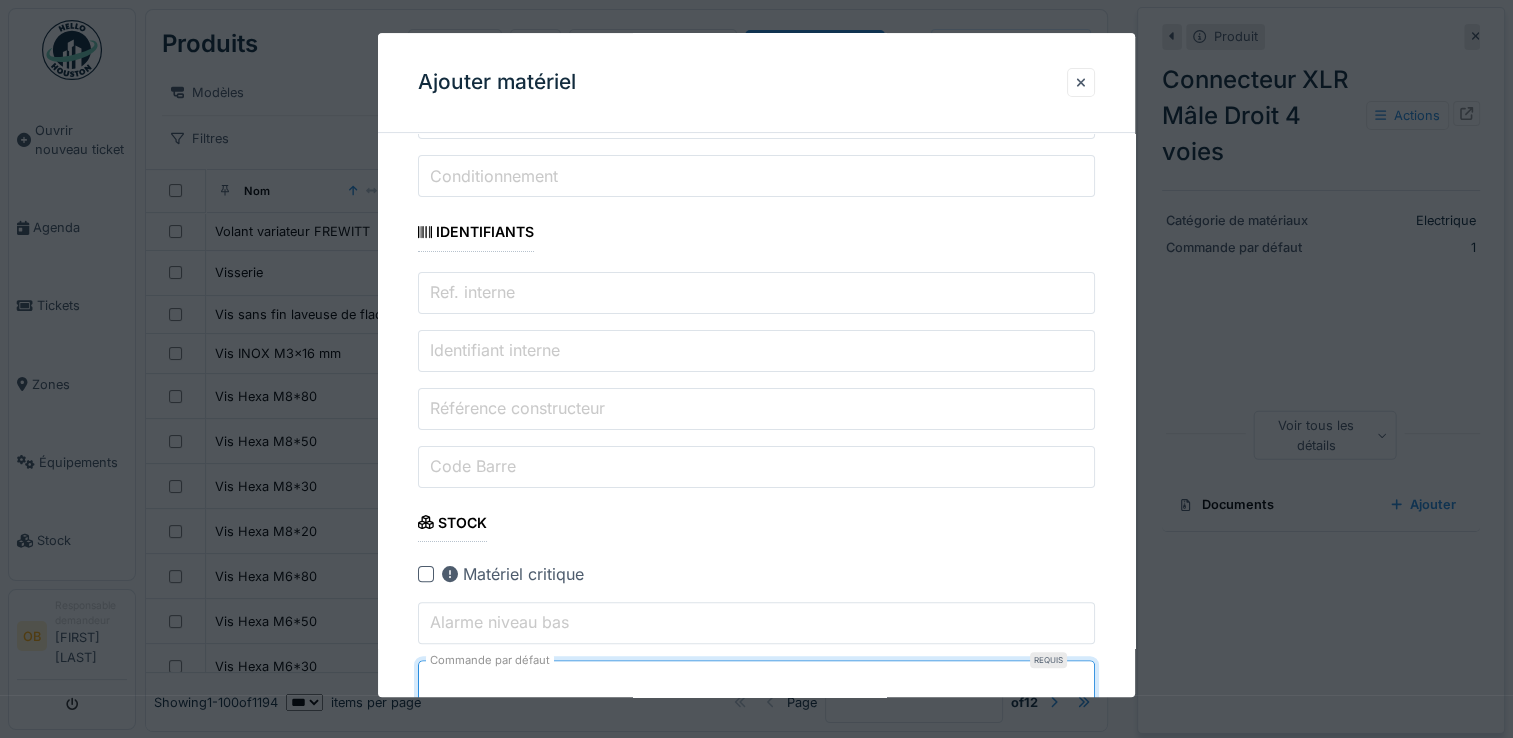 click on "**********" at bounding box center (756, 1468) 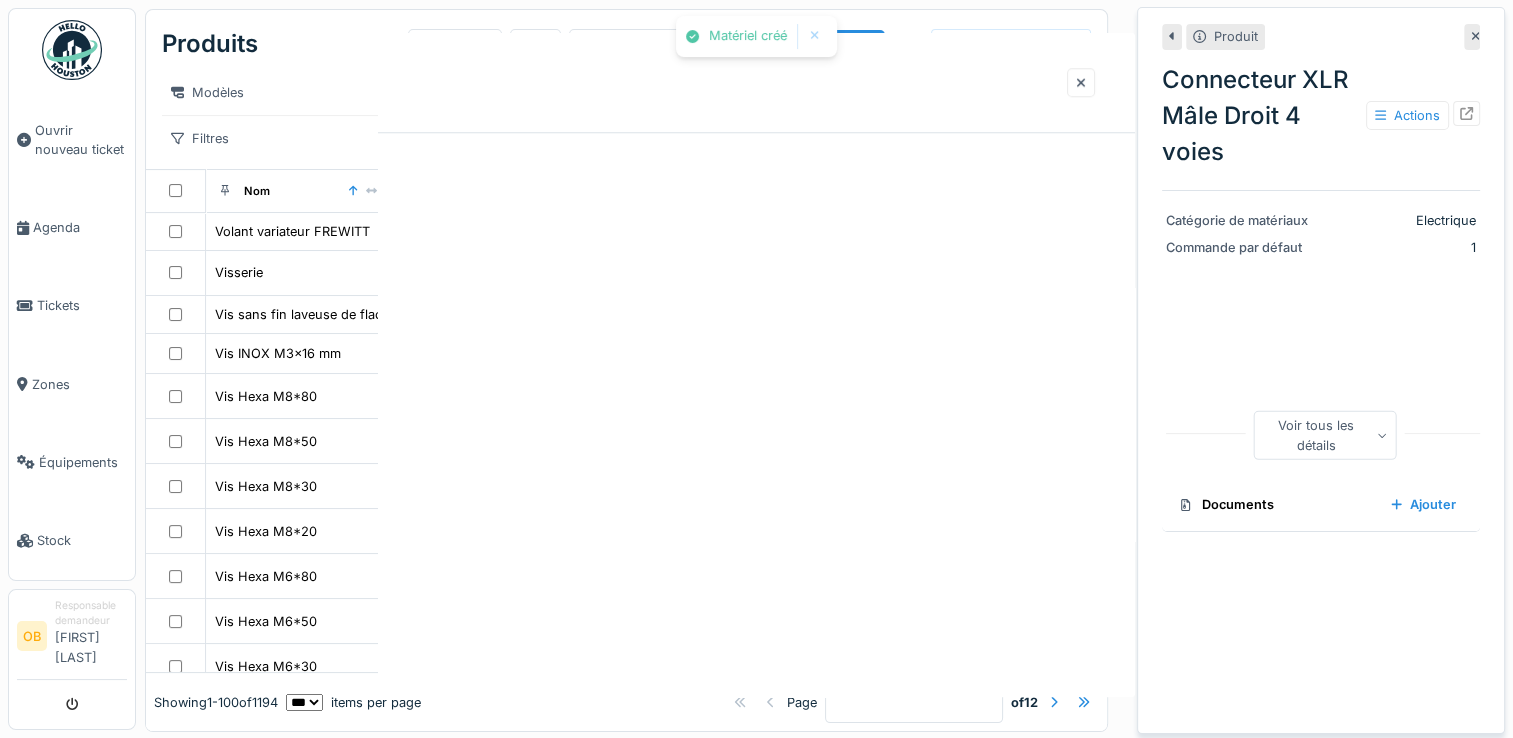 scroll, scrollTop: 0, scrollLeft: 0, axis: both 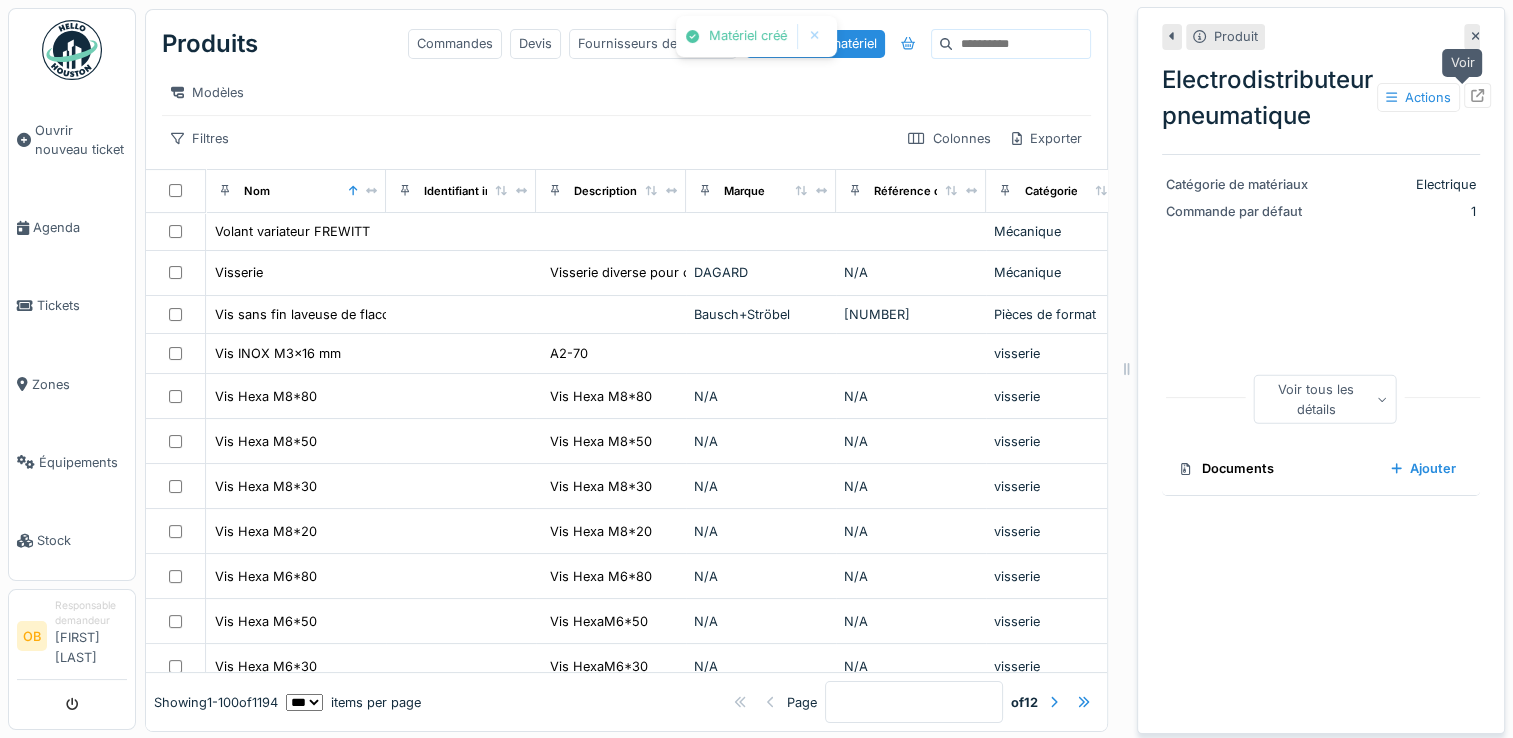 click 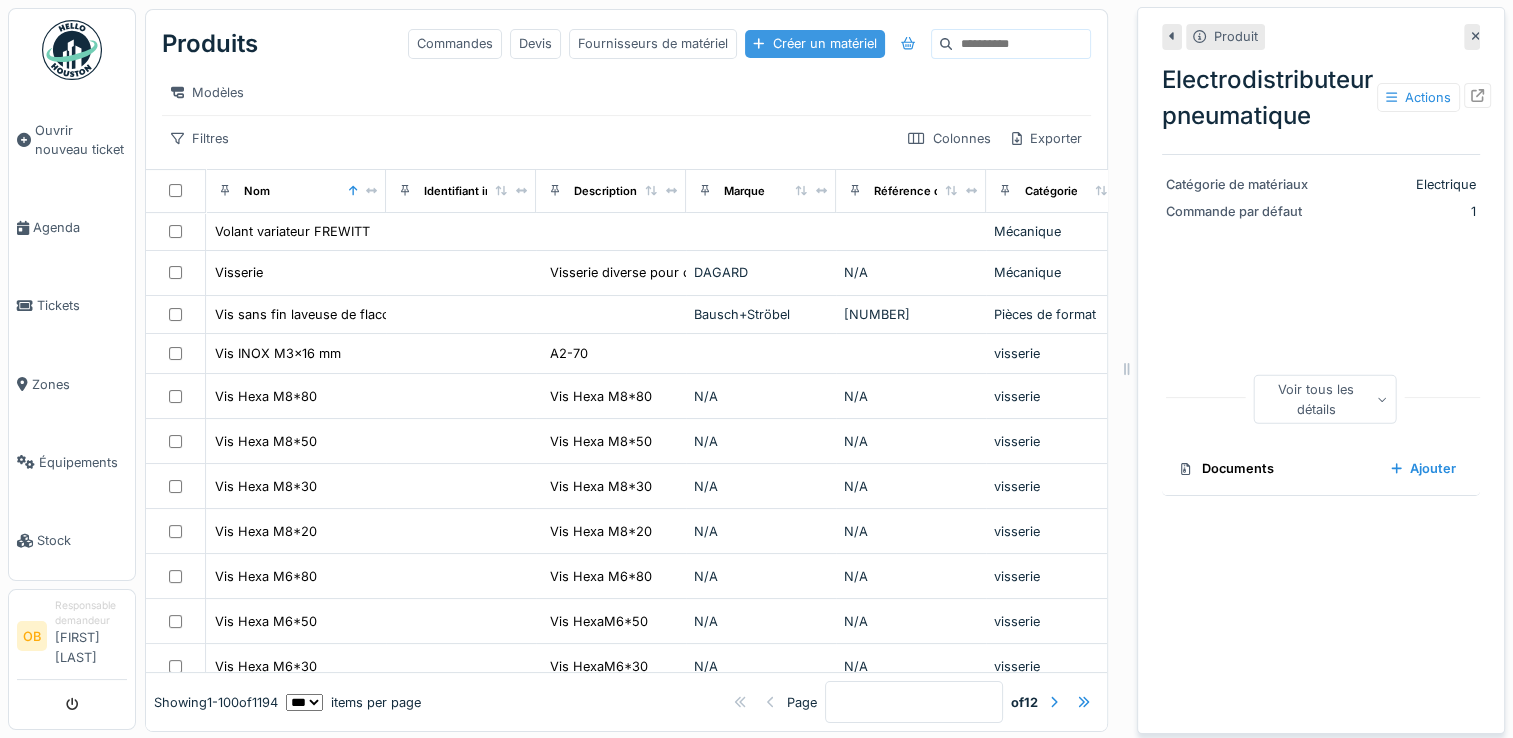 click on "Créer un matériel" at bounding box center (814, 43) 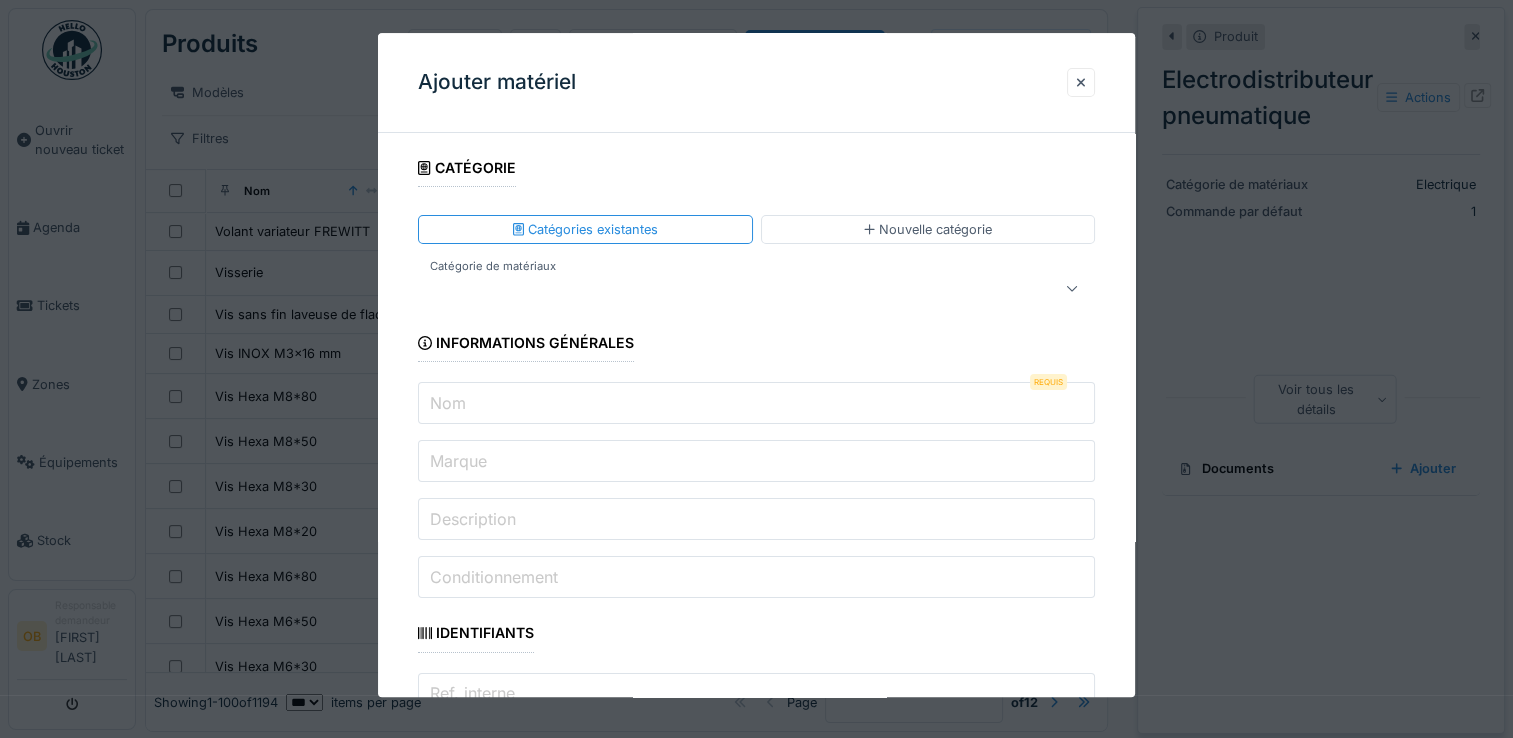 click at bounding box center [722, 289] 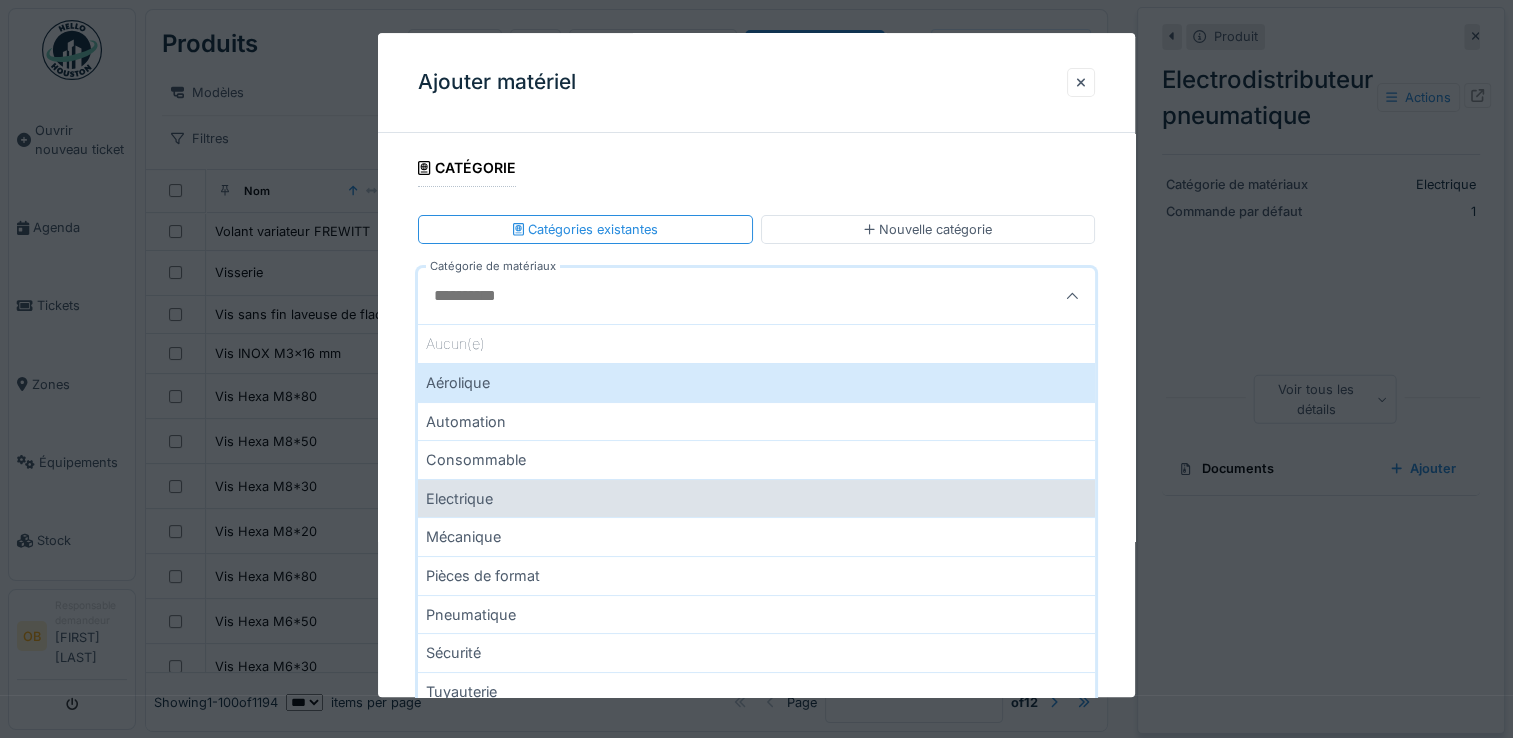 click on "Electrique" at bounding box center [756, 498] 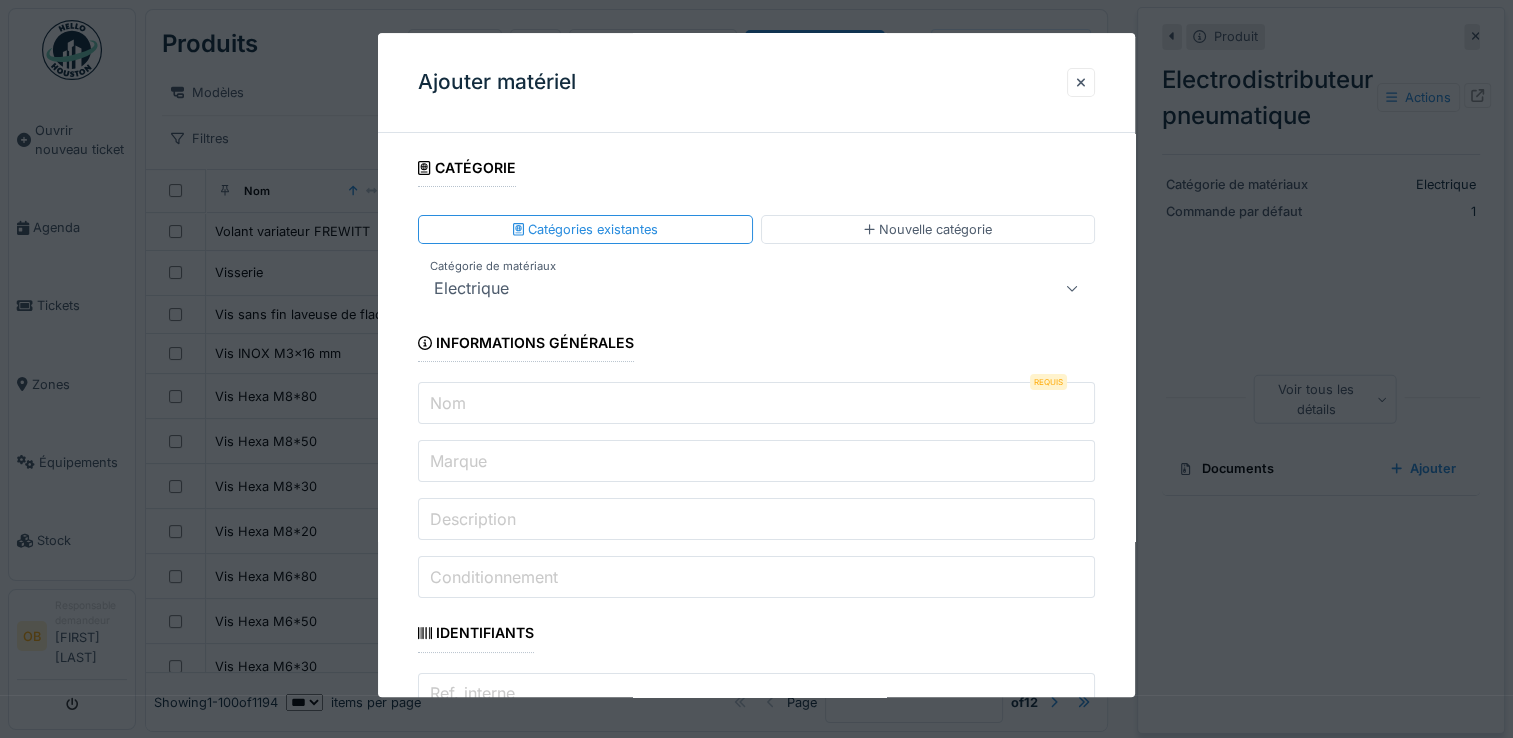 click on "Nom" at bounding box center (756, 404) 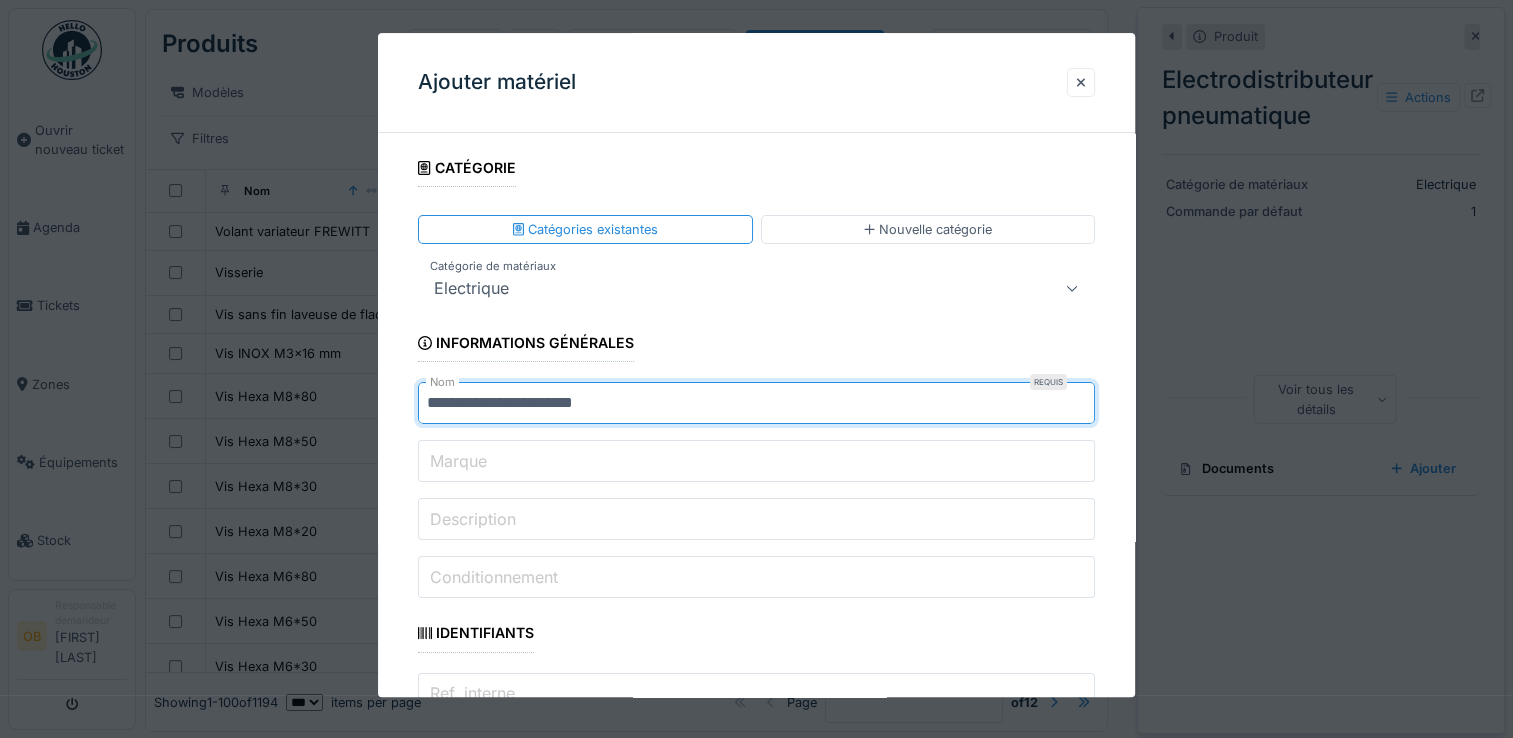 type on "**********" 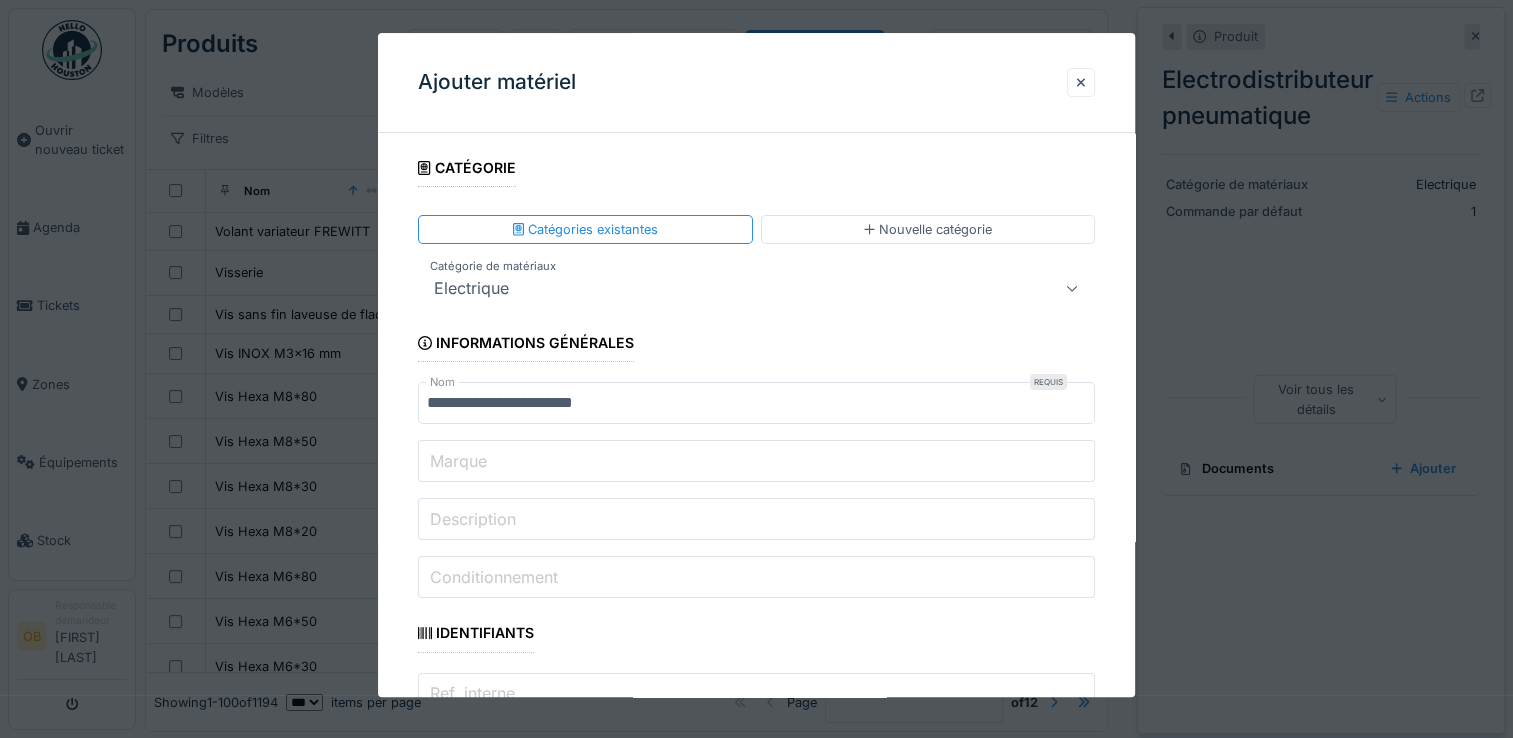 drag, startPoint x: 474, startPoint y: 458, endPoint x: 488, endPoint y: 468, distance: 17.20465 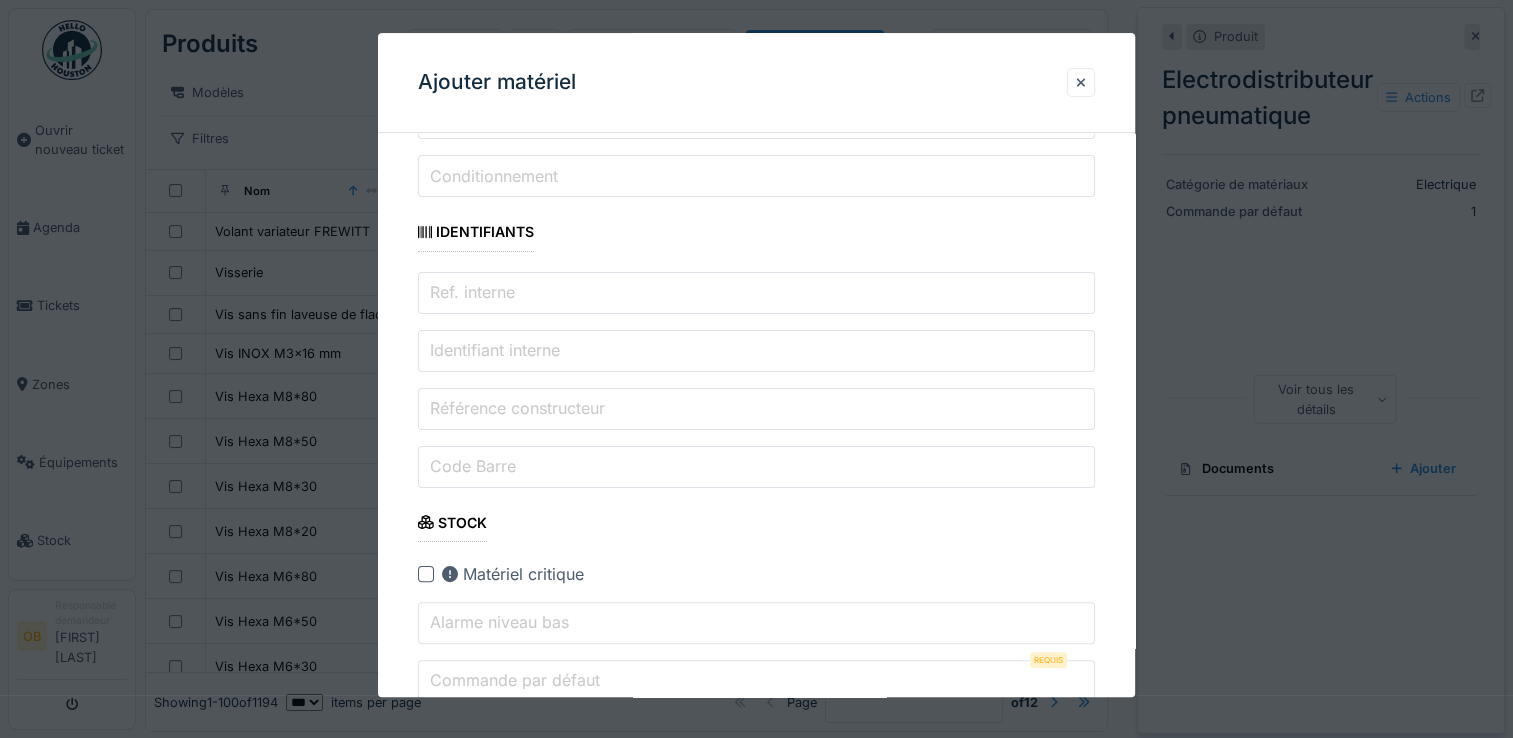 type on "*" 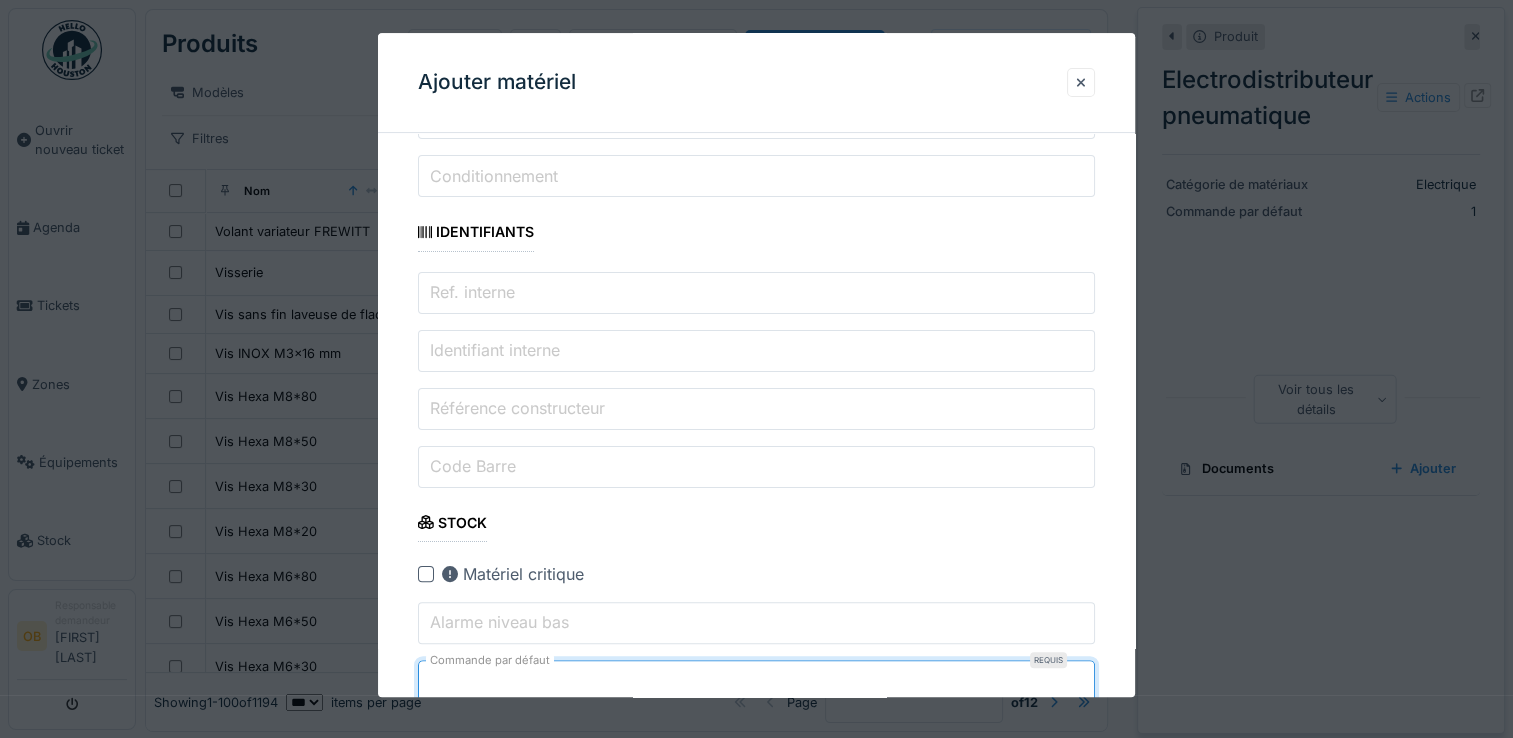 click on "**********" at bounding box center [756, 1468] 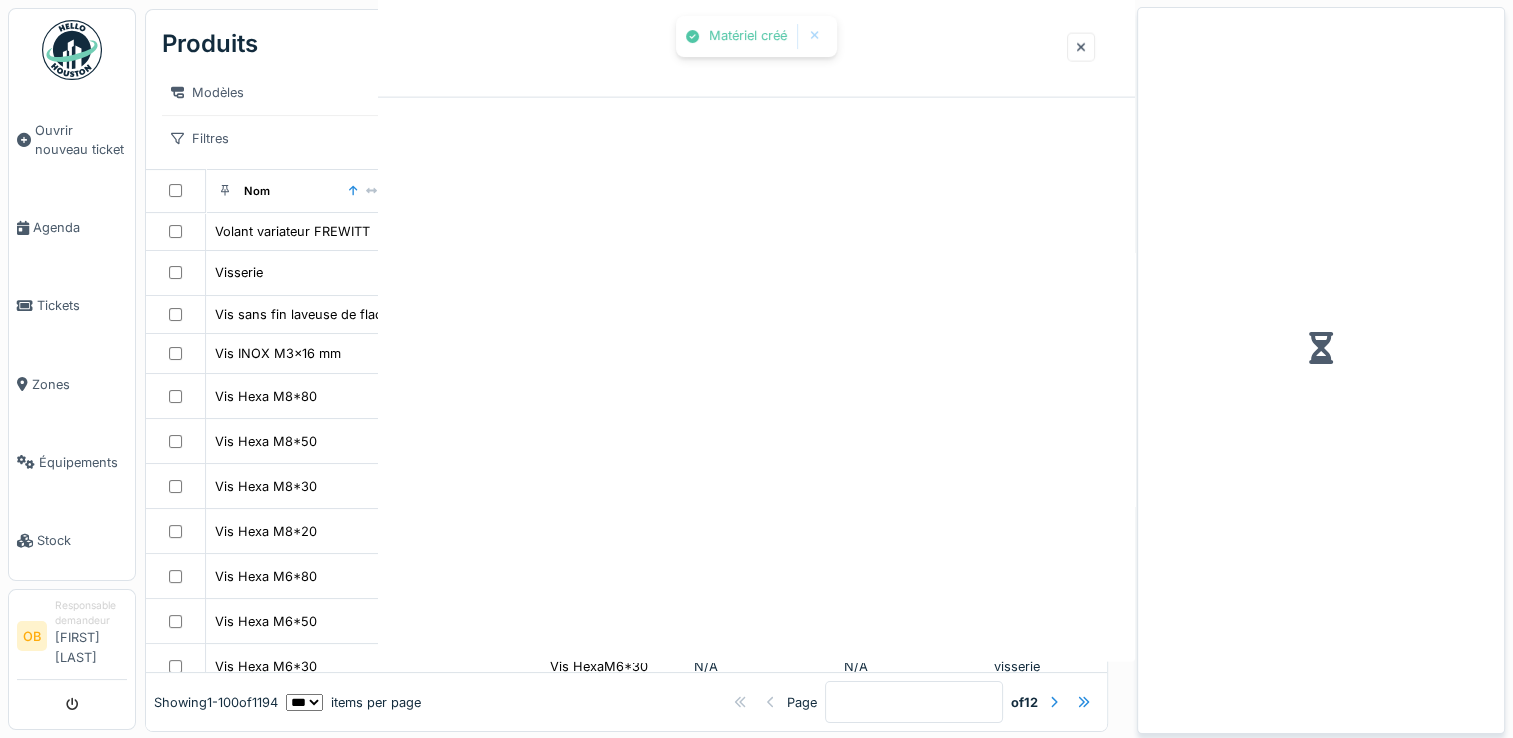 scroll, scrollTop: 0, scrollLeft: 0, axis: both 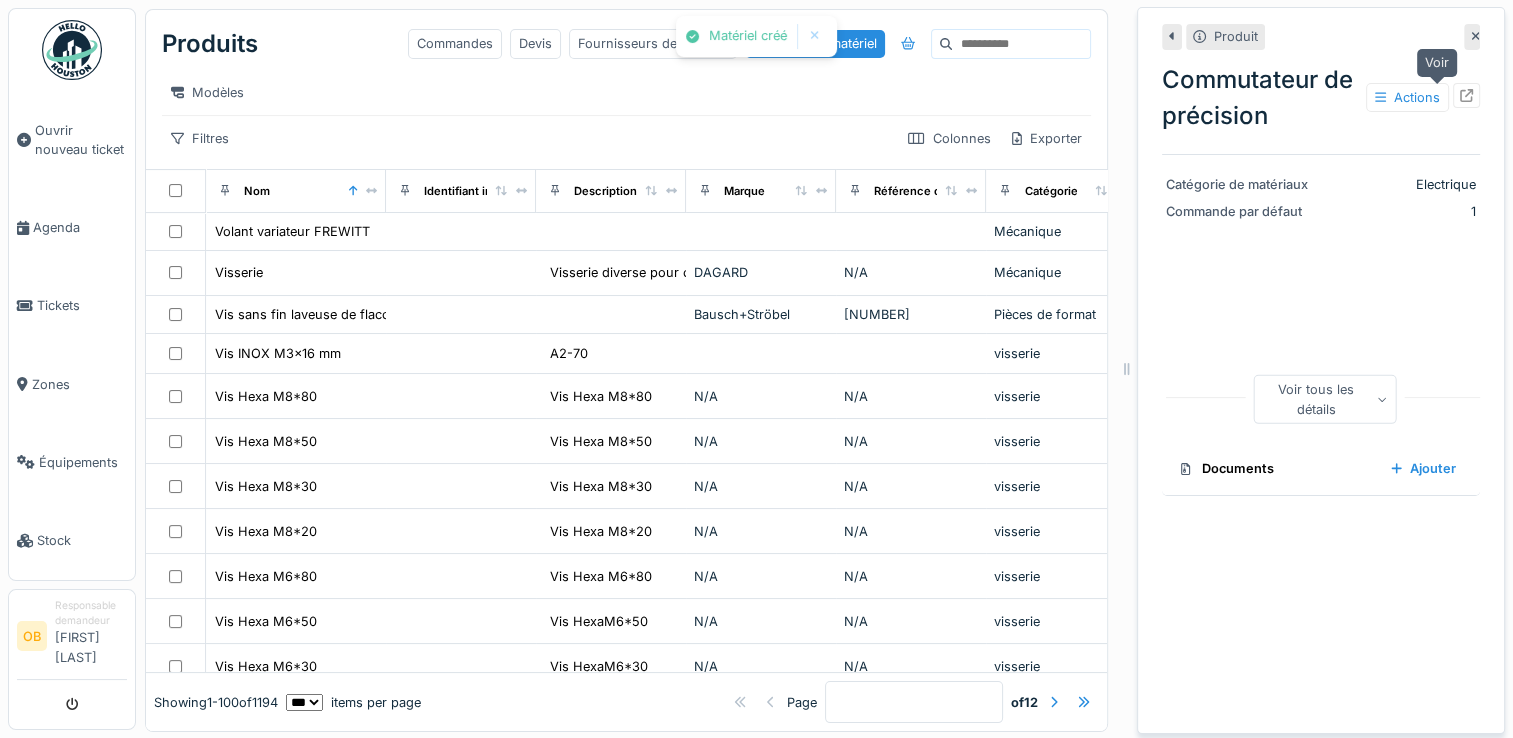 click at bounding box center [1466, 95] 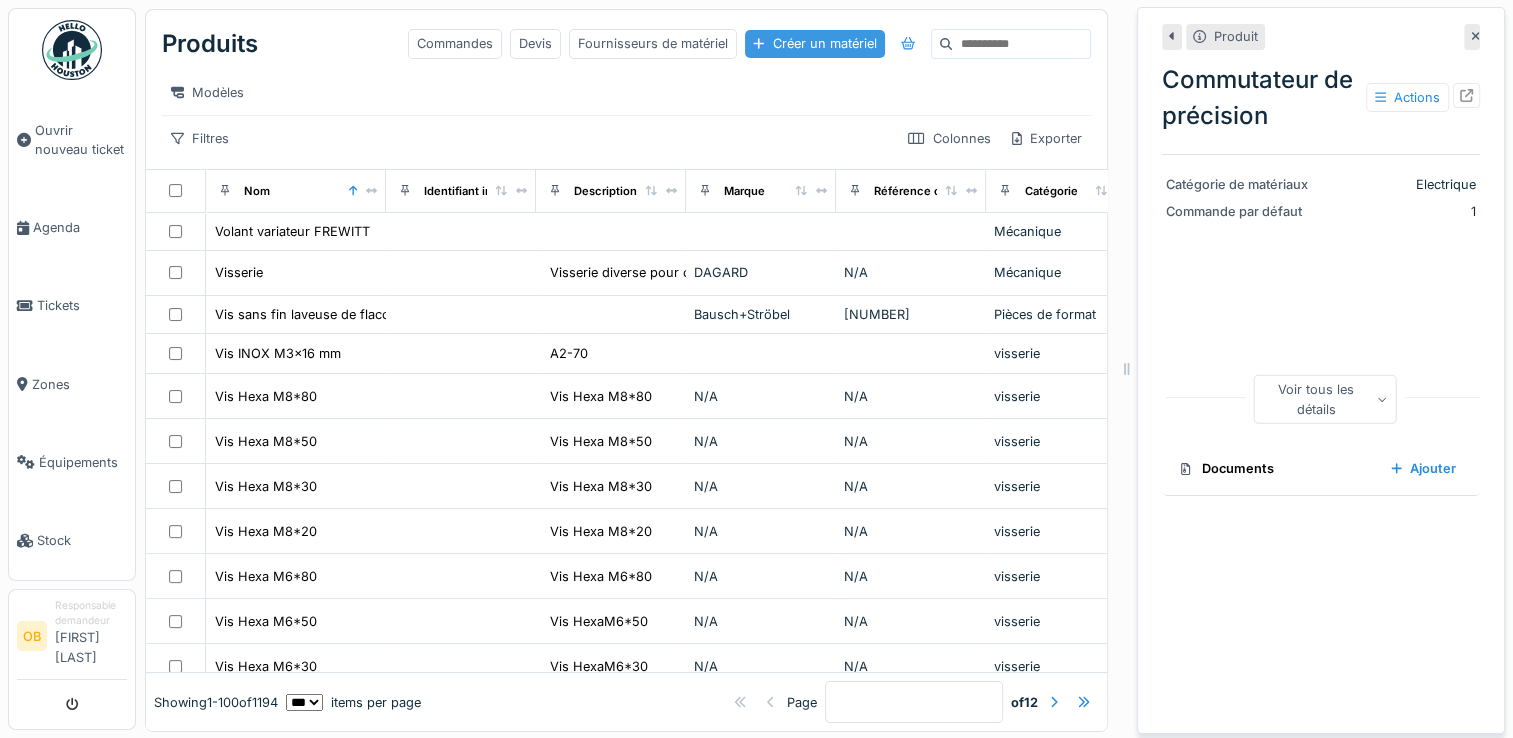 click on "Créer un matériel" at bounding box center (814, 43) 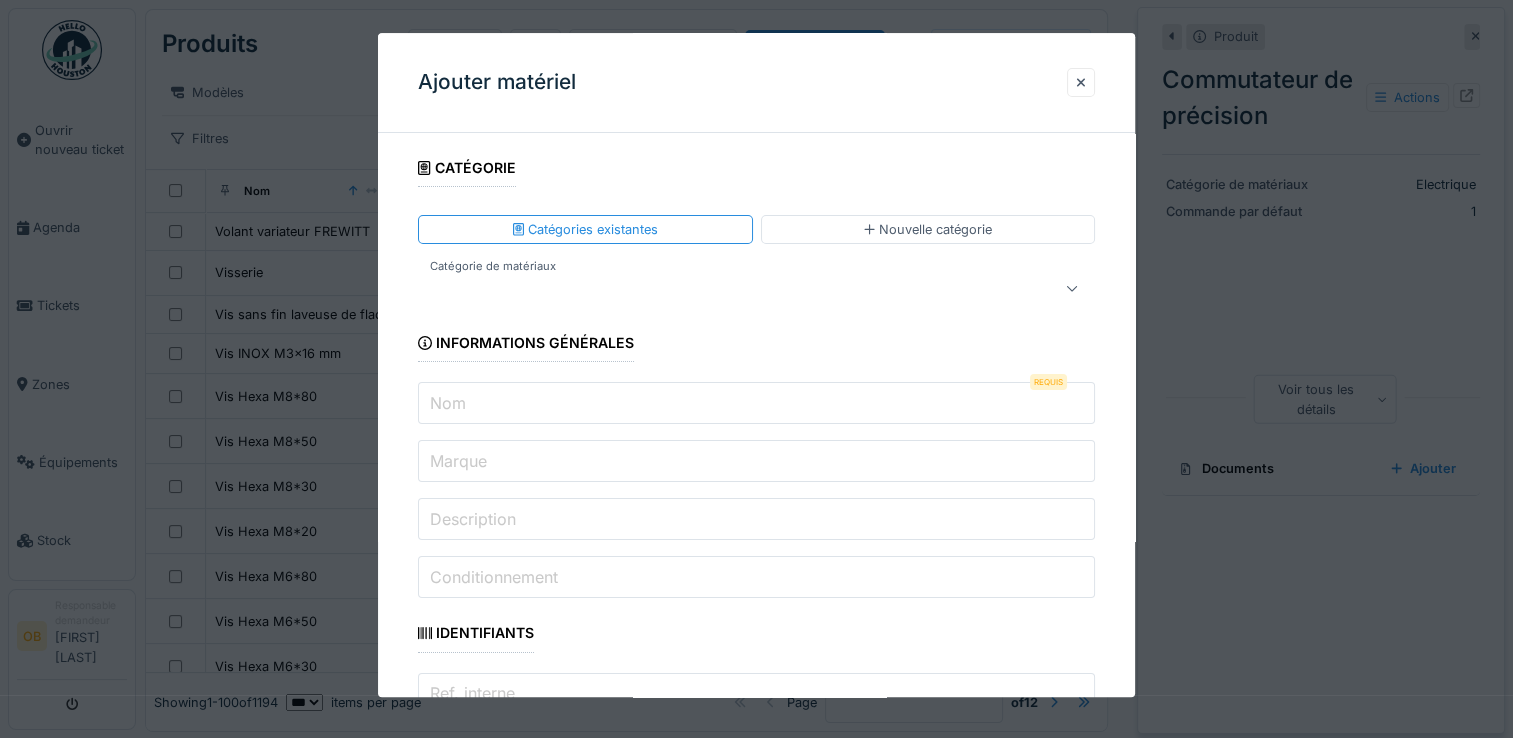 click at bounding box center (756, 289) 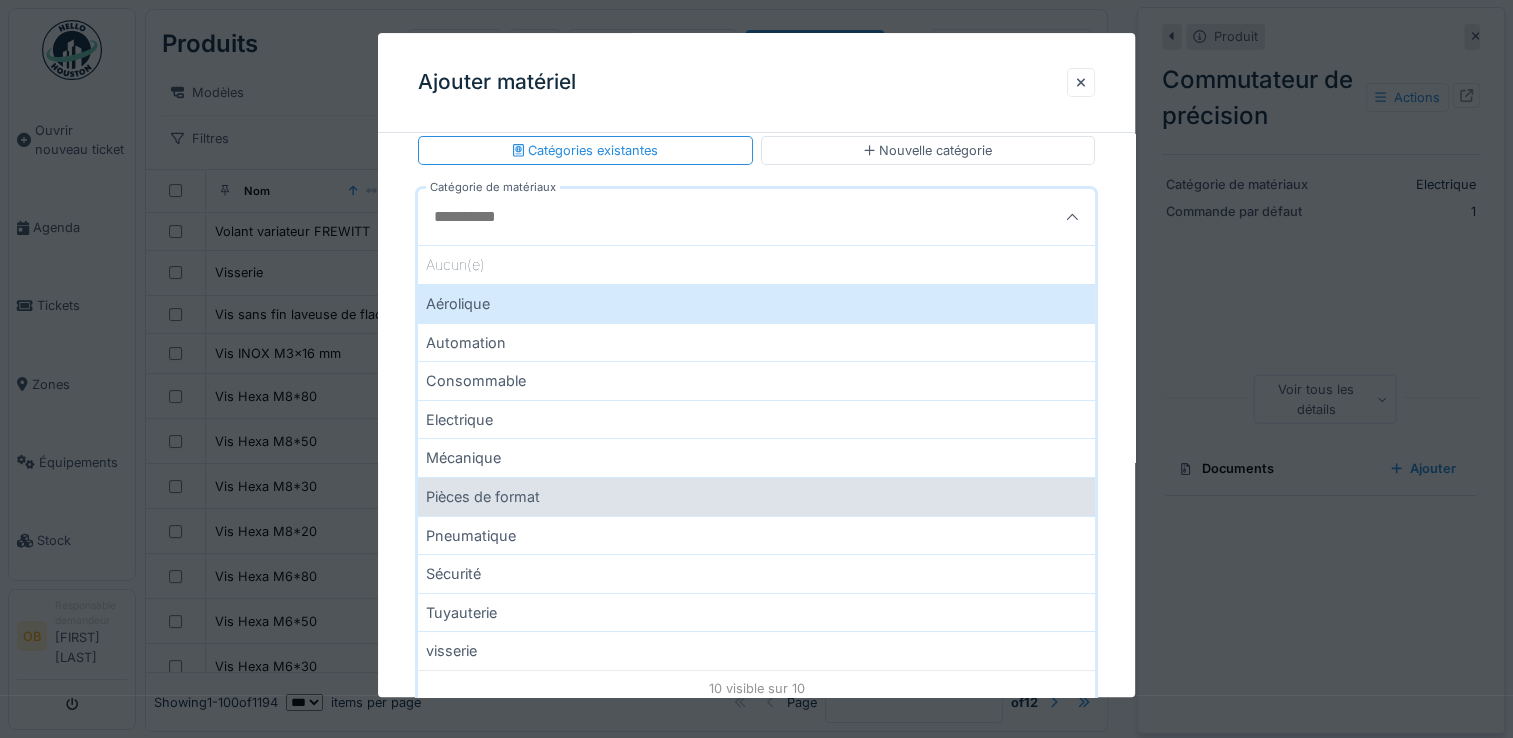 scroll, scrollTop: 133, scrollLeft: 0, axis: vertical 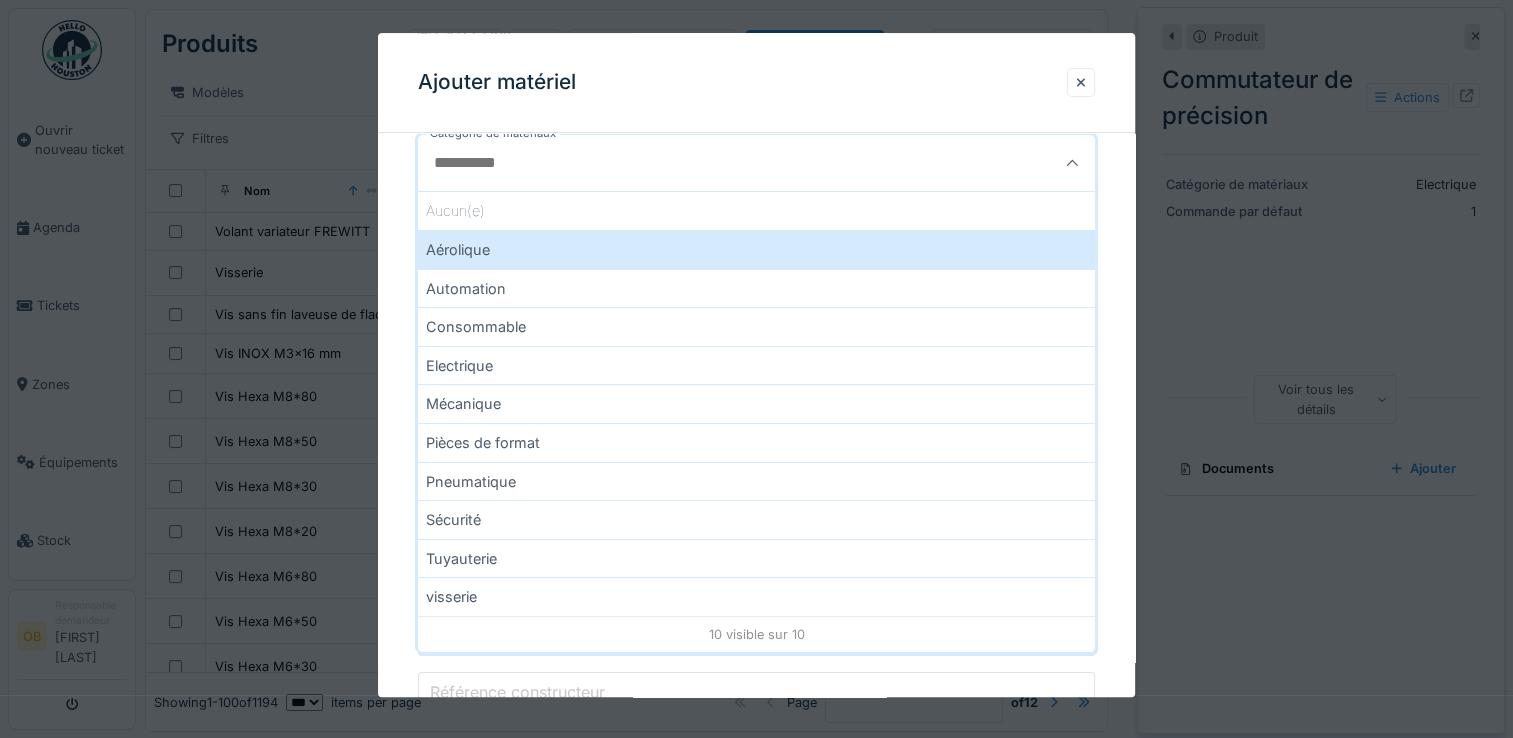 click on "Mécanique" at bounding box center (756, 404) 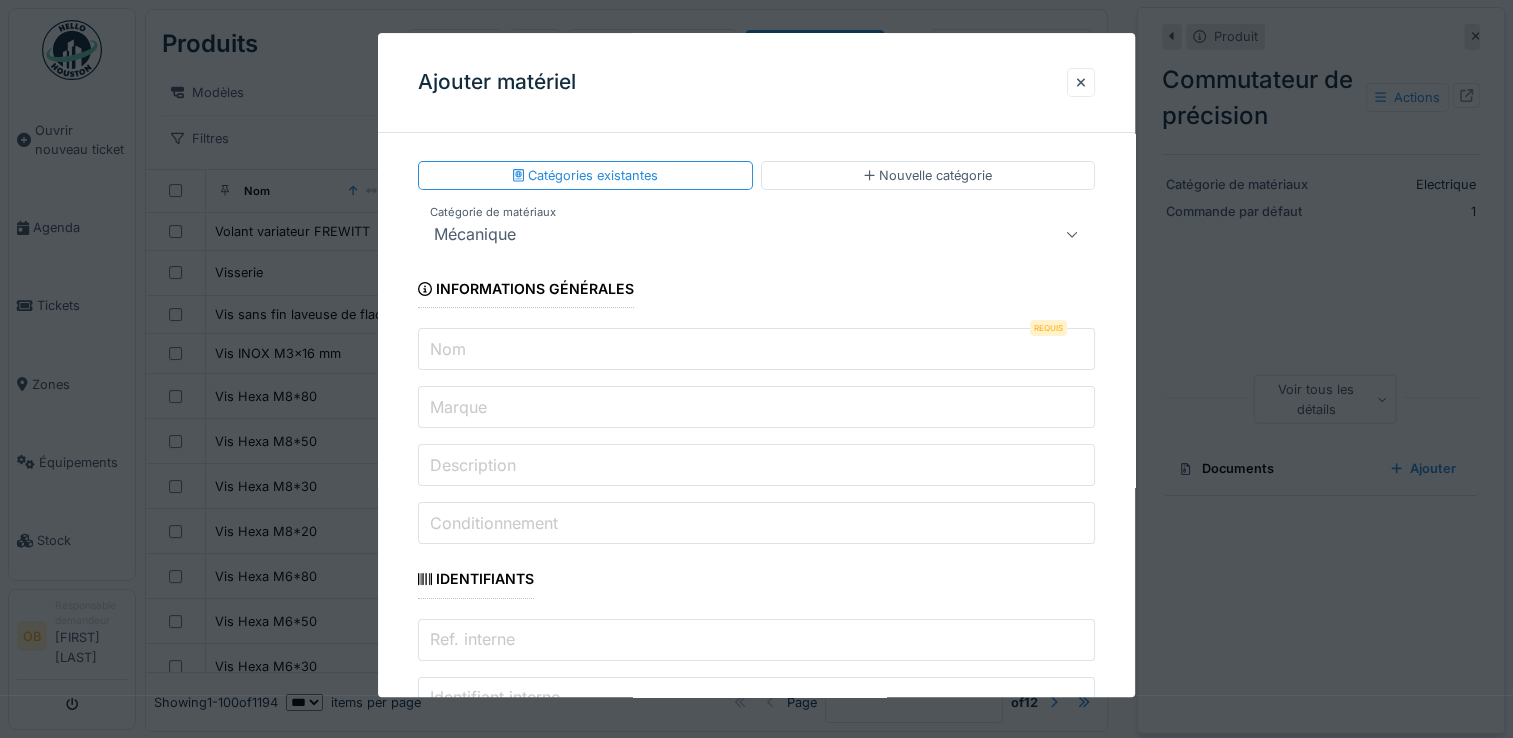 scroll, scrollTop: 0, scrollLeft: 0, axis: both 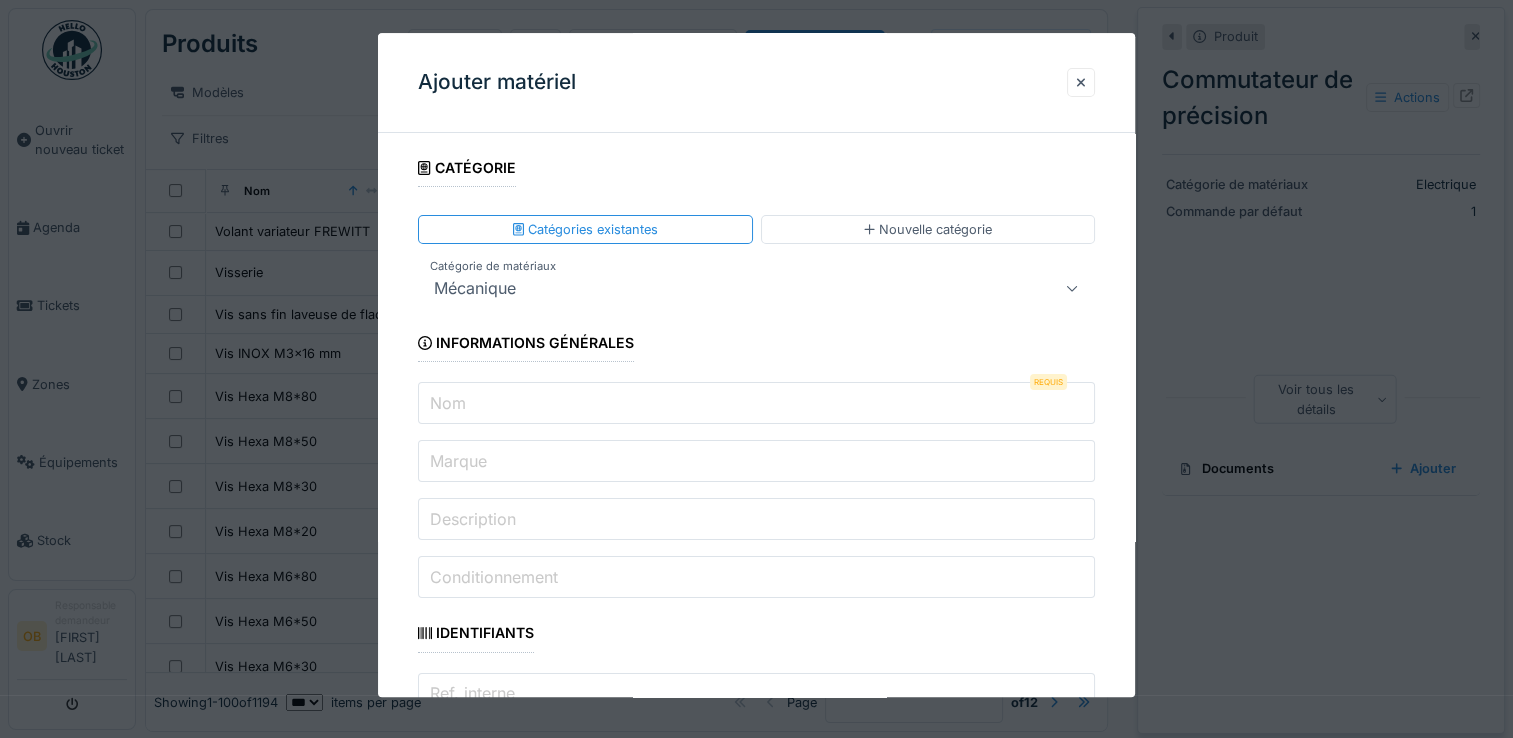 click on "Mécanique" at bounding box center [475, 289] 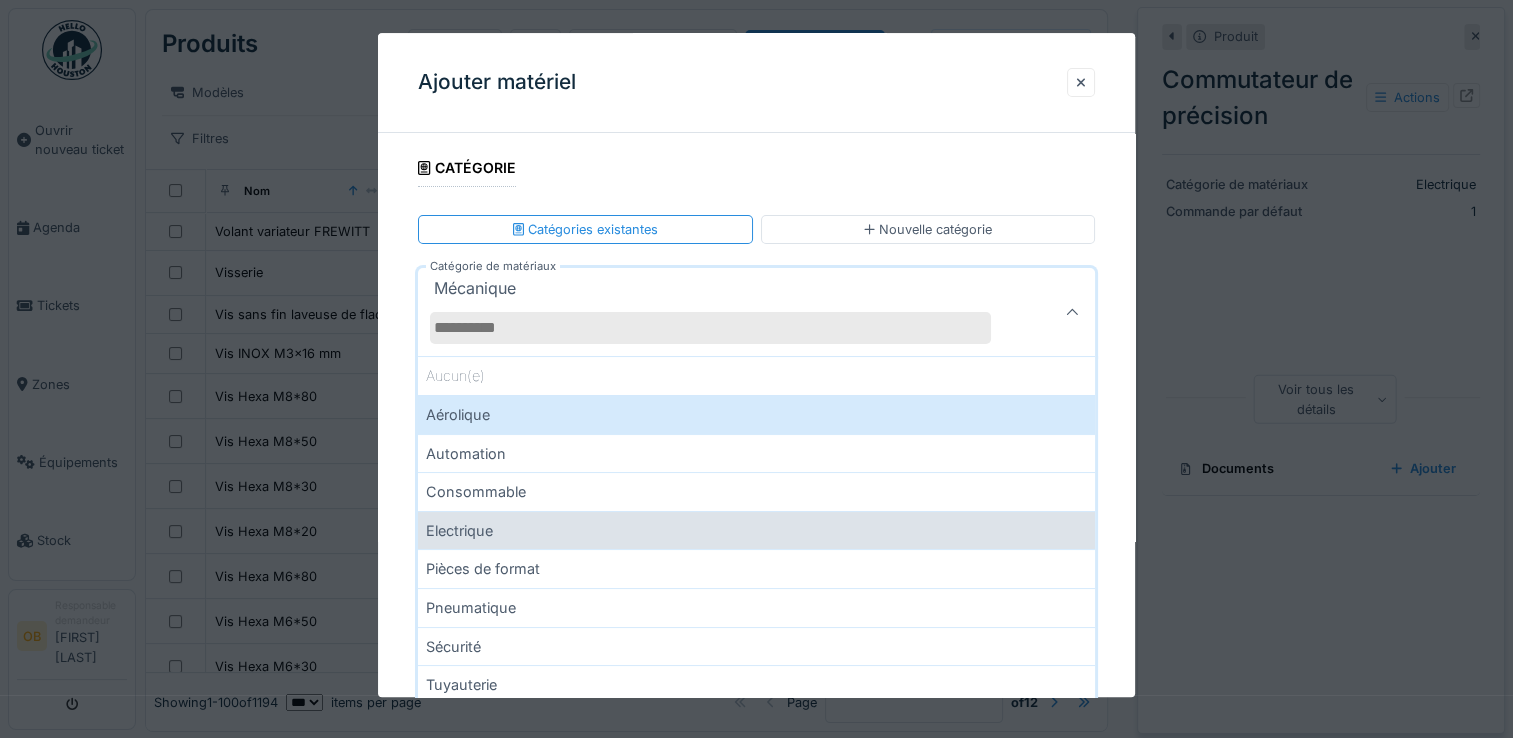 click on "Electrique" at bounding box center [756, 530] 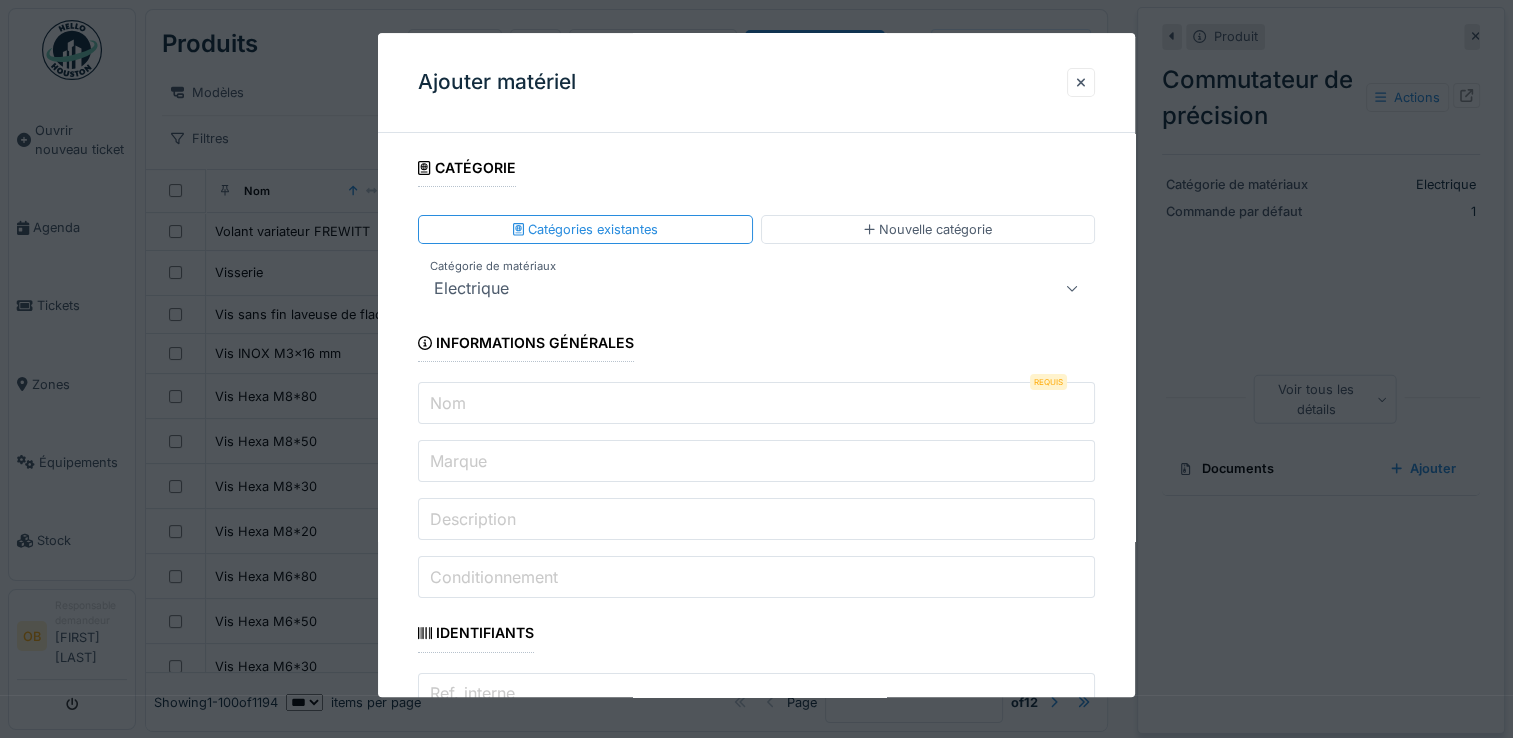 click on "Nom" at bounding box center [756, 404] 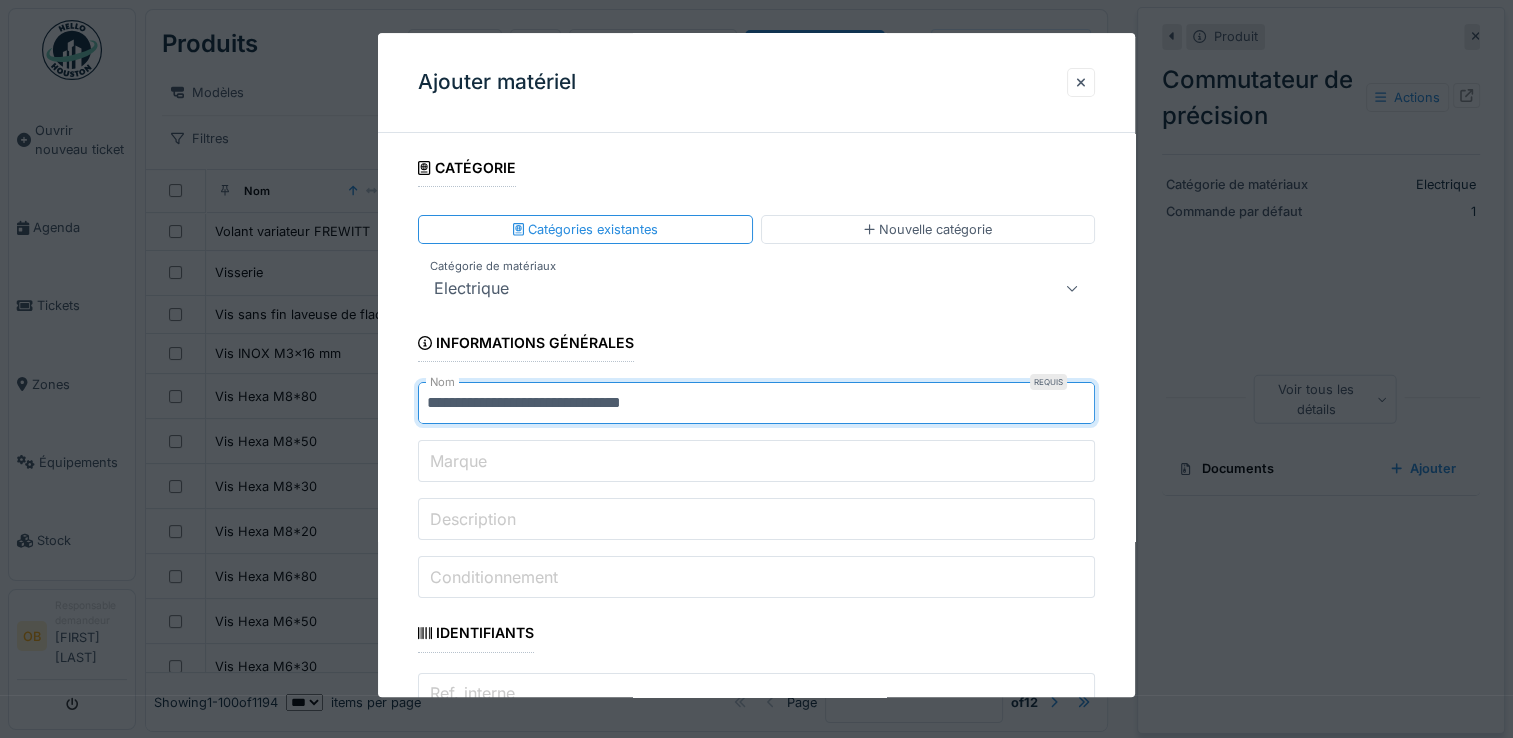 type on "**********" 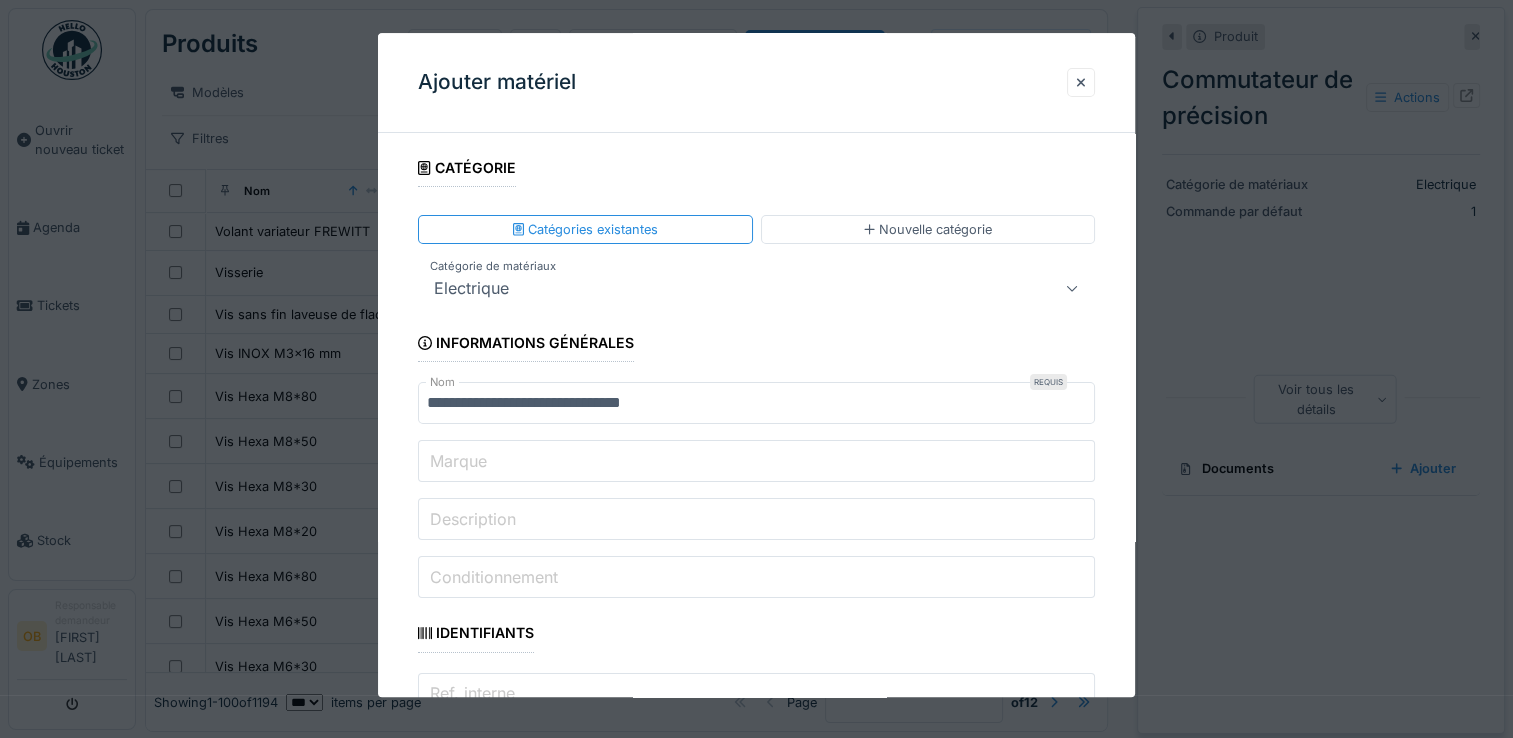 scroll, scrollTop: 401, scrollLeft: 0, axis: vertical 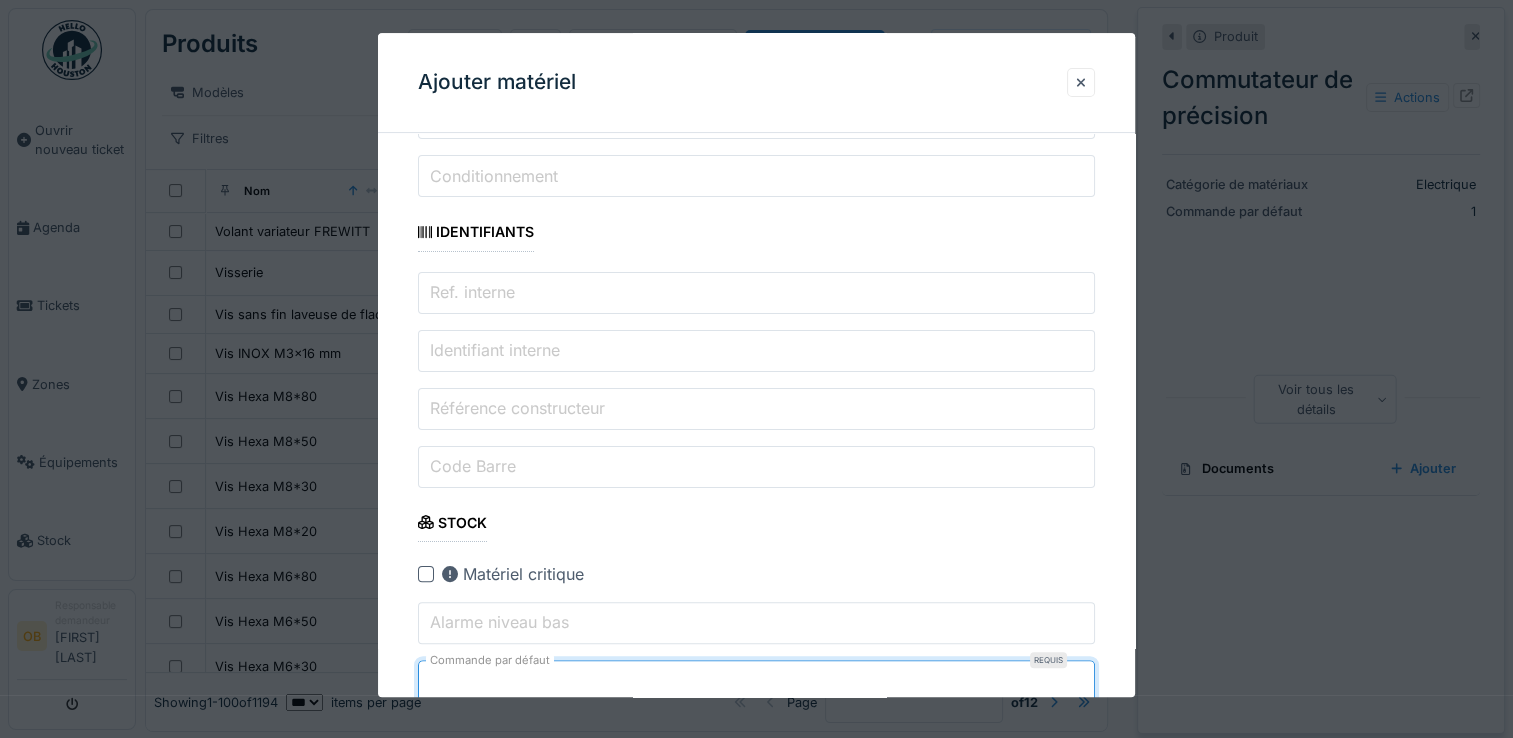 type on "*" 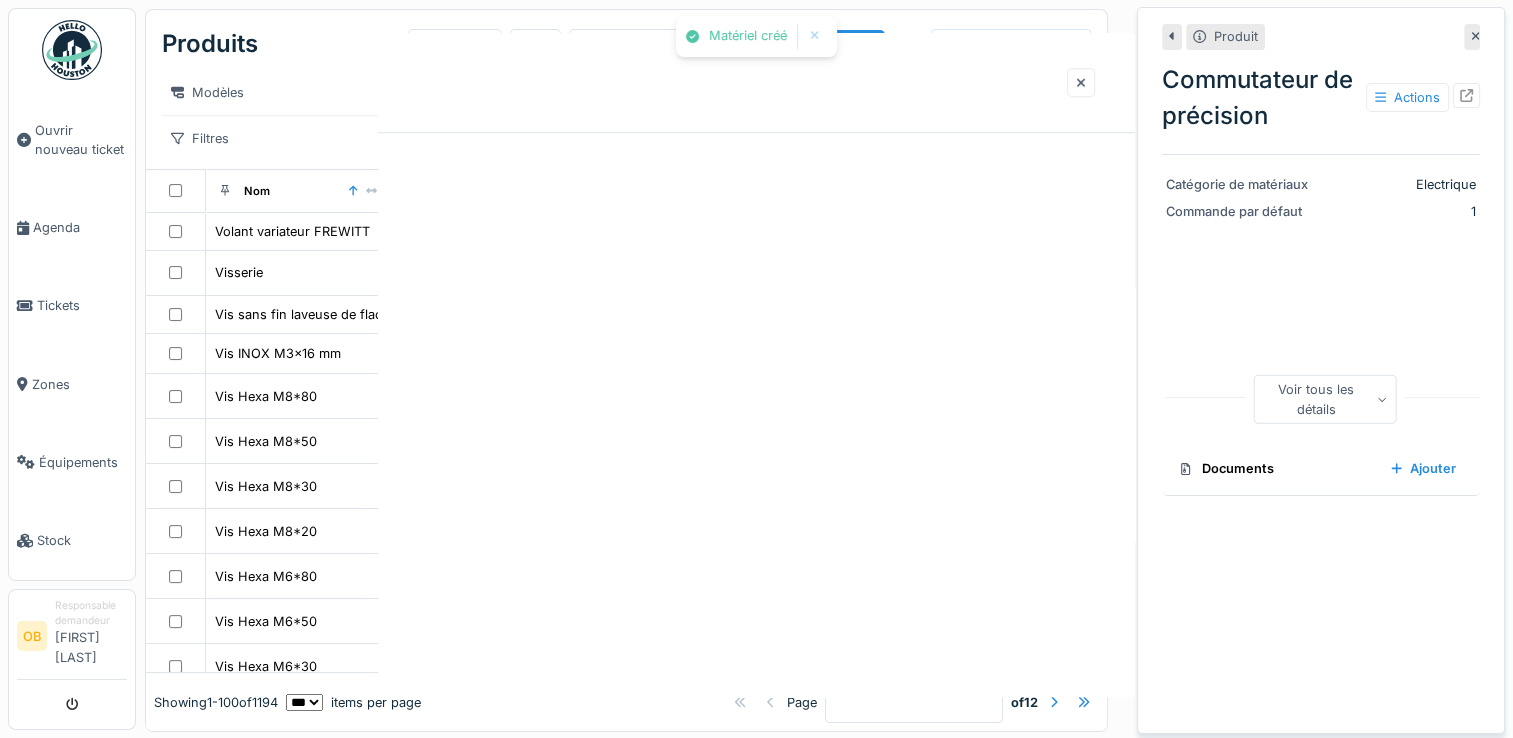 scroll, scrollTop: 0, scrollLeft: 0, axis: both 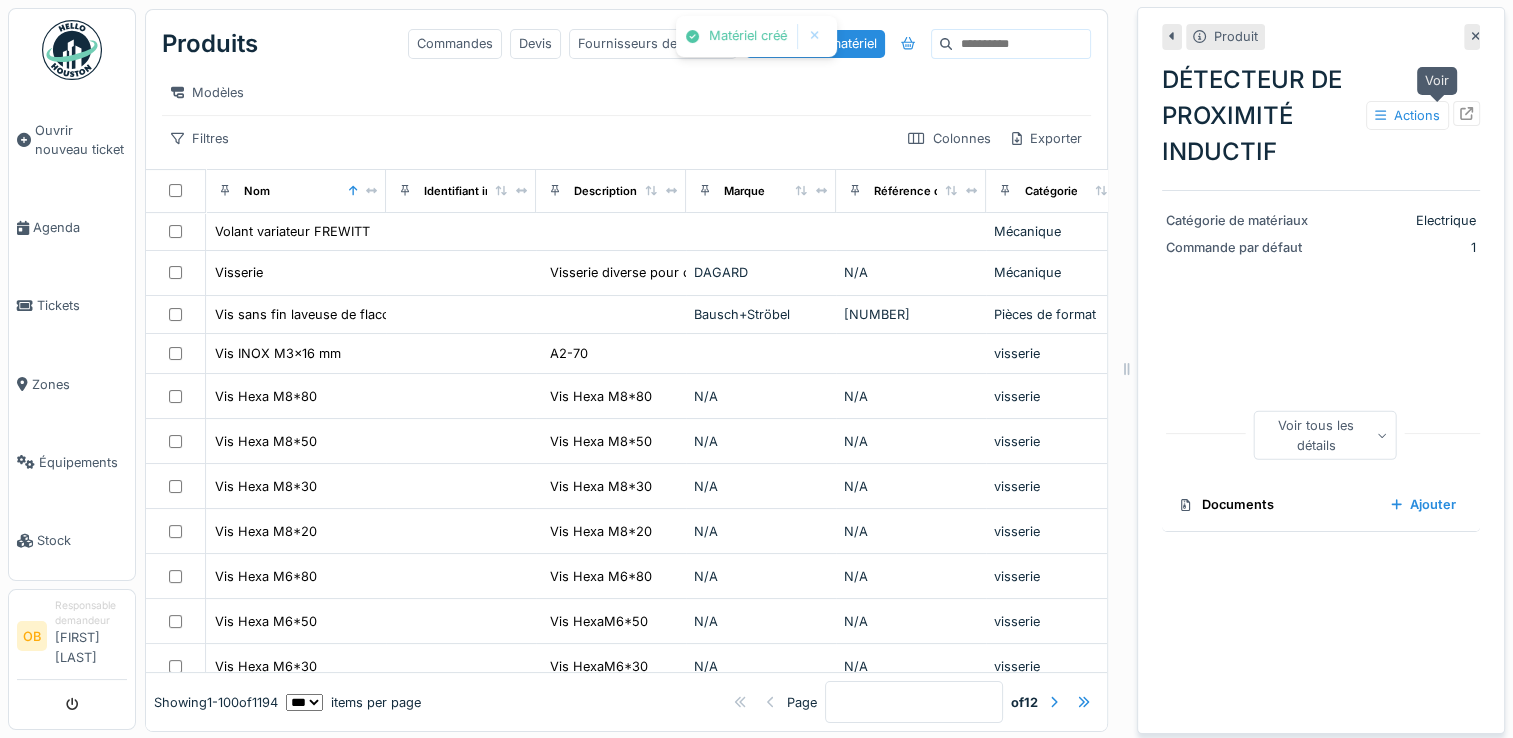 click 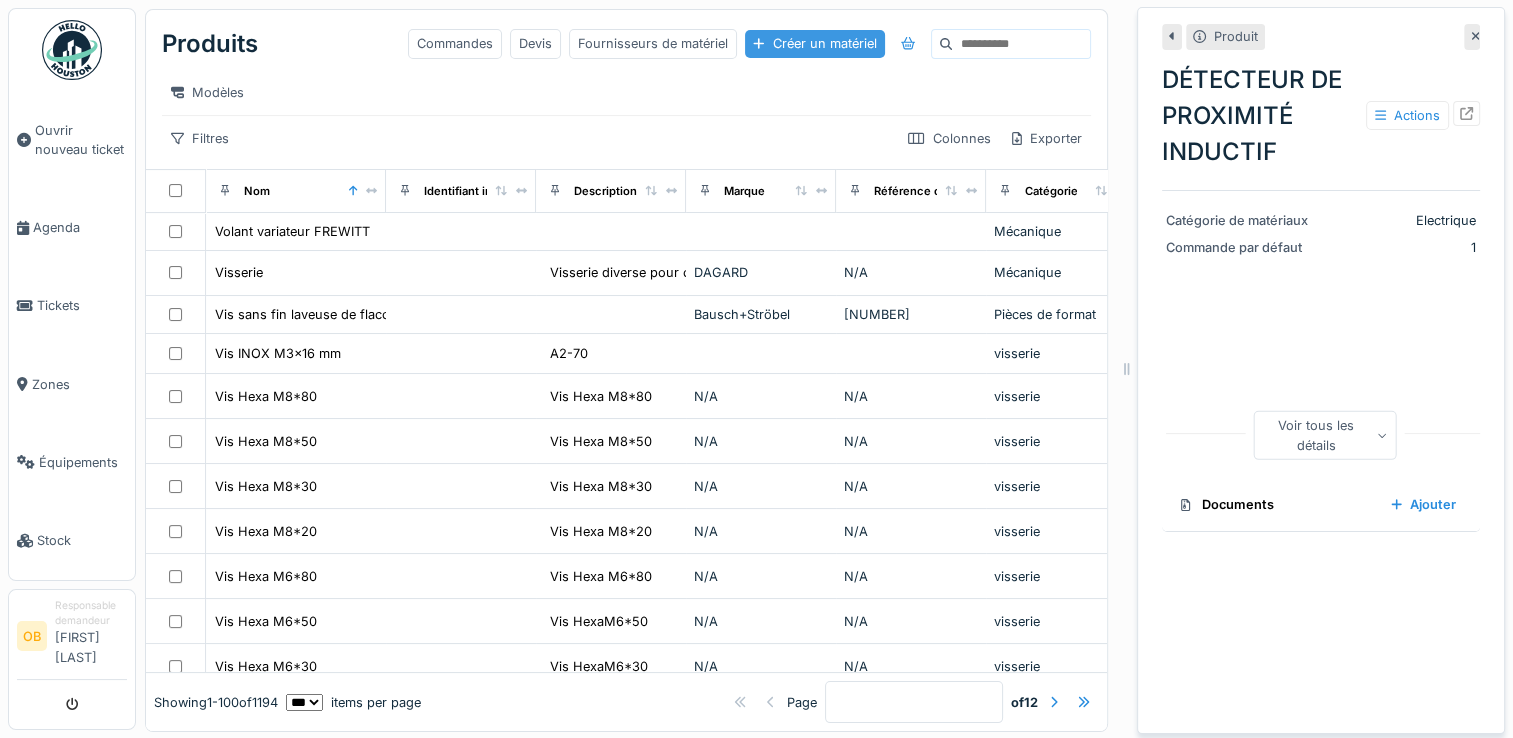 click on "Créer un matériel" at bounding box center [814, 43] 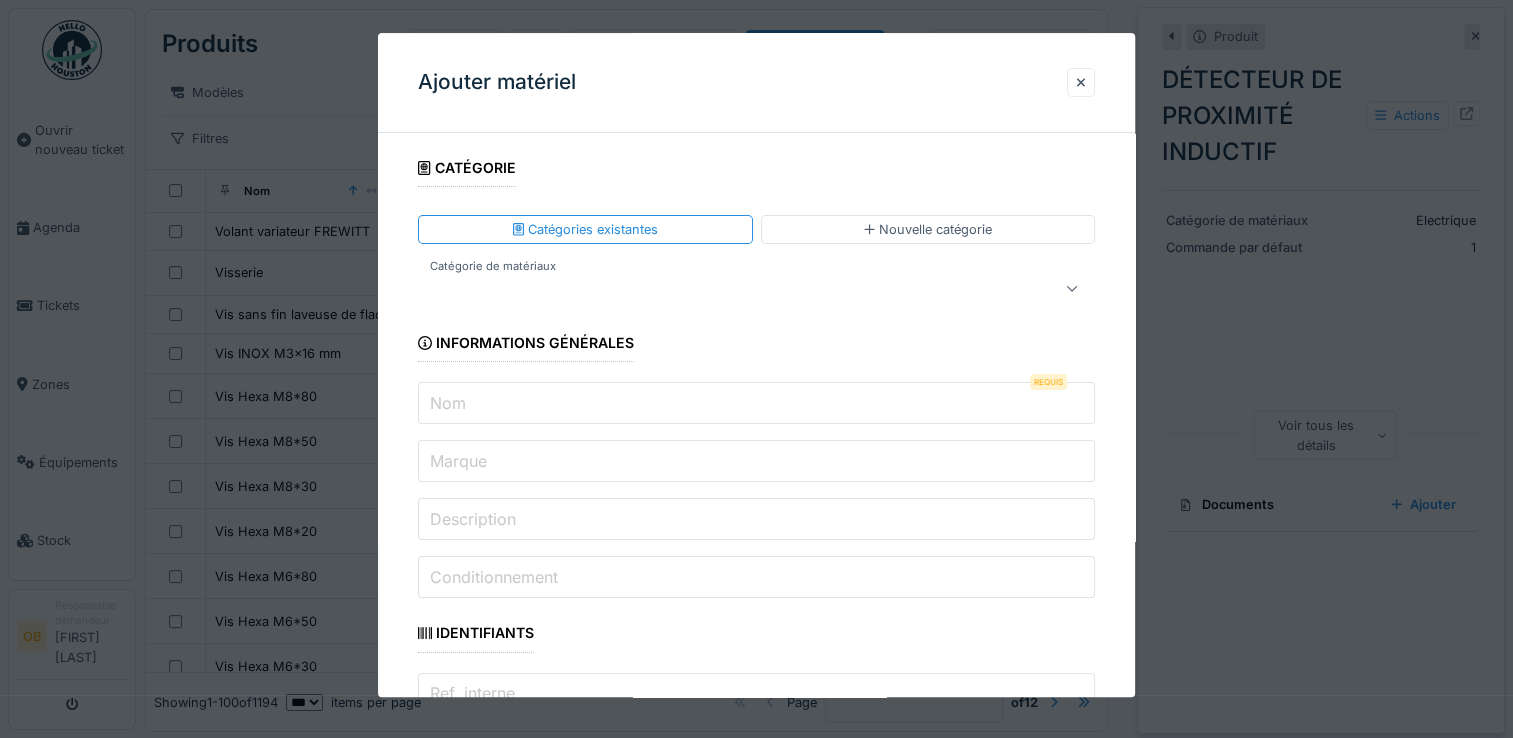 click at bounding box center (722, 289) 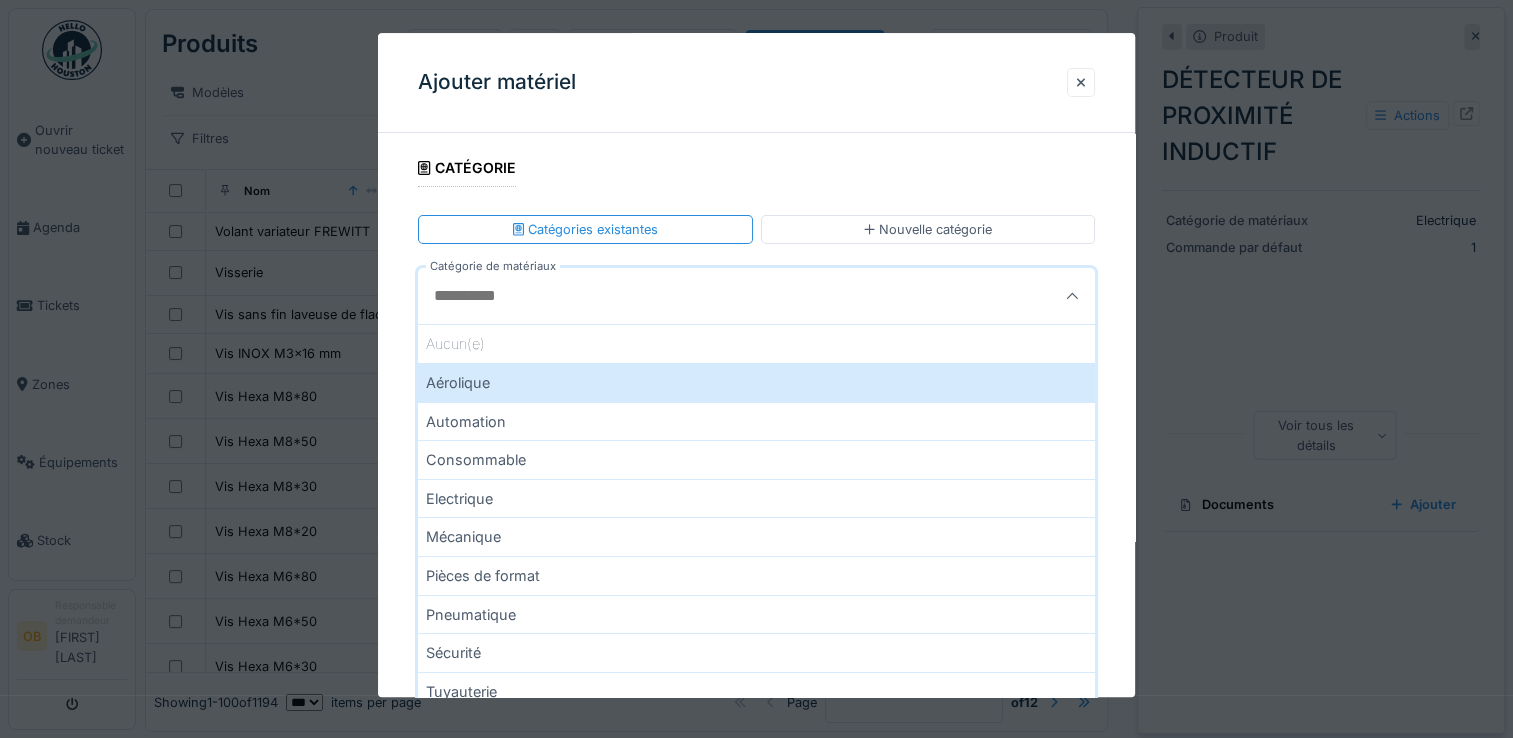 click on "Electrique" at bounding box center (756, 498) 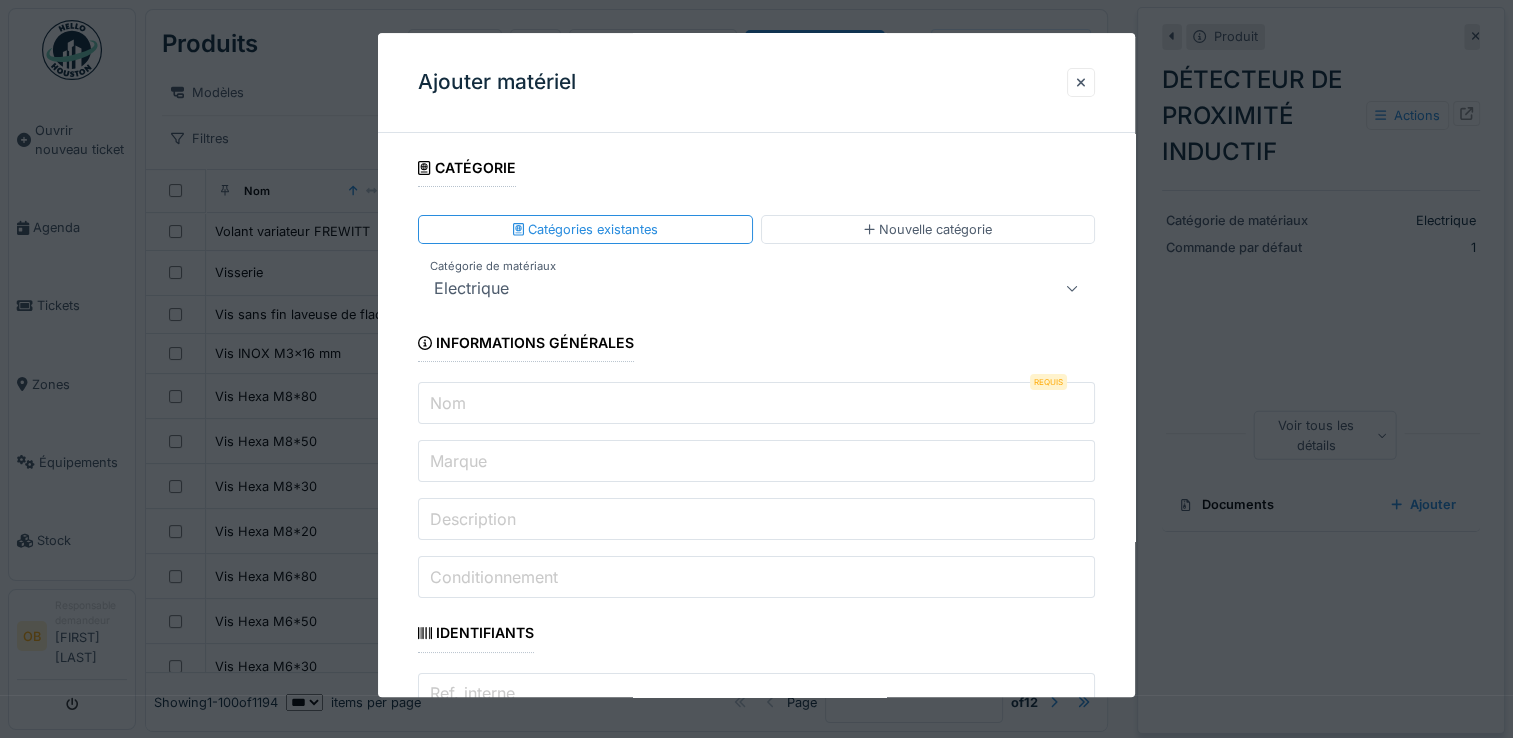 click on "Nom" at bounding box center [756, 404] 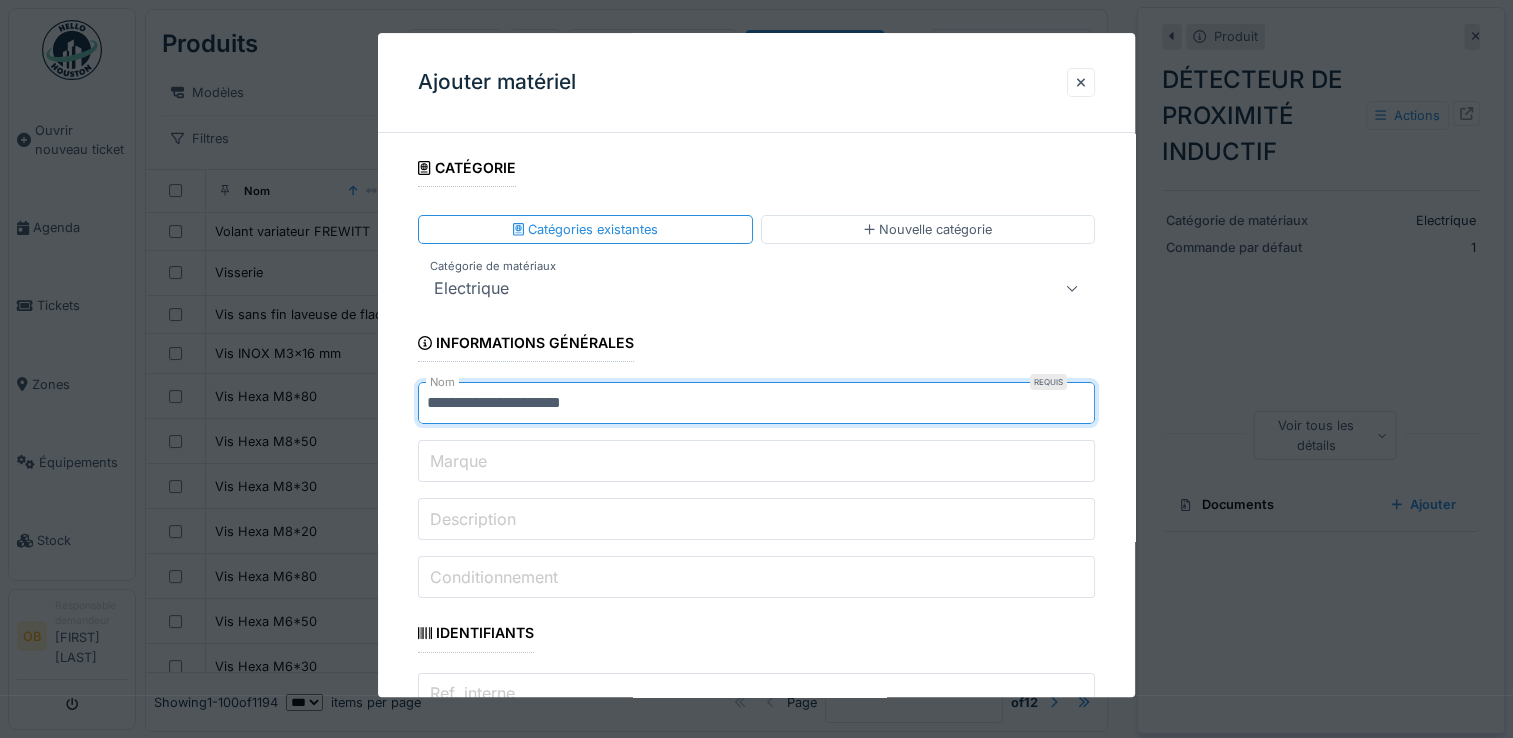 type on "**********" 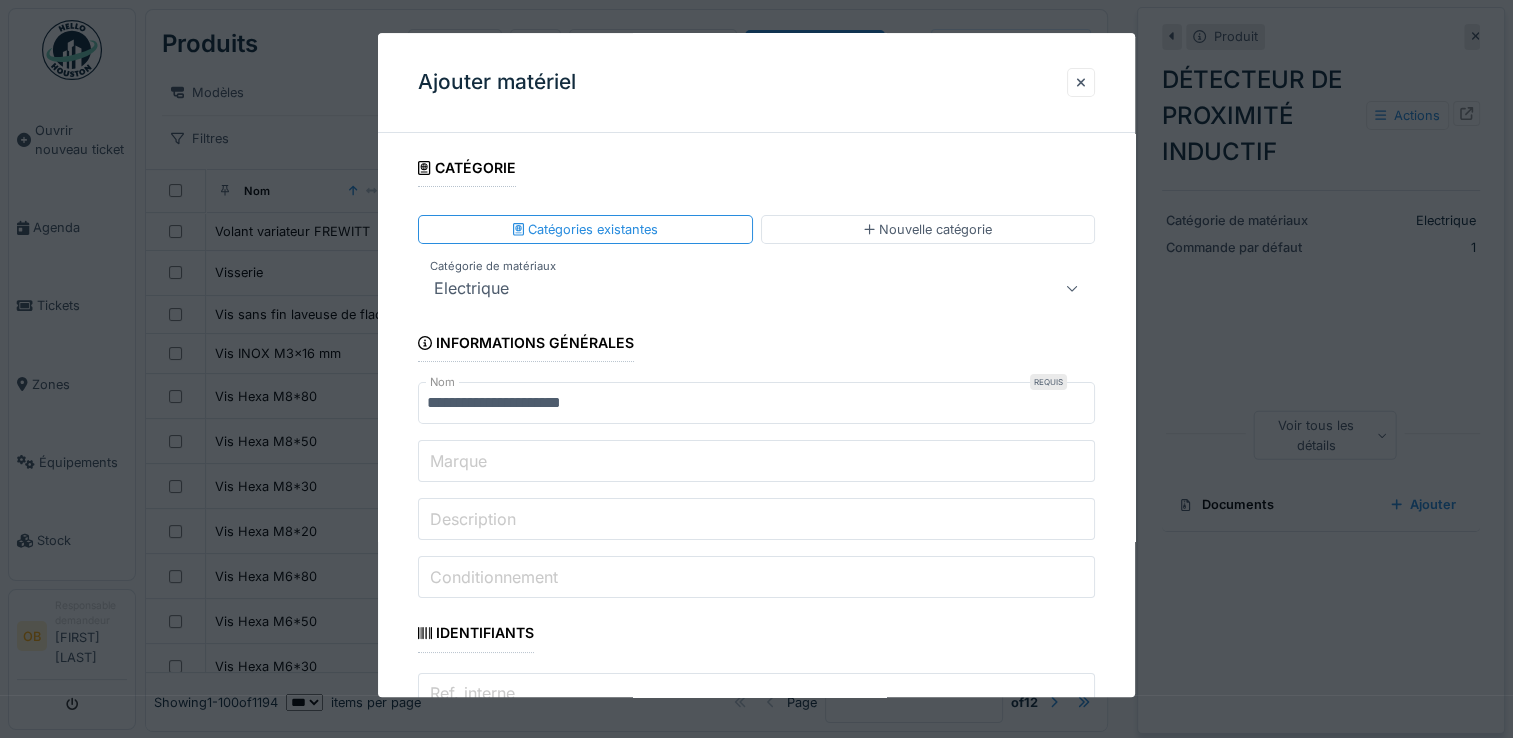 click on "Marque" at bounding box center (756, 462) 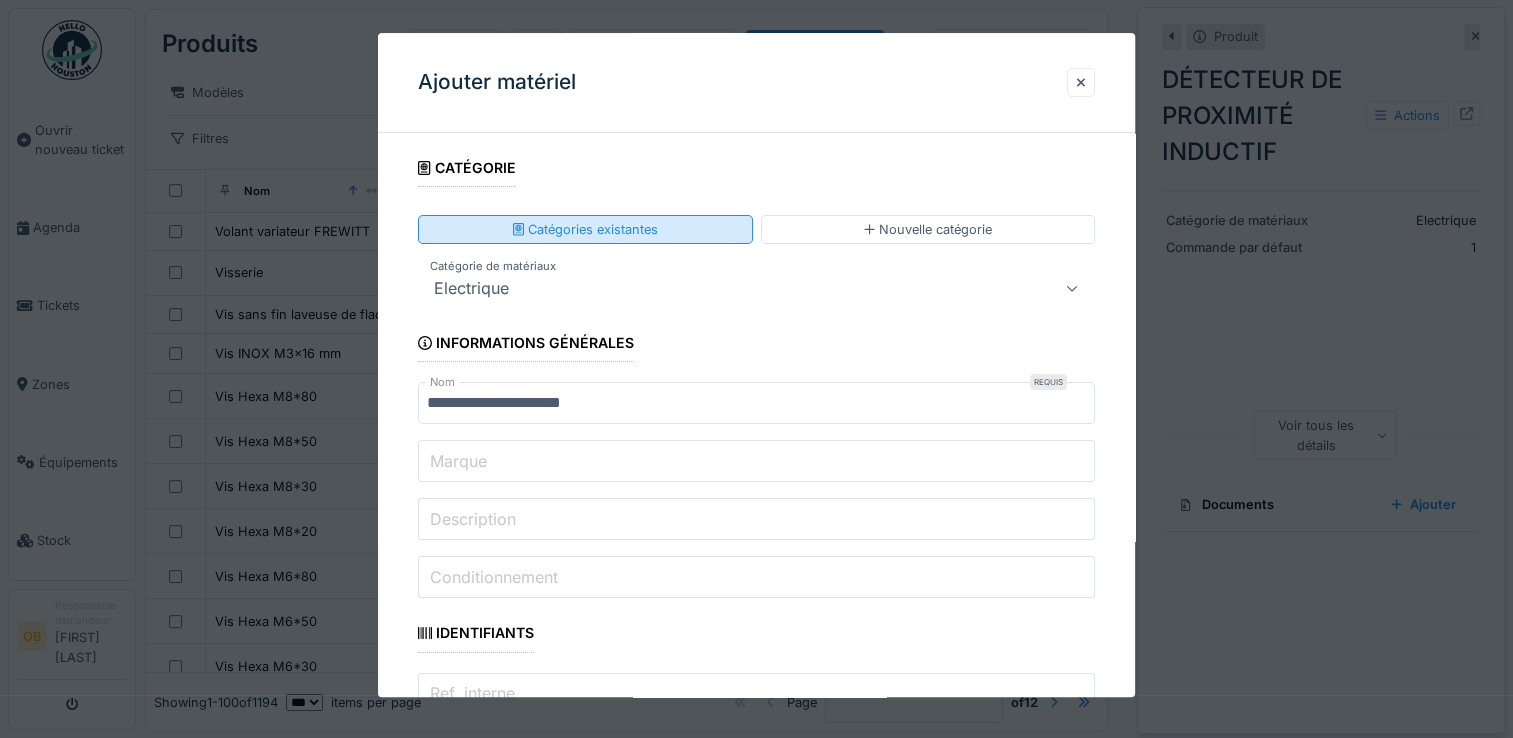 paste on "*****" 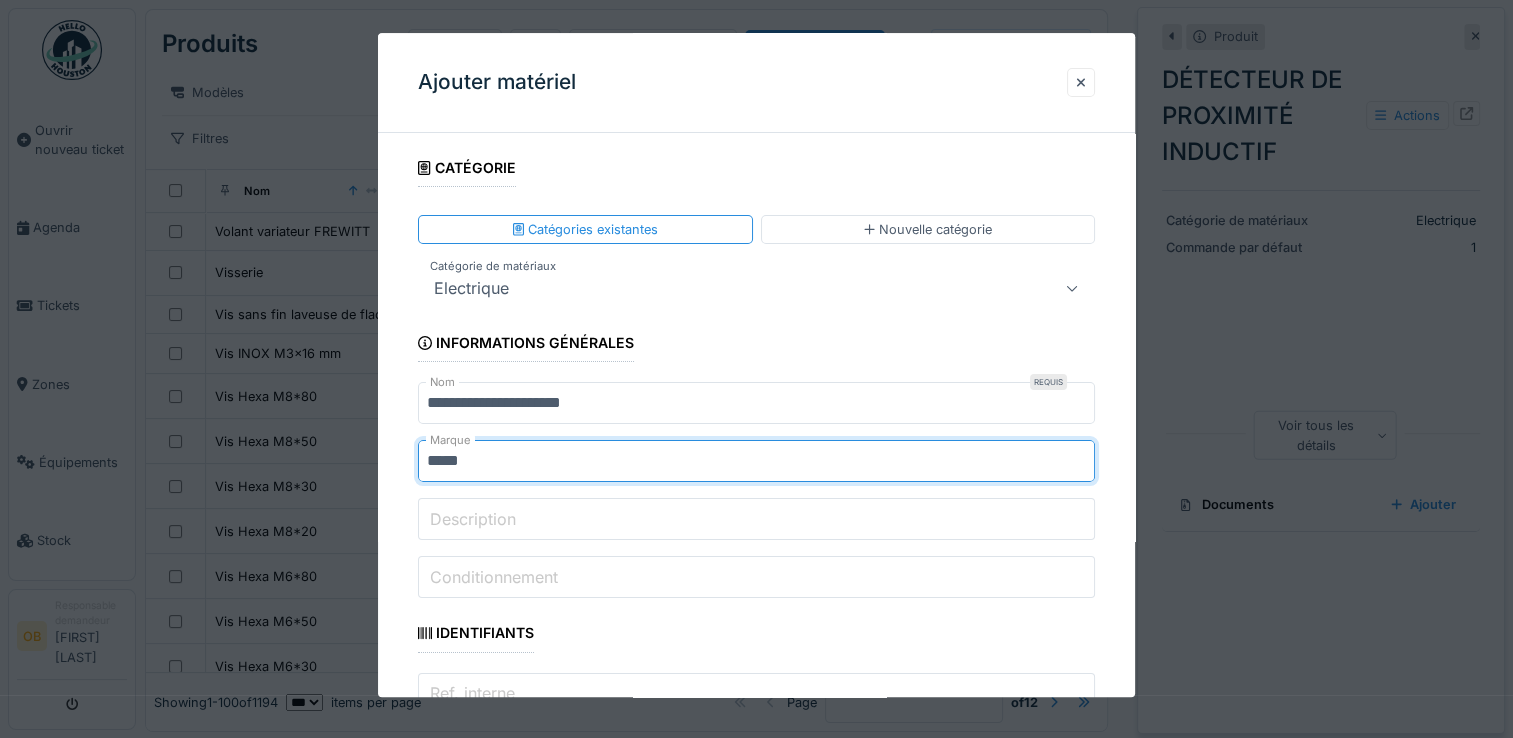 type on "*****" 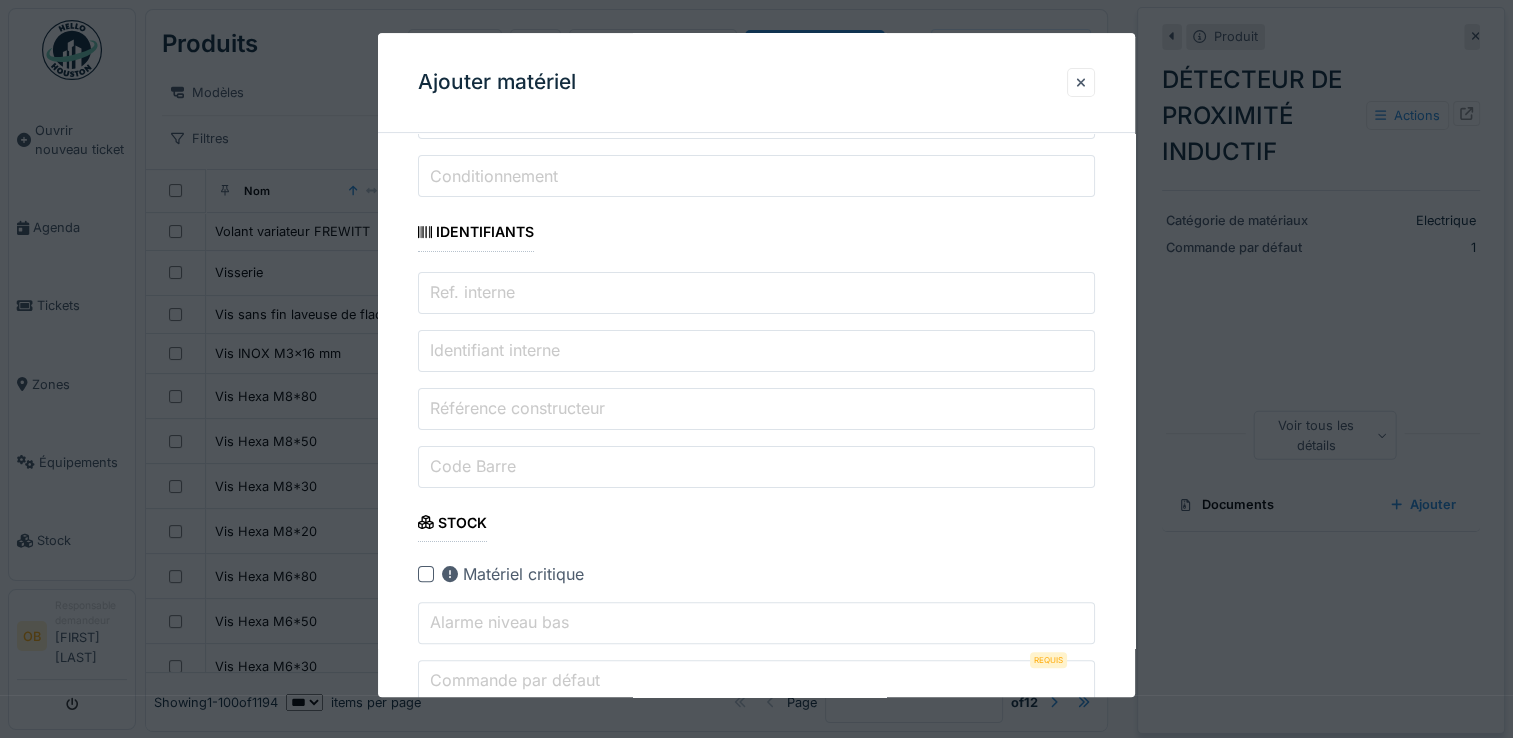click on "Commande par défaut" at bounding box center (756, 681) 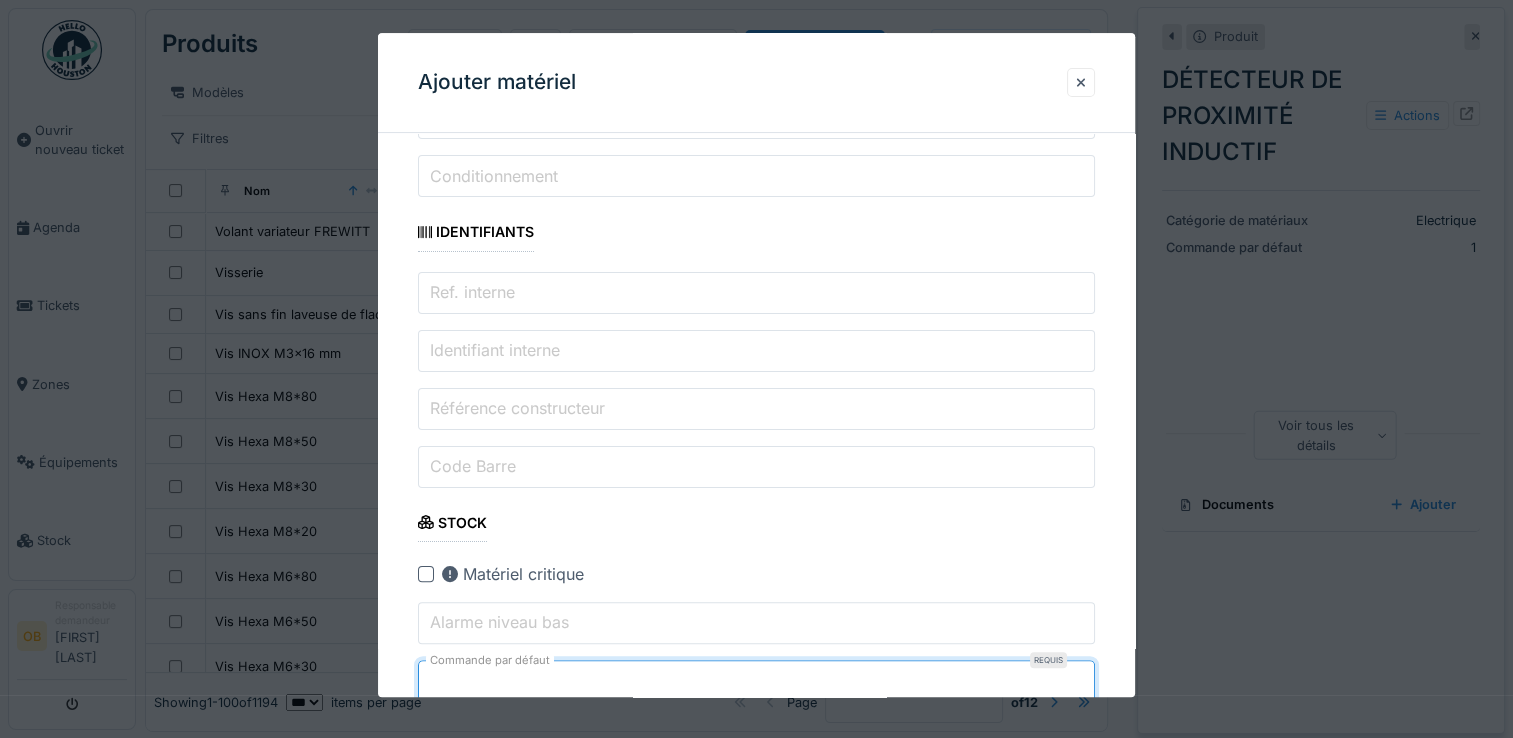 click on "**********" at bounding box center (756, 1468) 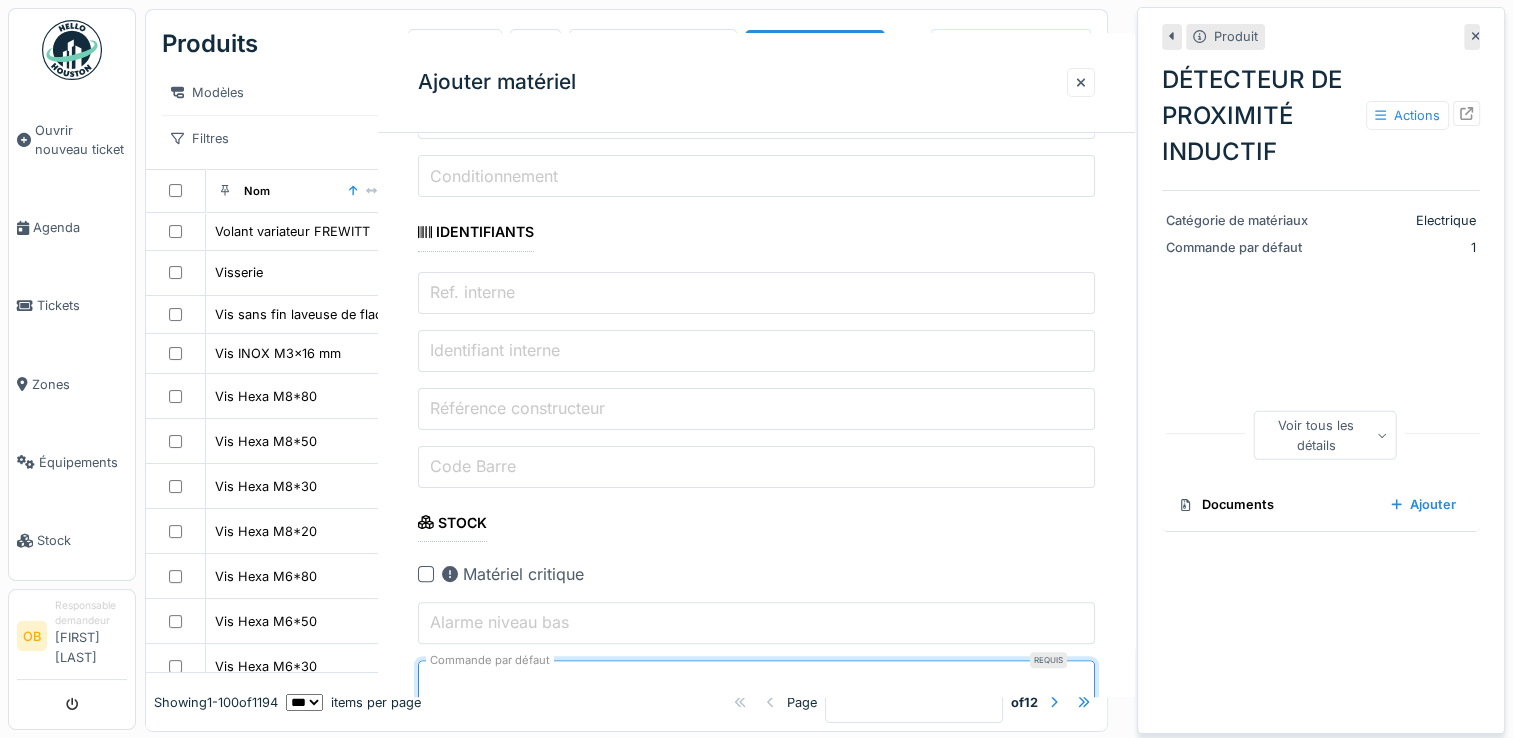 scroll, scrollTop: 0, scrollLeft: 0, axis: both 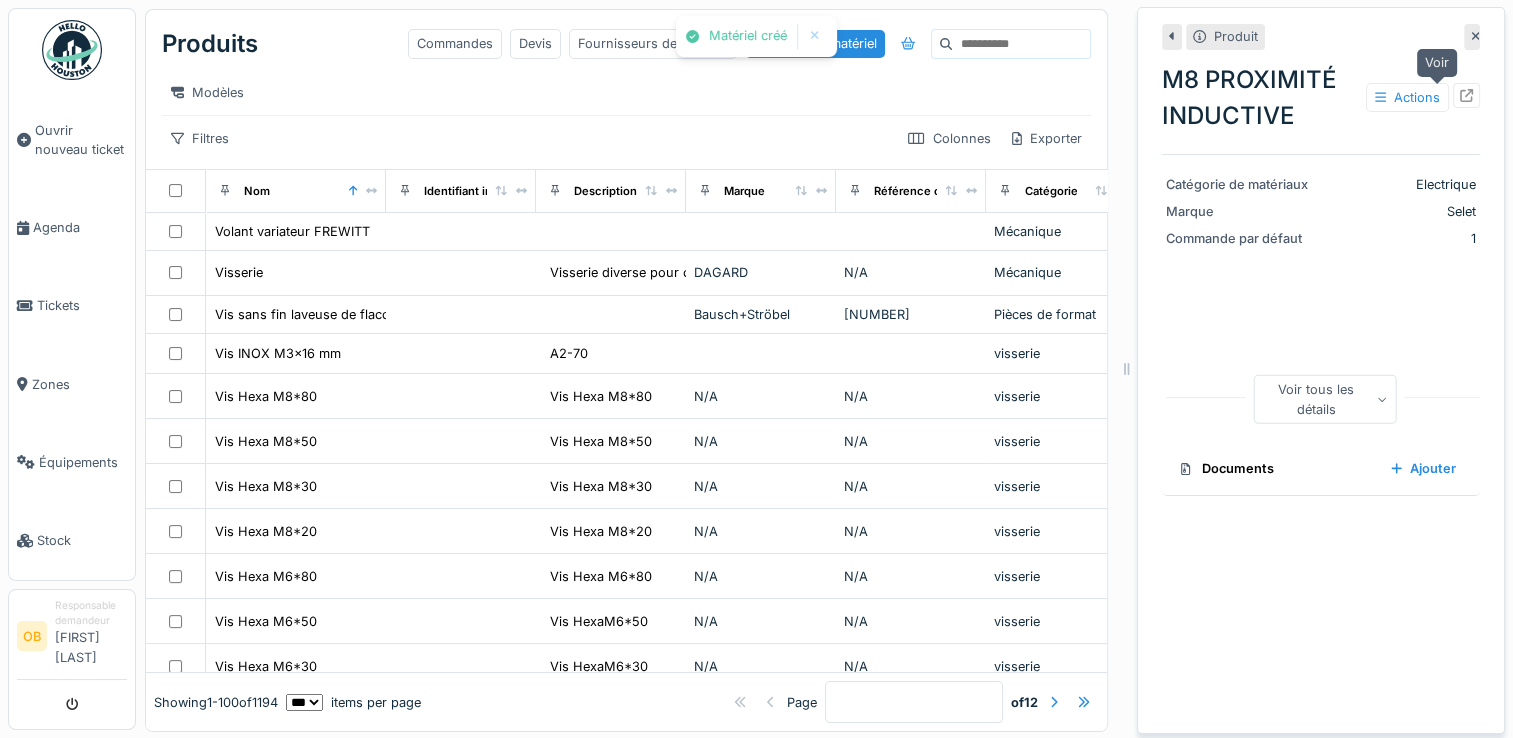 click 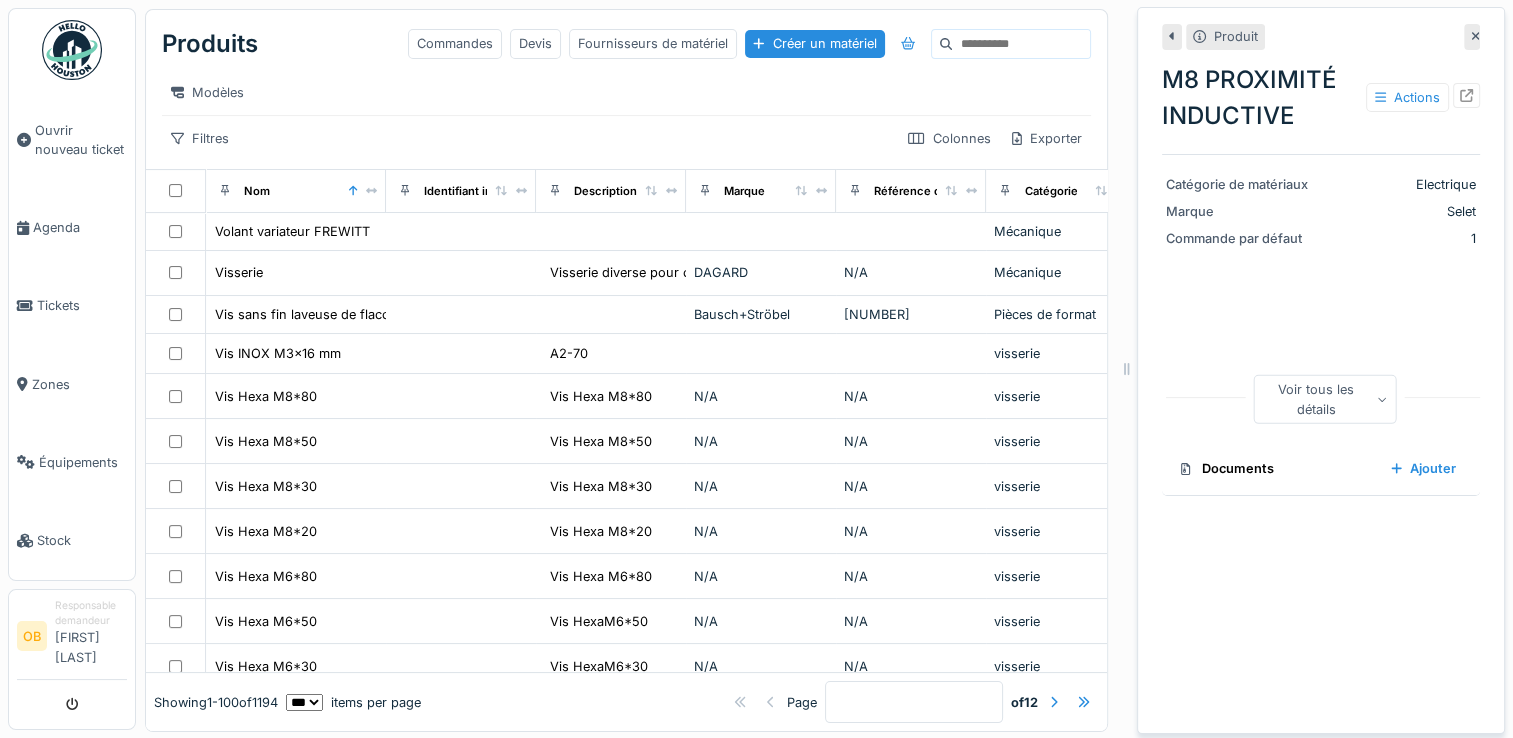 click on "Produits Commandes Devis Fournisseurs de matériel Créer un matériel" at bounding box center (626, 44) 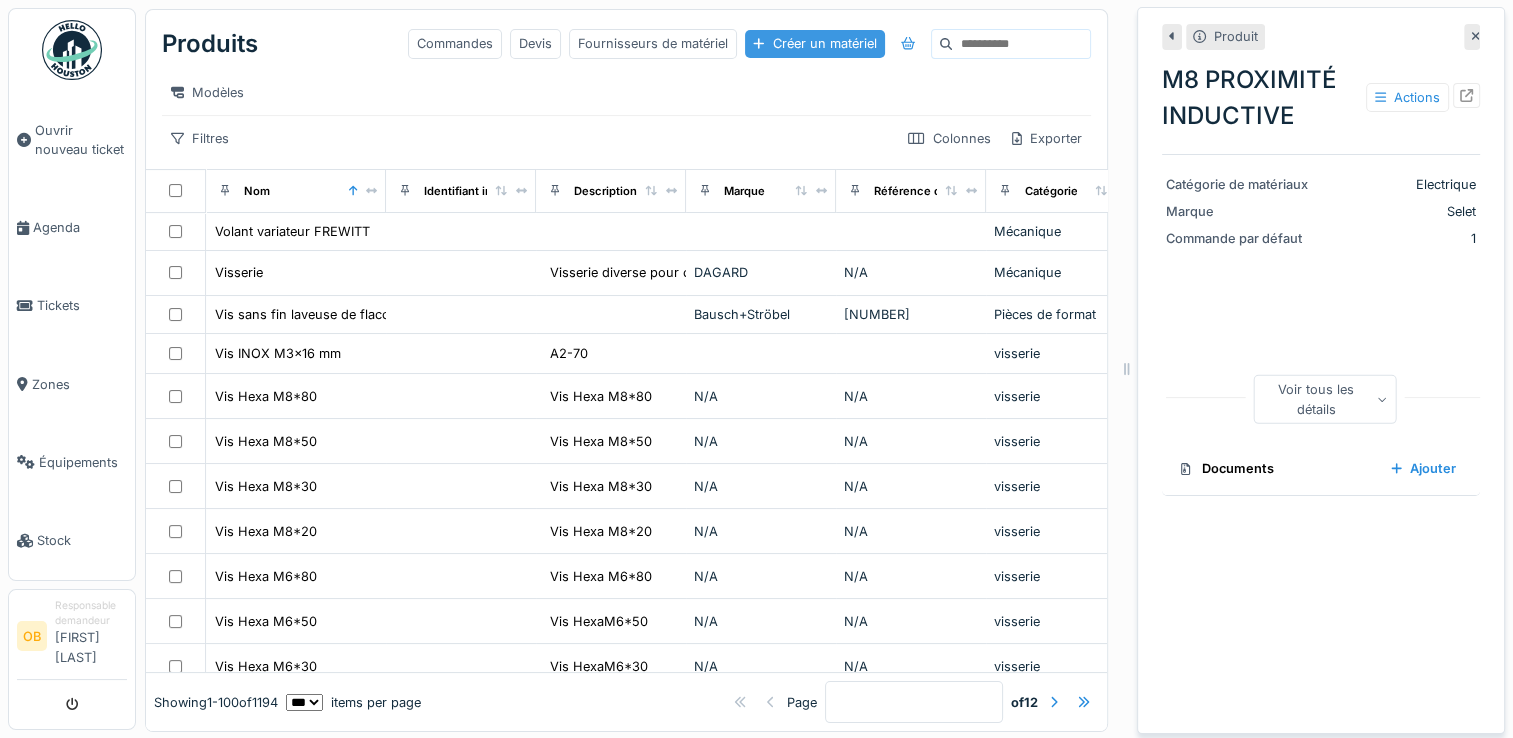 click on "Créer un matériel" at bounding box center (814, 43) 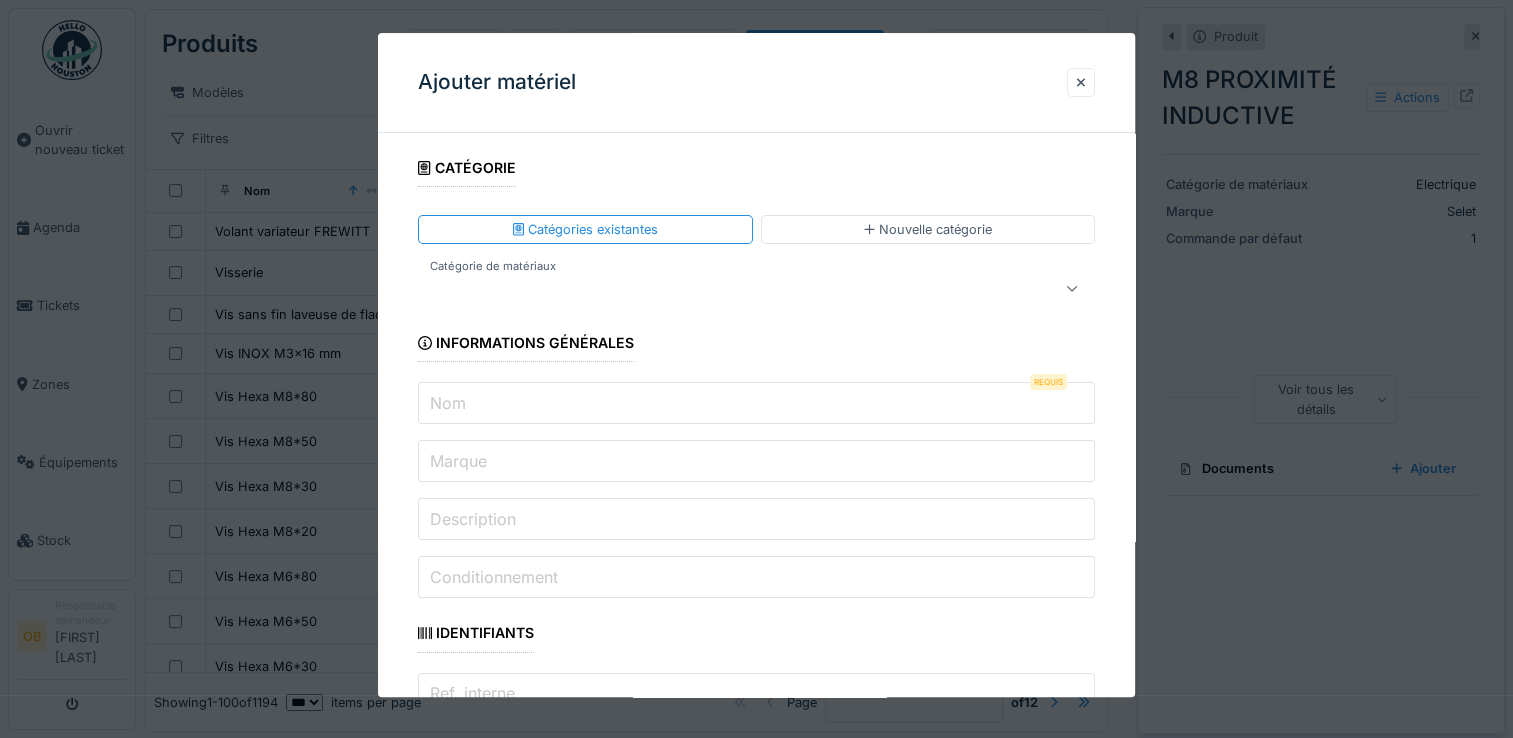 click on "Nom" at bounding box center (756, 404) 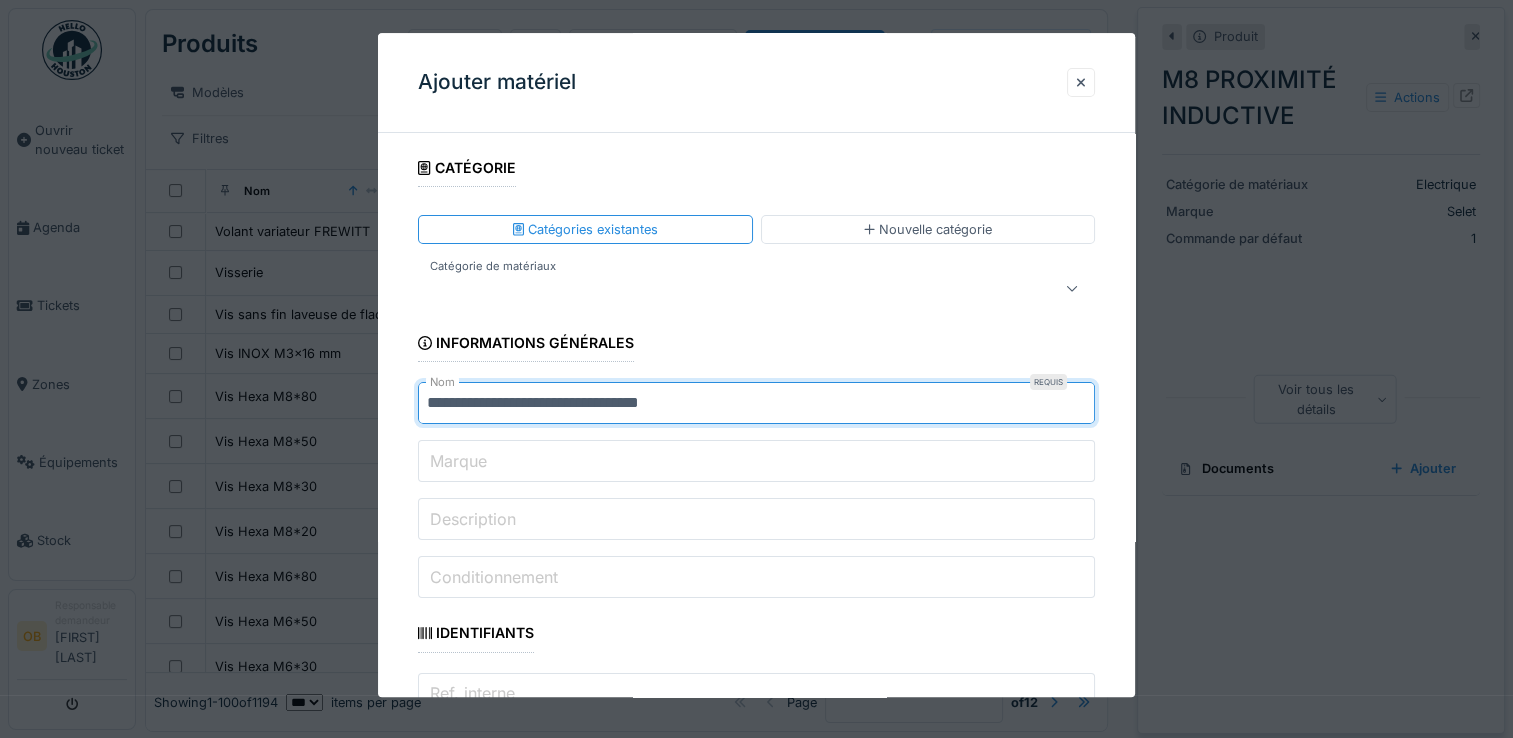 type on "**********" 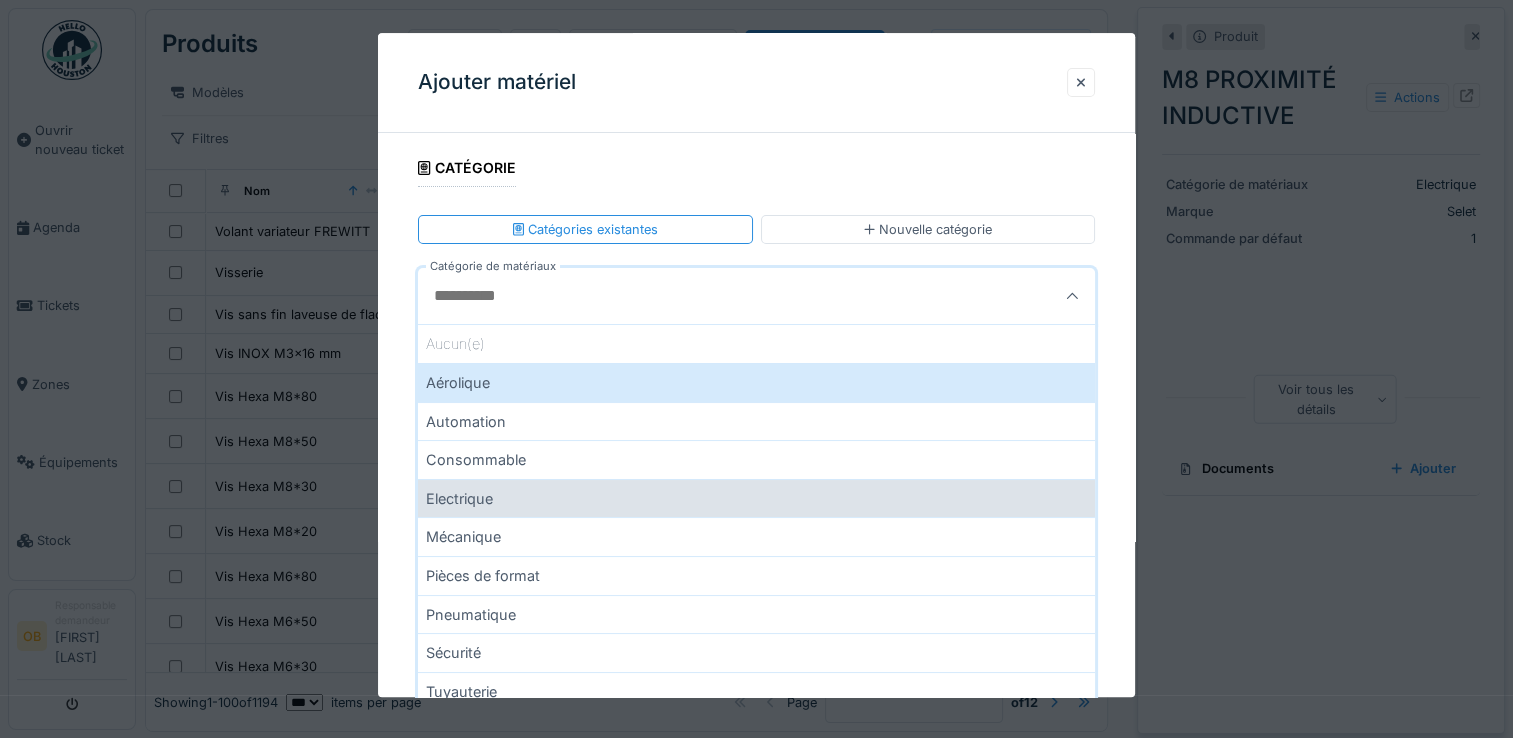 click on "Electrique" at bounding box center (756, 498) 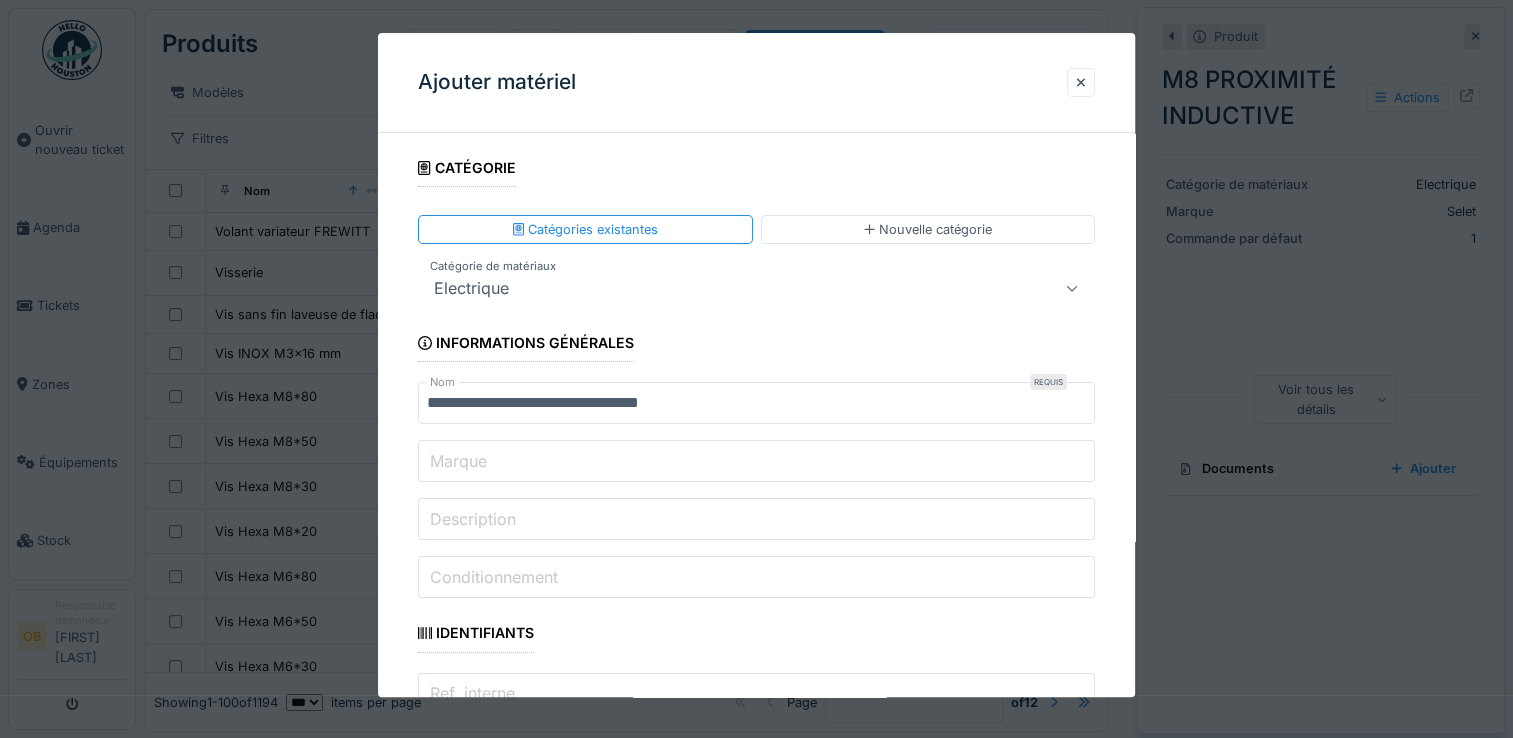 click on "Marque" at bounding box center [756, 462] 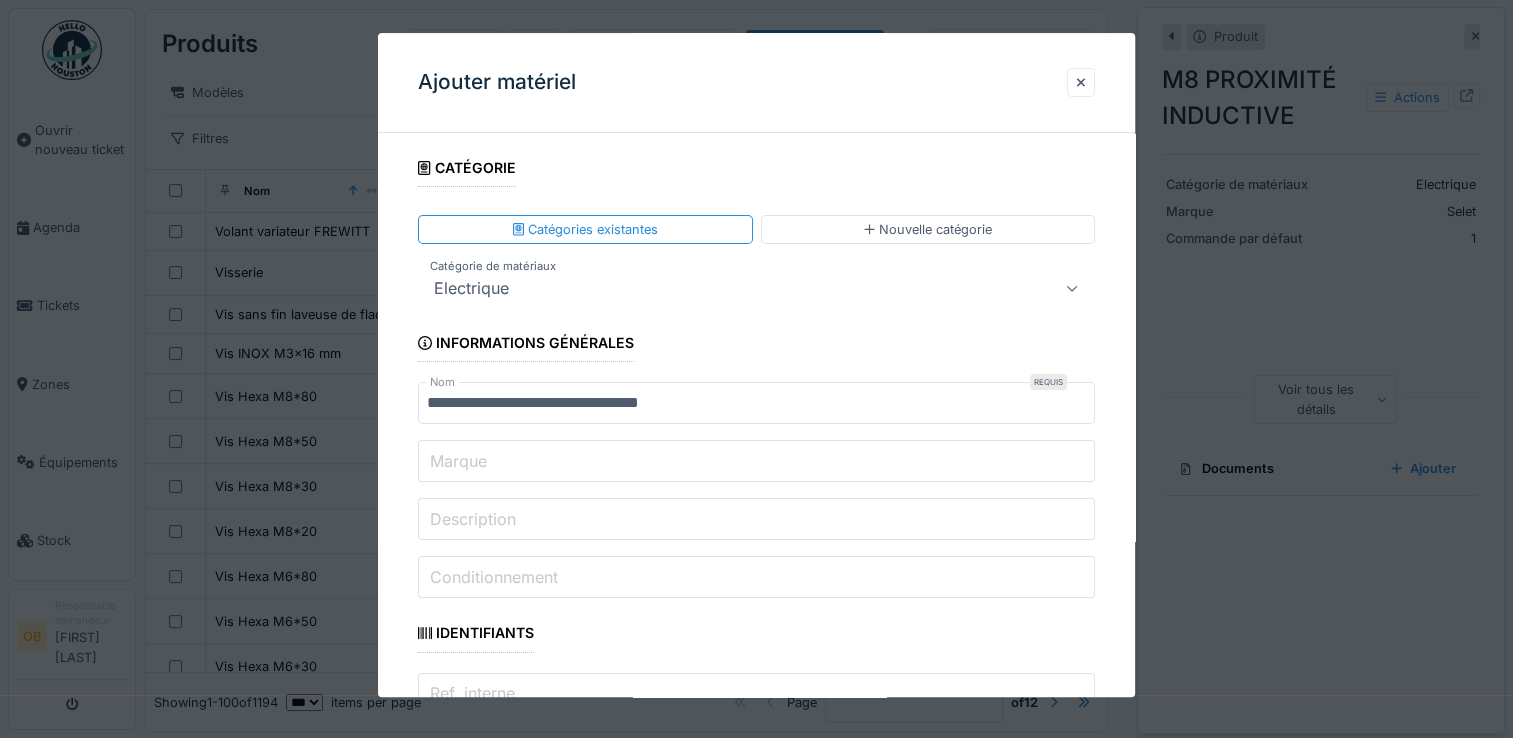 paste on "**********" 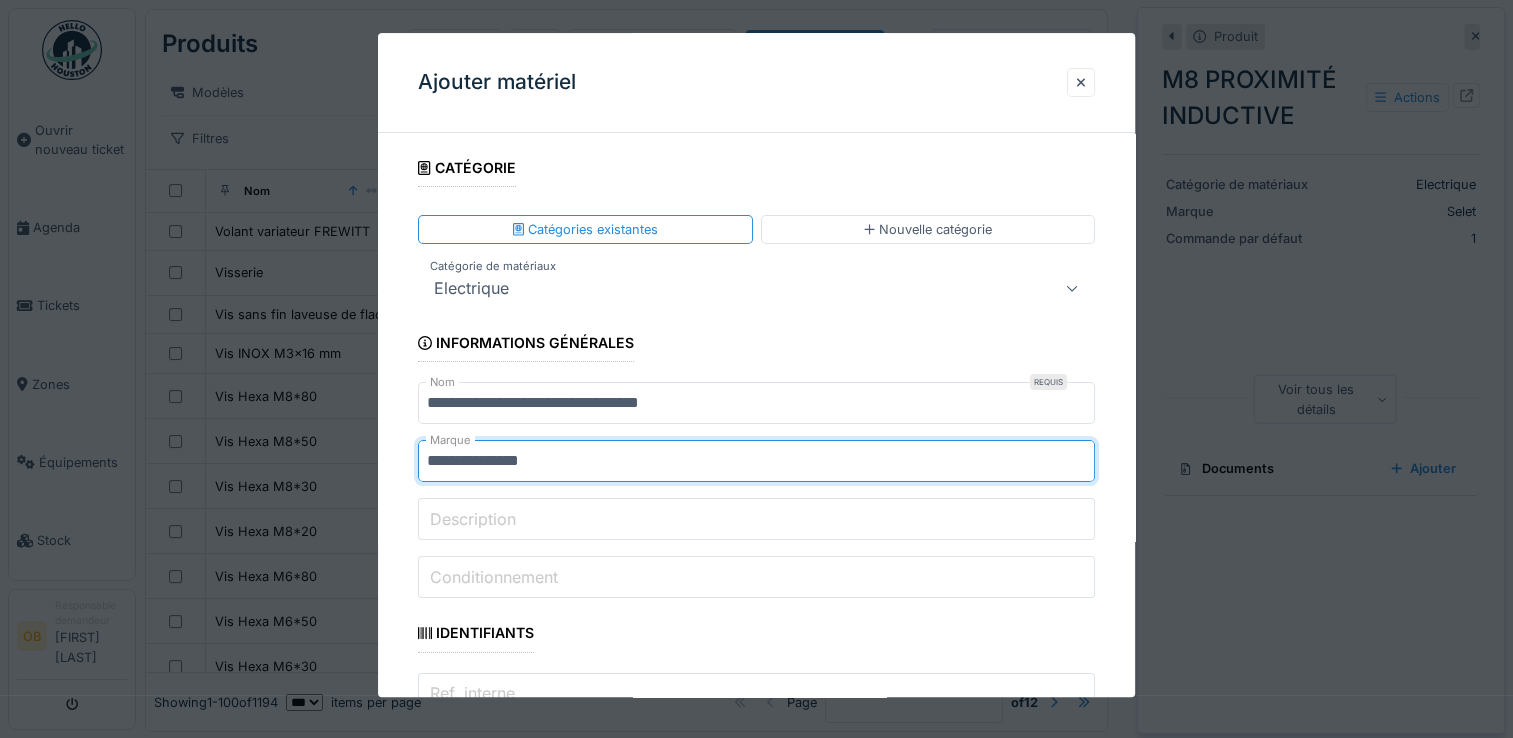 click on "**********" at bounding box center [756, 462] 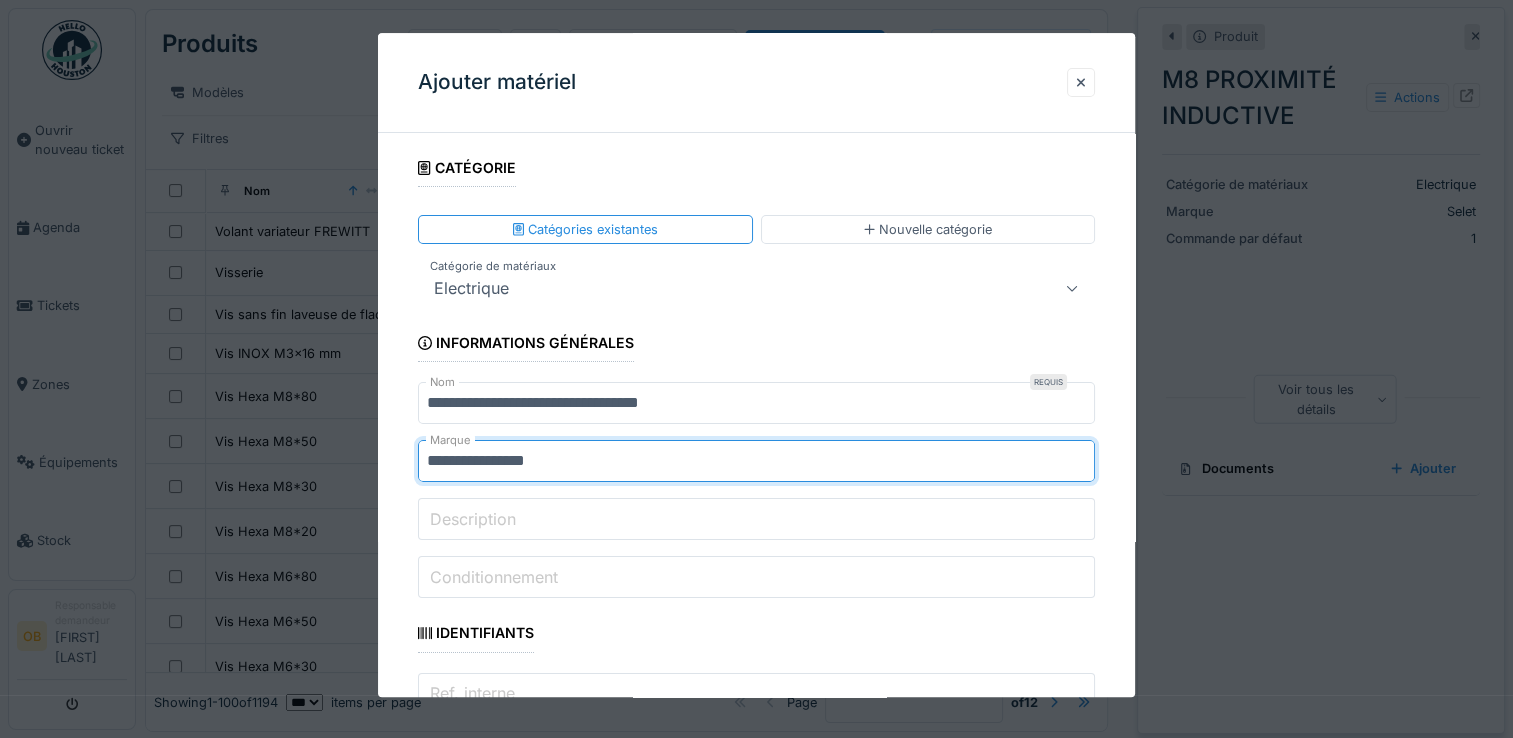 type on "**********" 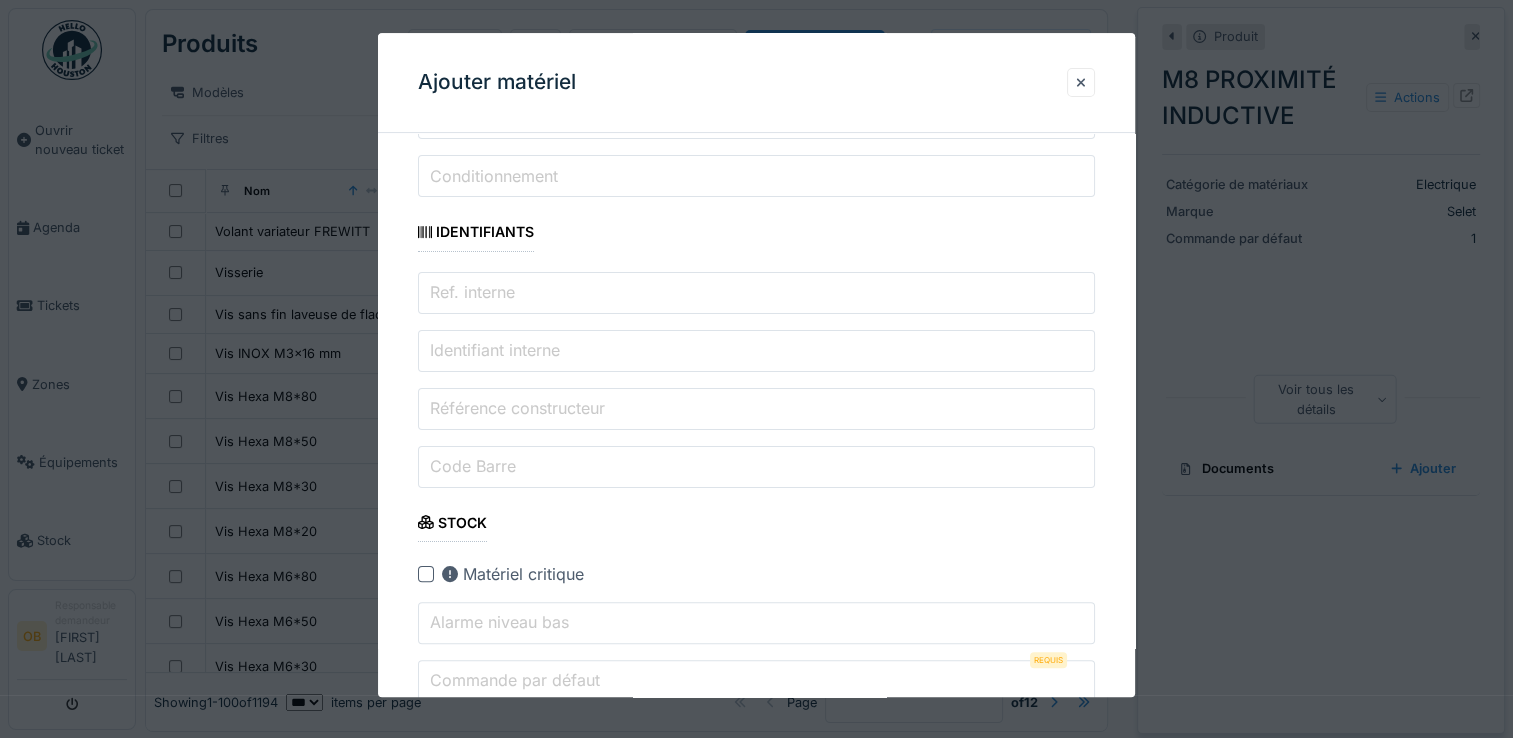 drag, startPoint x: 1088, startPoint y: 677, endPoint x: 1084, endPoint y: 659, distance: 18.439089 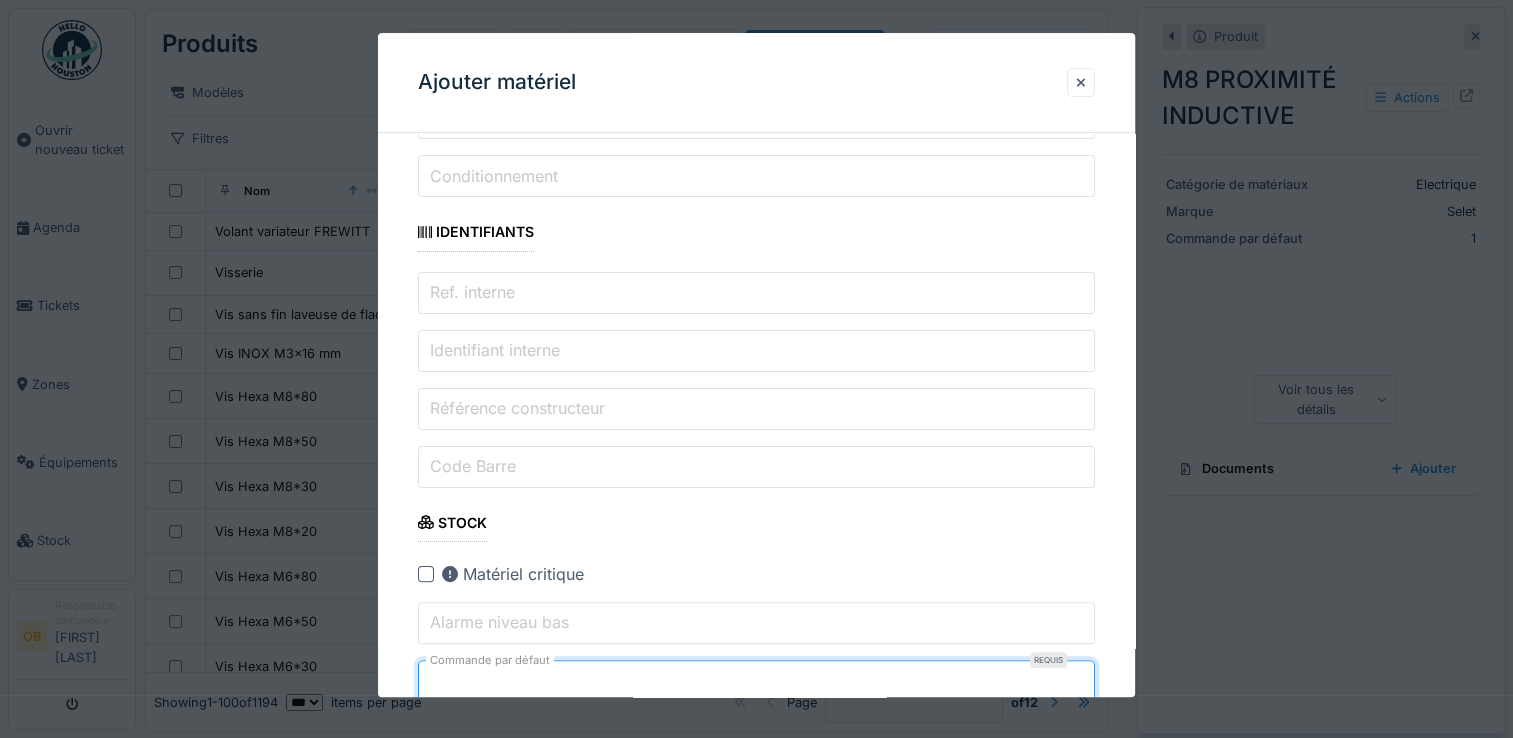 click on "**********" at bounding box center (756, 1468) 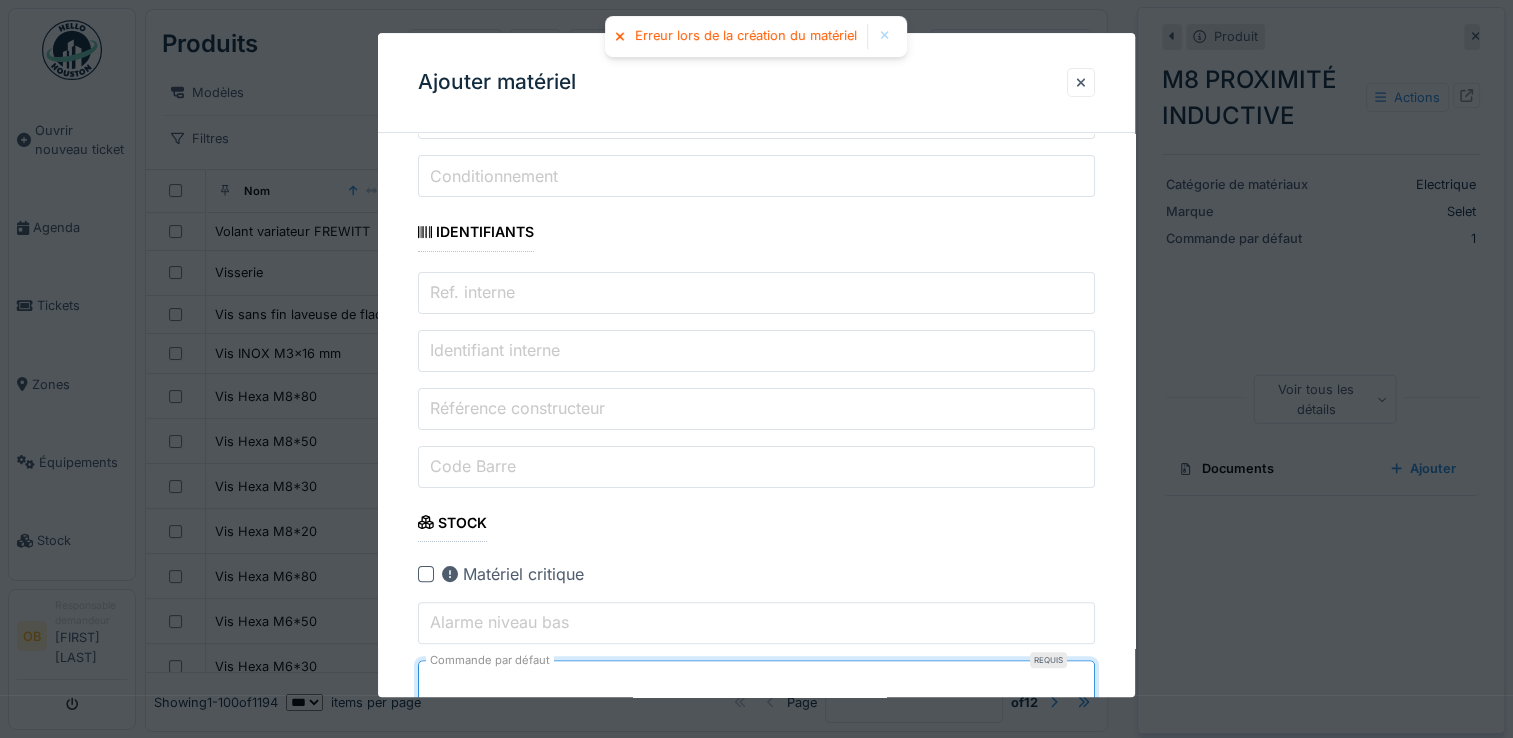 type on "*" 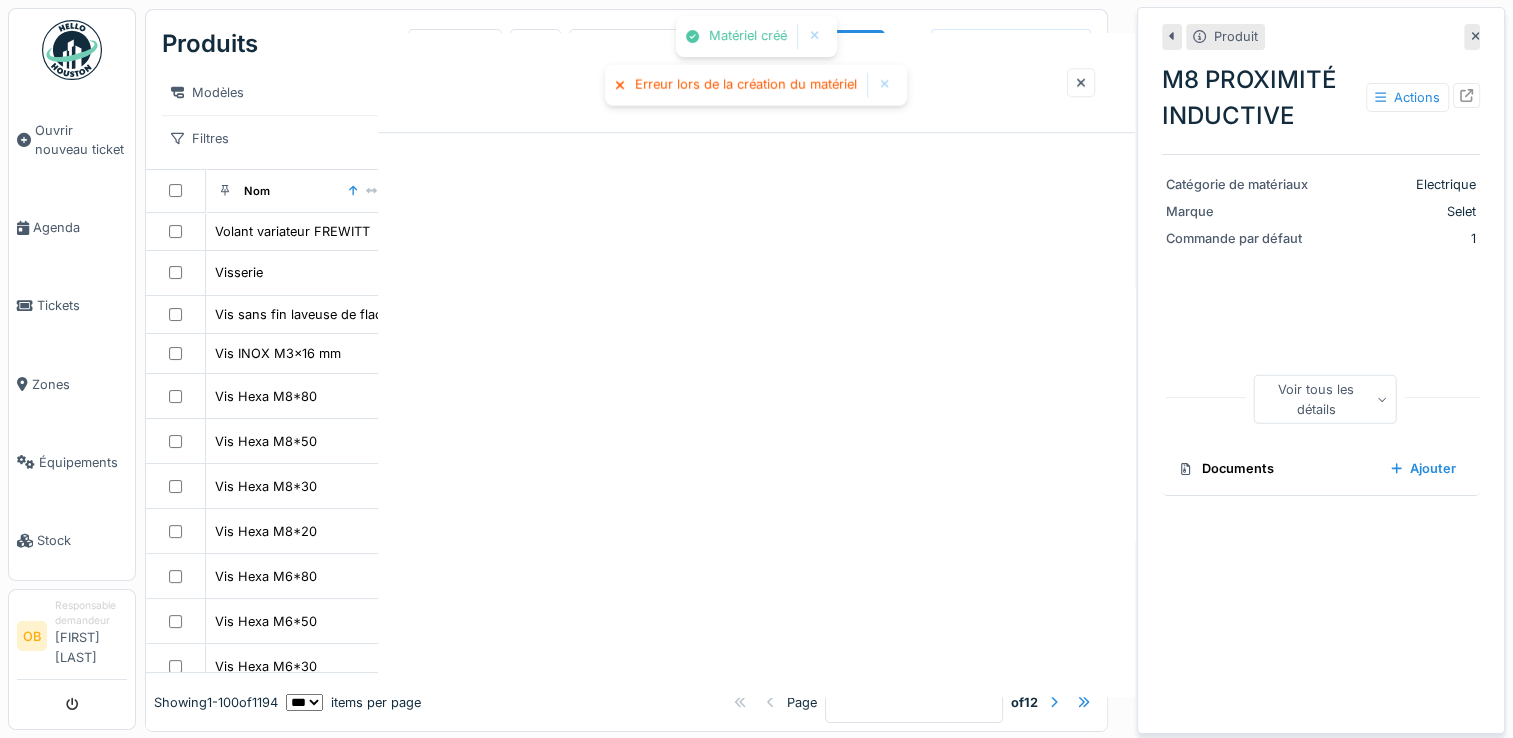 scroll, scrollTop: 0, scrollLeft: 0, axis: both 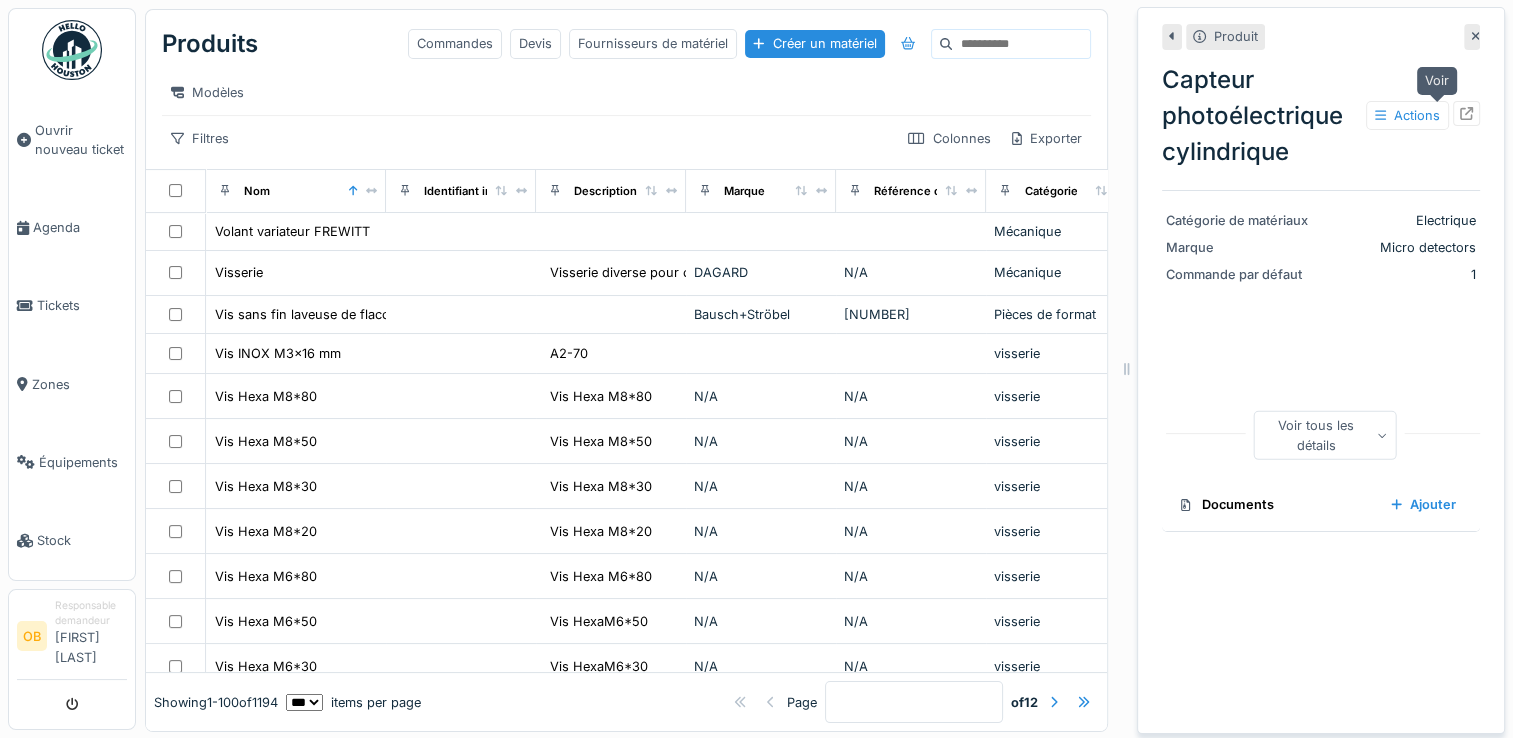 click at bounding box center (1466, 113) 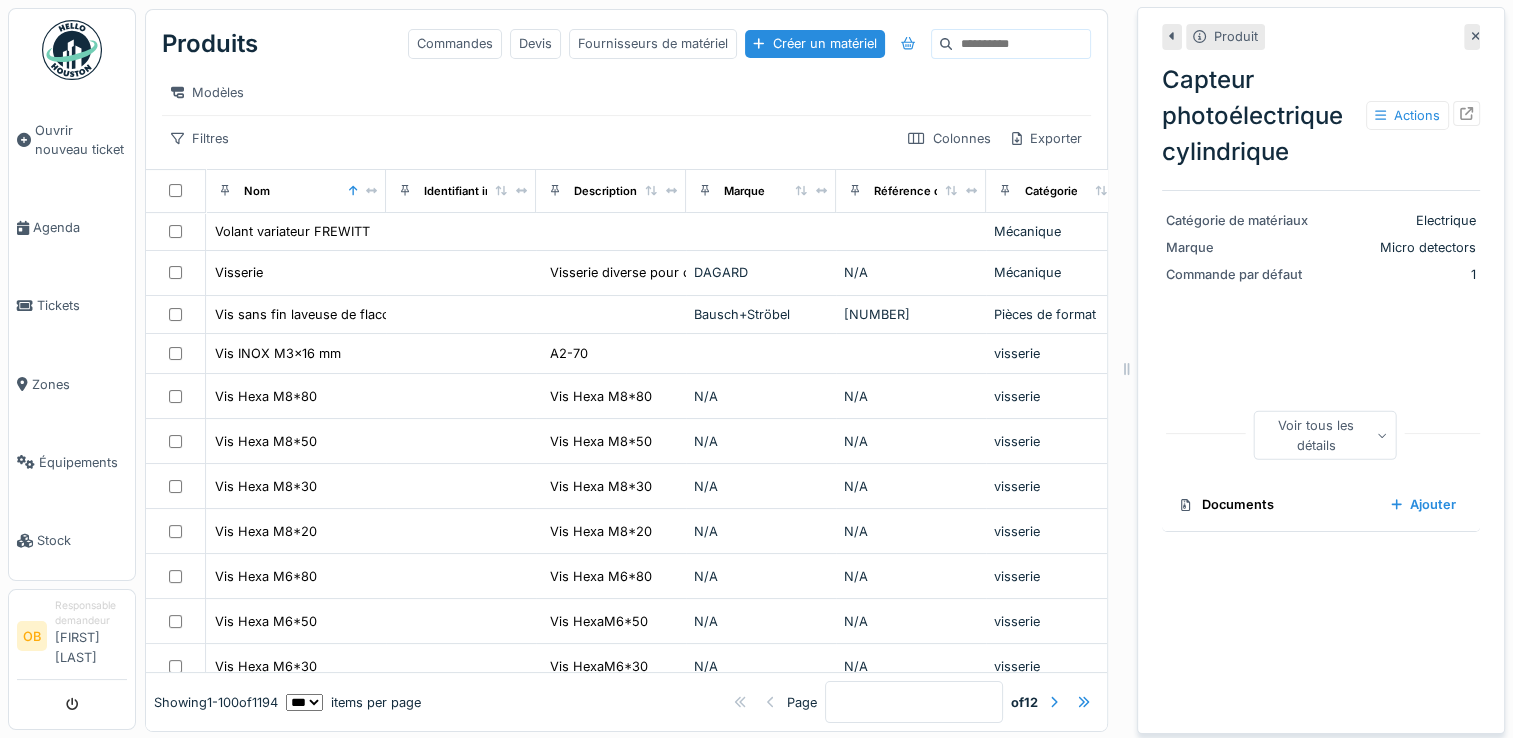 click 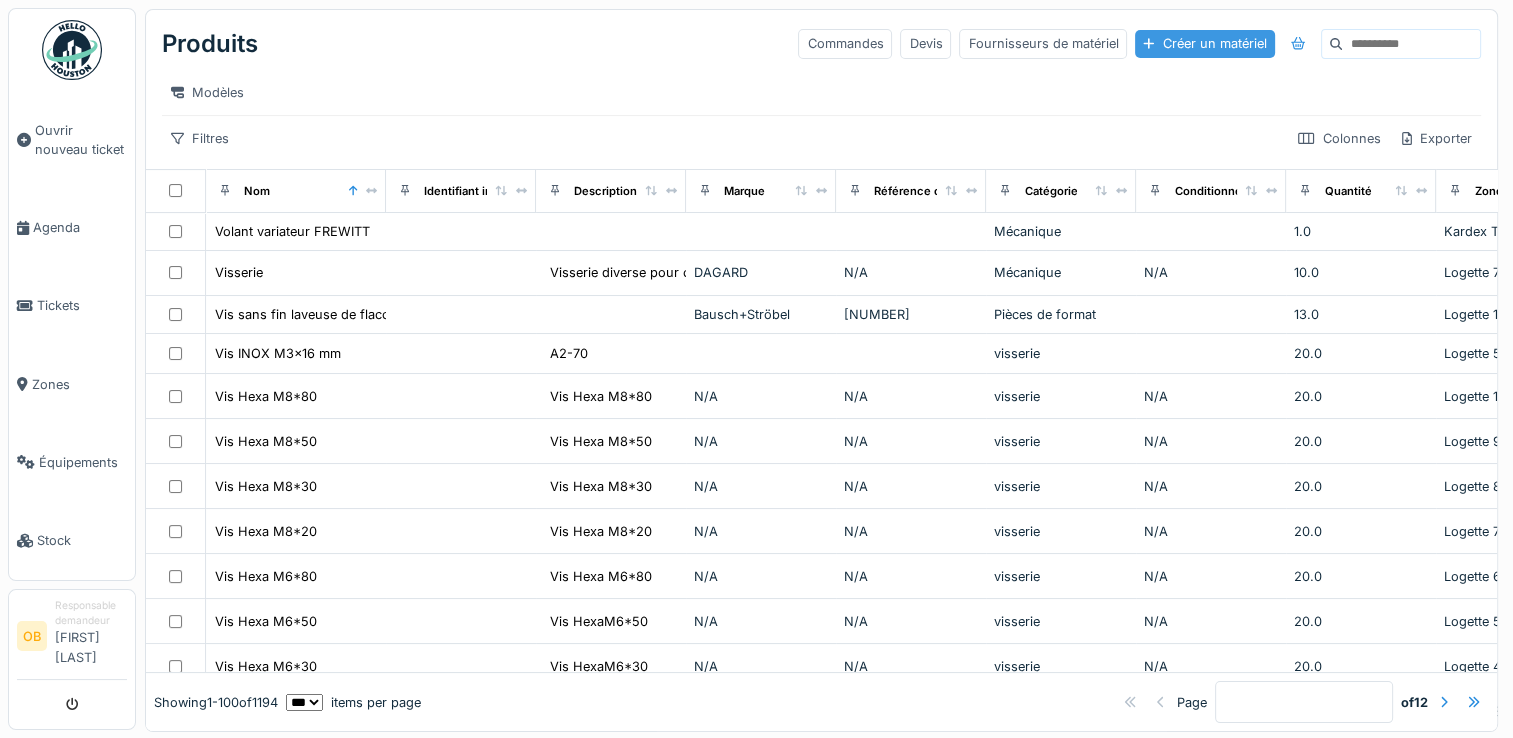 click on "Créer un matériel" at bounding box center [1204, 43] 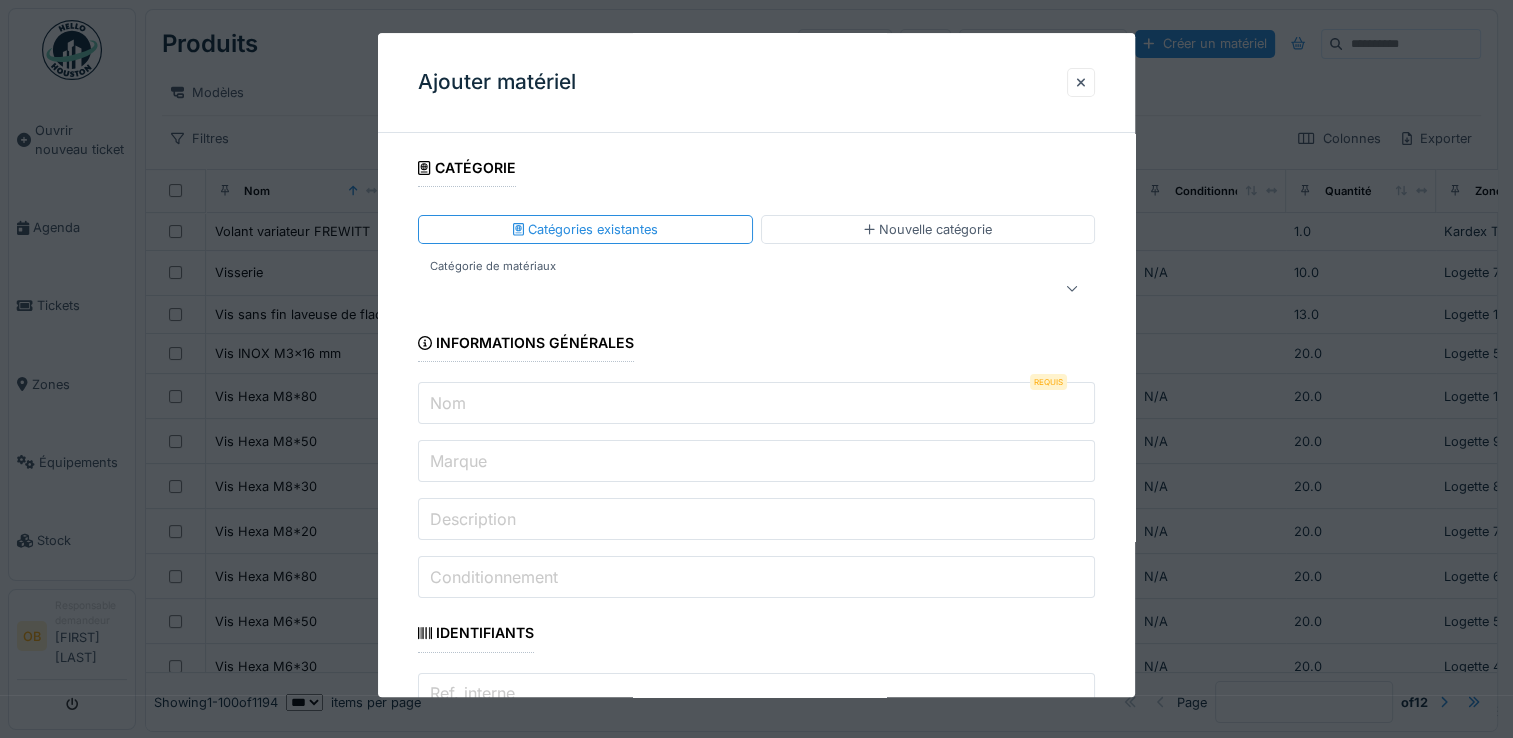 click at bounding box center [722, 289] 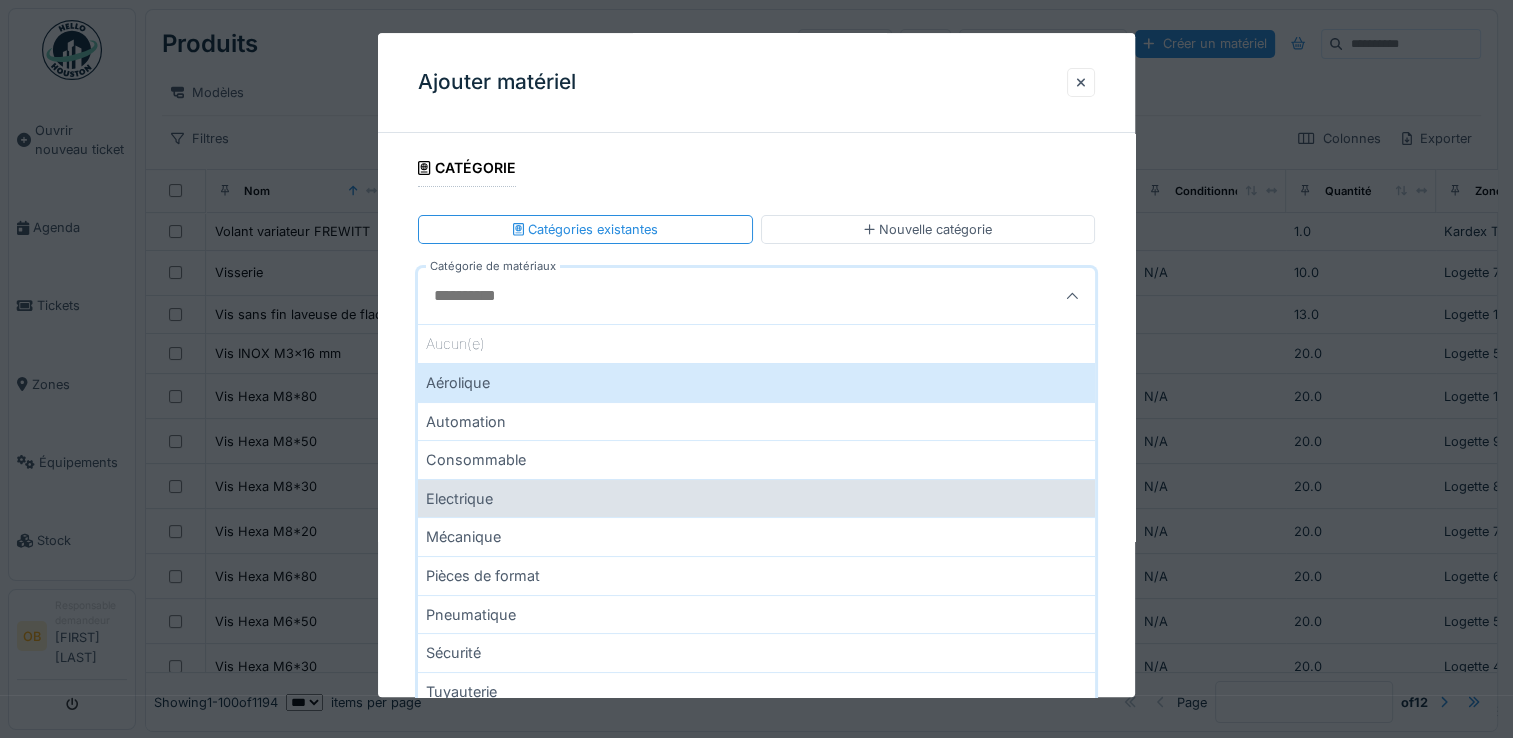 click on "Electrique" at bounding box center (756, 498) 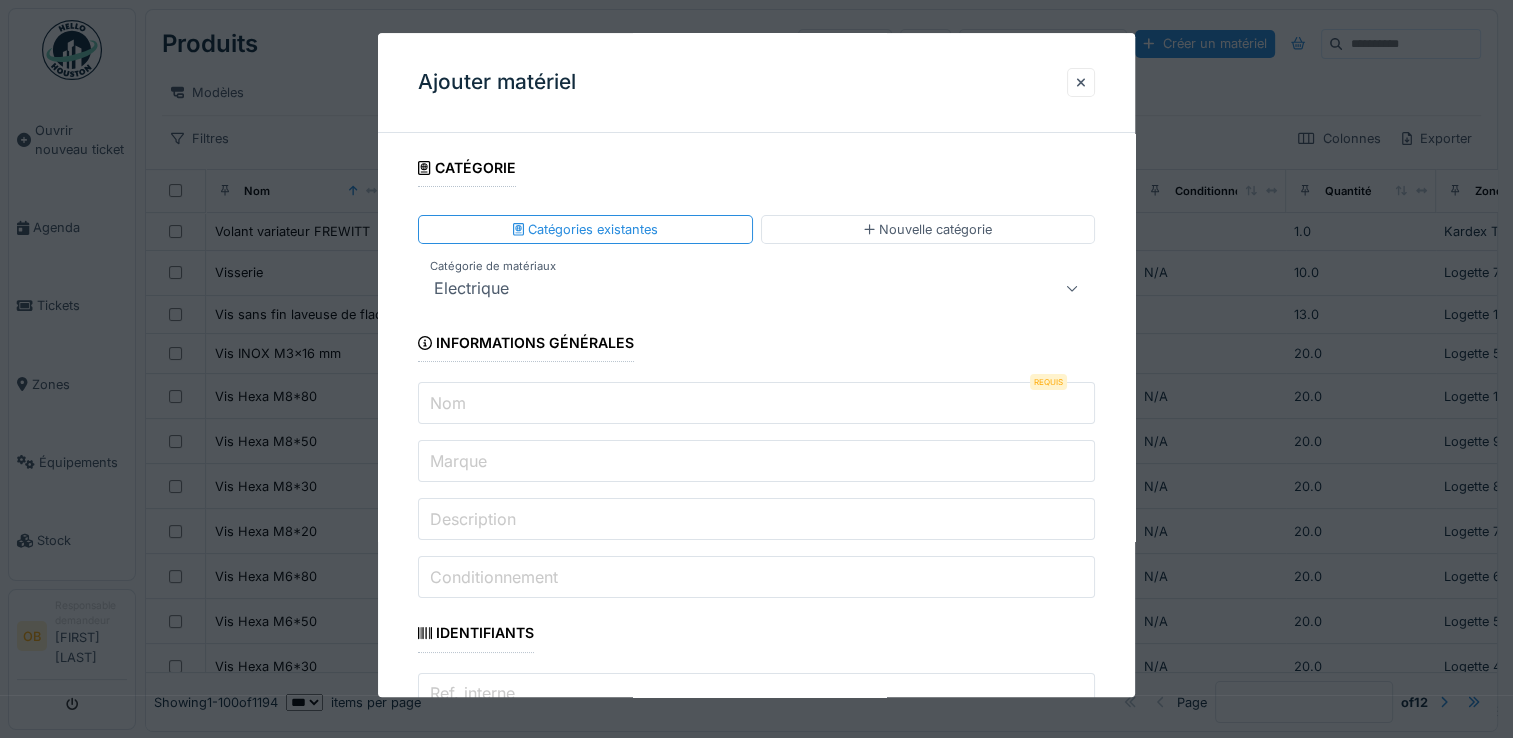 click on "Nom" at bounding box center [756, 404] 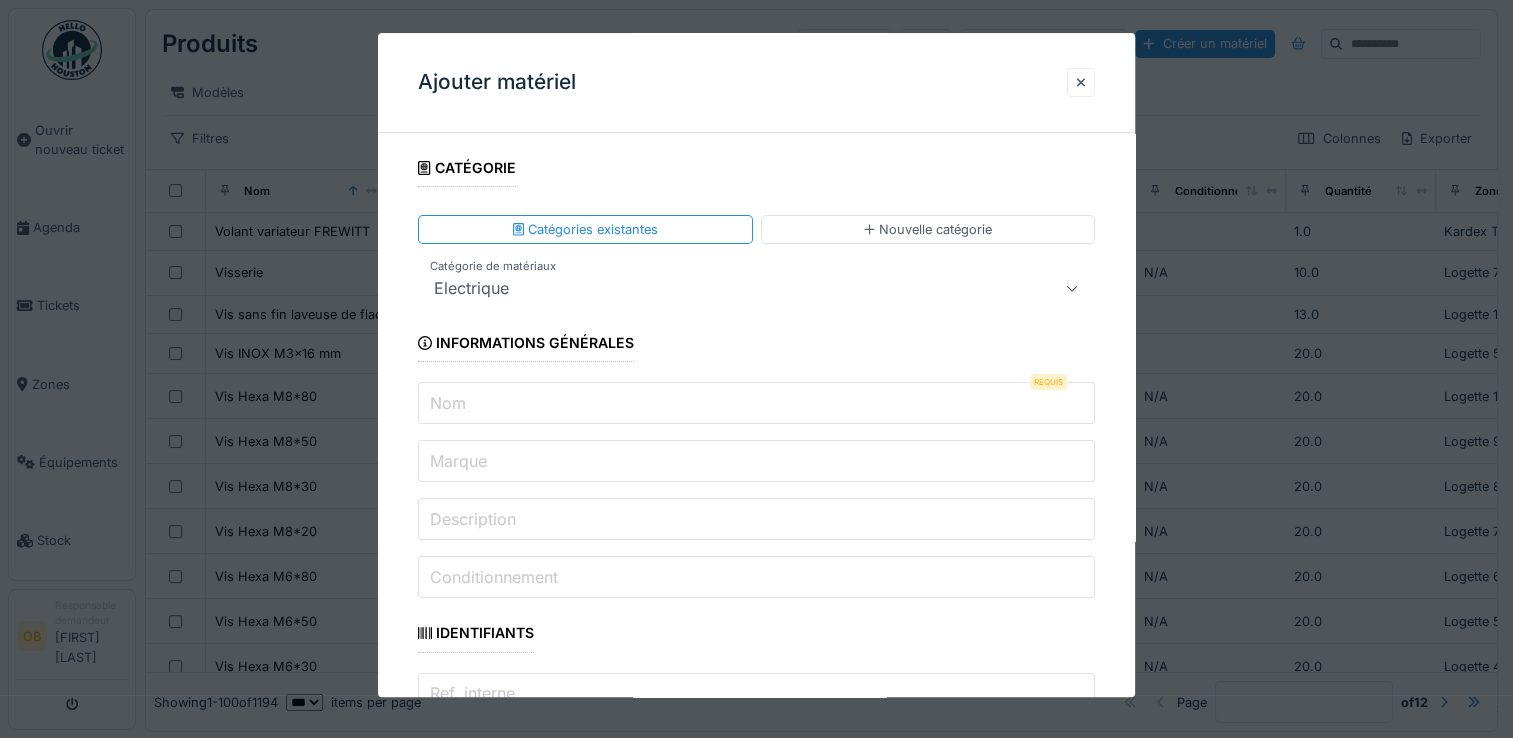 paste on "**********" 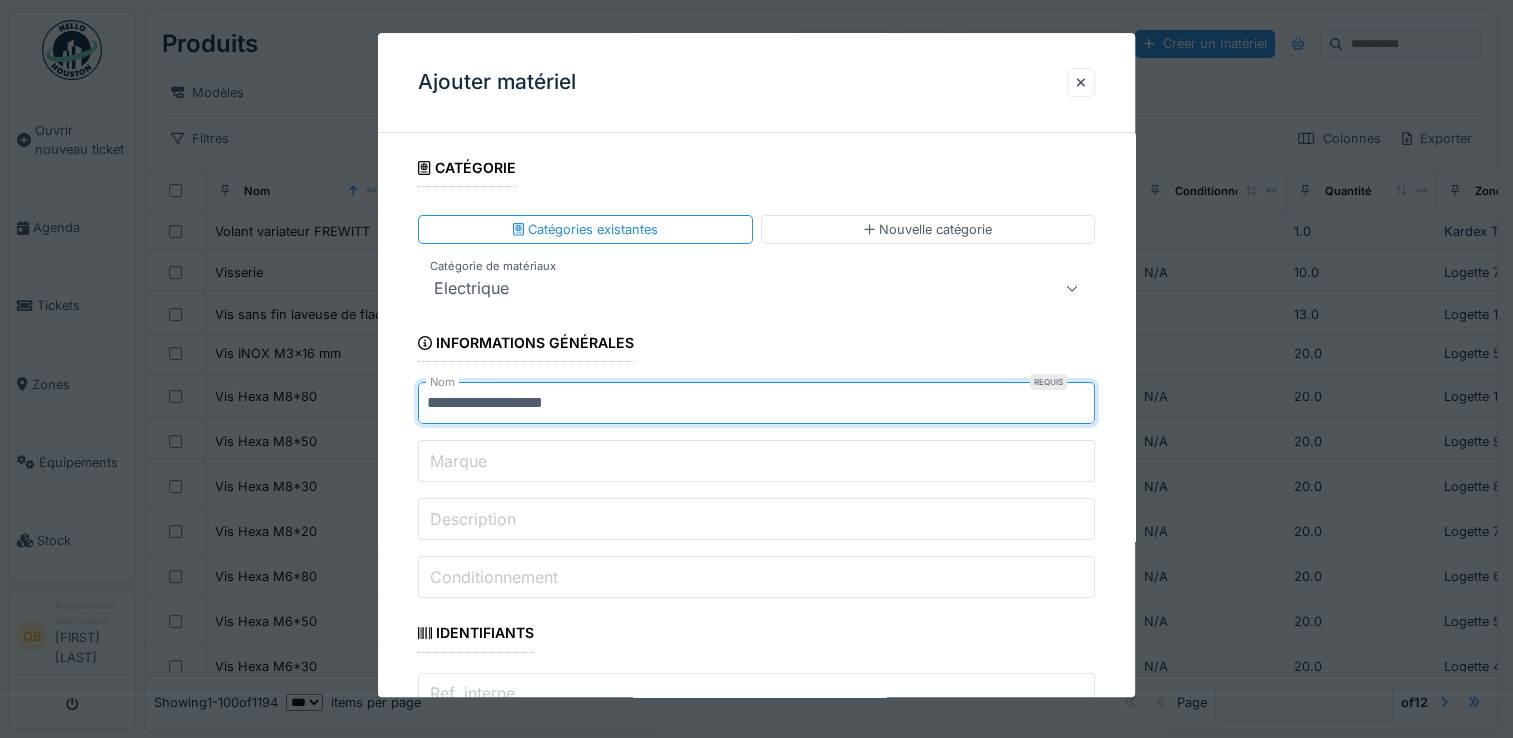 type on "**********" 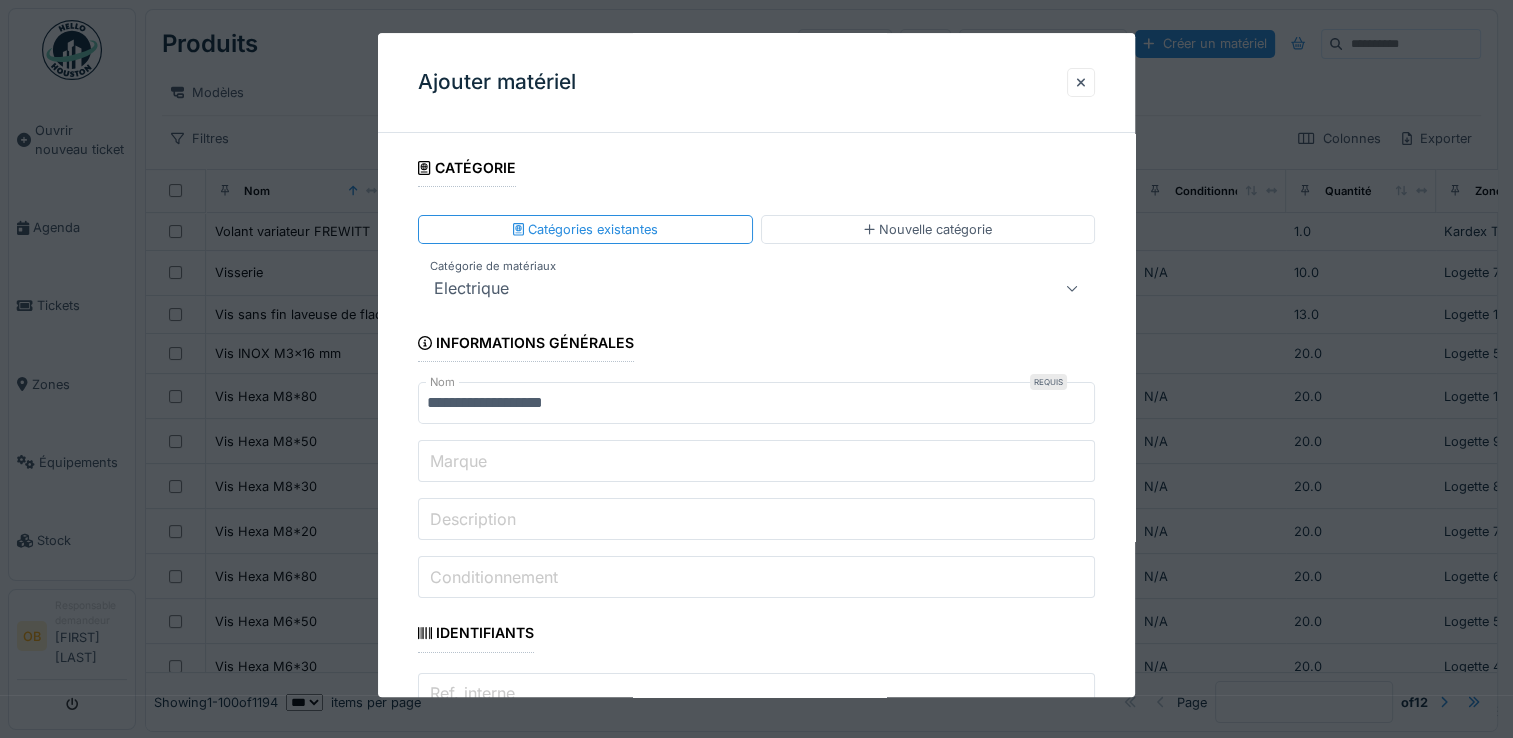 click on "Marque" at bounding box center [756, 462] 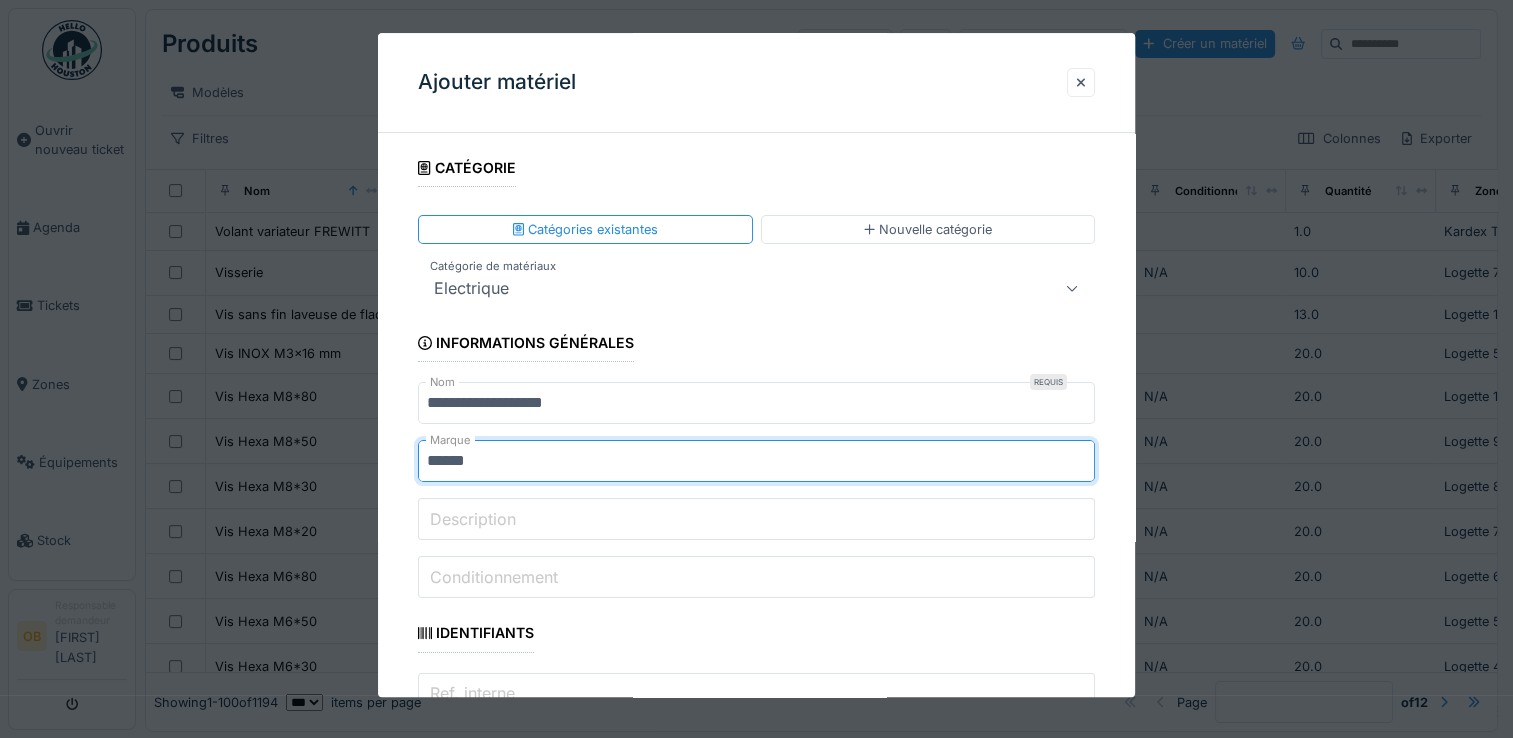 type on "******" 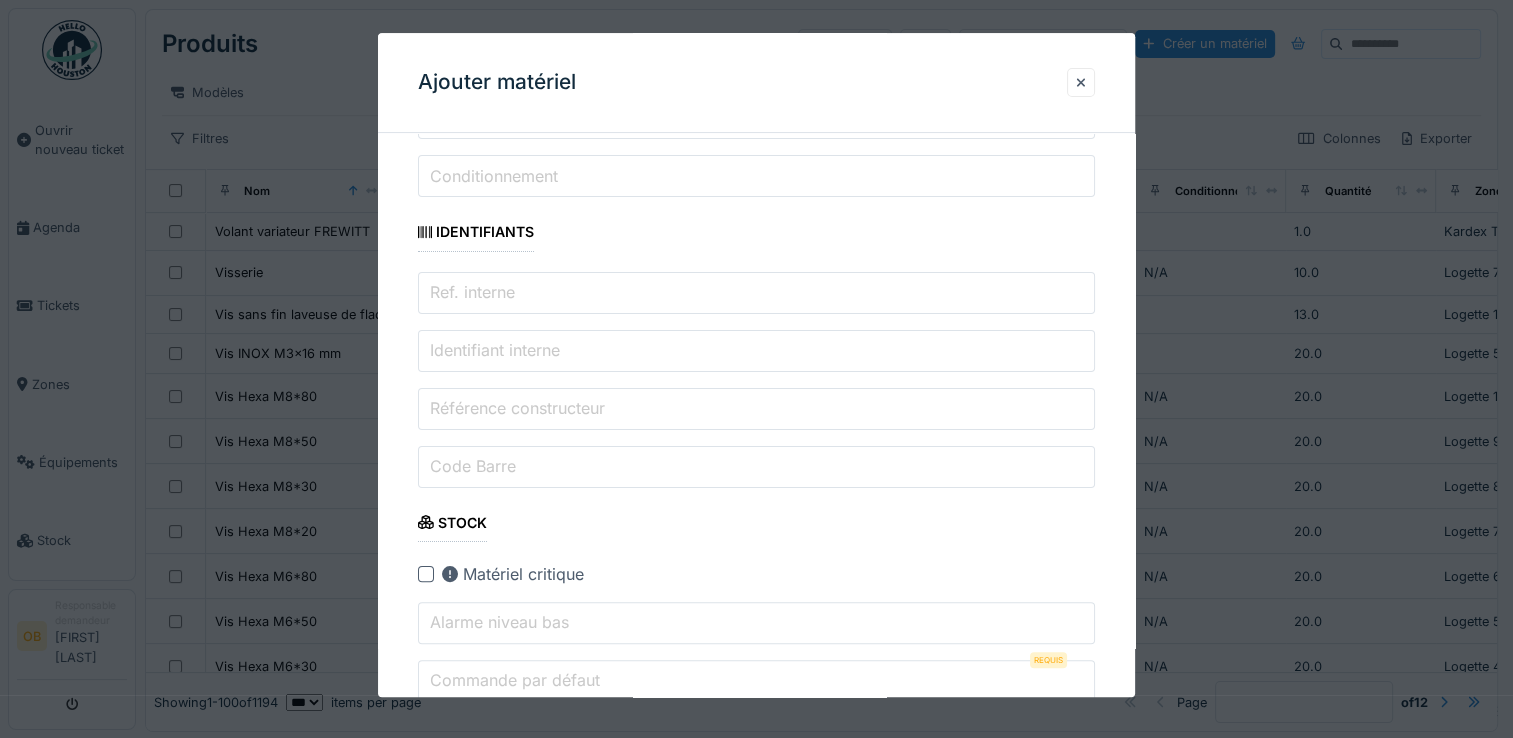 type on "*" 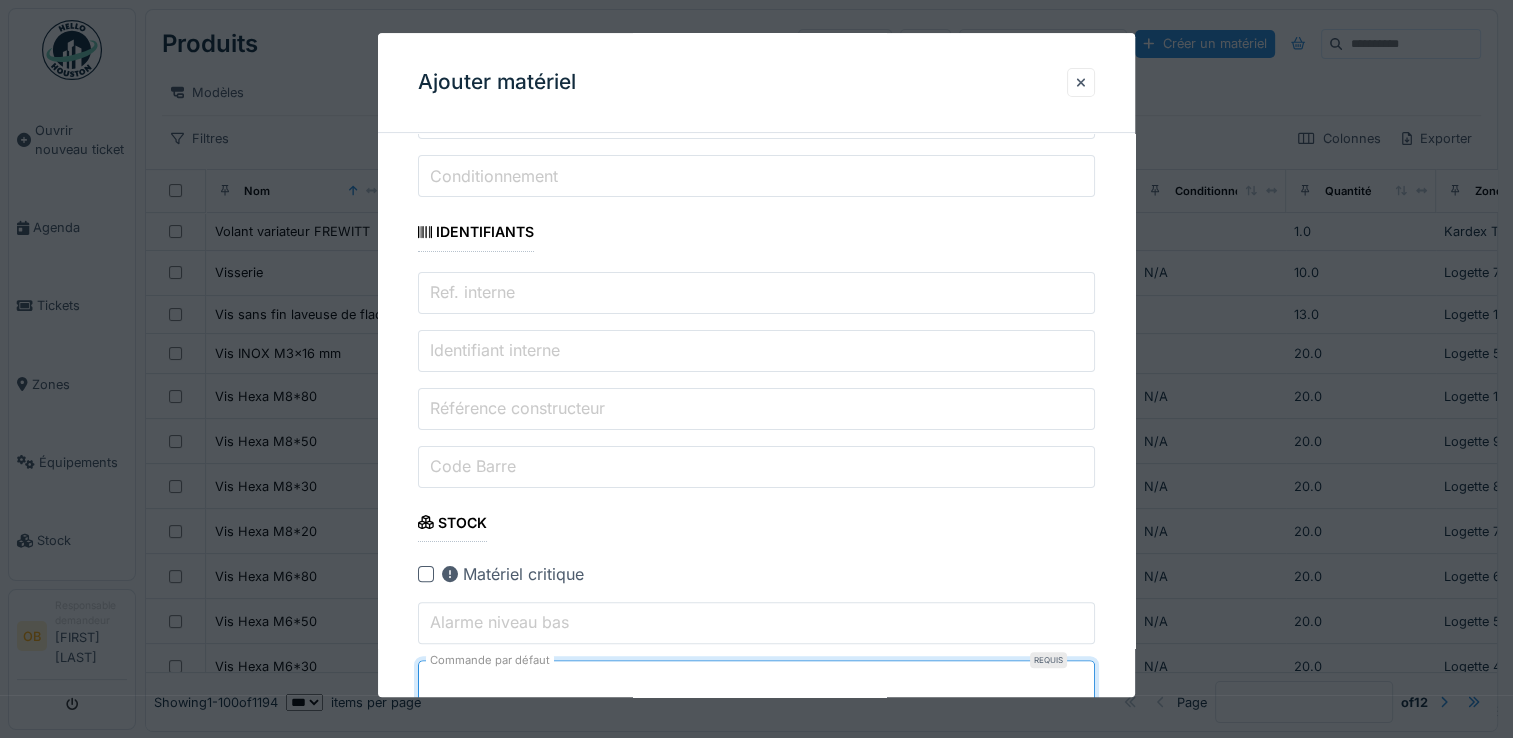 click on "**********" at bounding box center [756, 1468] 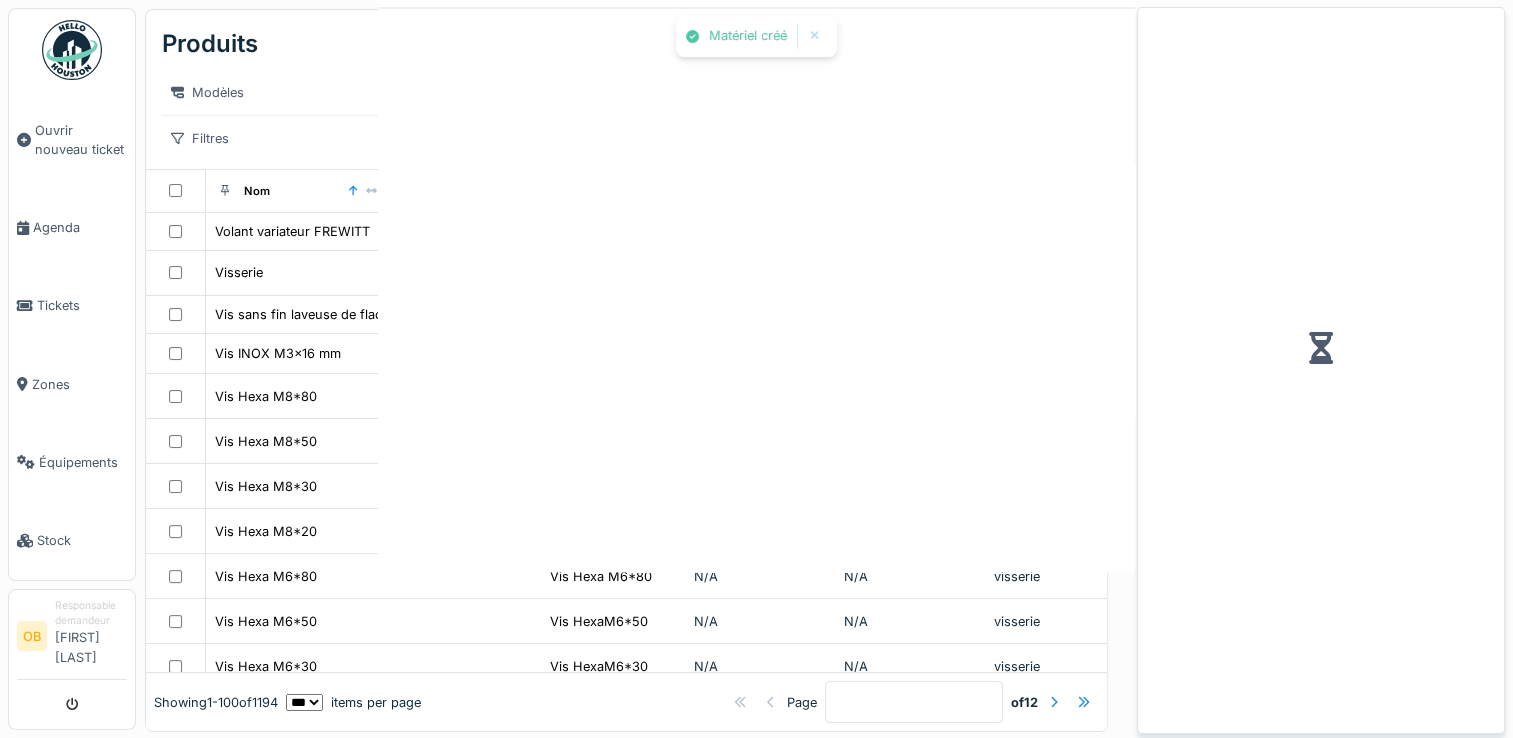 scroll, scrollTop: 0, scrollLeft: 0, axis: both 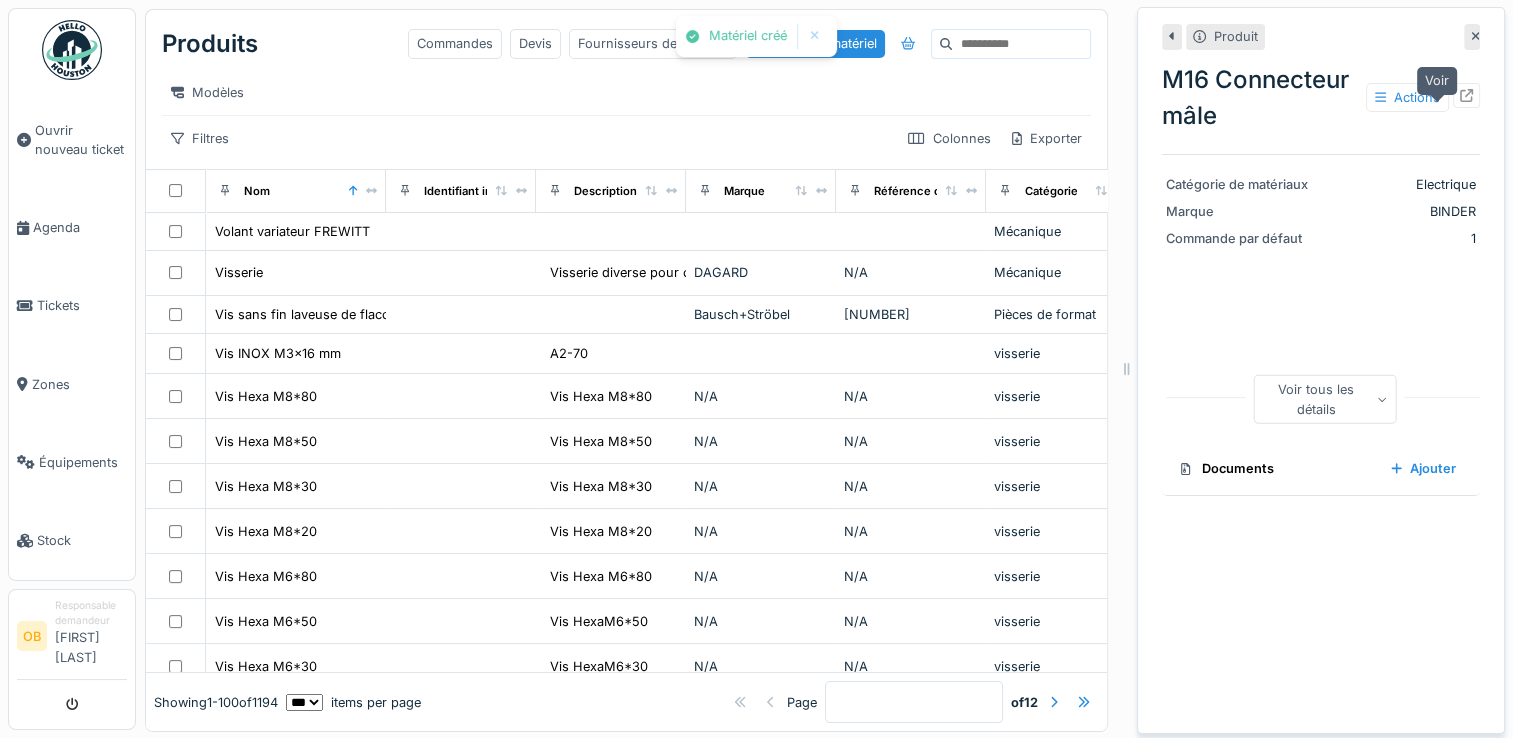 click at bounding box center [1466, 95] 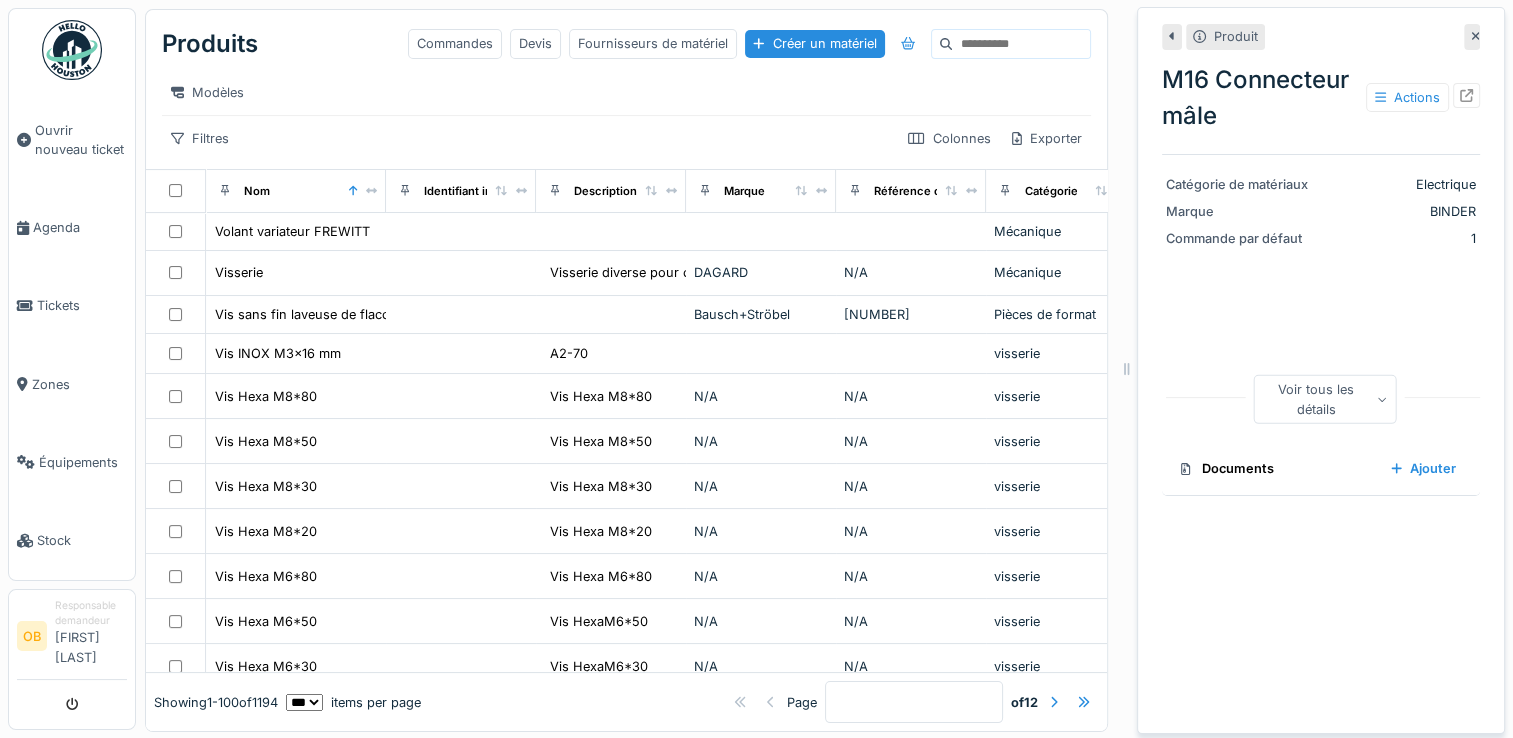 click on "Produit M16 Connecteur mâle Actions Catégorie de matériaux Electrique Marque BINDER Commande par défaut 1 Voir tous les détails Documents Ajouter" at bounding box center (1321, 370) 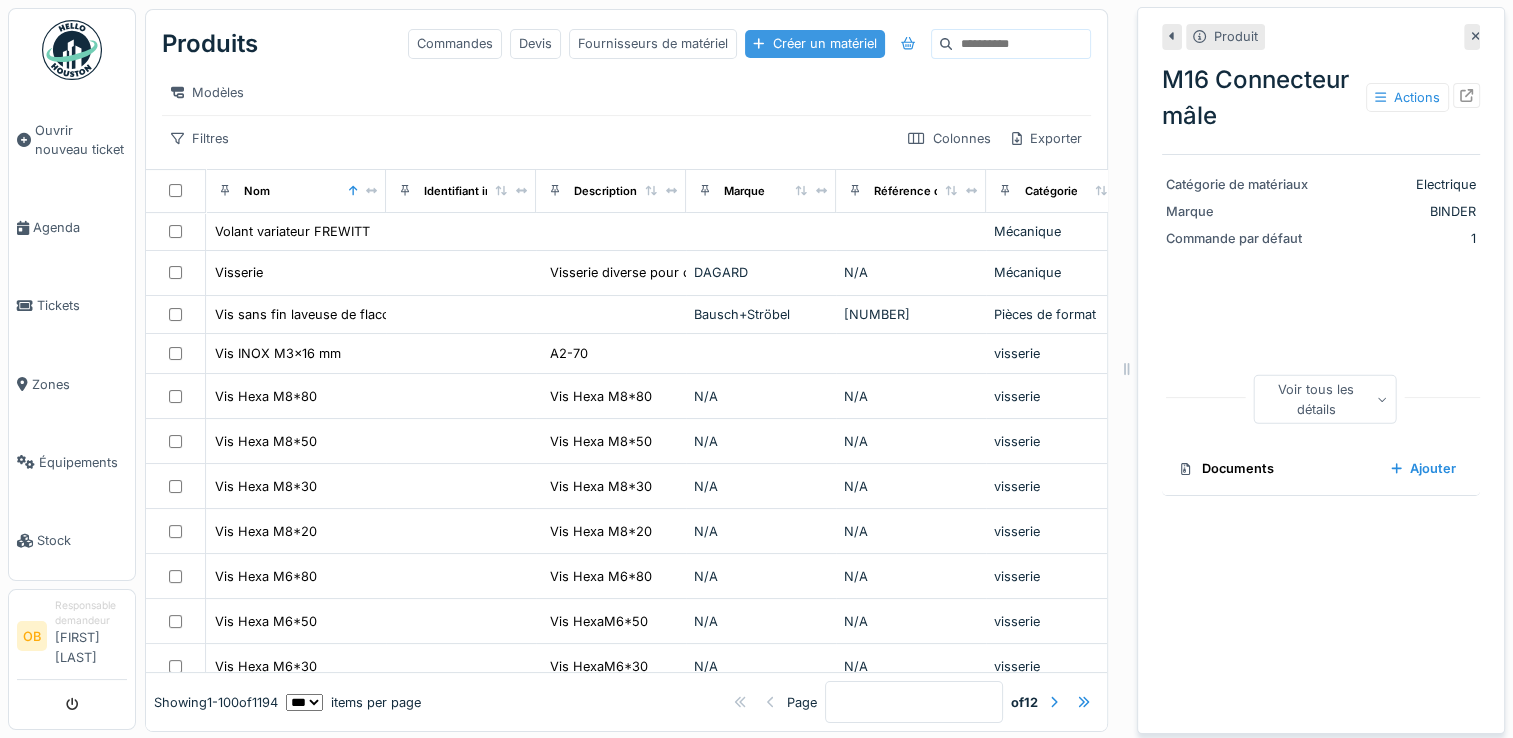 click on "Créer un matériel" at bounding box center (814, 43) 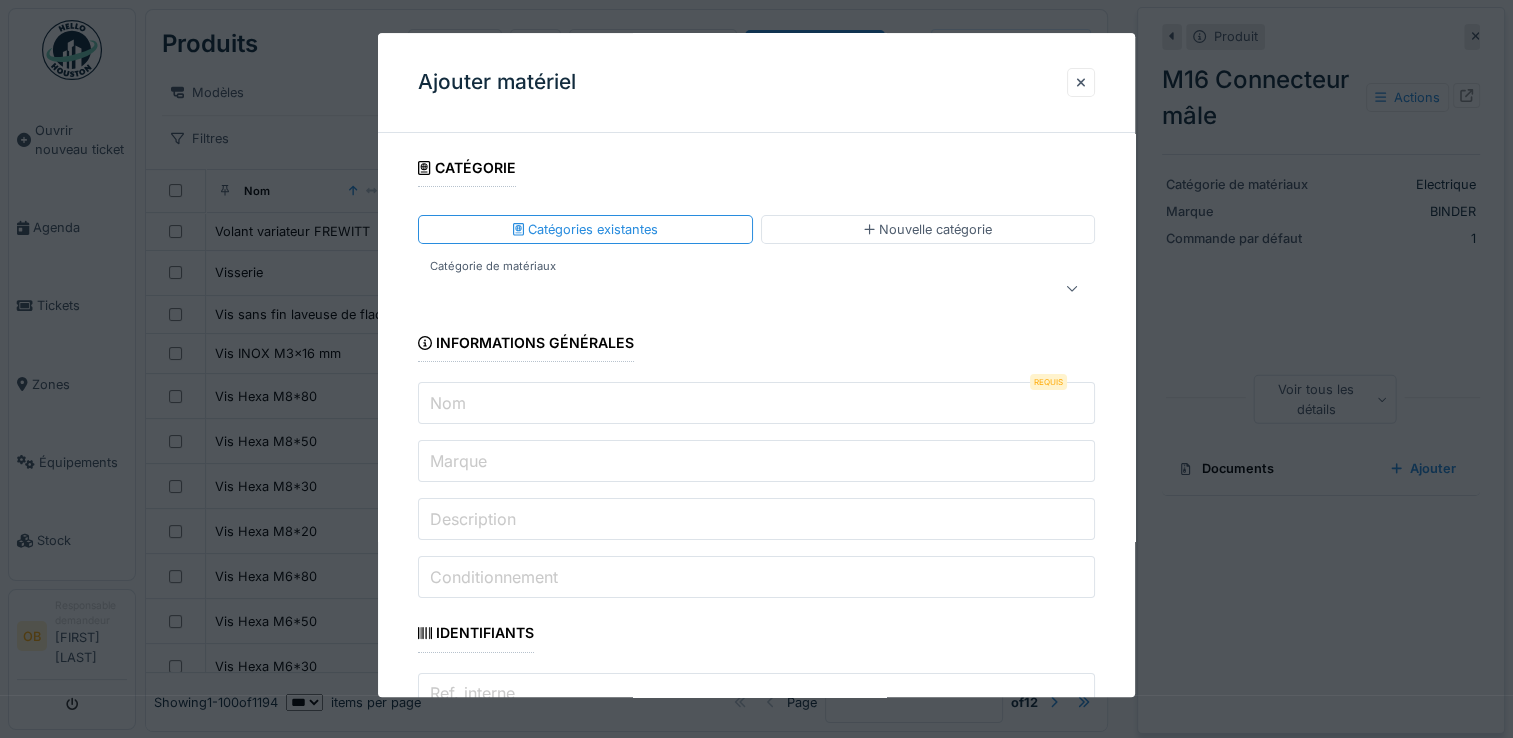 click on "Nom" at bounding box center (756, 404) 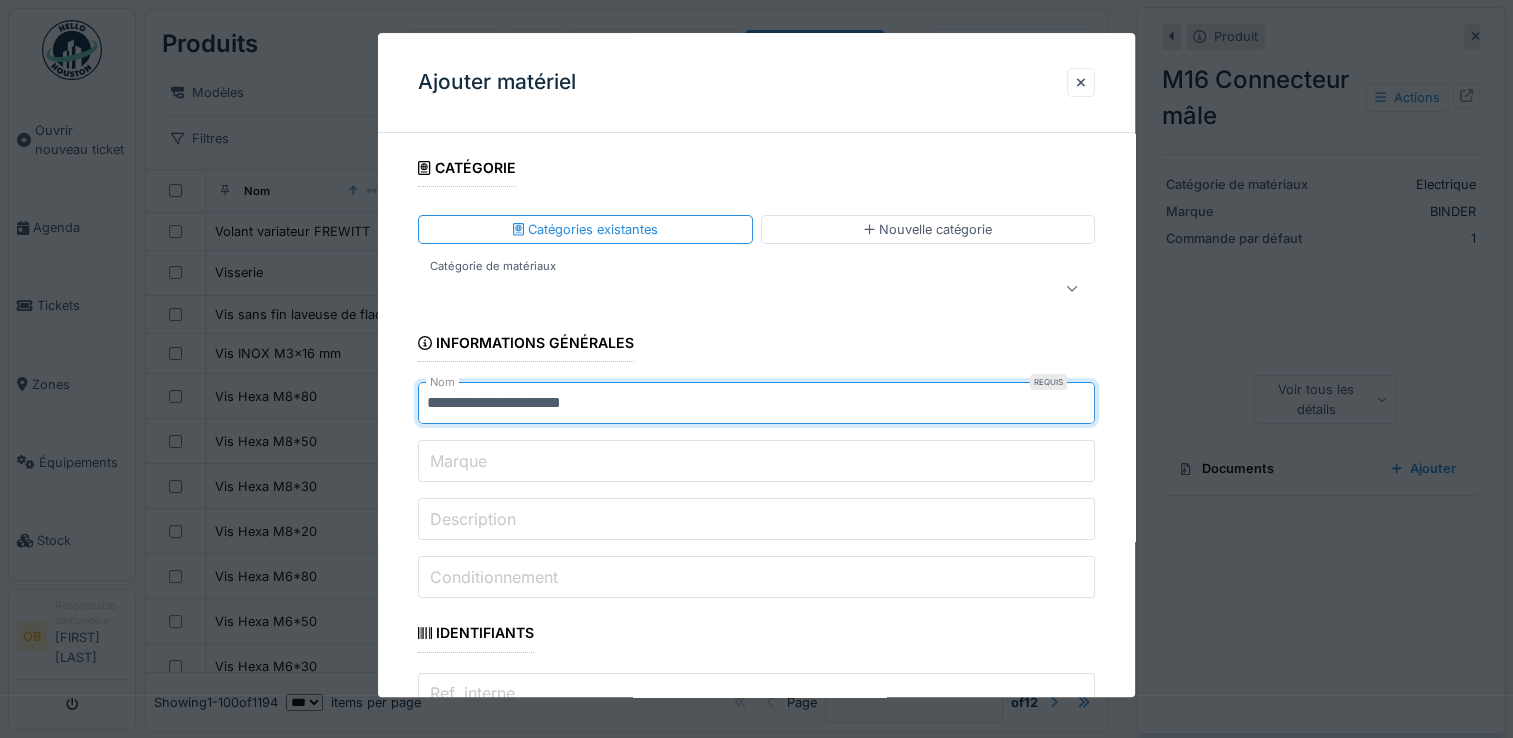type on "**********" 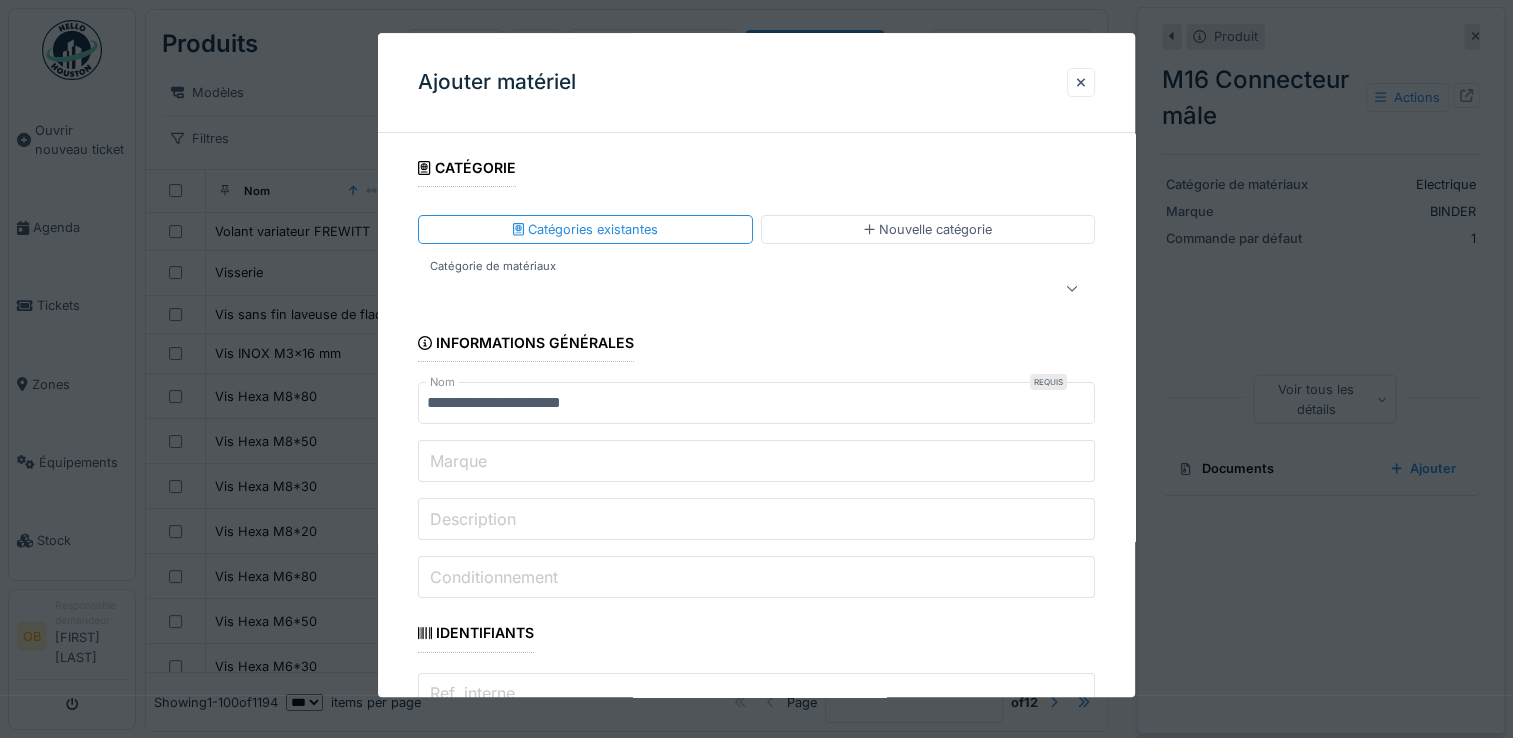 click on "Marque" at bounding box center [756, 462] 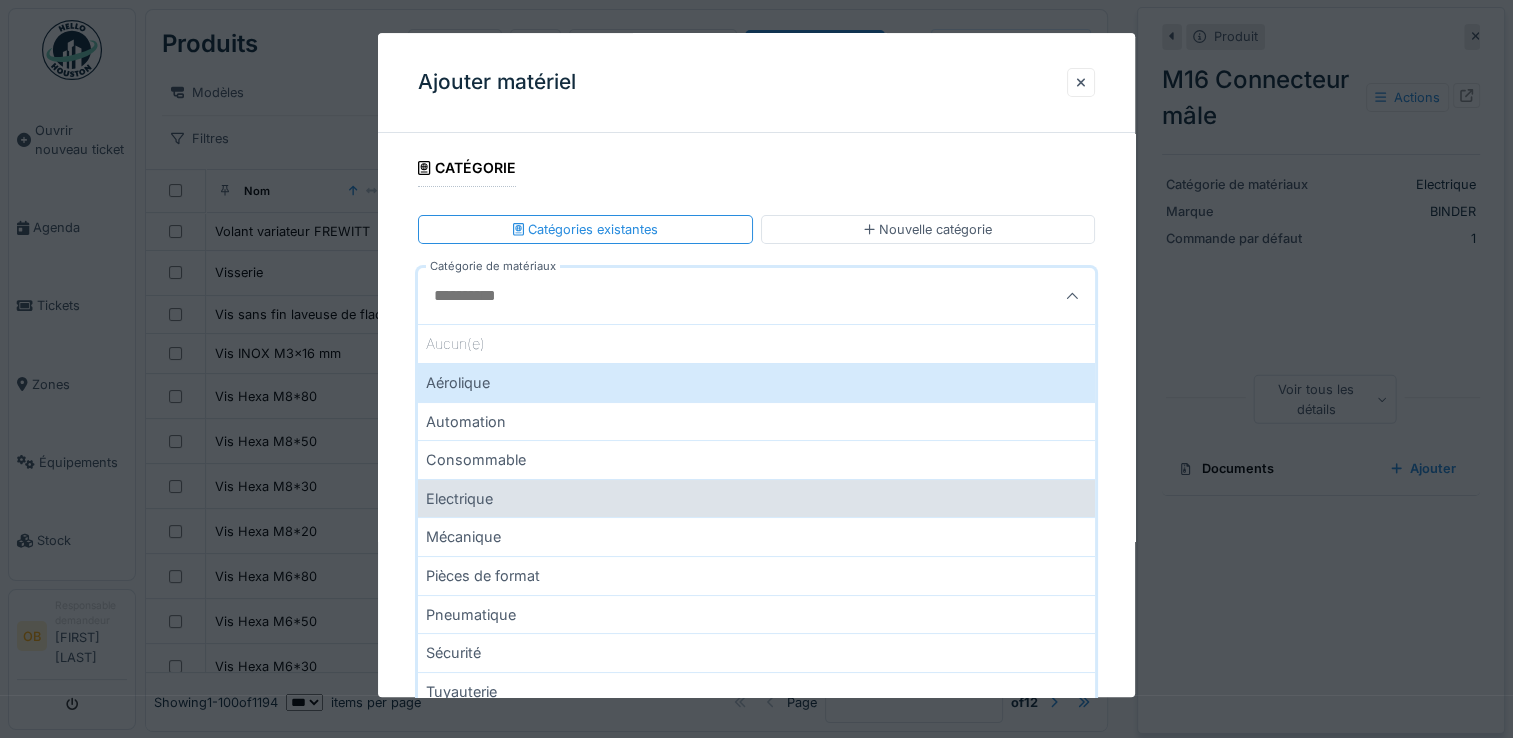 click on "Electrique" at bounding box center [756, 498] 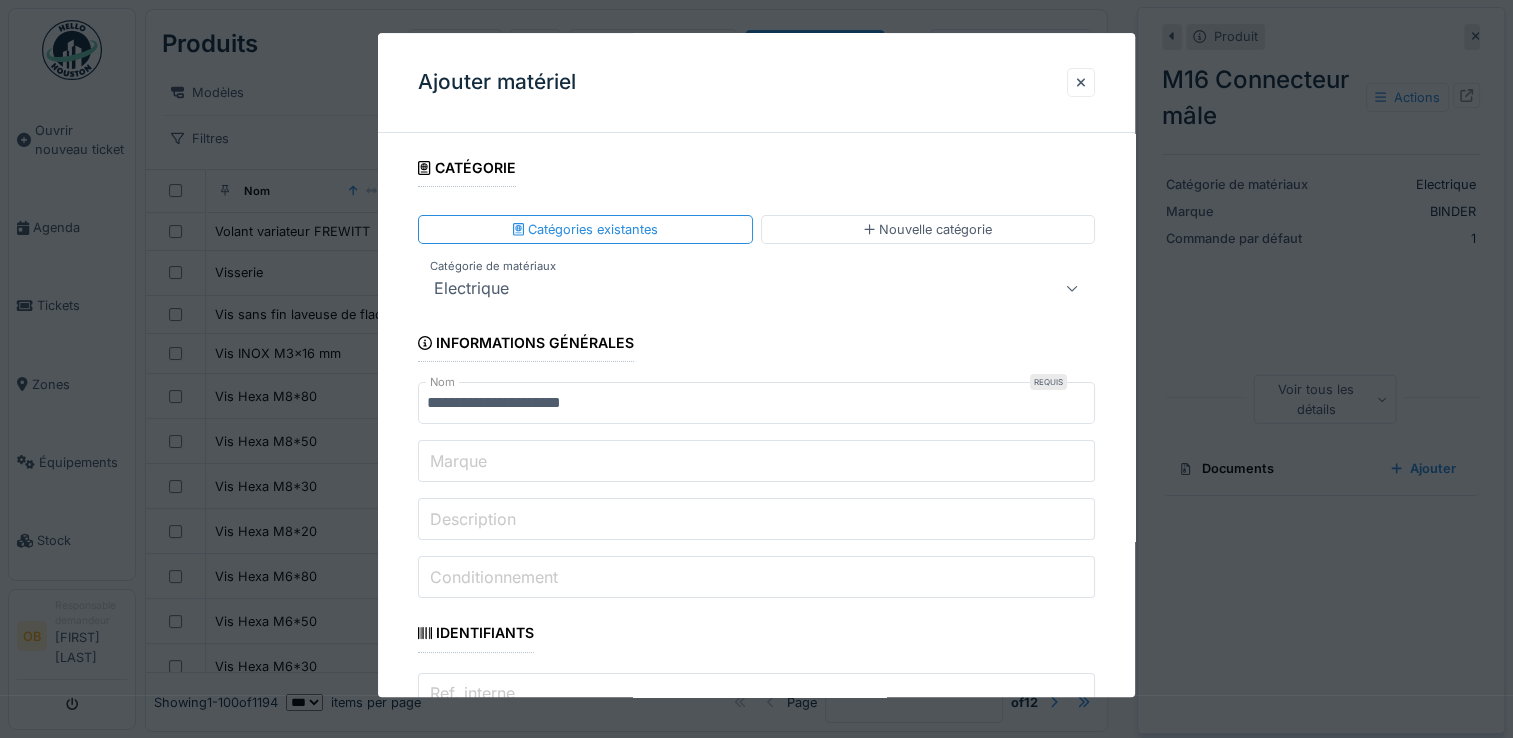 click on "Marque" at bounding box center (756, 462) 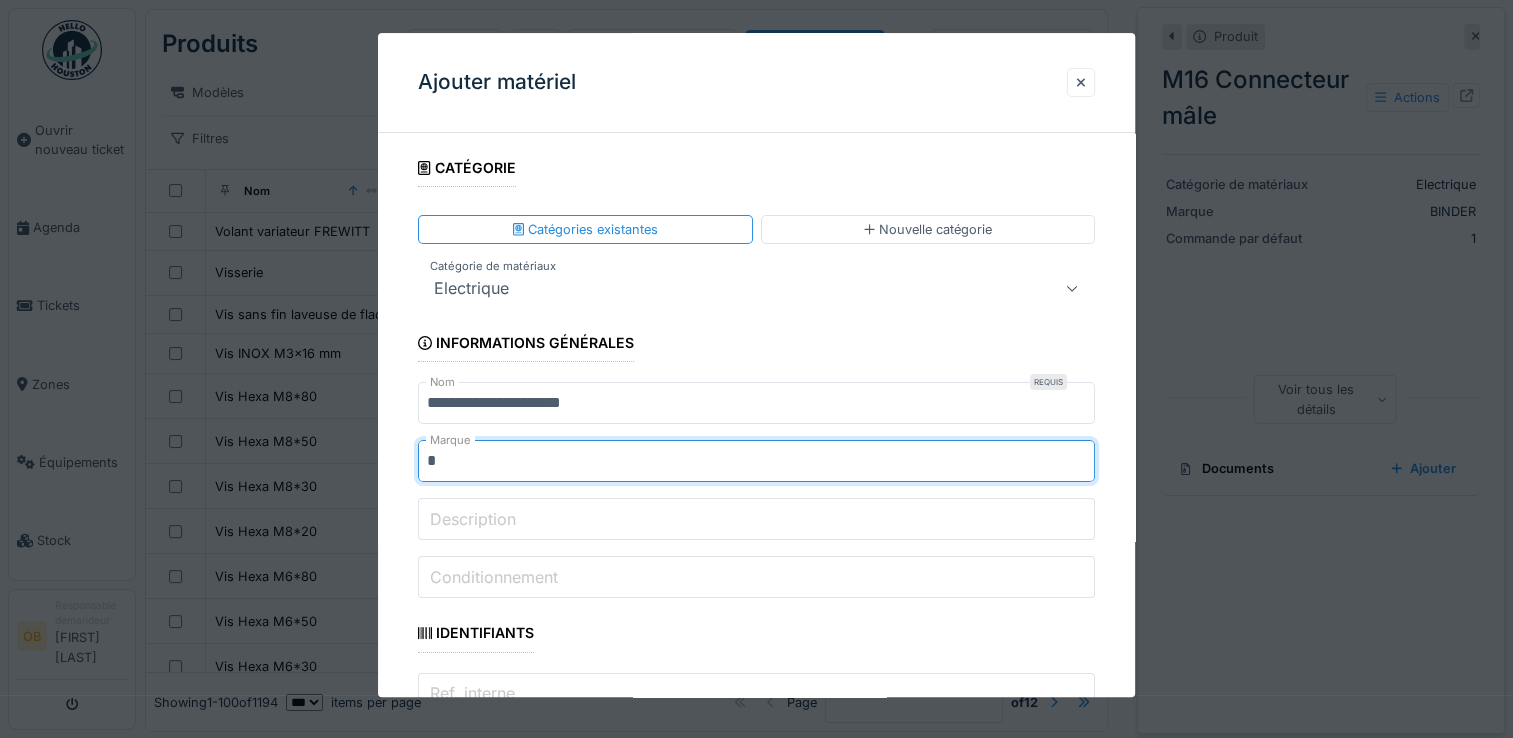 type on "*******" 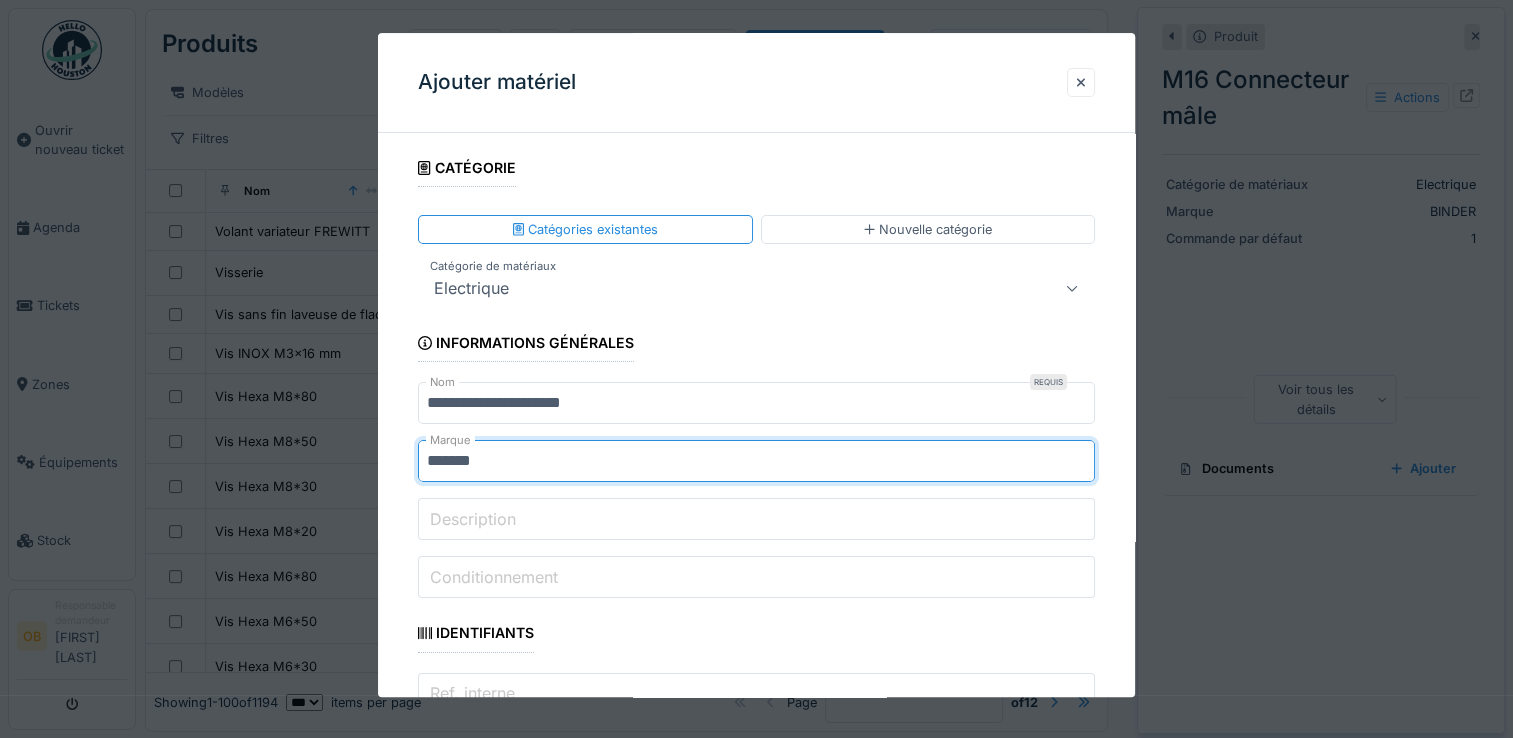 click on "**********" at bounding box center (756, 1869) 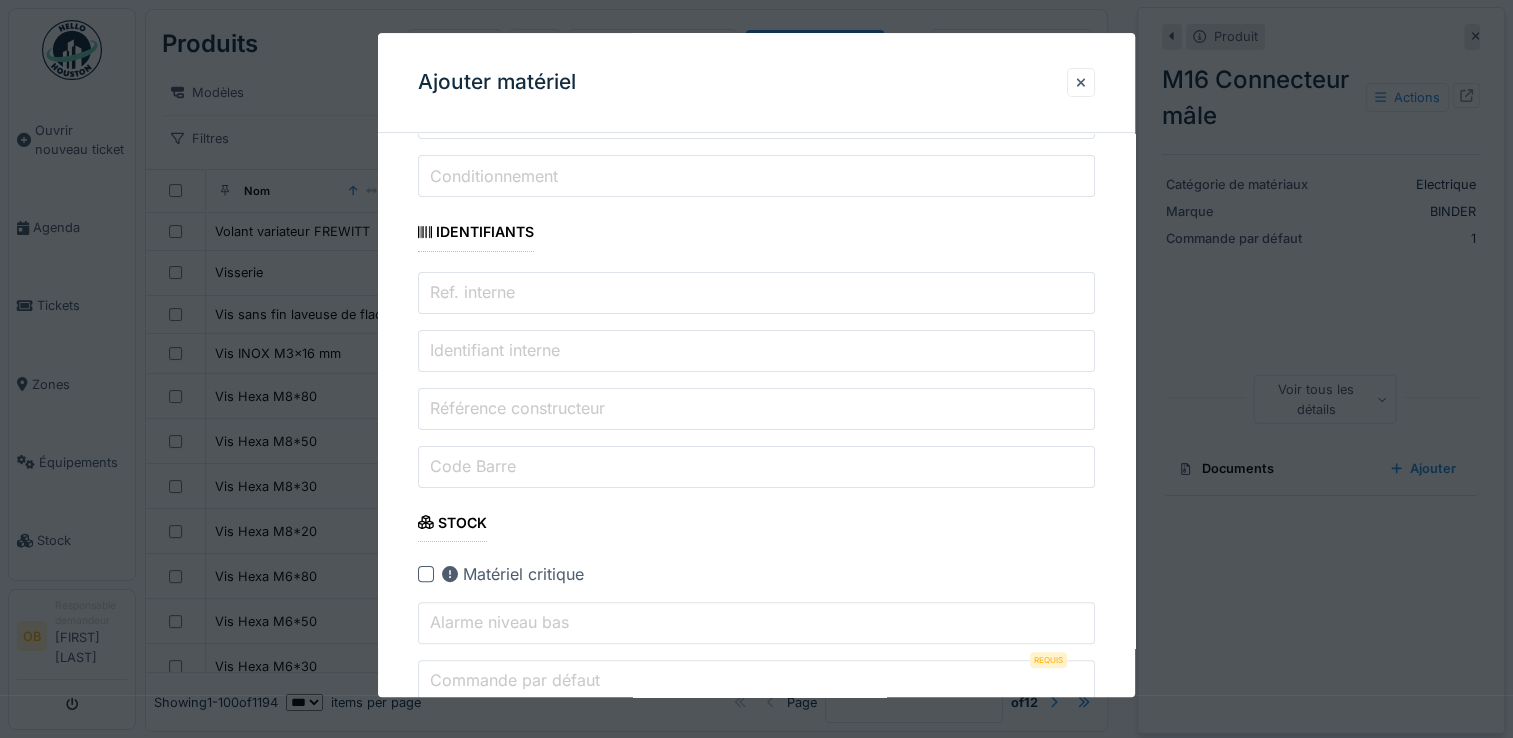 type on "*" 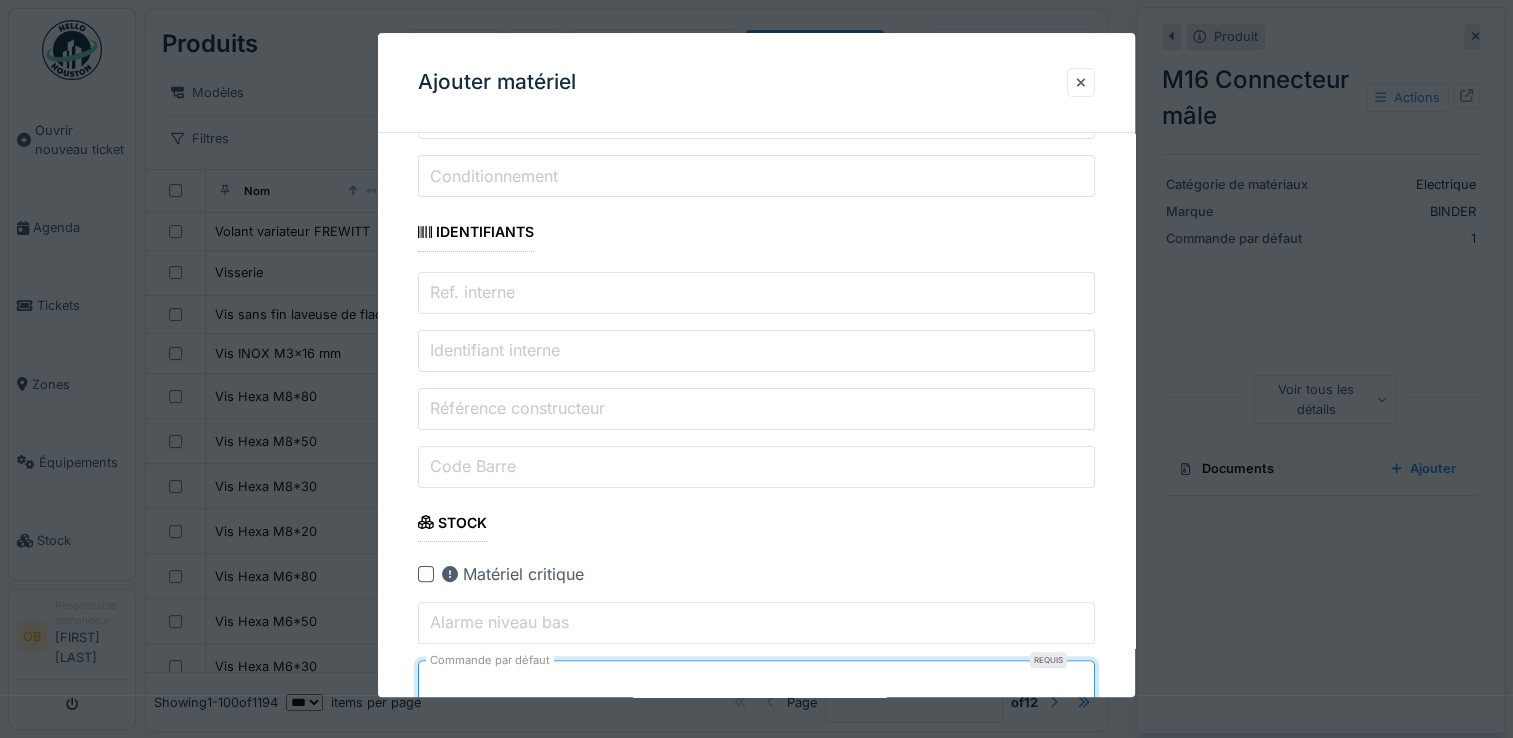 click on "**********" at bounding box center (756, 1468) 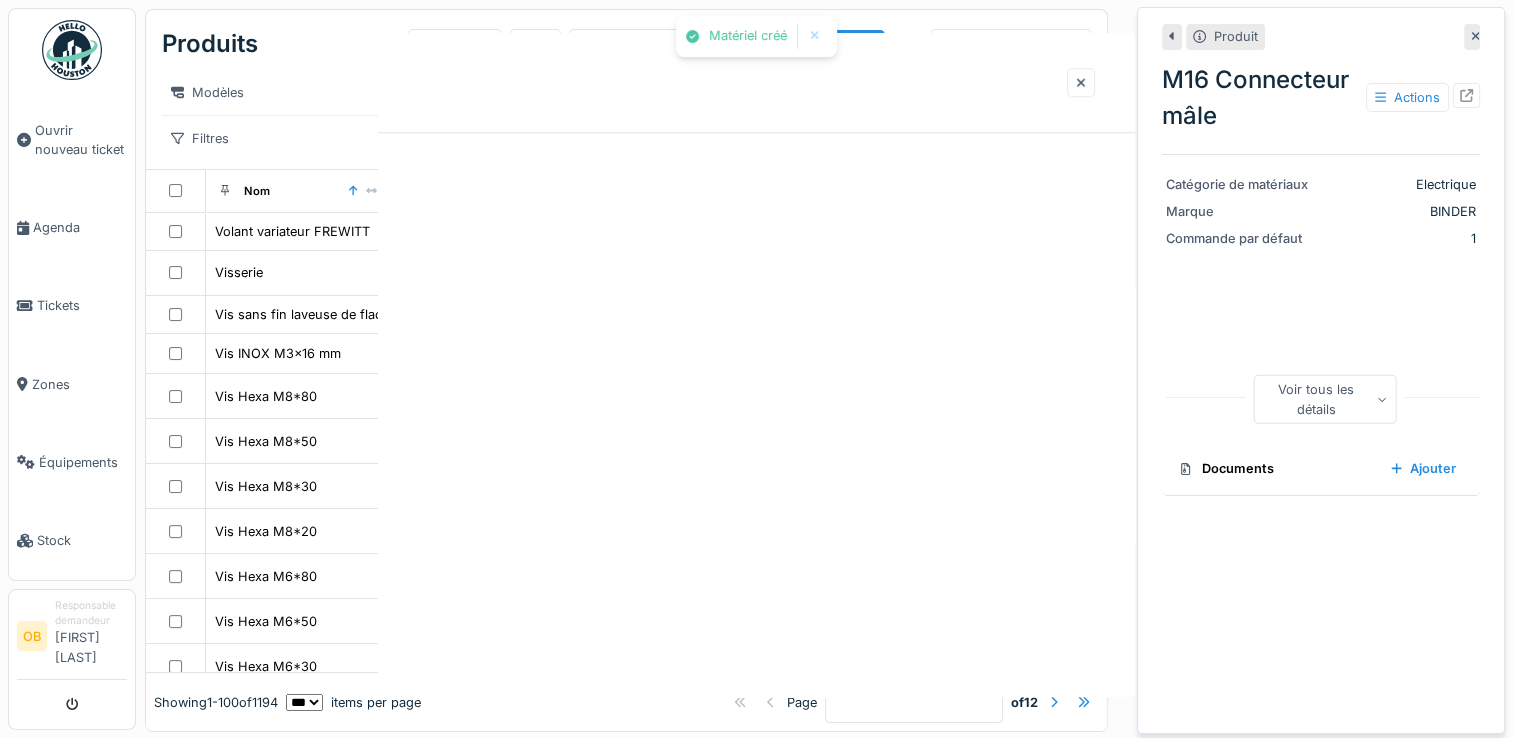 scroll, scrollTop: 0, scrollLeft: 0, axis: both 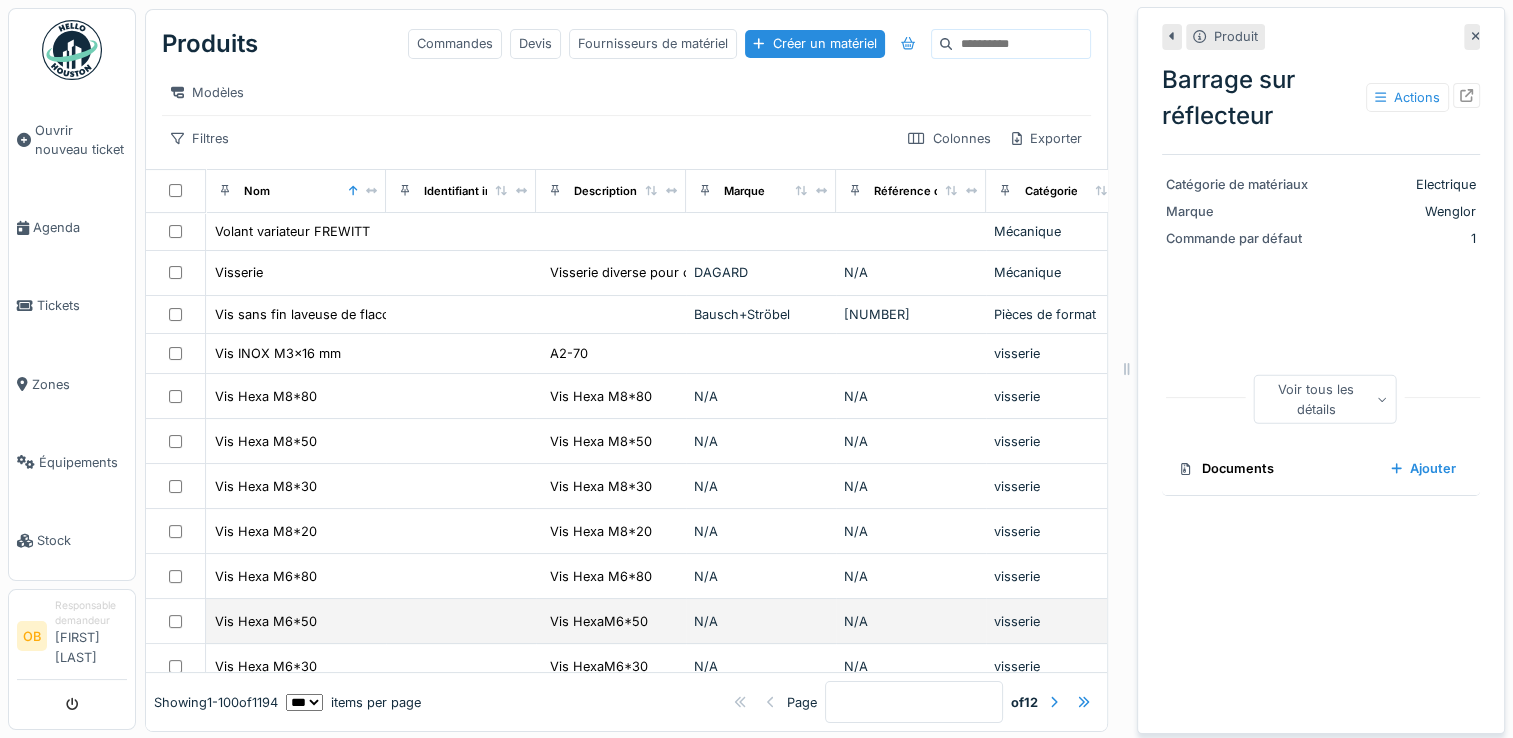click on "visserie" at bounding box center (1061, 621) 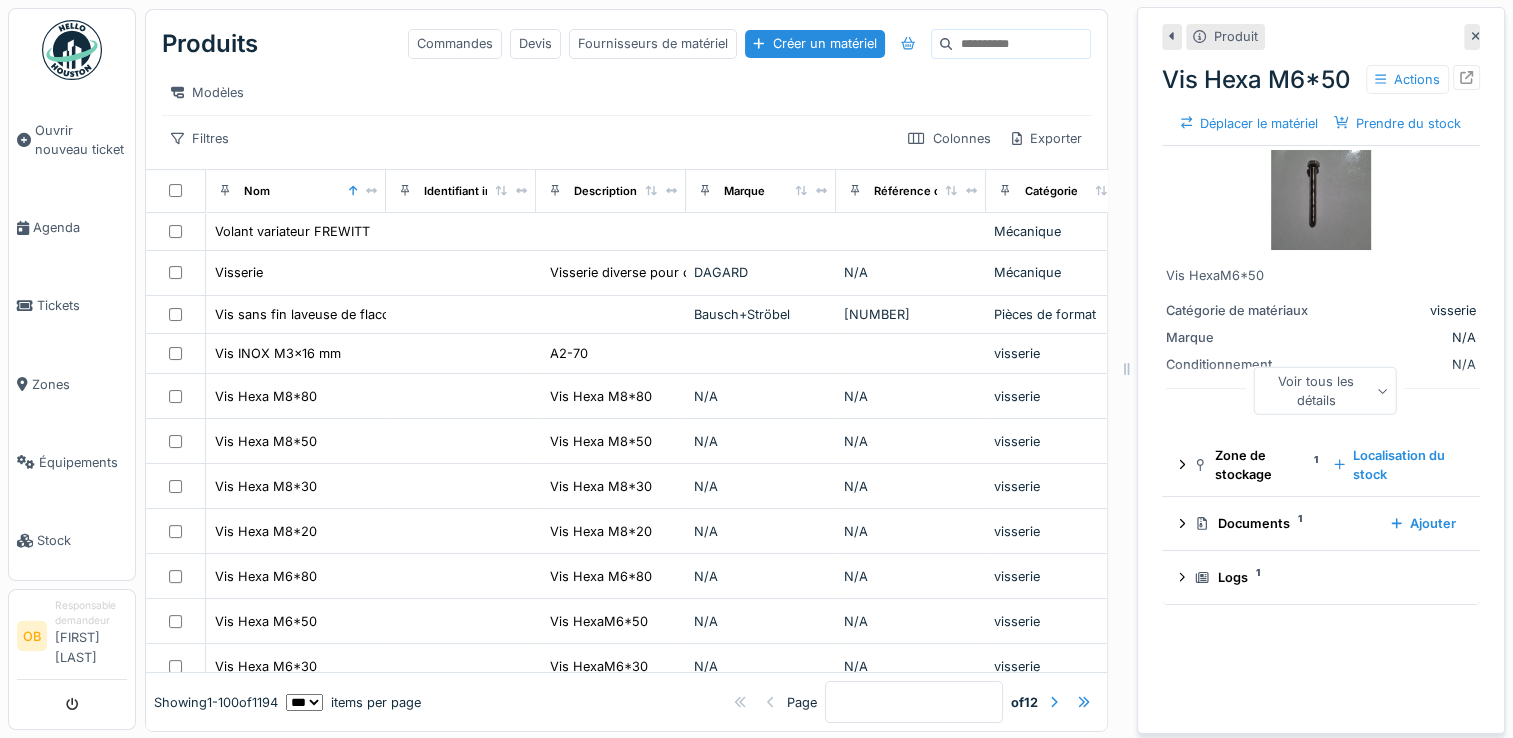 click on "Produit Vis Hexa M6*50 Actions Déplacer le matériel Prendre du stock Vis HexaM6*50 Catégorie de matériaux visserie Marque N/A Conditionnement N/A Ref. interne BEPH-00136 Quantité 20.0 0 Code Barre N/A Référence constructeur N/A Voir tous les détails Zone de stockage 1 Localisation du stock Documents 1 Ajouter Logs 1" at bounding box center (1321, 370) 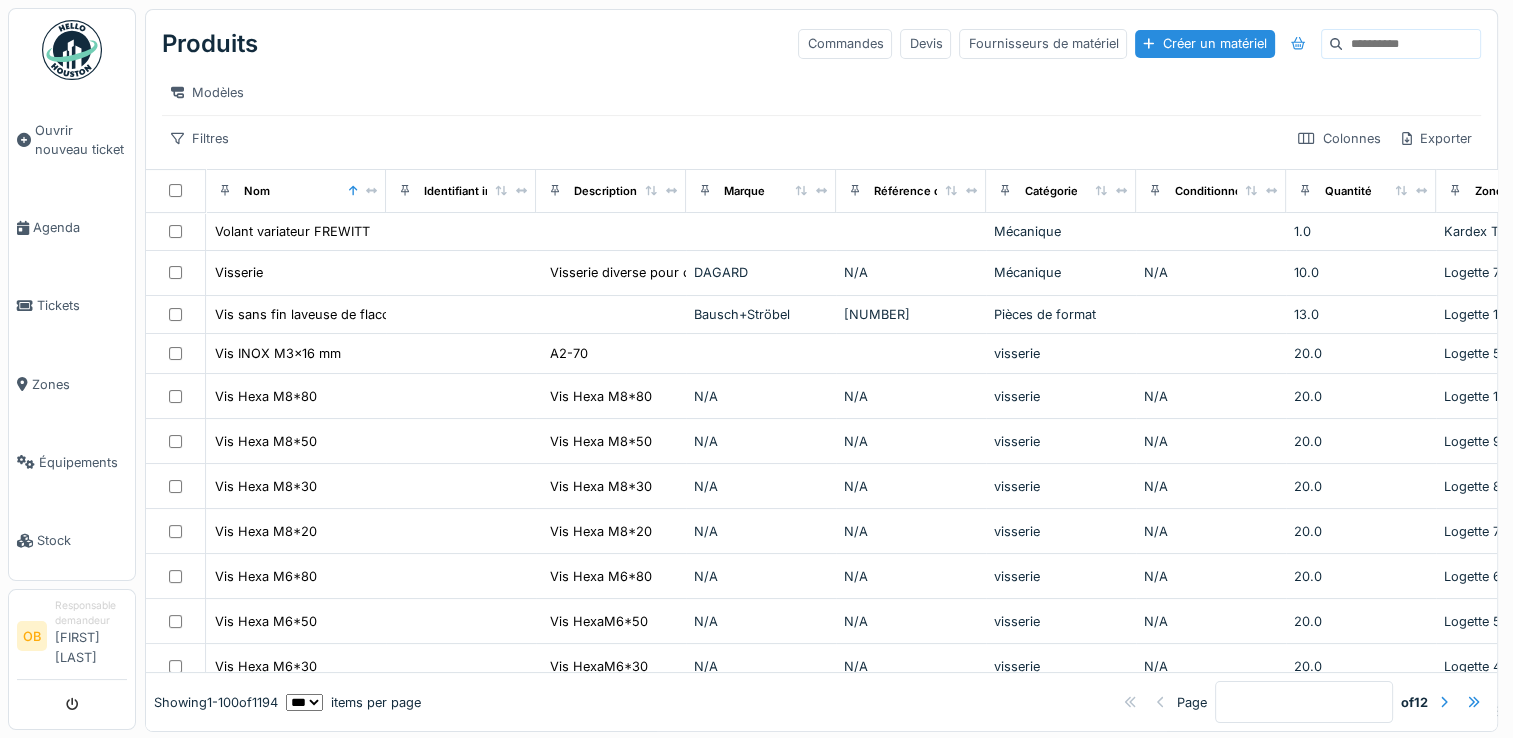 click at bounding box center [1411, 44] 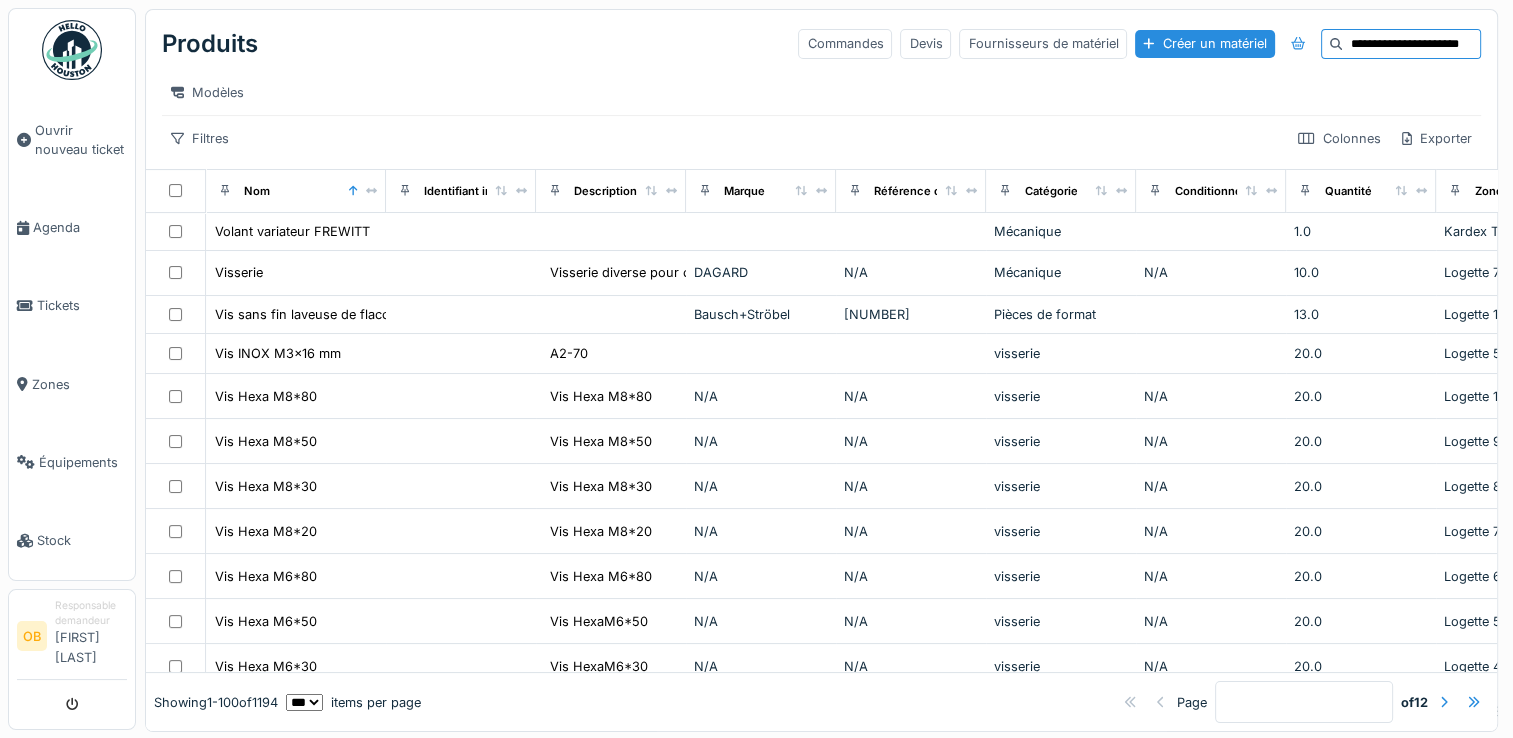 type on "**********" 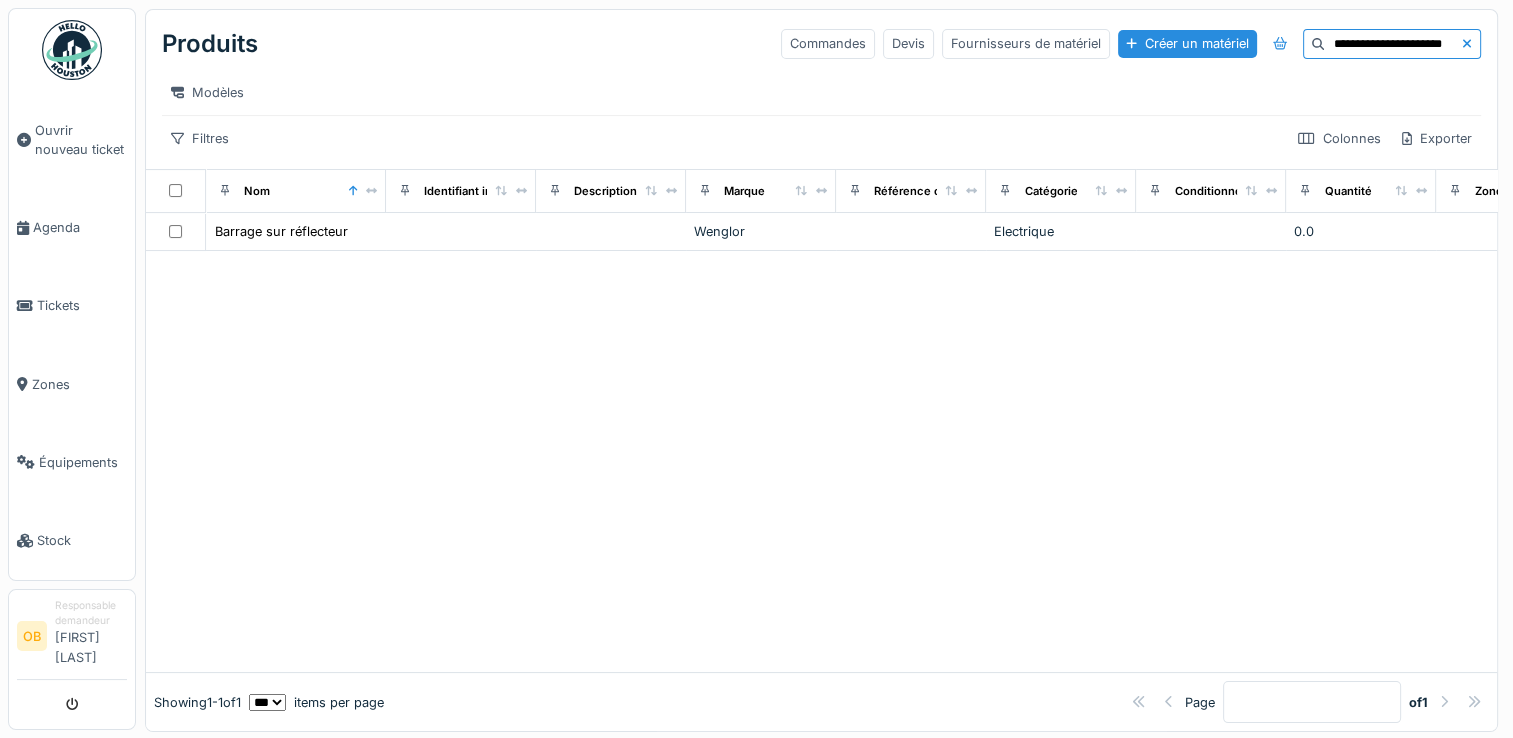 drag, startPoint x: 420, startPoint y: 237, endPoint x: 428, endPoint y: 223, distance: 16.124516 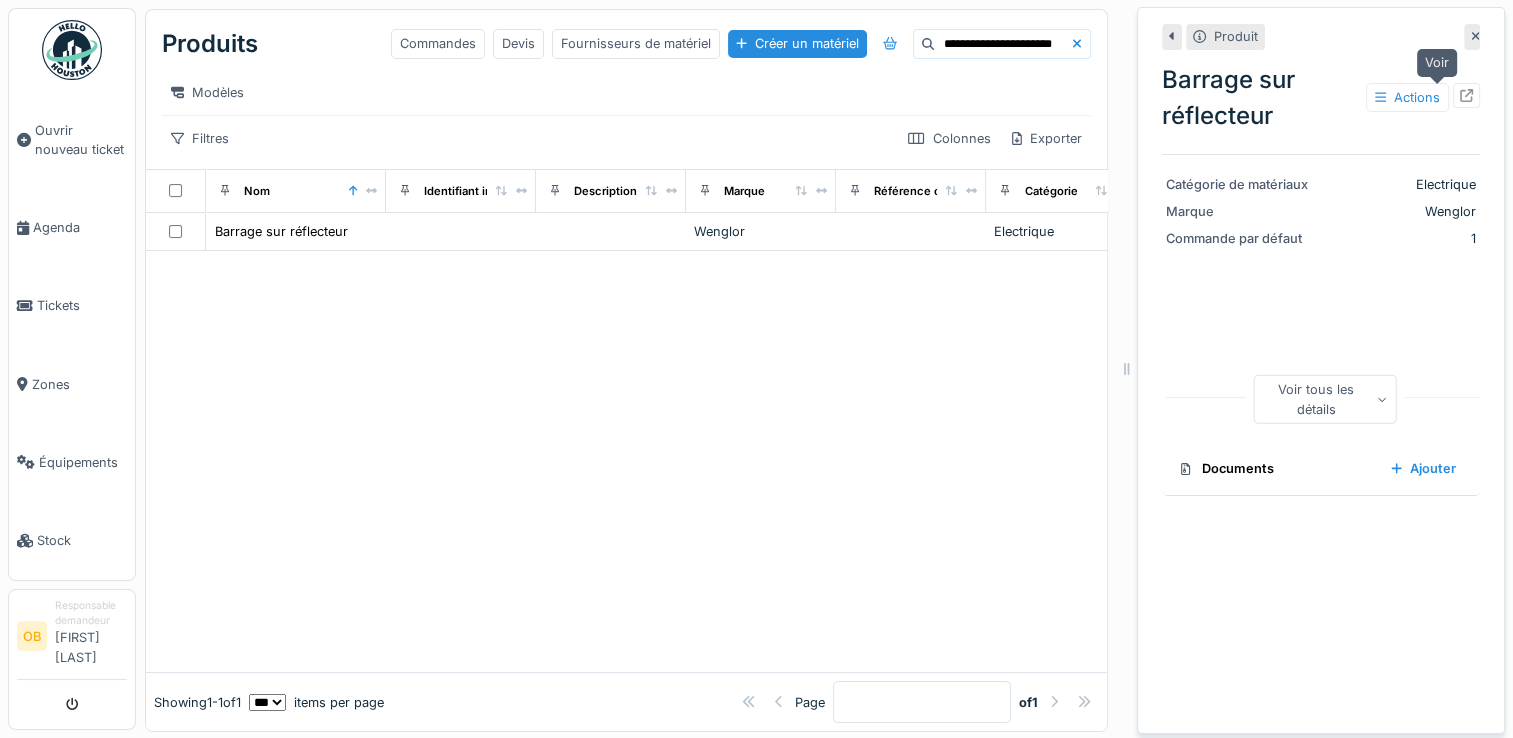 click 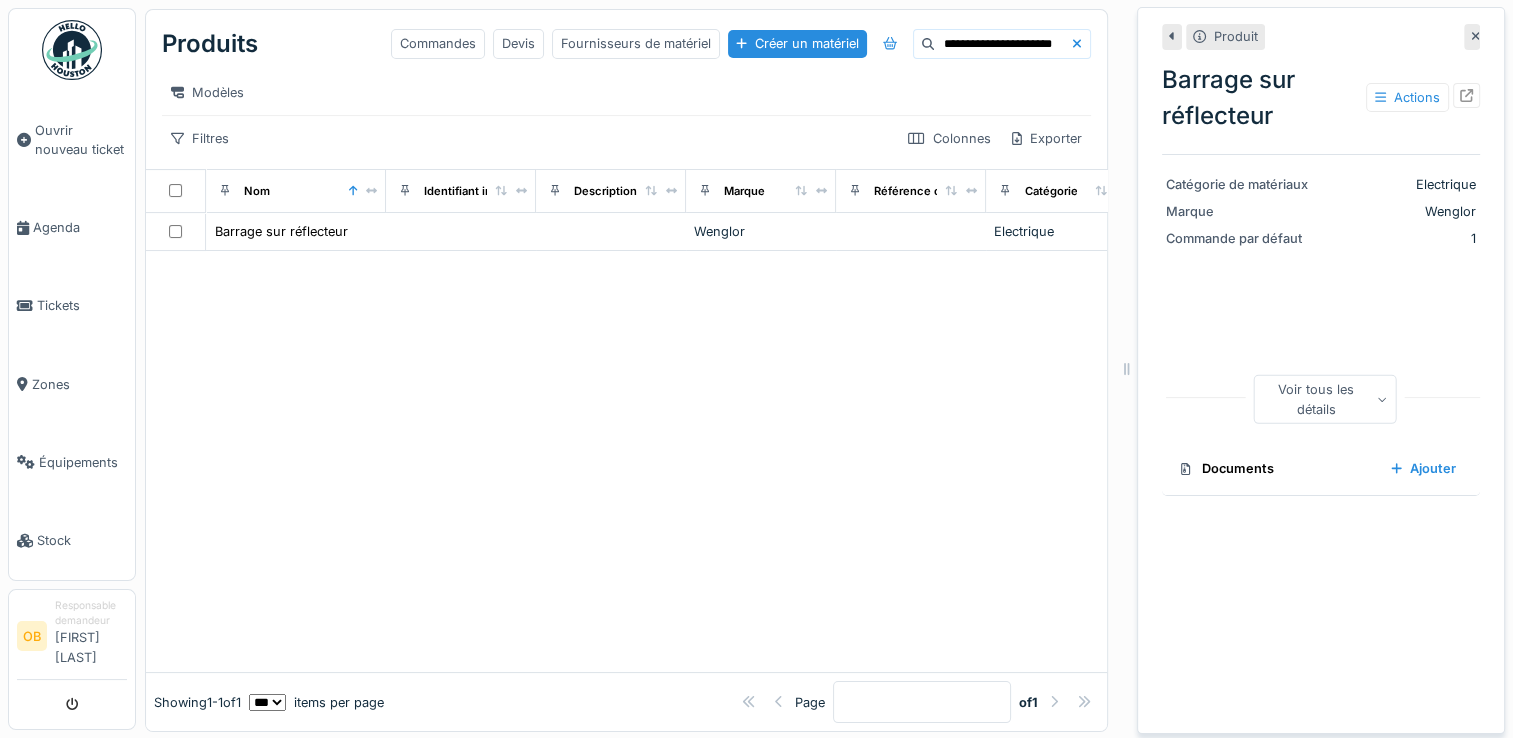 click at bounding box center [626, 461] 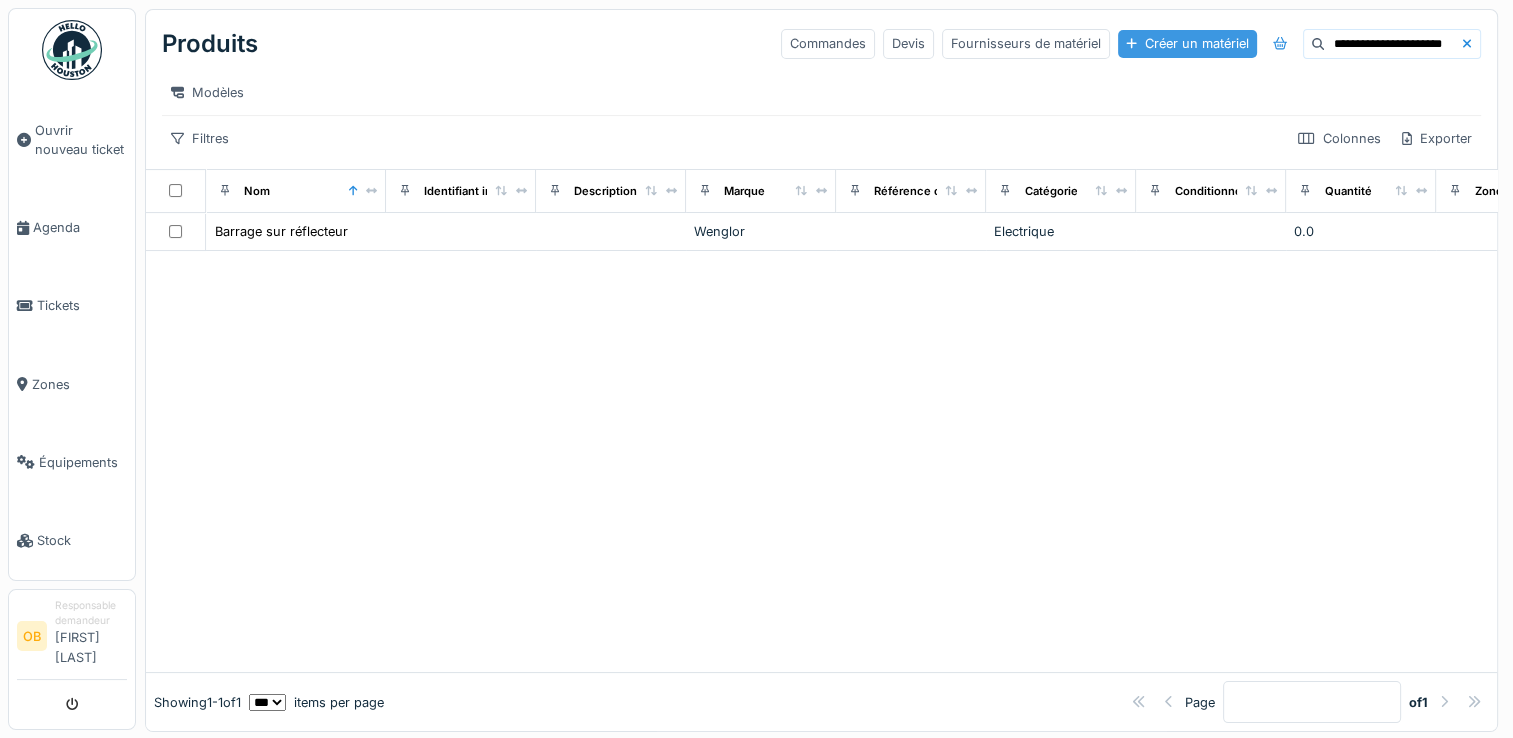 click on "Créer un matériel" at bounding box center [1187, 43] 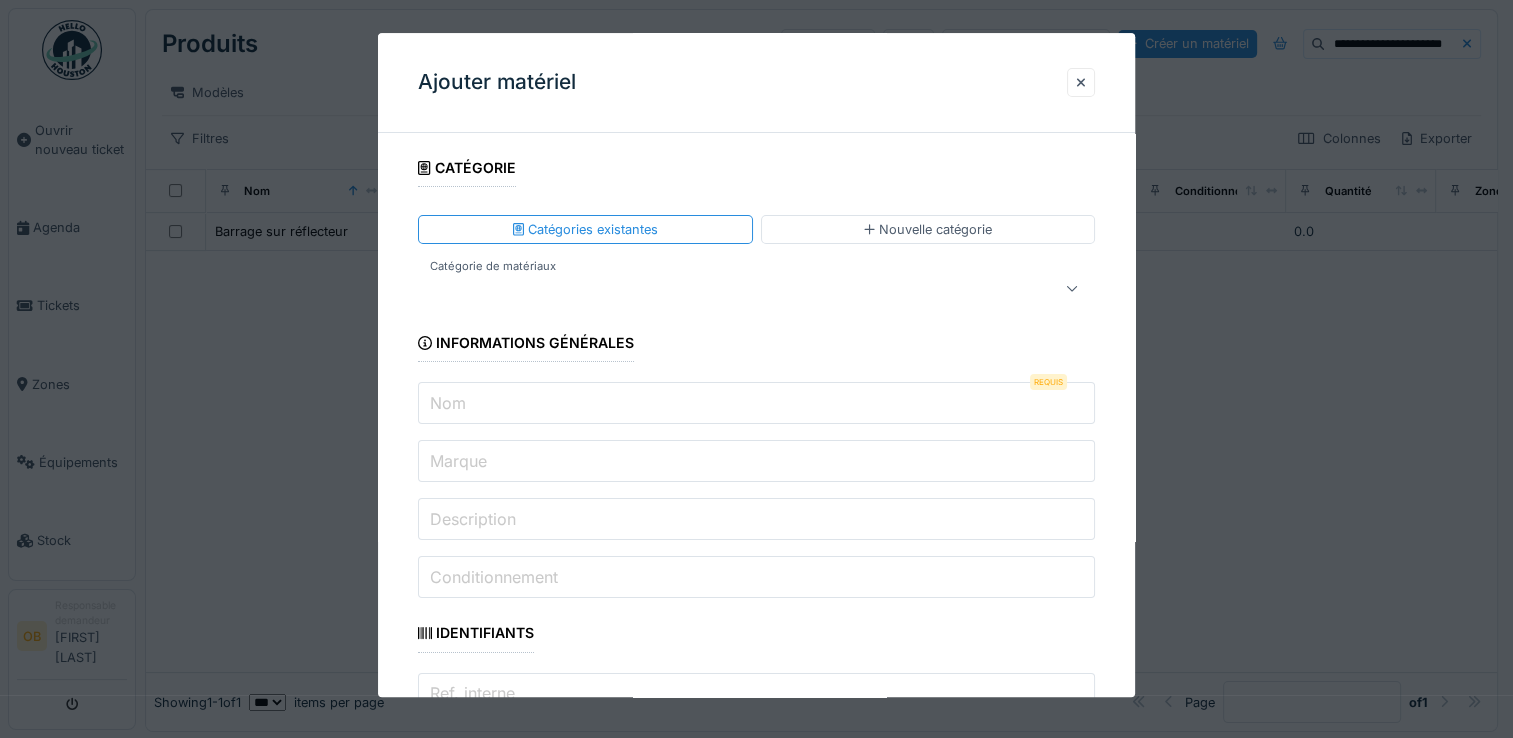 click at bounding box center [722, 289] 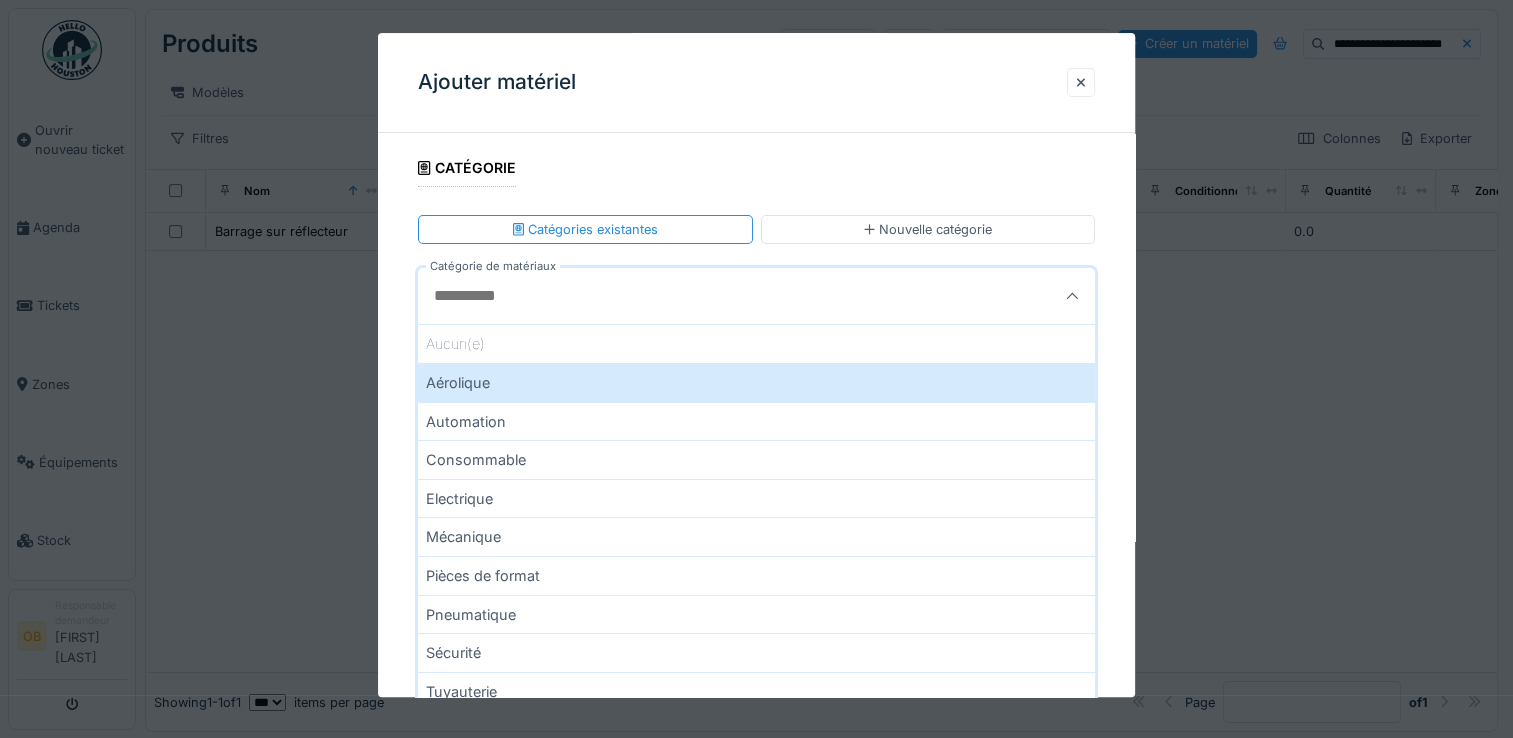 click on "Catégorie de matériaux" at bounding box center (710, 297) 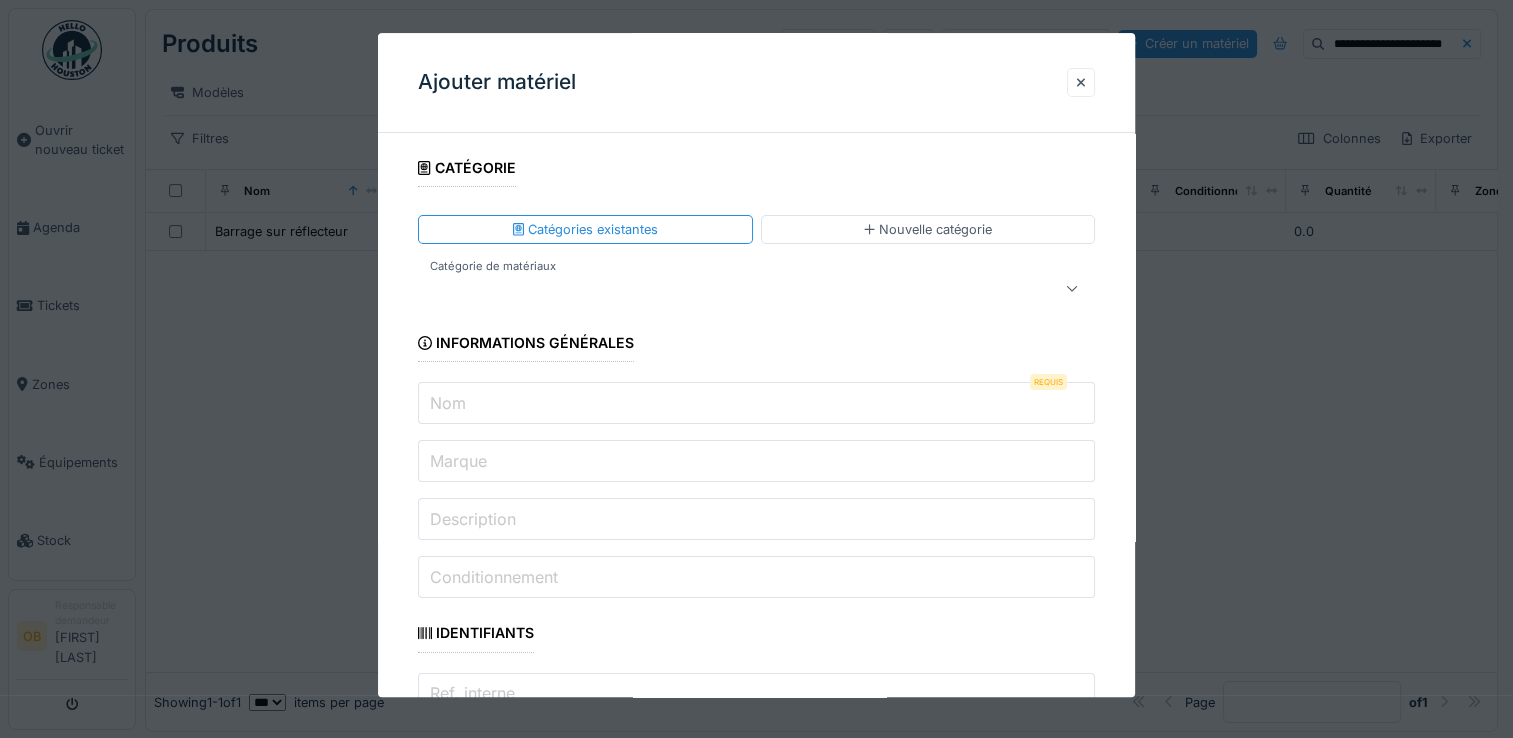 click on "Nom" at bounding box center [756, 404] 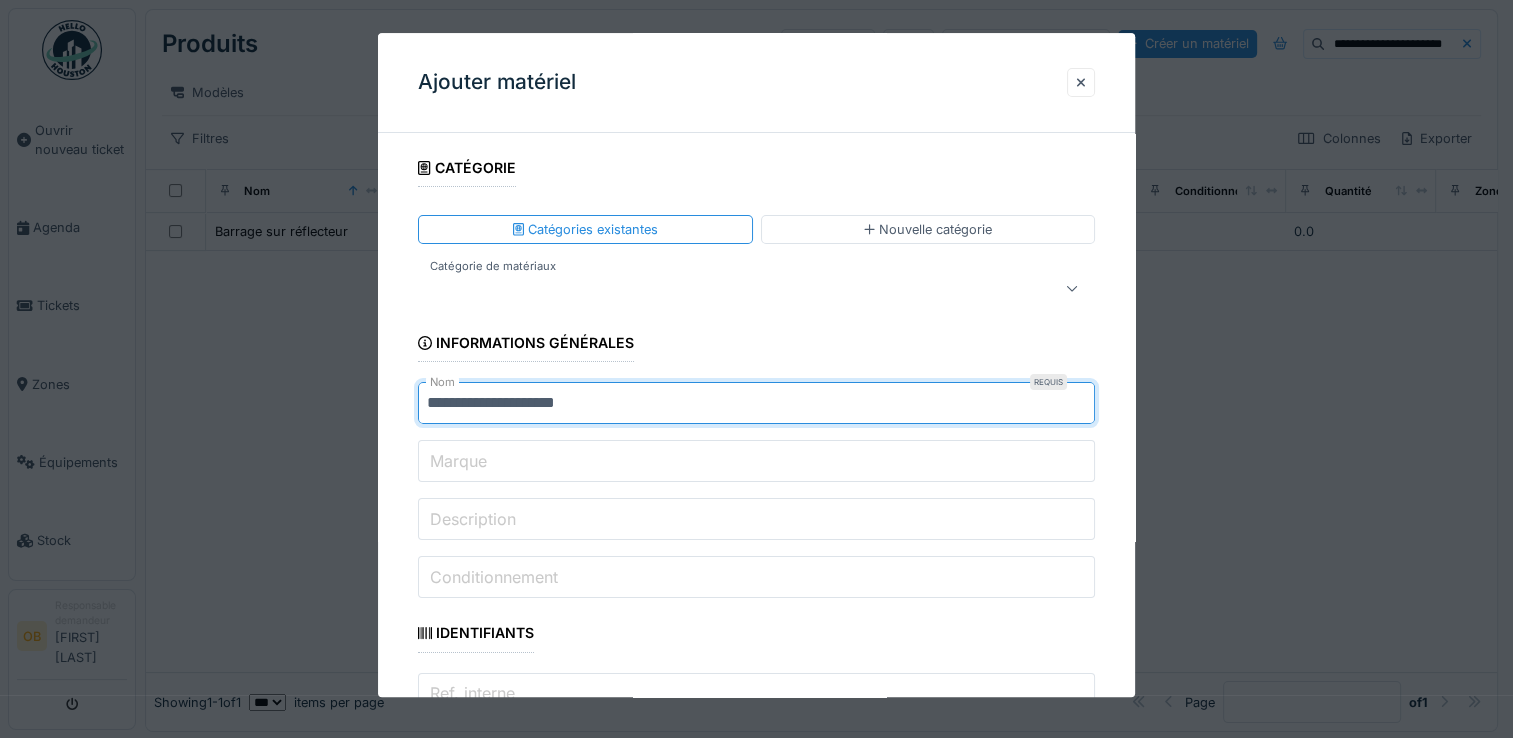 drag, startPoint x: 640, startPoint y: 405, endPoint x: -4, endPoint y: 529, distance: 655.8292 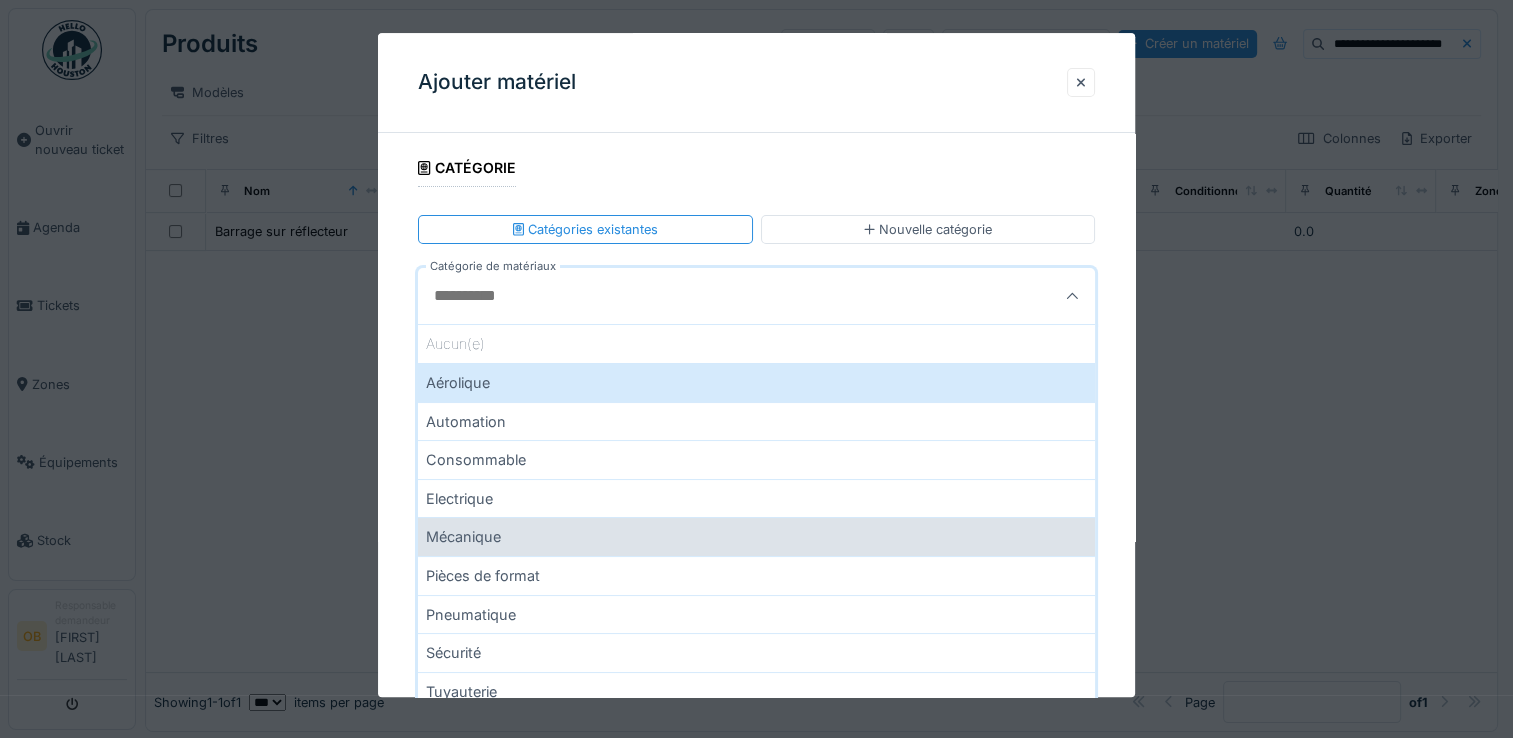 click on "Mécanique" at bounding box center [756, 537] 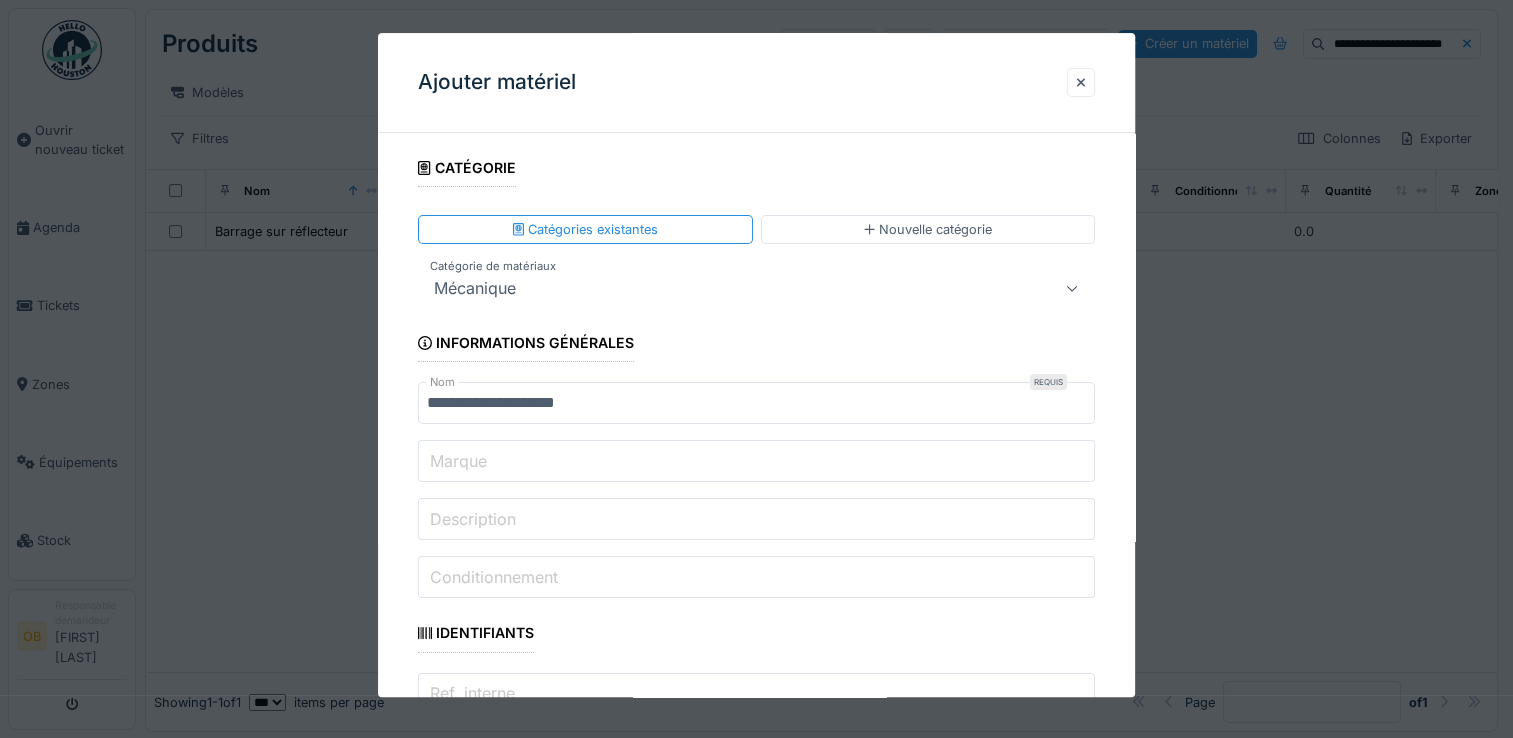 click on "**********" at bounding box center (756, 404) 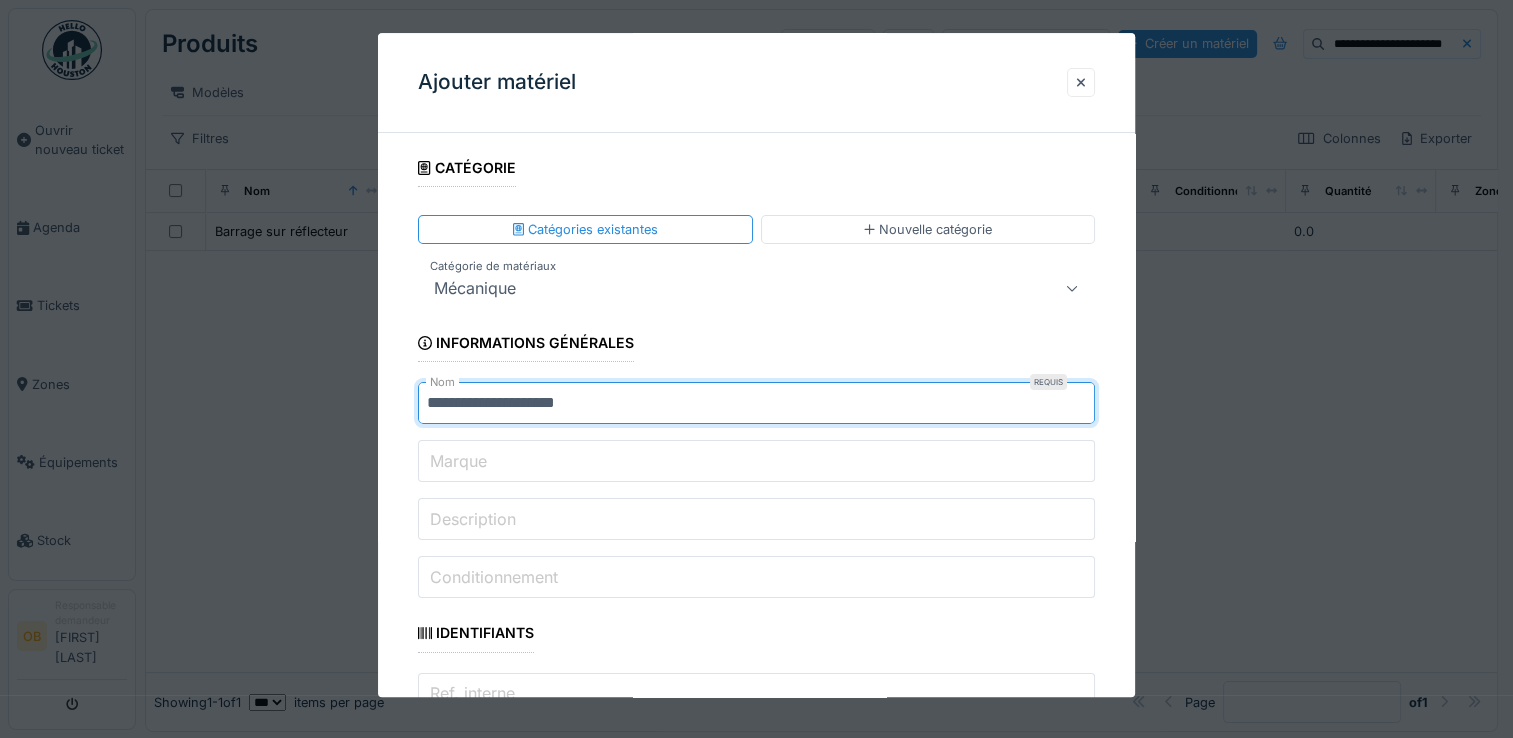 click on "**********" at bounding box center [756, 1869] 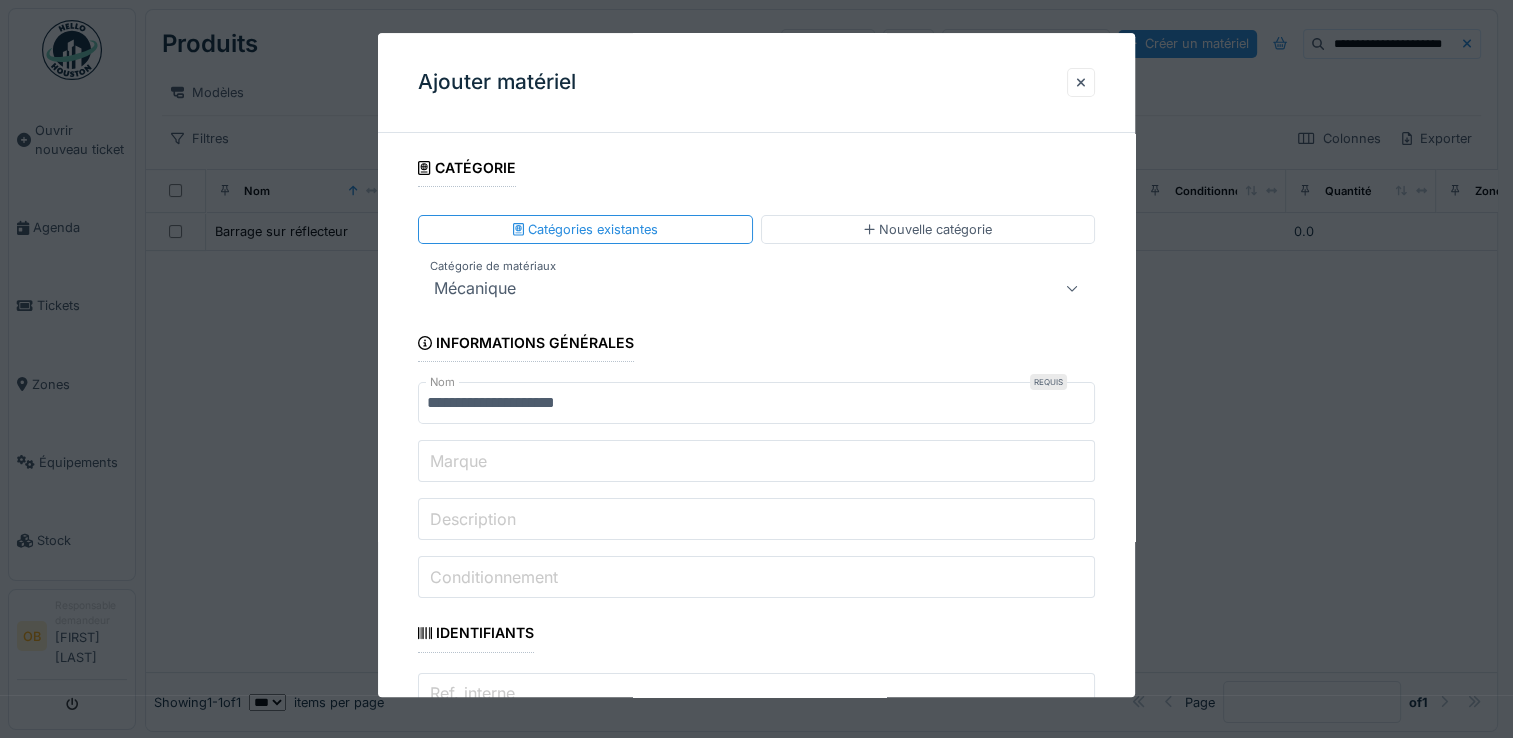 scroll, scrollTop: 401, scrollLeft: 0, axis: vertical 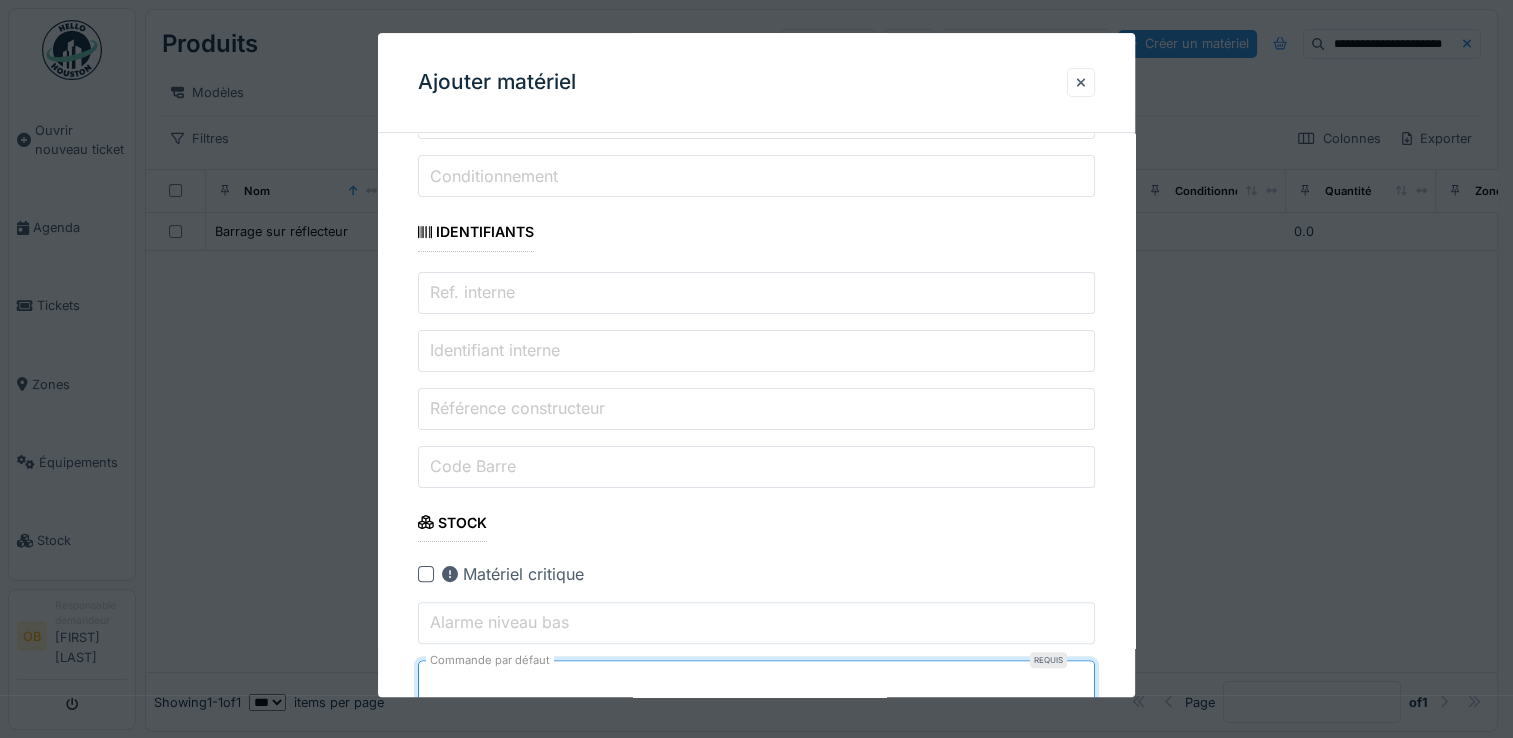 type on "*" 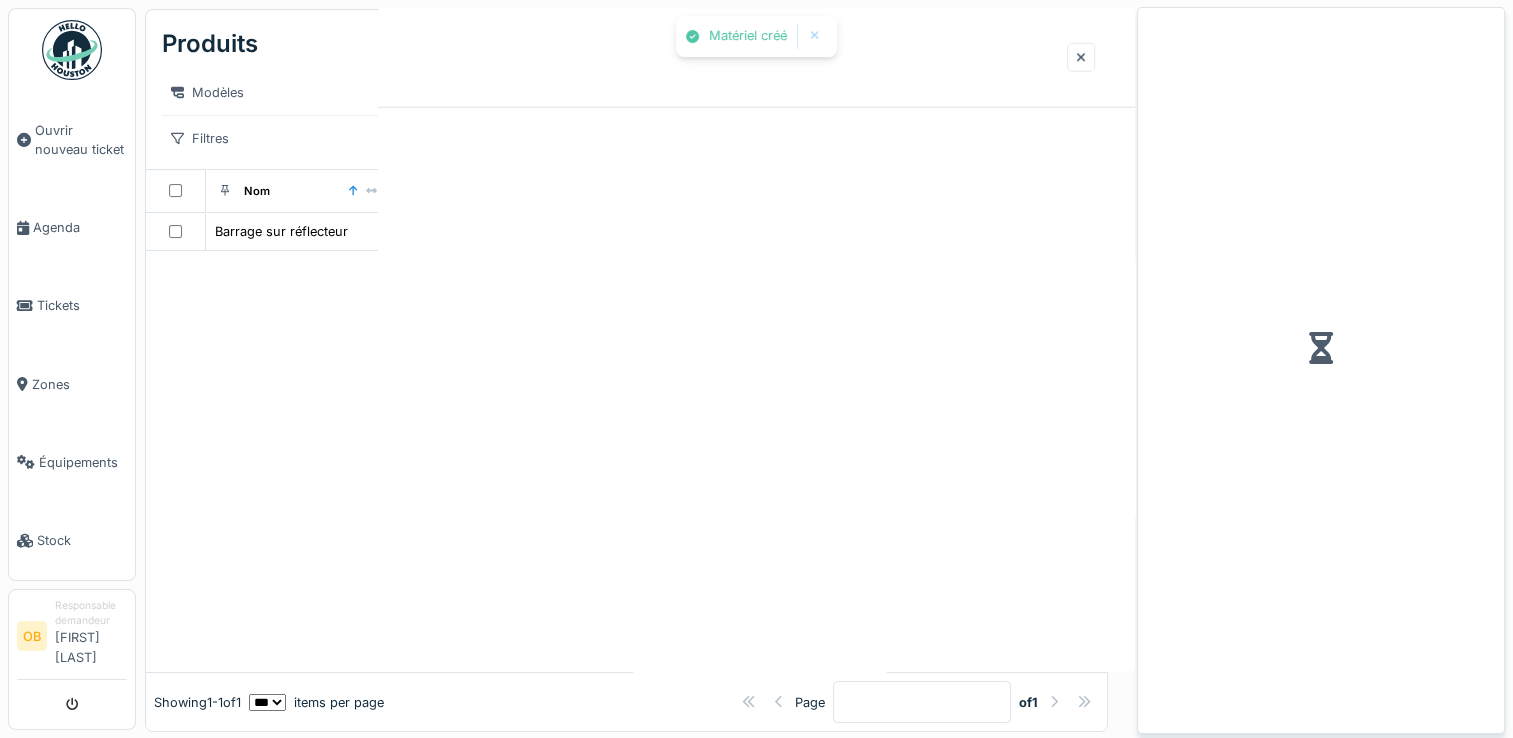 scroll, scrollTop: 0, scrollLeft: 0, axis: both 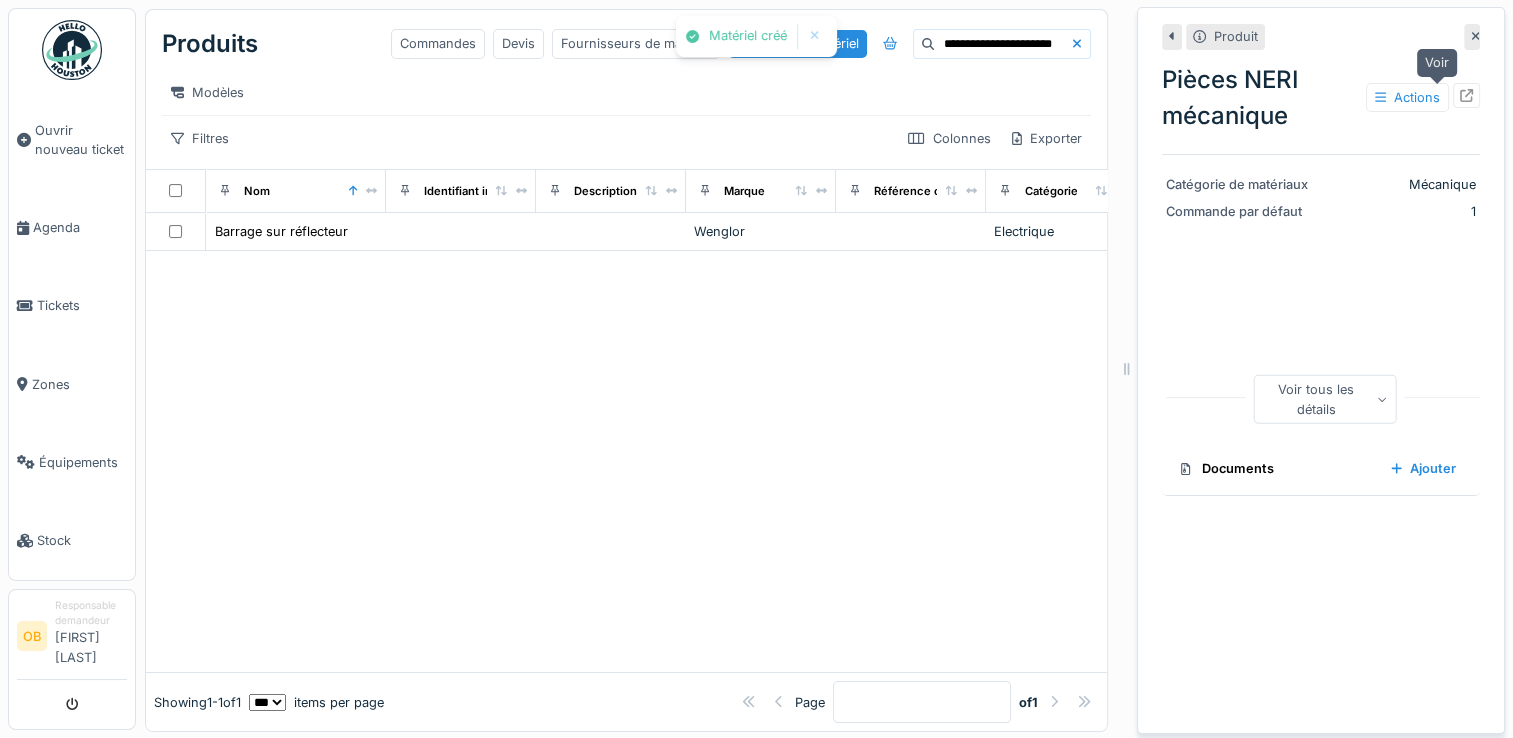 click at bounding box center (1466, 95) 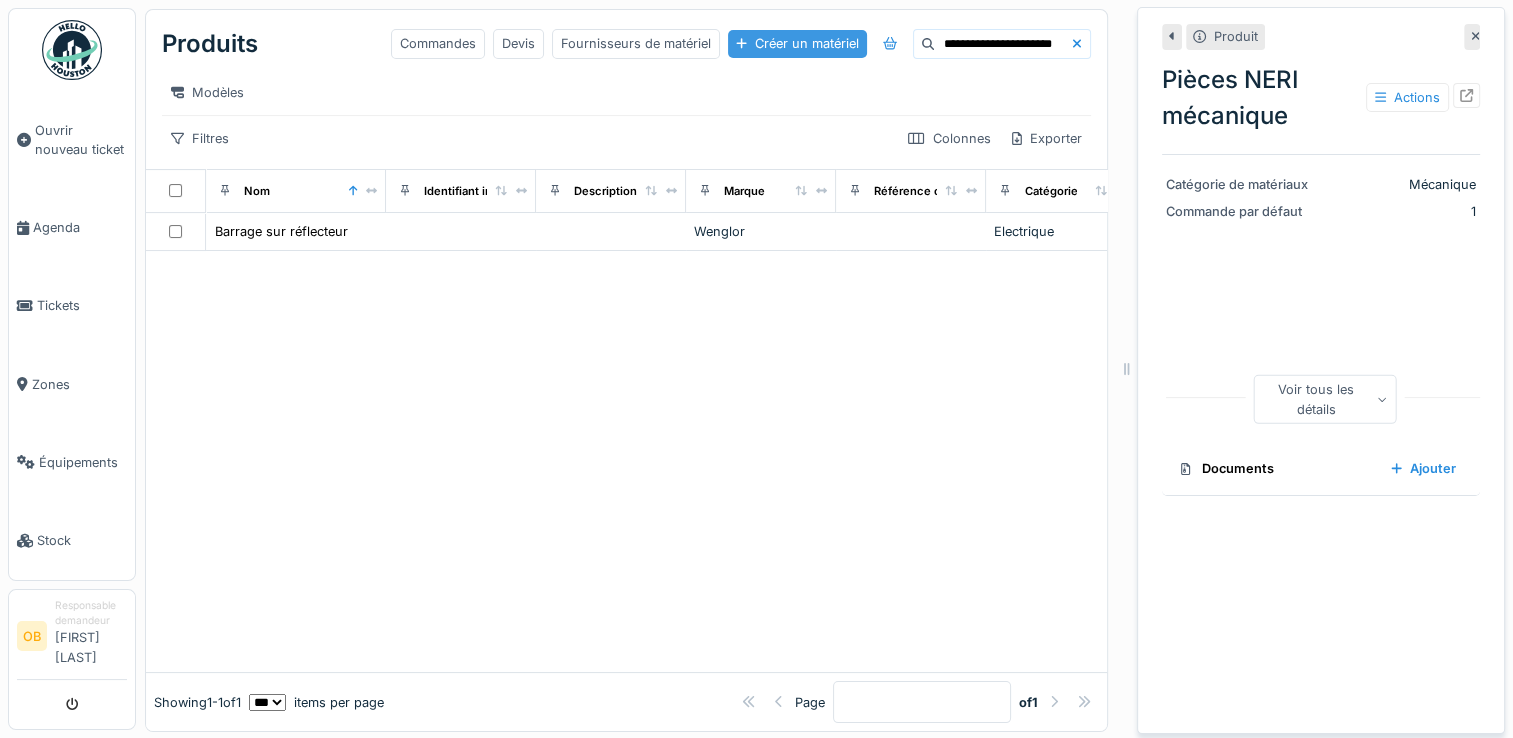 click on "Créer un matériel" at bounding box center [797, 43] 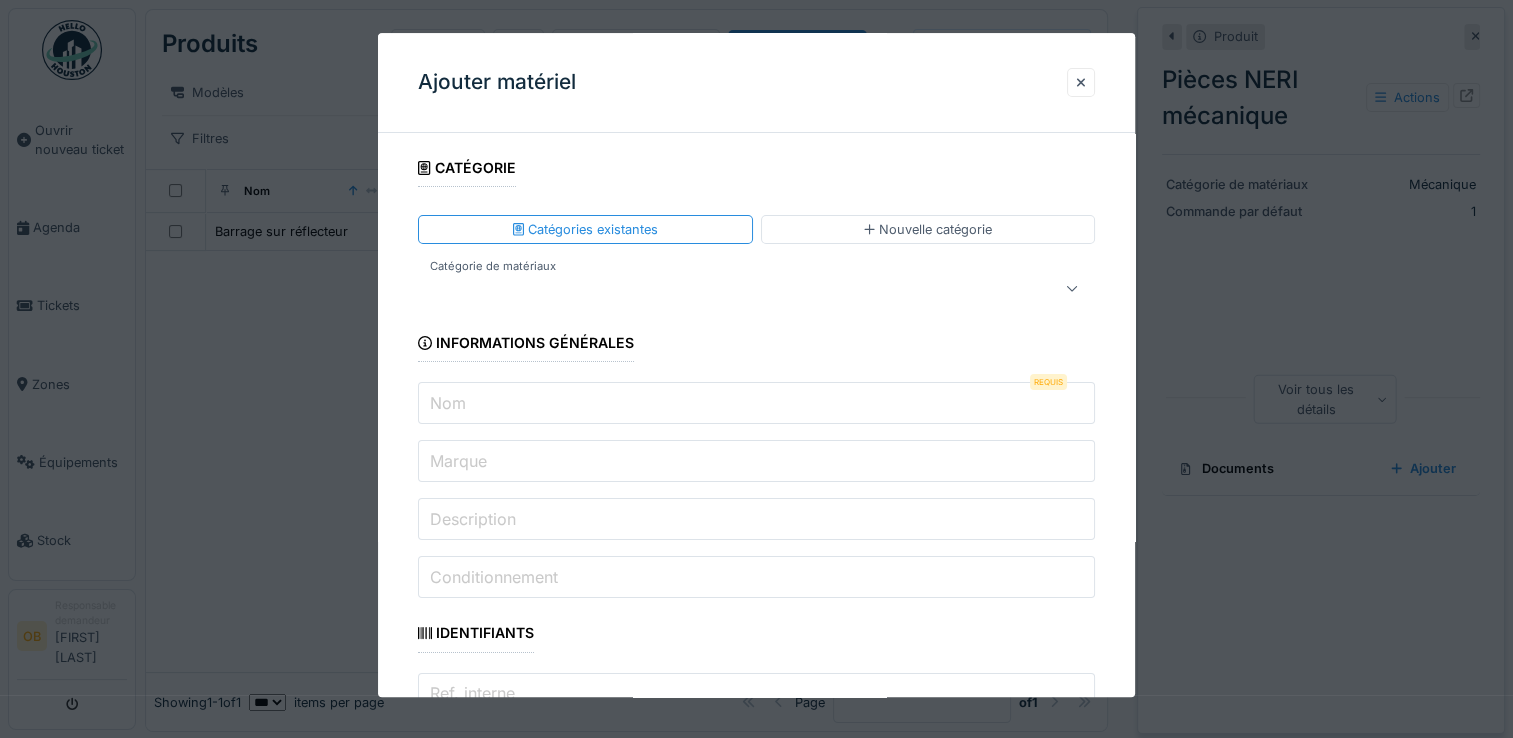 click at bounding box center [722, 289] 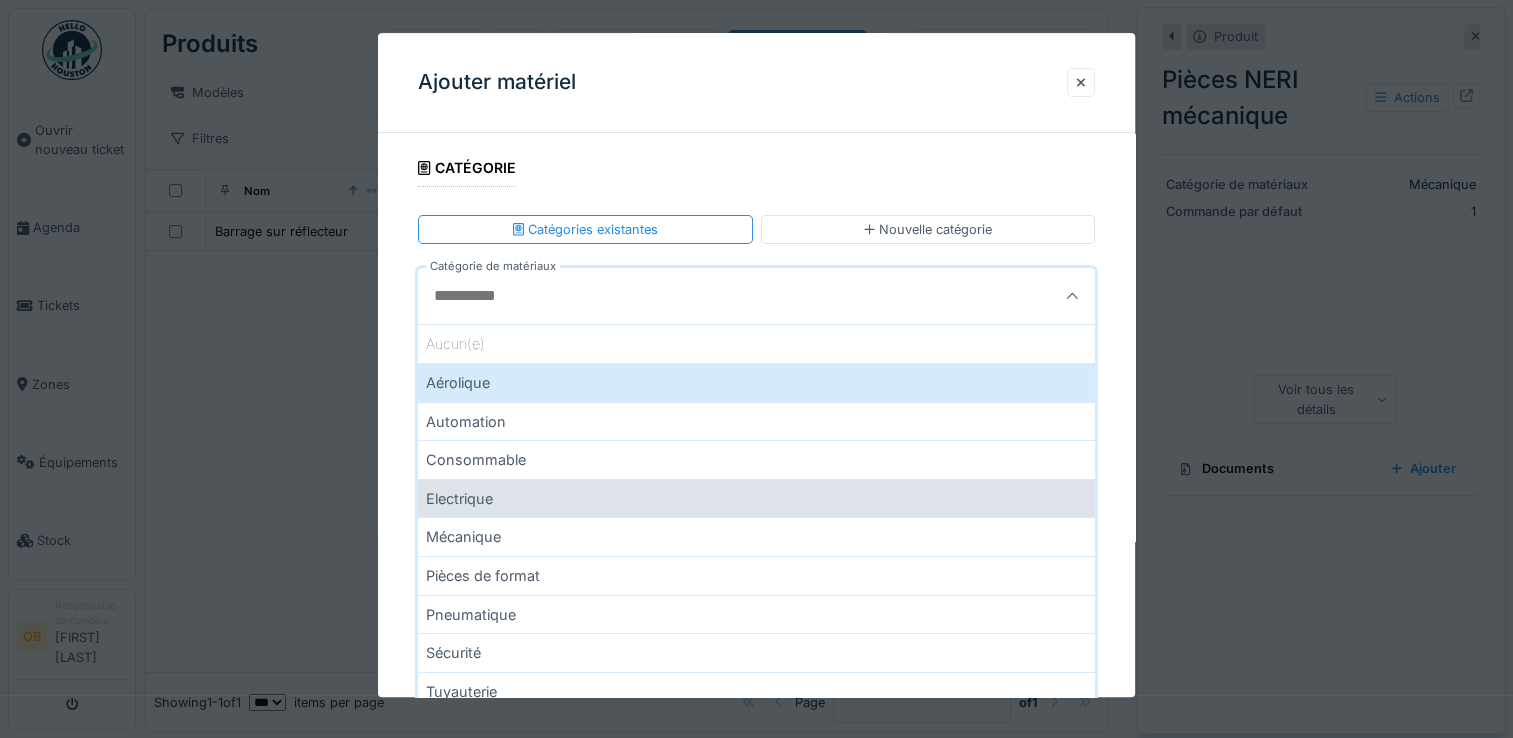 click on "Electrique" at bounding box center (756, 498) 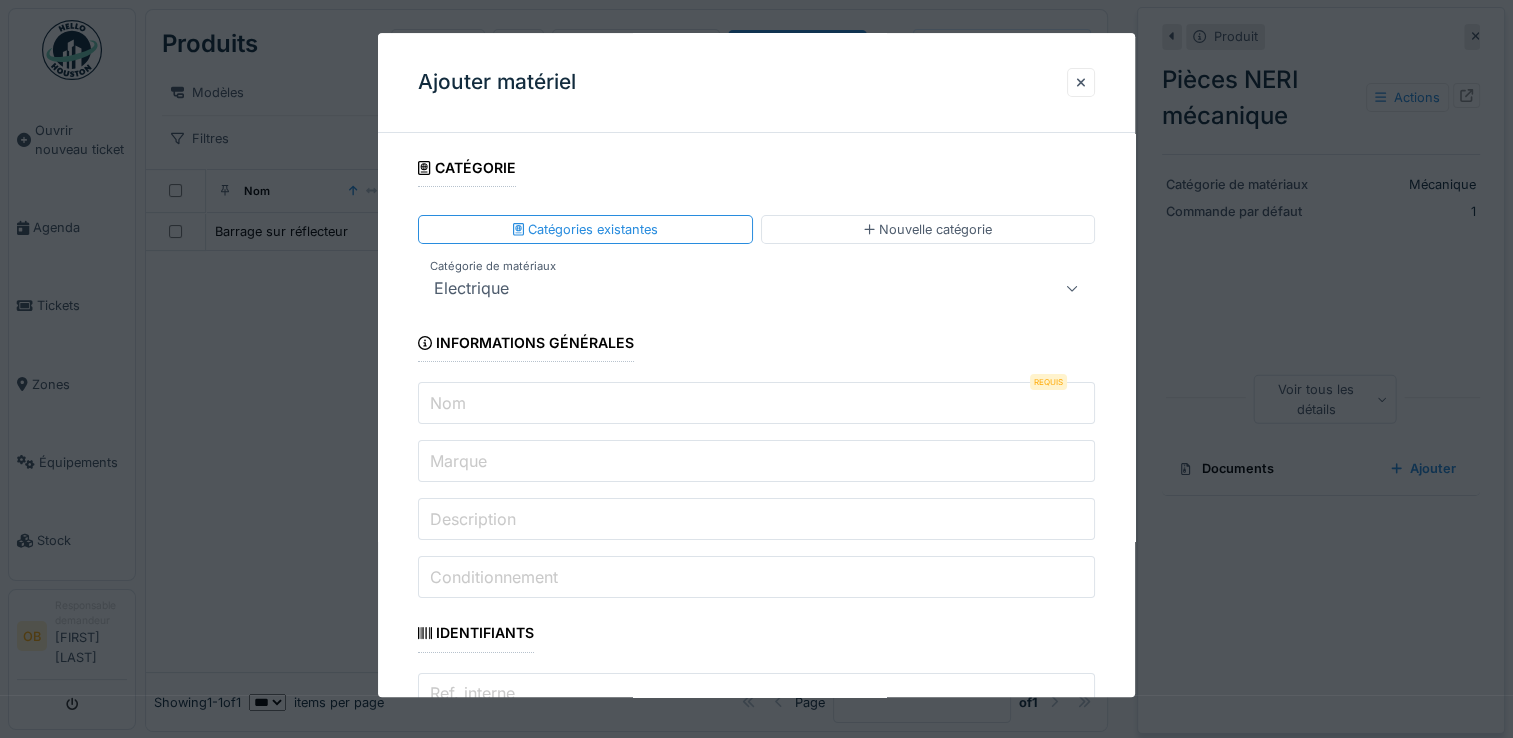 click on "Nom" at bounding box center (756, 404) 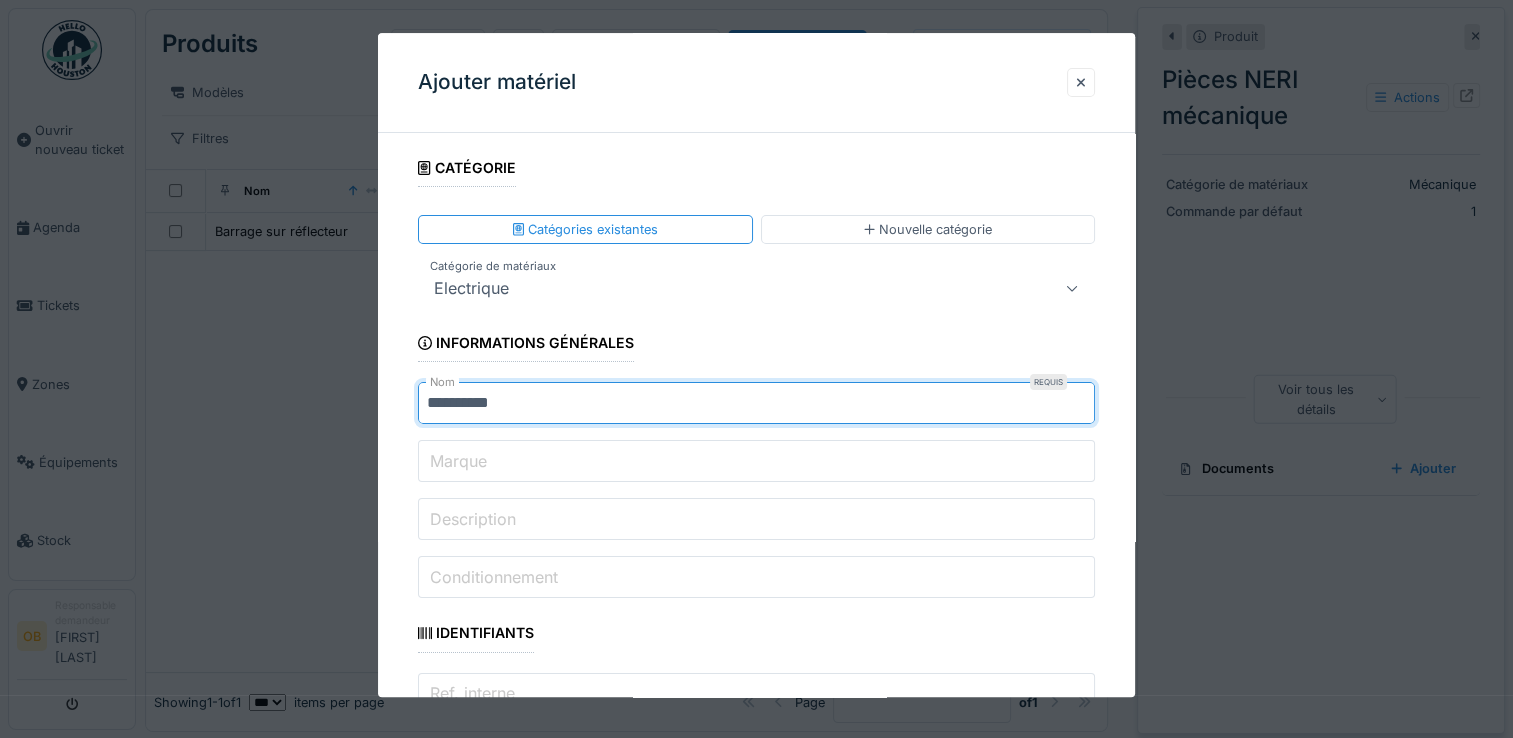 type on "**********" 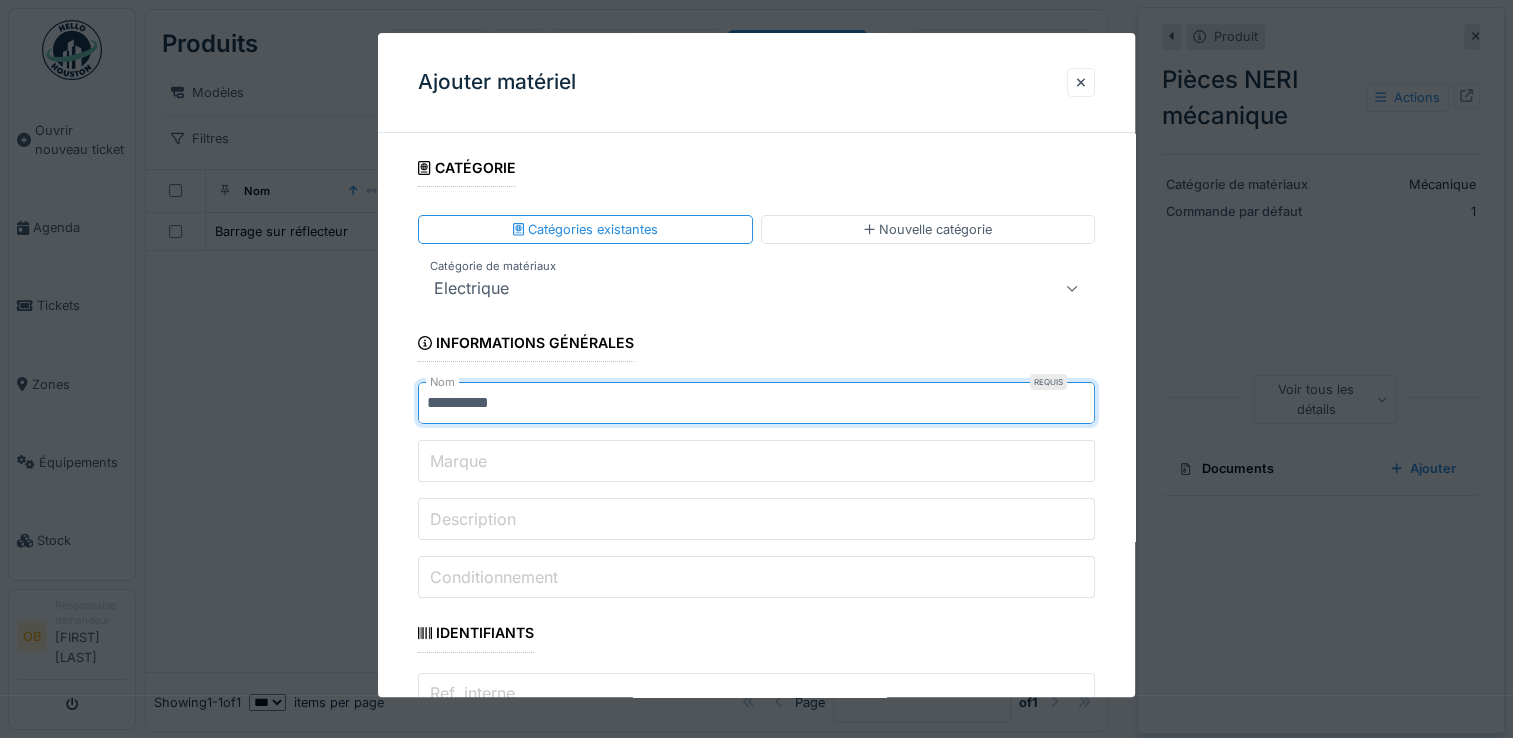 click on "**********" at bounding box center [756, 1027] 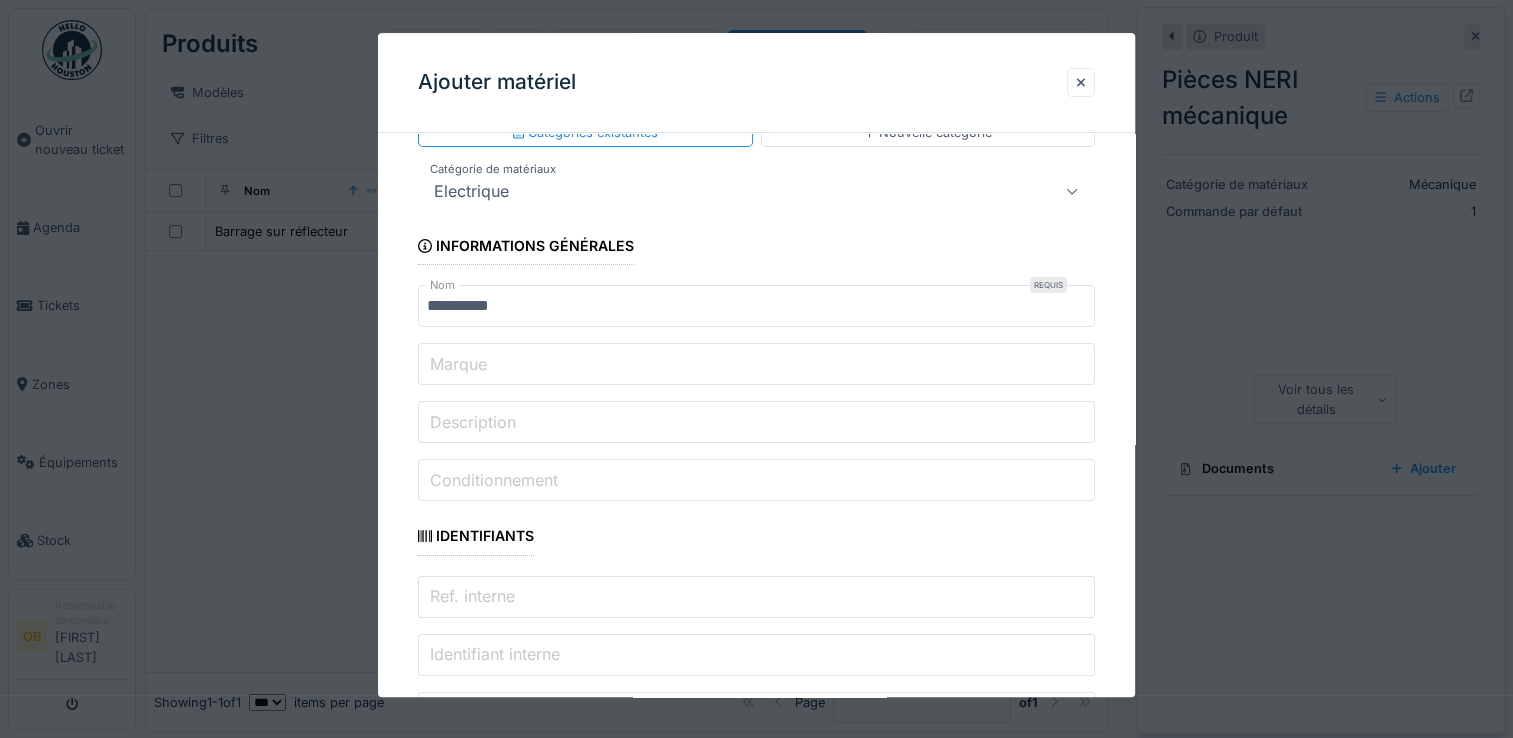 scroll, scrollTop: 133, scrollLeft: 0, axis: vertical 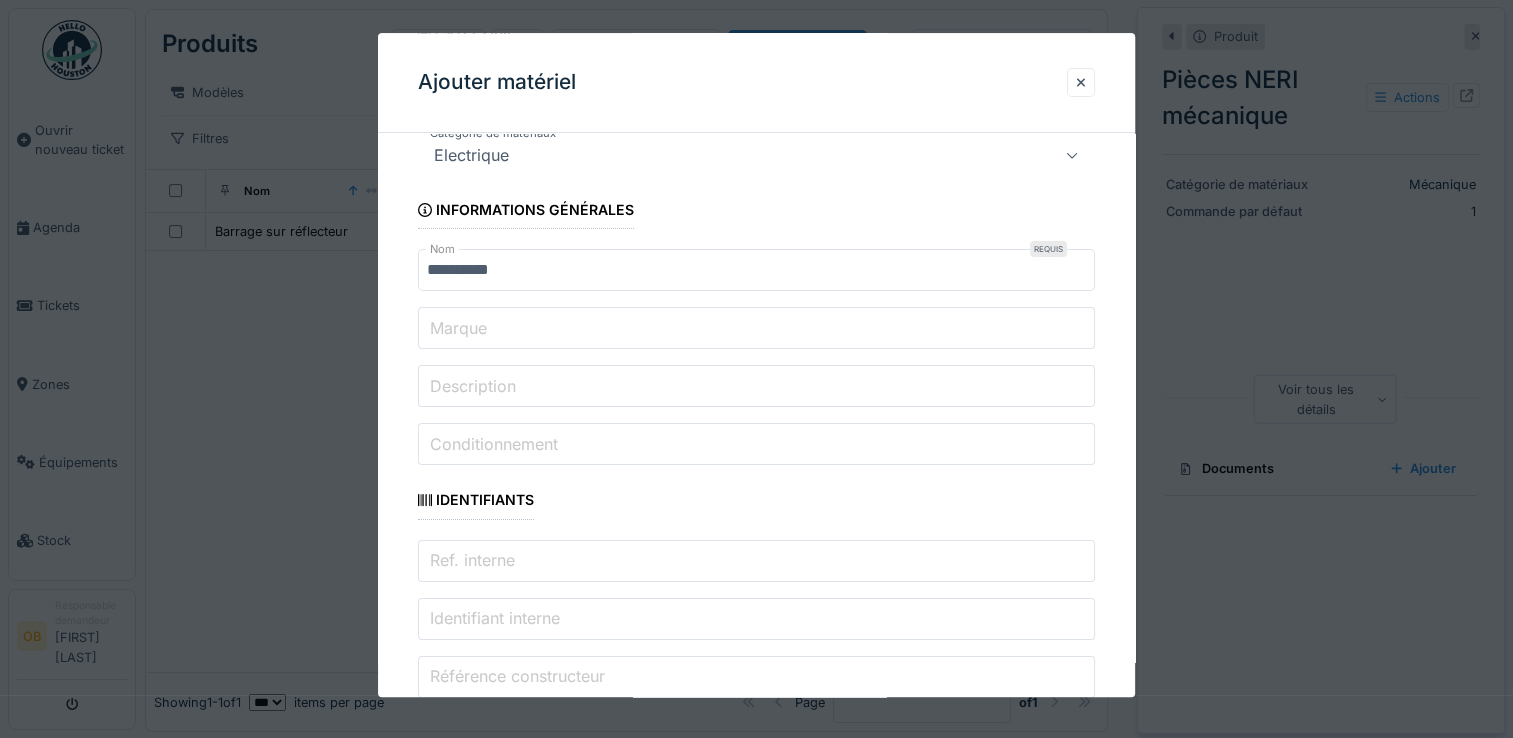 click on "**********" at bounding box center (756, 271) 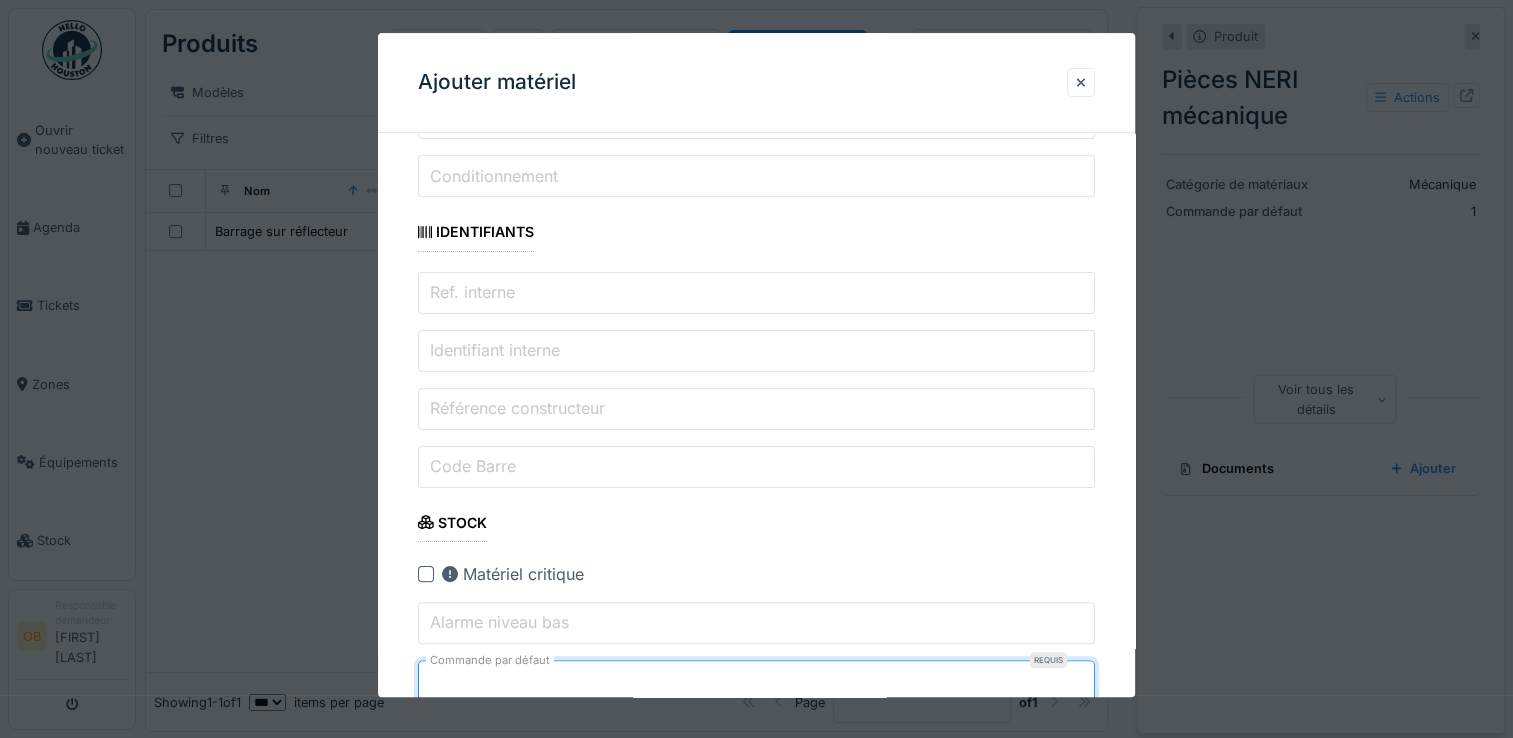 type on "*" 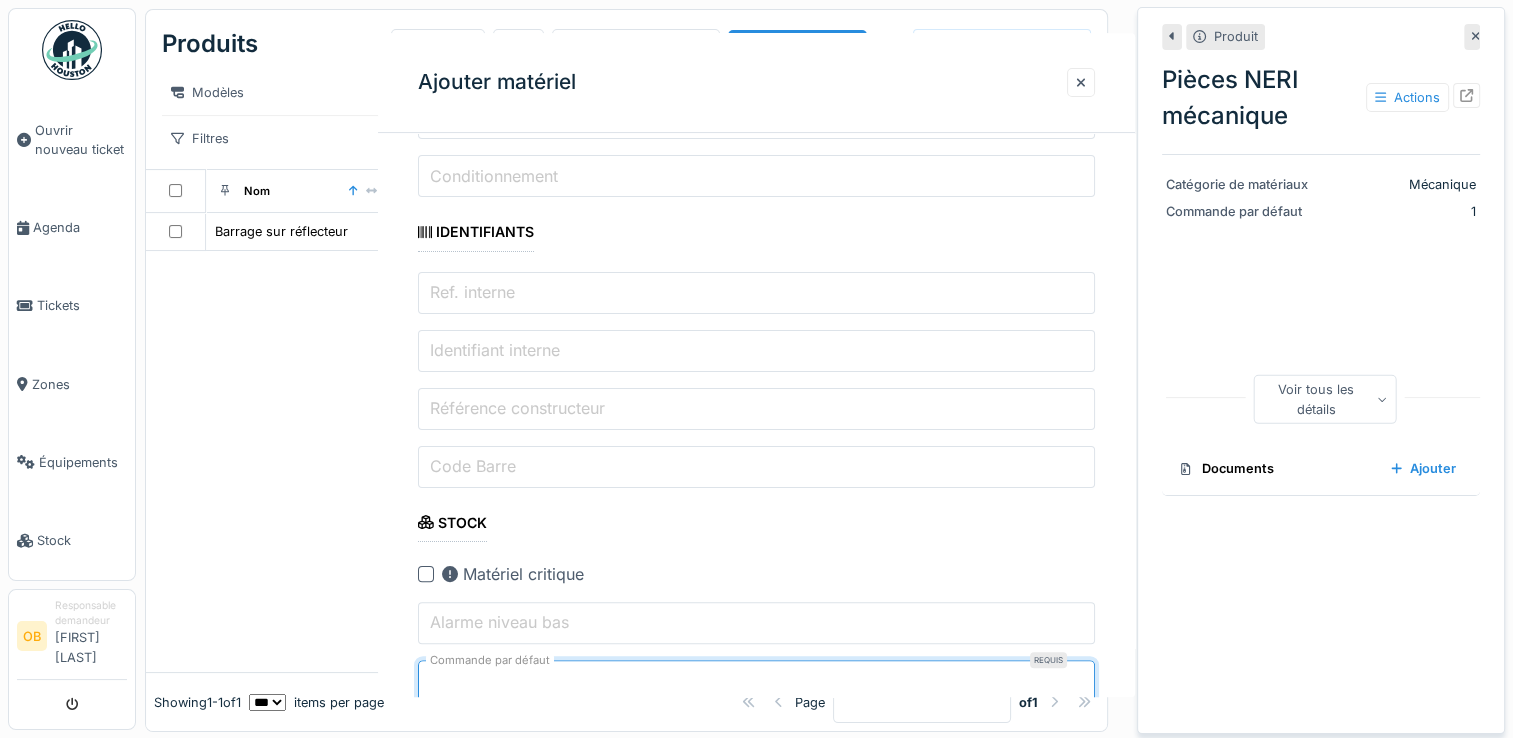 scroll, scrollTop: 0, scrollLeft: 0, axis: both 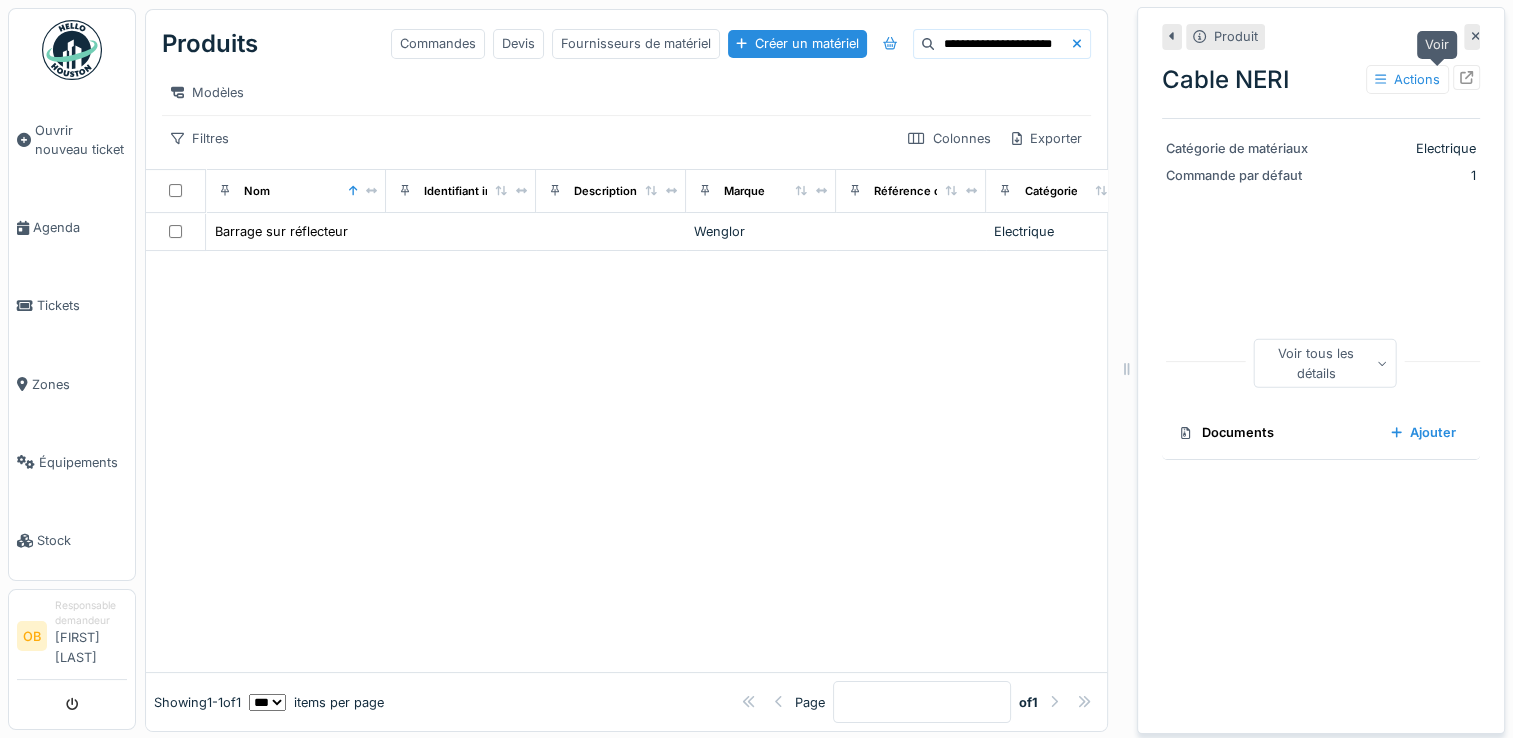 click at bounding box center [1466, 77] 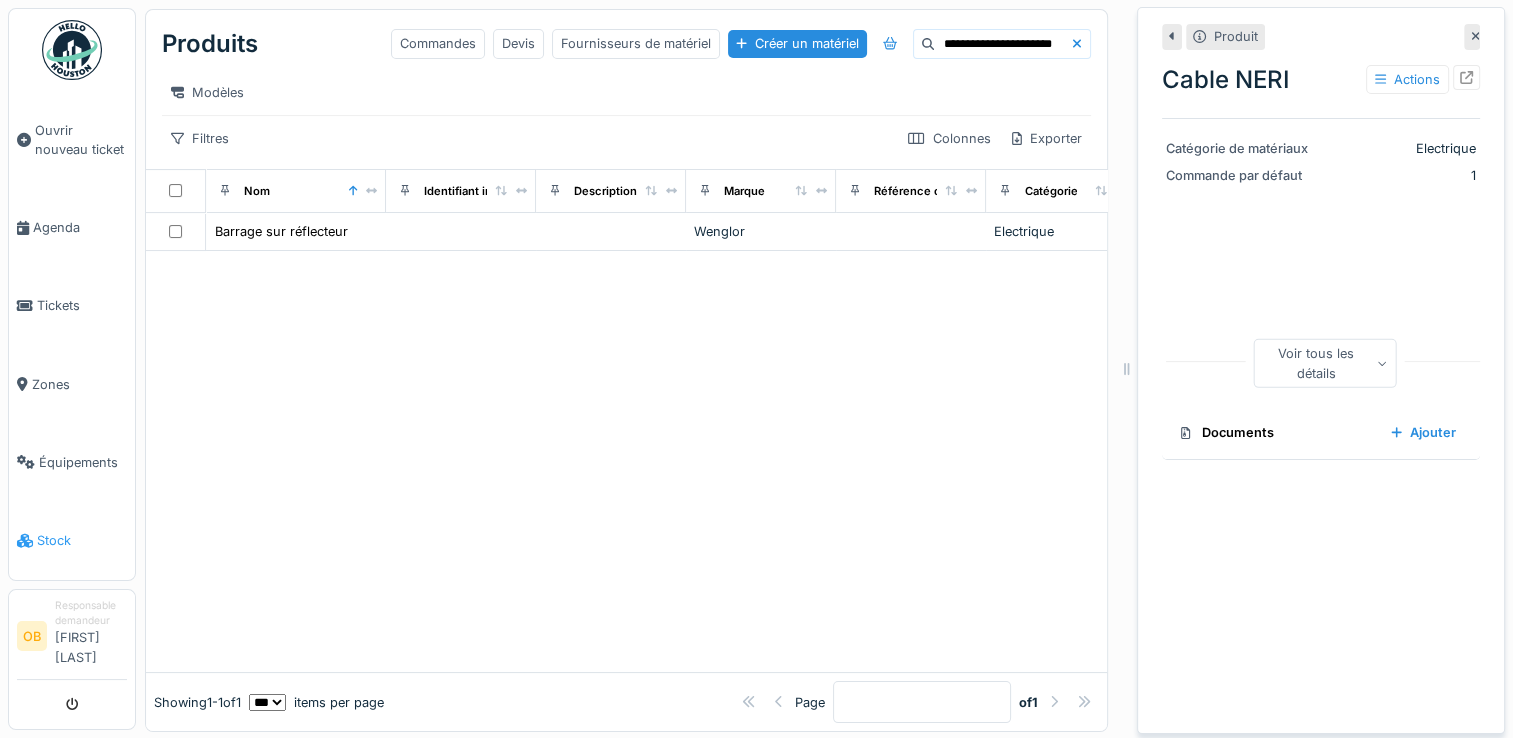 click at bounding box center [25, 541] 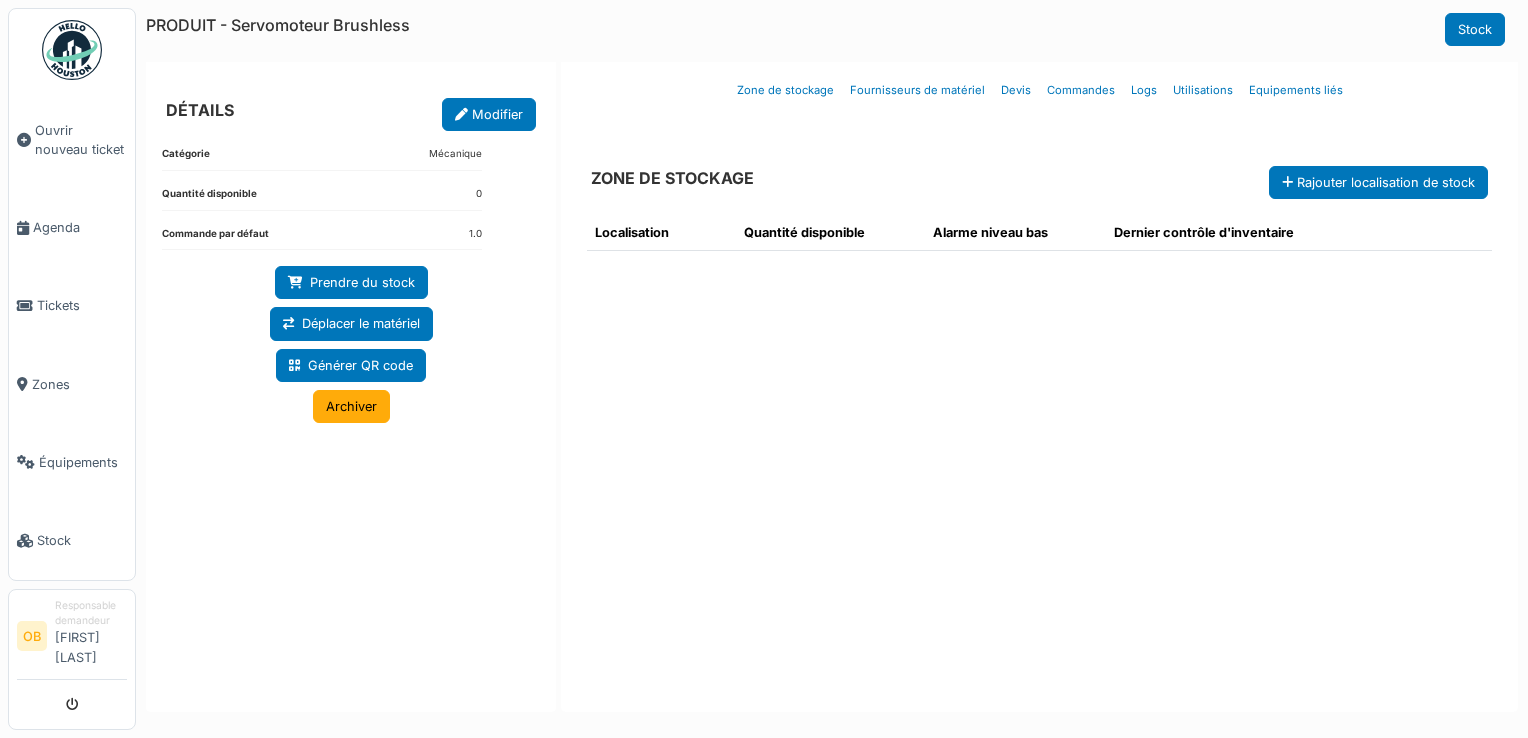 click on "Modifier" at bounding box center (489, 114) 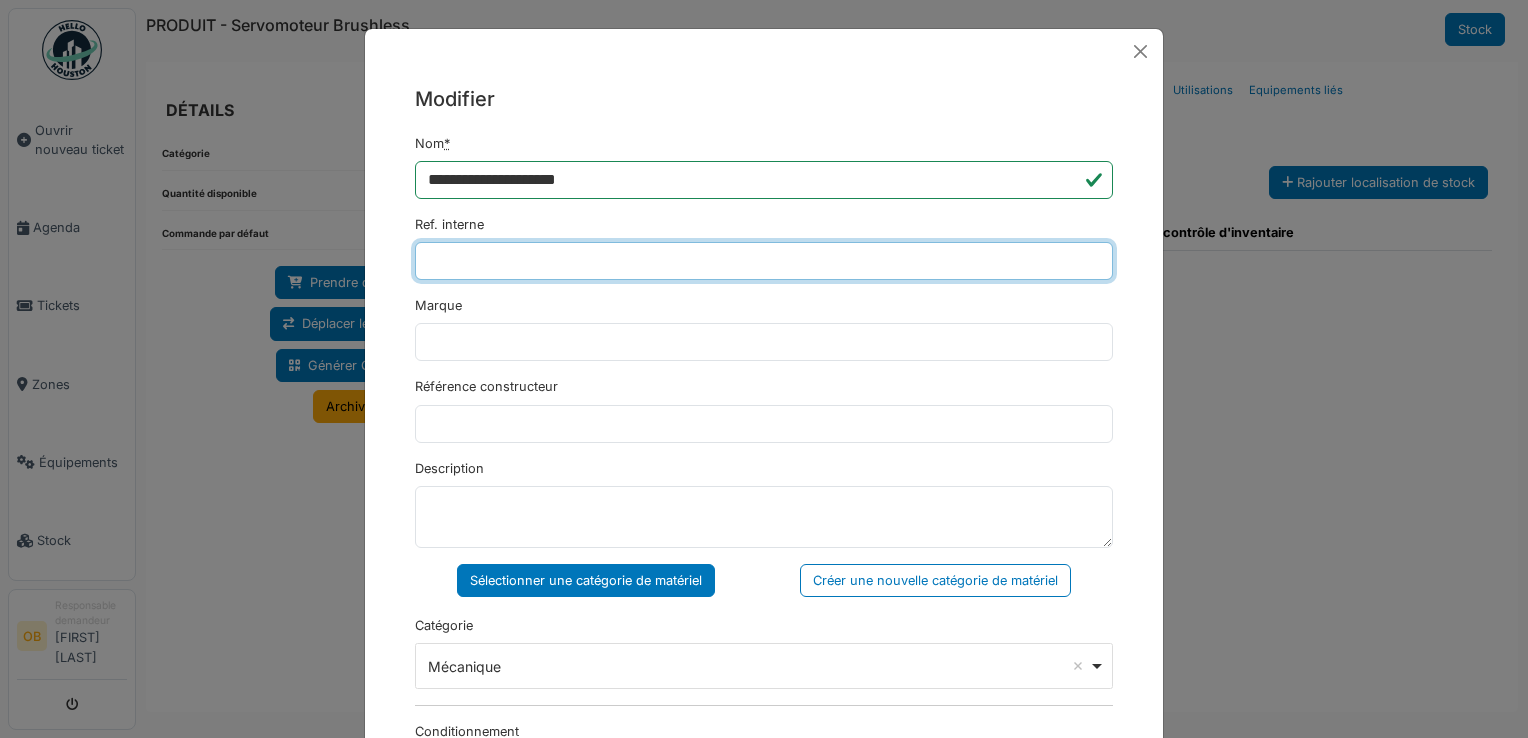 click on "Ref. interne" at bounding box center (764, 261) 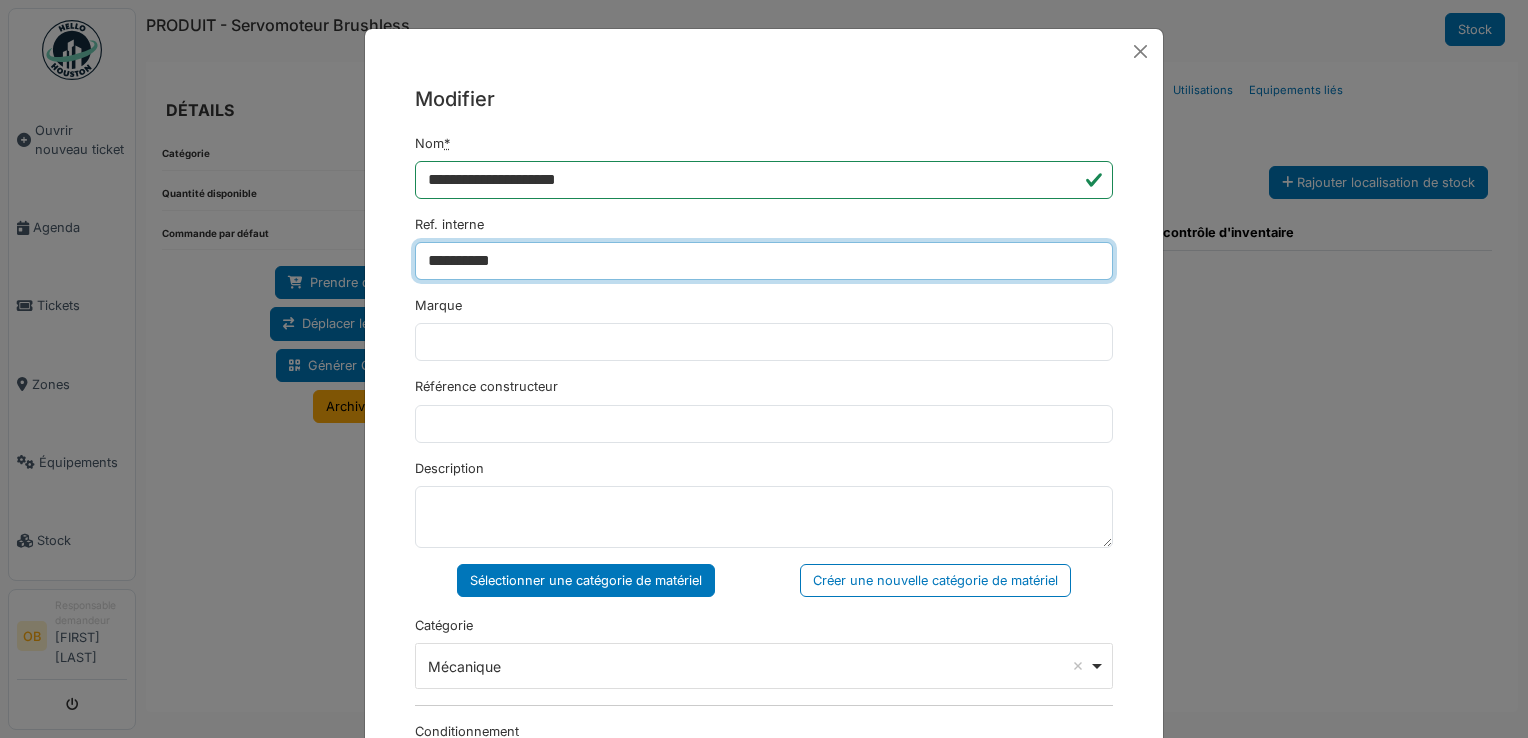 type on "**********" 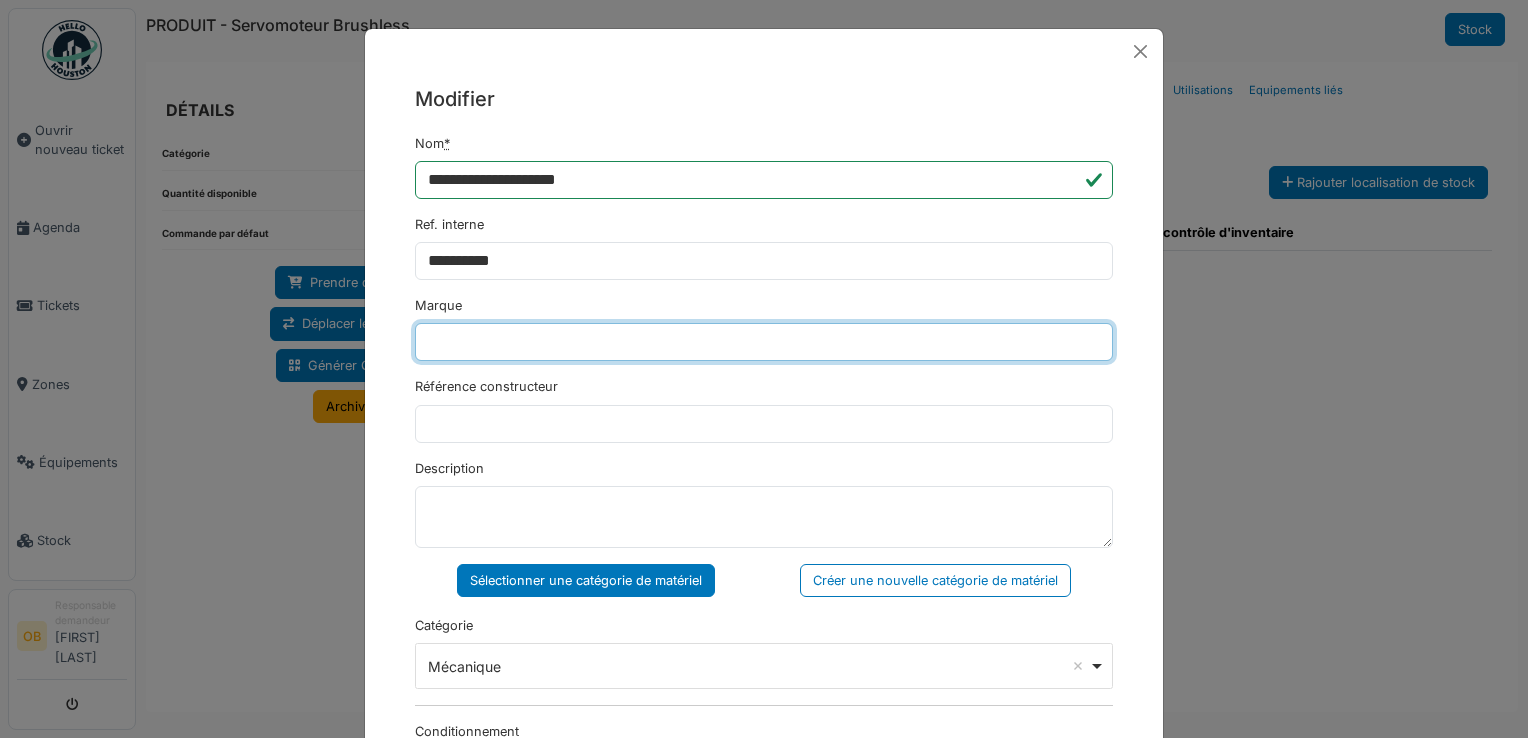 click on "Marque" at bounding box center [764, 342] 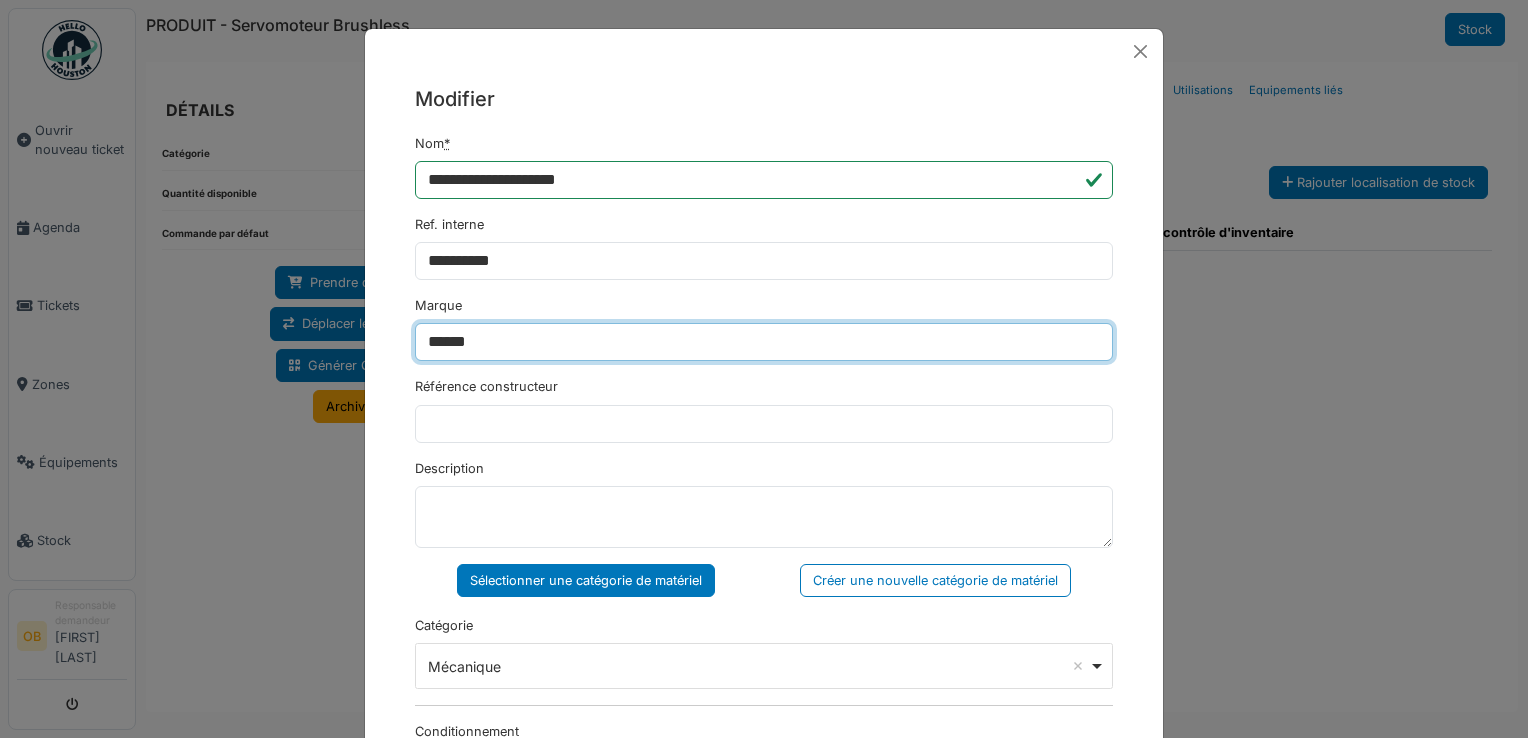 type on "******" 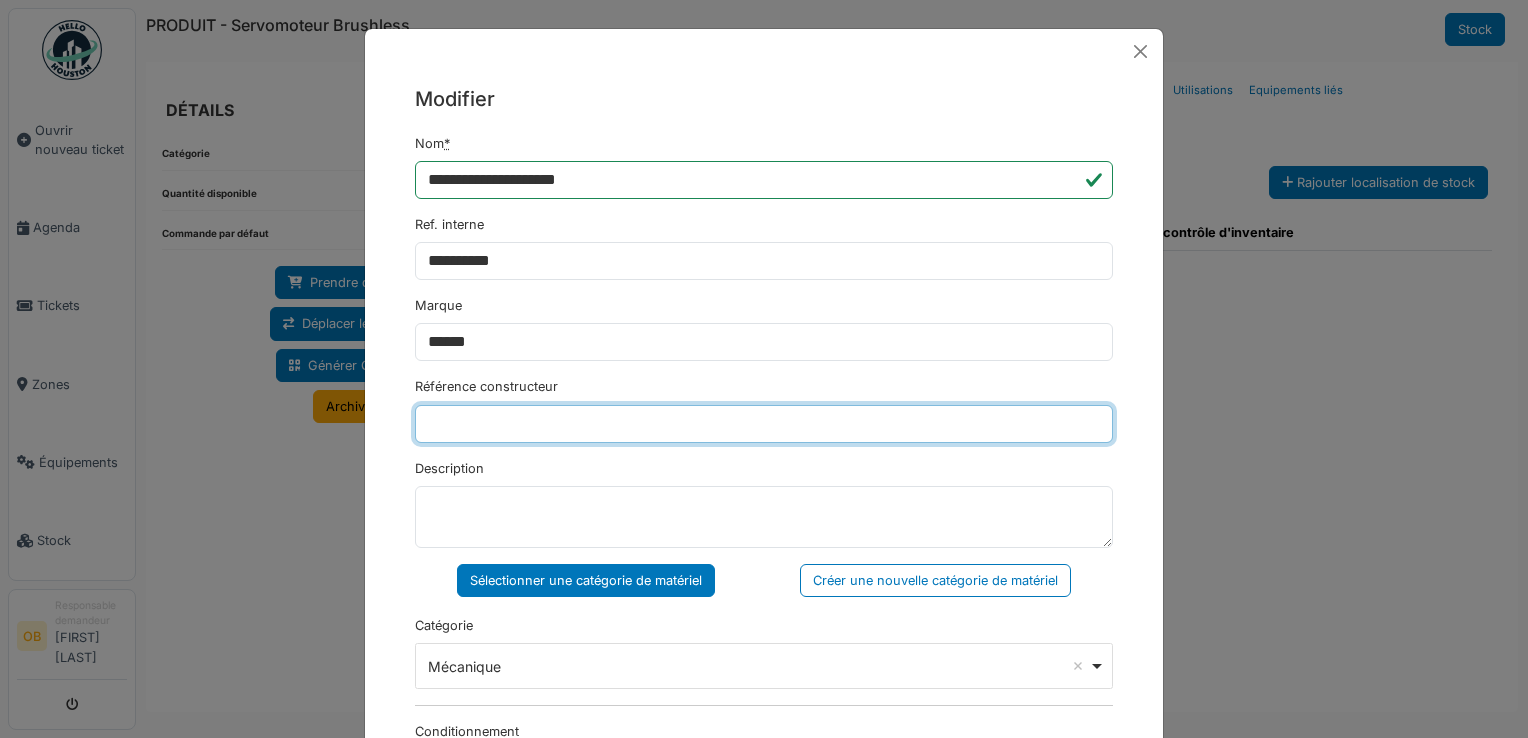 click on "Référence constructeur" at bounding box center [764, 424] 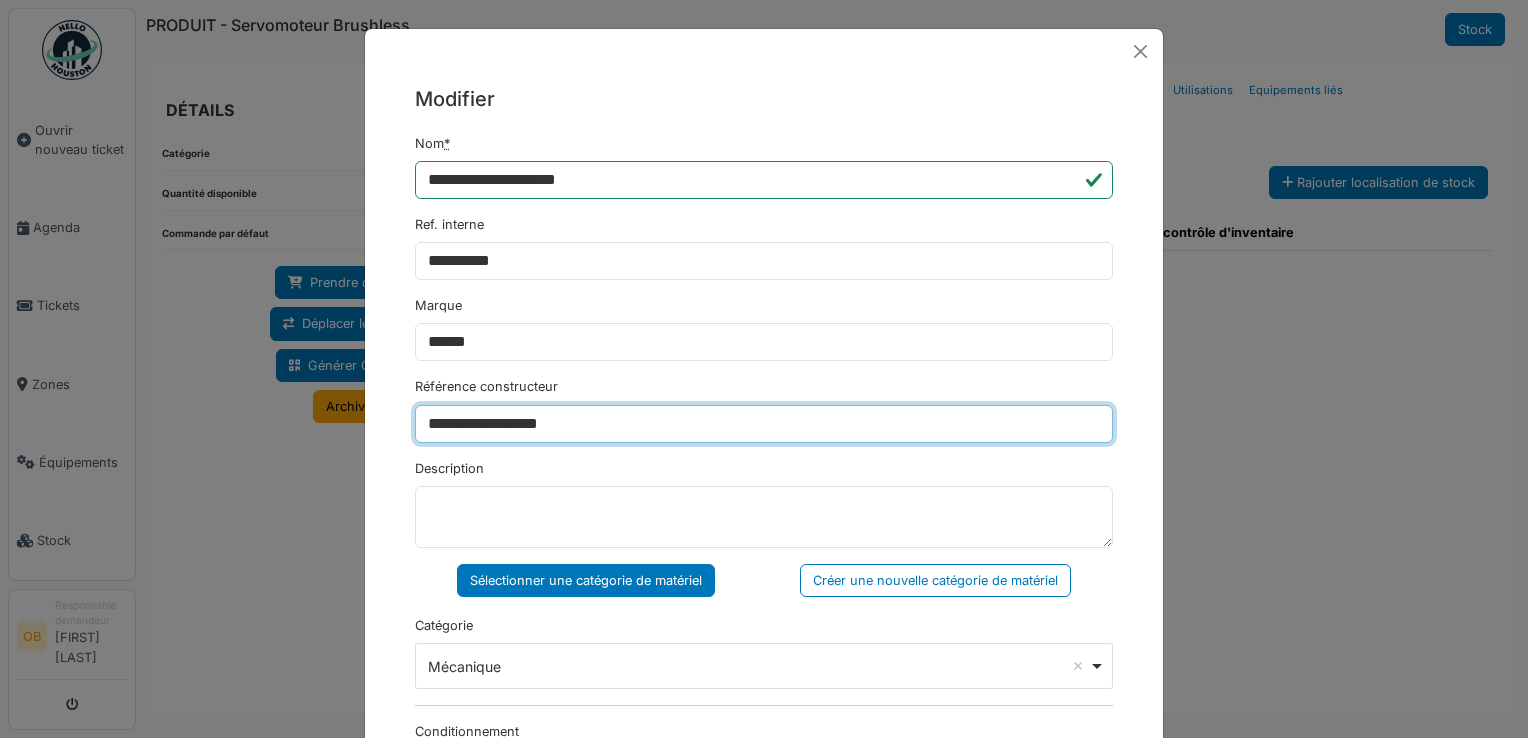 type on "**********" 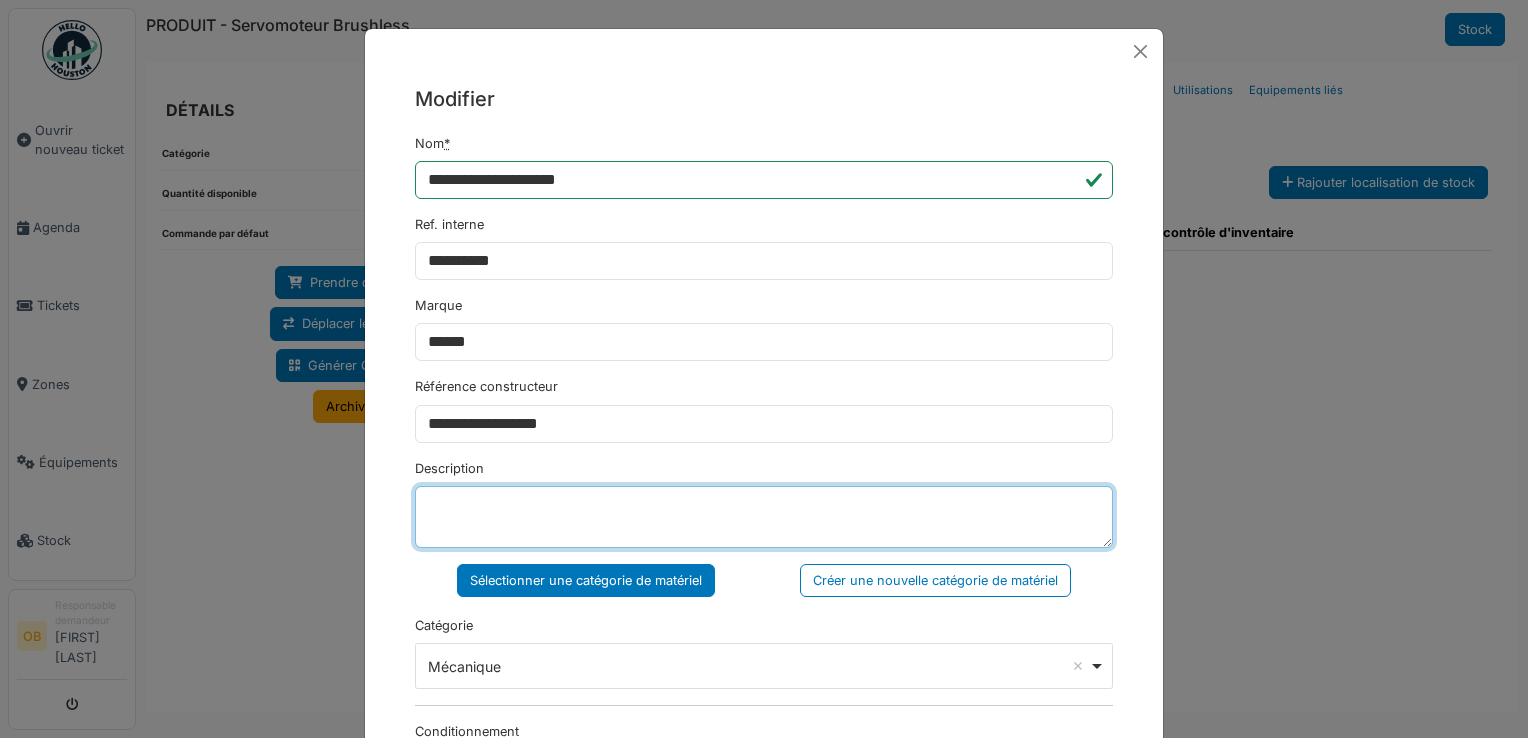 click on "Description" at bounding box center (764, 517) 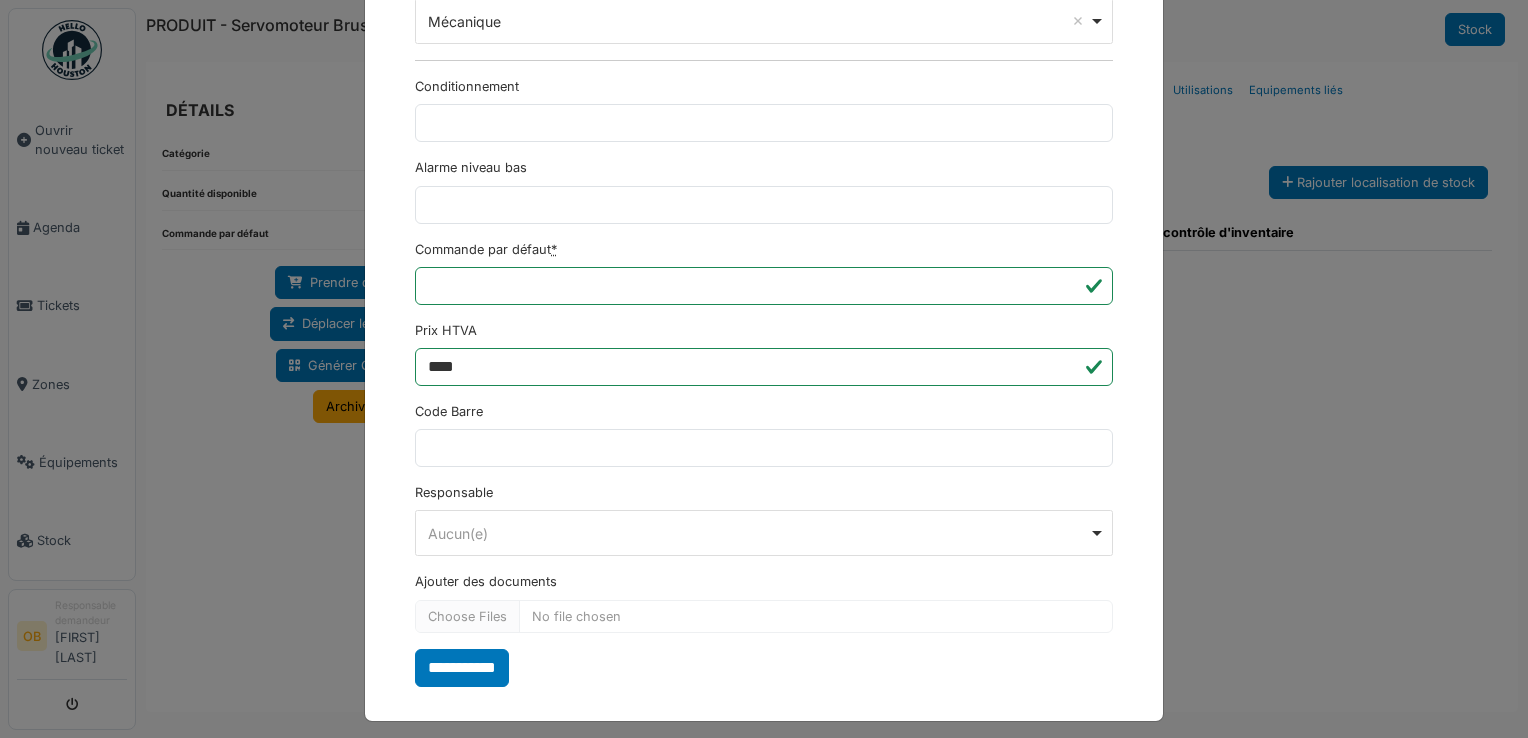 scroll, scrollTop: 650, scrollLeft: 0, axis: vertical 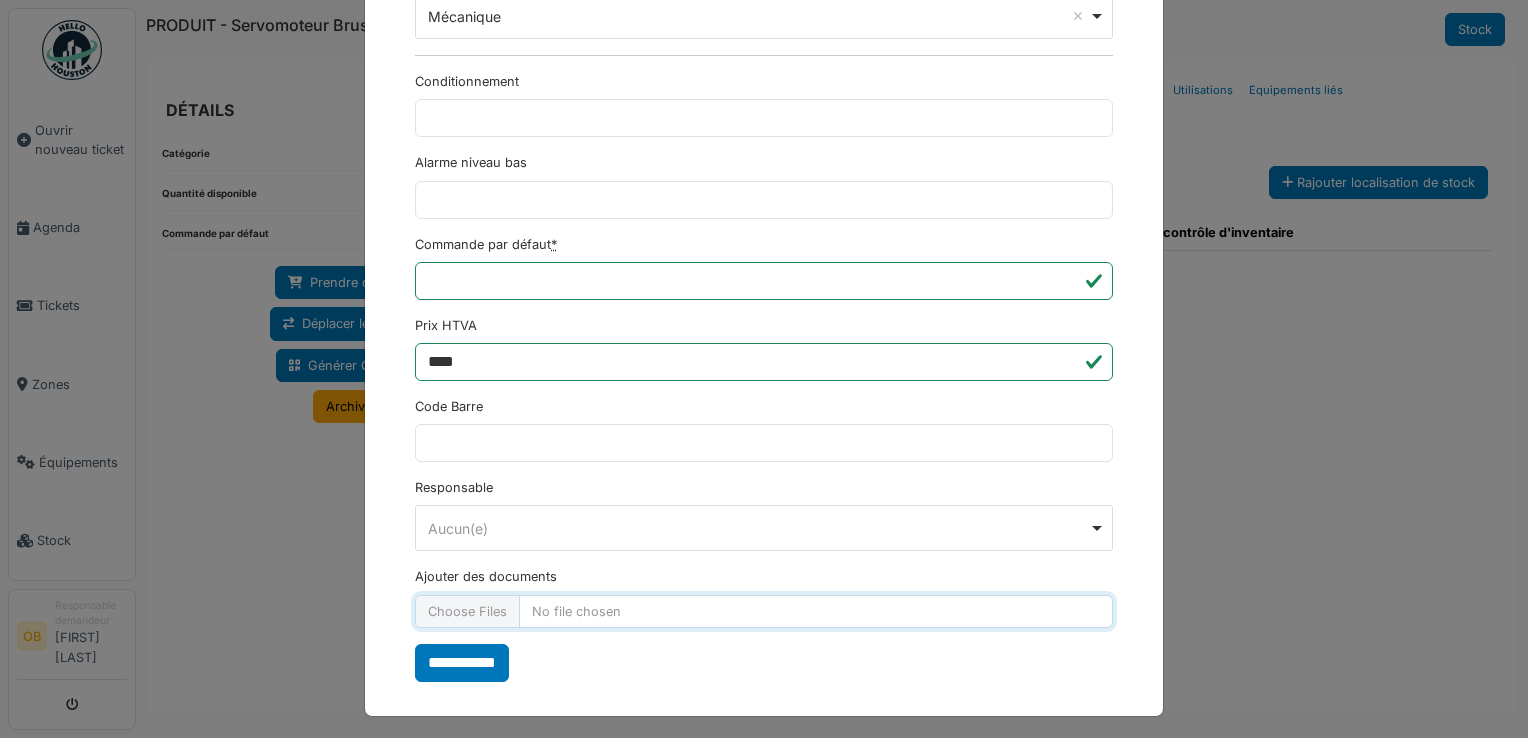 click on "Ajouter des documents" at bounding box center (764, 611) 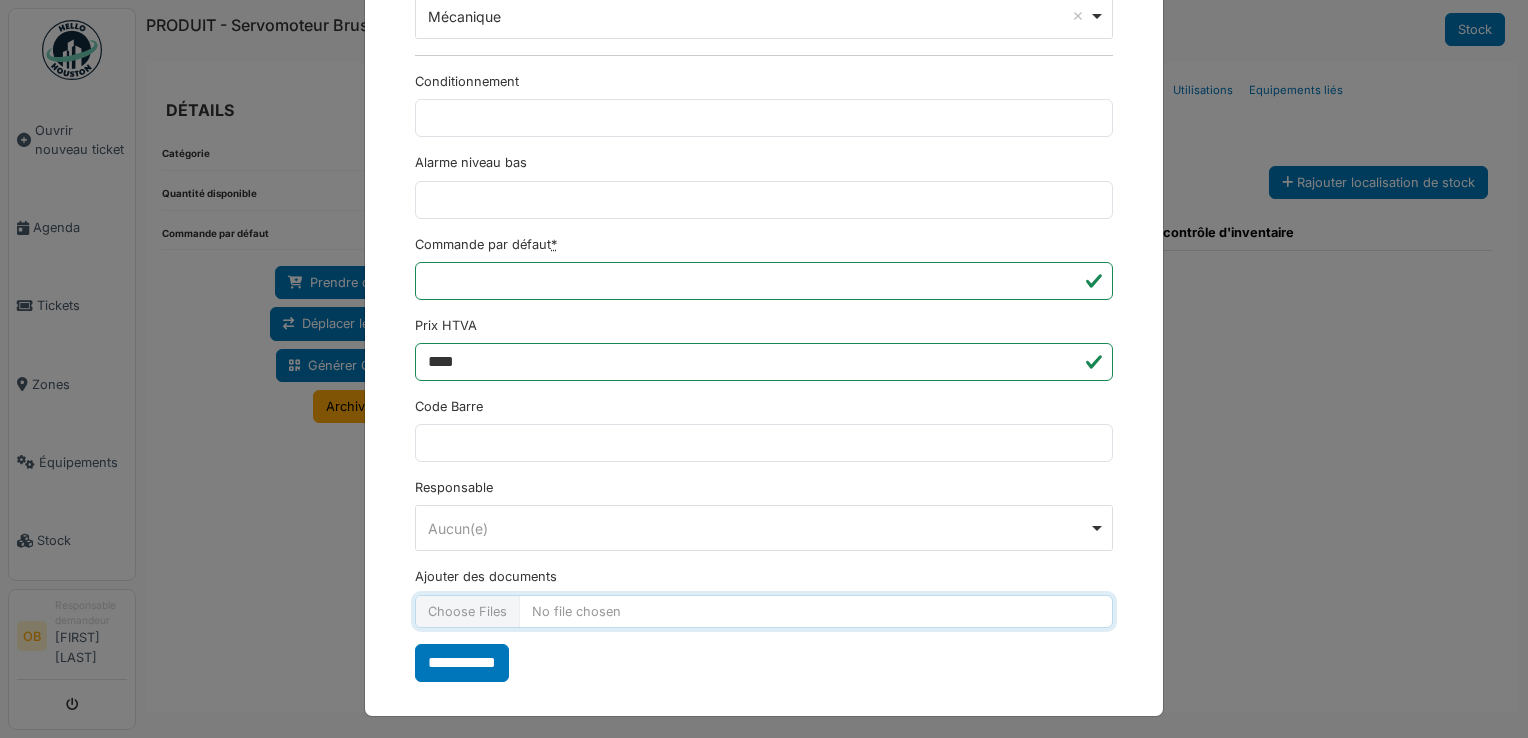 type on "**********" 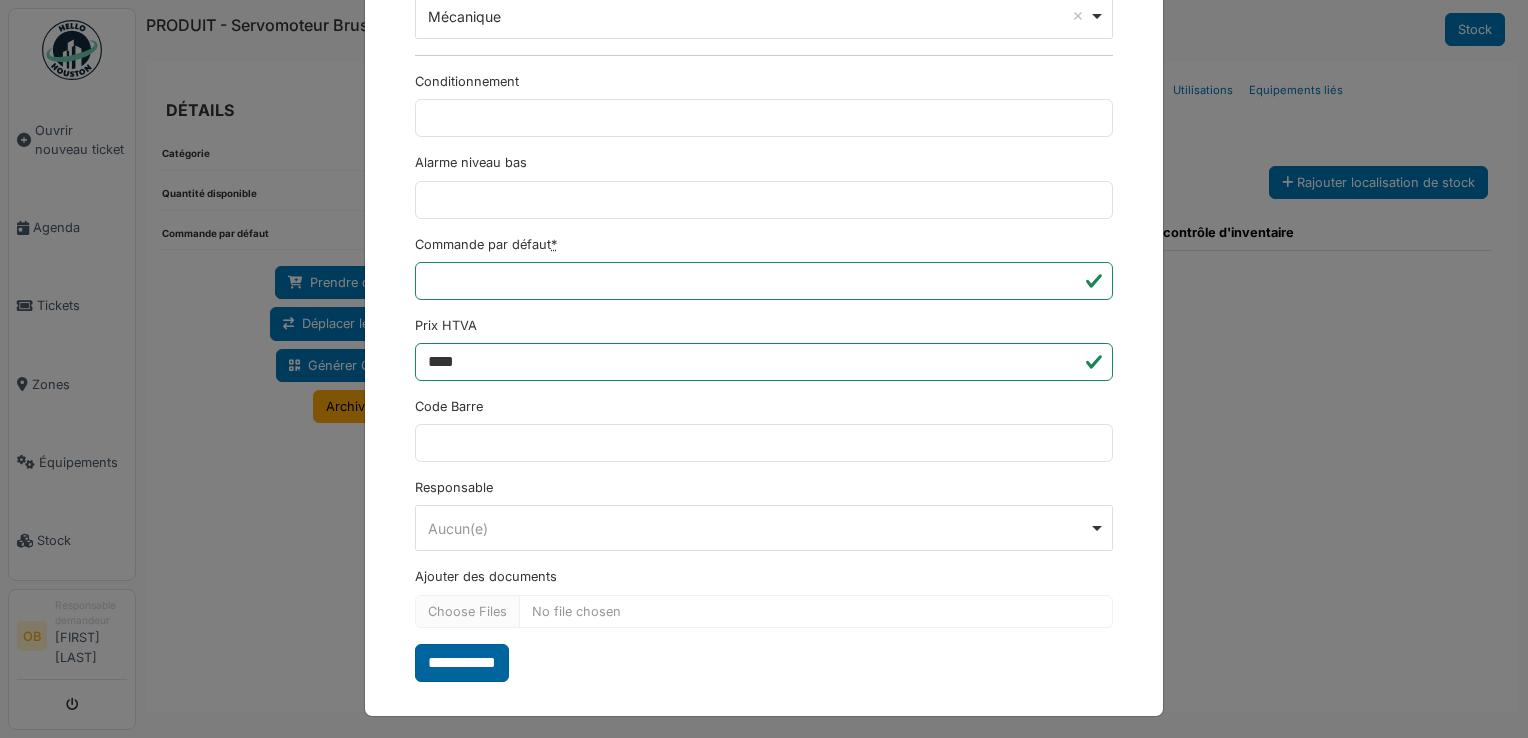 click on "**********" at bounding box center (462, 663) 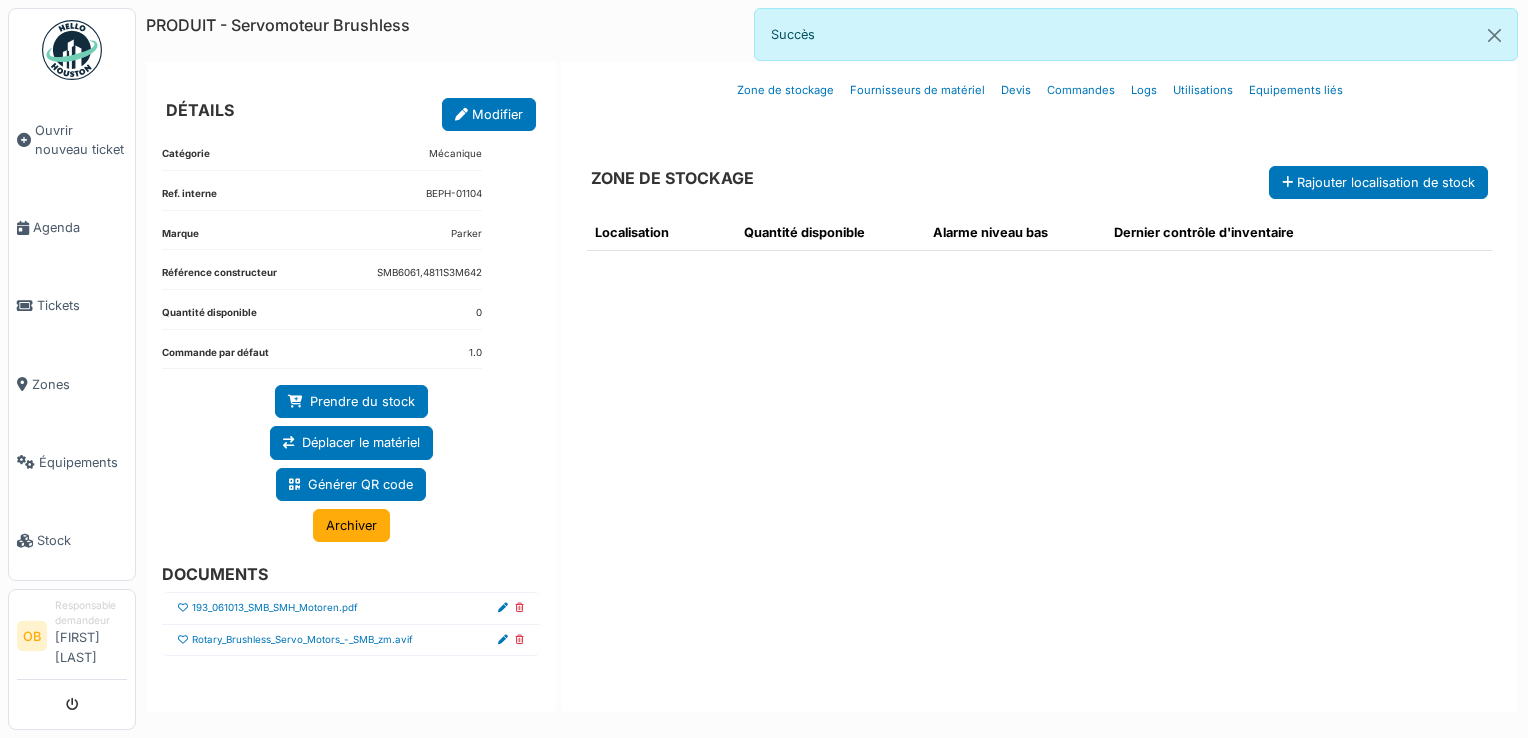 click on "193_061013_SMB_SMH_Motoren.pdf" at bounding box center [351, 608] 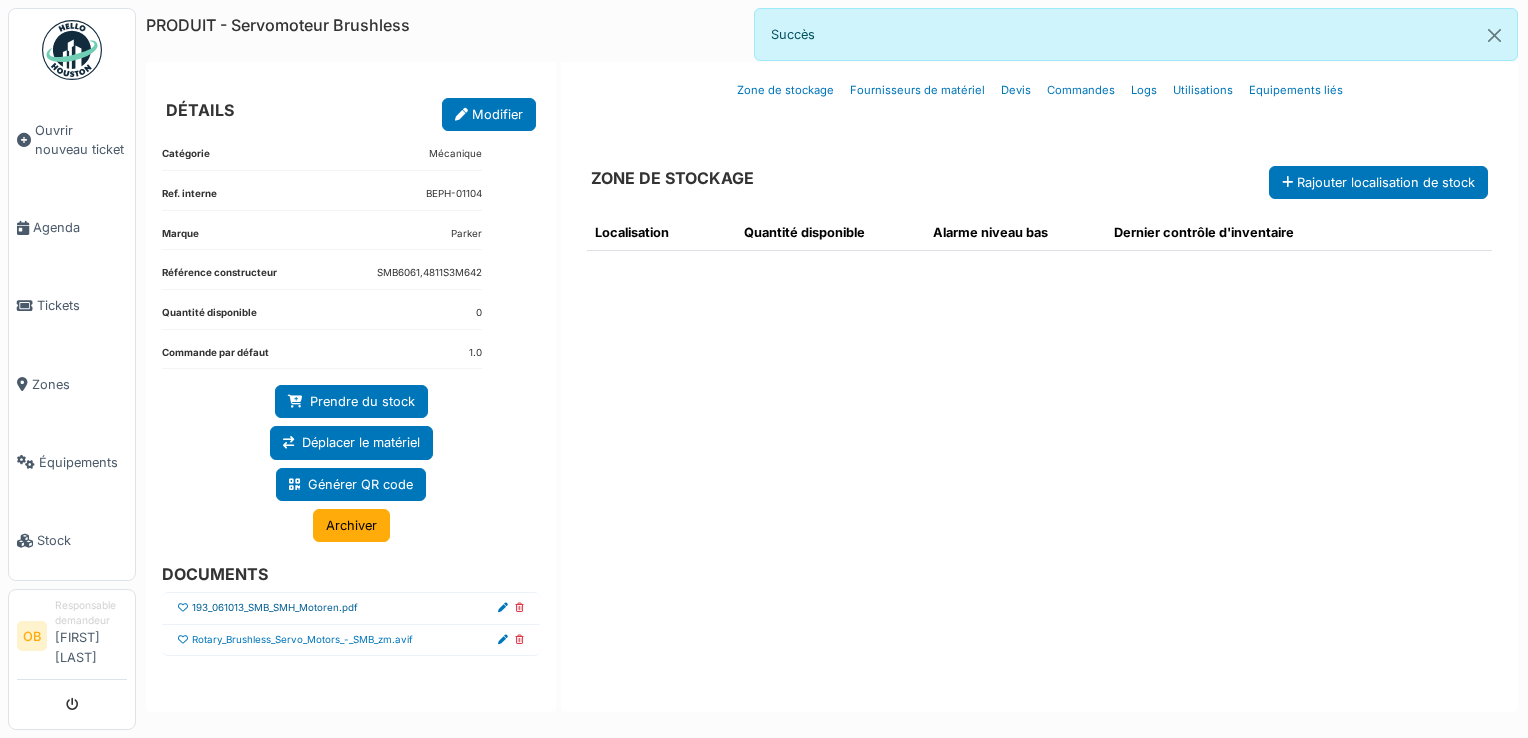 click on "193_061013_SMB_SMH_Motoren.pdf" at bounding box center (275, 608) 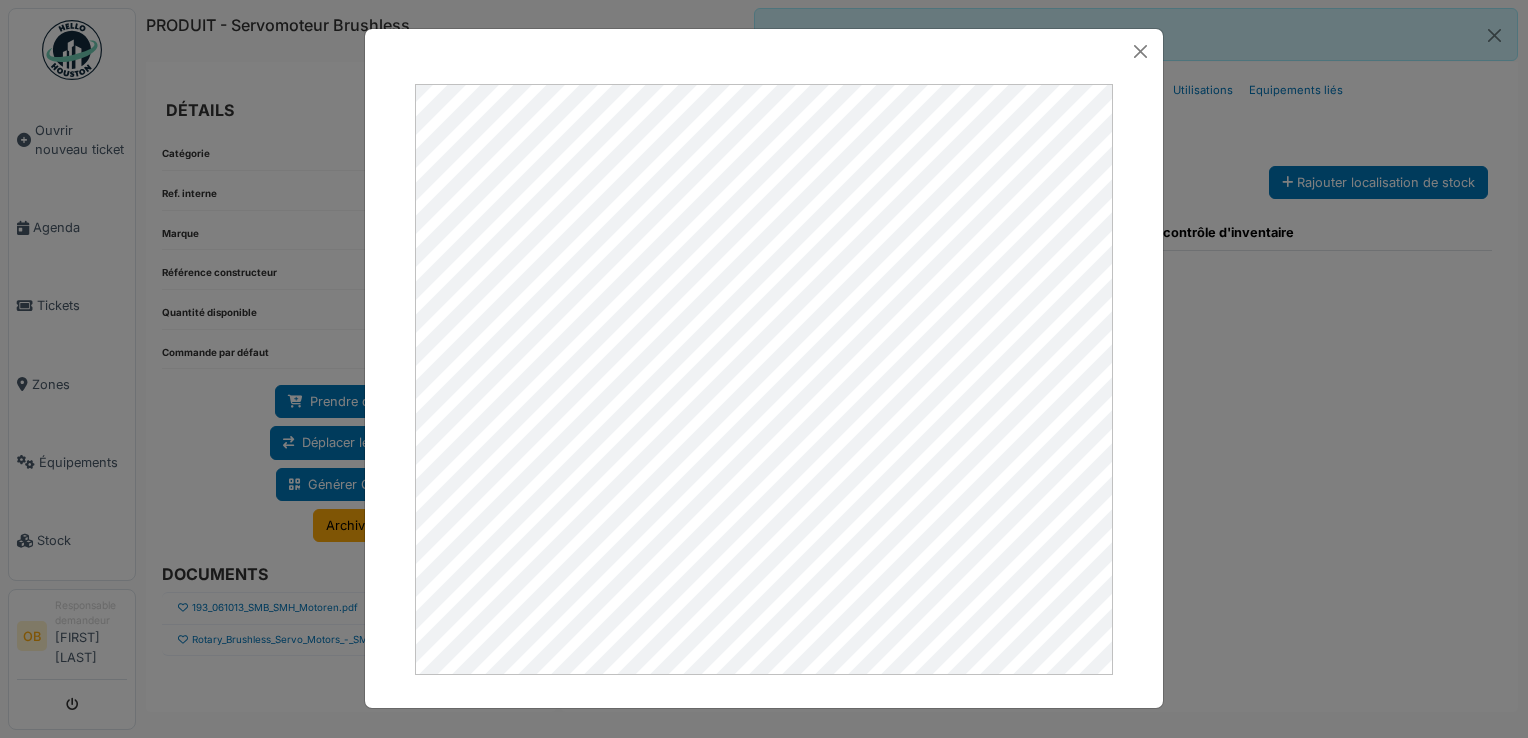 click at bounding box center (764, 369) 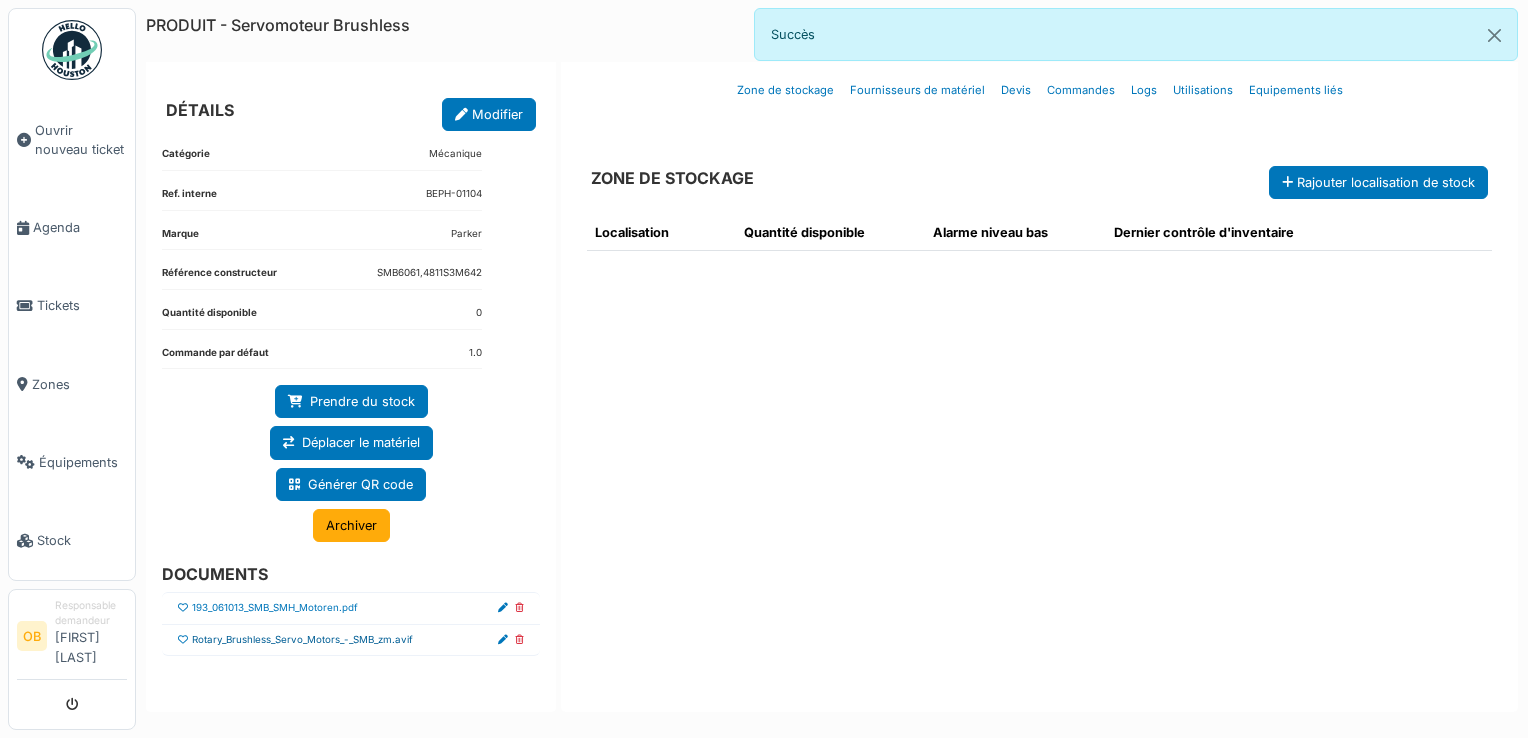 click on "Rotary_Brushless_Servo_Motors_-_SMB_zm.avif" at bounding box center (302, 640) 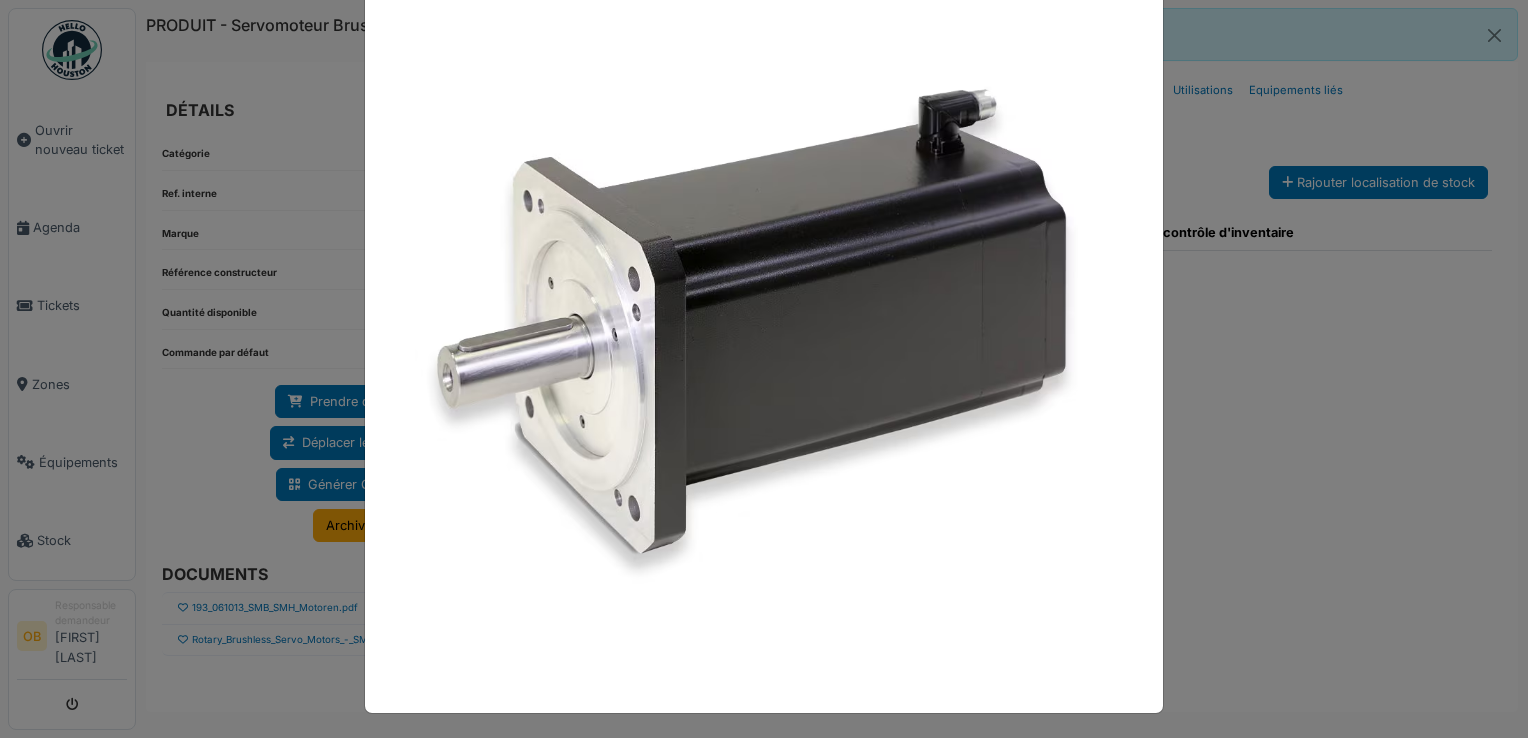 scroll, scrollTop: 106, scrollLeft: 0, axis: vertical 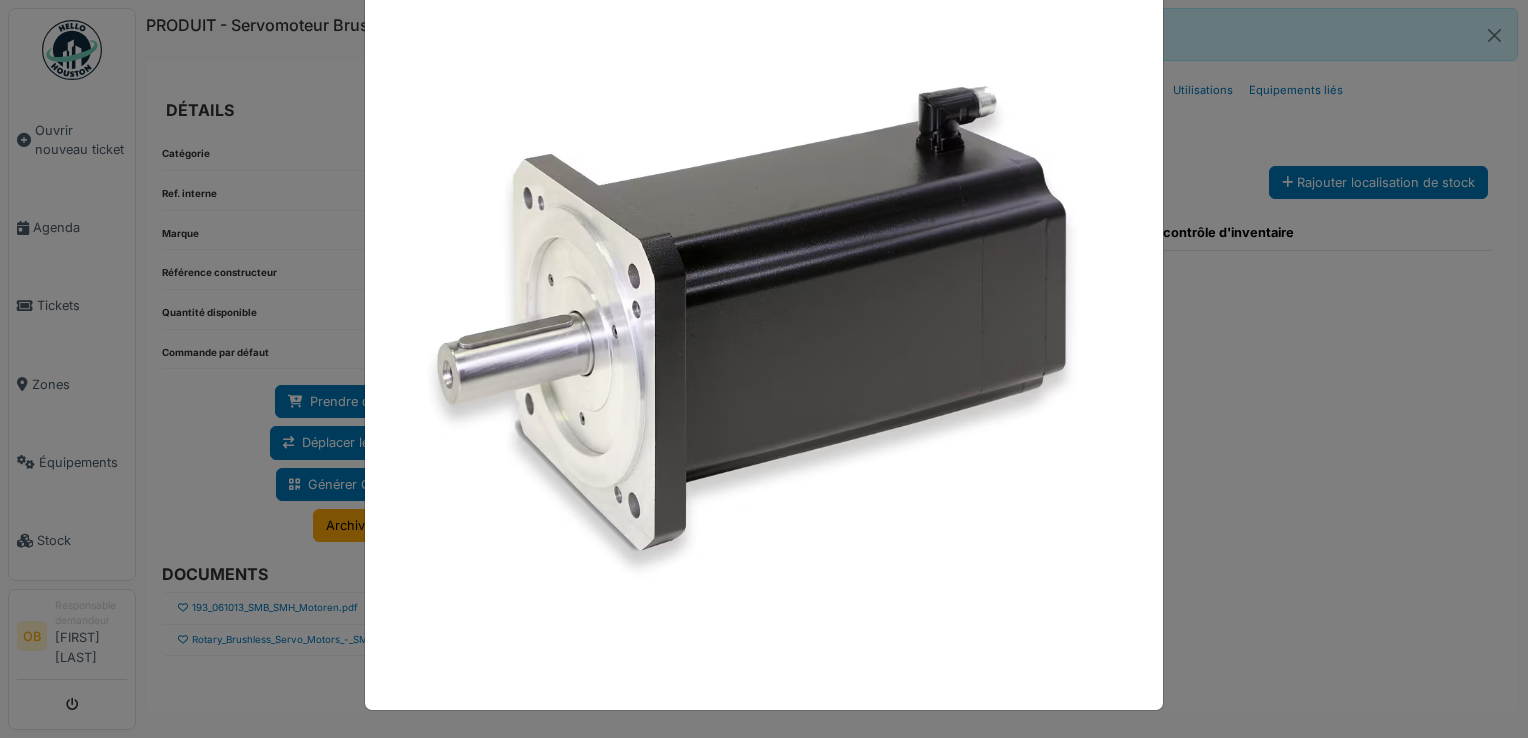 click at bounding box center (764, 369) 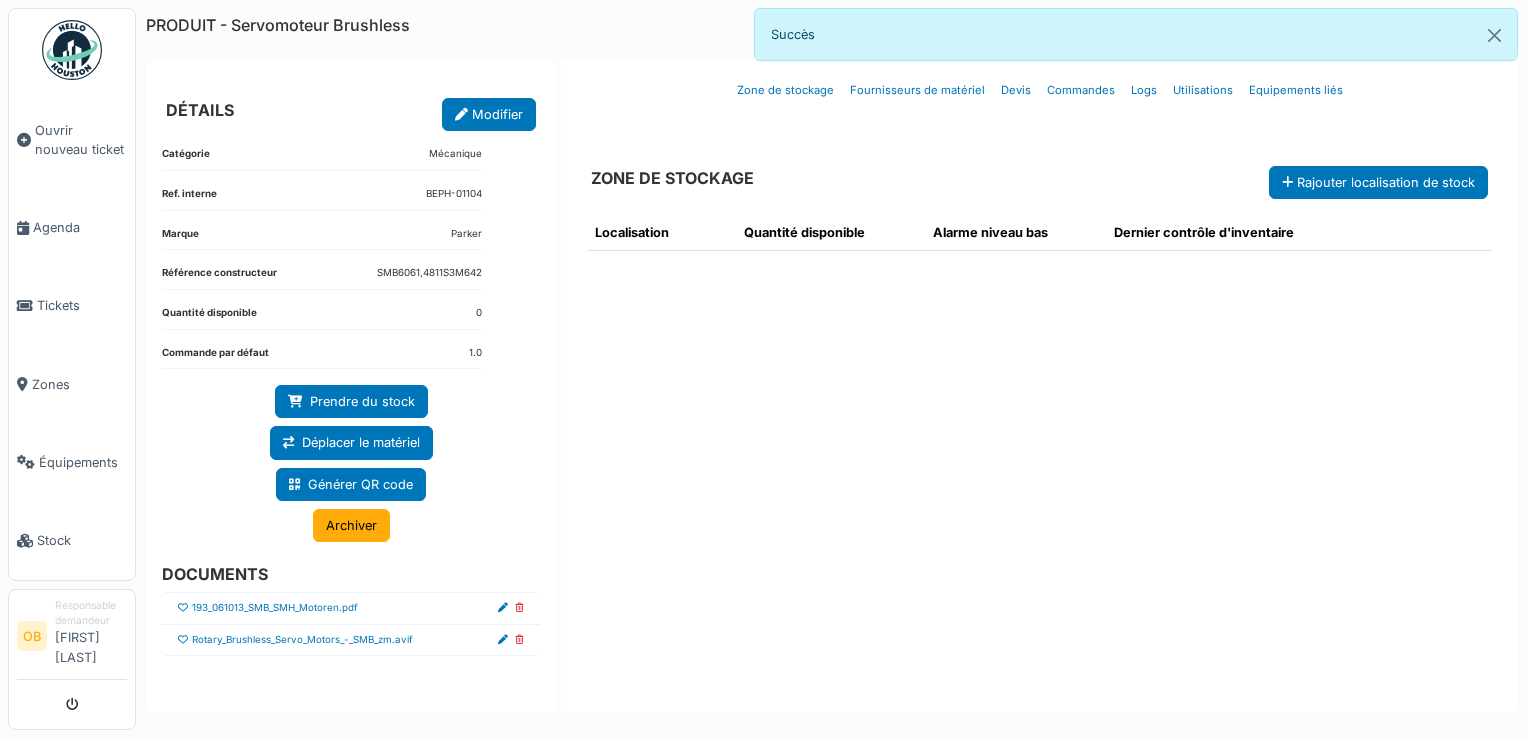 click on "193_061013_SMB_SMH_Motoren.pdf" at bounding box center [275, 608] 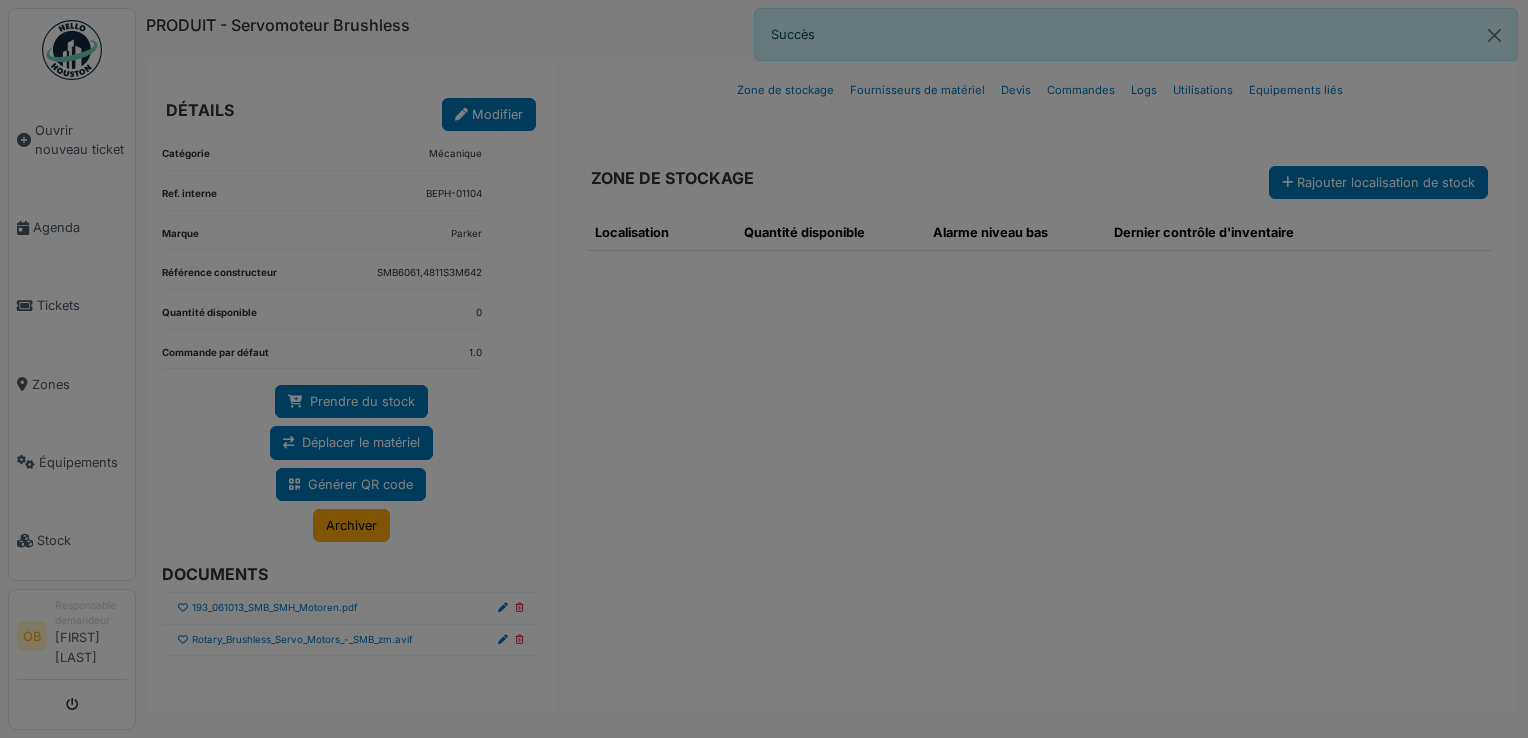scroll, scrollTop: 0, scrollLeft: 0, axis: both 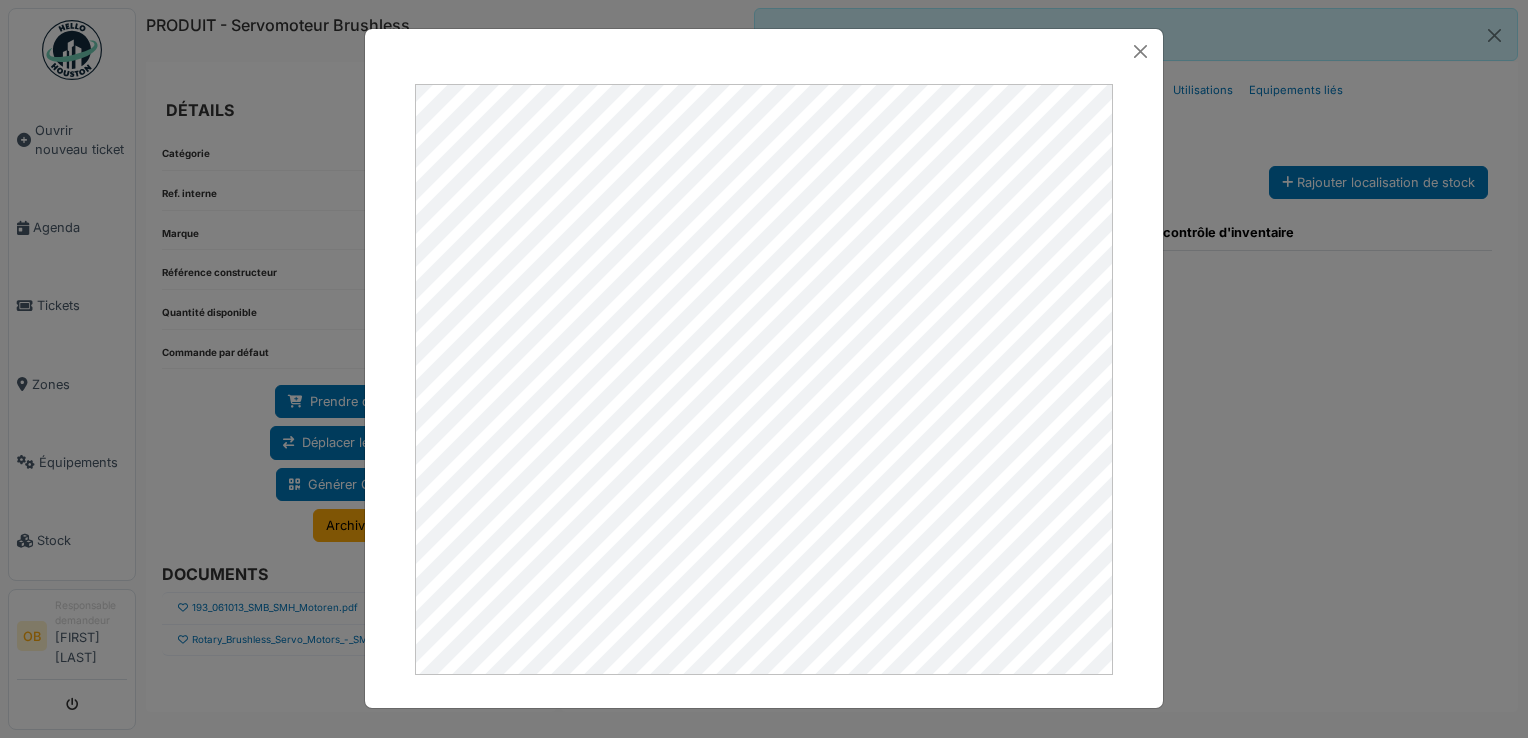 click at bounding box center (764, 369) 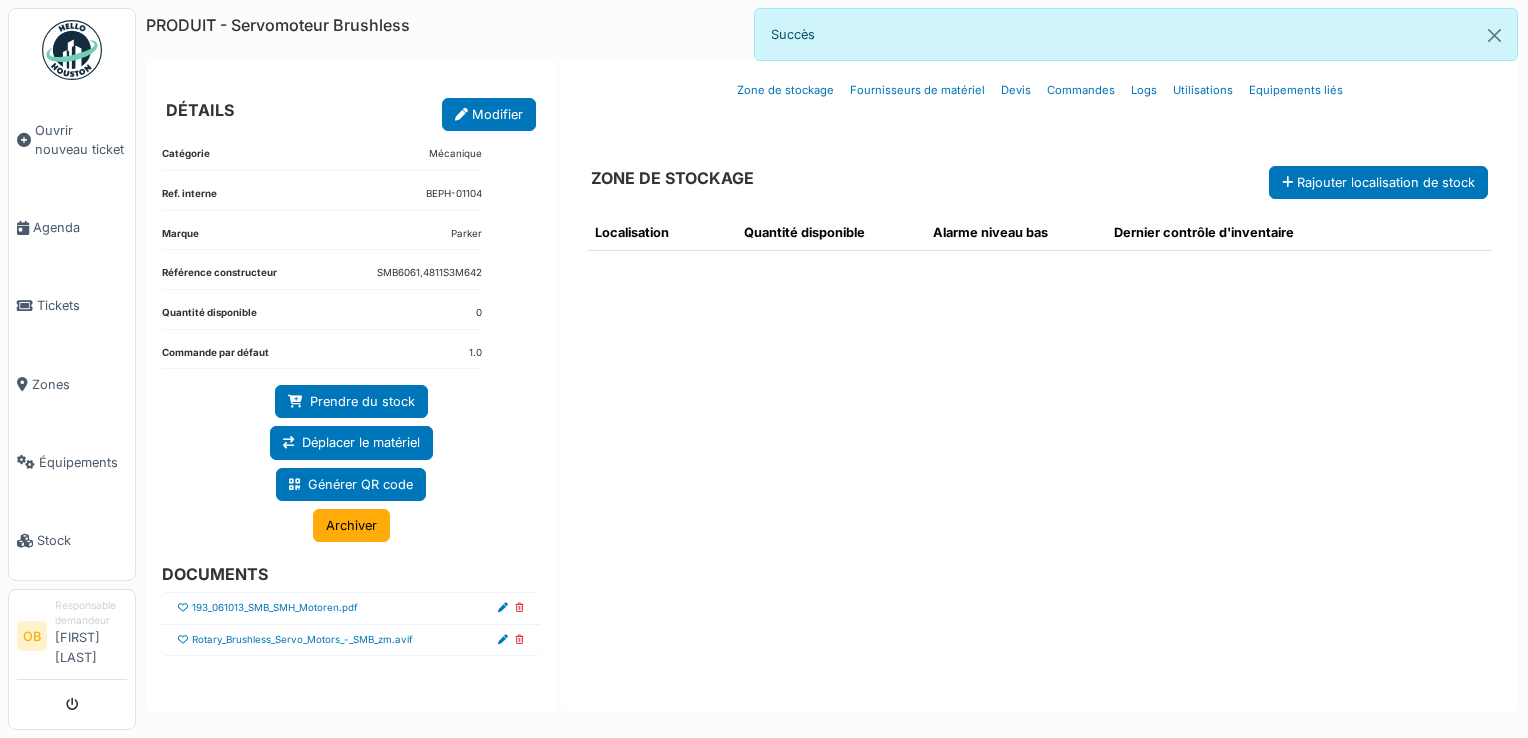 click at bounding box center [183, 640] 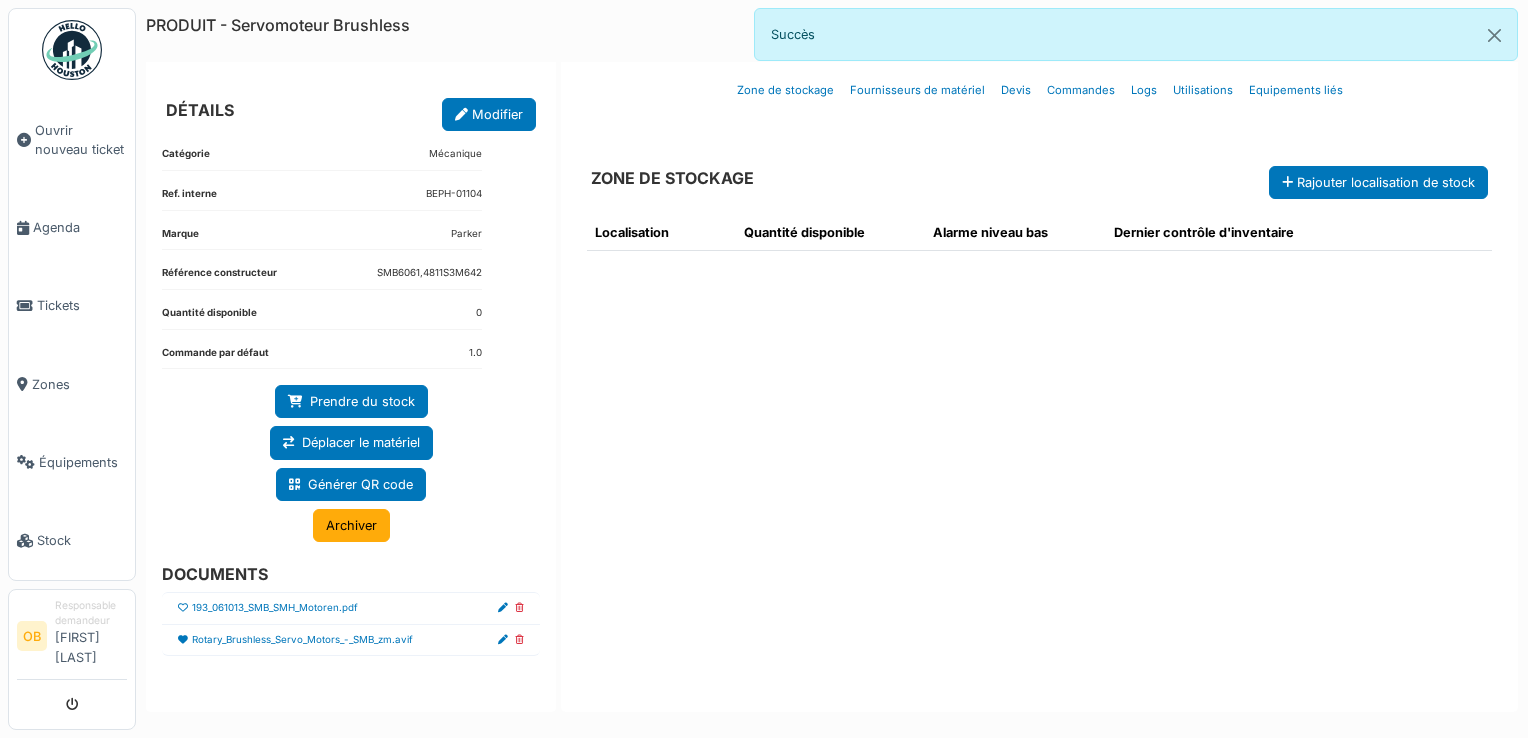 click on "Localisation
Quantité disponible
Alarme niveau bas
Dernier contrôle d'inventaire" at bounding box center (1039, 445) 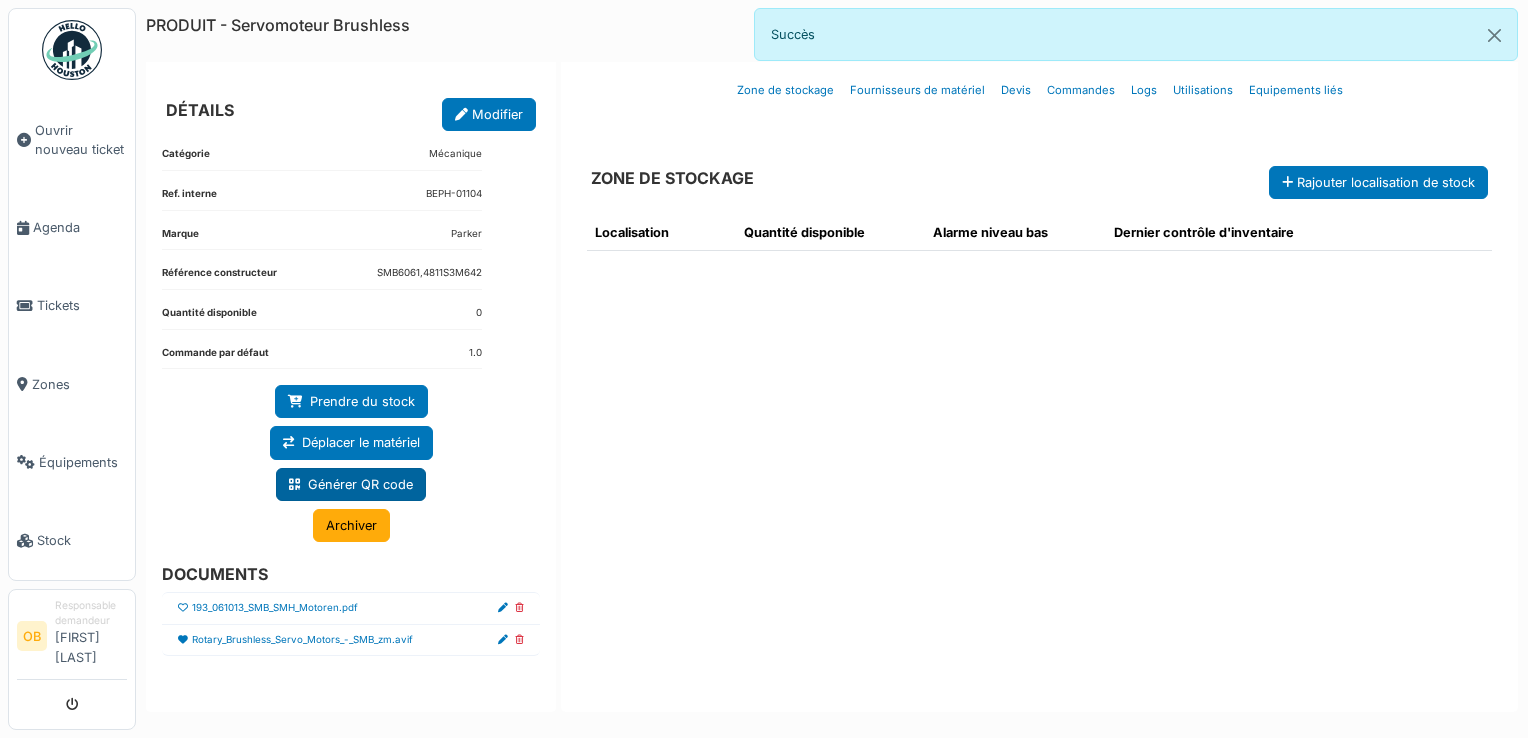 click on "Générer QR code" at bounding box center [351, 484] 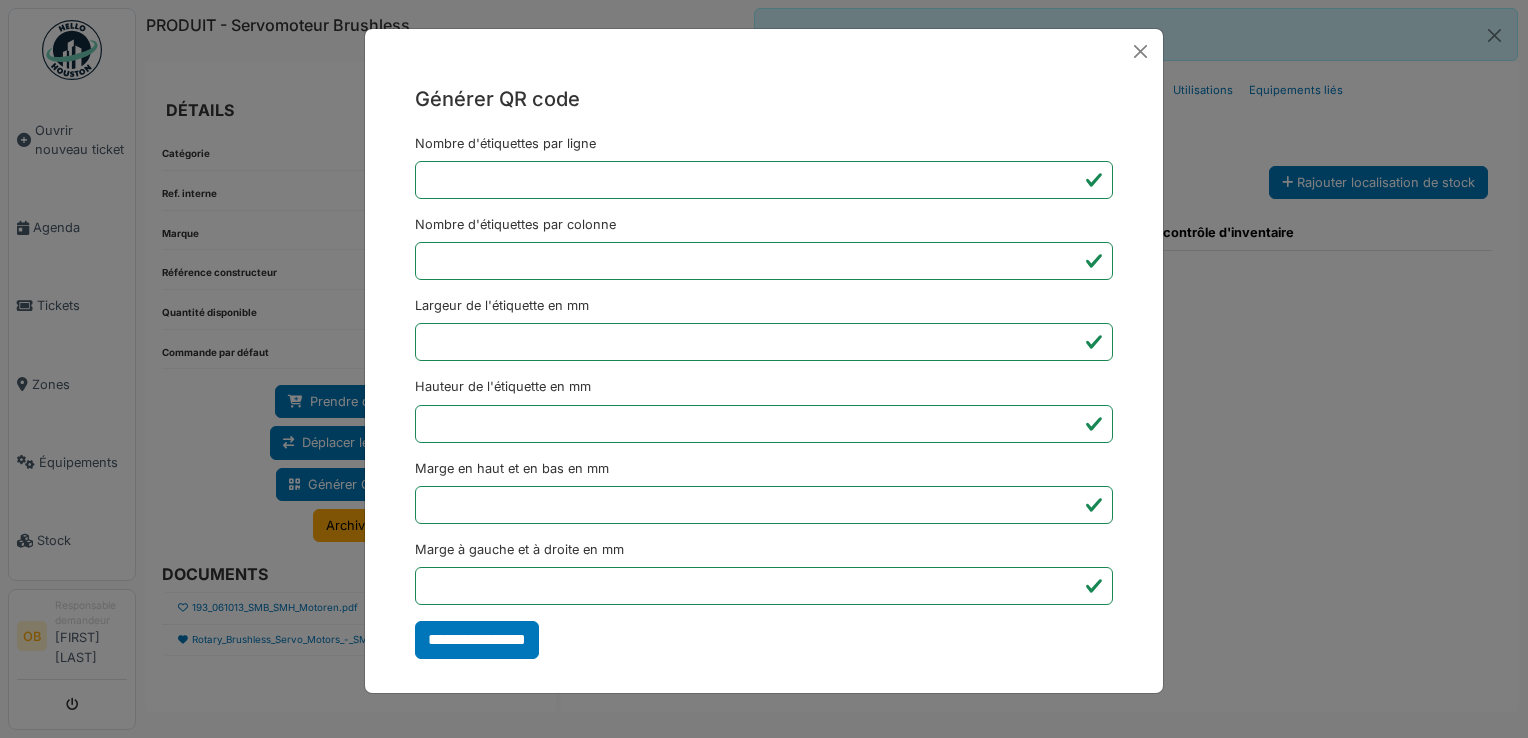 click on "**********" at bounding box center (764, 371) 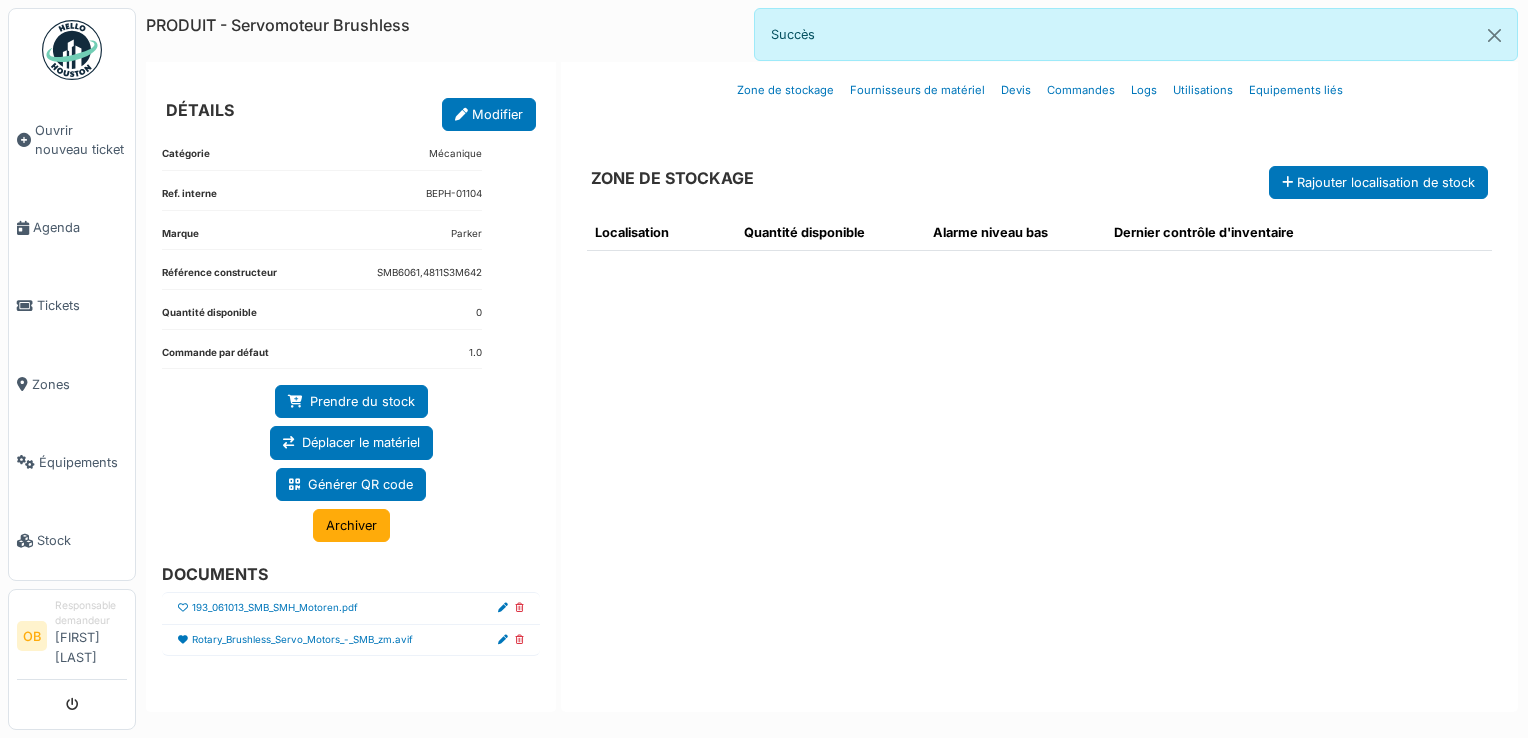 click on "ZONE DE STOCKAGE
Rajouter localisation de stock" at bounding box center (1039, 164) 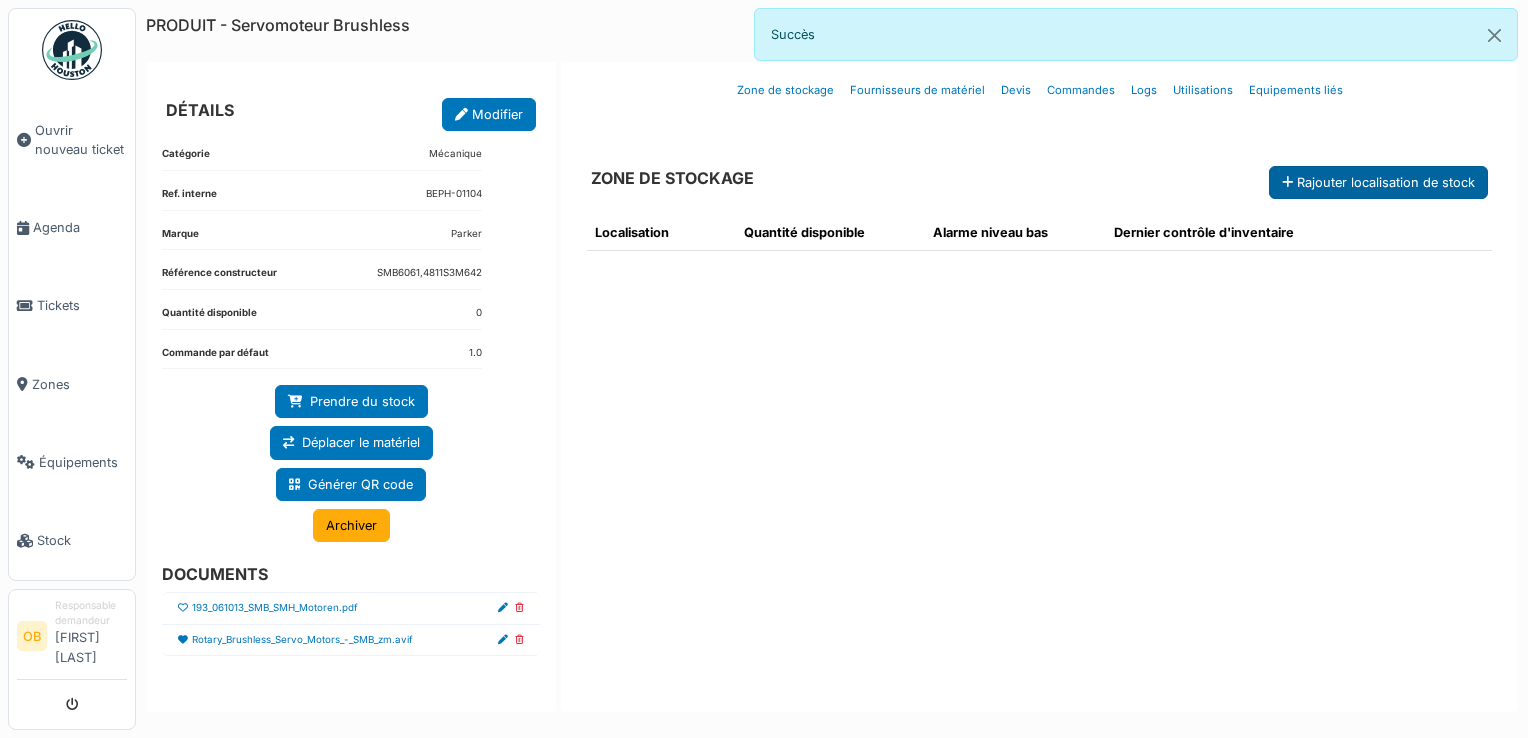 click on "Rajouter localisation de stock" at bounding box center [1378, 182] 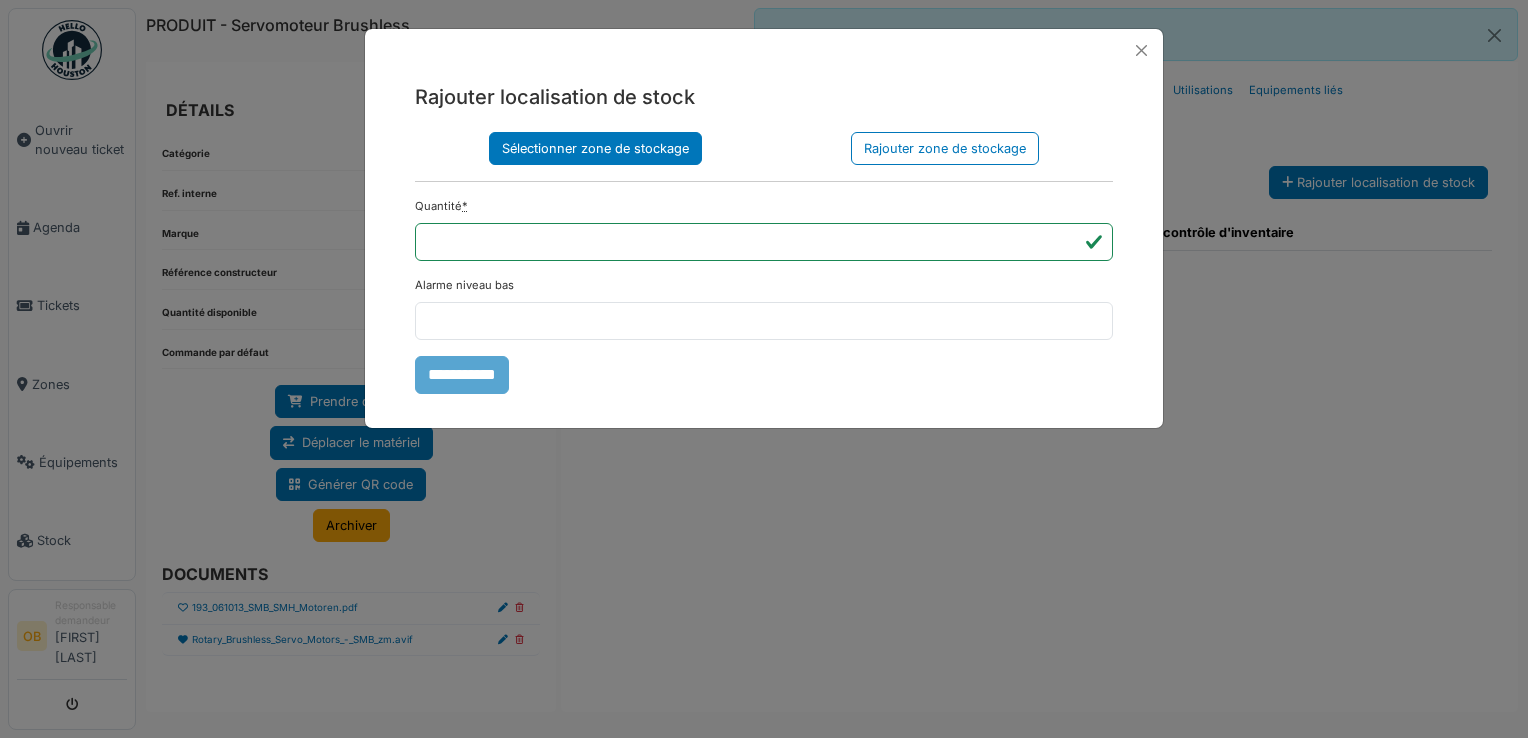 click on "Sélectionner zone de stockage" at bounding box center (595, 148) 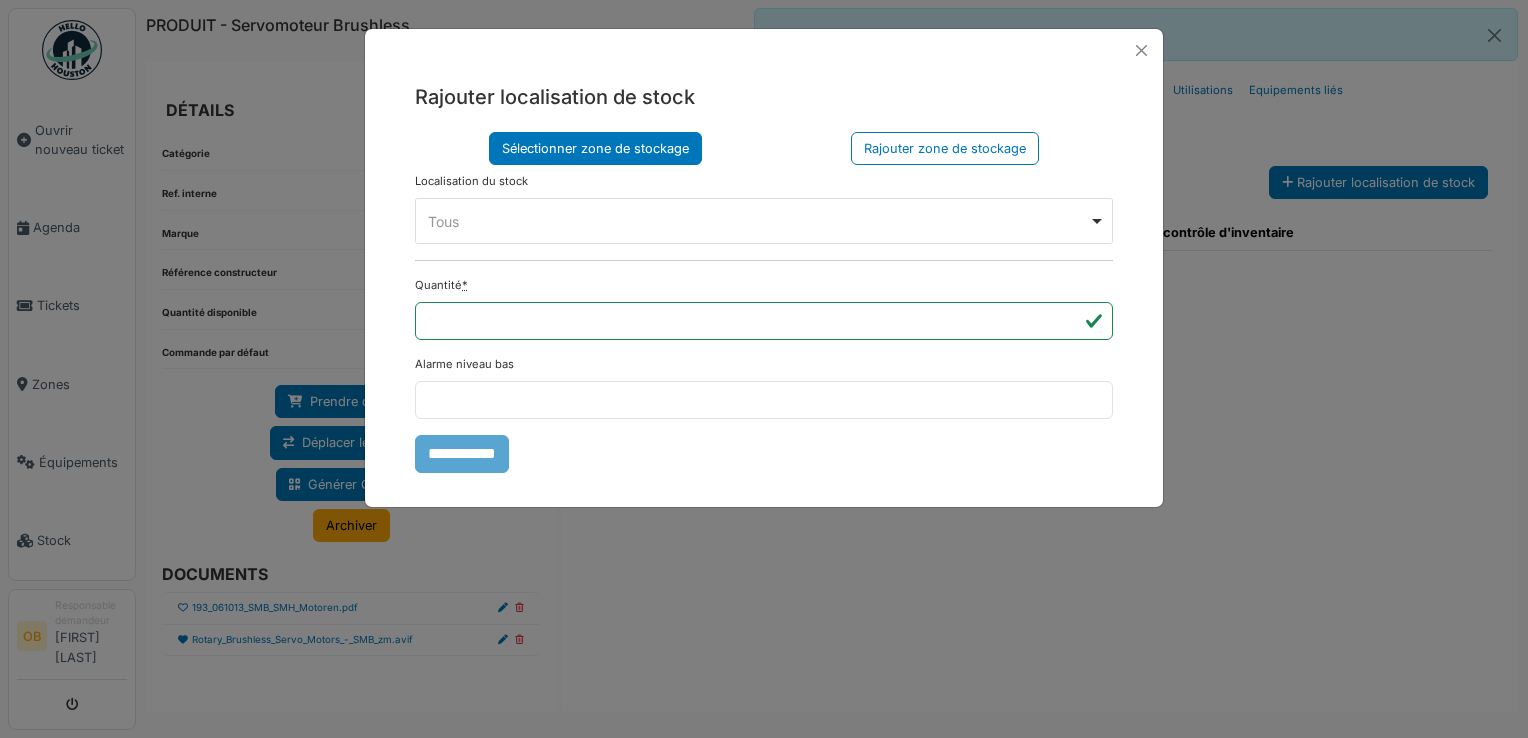 click on "Tous Remove item" at bounding box center (764, 221) 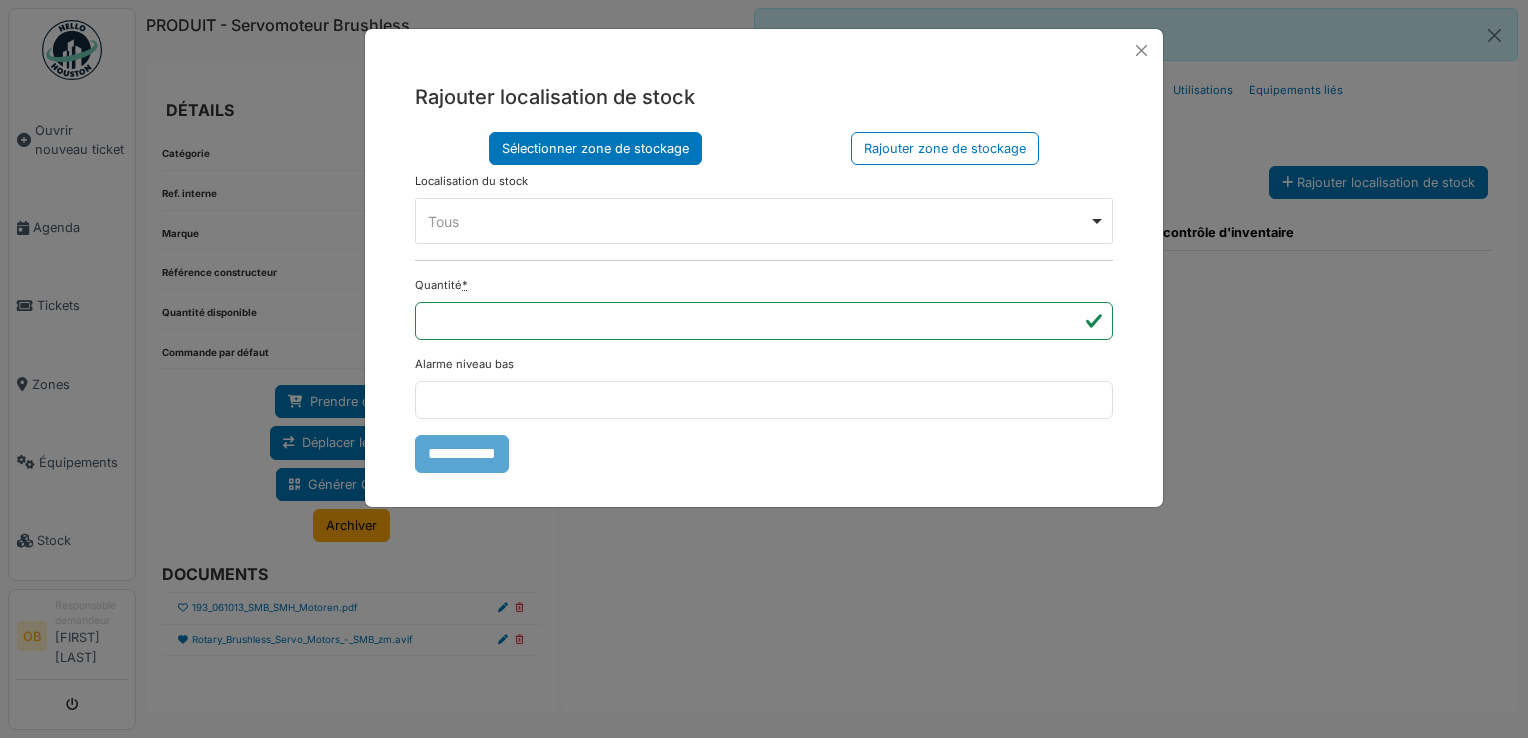 click on "Sélectionner zone de stockage
Rajouter zone de stockage
Localisation du stock
Zone de stockage parente
**** Tous Remove item Tous Armoire 1 Armoire 2 Kardex Tiroir 1 Kardex Tiroir 2 Kardex Tiroir 3 Kardex Tiroir 4 Kardex Tiroir 5 Kardex Tiroir 6 Kardex Tiroir 7 Kardex Tiroir 8 Kardex Tiroir 9 Kardex Tiroir 10 Kardex Tiroir 11 Kardex Tiroir 12 Kardex Tiroir 13 Kardex Tiroir 14 Kardex Tiroir 15 Kardex Tiroir 16 Kardex Tiroir 17 Kardex Tiroir 18 Kardex Tiroir 19 Kardex Tiroir 20 Kardex Tiroir 21 Kardex Tiroir 22 Kardex Tiroir 23 Kardex Tiroir 24 Kardex Tiroir 25 Kardex Tiroir 26 Kardex Tiroir 27 Kardex Tiroir 28 Kardex Tiroir 29 Kardex Tiroir 30 Kardex Tiroir 31 Kardex Tiroir 32 Kardex Tiroir 33 Kardex Tiroir 34 Kardex Tiroir 35 Kardex Tiroir 36 Kardex Tiroir 37 Kardex Tiroir 38 *" at bounding box center [764, 302] 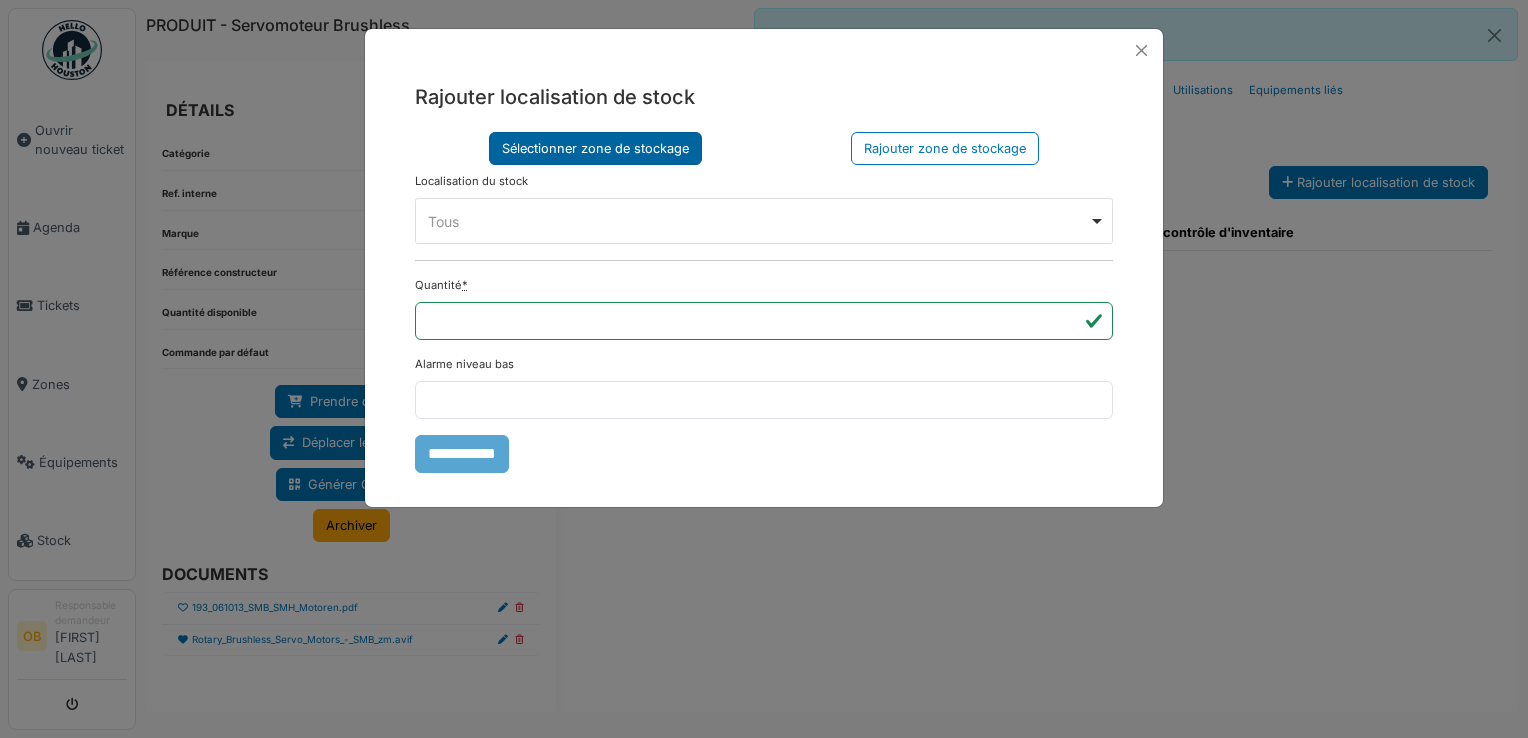 click on "Sélectionner zone de stockage" at bounding box center (595, 148) 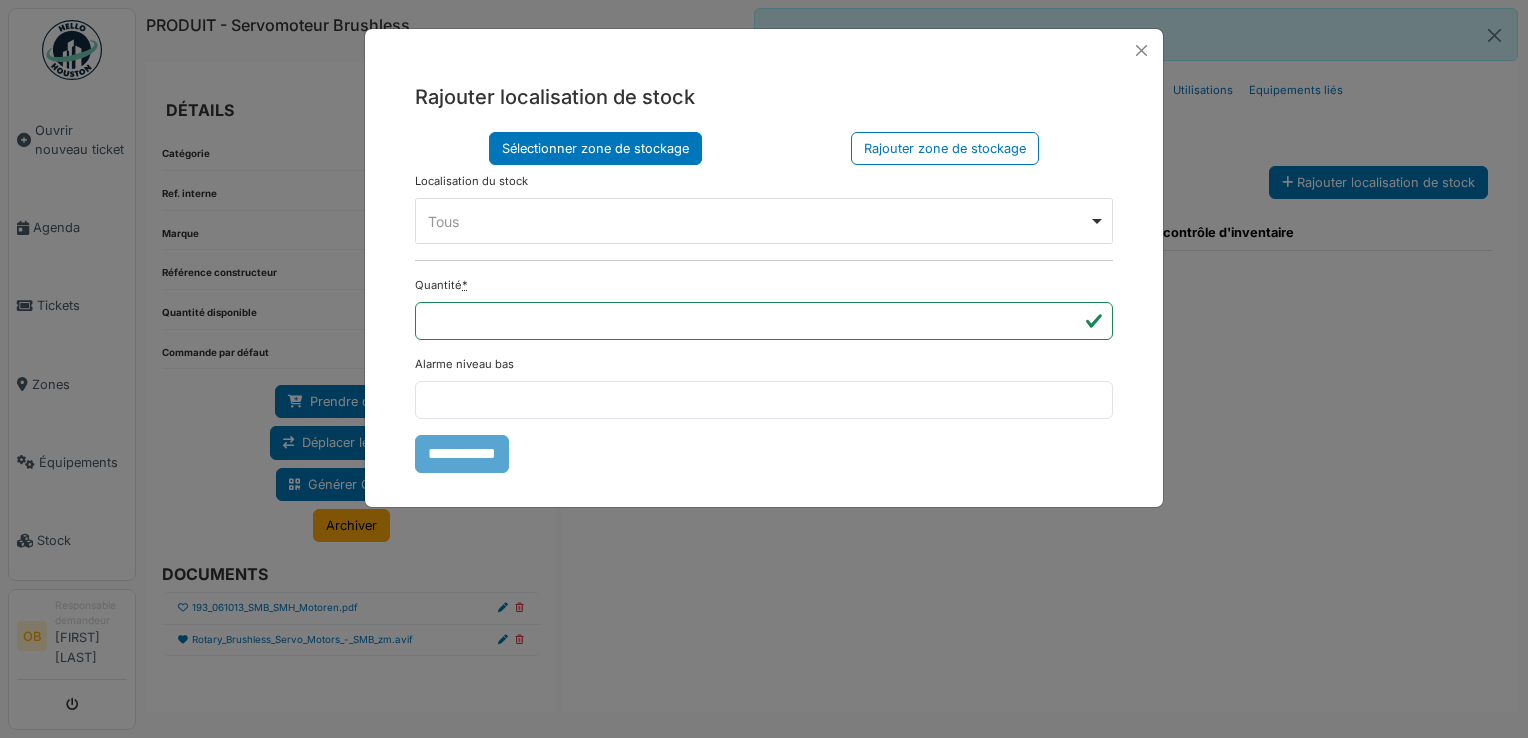 click on "**** Tous Remove item" at bounding box center [764, 221] 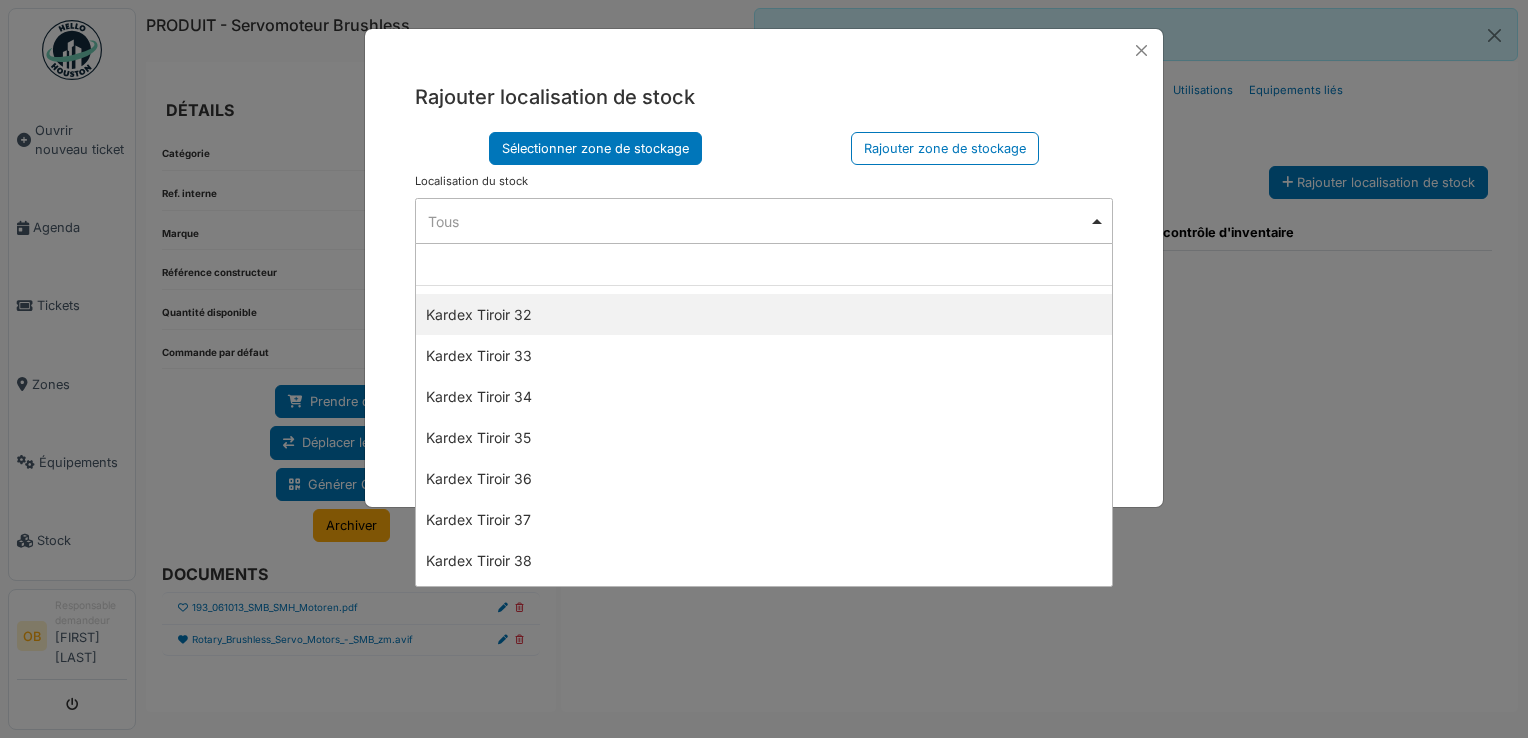 scroll, scrollTop: 1466, scrollLeft: 0, axis: vertical 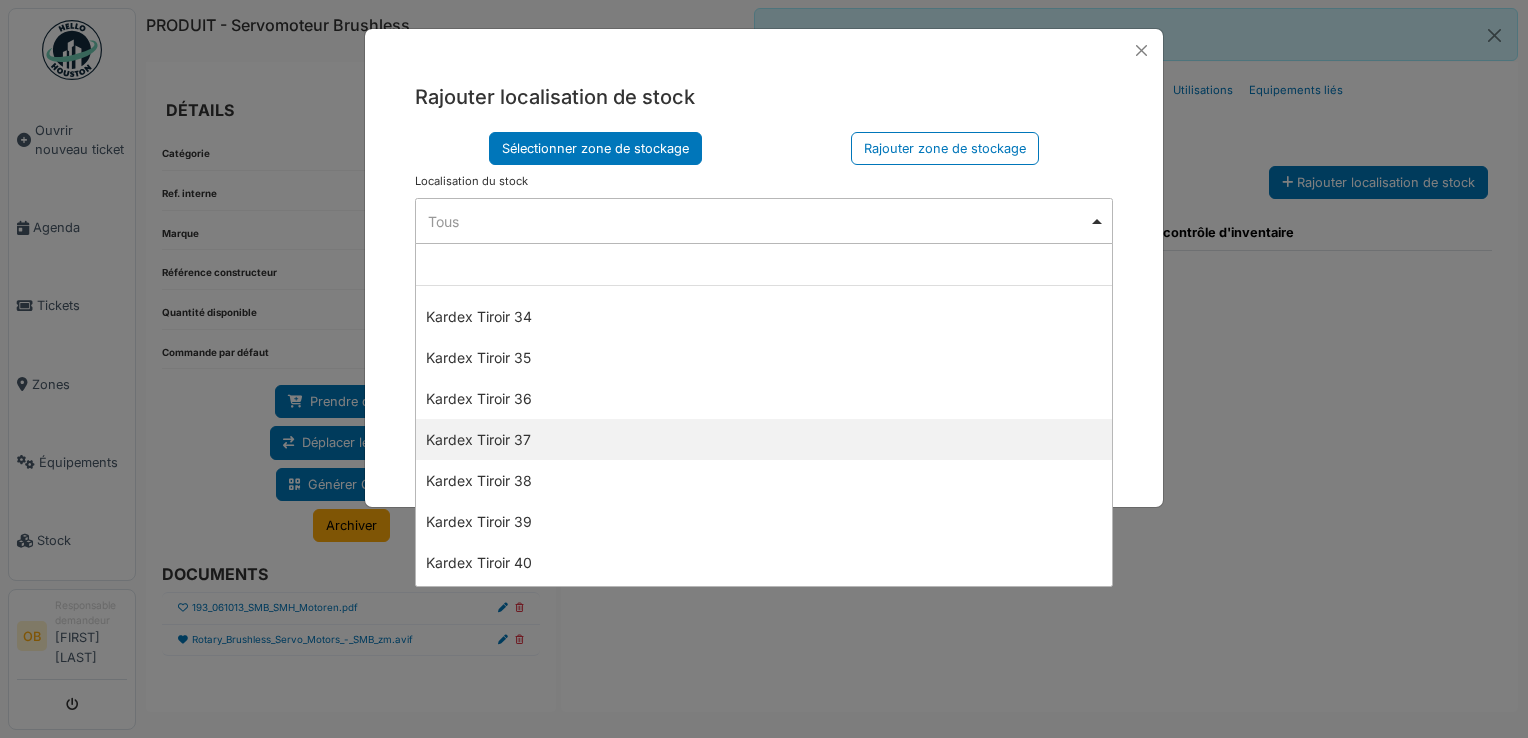 select on "****" 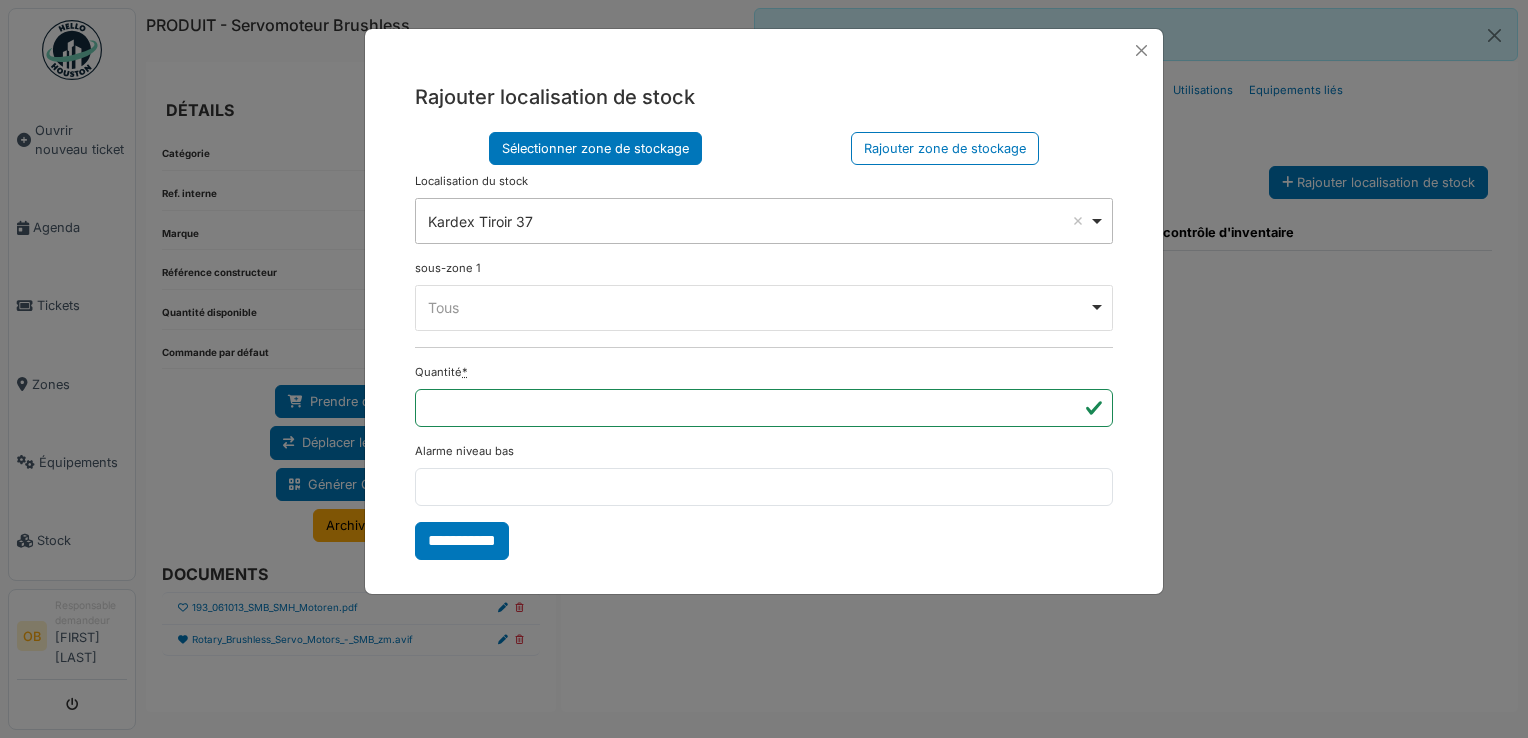click on "**** Tous Remove item" at bounding box center (764, 308) 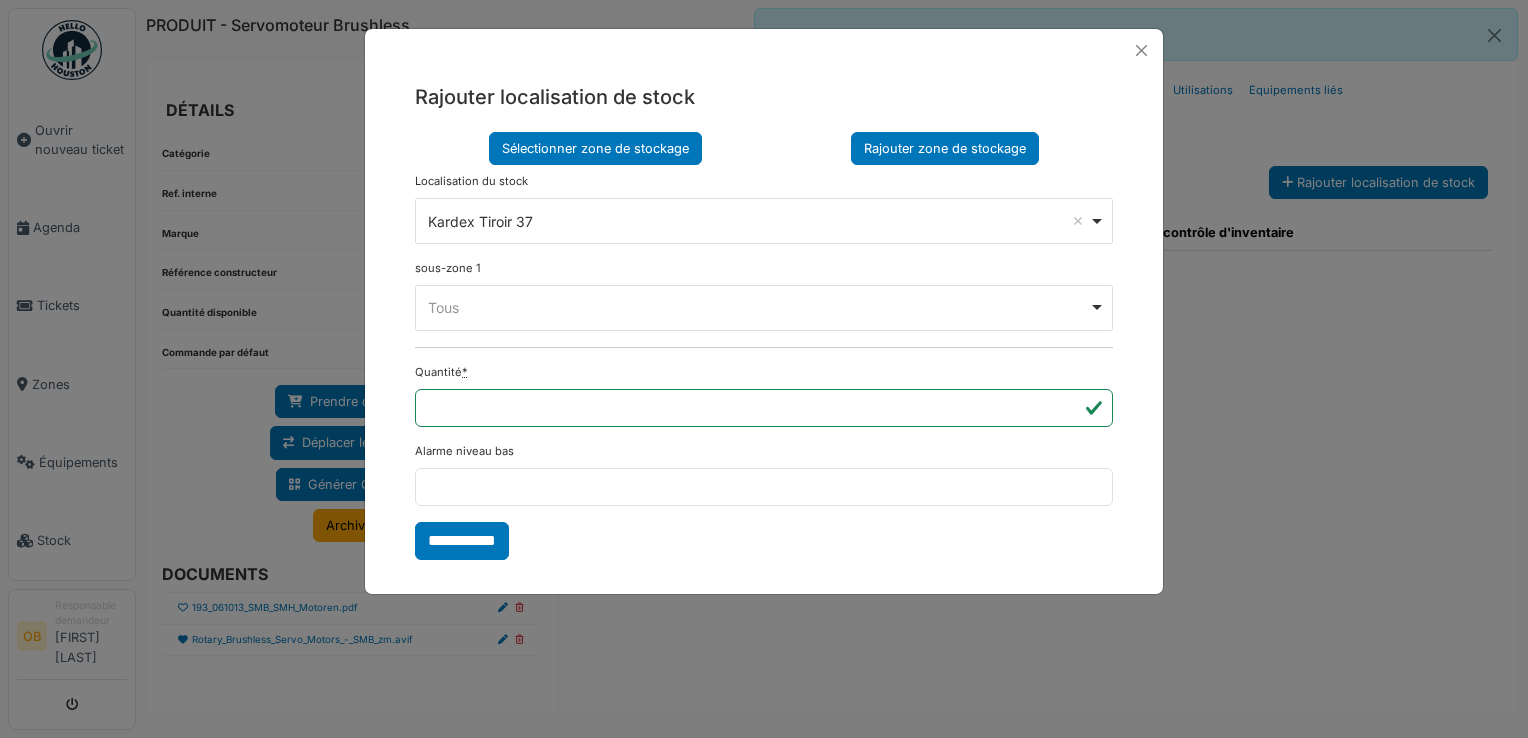 click on "Rajouter zone de stockage" at bounding box center [945, 148] 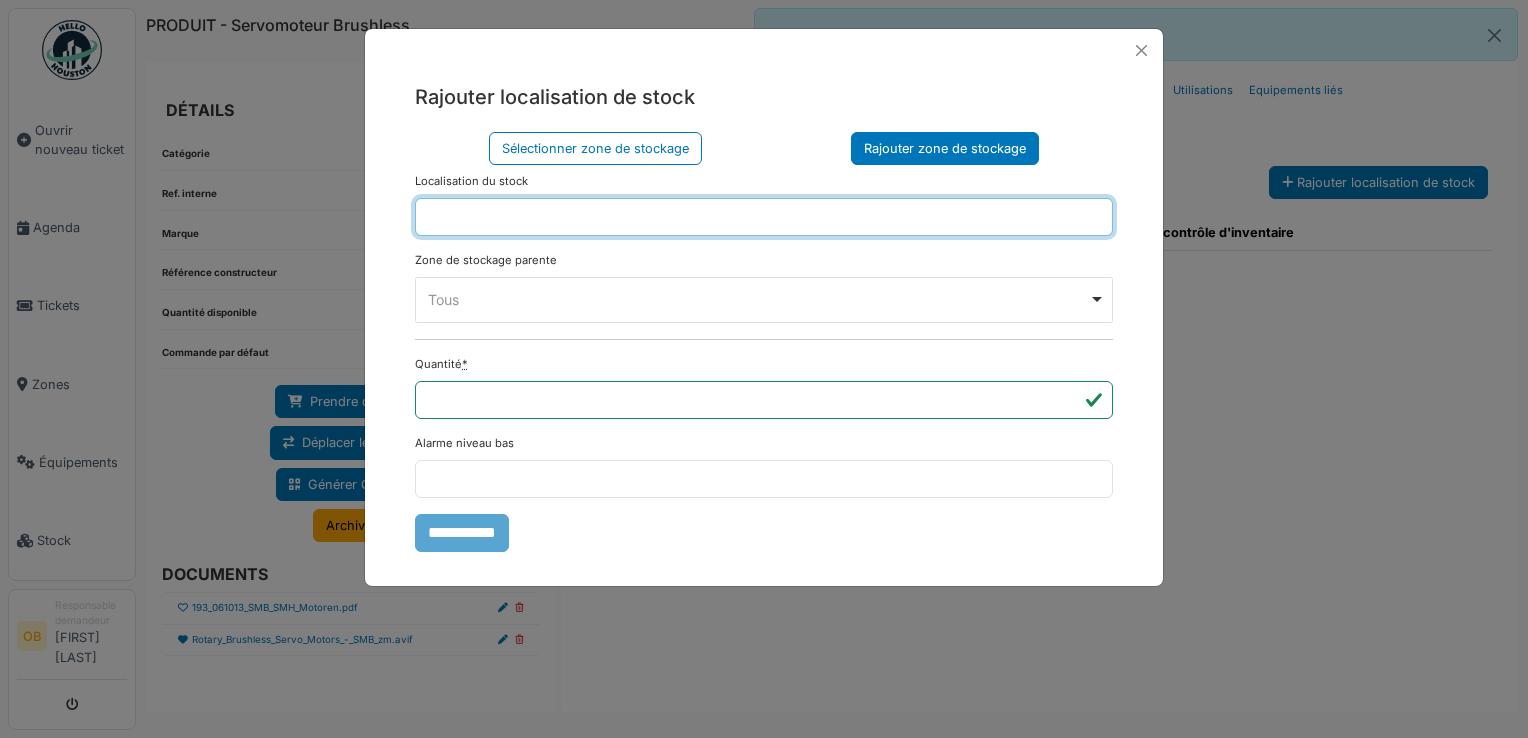 click at bounding box center [764, 217] 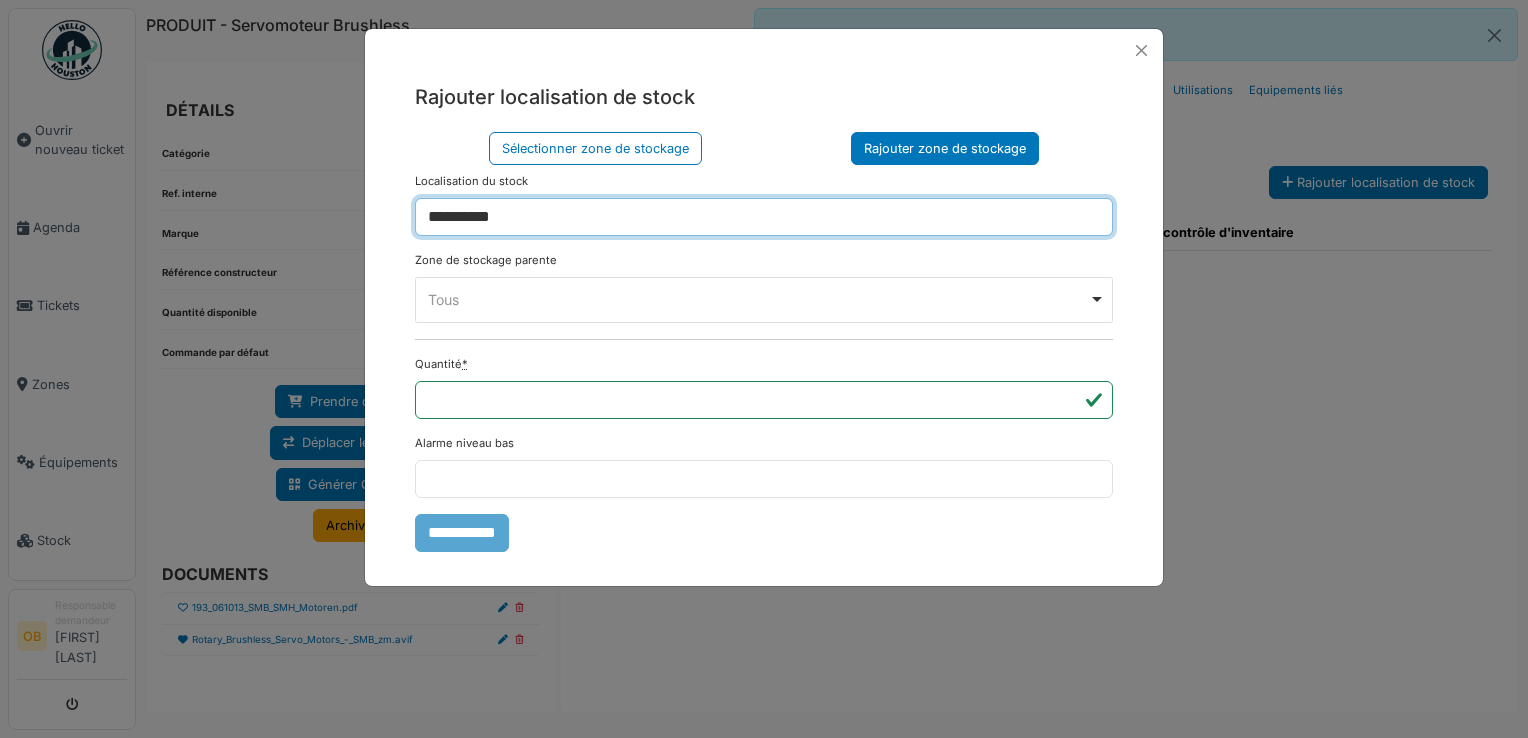 click on "**********" at bounding box center (764, 217) 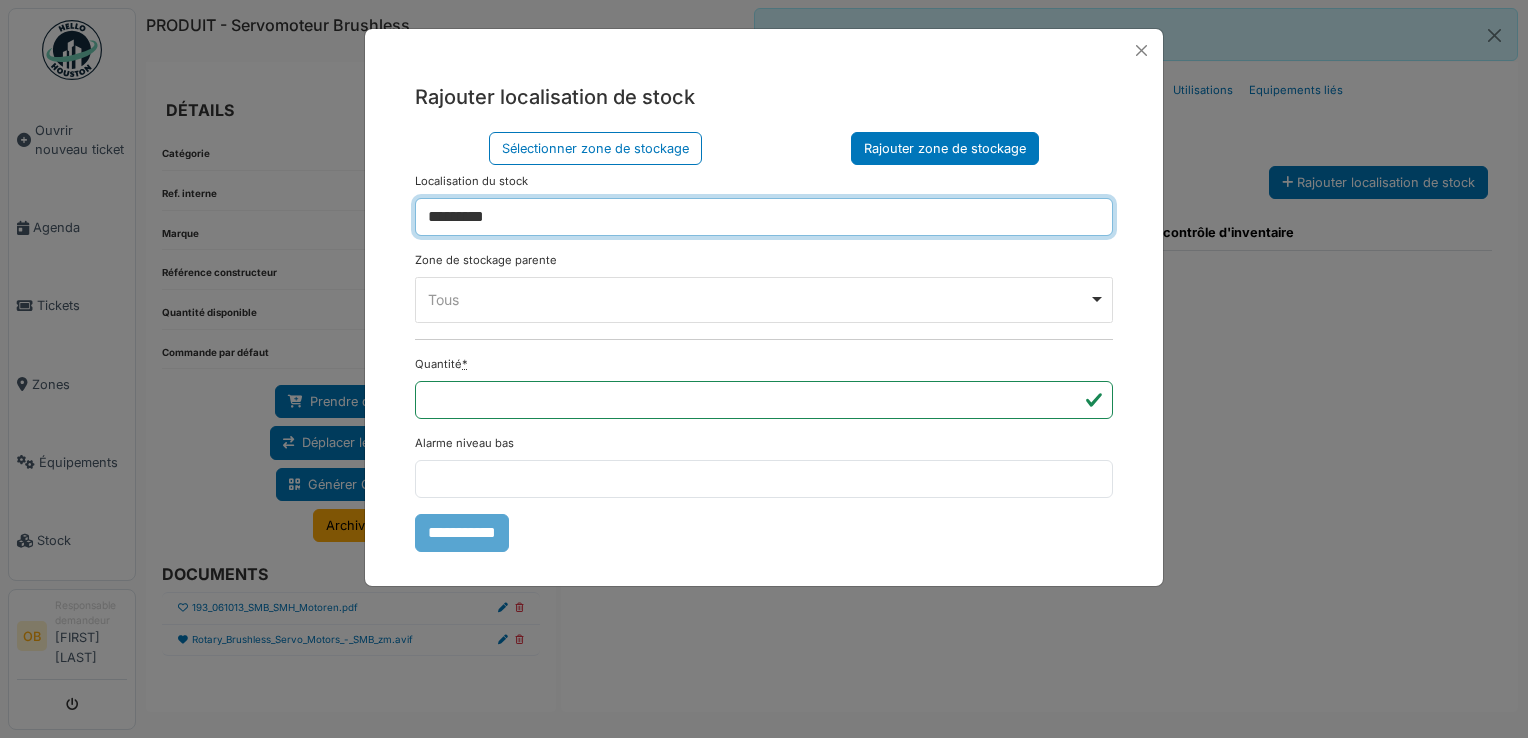 click on "Tous Remove item" at bounding box center (758, 299) 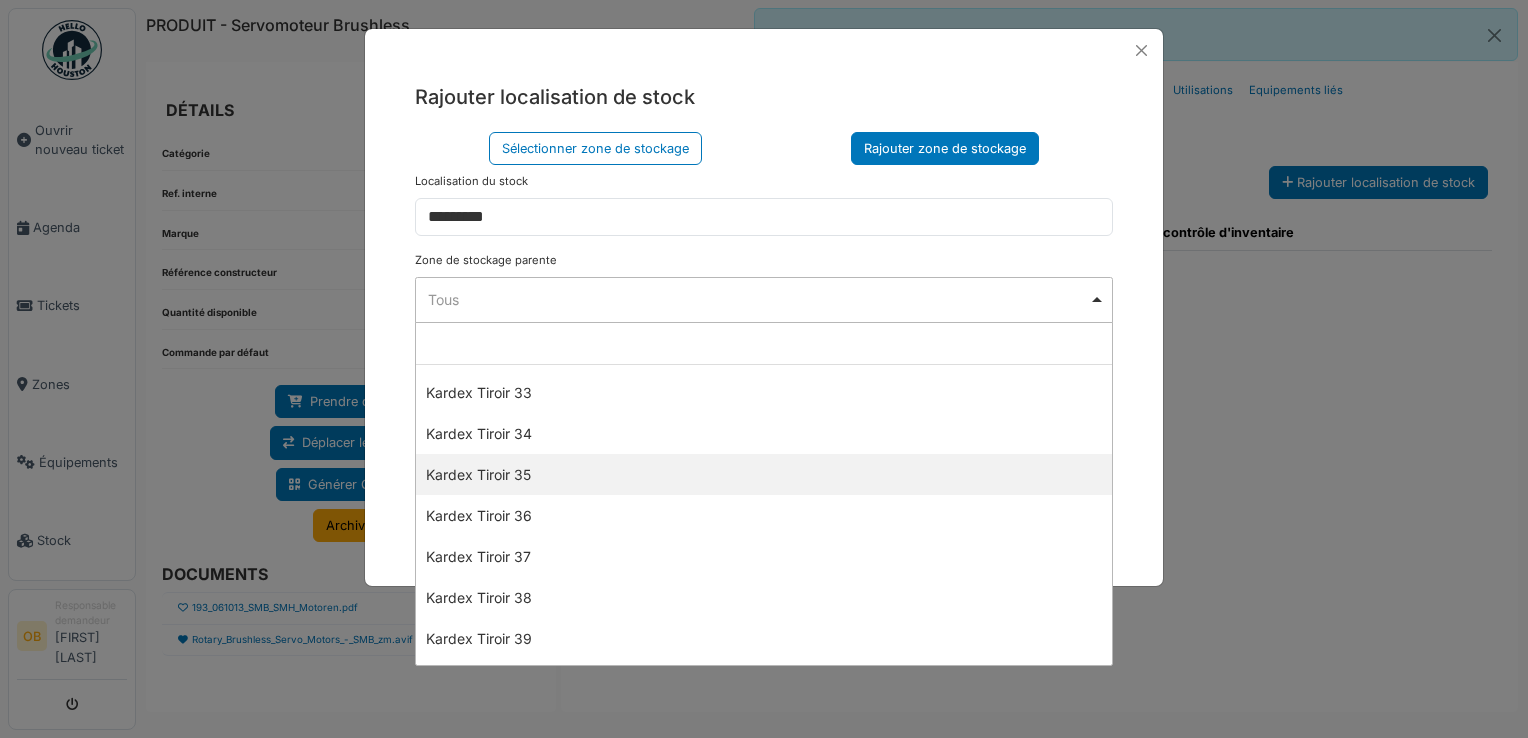 scroll, scrollTop: 1466, scrollLeft: 0, axis: vertical 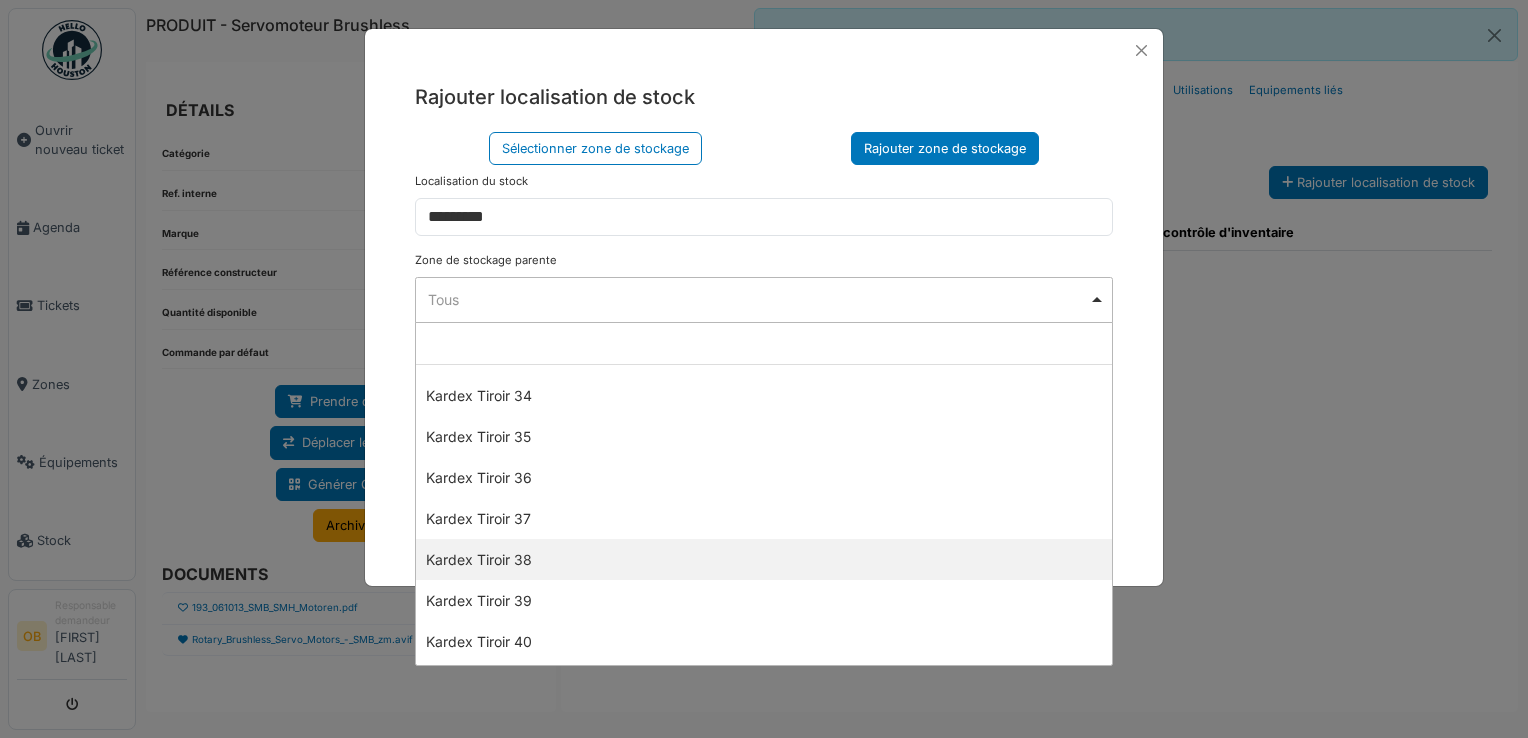select on "****" 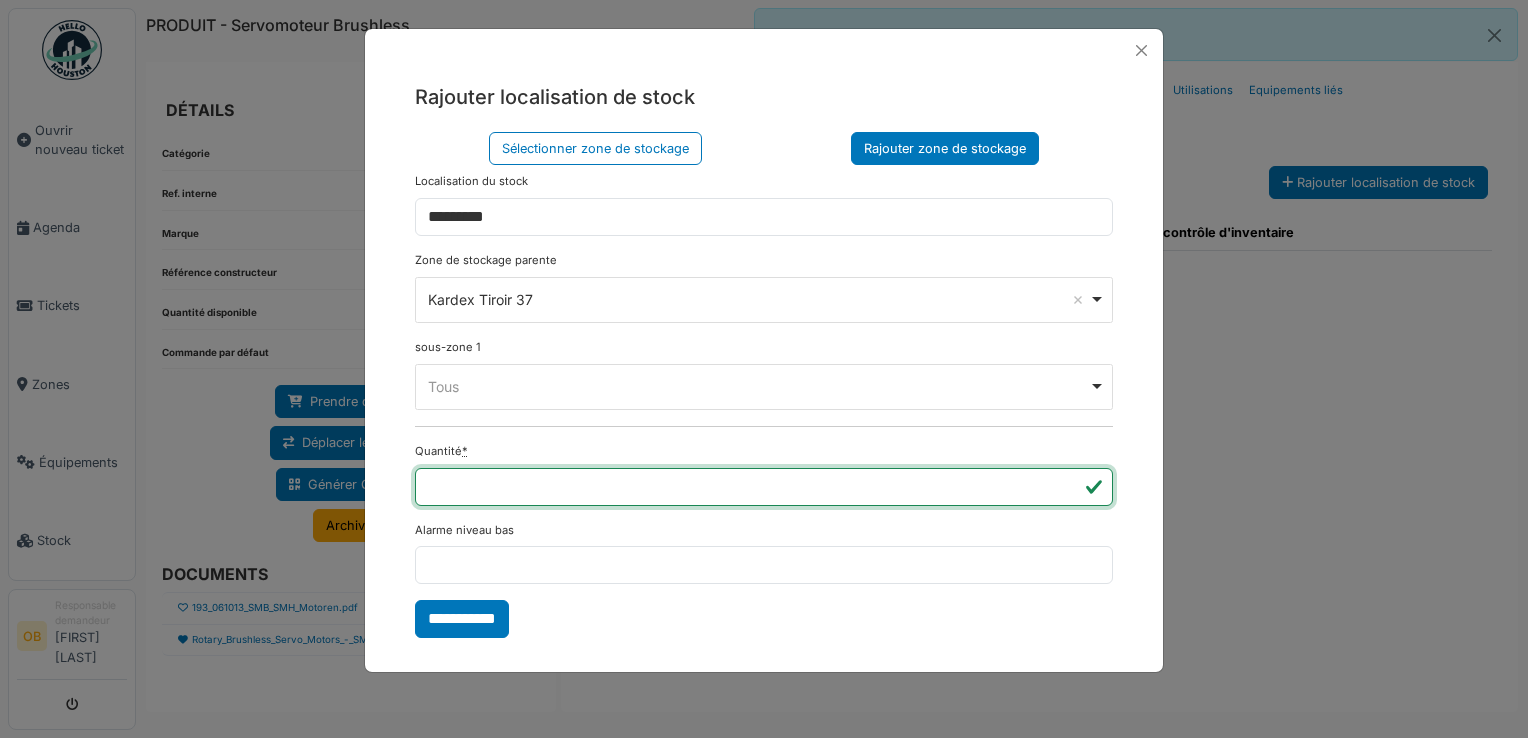 type on "*" 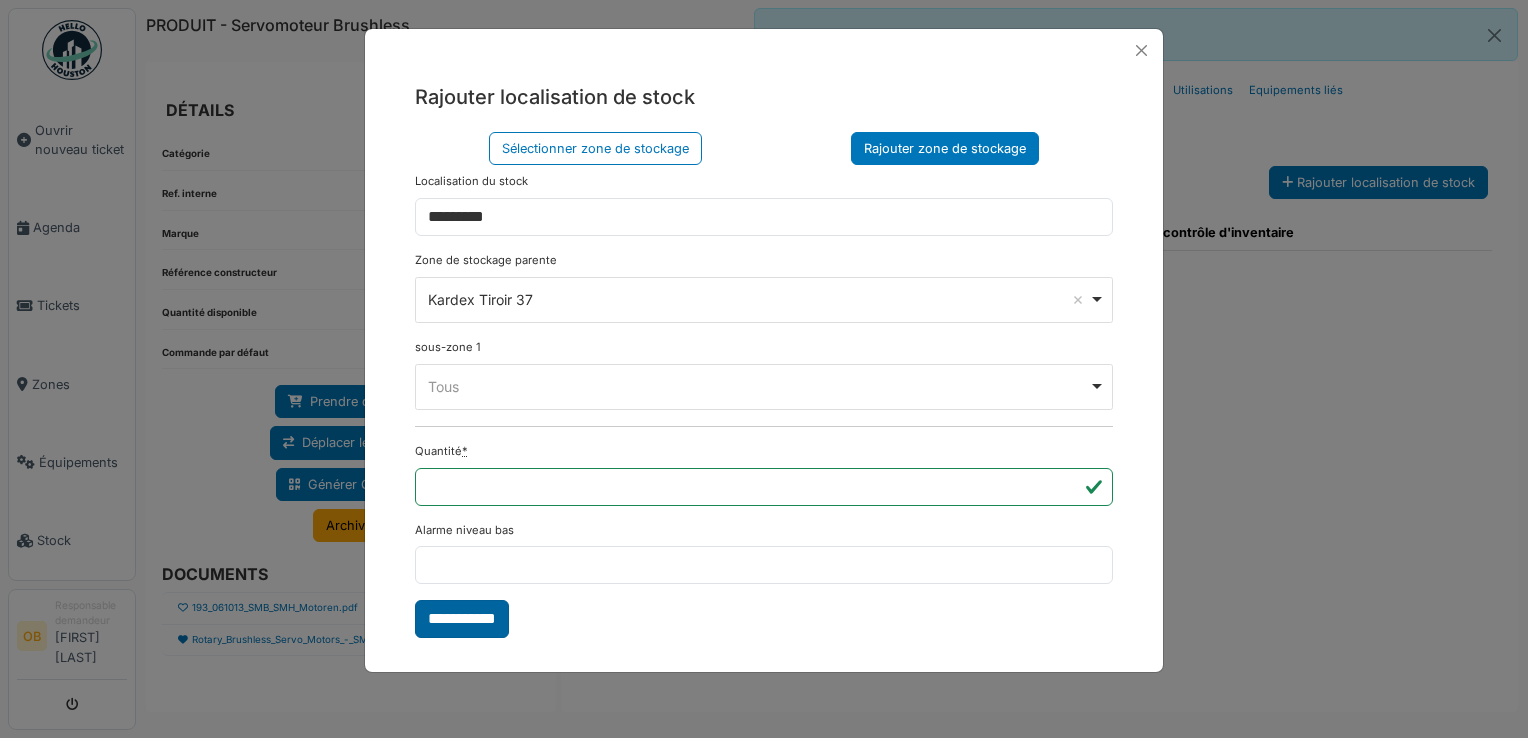 click on "**********" at bounding box center (462, 619) 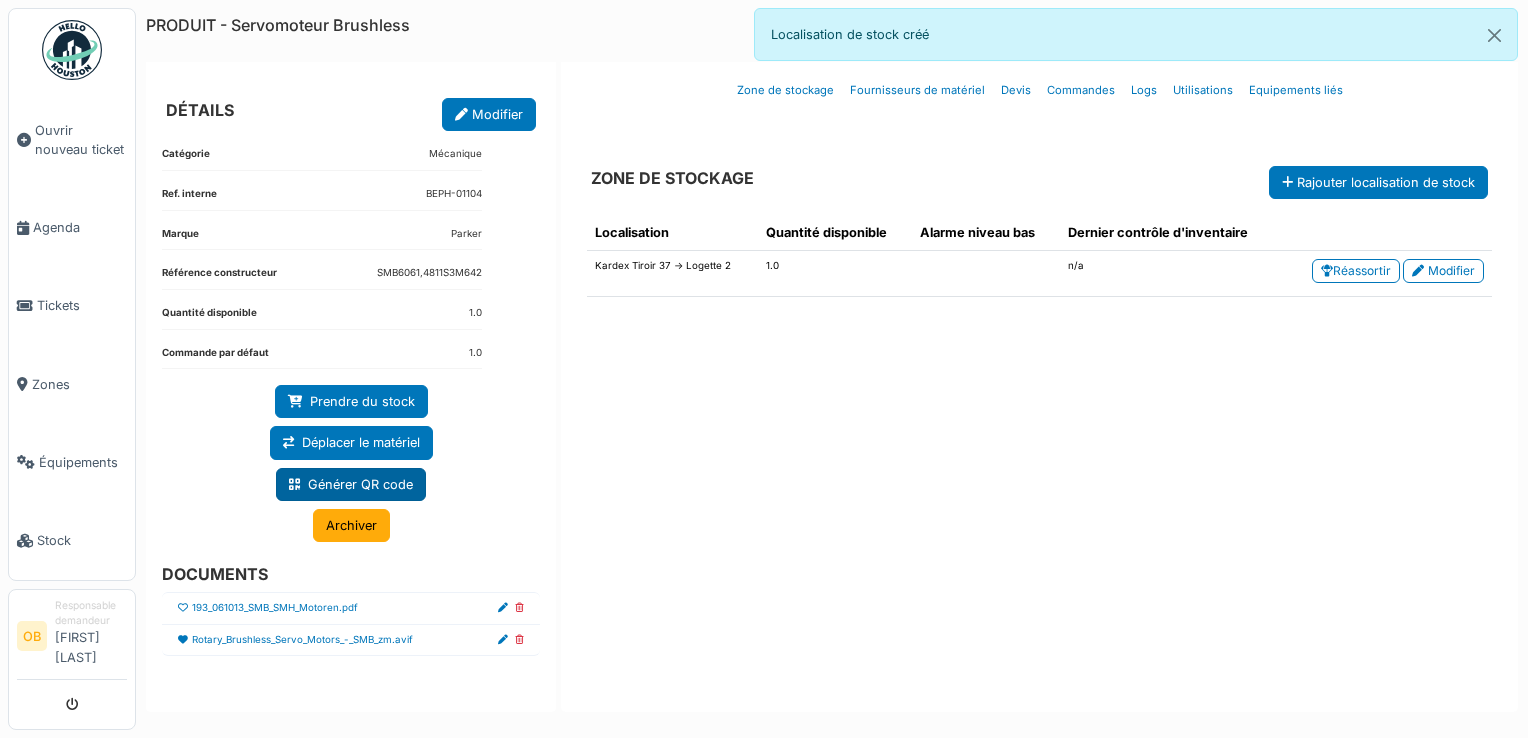 click on "Générer QR code" at bounding box center [351, 484] 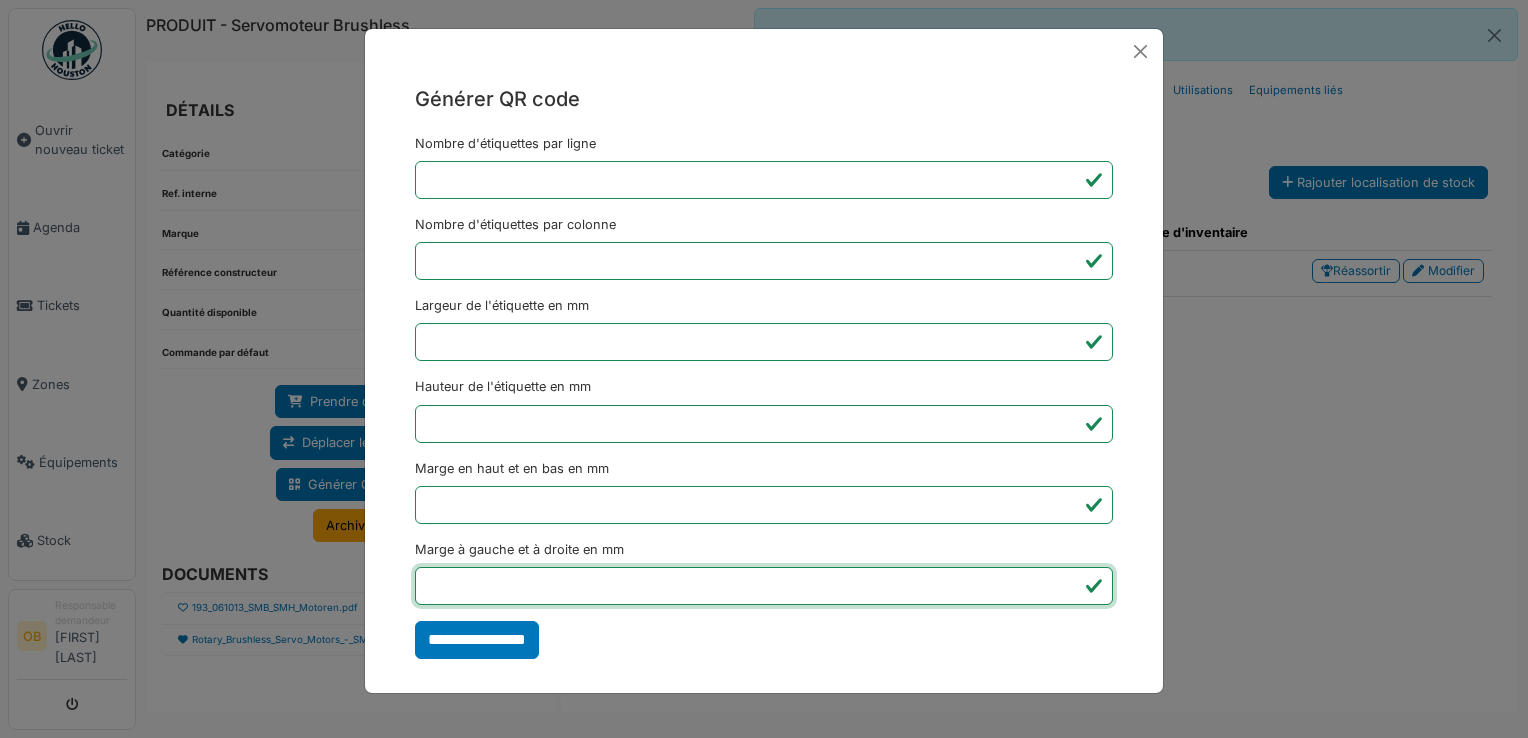 click on "*" at bounding box center (764, 586) 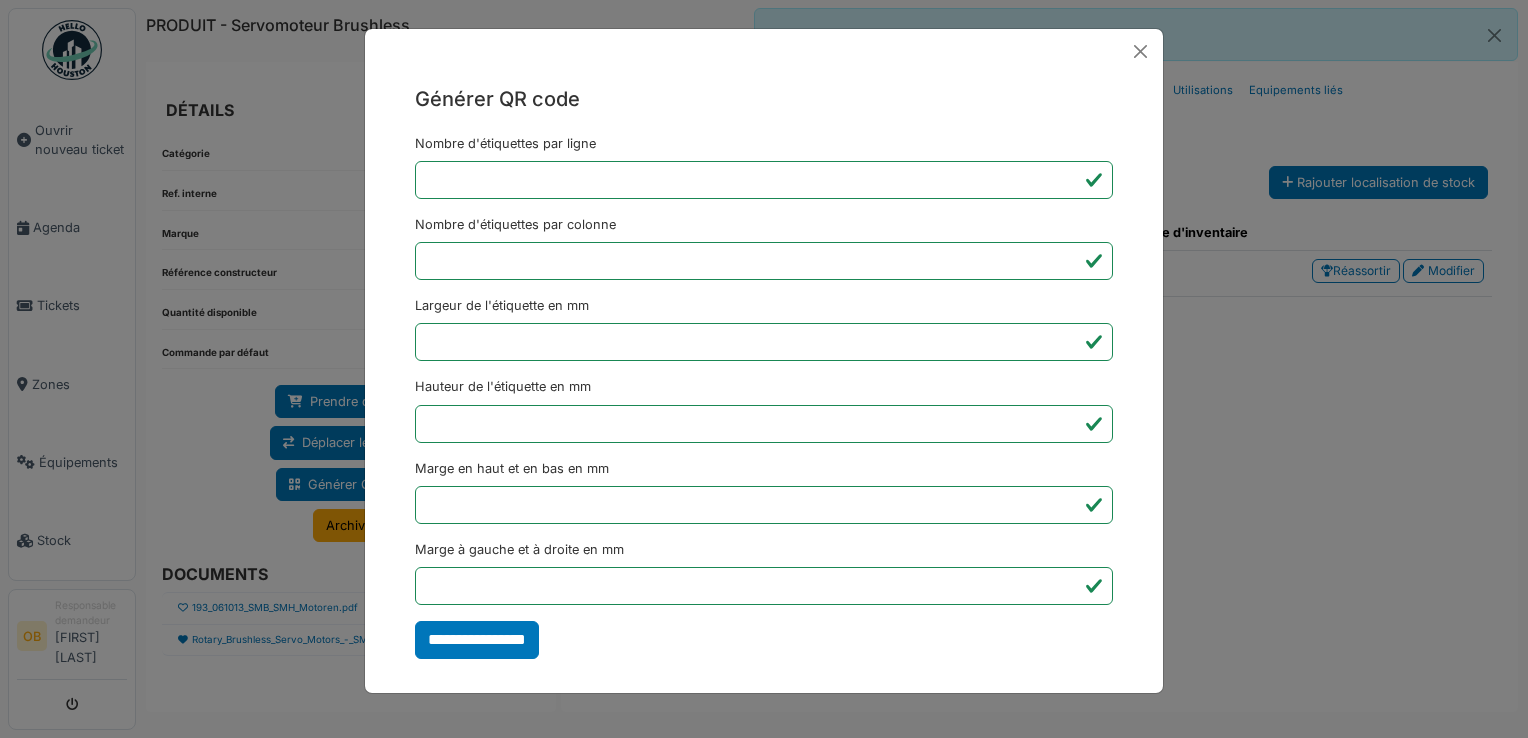 type on "*******" 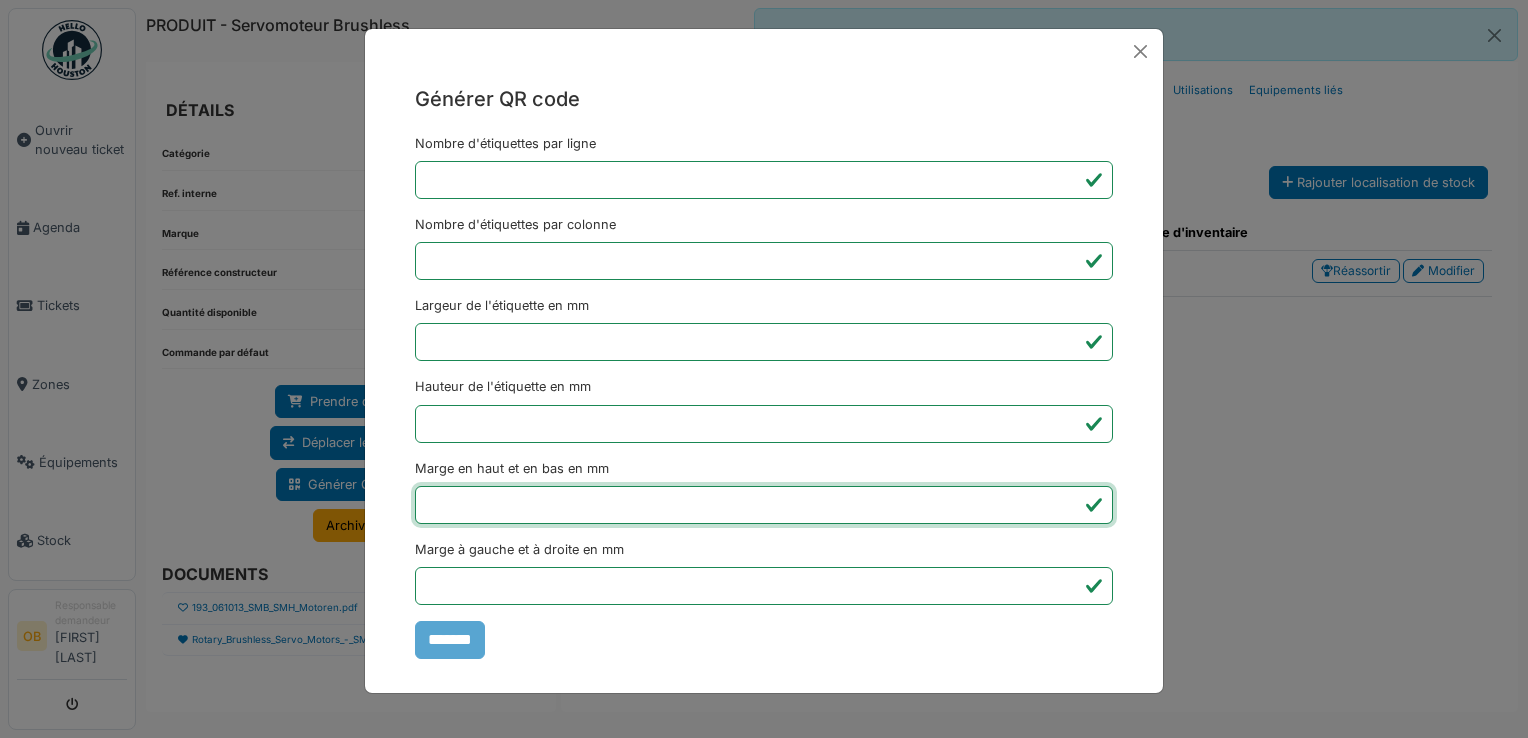 click on "Générer QR code
Nombre d'étiquettes par ligne
*
Nombre d'étiquettes par colonne
*
Largeur de l'étiquette en mm
**
Hauteur de l'étiquette en mm
**
Marge en haut et en bas en mm
*
Marge à gauche et à droite en mm
***
*******" at bounding box center [764, 369] 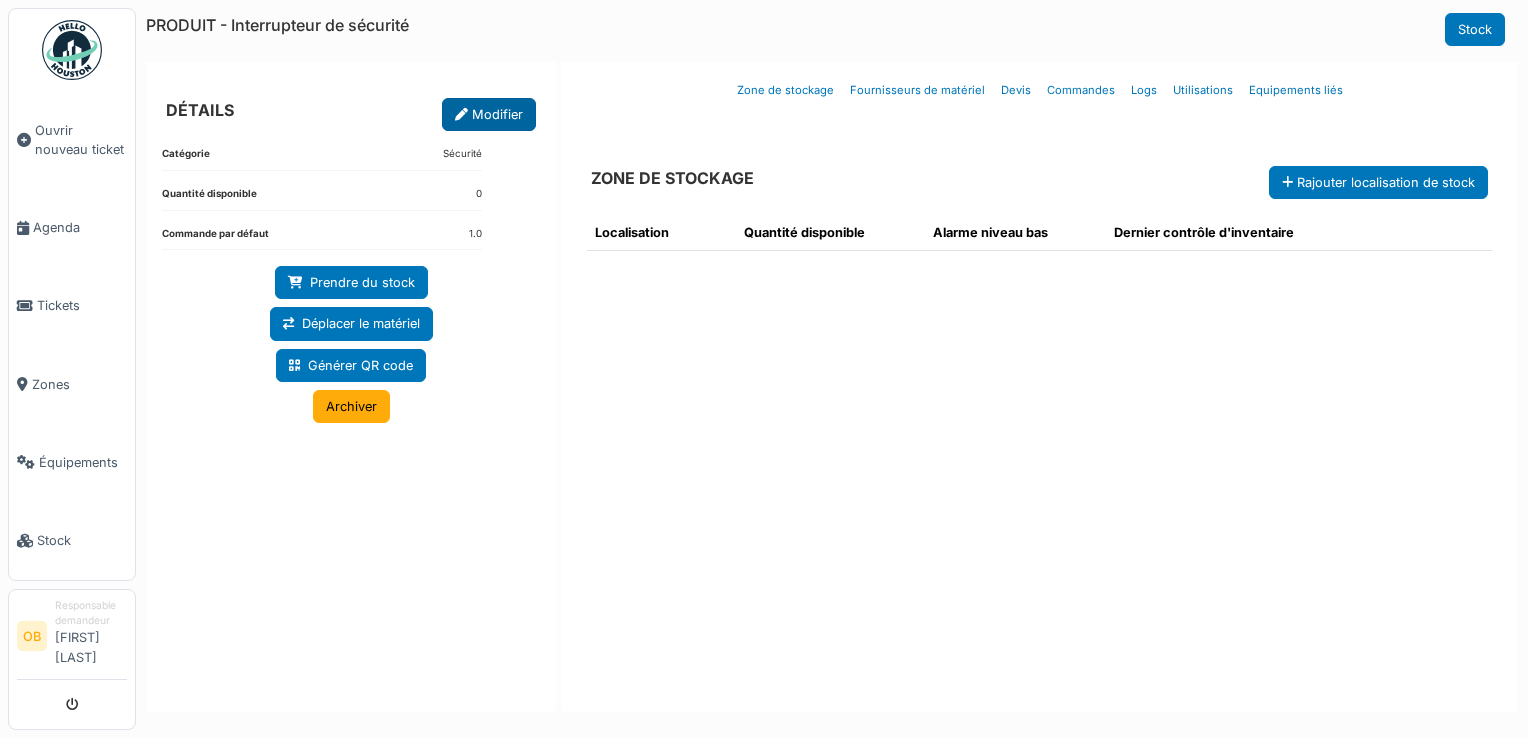 scroll, scrollTop: 0, scrollLeft: 0, axis: both 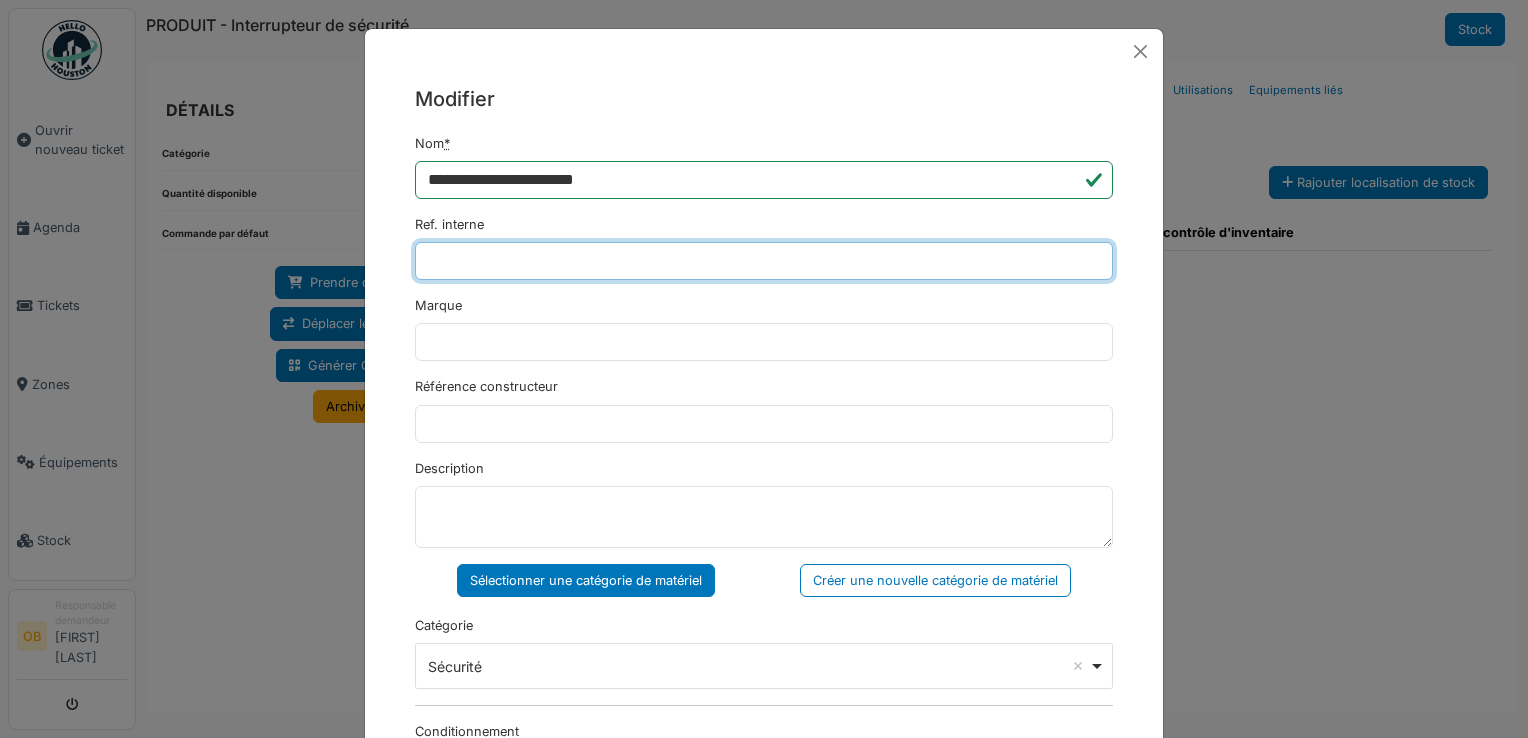 click on "Ref. interne" at bounding box center (764, 261) 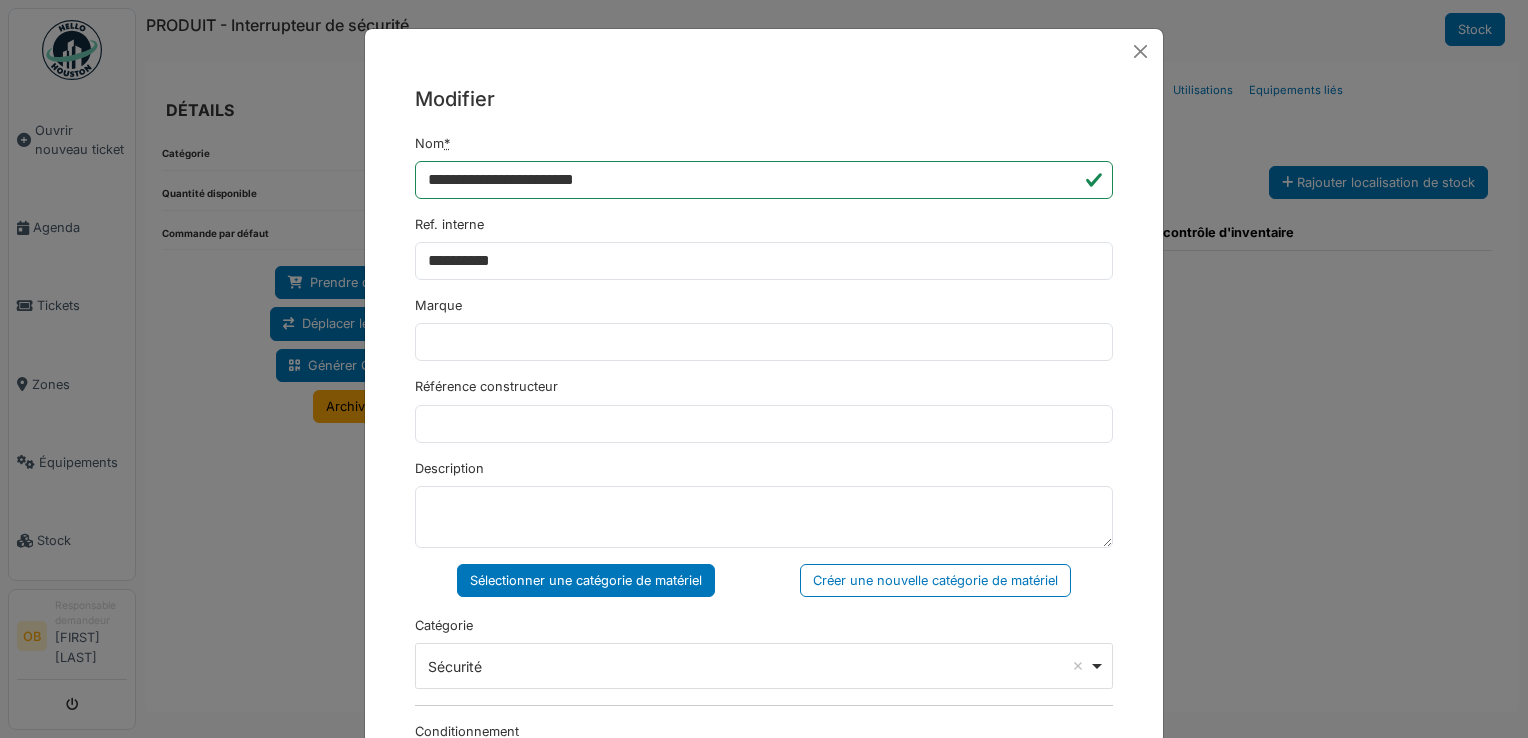 type on "******" 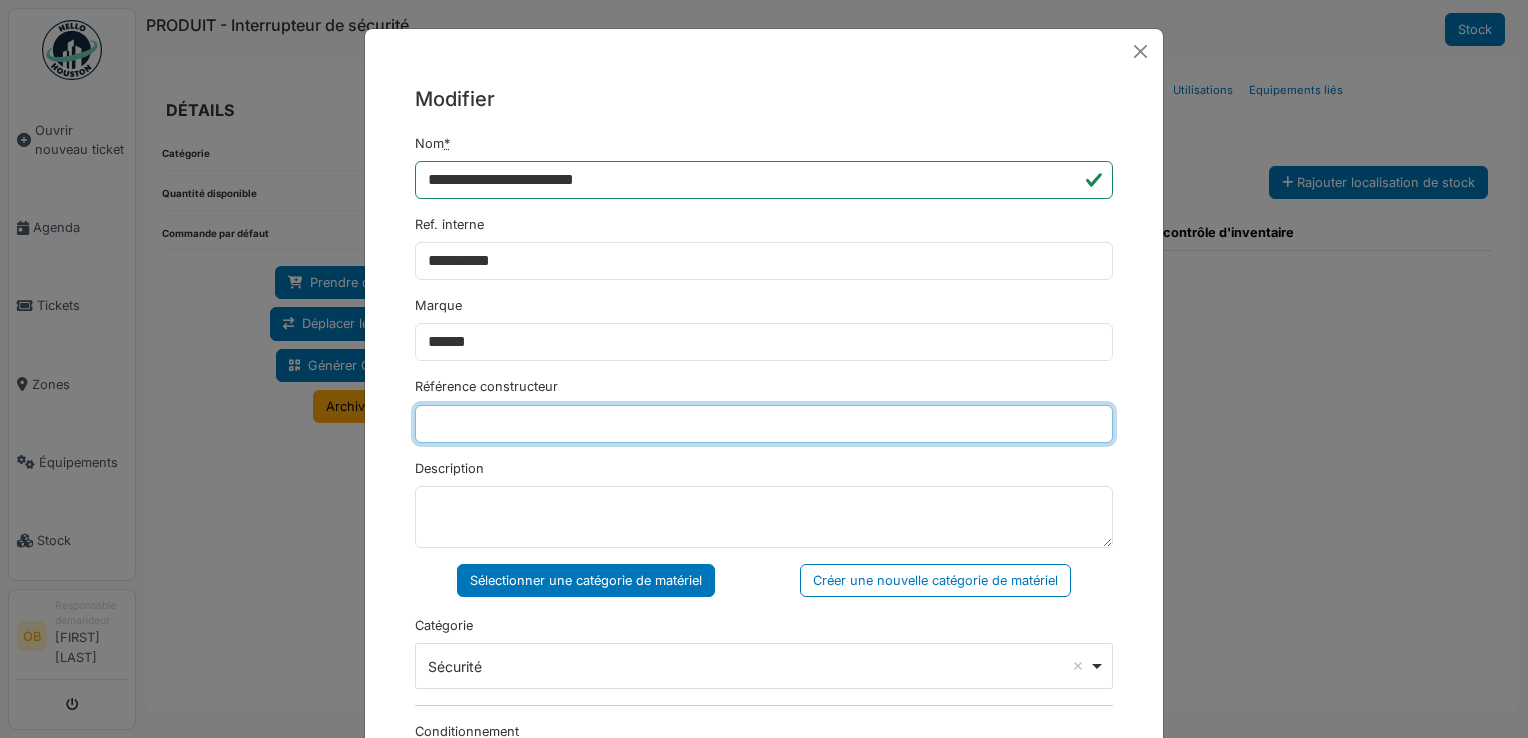 type on "**********" 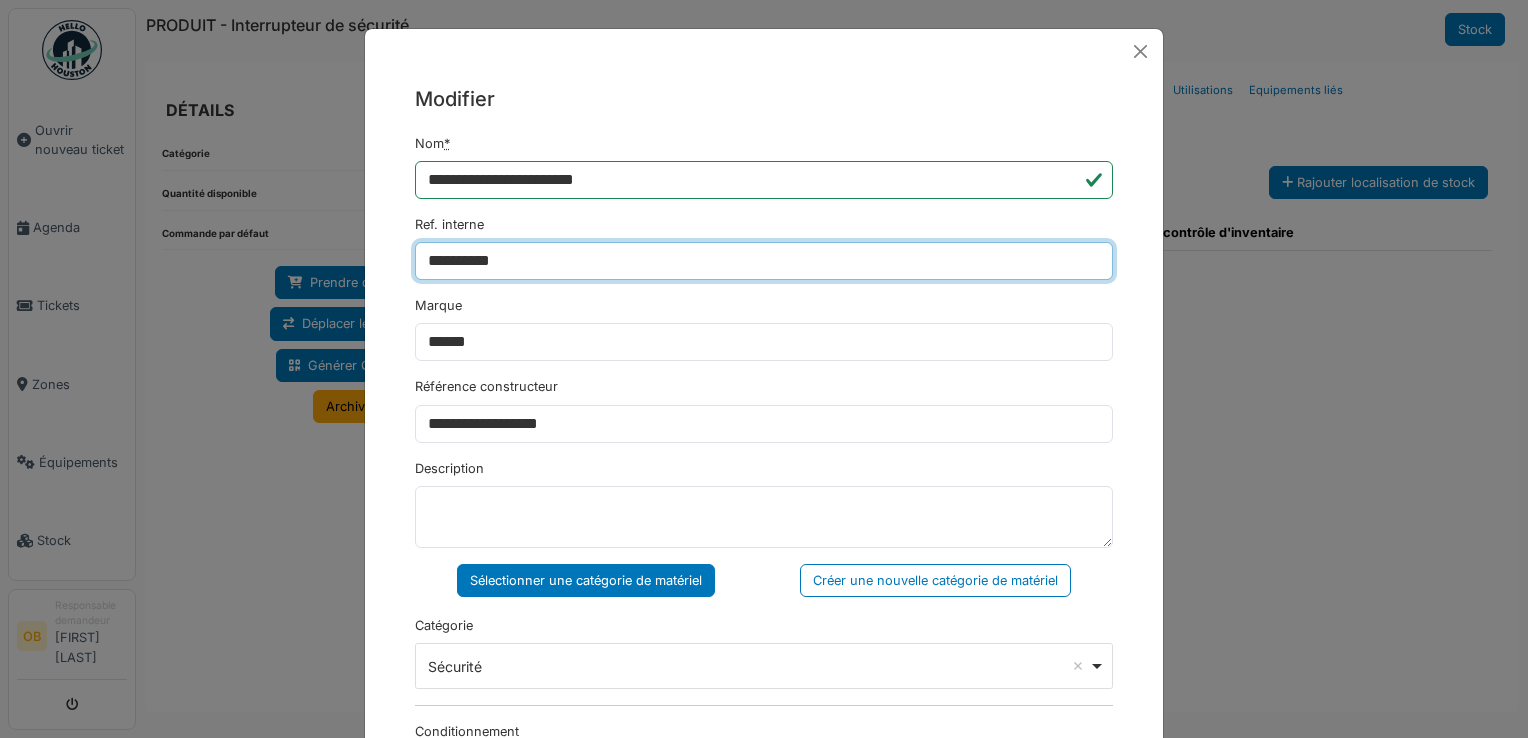 type on "**********" 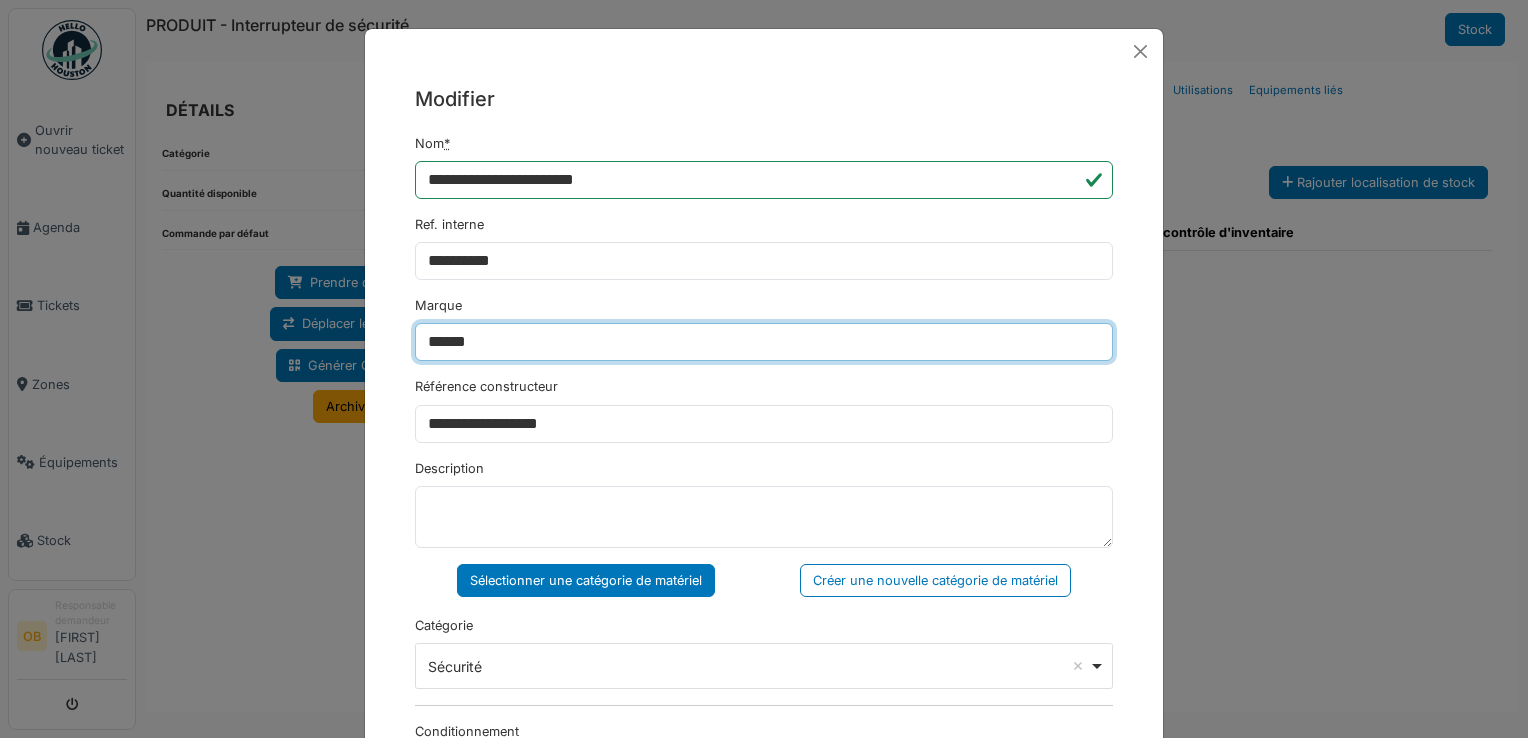 drag, startPoint x: 522, startPoint y: 346, endPoint x: 354, endPoint y: 366, distance: 169.1863 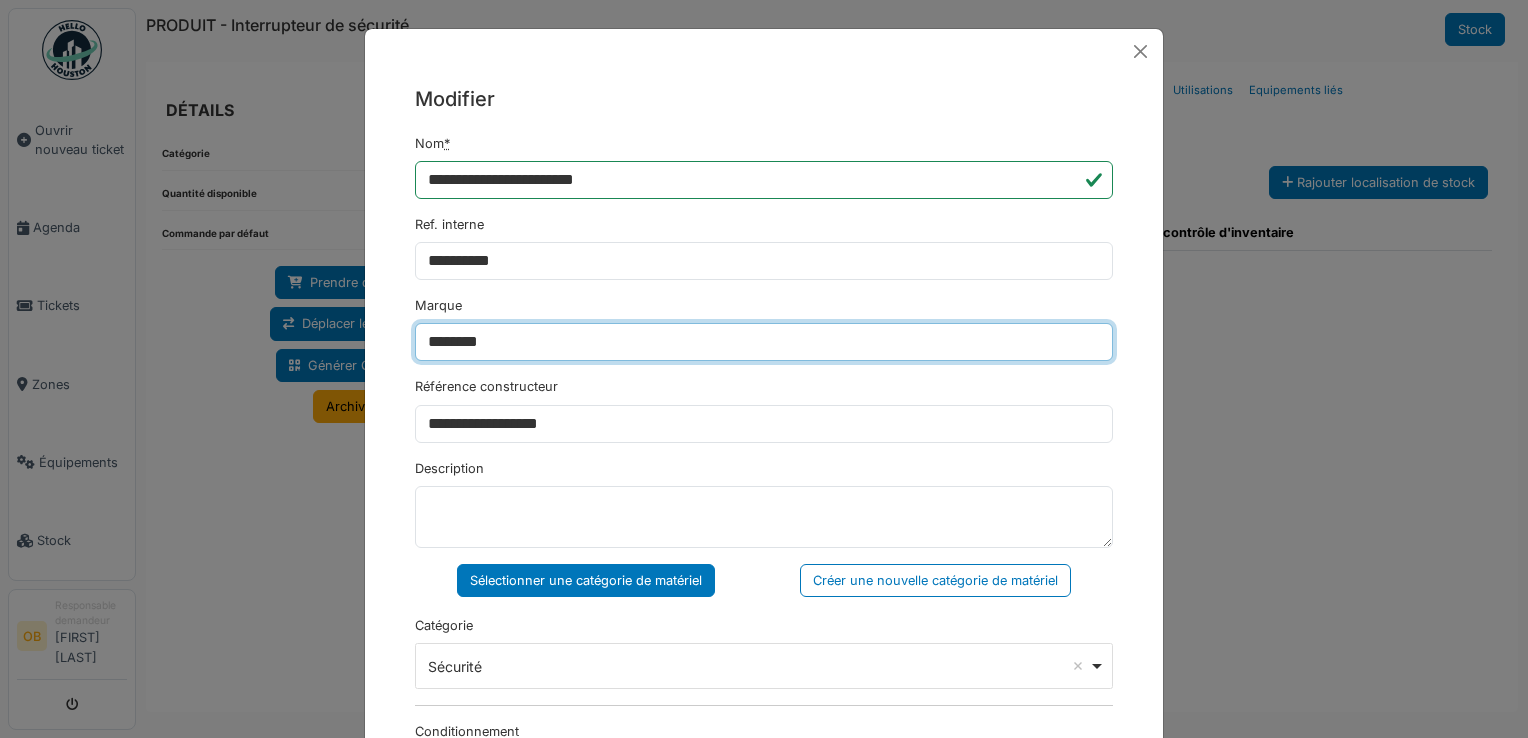 type on "*******" 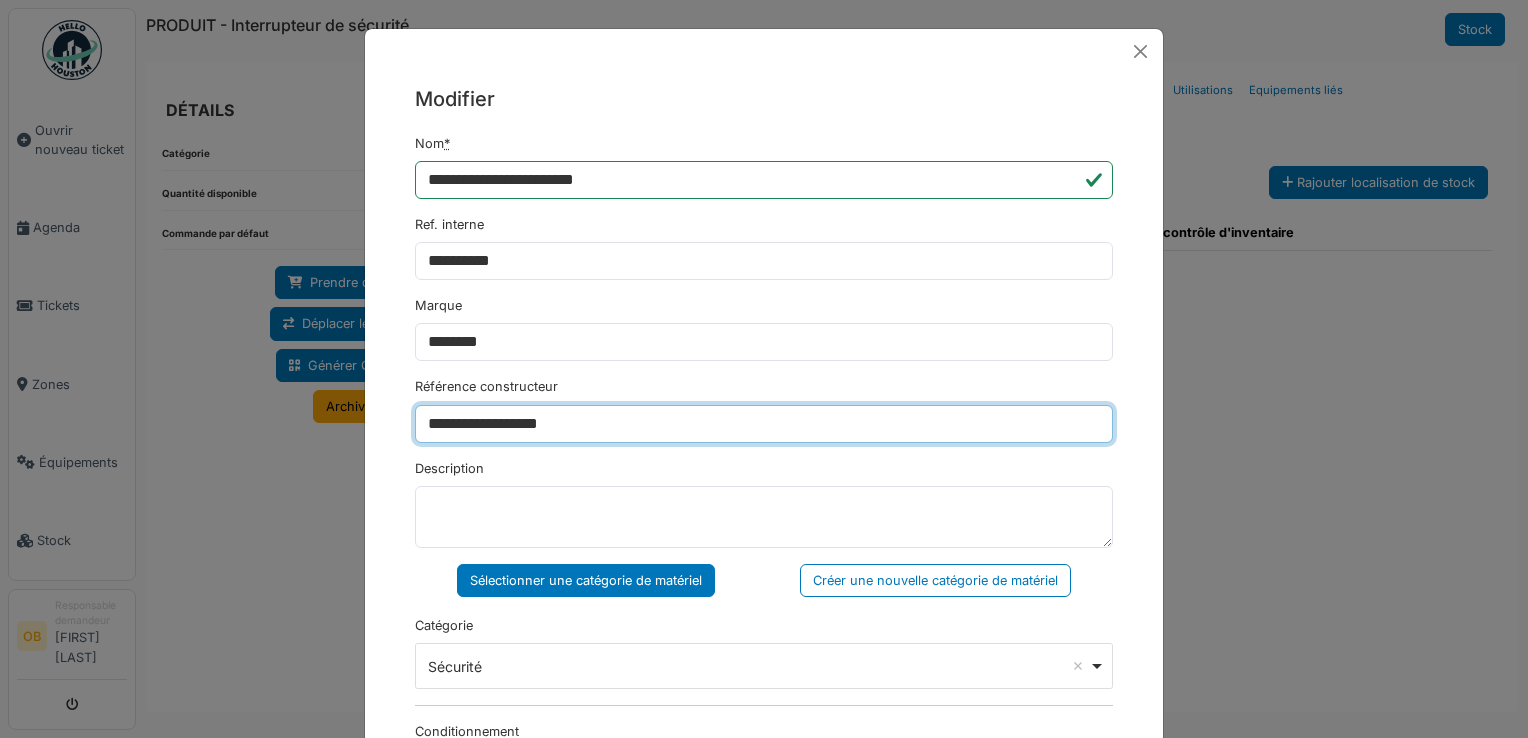 drag, startPoint x: 620, startPoint y: 438, endPoint x: 202, endPoint y: 146, distance: 509.8902 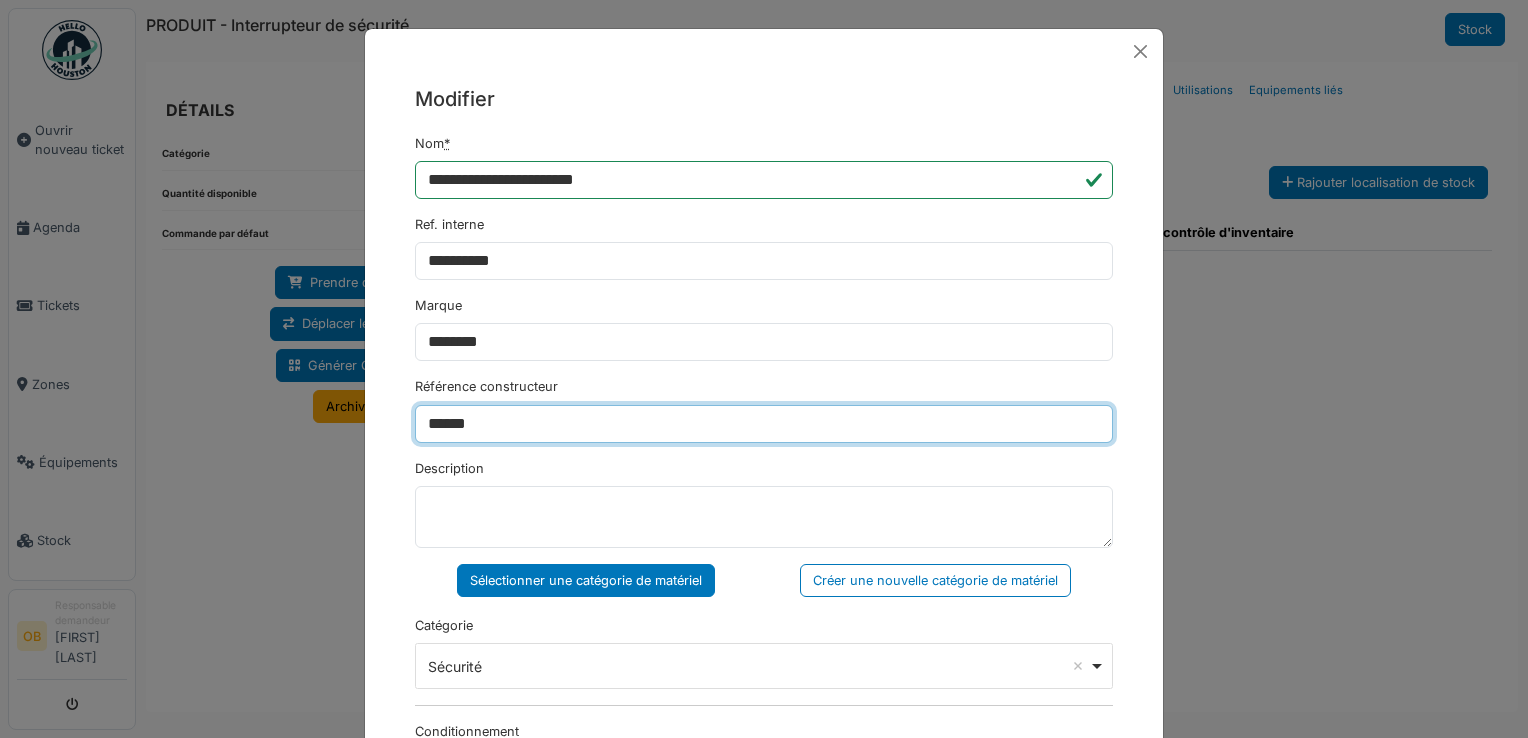type on "******" 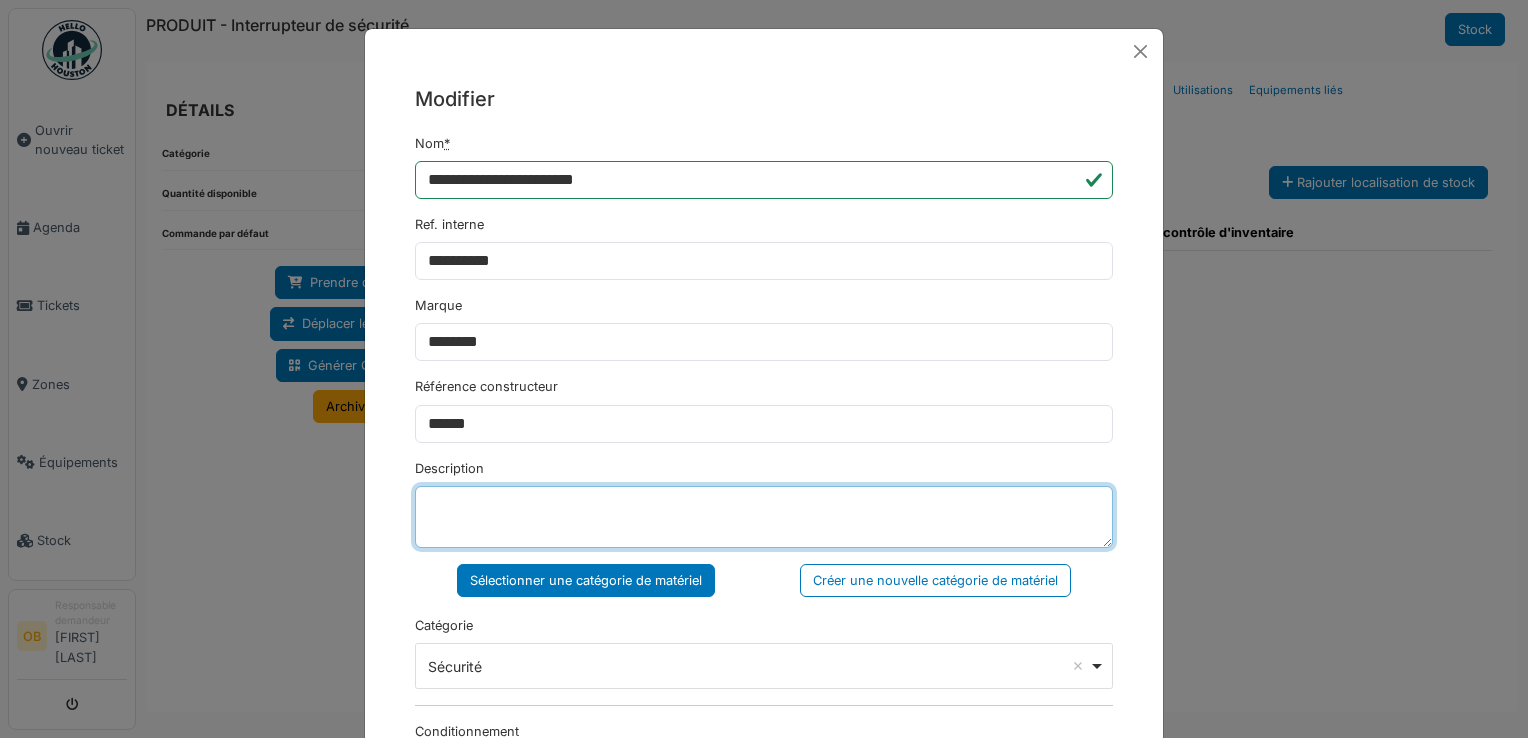 click on "Description" at bounding box center [764, 517] 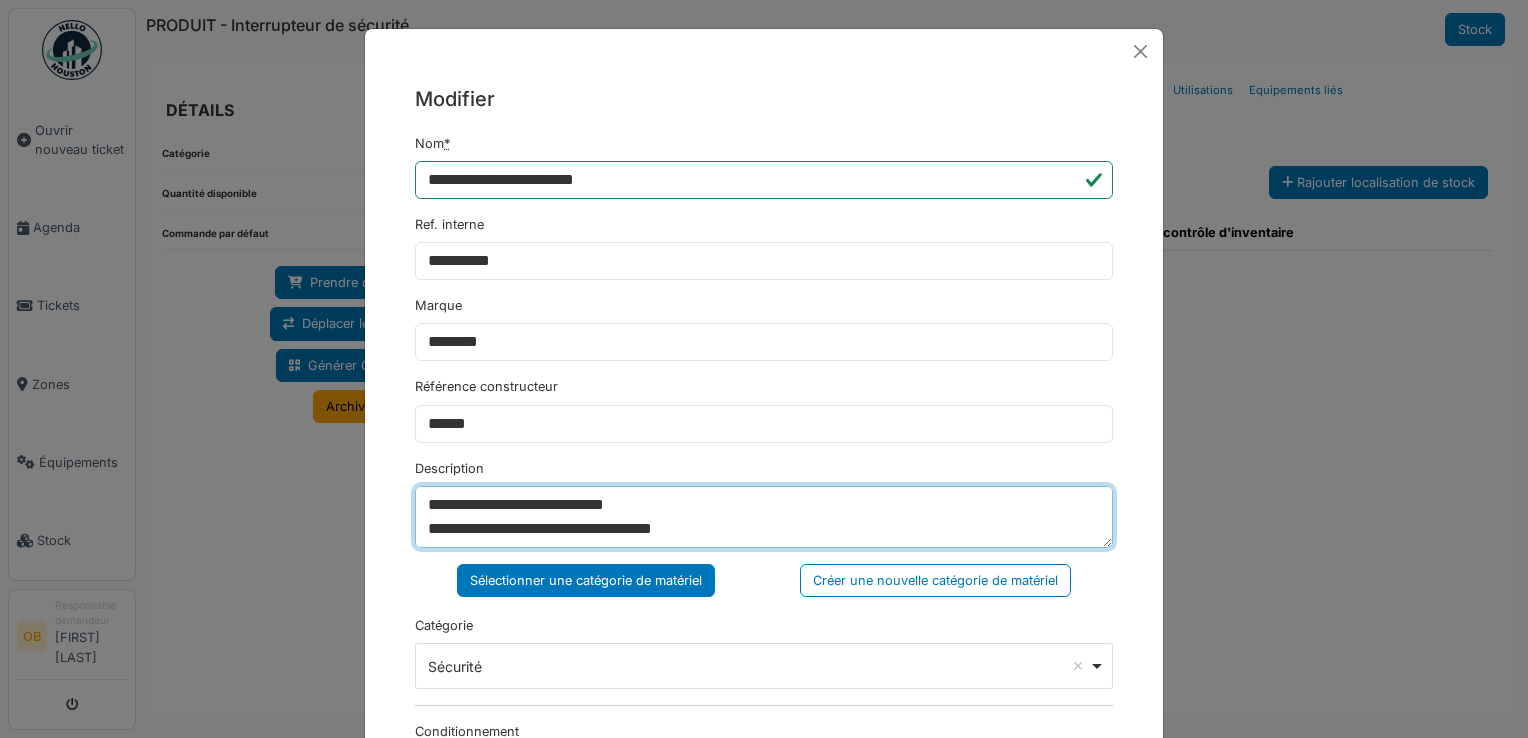 scroll, scrollTop: 40, scrollLeft: 0, axis: vertical 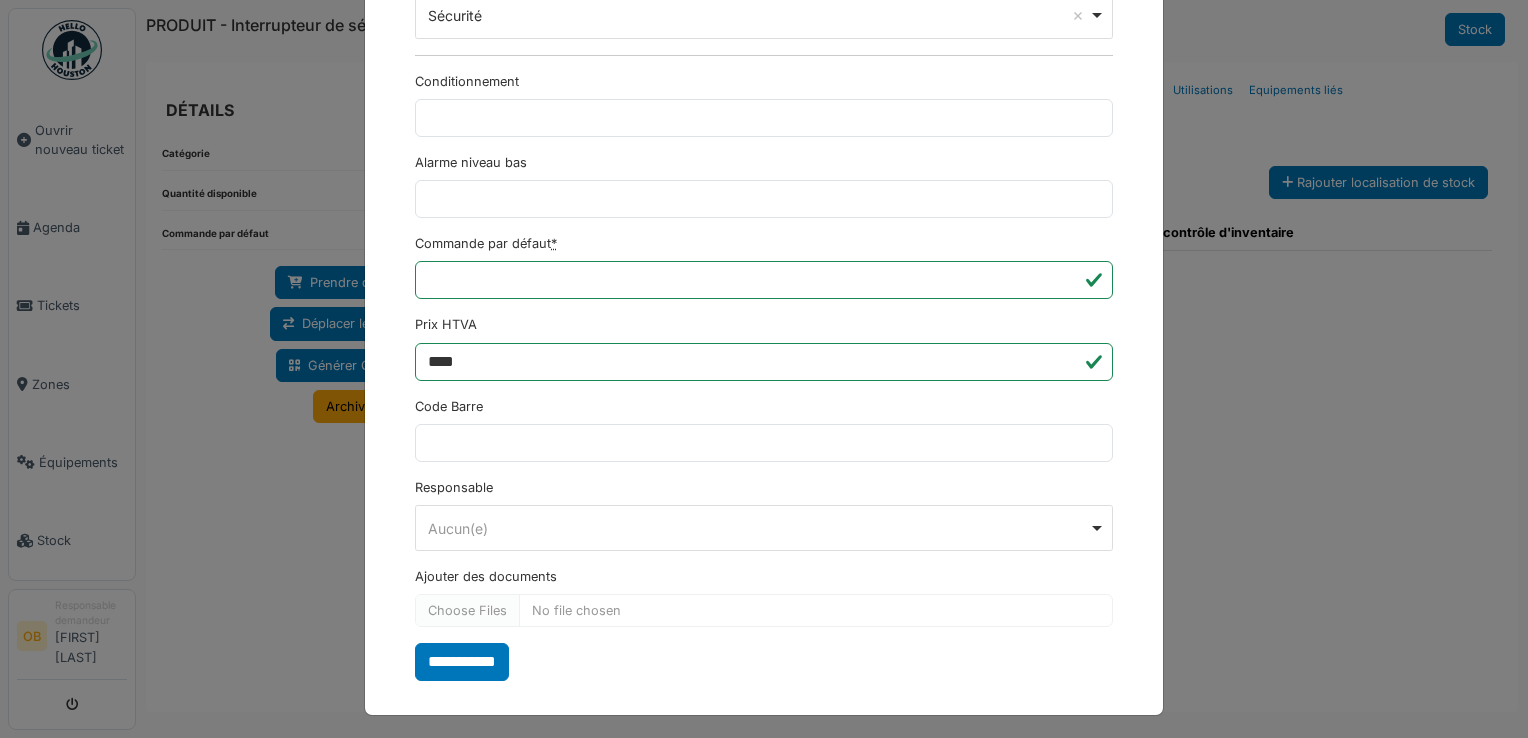 type on "**********" 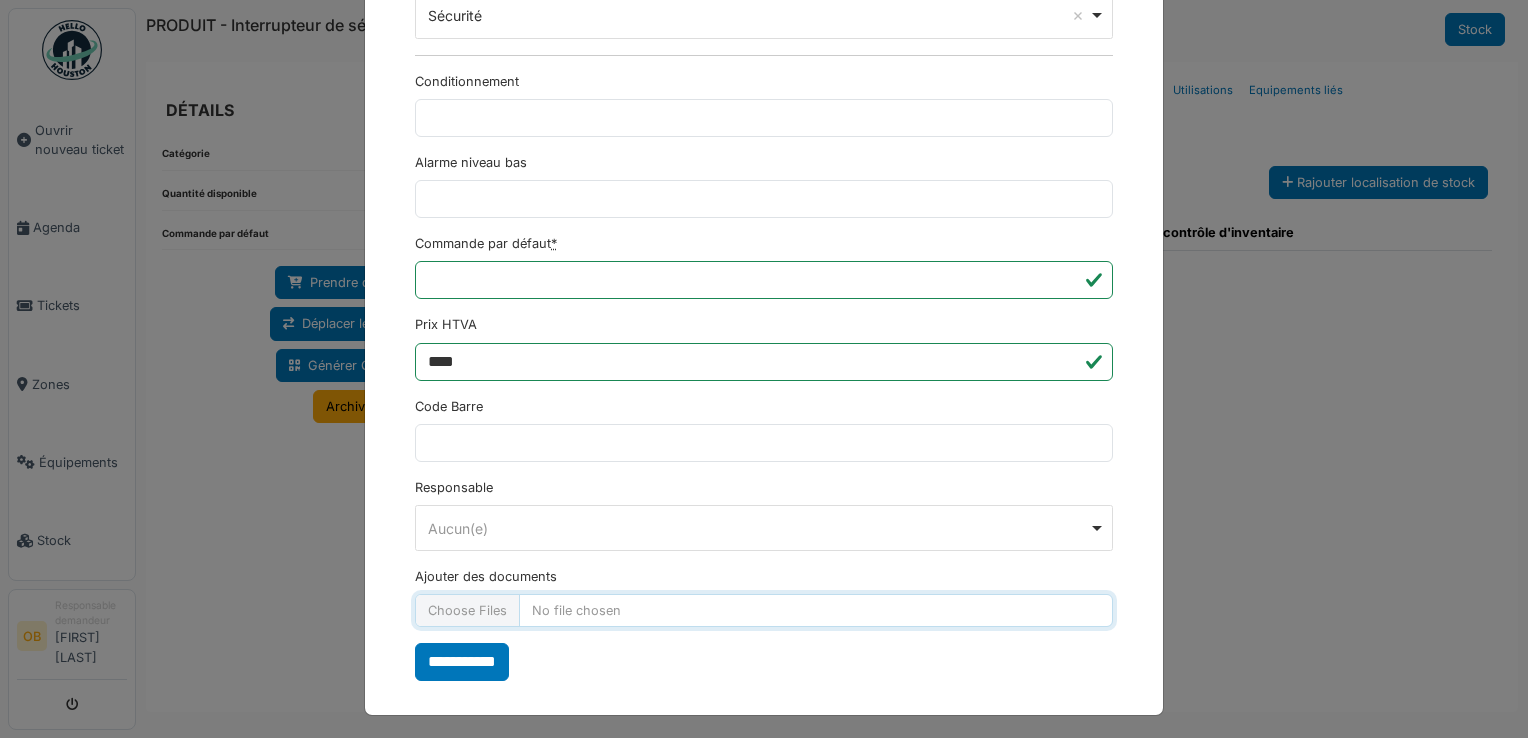 click on "Ajouter des documents" at bounding box center (764, 610) 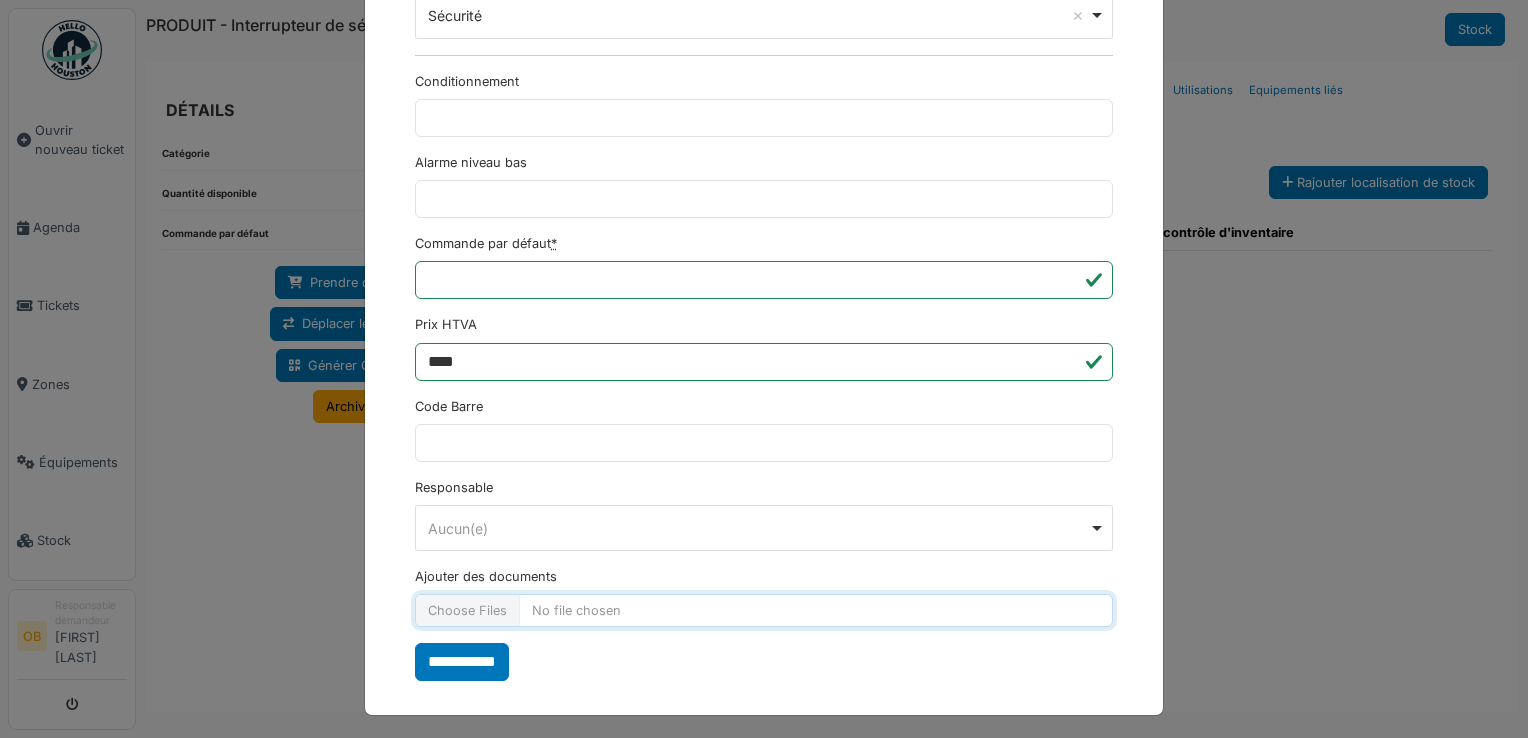 type on "**********" 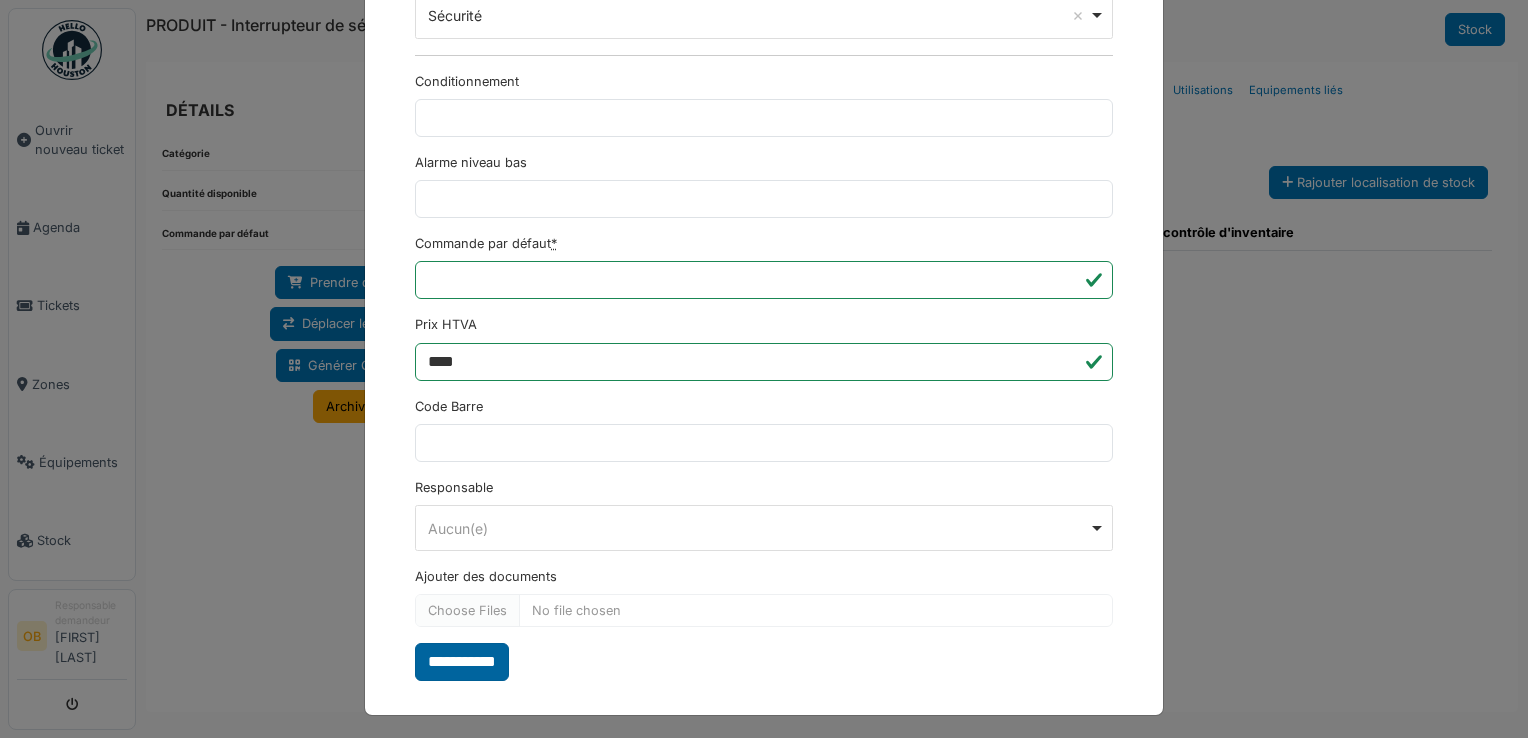 click on "**********" at bounding box center [462, 662] 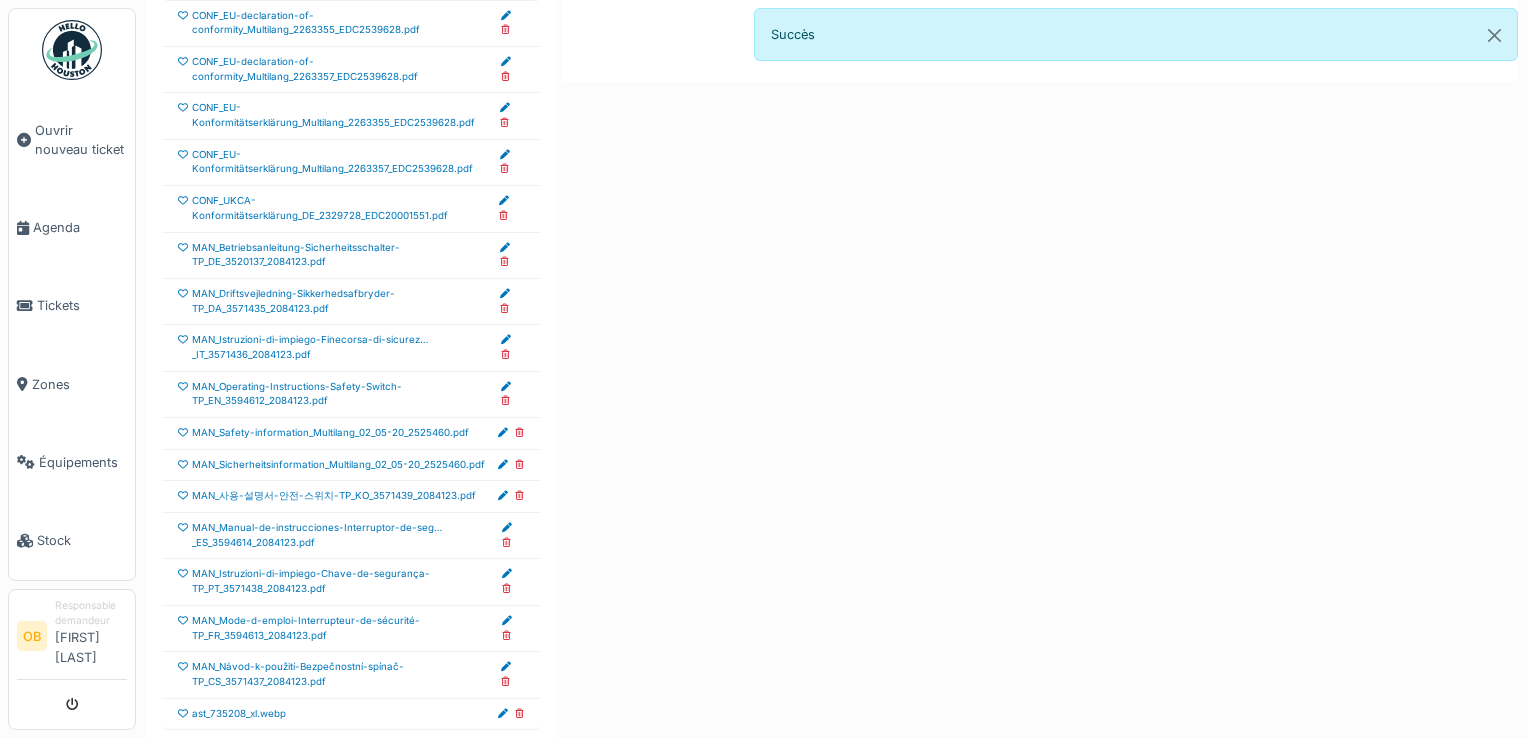 scroll, scrollTop: 703, scrollLeft: 0, axis: vertical 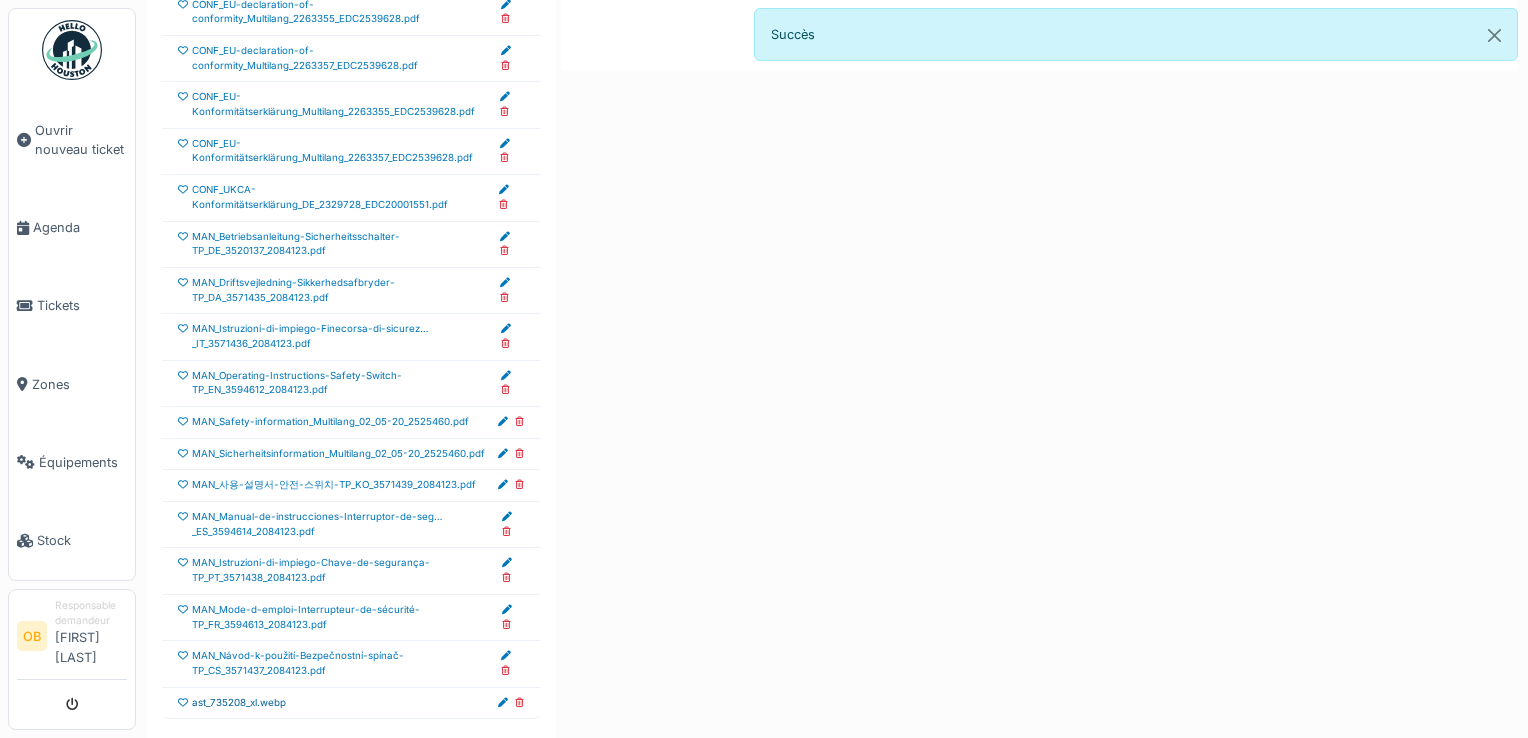 click on "ast_735208_xl.webp" at bounding box center [239, 703] 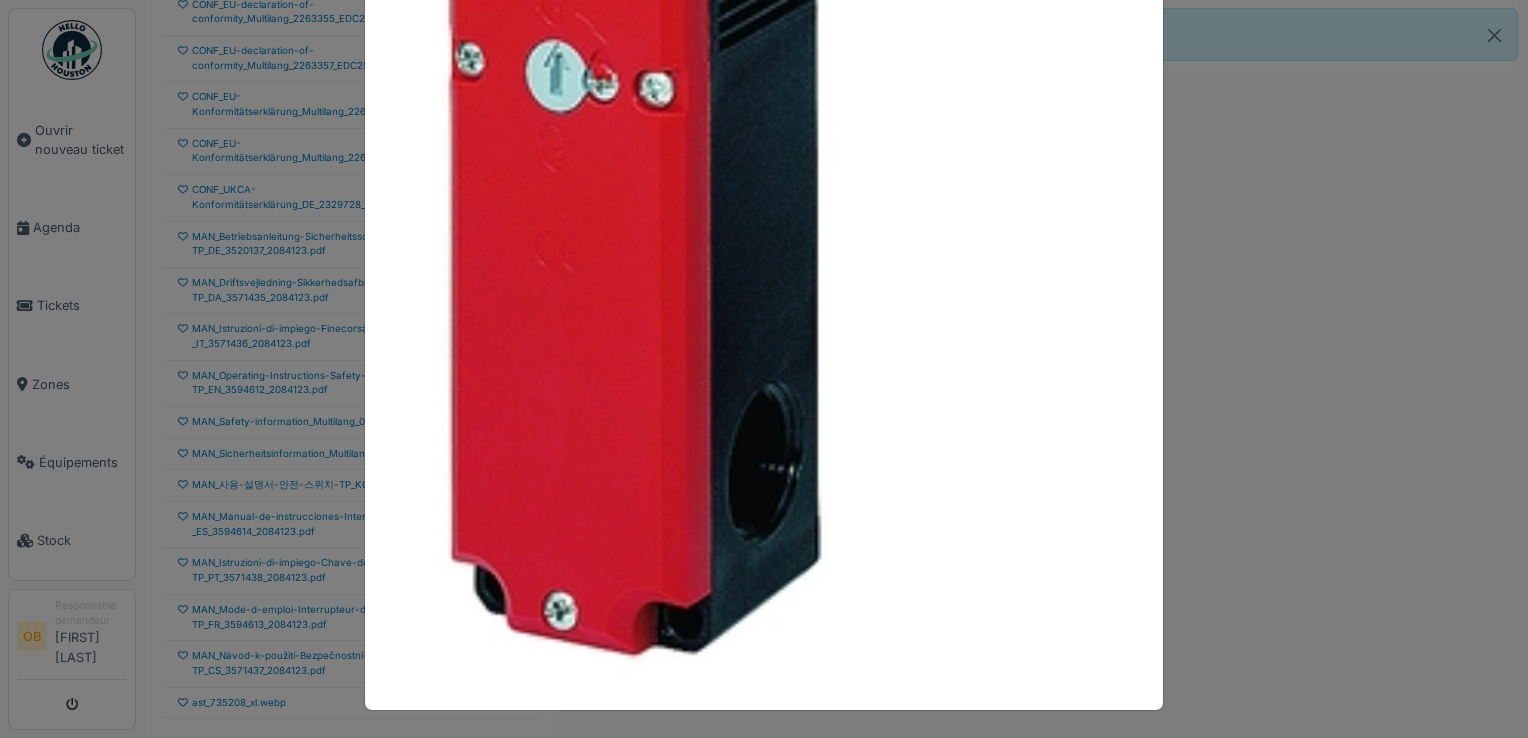scroll, scrollTop: 884, scrollLeft: 0, axis: vertical 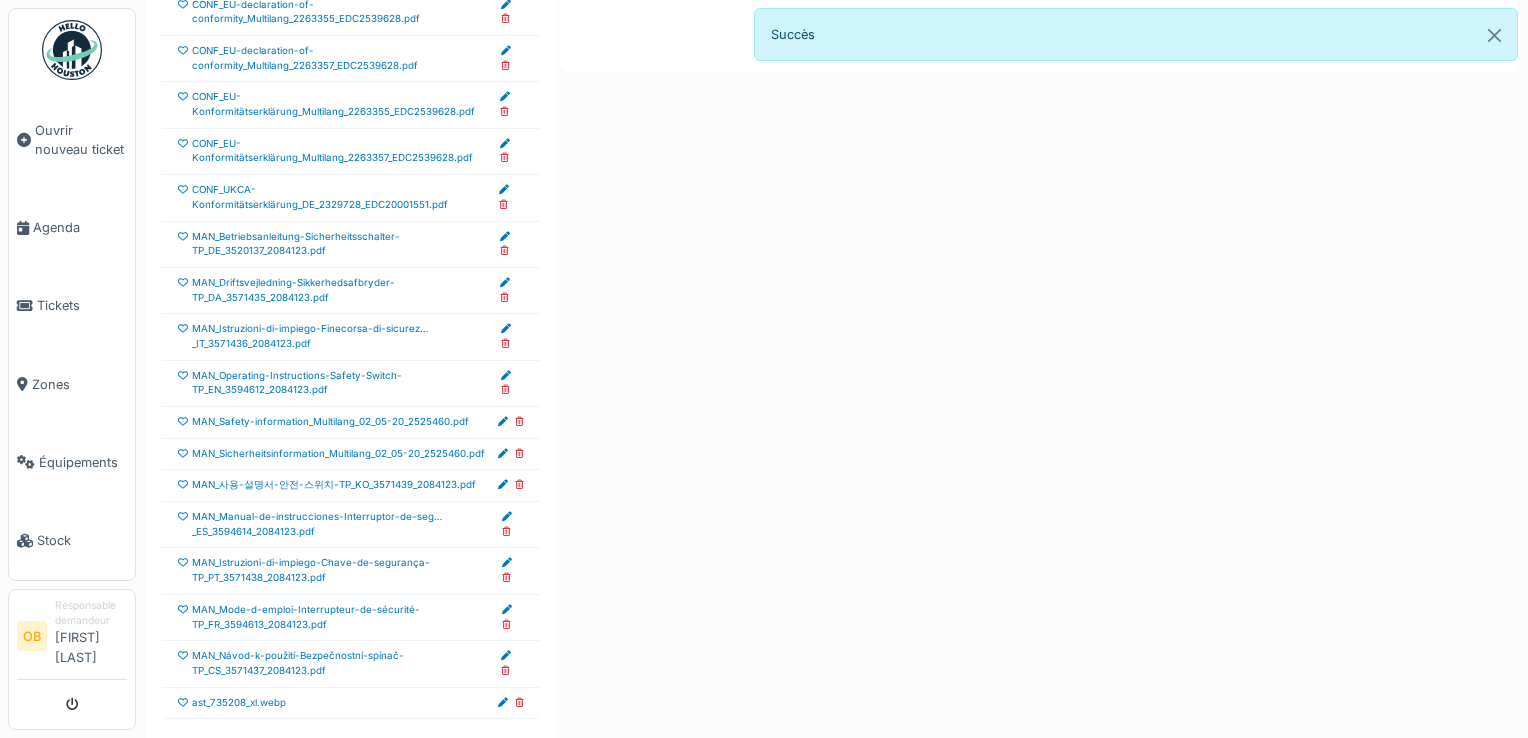 click at bounding box center [183, 703] 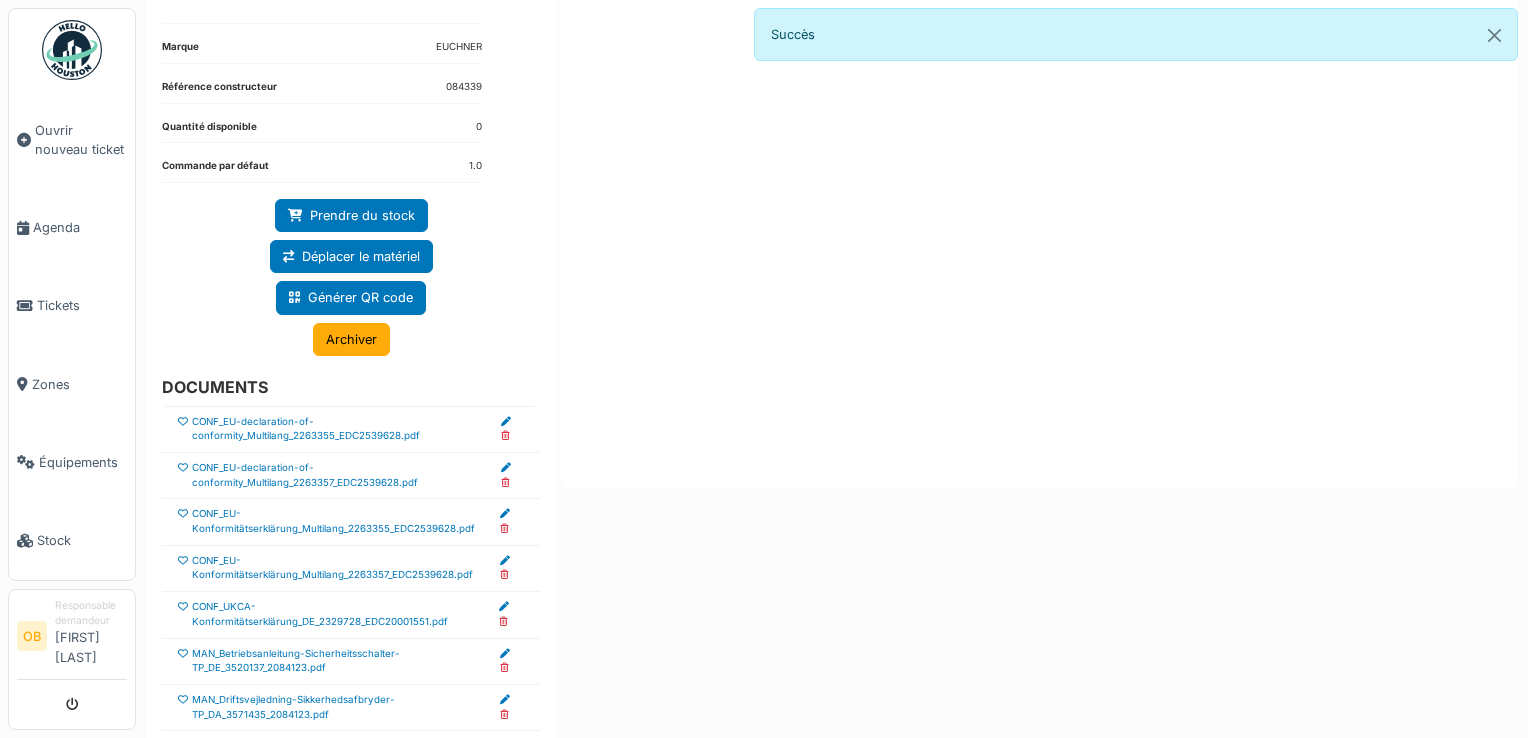 scroll, scrollTop: 36, scrollLeft: 0, axis: vertical 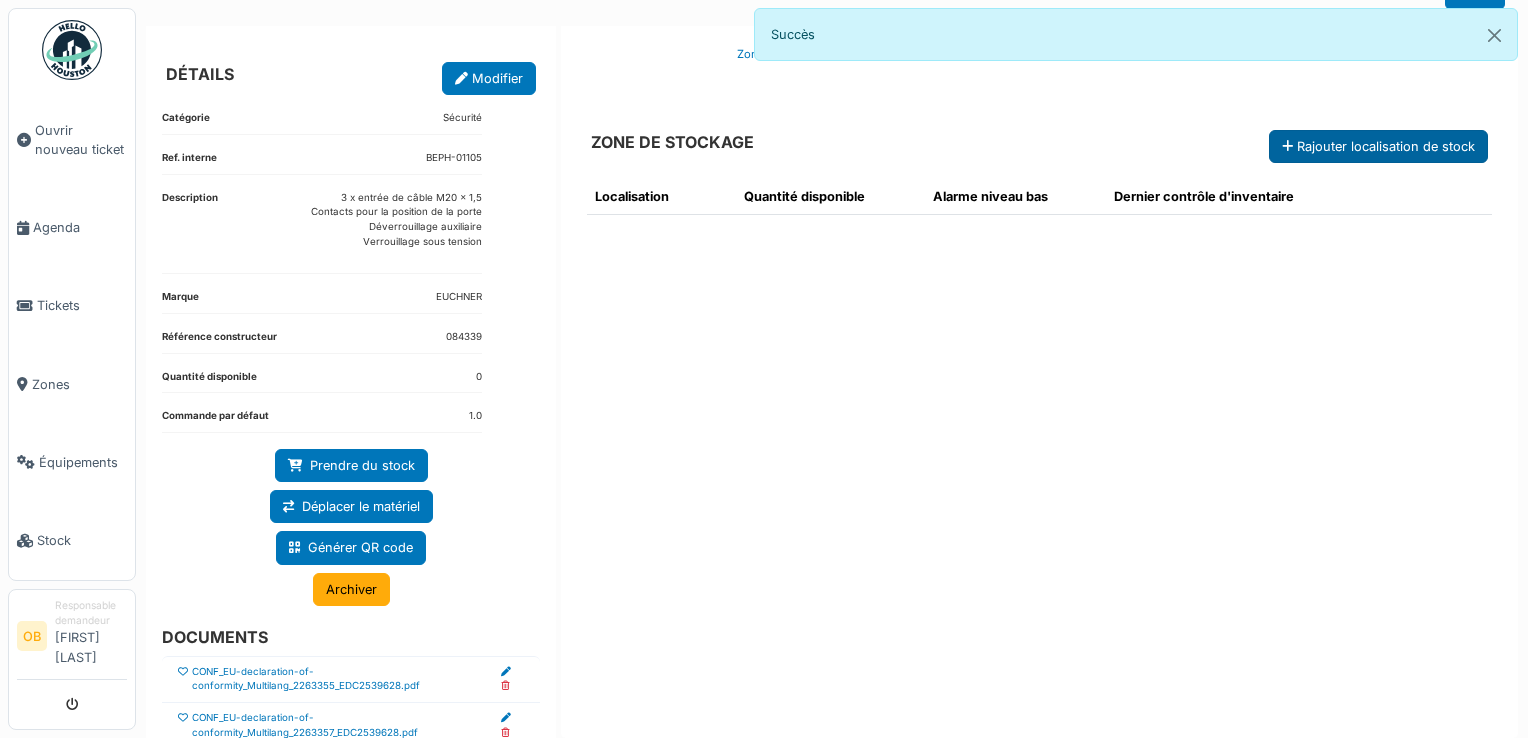 click on "Rajouter localisation de stock" at bounding box center (1378, 146) 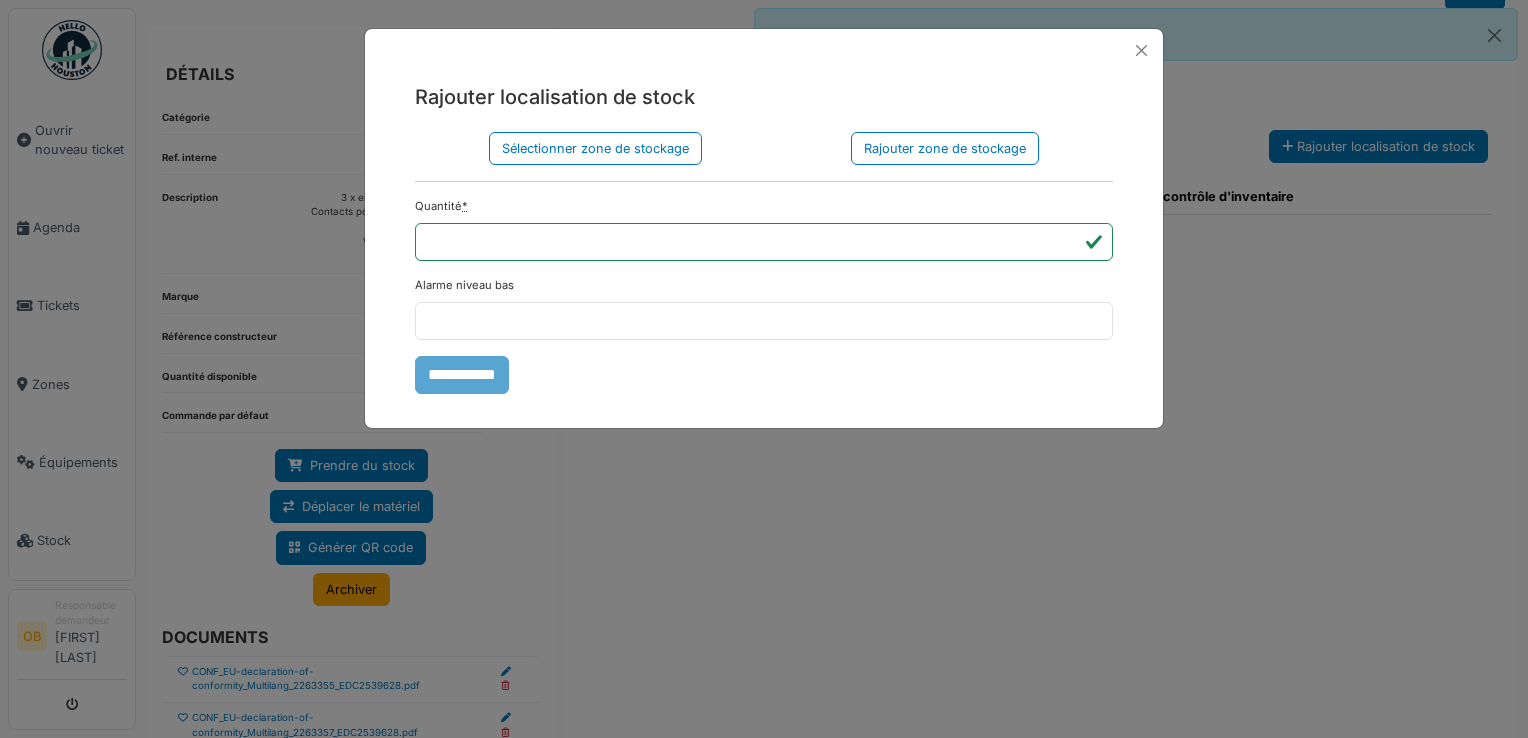 drag, startPoint x: 1096, startPoint y: 600, endPoint x: 925, endPoint y: 614, distance: 171.57214 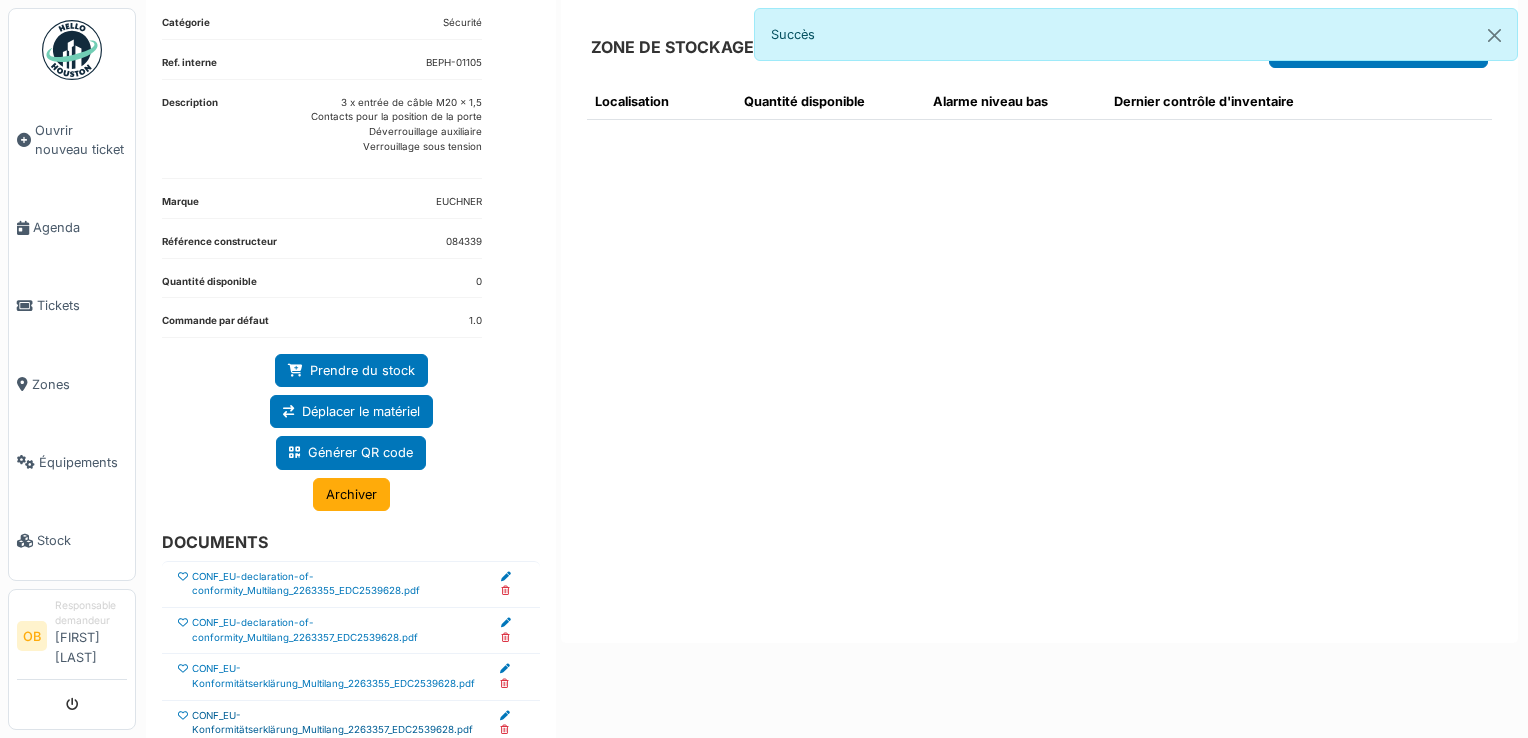 scroll, scrollTop: 169, scrollLeft: 0, axis: vertical 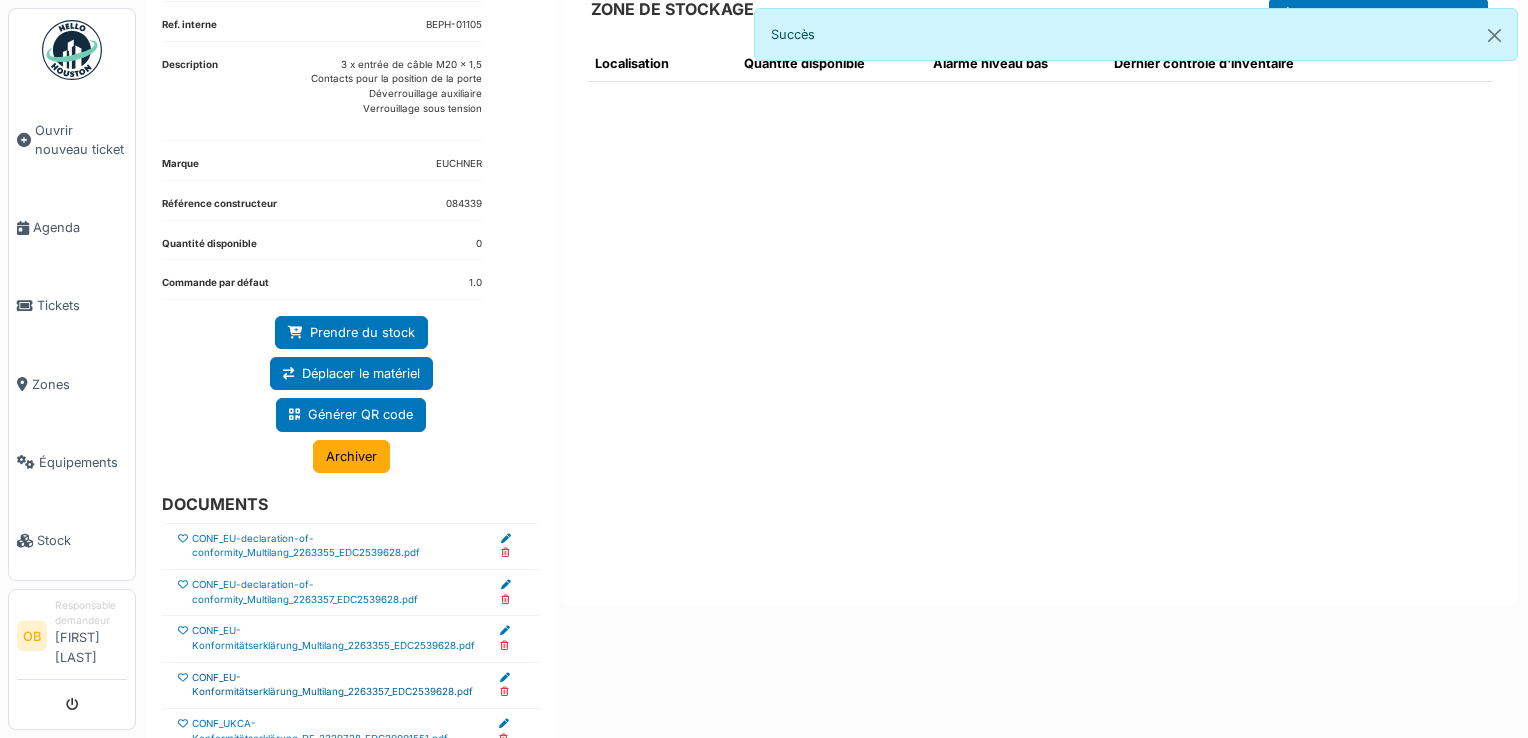 click on "CONF_EU-Konformitätserklärung_Multilang_2263357_EDC2539628.pdf" at bounding box center (346, 685) 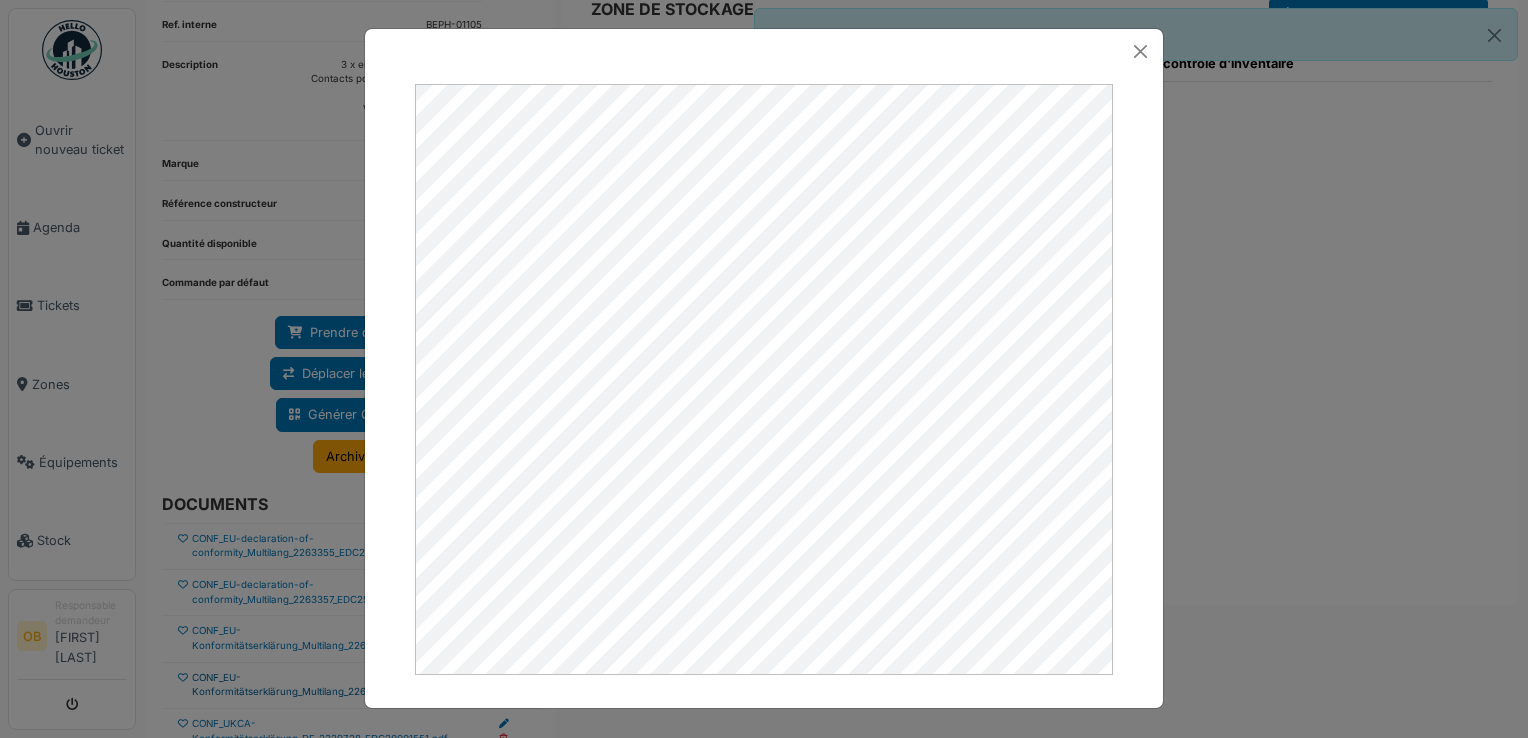 scroll, scrollTop: 0, scrollLeft: 0, axis: both 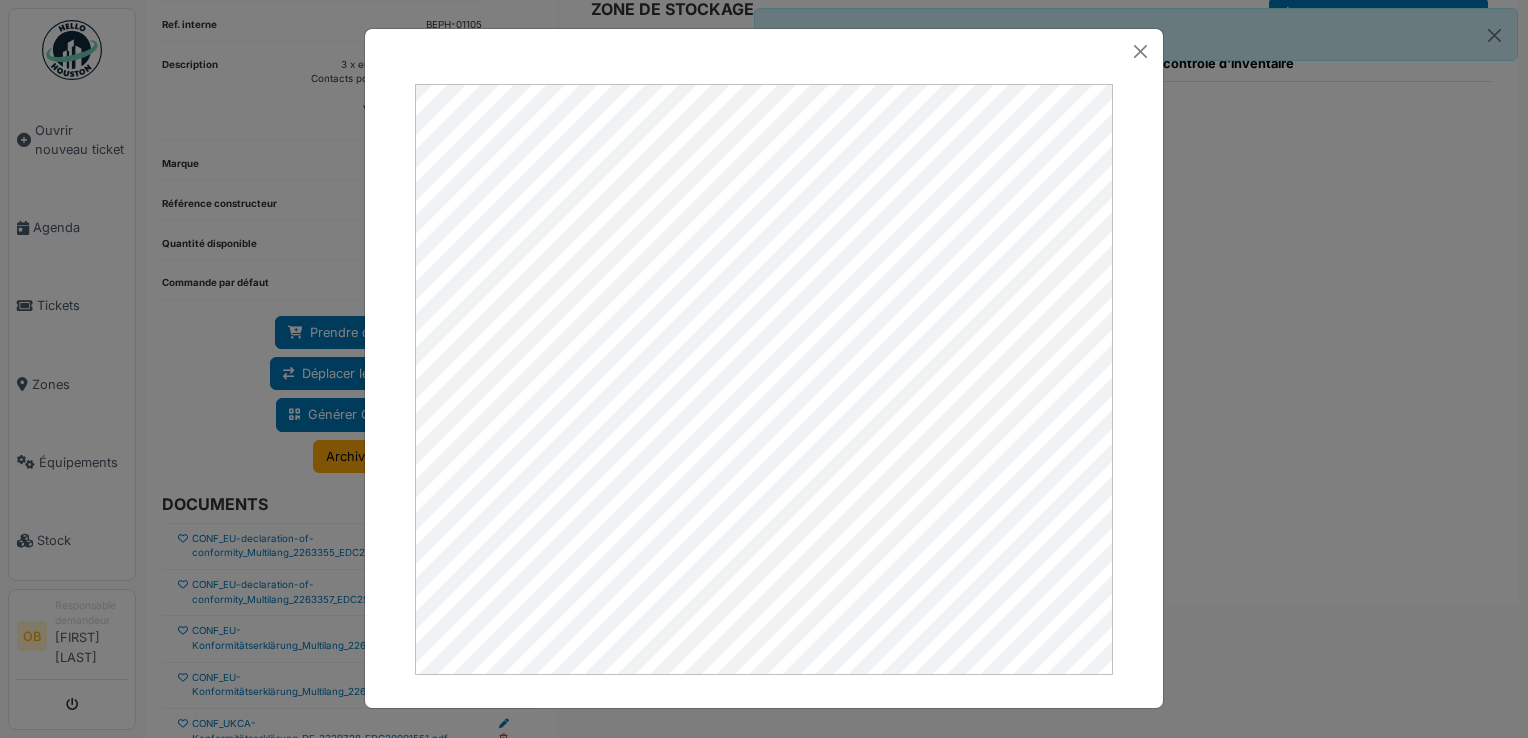 click at bounding box center (764, 369) 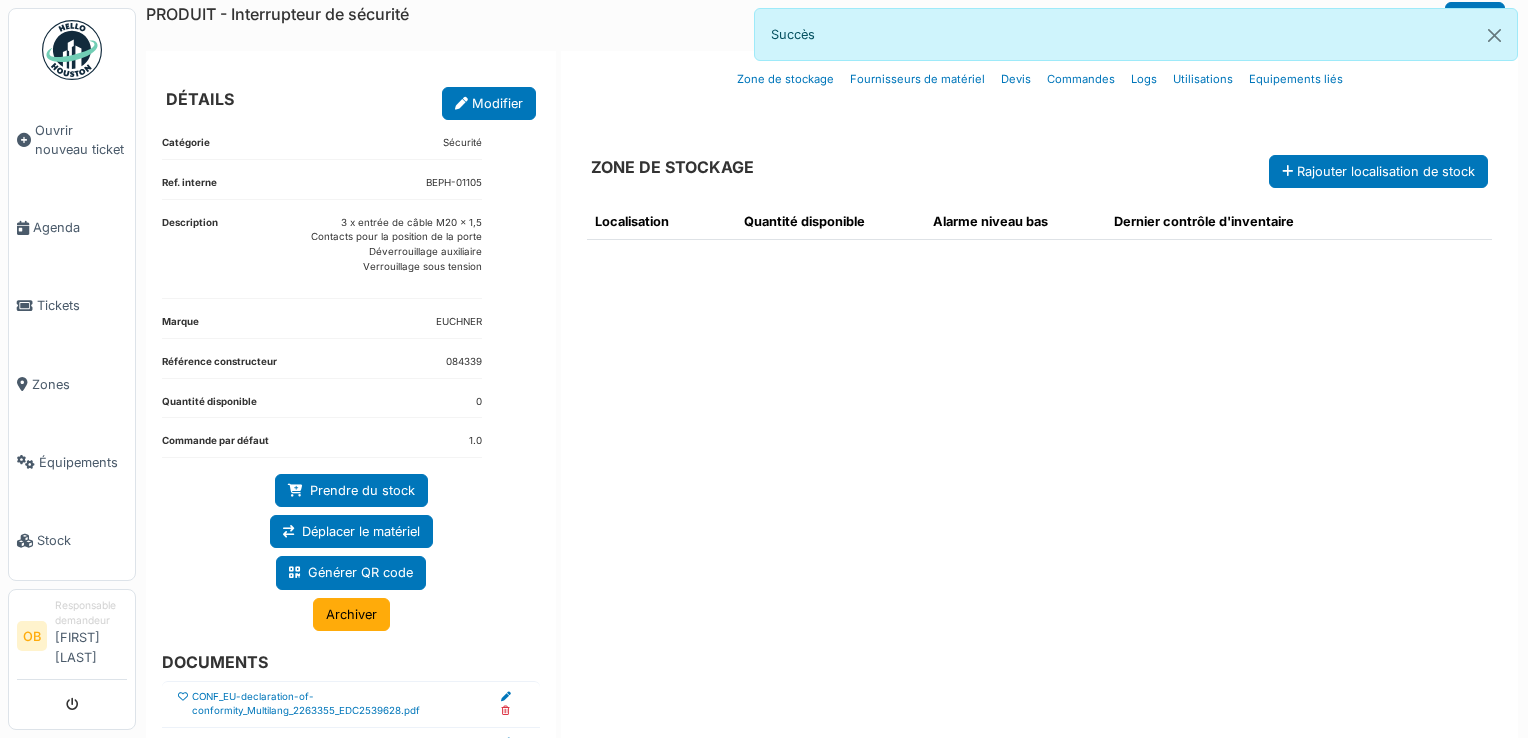 scroll, scrollTop: 0, scrollLeft: 0, axis: both 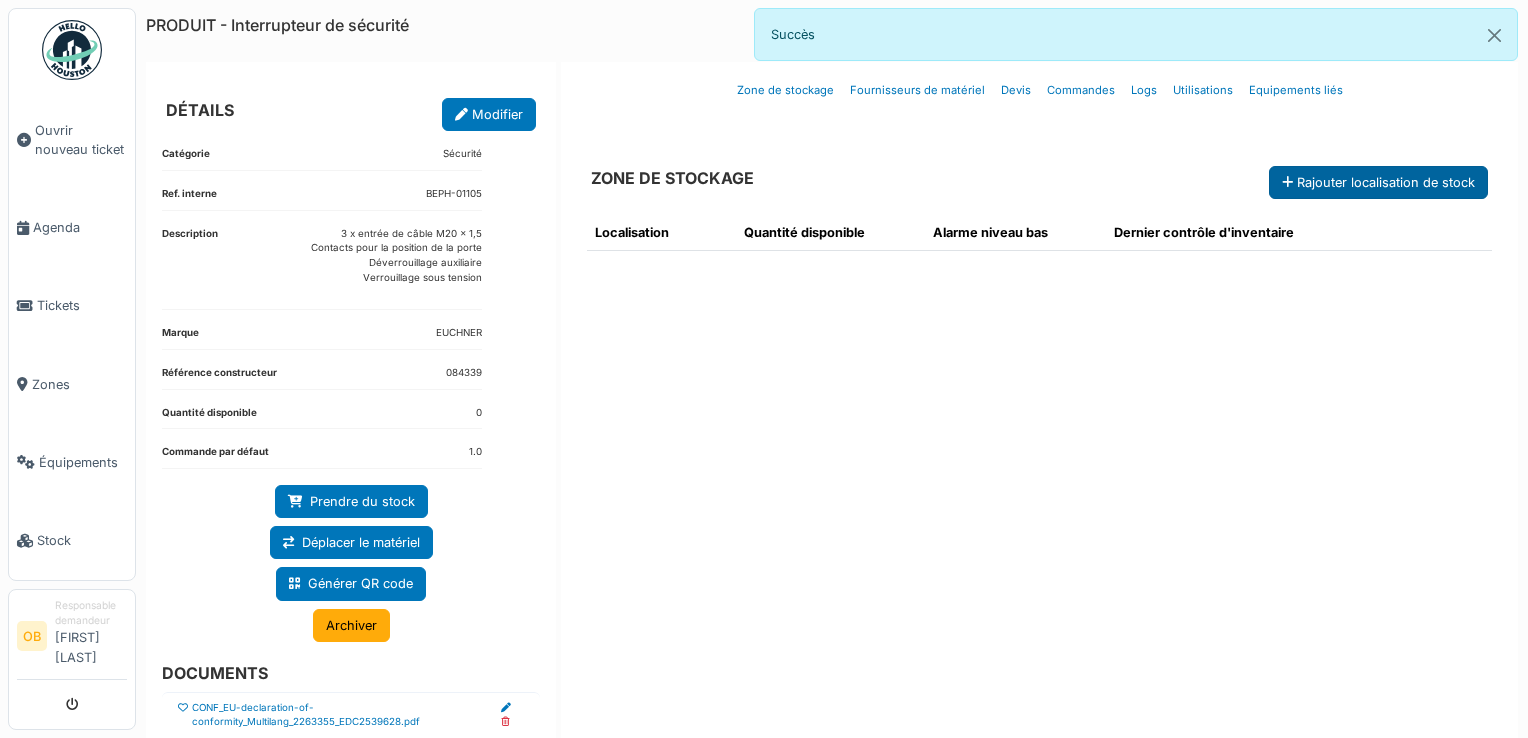 click at bounding box center (1287, 183) 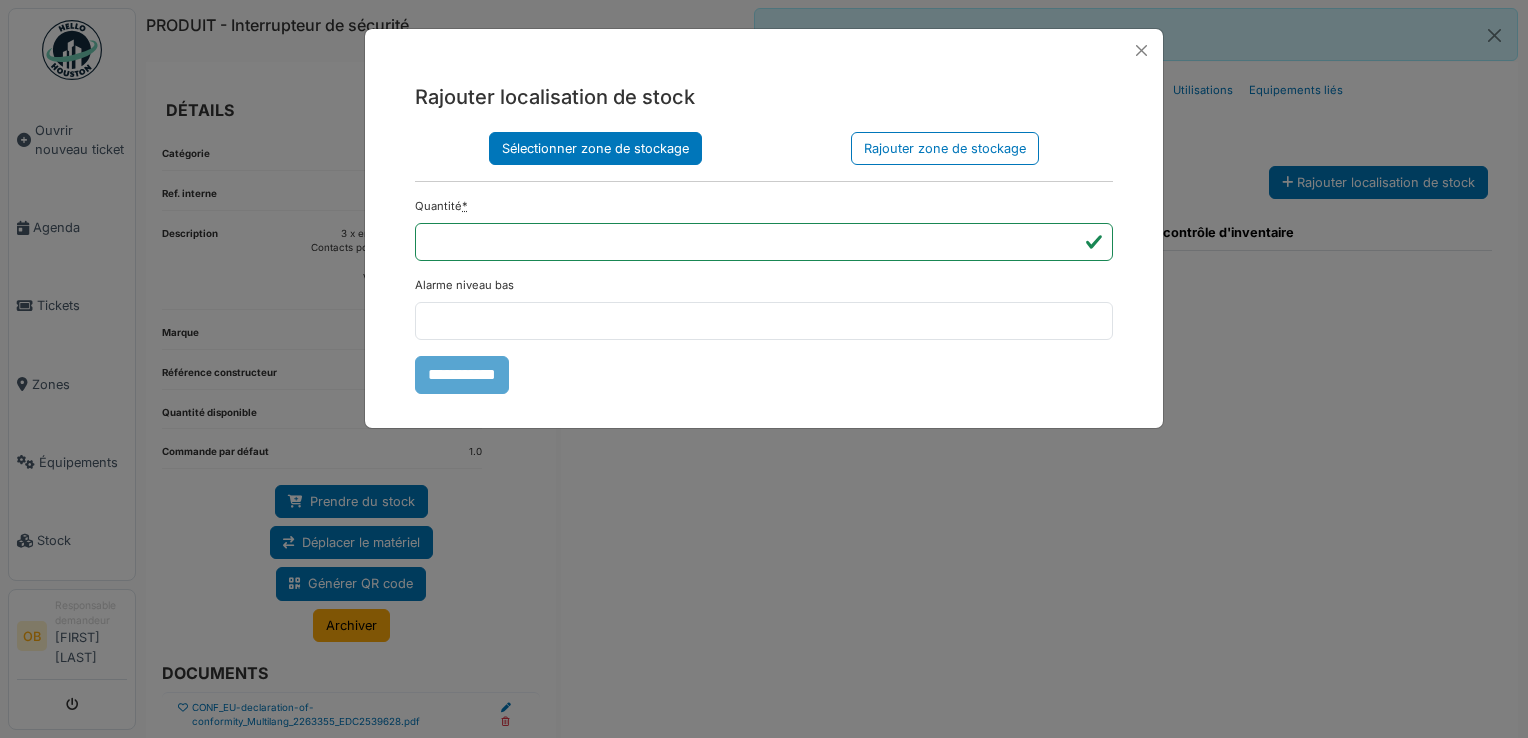 click on "Sélectionner zone de stockage" at bounding box center [595, 148] 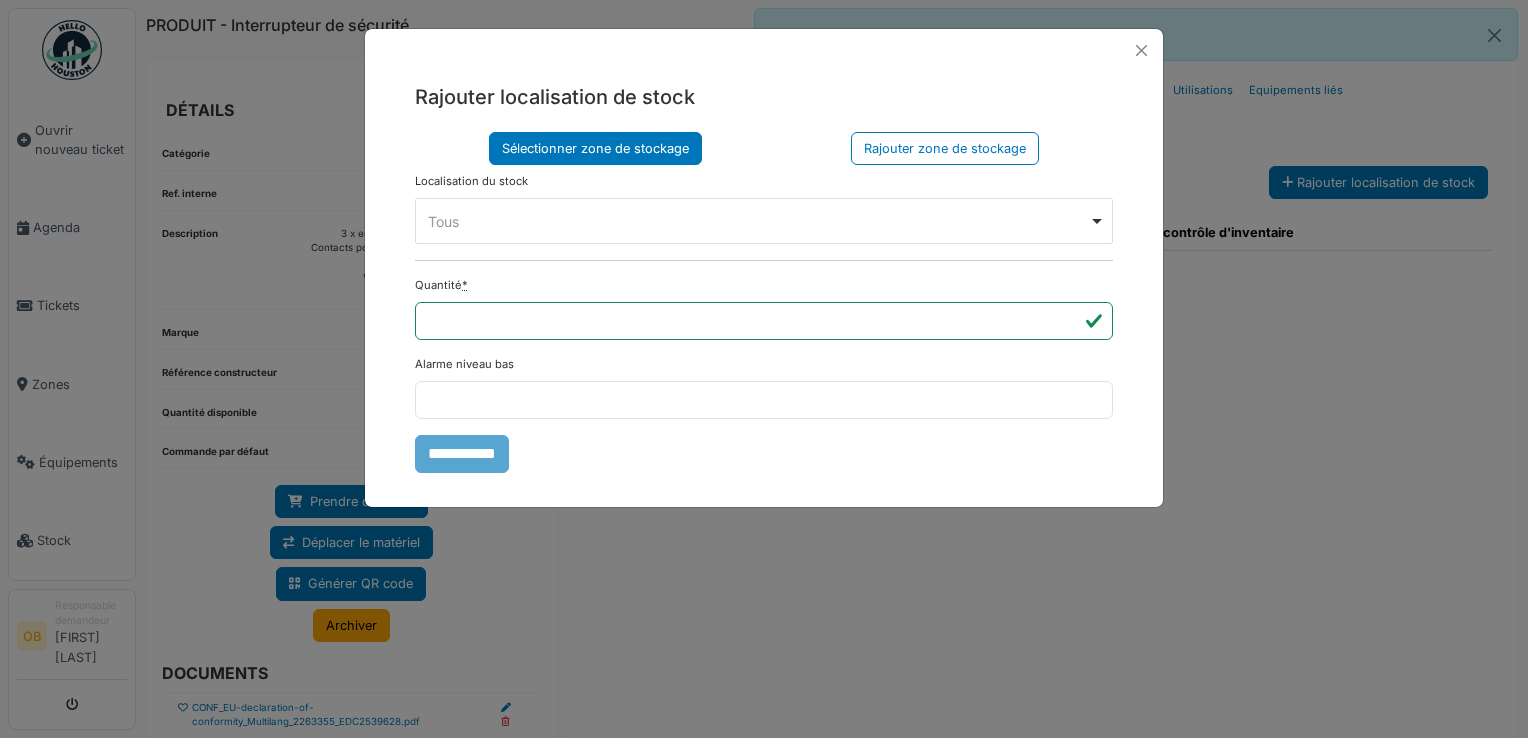 click on "Tous Remove item" at bounding box center (758, 221) 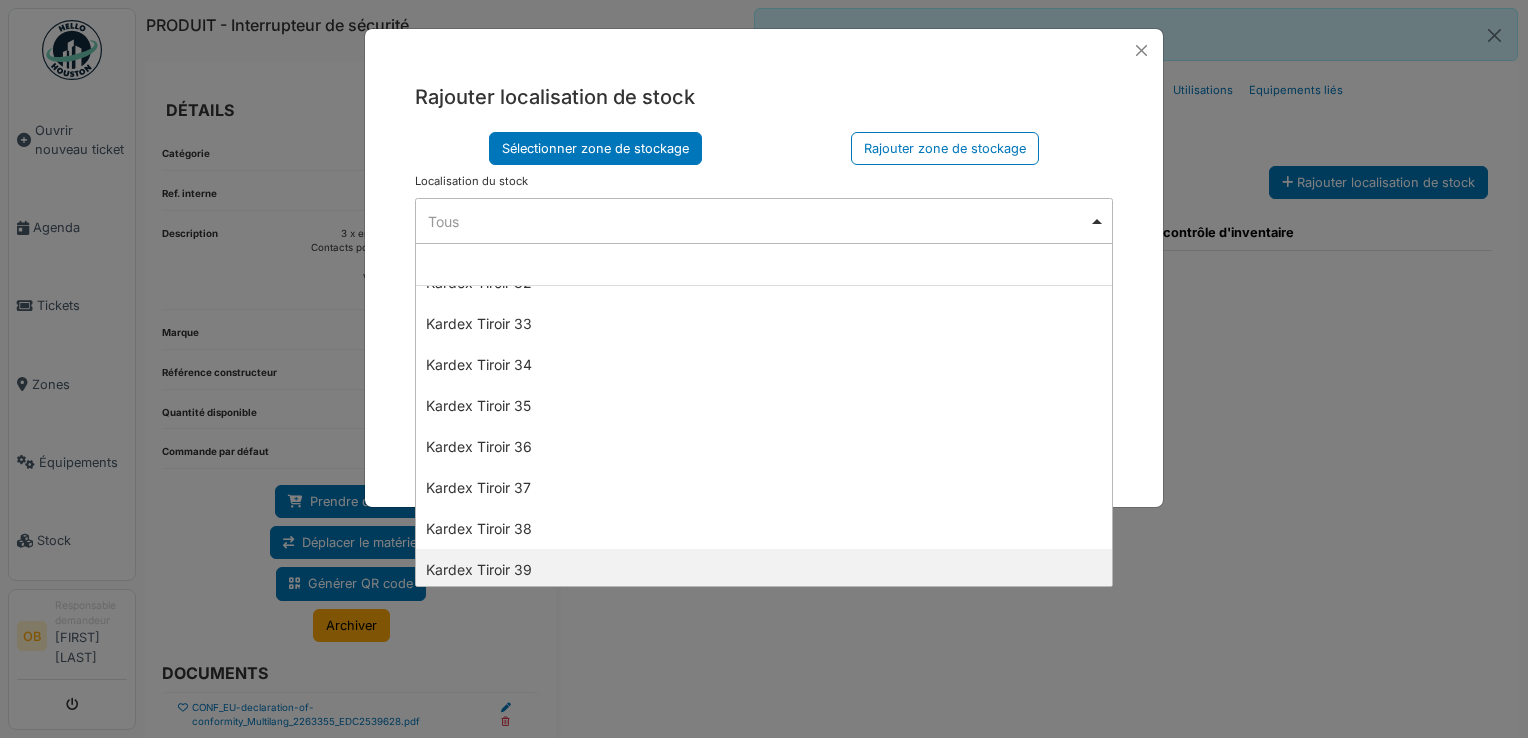 scroll, scrollTop: 1466, scrollLeft: 0, axis: vertical 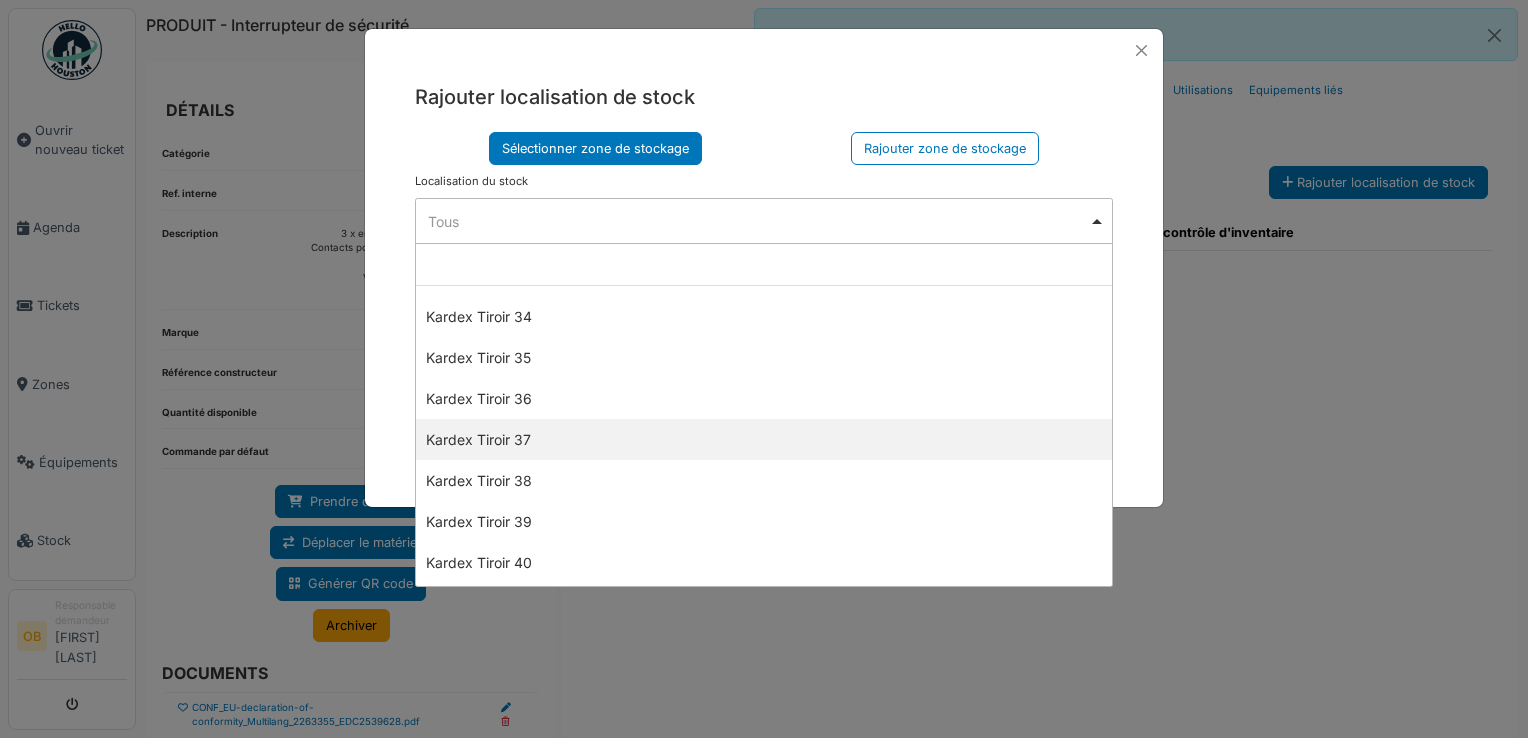 select on "****" 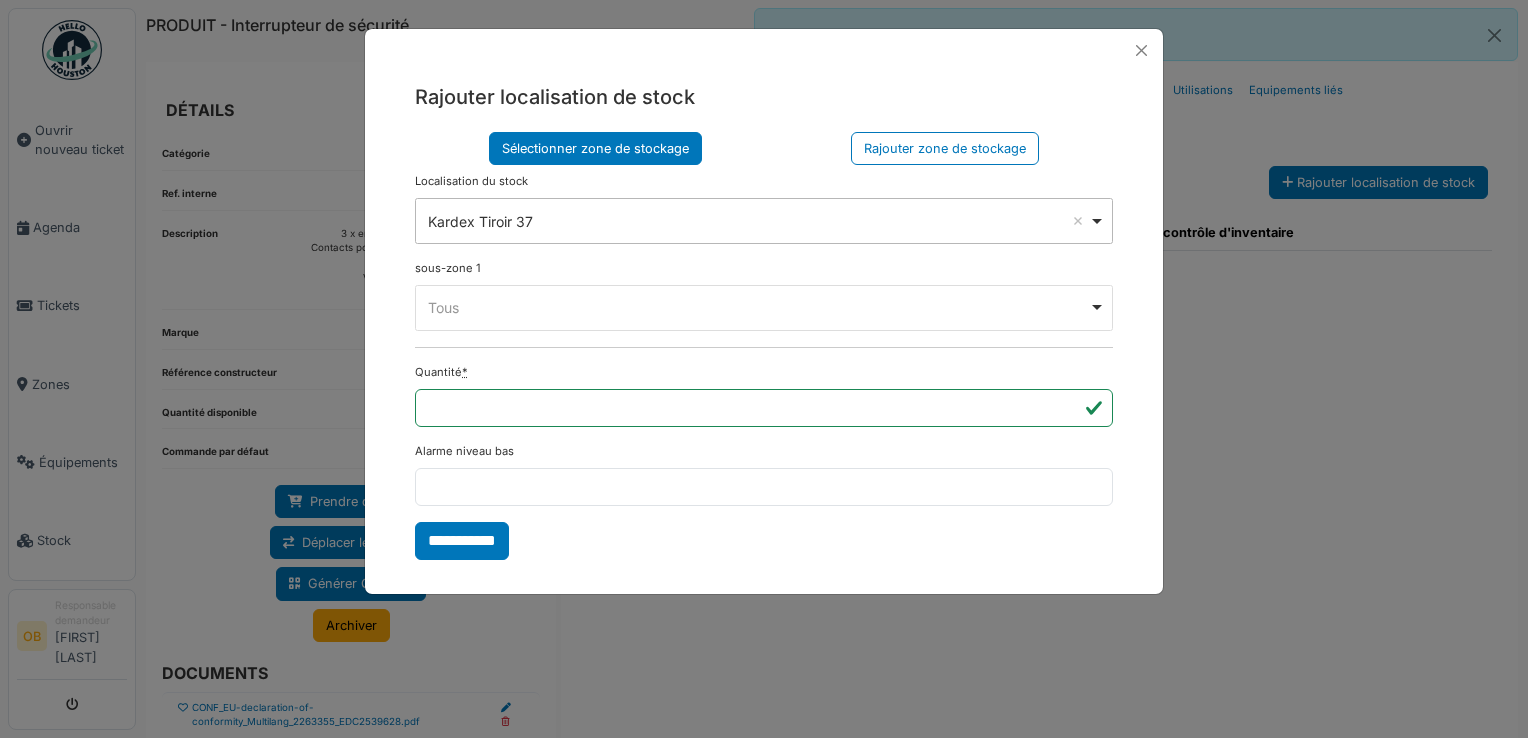 click on "Tous Remove item" at bounding box center (758, 307) 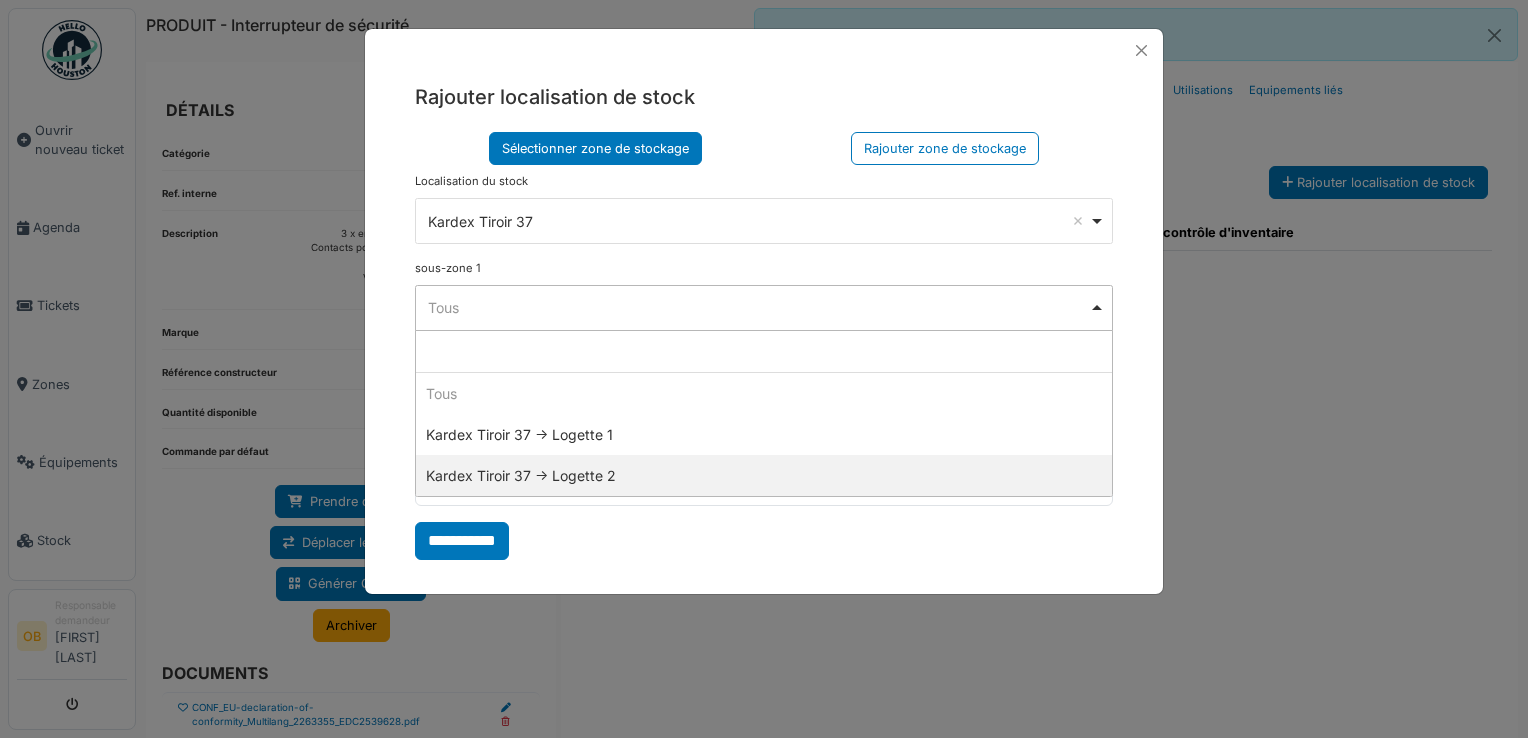 select on "*****" 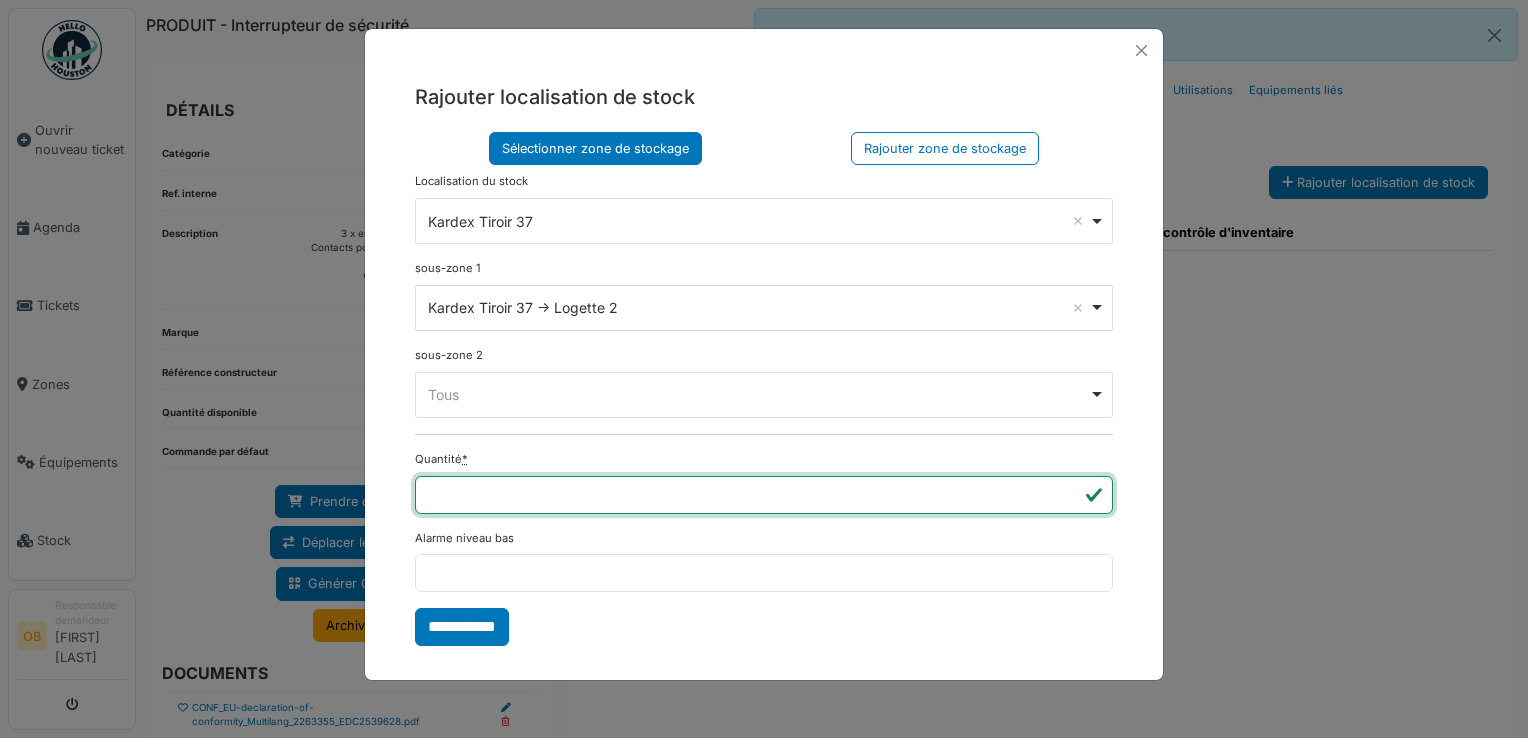 type on "*" 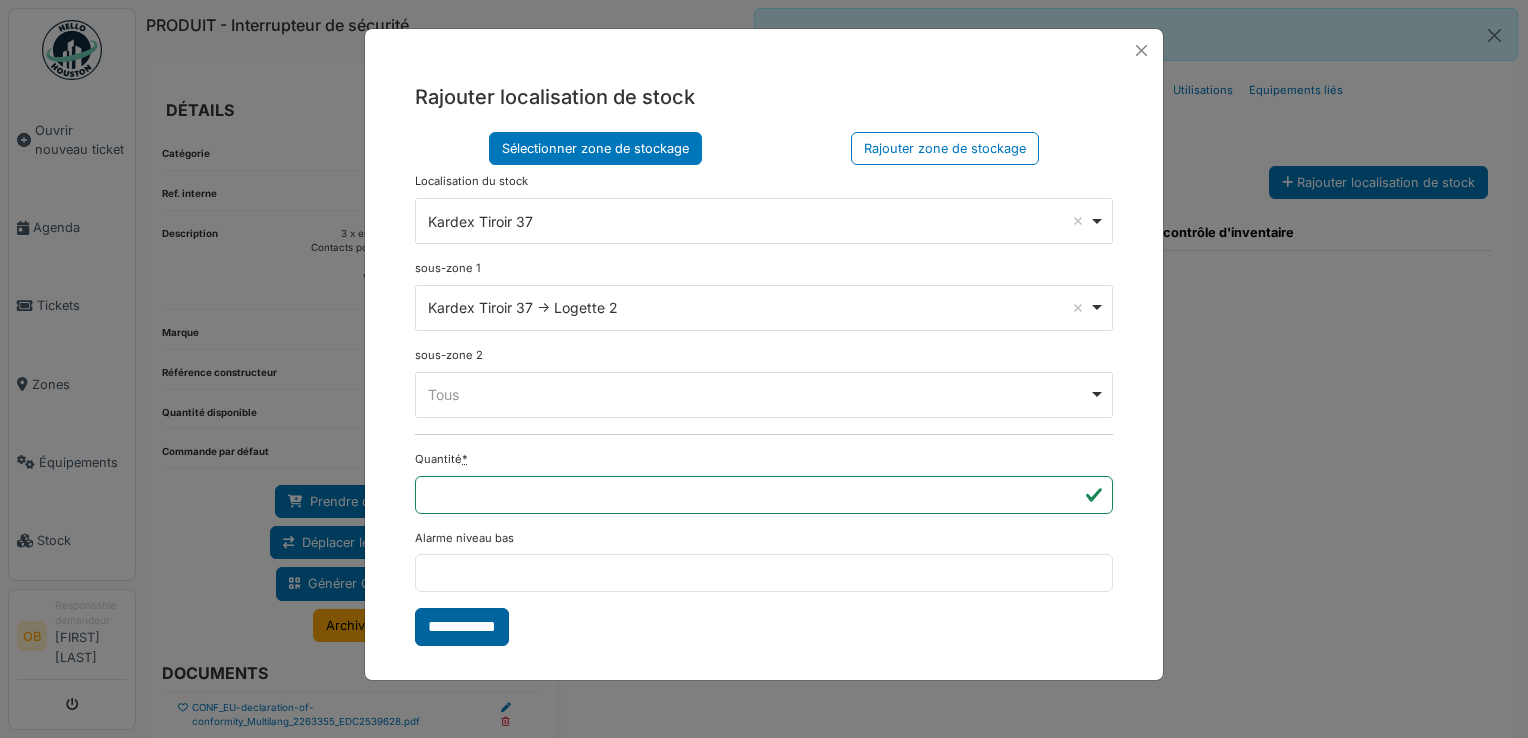 click on "**********" at bounding box center (462, 627) 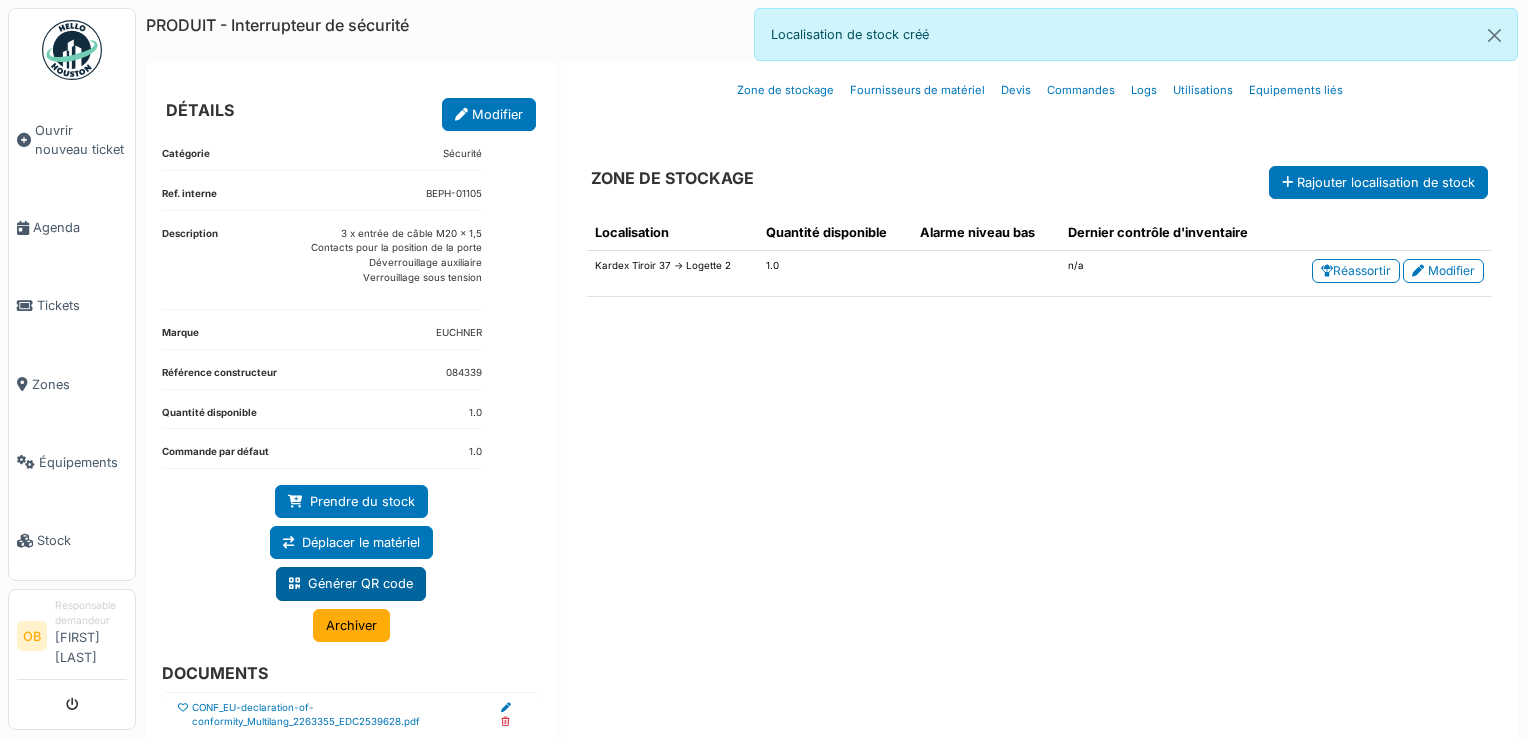 click on "Générer QR code" at bounding box center (351, 583) 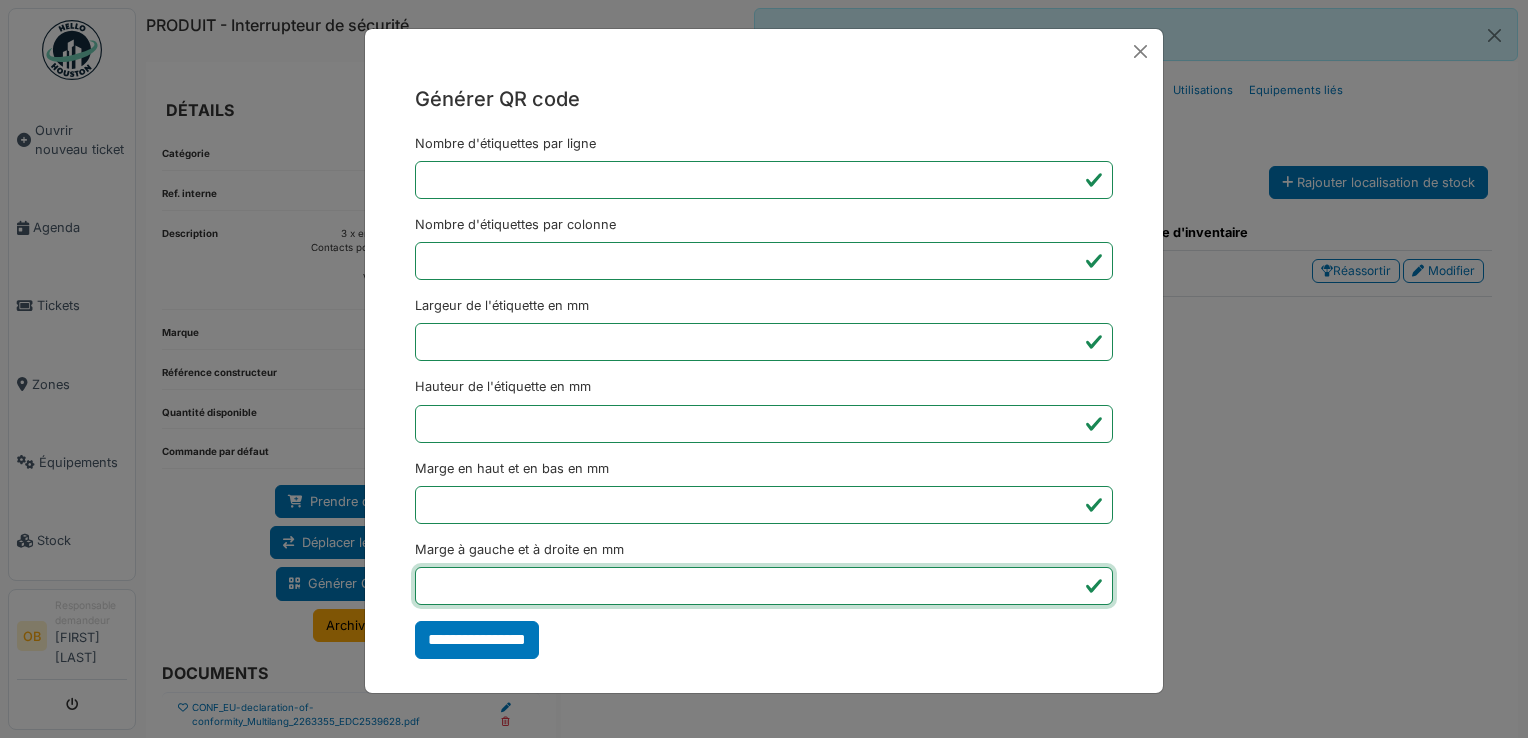 click on "*" at bounding box center [764, 586] 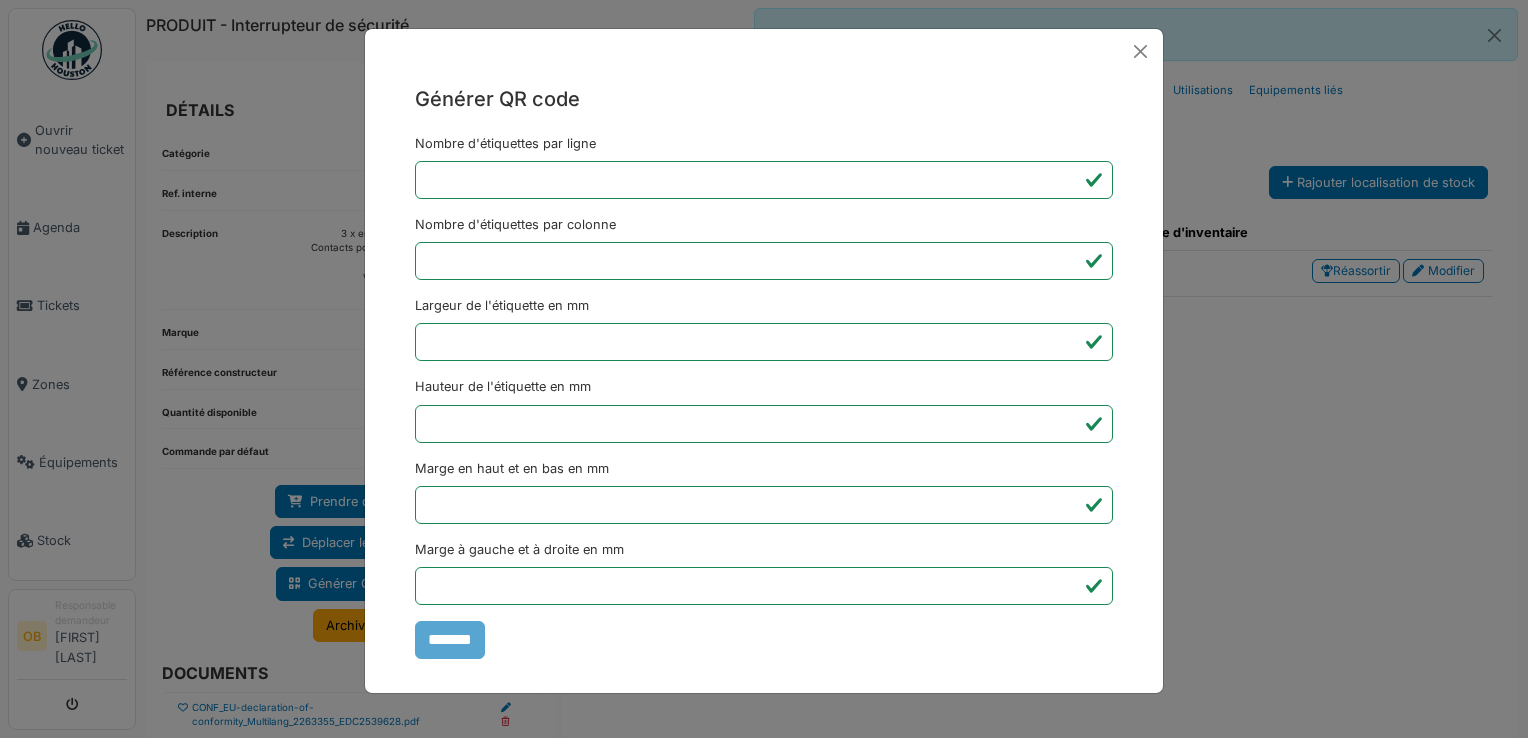 type on "*******" 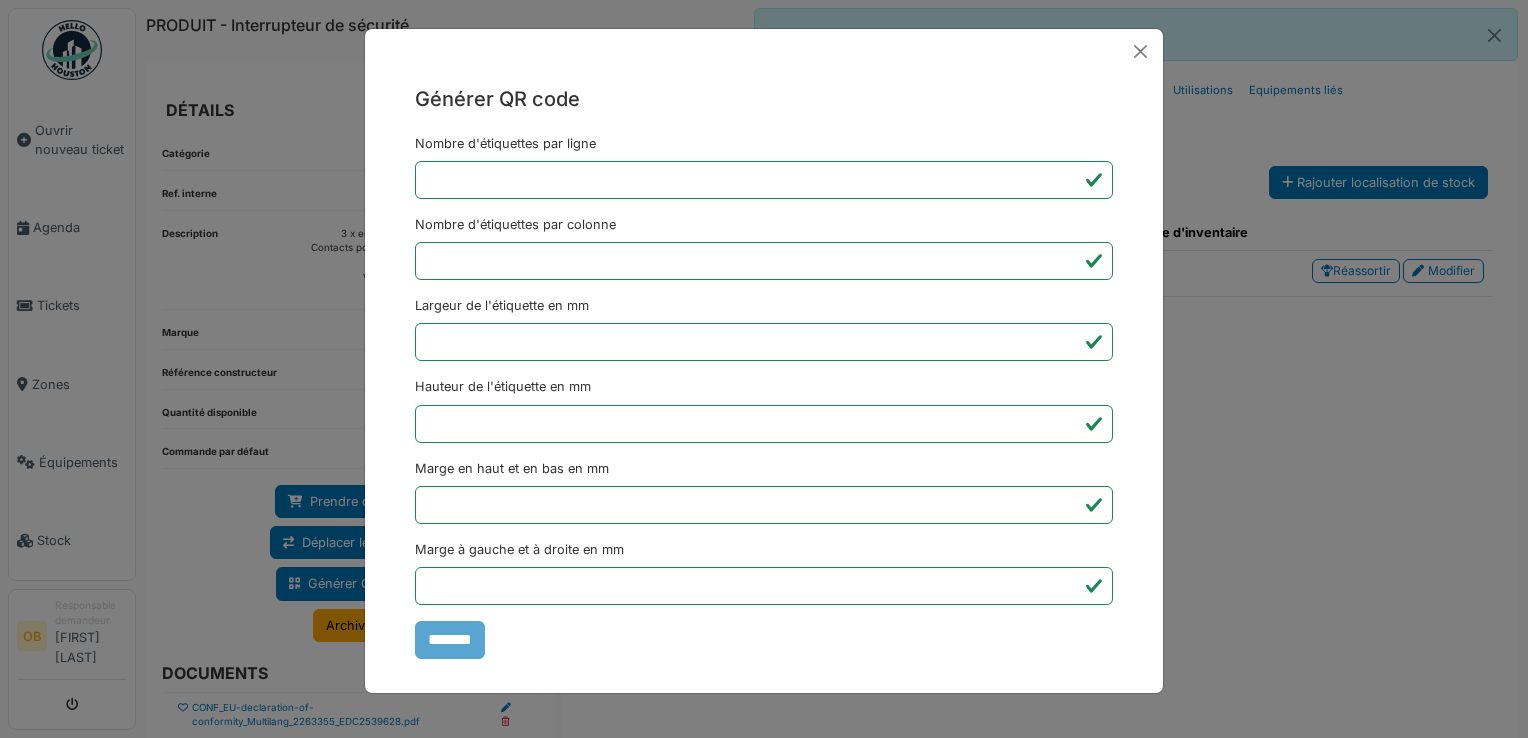 click on "Générer QR code
Nombre d'étiquettes par ligne
*
Nombre d'étiquettes par colonne
*
Largeur de l'étiquette en mm
**
Hauteur de l'étiquette en mm
**
Marge en haut et en bas en mm
*
Marge à gauche et à droite en mm
***
*******" at bounding box center [764, 369] 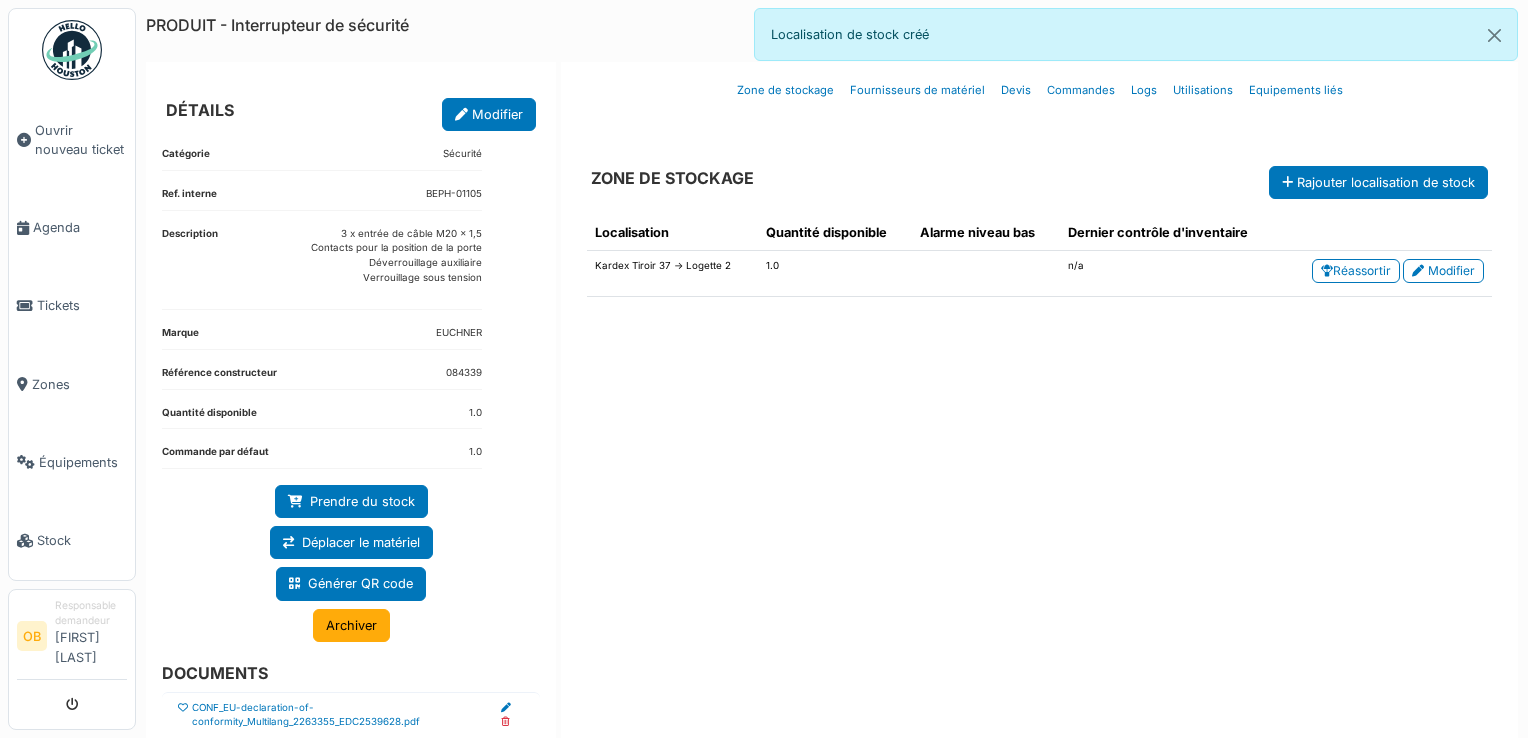 drag, startPoint x: 1275, startPoint y: 452, endPoint x: 1256, endPoint y: 467, distance: 24.207438 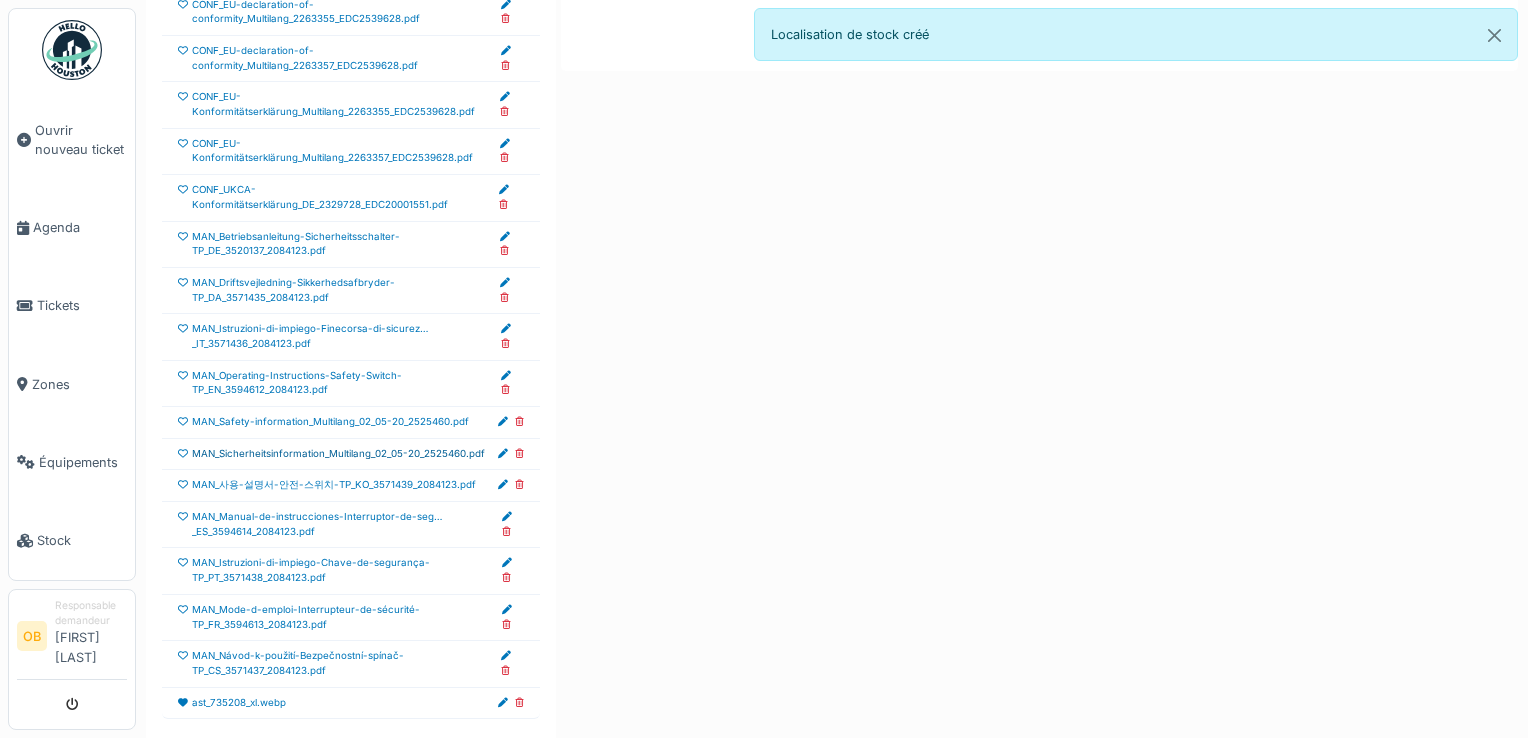 scroll, scrollTop: 0, scrollLeft: 0, axis: both 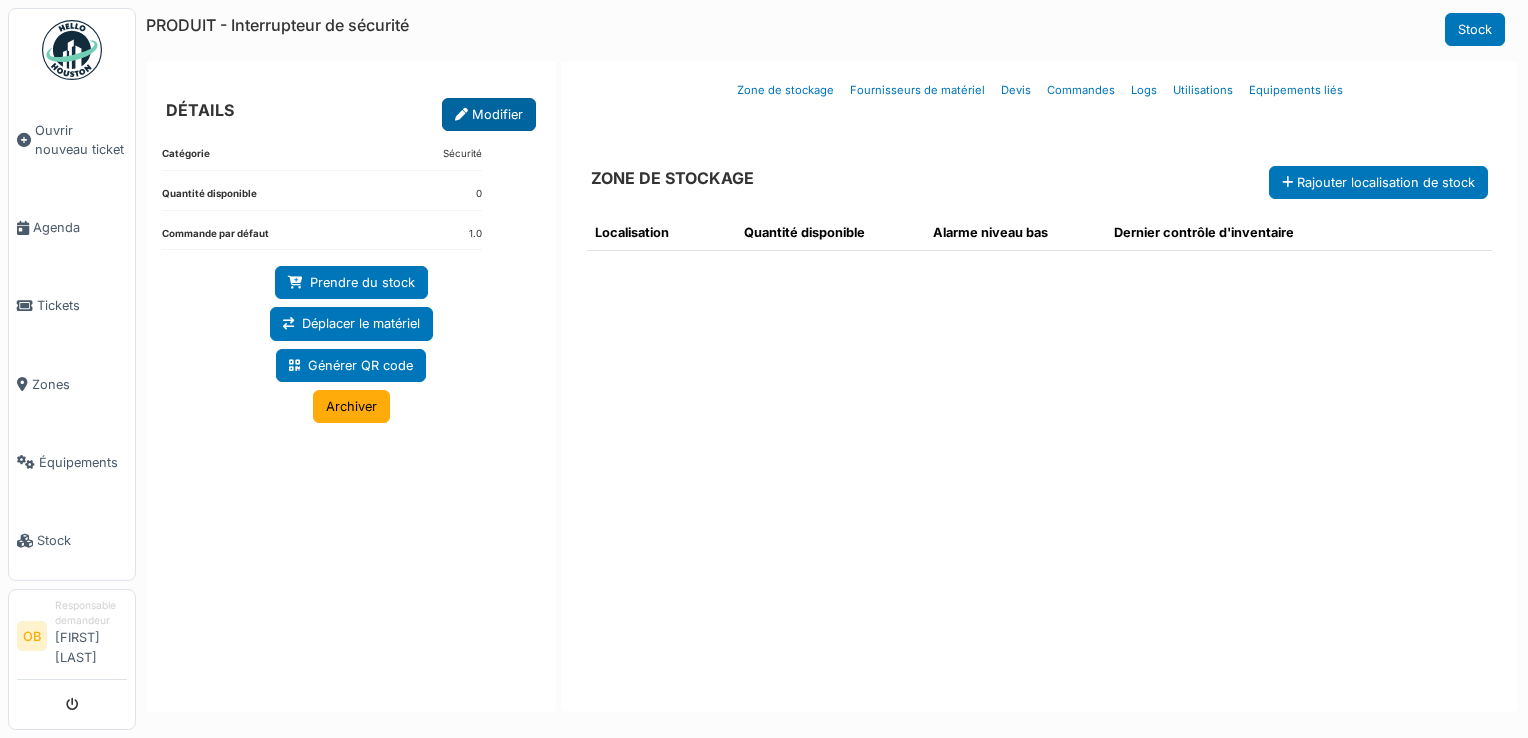 drag, startPoint x: 0, startPoint y: 0, endPoint x: 492, endPoint y: 117, distance: 505.72028 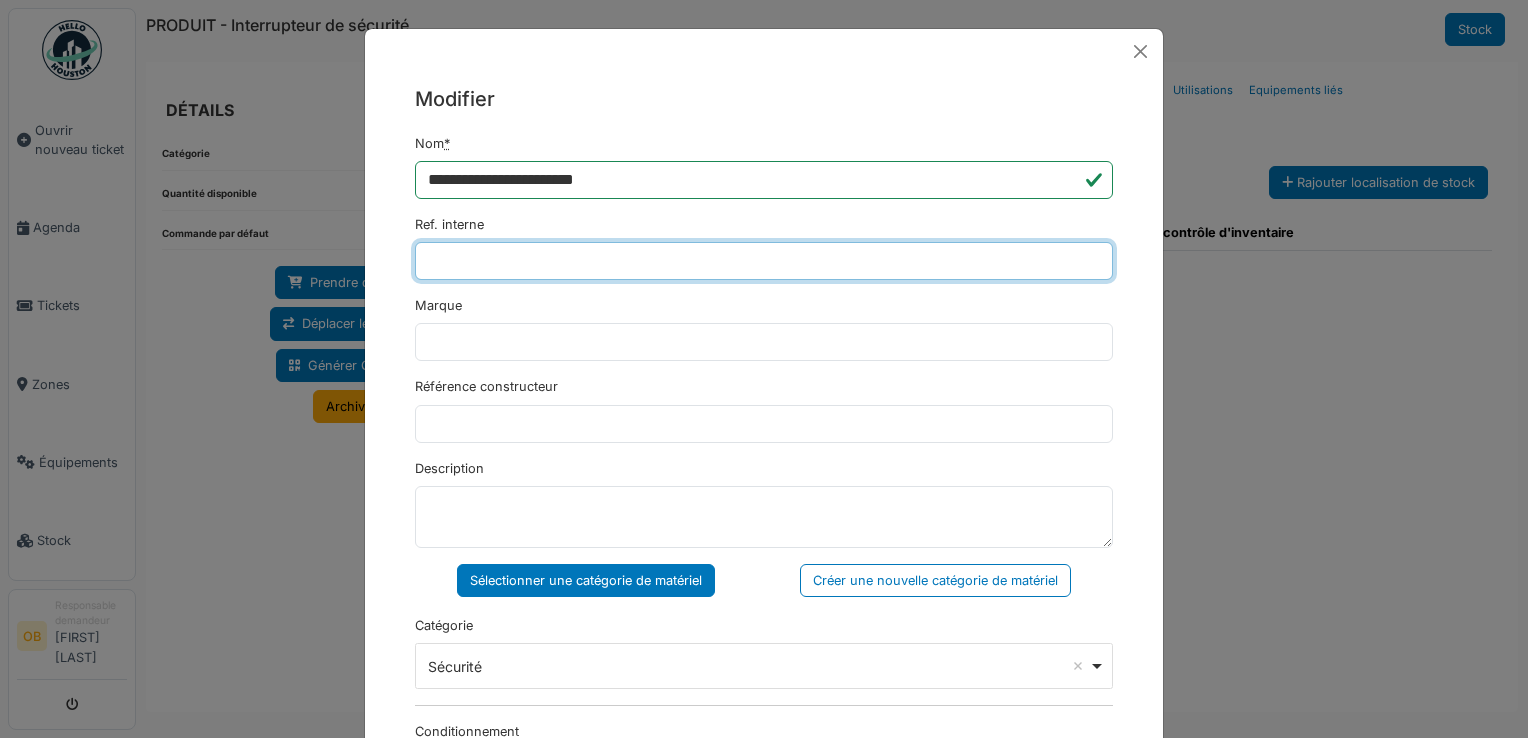 click on "Ref. interne" at bounding box center [764, 261] 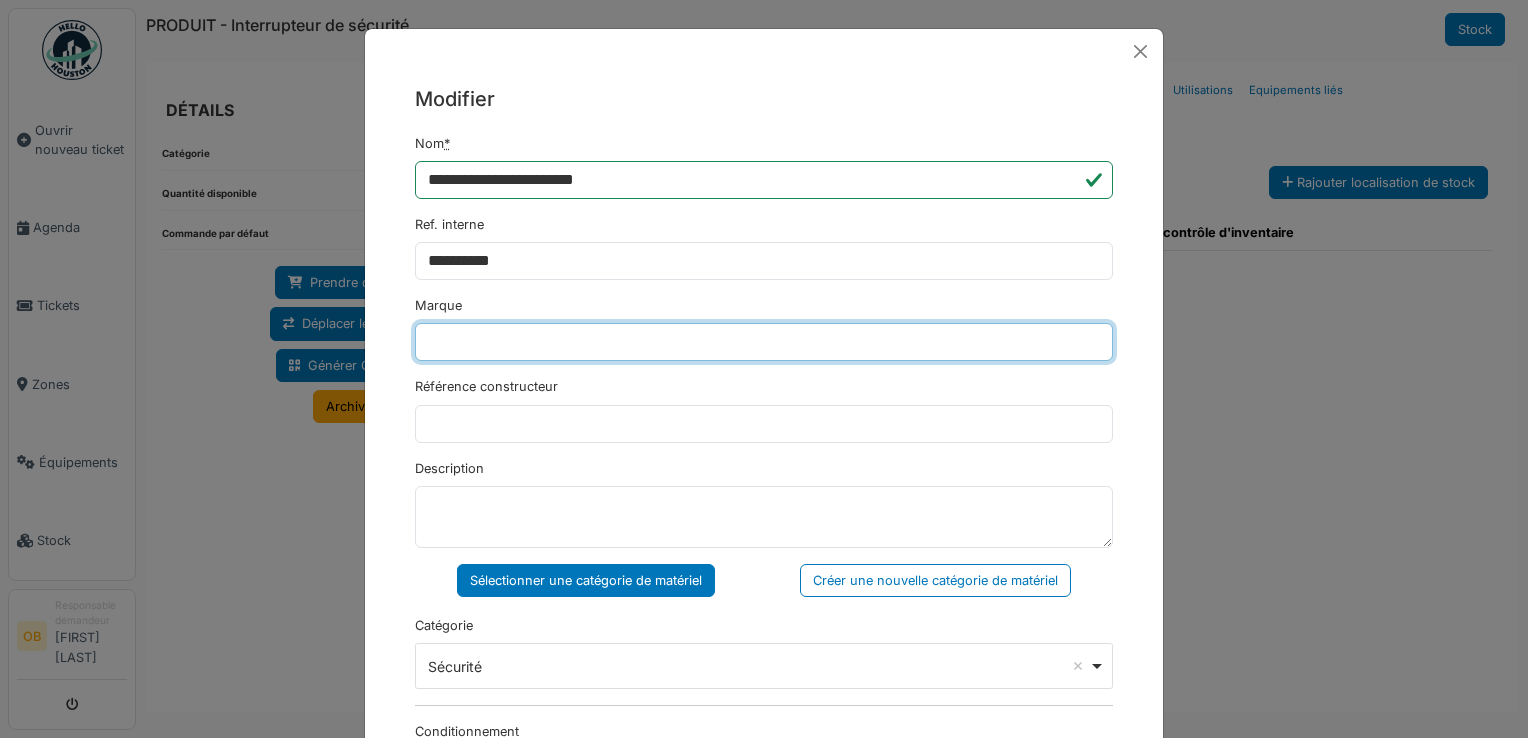type on "*******" 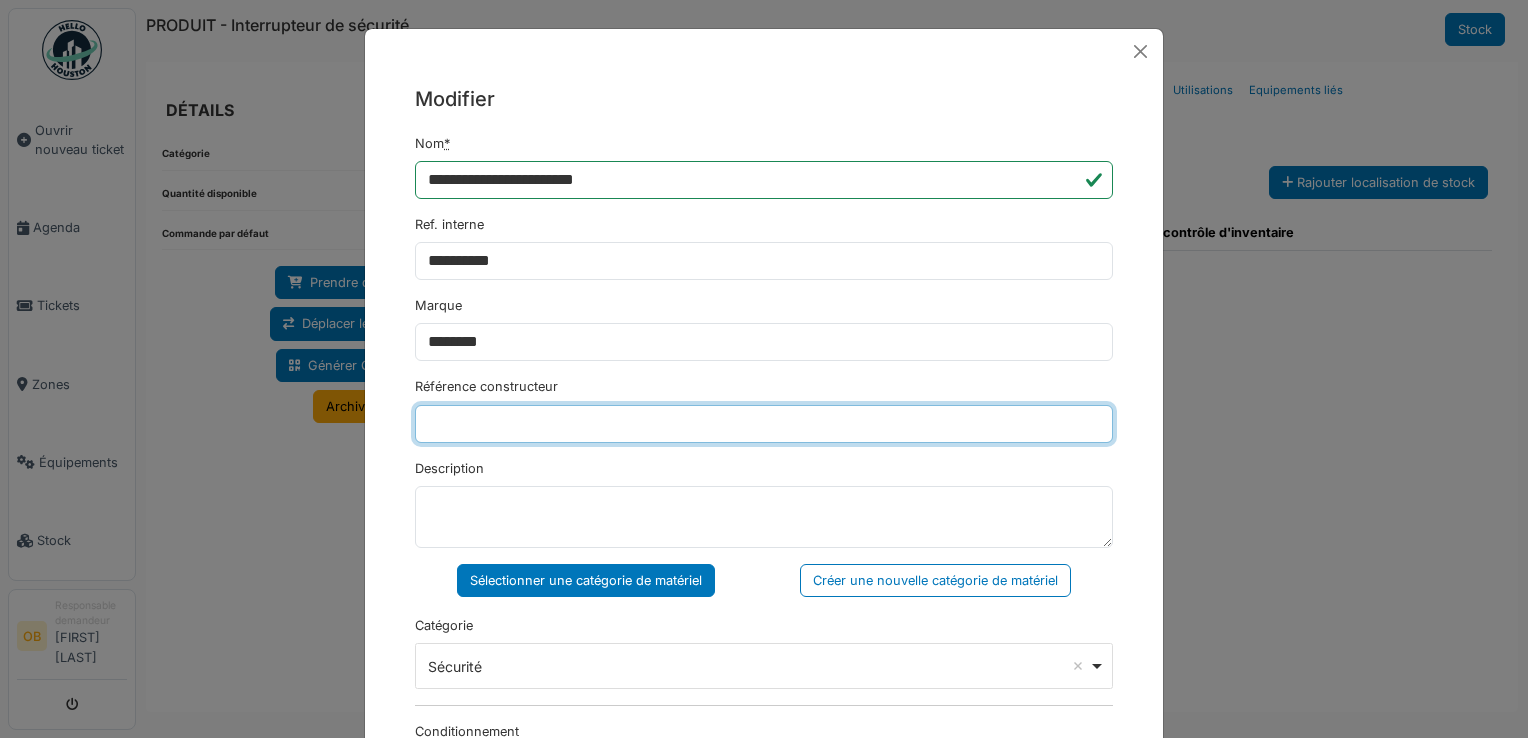 type on "******" 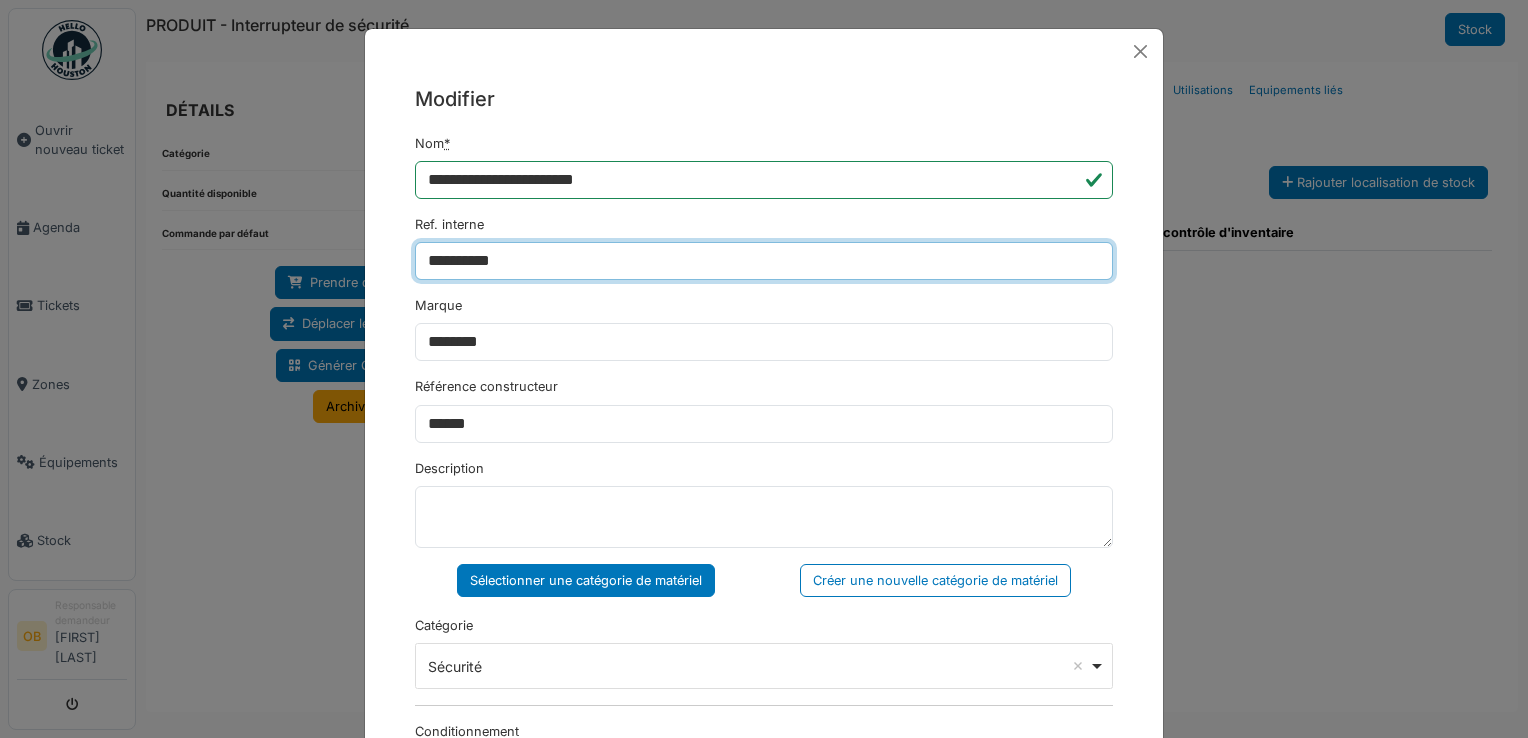 type on "**********" 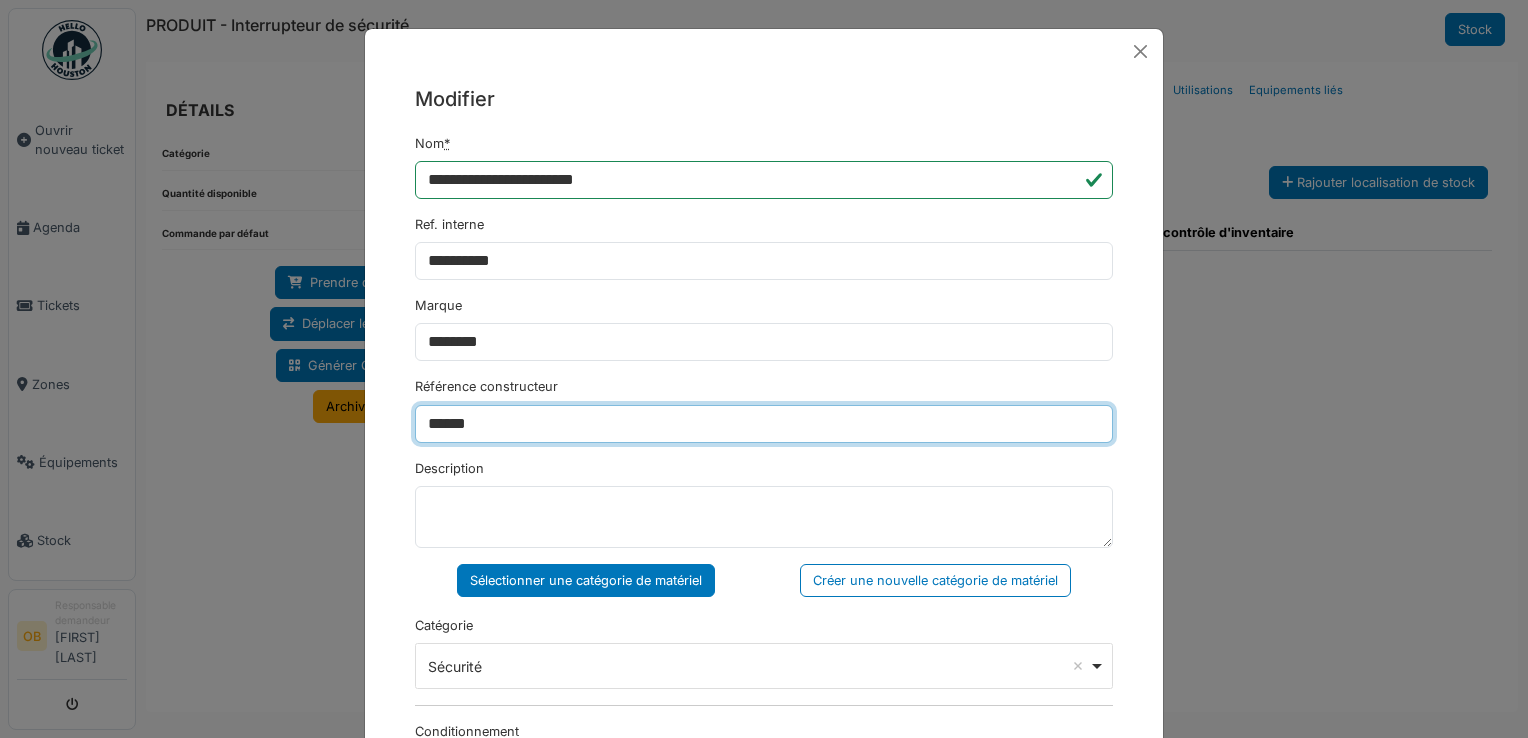drag, startPoint x: 548, startPoint y: 432, endPoint x: 322, endPoint y: 454, distance: 227.06827 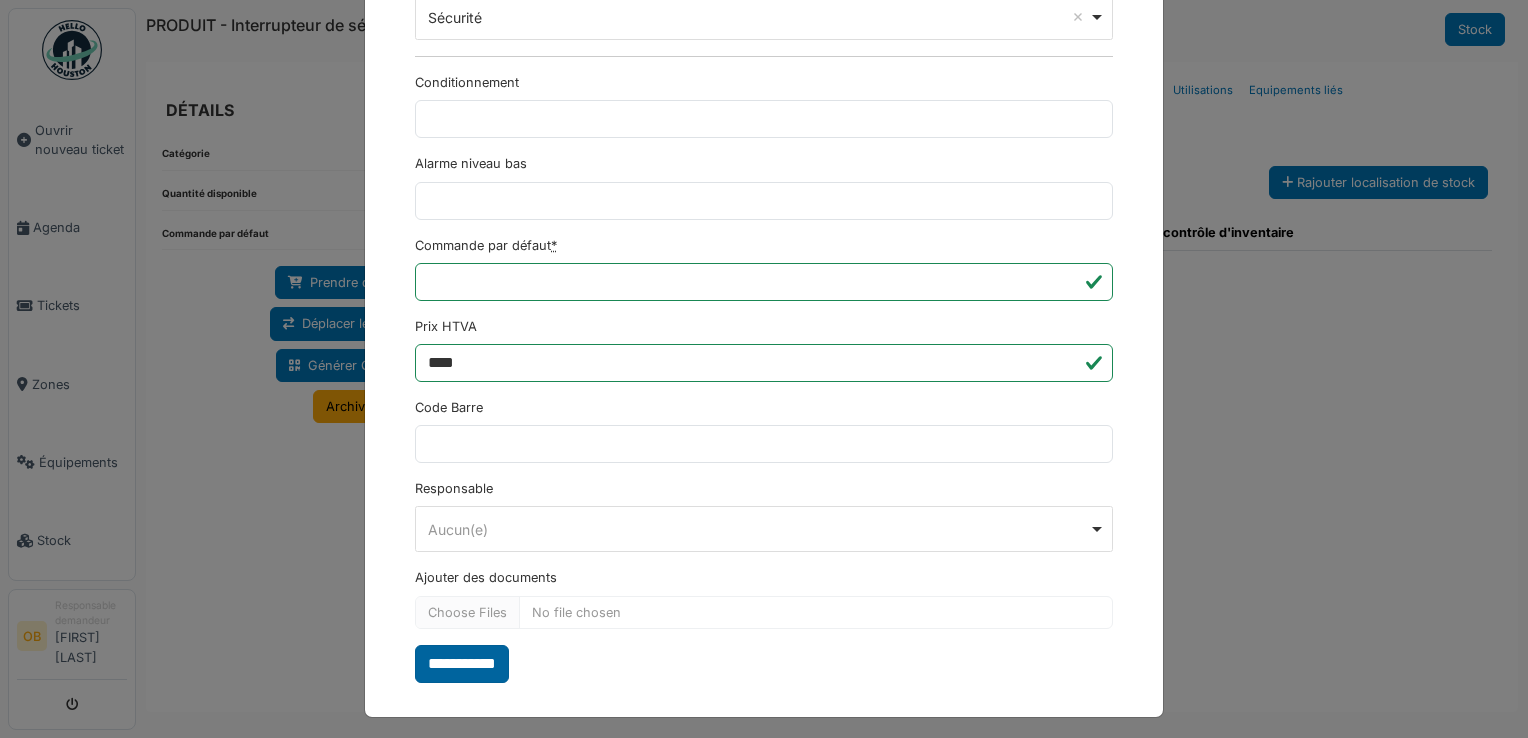 scroll, scrollTop: 650, scrollLeft: 0, axis: vertical 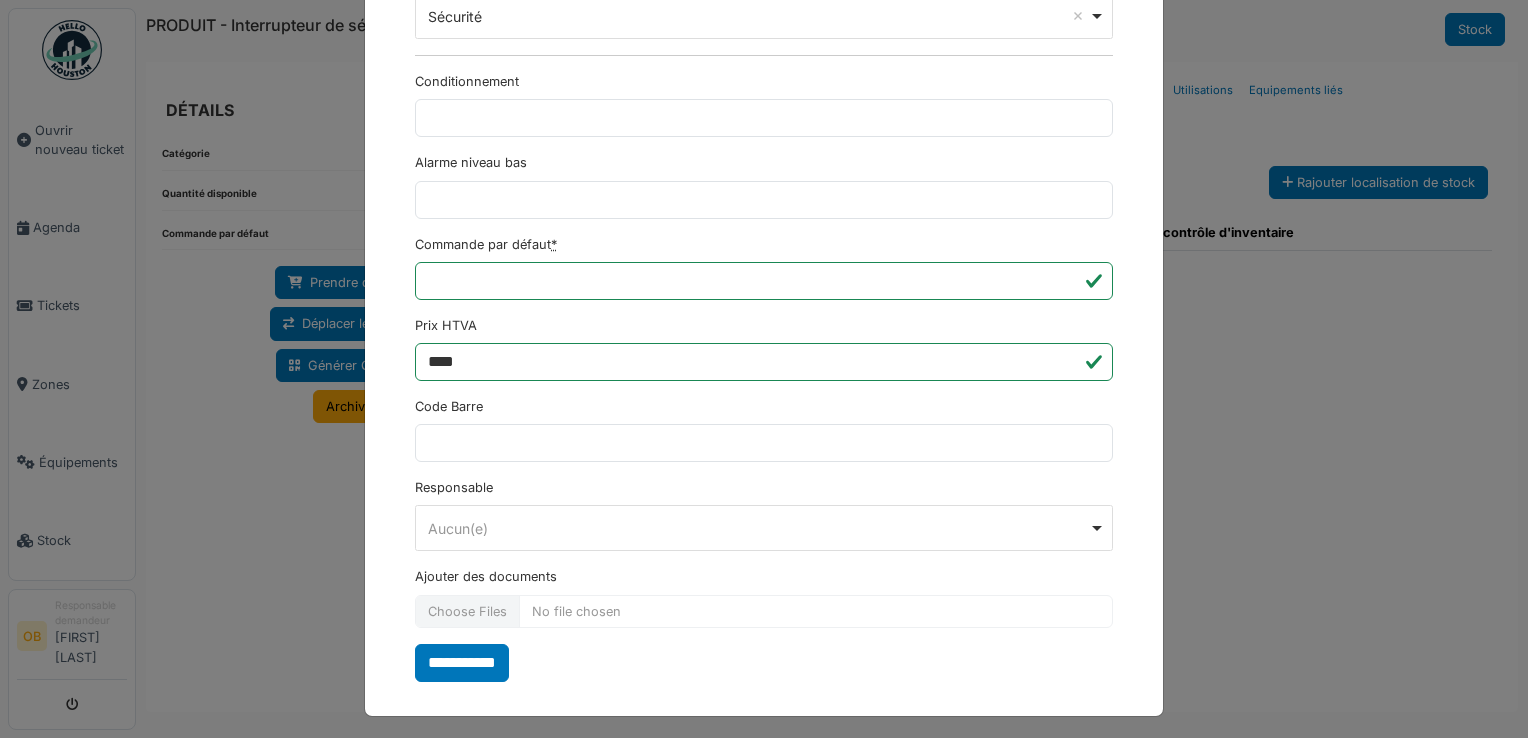 type on "******" 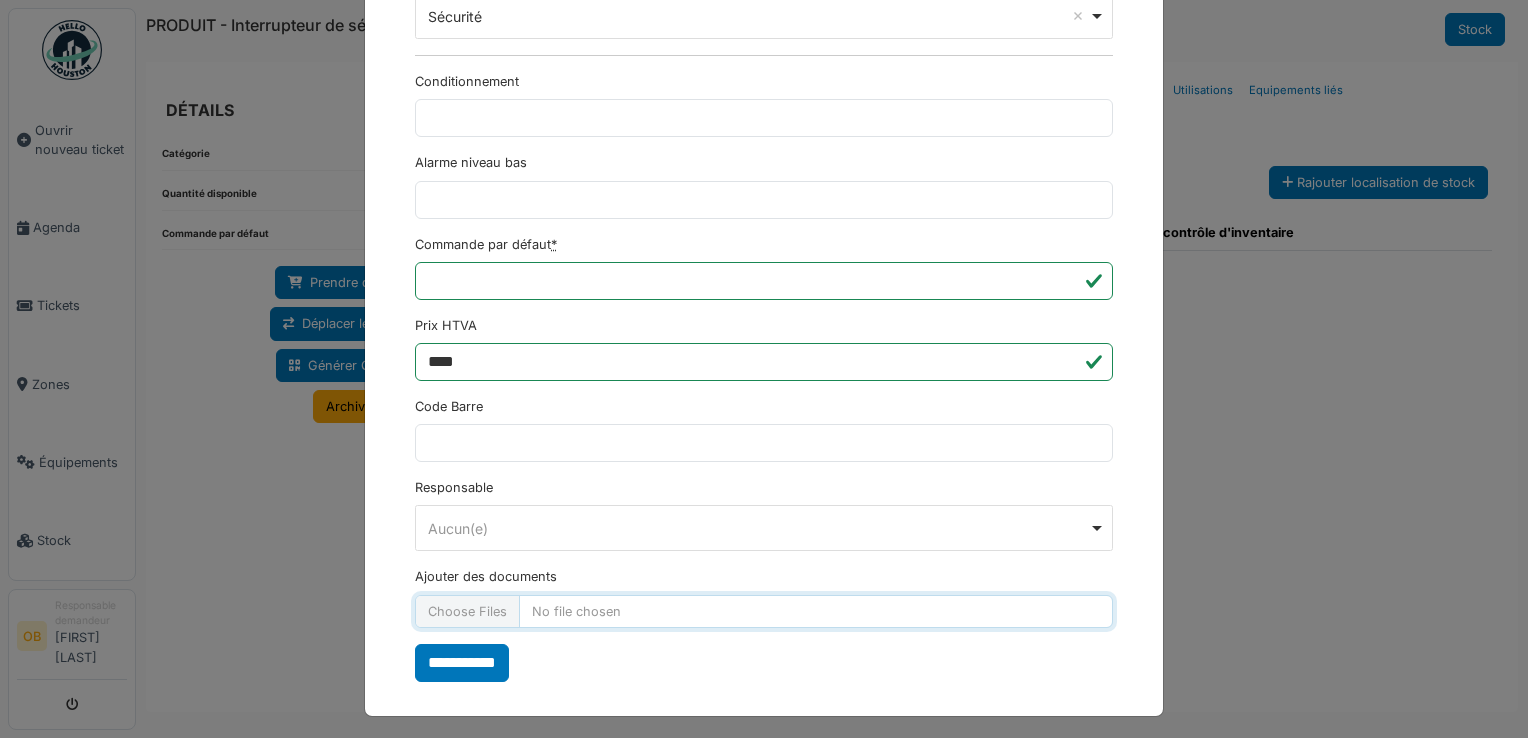 click on "Ajouter des documents" at bounding box center [764, 611] 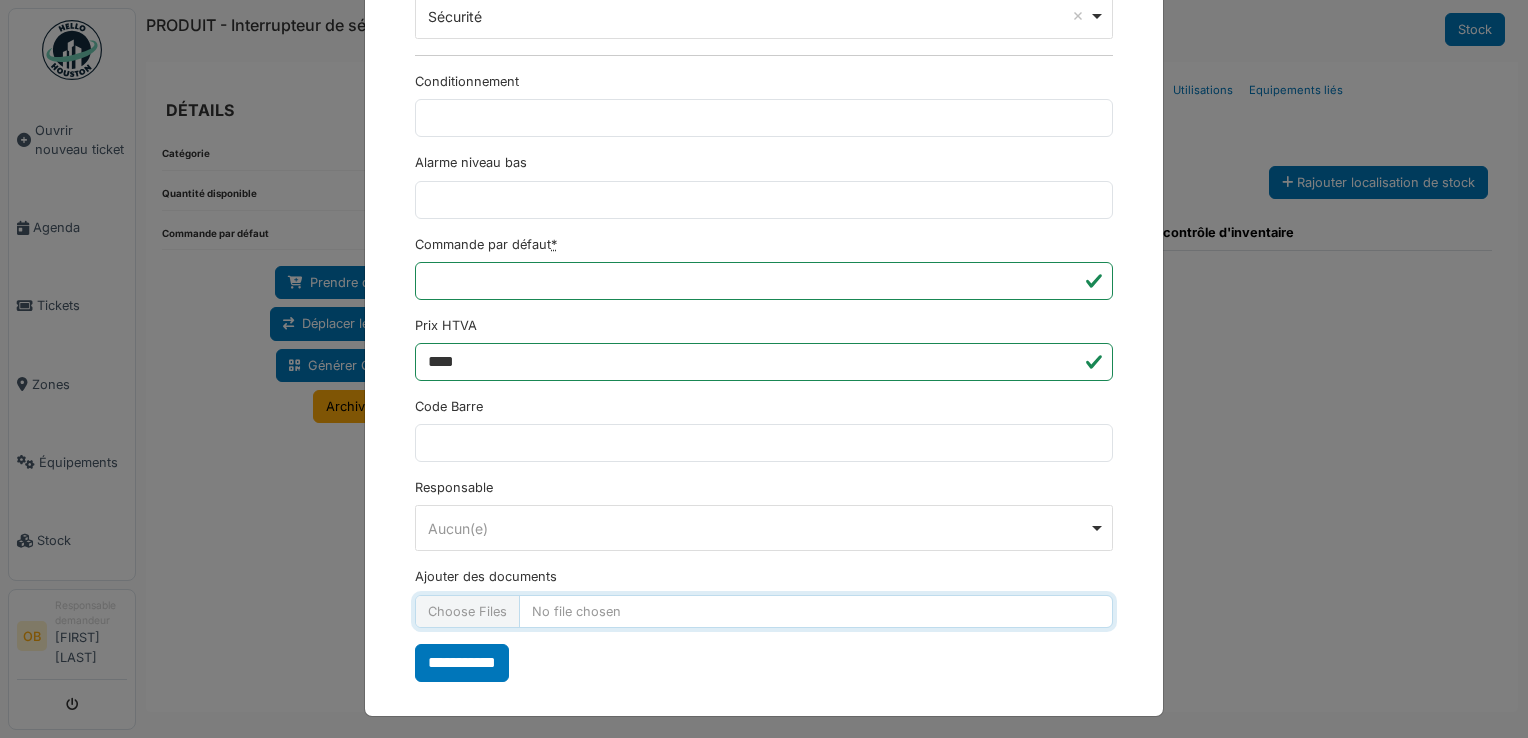 type on "**********" 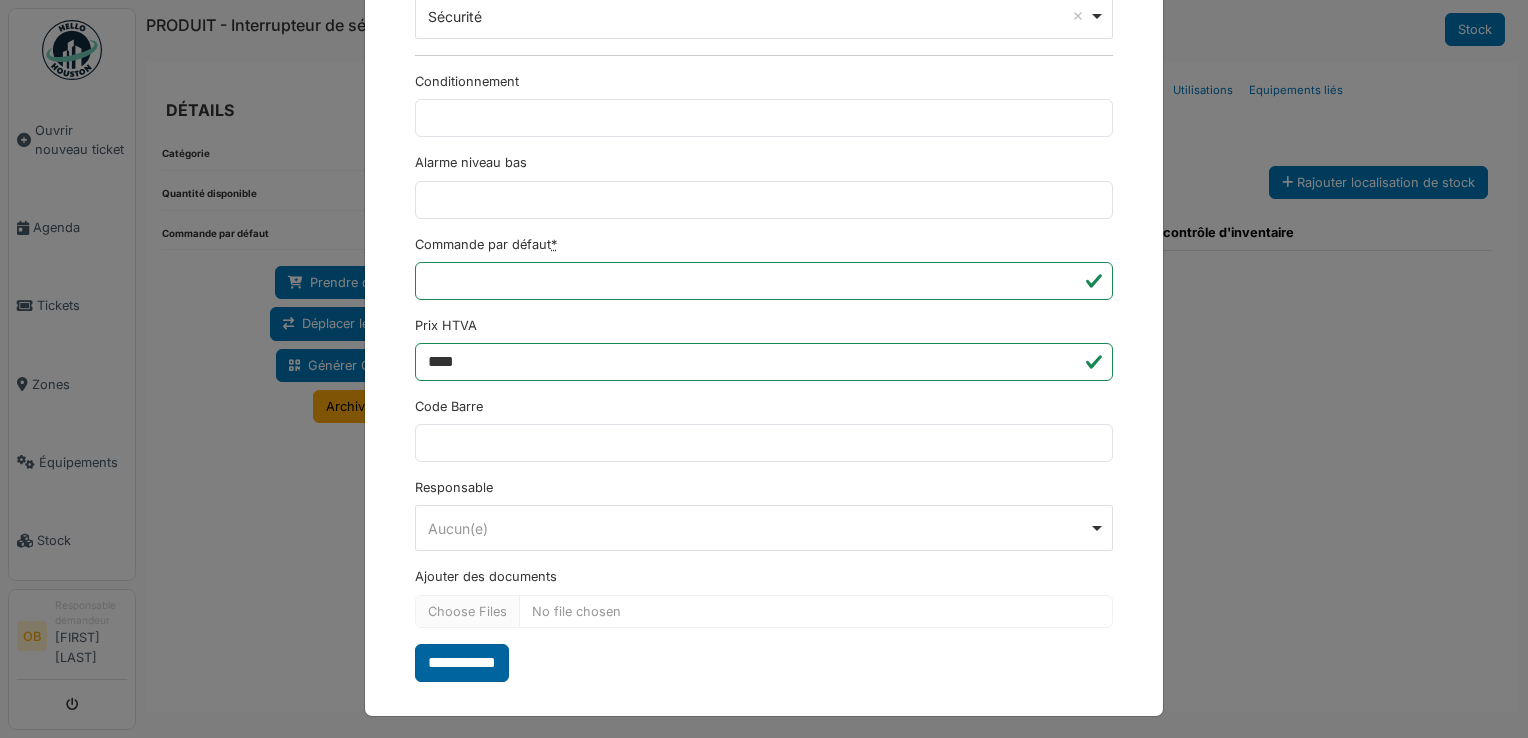 click on "**********" at bounding box center [462, 663] 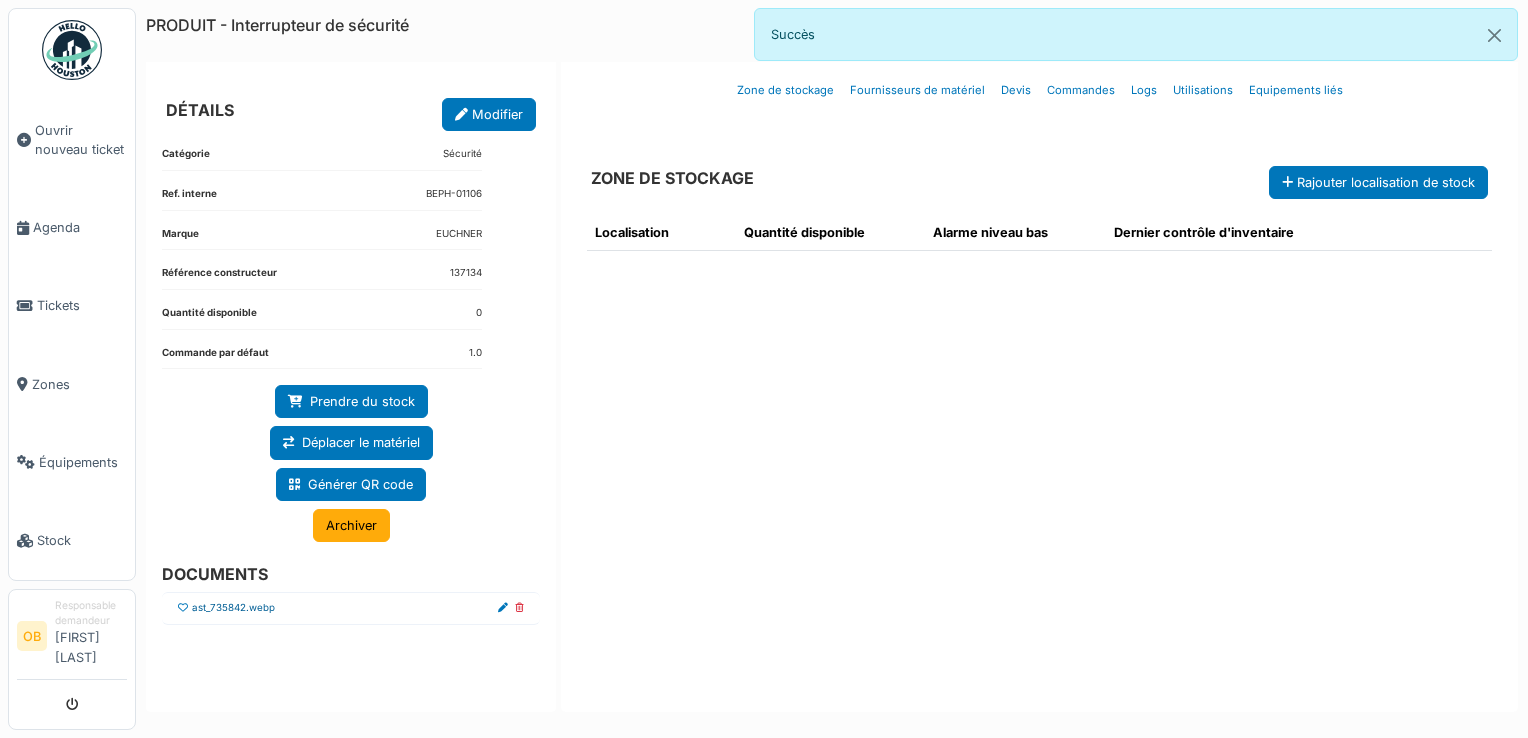 click on "ast_735842.webp" at bounding box center [226, 608] 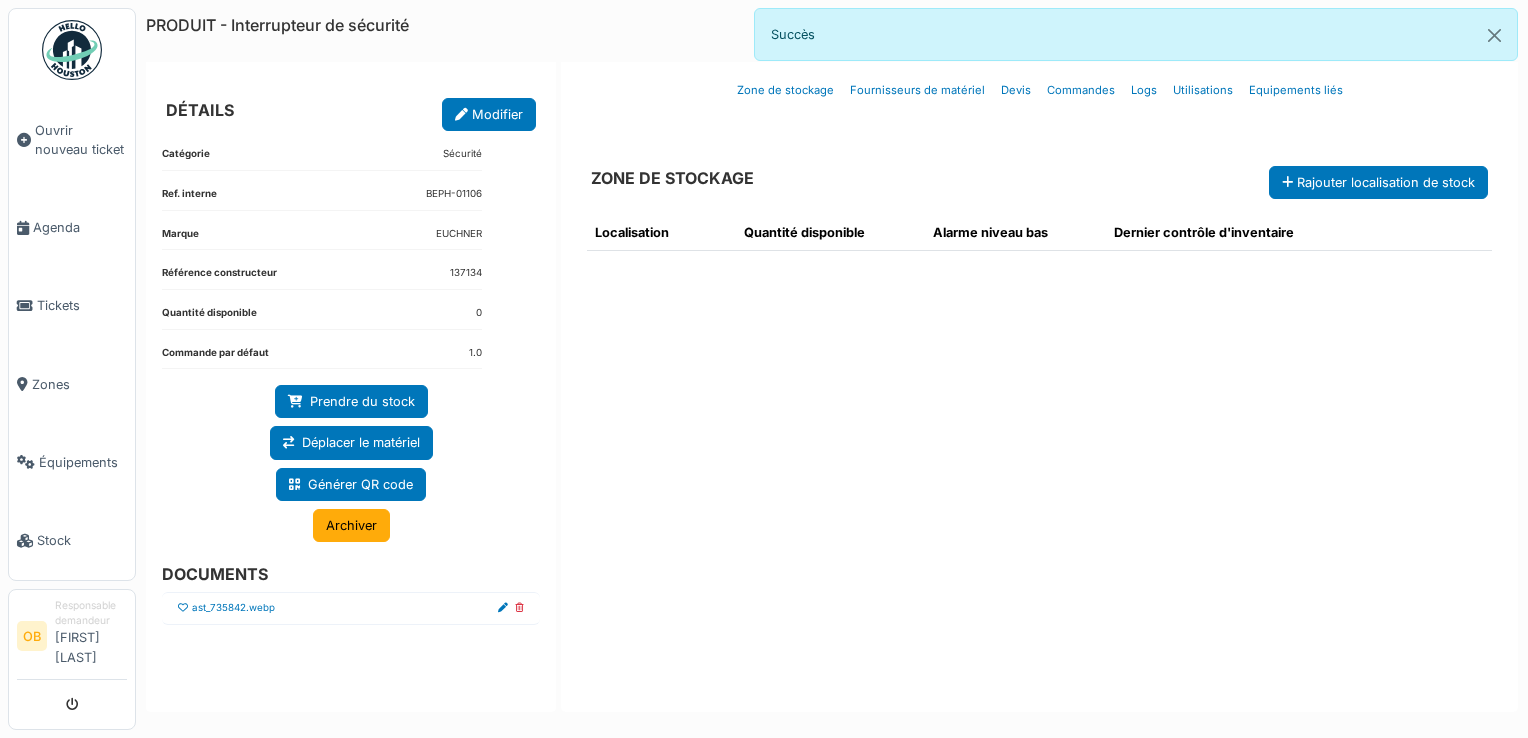 click at bounding box center [183, 608] 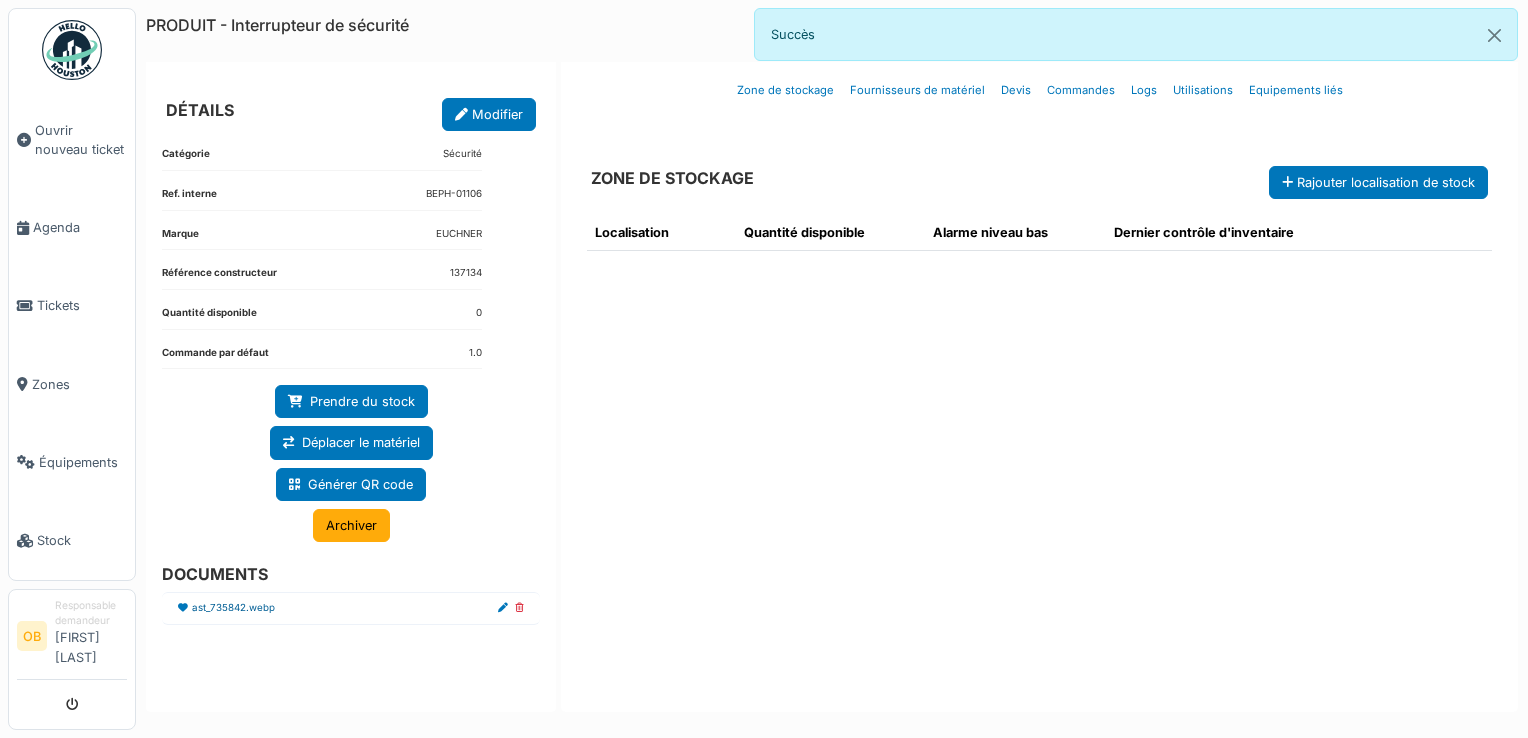 click on "ast_735842.webp" at bounding box center (233, 608) 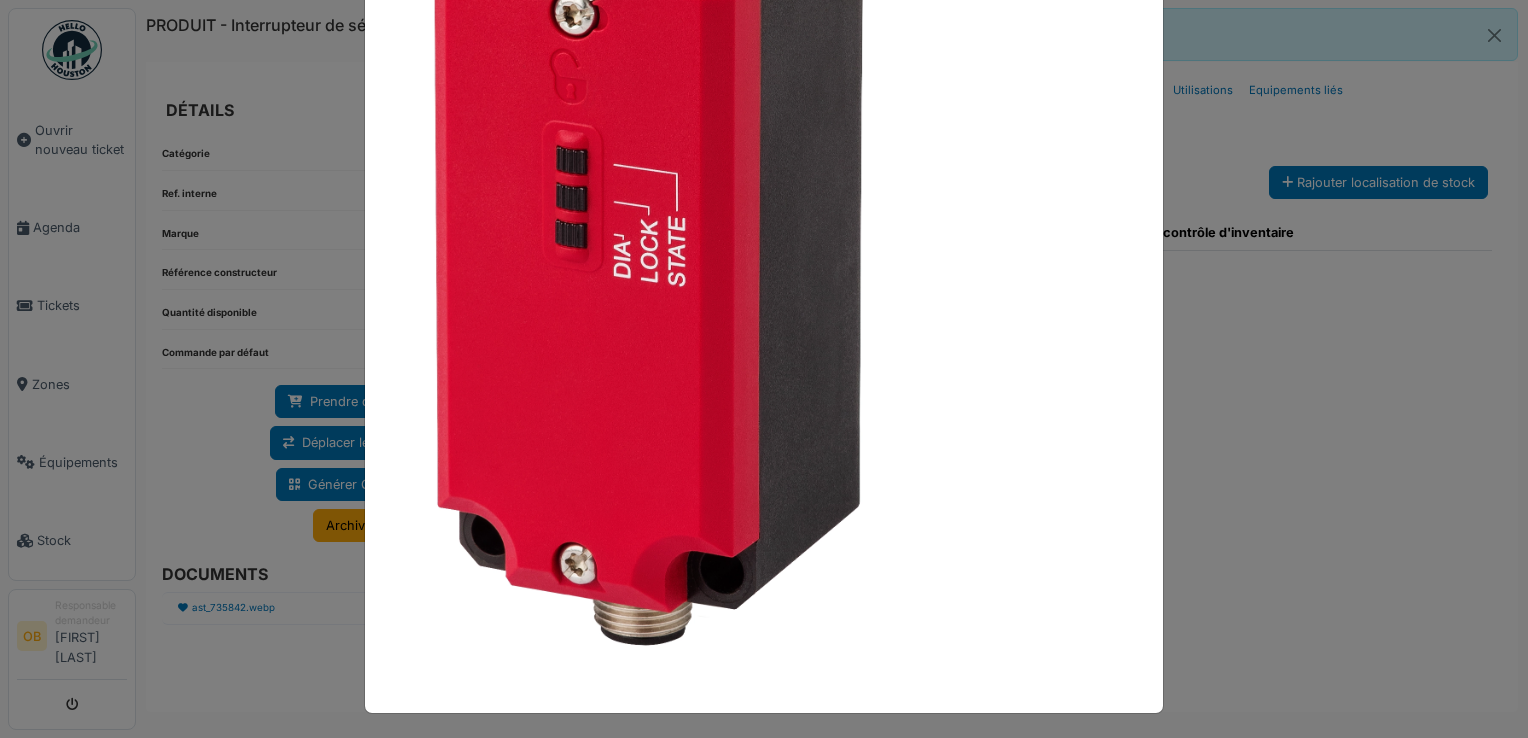 scroll, scrollTop: 1144, scrollLeft: 0, axis: vertical 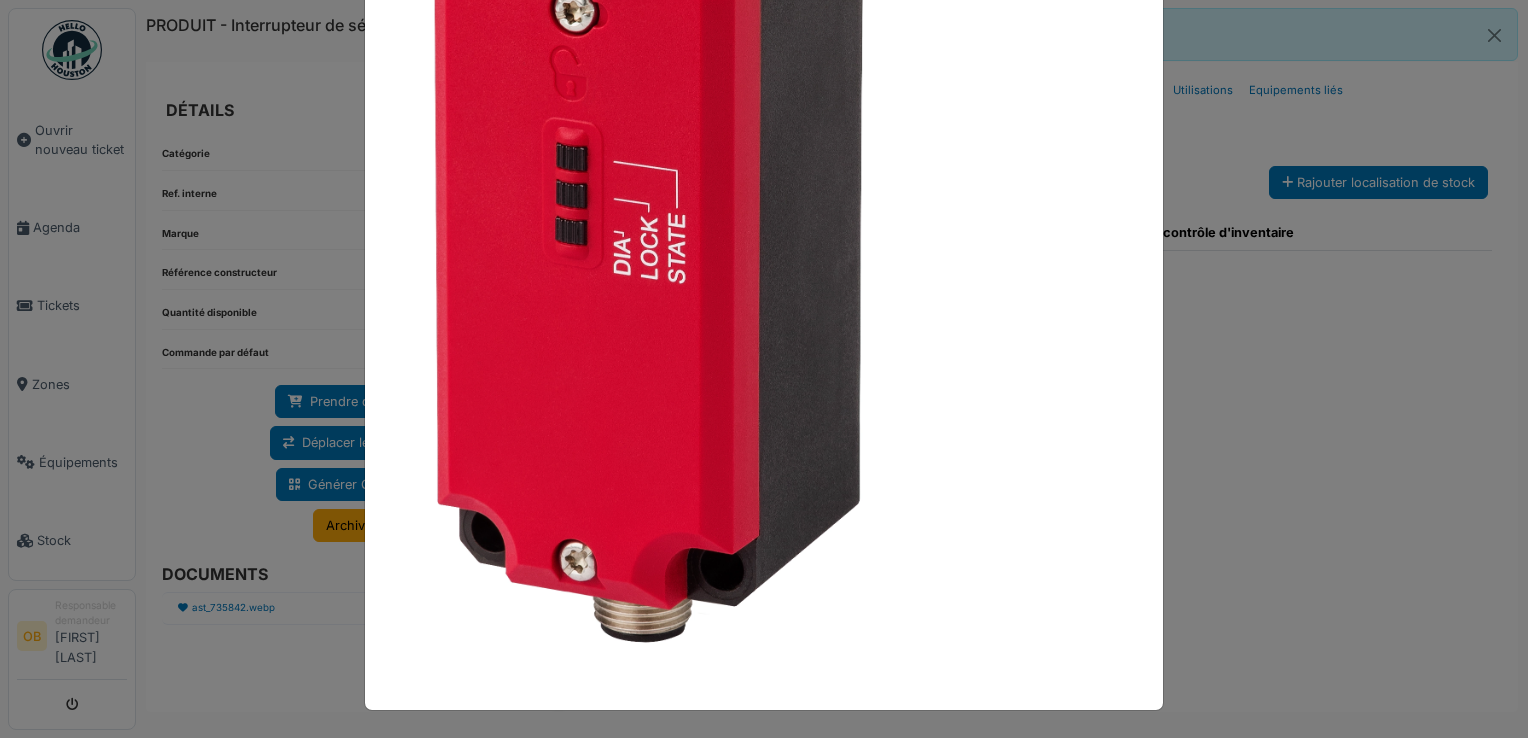 click at bounding box center (764, 369) 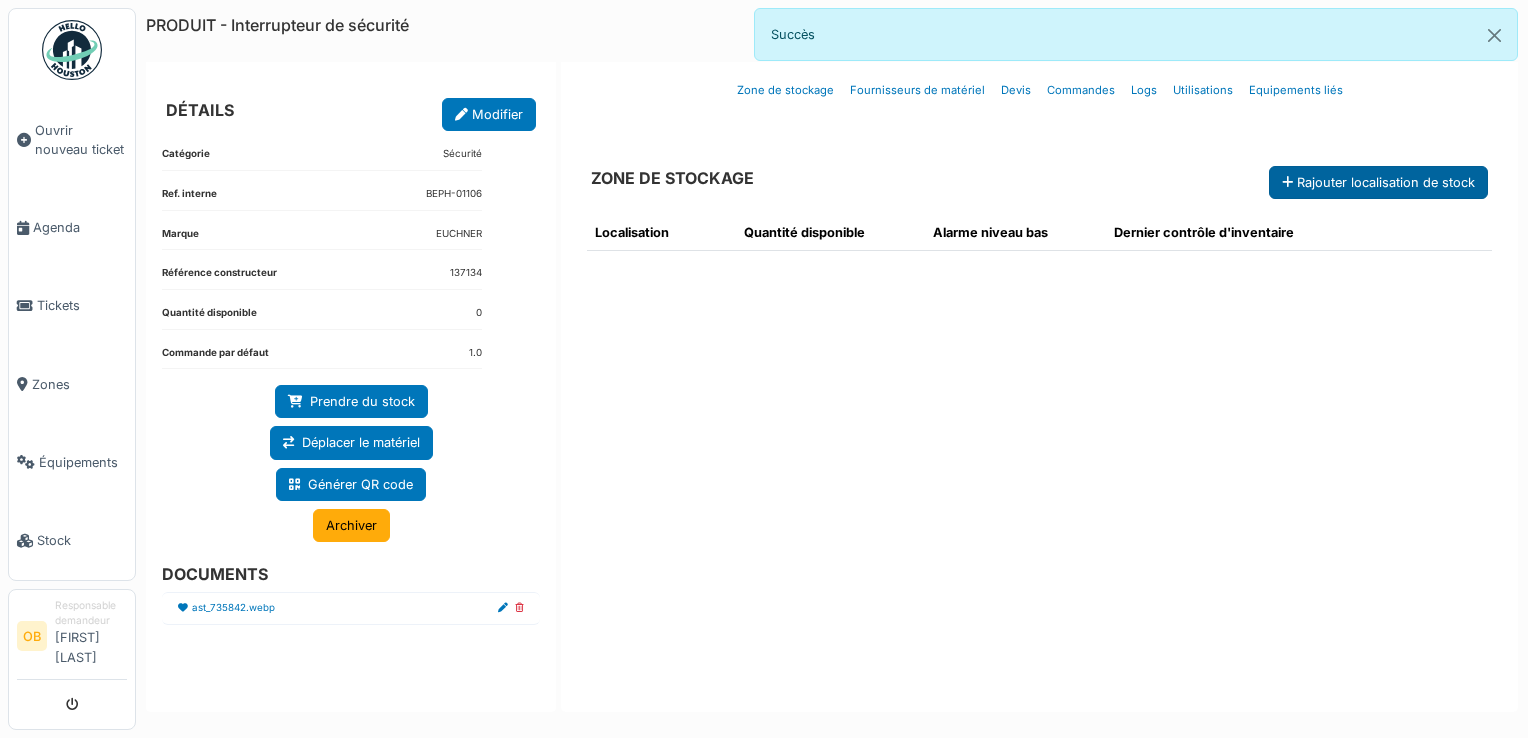 click on "Rajouter localisation de stock" at bounding box center (1378, 182) 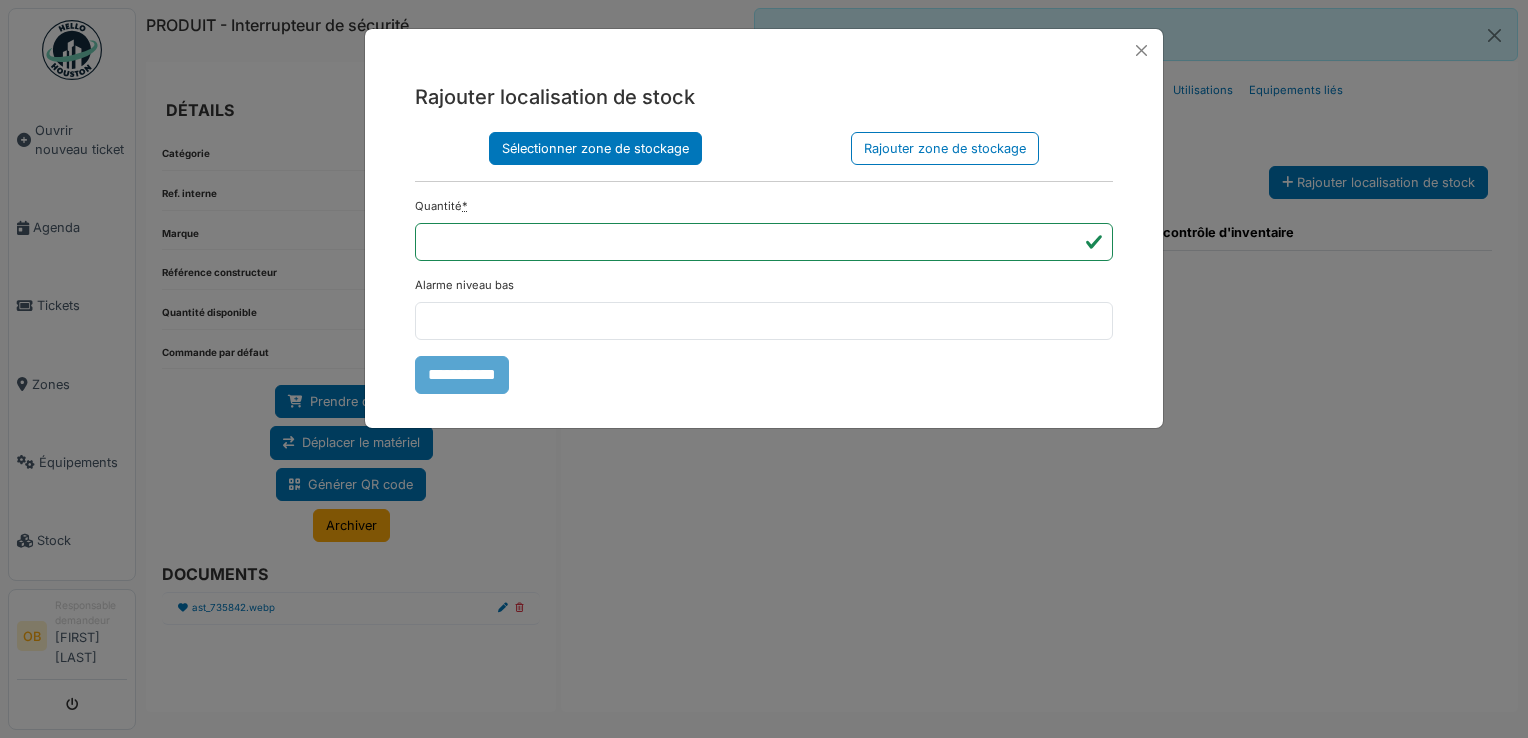 click on "Sélectionner zone de stockage" at bounding box center [595, 148] 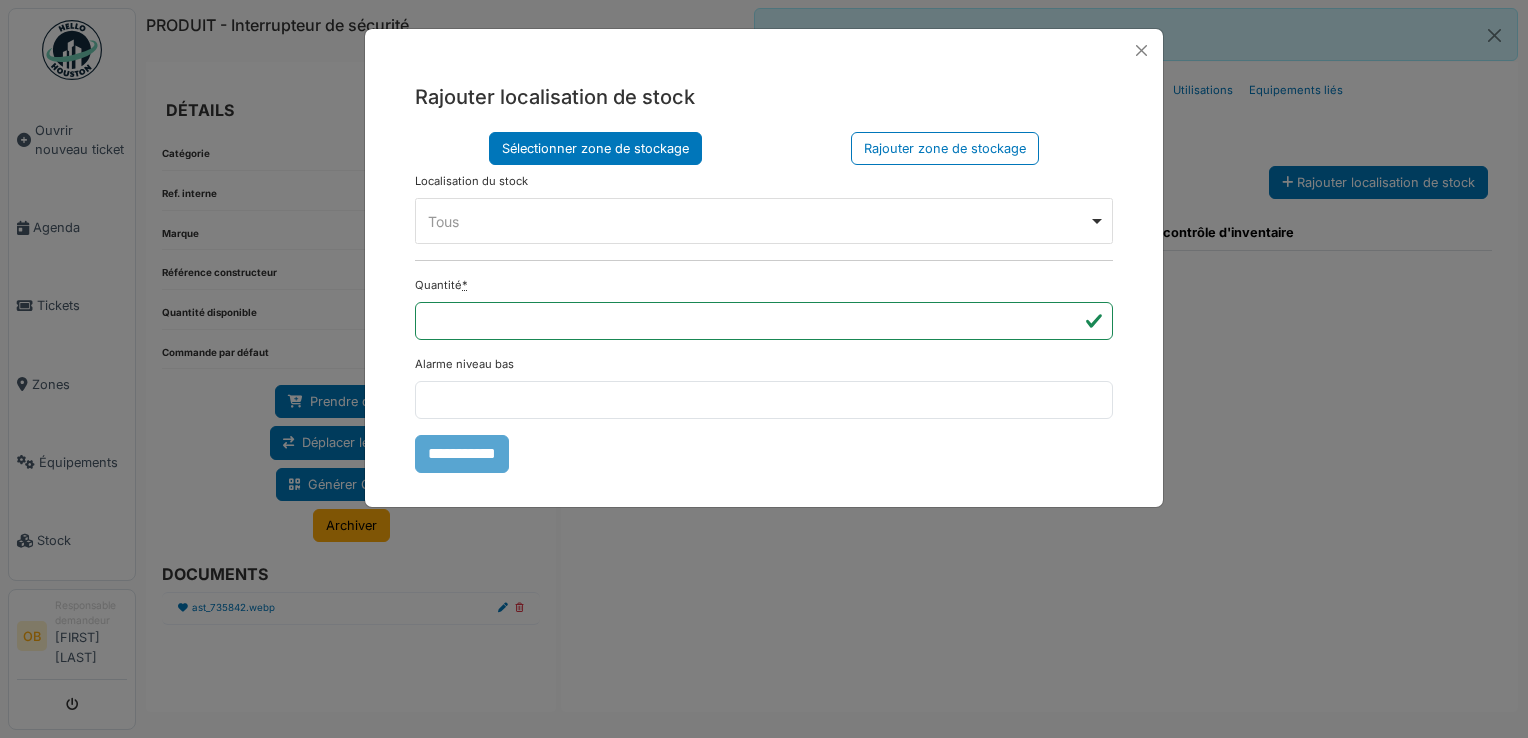 click on "Tous Remove item" at bounding box center [758, 221] 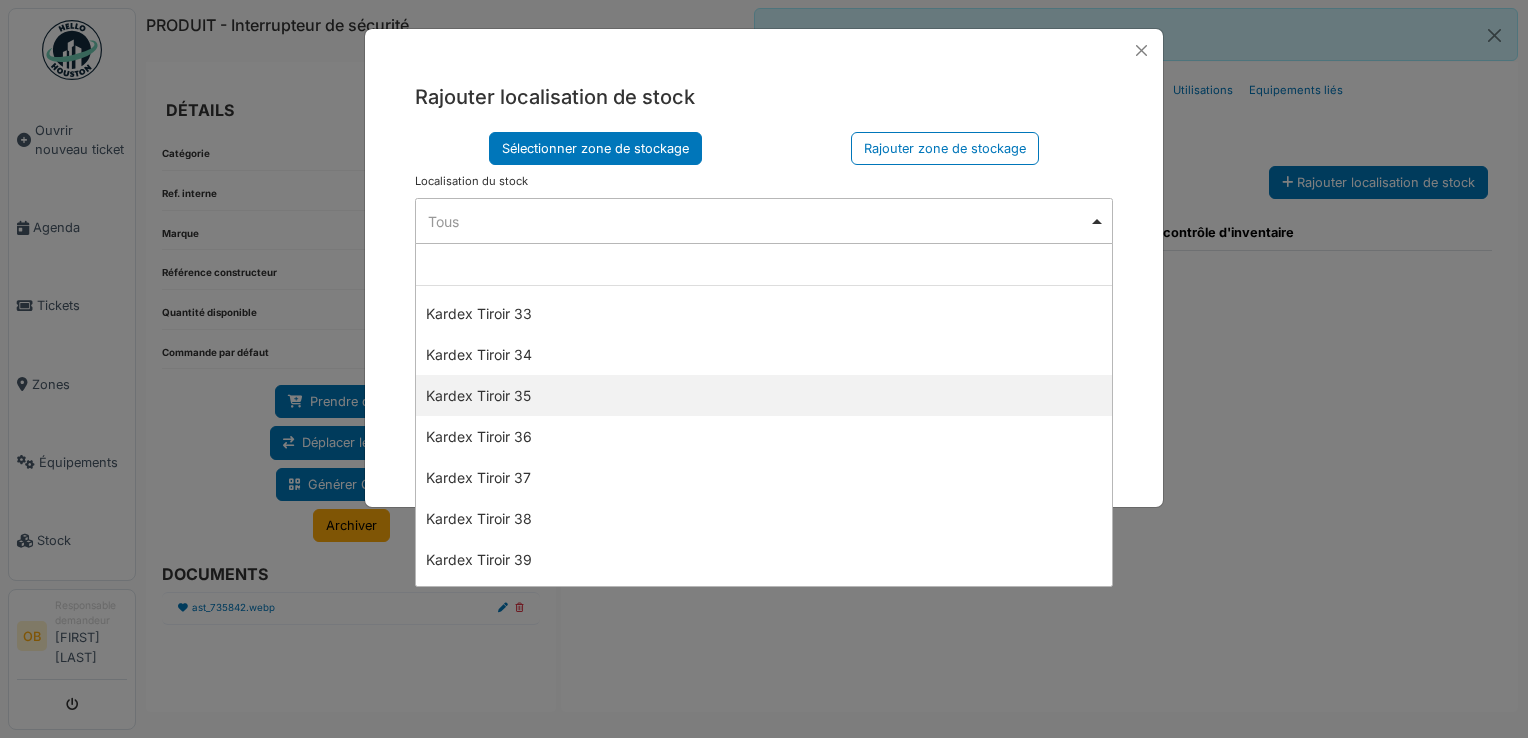 scroll, scrollTop: 1466, scrollLeft: 0, axis: vertical 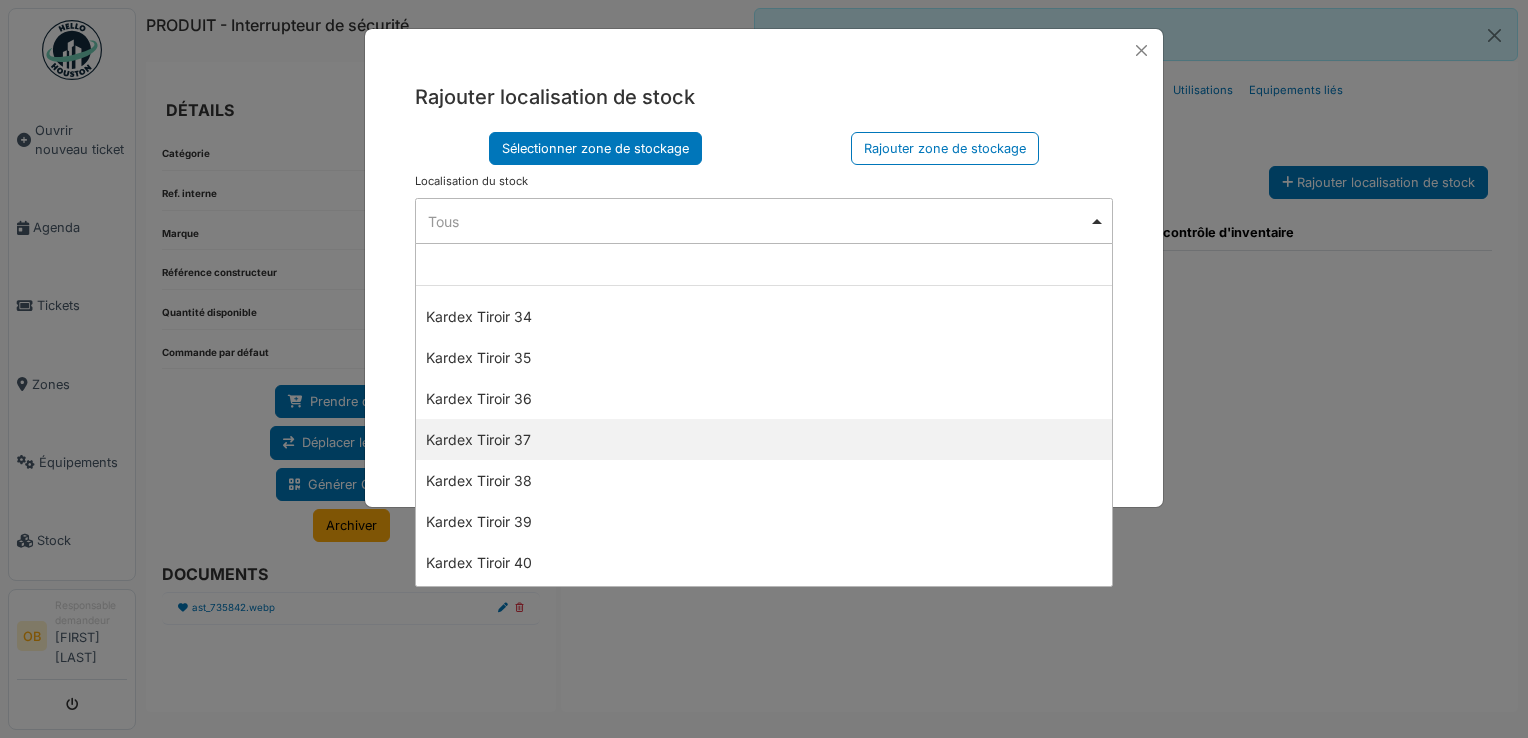select on "****" 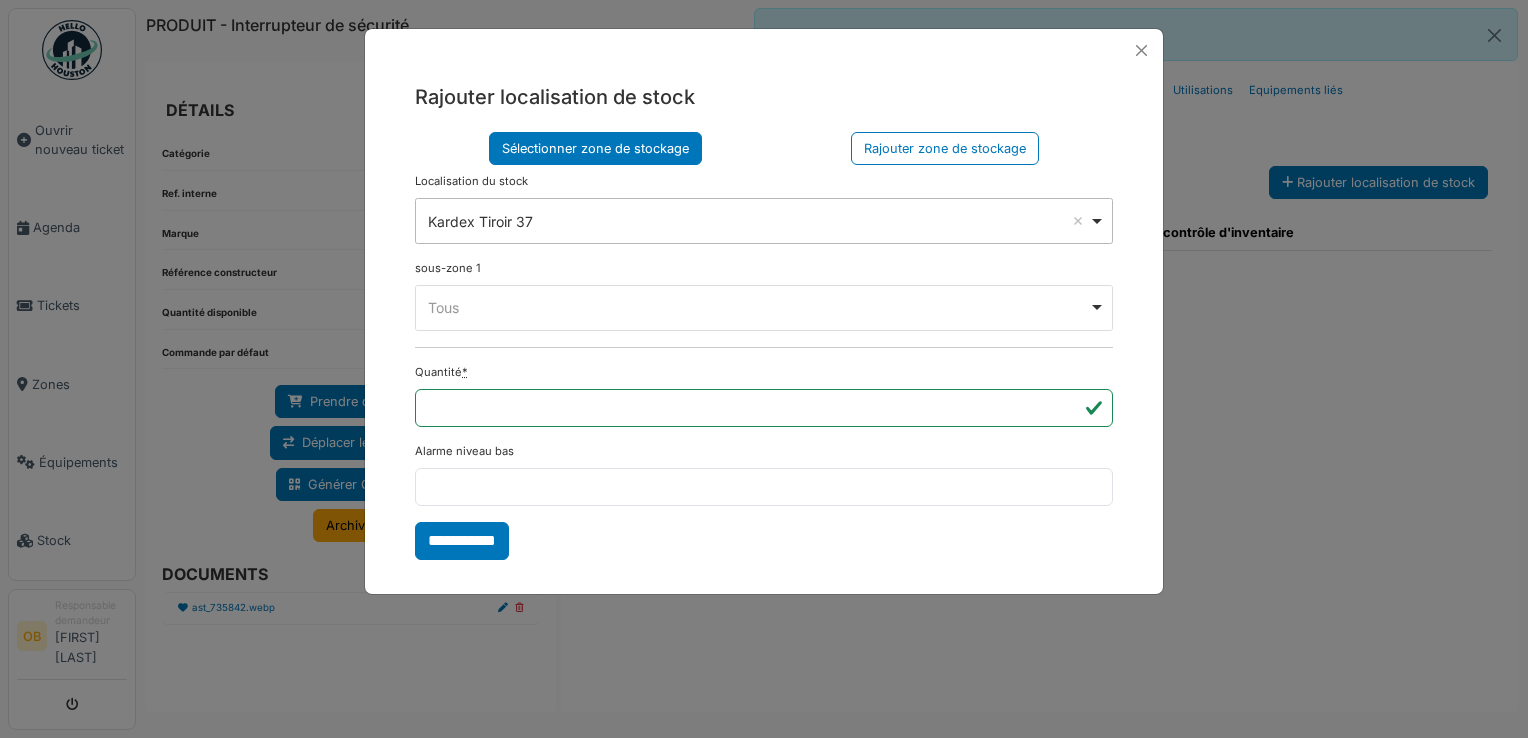 click on "Tous Remove item" at bounding box center [758, 307] 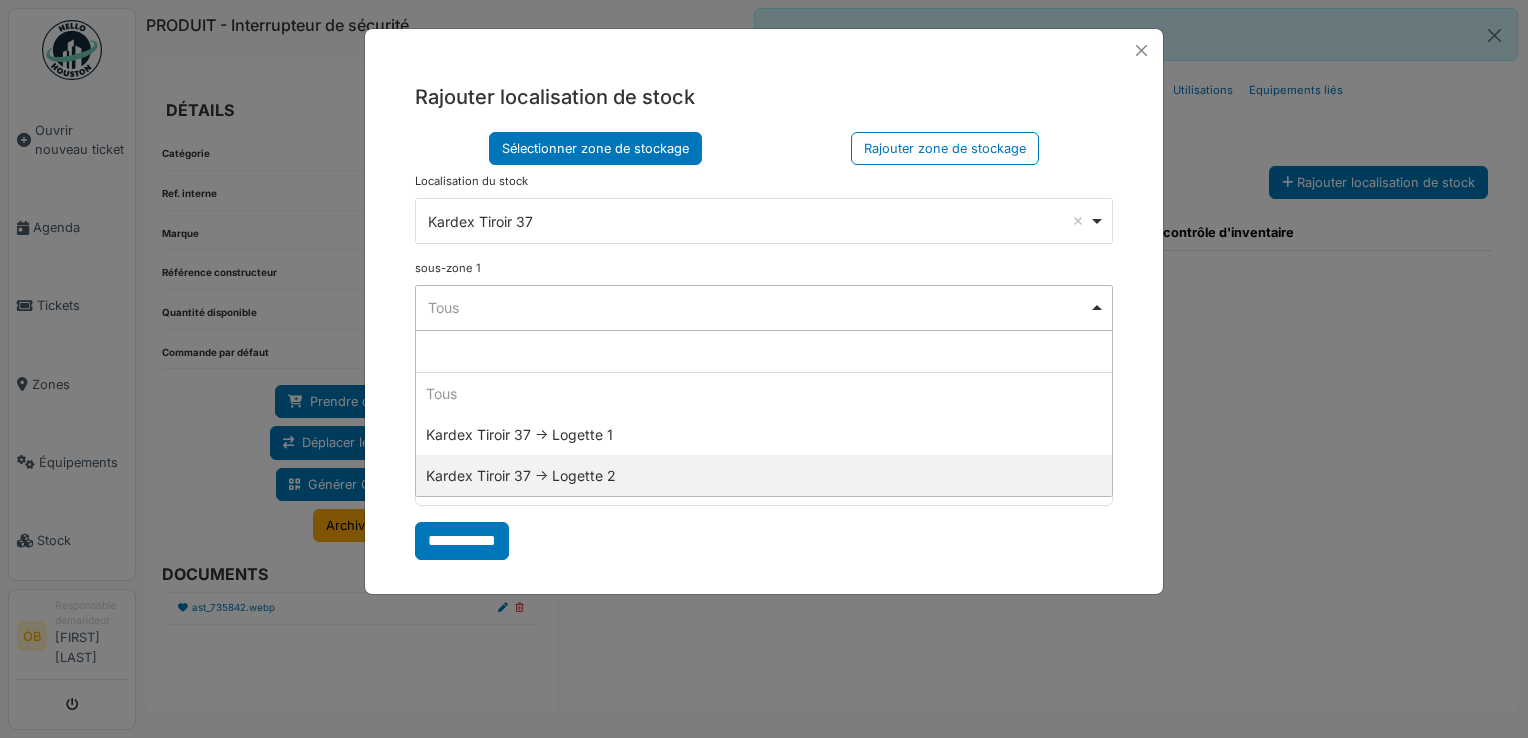 select on "*****" 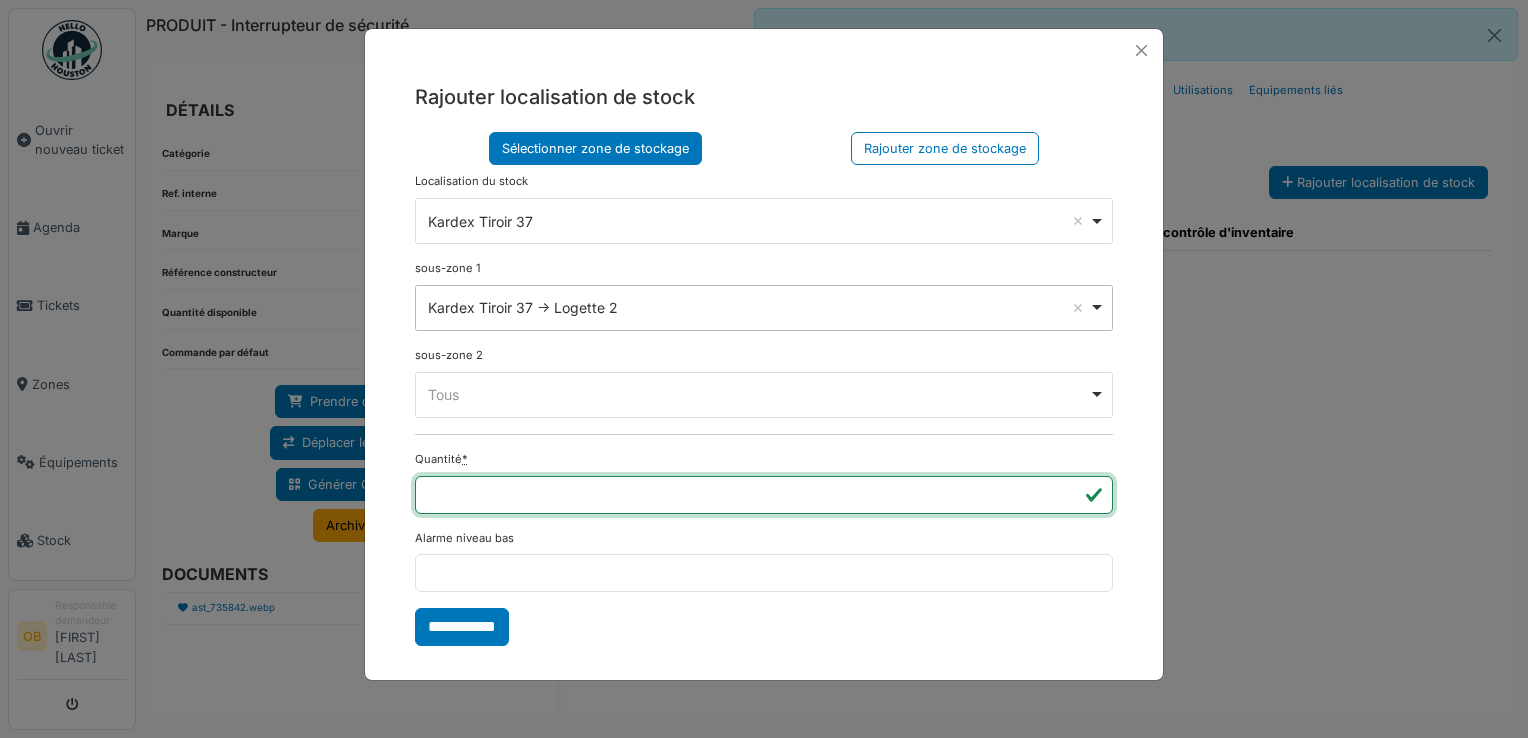click on "***" at bounding box center (764, 495) 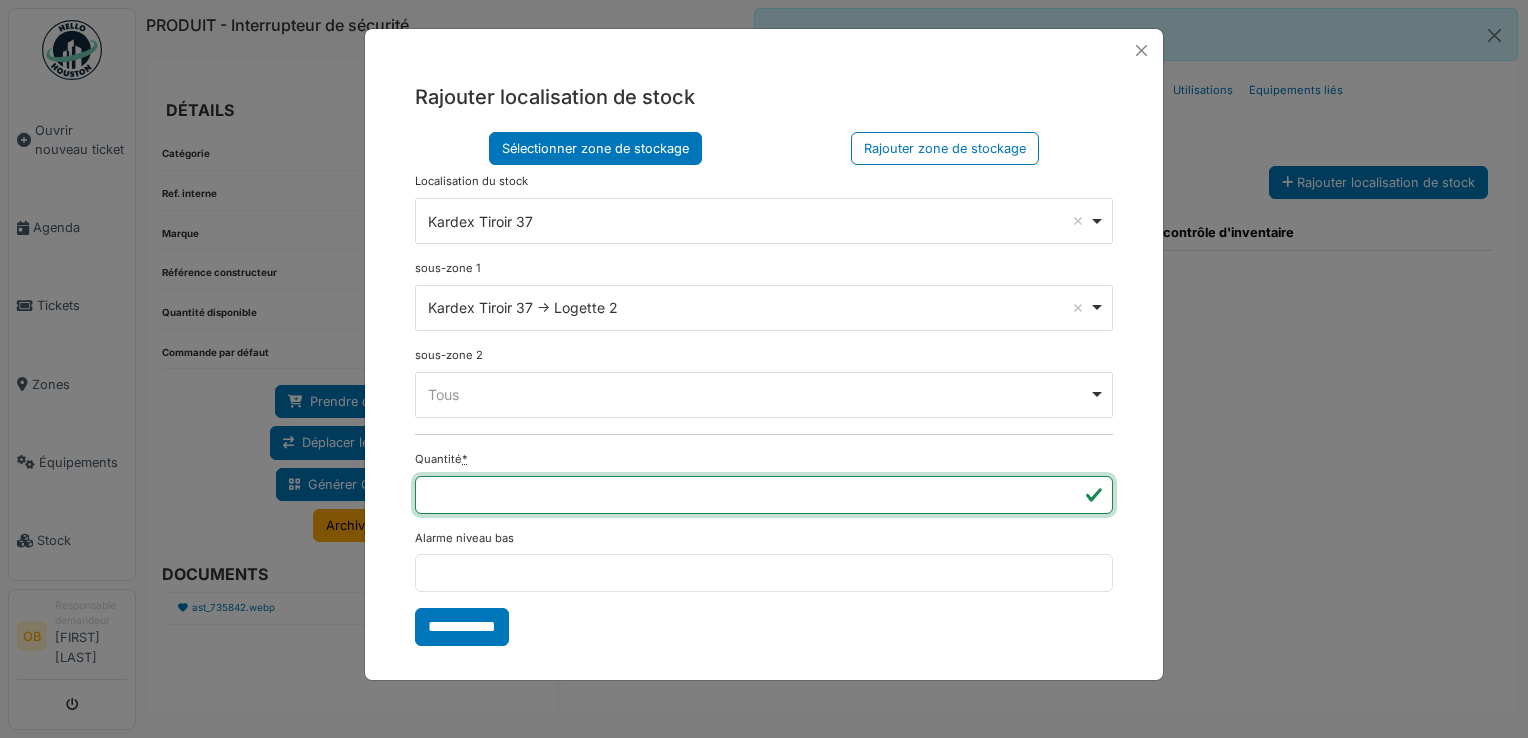 type on "*" 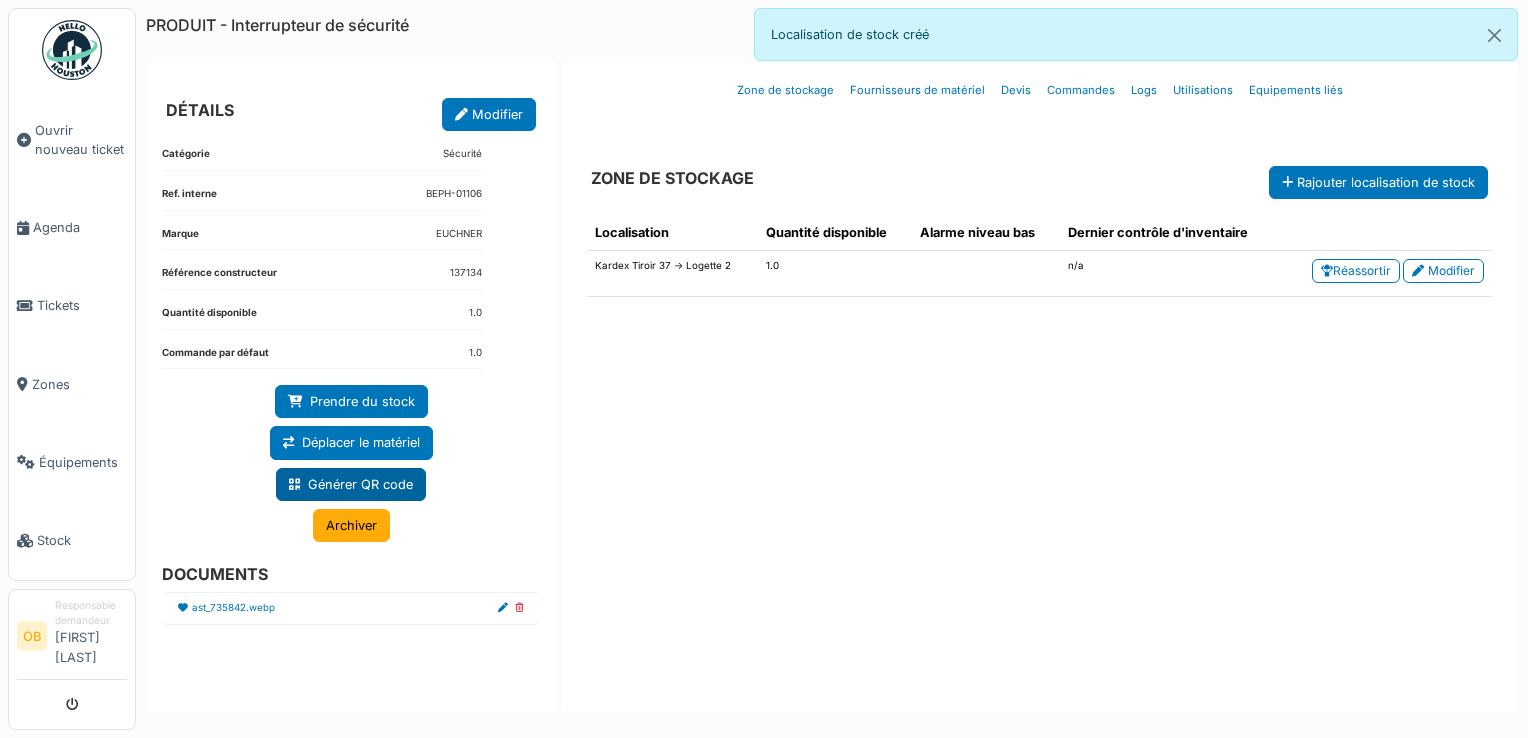 click on "Générer QR code" at bounding box center [351, 484] 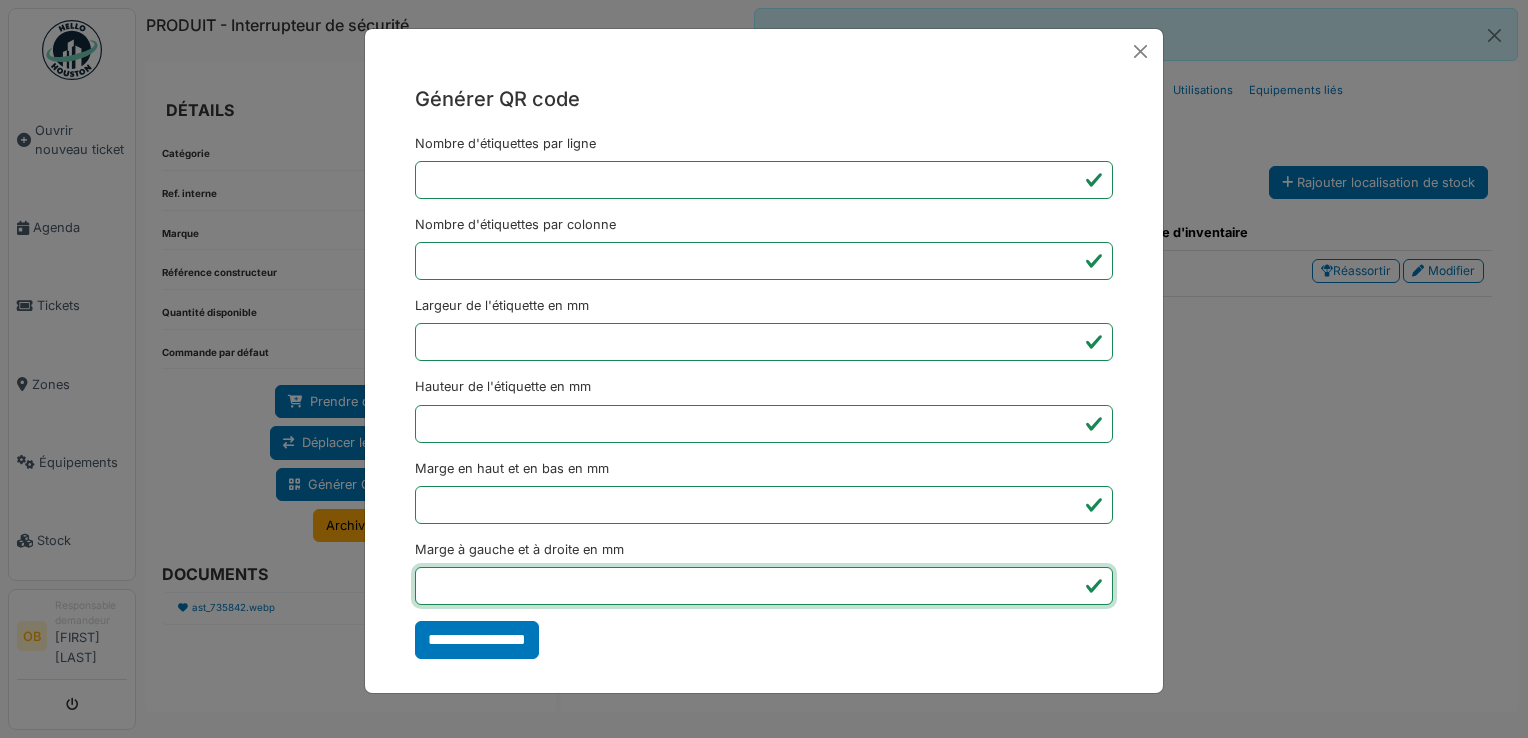 click on "*" at bounding box center (764, 586) 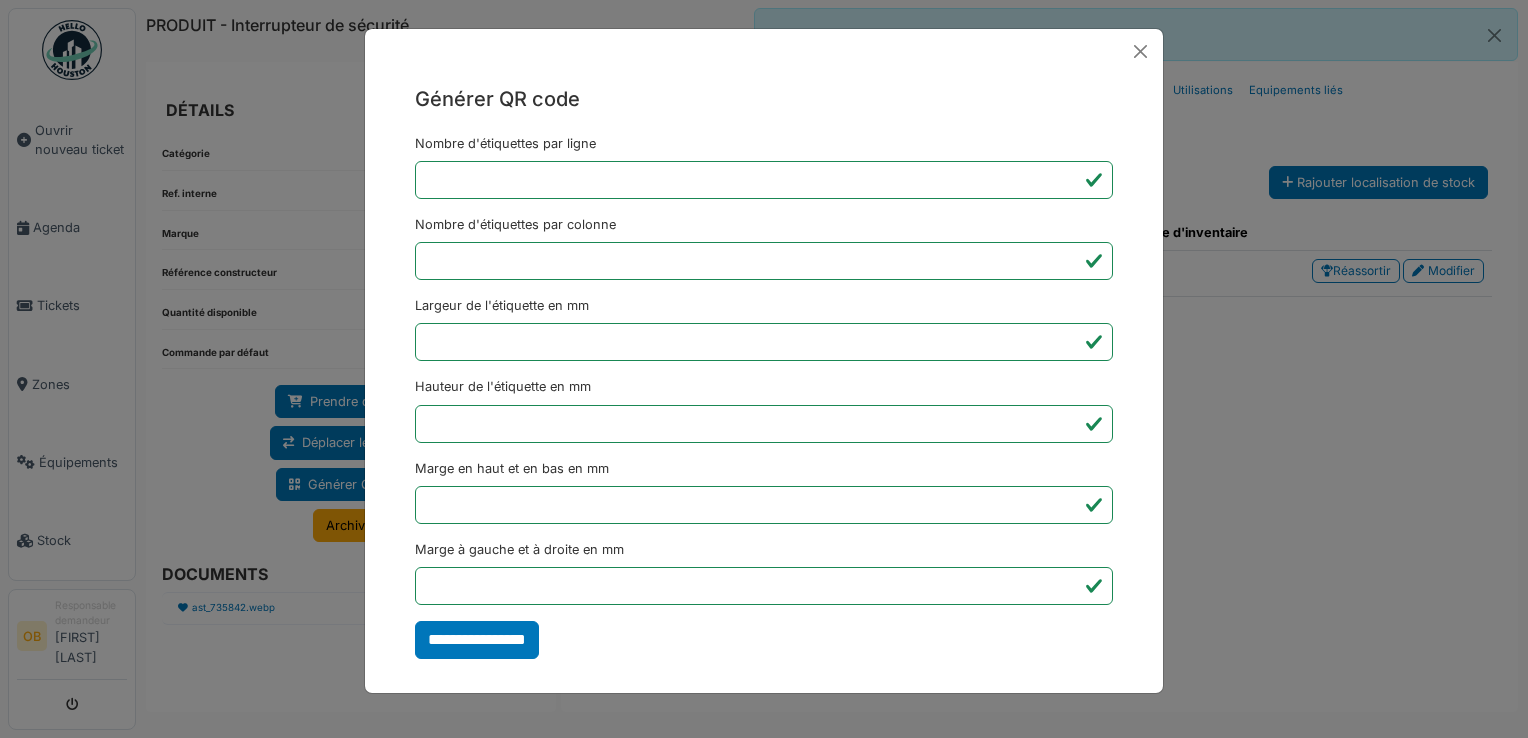 type on "*******" 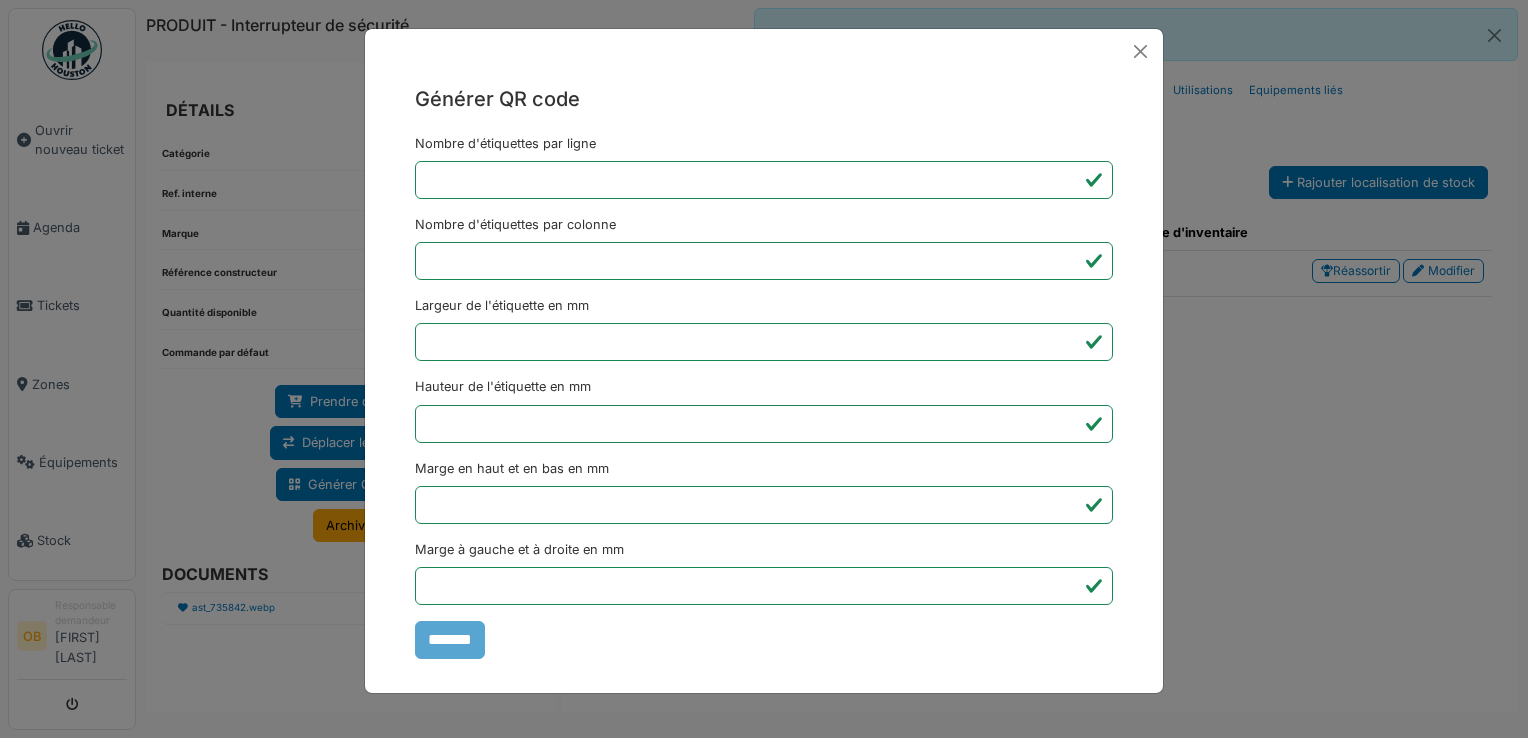 click on "Générer QR code
Nombre d'étiquettes par ligne
*
Nombre d'étiquettes par colonne
*
Largeur de l'étiquette en mm
**
Hauteur de l'étiquette en mm
**
Marge en haut et en bas en mm
*
Marge à gauche et à droite en mm
***
*******" at bounding box center (764, 369) 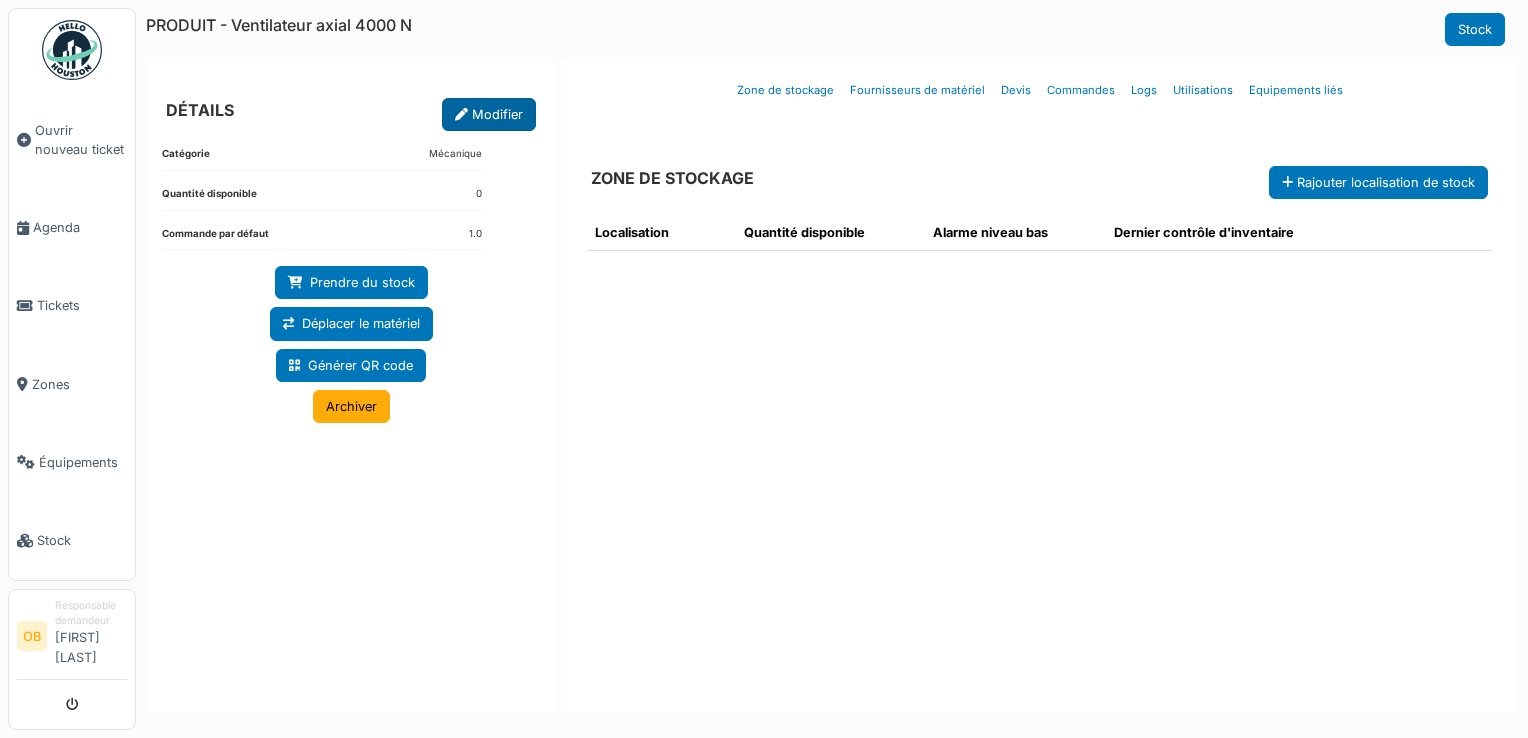scroll, scrollTop: 0, scrollLeft: 0, axis: both 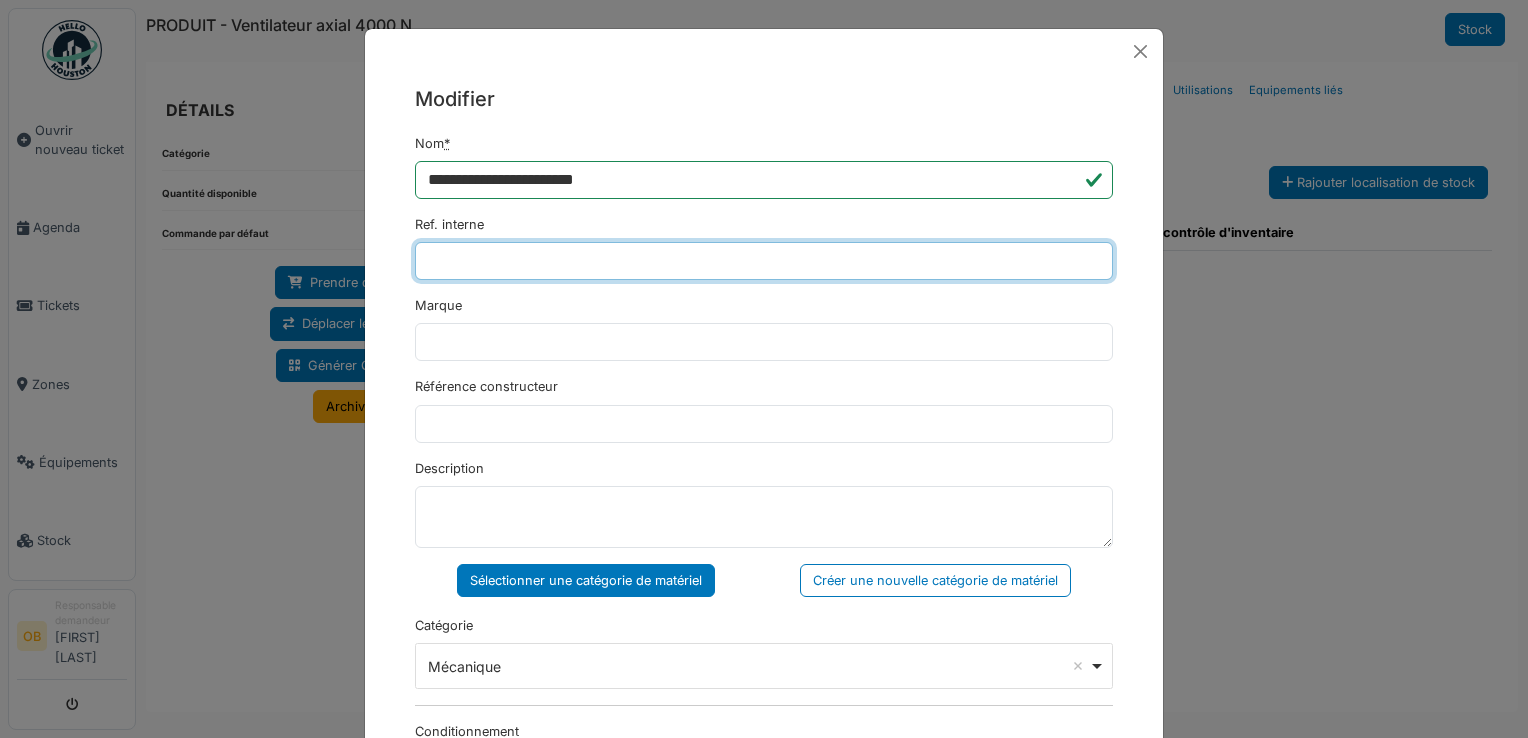 click on "Ref. interne" at bounding box center (764, 261) 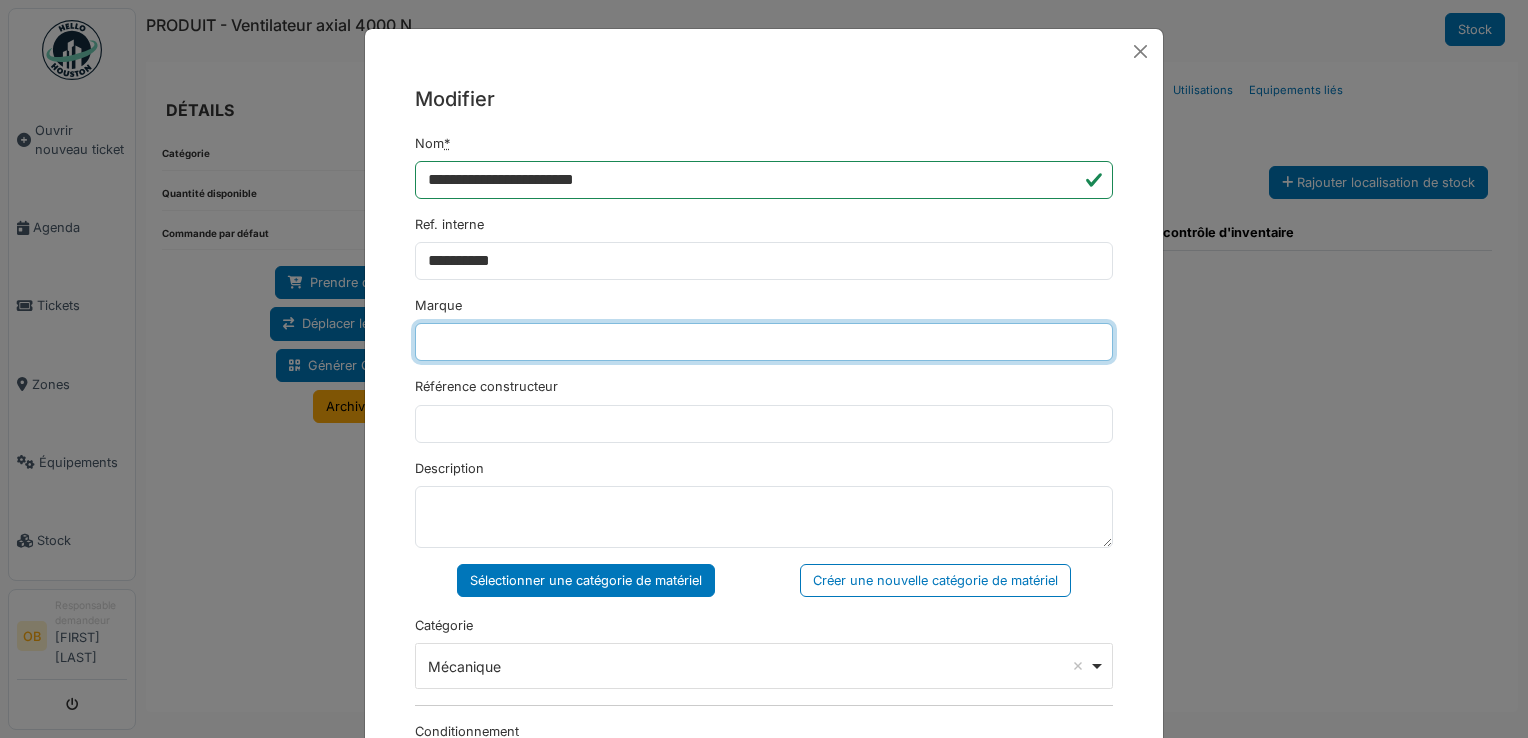 type on "*******" 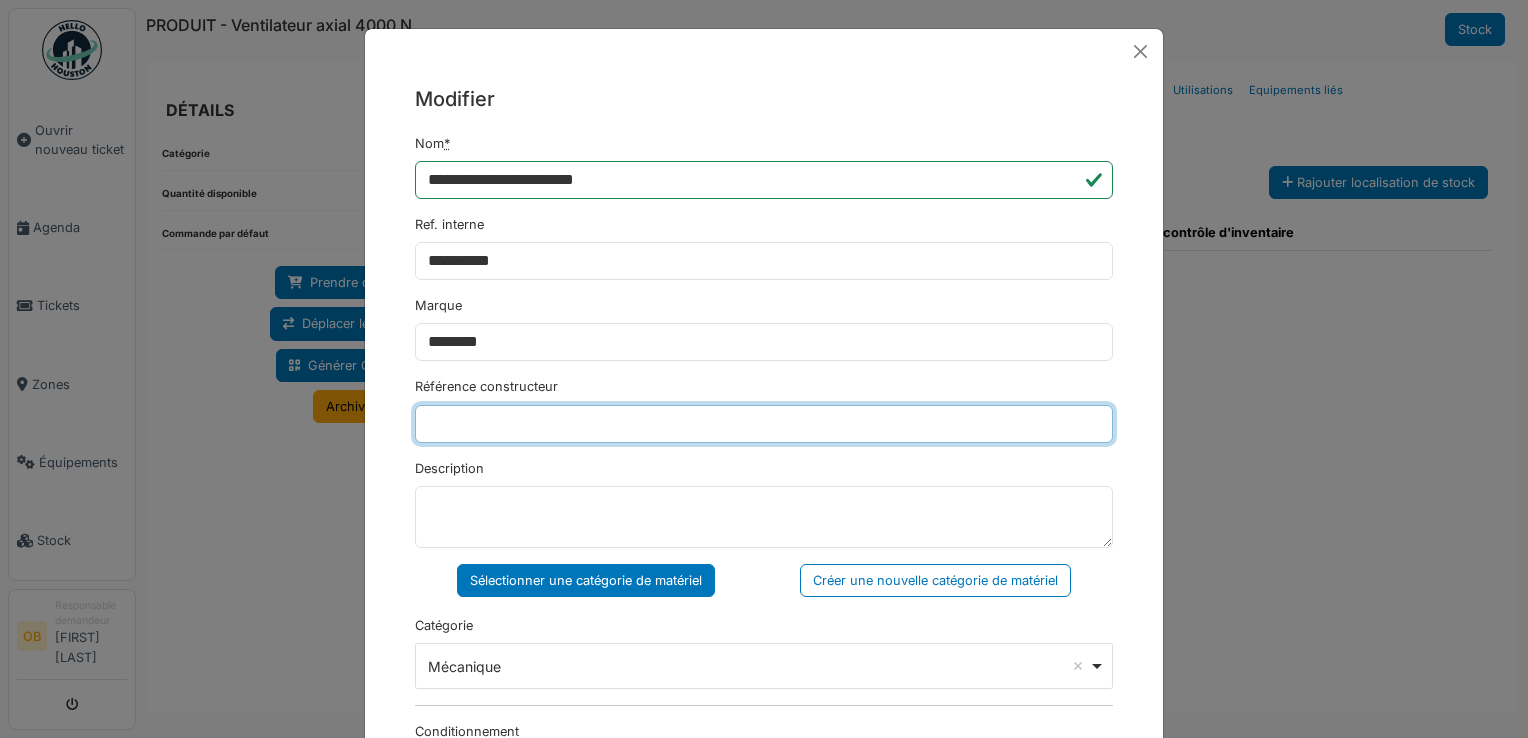 type on "******" 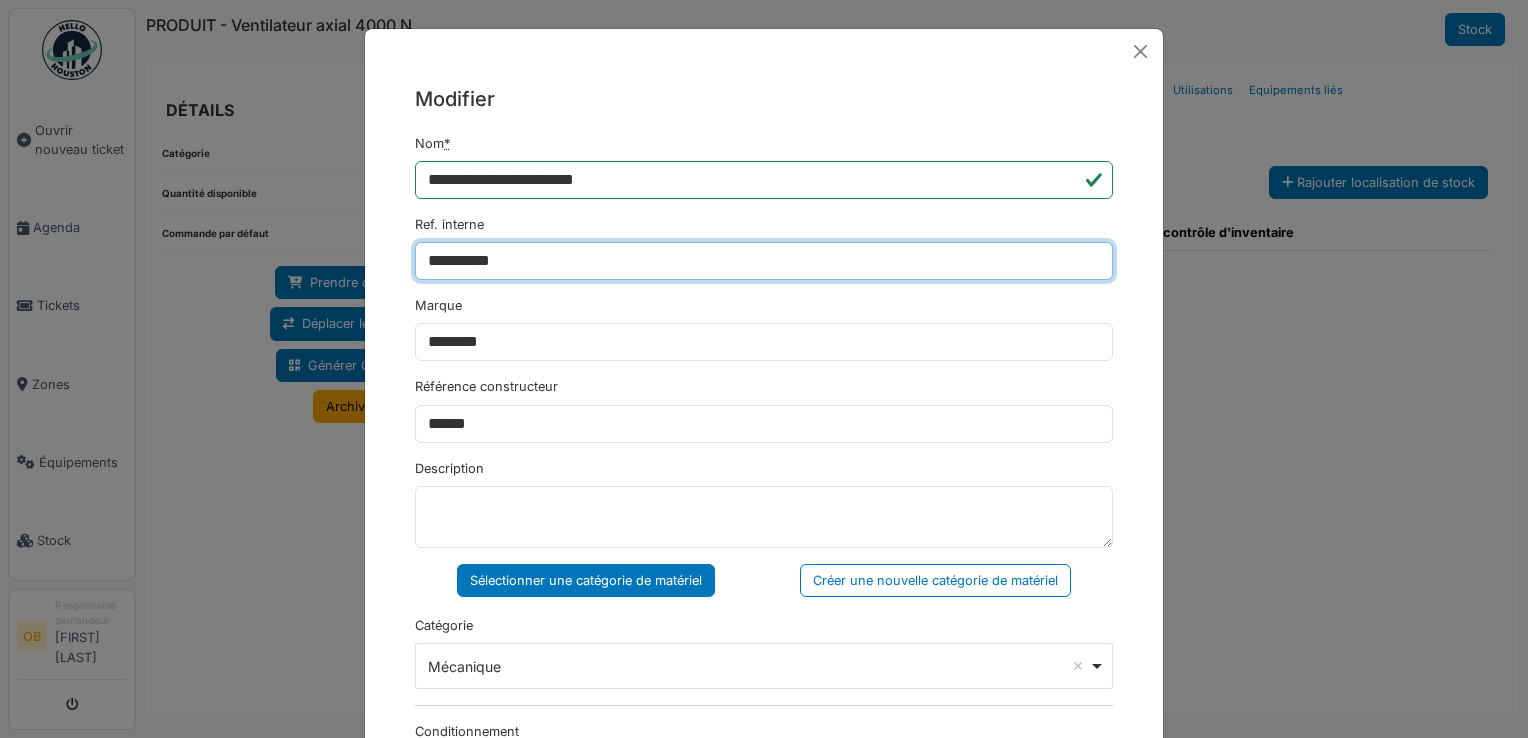 type on "**********" 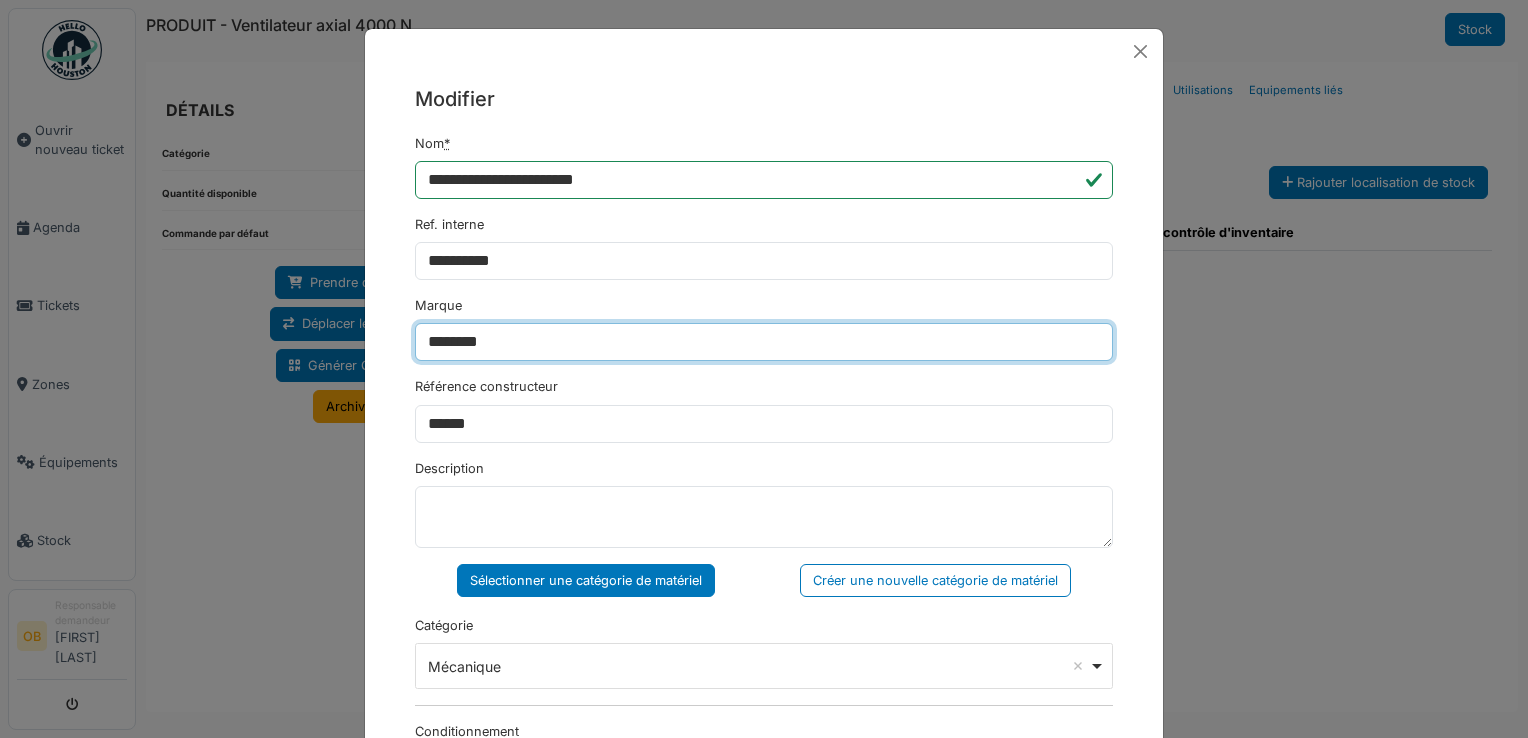 drag, startPoint x: 545, startPoint y: 350, endPoint x: 281, endPoint y: 339, distance: 264.22906 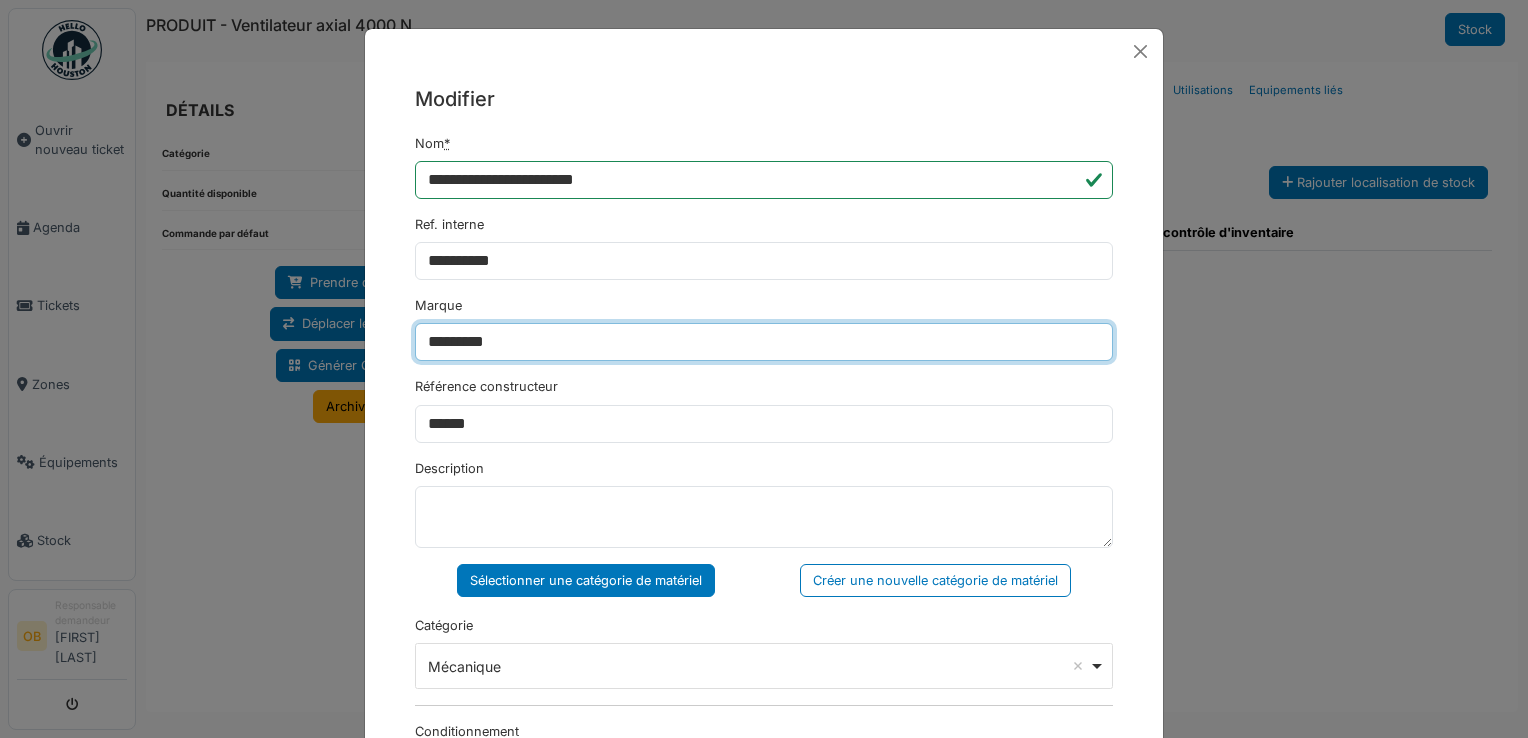type on "*********" 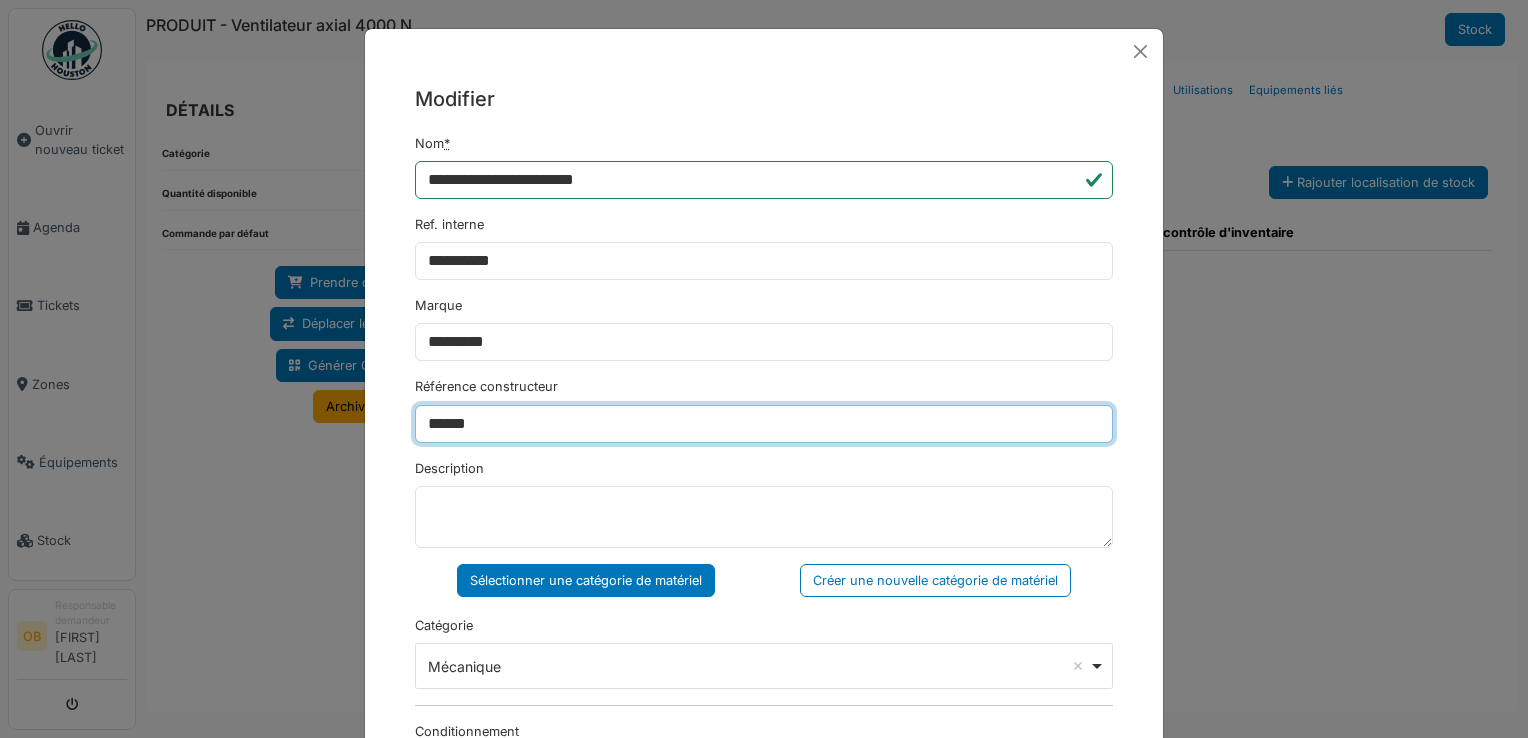 drag, startPoint x: 516, startPoint y: 407, endPoint x: 332, endPoint y: 384, distance: 185.43193 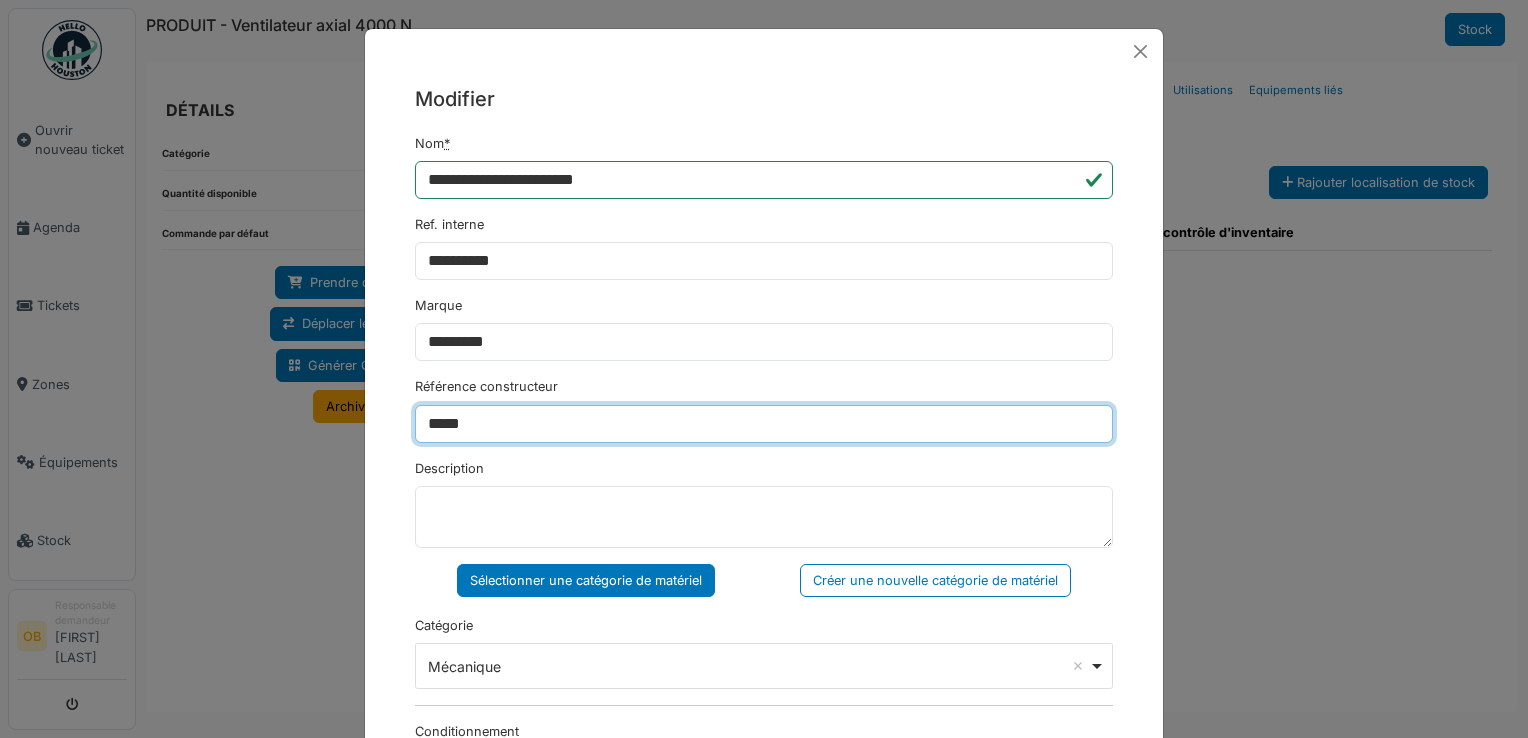 type on "*****" 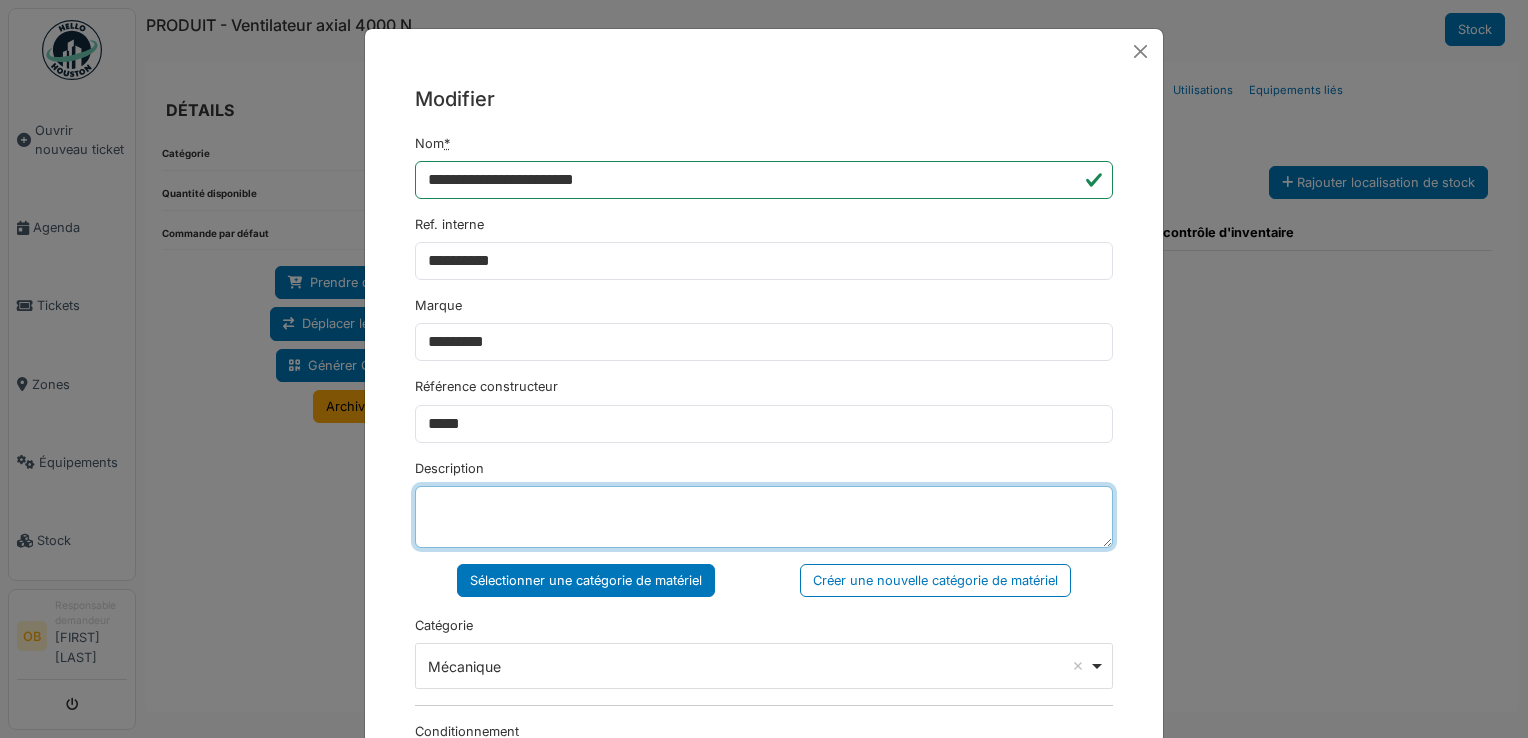 click on "Description" at bounding box center (764, 517) 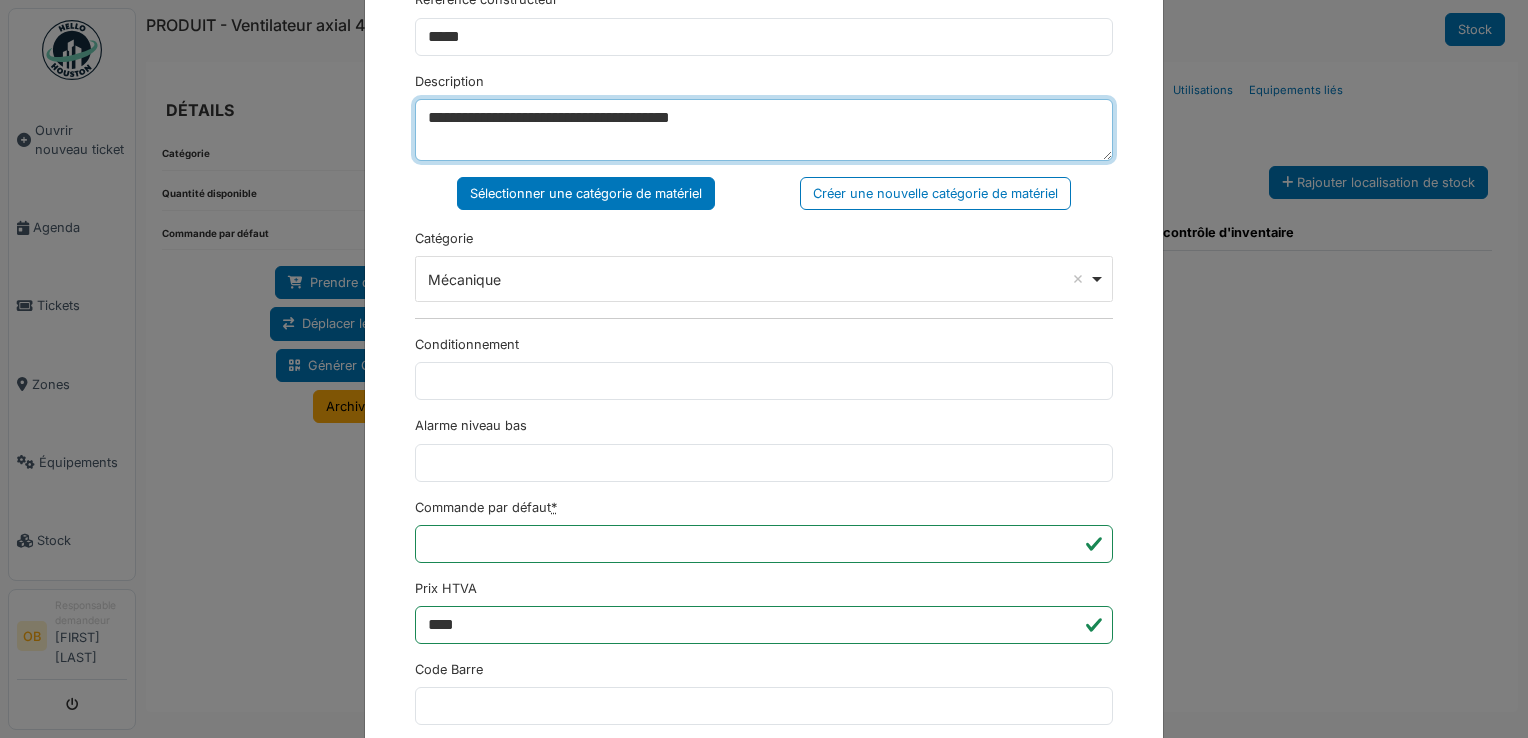 scroll, scrollTop: 533, scrollLeft: 0, axis: vertical 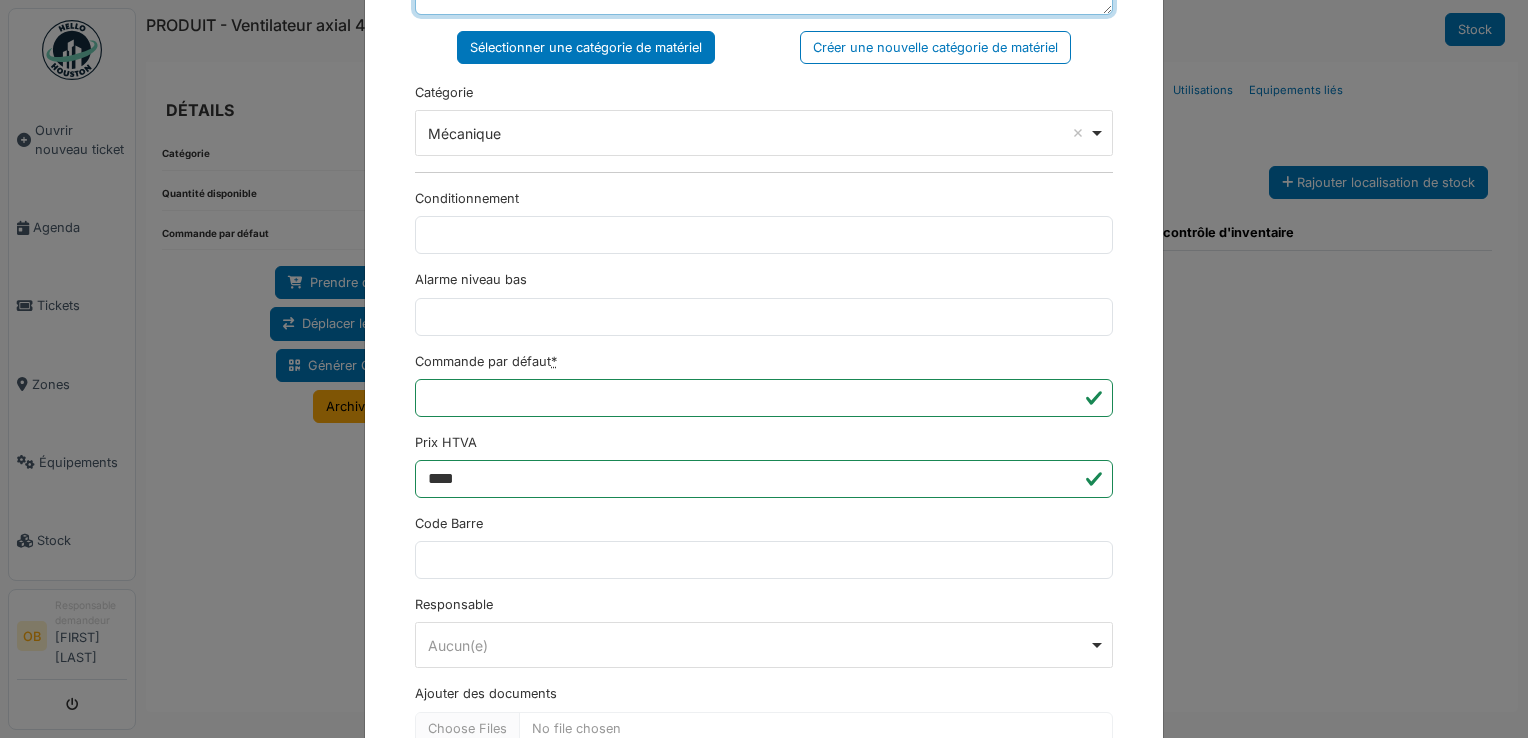 type on "**********" 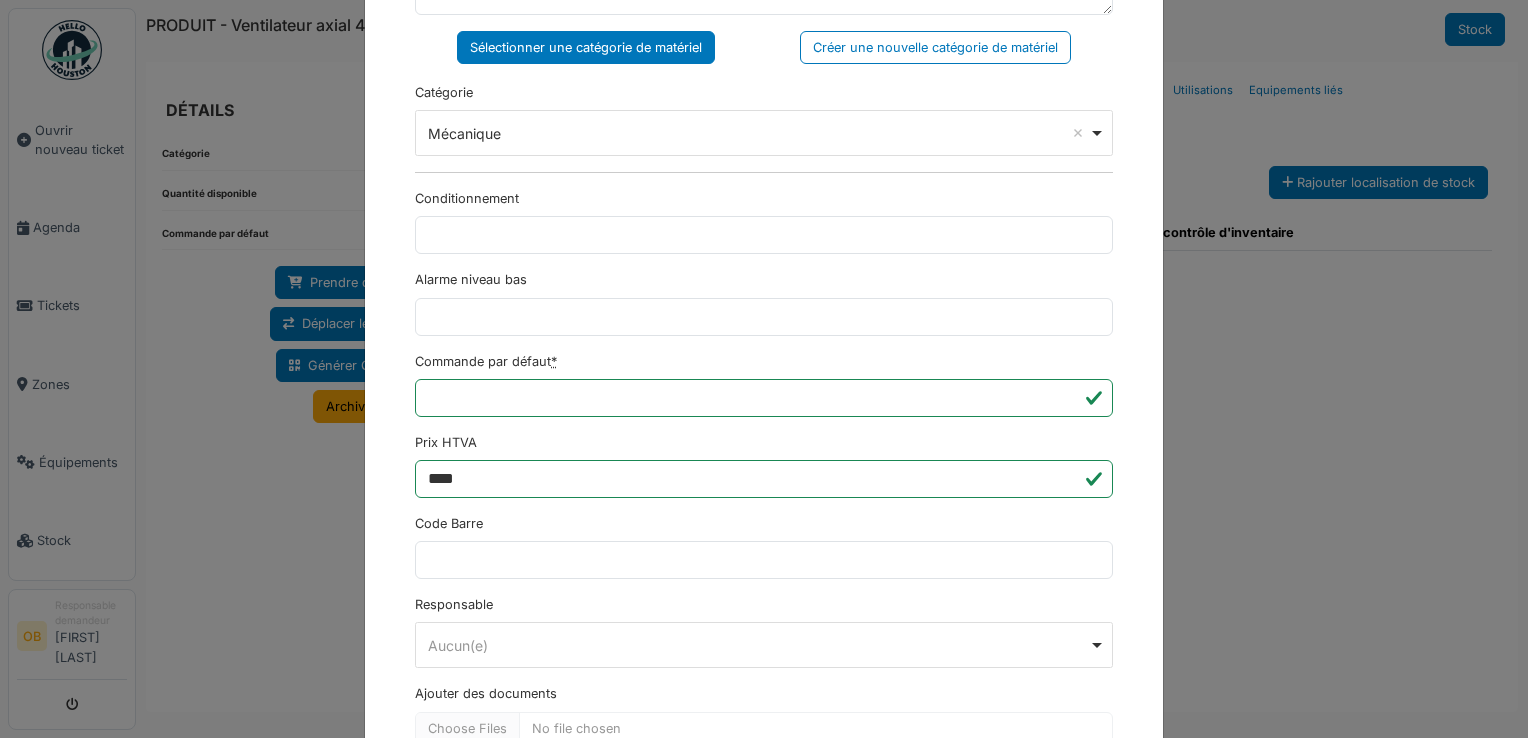 click on "Code Barre" at bounding box center [764, 546] 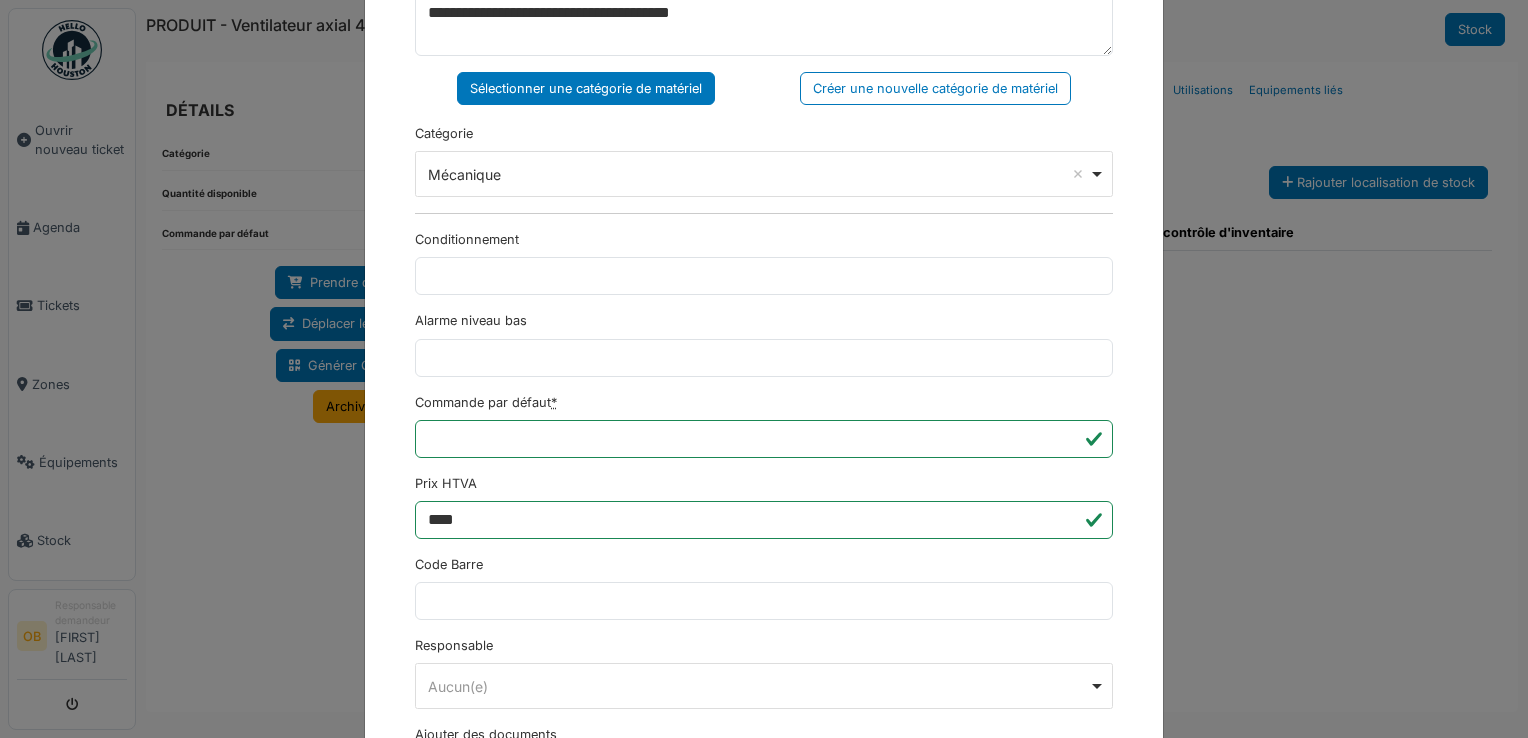 scroll, scrollTop: 650, scrollLeft: 0, axis: vertical 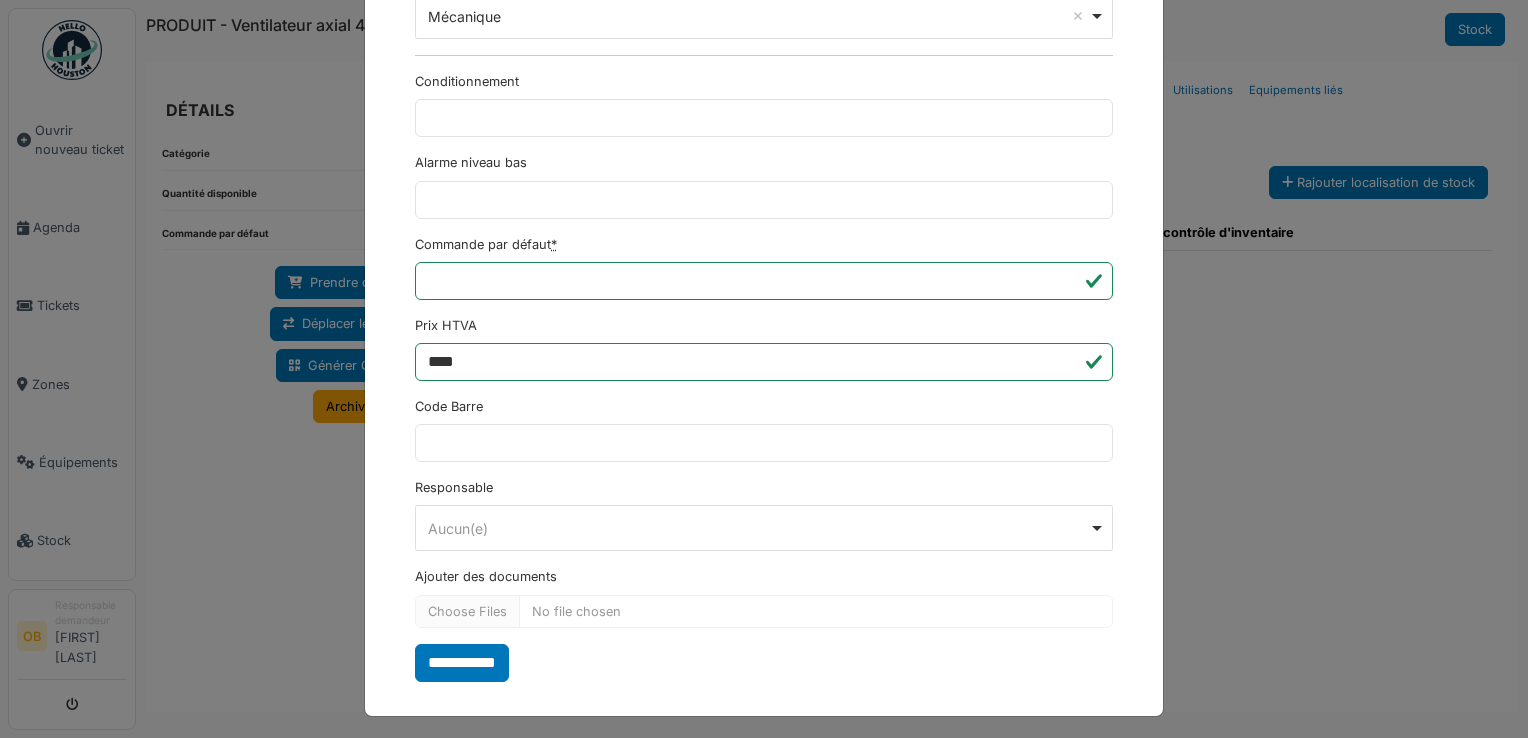 click on "**********" at bounding box center [764, 83] 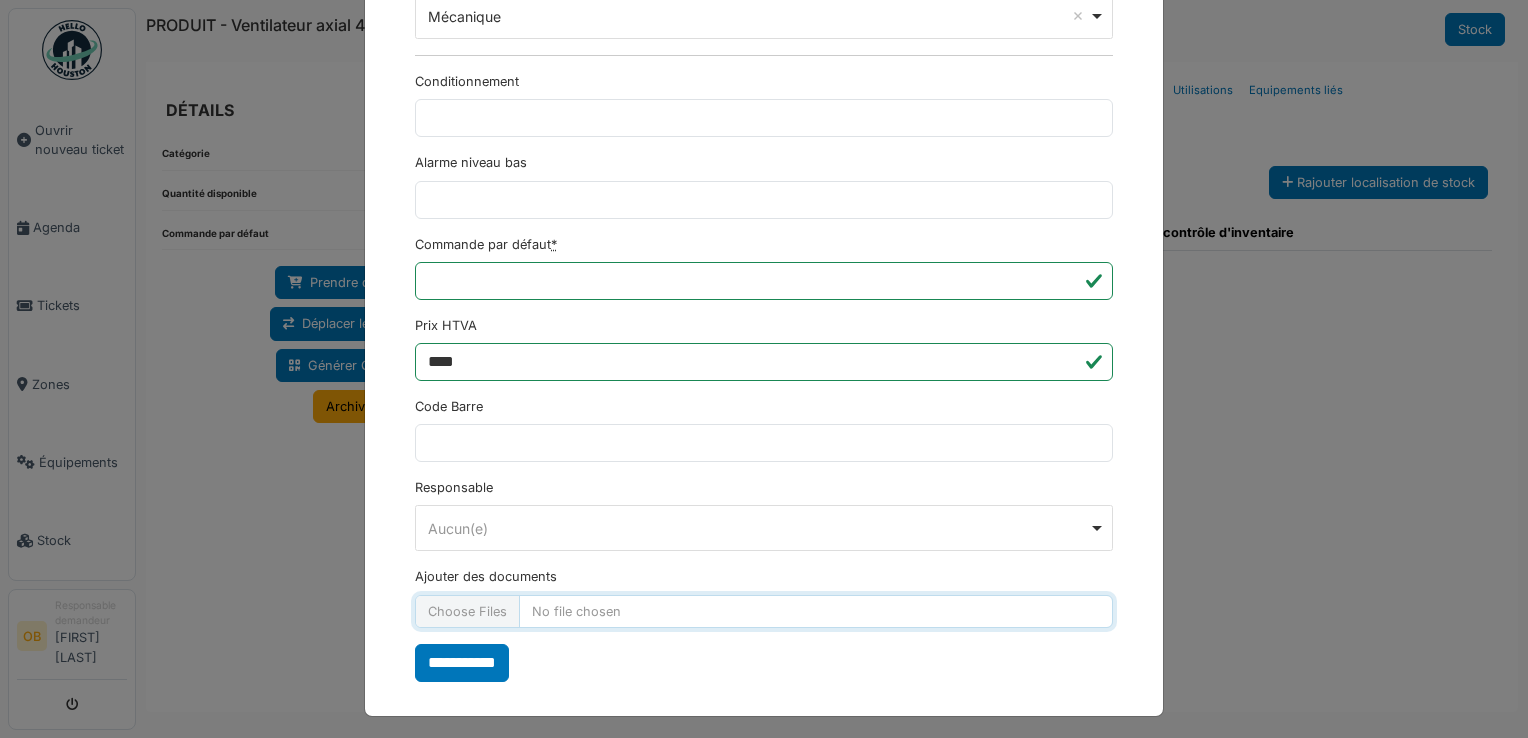 click on "Ajouter des documents" at bounding box center (764, 611) 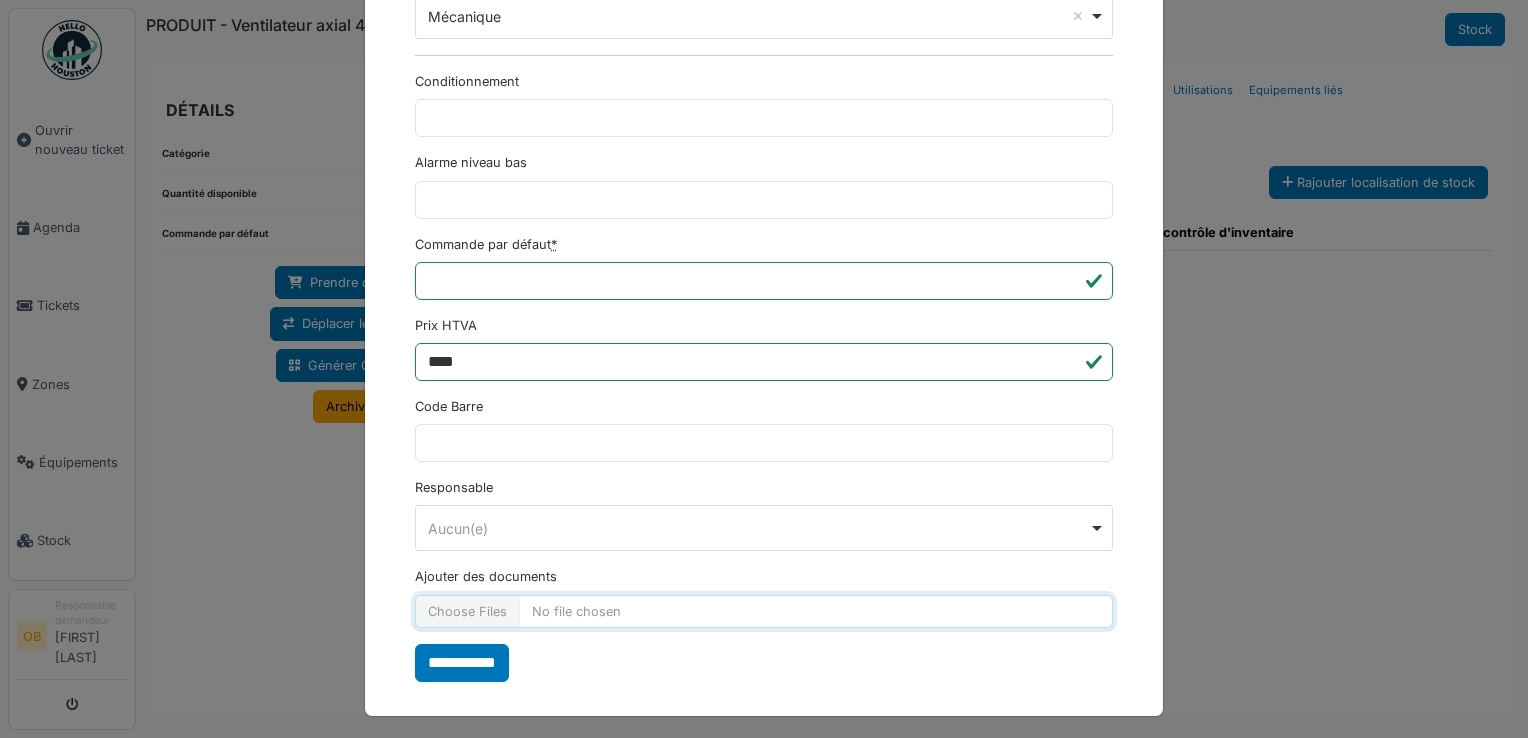 type on "**********" 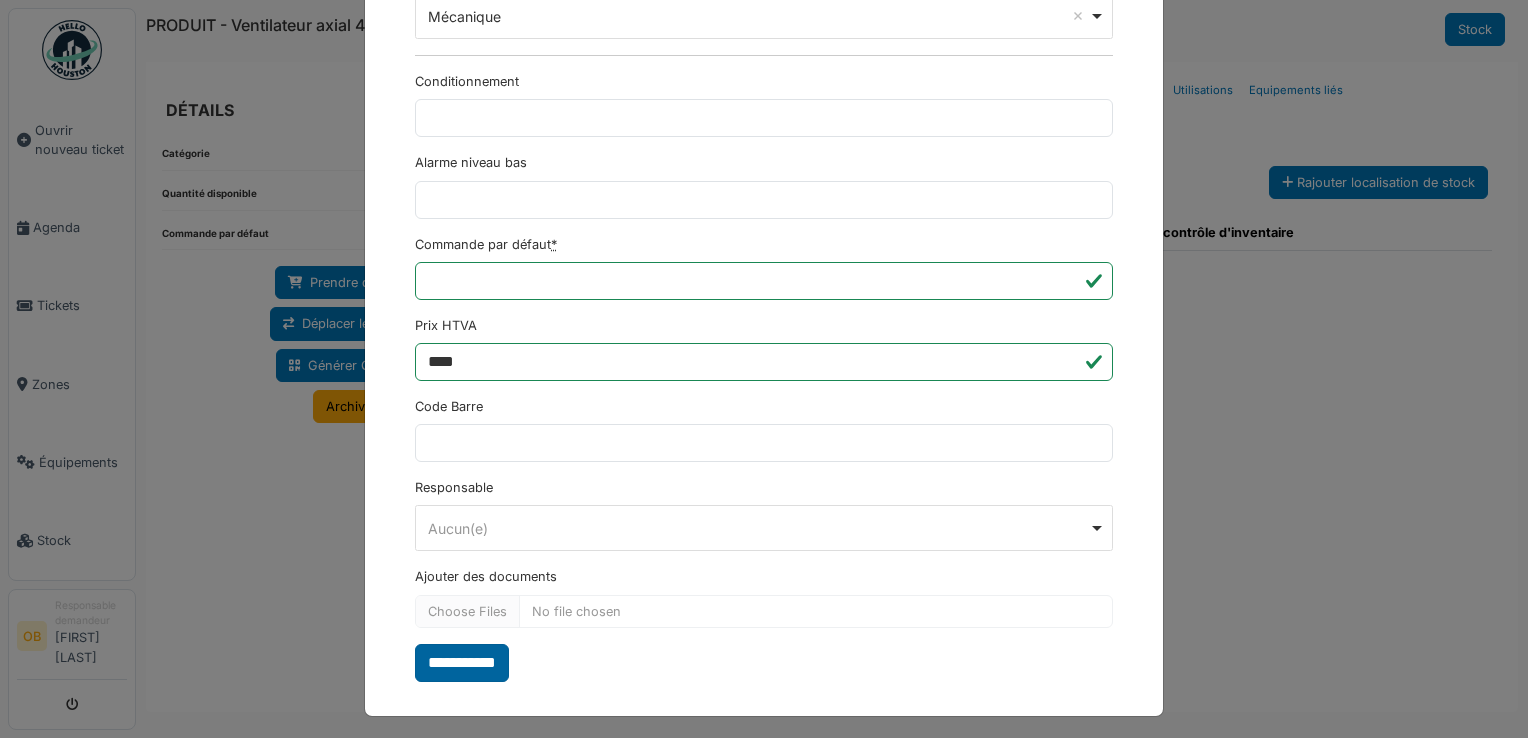 click on "**********" at bounding box center (462, 663) 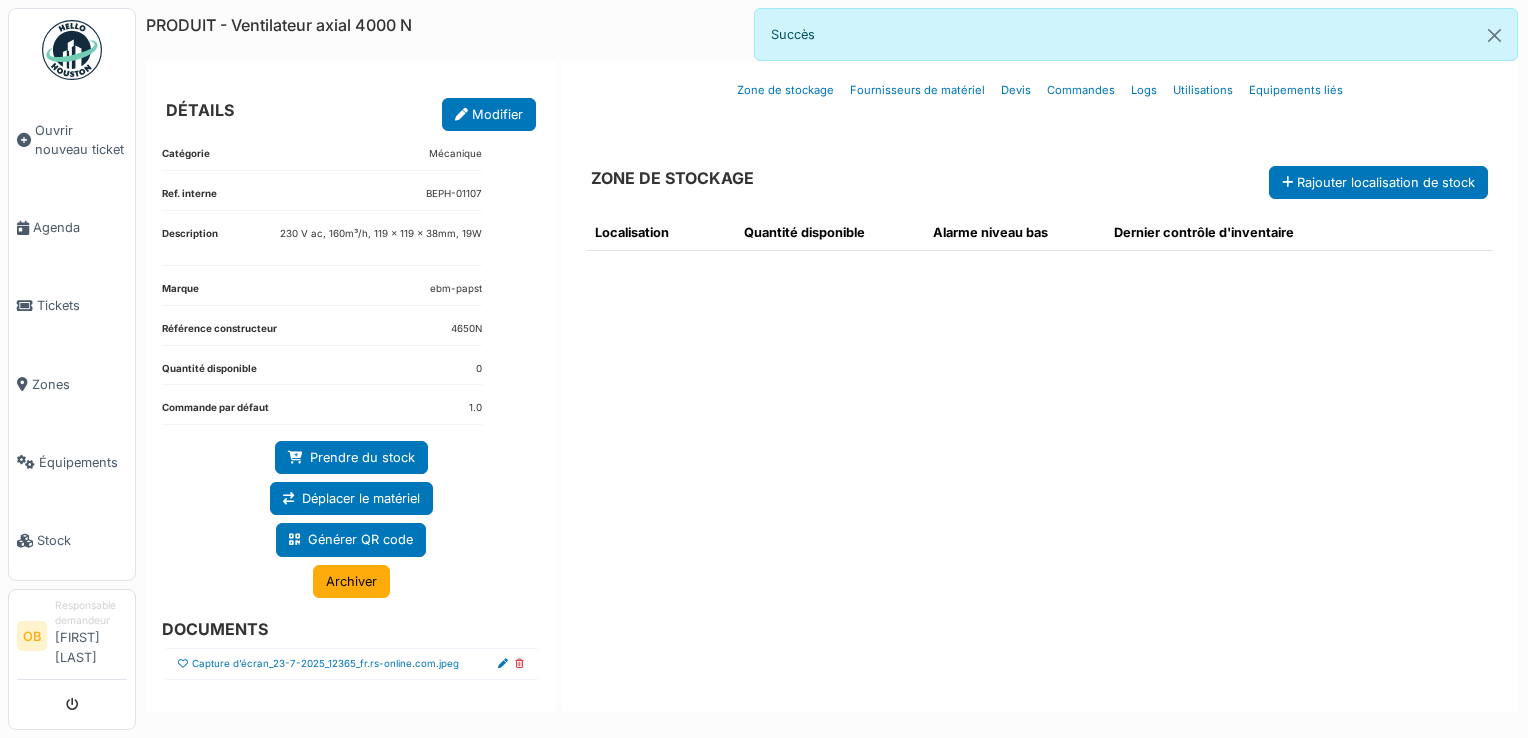 click on "Localisation
Quantité disponible
Alarme niveau bas
Dernier contrôle d'inventaire" at bounding box center [1039, 445] 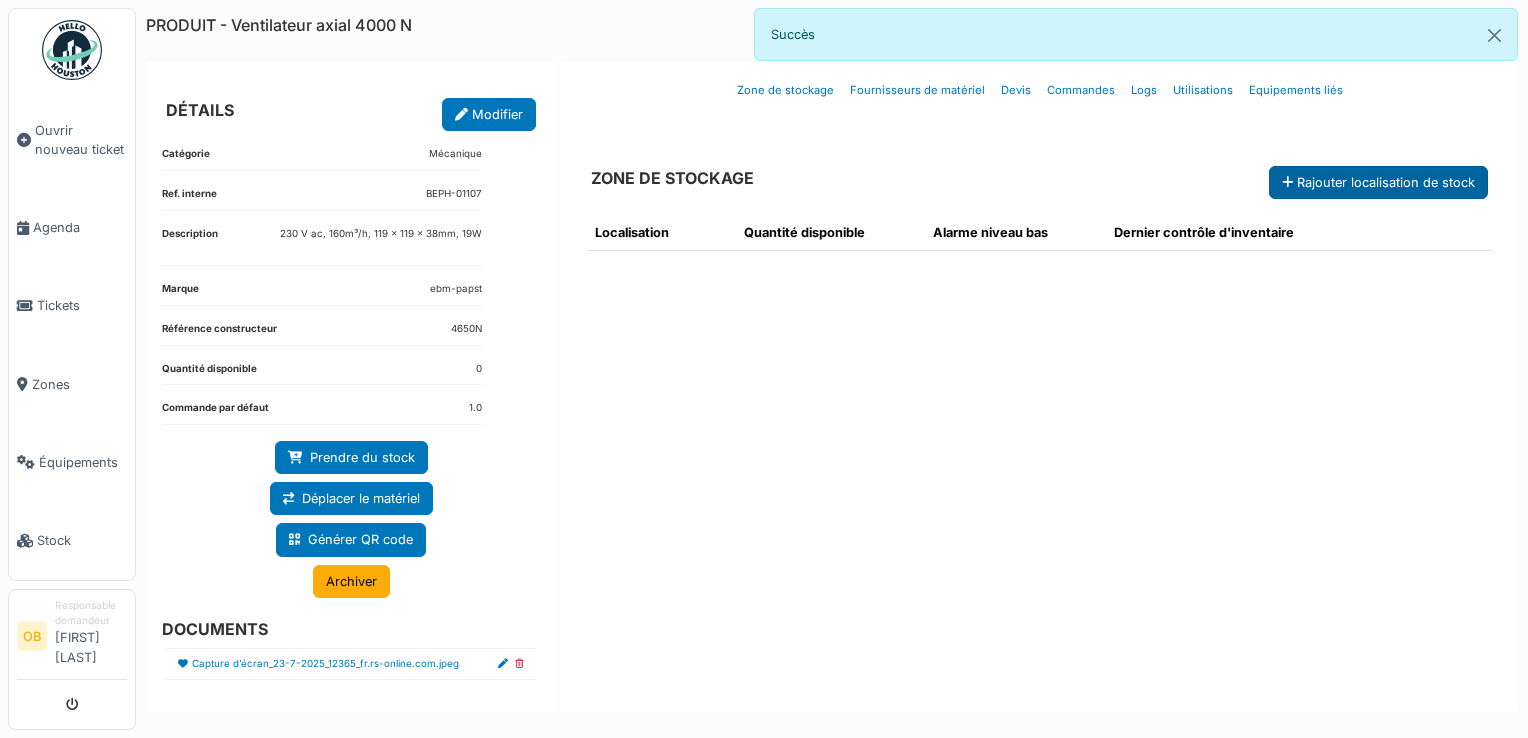 click on "Rajouter localisation de stock" at bounding box center (1378, 182) 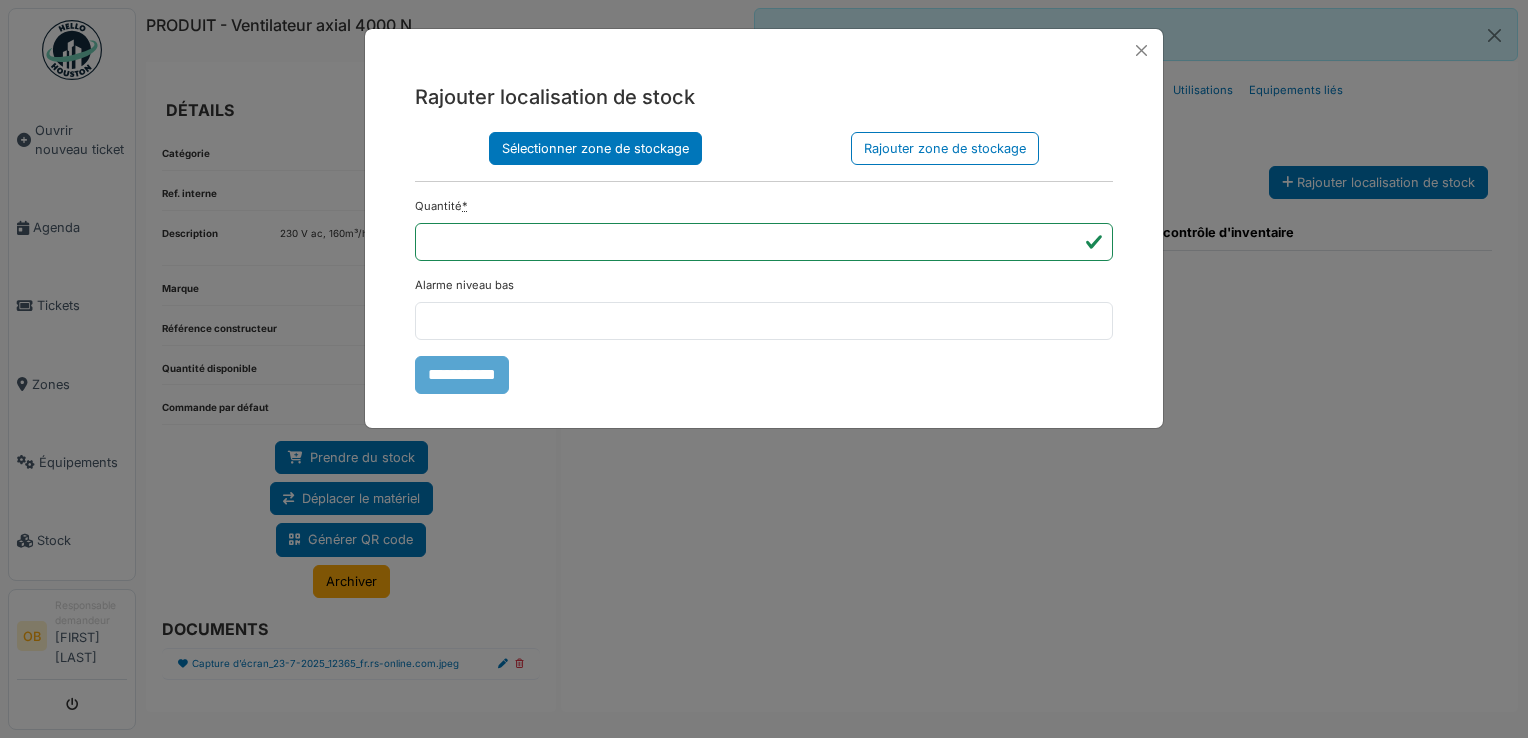 click on "Sélectionner zone de stockage" at bounding box center (595, 148) 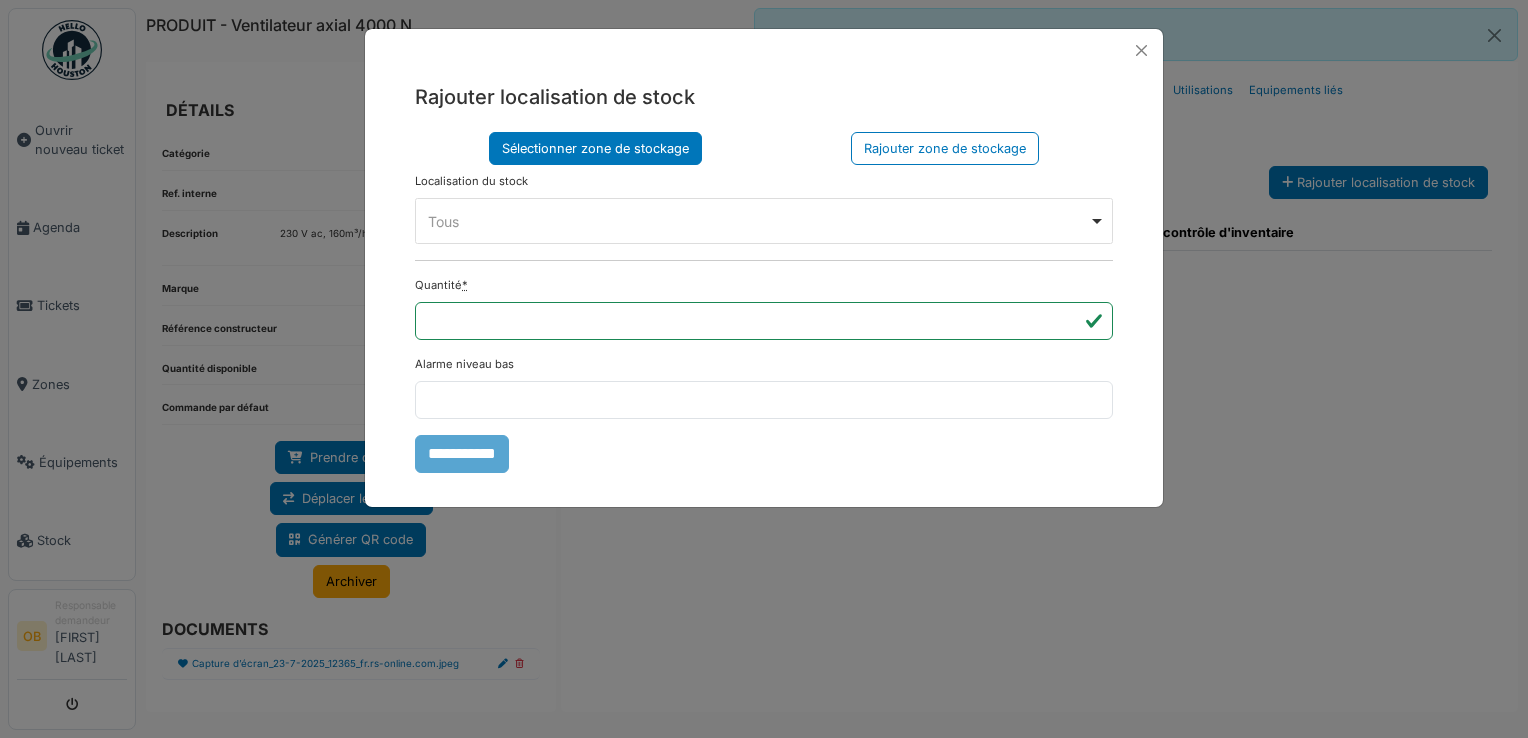 click on "Tous Remove item" at bounding box center [758, 221] 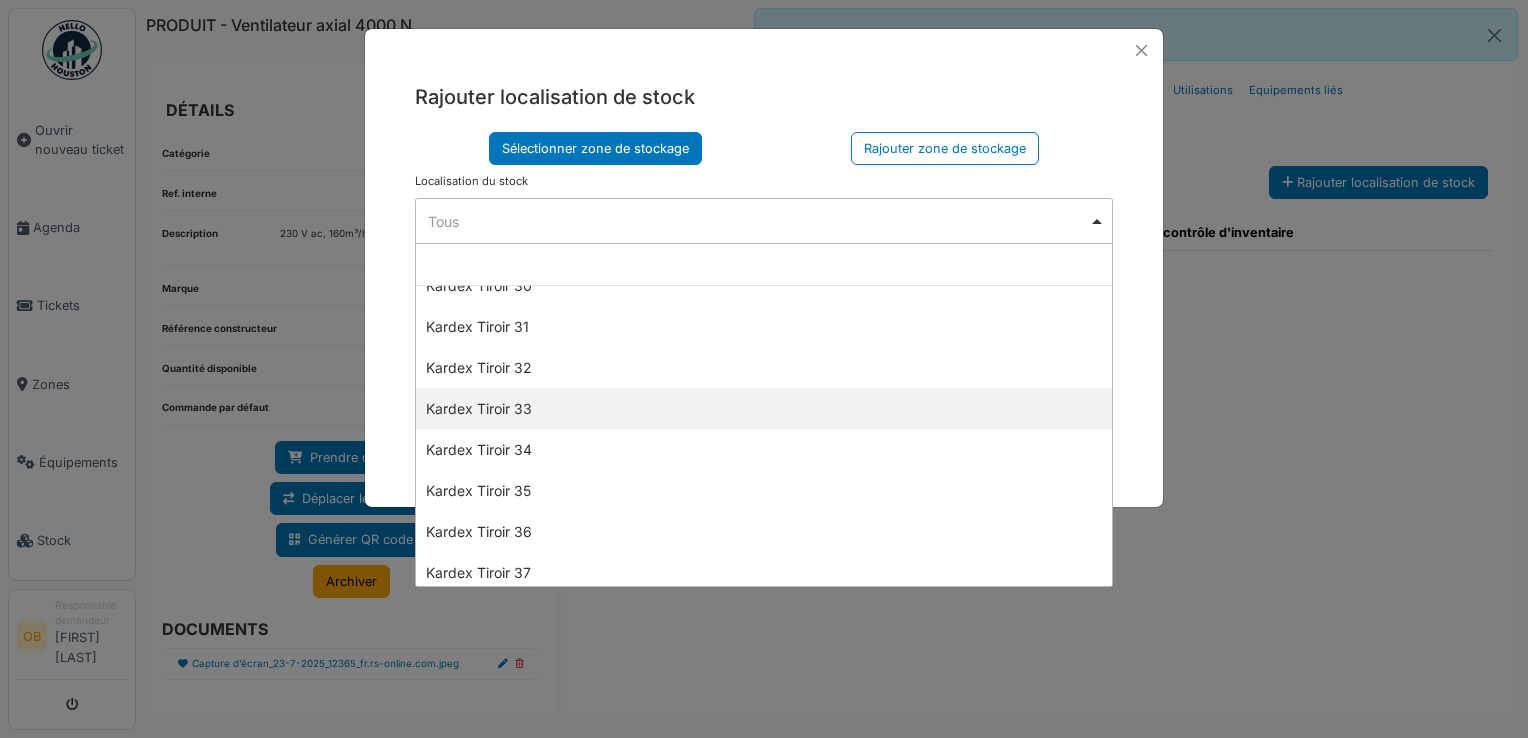 scroll, scrollTop: 1466, scrollLeft: 0, axis: vertical 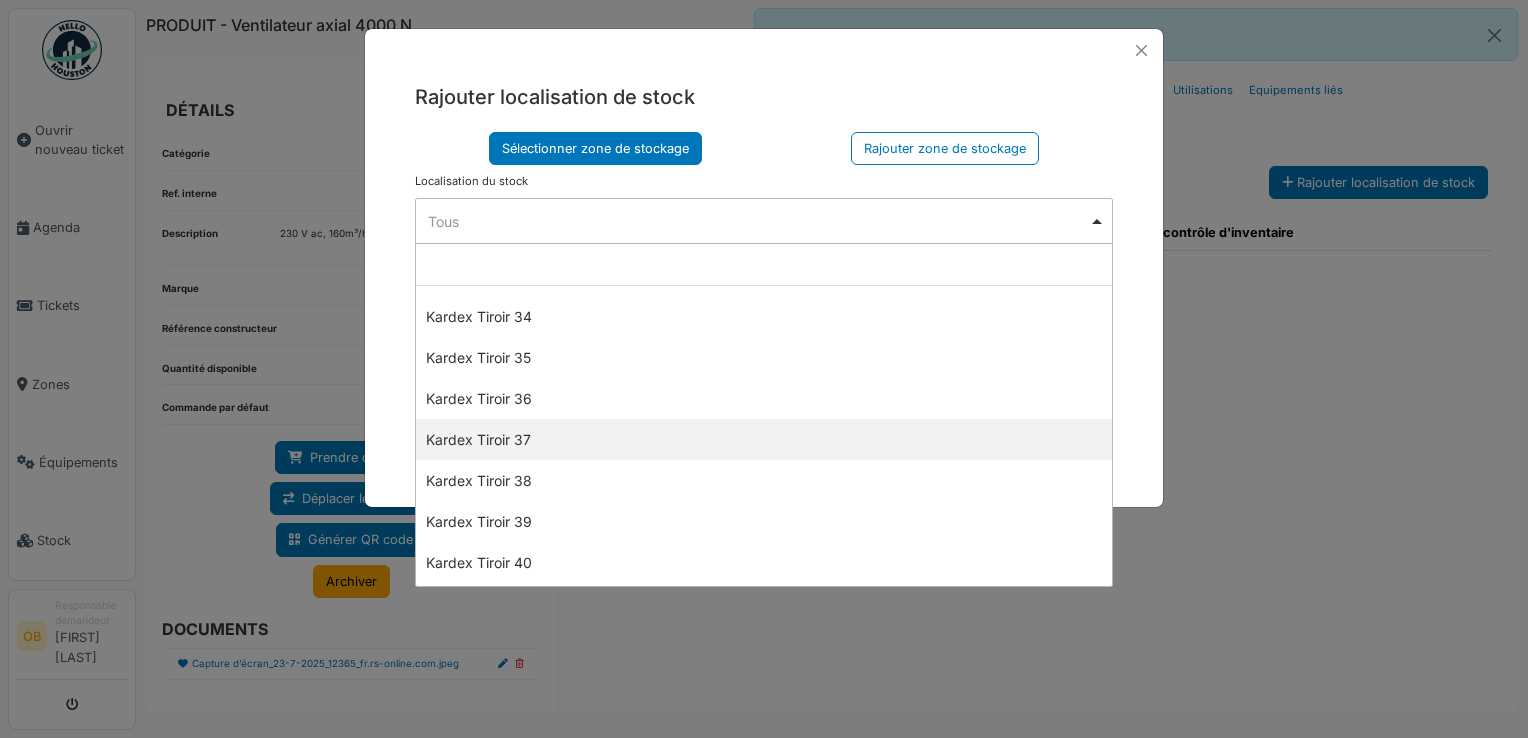 select on "****" 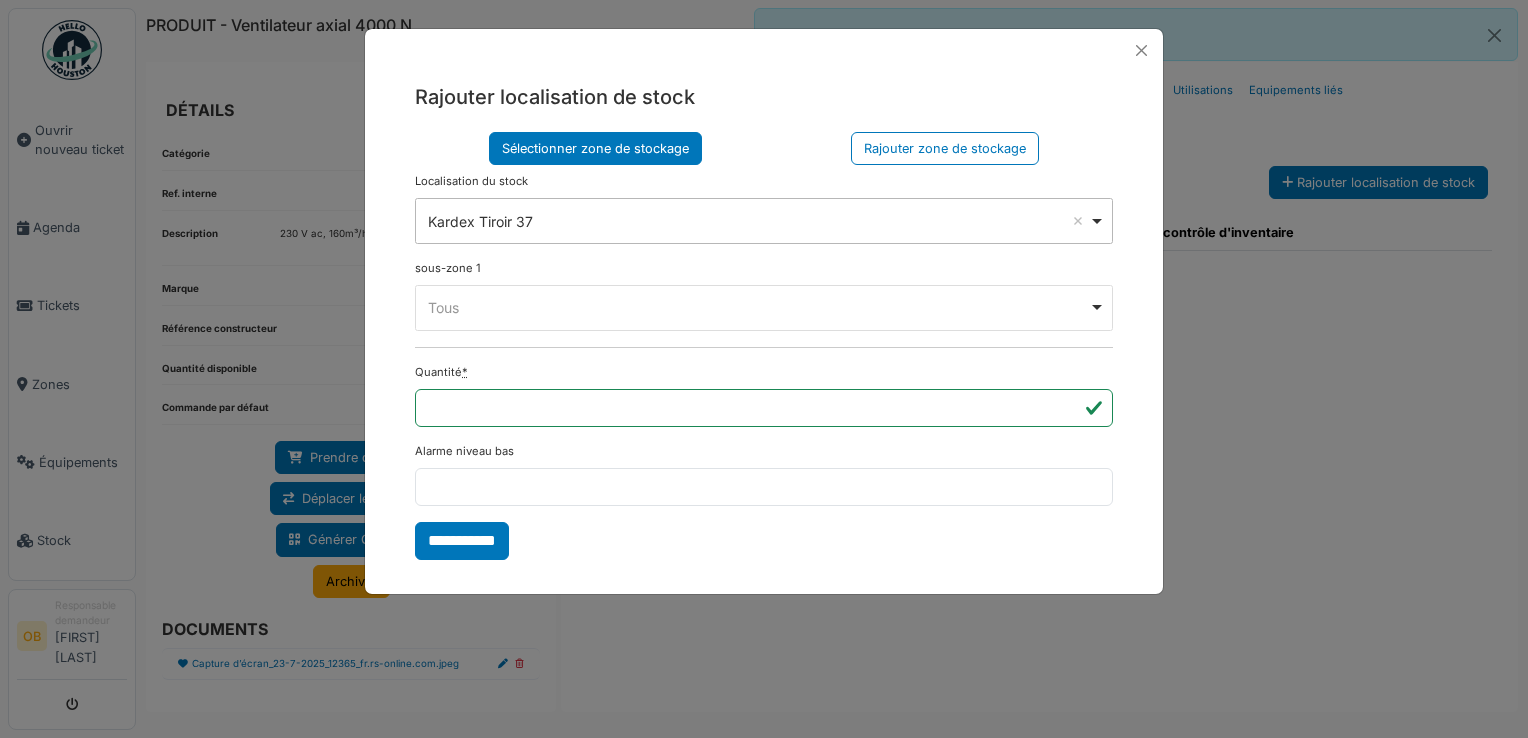 click on "Tous Remove item" at bounding box center [758, 307] 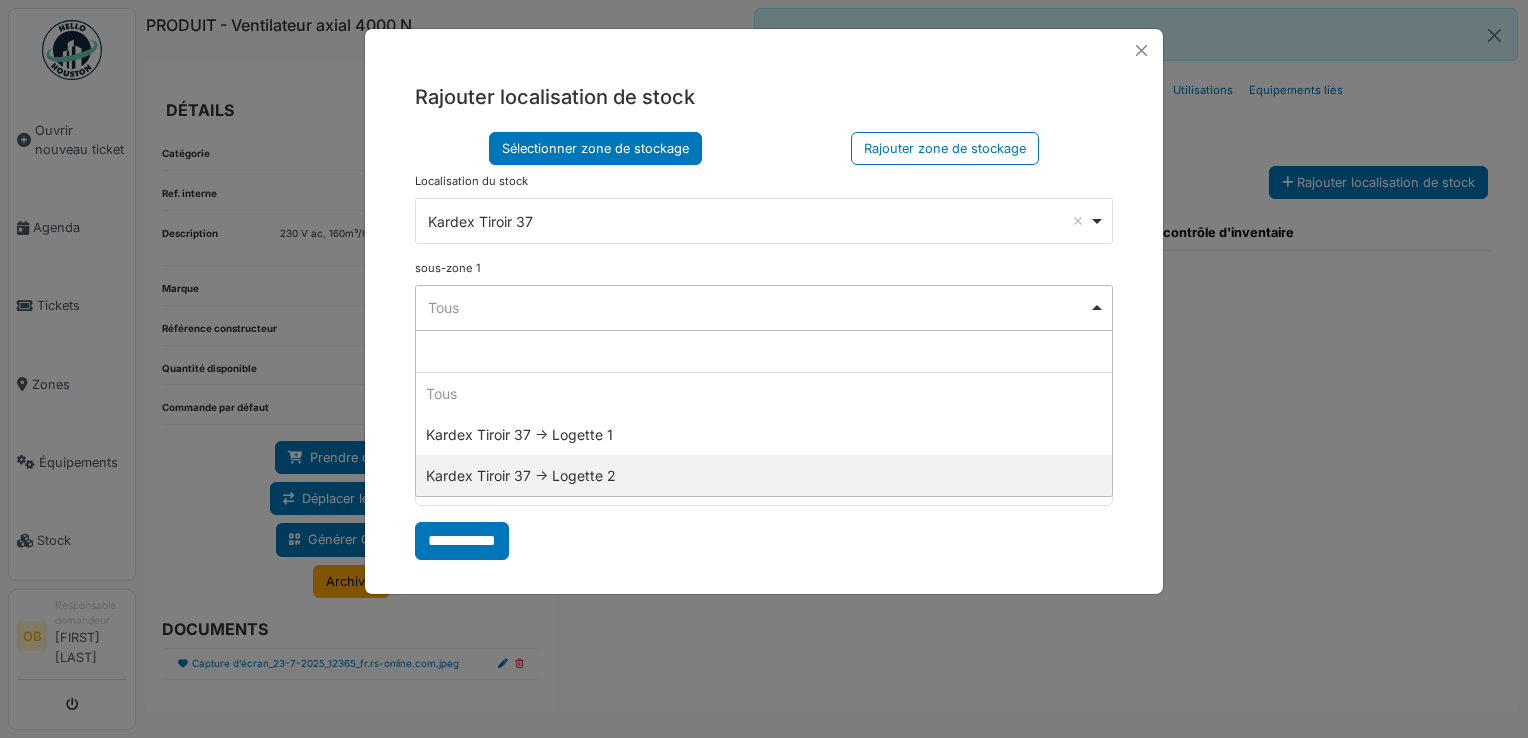 select on "*****" 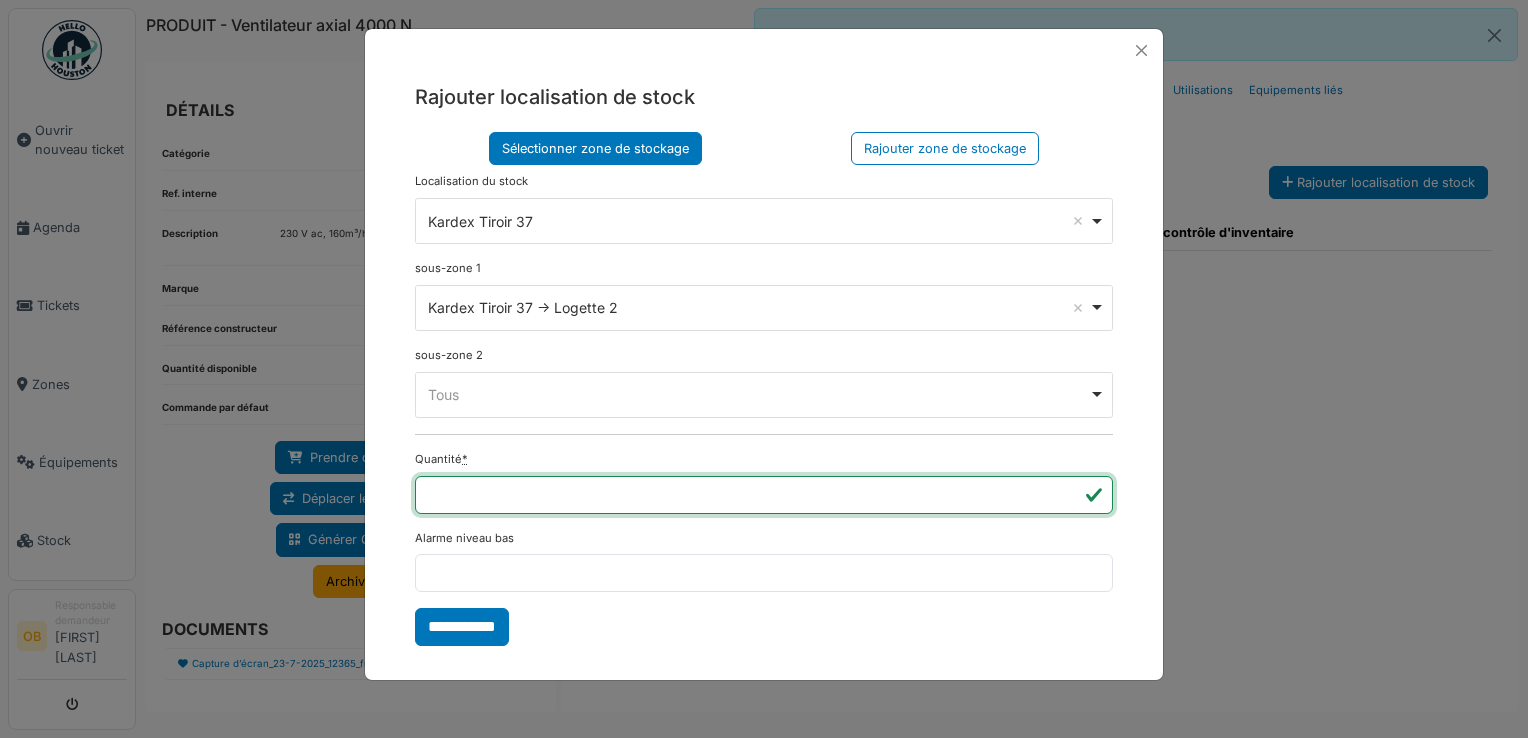 type on "*" 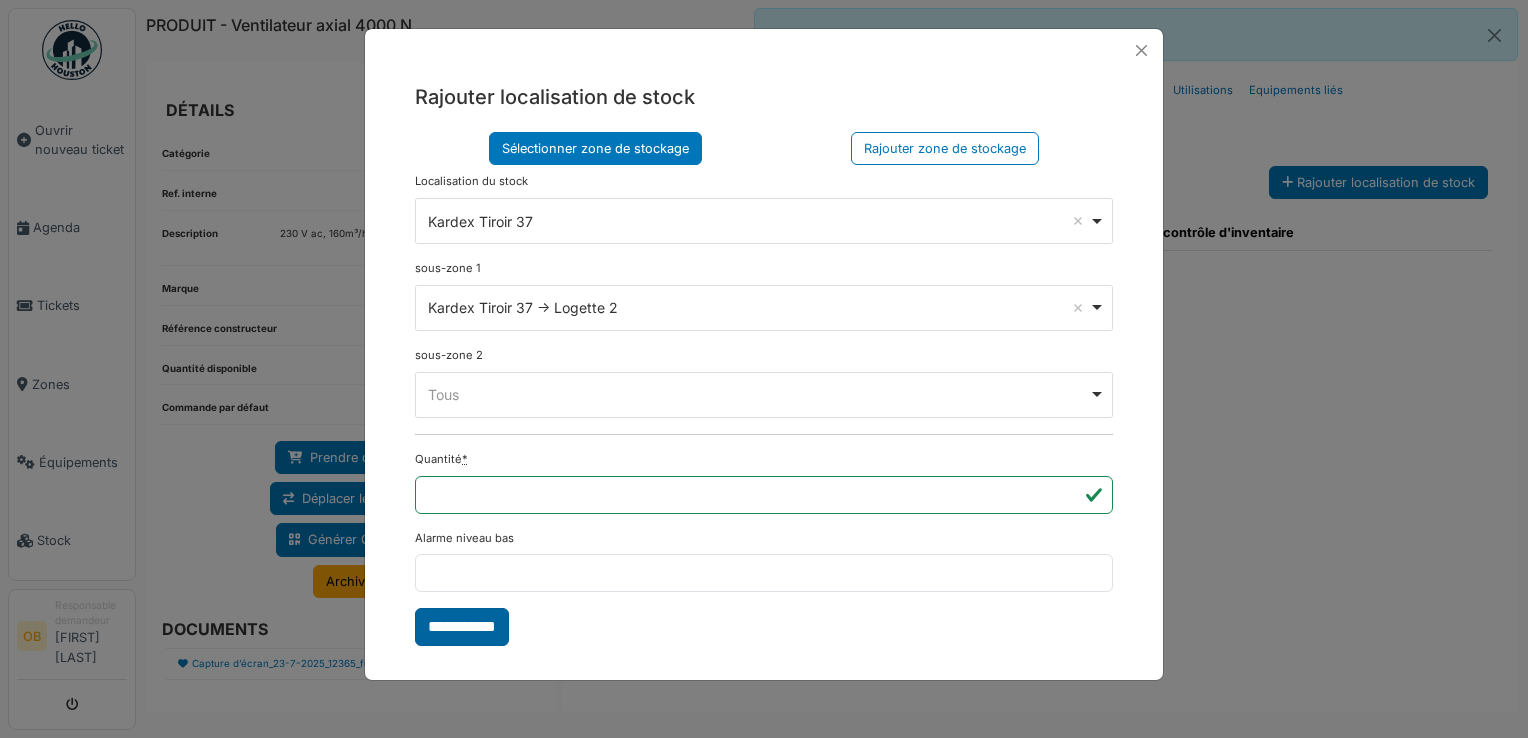 click on "**********" at bounding box center [462, 627] 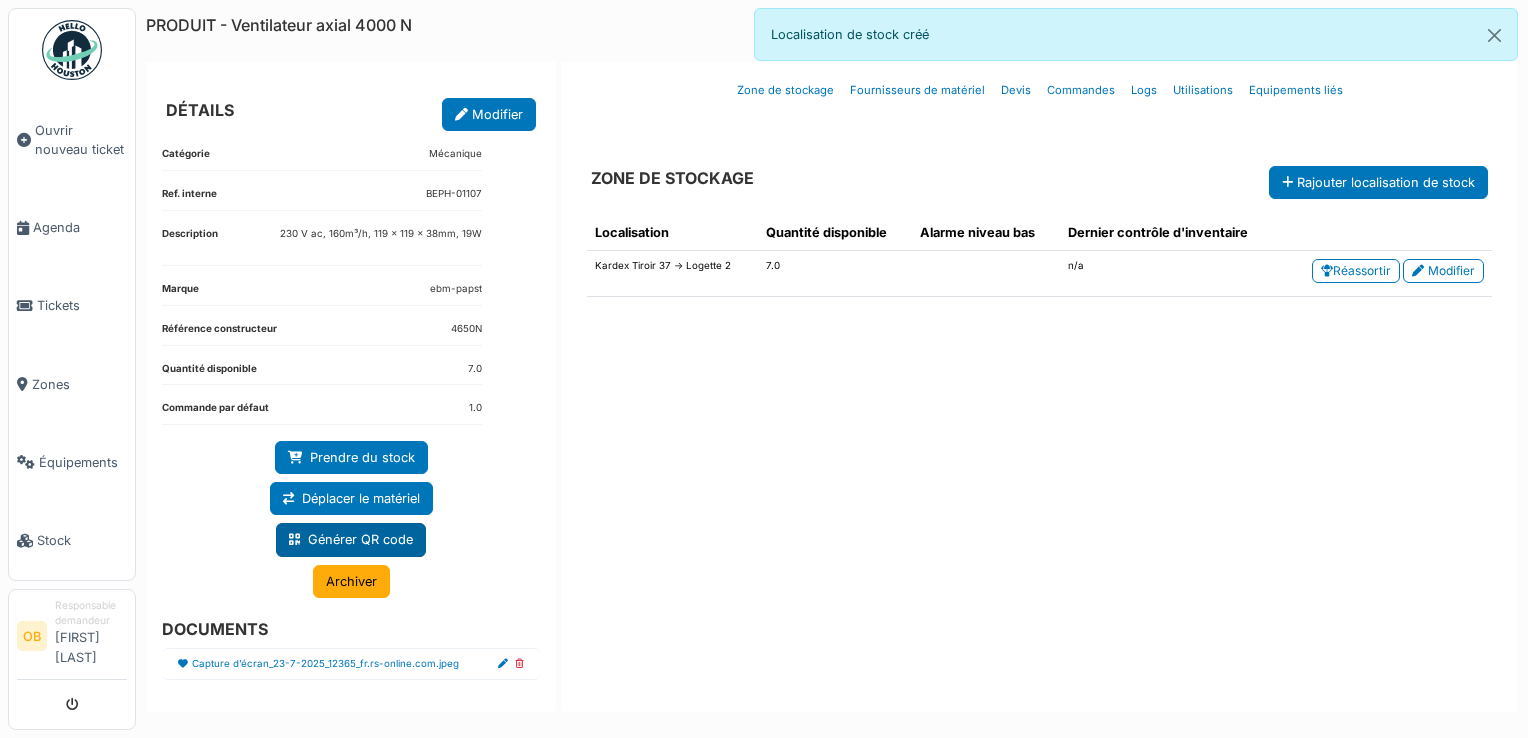 click on "Générer QR code" at bounding box center (351, 539) 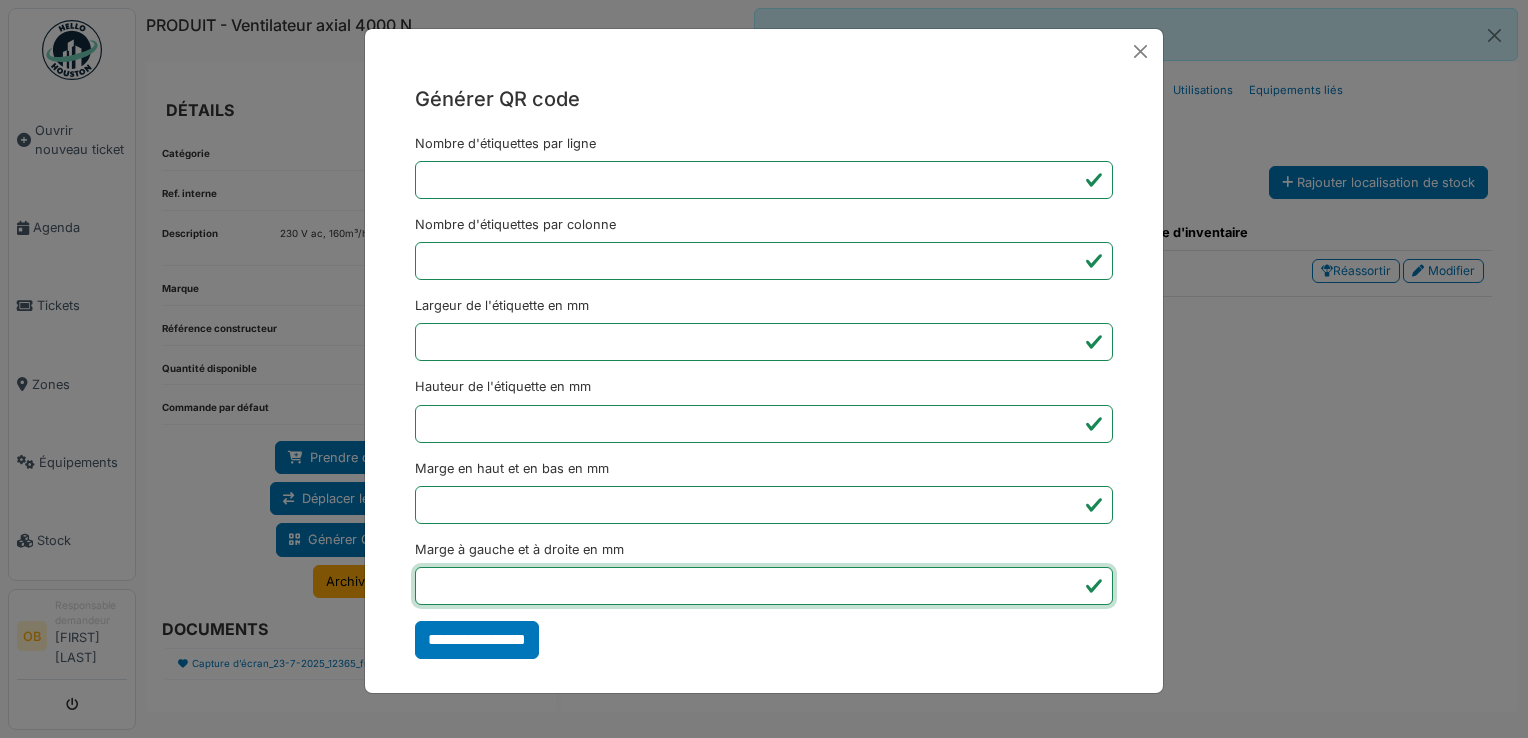 click on "*" at bounding box center (764, 586) 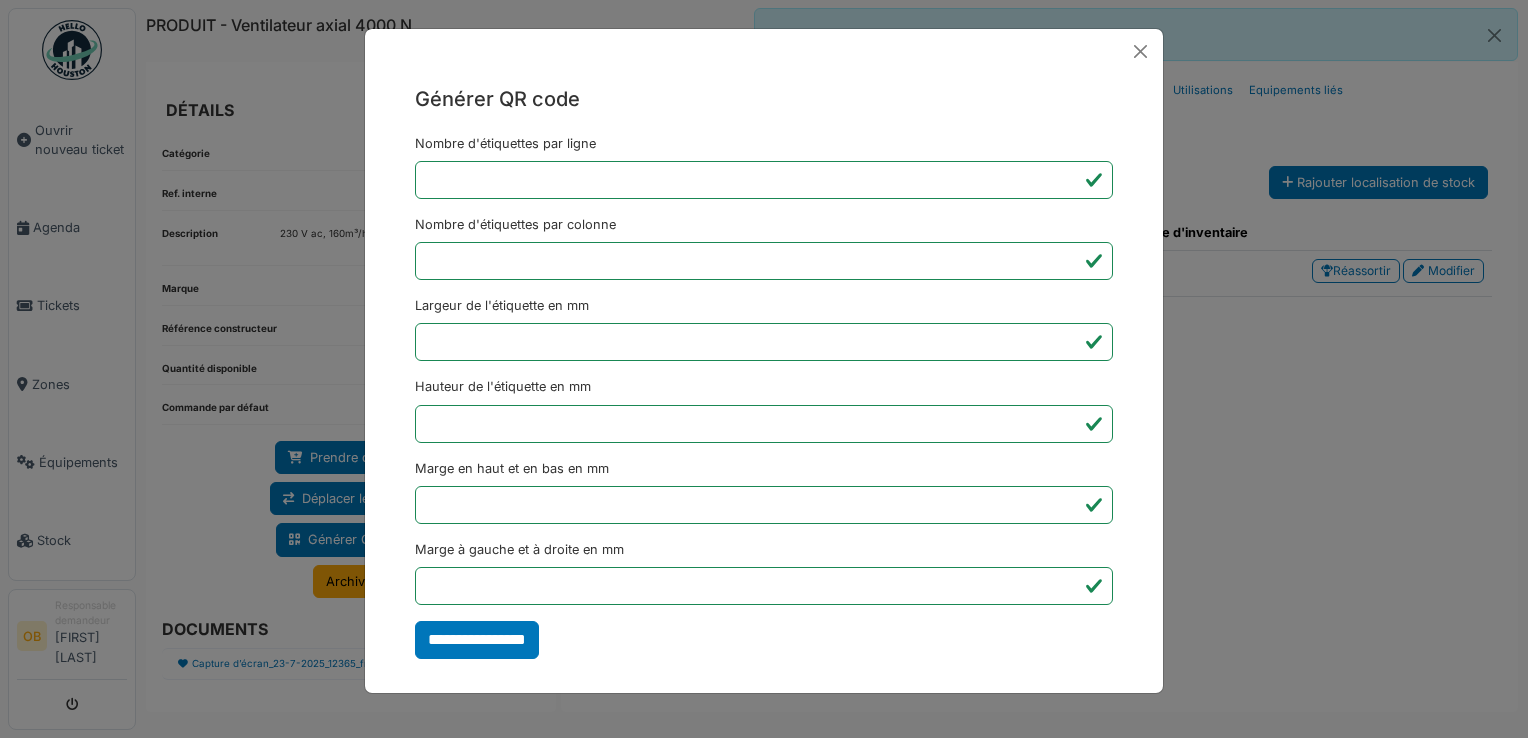 type on "*******" 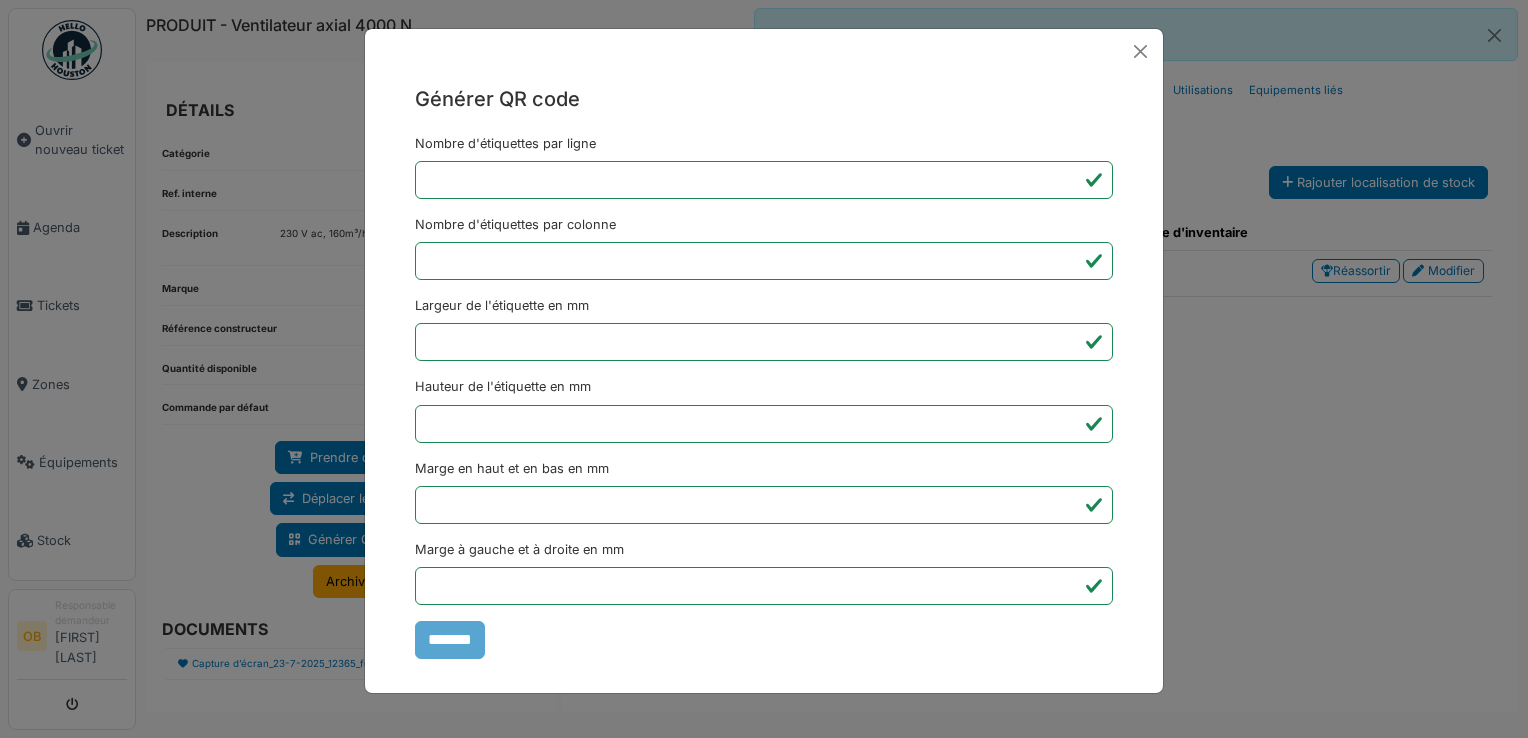 click on "Générer QR code
Nombre d'étiquettes par ligne
*
Nombre d'étiquettes par colonne
*
Largeur de l'étiquette en mm
**
Hauteur de l'étiquette en mm
**
Marge en haut et en bas en mm
*
Marge à gauche et à droite en mm
***
*******" at bounding box center (764, 369) 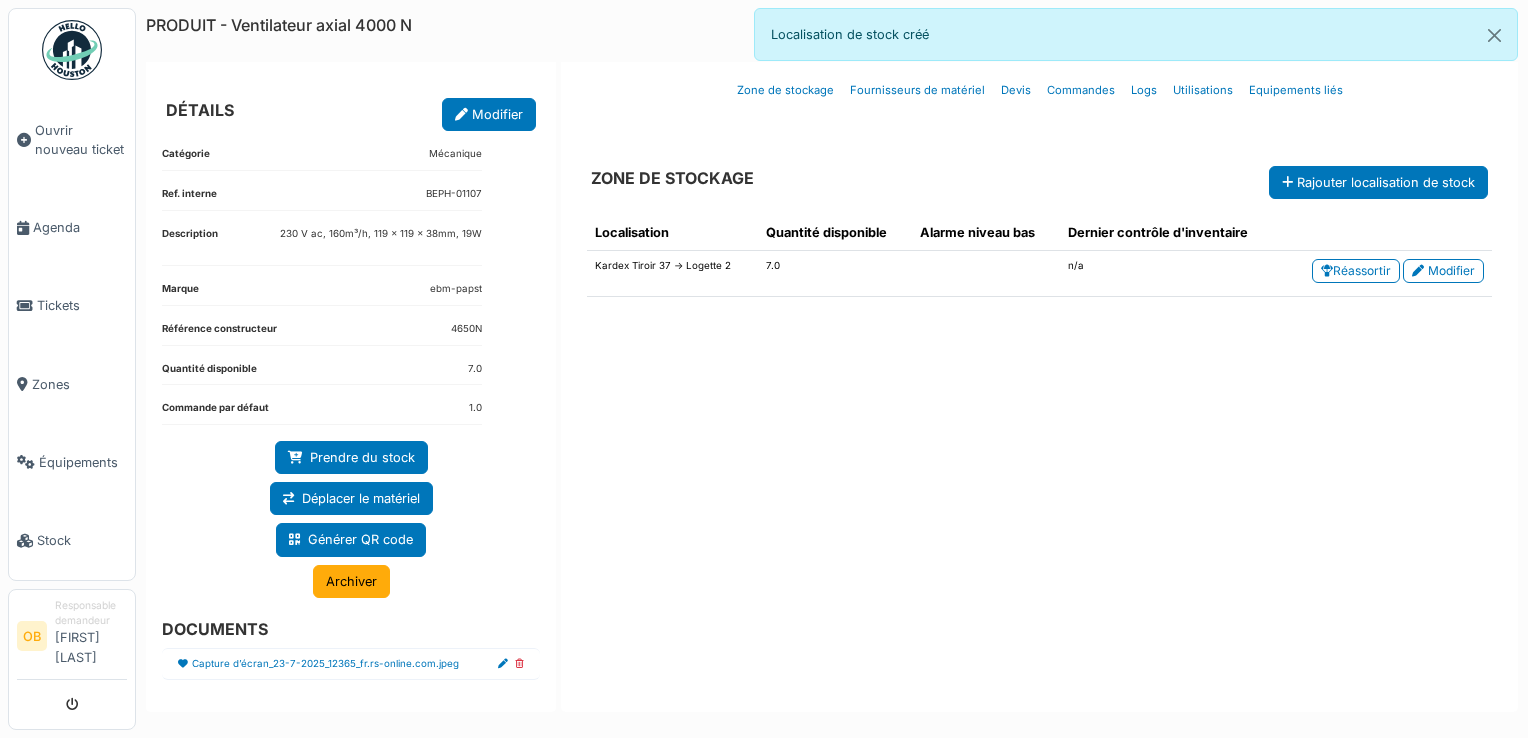 drag, startPoint x: 1295, startPoint y: 584, endPoint x: 1295, endPoint y: 544, distance: 40 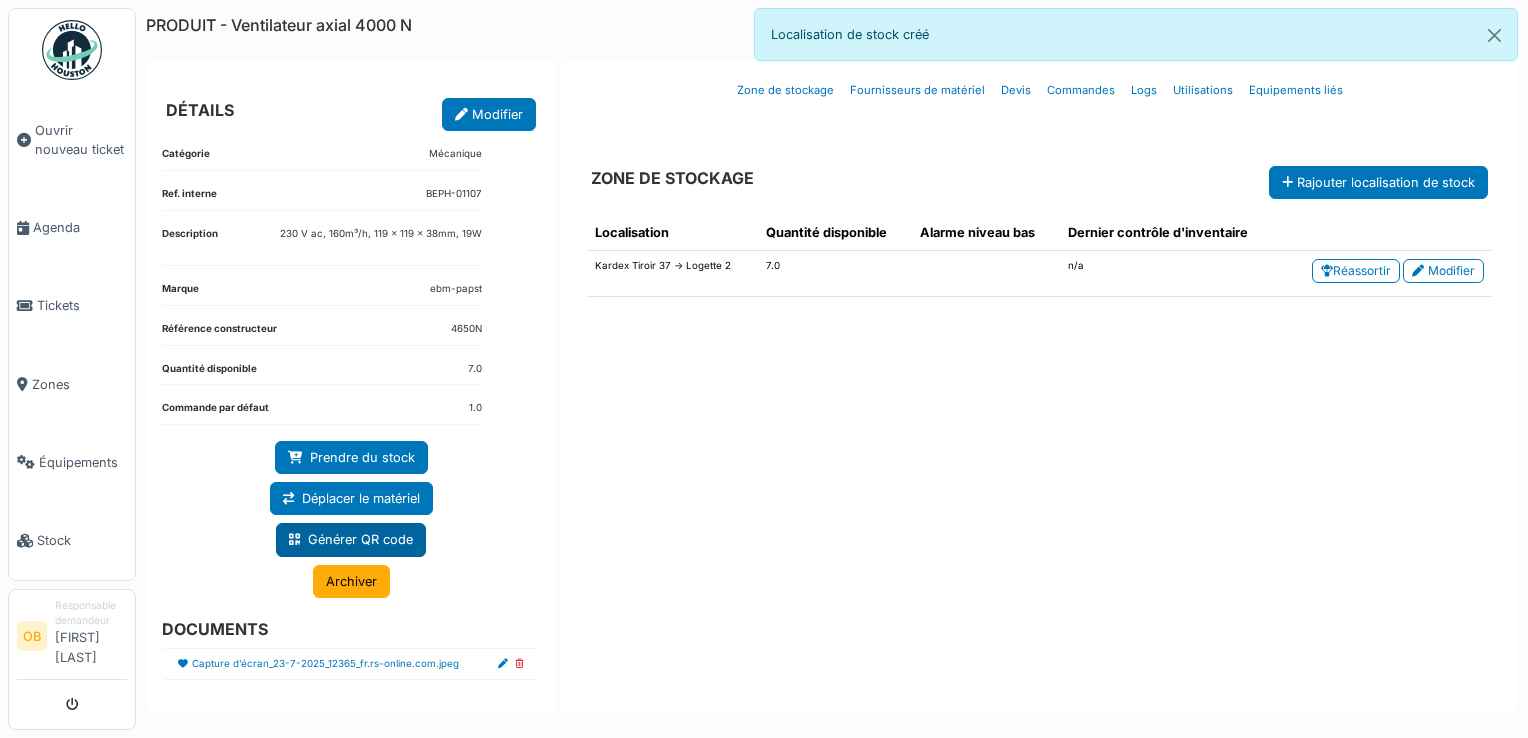 click on "Générer QR code" at bounding box center (351, 539) 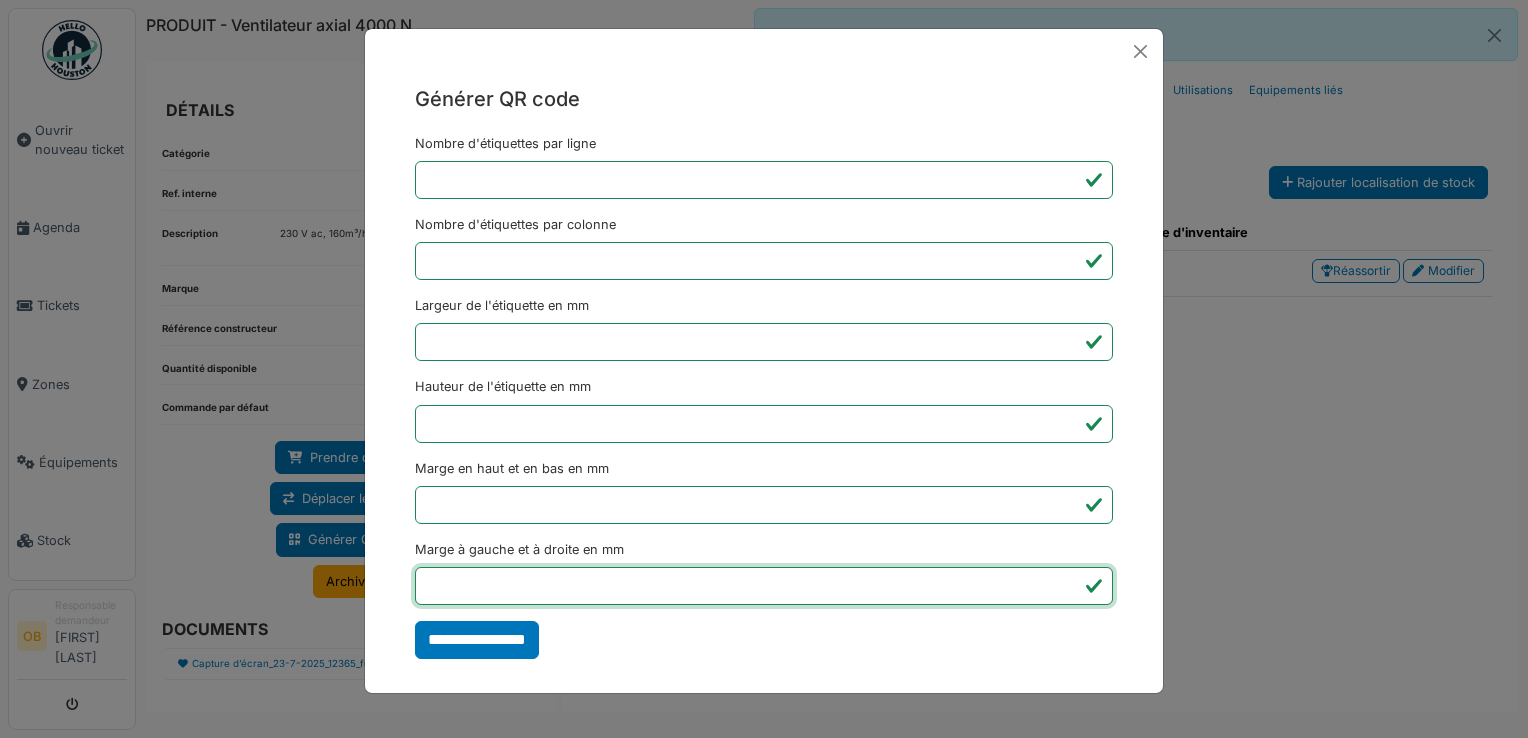 click on "*" at bounding box center (764, 586) 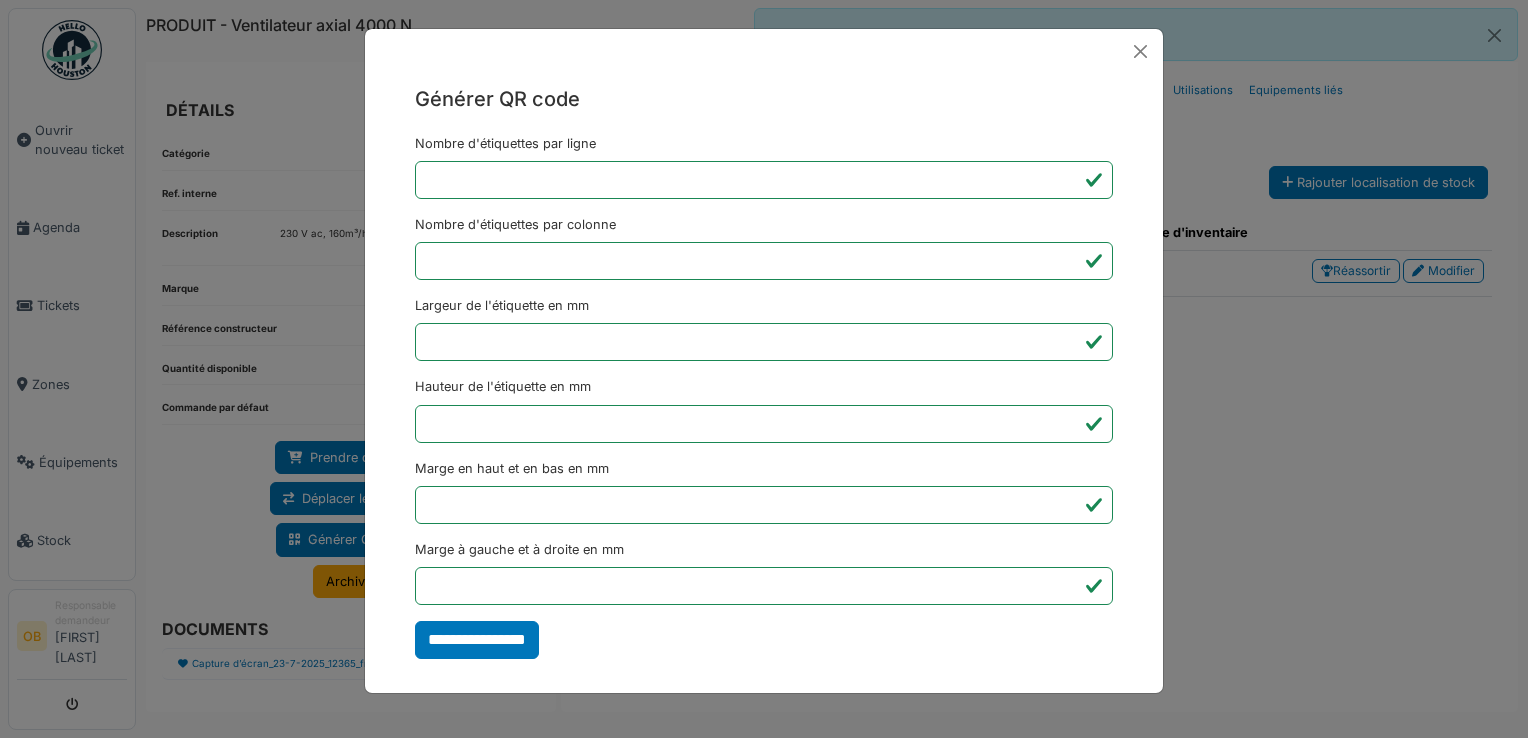 type on "*******" 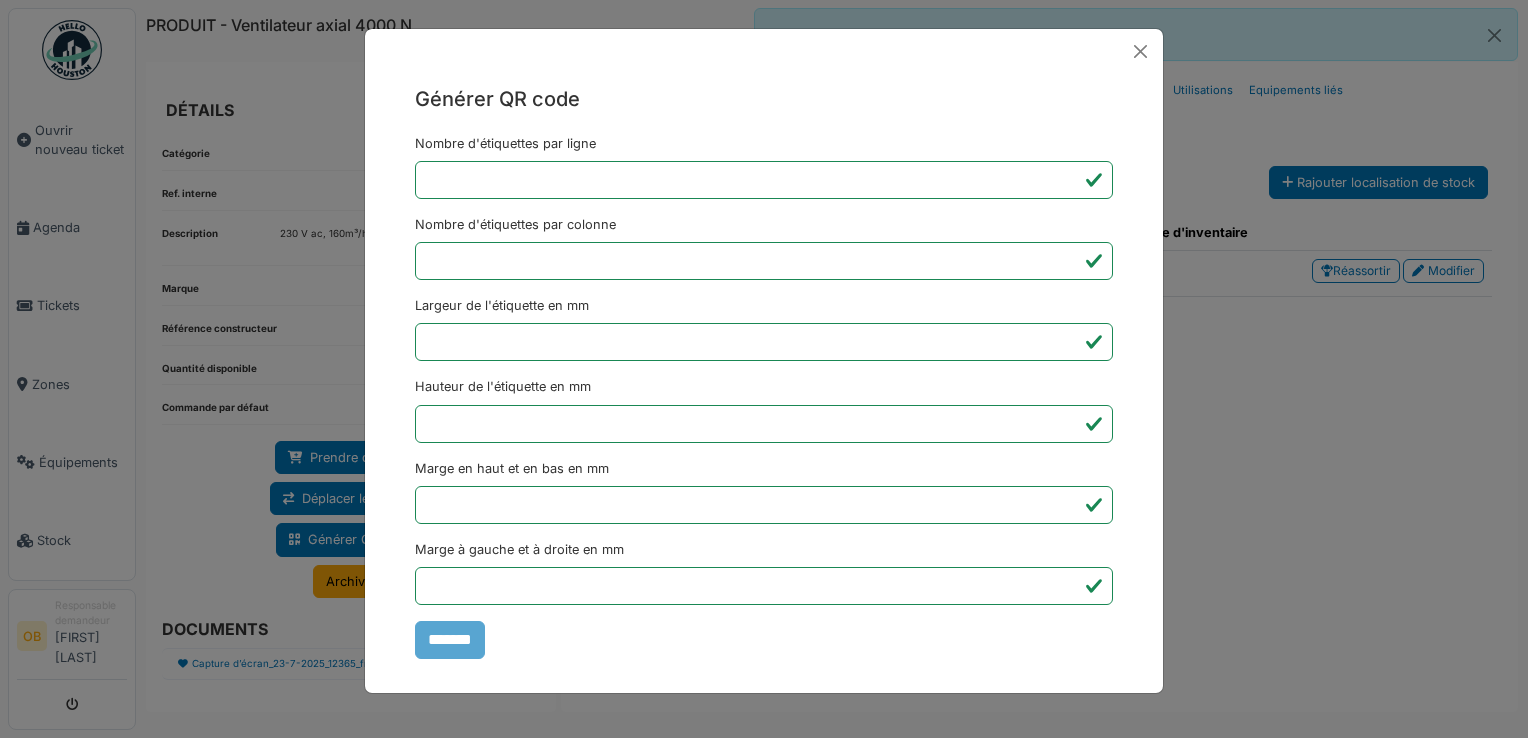 click on "Générer QR code
Nombre d'étiquettes par ligne
*
Nombre d'étiquettes par colonne
*
Largeur de l'étiquette en mm
**
Hauteur de l'étiquette en mm
**
Marge en haut et en bas en mm
*
Marge à gauche et à droite en mm
***
*******" at bounding box center (764, 369) 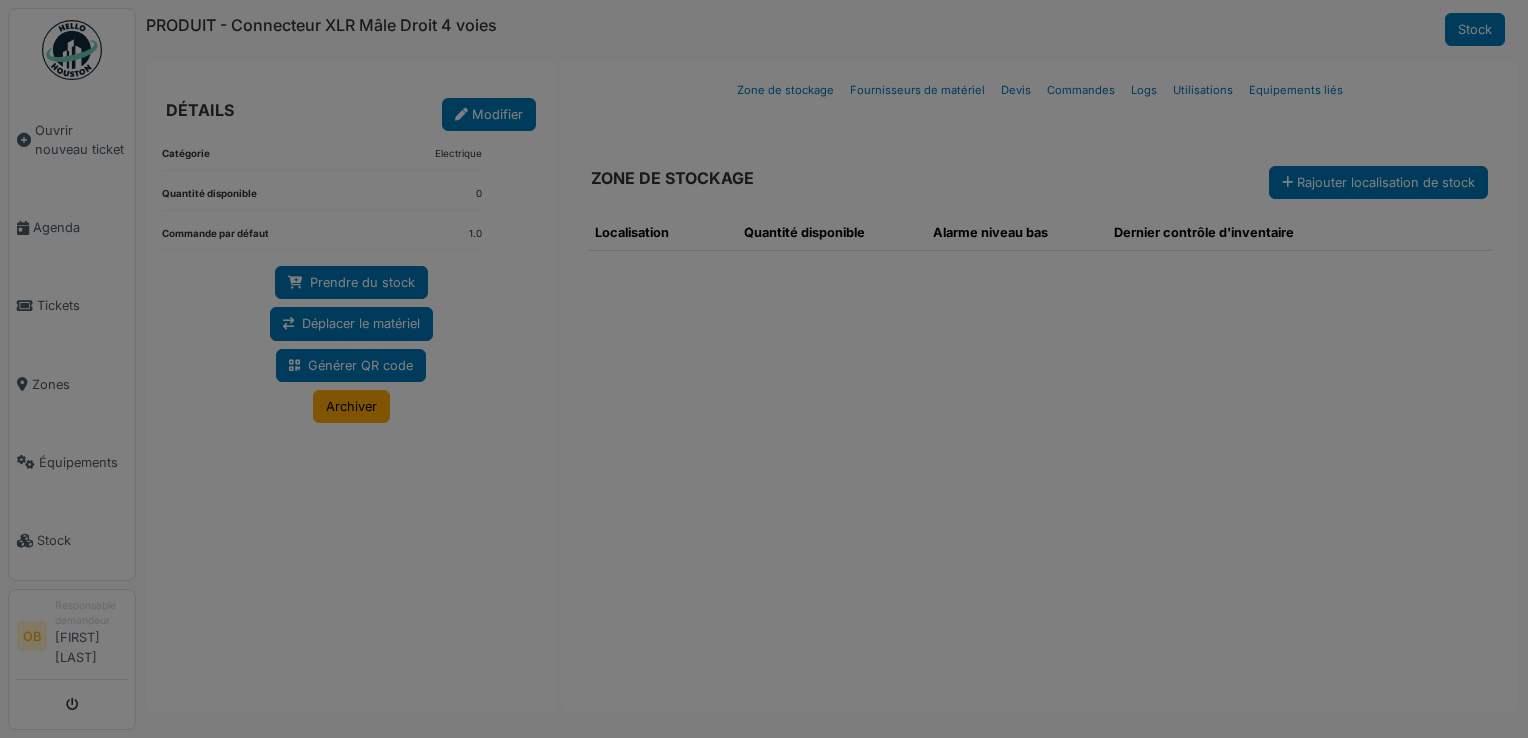 scroll, scrollTop: 0, scrollLeft: 0, axis: both 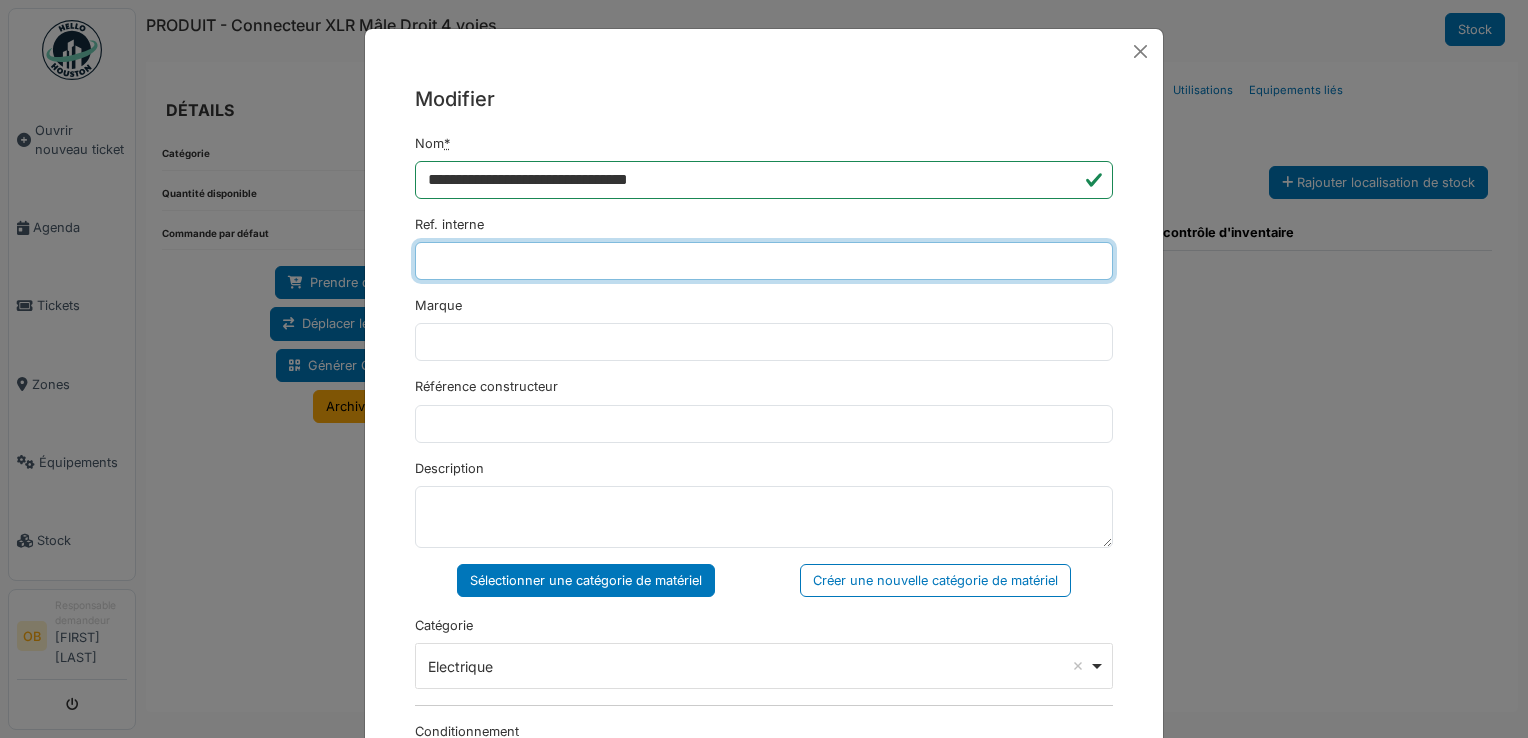 click on "Ref. interne" at bounding box center [764, 261] 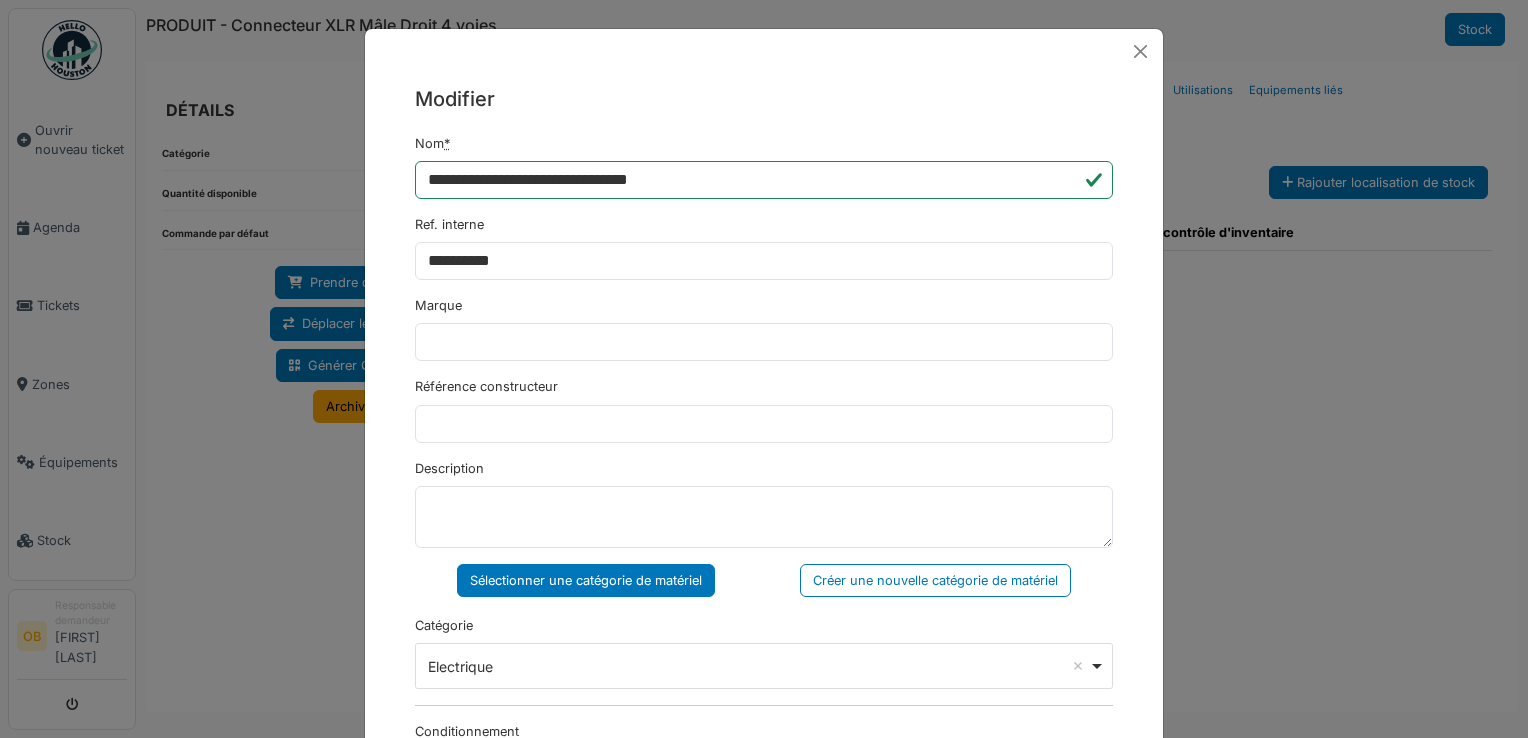 type on "*********" 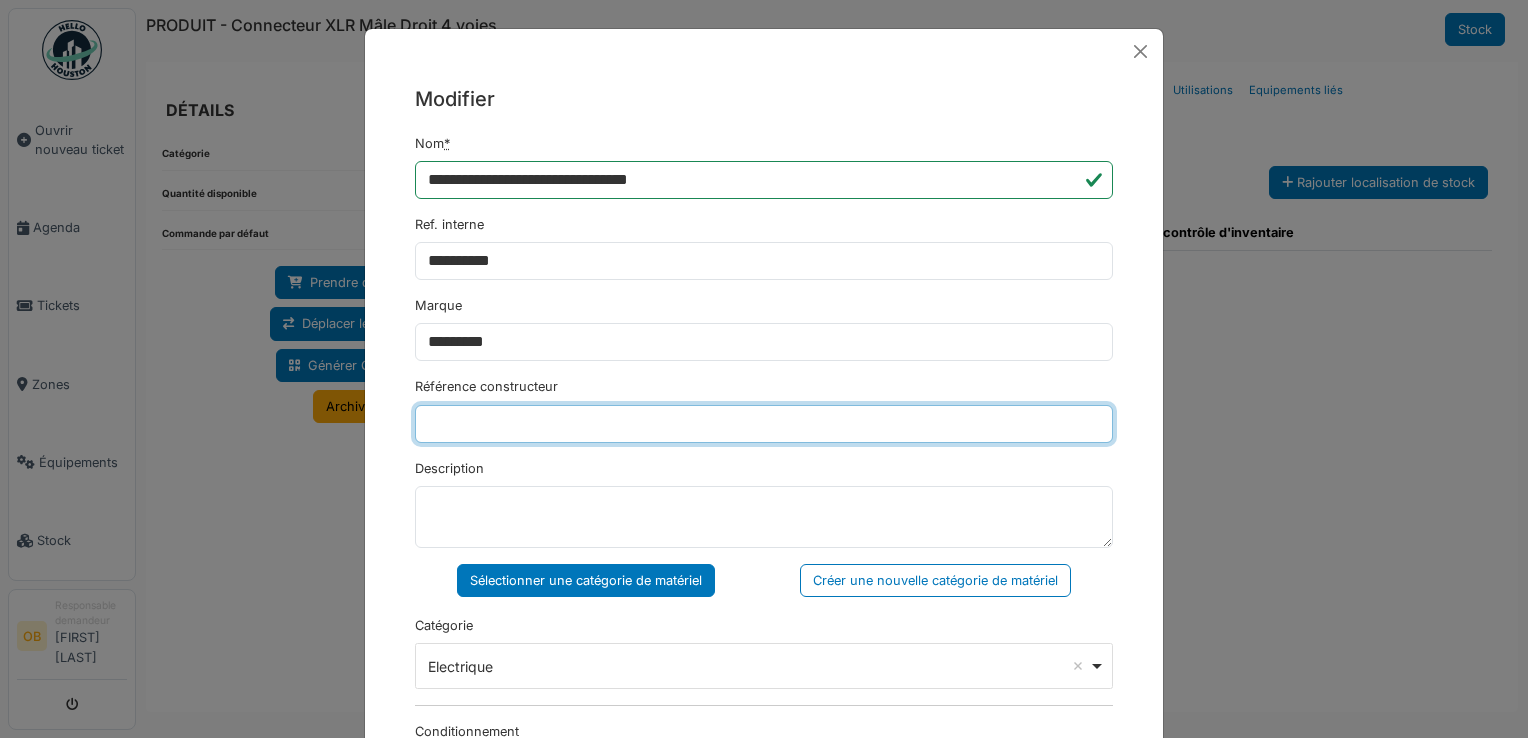 type on "*****" 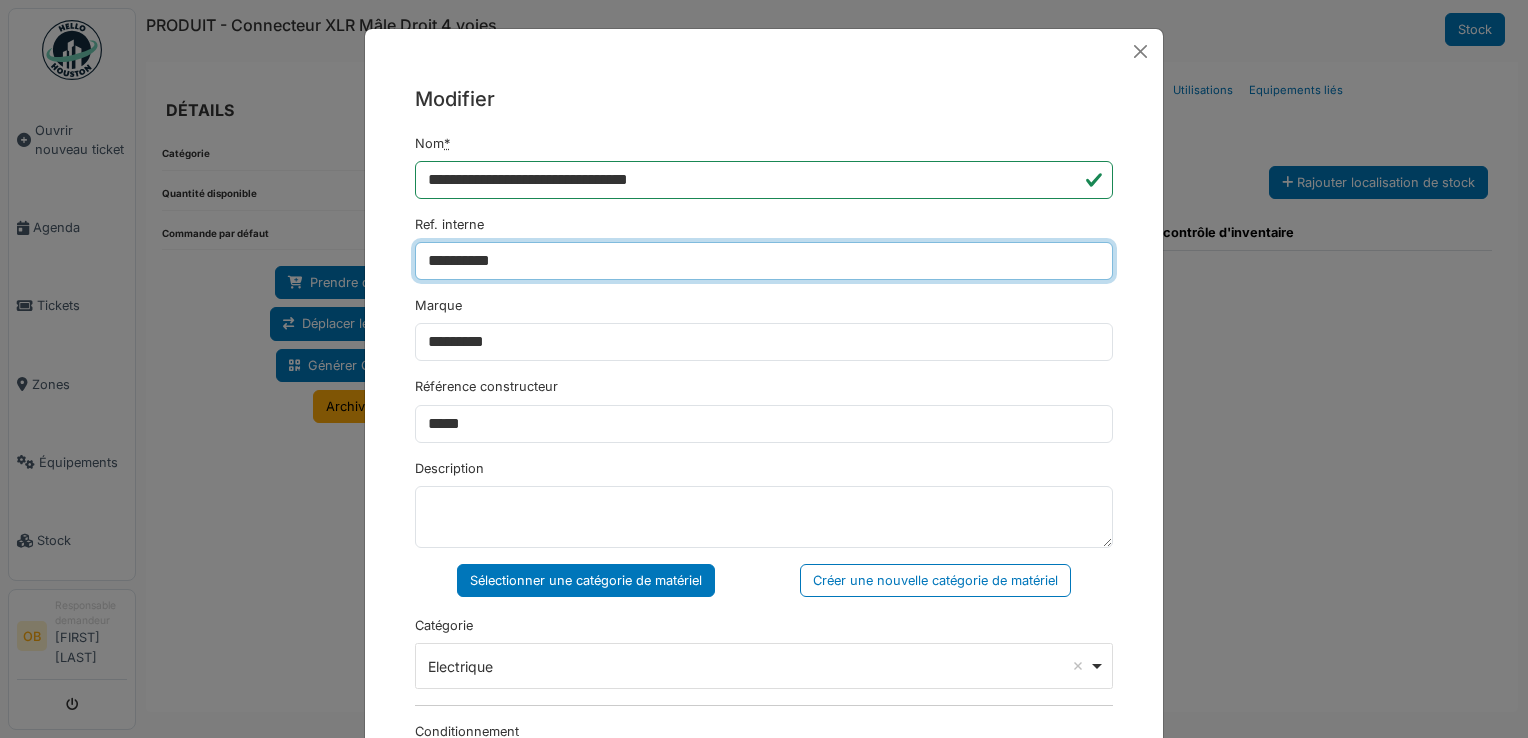 type on "**********" 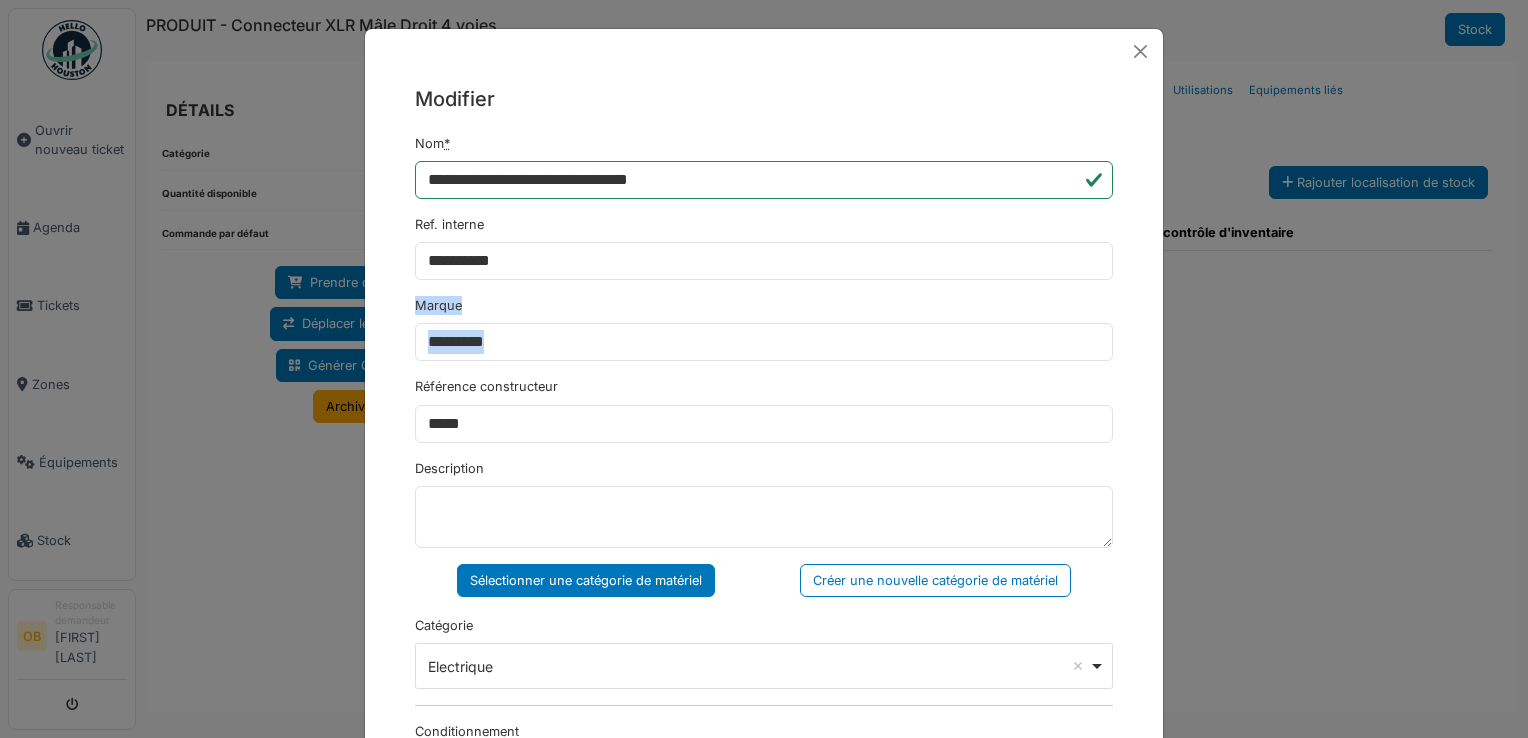 drag, startPoint x: 535, startPoint y: 362, endPoint x: 316, endPoint y: 345, distance: 219.65883 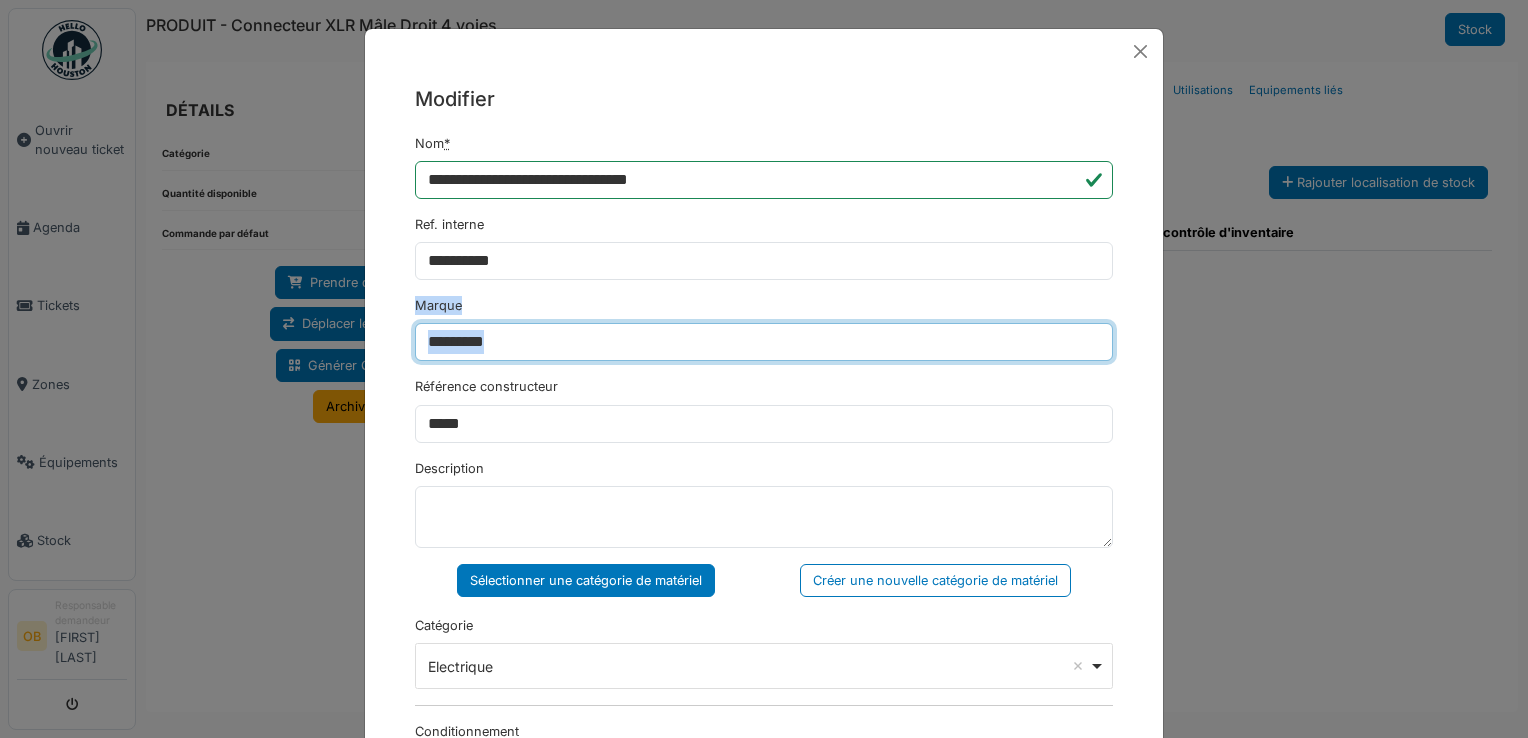 click on "*********" at bounding box center [764, 342] 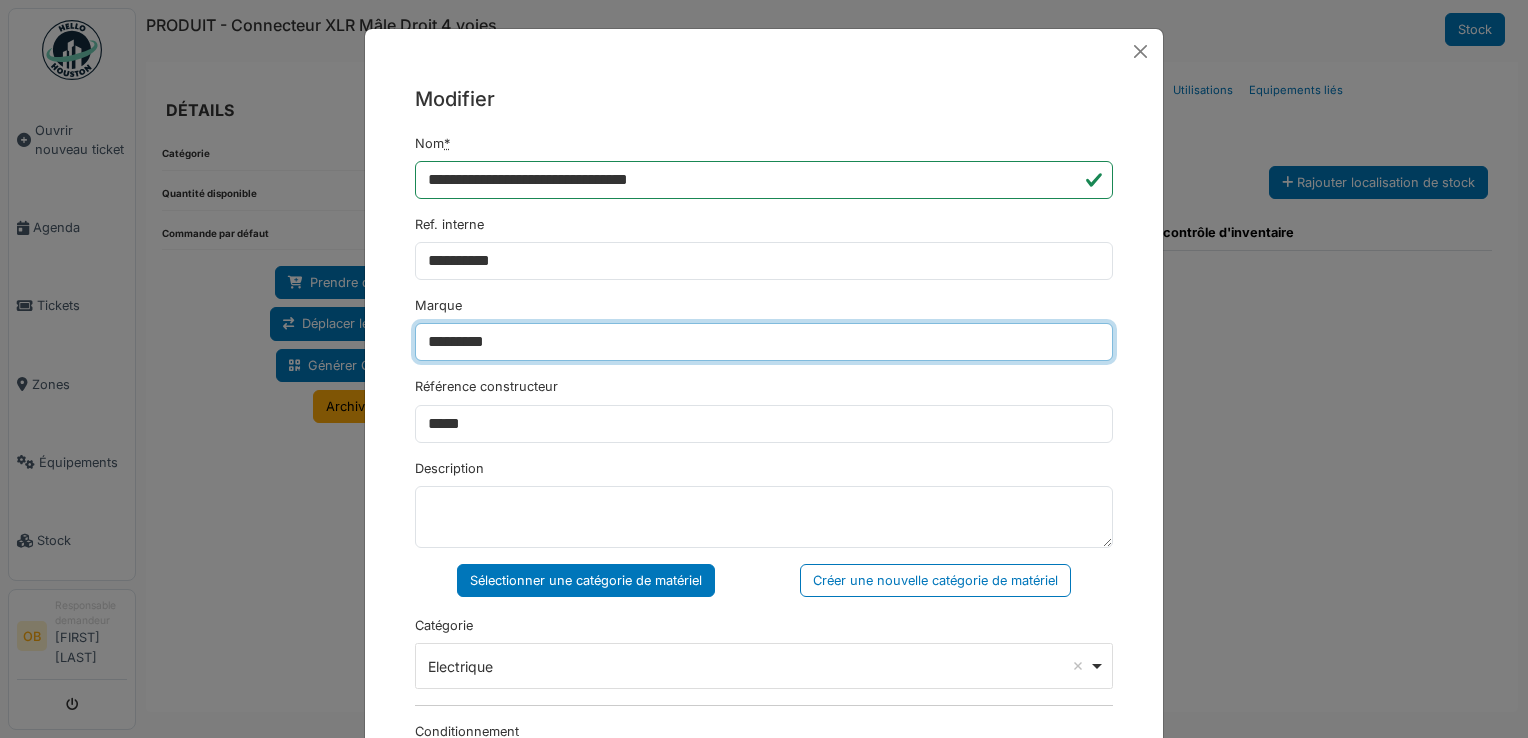 drag, startPoint x: 528, startPoint y: 341, endPoint x: 307, endPoint y: 340, distance: 221.00226 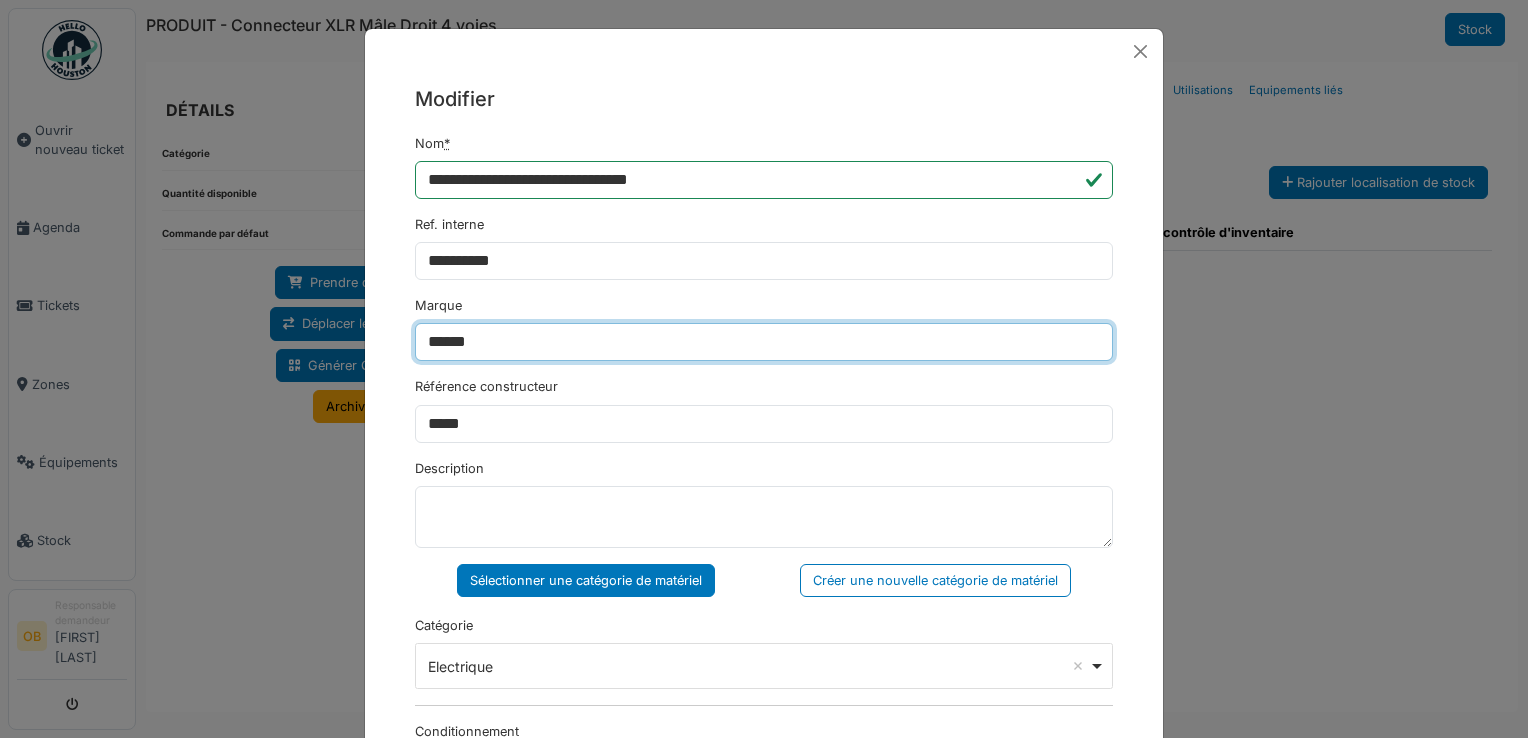 type on "******" 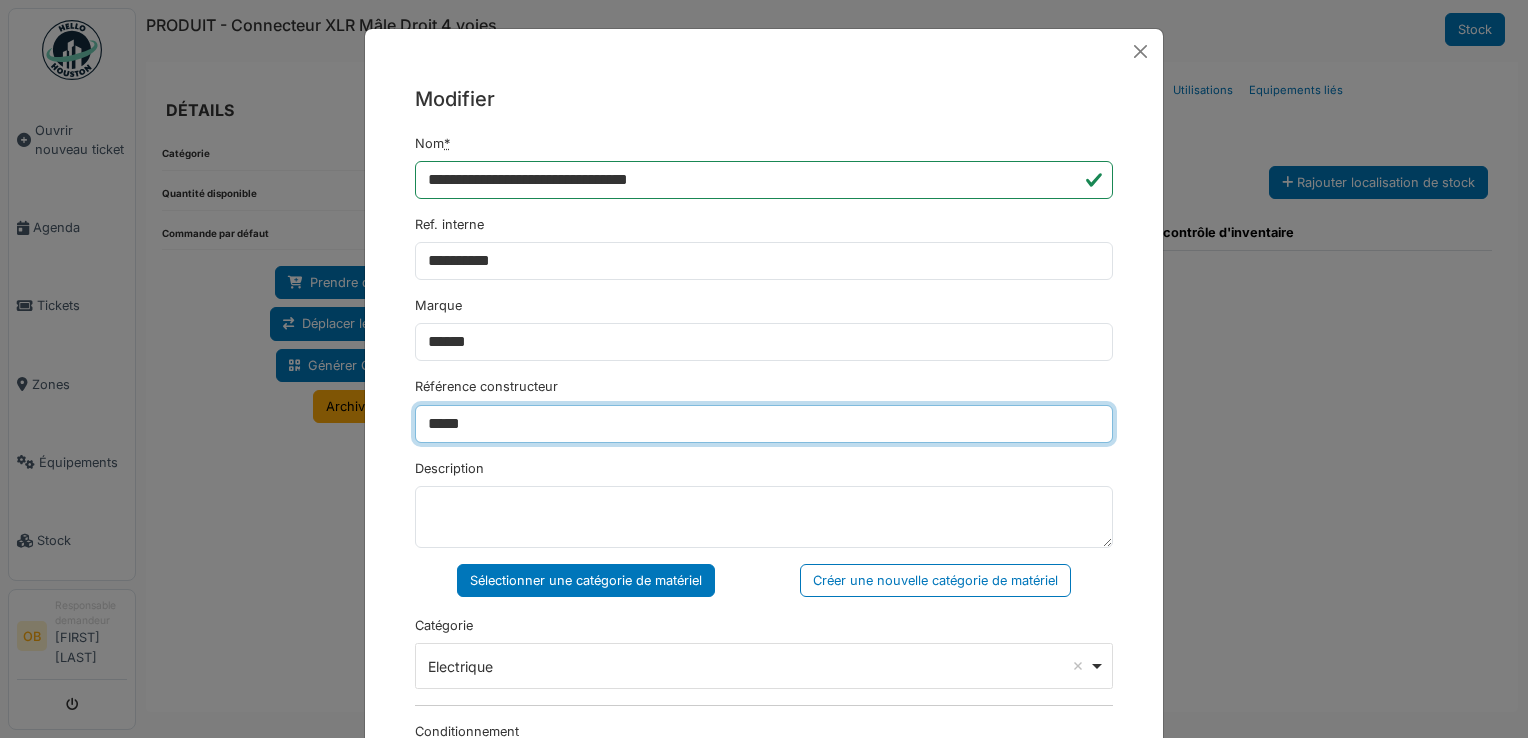 drag, startPoint x: 508, startPoint y: 420, endPoint x: 308, endPoint y: 401, distance: 200.90047 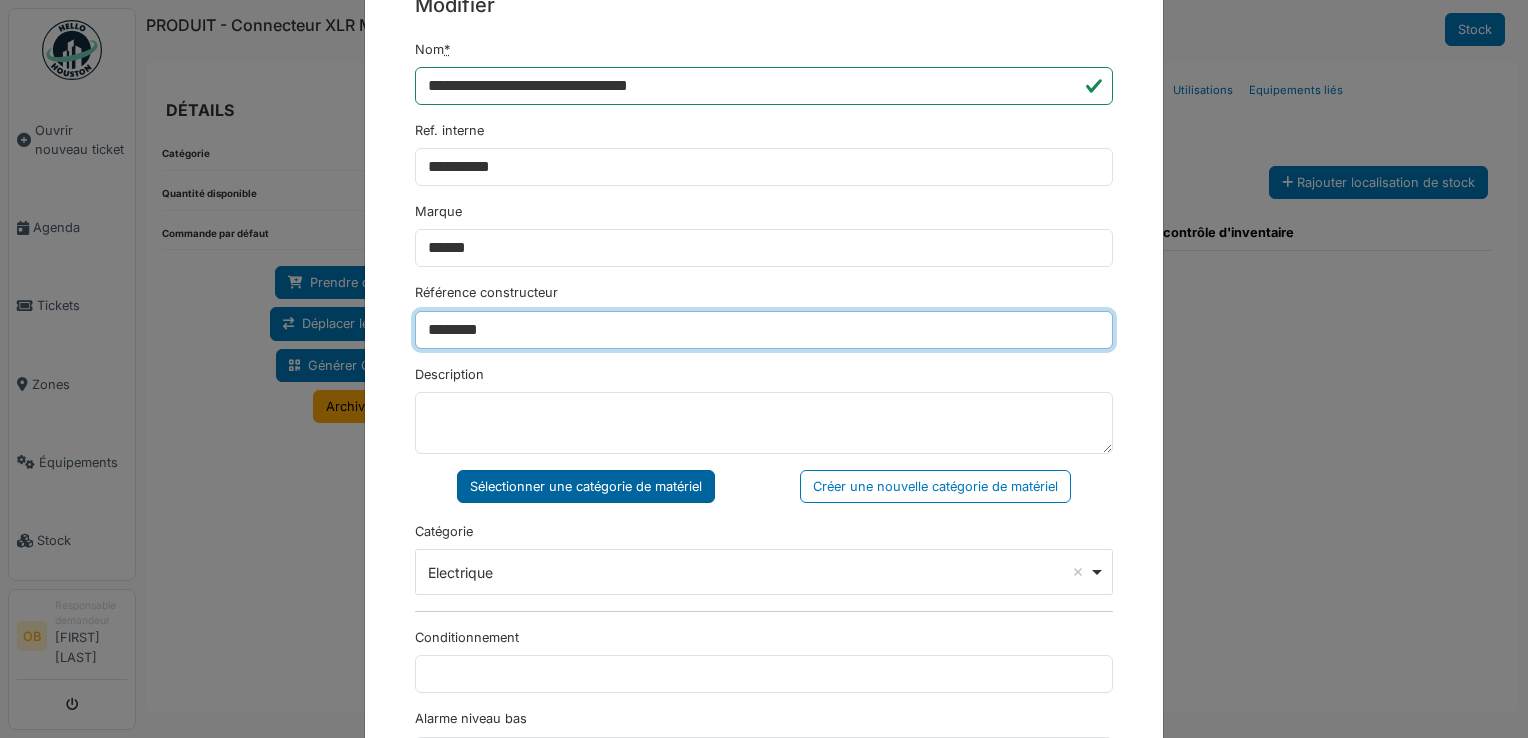 scroll, scrollTop: 133, scrollLeft: 0, axis: vertical 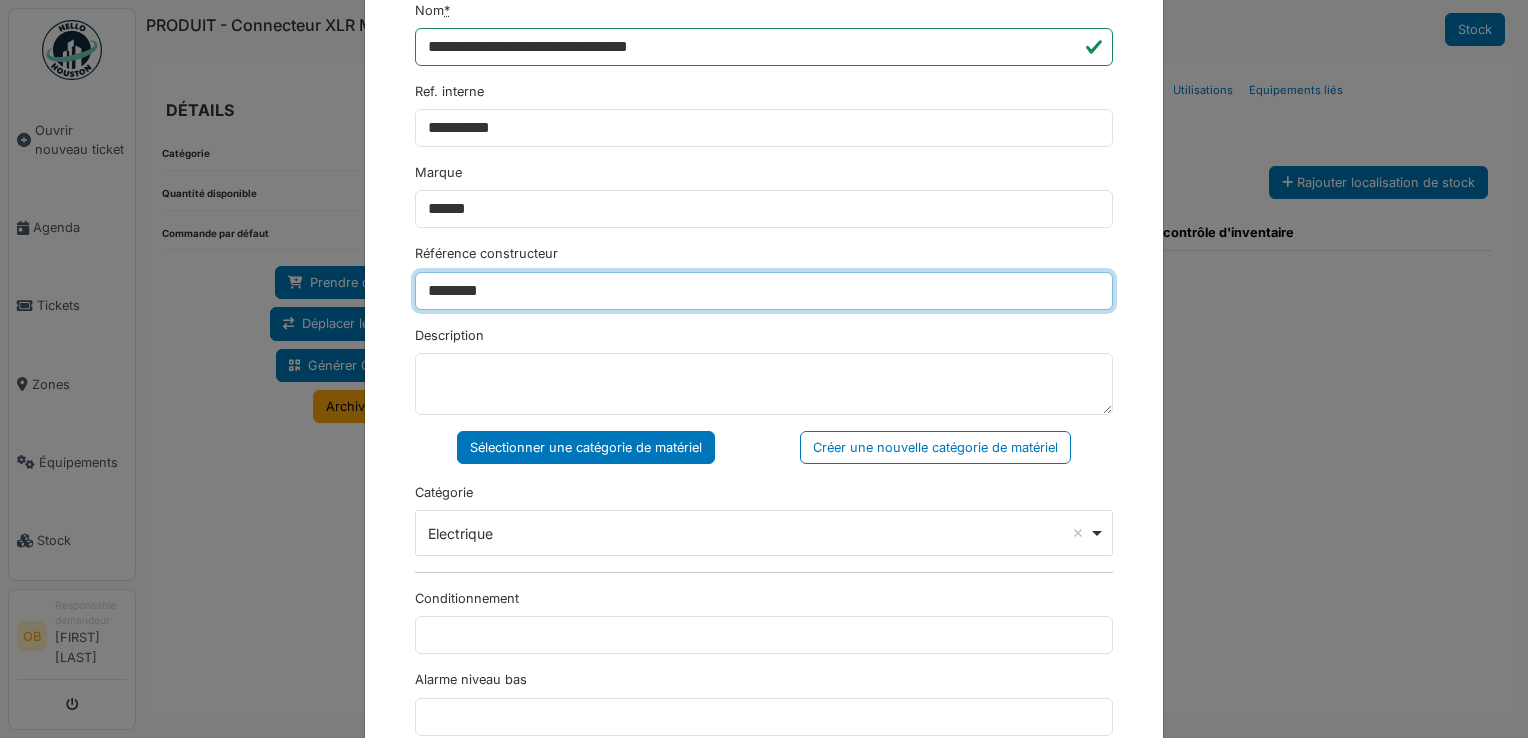 type on "*******" 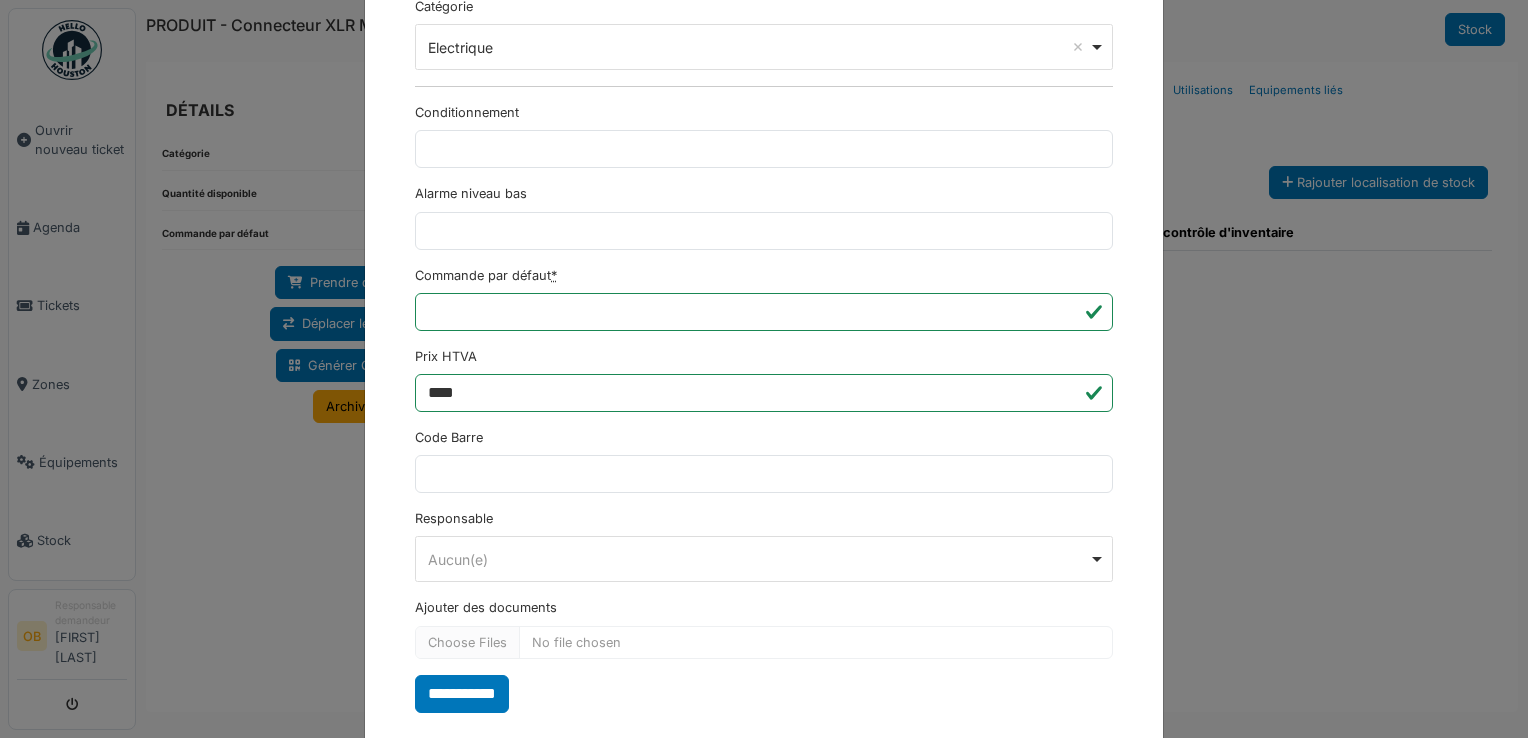 scroll, scrollTop: 650, scrollLeft: 0, axis: vertical 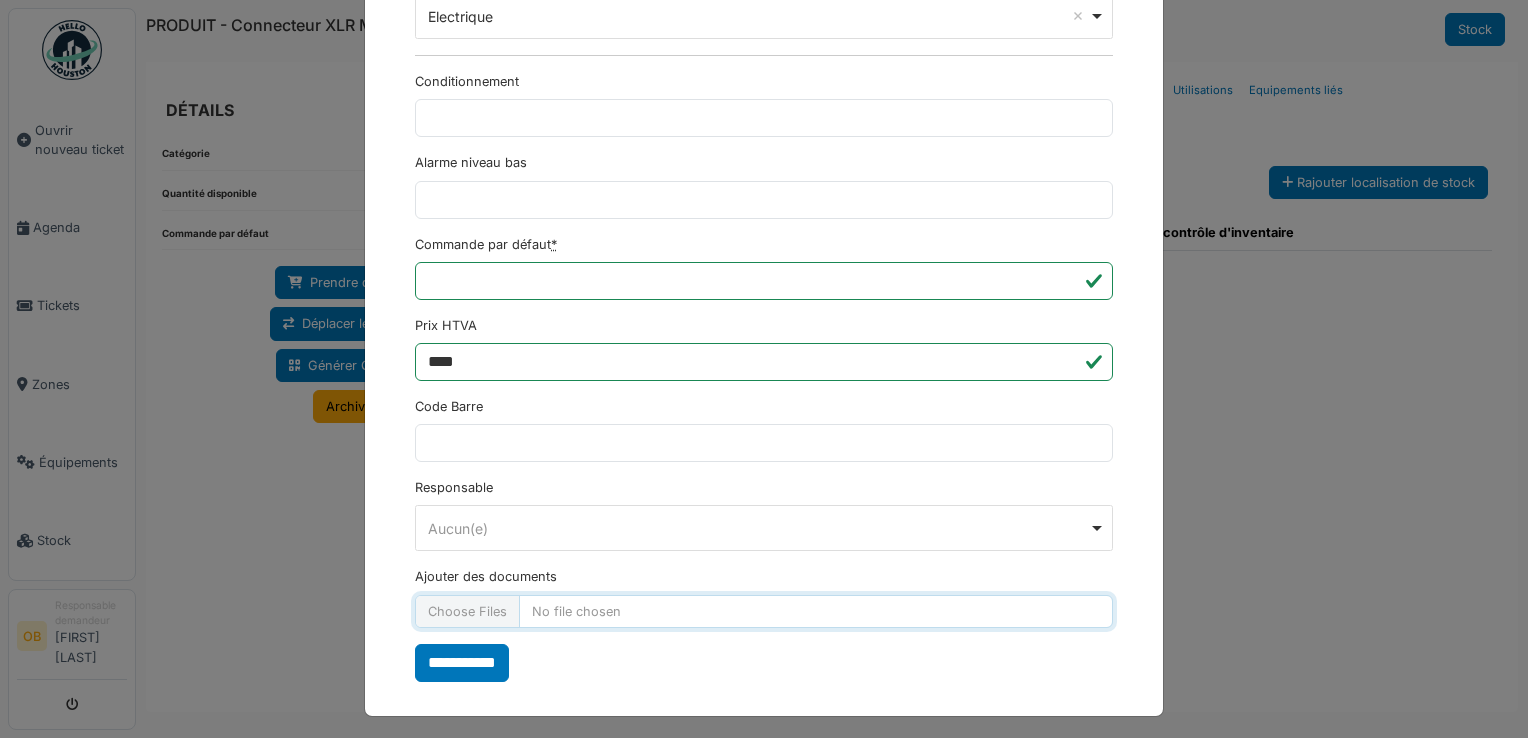 click on "Ajouter des documents" at bounding box center (764, 611) 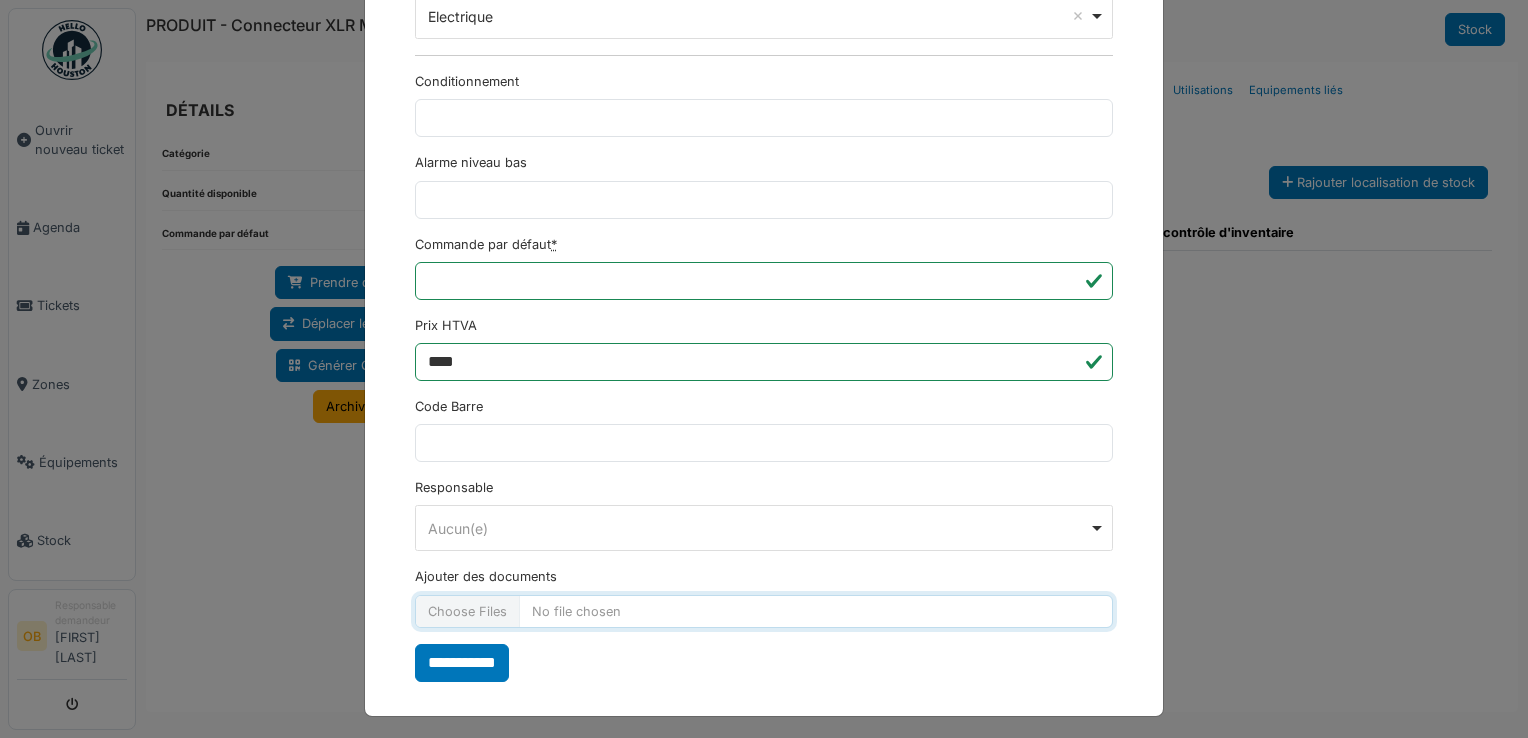 type on "**********" 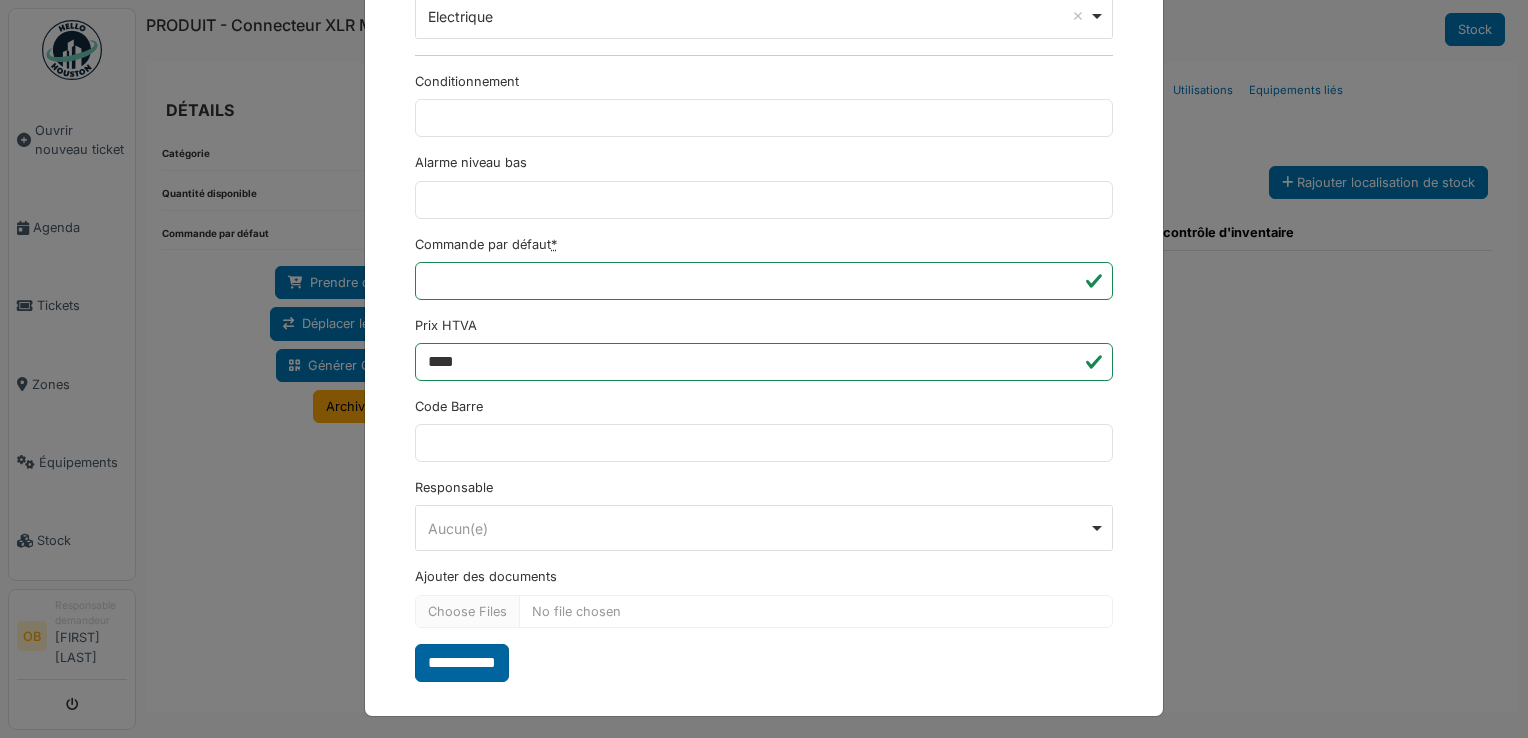 click on "**********" at bounding box center [462, 663] 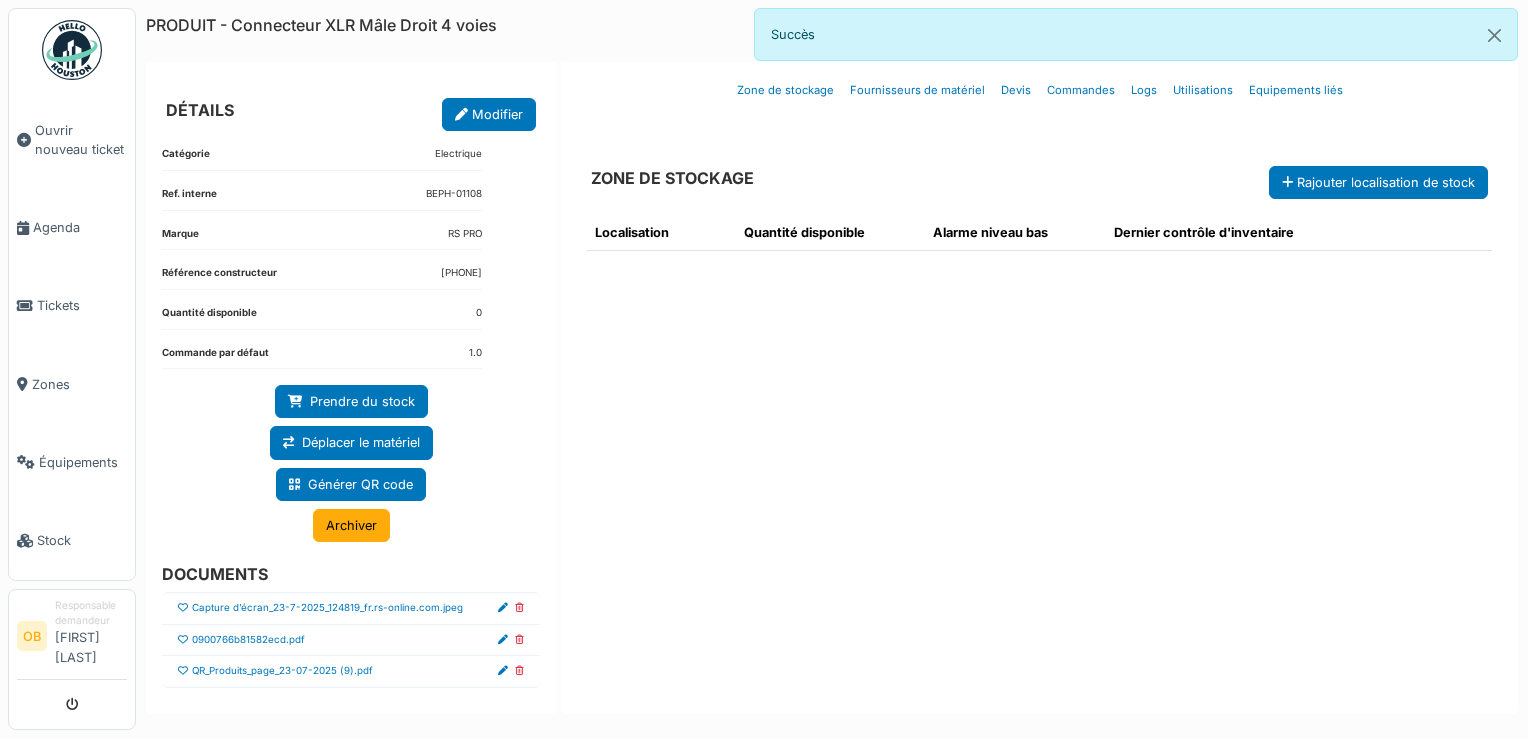 click at bounding box center [506, 670] 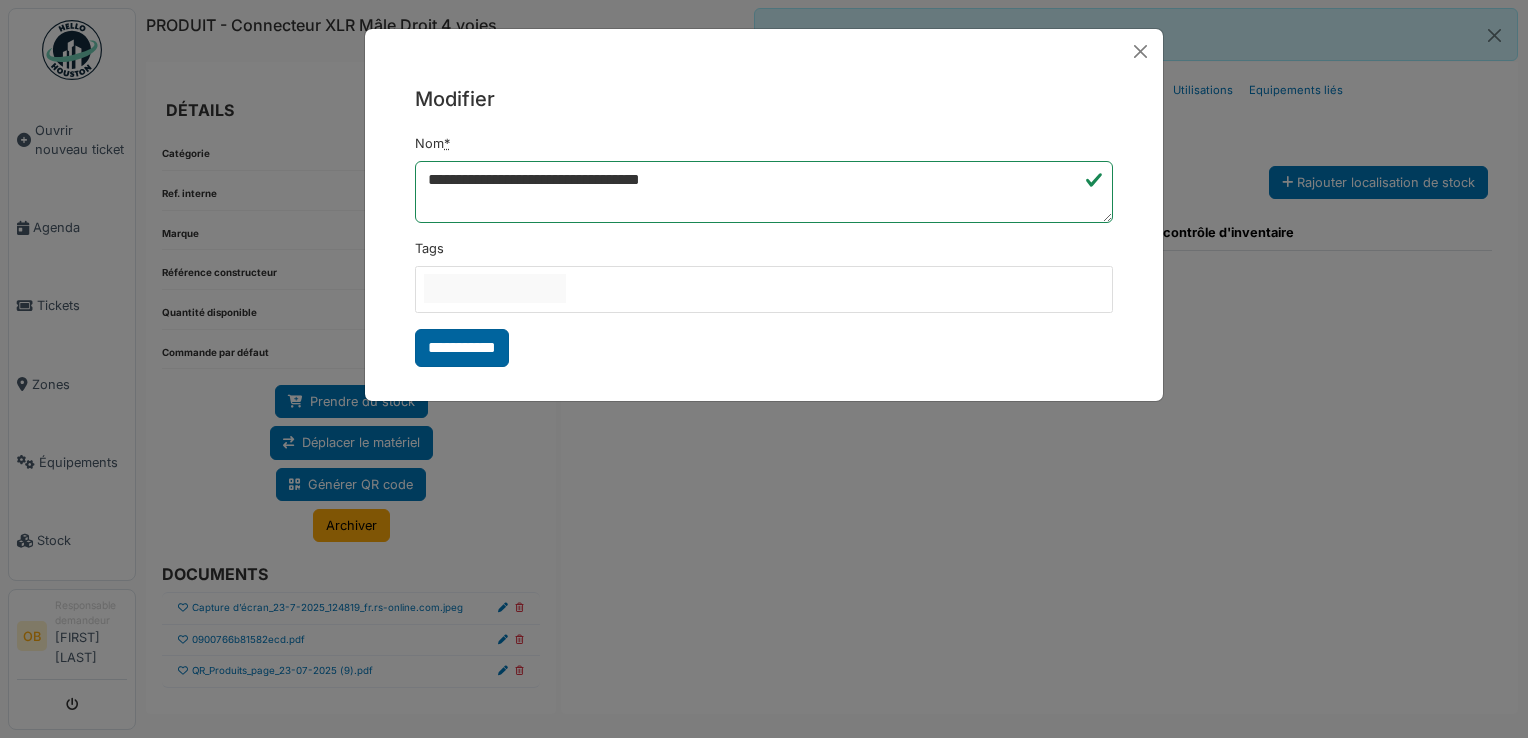 click on "**********" at bounding box center [462, 348] 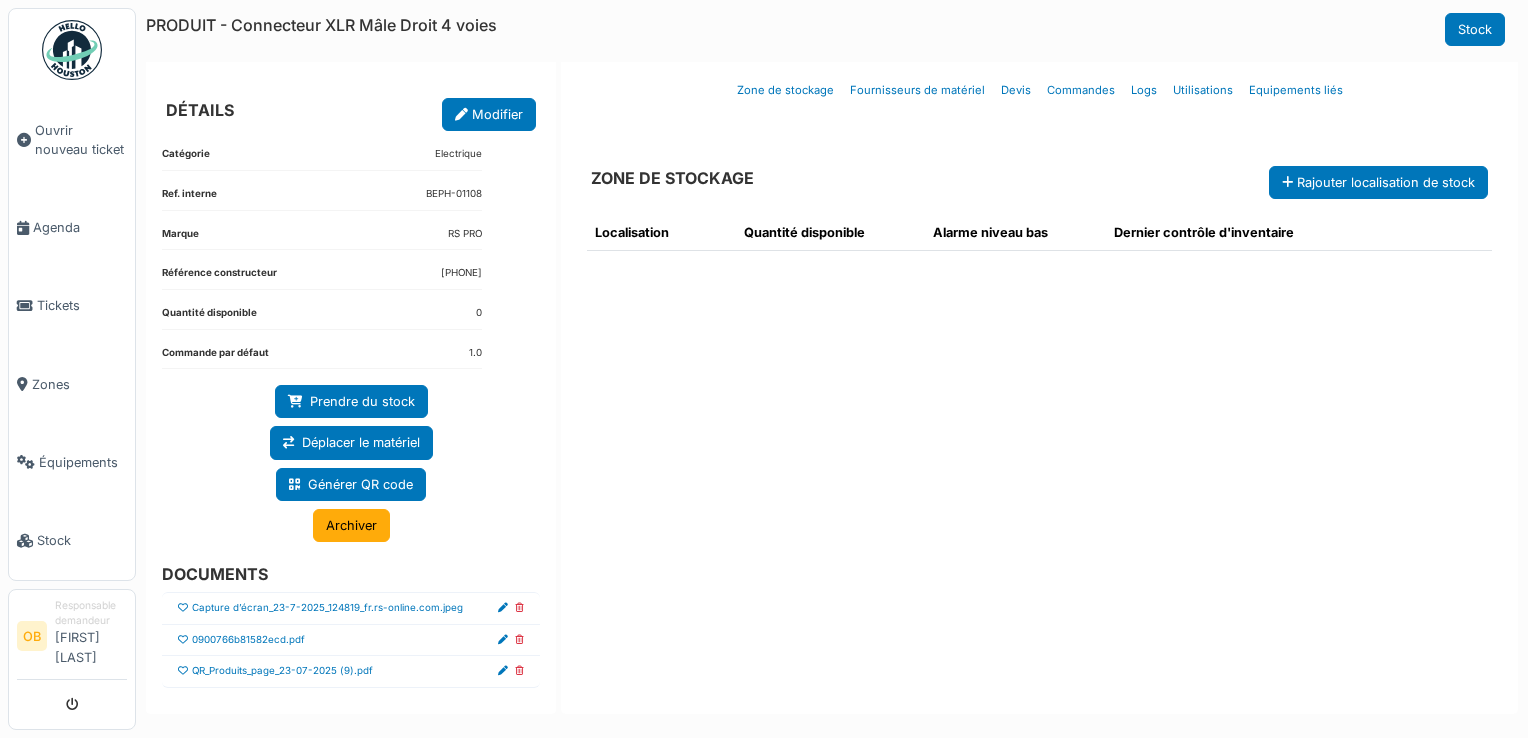 click at bounding box center (519, 671) 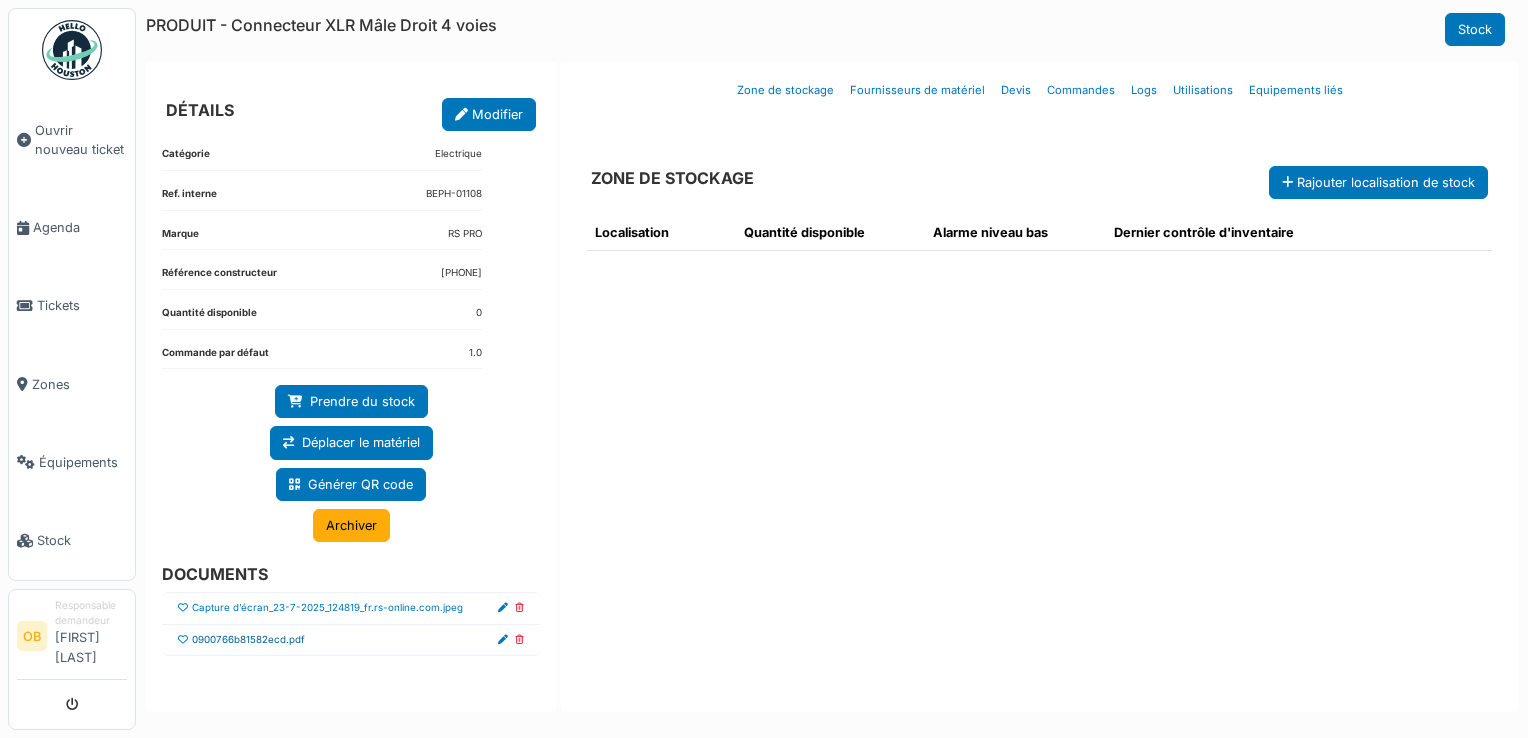 click on "0900766b81582ecd.pdf" at bounding box center [248, 640] 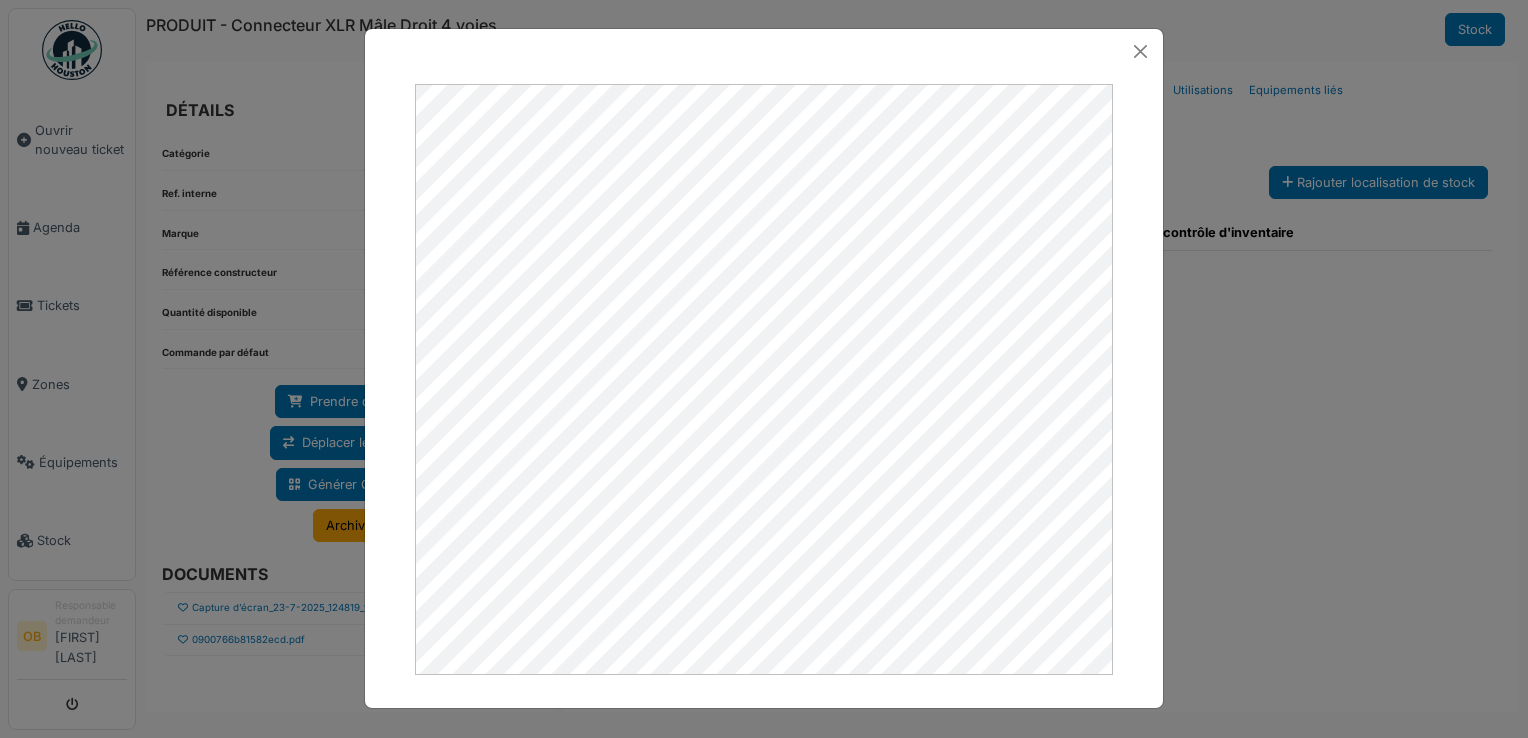 click at bounding box center (764, 369) 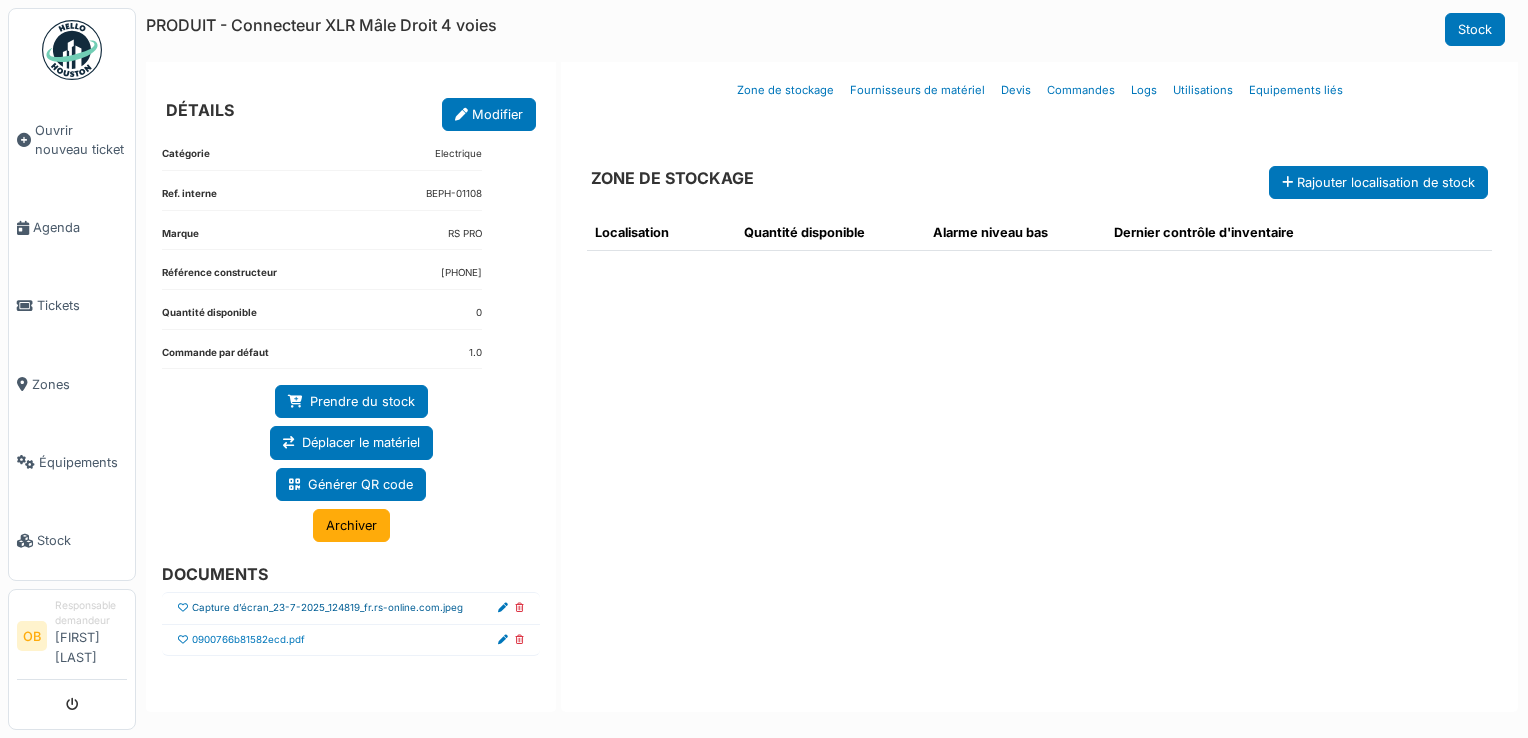 click on "Capture d’écran_23-7-2025_124819_fr.rs-online.com.jpeg" at bounding box center (327, 608) 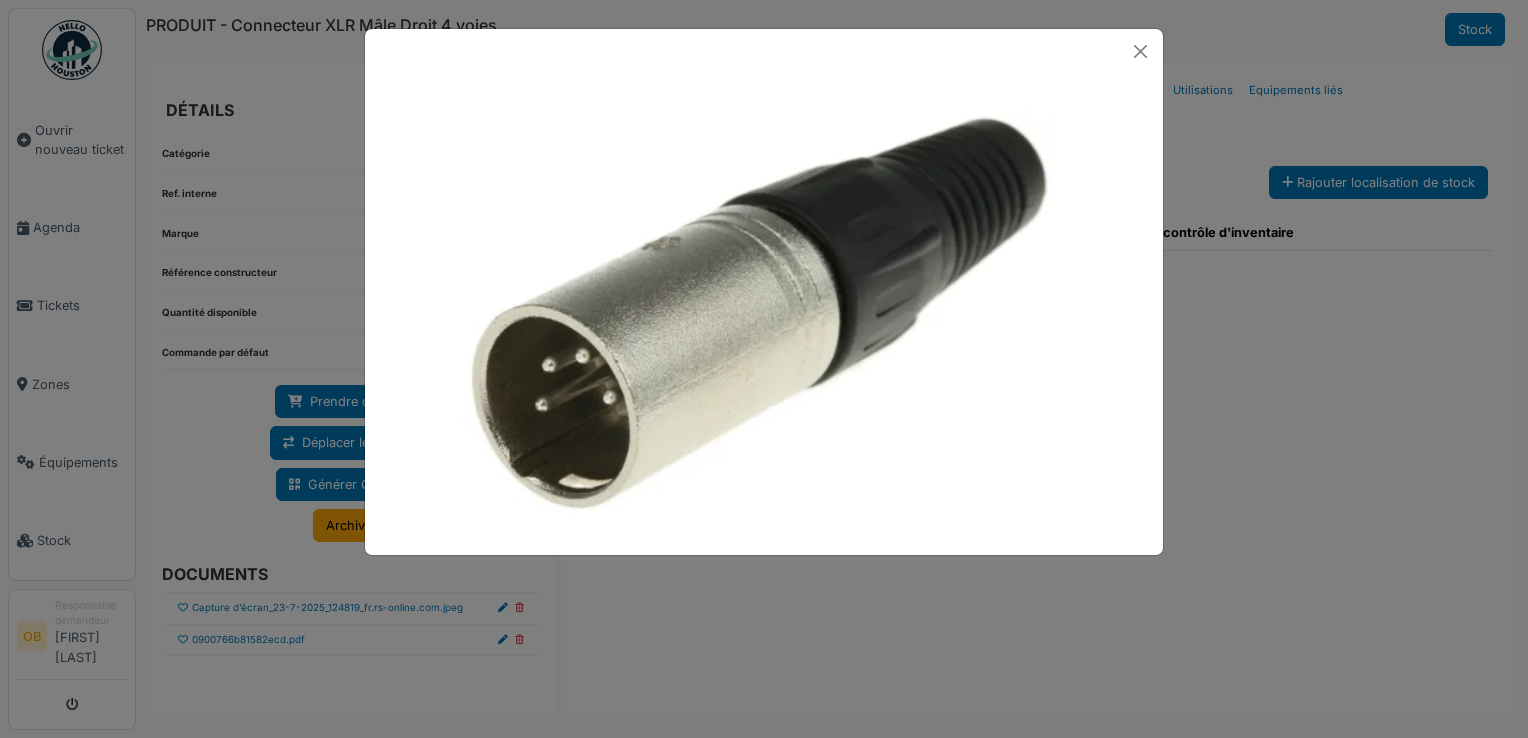 click at bounding box center [764, 369] 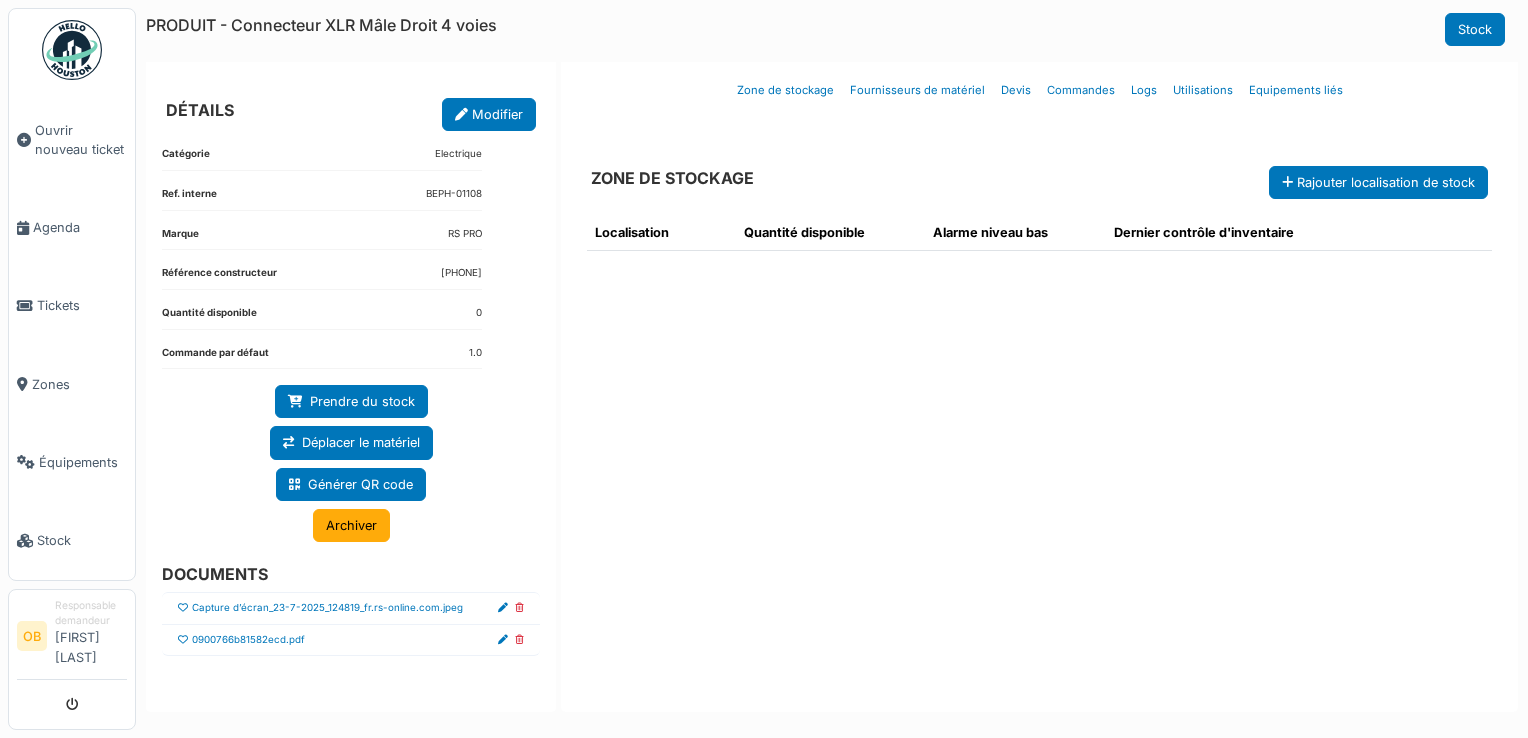 click at bounding box center (183, 608) 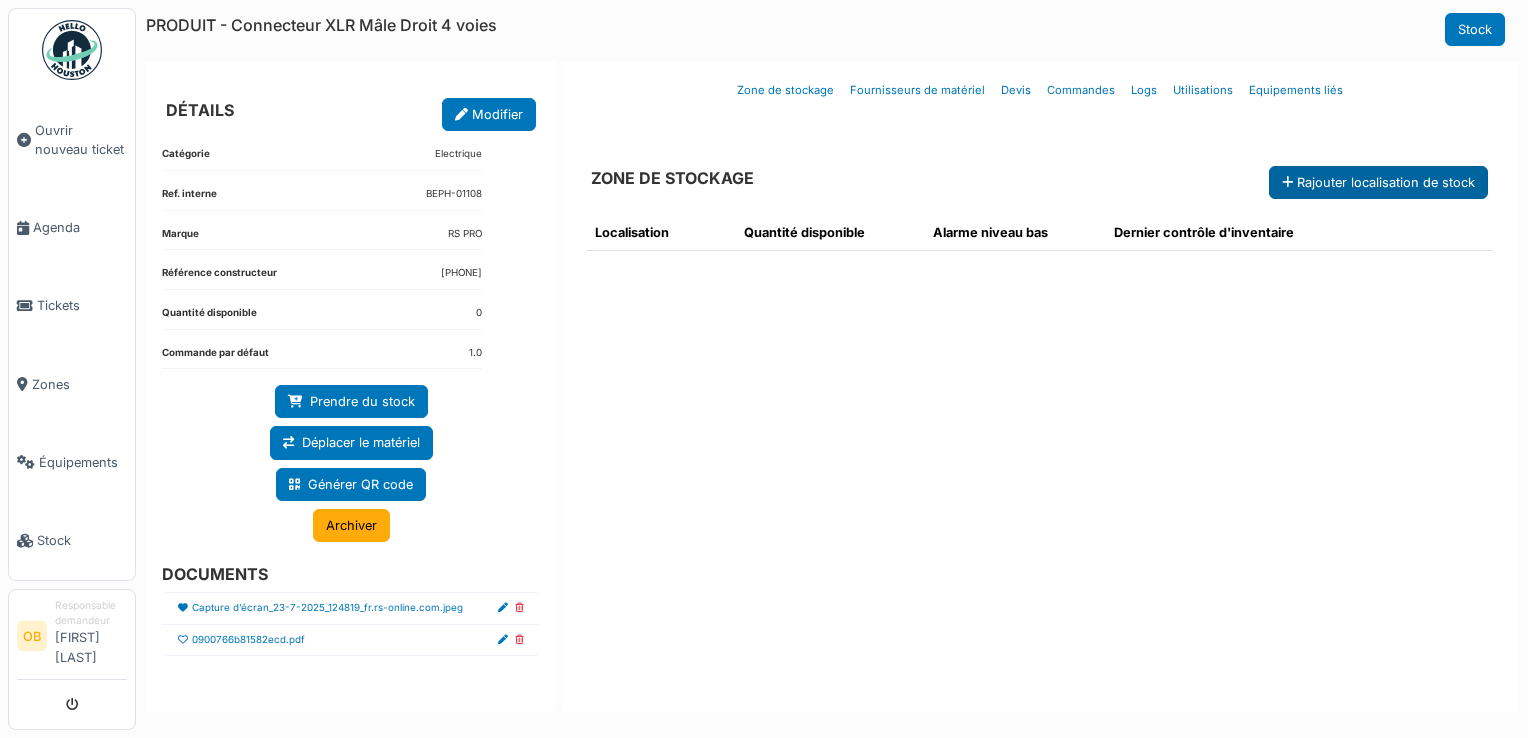 click on "Rajouter localisation de stock" at bounding box center (1378, 182) 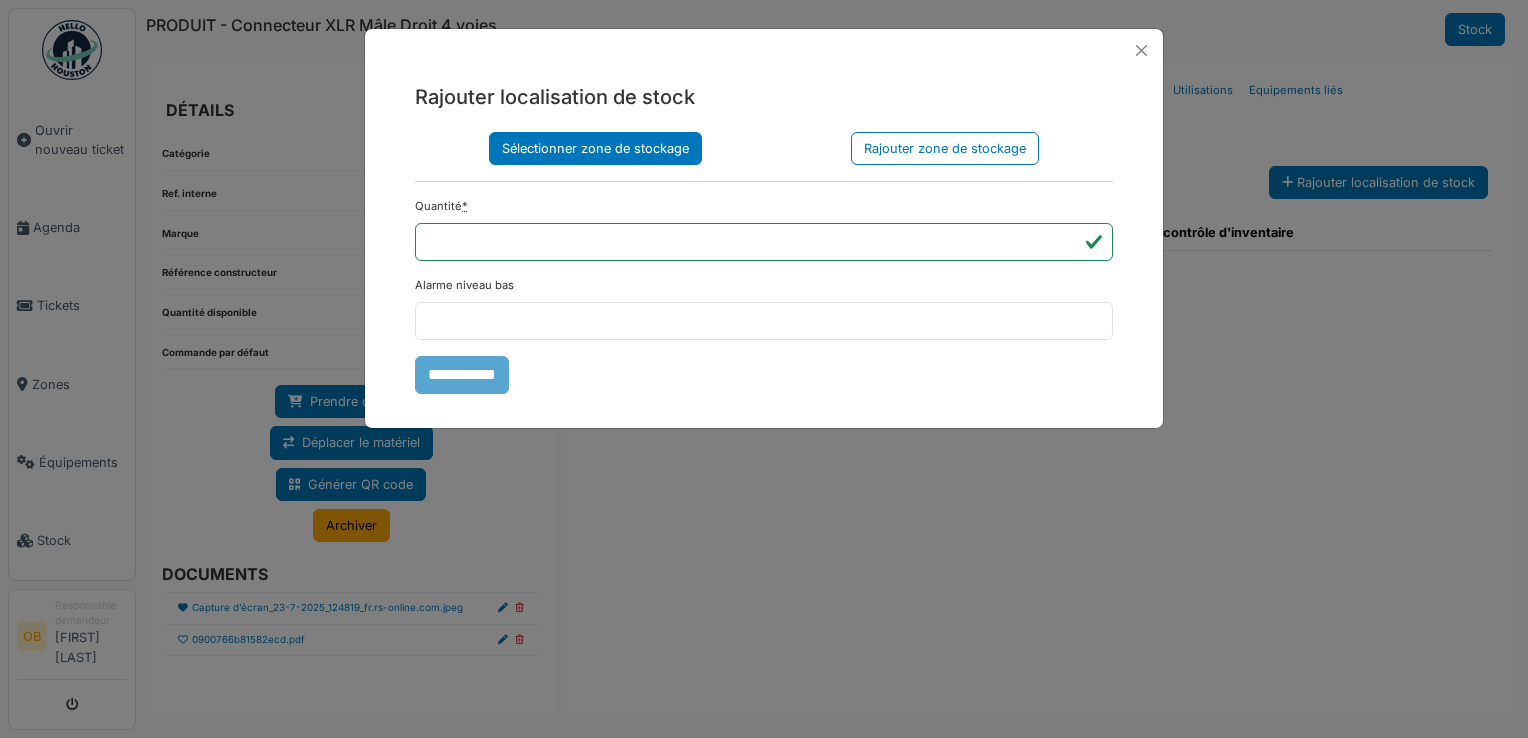 click on "Sélectionner zone de stockage" at bounding box center [595, 148] 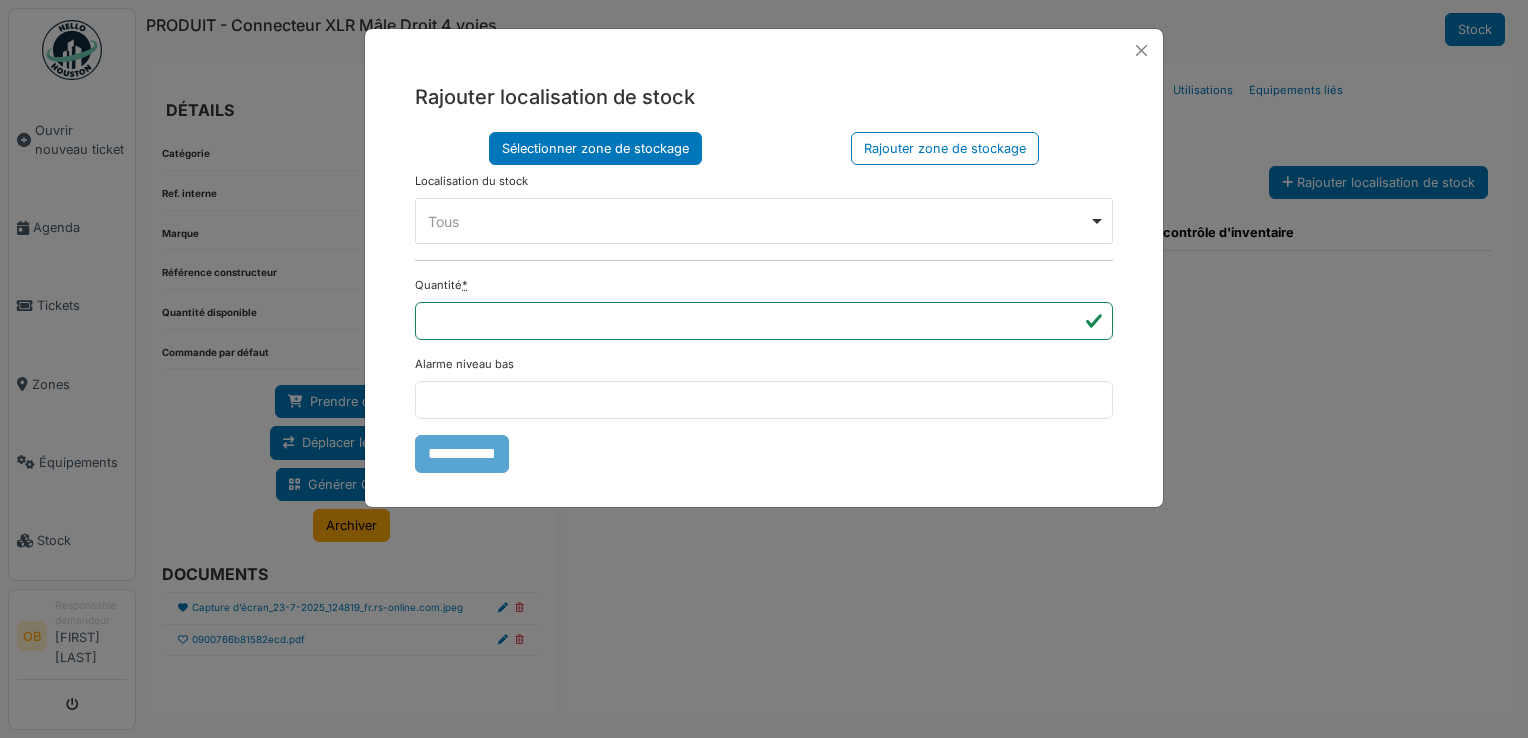 click on "Tous Remove item" at bounding box center [758, 221] 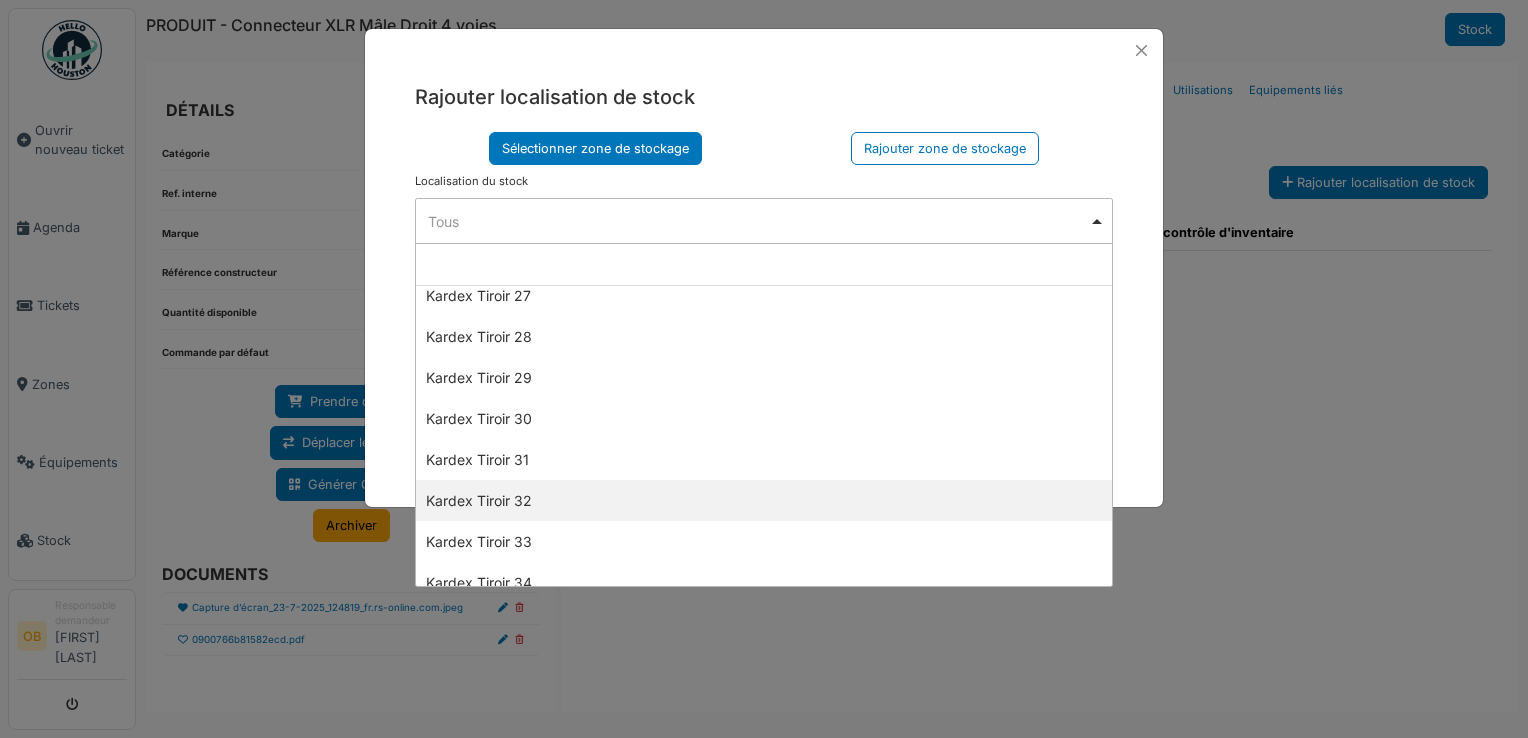 scroll, scrollTop: 1333, scrollLeft: 0, axis: vertical 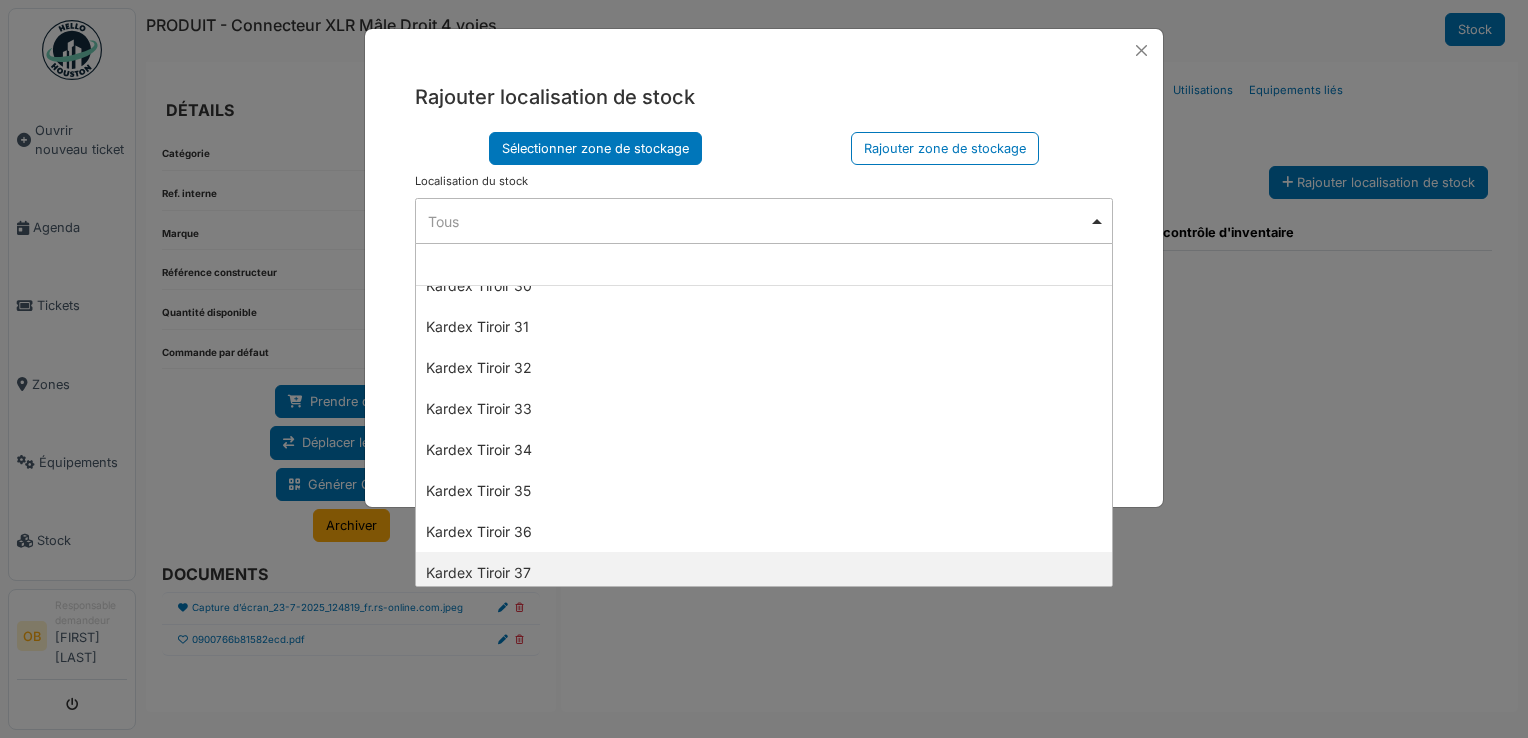 drag, startPoint x: 528, startPoint y: 559, endPoint x: 532, endPoint y: 472, distance: 87.0919 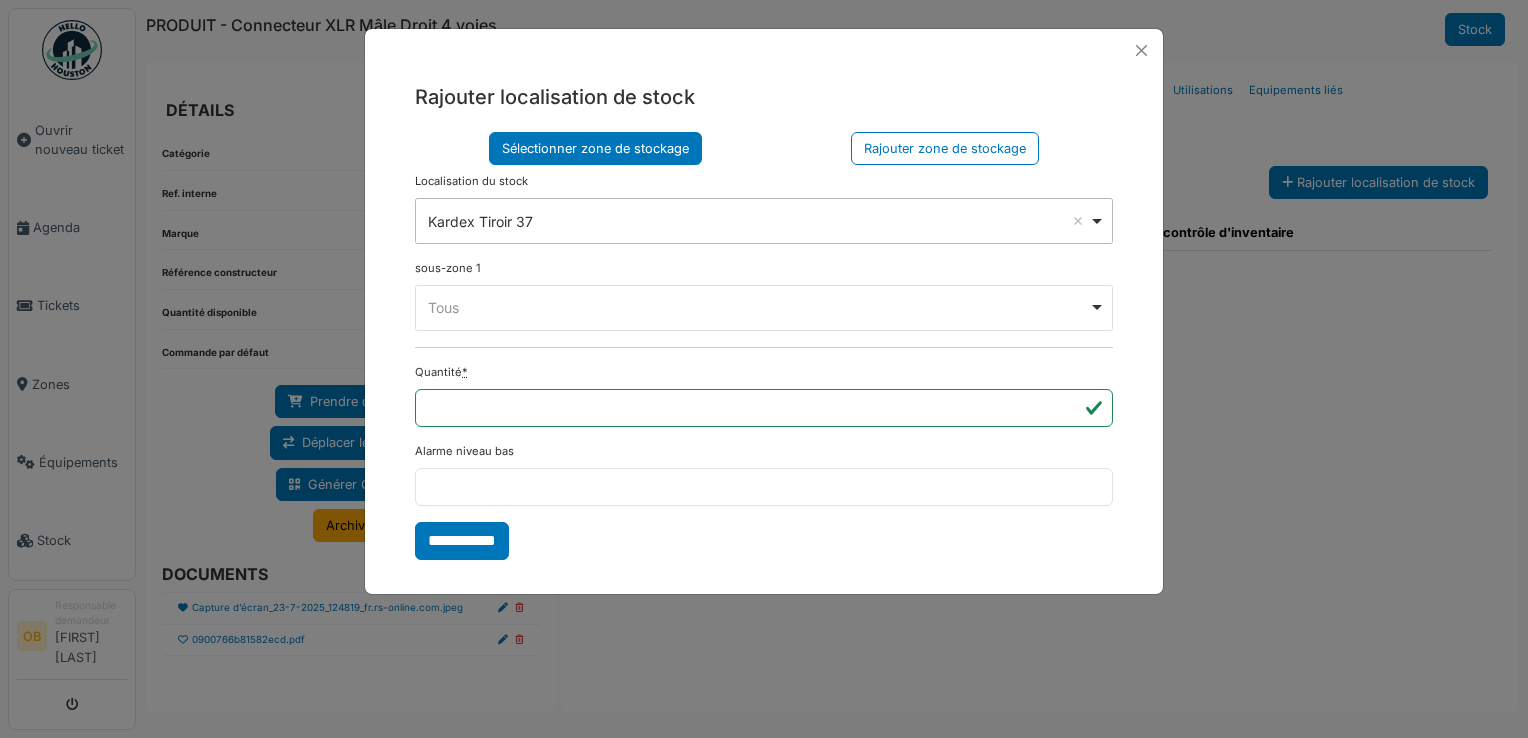 click on "**** Tous Remove item" at bounding box center (764, 308) 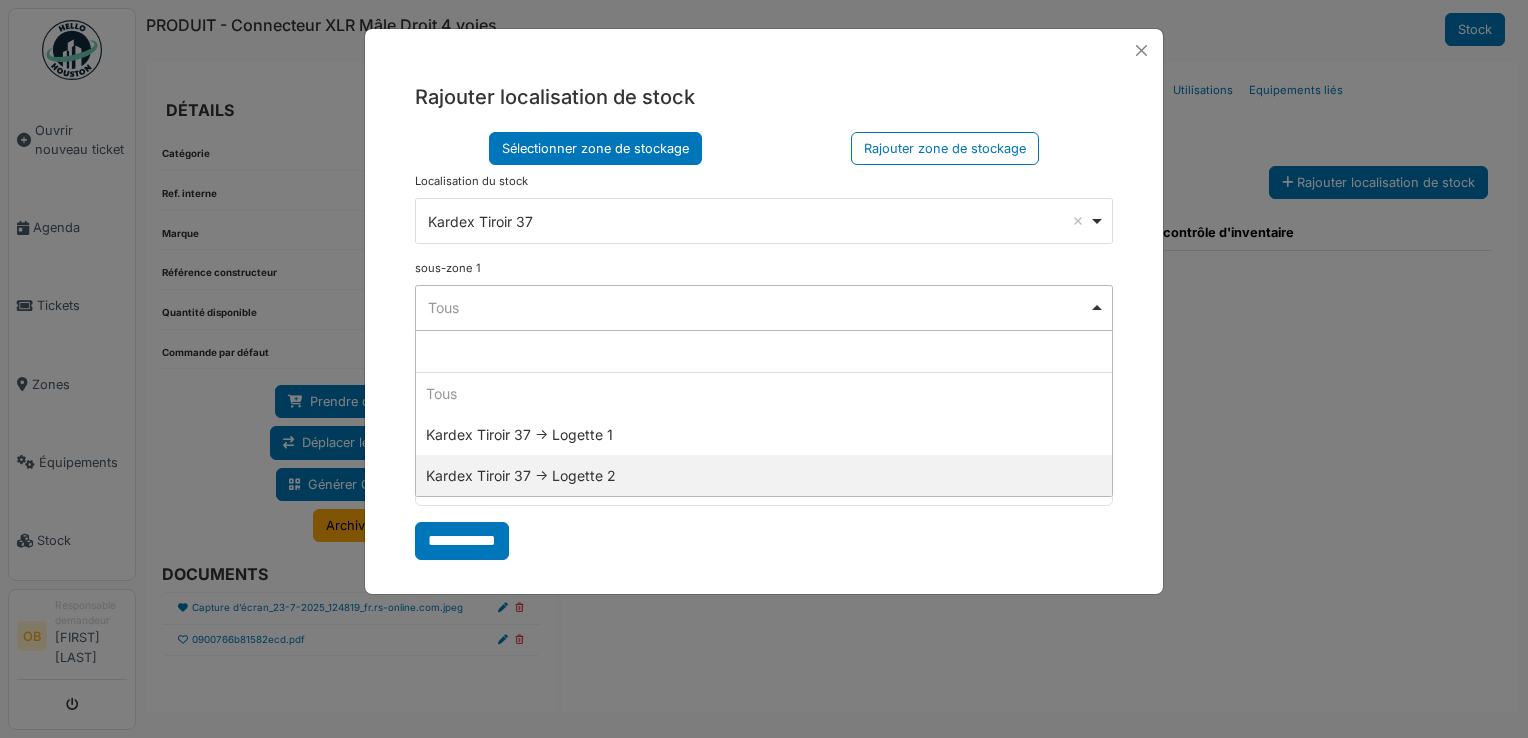 select on "*****" 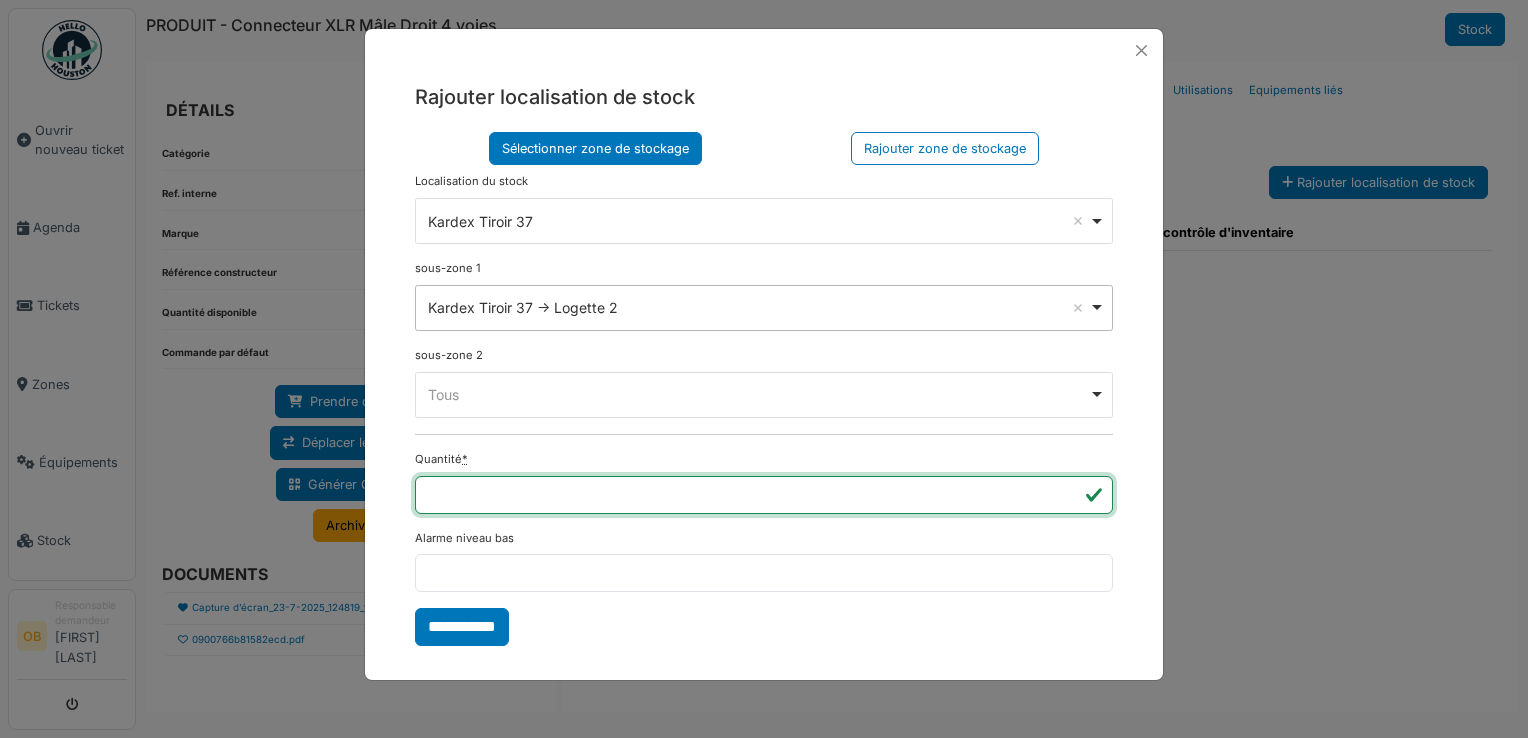 type on "*" 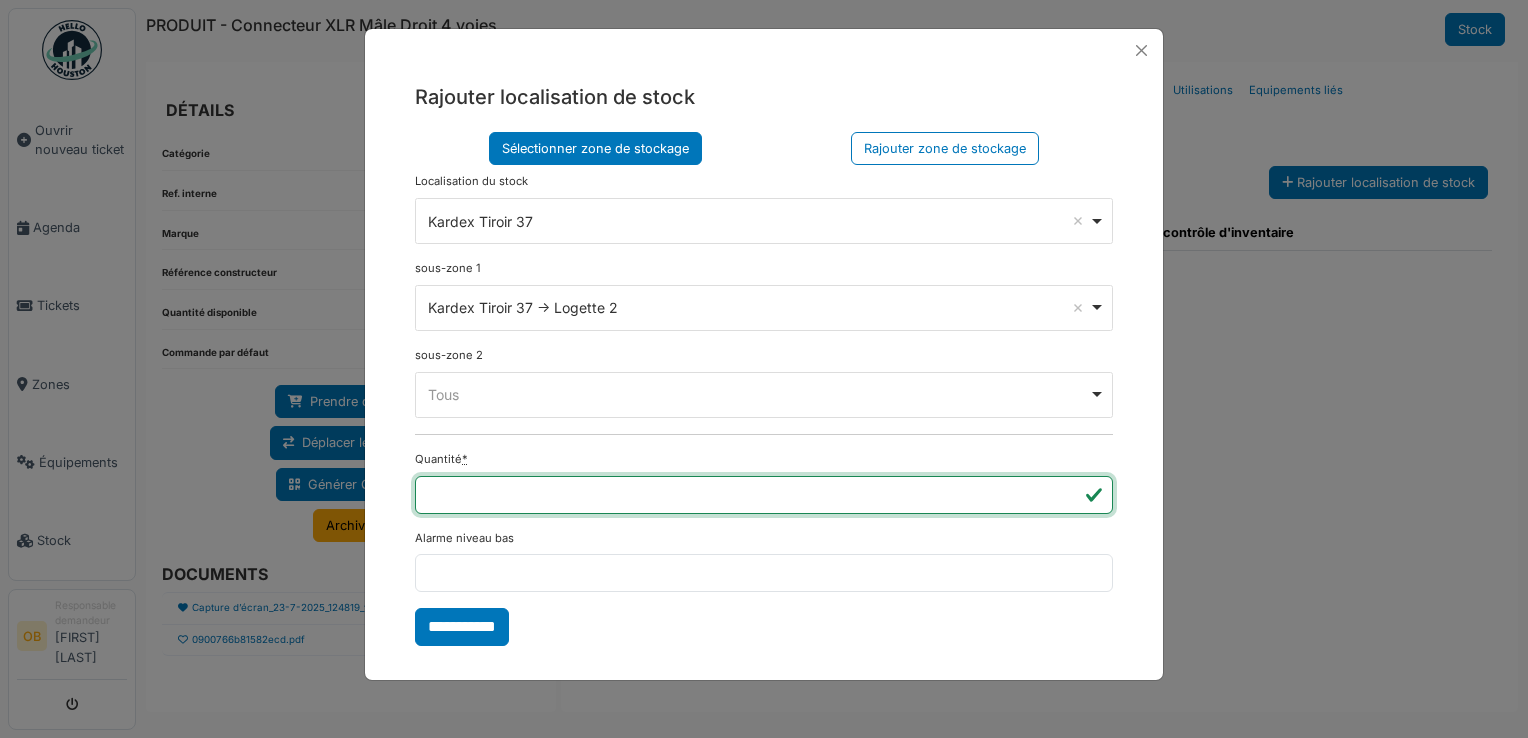 click on "**********" at bounding box center (462, 627) 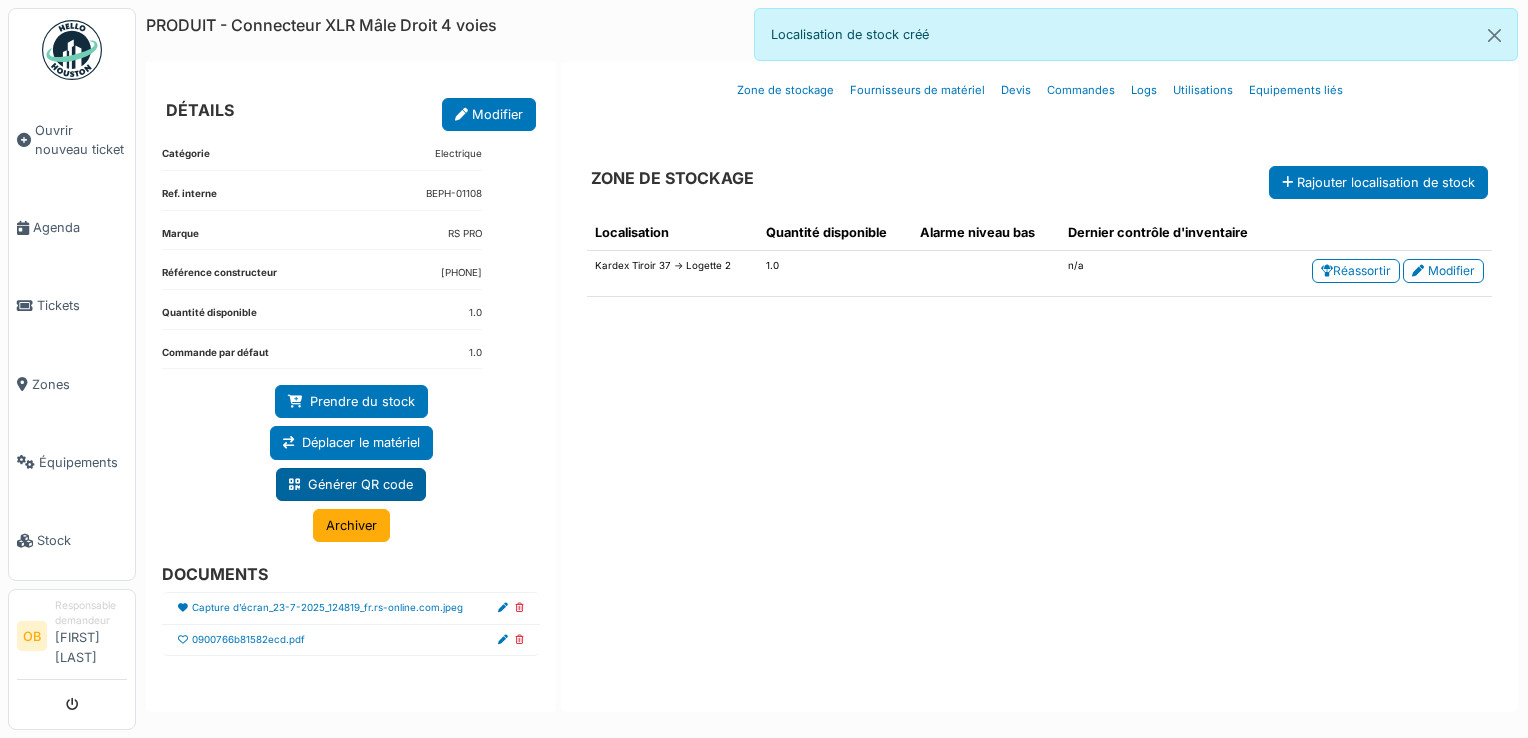 click on "Générer QR code" at bounding box center [351, 484] 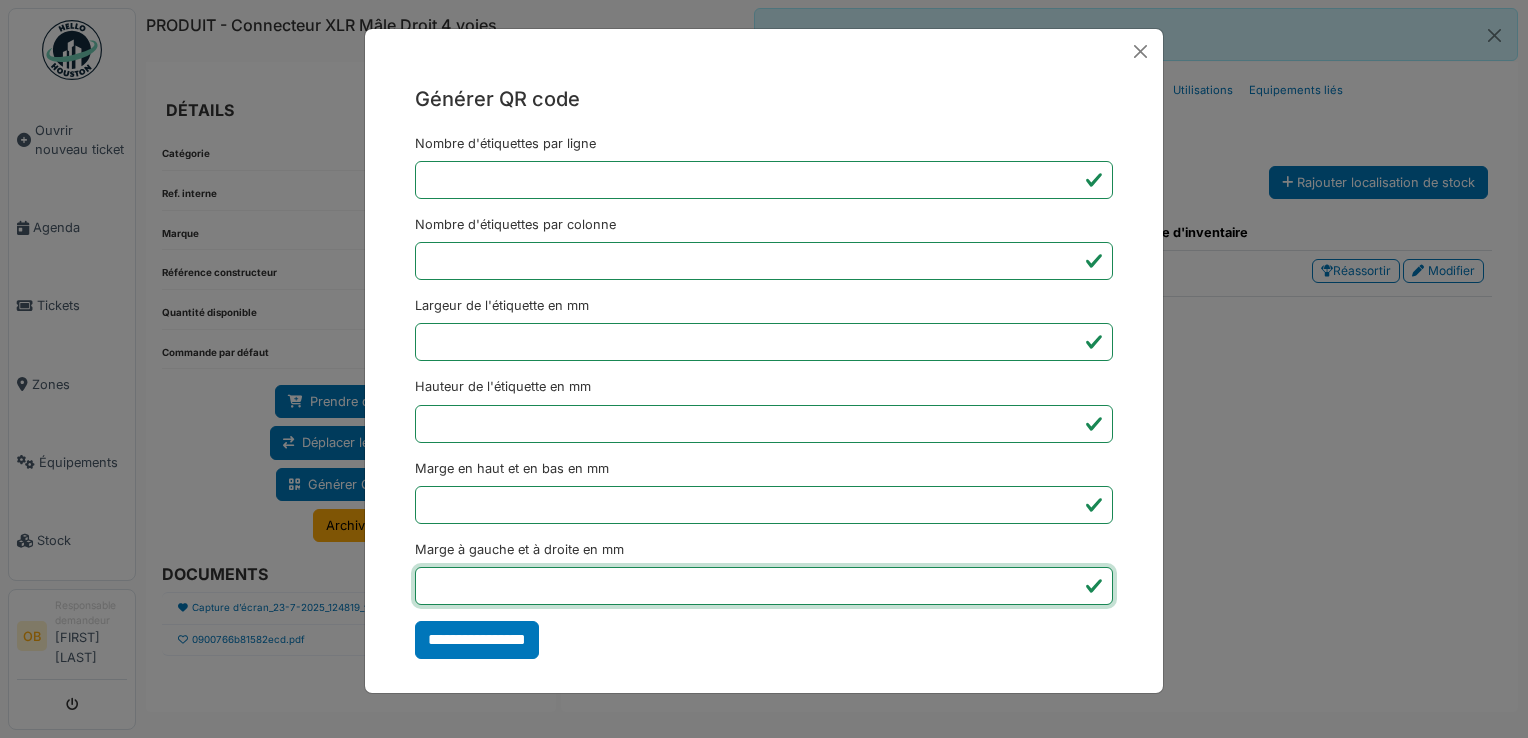 click on "*" at bounding box center [764, 586] 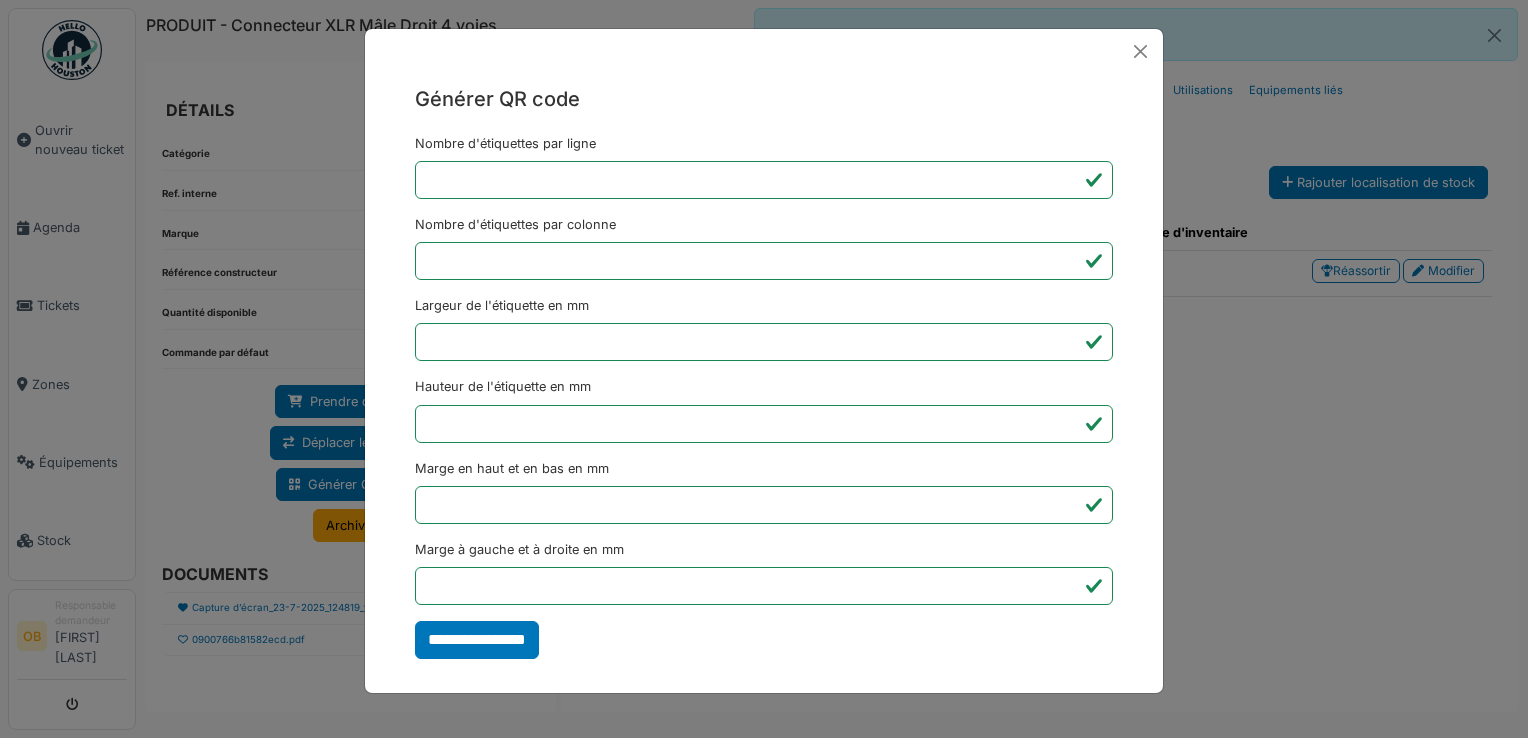 type on "*******" 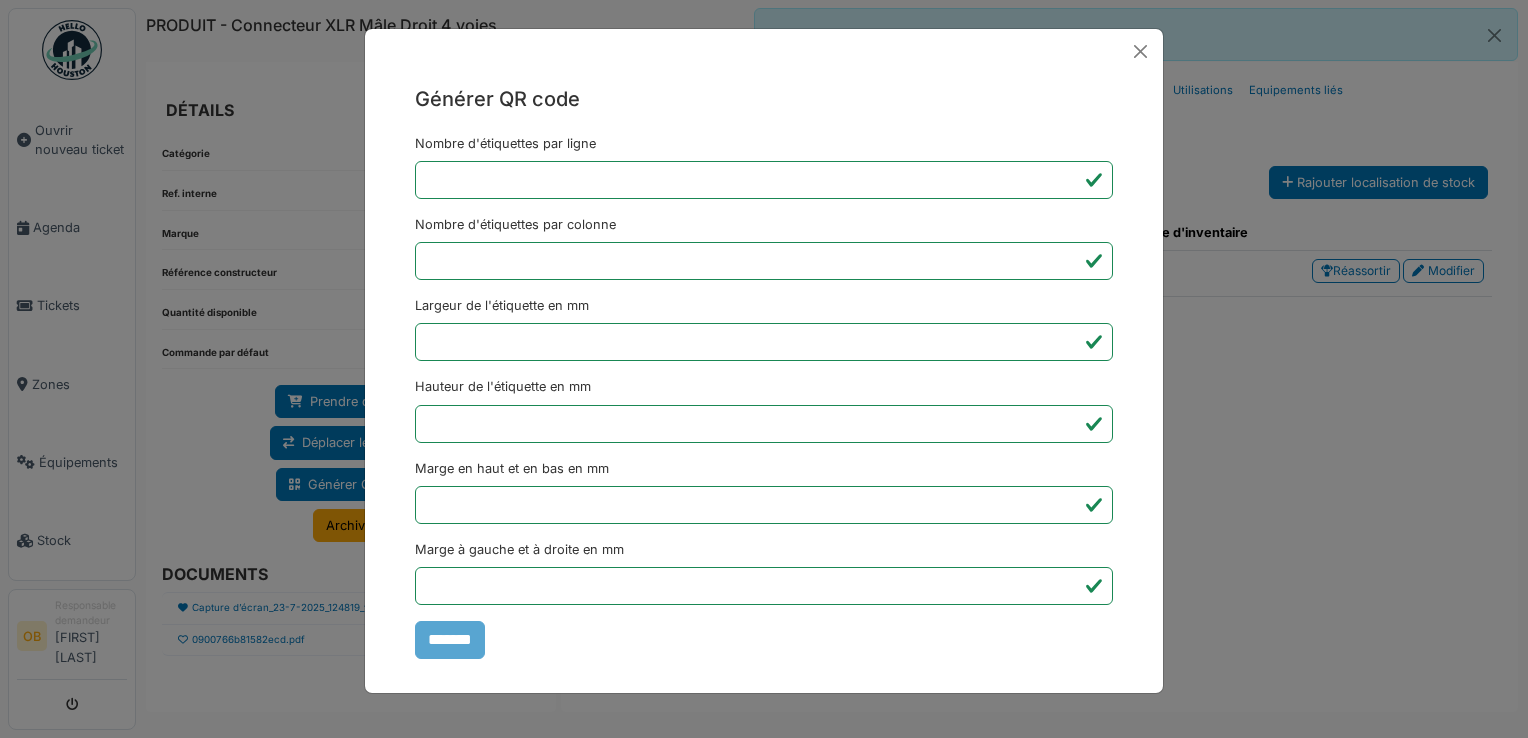 click on "Générer QR code
Nombre d'étiquettes par ligne
*
Nombre d'étiquettes par colonne
*
Largeur de l'étiquette en mm
**
Hauteur de l'étiquette en mm
**
Marge en haut et en bas en mm
*
Marge à gauche et à droite en mm
***
*******" at bounding box center [764, 369] 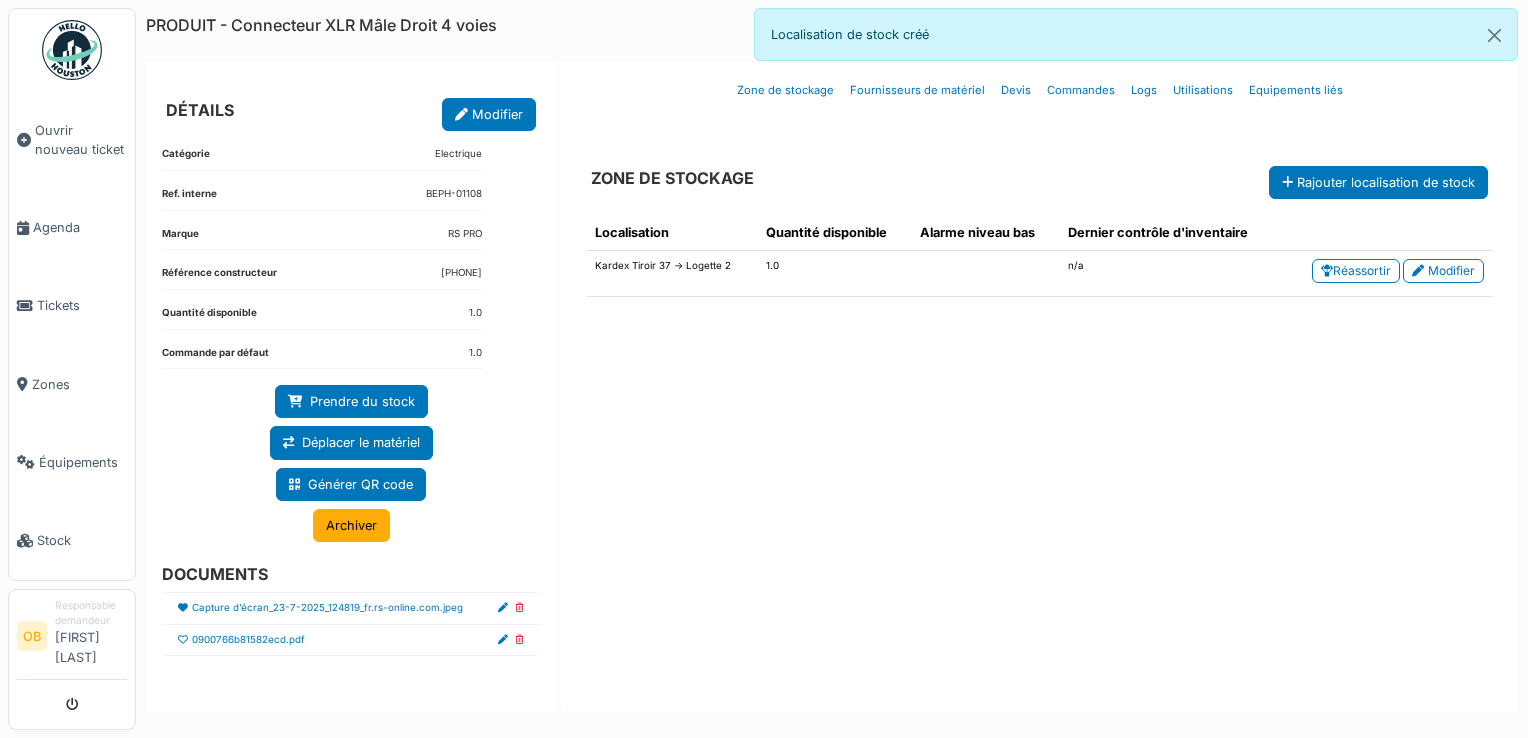 drag, startPoint x: 949, startPoint y: 388, endPoint x: 768, endPoint y: 523, distance: 225.8008 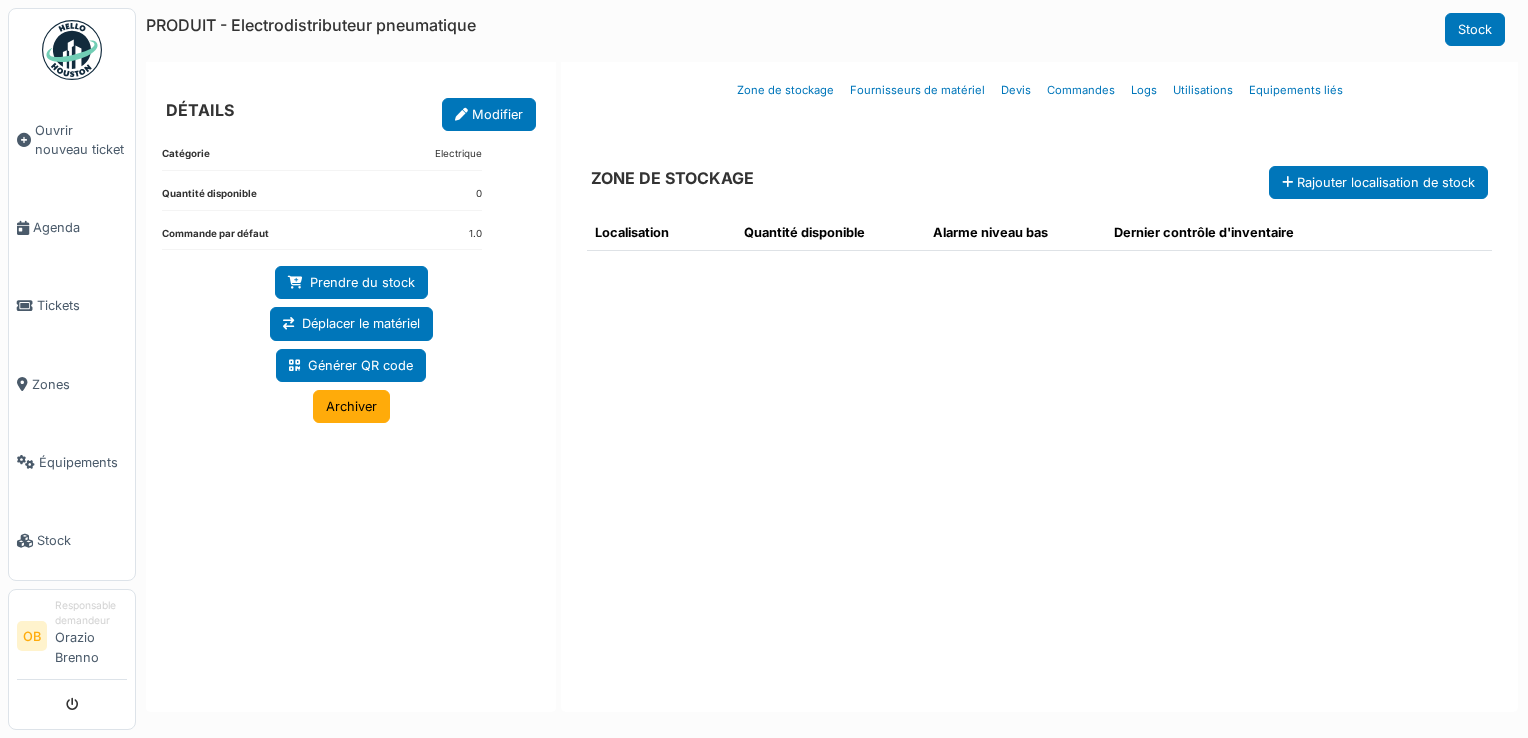 scroll, scrollTop: 0, scrollLeft: 0, axis: both 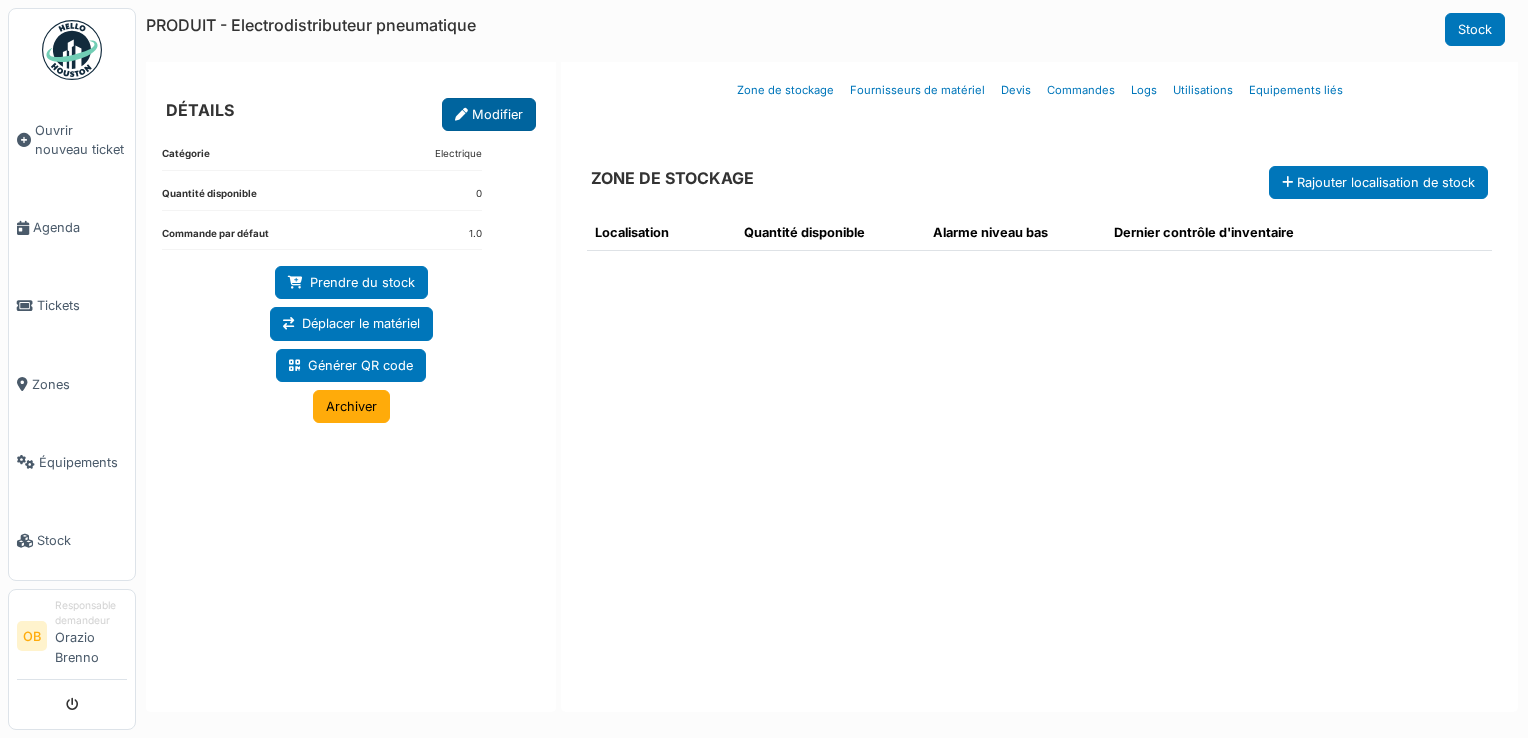 click on "Modifier" at bounding box center [489, 114] 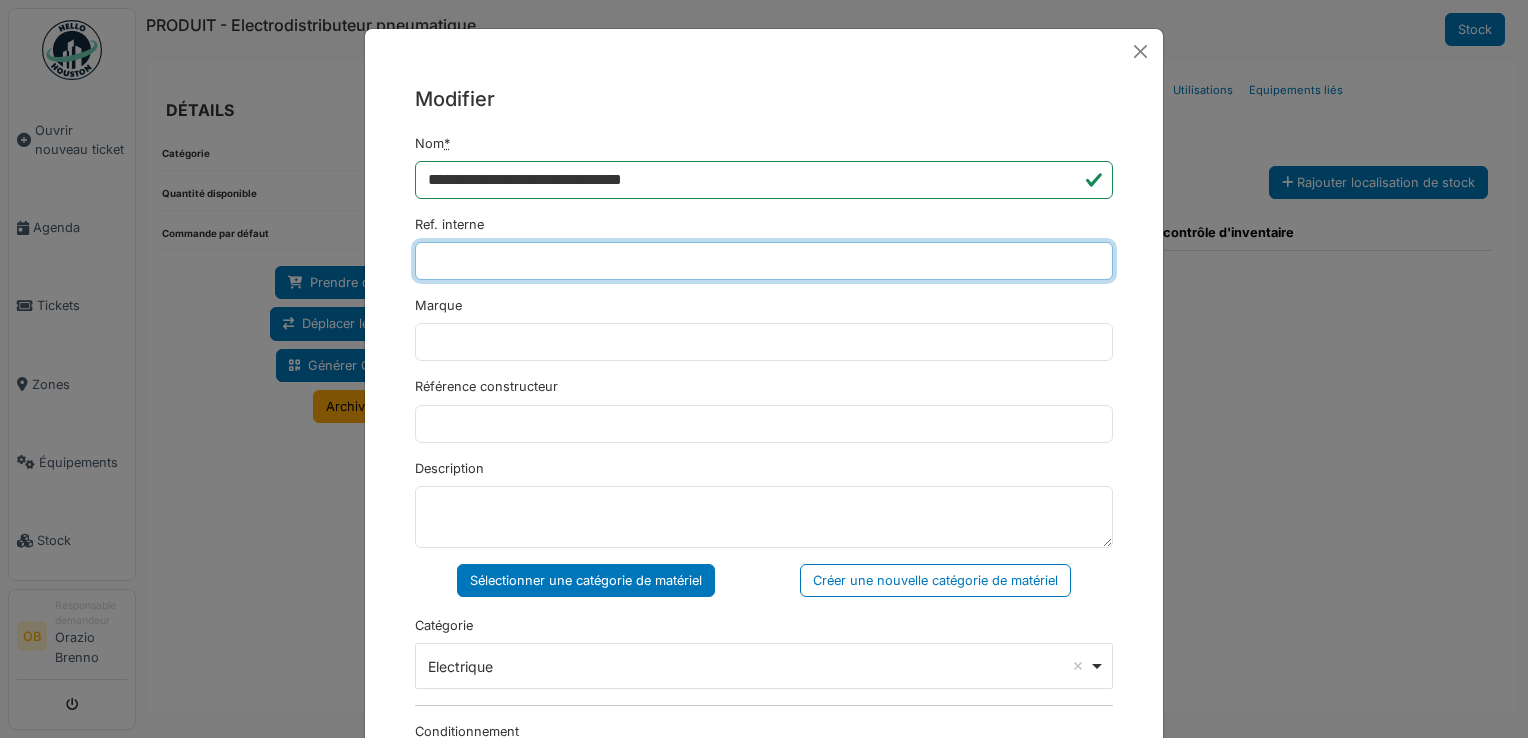 click on "Ref. interne" at bounding box center [764, 261] 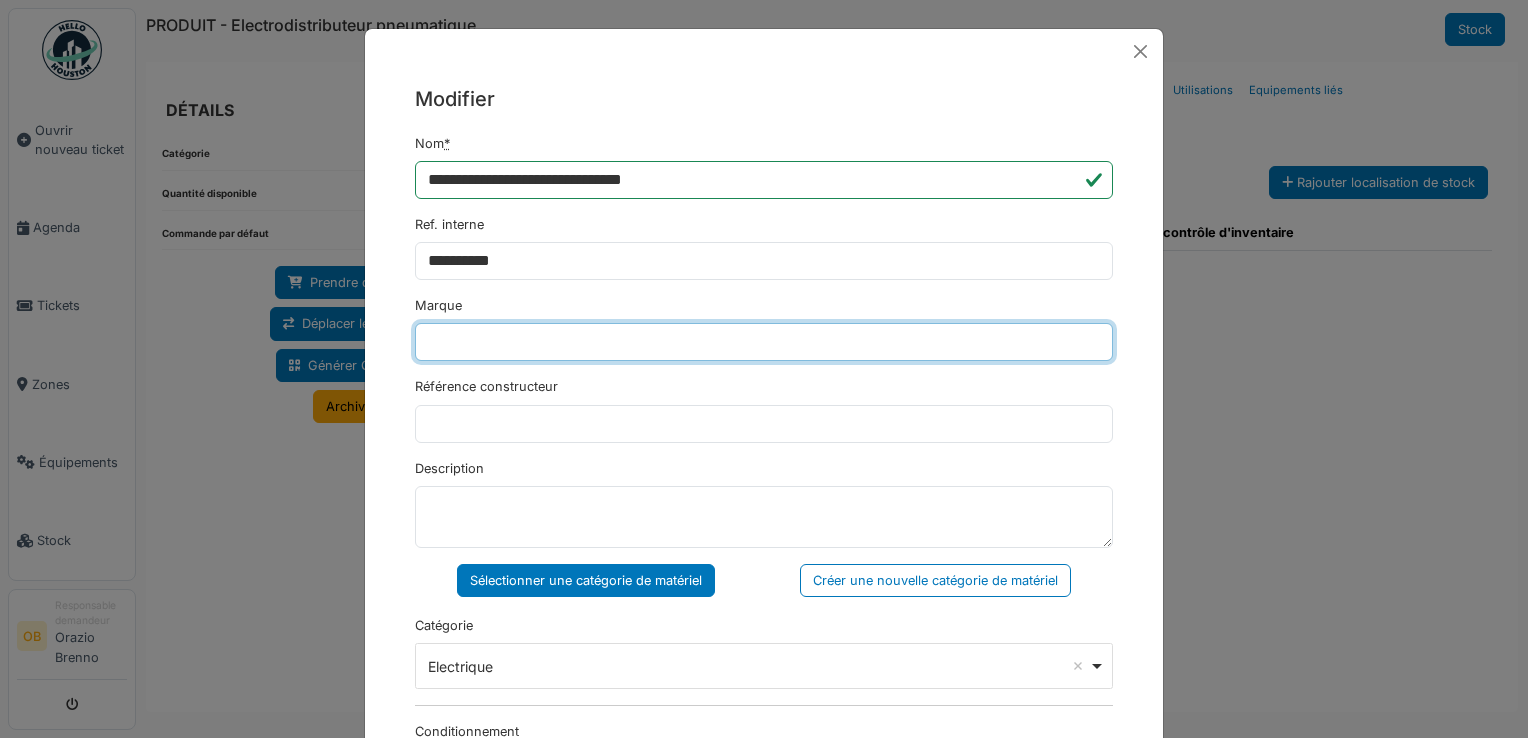 type on "******" 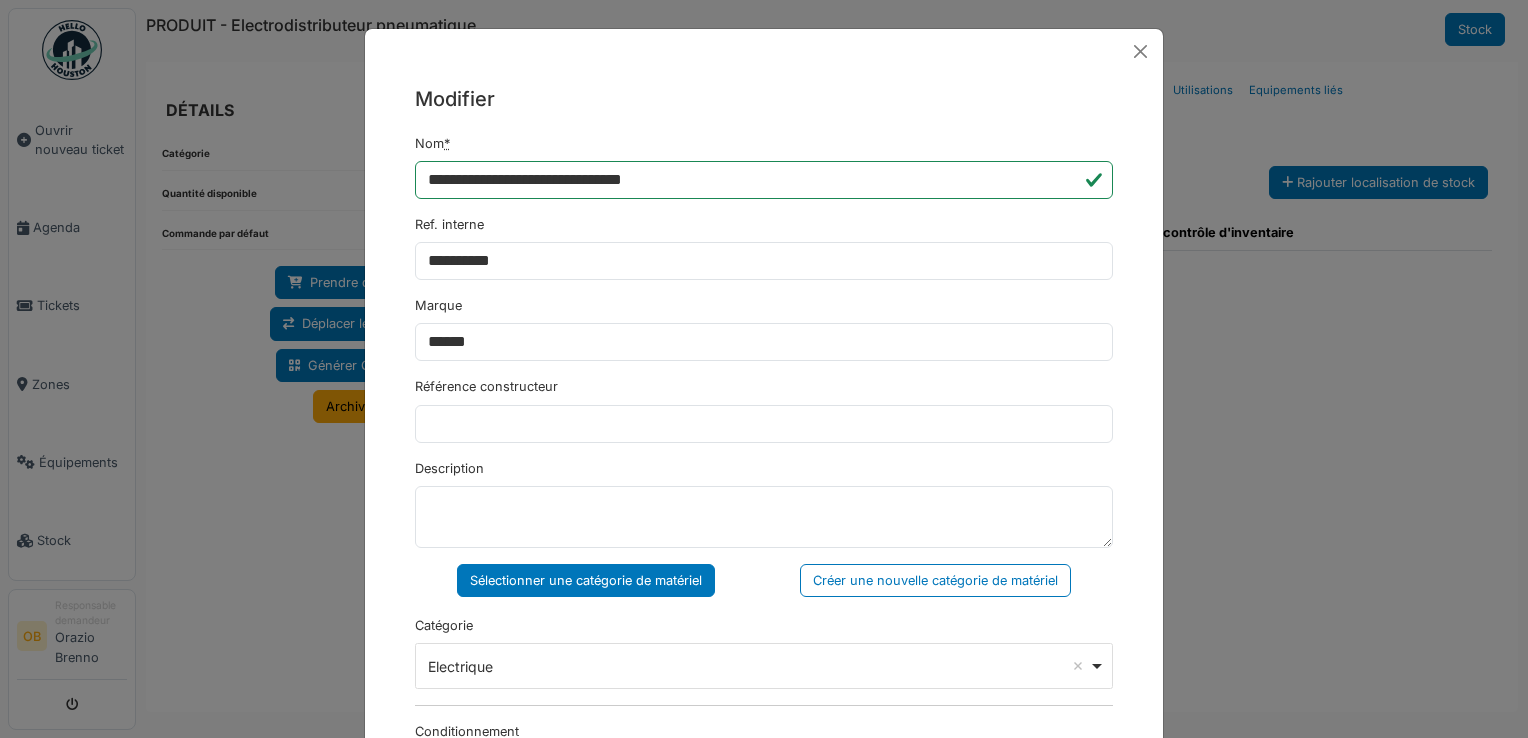 type on "*******" 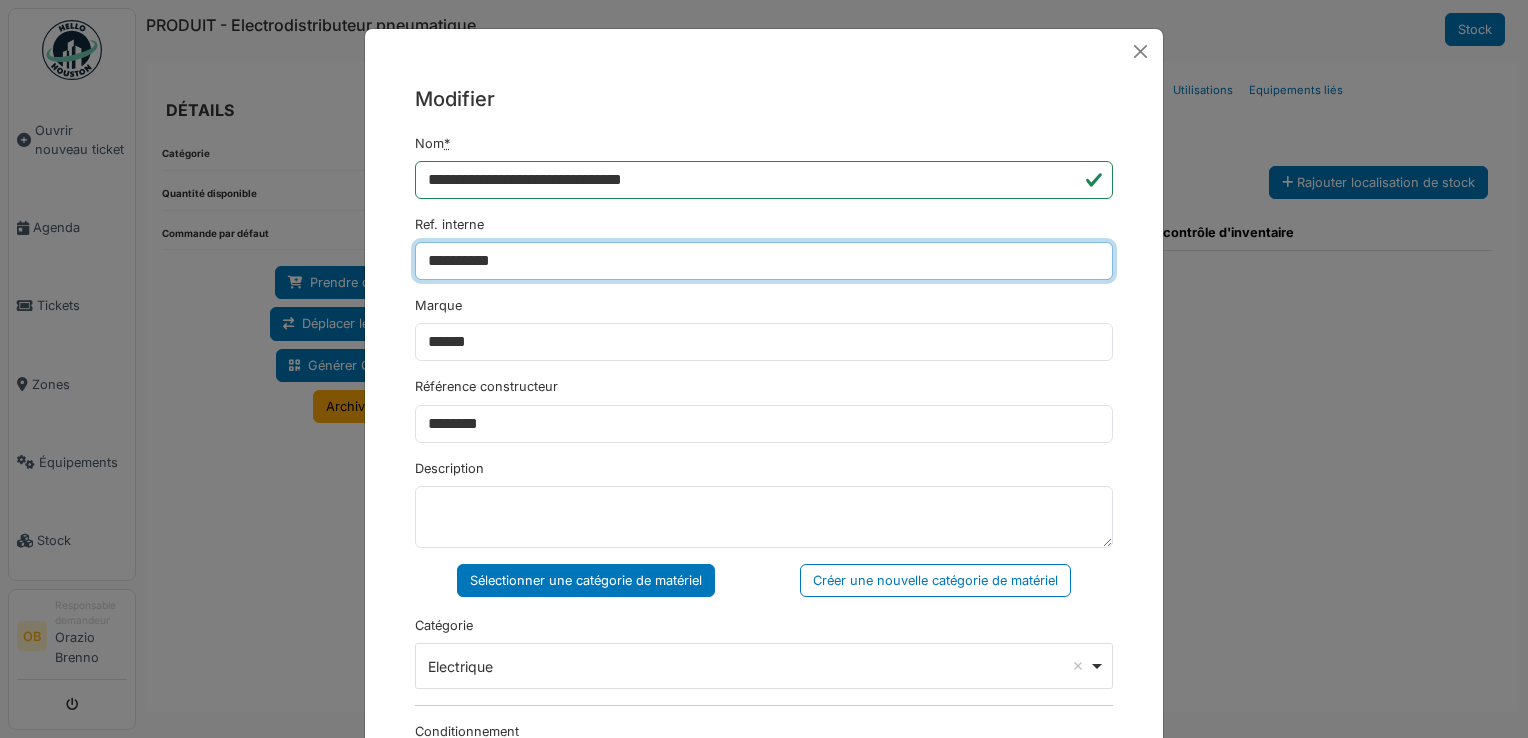 type on "**********" 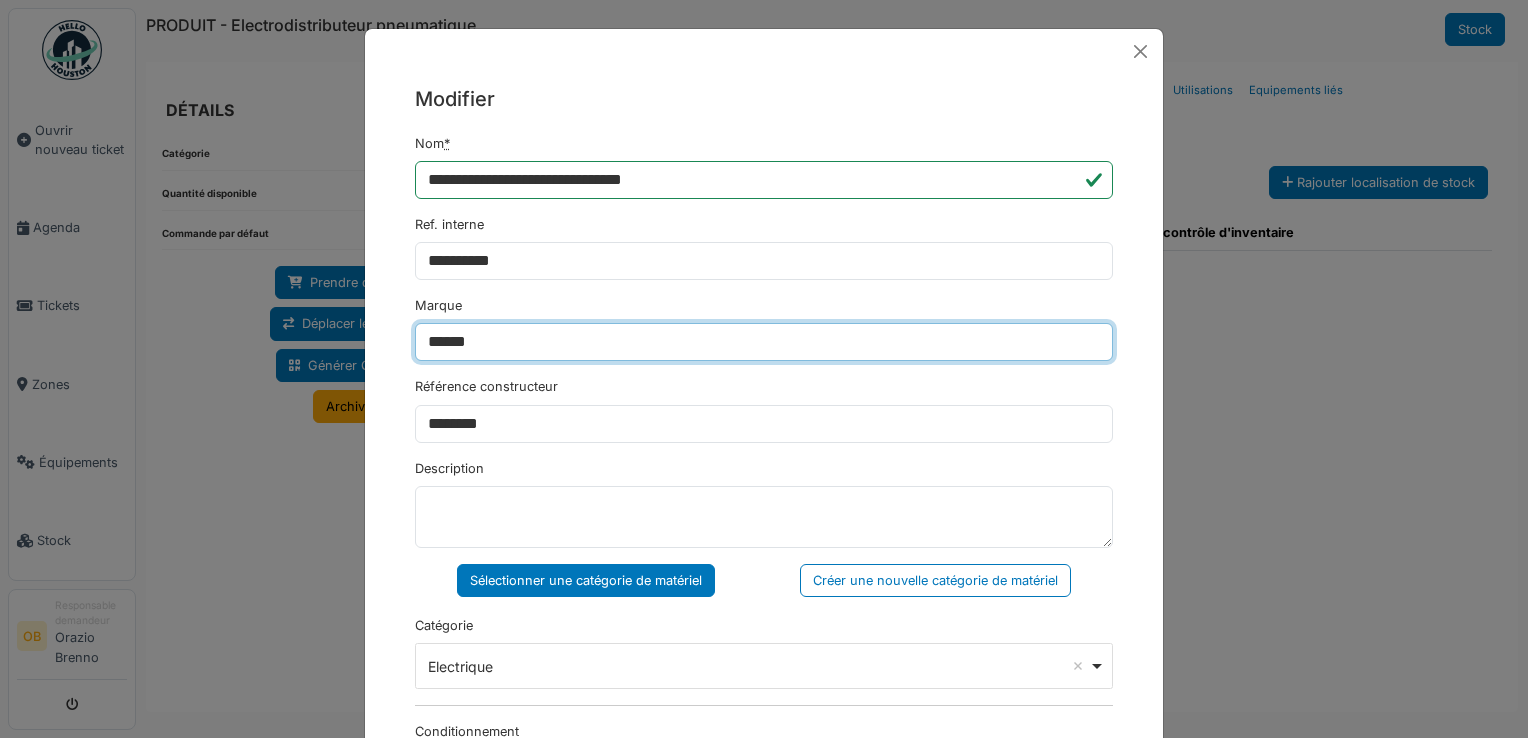 drag, startPoint x: 515, startPoint y: 351, endPoint x: 259, endPoint y: 340, distance: 256.2362 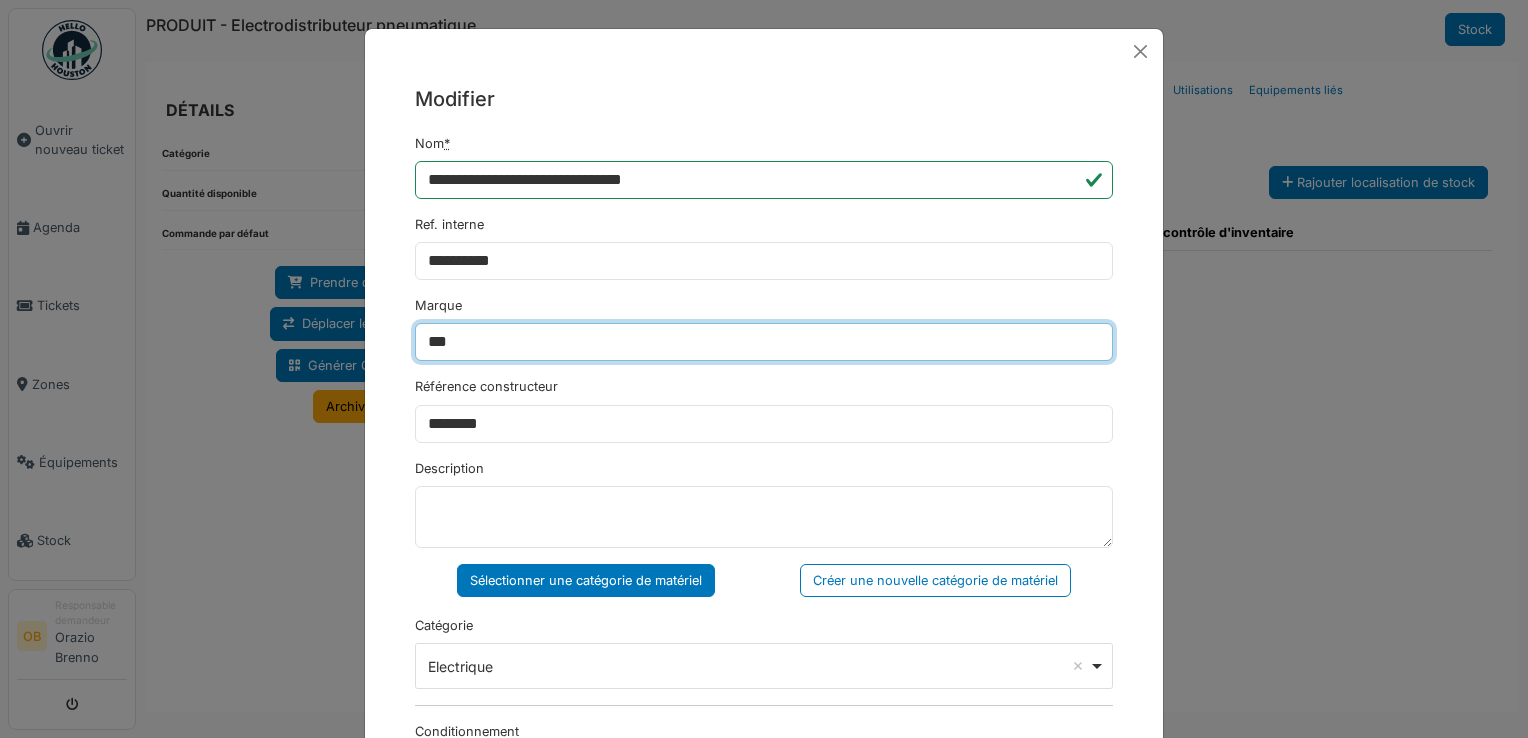 type on "***" 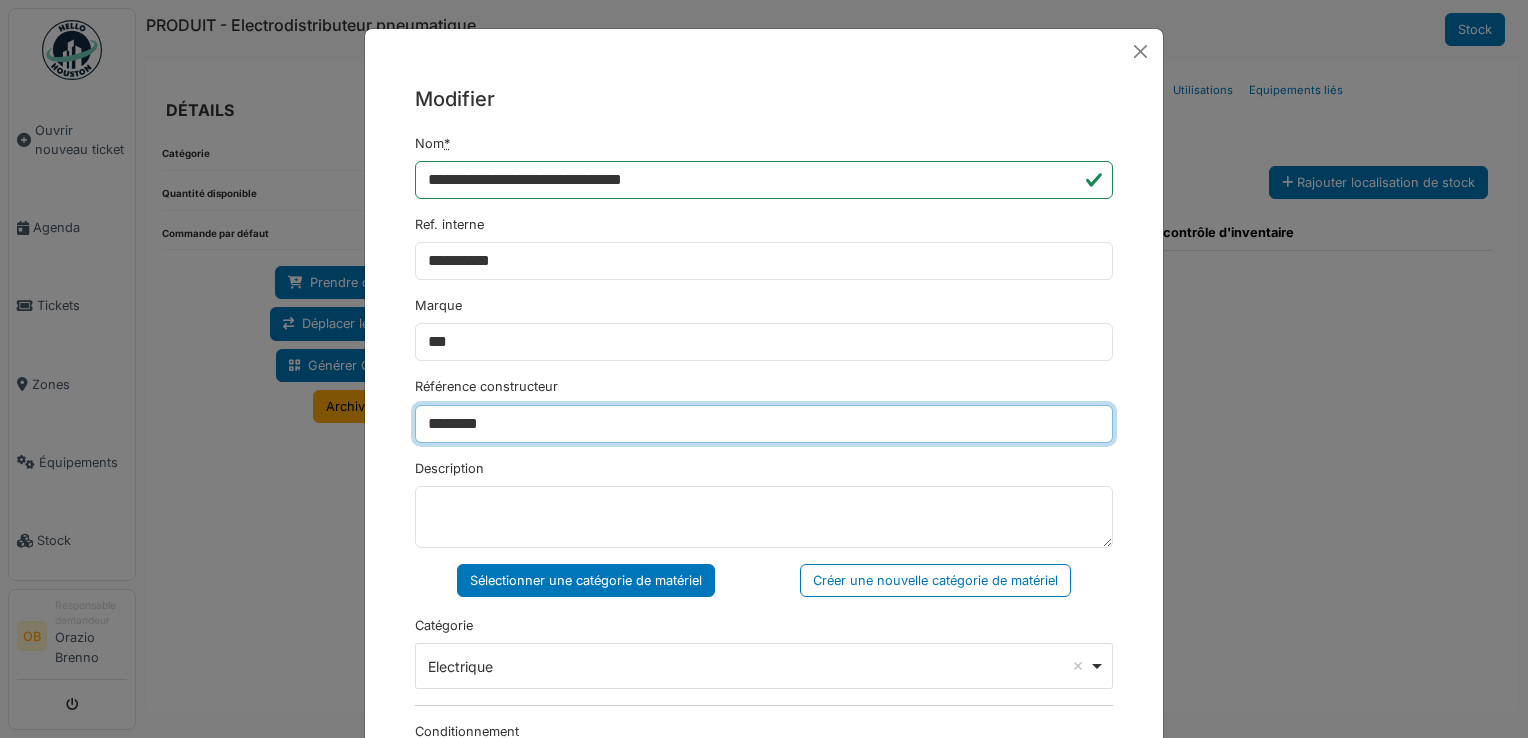 drag, startPoint x: 563, startPoint y: 431, endPoint x: 189, endPoint y: 379, distance: 377.59766 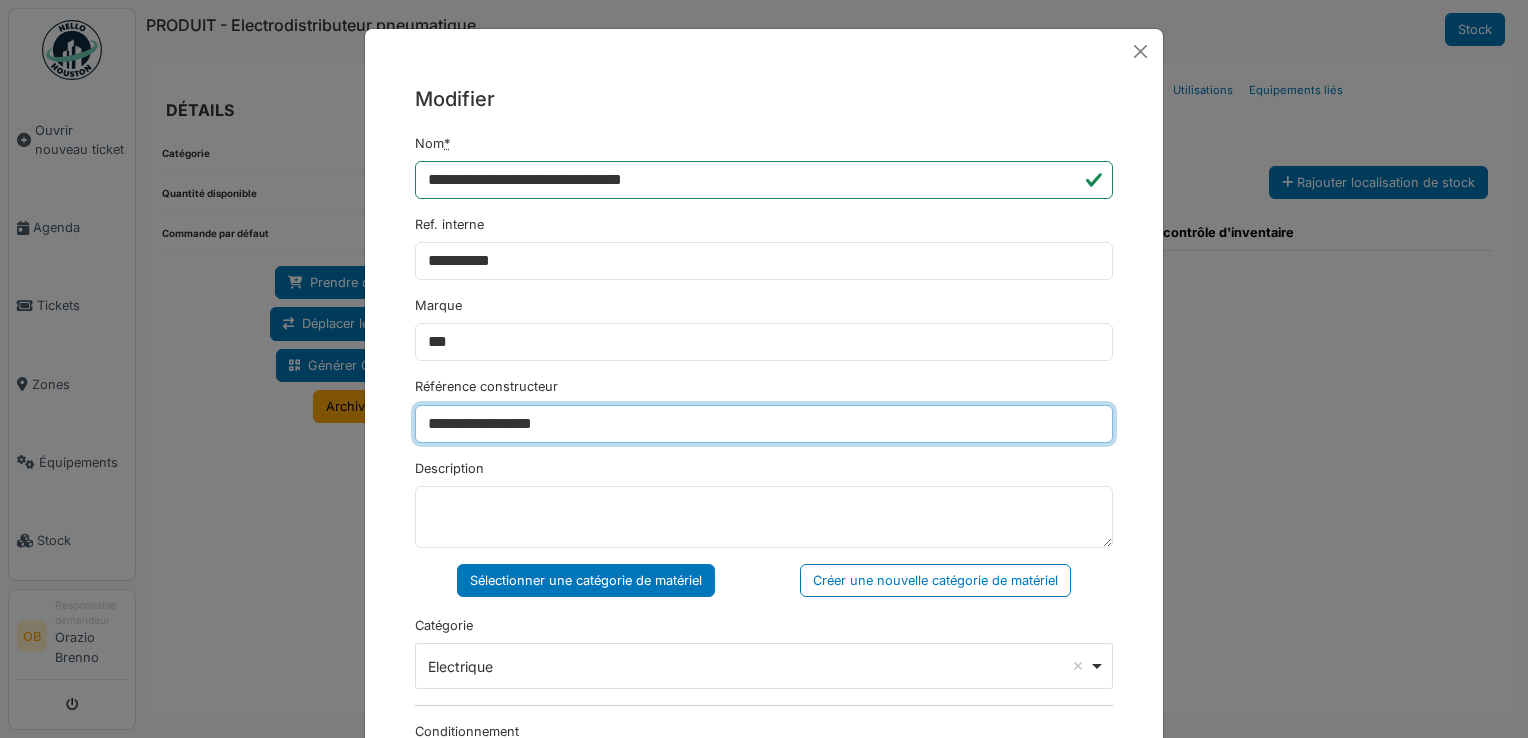 type on "**********" 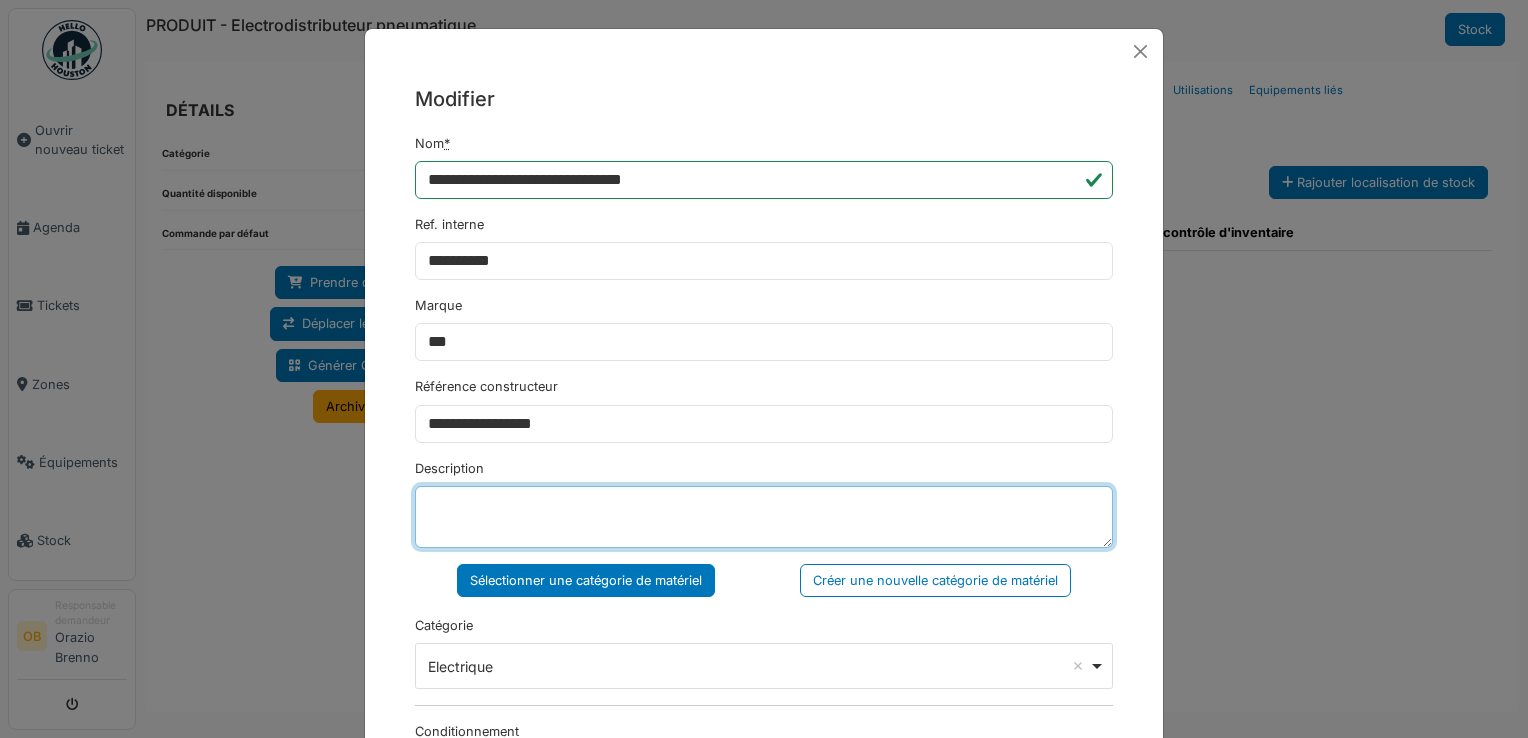 click on "Description" at bounding box center [764, 517] 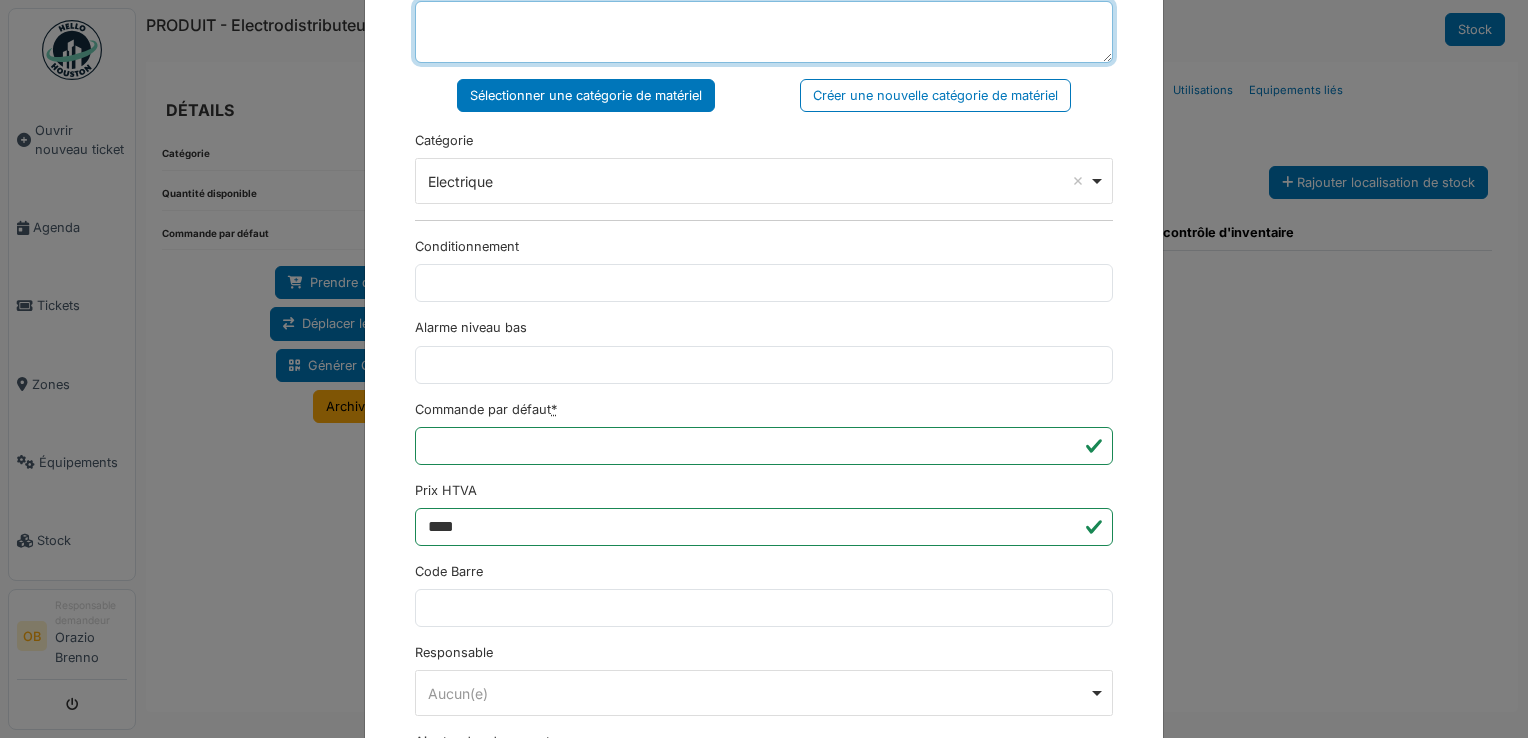 scroll, scrollTop: 650, scrollLeft: 0, axis: vertical 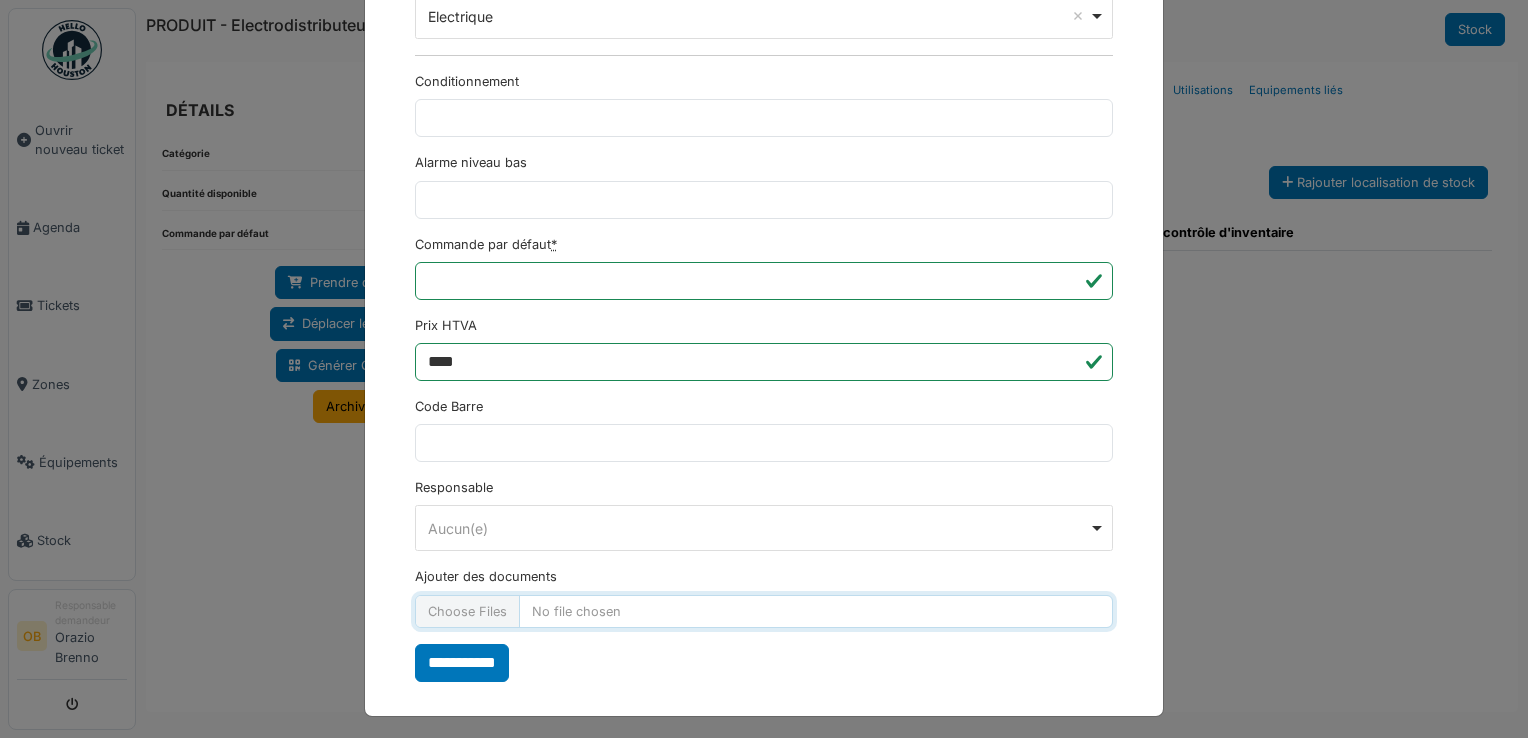click on "Ajouter des documents" at bounding box center (764, 611) 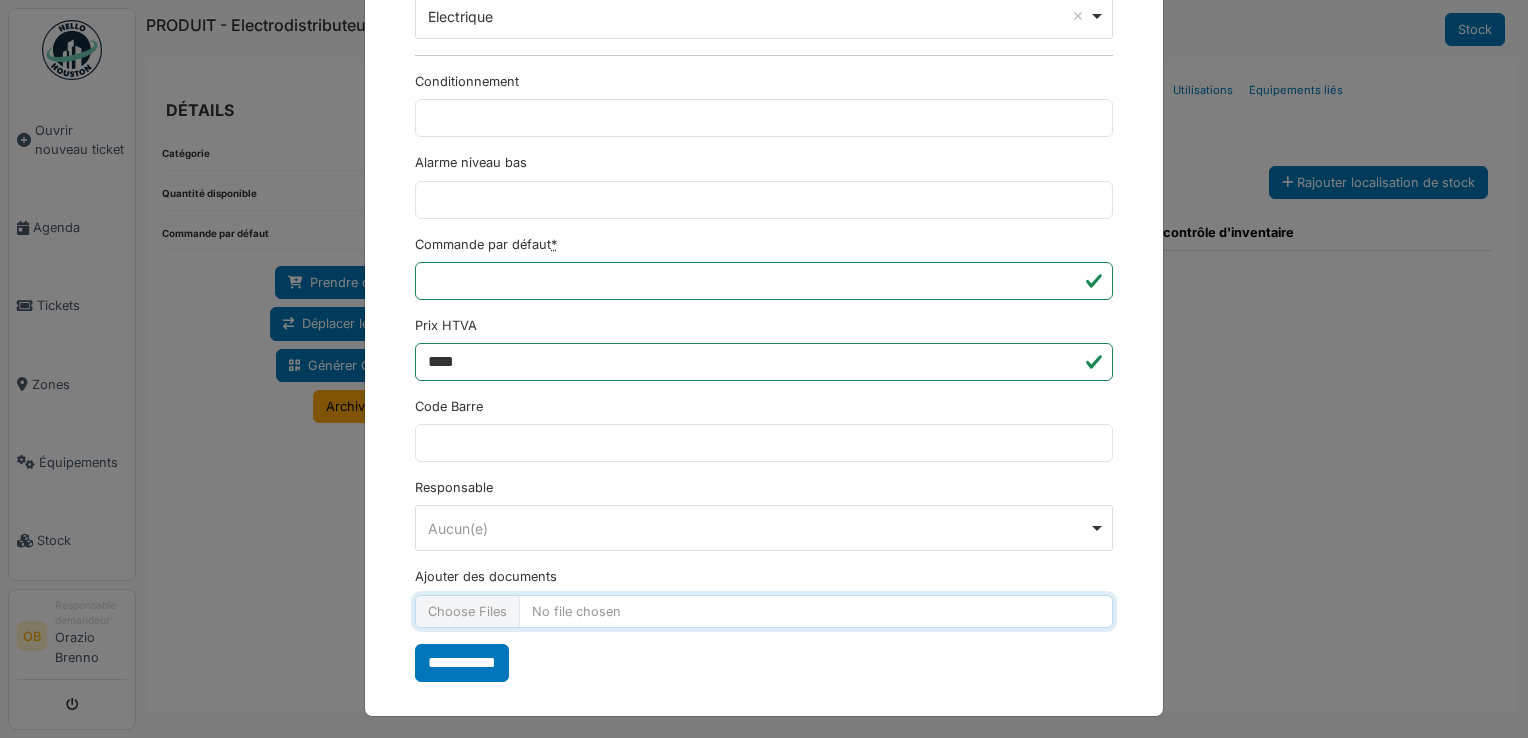 type on "**********" 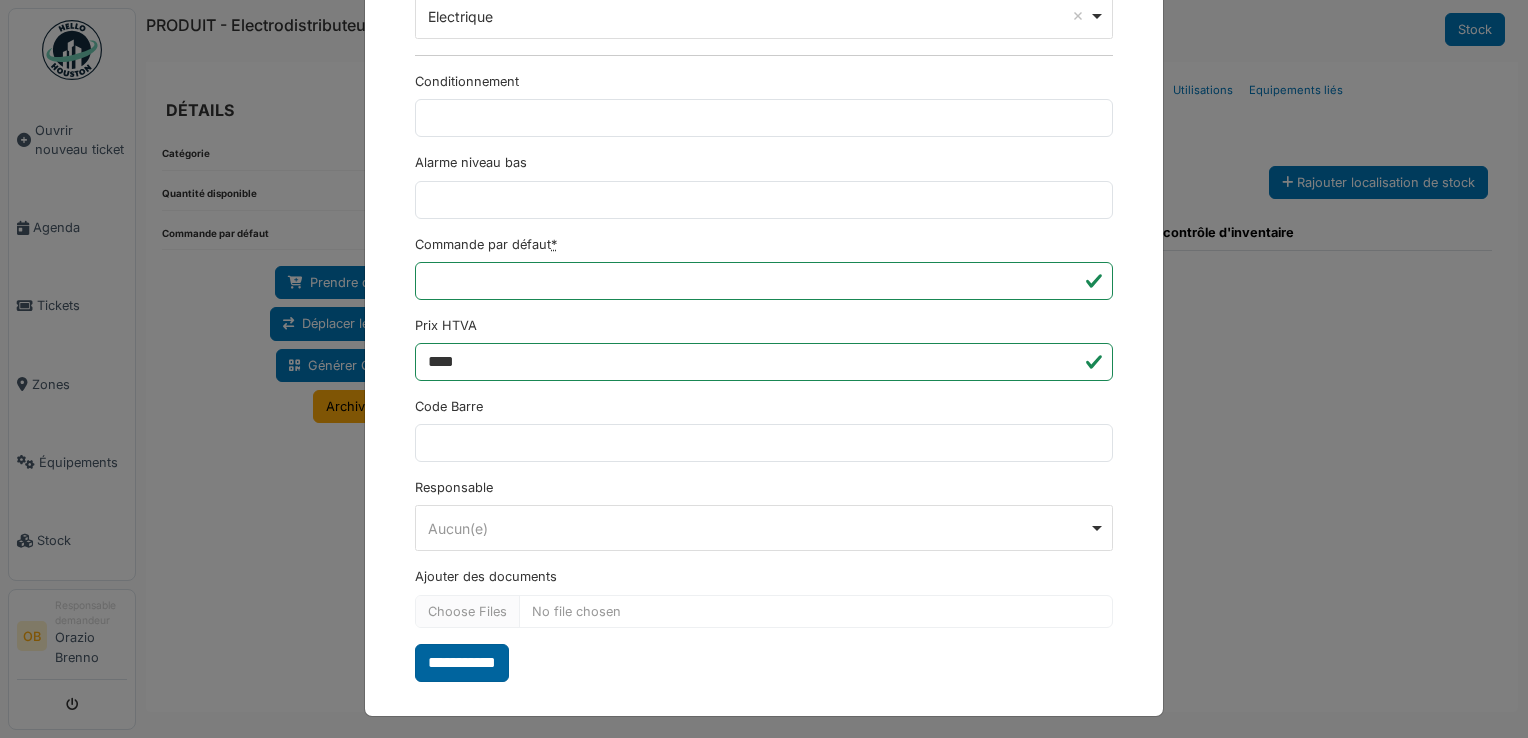 click on "**********" at bounding box center [462, 663] 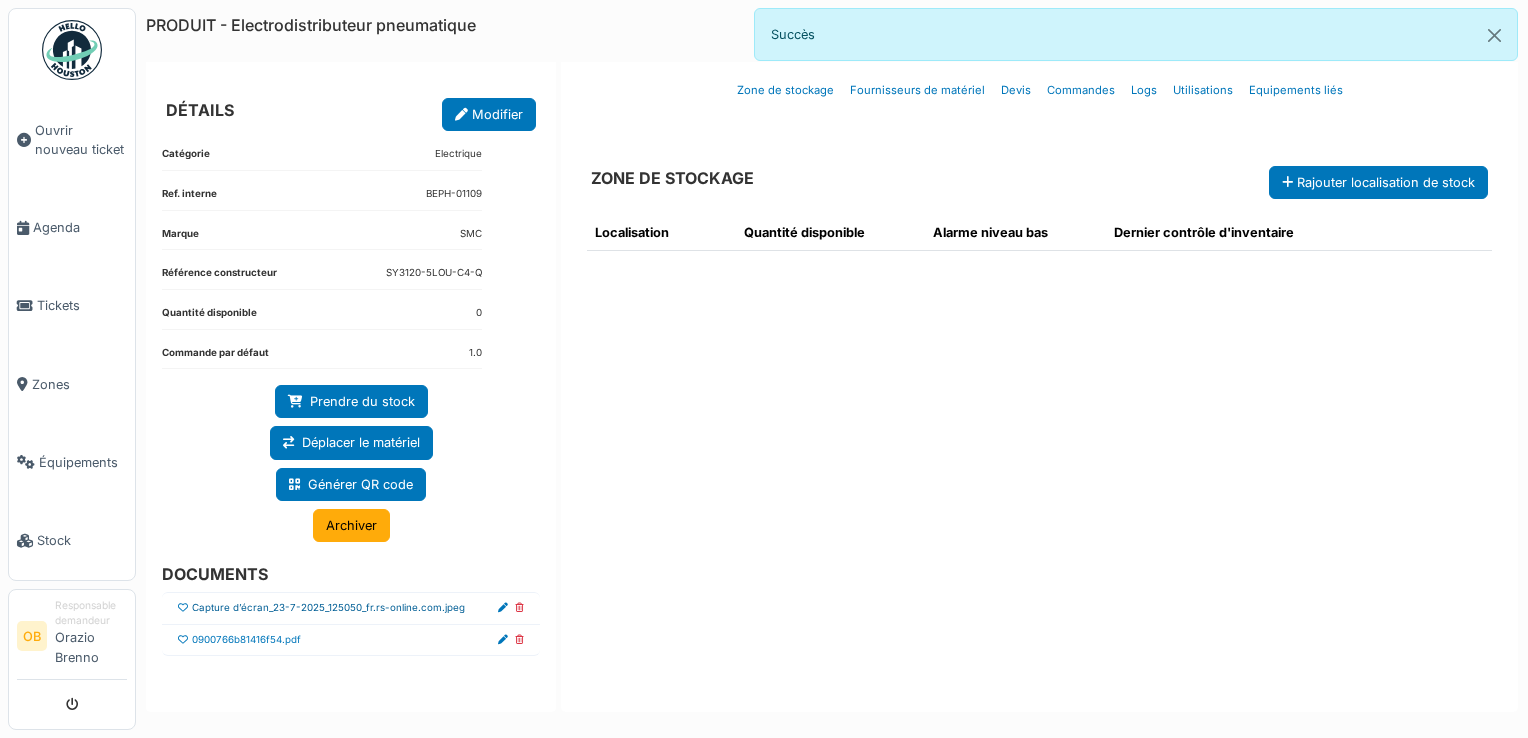 click on "Capture d’écran_23-7-2025_125050_fr.rs-online.com.jpeg" at bounding box center (328, 608) 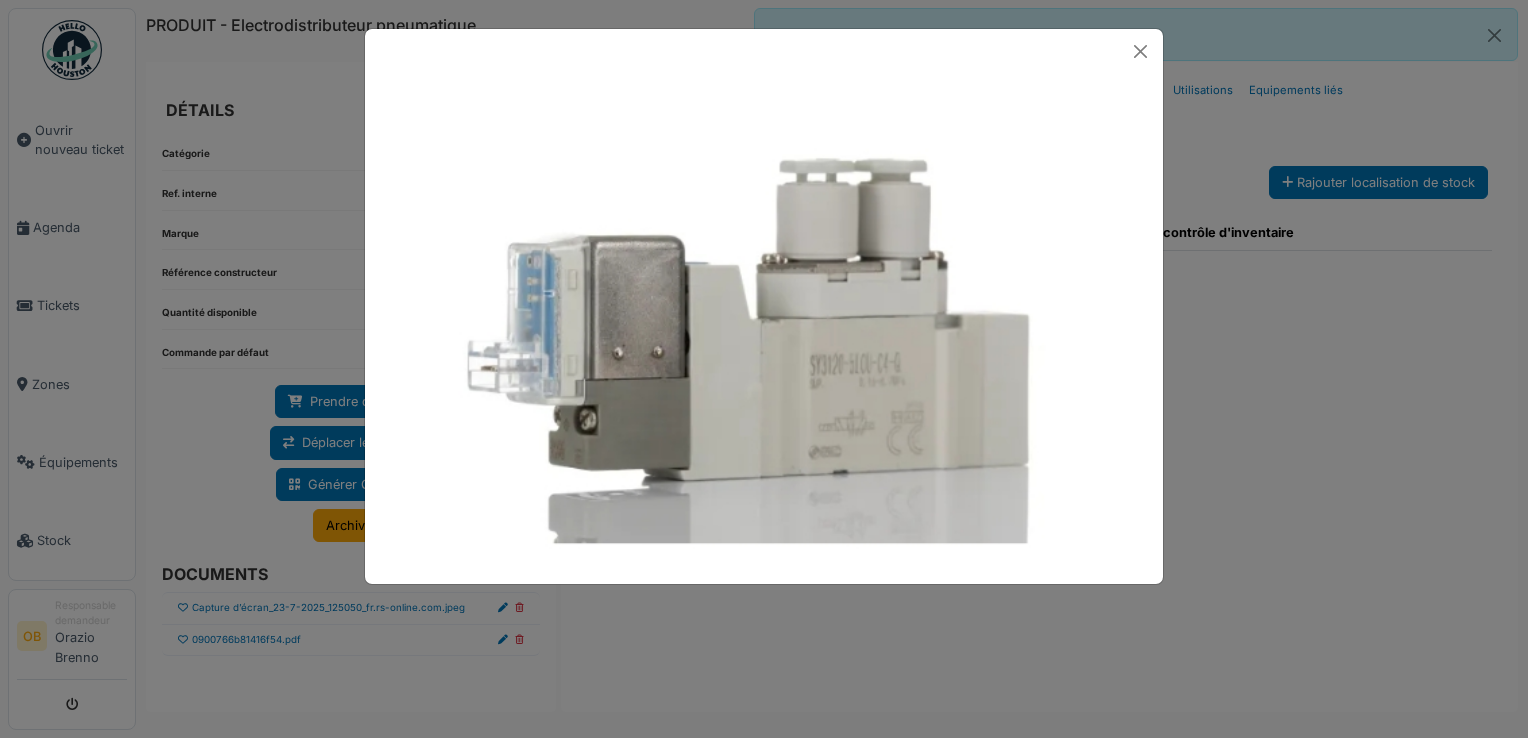 drag, startPoint x: 259, startPoint y: 602, endPoint x: 263, endPoint y: 579, distance: 23.345236 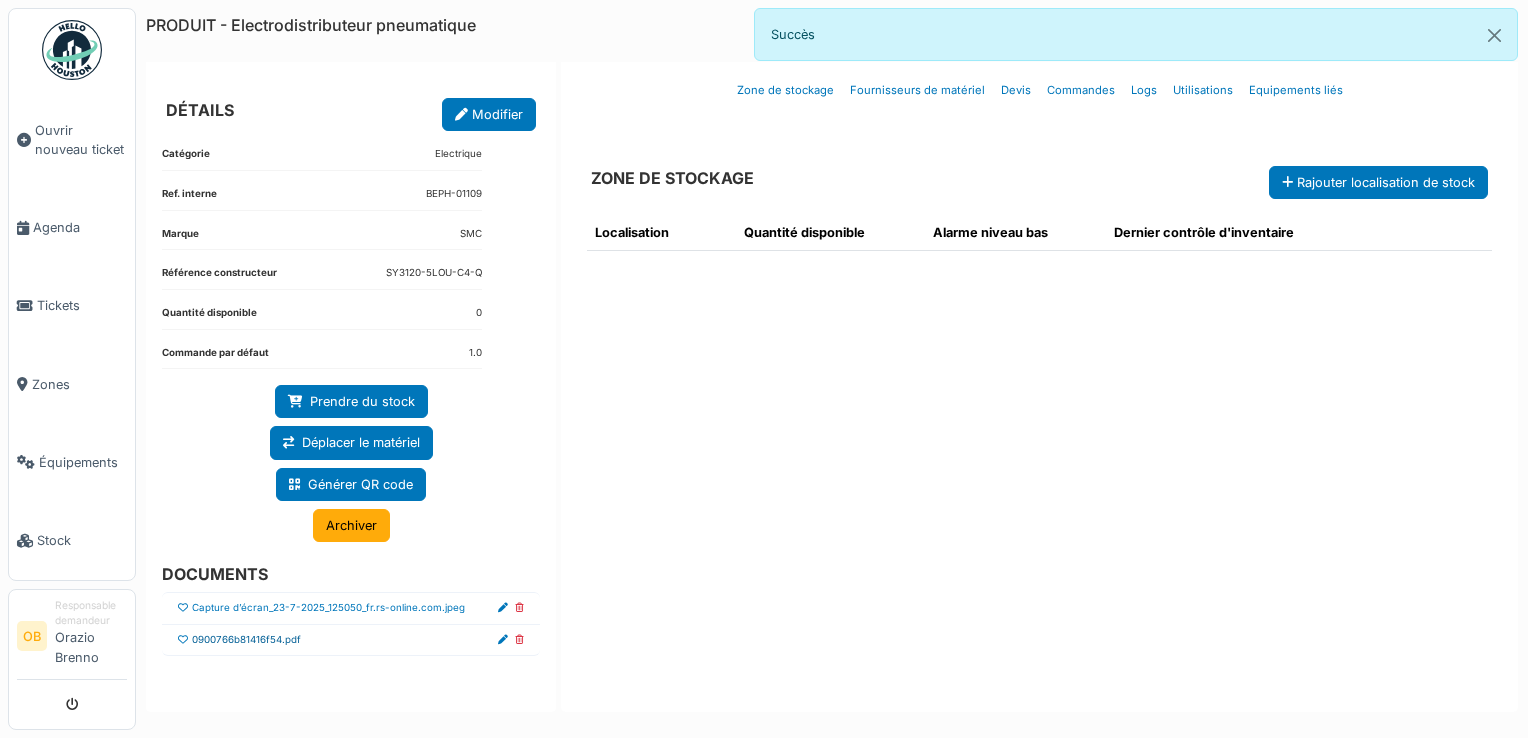 click on "0900766b81416f54.pdf" at bounding box center (246, 640) 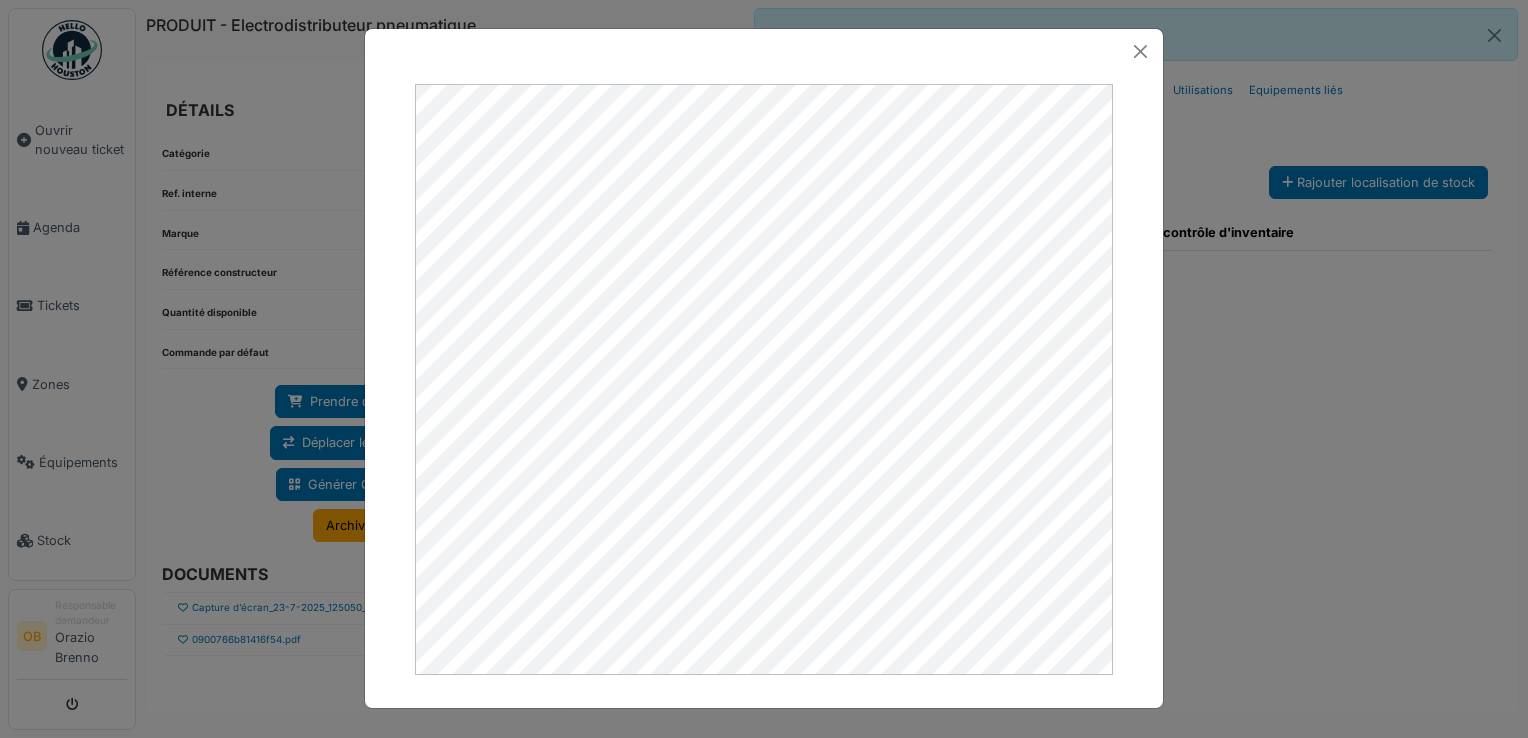 click at bounding box center [764, 369] 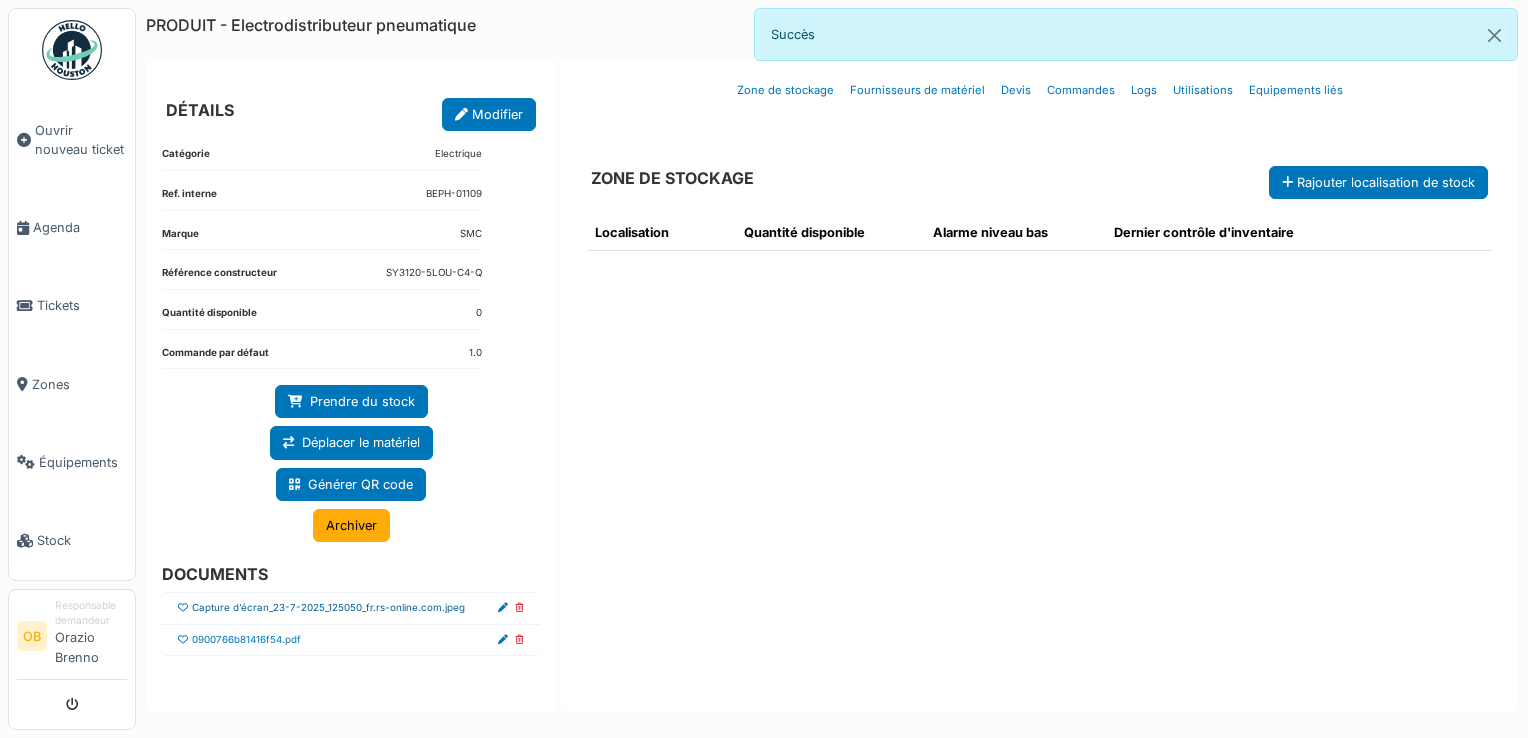 click on "Capture d’écran_23-7-2025_125050_fr.rs-online.com.jpeg" at bounding box center [328, 608] 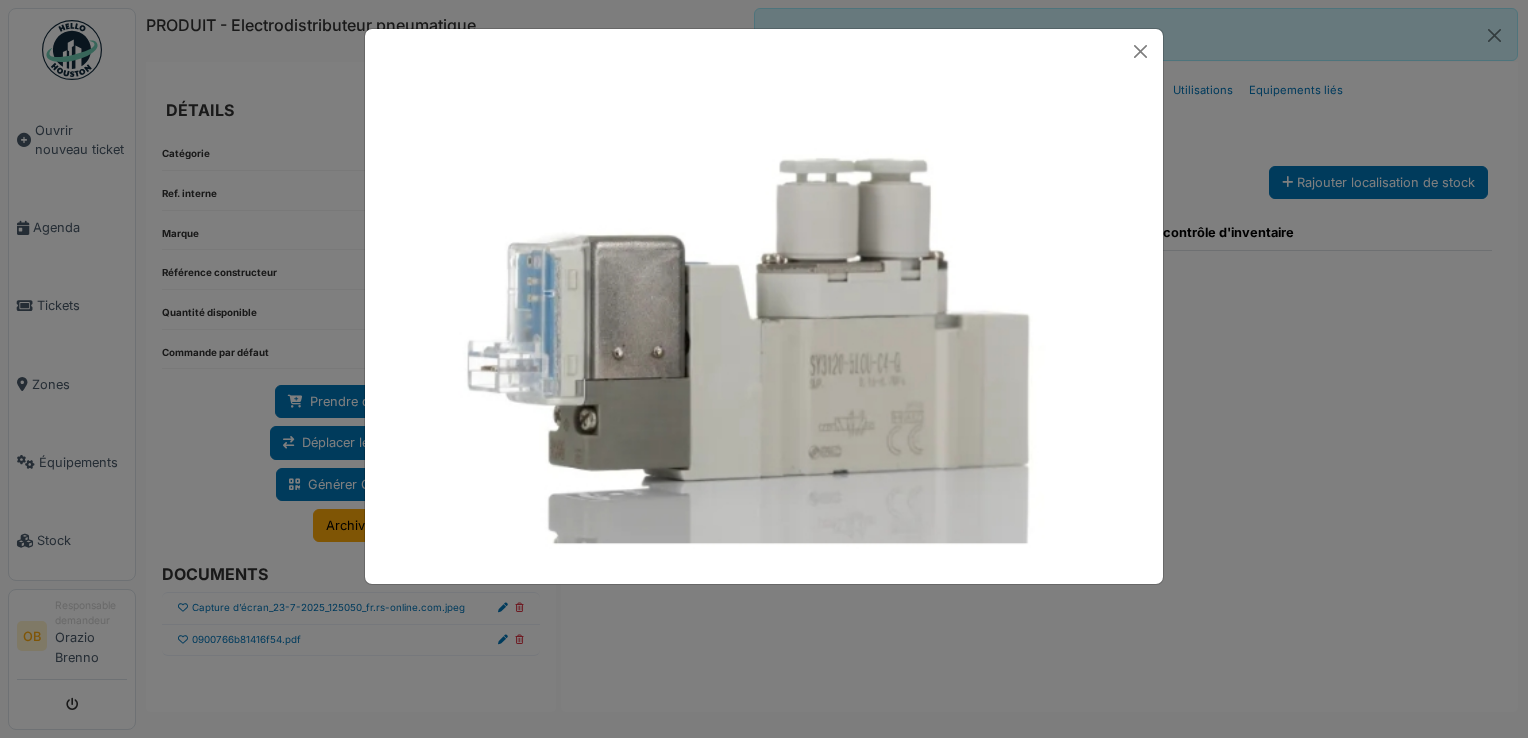 click at bounding box center [764, 369] 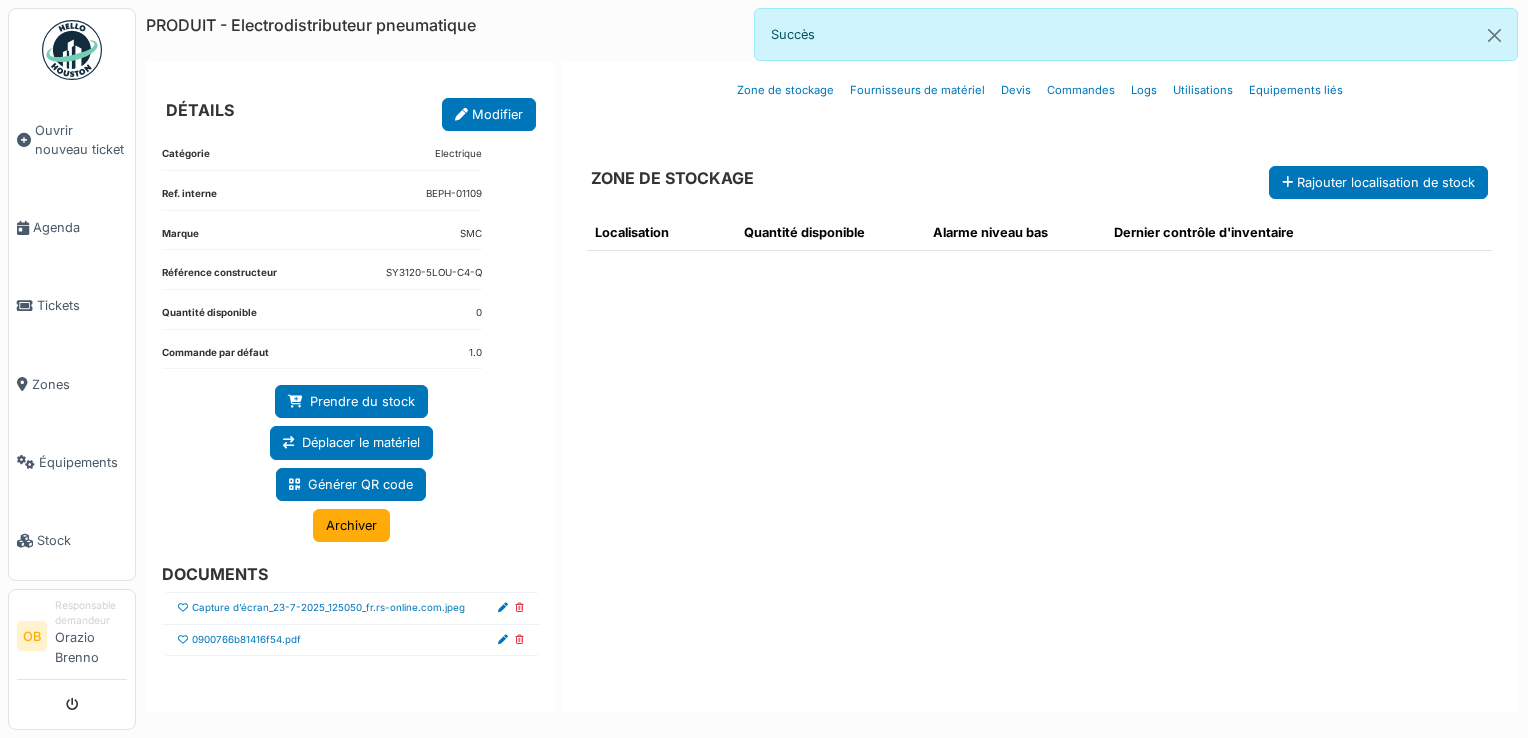 click at bounding box center [183, 608] 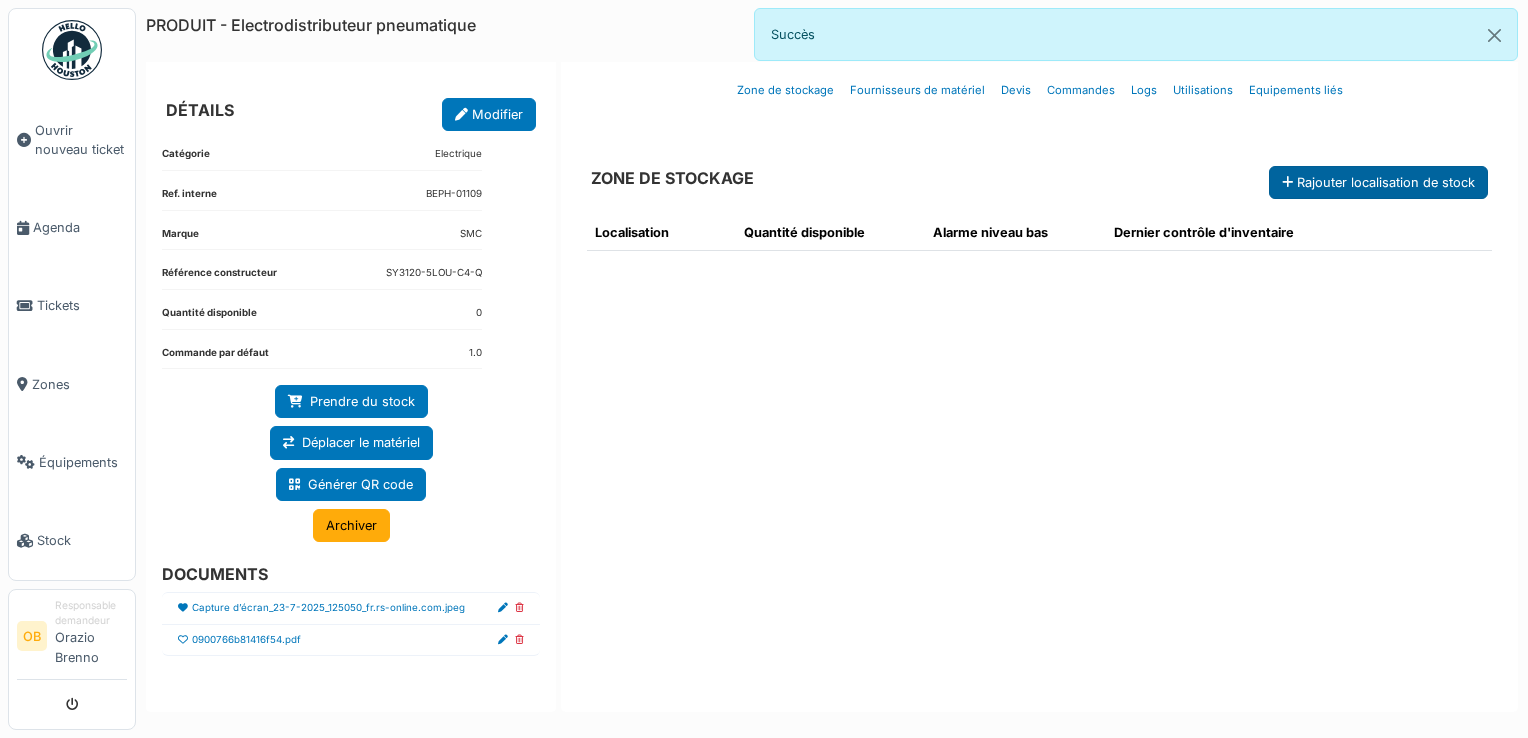 click on "Rajouter localisation de stock" at bounding box center (1378, 182) 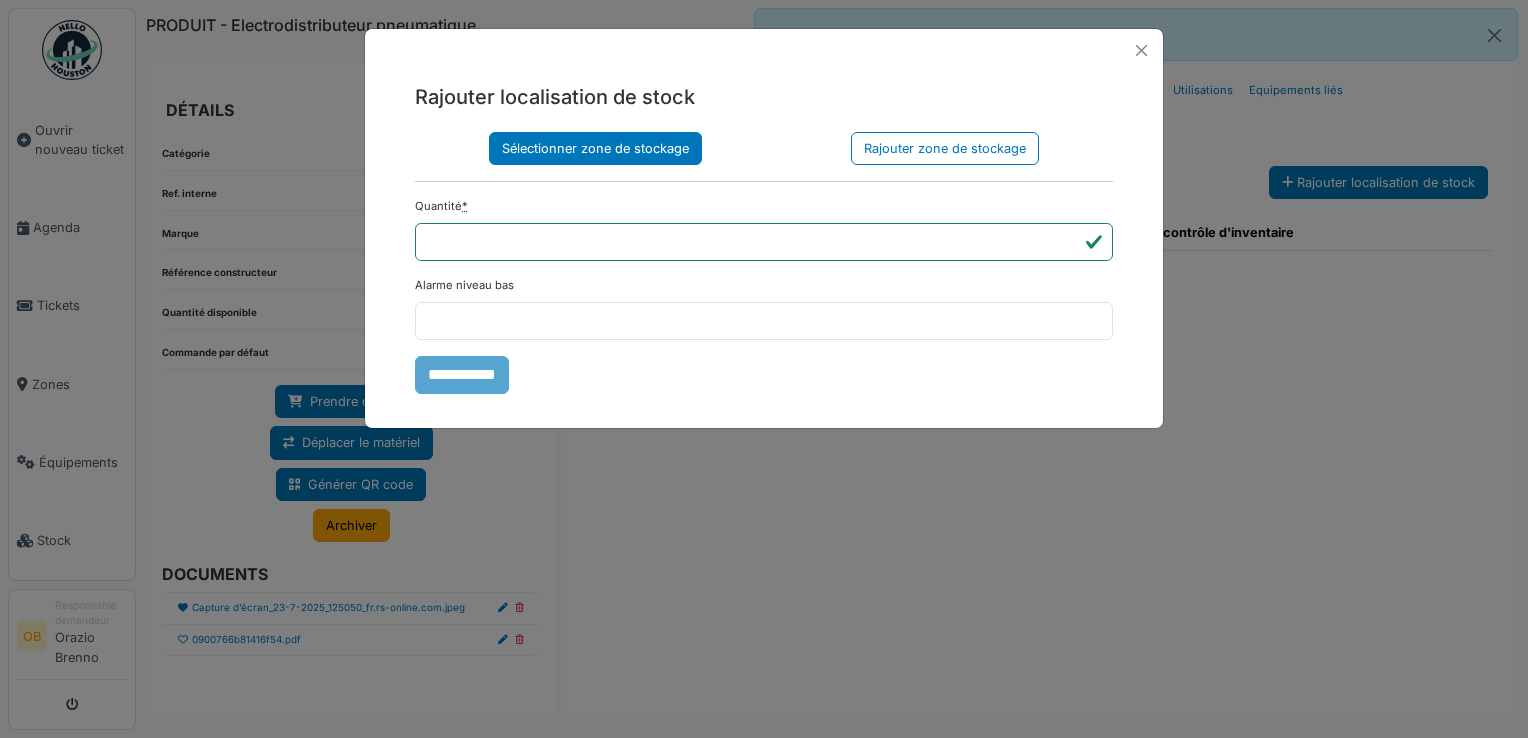click on "Sélectionner zone de stockage" at bounding box center (595, 148) 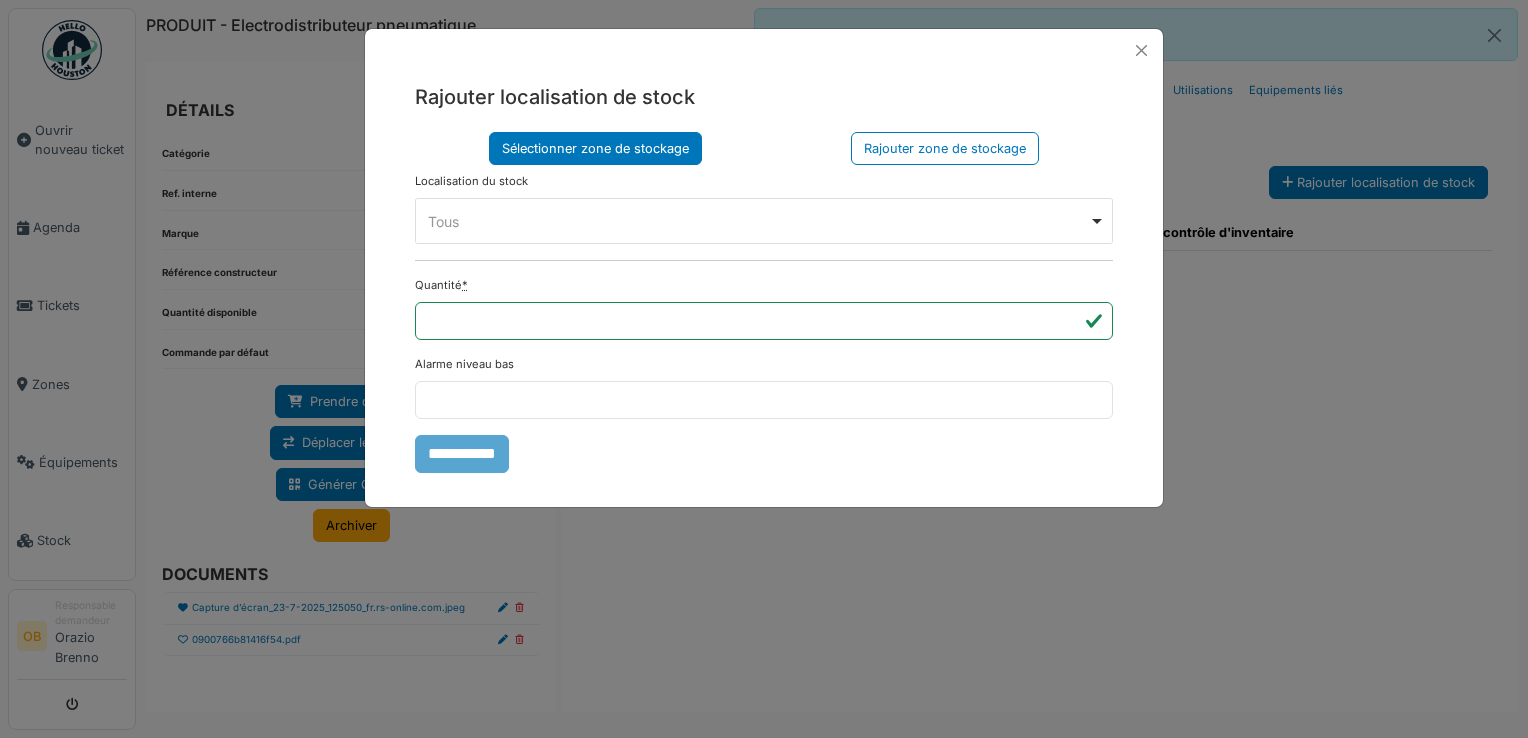 click on "Tous Remove item" at bounding box center [758, 221] 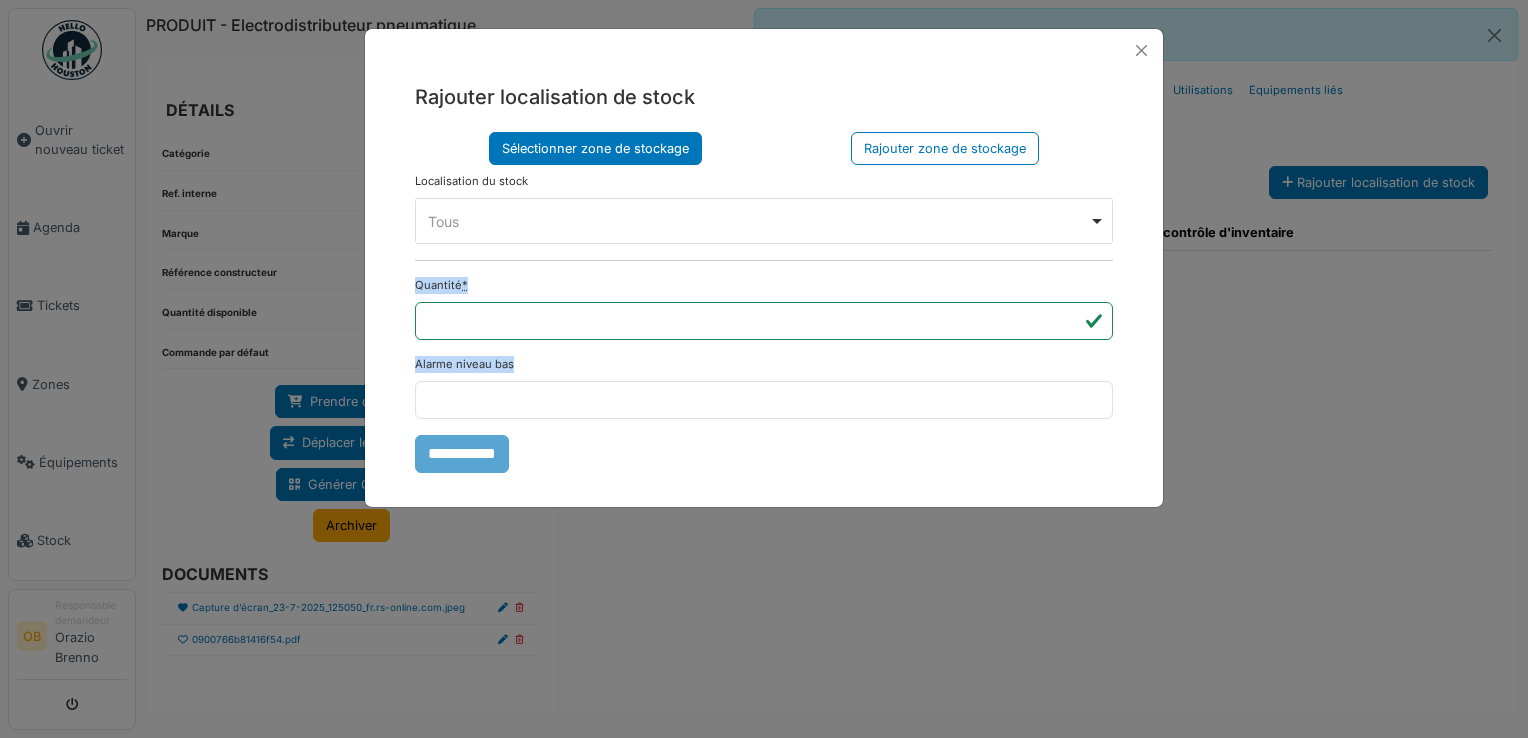 drag, startPoint x: 1216, startPoint y: 361, endPoint x: 1207, endPoint y: 326, distance: 36.138622 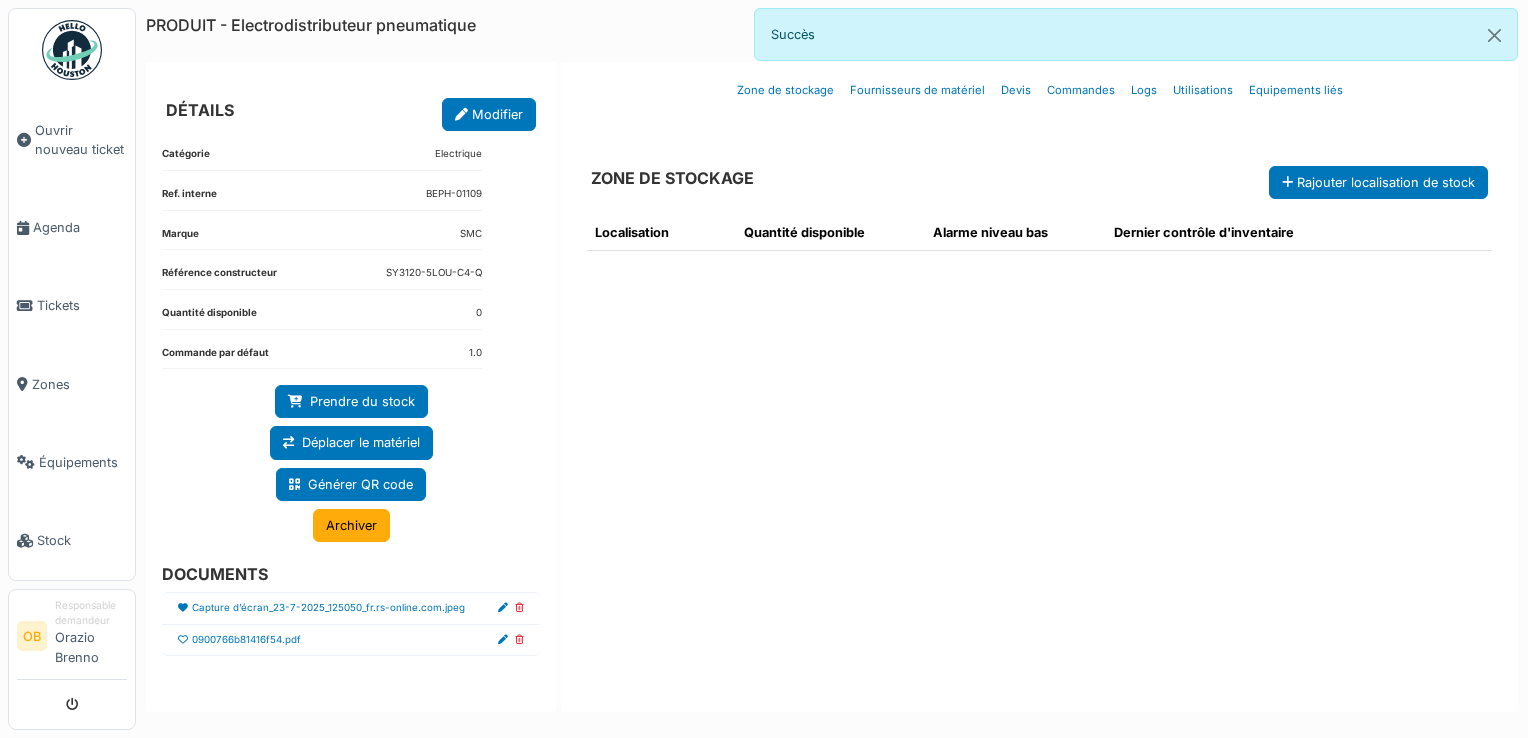 drag, startPoint x: 1404, startPoint y: 363, endPoint x: 1385, endPoint y: 355, distance: 20.615528 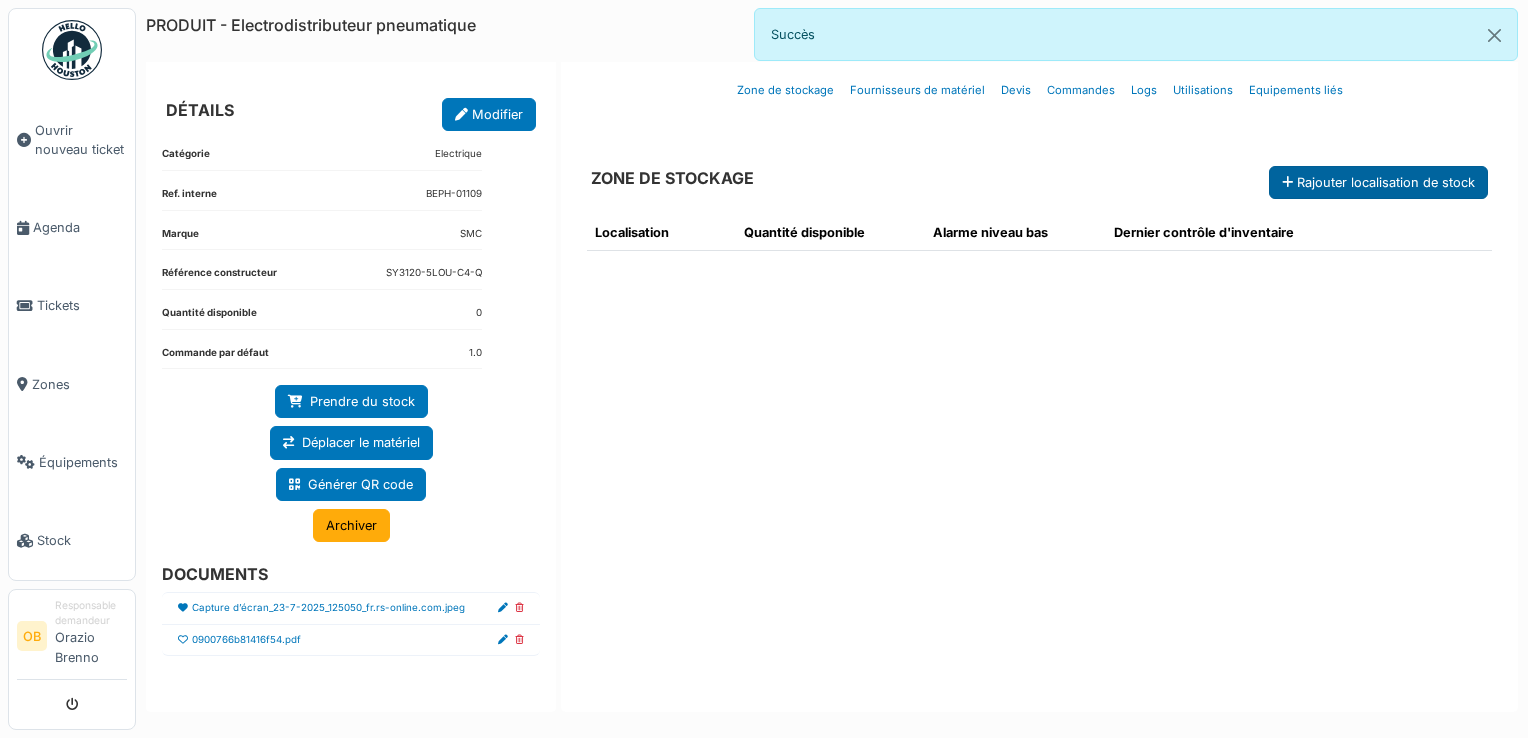 click on "Rajouter localisation de stock" at bounding box center (1378, 182) 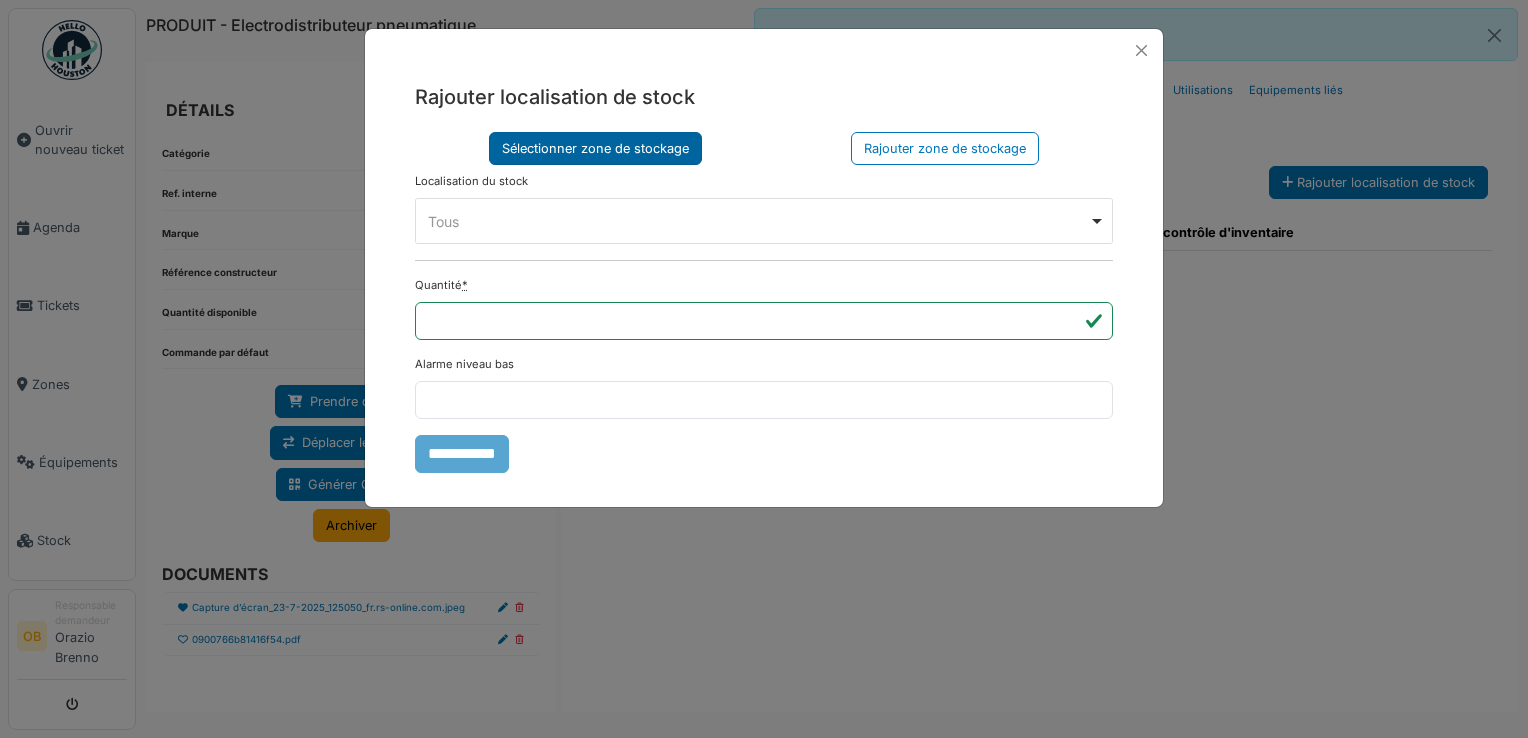 click on "Sélectionner zone de stockage" at bounding box center (595, 148) 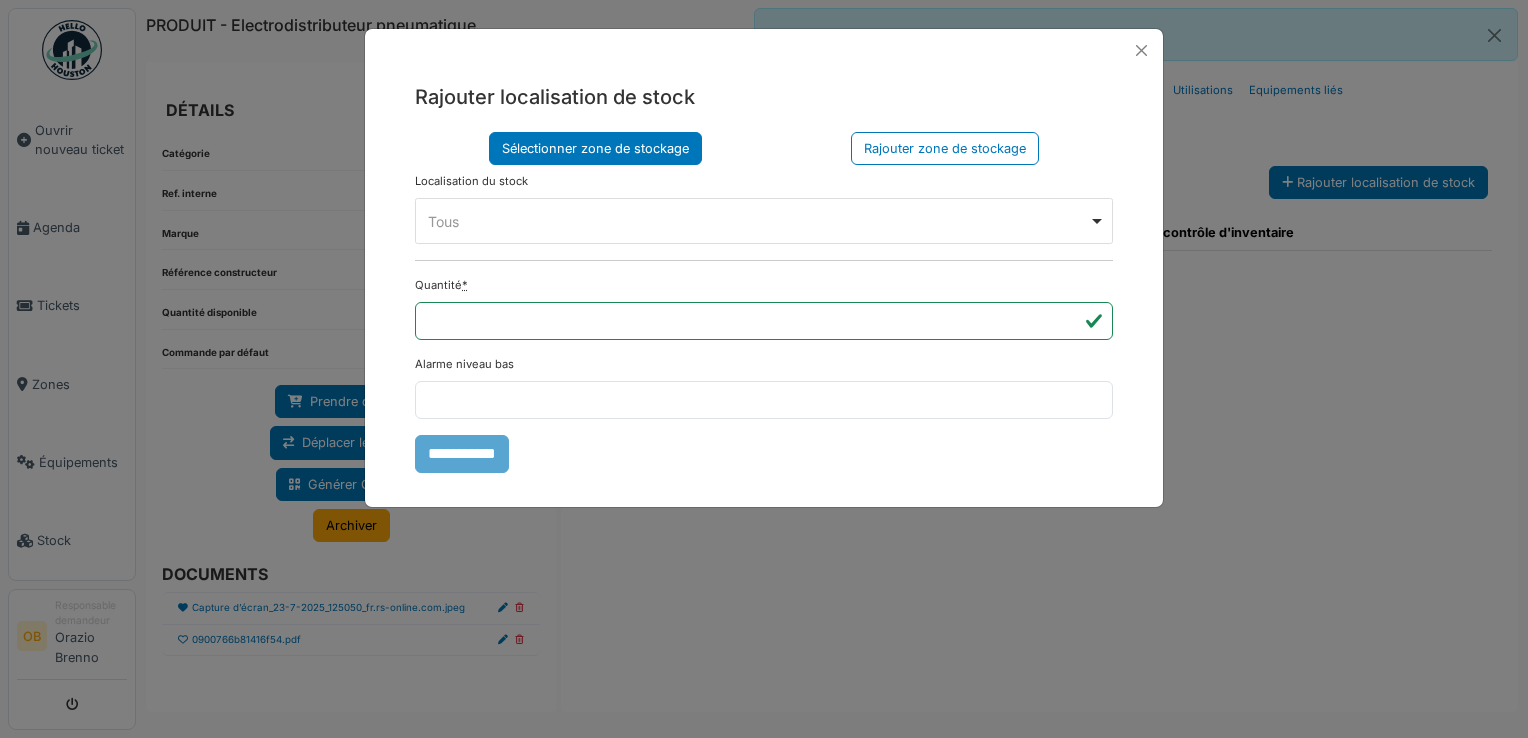 click on "Tous Remove item" at bounding box center [758, 221] 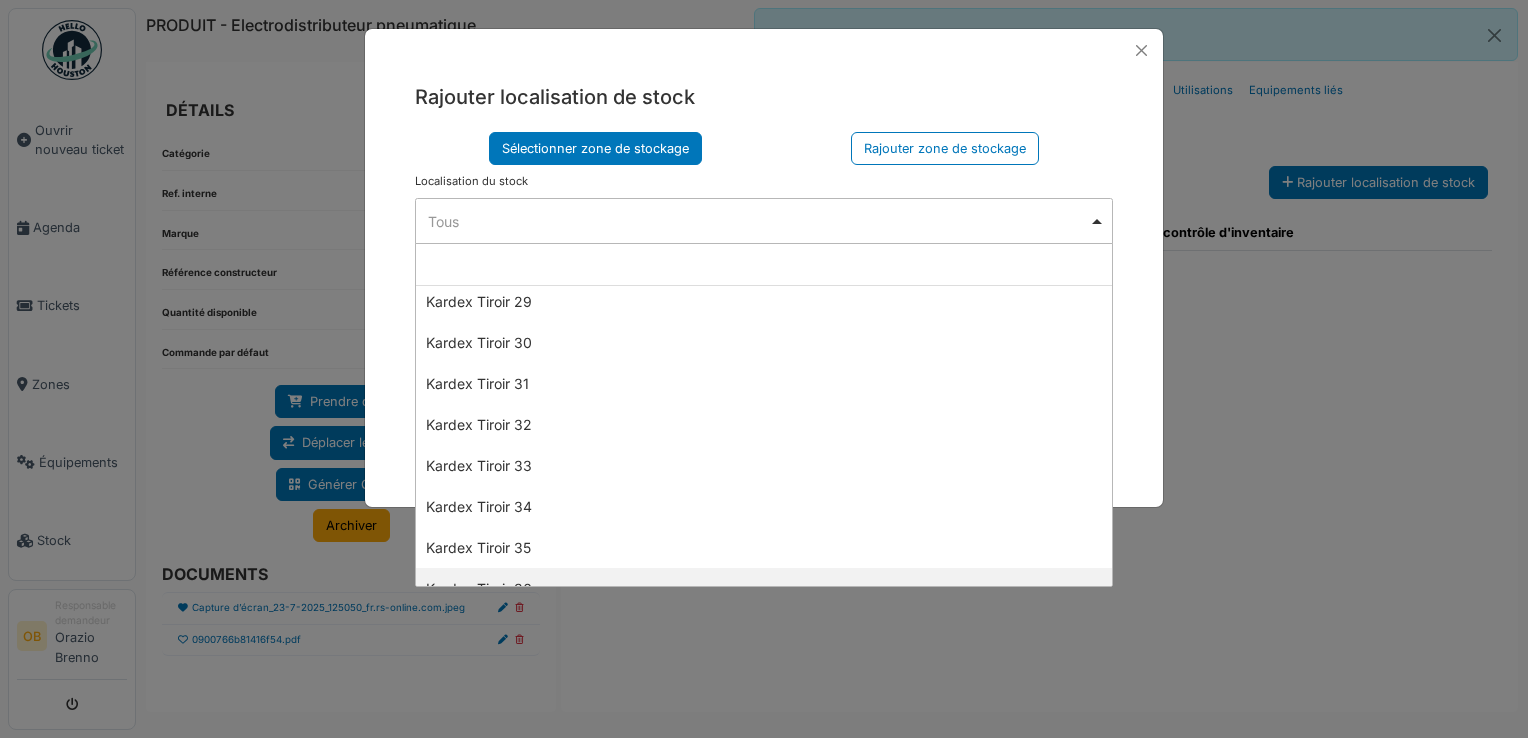 scroll, scrollTop: 1333, scrollLeft: 0, axis: vertical 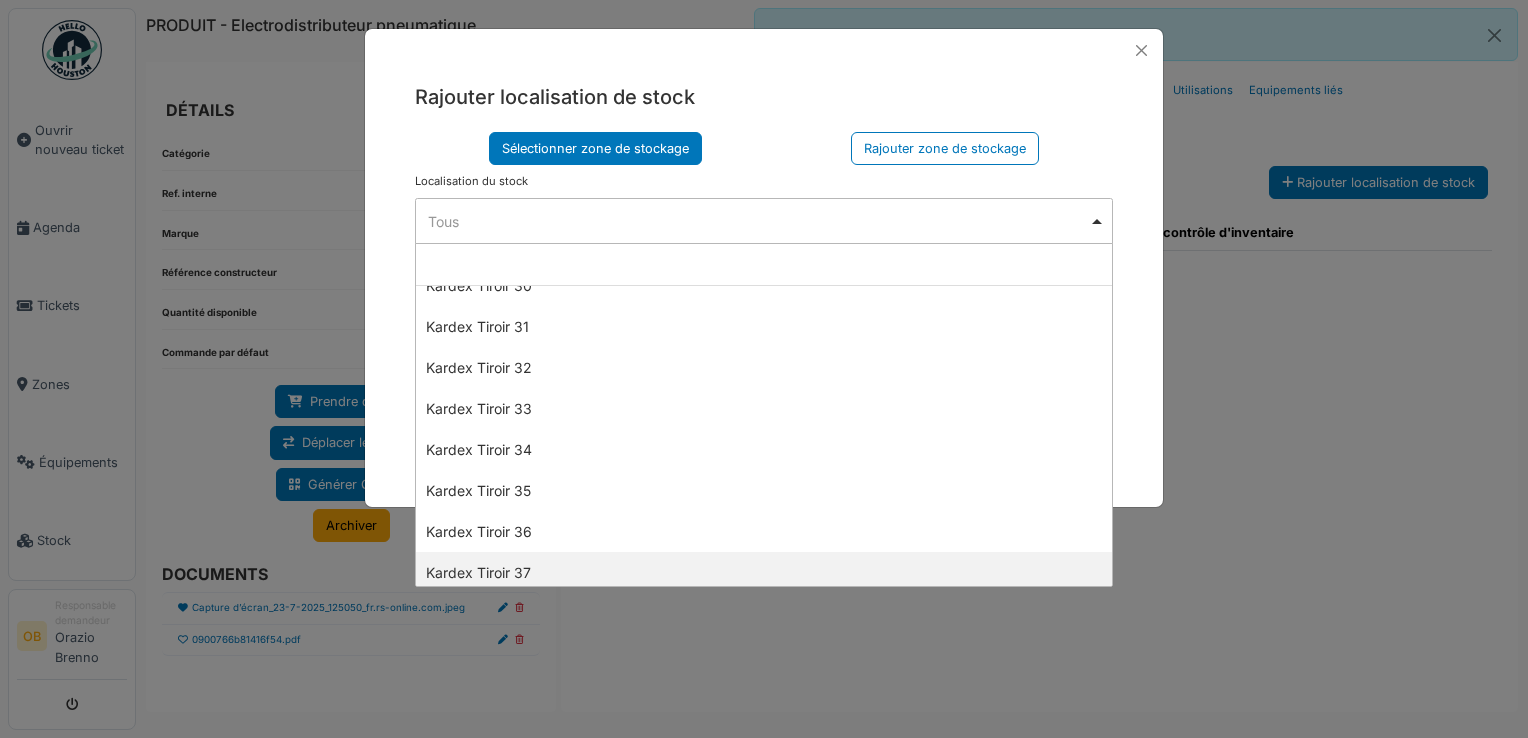 select on "****" 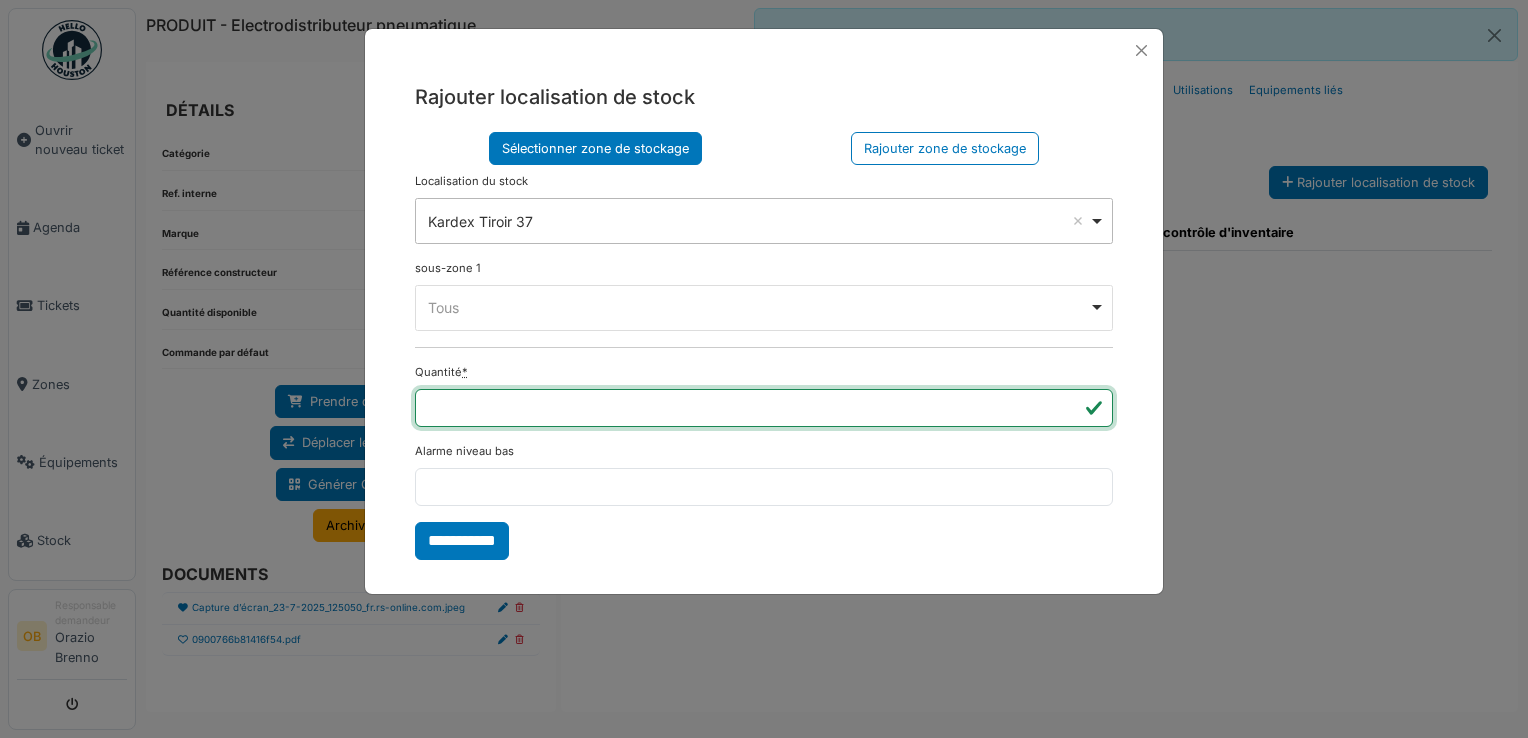 click on "***" at bounding box center [764, 408] 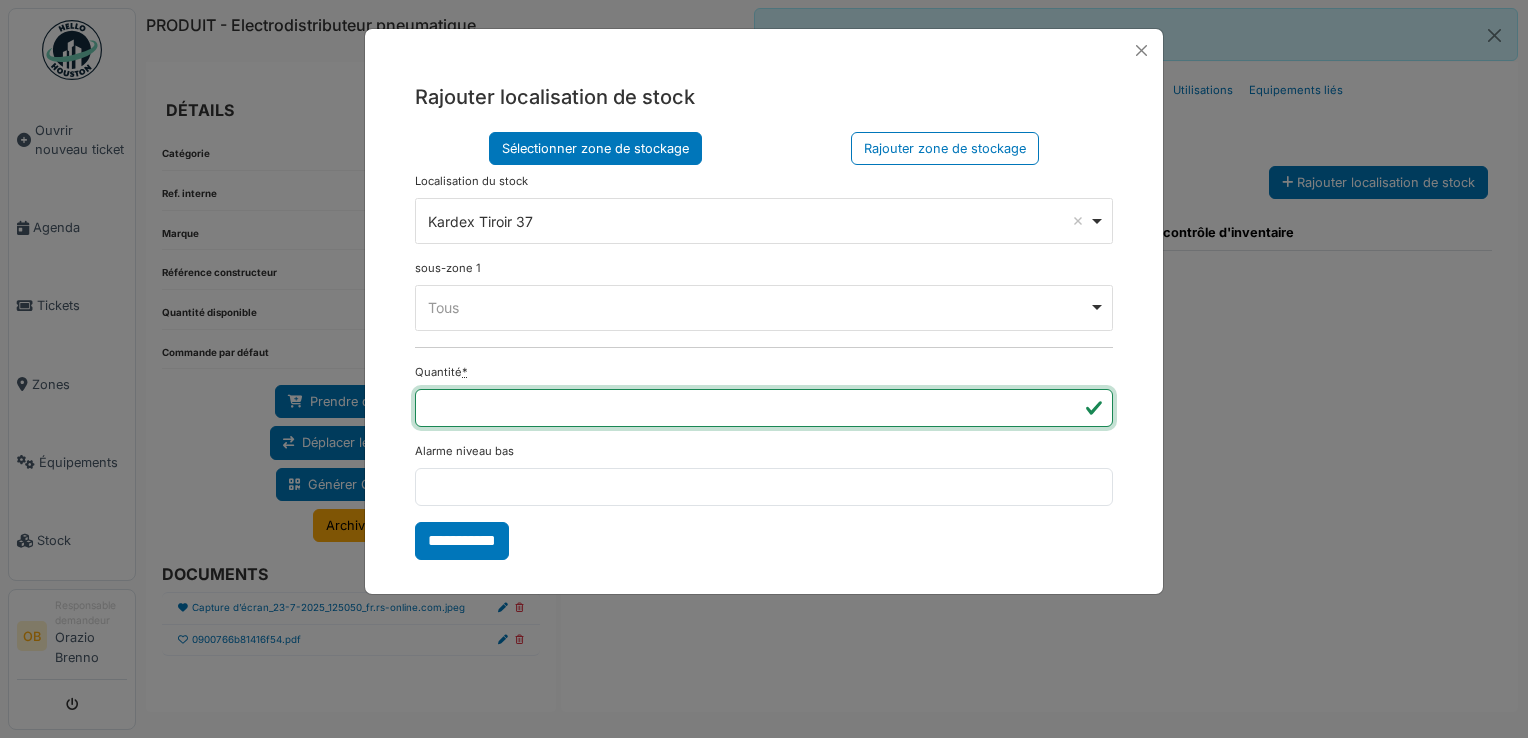 click on "Tous Remove item" at bounding box center [758, 307] 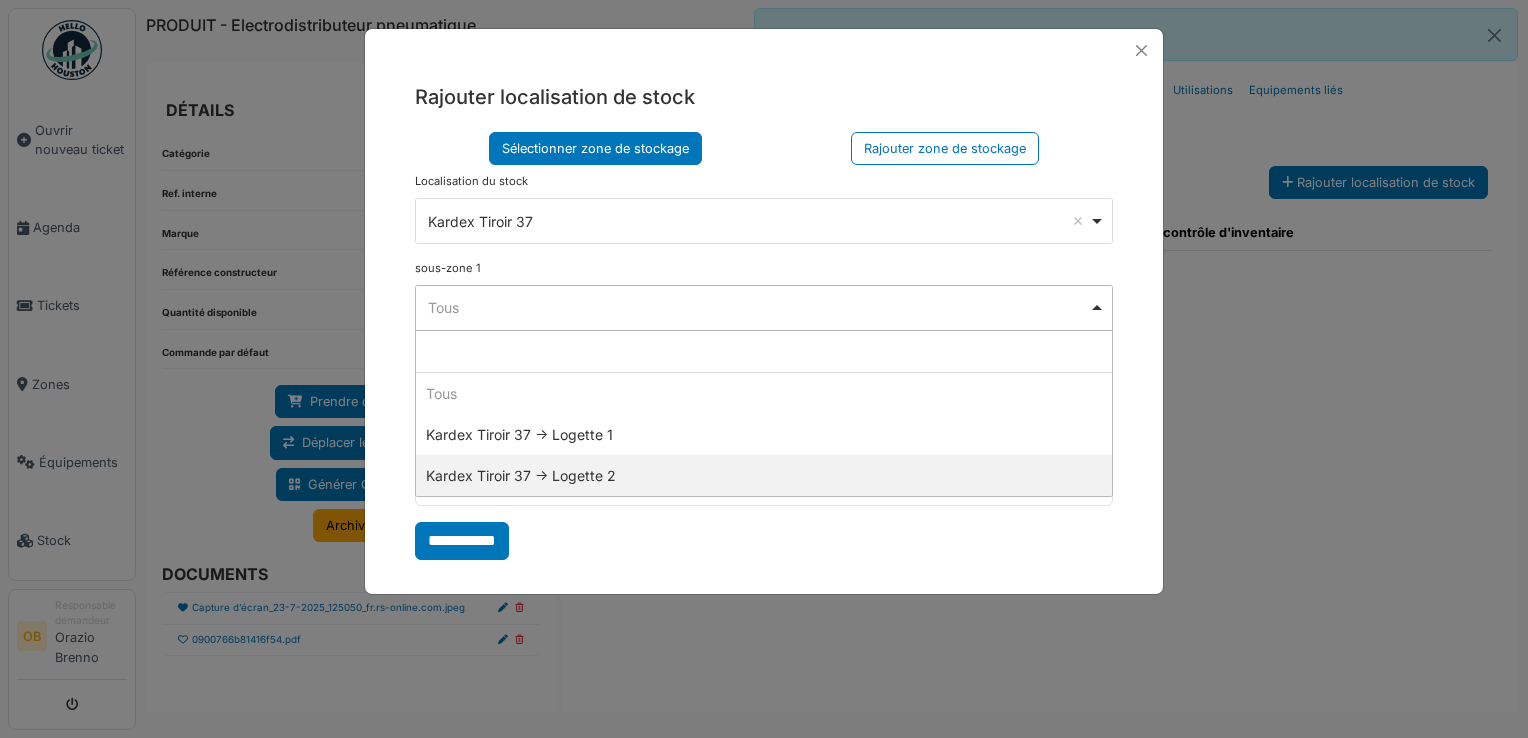 select on "*****" 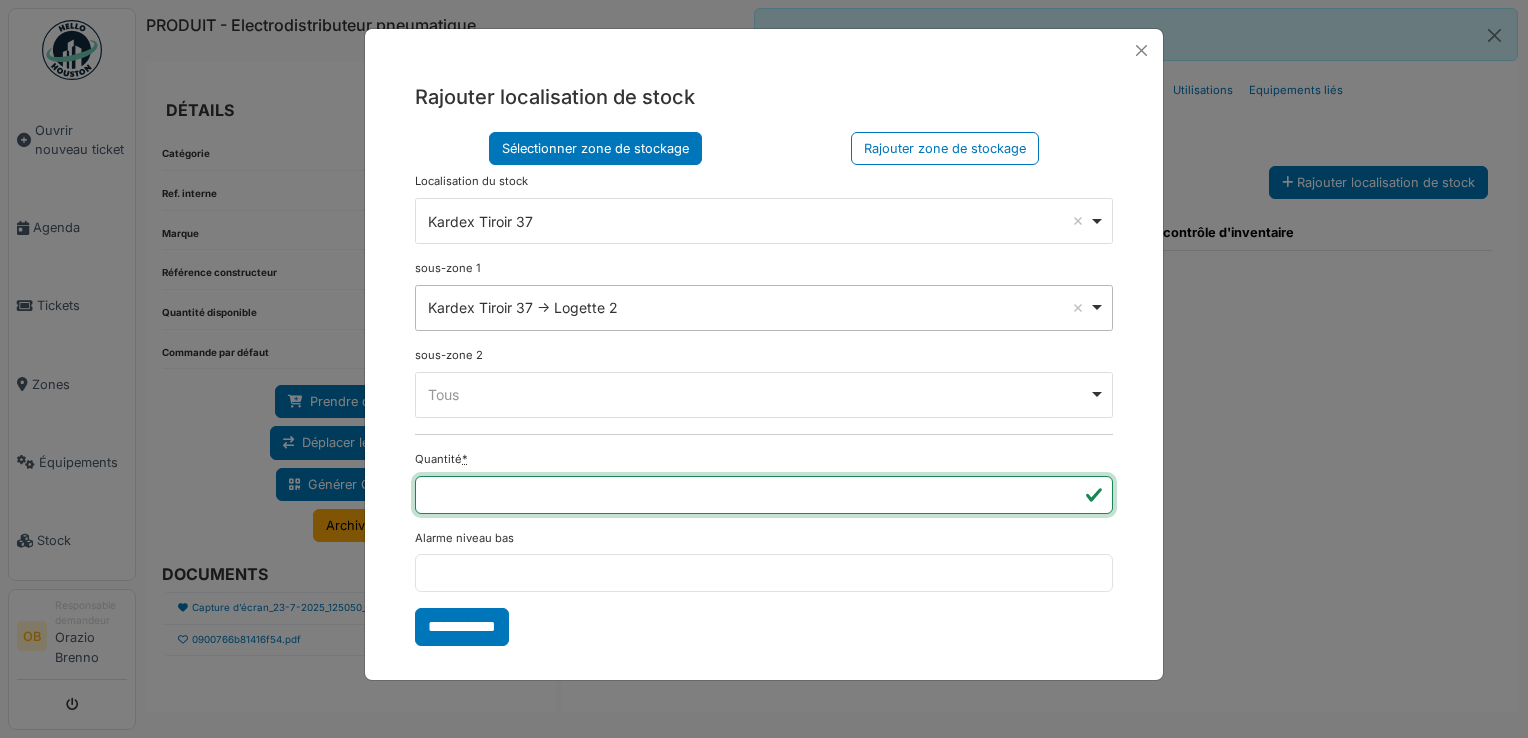 click on "***" at bounding box center [764, 495] 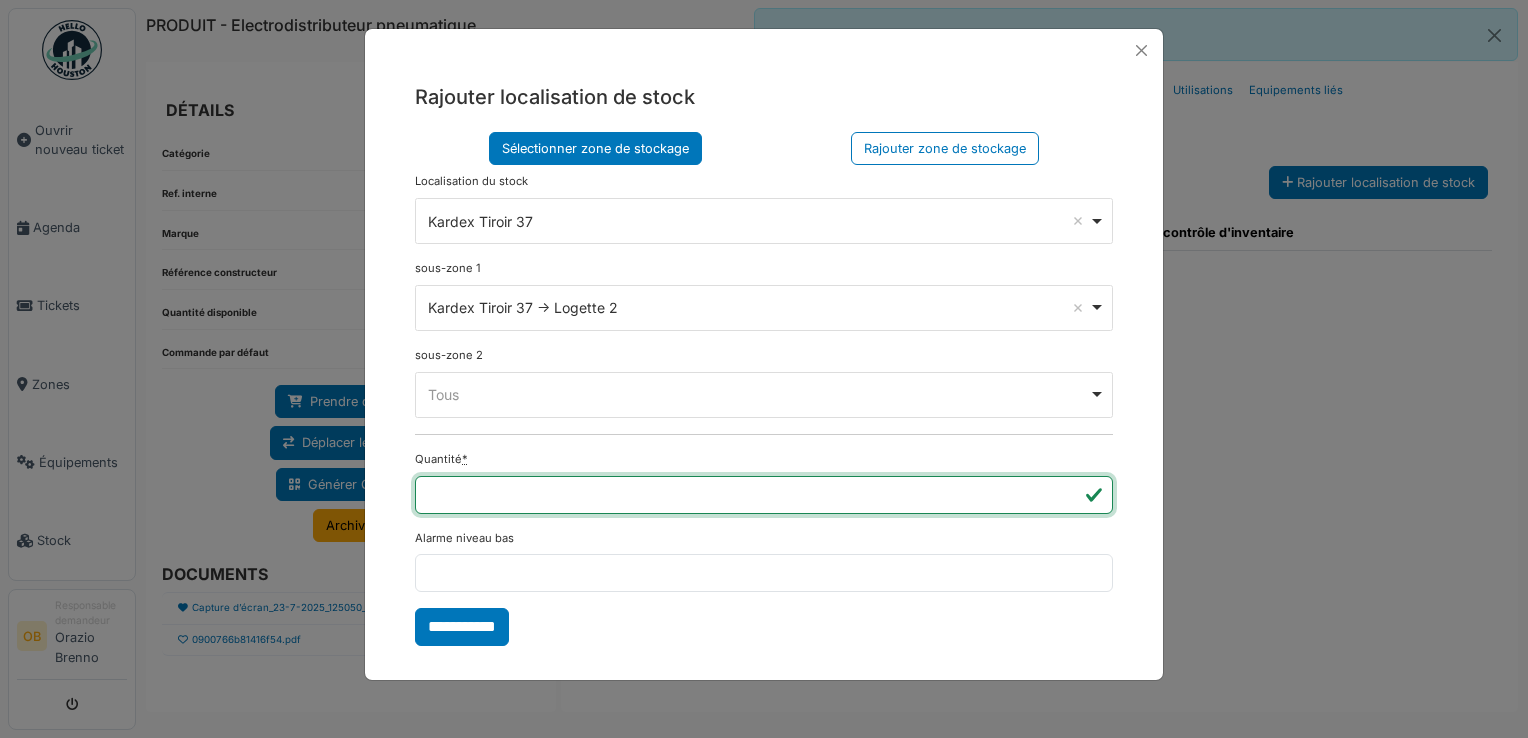 click on "***" at bounding box center (764, 495) 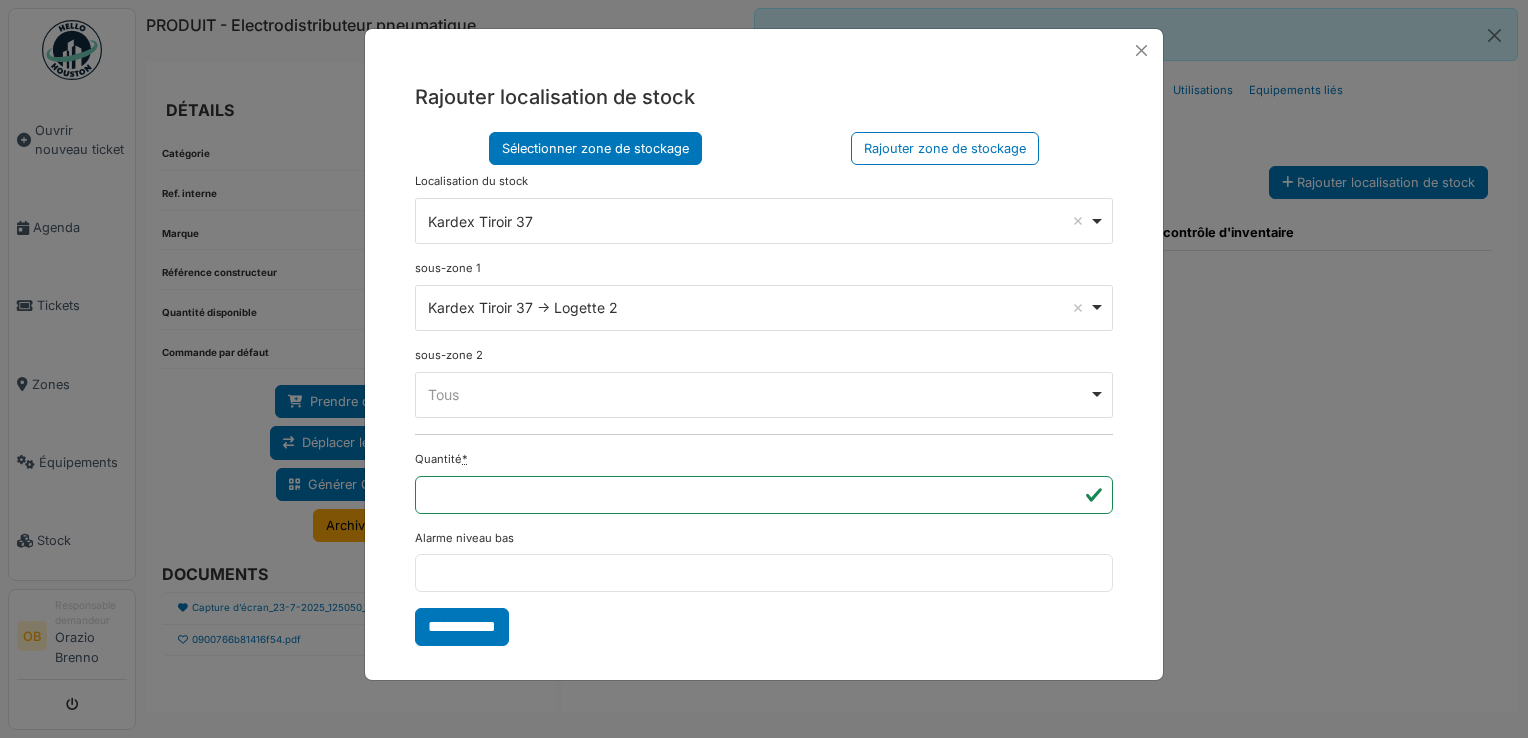 click on "Quantité  * **" at bounding box center [764, 482] 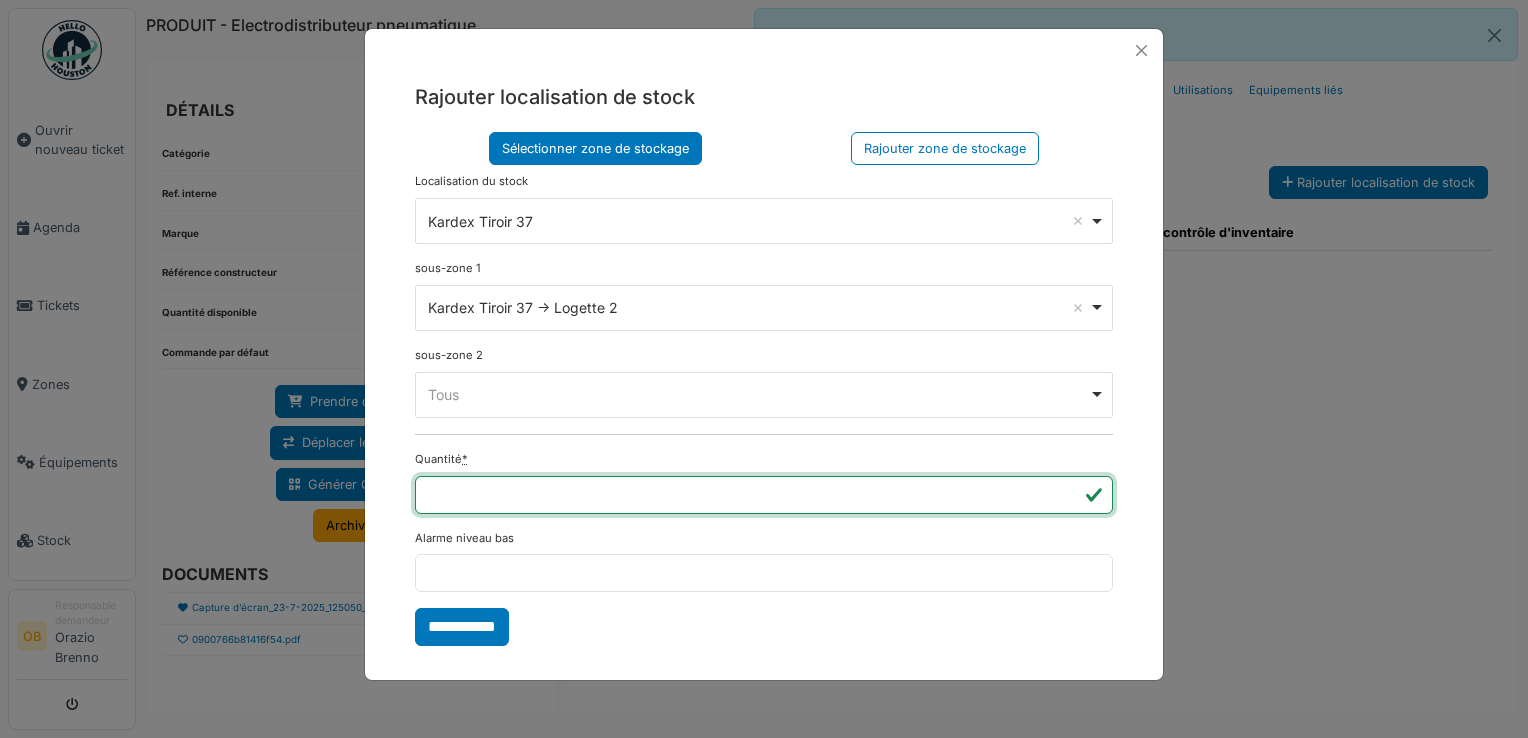 click on "*" at bounding box center (764, 495) 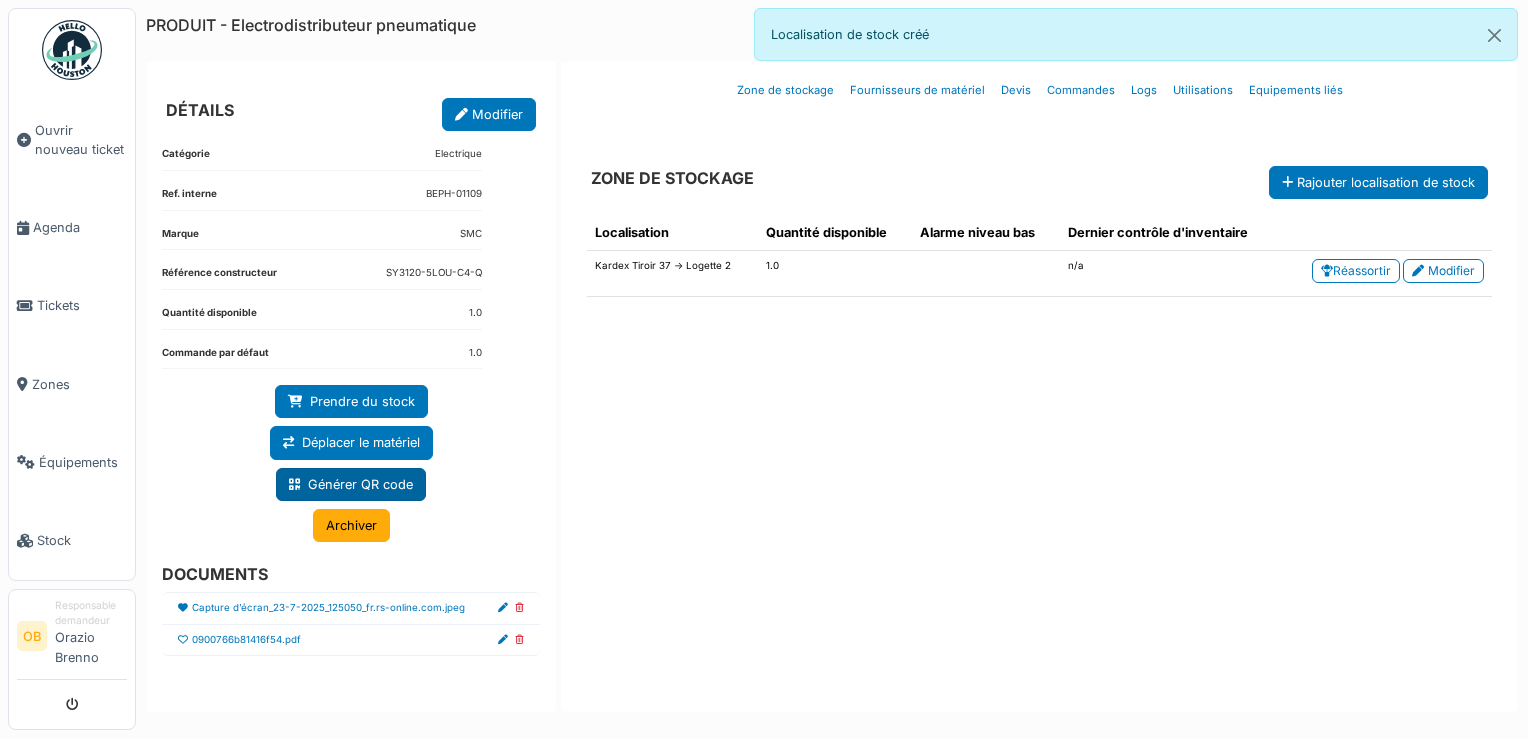 click on "Générer QR code" at bounding box center [351, 484] 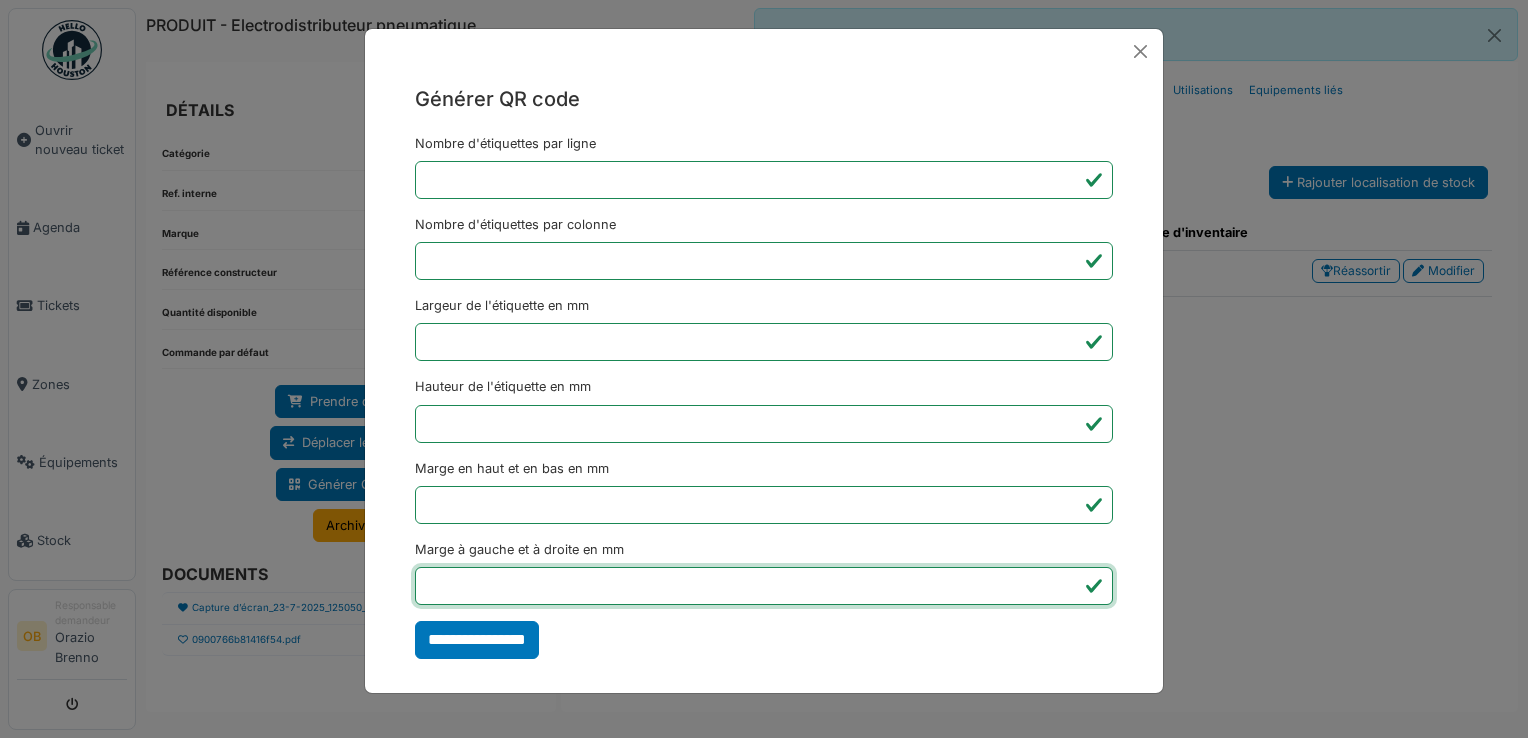 click on "*" at bounding box center [764, 586] 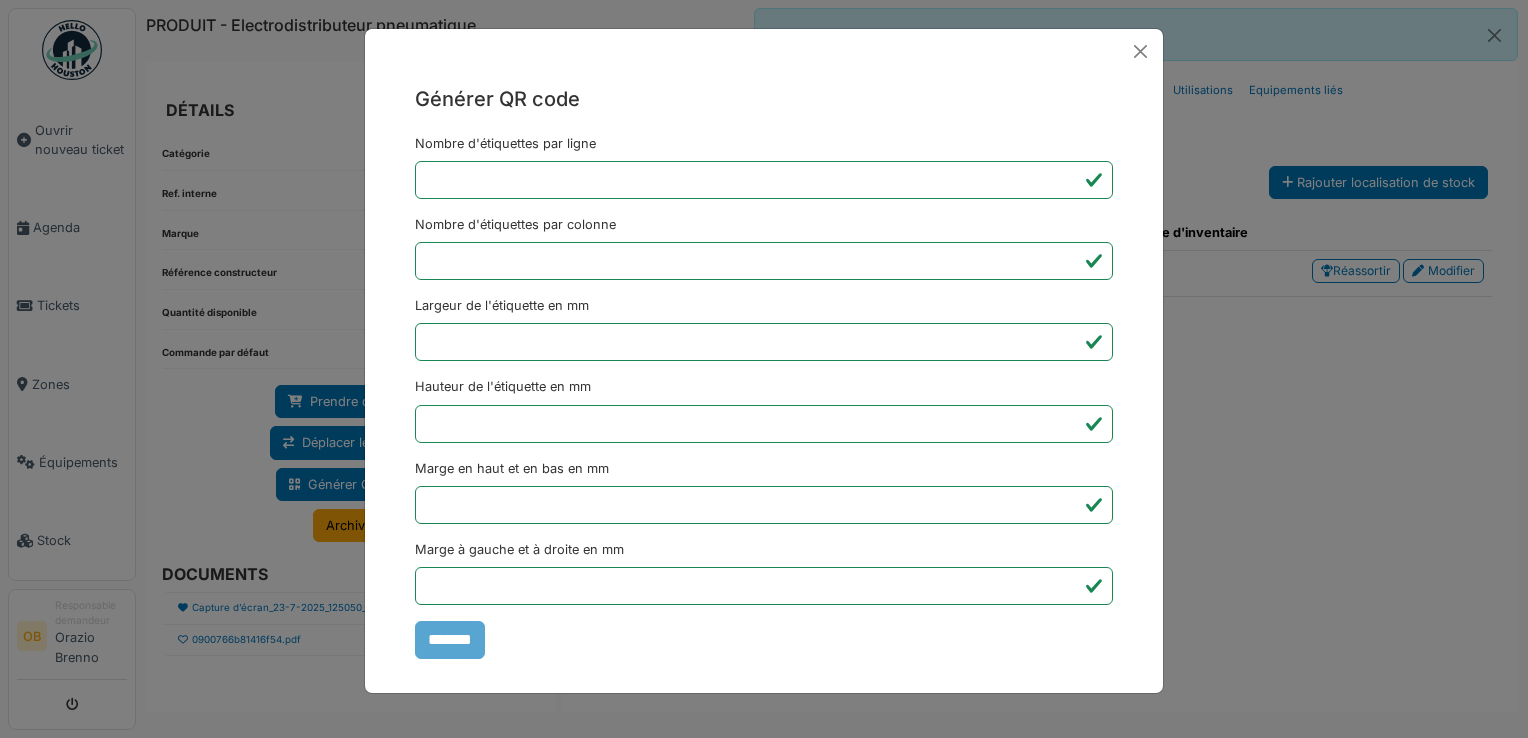 type on "*******" 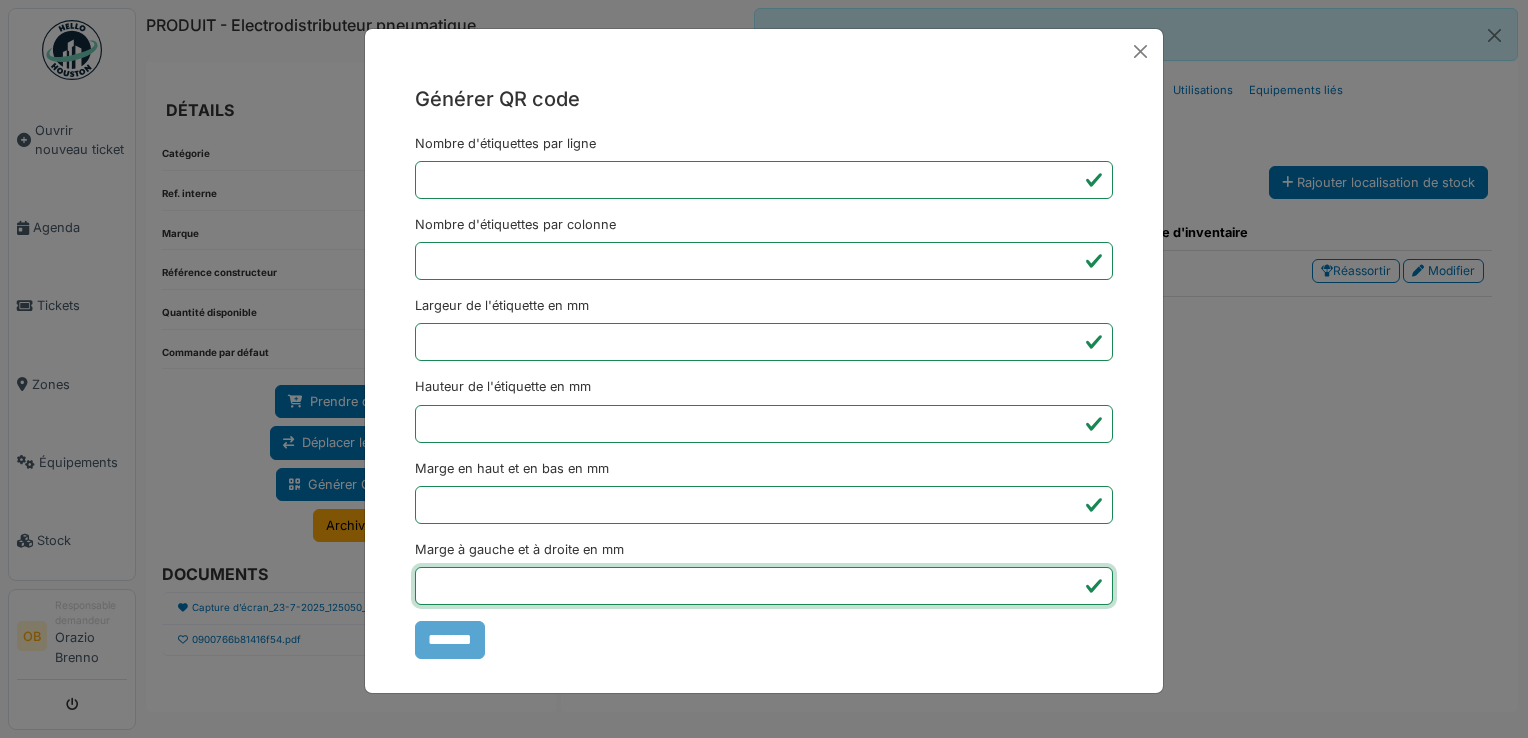 drag, startPoint x: 1449, startPoint y: 589, endPoint x: 1438, endPoint y: 565, distance: 26.400757 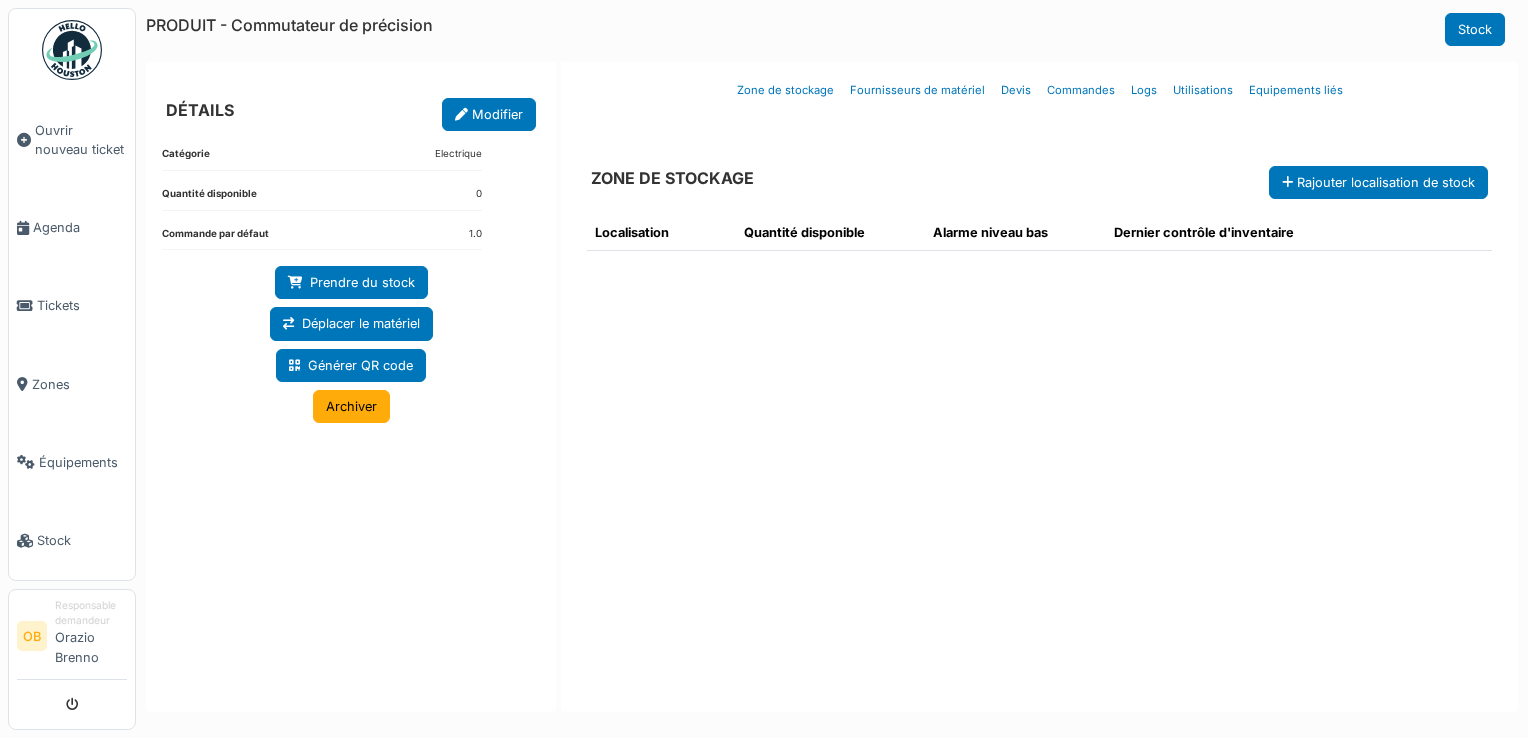 scroll, scrollTop: 0, scrollLeft: 0, axis: both 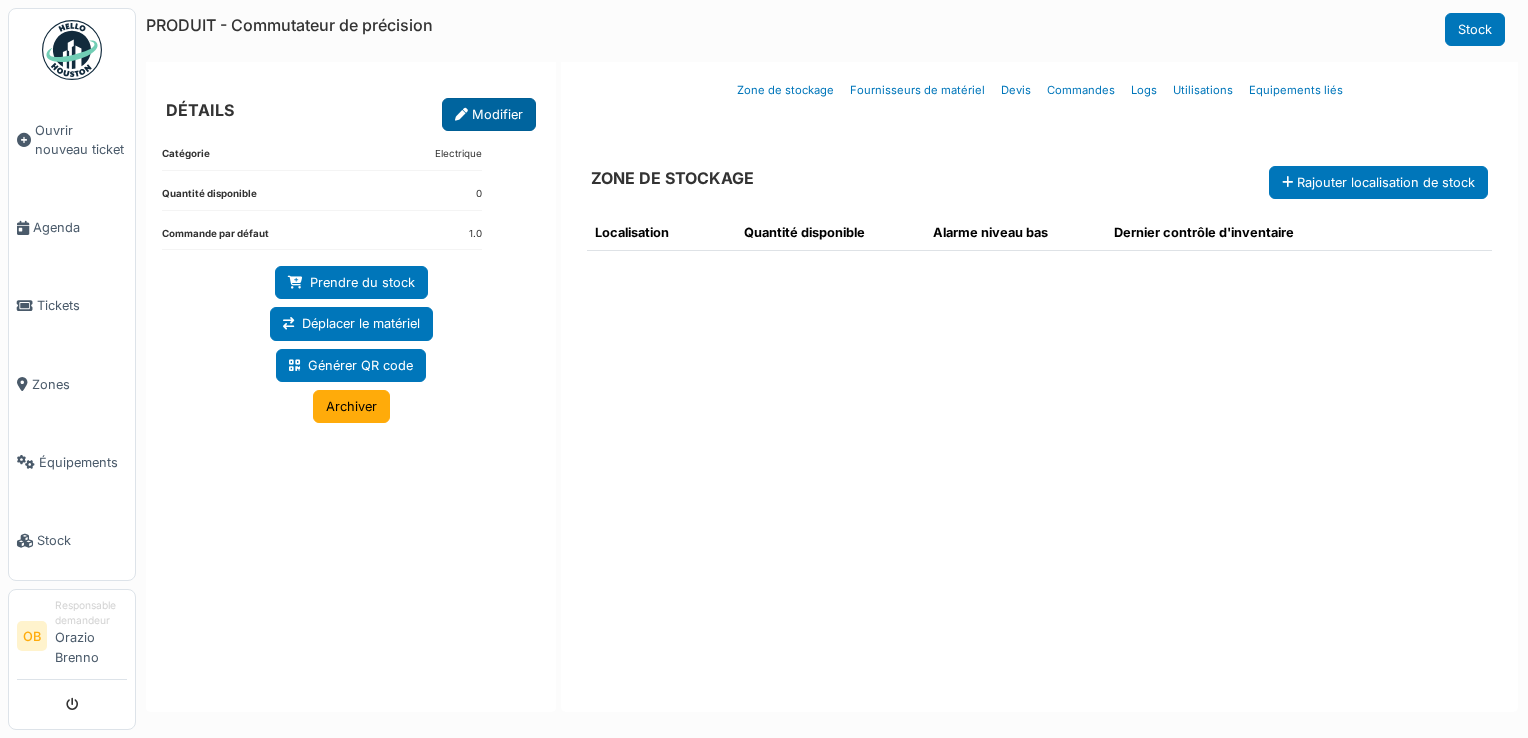 click on "Modifier" at bounding box center [489, 114] 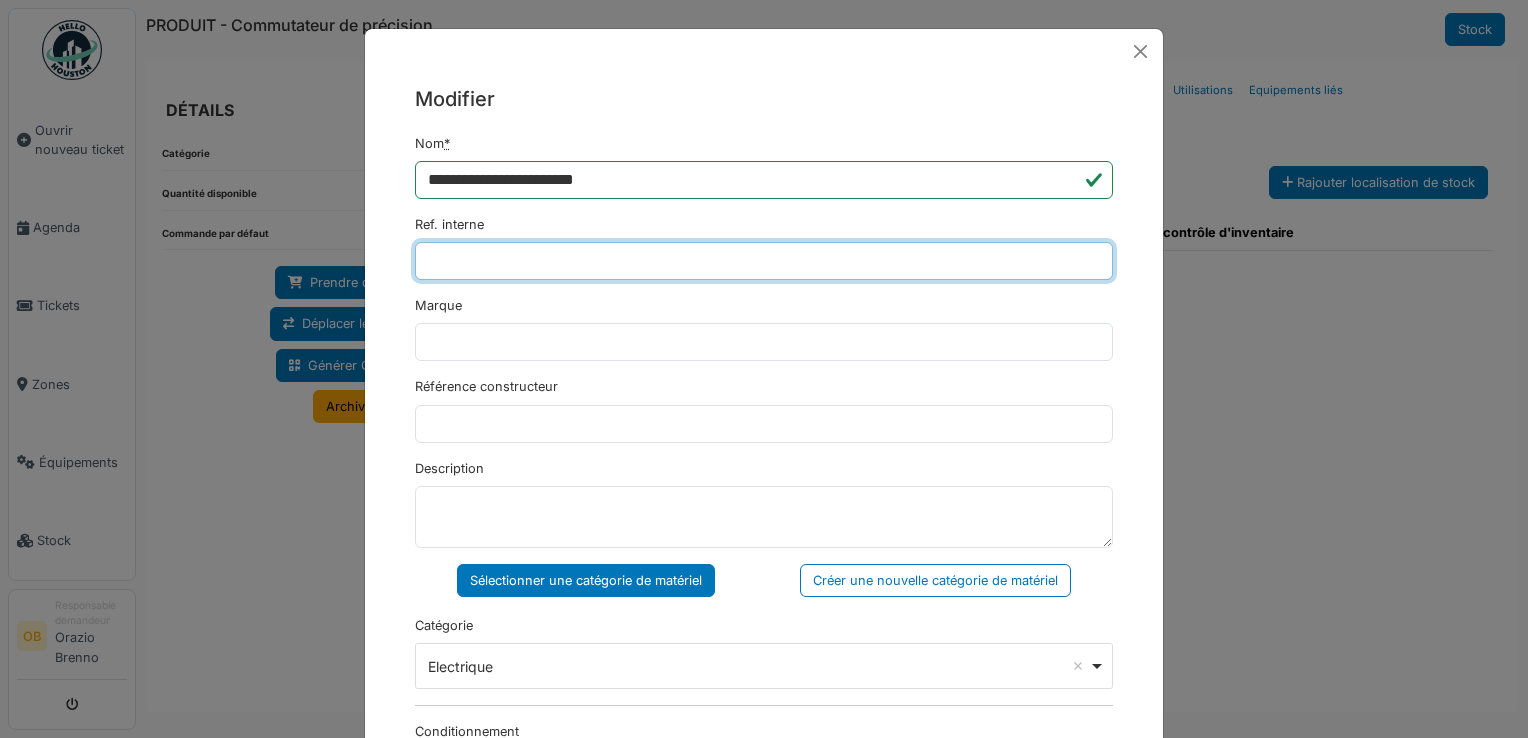 click on "Ref. interne" at bounding box center [764, 261] 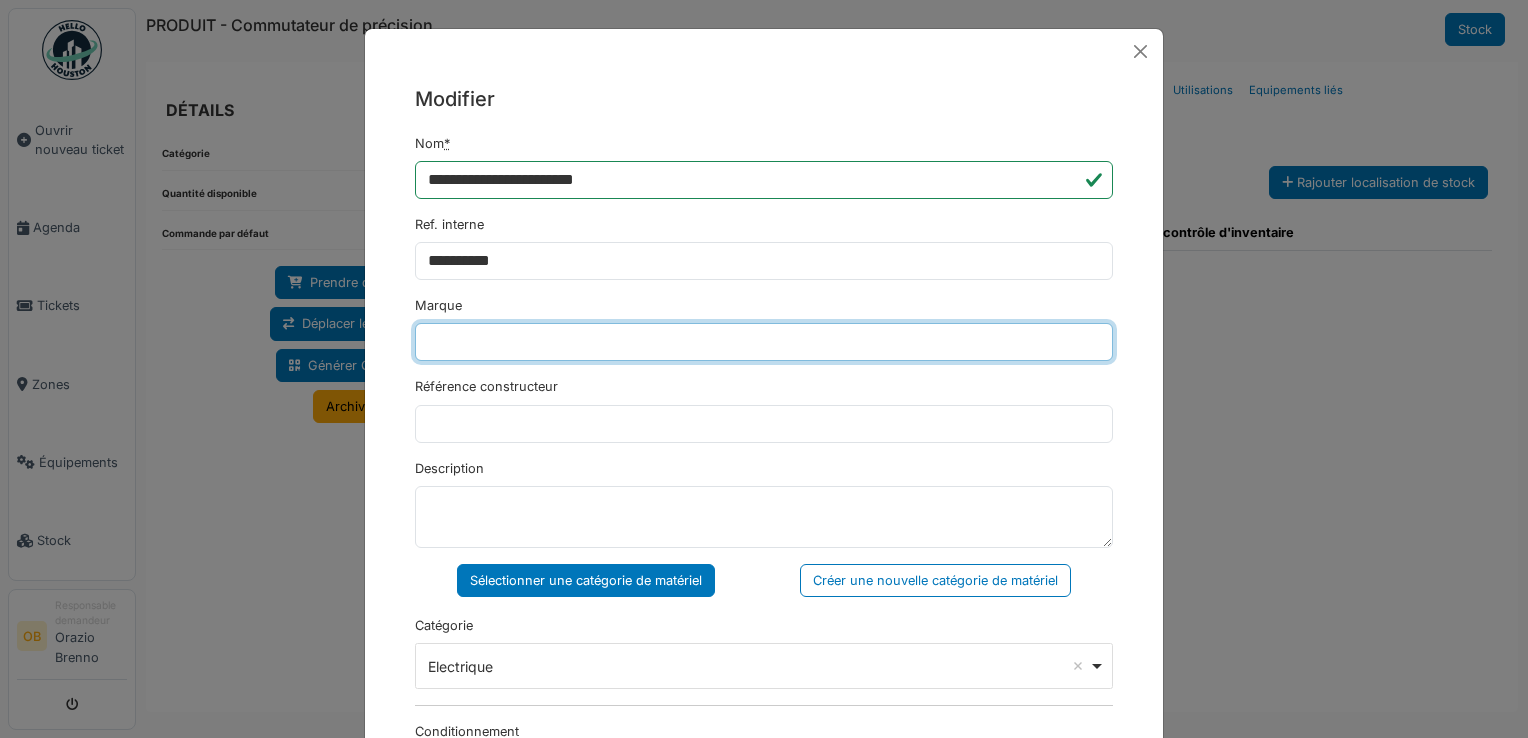 type on "***" 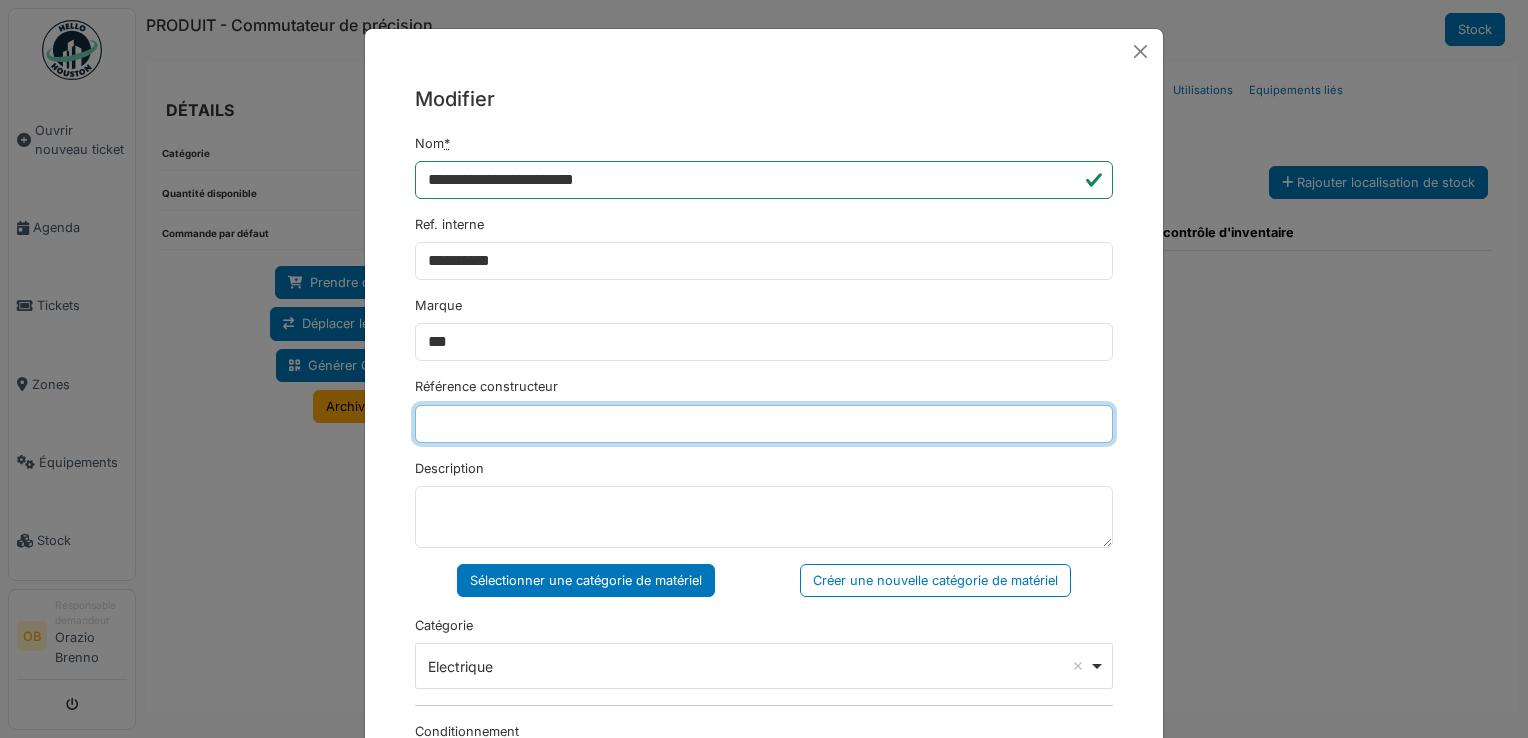 type on "**********" 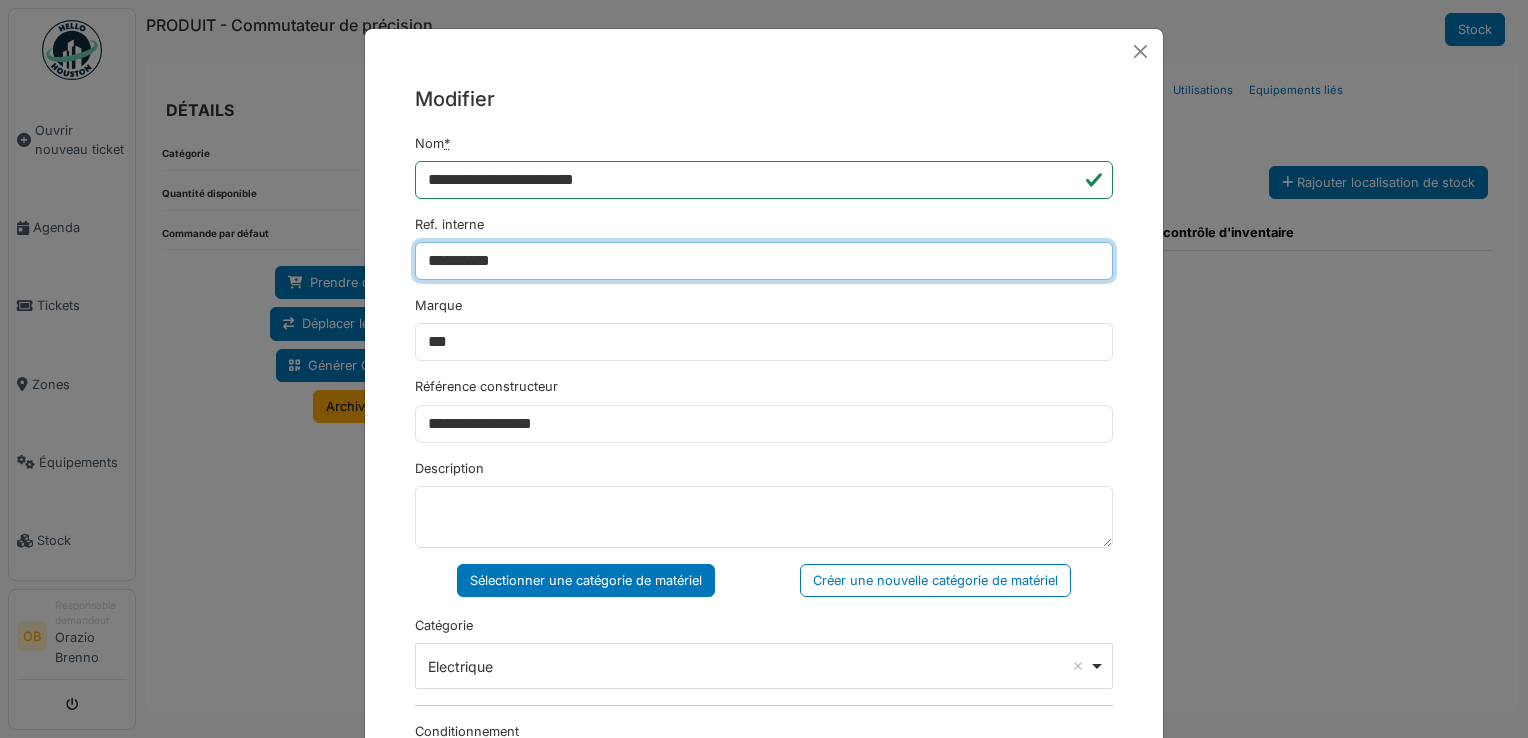 scroll, scrollTop: 133, scrollLeft: 0, axis: vertical 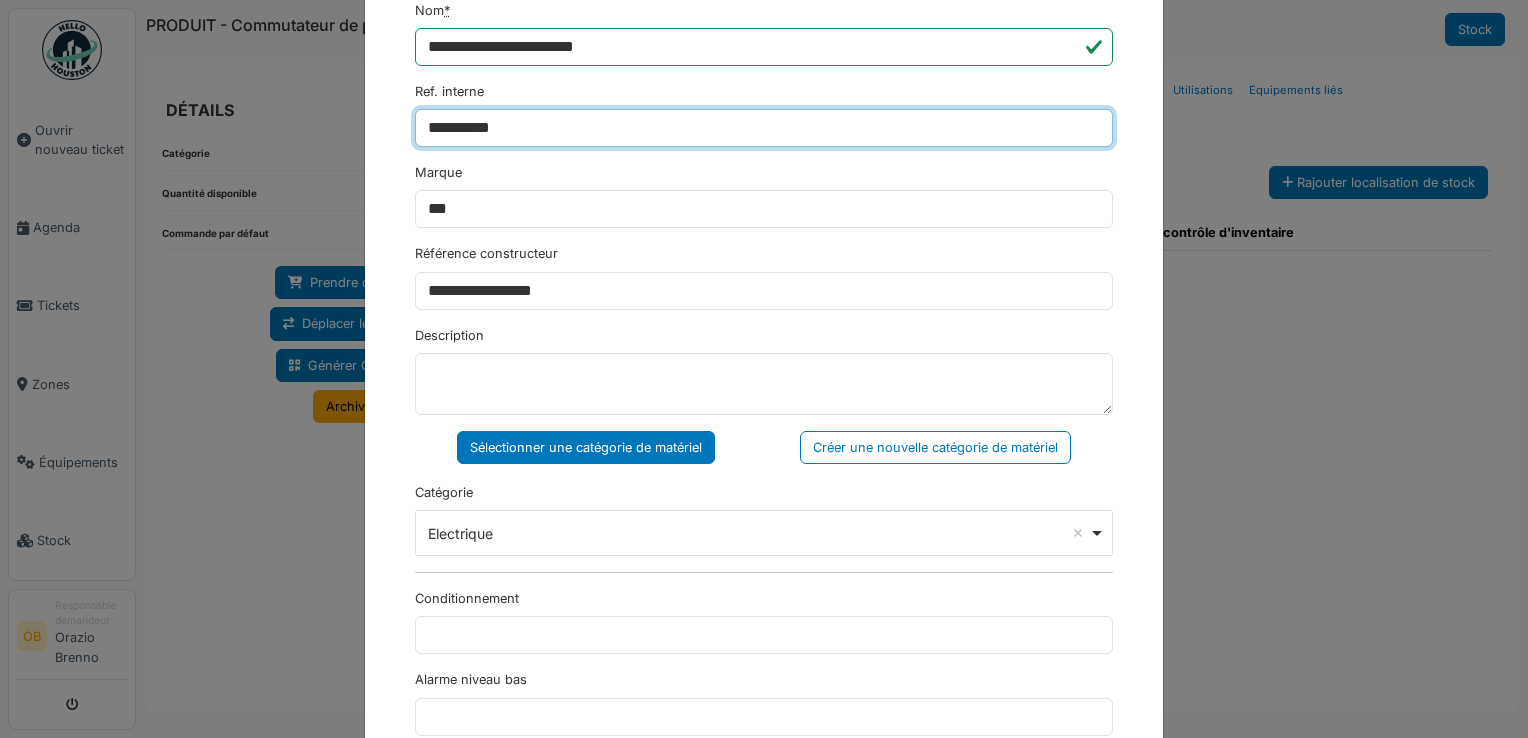 type on "**********" 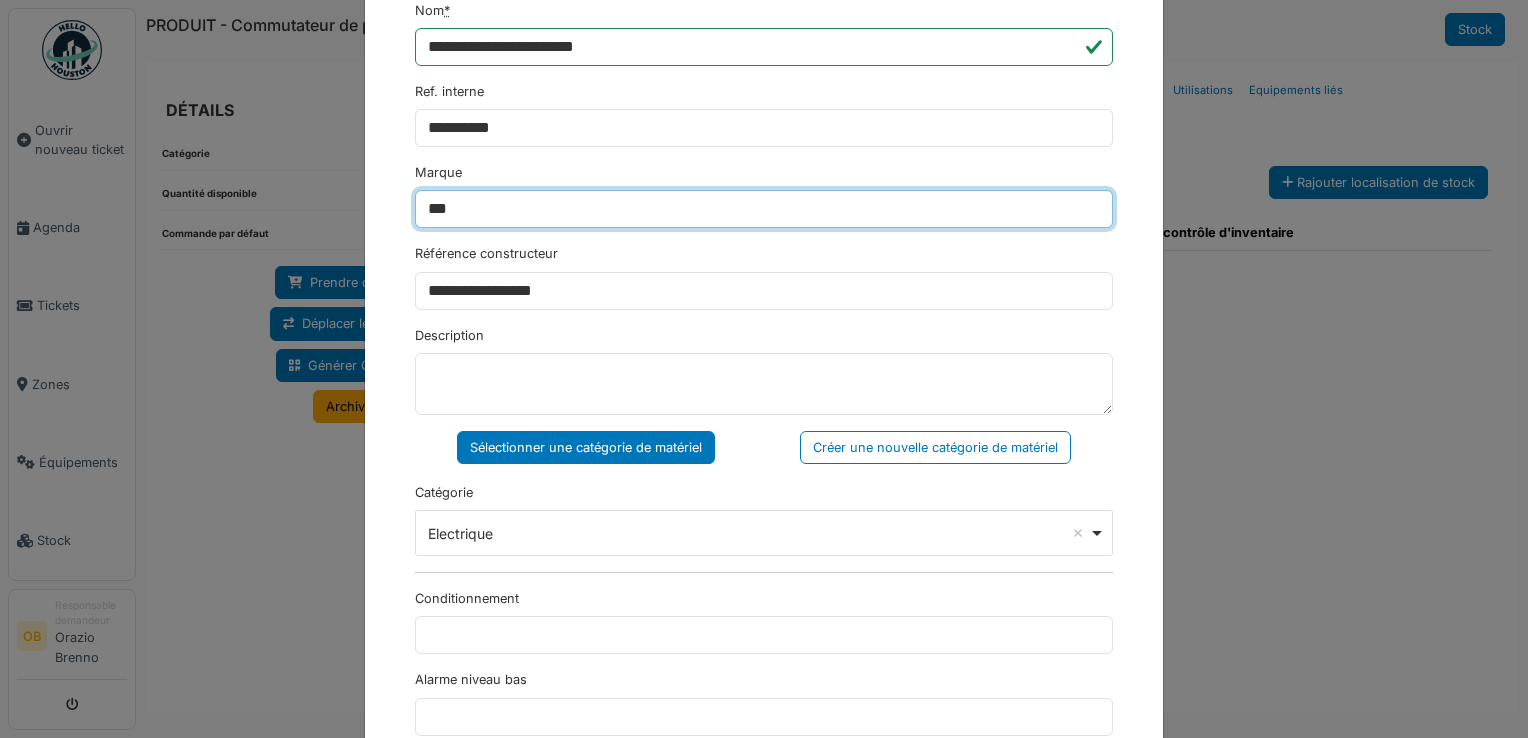 drag, startPoint x: 556, startPoint y: 205, endPoint x: 201, endPoint y: 254, distance: 358.36572 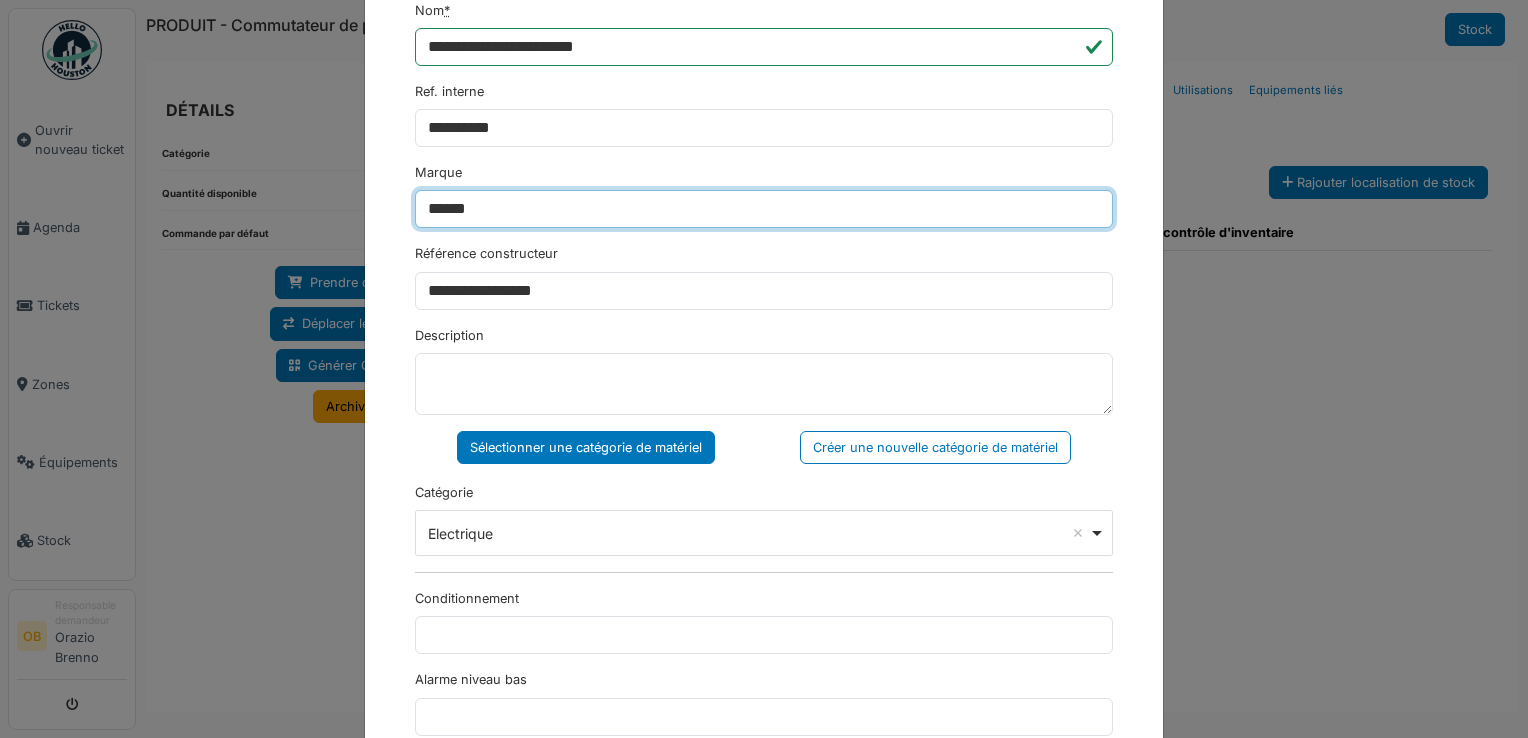 type on "******" 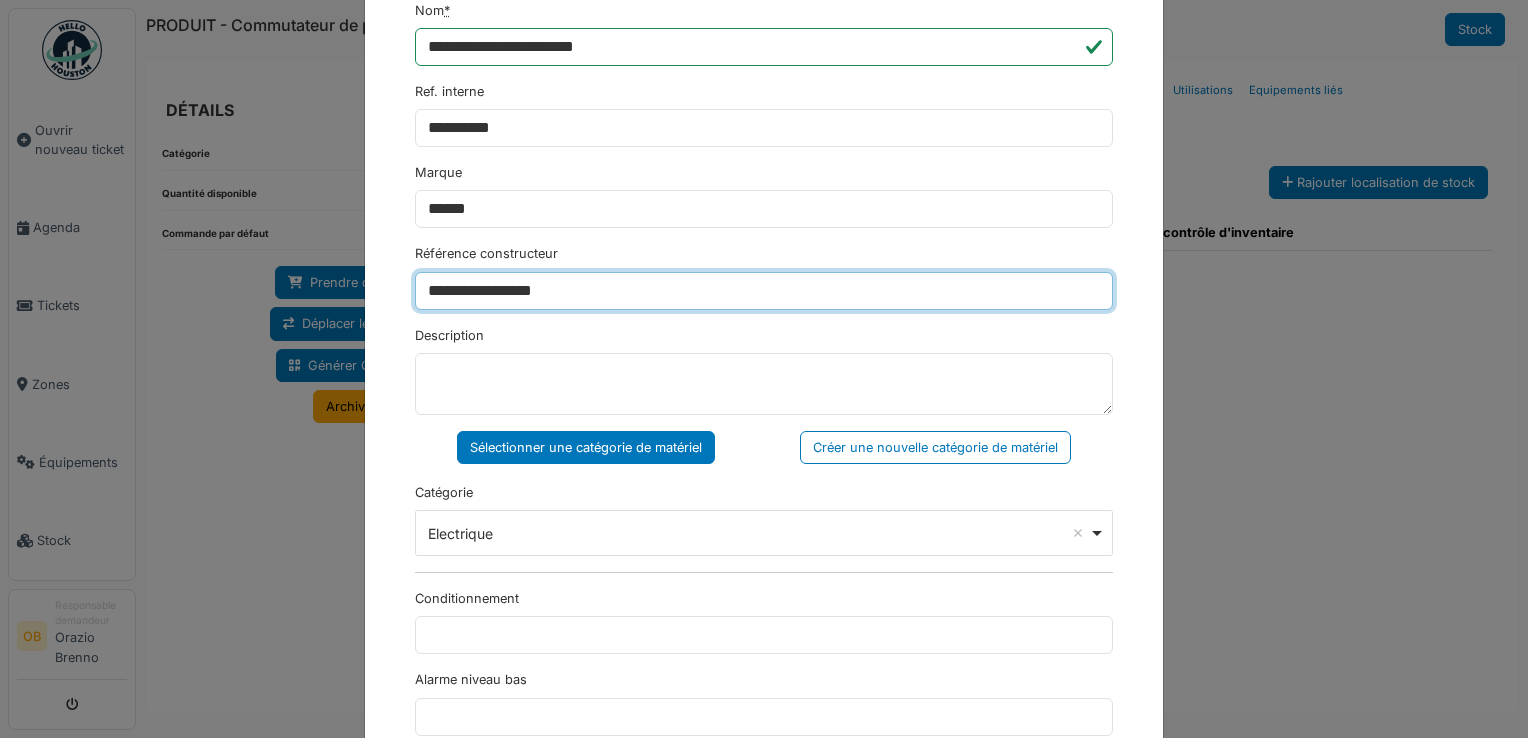 drag, startPoint x: 612, startPoint y: 272, endPoint x: 30, endPoint y: 321, distance: 584.0591 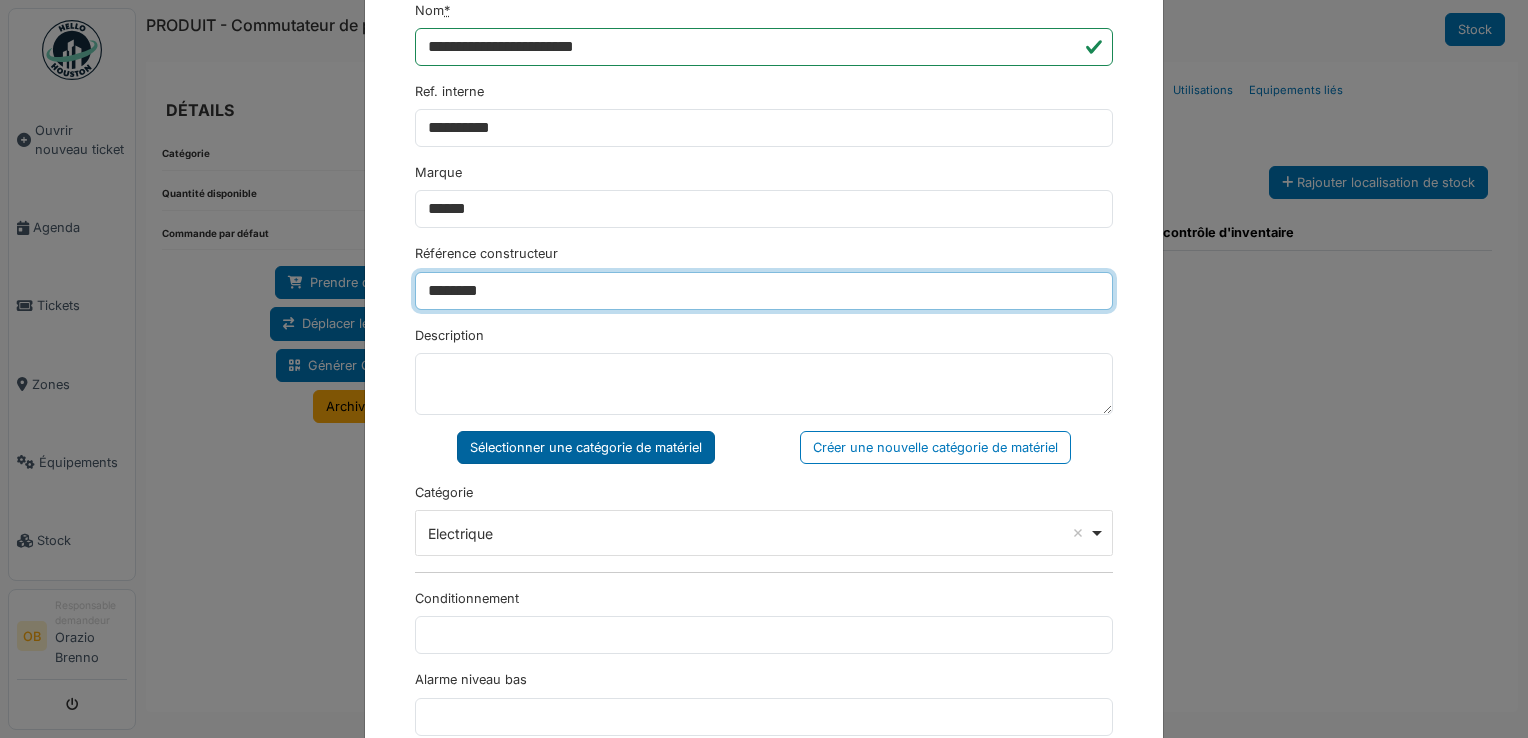 type on "********" 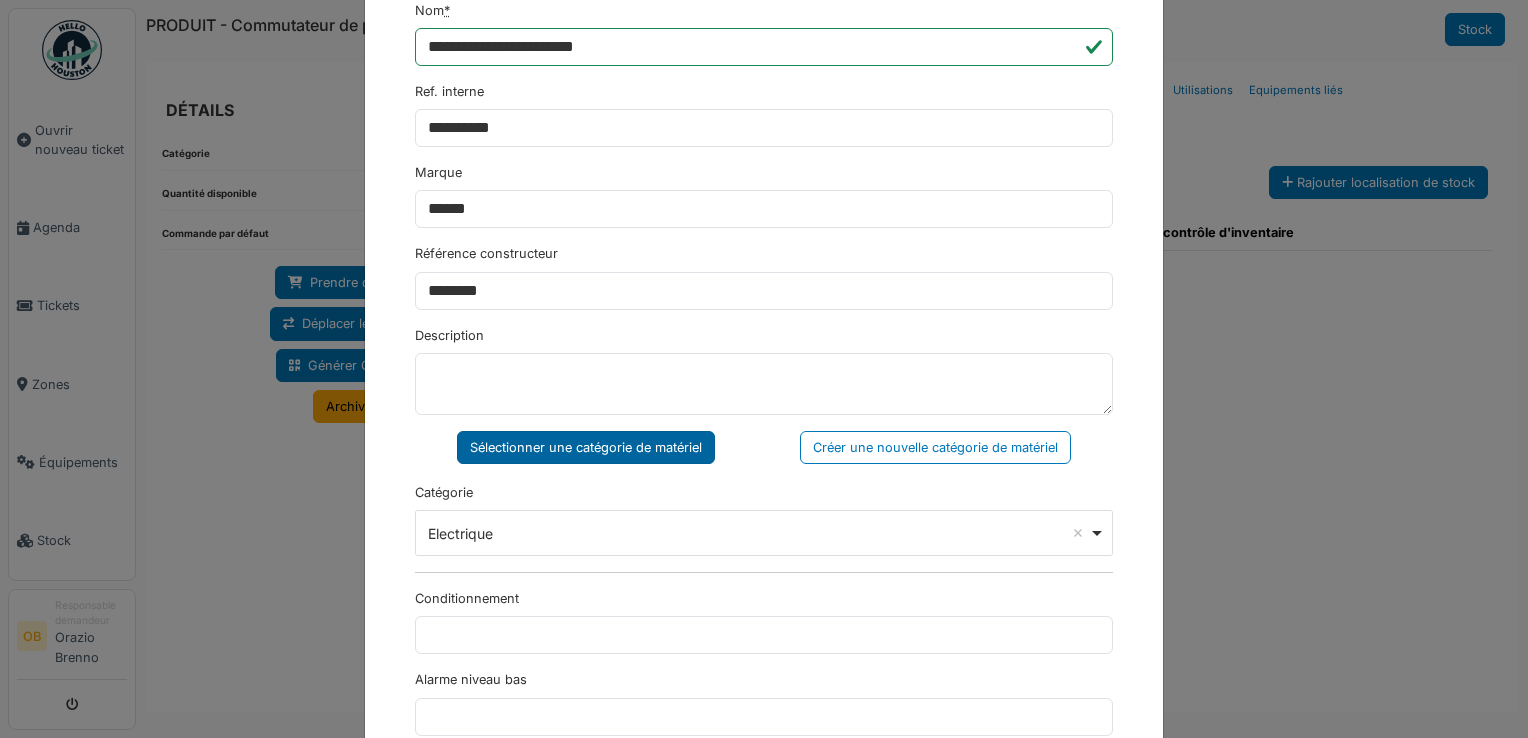 click on "Sélectionner une catégorie de matériel" at bounding box center [586, 447] 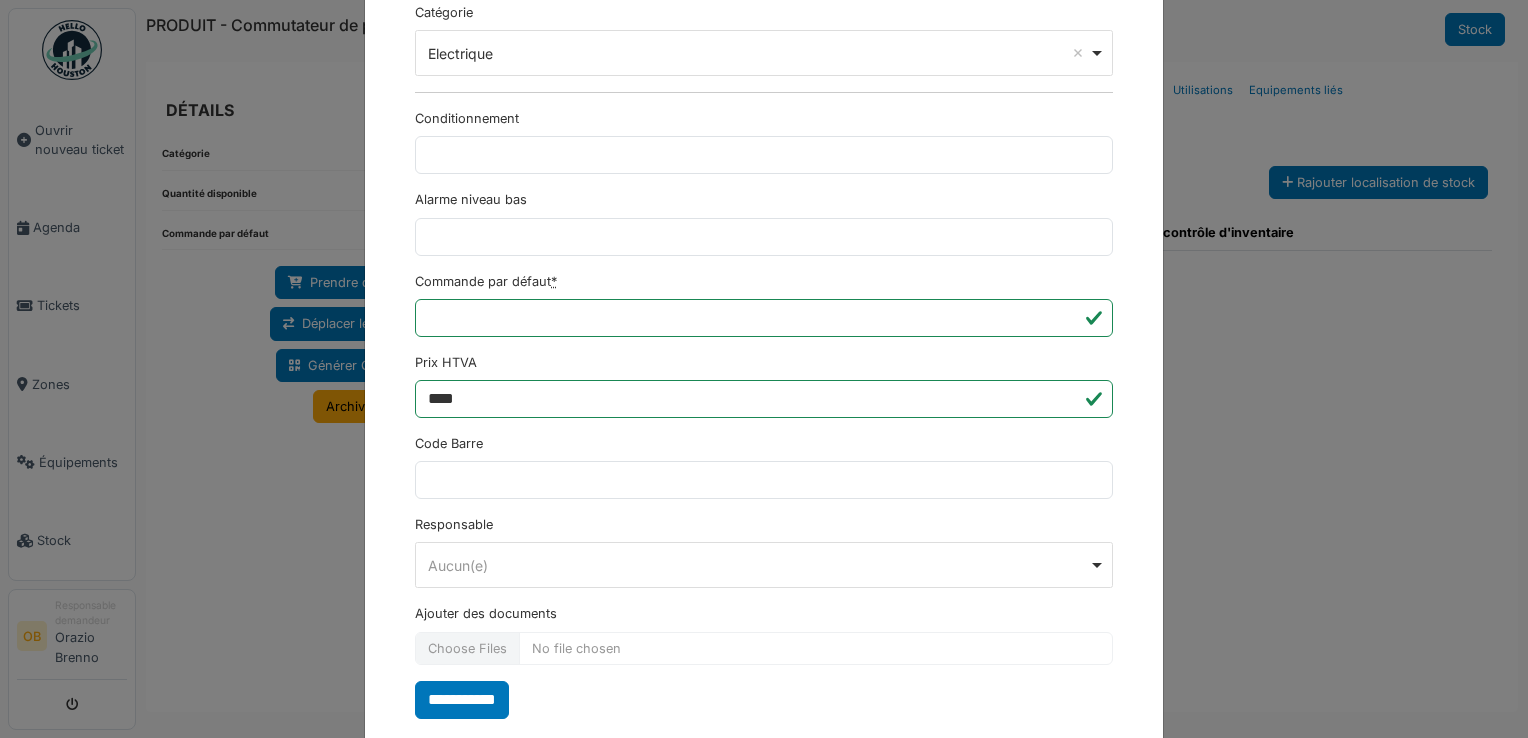 scroll, scrollTop: 650, scrollLeft: 0, axis: vertical 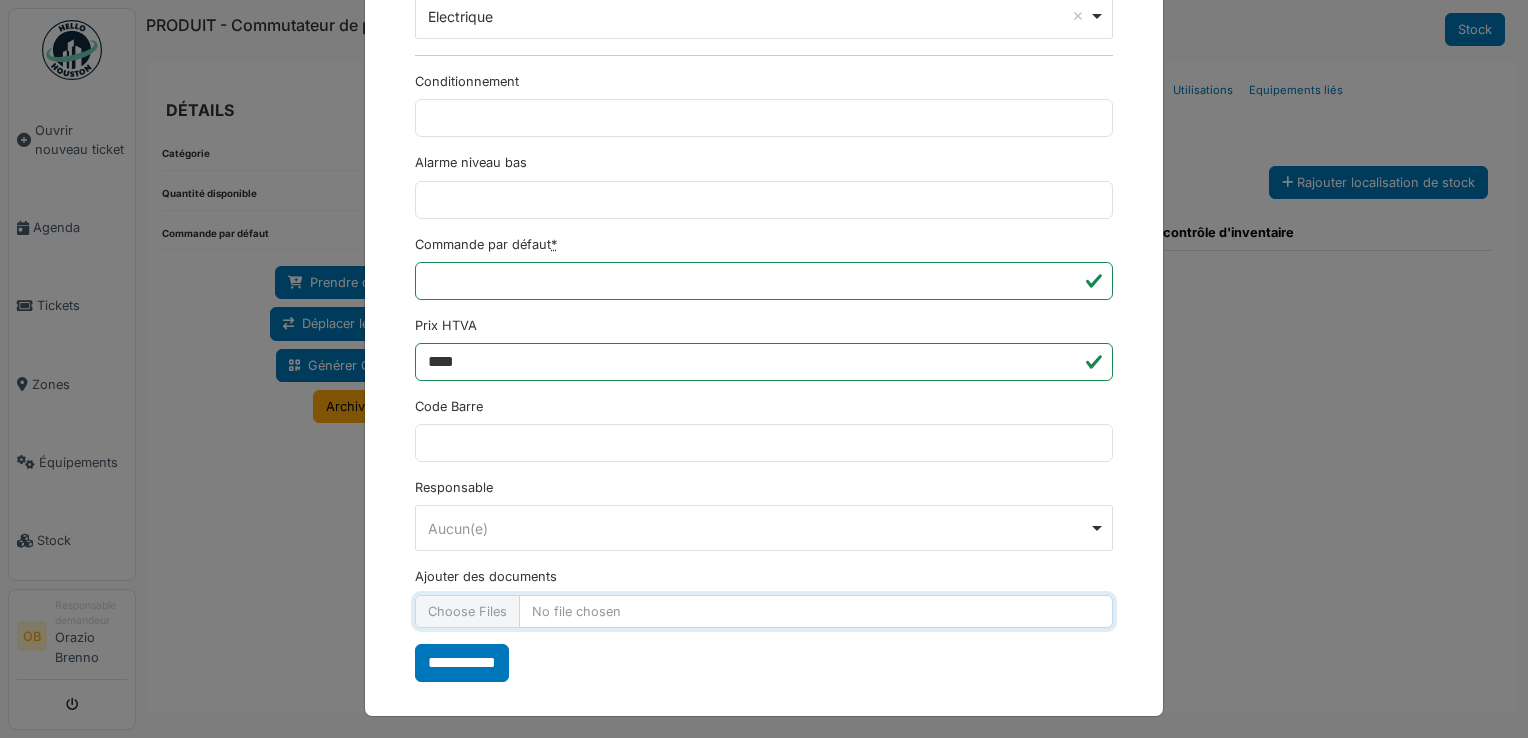 click on "Ajouter des documents" at bounding box center (764, 611) 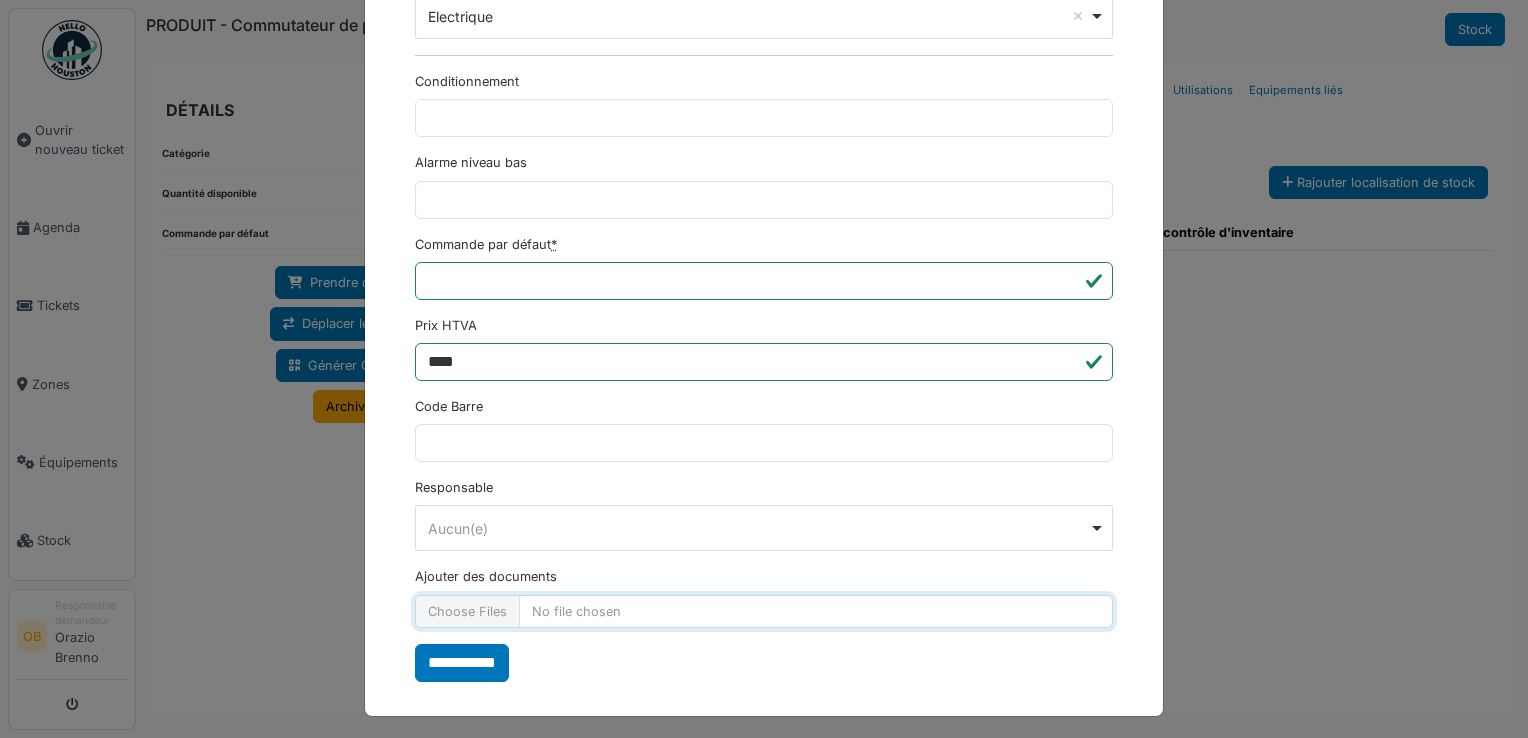 type on "**********" 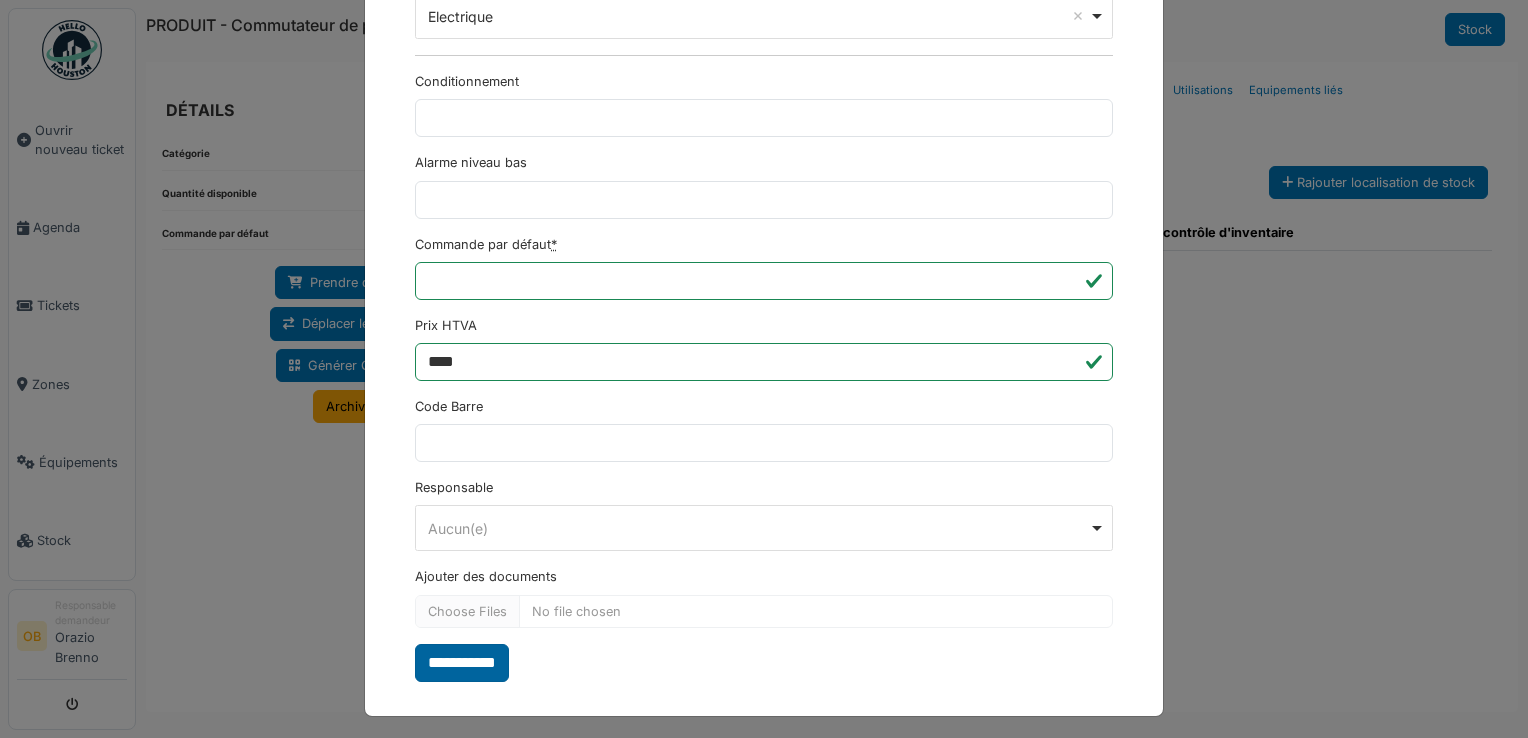 click on "**********" at bounding box center (462, 663) 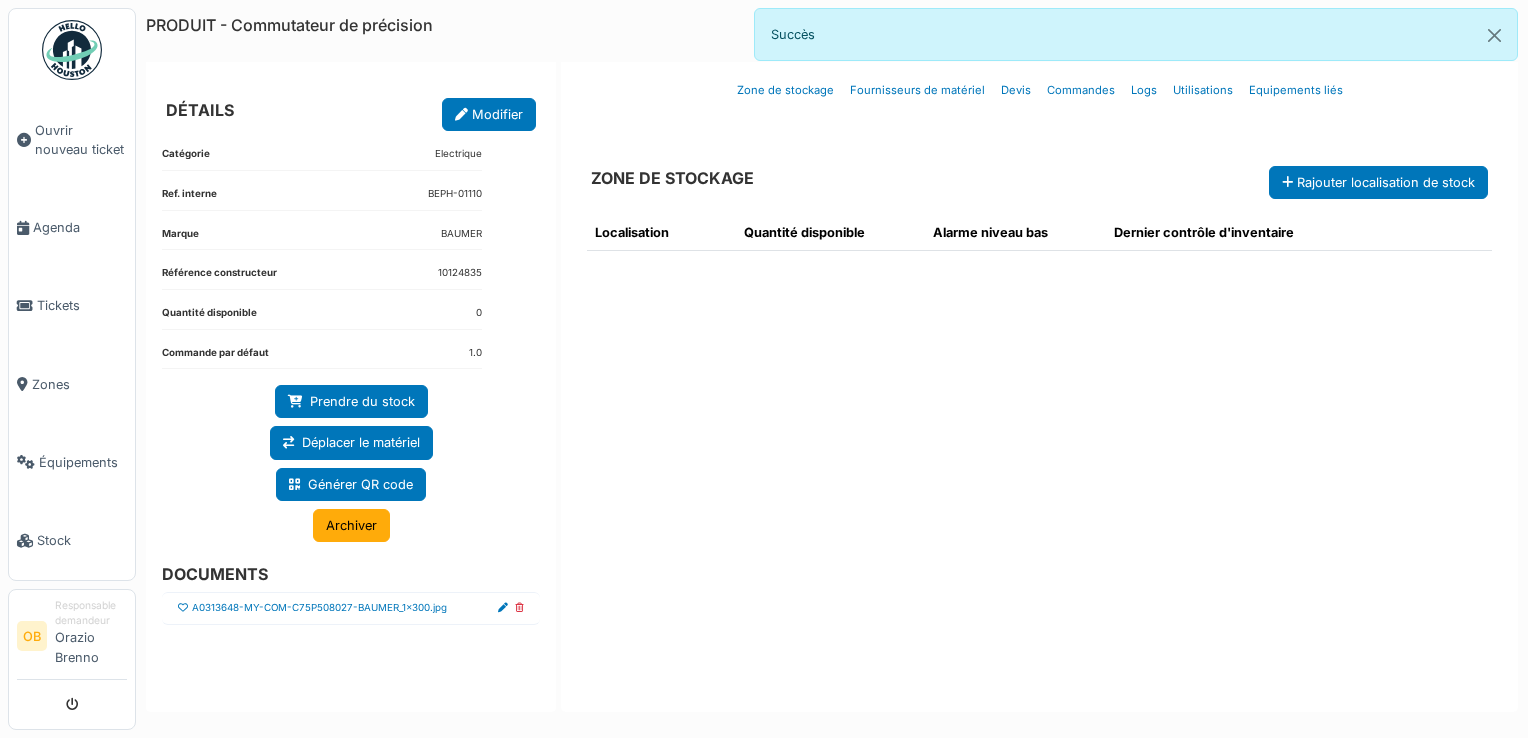 click at bounding box center [183, 608] 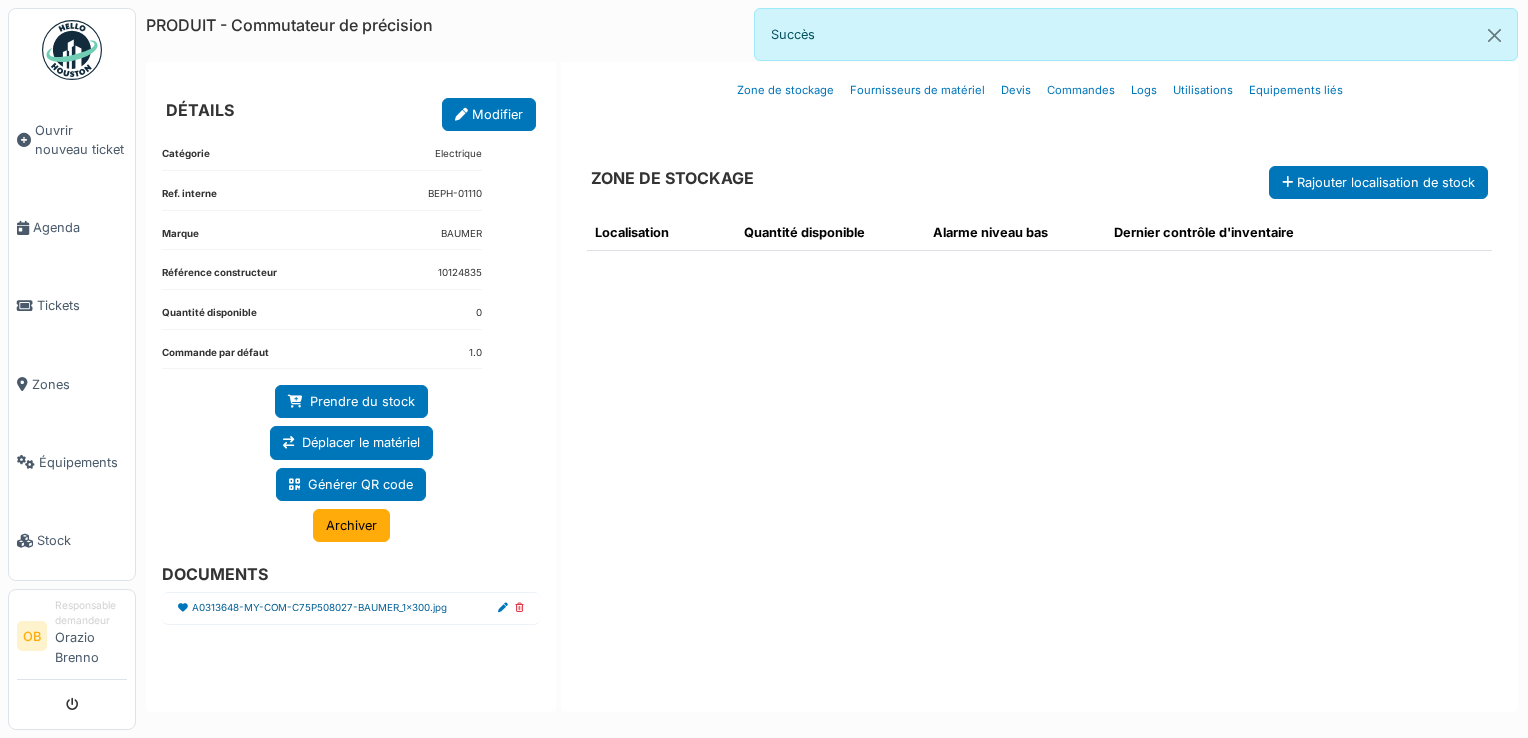 click on "A0313648-MY-COM-C75P508027-BAUMER_1x300.jpg" at bounding box center (319, 608) 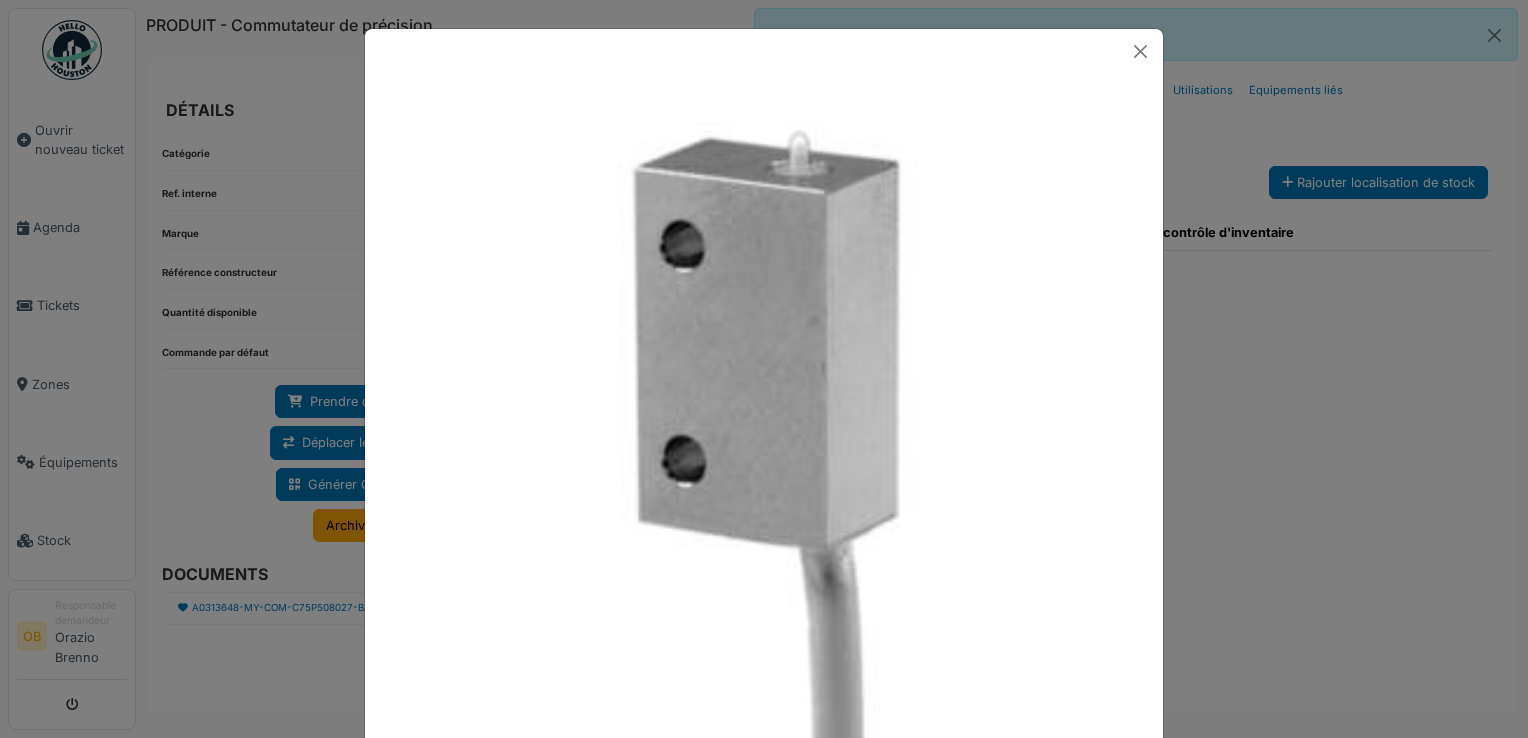 click at bounding box center [764, 369] 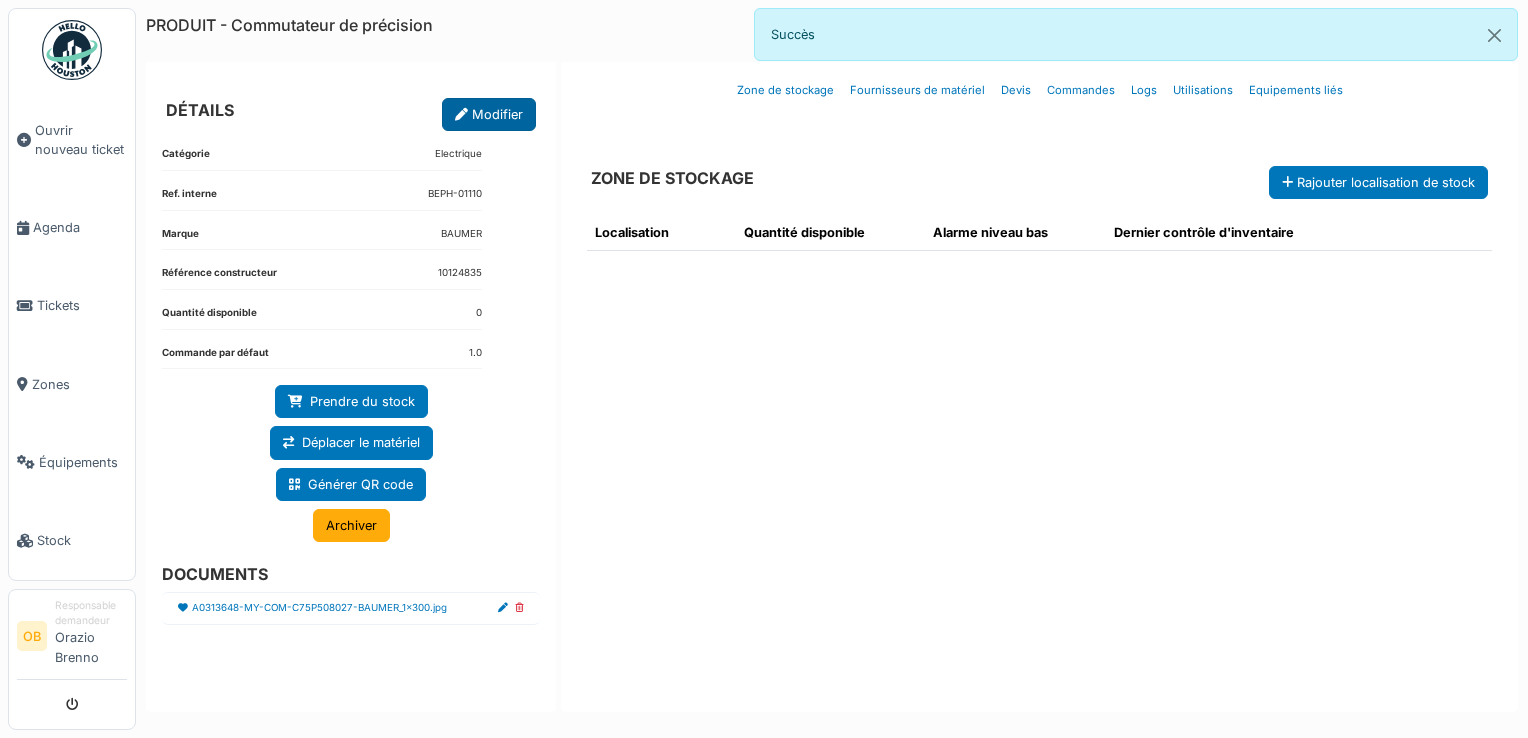click on "Modifier" at bounding box center (489, 114) 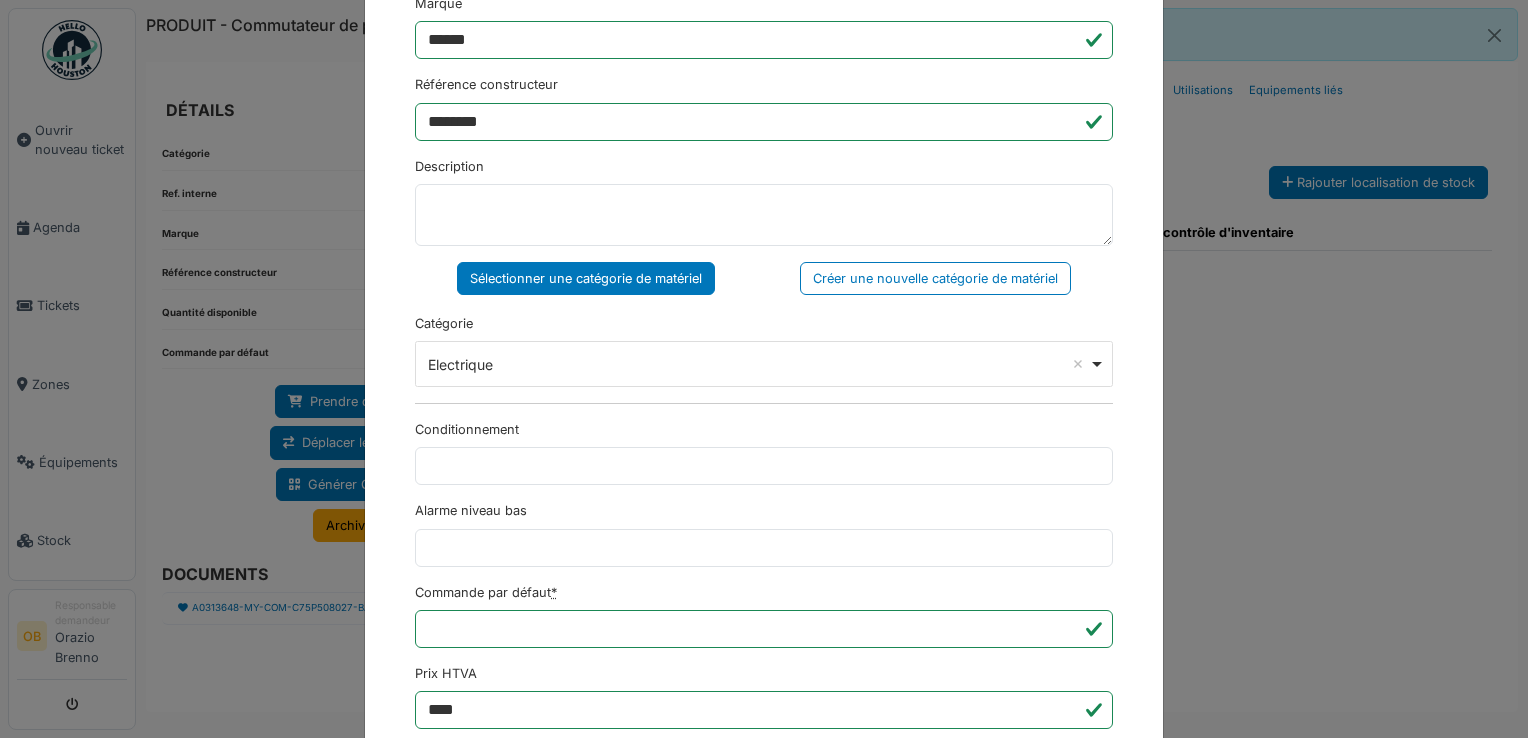 scroll, scrollTop: 650, scrollLeft: 0, axis: vertical 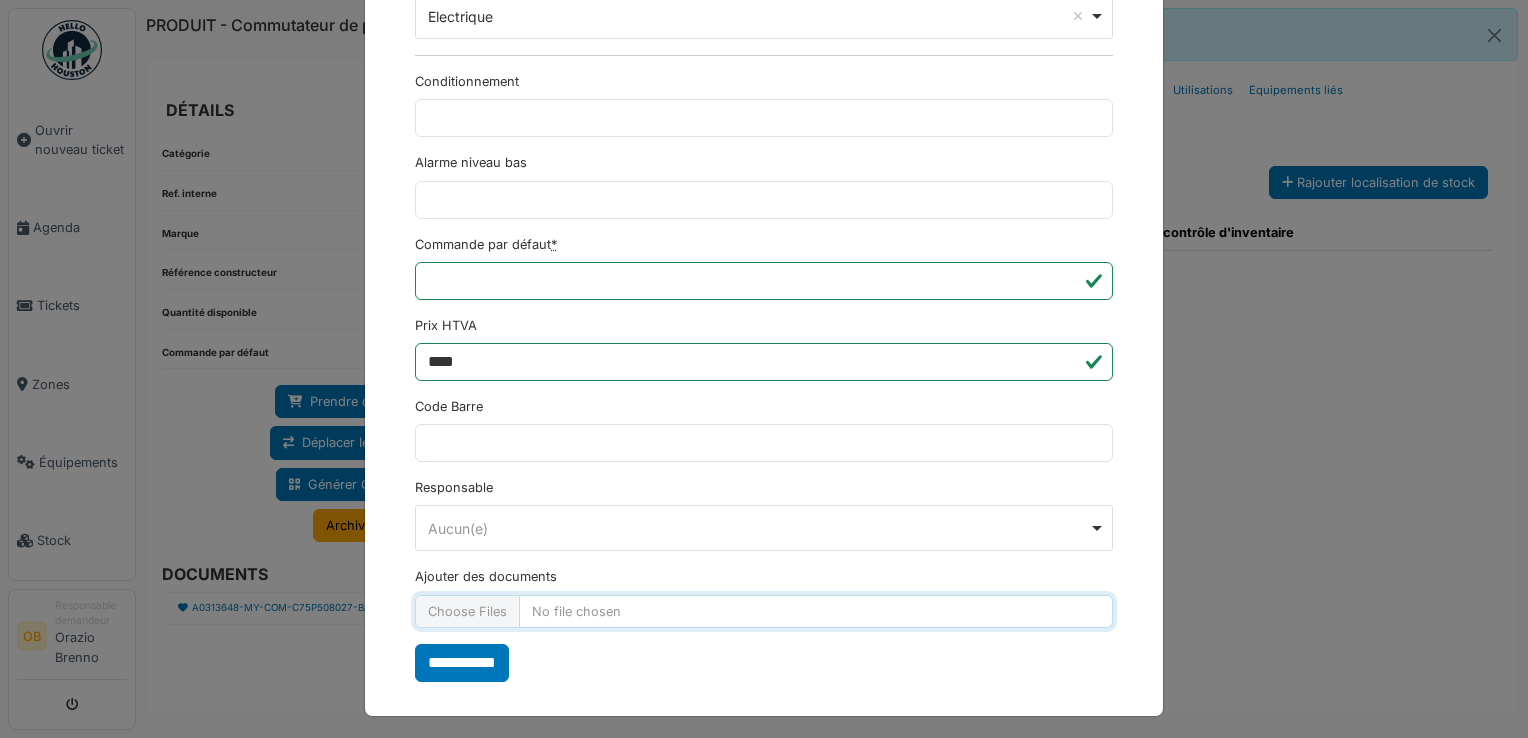 click on "Ajouter des documents" at bounding box center [764, 611] 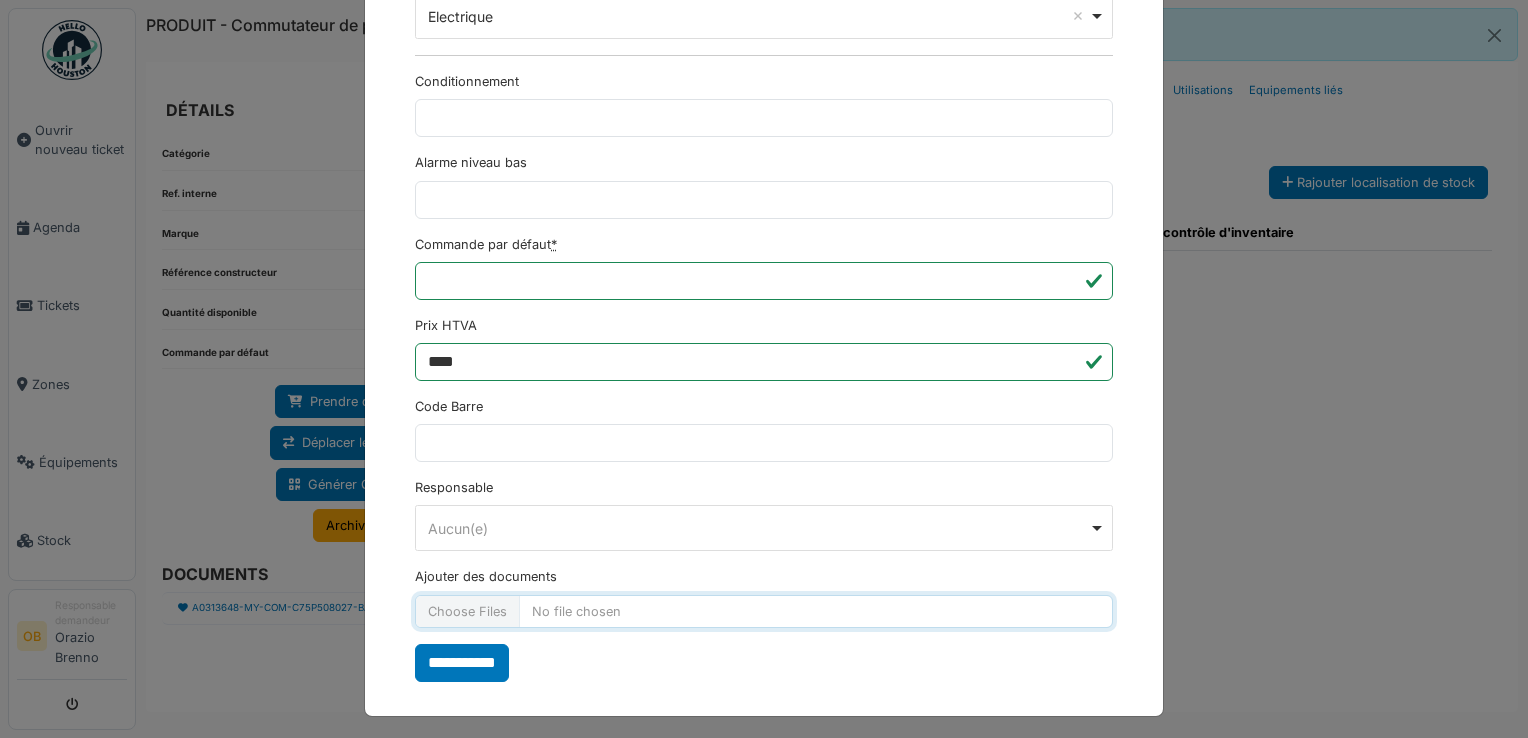 type on "**********" 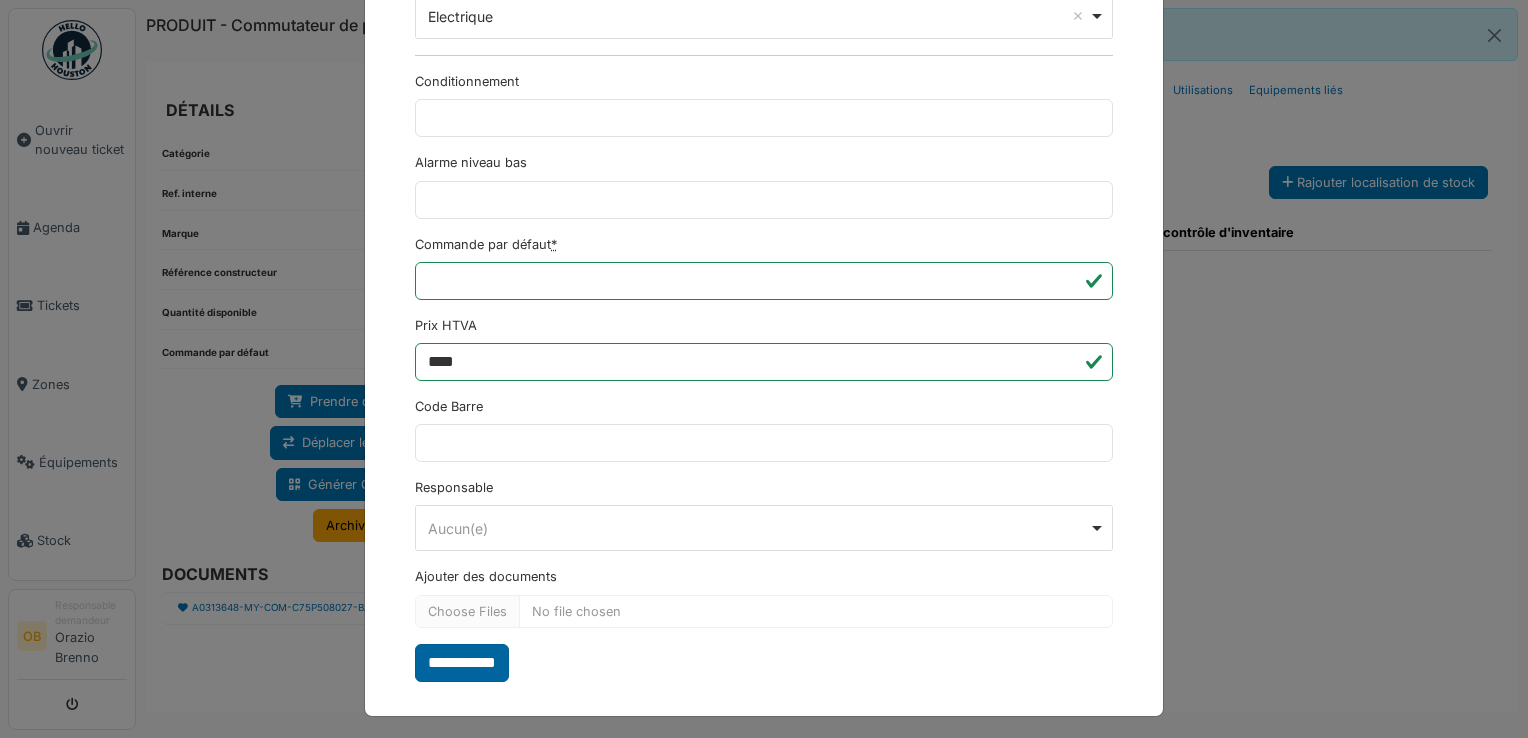 click on "**********" at bounding box center (462, 663) 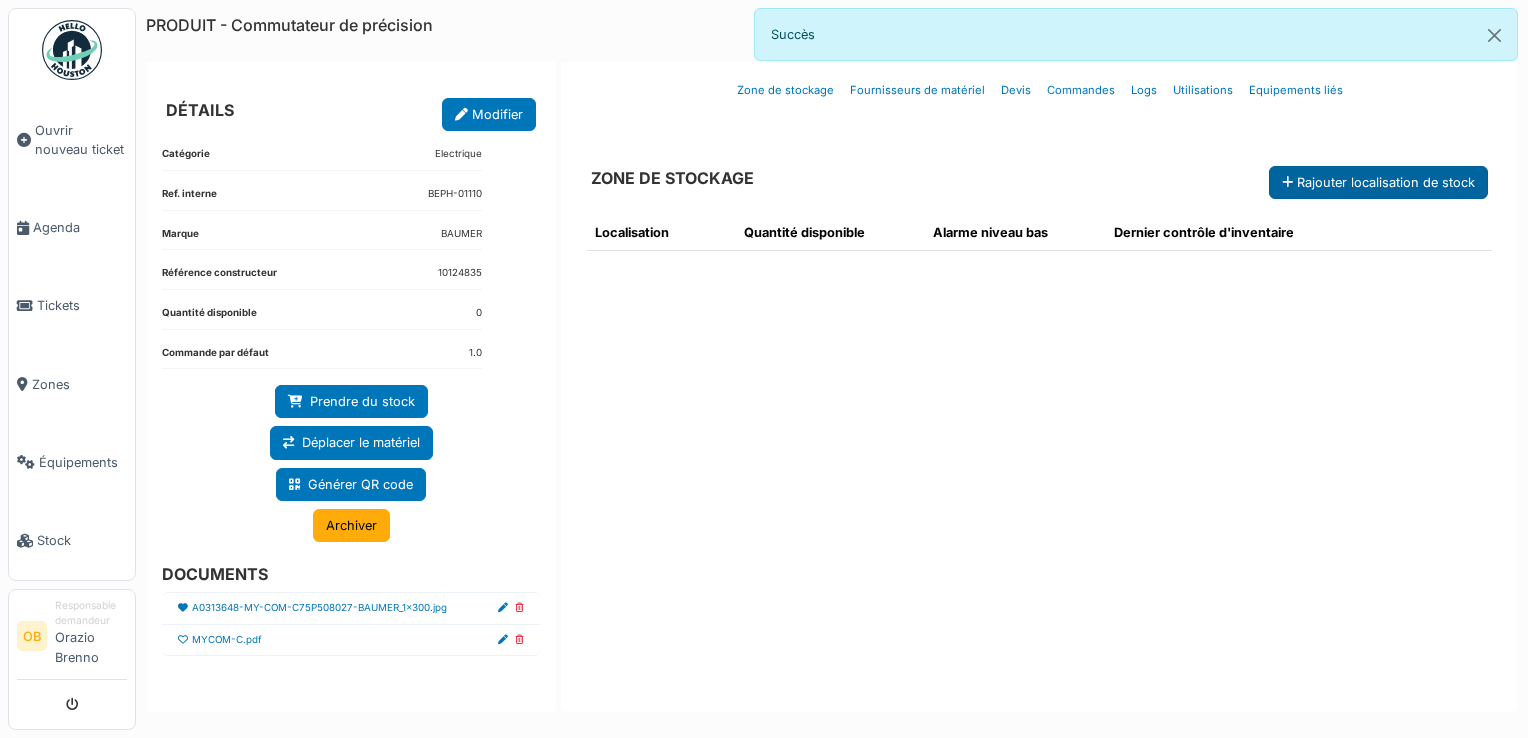 click on "Rajouter localisation de stock" at bounding box center (1378, 182) 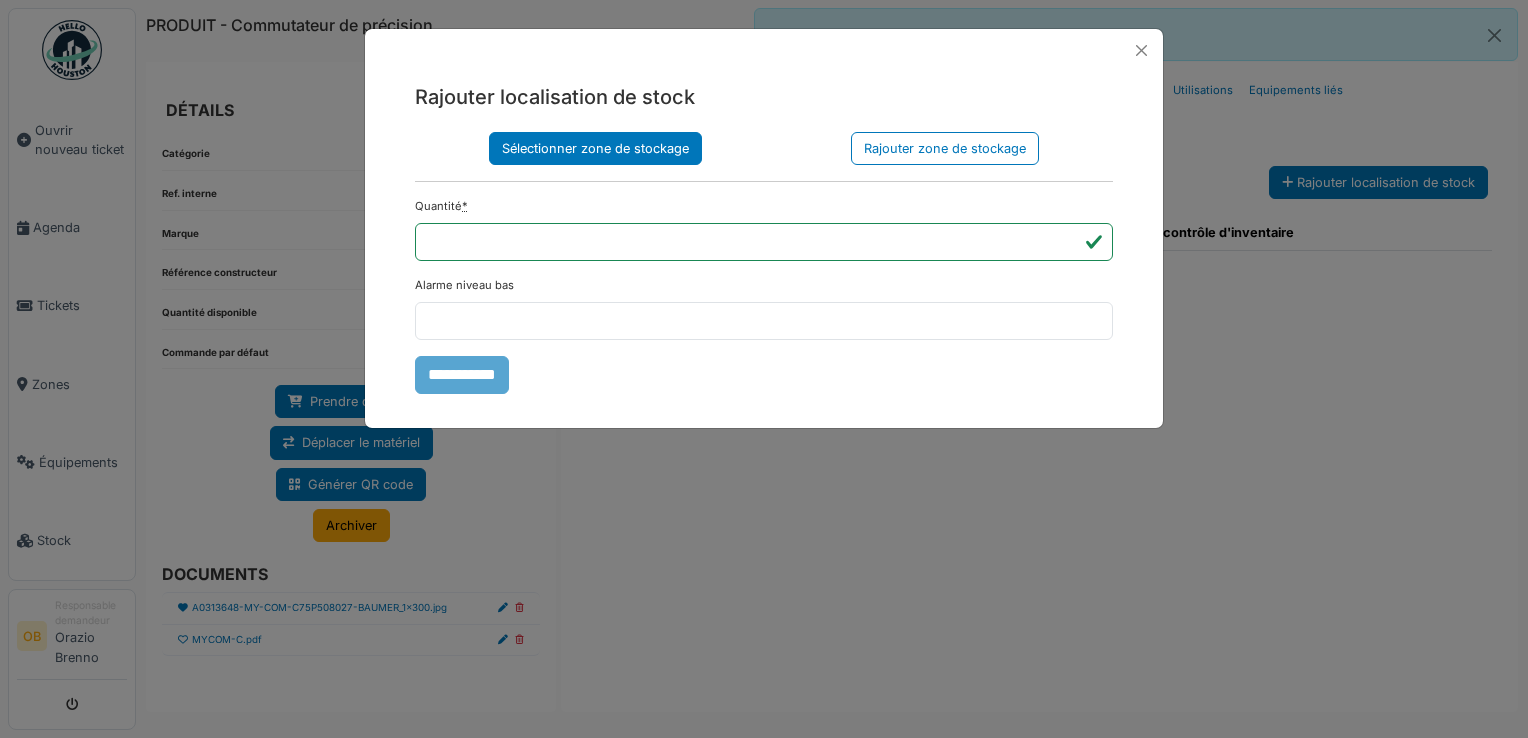 drag, startPoint x: 656, startPoint y: 130, endPoint x: 656, endPoint y: 145, distance: 15 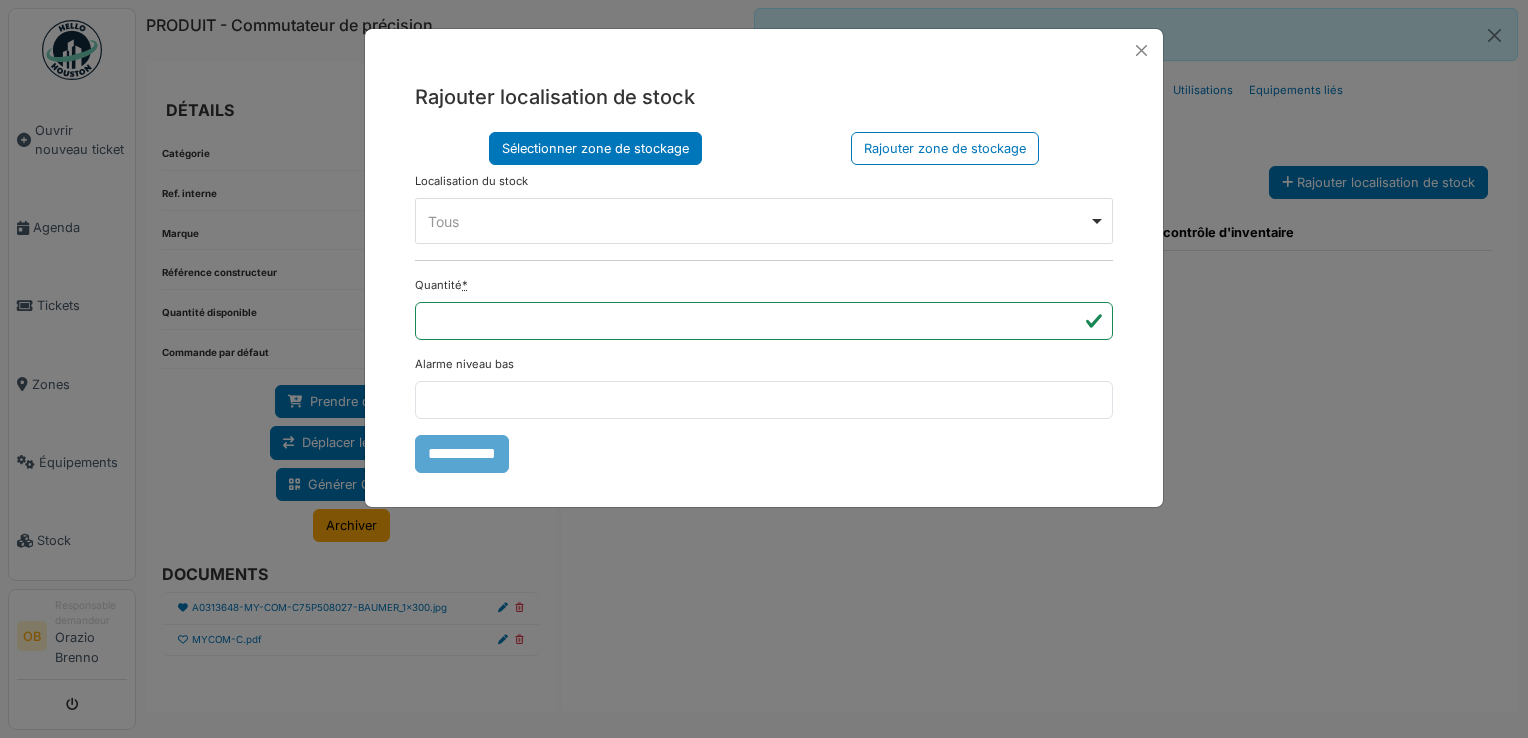 click on "Localisation du stock
**** Tous Remove item Tous Armoire 1 Armoire 2 Kardex Tiroir 1 Kardex Tiroir 2 Kardex Tiroir 3 Kardex Tiroir 4 Kardex Tiroir 5 Kardex Tiroir 6 Kardex Tiroir 7 Kardex Tiroir 8 Kardex Tiroir 9 Kardex Tiroir 10 Kardex Tiroir 11 Kardex Tiroir 12 Kardex Tiroir 13 Kardex Tiroir 14 Kardex Tiroir 15 Kardex Tiroir 16 Kardex Tiroir 17 Kardex Tiroir 18 Kardex Tiroir 19 Kardex Tiroir 20 Kardex Tiroir 21 Kardex Tiroir 22 Kardex Tiroir 23 Kardex Tiroir 24 Kardex Tiroir 25 Kardex Tiroir 26 Kardex Tiroir 27 Kardex Tiroir 28 Kardex Tiroir 29 Kardex Tiroir 30 Kardex Tiroir 31 Kardex Tiroir 32 Kardex Tiroir 33 Kardex Tiroir 34 Kardex Tiroir 35 Kardex Tiroir 36 Kardex Tiroir 37 Kardex Tiroir 38 Kardex Tiroir 39 Kardex Tiroir 40 Kardex Tiroir 41 Kardex Tiroir 42 Kardex Tiroir 43 Kardex Tiroir 44 Kardex Tiroir 45 Kardex Tiroir 46 Kardex Tiroir 47 Kardex Tiroir 48 Kardex Tiroir 49 Kardex Tiroir 50 Kardex Tiroir 51" at bounding box center [764, 208] 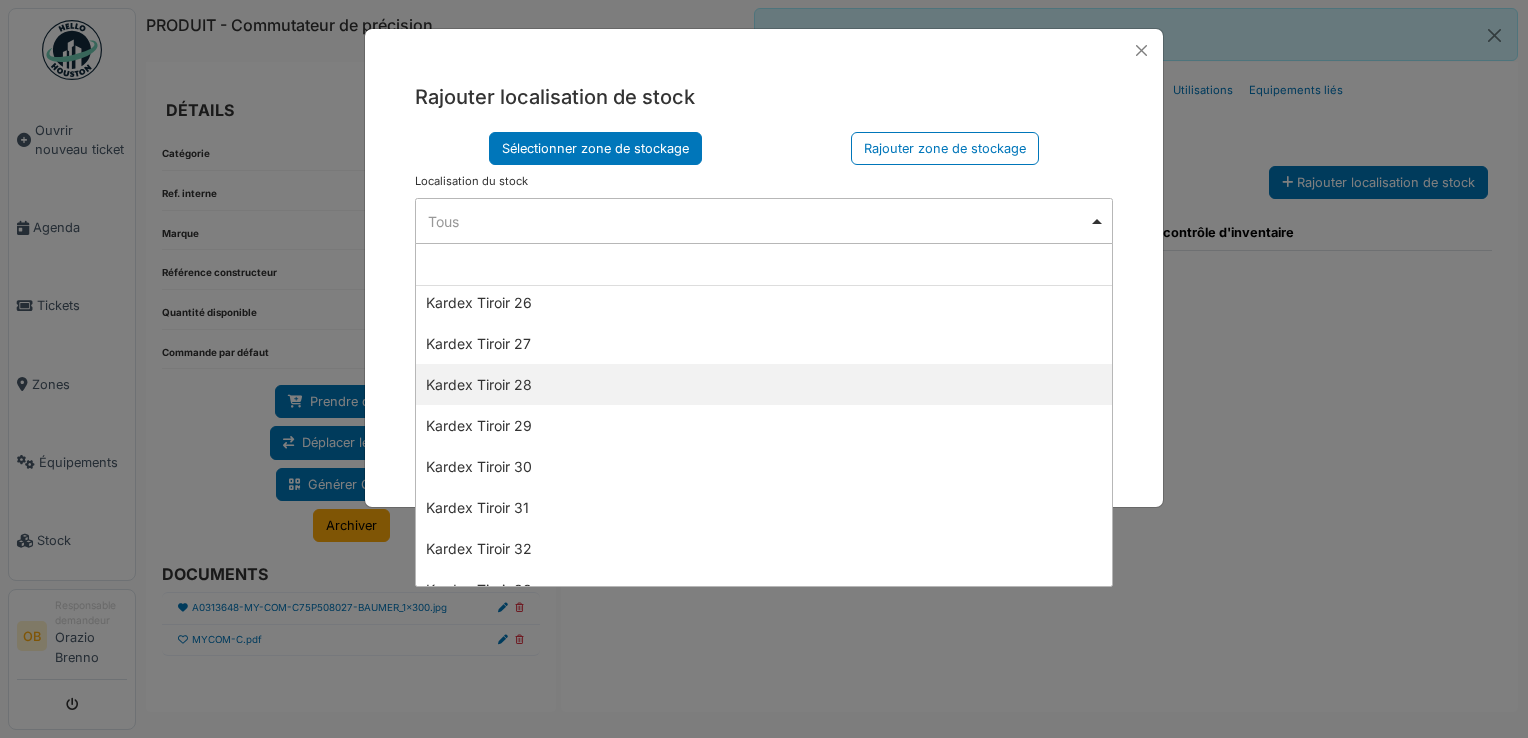 scroll, scrollTop: 1333, scrollLeft: 0, axis: vertical 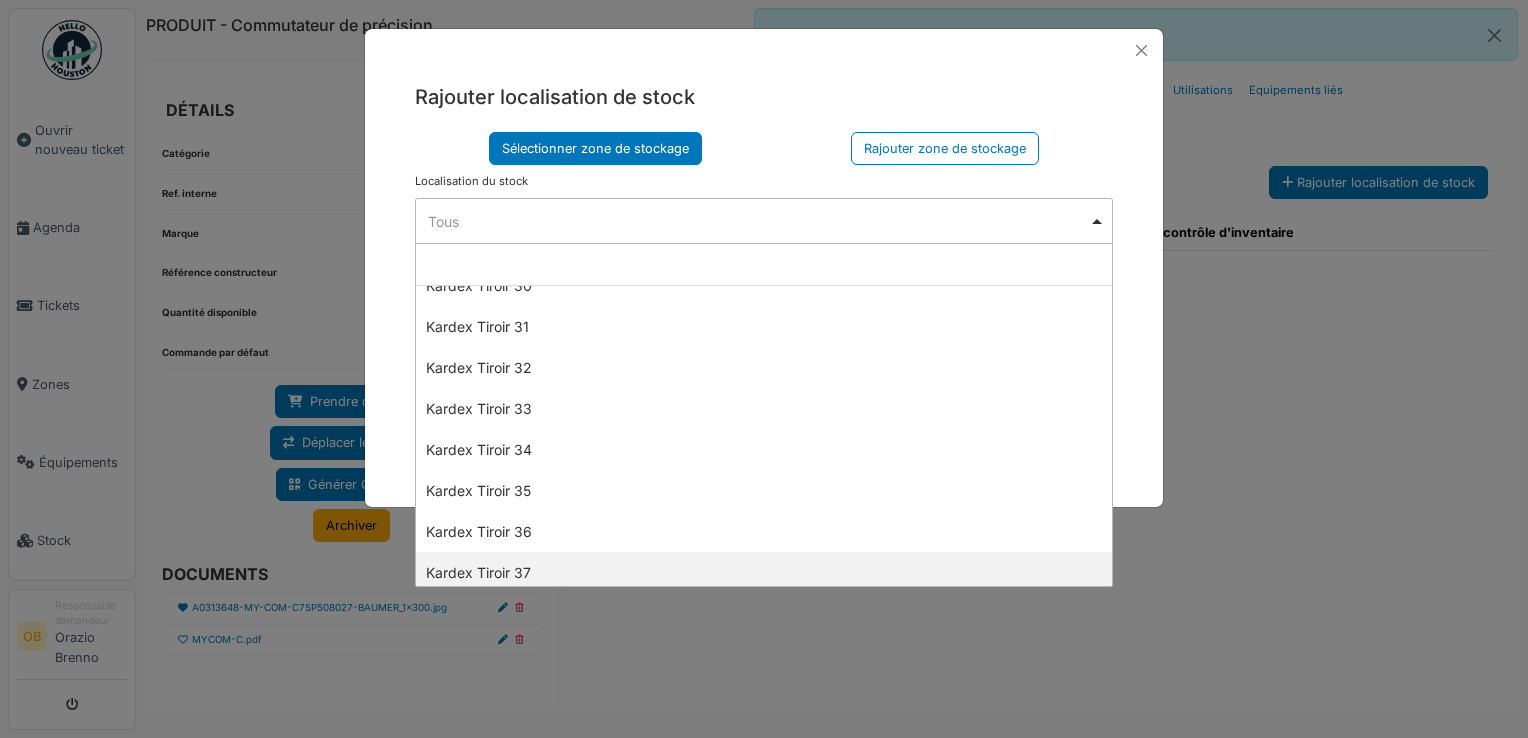 select on "****" 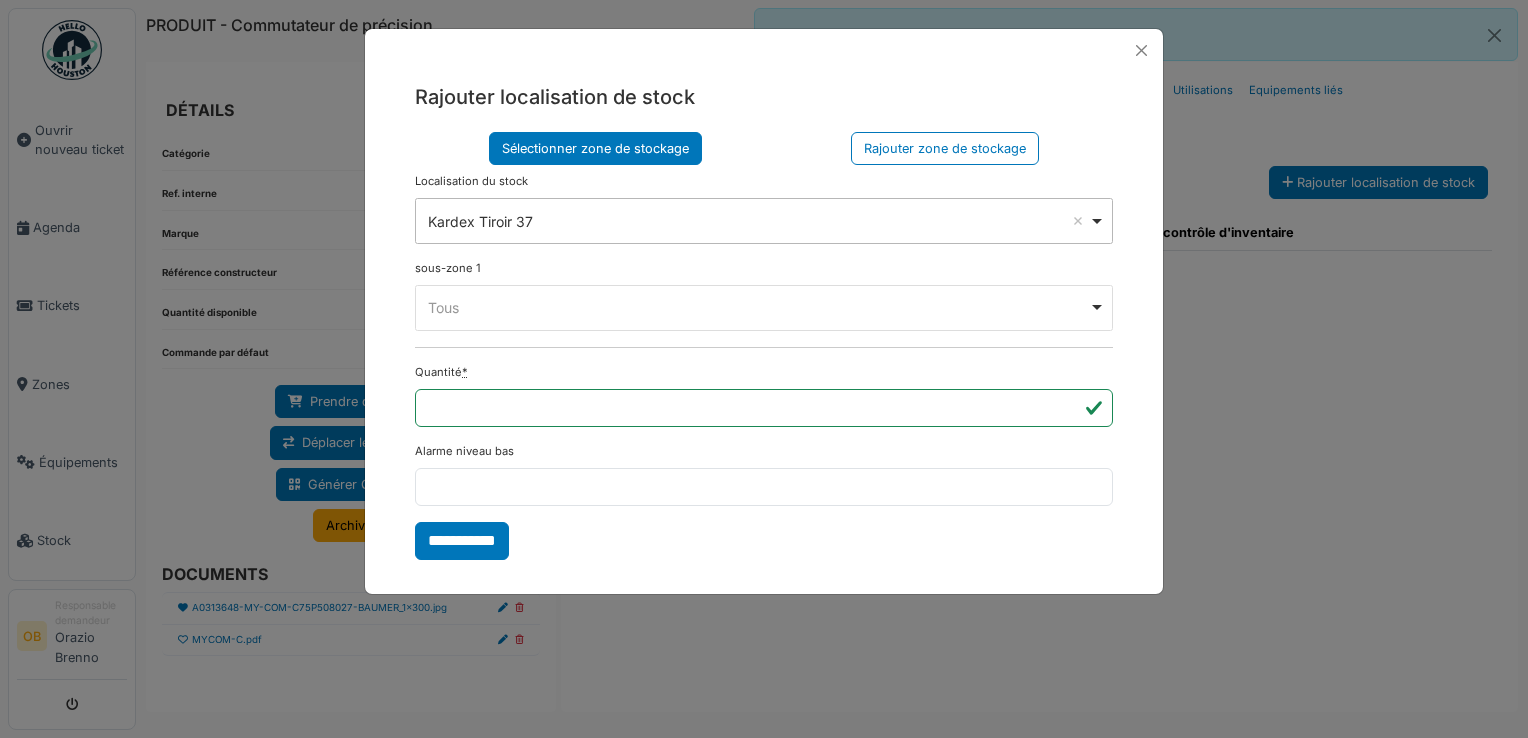 drag, startPoint x: 996, startPoint y: 306, endPoint x: 945, endPoint y: 322, distance: 53.450912 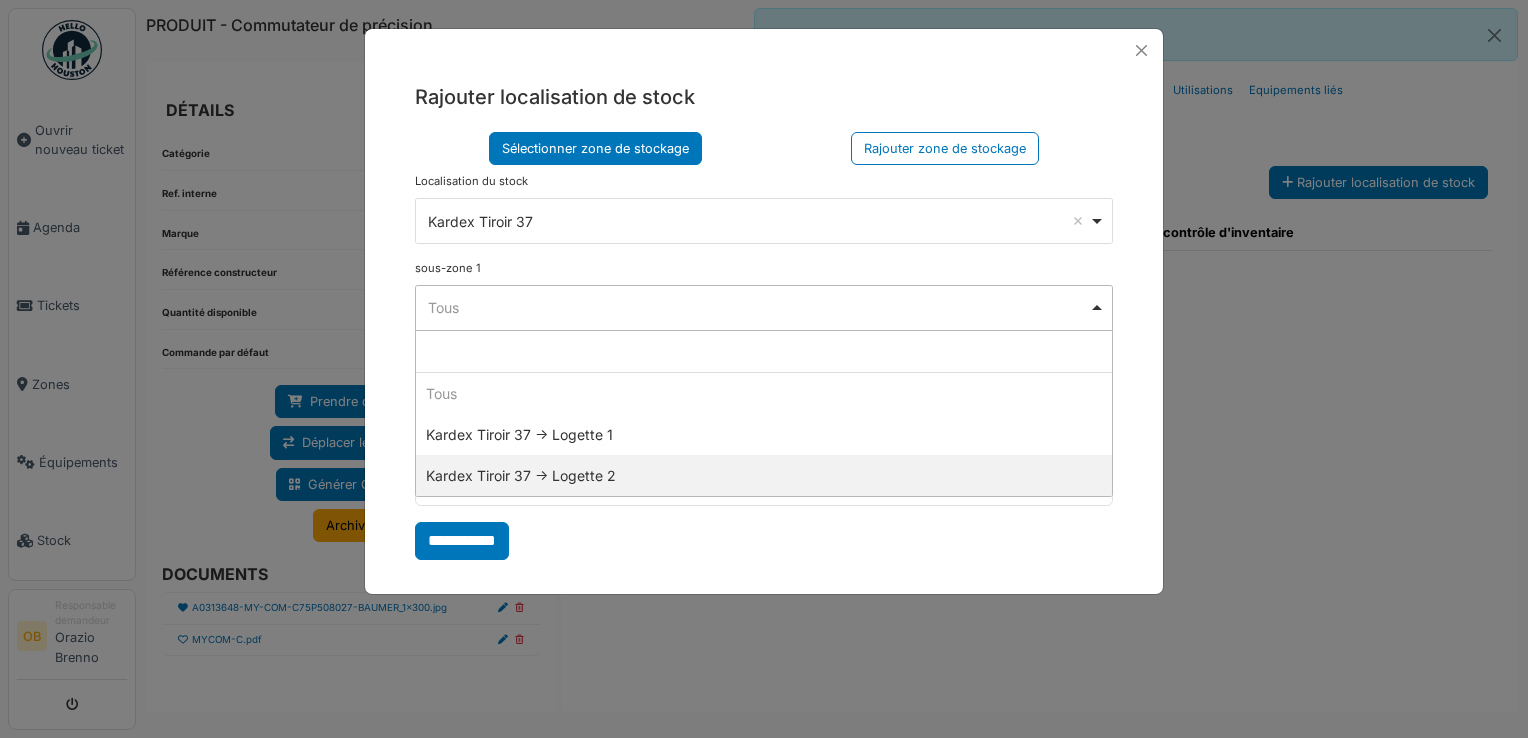 select on "*****" 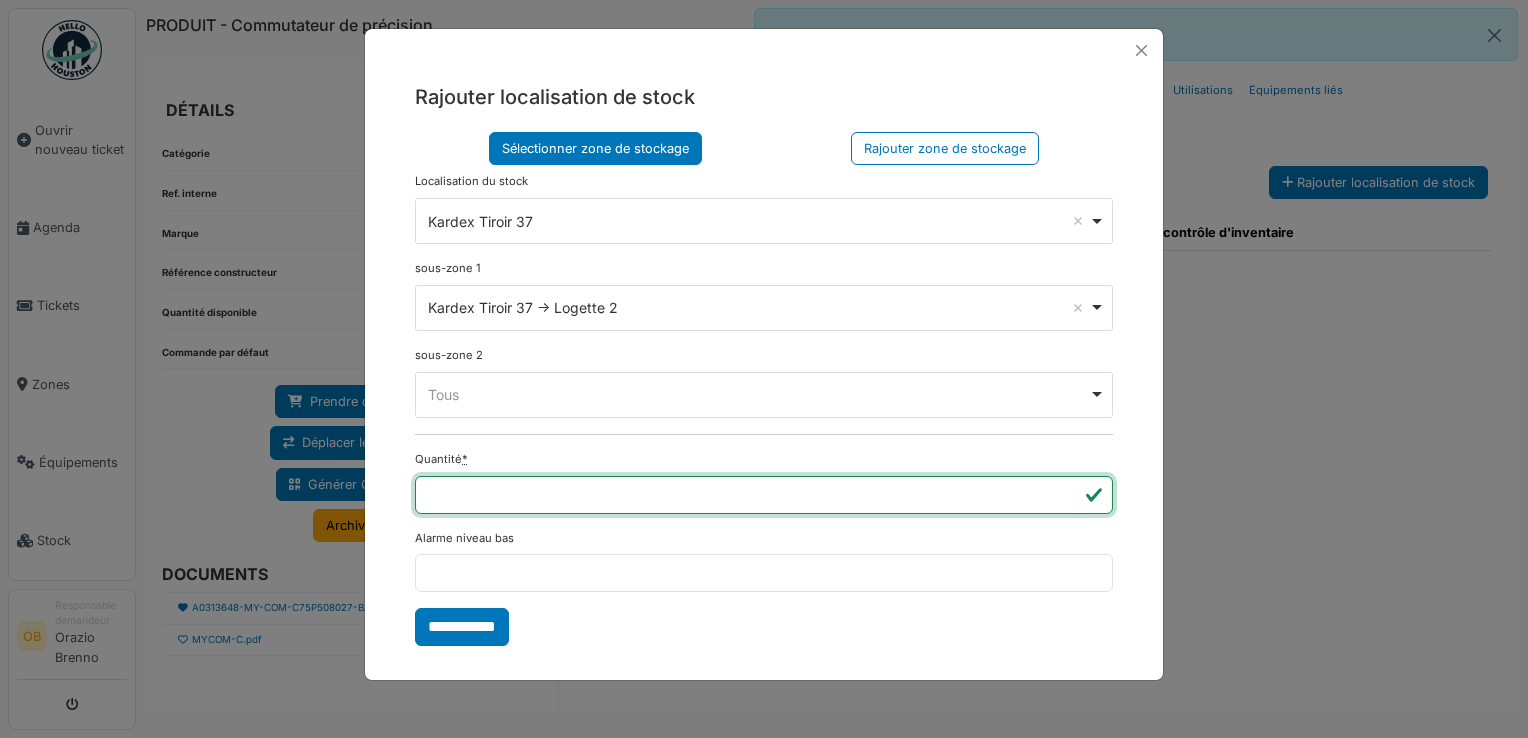 click on "*" at bounding box center (764, 495) 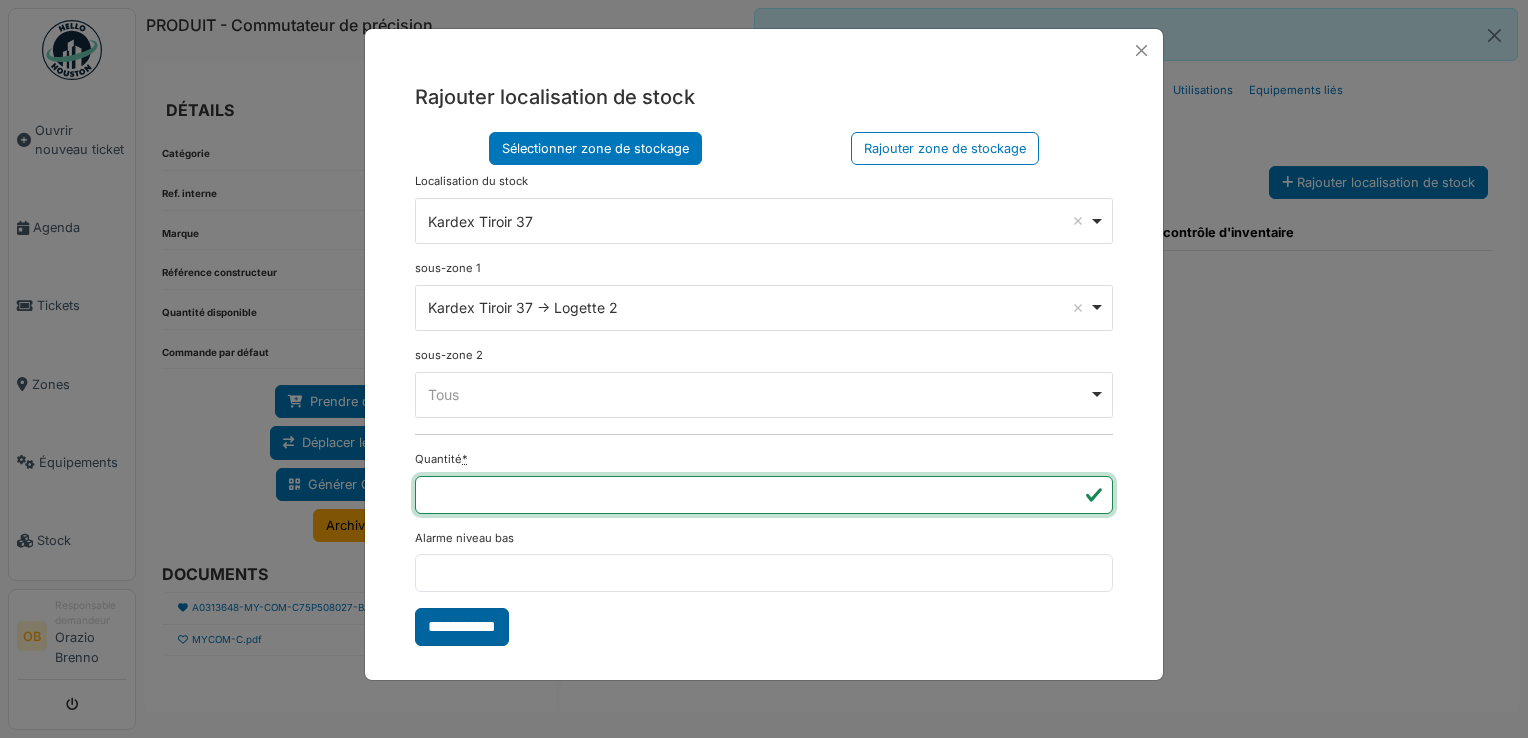 click on "**********" at bounding box center [462, 627] 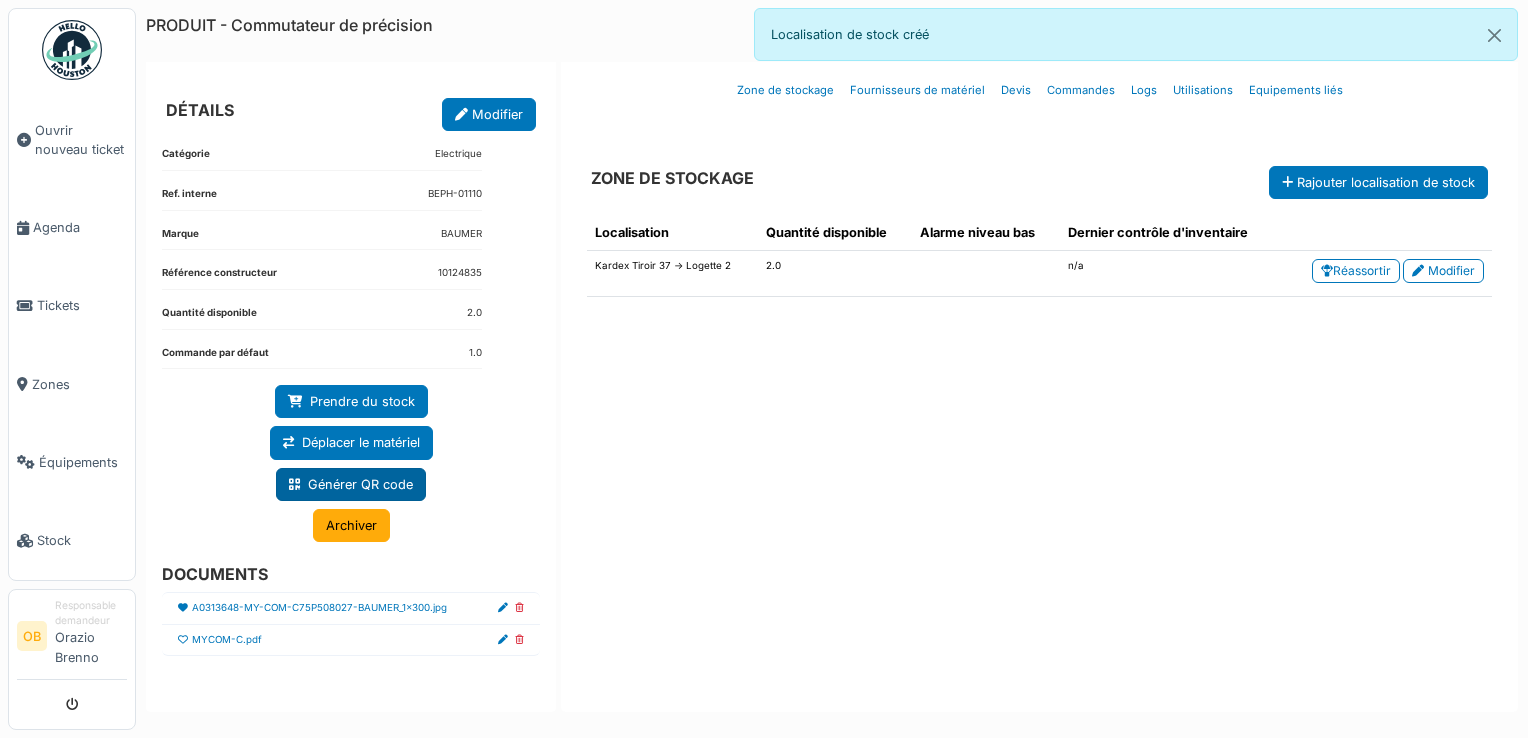 click on "Générer QR code" at bounding box center [351, 484] 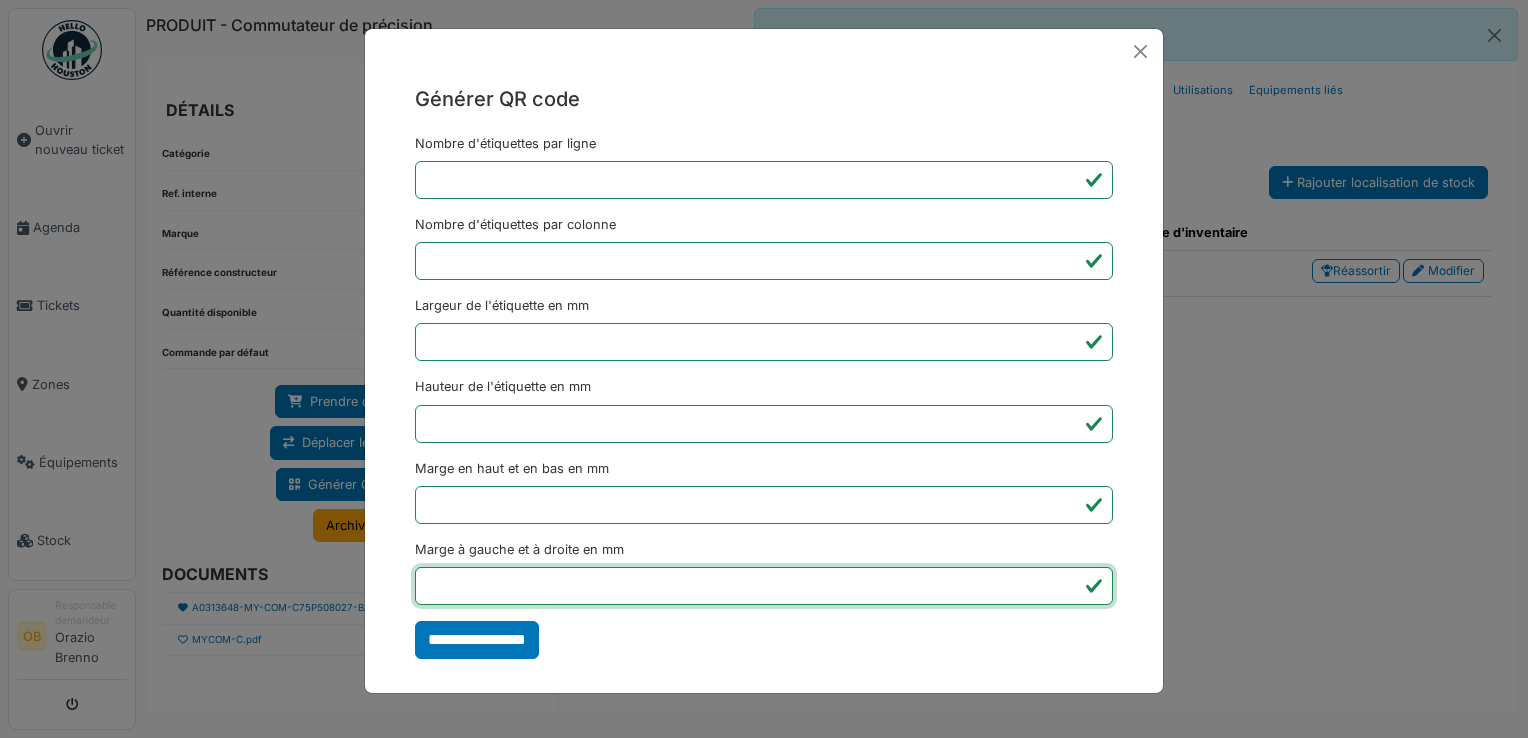 click on "*" at bounding box center (764, 586) 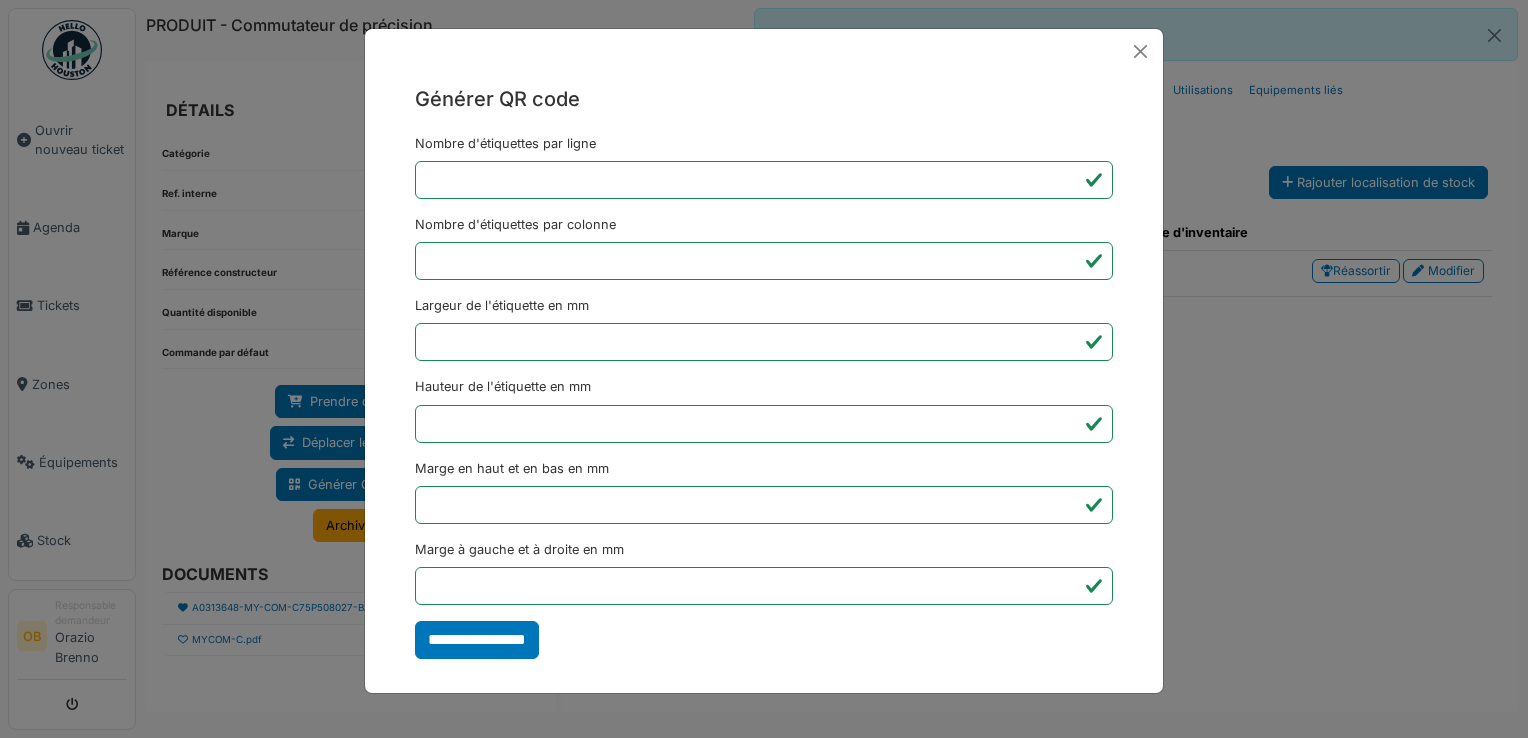 type on "*******" 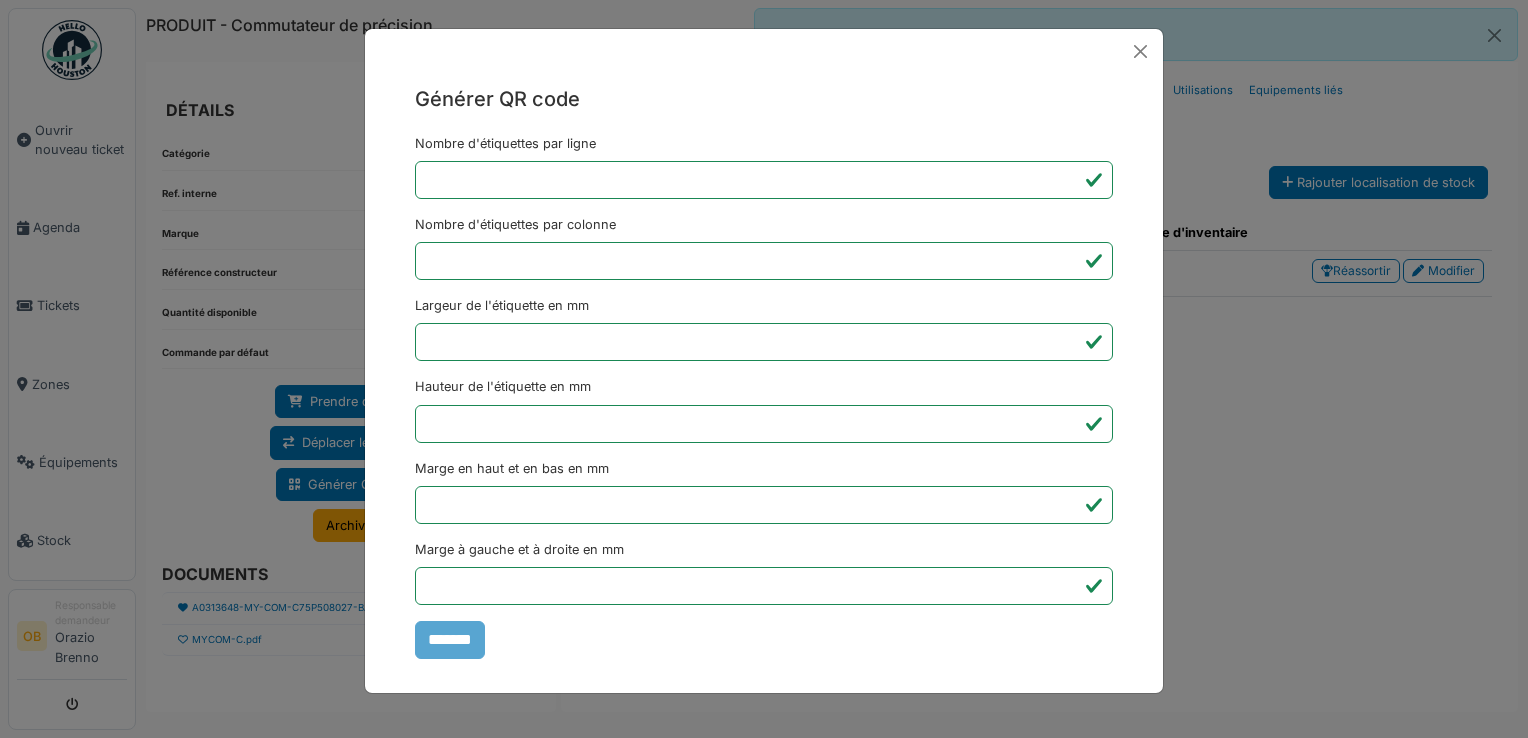 click on "Générer QR code
Nombre d'étiquettes par ligne
*
Nombre d'étiquettes par colonne
*
Largeur de l'étiquette en mm
**
Hauteur de l'étiquette en mm
**
Marge en haut et en bas en mm
*
Marge à gauche et à droite en mm
***
*******" at bounding box center [764, 369] 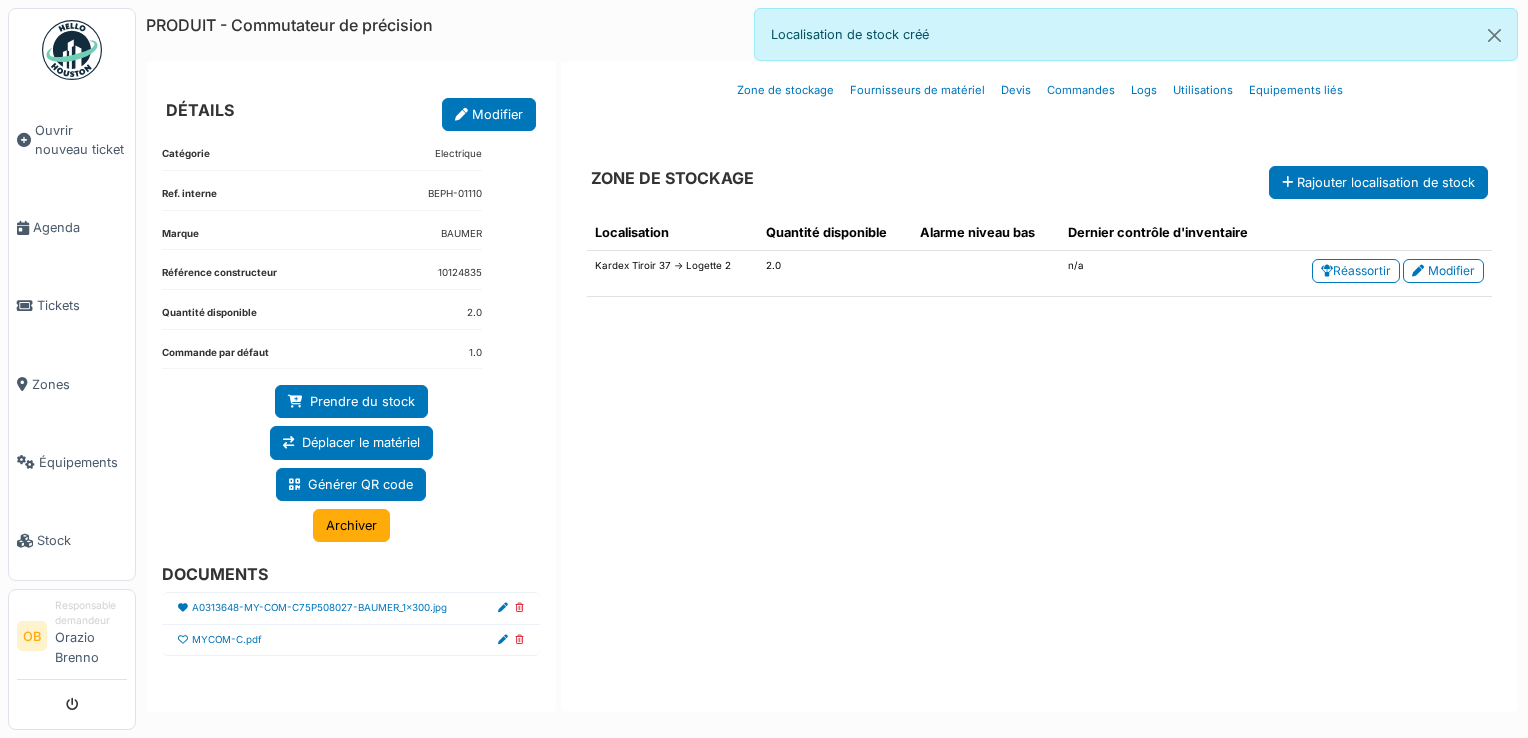 drag, startPoint x: 1241, startPoint y: 686, endPoint x: 794, endPoint y: 481, distance: 491.7662 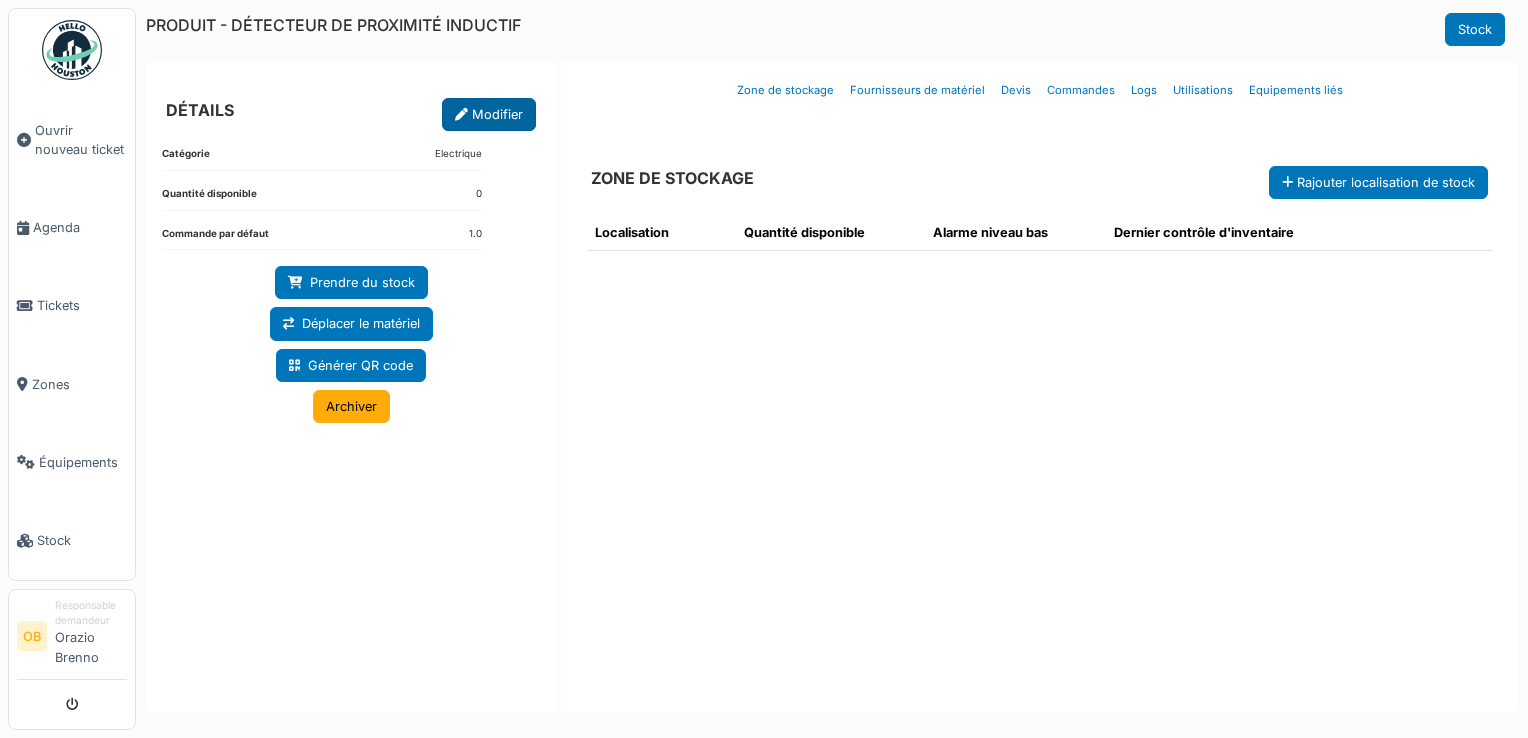 scroll, scrollTop: 0, scrollLeft: 0, axis: both 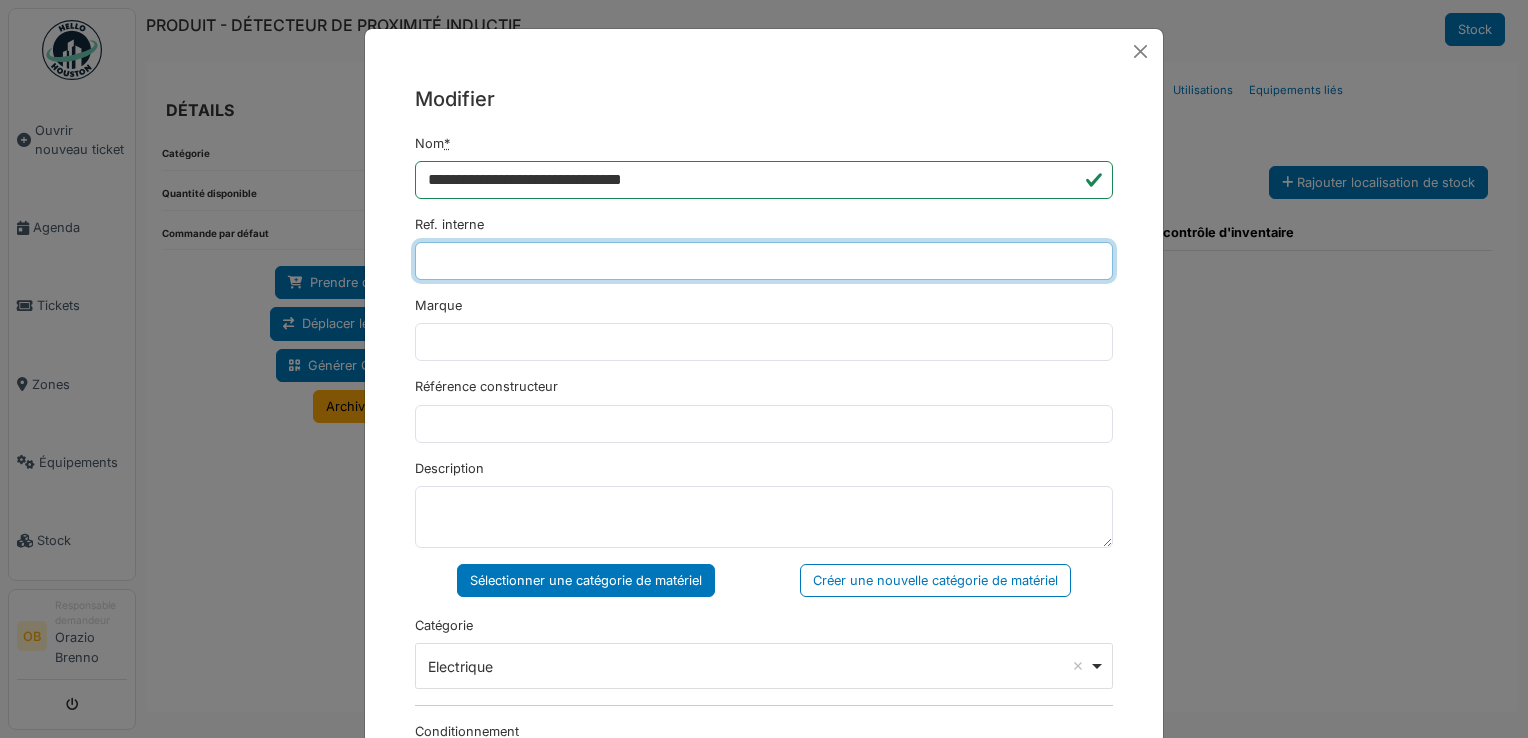 click on "Ref. interne" at bounding box center (764, 261) 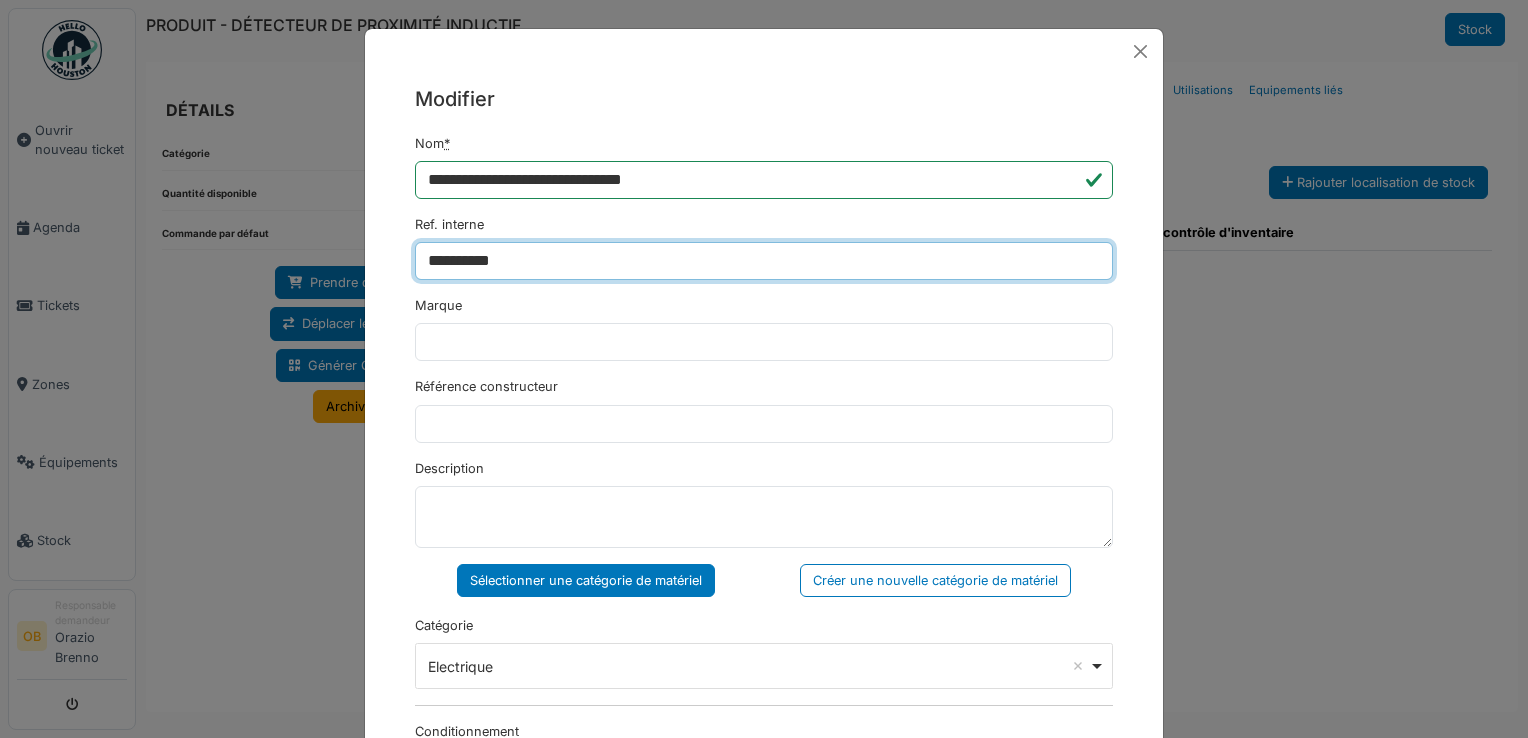 type on "**********" 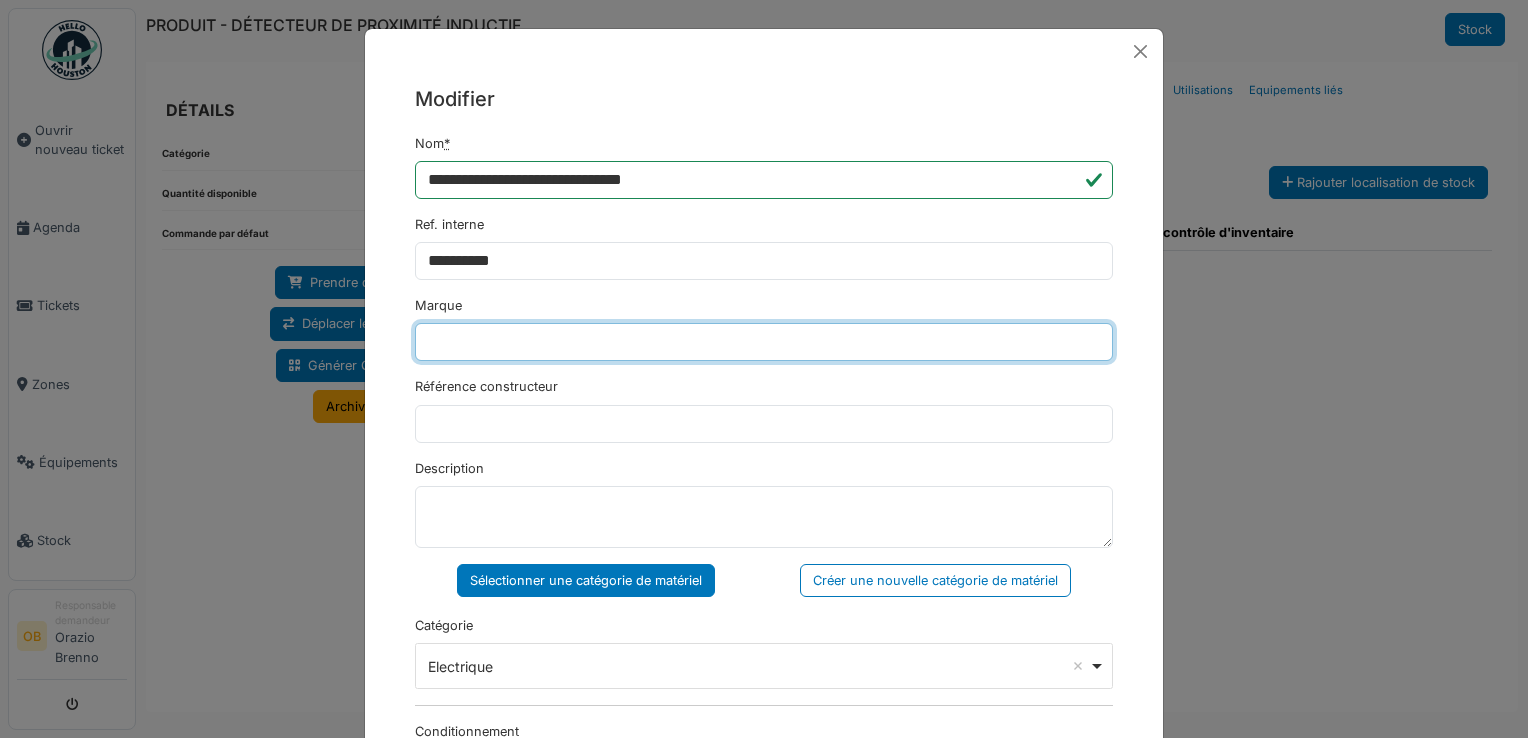 click on "Marque" at bounding box center (764, 342) 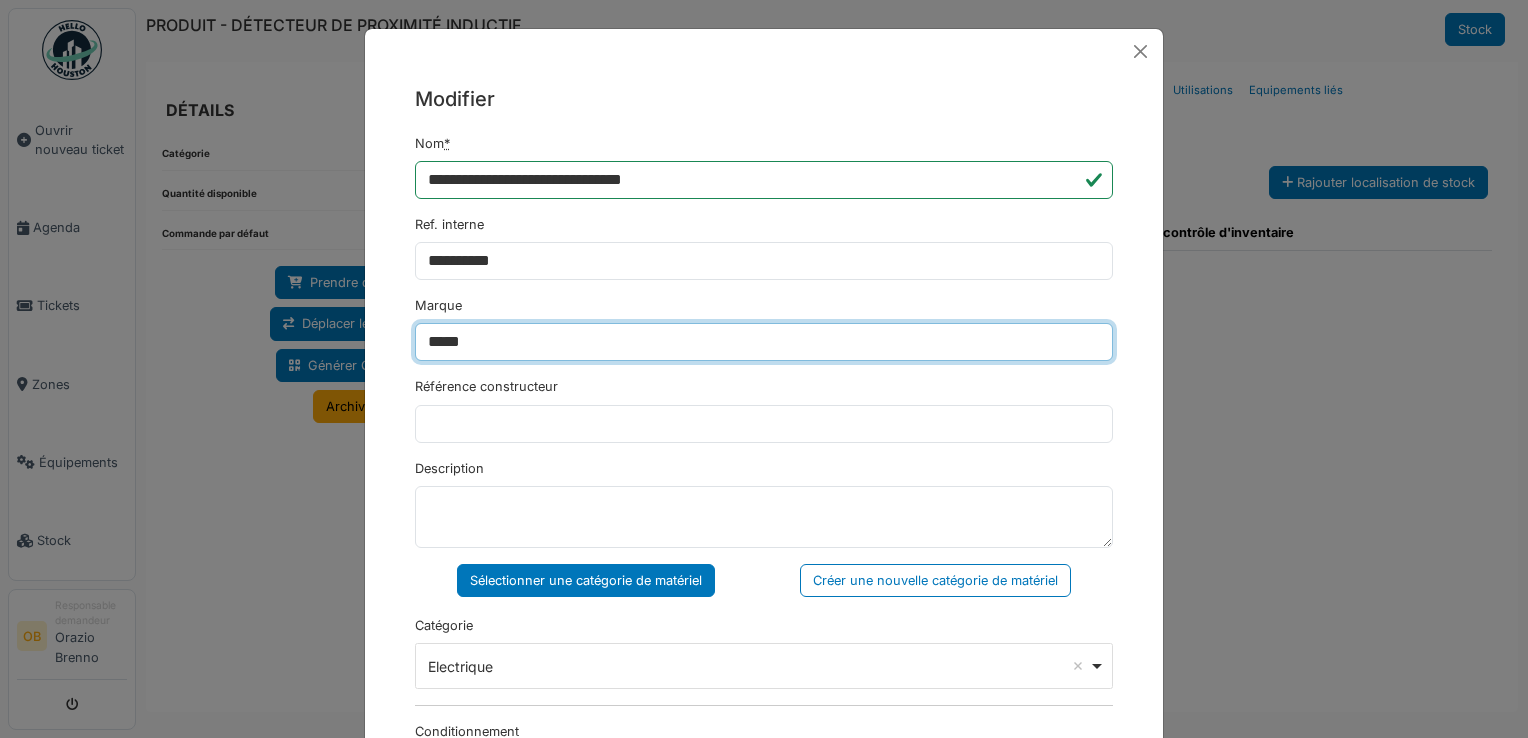 type on "*****" 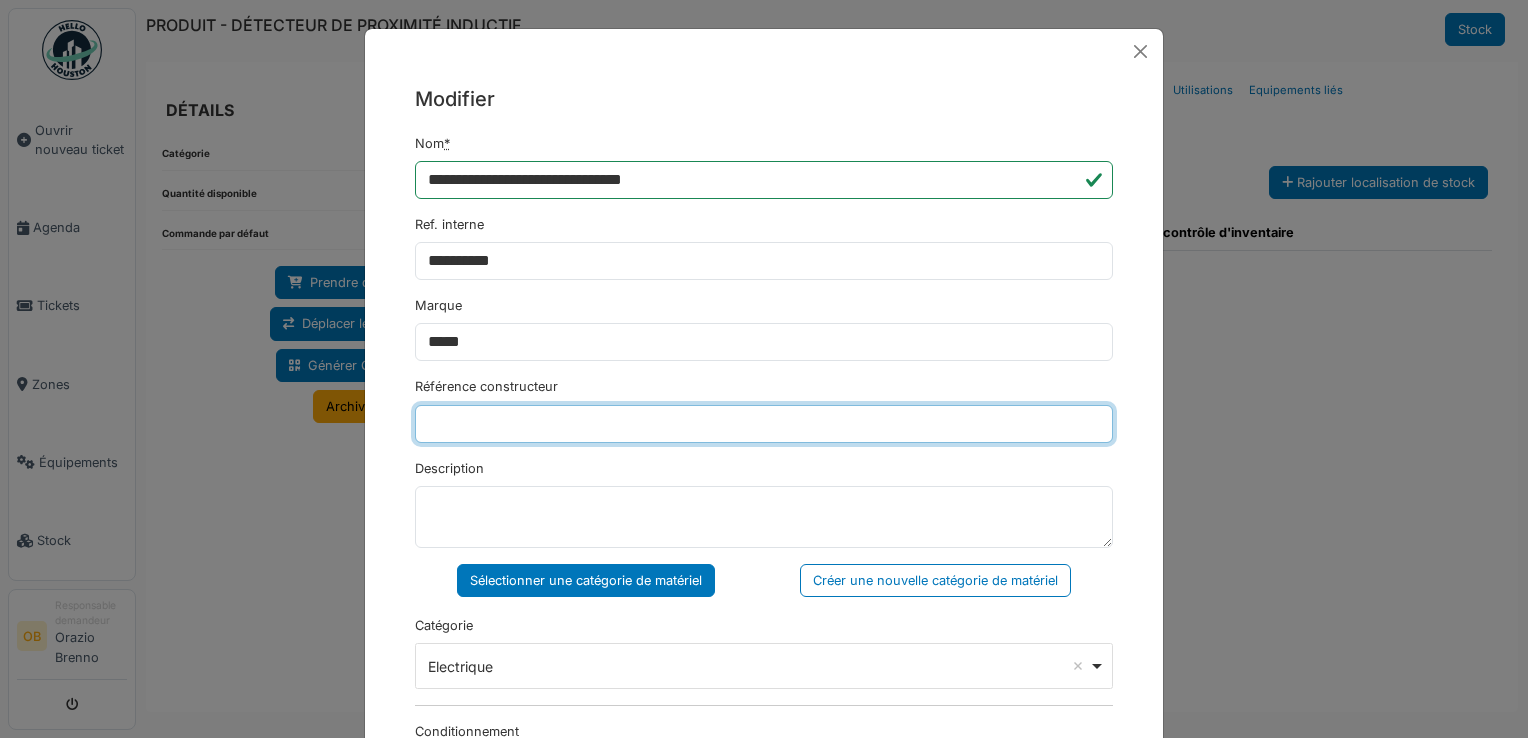 click on "Référence constructeur" at bounding box center [764, 424] 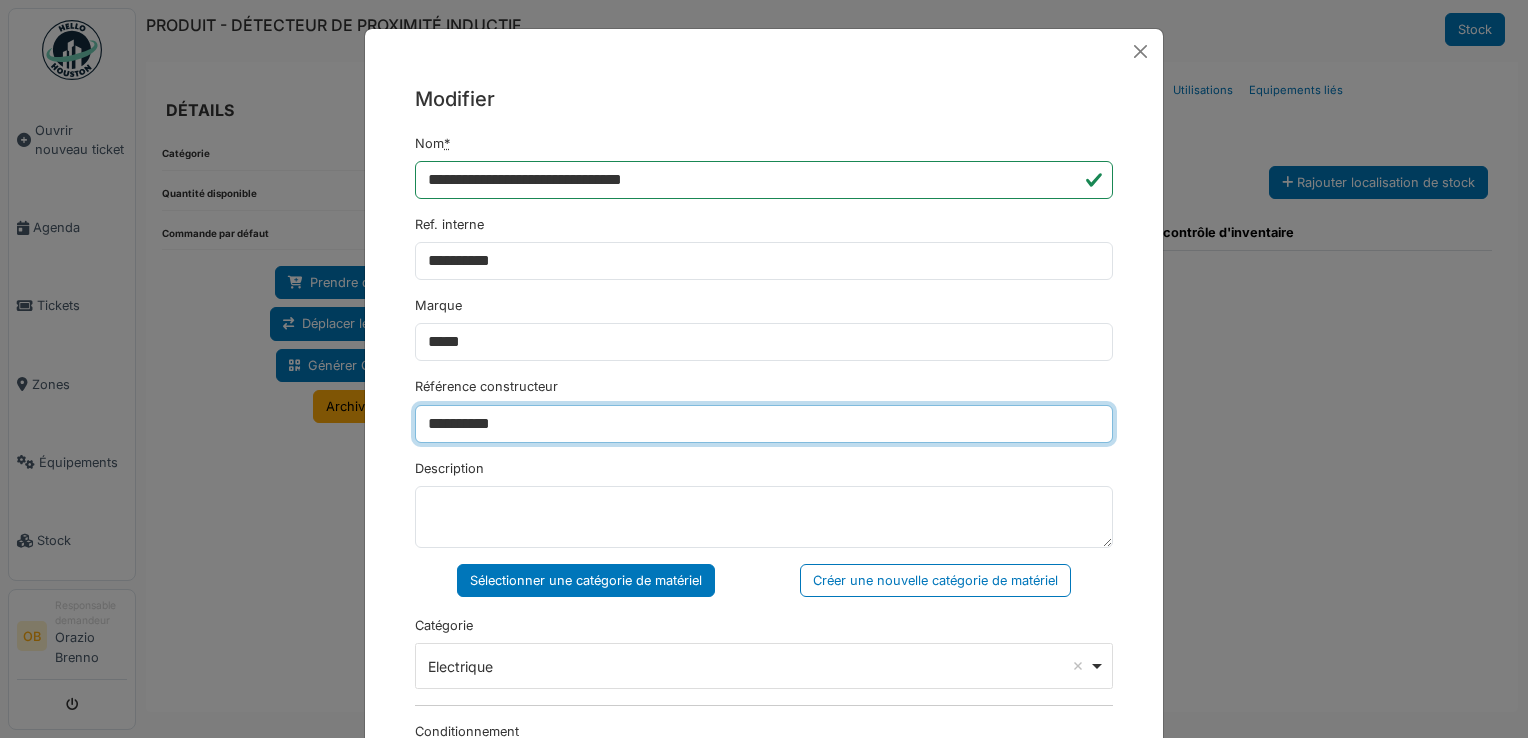 type on "**********" 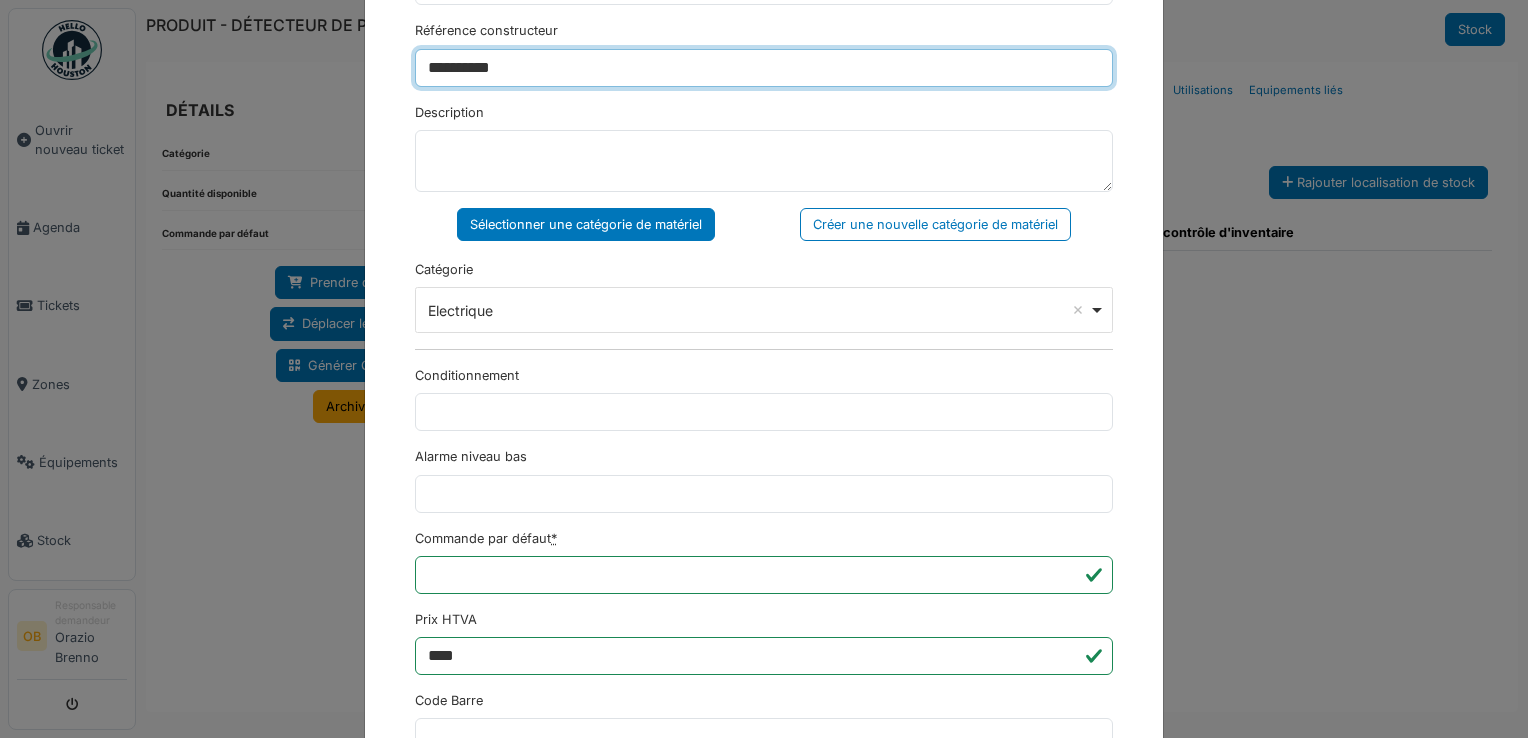 scroll, scrollTop: 650, scrollLeft: 0, axis: vertical 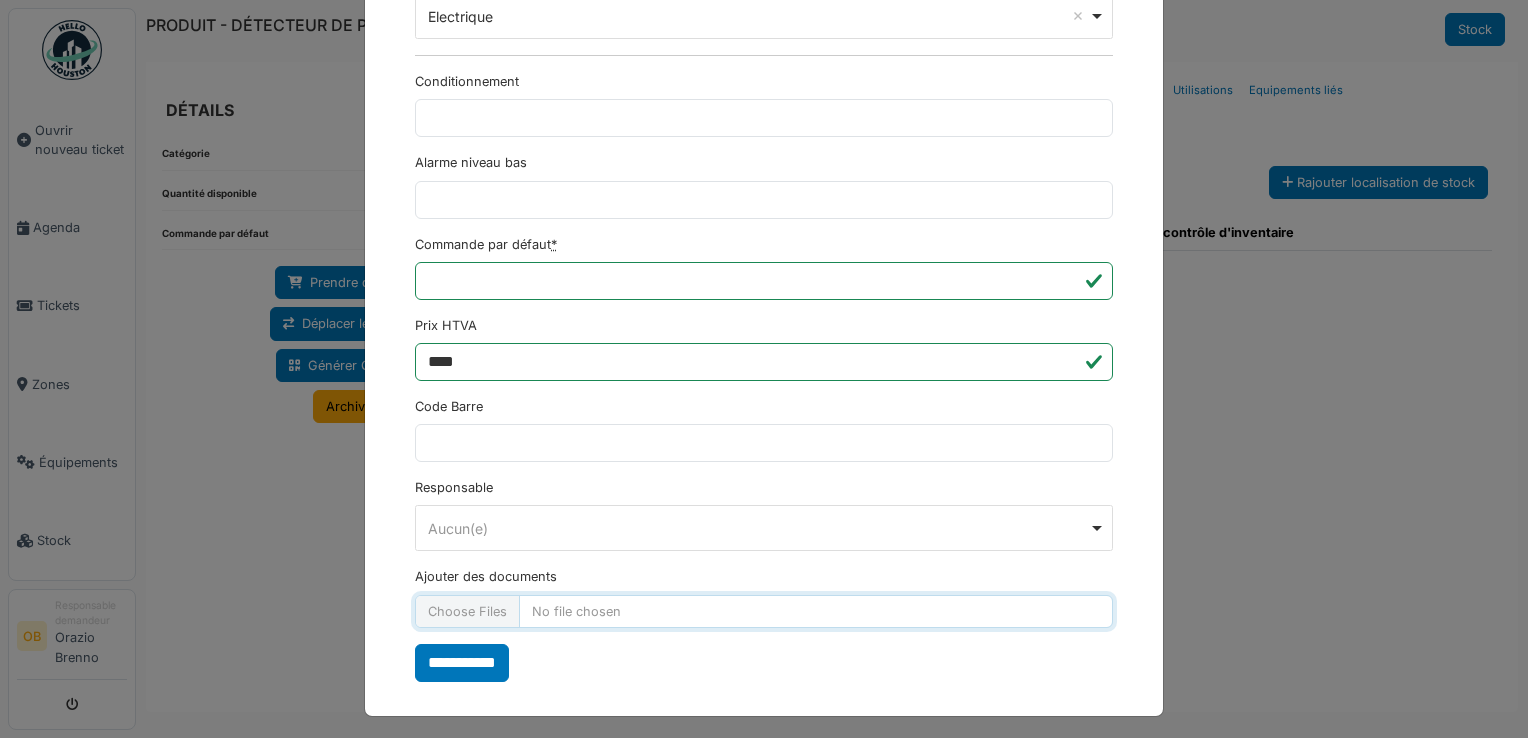 click on "Ajouter des documents" at bounding box center [764, 611] 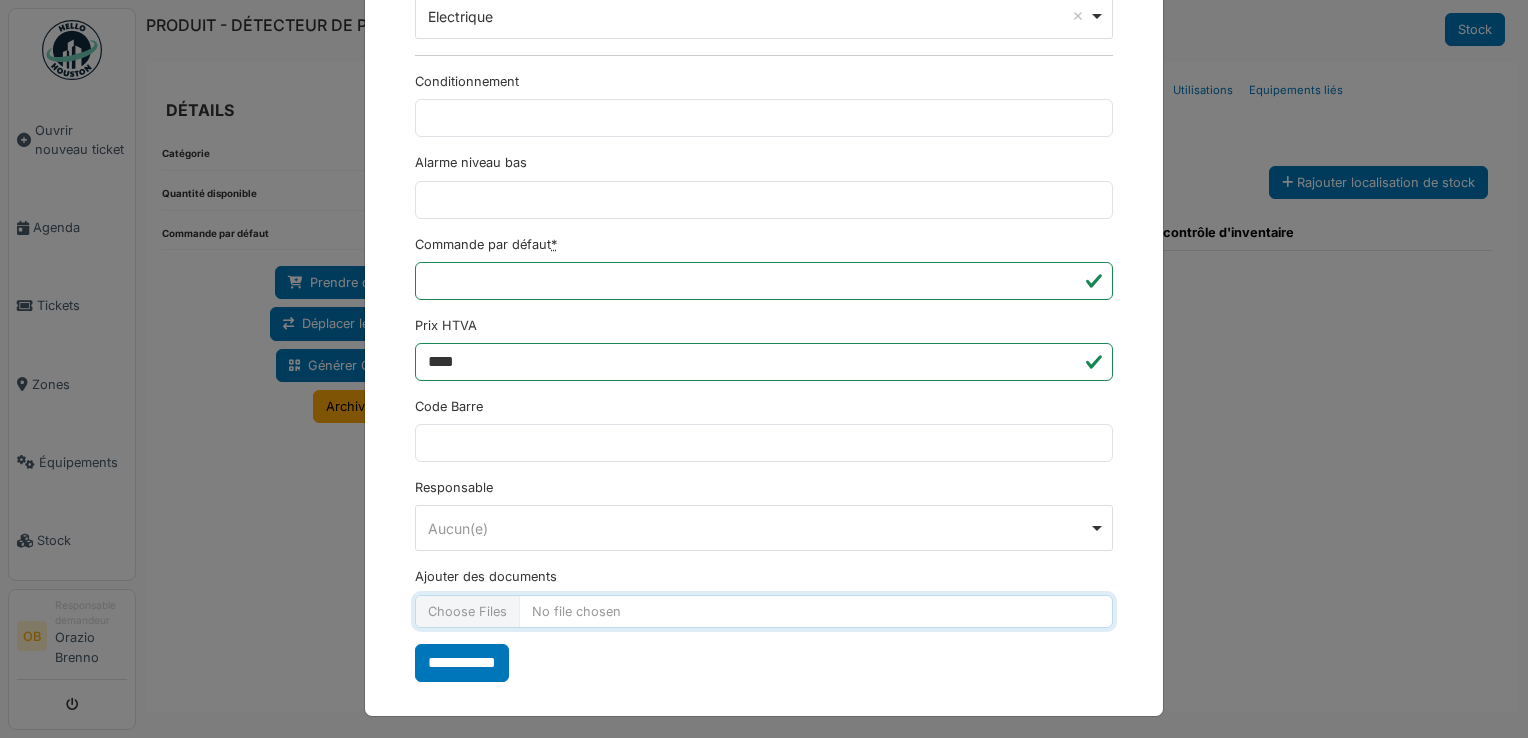 type on "**********" 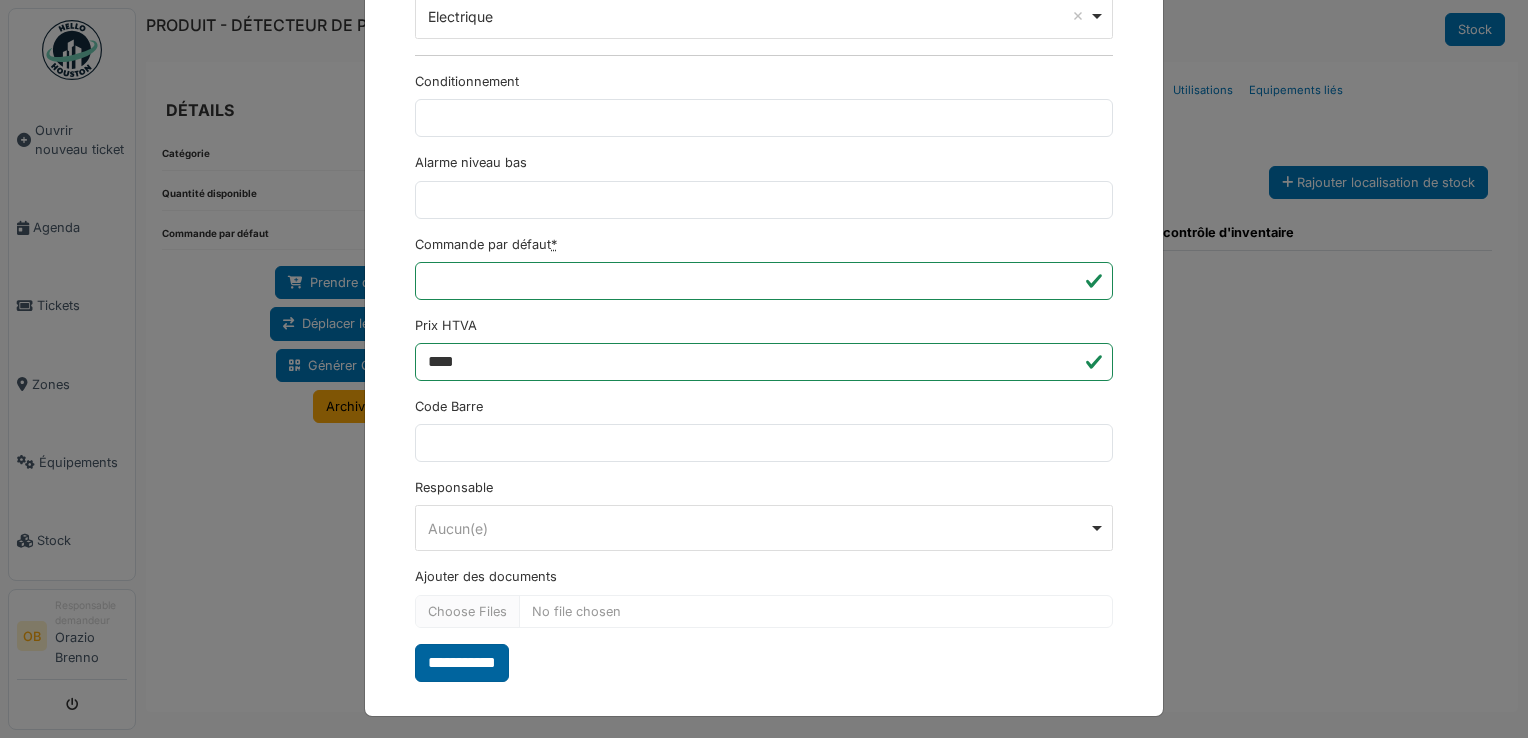 click on "**********" at bounding box center [462, 663] 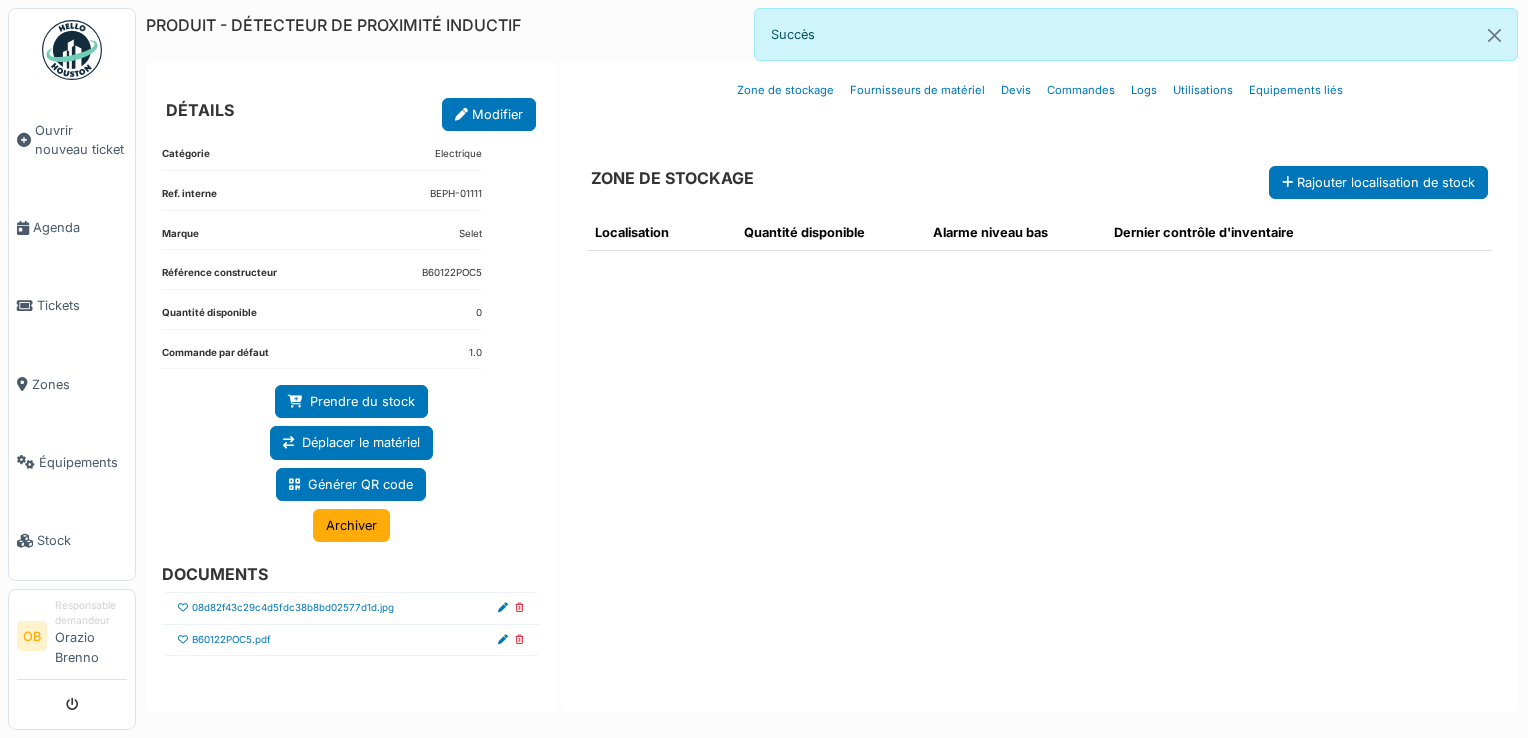 click at bounding box center (183, 608) 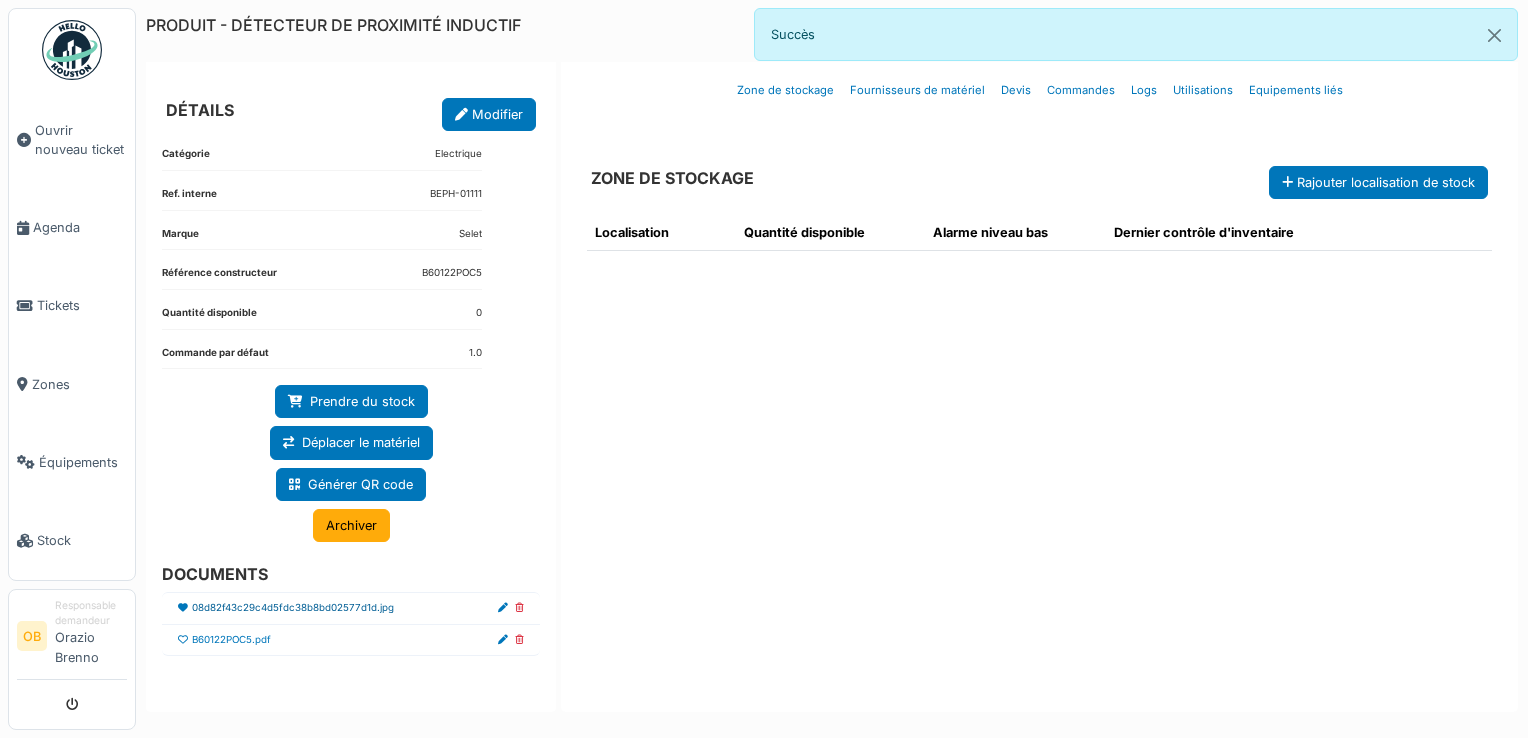 click on "08d82f43c29c4d5fdc38b8bd02577d1d.jpg" at bounding box center [293, 608] 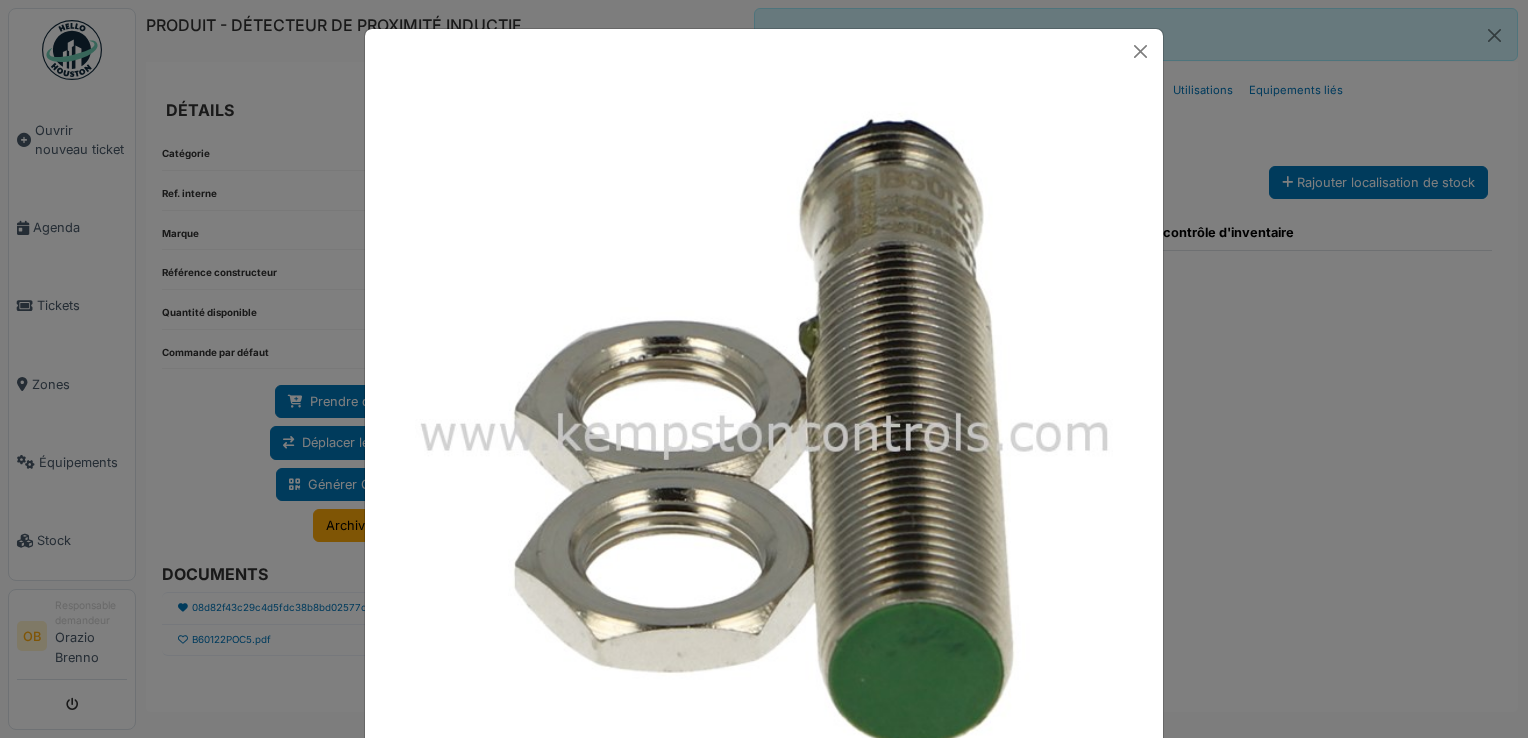 click at bounding box center (764, 369) 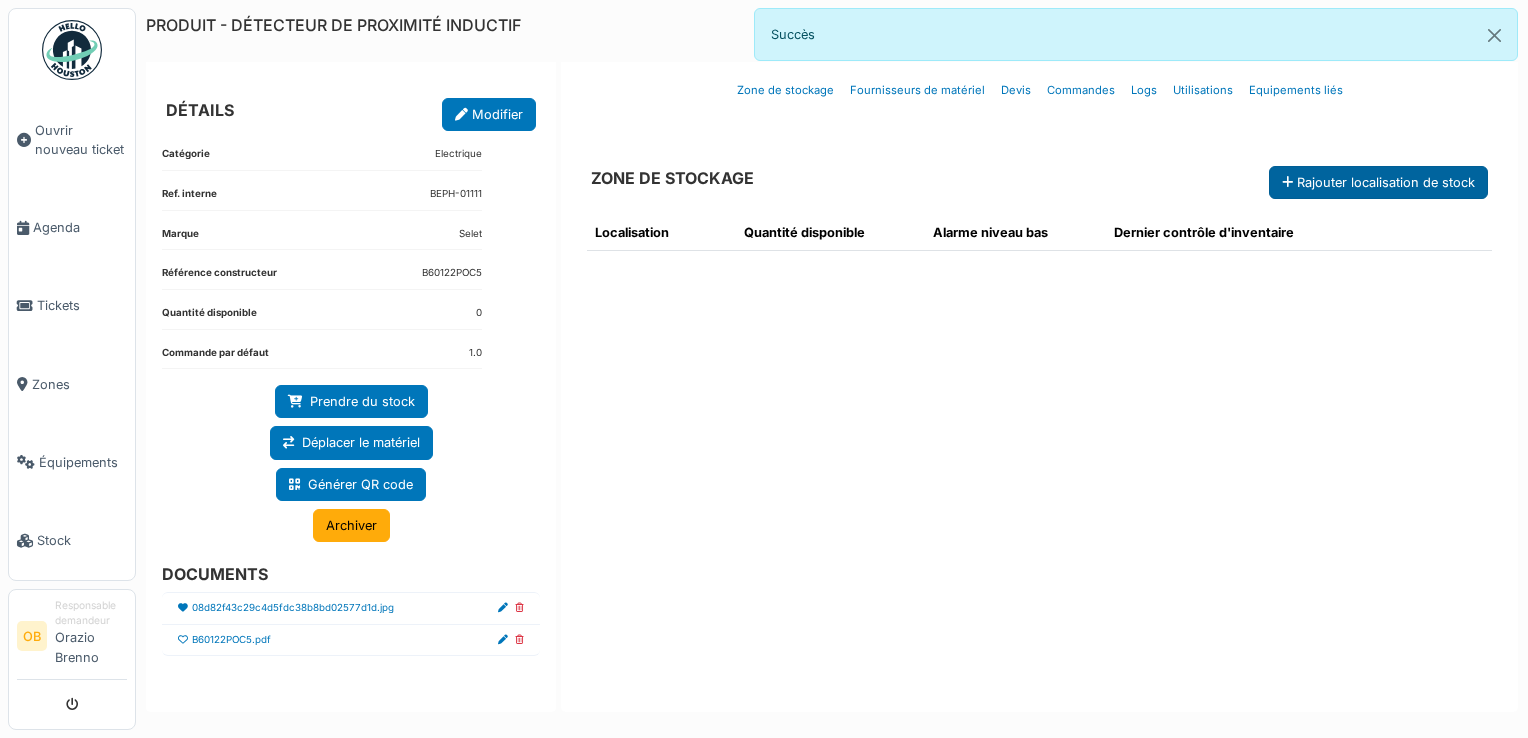 click on "Rajouter localisation de stock" at bounding box center (1378, 182) 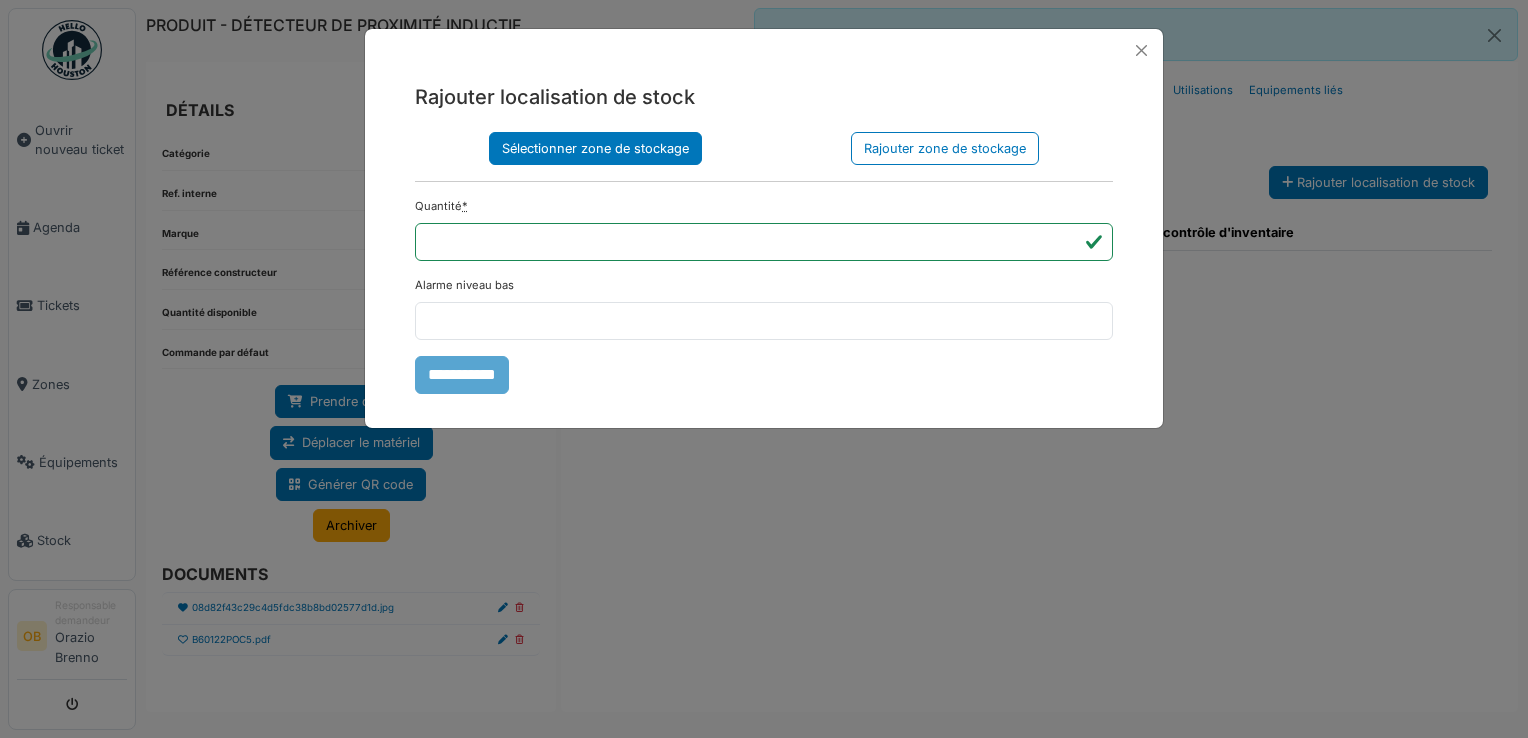 drag, startPoint x: 496, startPoint y: 129, endPoint x: 504, endPoint y: 138, distance: 12.0415945 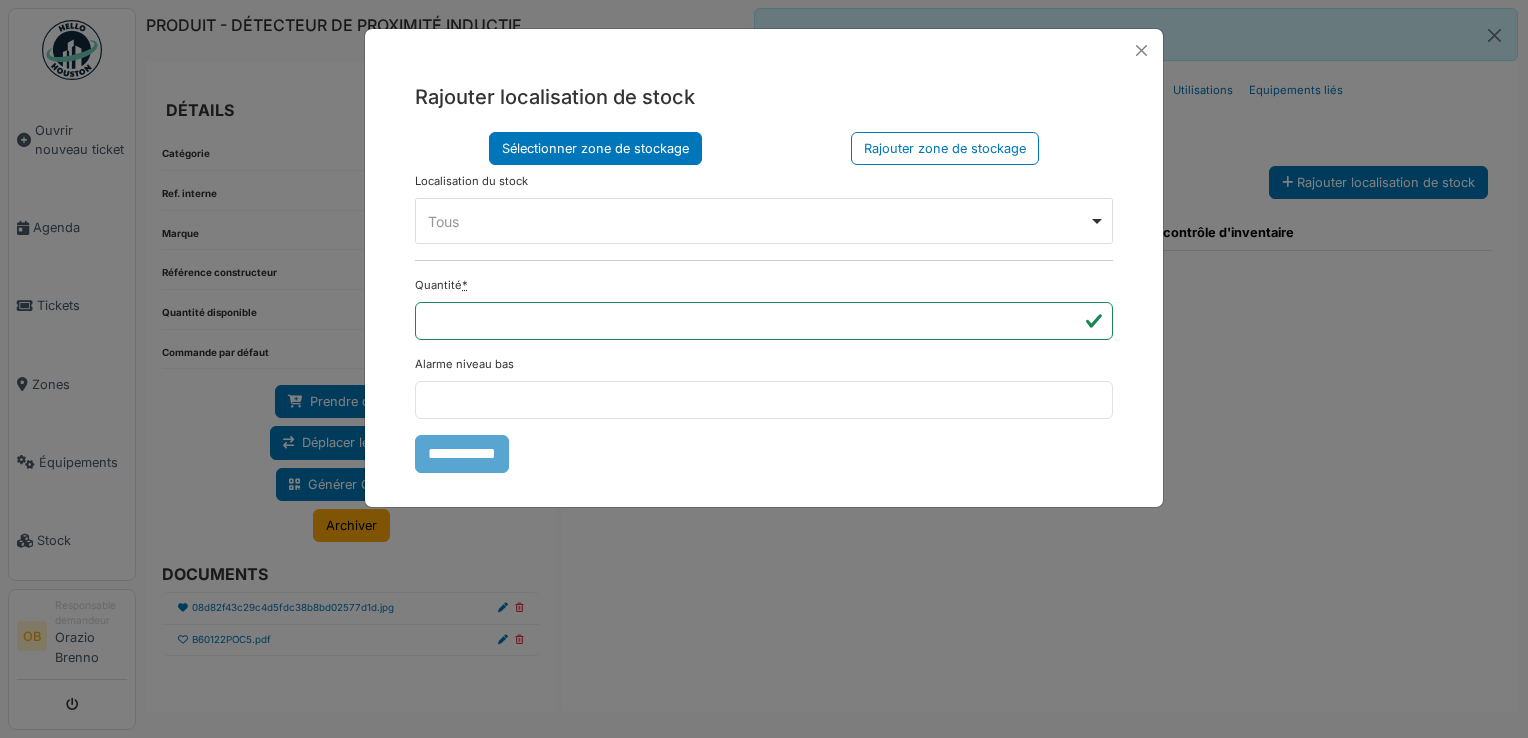 click on "**** Tous Remove item" at bounding box center (764, 221) 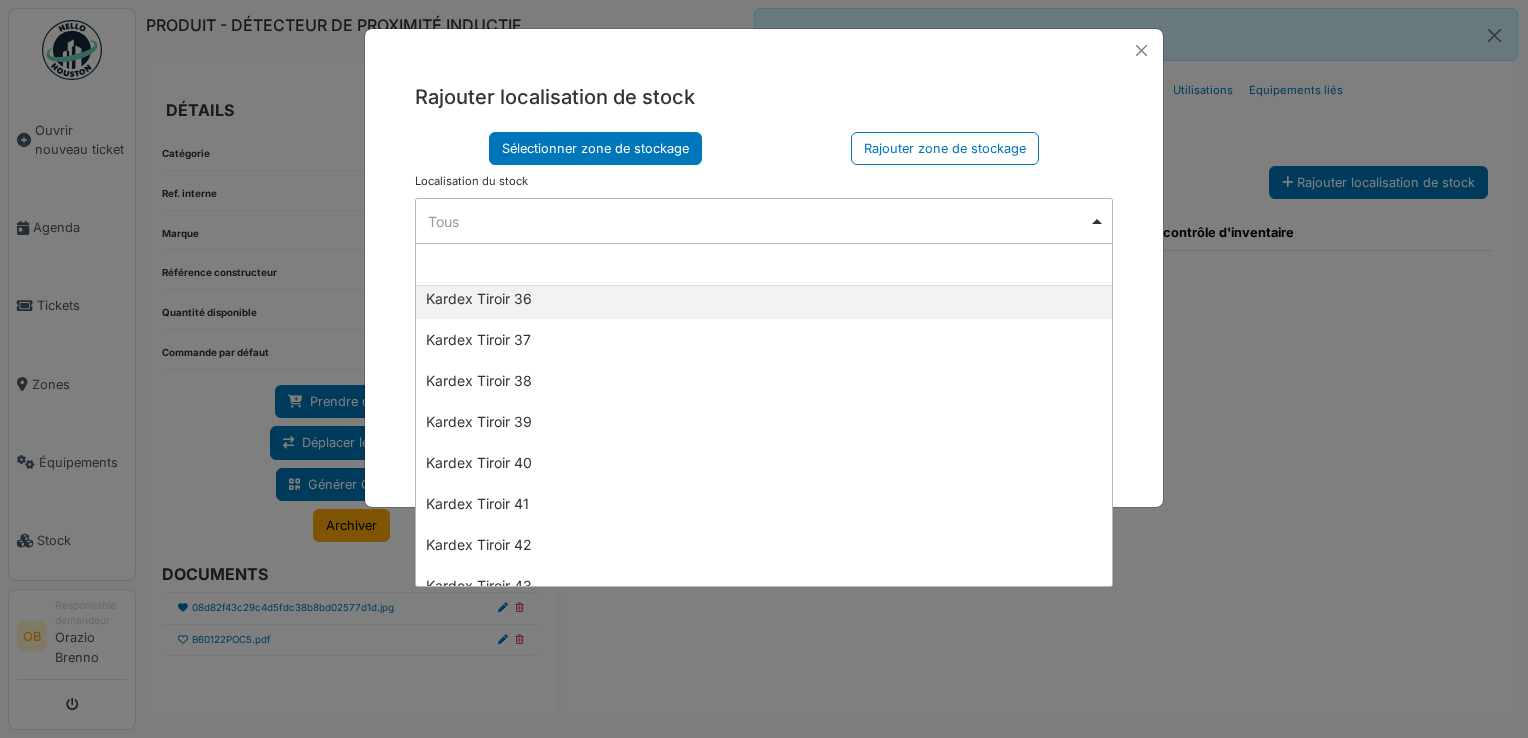 scroll, scrollTop: 1514, scrollLeft: 0, axis: vertical 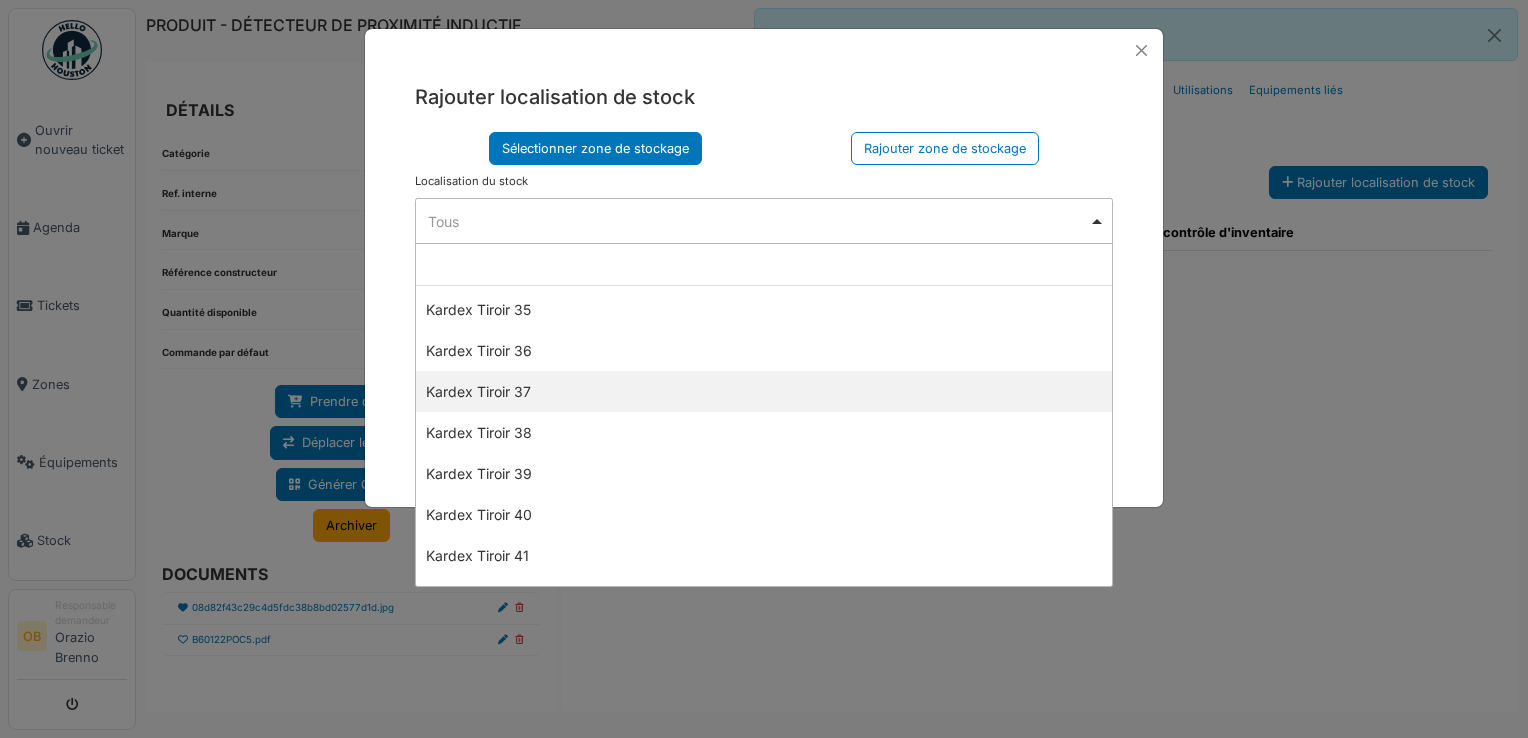 select on "****" 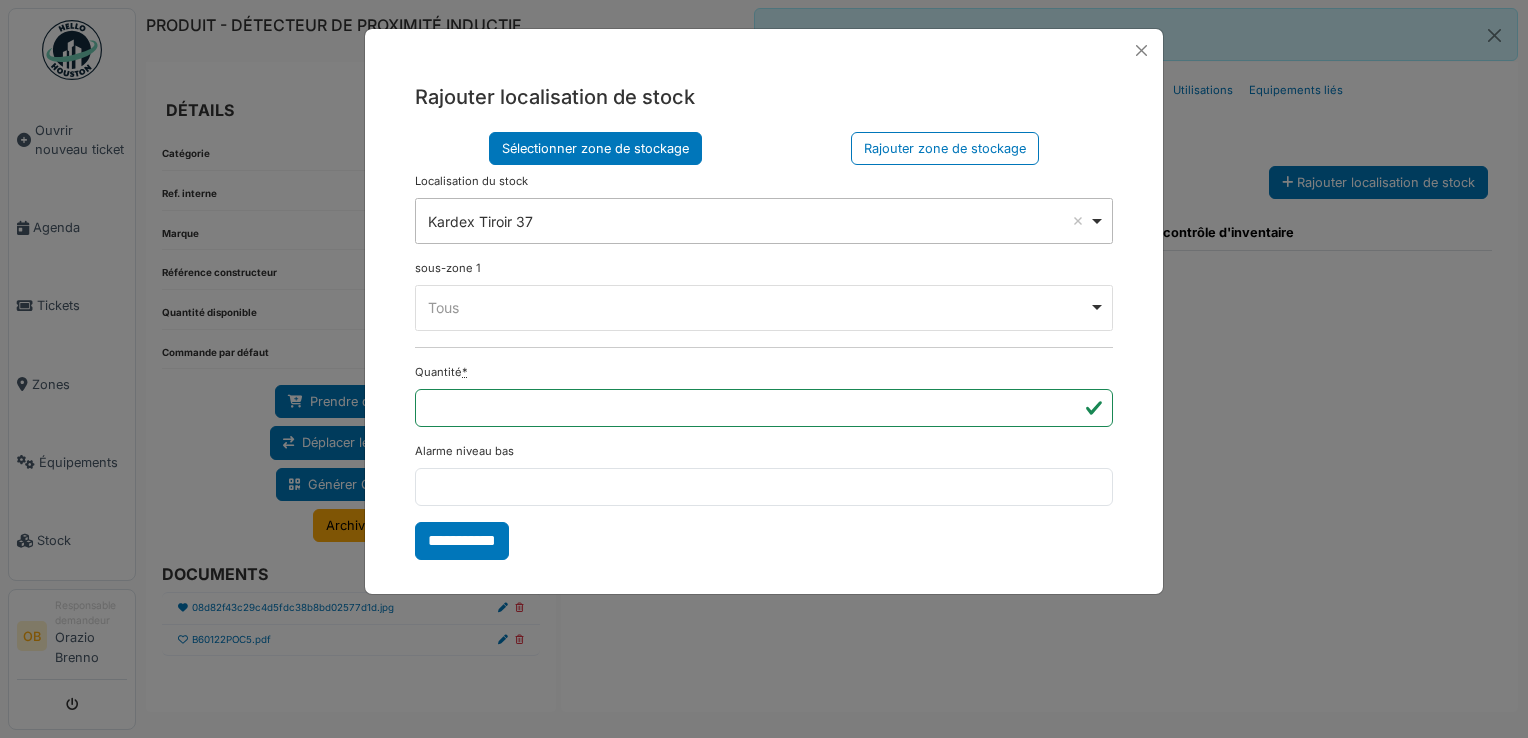 click on "Tous Remove item" at bounding box center [764, 307] 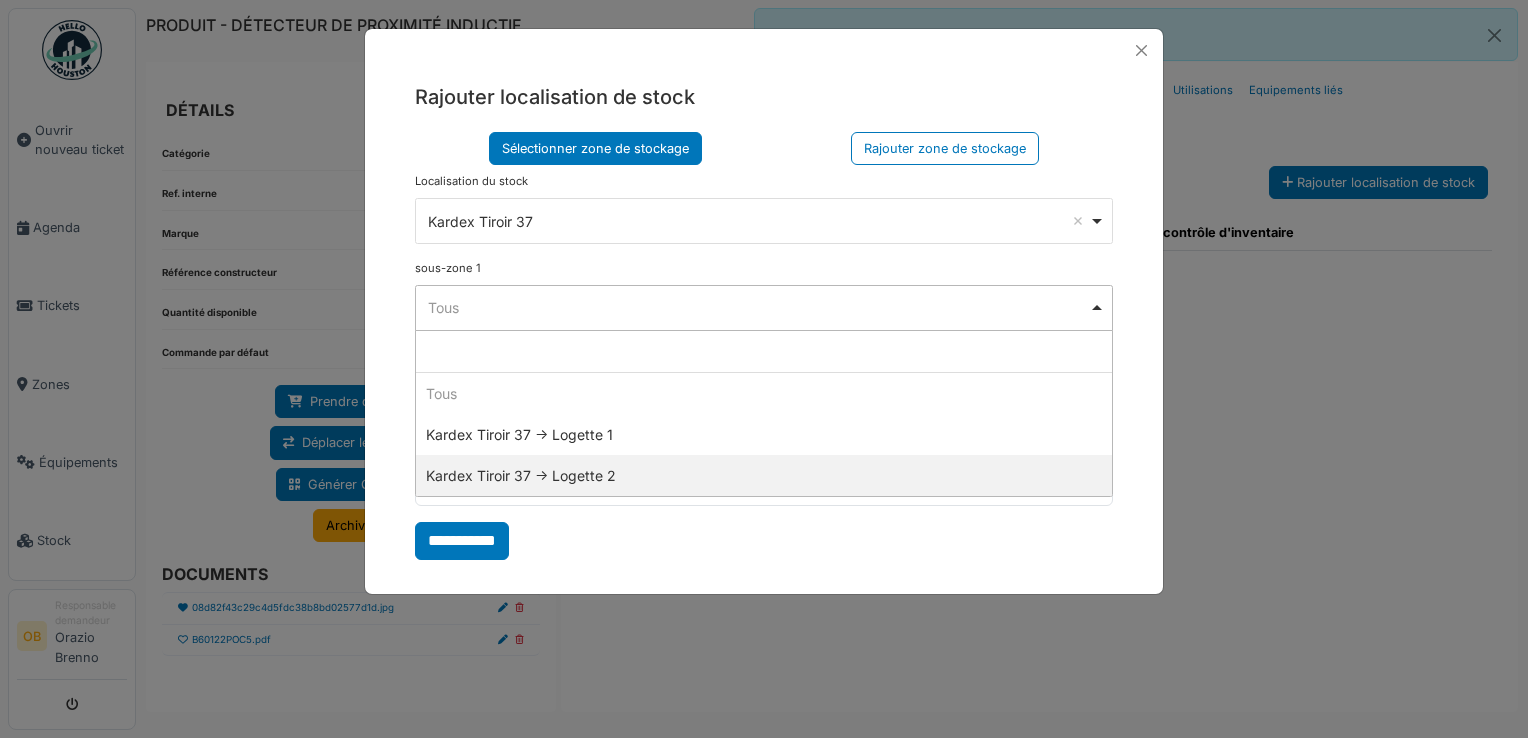 select on "*****" 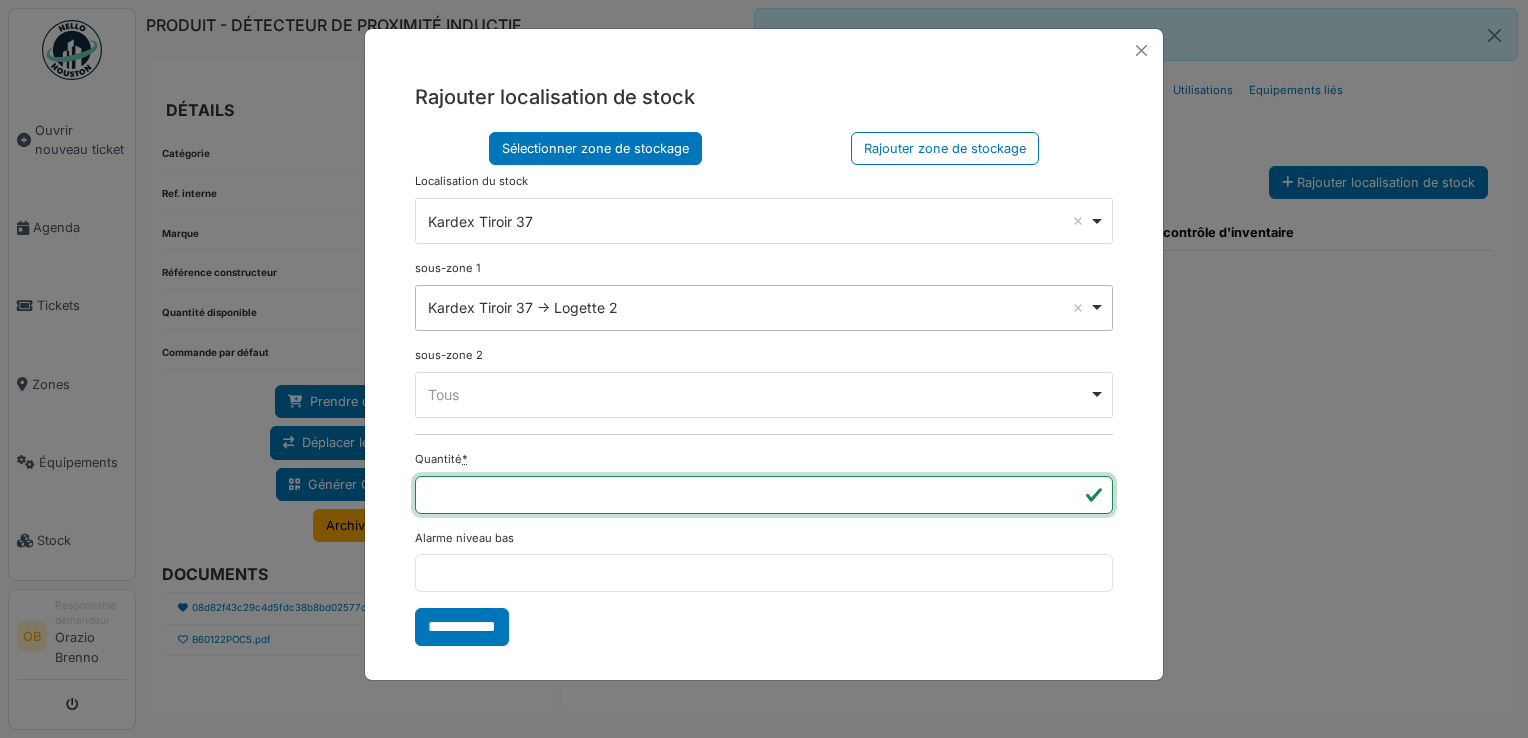click on "*" at bounding box center (764, 495) 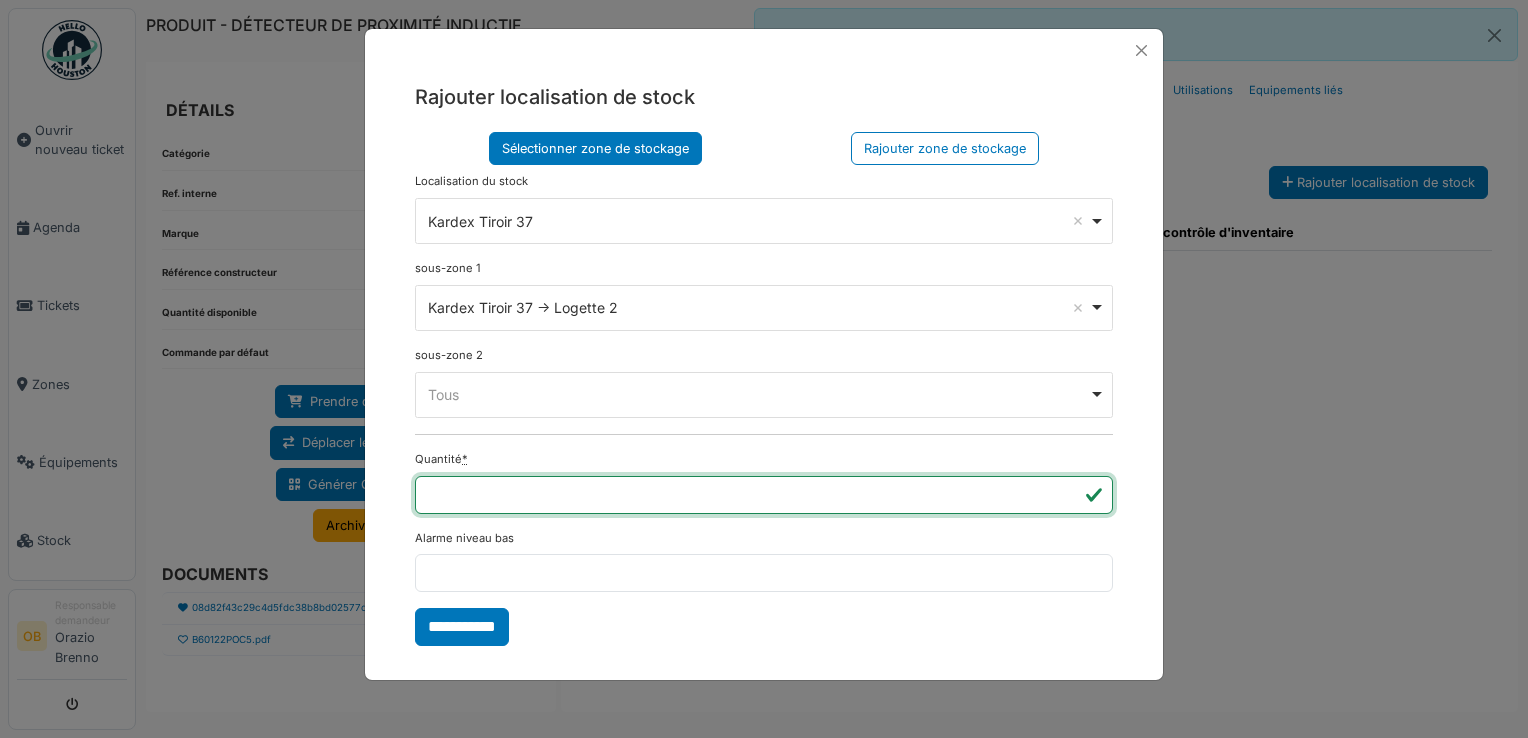 click on "*" at bounding box center (764, 495) 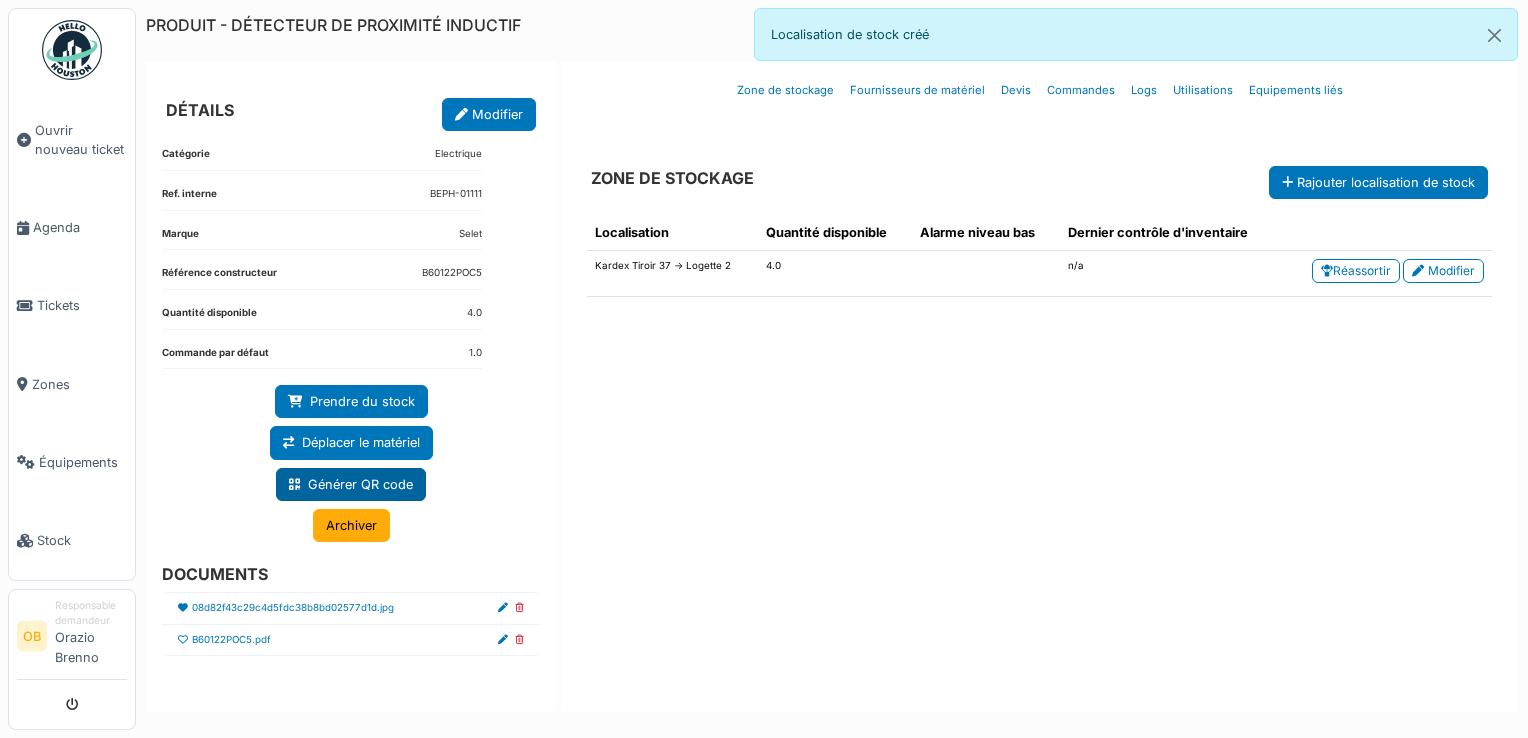click on "Générer QR code" at bounding box center (351, 484) 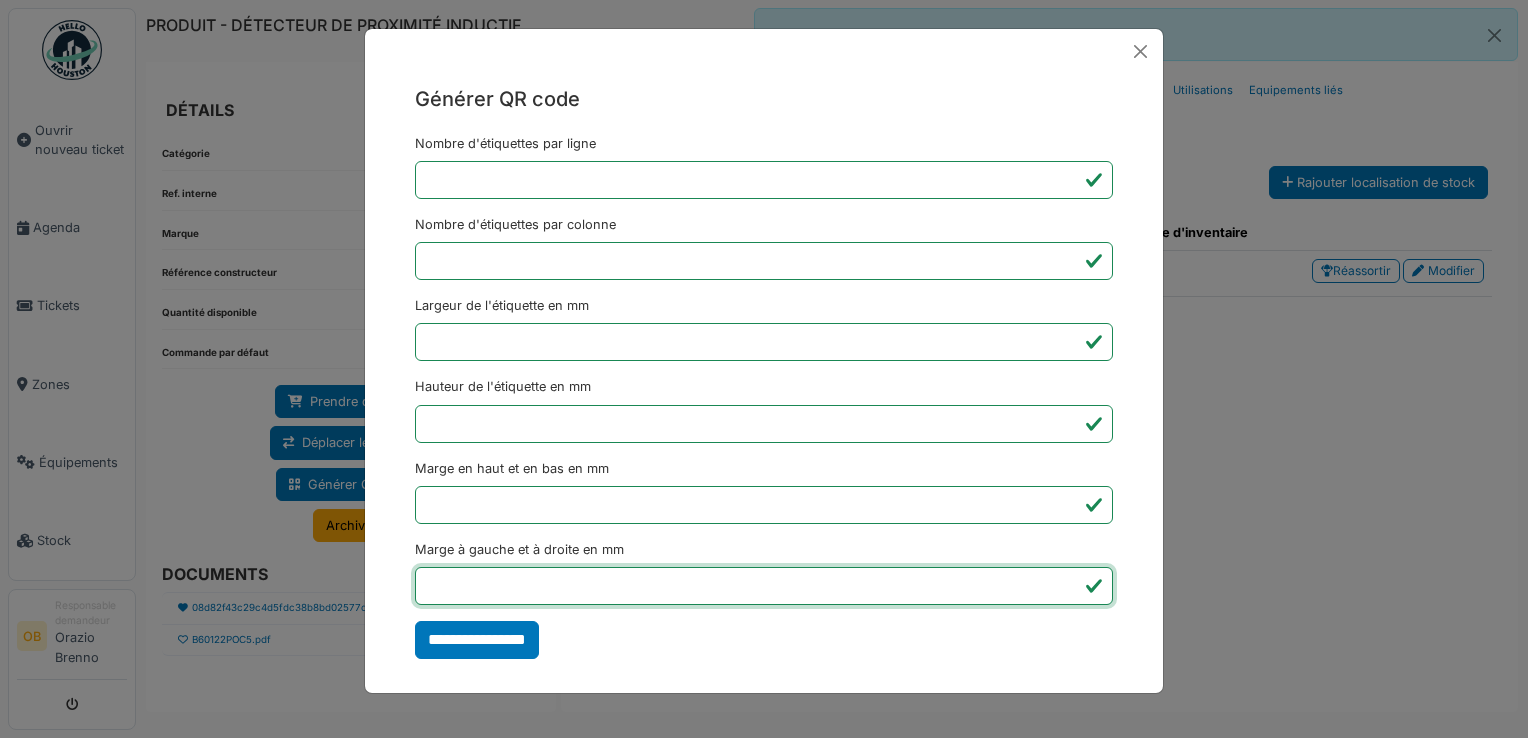 click on "*" at bounding box center (764, 586) 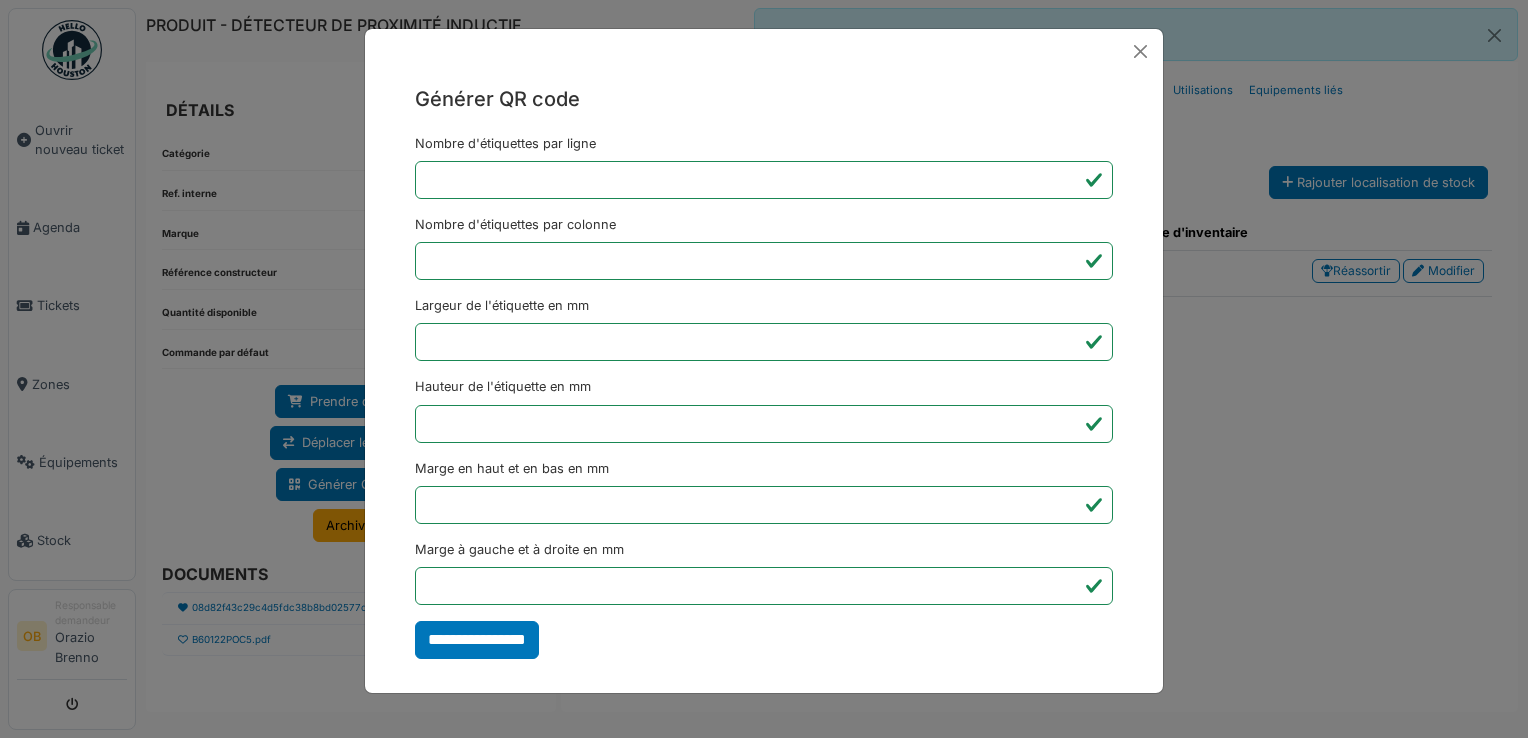 type on "*******" 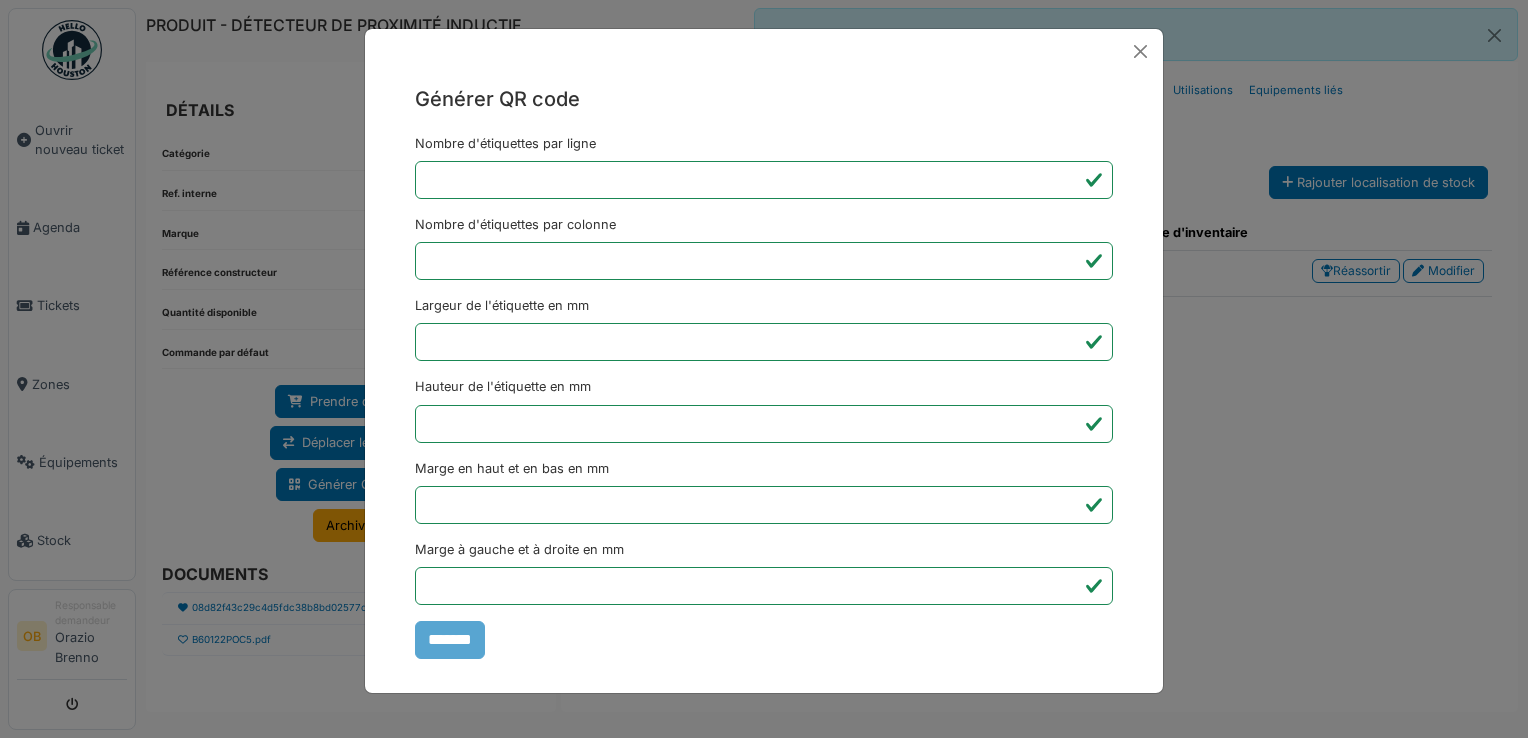 click on "Générer QR code
Nombre d'étiquettes par ligne
*
Nombre d'étiquettes par colonne
*
Largeur de l'étiquette en mm
**
Hauteur de l'étiquette en mm
**
Marge en haut et en bas en mm
*
Marge à gauche et à droite en mm
***
*******" at bounding box center [764, 369] 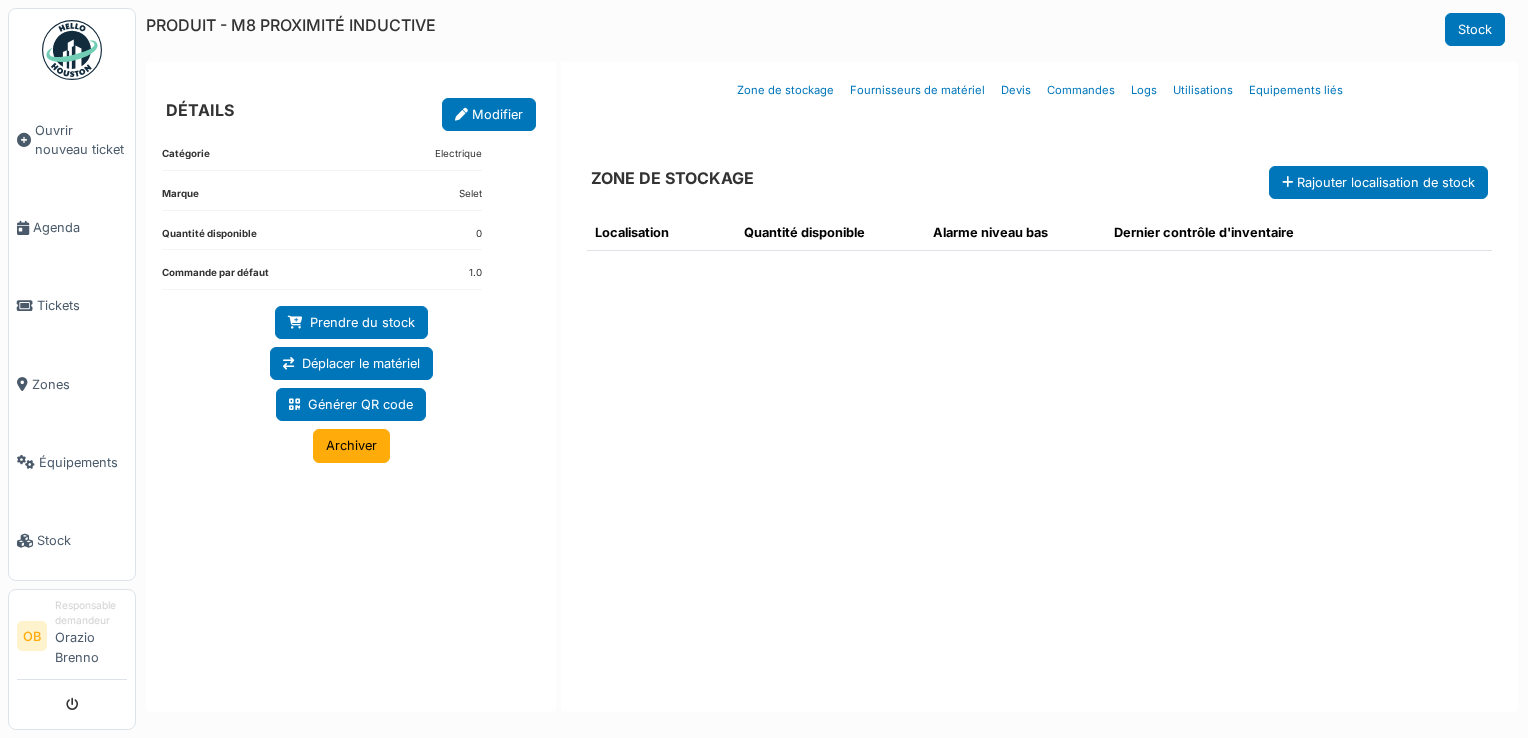 scroll, scrollTop: 0, scrollLeft: 0, axis: both 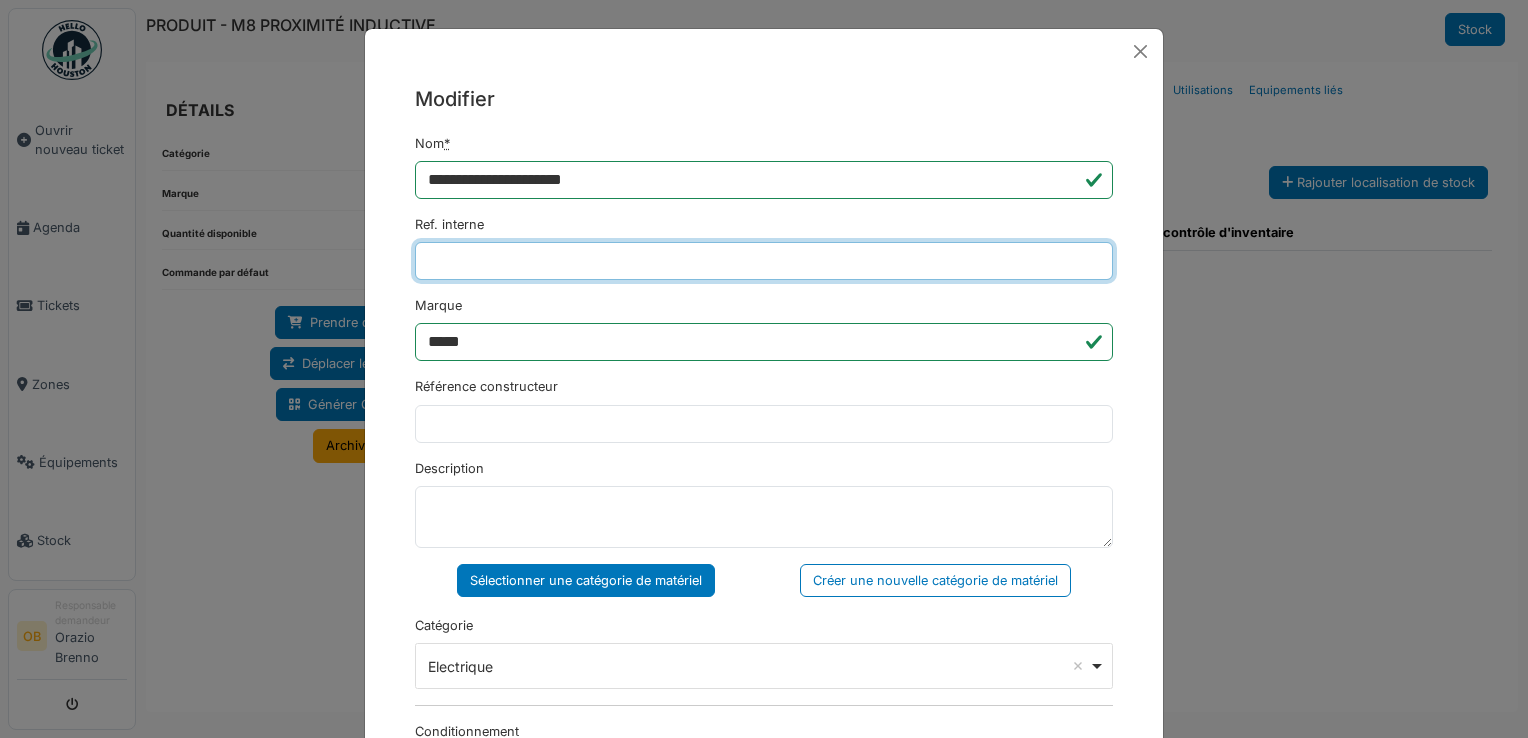 click on "Ref. interne" at bounding box center [764, 261] 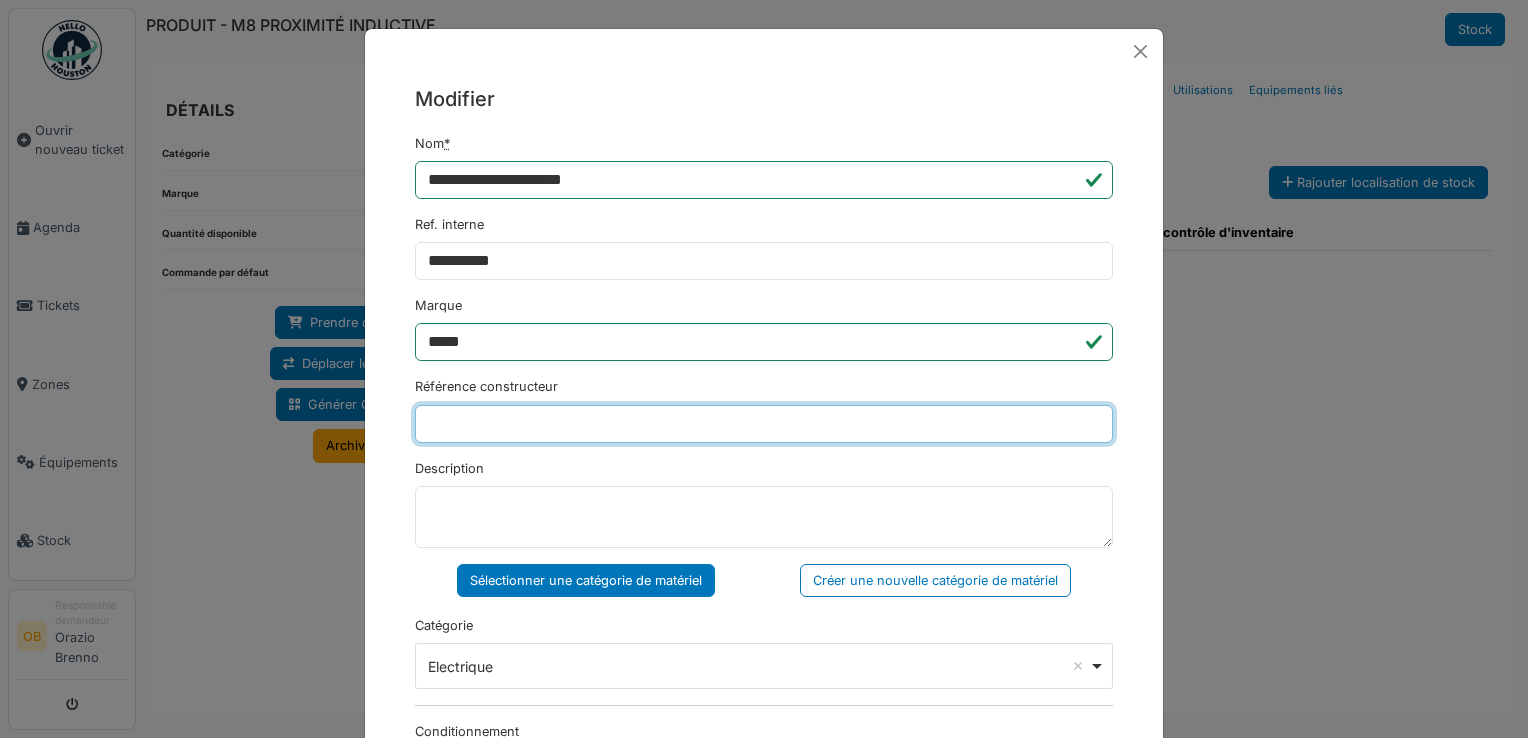 type on "**********" 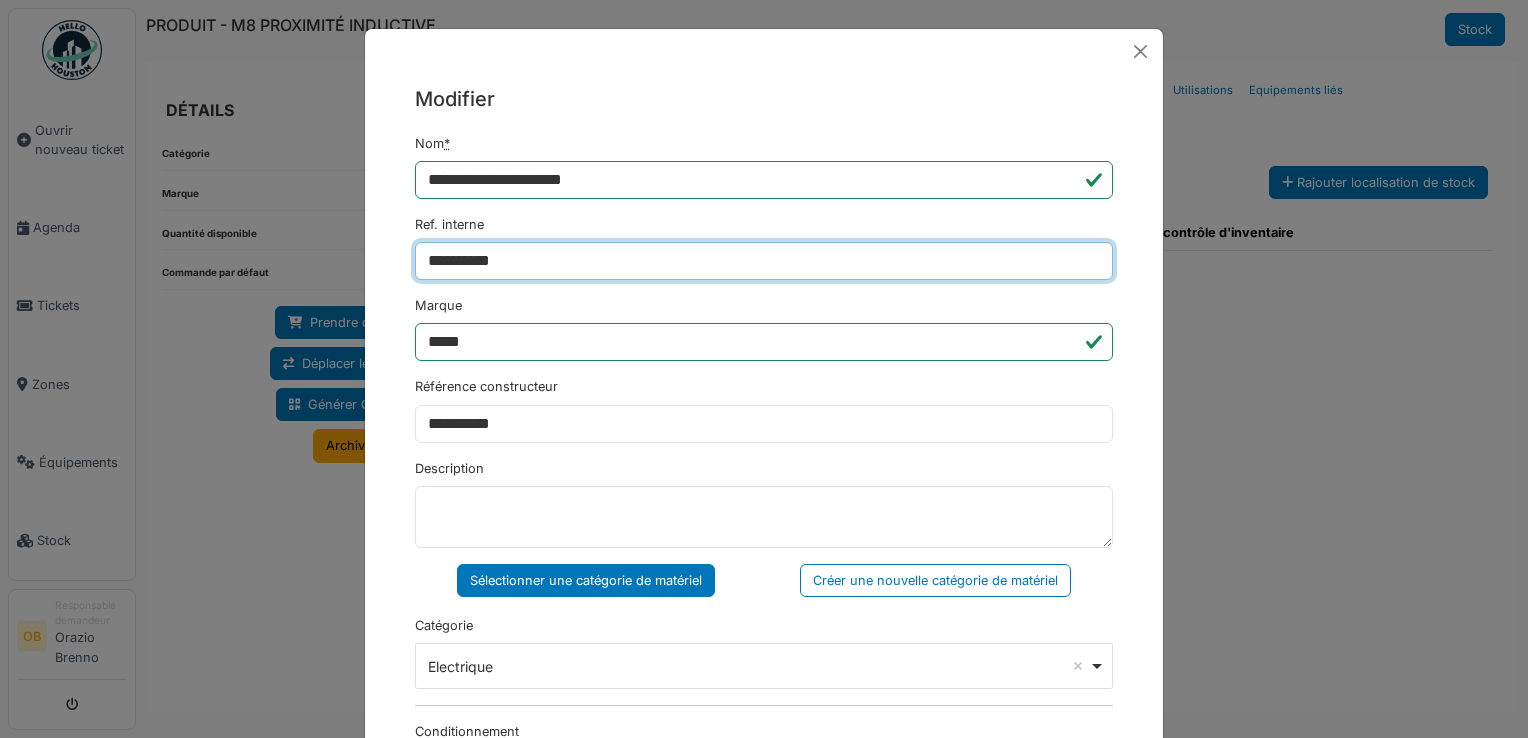 type on "**********" 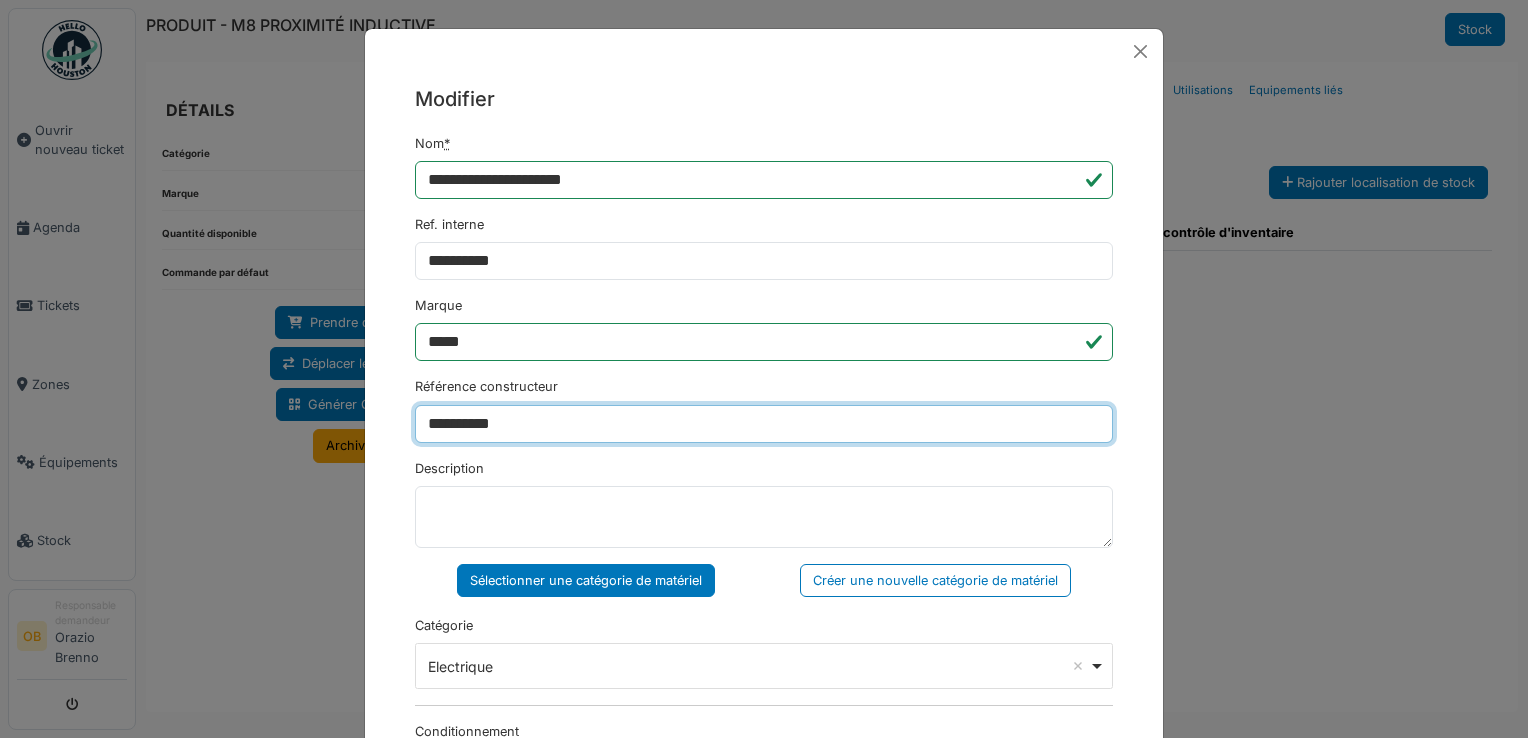 drag, startPoint x: 535, startPoint y: 412, endPoint x: 112, endPoint y: 458, distance: 425.49384 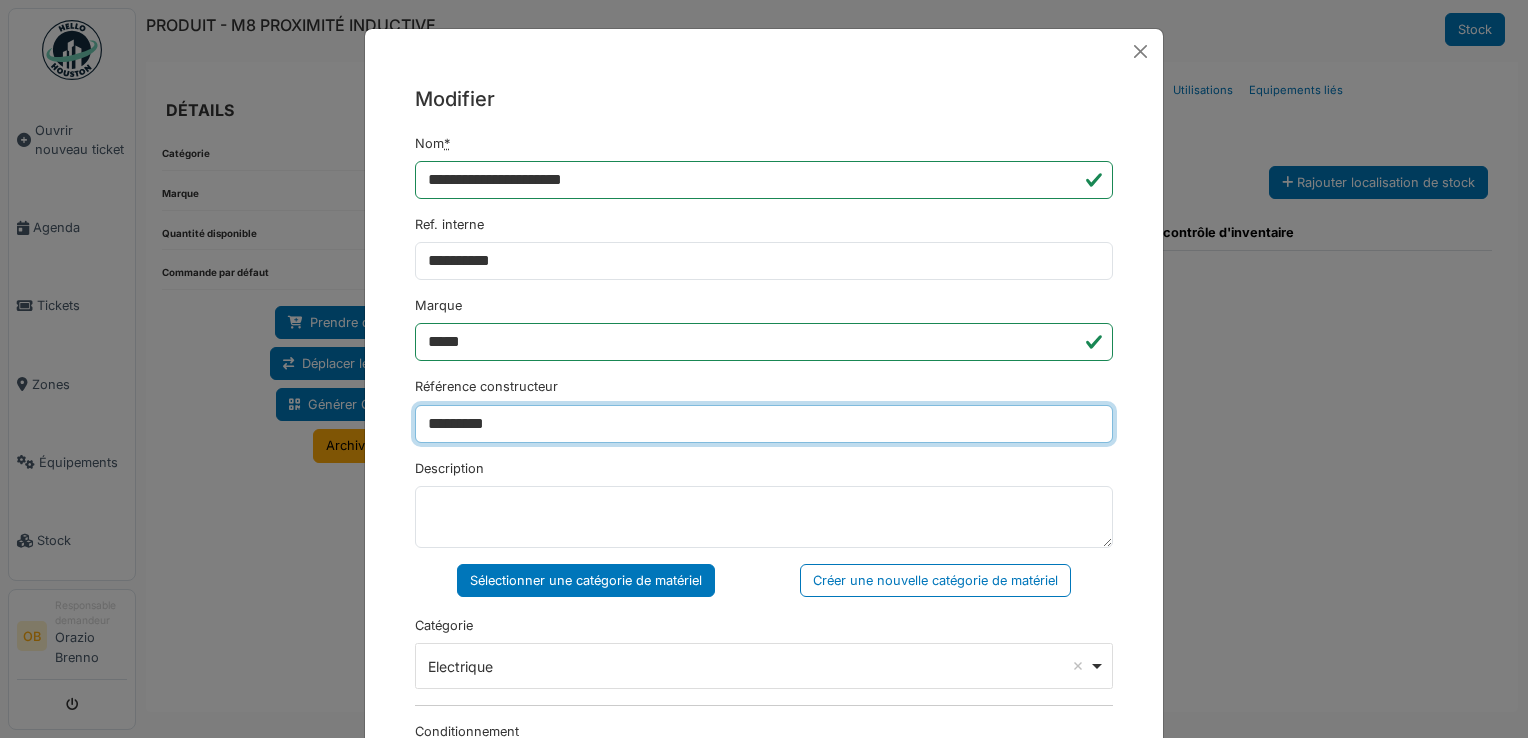 type on "*********" 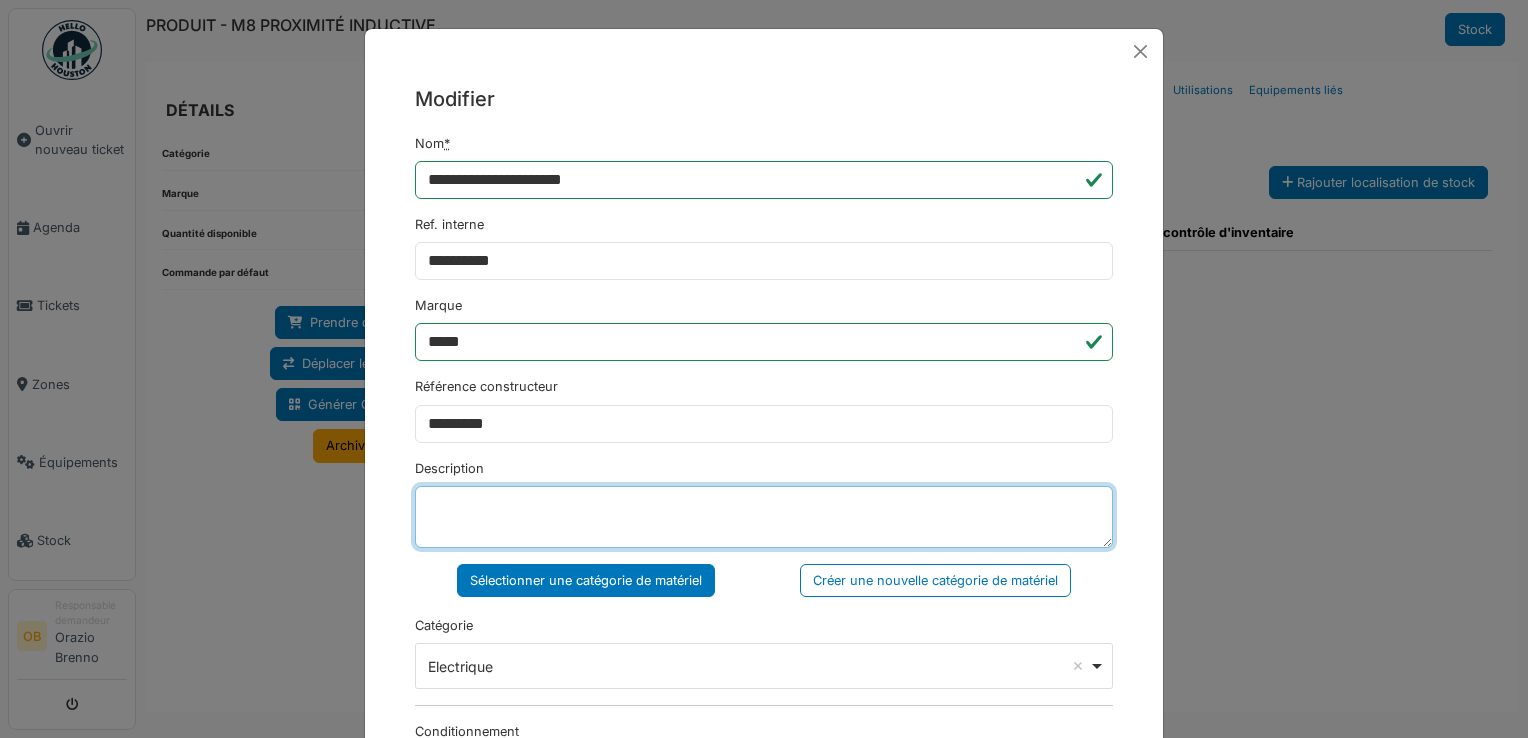 click on "Description" at bounding box center [764, 517] 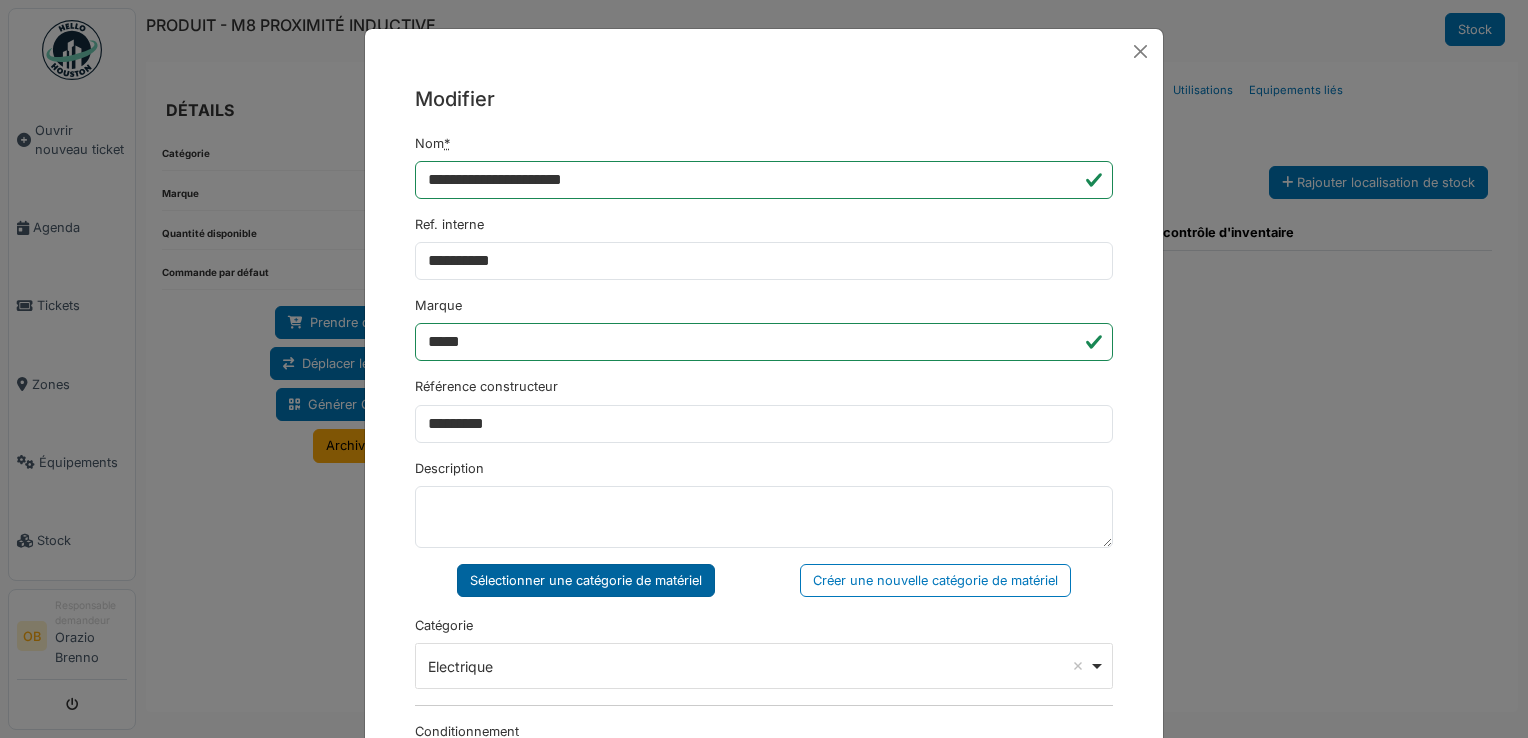 click on "Sélectionner une catégorie de matériel" at bounding box center [586, 580] 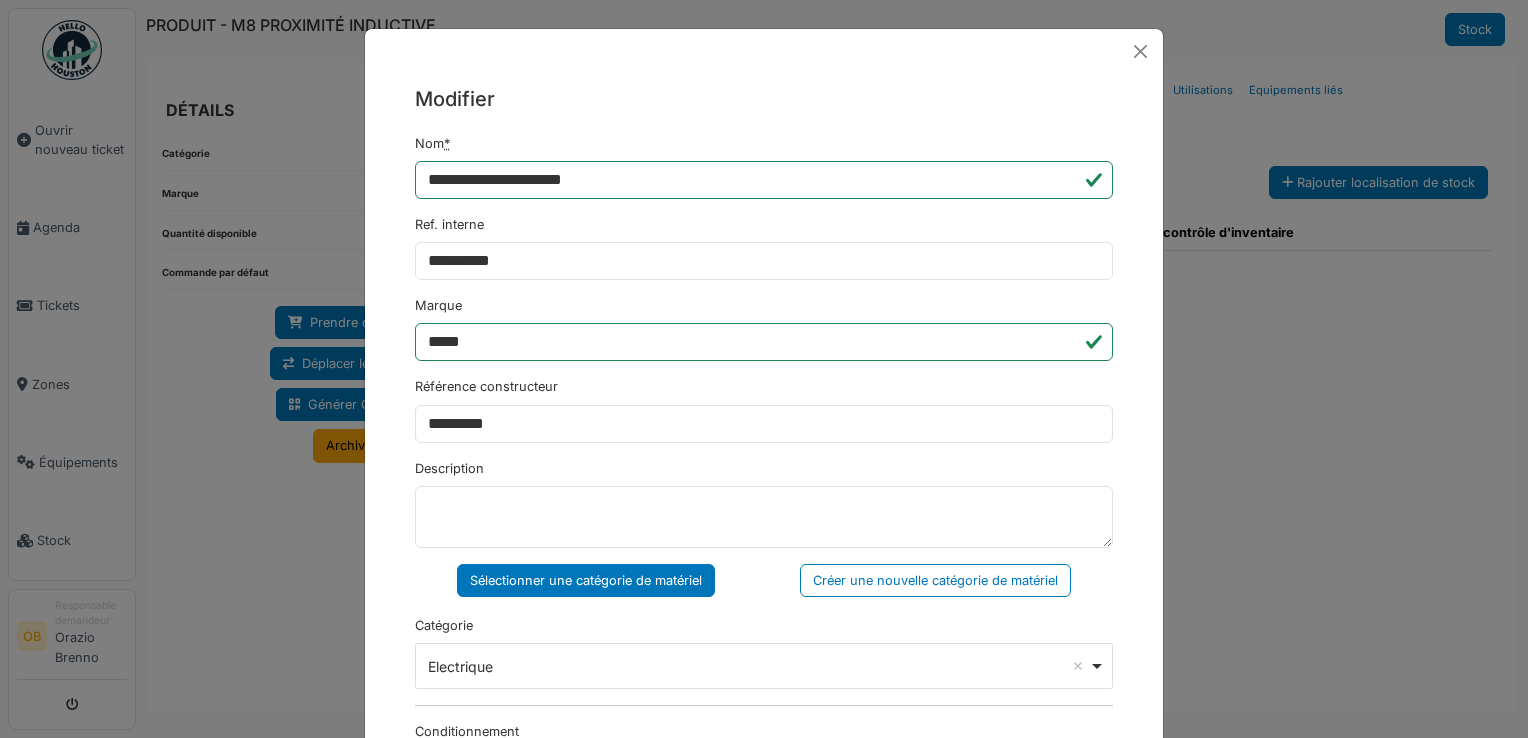 click on "Référence constructeur *********" at bounding box center [764, 409] 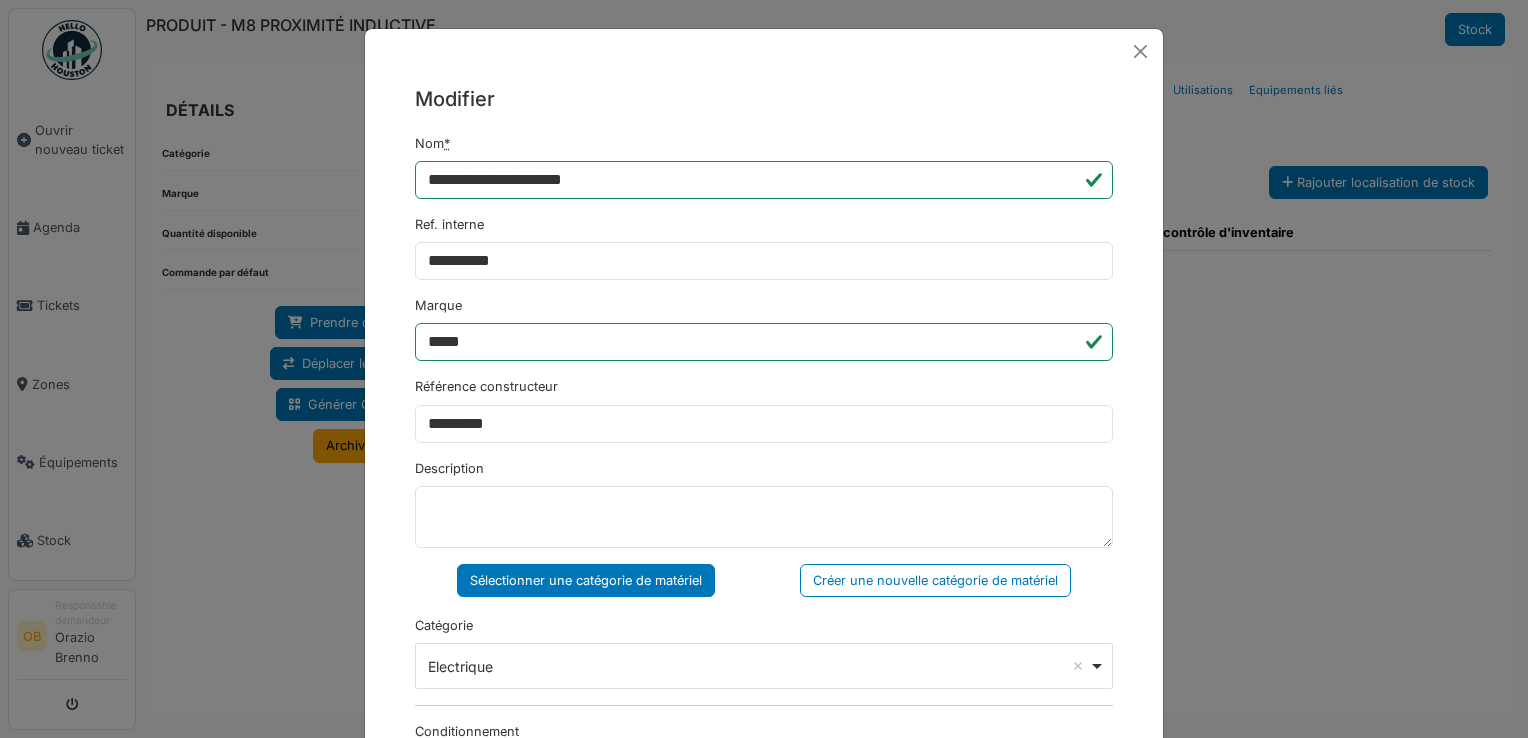 click on "Description" at bounding box center (764, 503) 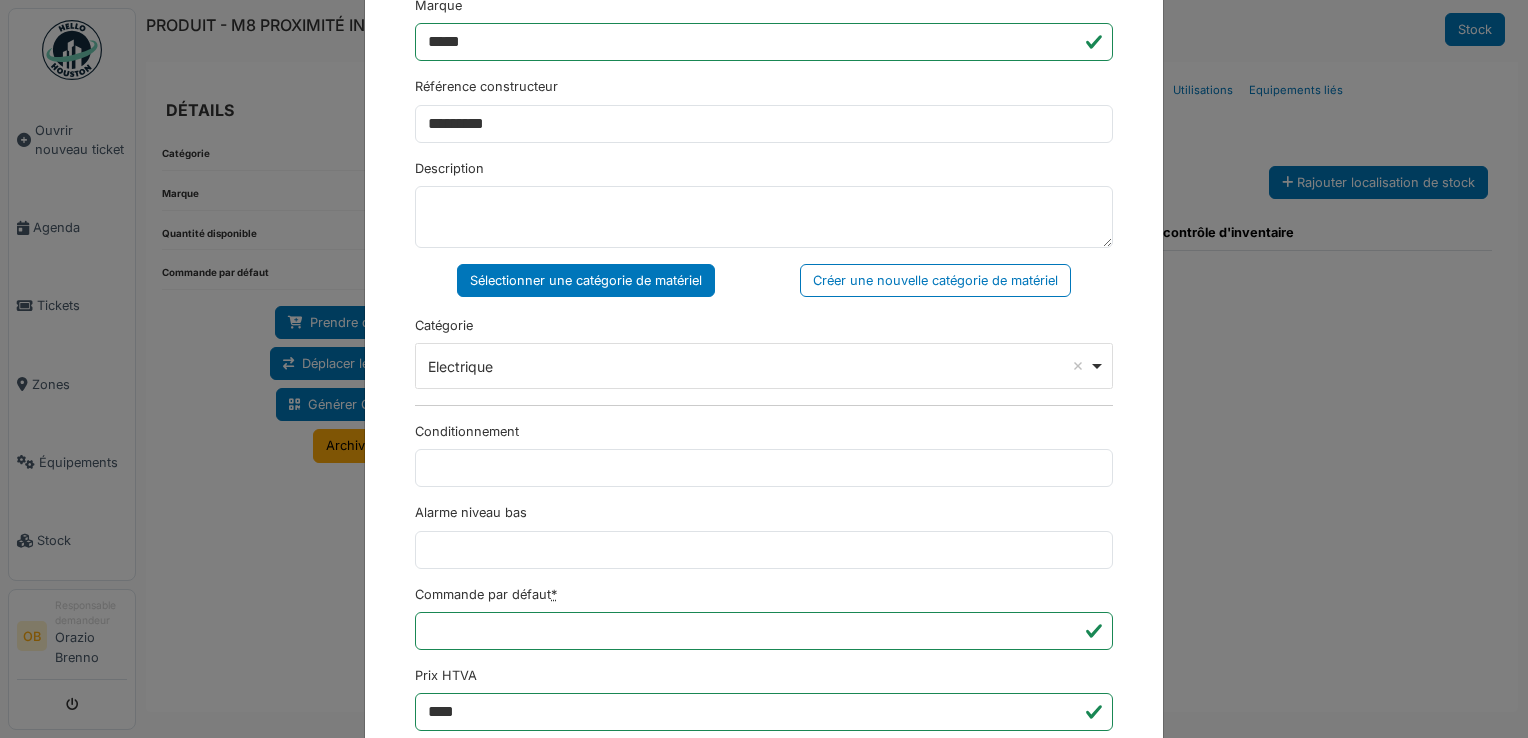 scroll, scrollTop: 0, scrollLeft: 0, axis: both 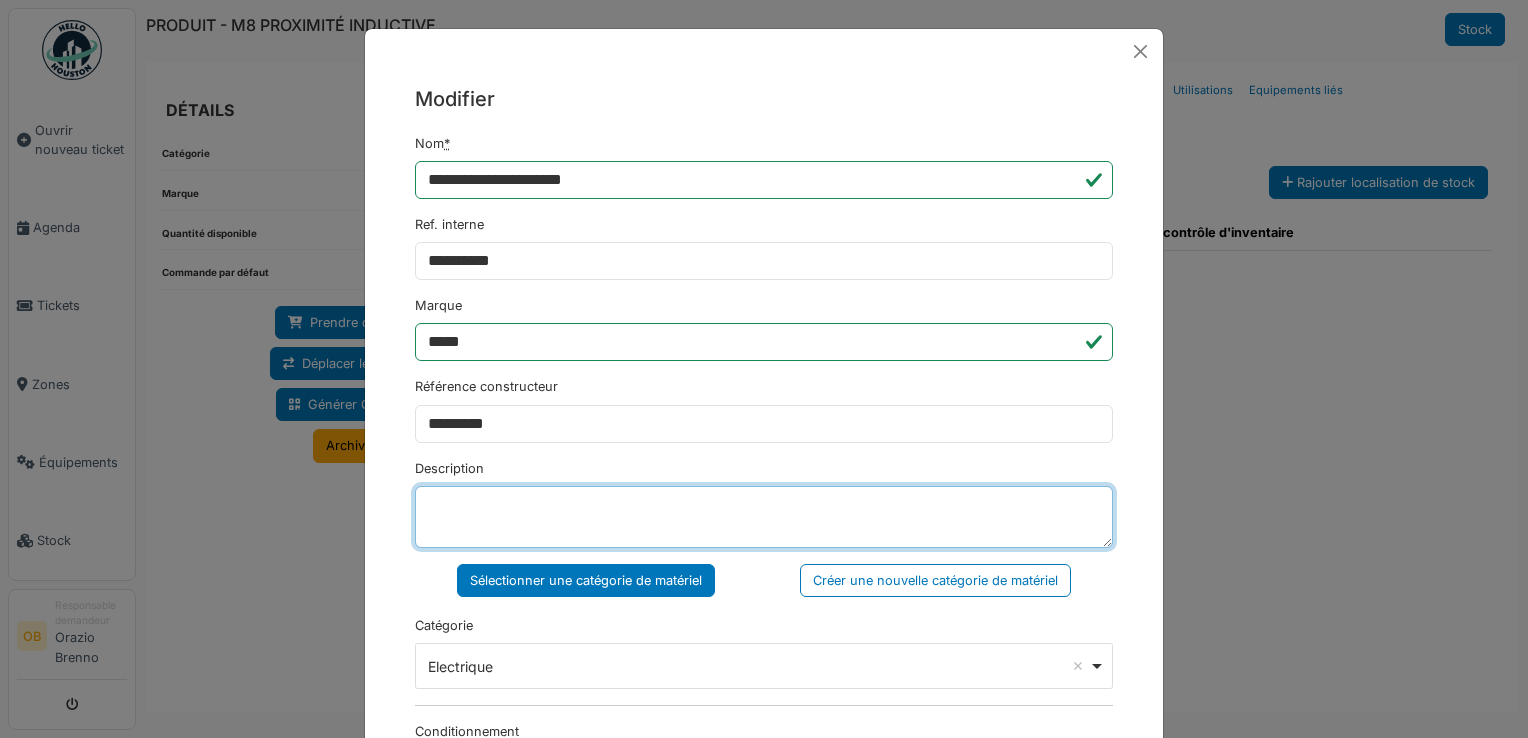 drag, startPoint x: 465, startPoint y: 537, endPoint x: 444, endPoint y: 527, distance: 23.259407 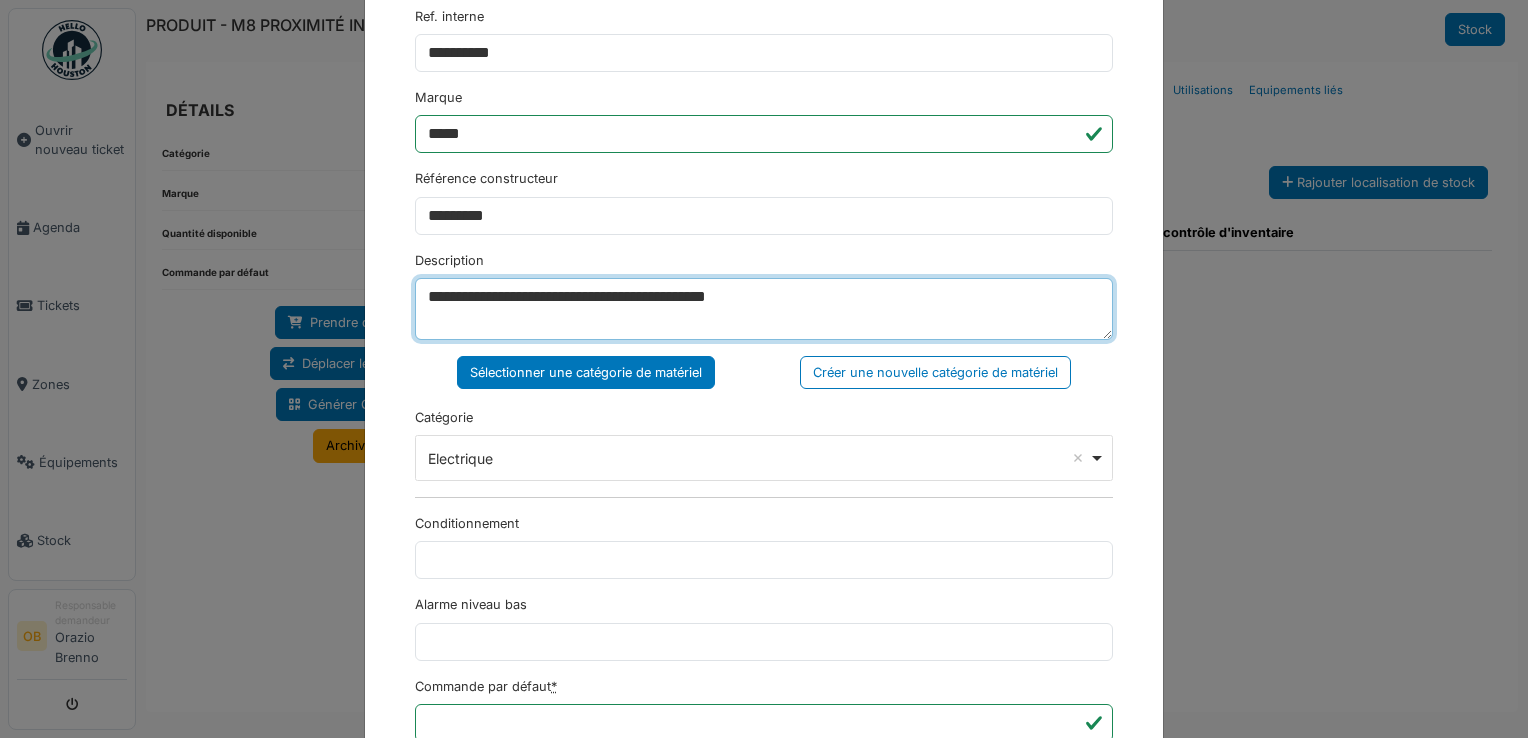 scroll, scrollTop: 650, scrollLeft: 0, axis: vertical 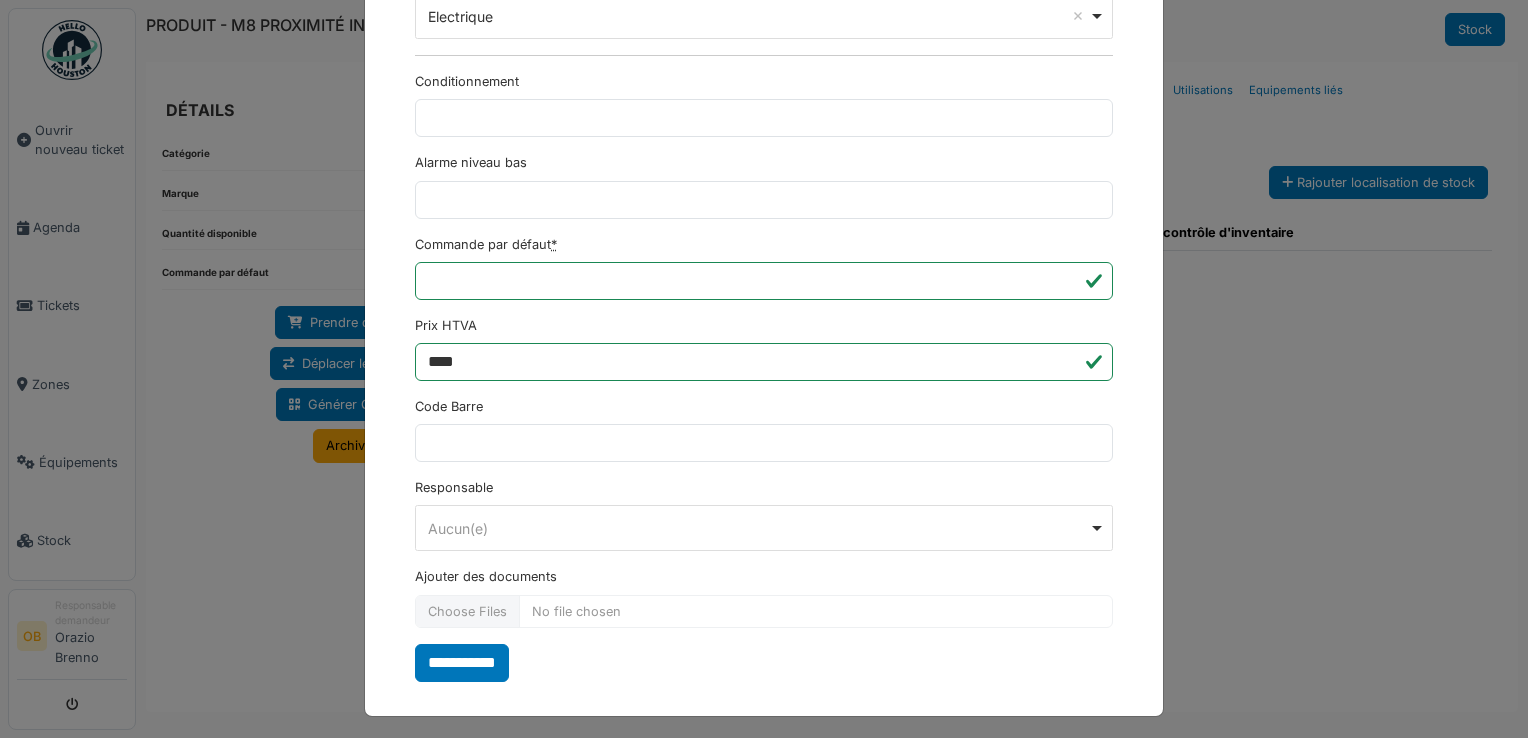 type on "**********" 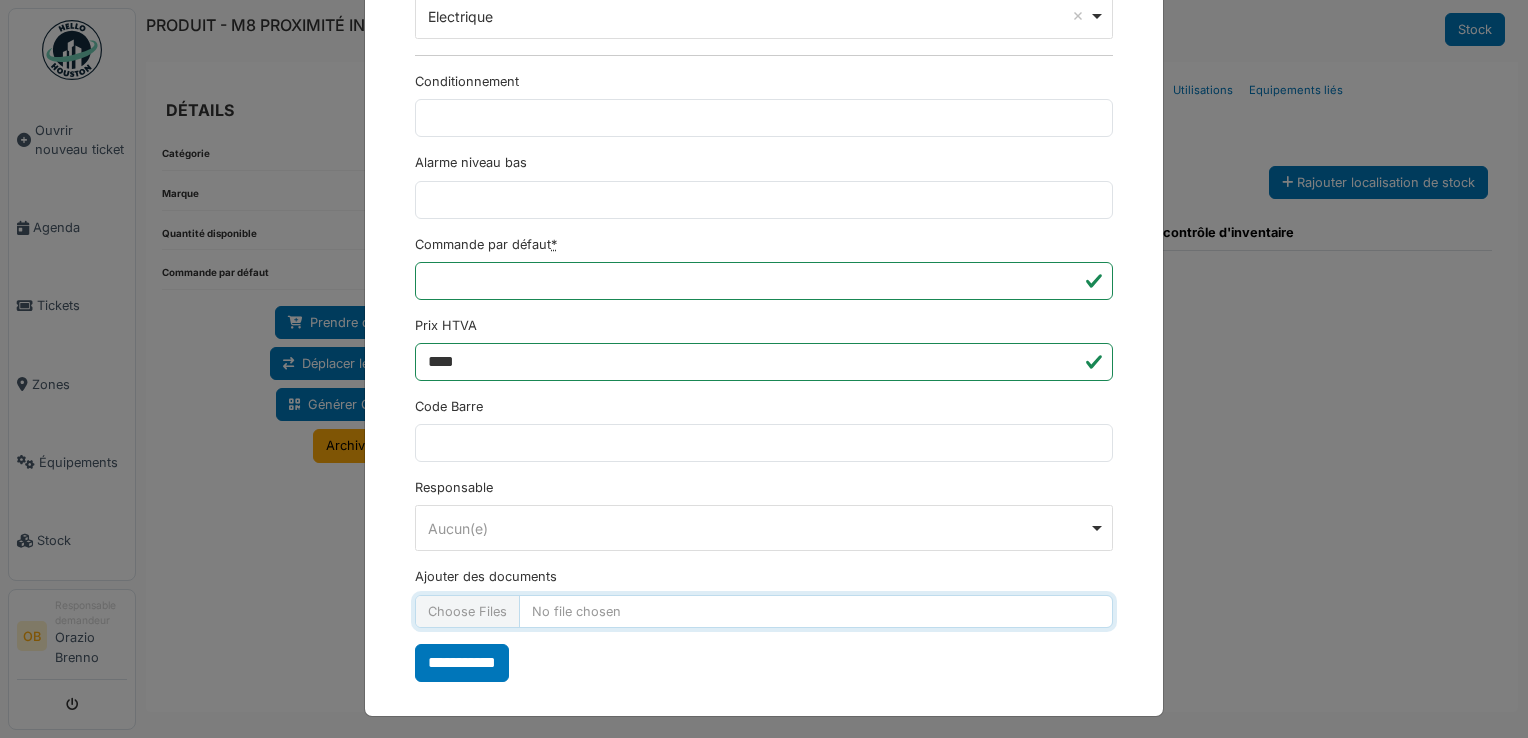 click on "Ajouter des documents" at bounding box center (764, 611) 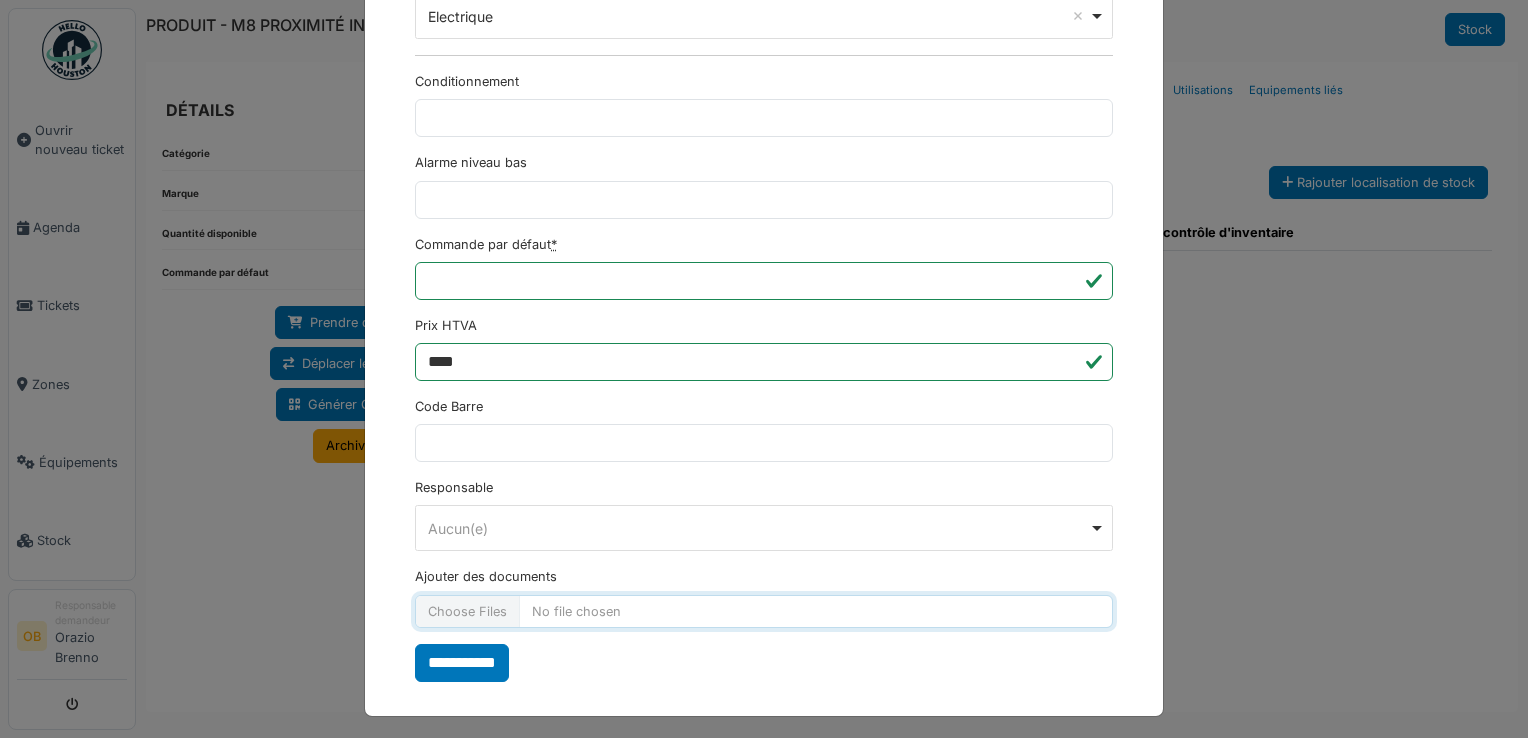 type on "**********" 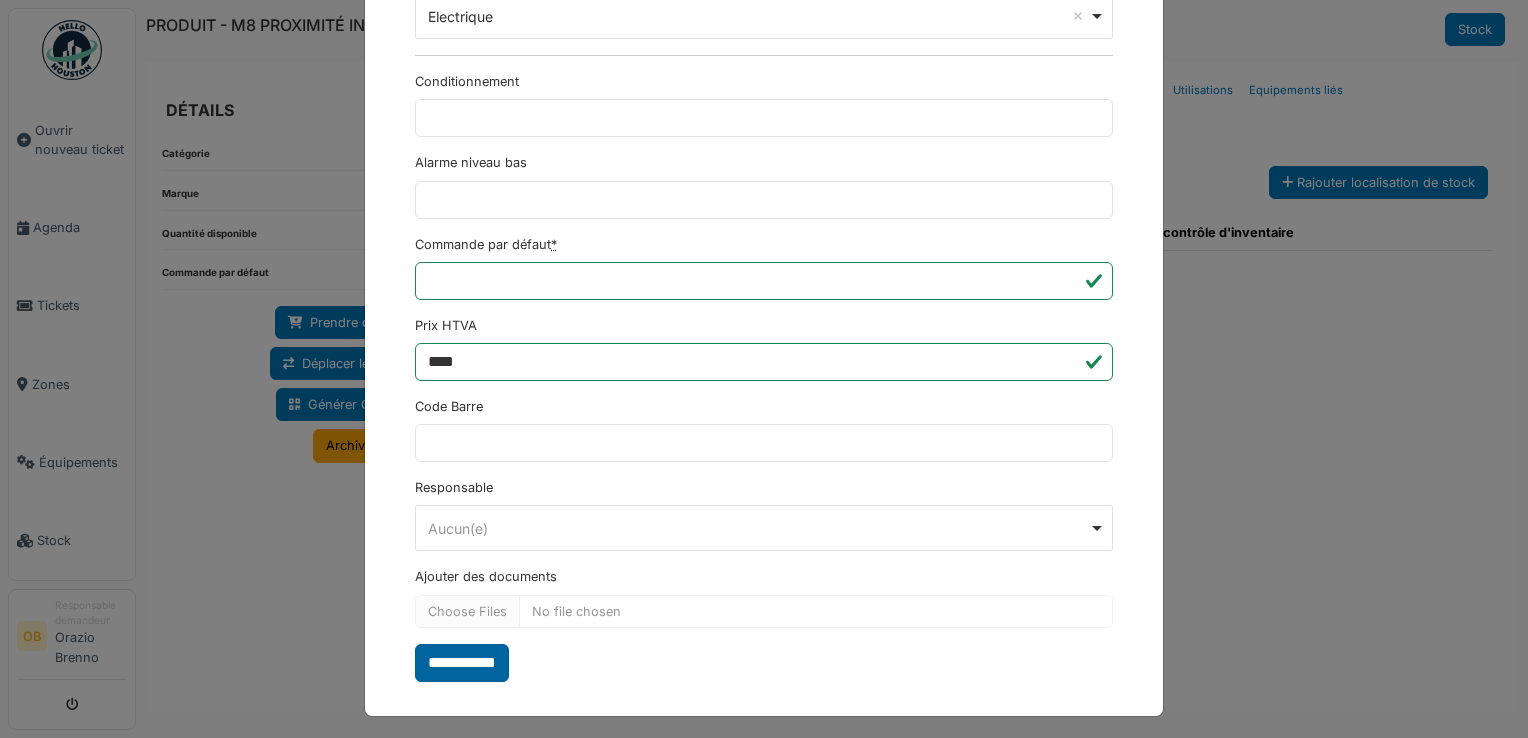 click on "**********" at bounding box center (462, 663) 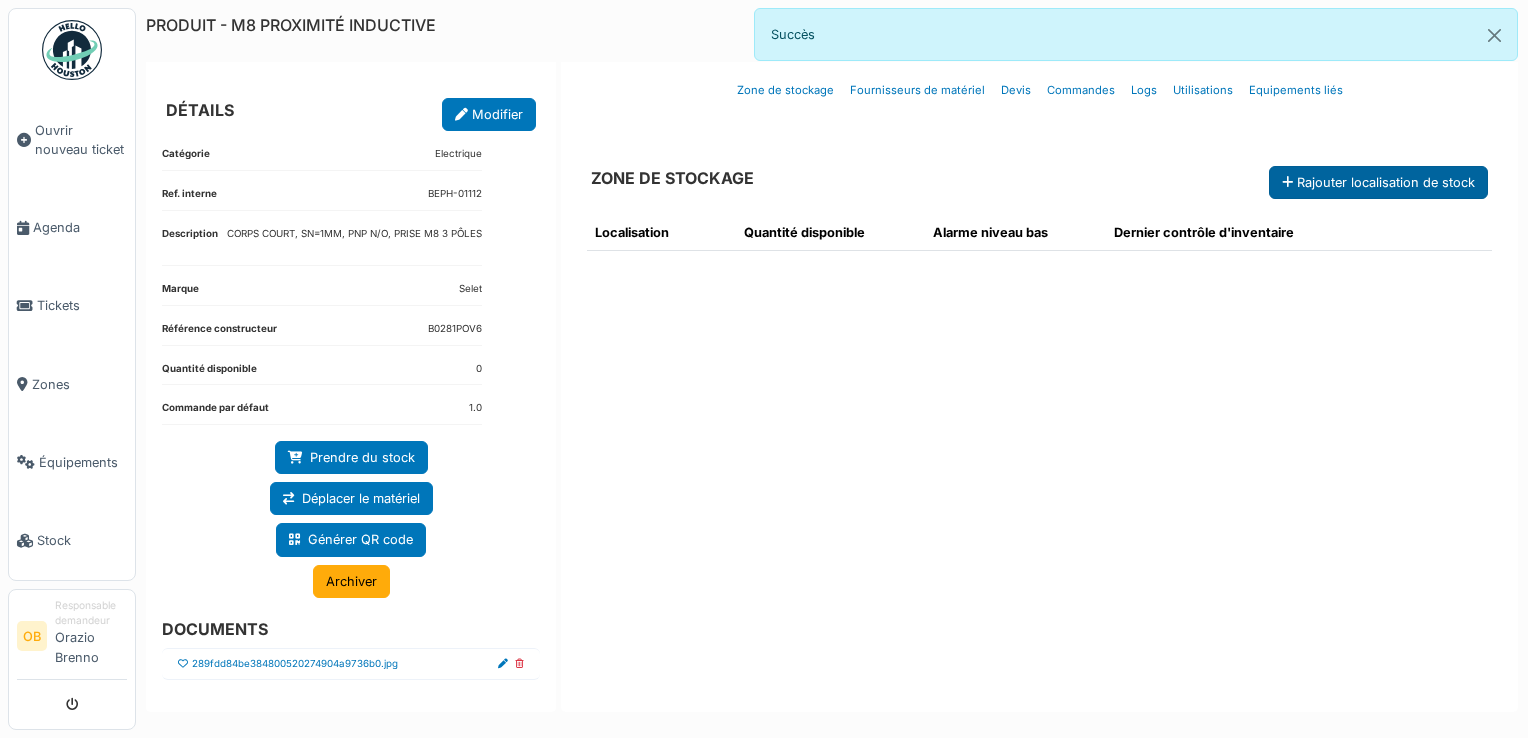 click on "Rajouter localisation de stock" at bounding box center [1378, 182] 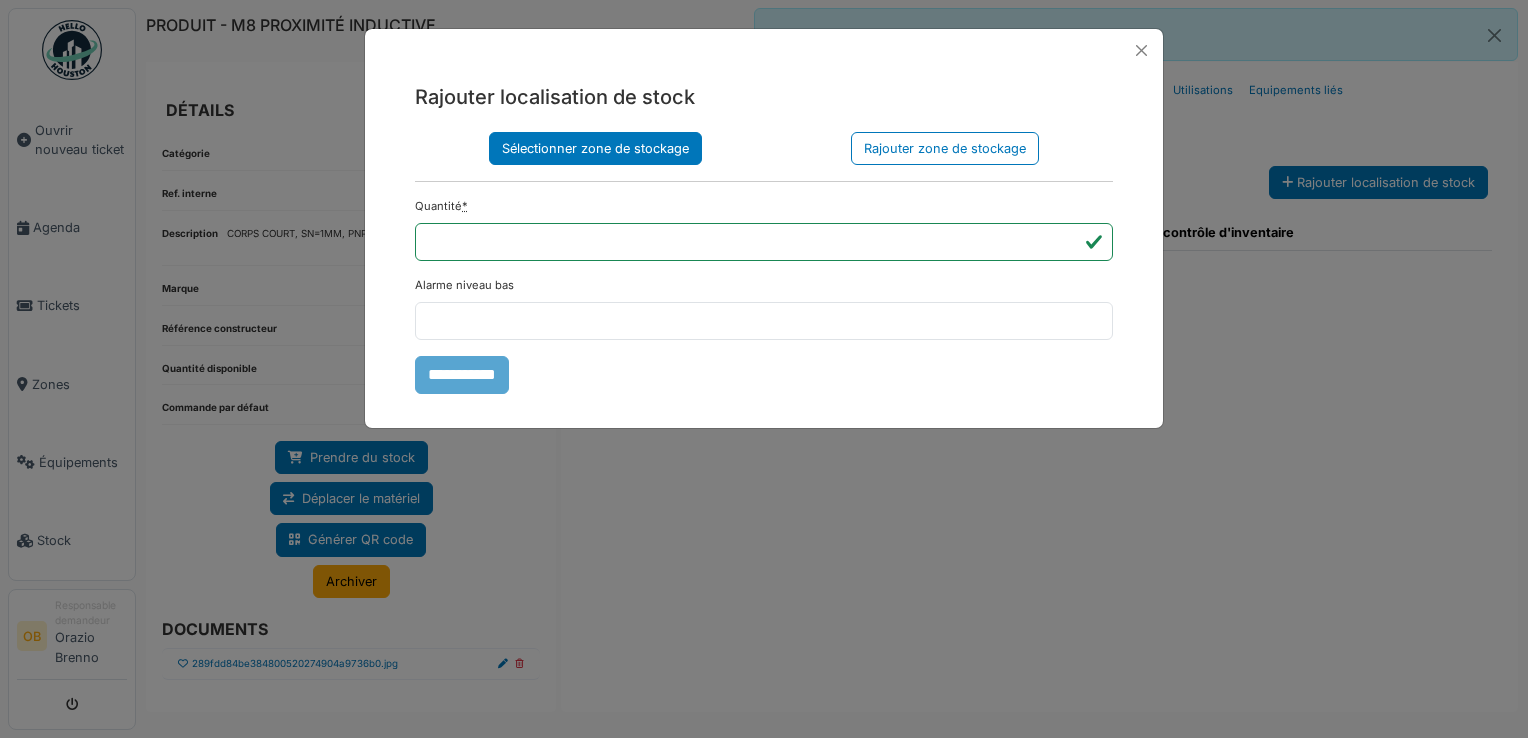 click on "Sélectionner zone de stockage" at bounding box center [595, 148] 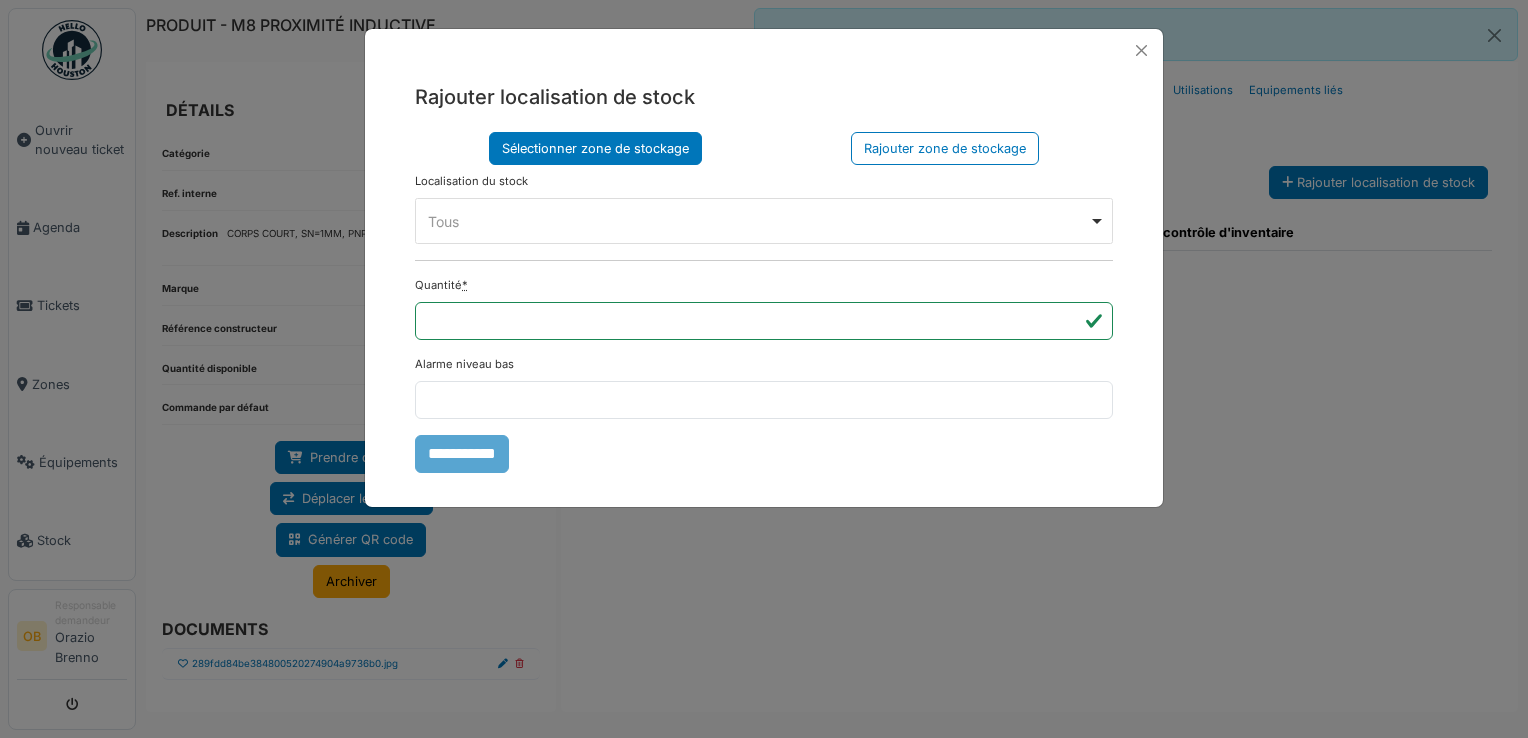 click on "Tous Remove item" at bounding box center (758, 221) 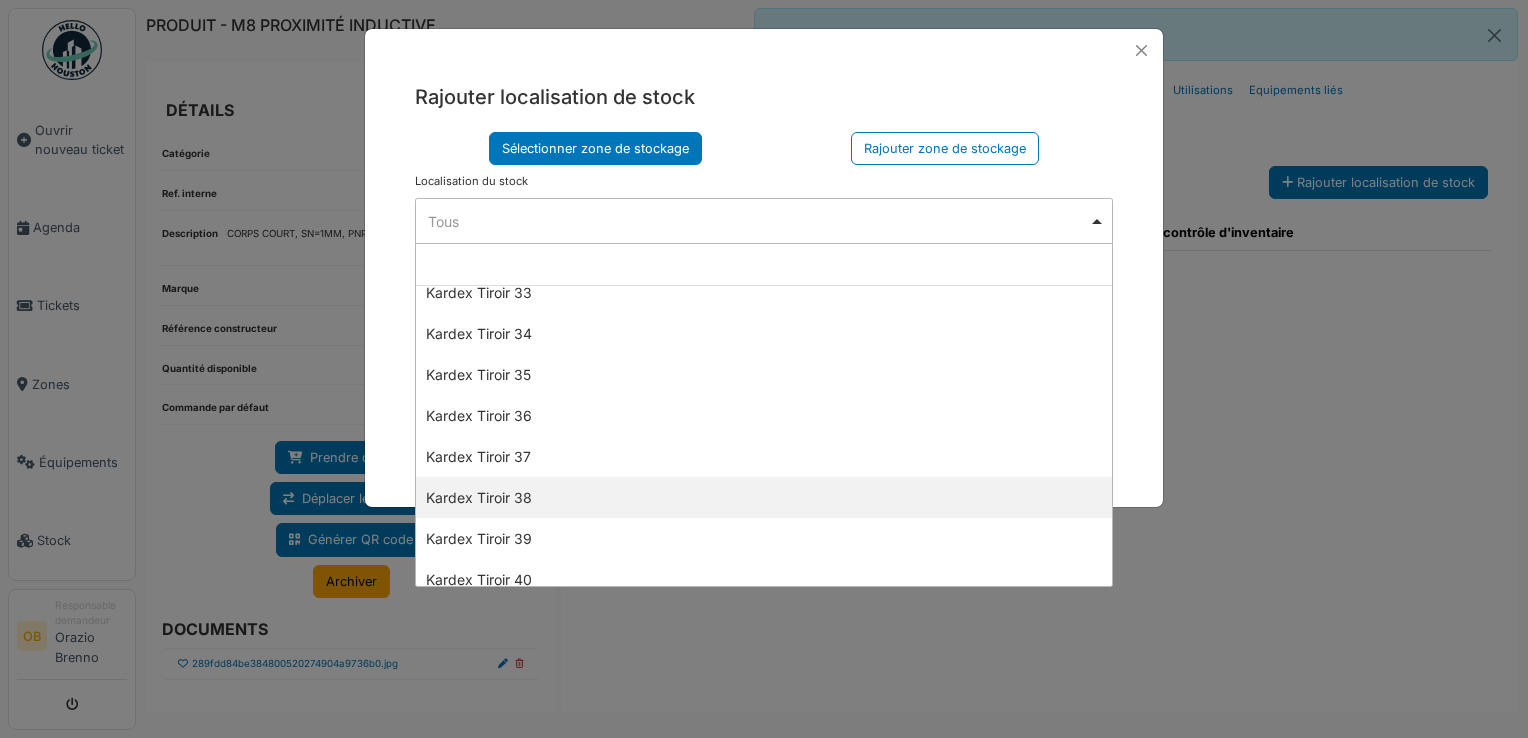 scroll, scrollTop: 1466, scrollLeft: 0, axis: vertical 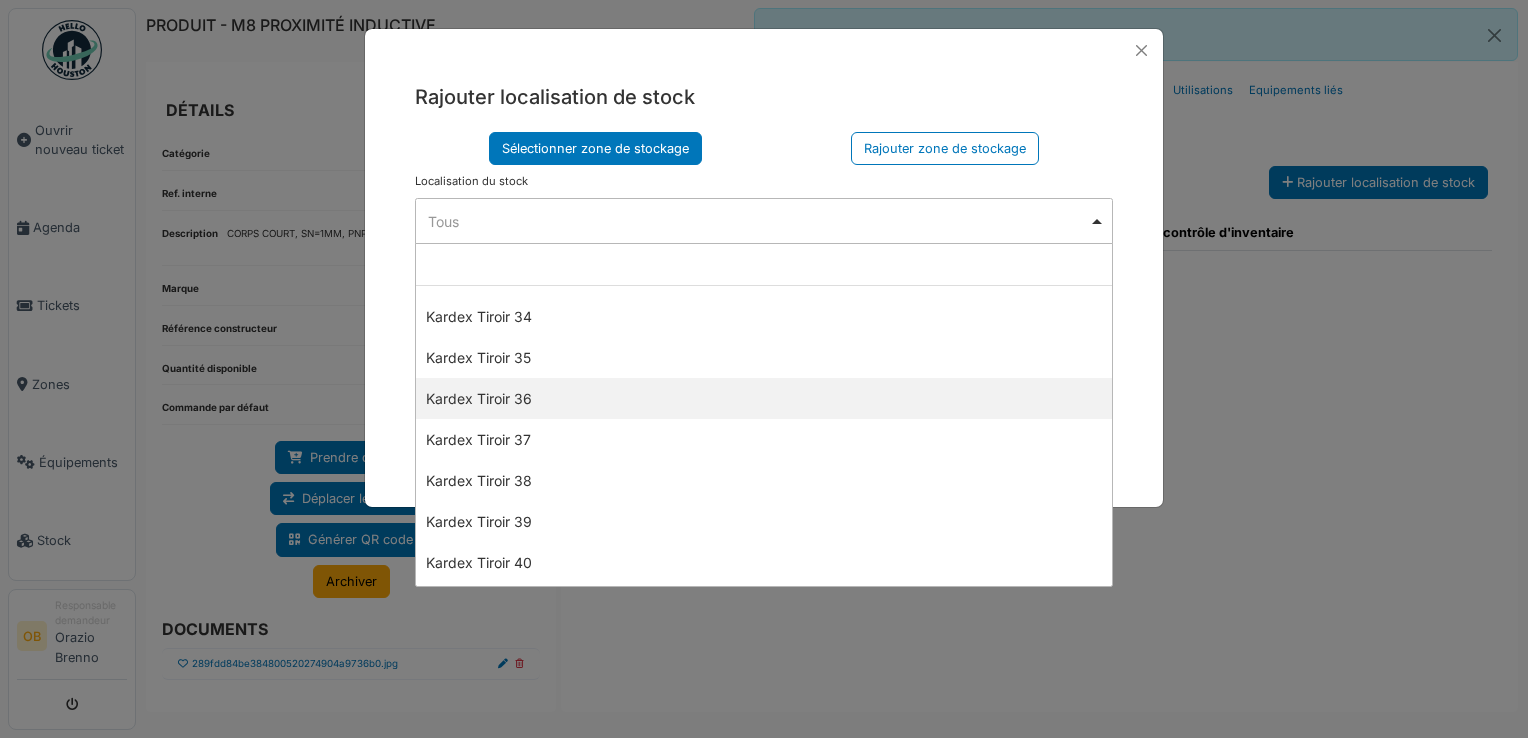 select on "****" 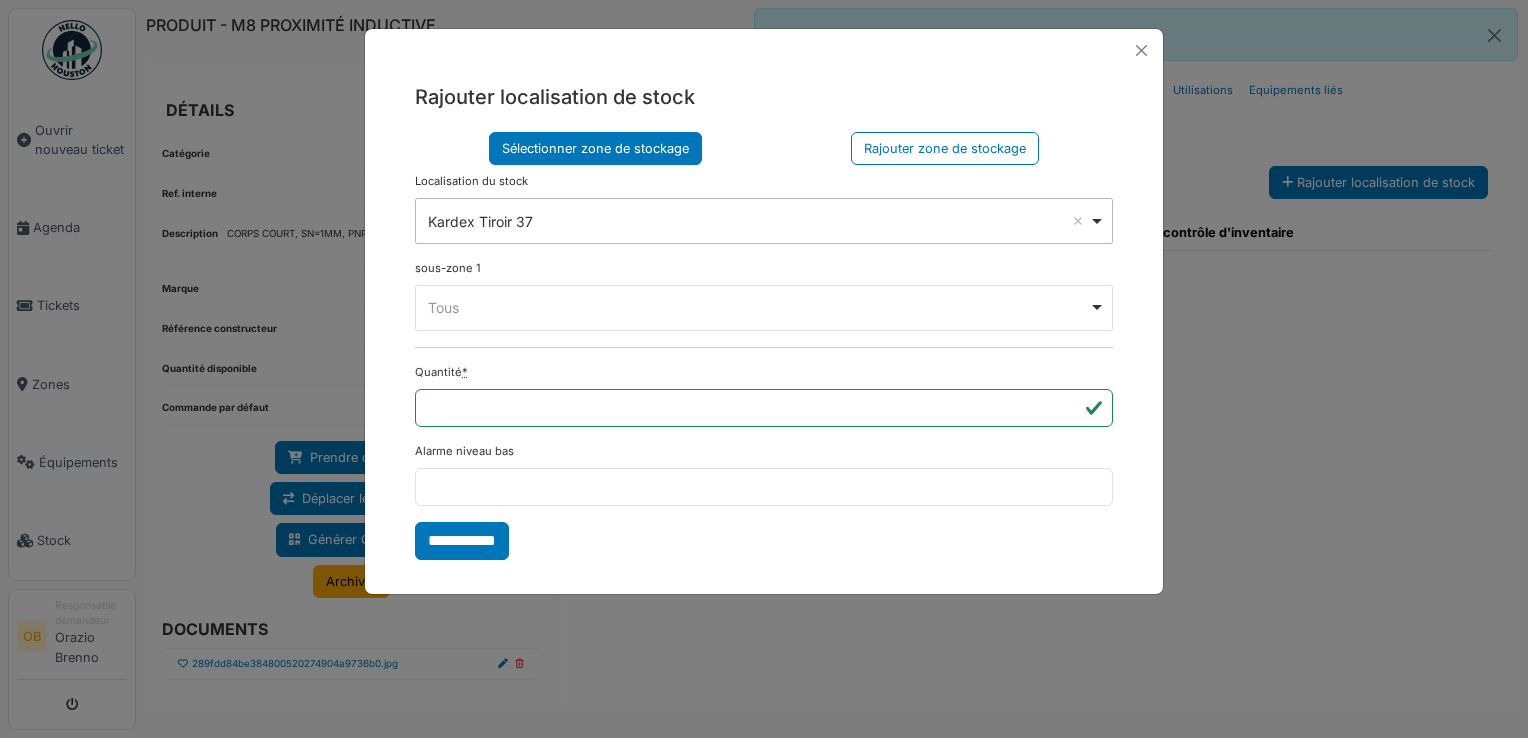 drag, startPoint x: 523, startPoint y: 312, endPoint x: 513, endPoint y: 313, distance: 10.049875 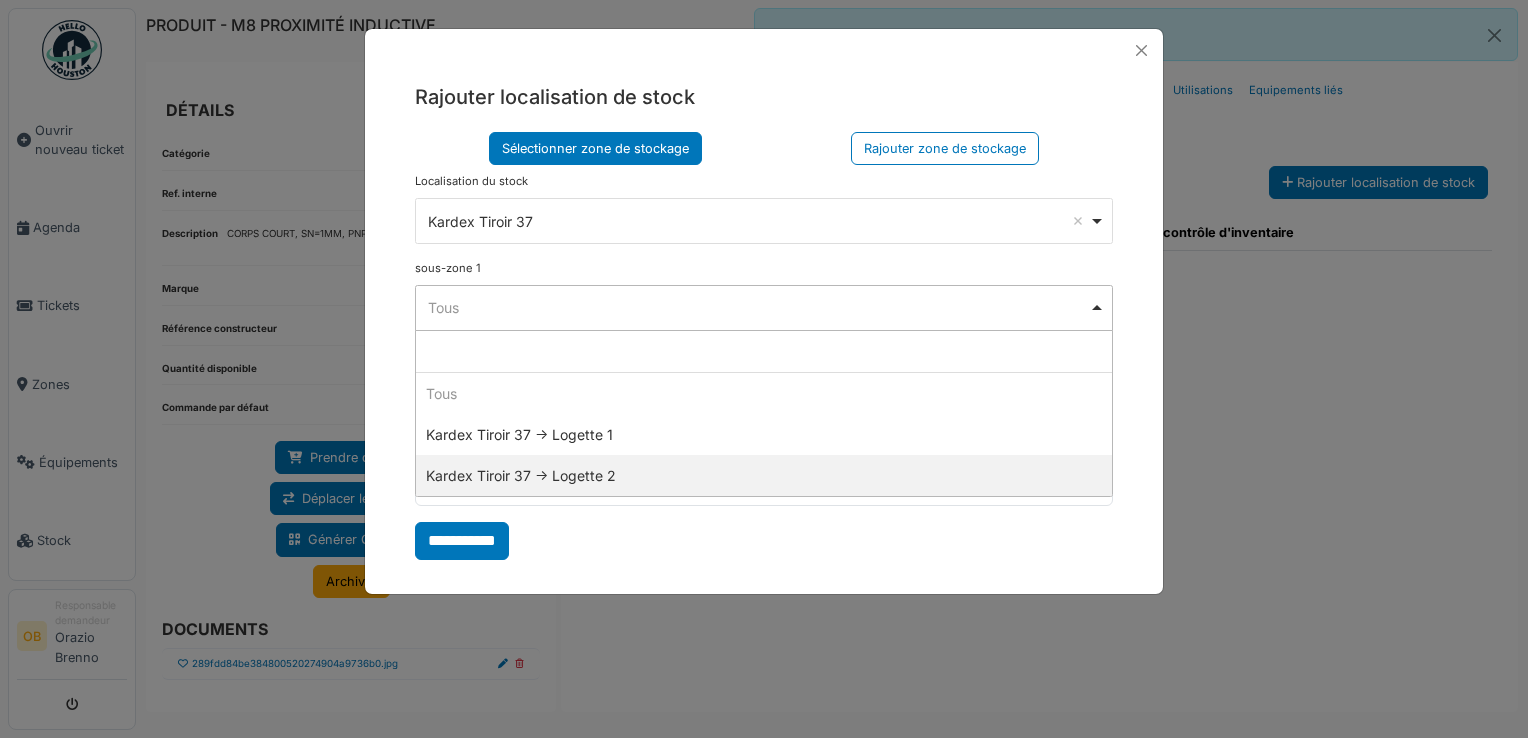 select on "*****" 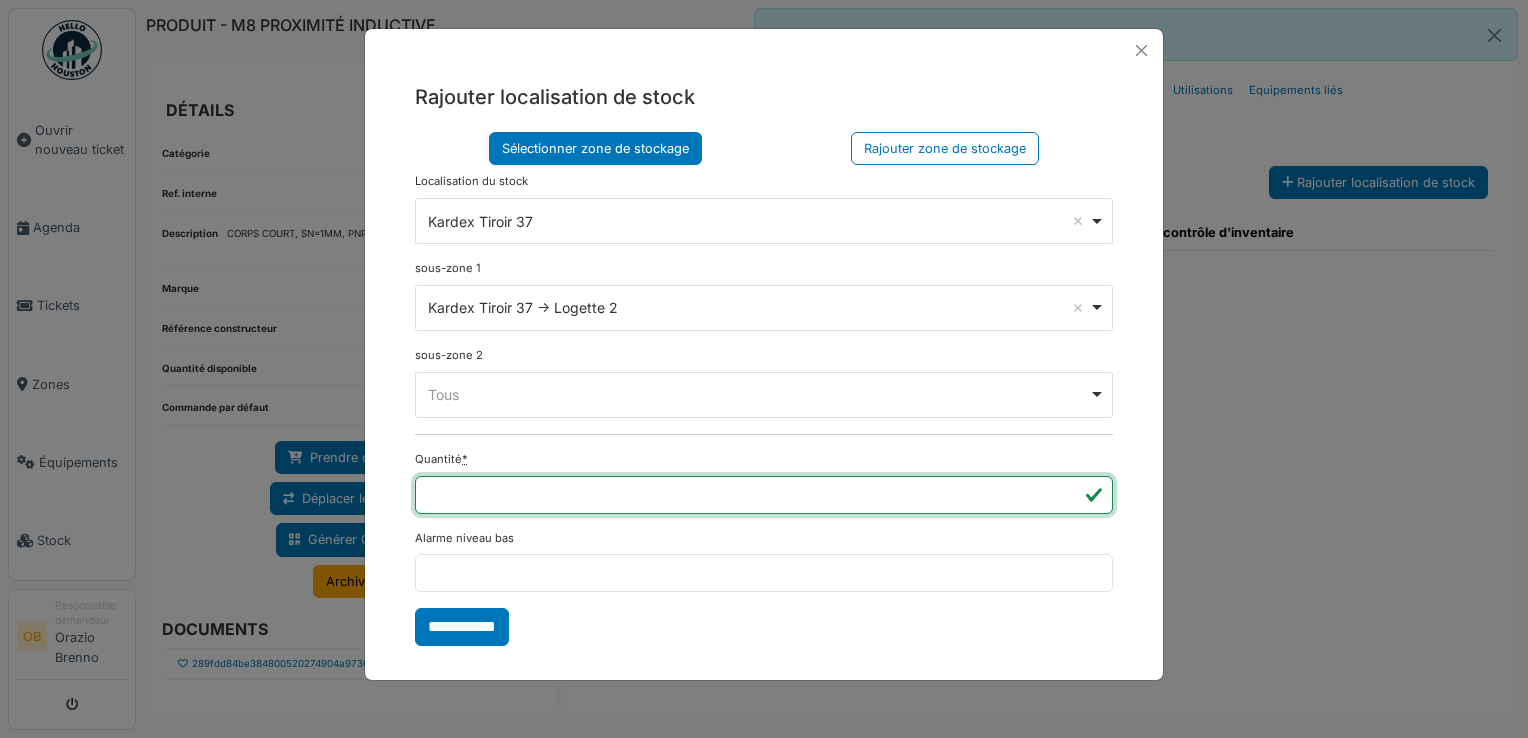 click on "*" at bounding box center (764, 495) 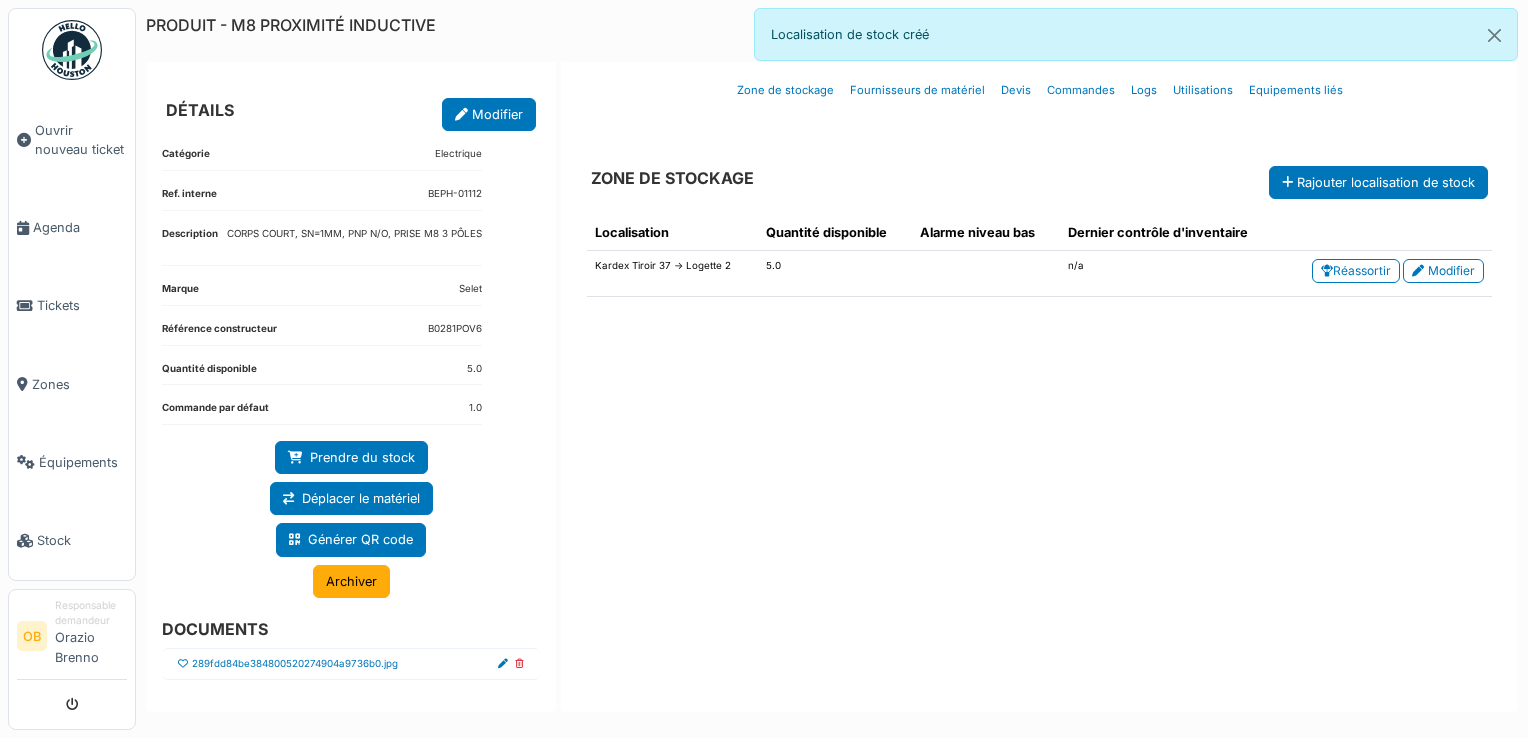 click on "289fdd84be384800520274904a9736b0.jpg" at bounding box center (288, 664) 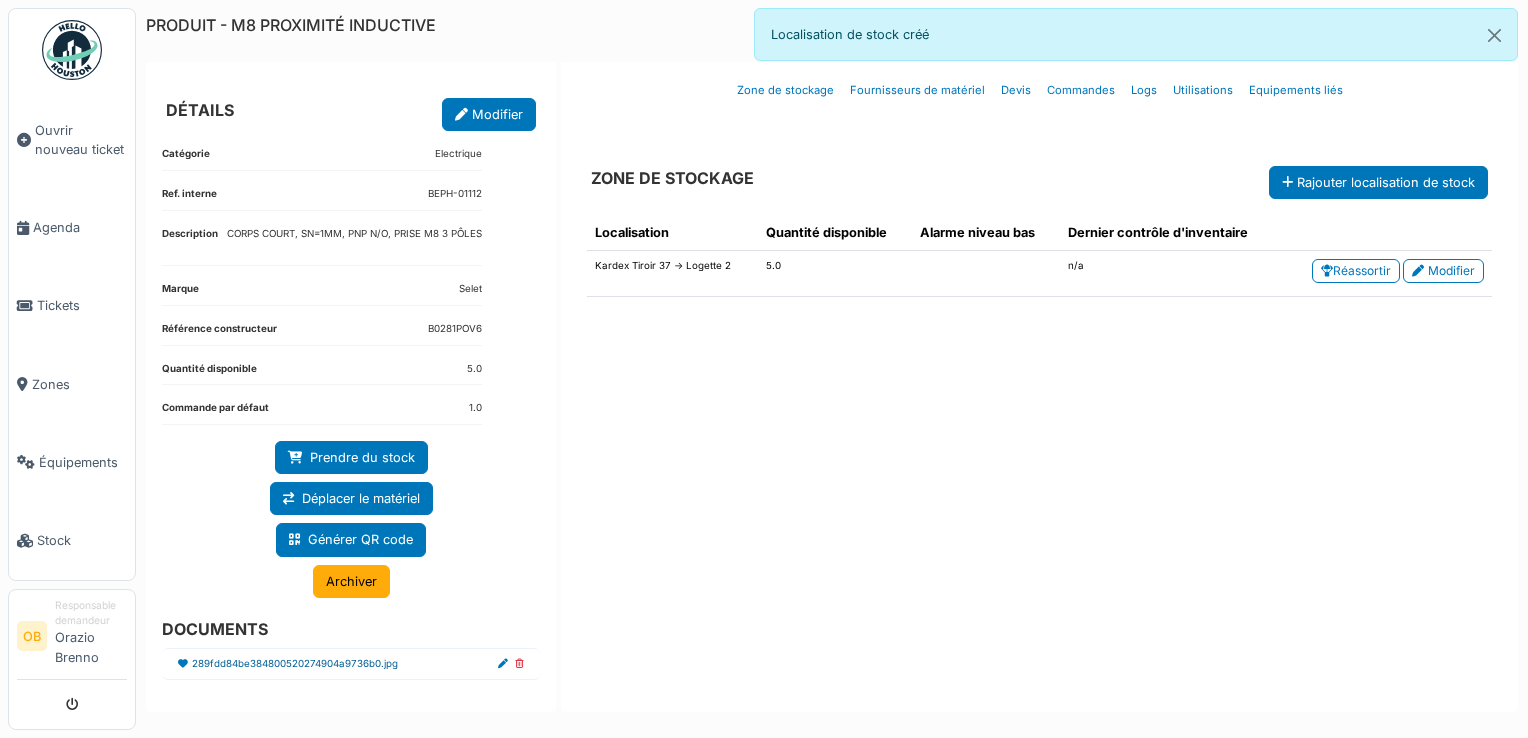 click on "289fdd84be384800520274904a9736b0.jpg" at bounding box center (295, 664) 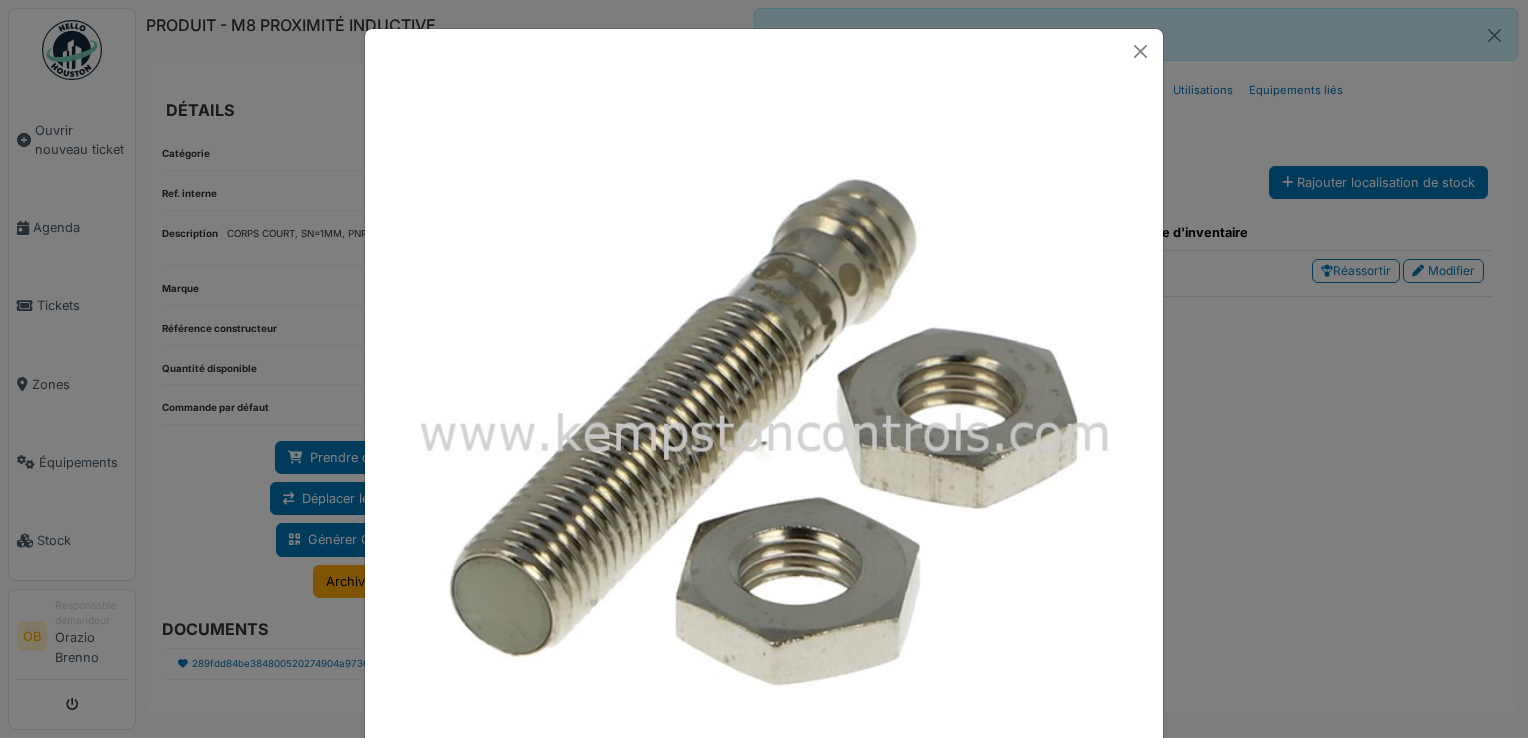 click at bounding box center [764, 369] 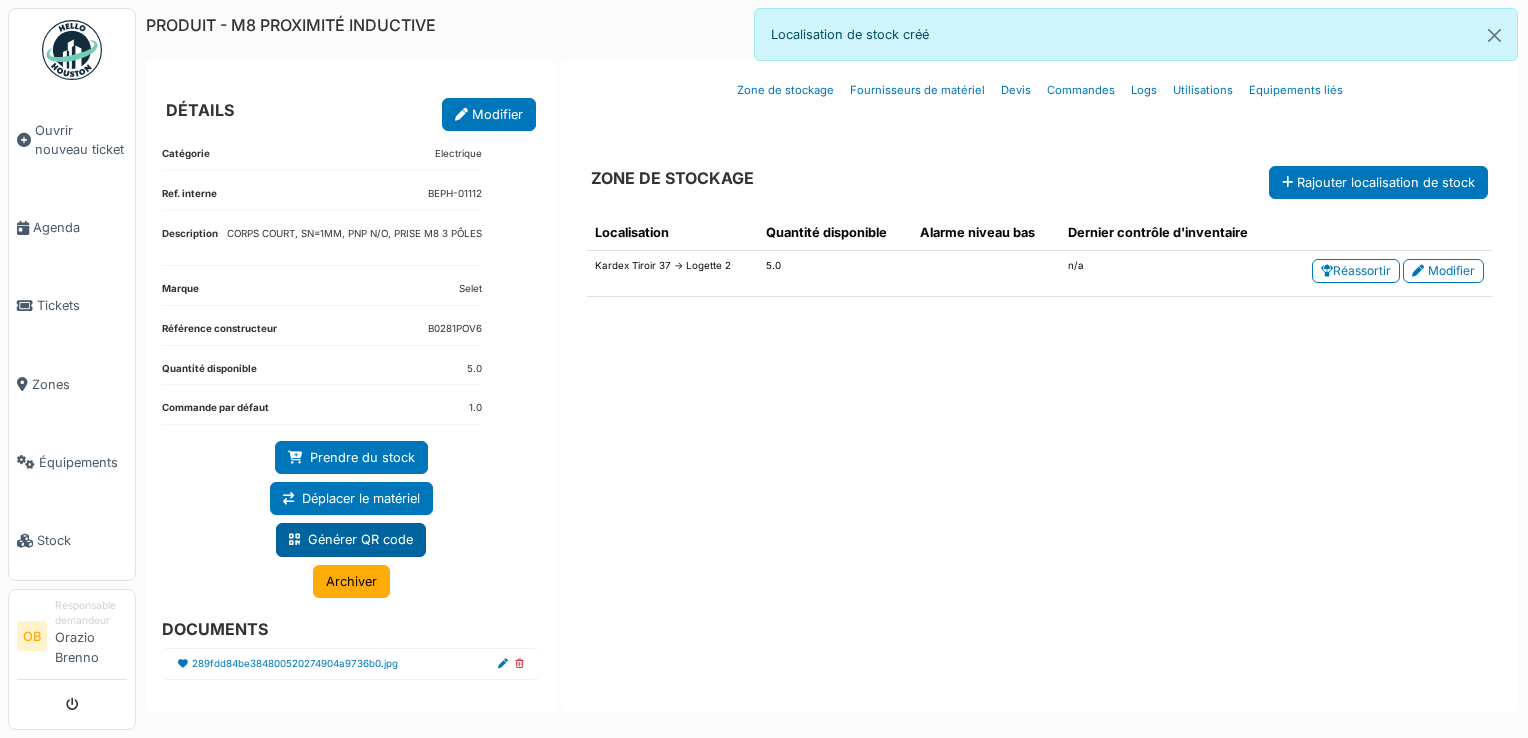 click on "Générer QR code" at bounding box center (351, 539) 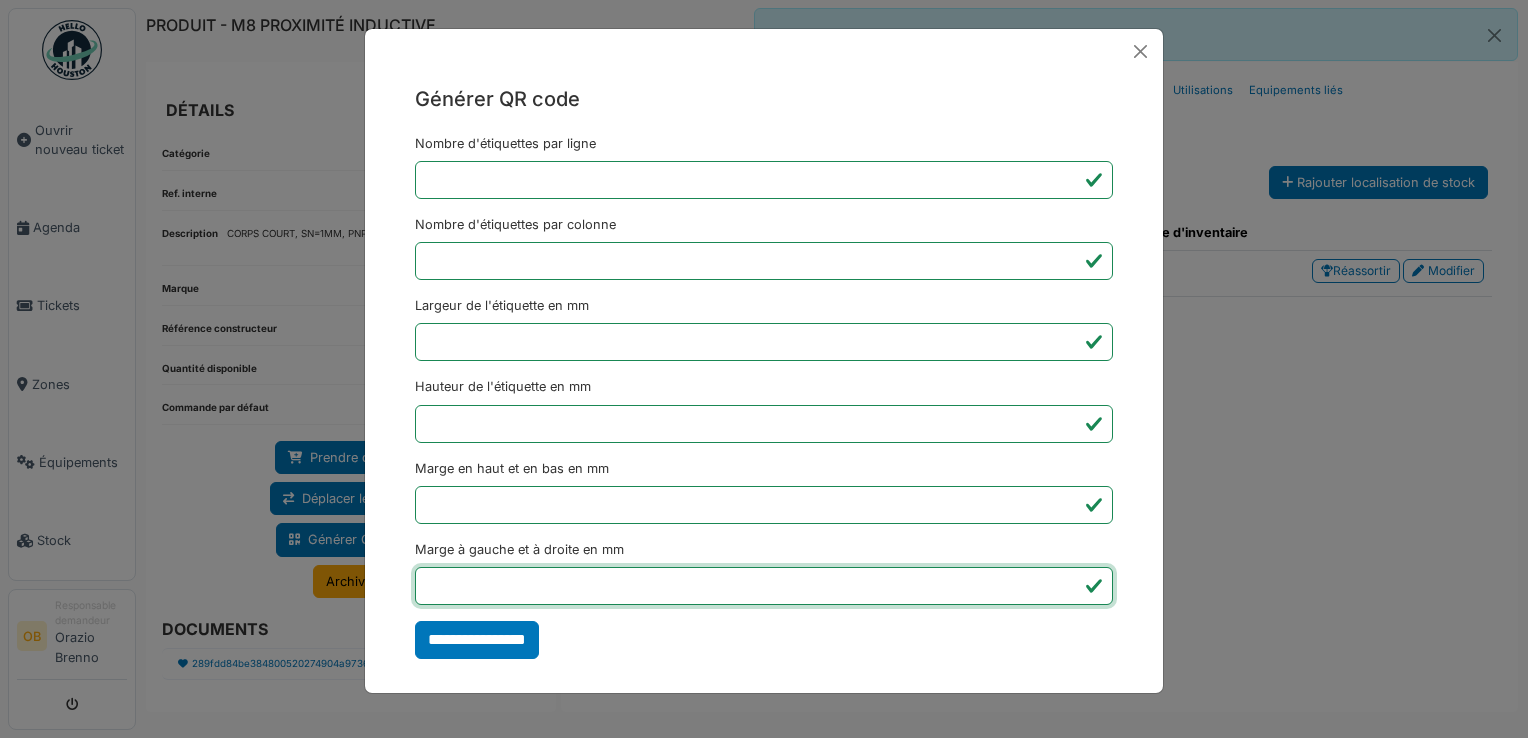click on "*" at bounding box center [764, 586] 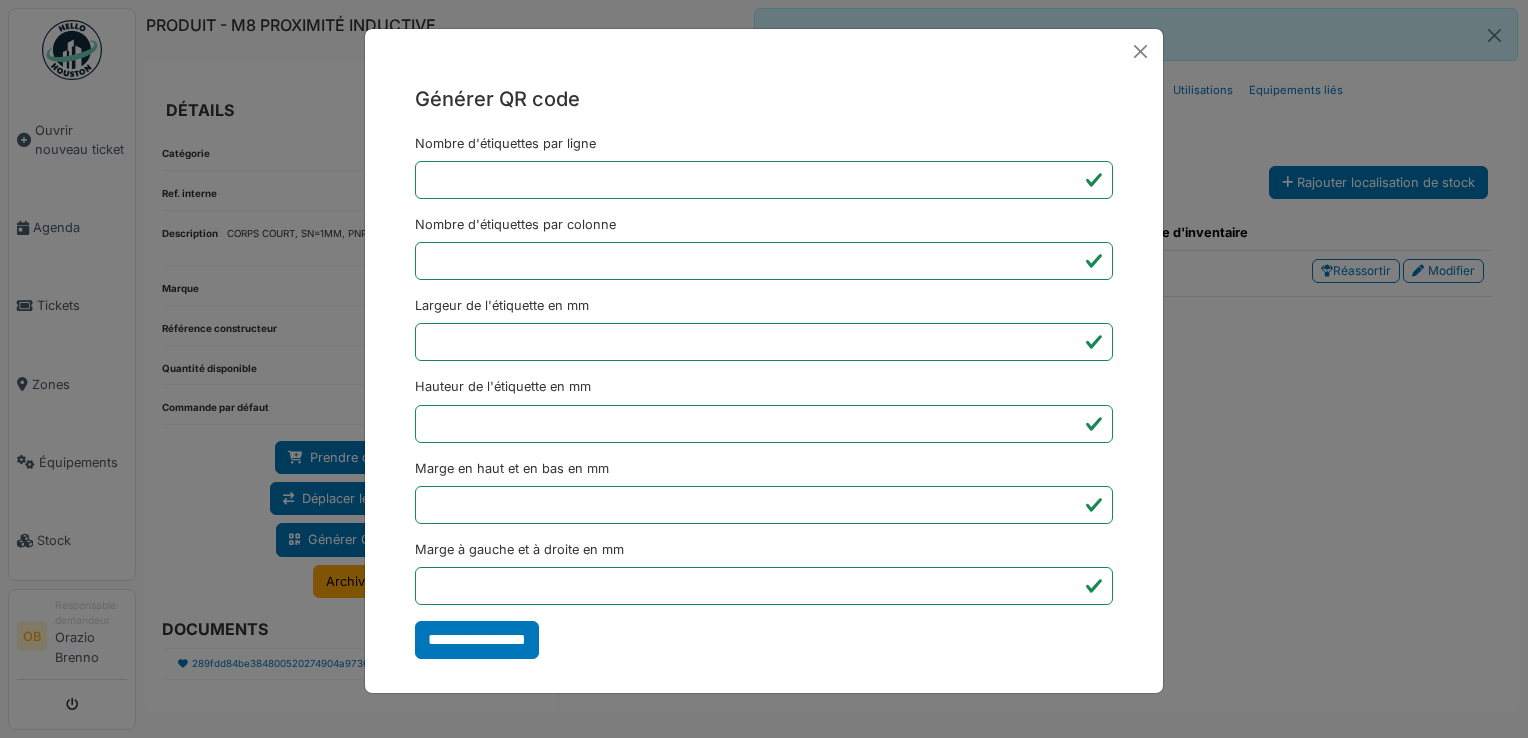 type on "*******" 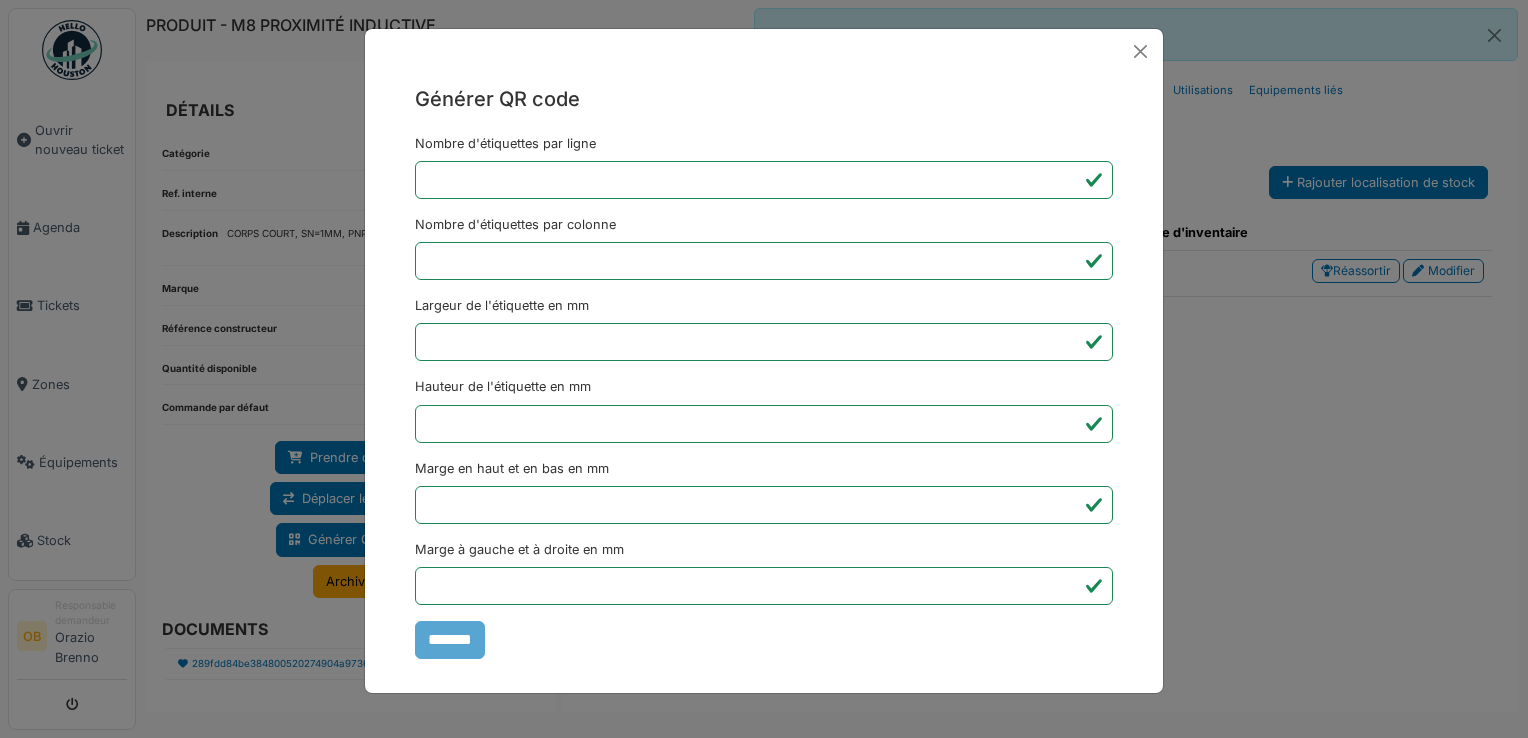 drag, startPoint x: 1426, startPoint y: 525, endPoint x: 1419, endPoint y: 510, distance: 16.552946 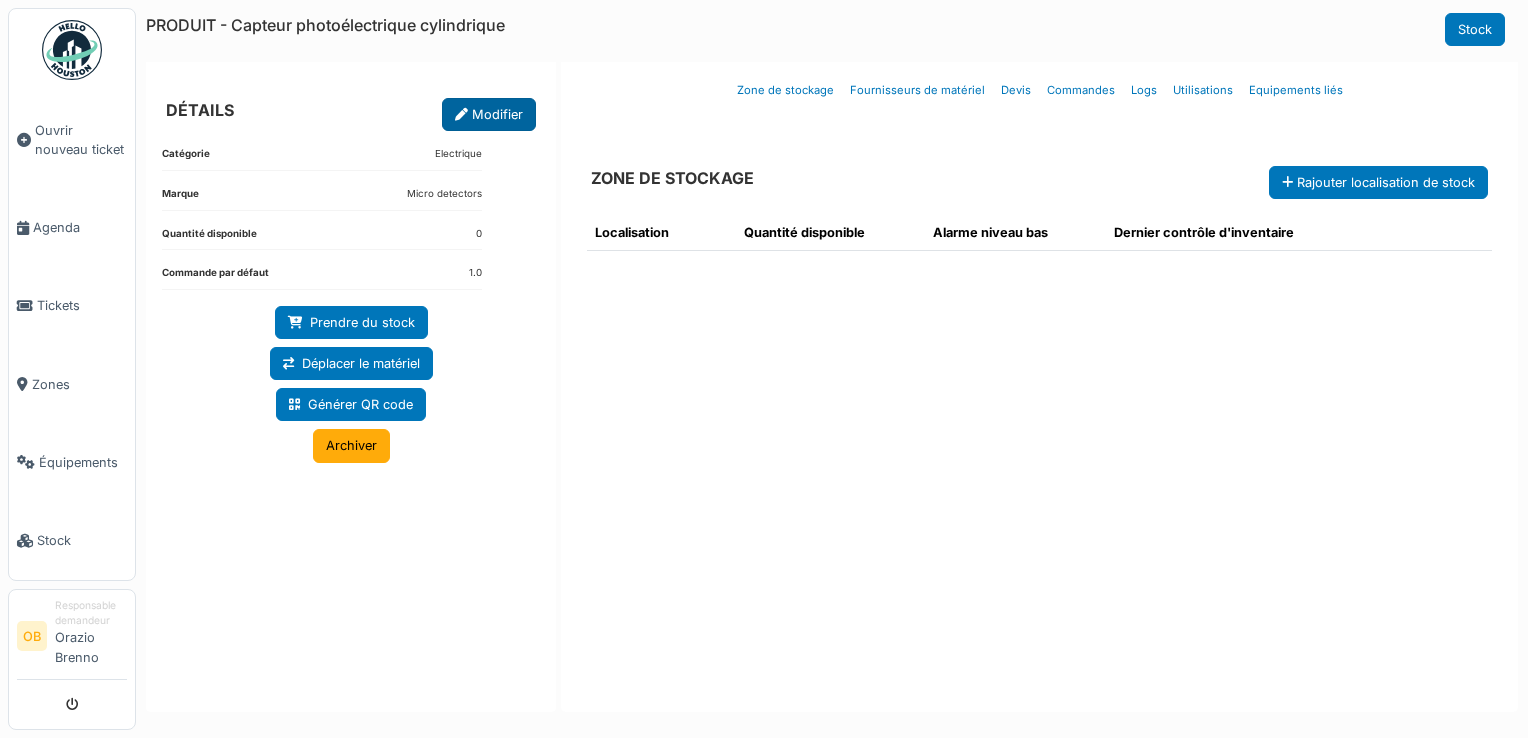 scroll, scrollTop: 0, scrollLeft: 0, axis: both 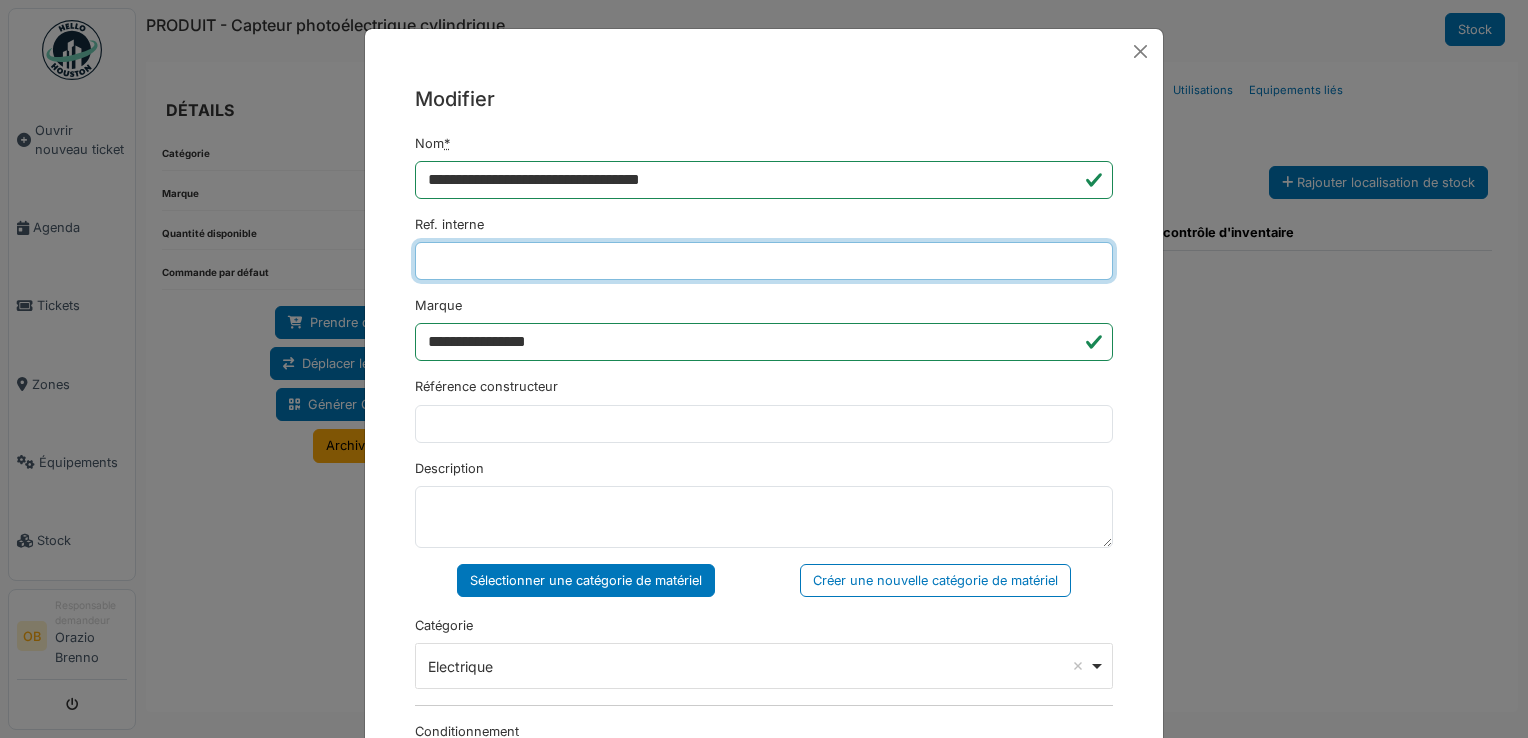 click on "Ref. interne" at bounding box center [764, 261] 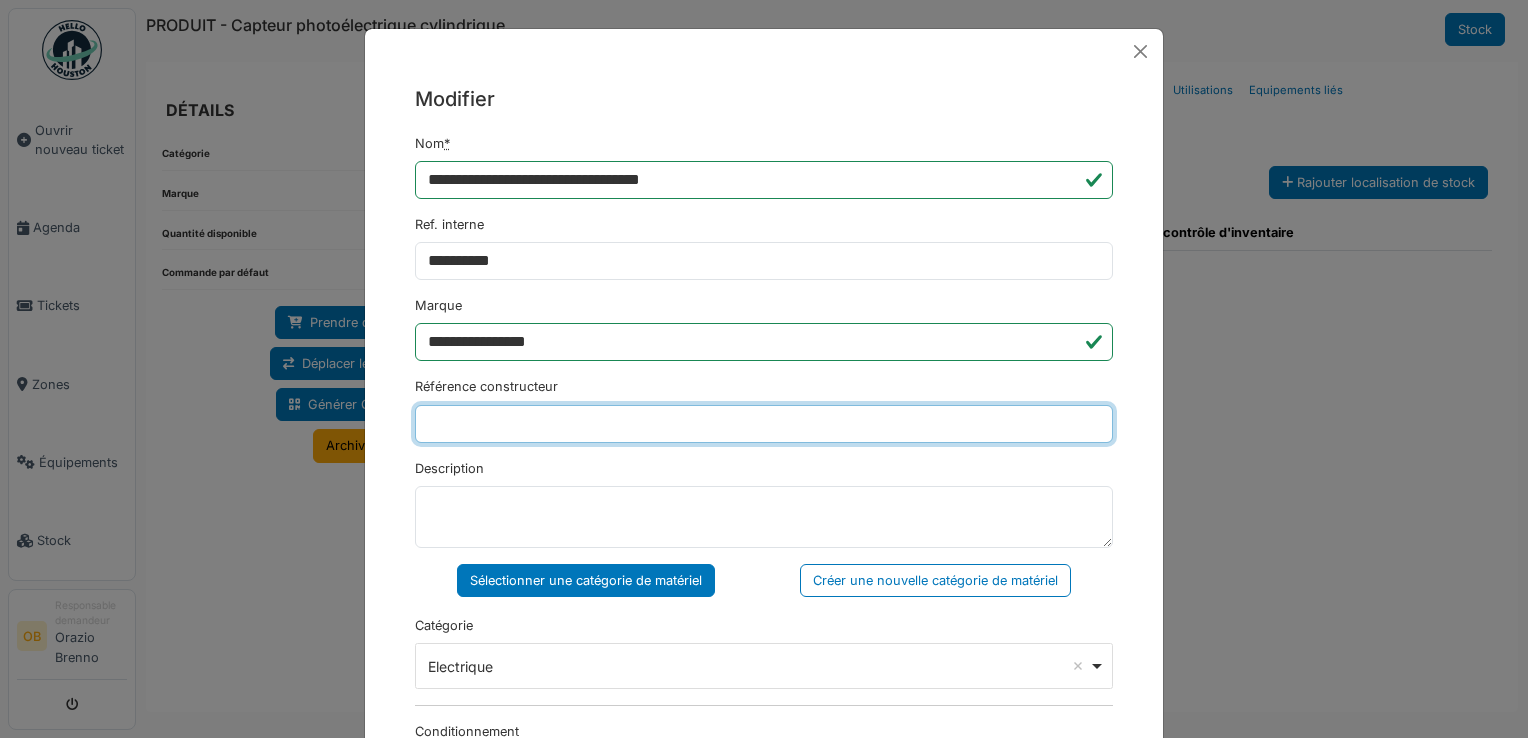 type on "*********" 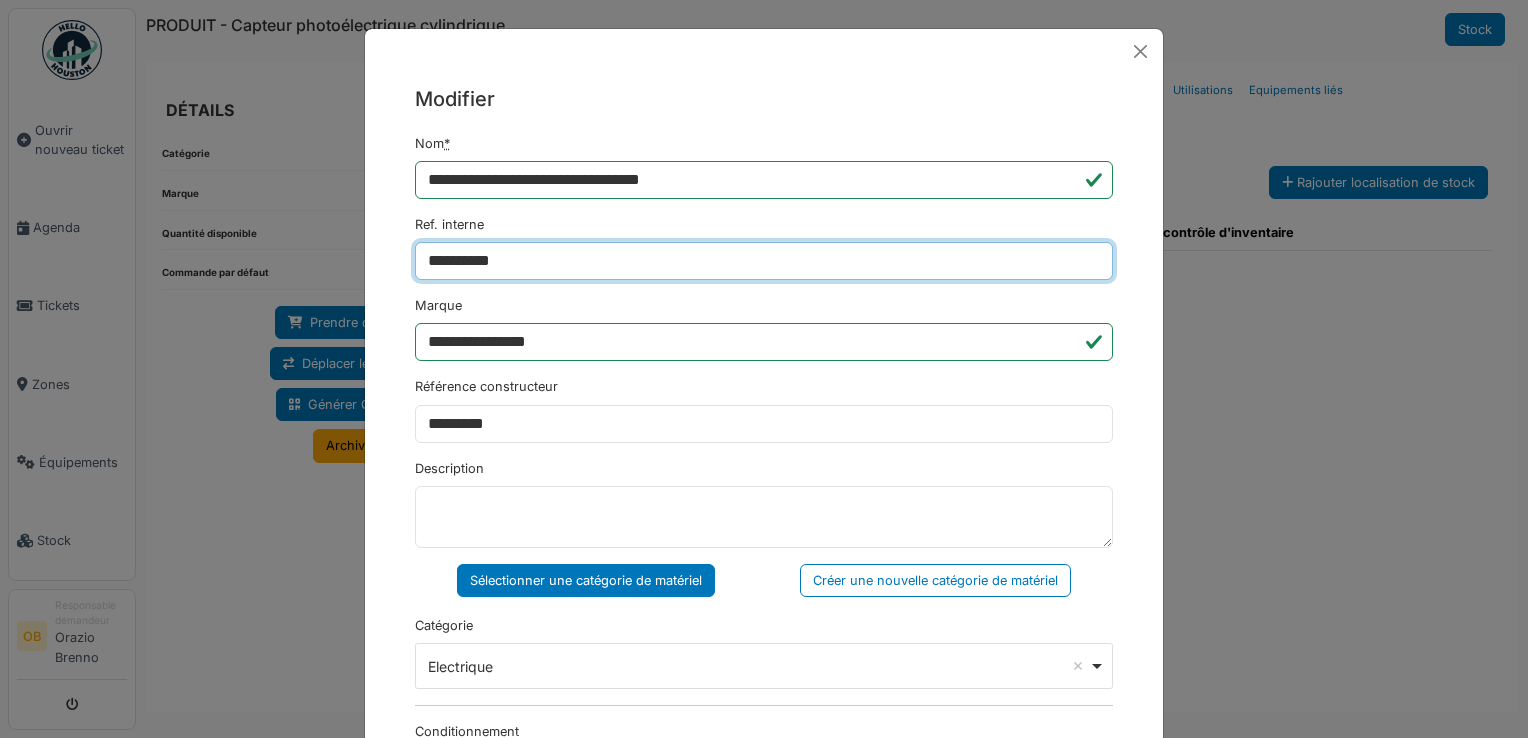 type on "**********" 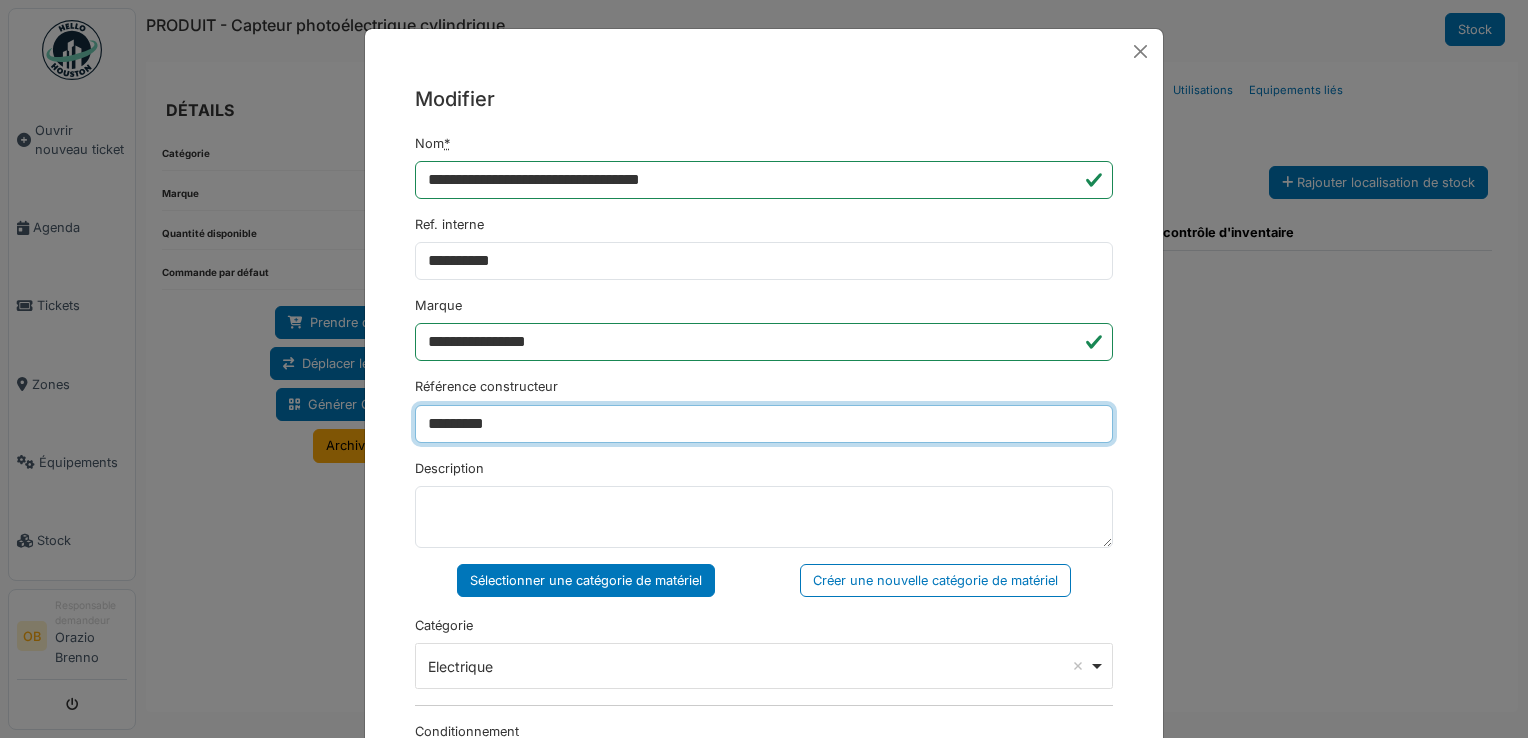 drag, startPoint x: 598, startPoint y: 415, endPoint x: 228, endPoint y: 585, distance: 407.18546 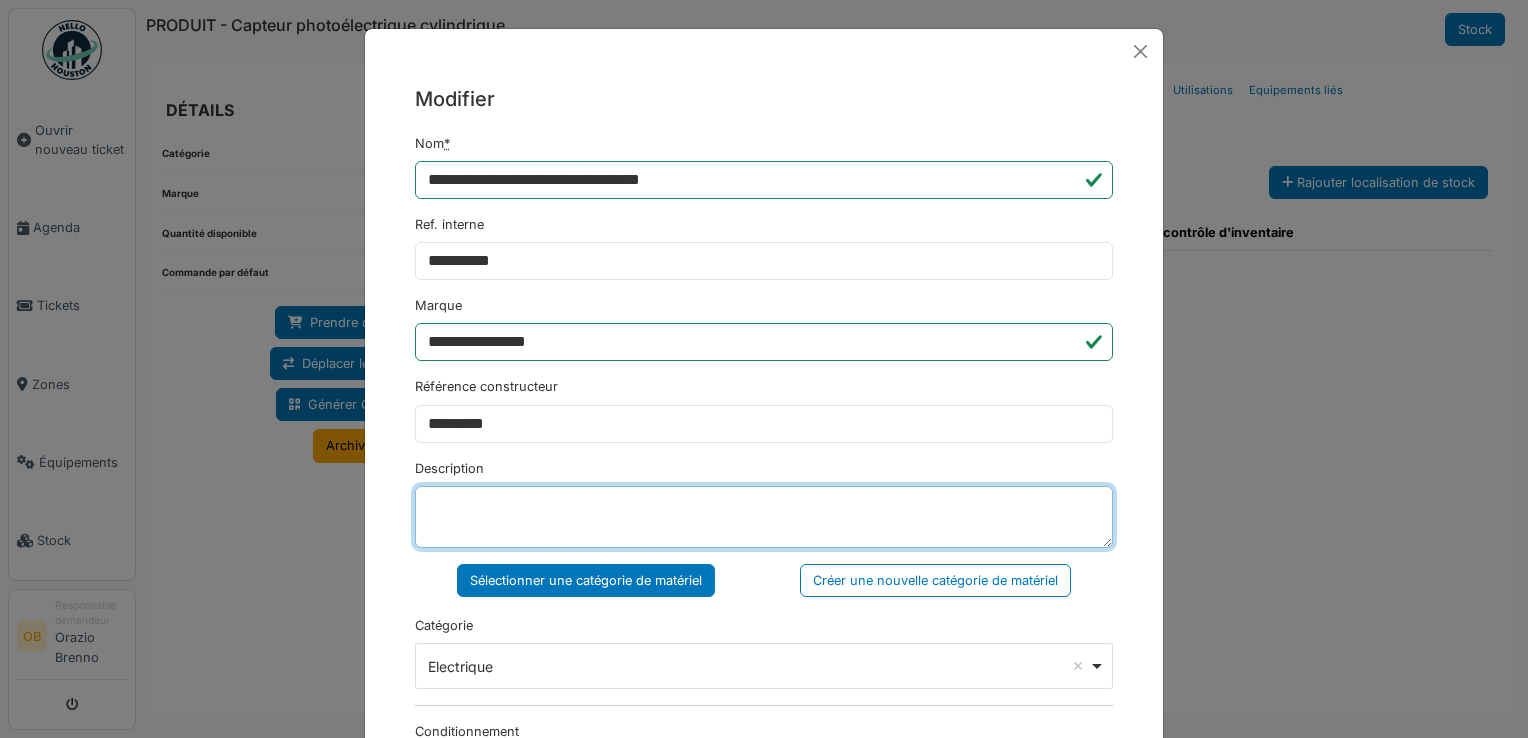 click on "Description" at bounding box center (764, 517) 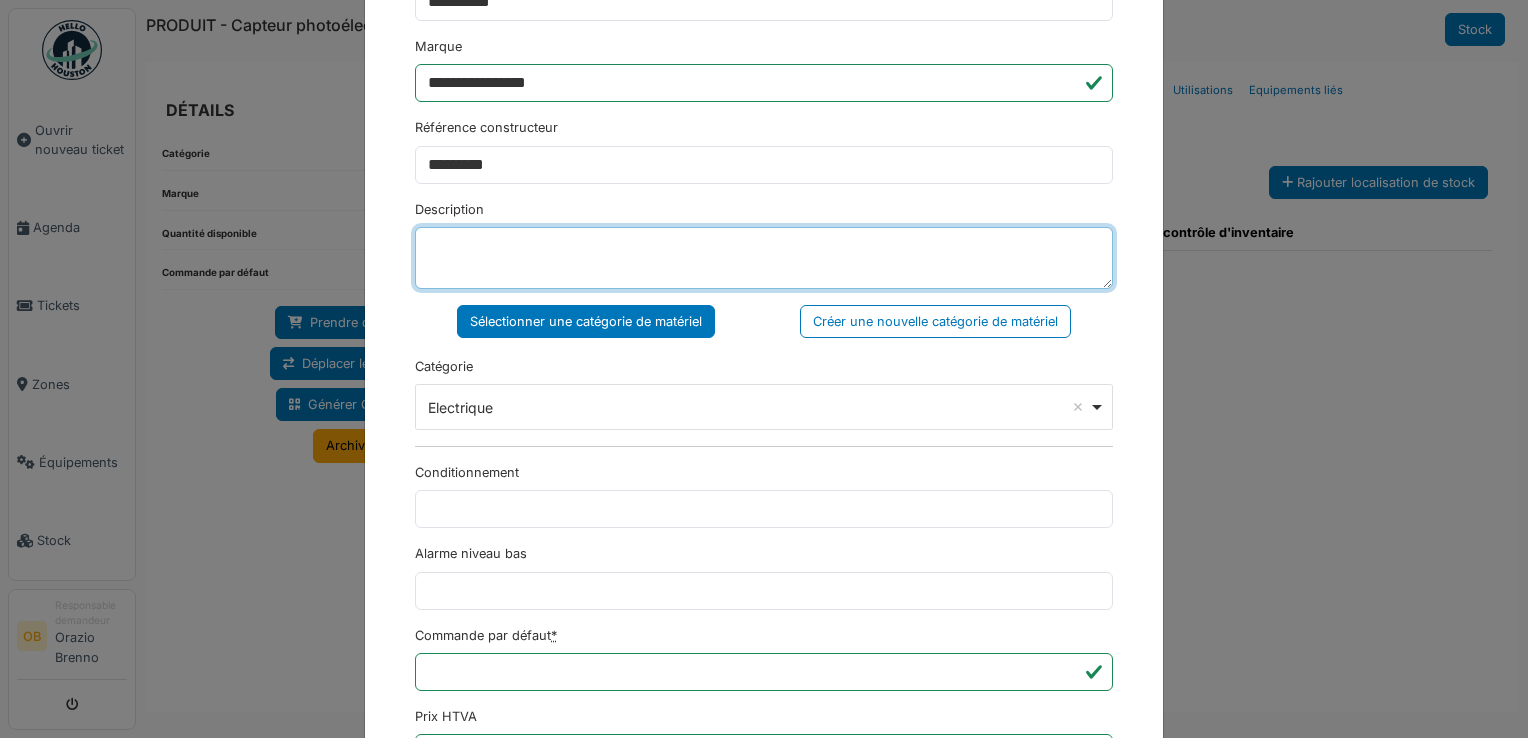 scroll, scrollTop: 266, scrollLeft: 0, axis: vertical 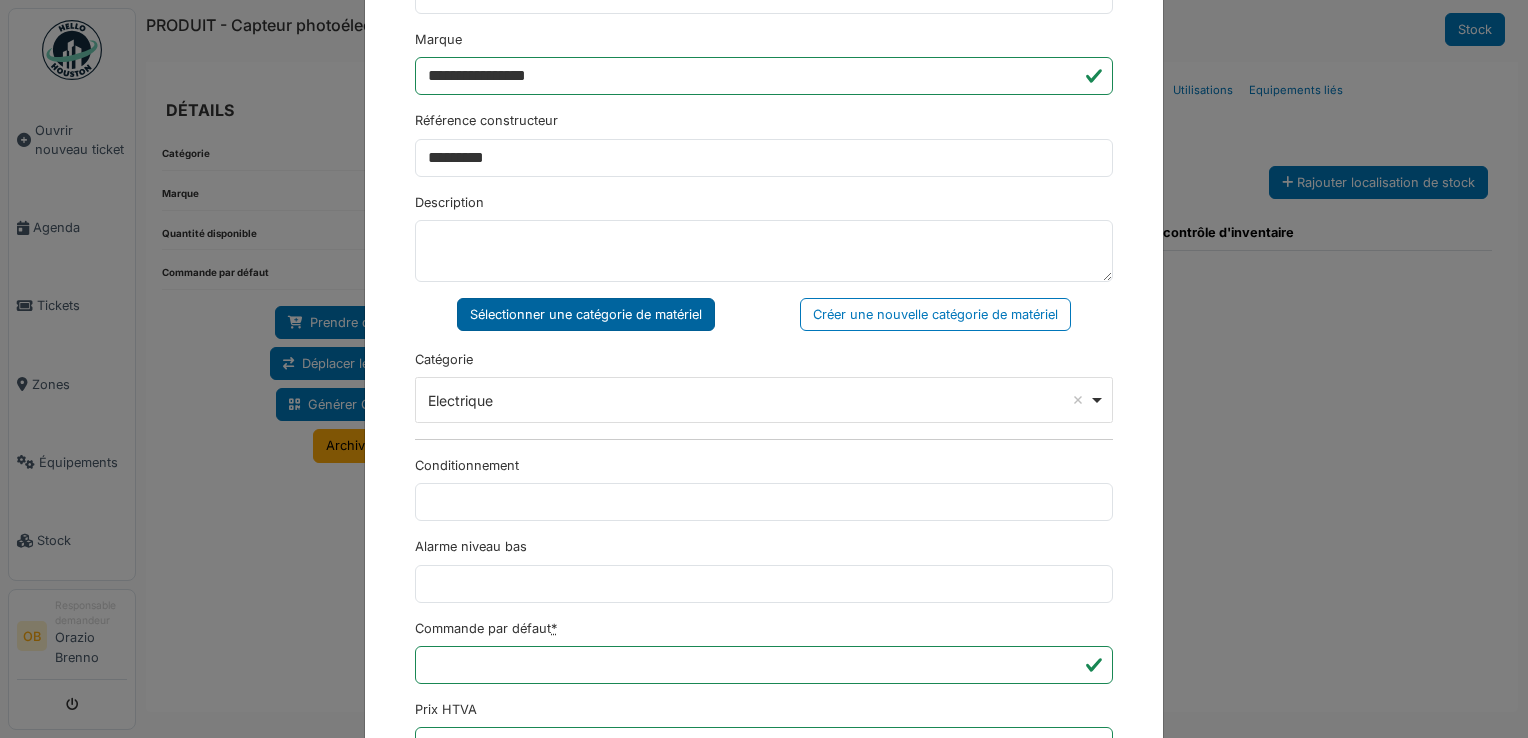 click on "Sélectionner une catégorie de matériel" at bounding box center (586, 314) 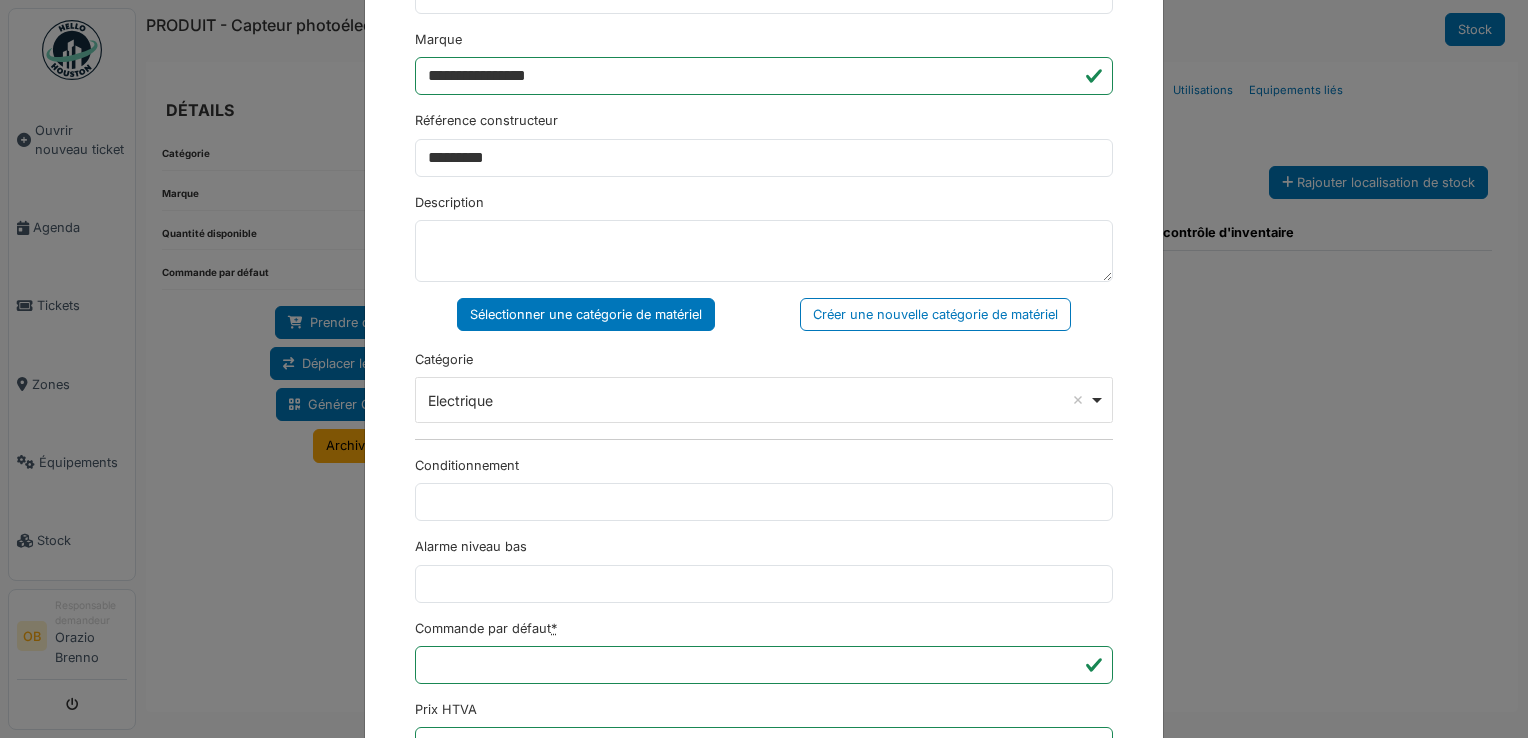 scroll, scrollTop: 650, scrollLeft: 0, axis: vertical 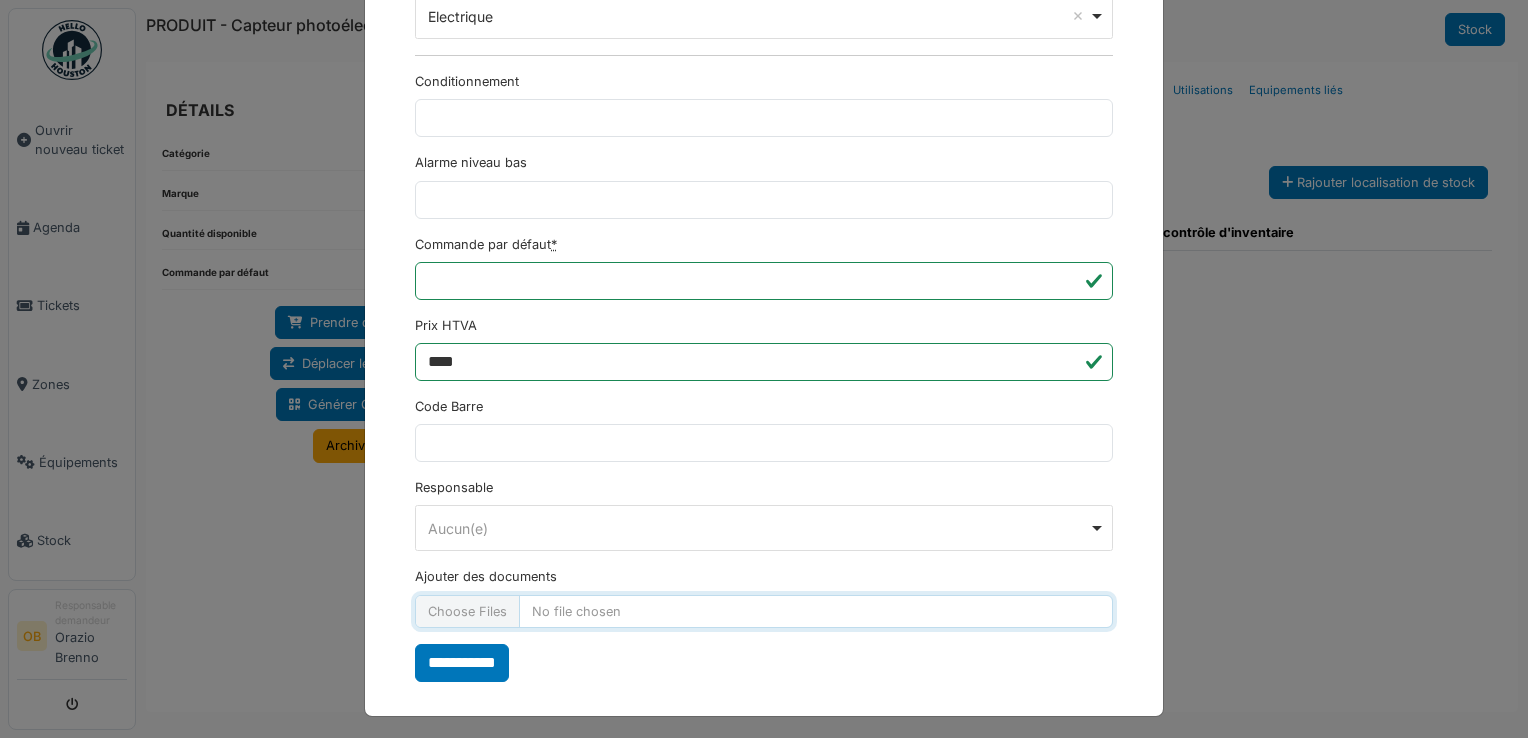 click on "Ajouter des documents" at bounding box center (764, 611) 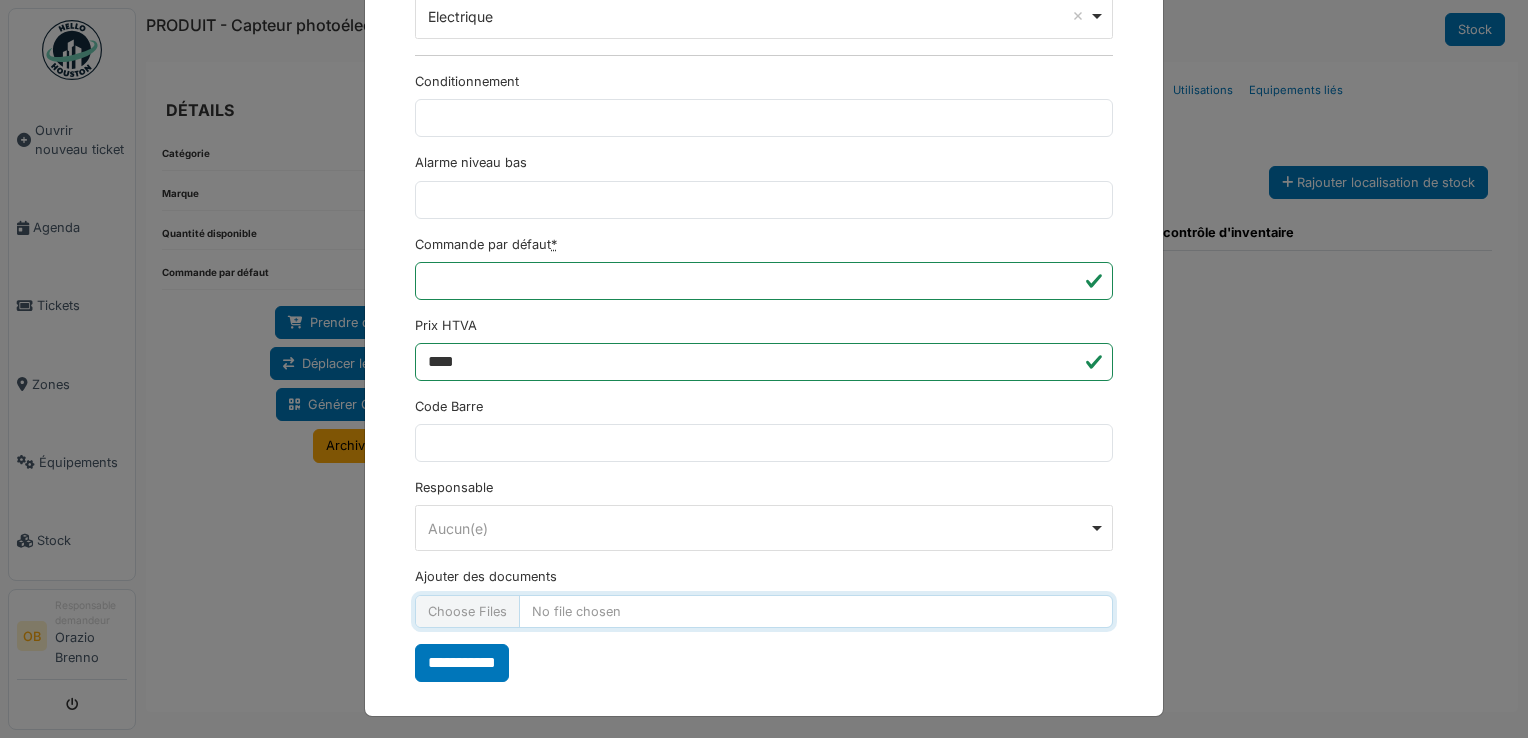 type on "**********" 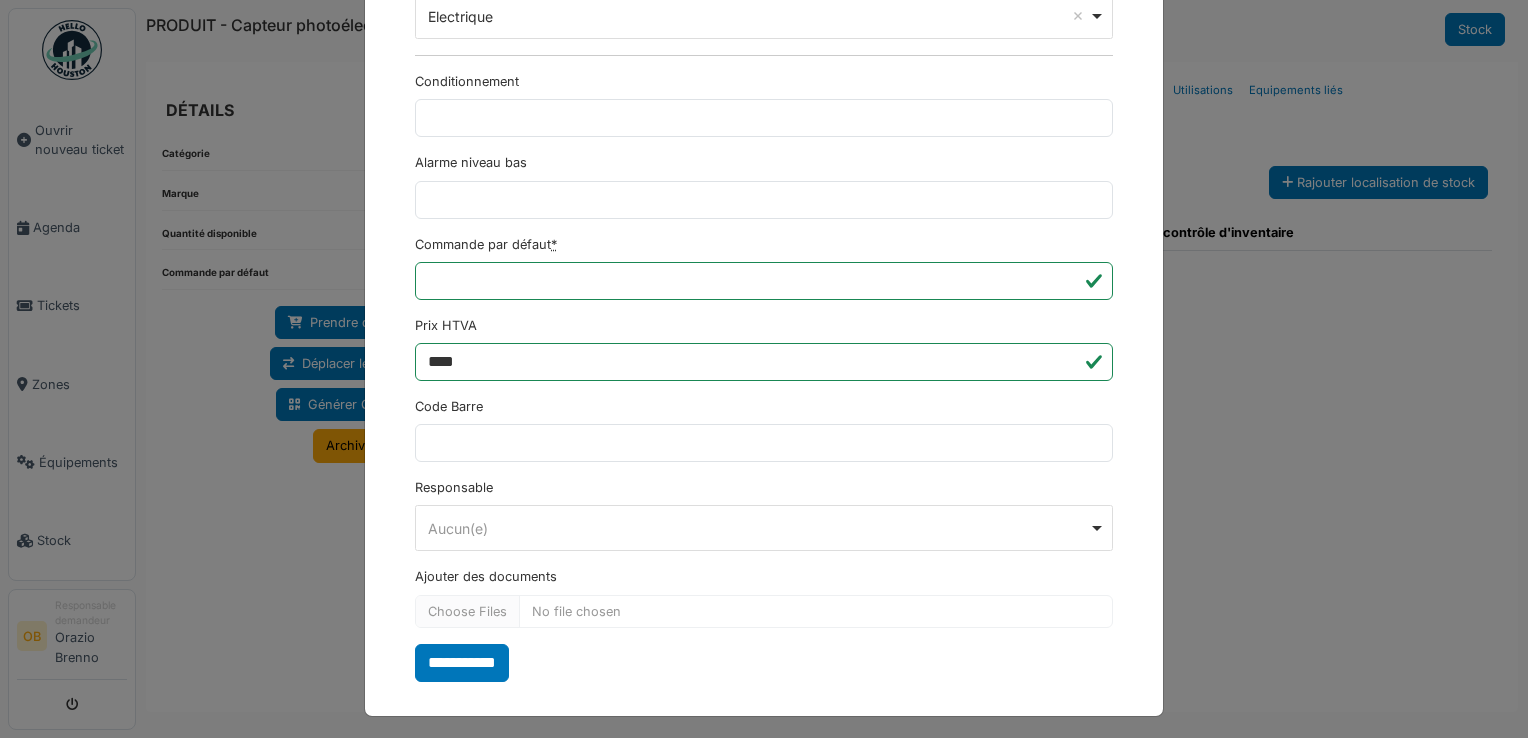 click on "**********" at bounding box center (462, 663) 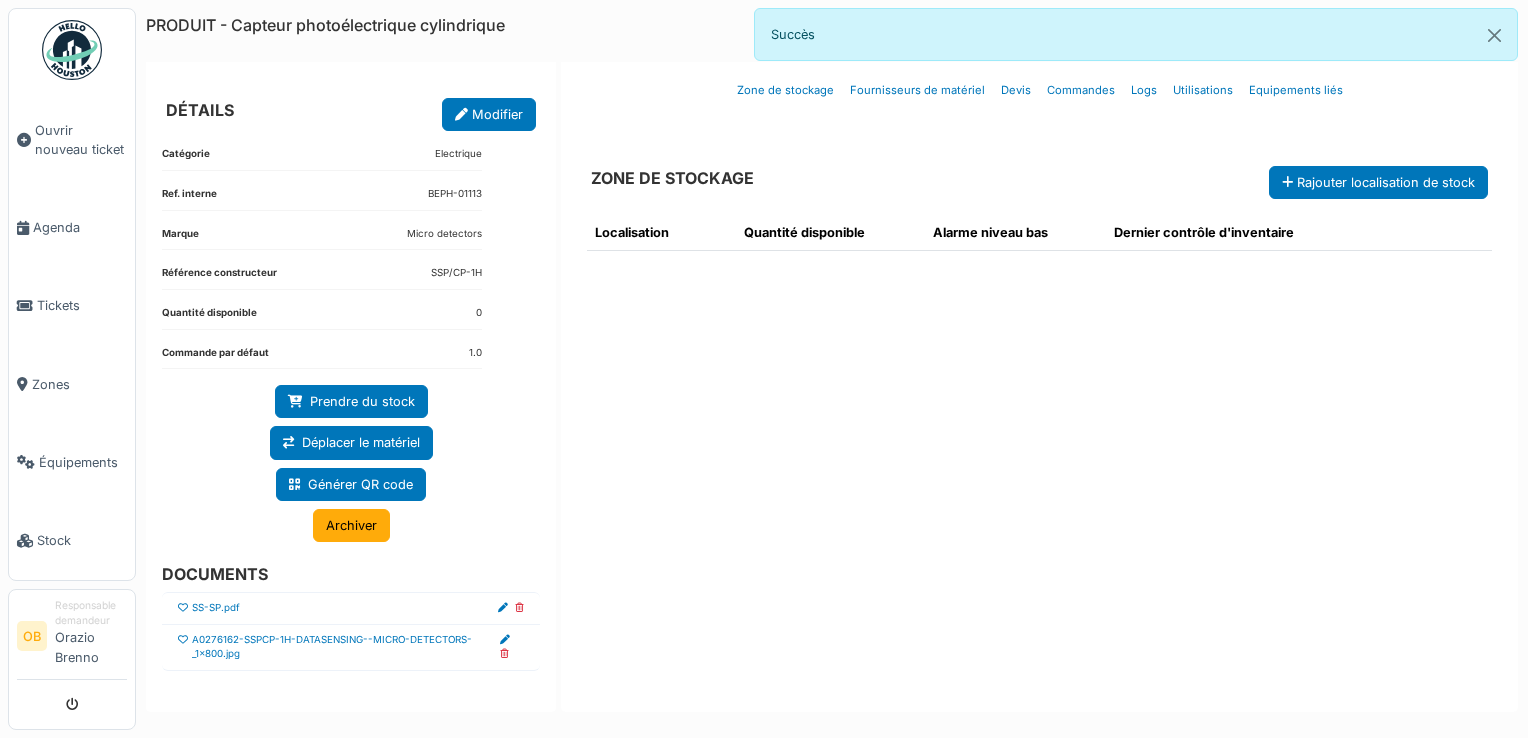 click on "A0276162-SSPCP-1H-DATASENSING--MICRO-DETECTORS-_1x800.jpg" at bounding box center (351, 648) 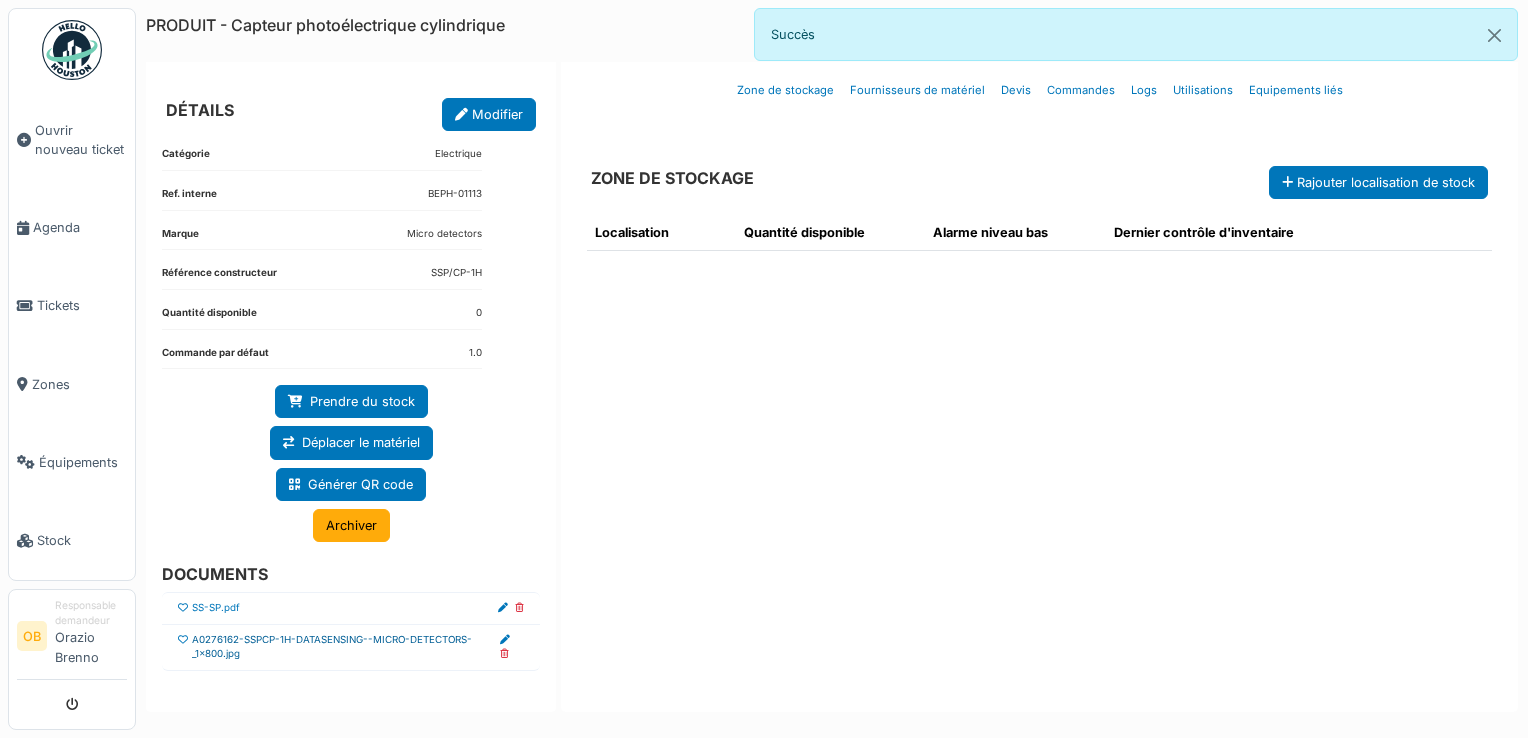 click on "A0276162-SSPCP-1H-DATASENSING--MICRO-DETECTORS-_1x800.jpg" at bounding box center (346, 647) 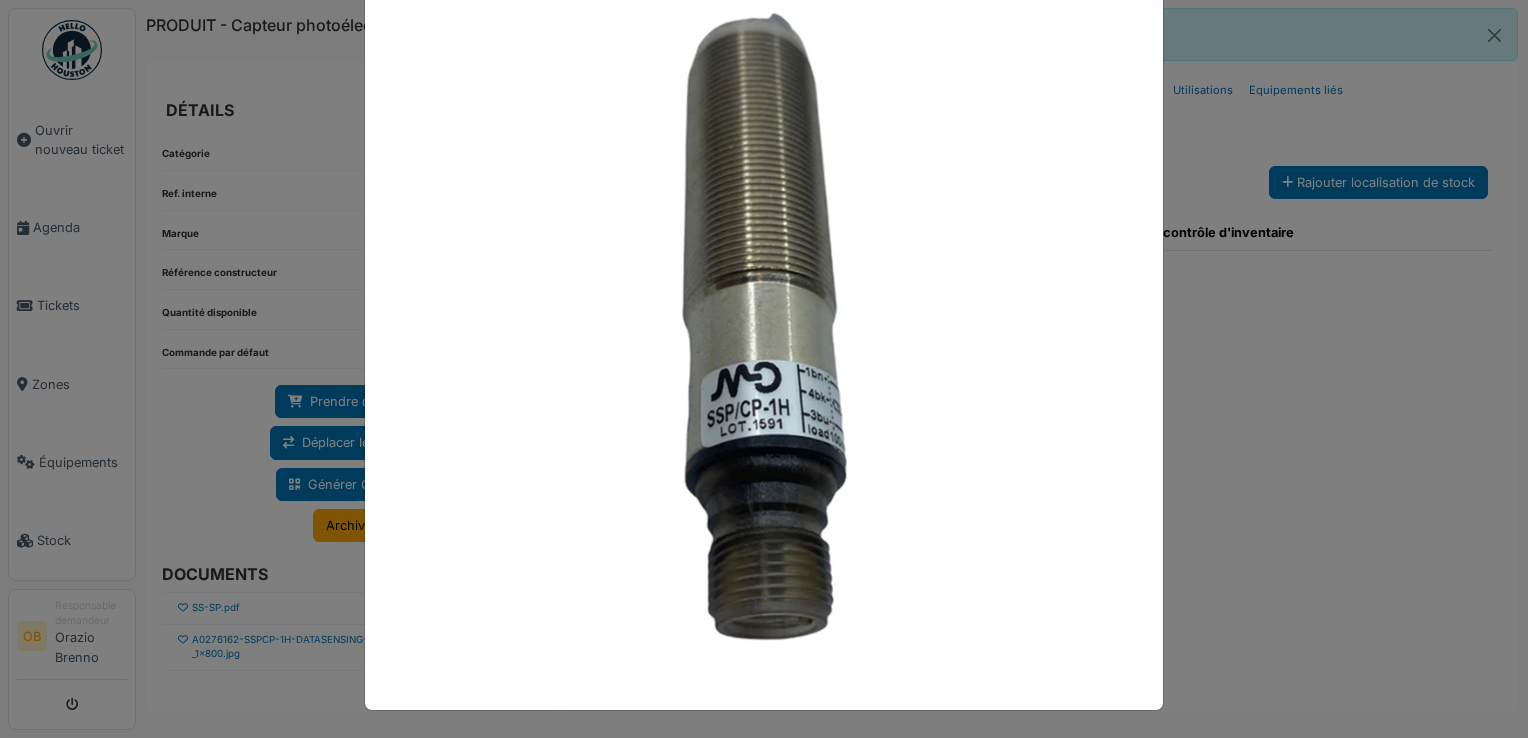 scroll, scrollTop: 0, scrollLeft: 0, axis: both 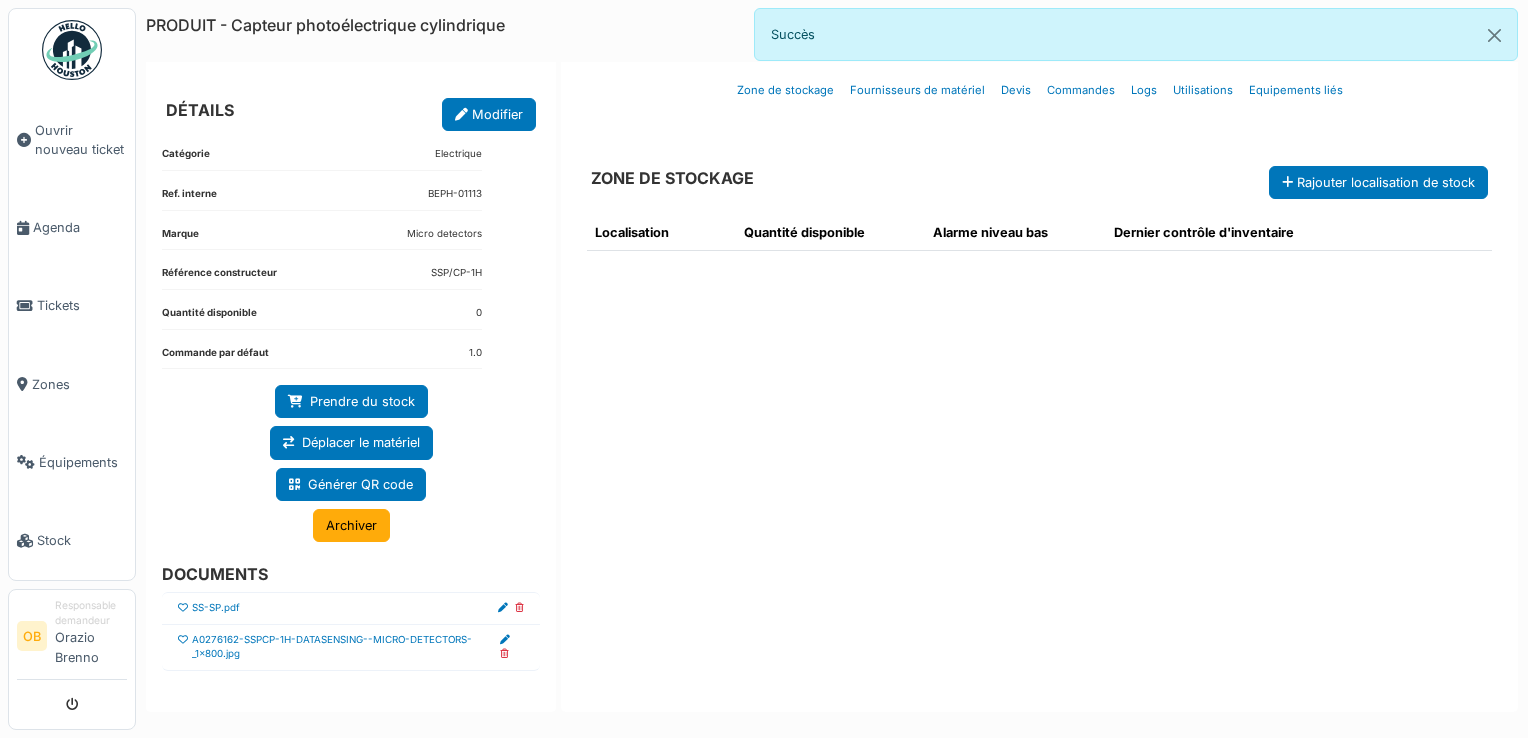 click at bounding box center (183, 647) 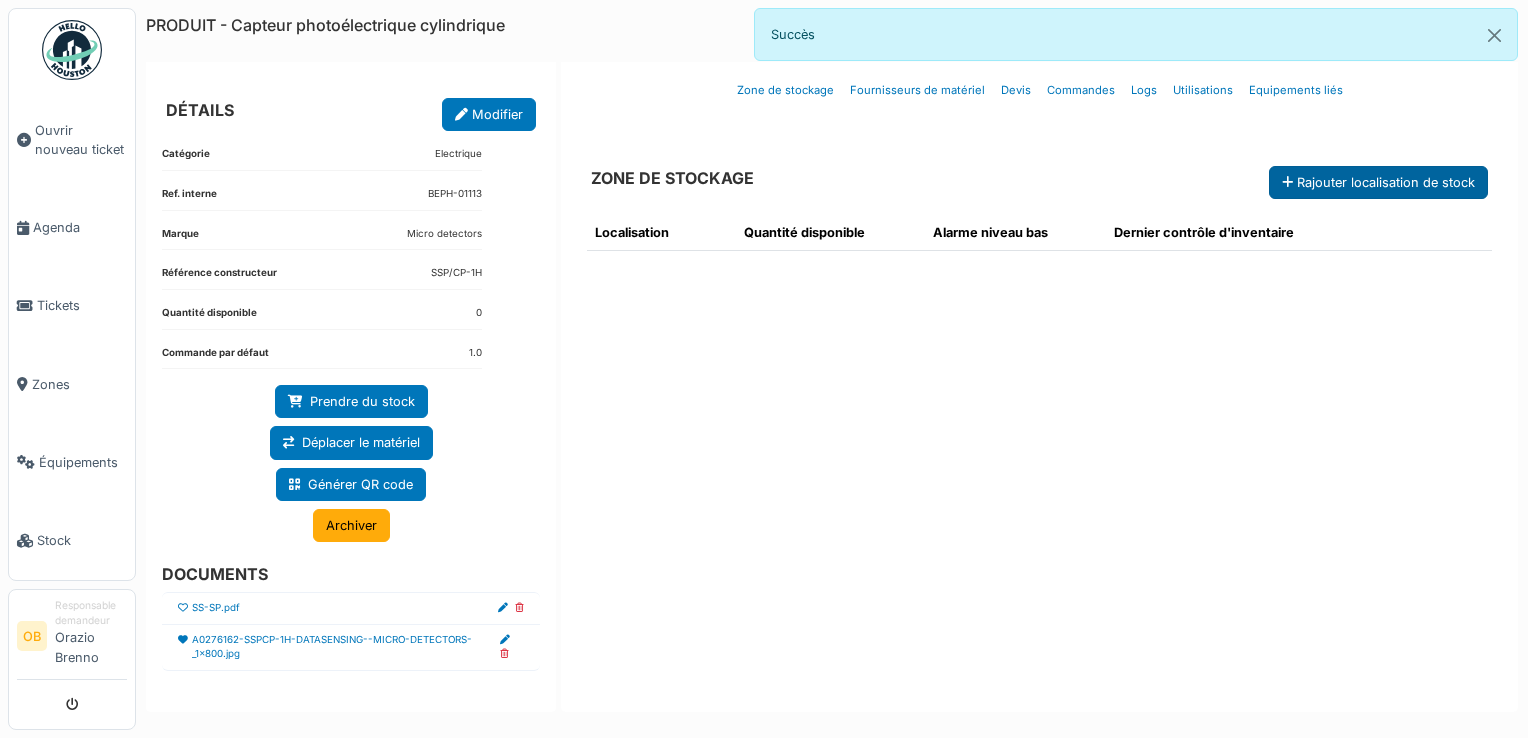 click on "Rajouter localisation de stock" at bounding box center [1378, 182] 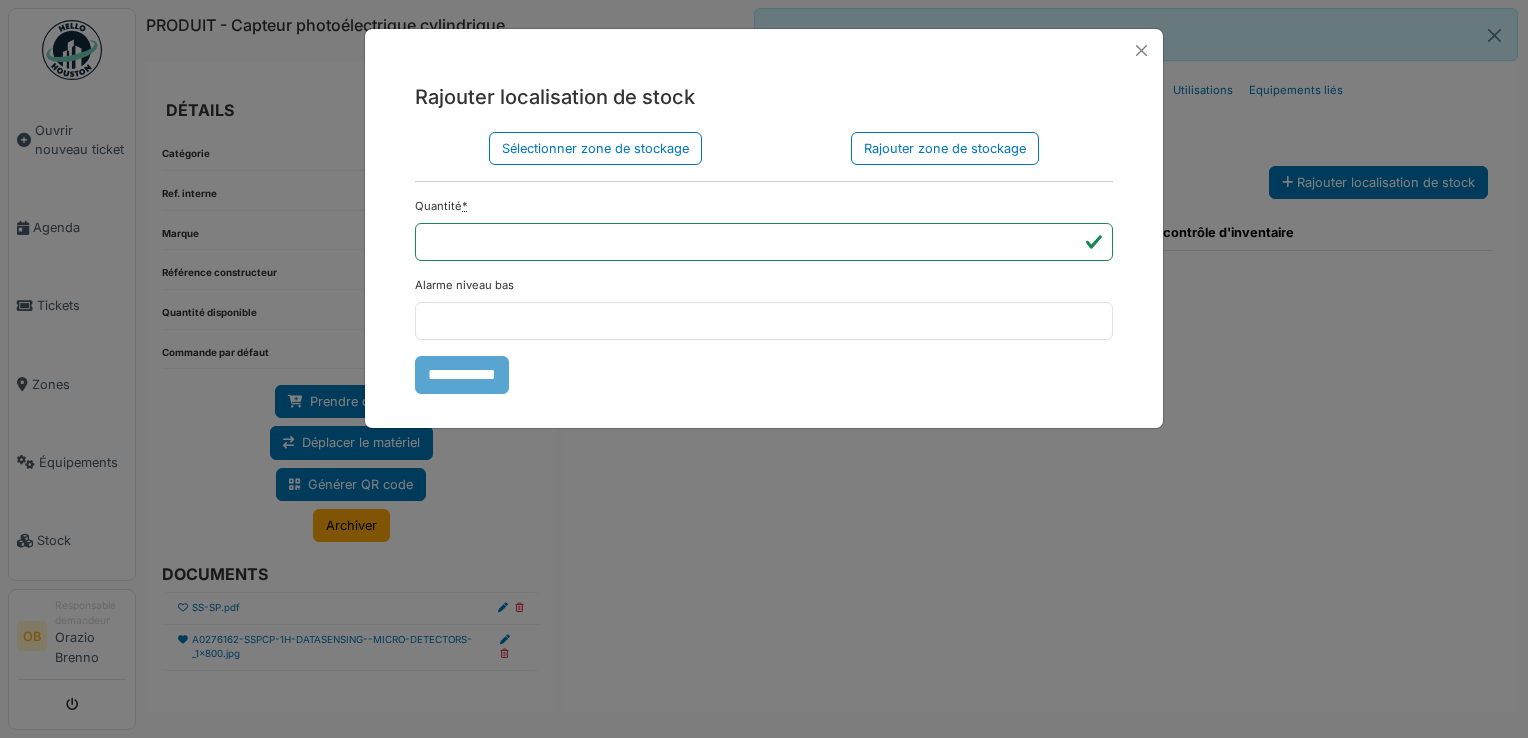click on "Sélectionner zone de stockage
Rajouter zone de stockage
Localisation du stock
Zone de stockage parente
**** Tous Remove item Tous Armoire 1 Armoire 2 Kardex Tiroir 1 Kardex Tiroir 2 Kardex Tiroir 3 Kardex Tiroir 4 Kardex Tiroir 5 Kardex Tiroir 6 Kardex Tiroir 7 Kardex Tiroir 8 Kardex Tiroir 9 Kardex Tiroir 10 Kardex Tiroir 11 Kardex Tiroir 12 Kardex Tiroir 13 Kardex Tiroir 14 Kardex Tiroir 15 Kardex Tiroir 16 Kardex Tiroir 17 Kardex Tiroir 18 Kardex Tiroir 19 Kardex Tiroir 20 Kardex Tiroir 21 Kardex Tiroir 22 Kardex Tiroir 23 Kardex Tiroir 24 Kardex Tiroir 25 Kardex Tiroir 26 Kardex Tiroir 27 Kardex Tiroir 28 Kardex Tiroir 29 Kardex Tiroir 30 Kardex Tiroir 31 Kardex Tiroir 32 Kardex Tiroir 33 Kardex Tiroir 34 Kardex Tiroir 35 Kardex Tiroir 36 Kardex Tiroir 37 Kardex Tiroir 38 *" at bounding box center [764, 263] 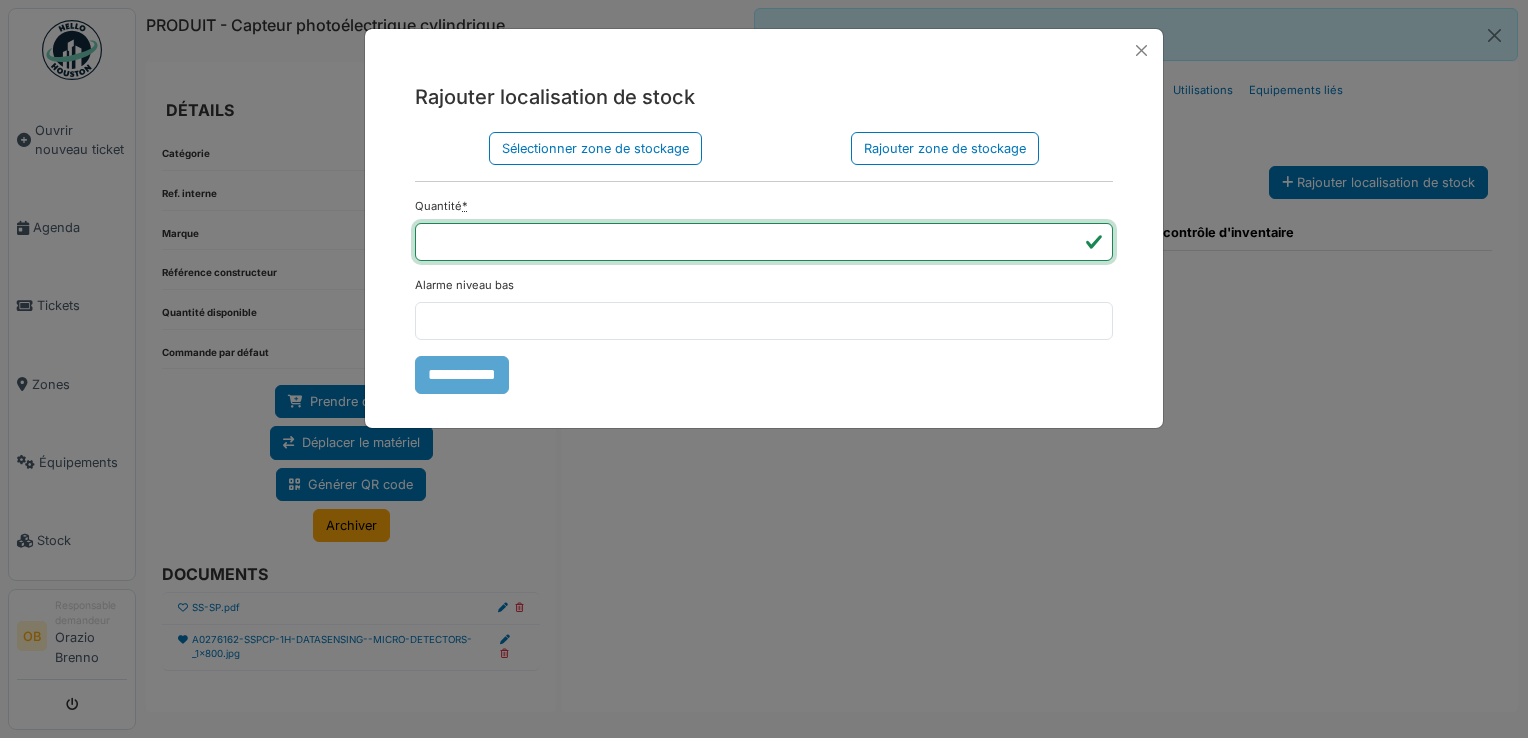 click on "*" at bounding box center [764, 242] 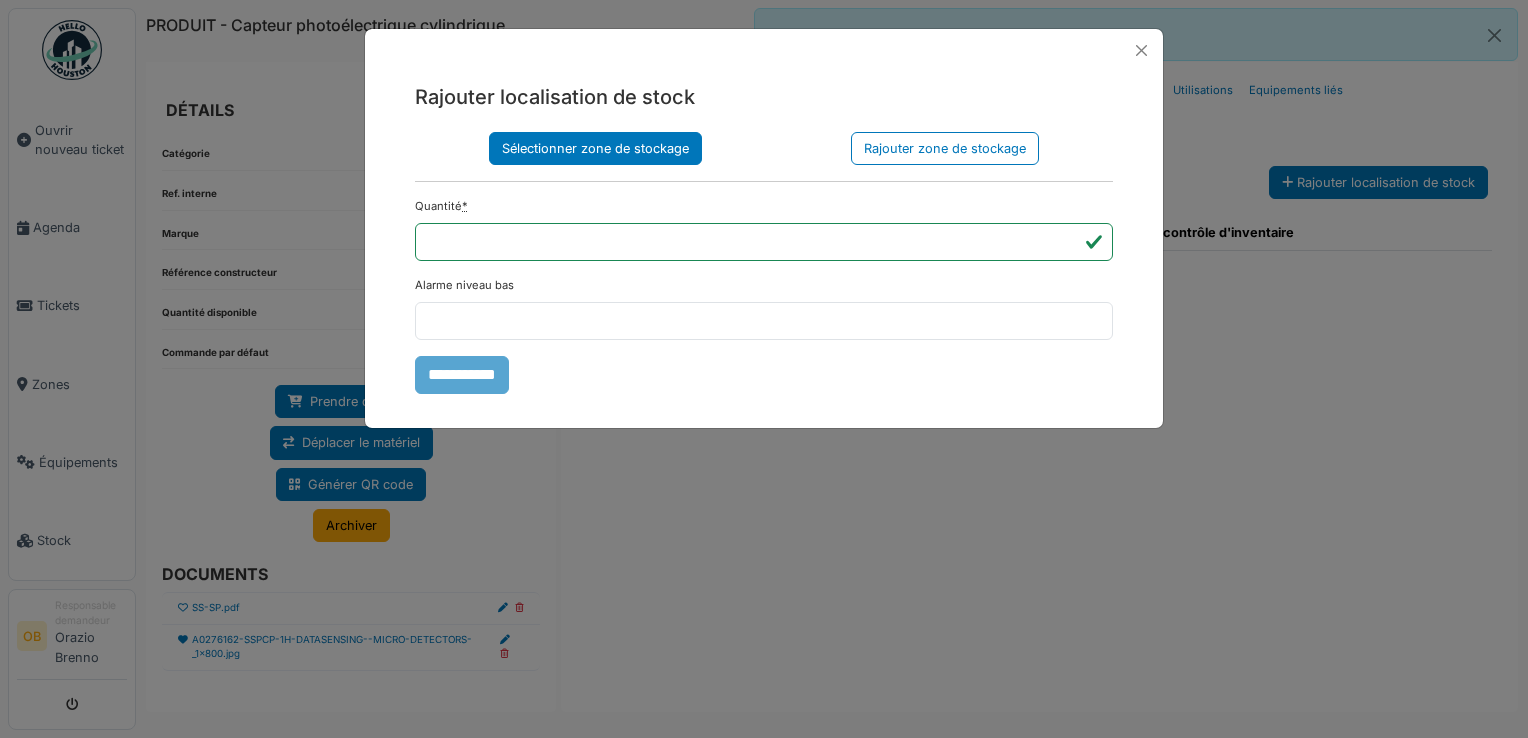 click on "Sélectionner zone de stockage" at bounding box center (595, 148) 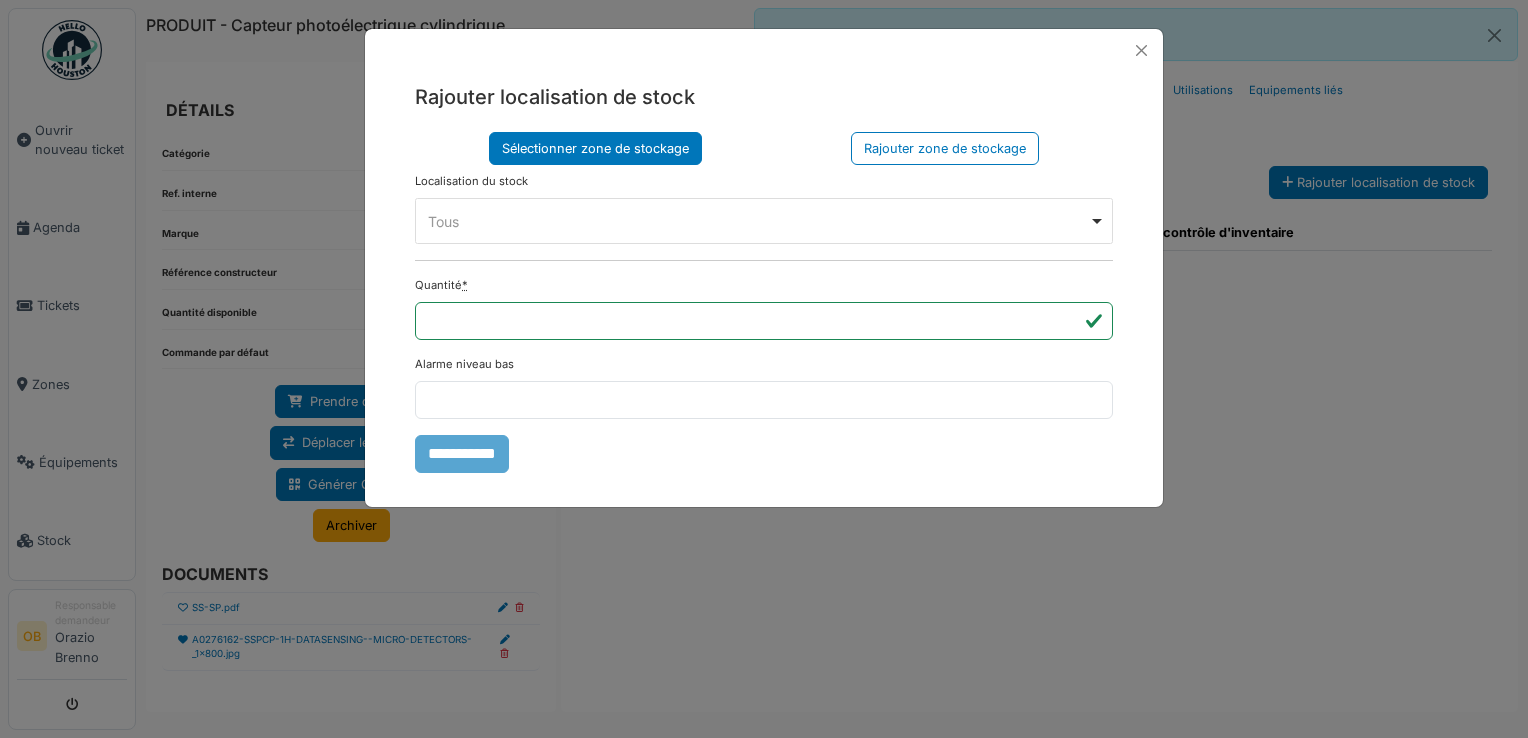 click on "Tous Remove item" at bounding box center (758, 221) 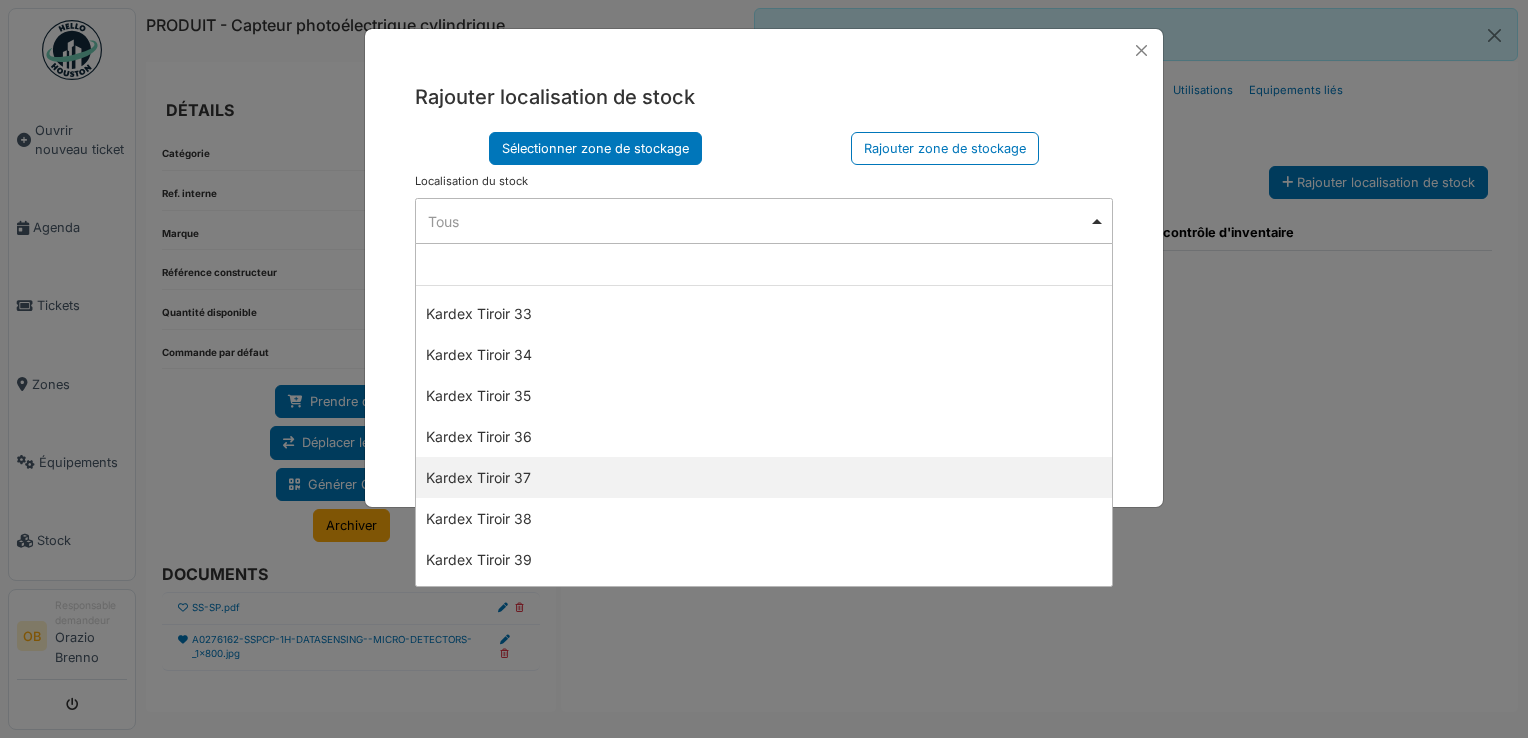 scroll, scrollTop: 1466, scrollLeft: 0, axis: vertical 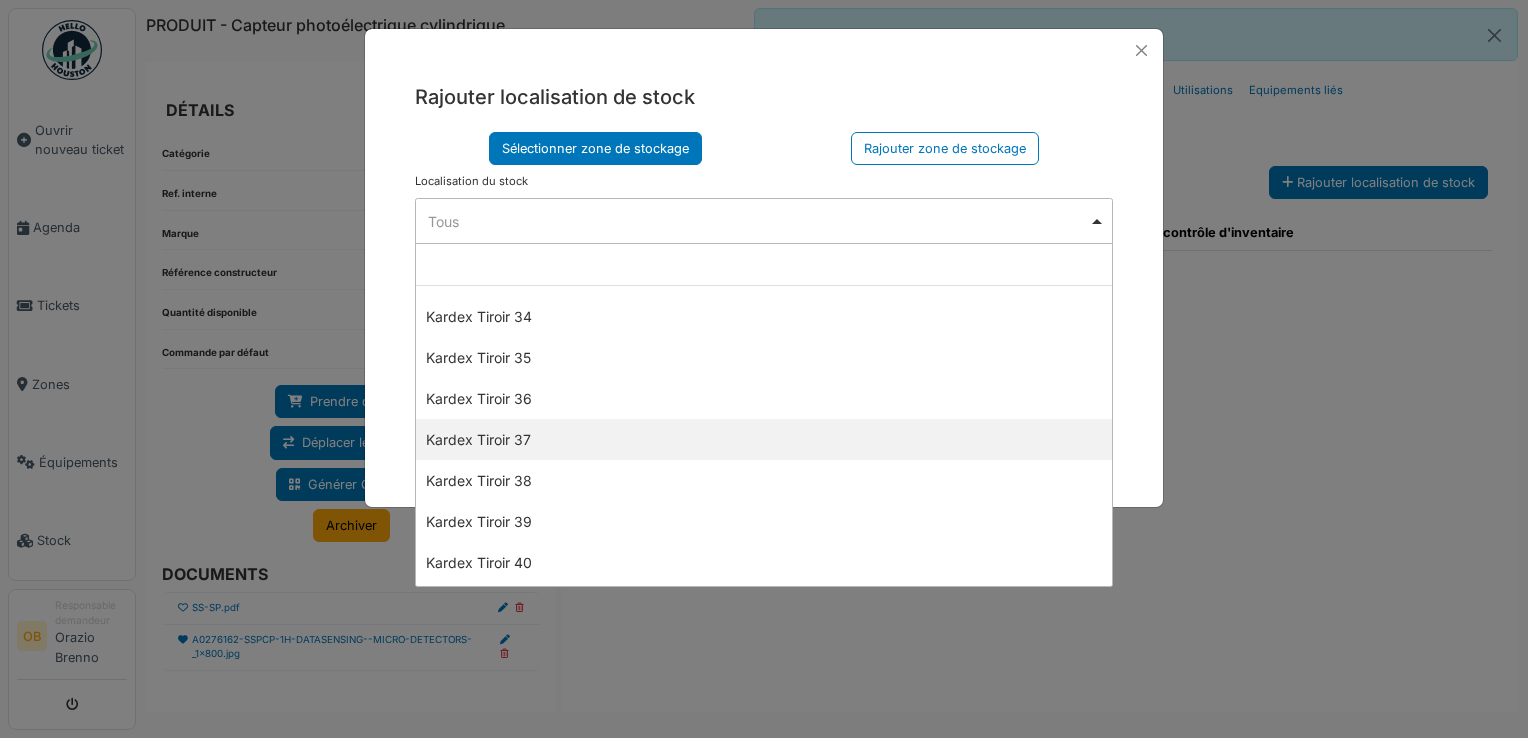 select on "****" 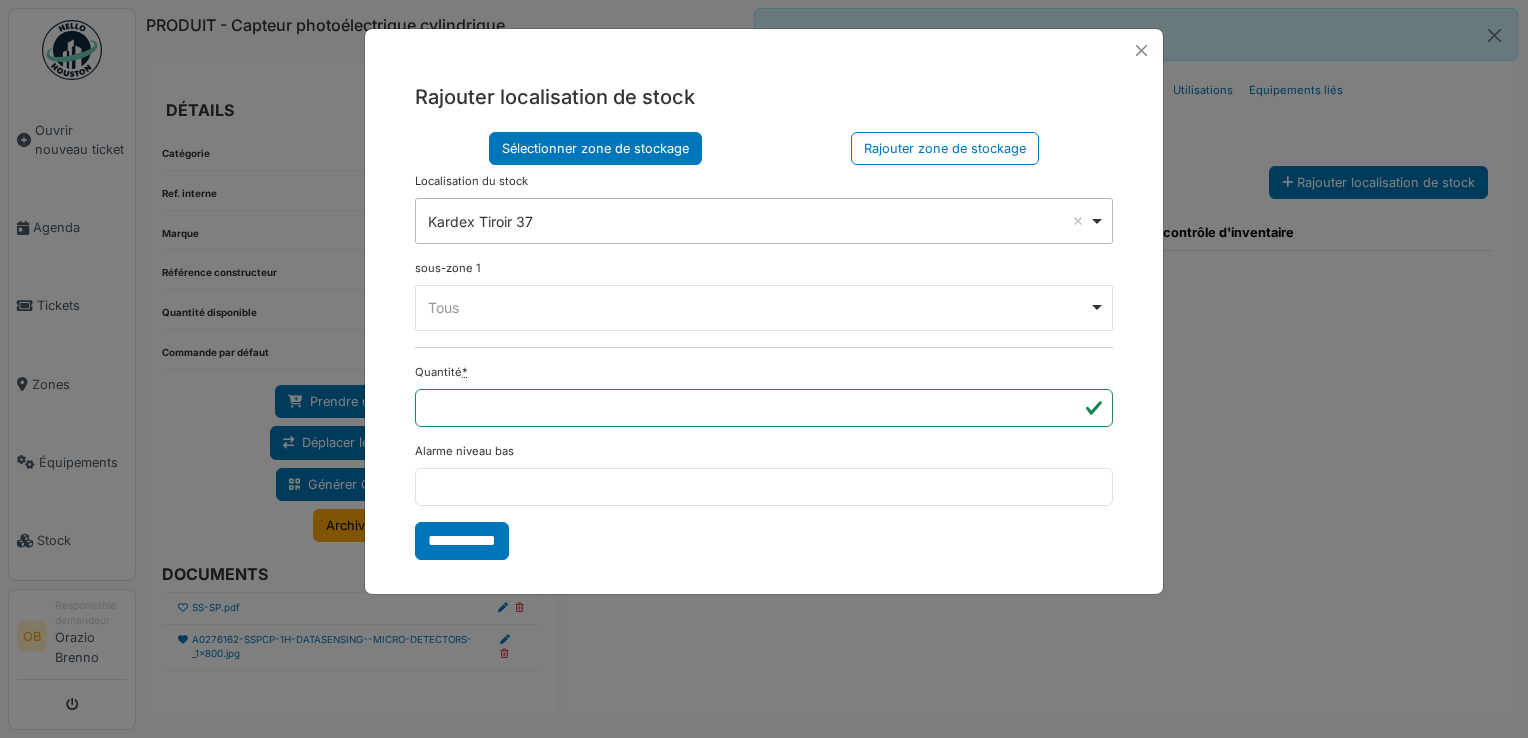 click on "Tous Remove item" at bounding box center [764, 307] 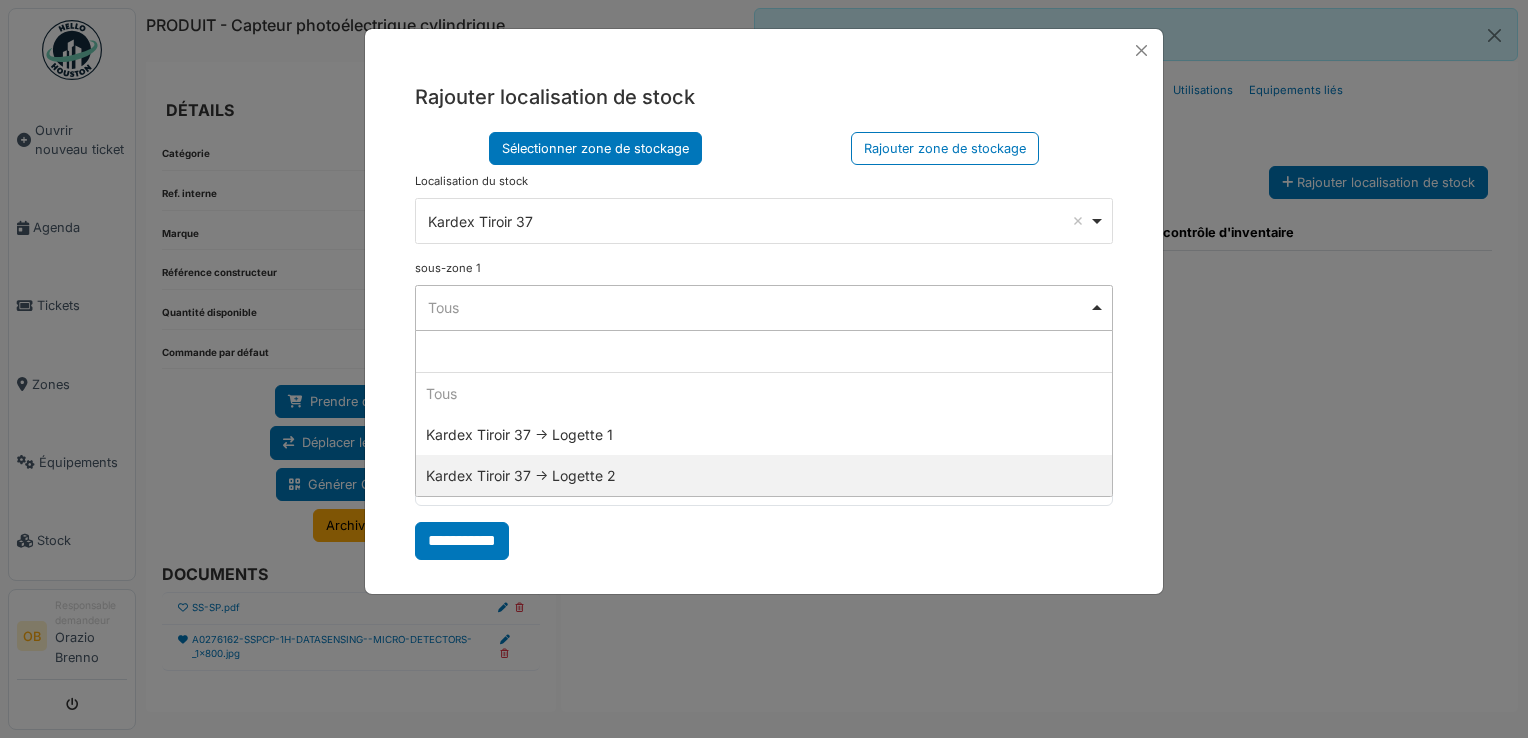 select on "*****" 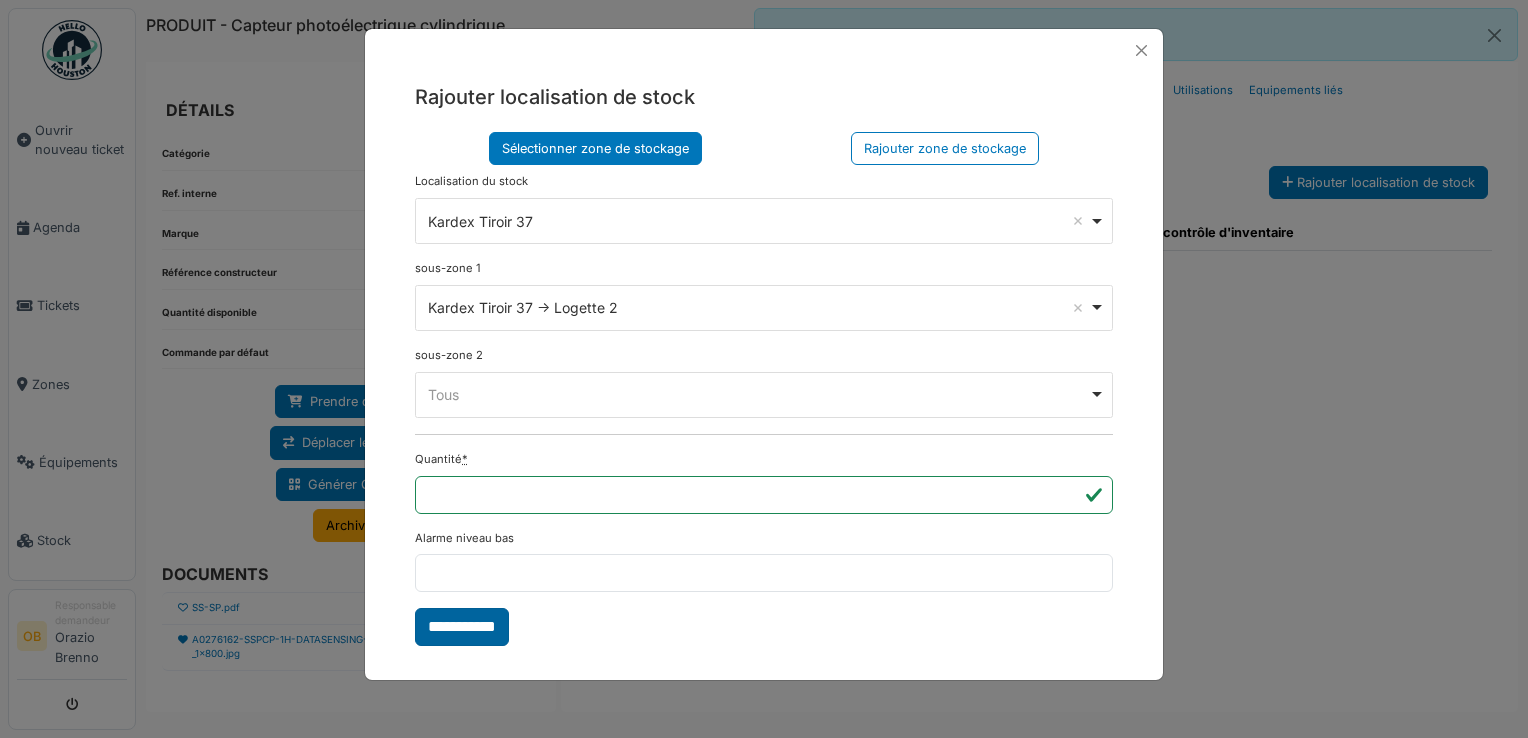 click on "**********" at bounding box center [462, 627] 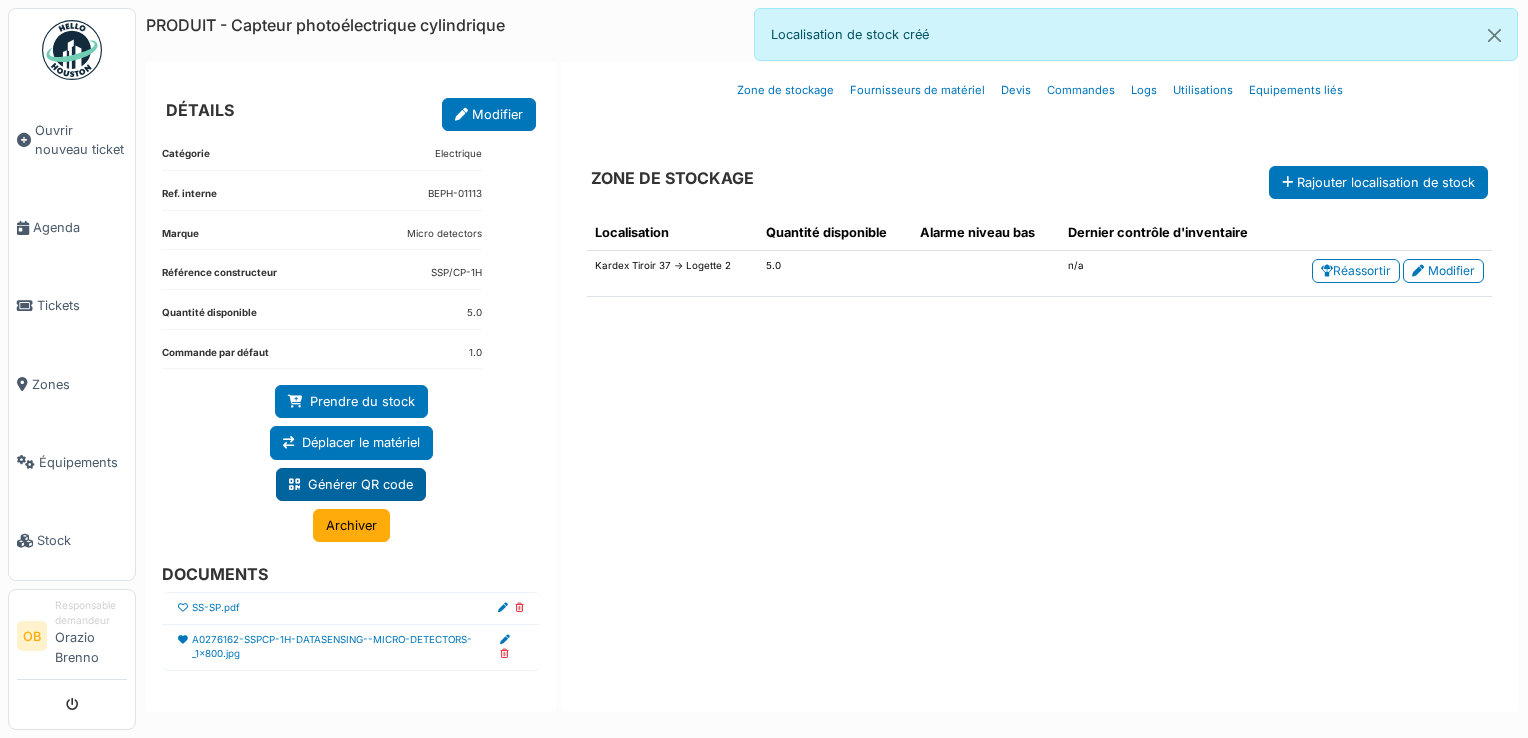 click on "Générer QR code" at bounding box center (351, 484) 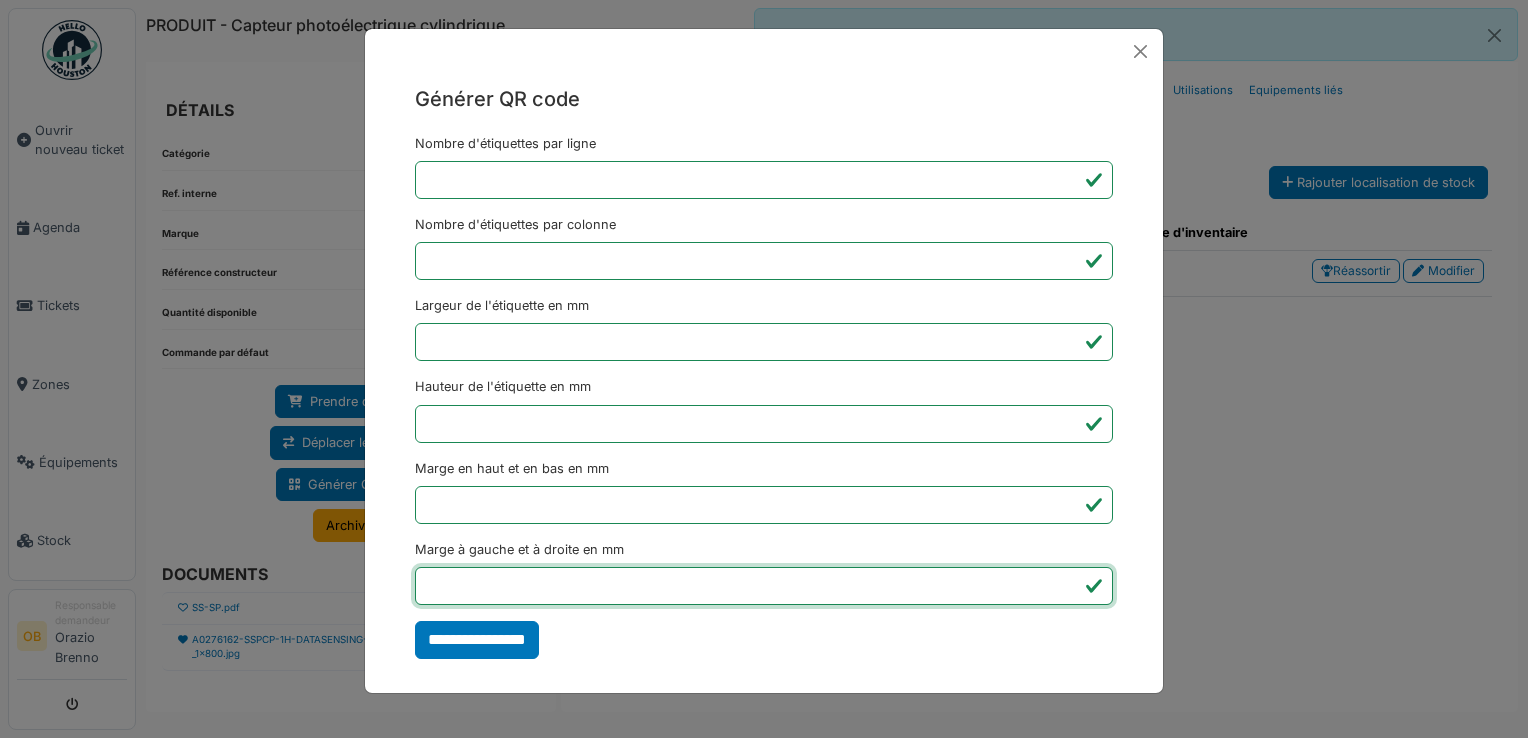 click on "*" at bounding box center [764, 586] 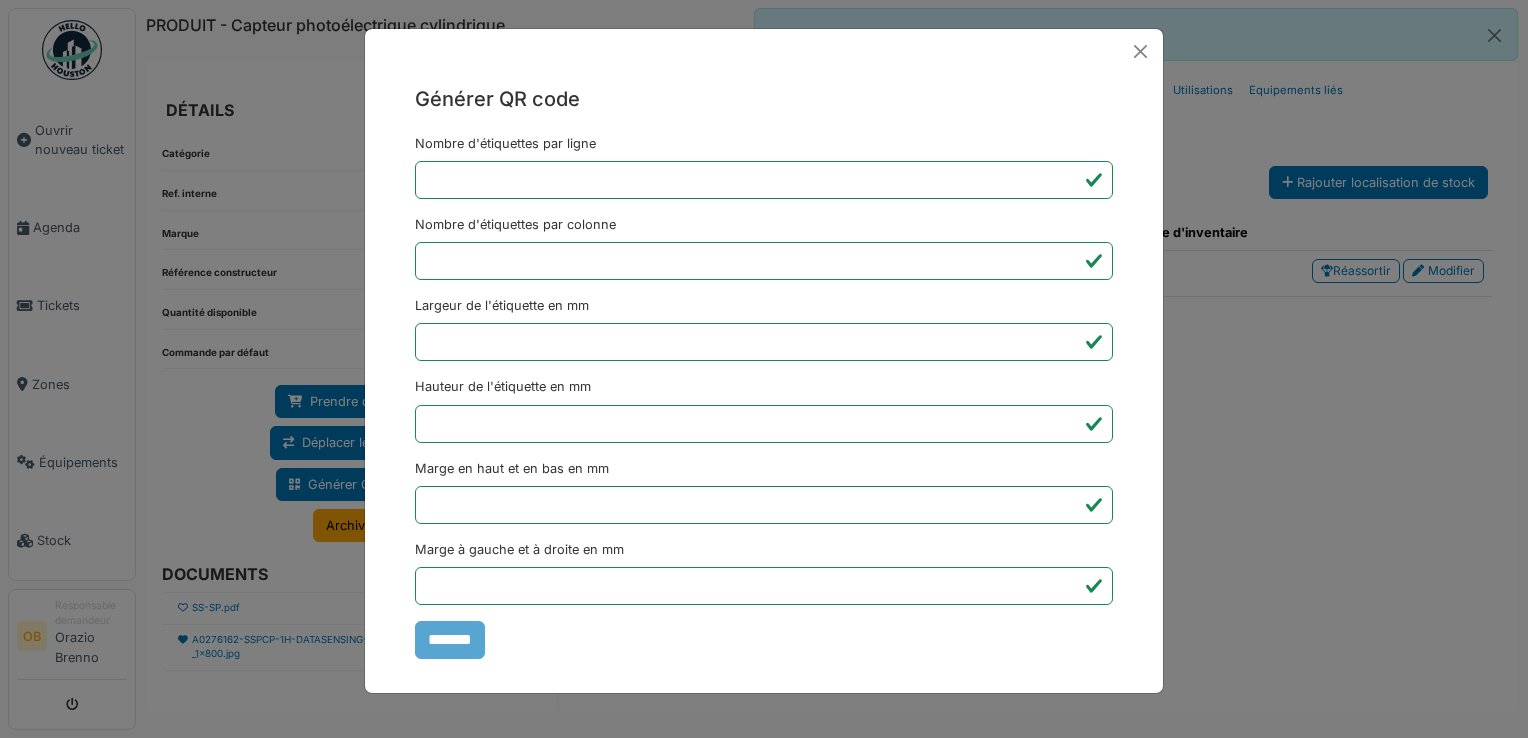 type on "*******" 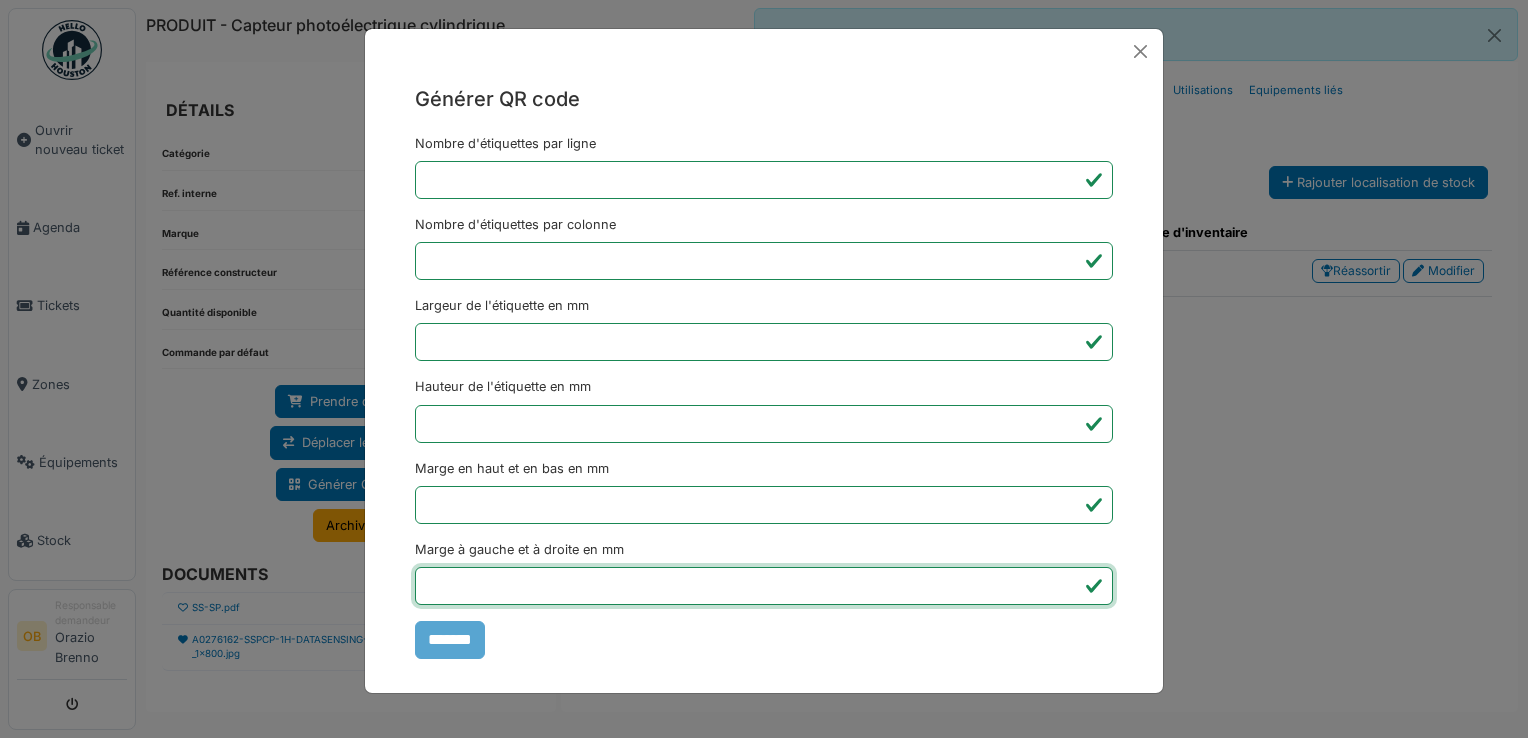 click on "Générer QR code
Nombre d'étiquettes par ligne
*
Nombre d'étiquettes par colonne
*
Largeur de l'étiquette en mm
**
Hauteur de l'étiquette en mm
**
Marge en haut et en bas en mm
*
Marge à gauche et à droite en mm
***
*******" at bounding box center [764, 369] 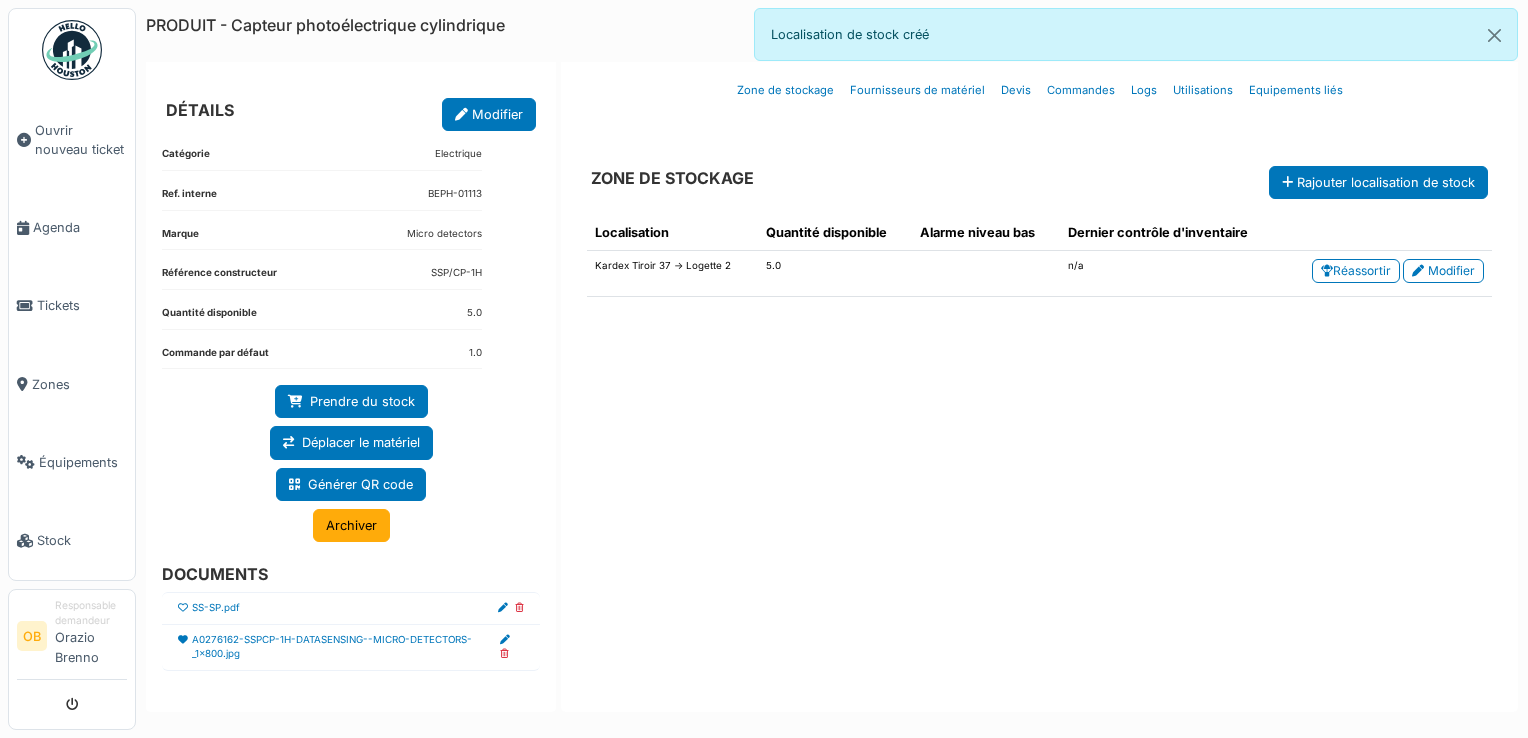 click on "Localisation
Quantité disponible
Alarme niveau bas
Dernier contrôle d'inventaire
Kardex Tiroir 37 -> Logette 2
5.0
n/a
Réassortir
Modifier" at bounding box center [1039, 445] 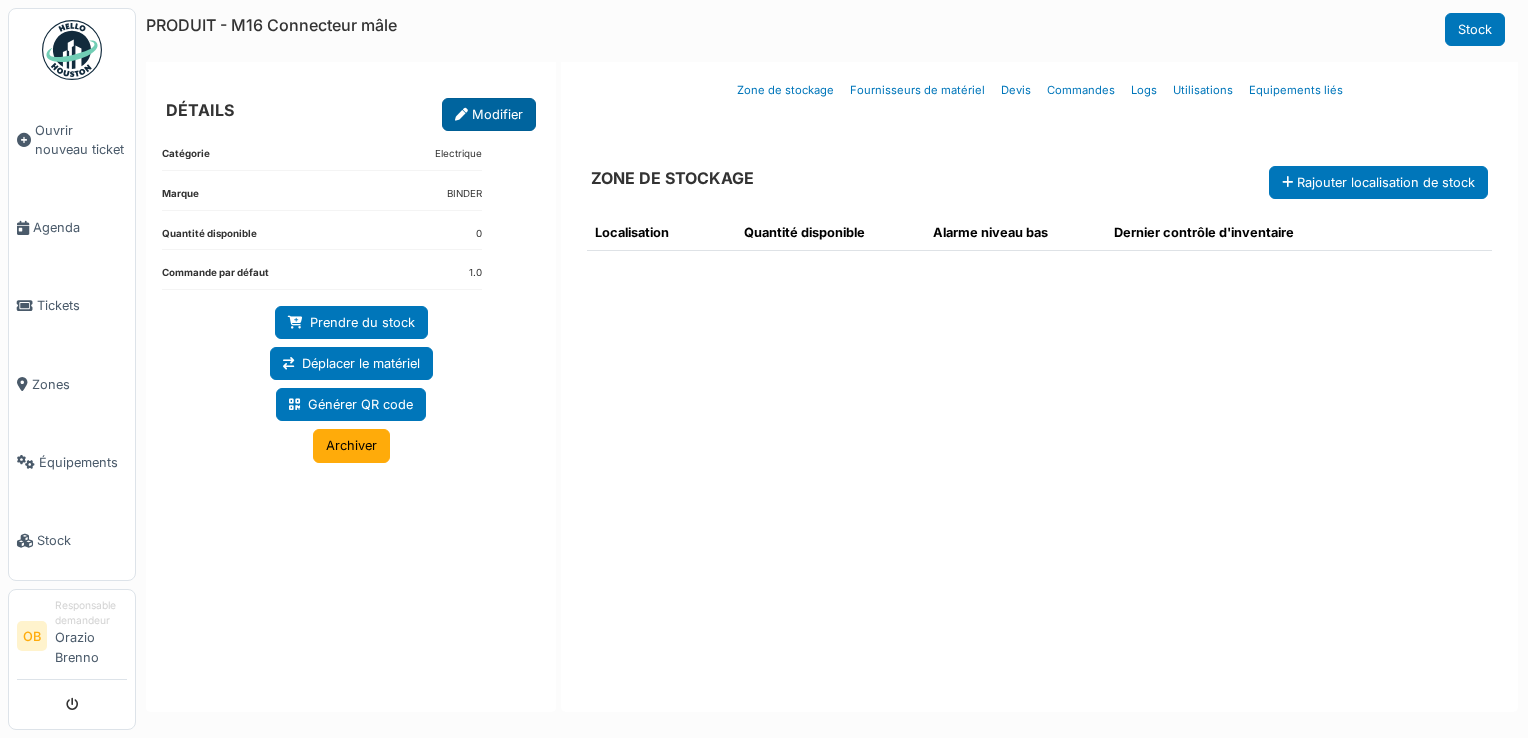 scroll, scrollTop: 0, scrollLeft: 0, axis: both 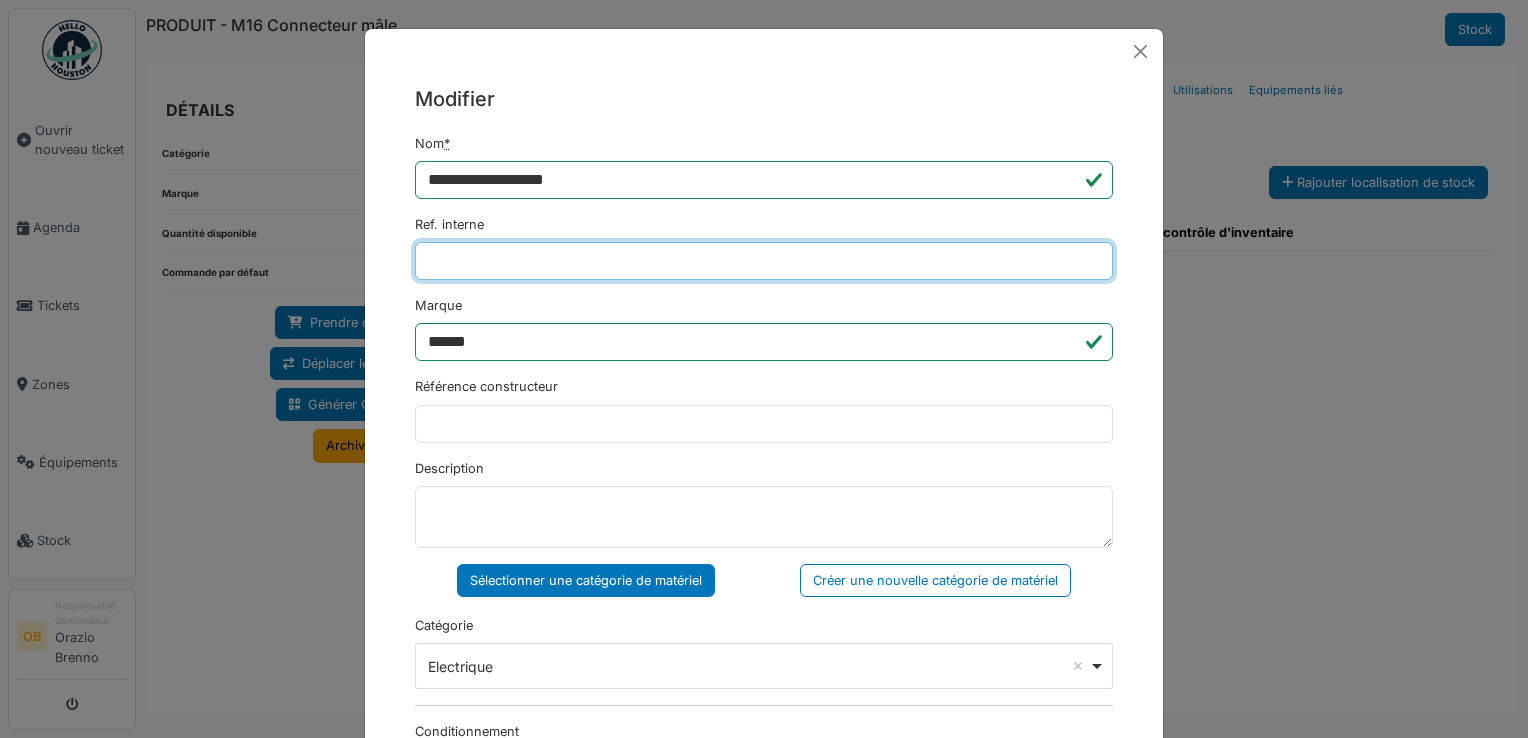 click on "Ref. interne" at bounding box center (764, 261) 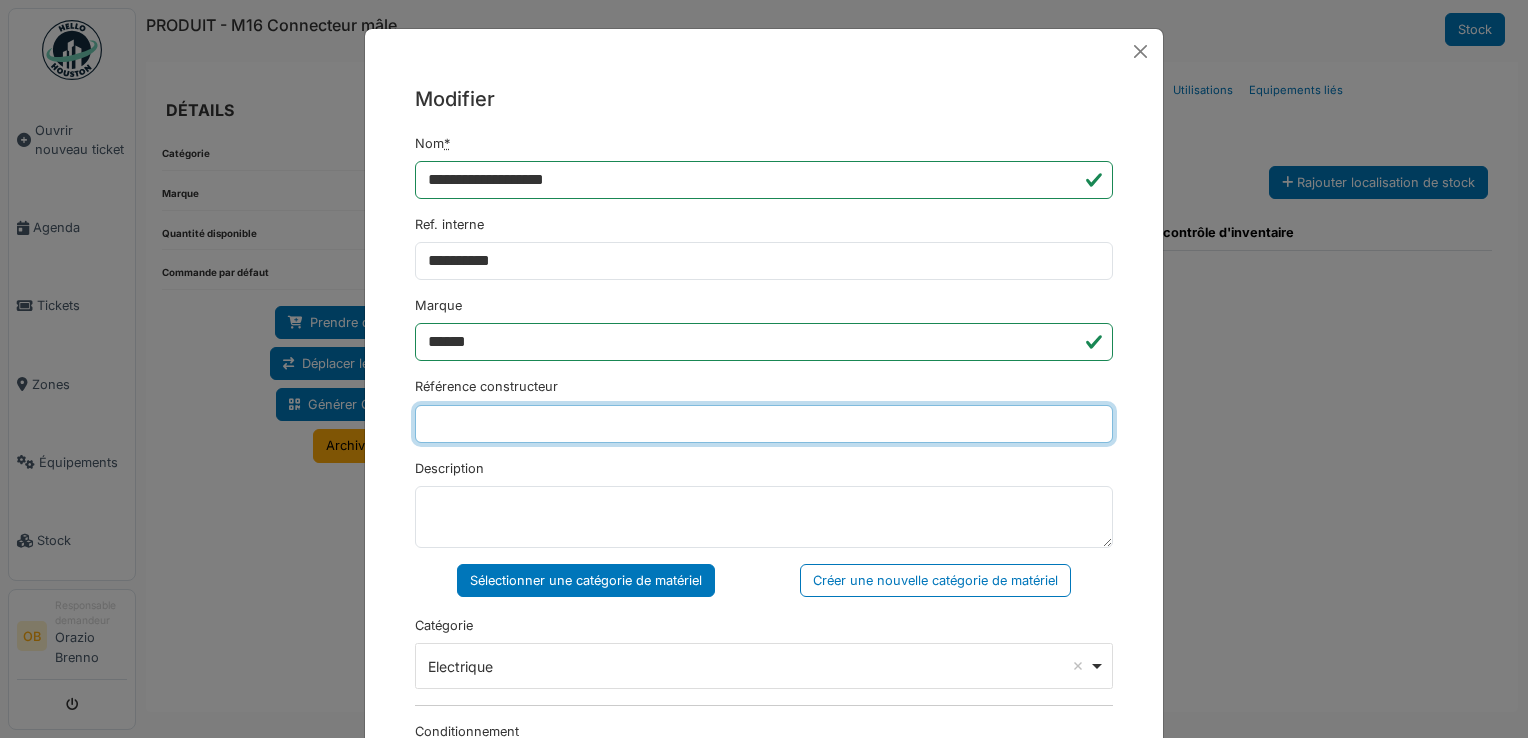 type on "*********" 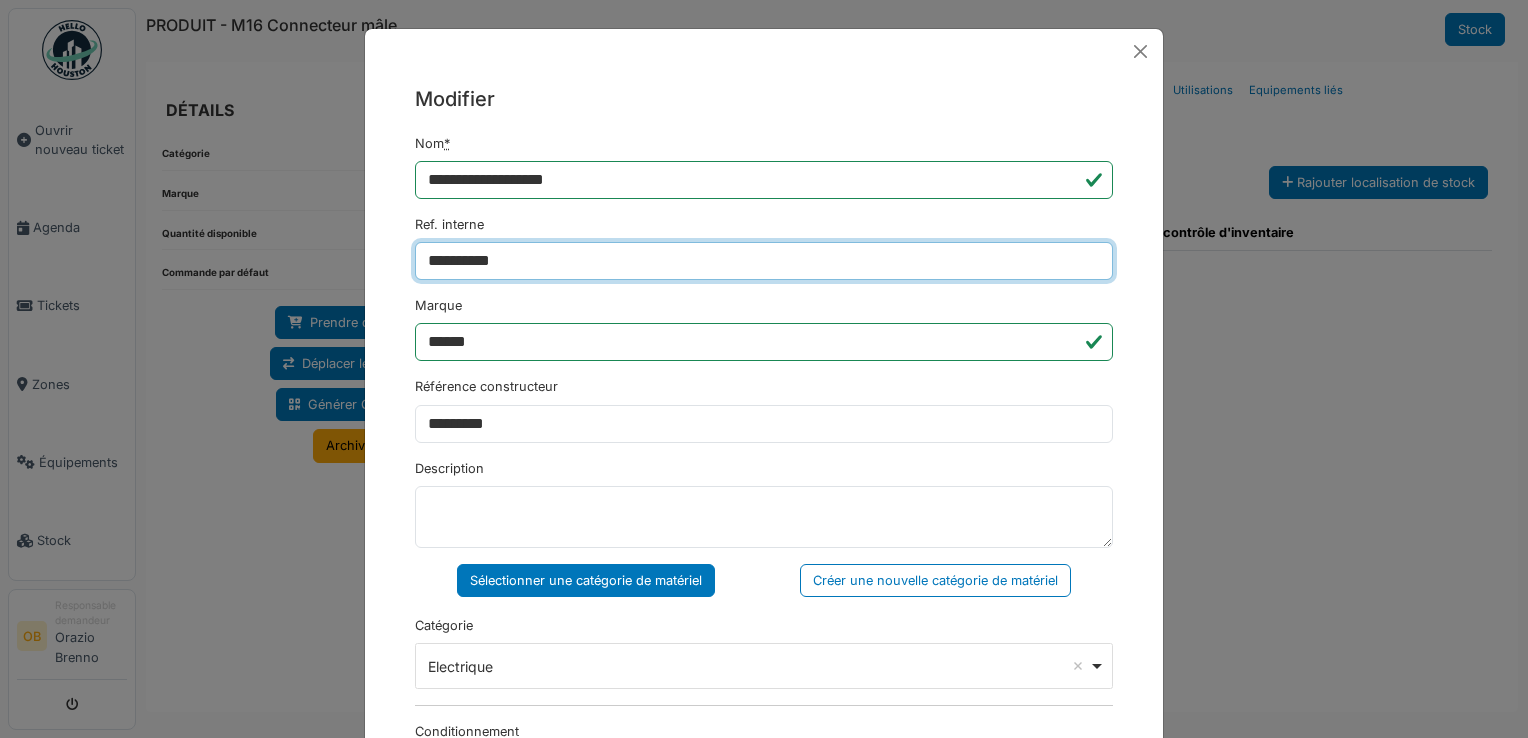 type on "**********" 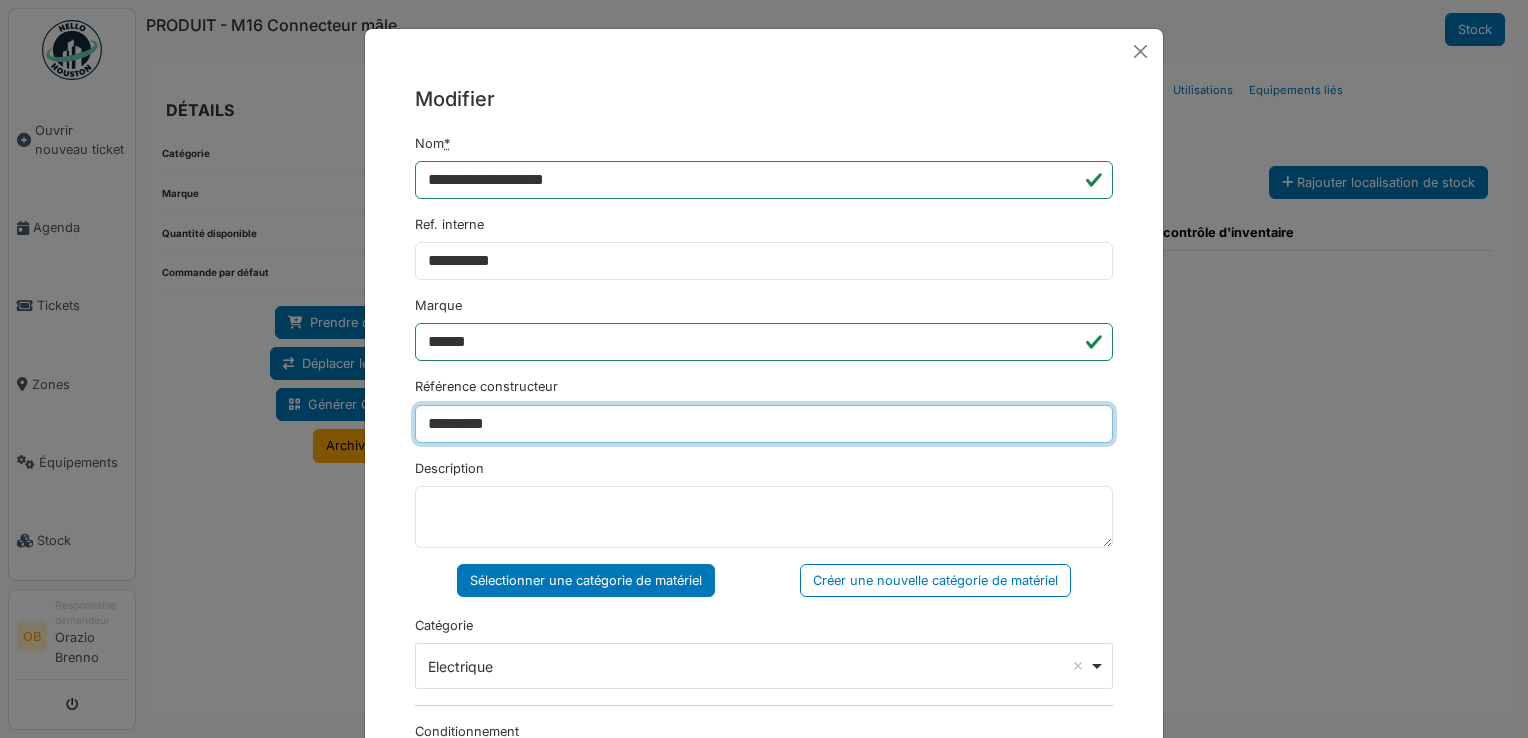 drag, startPoint x: 531, startPoint y: 427, endPoint x: 68, endPoint y: 426, distance: 463.00107 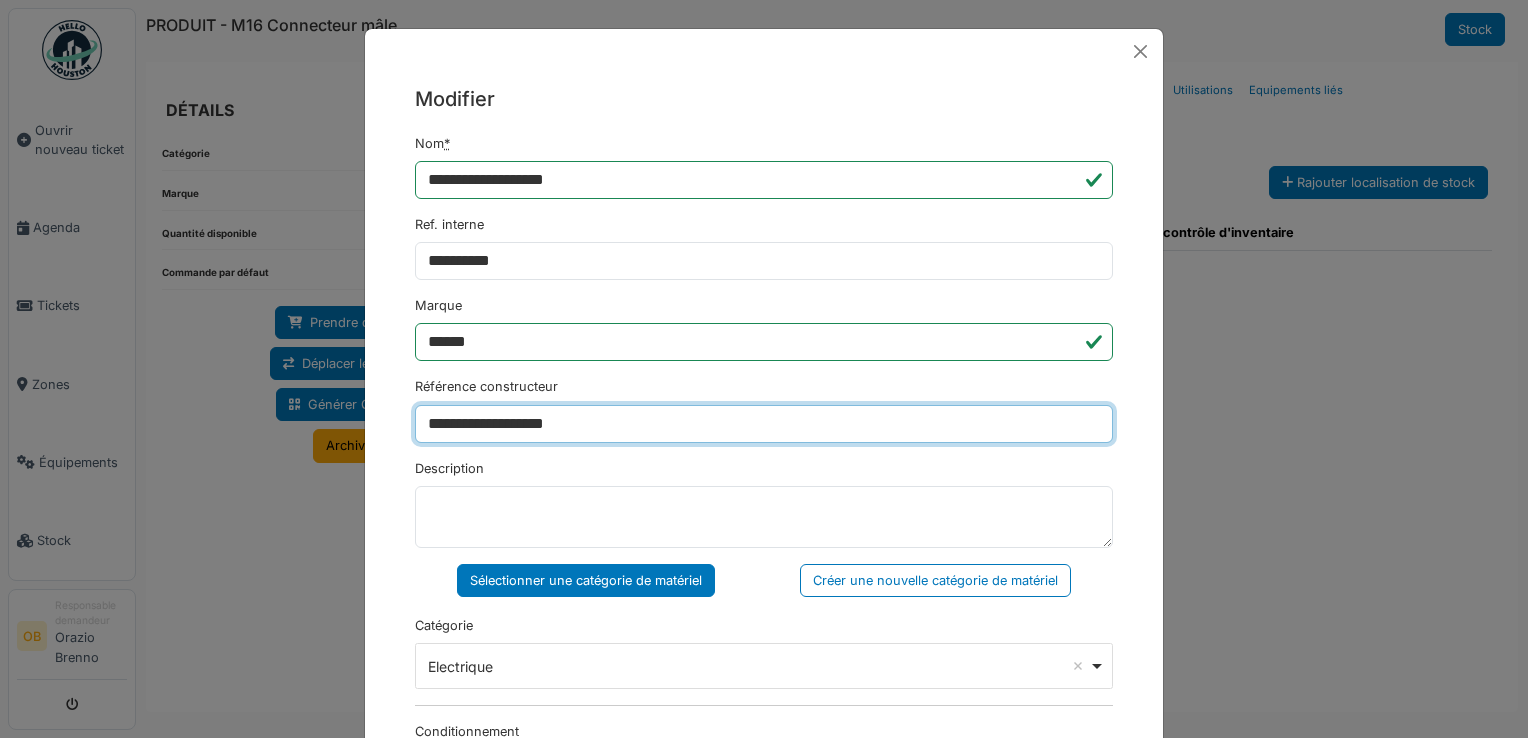 drag, startPoint x: 609, startPoint y: 434, endPoint x: 168, endPoint y: 462, distance: 441.888 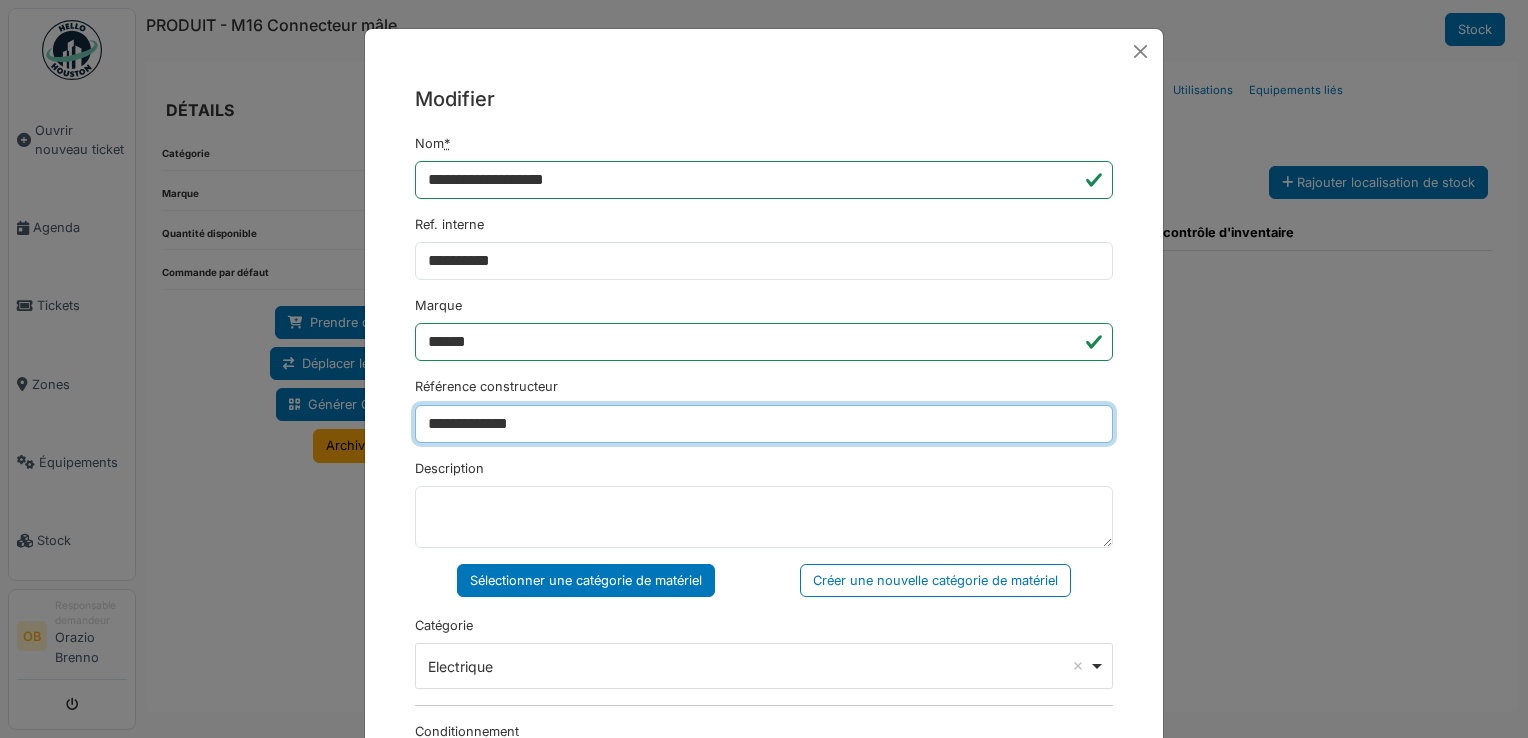 type on "**********" 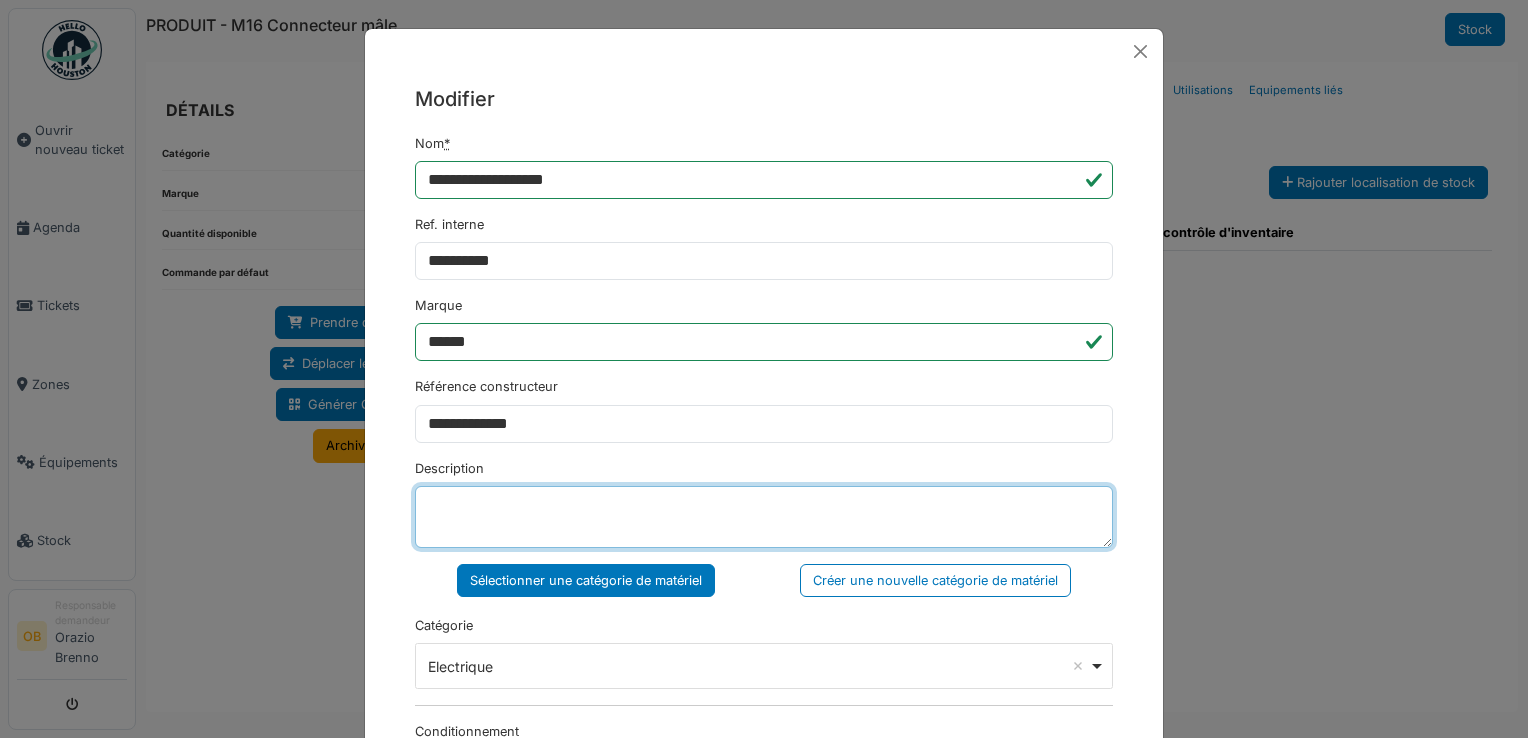 click on "Description" at bounding box center [764, 517] 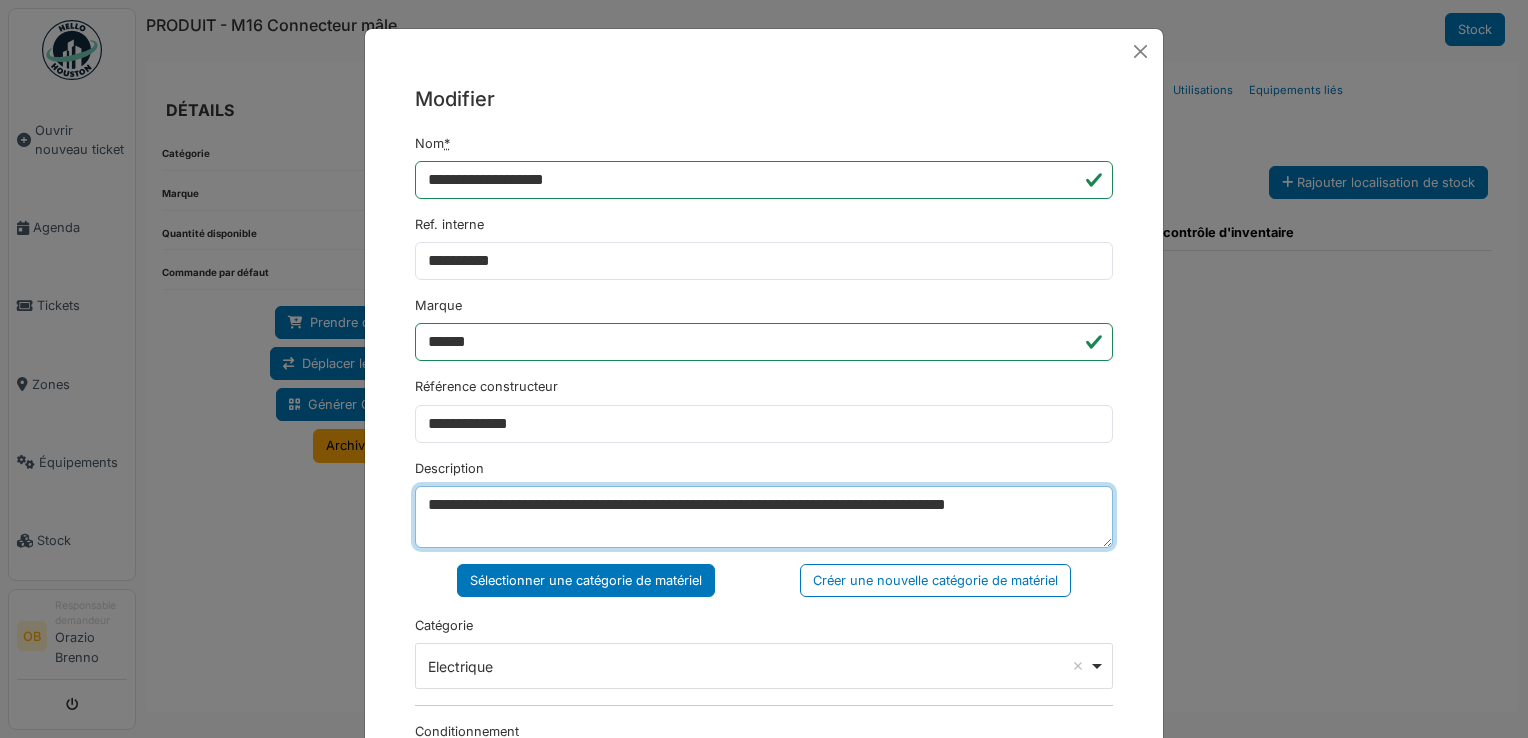 type on "**********" 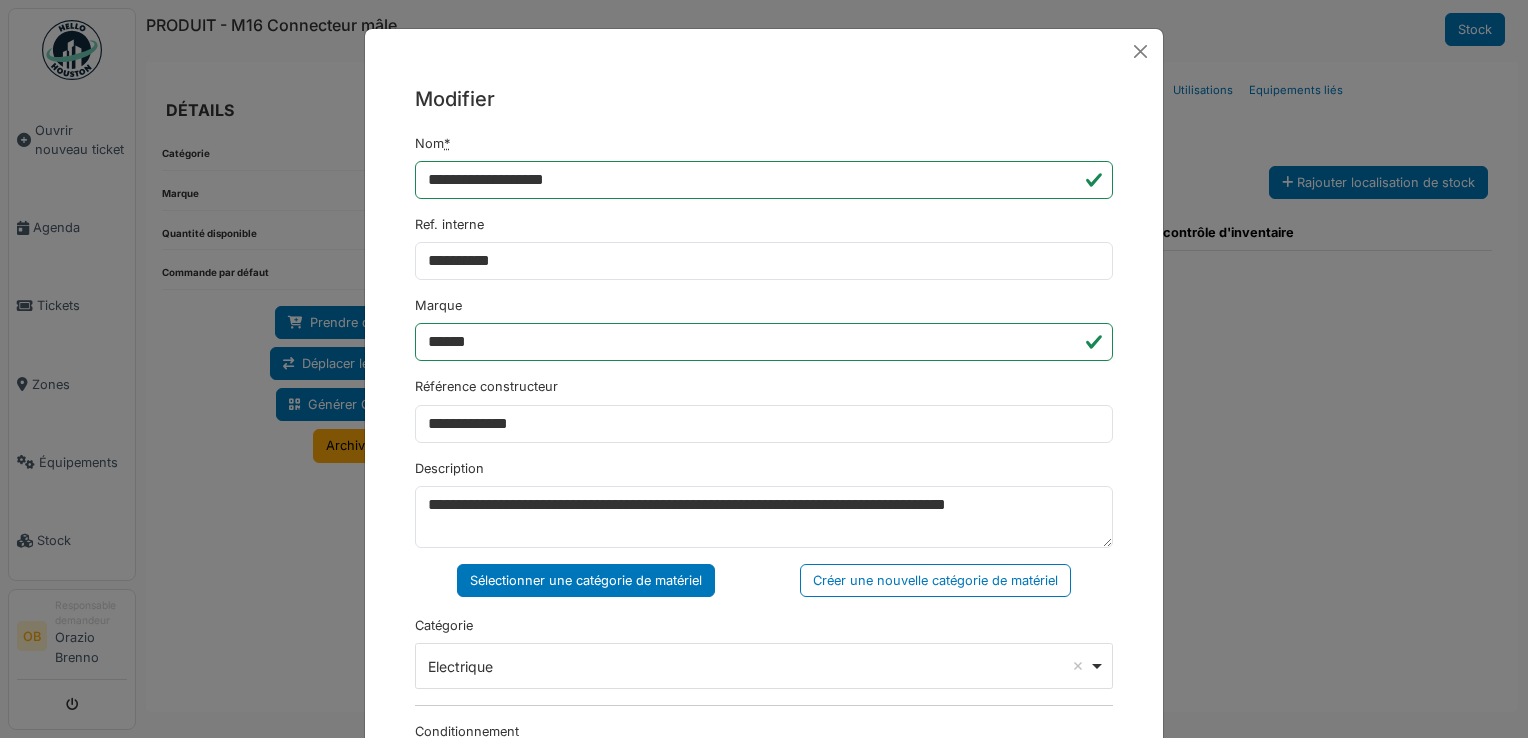 click on "**********" at bounding box center [764, 369] 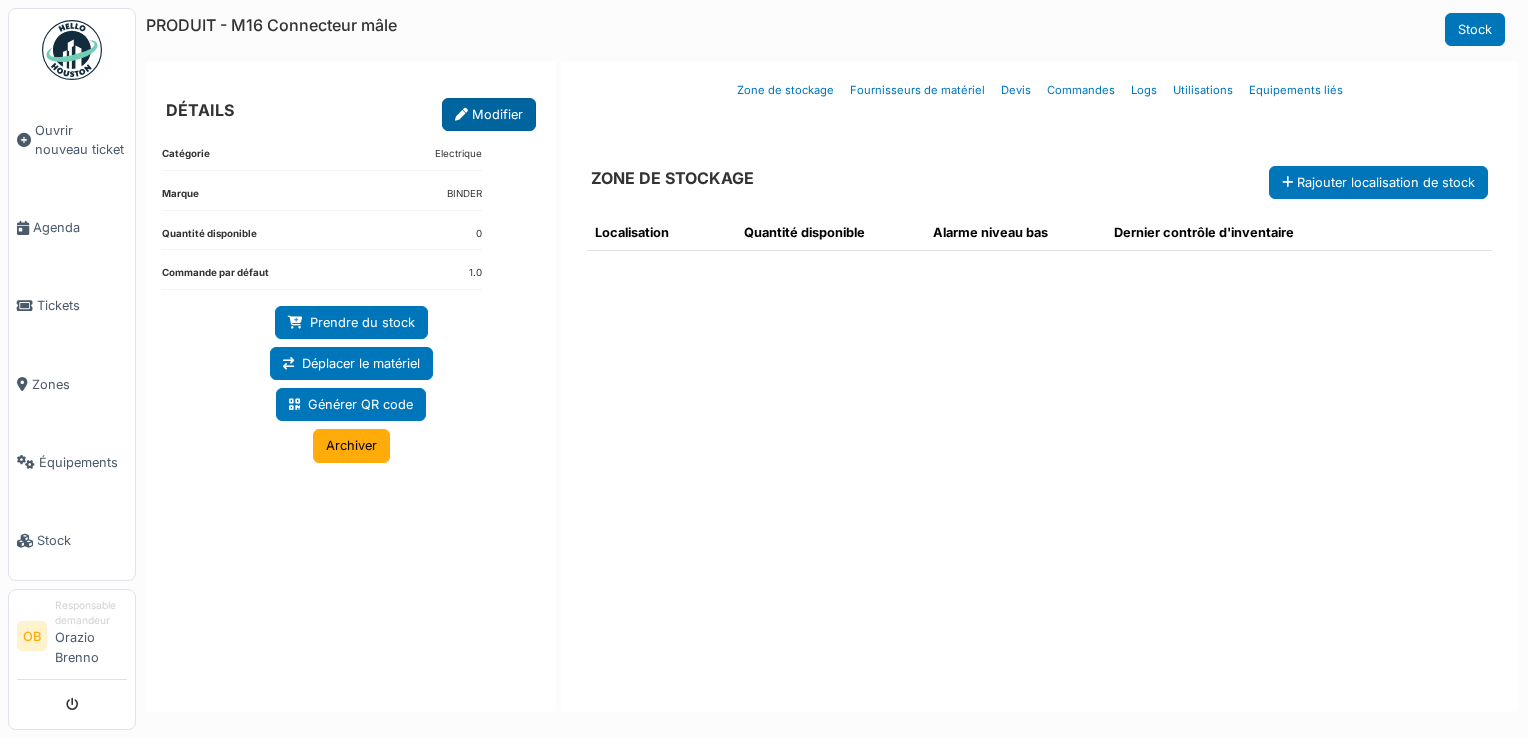 click at bounding box center [461, 115] 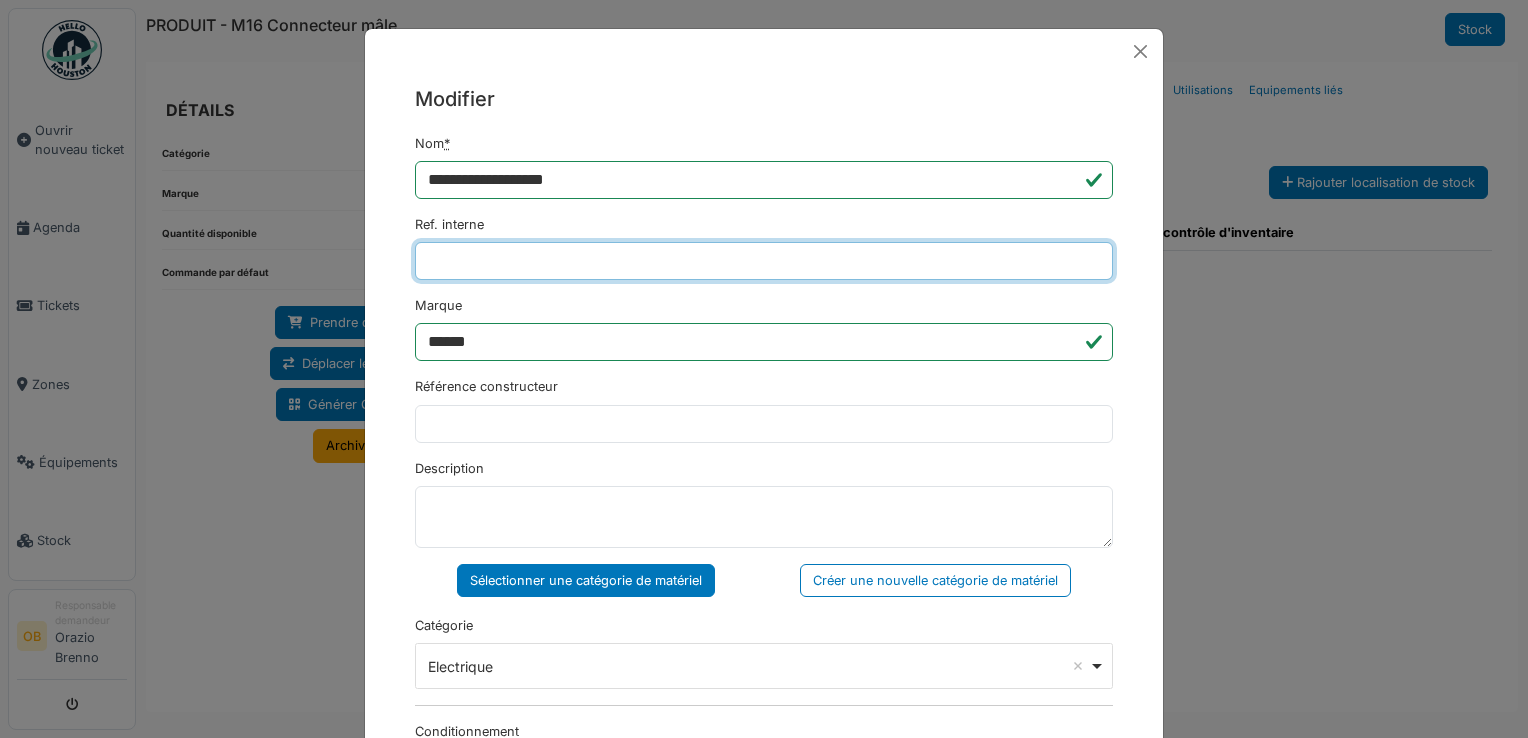 click on "Ref. interne" at bounding box center (764, 261) 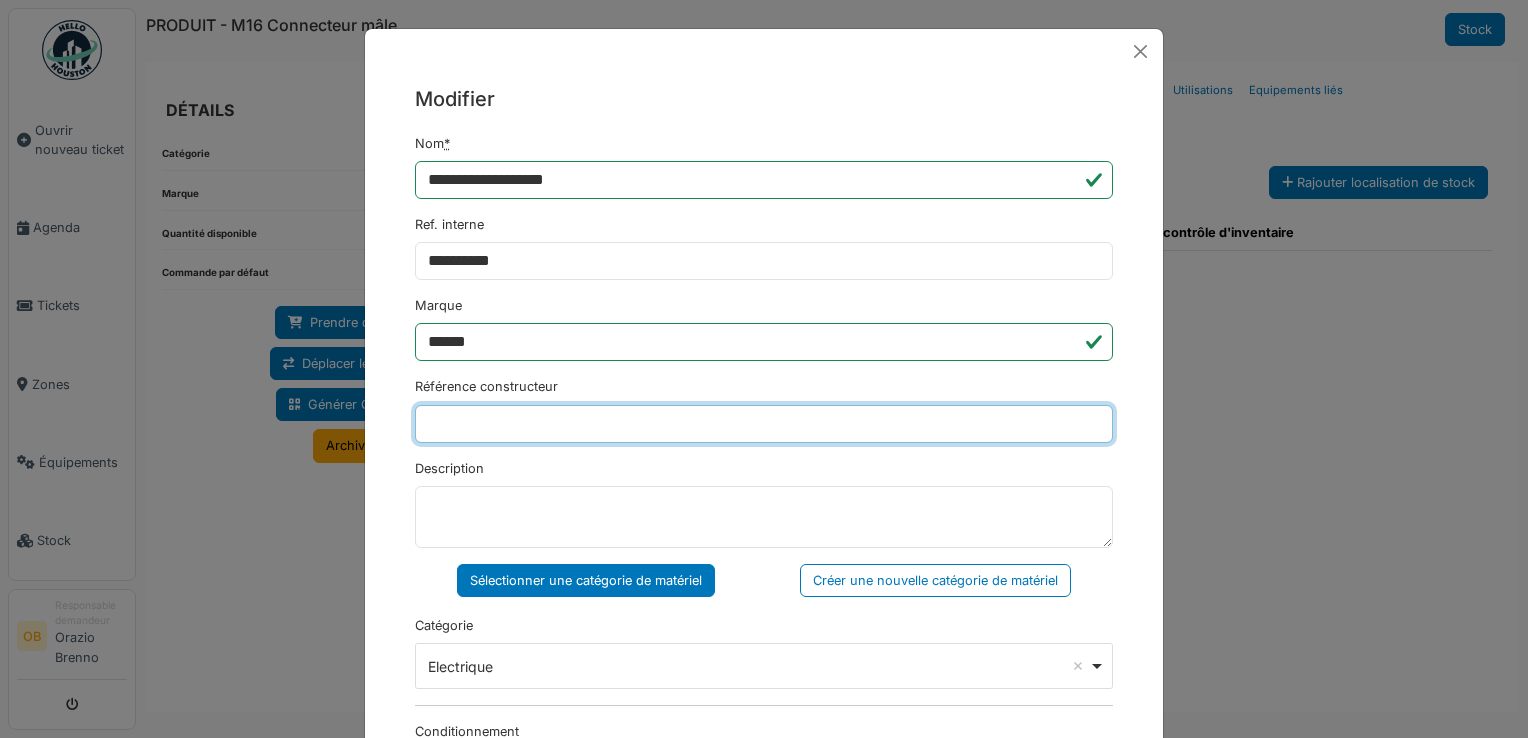 type on "**********" 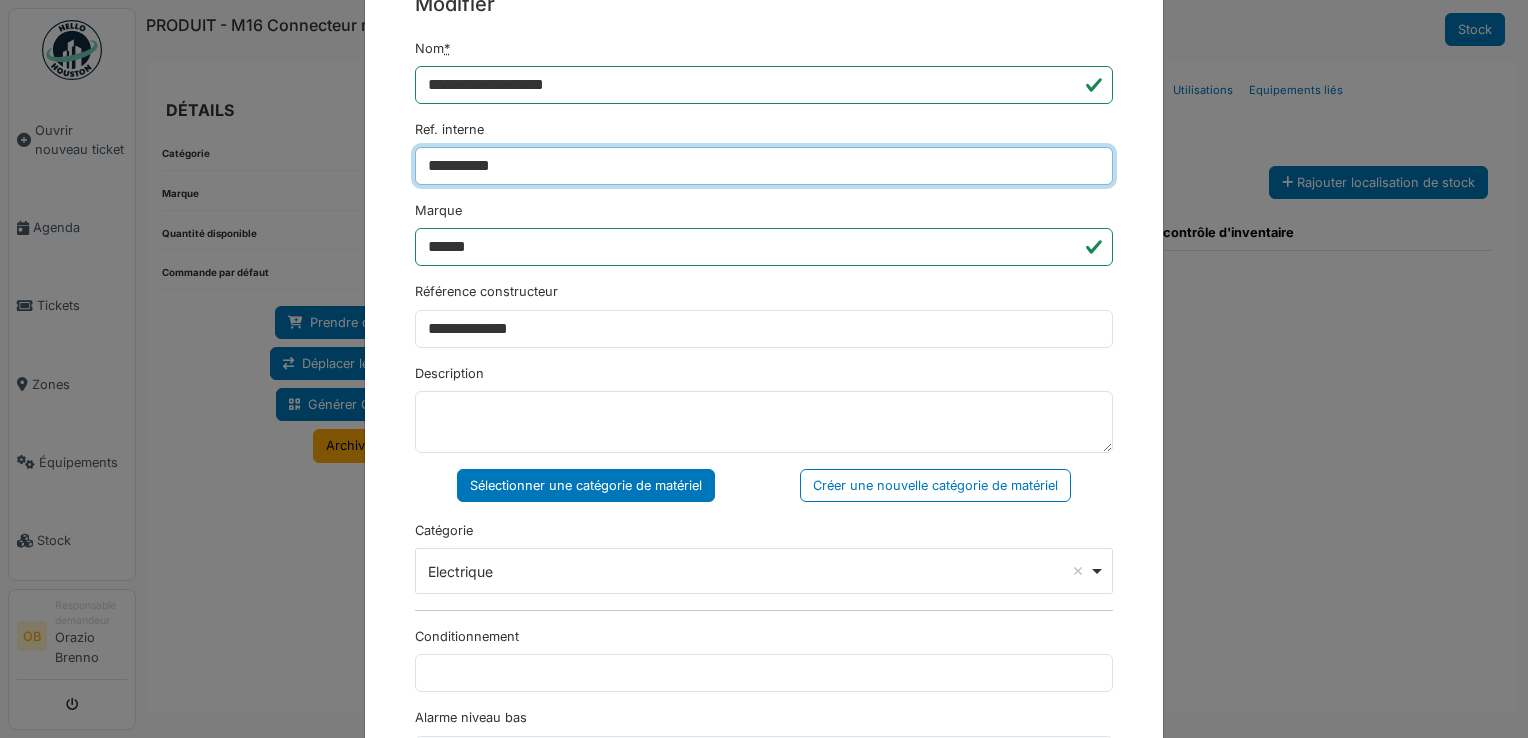 scroll, scrollTop: 133, scrollLeft: 0, axis: vertical 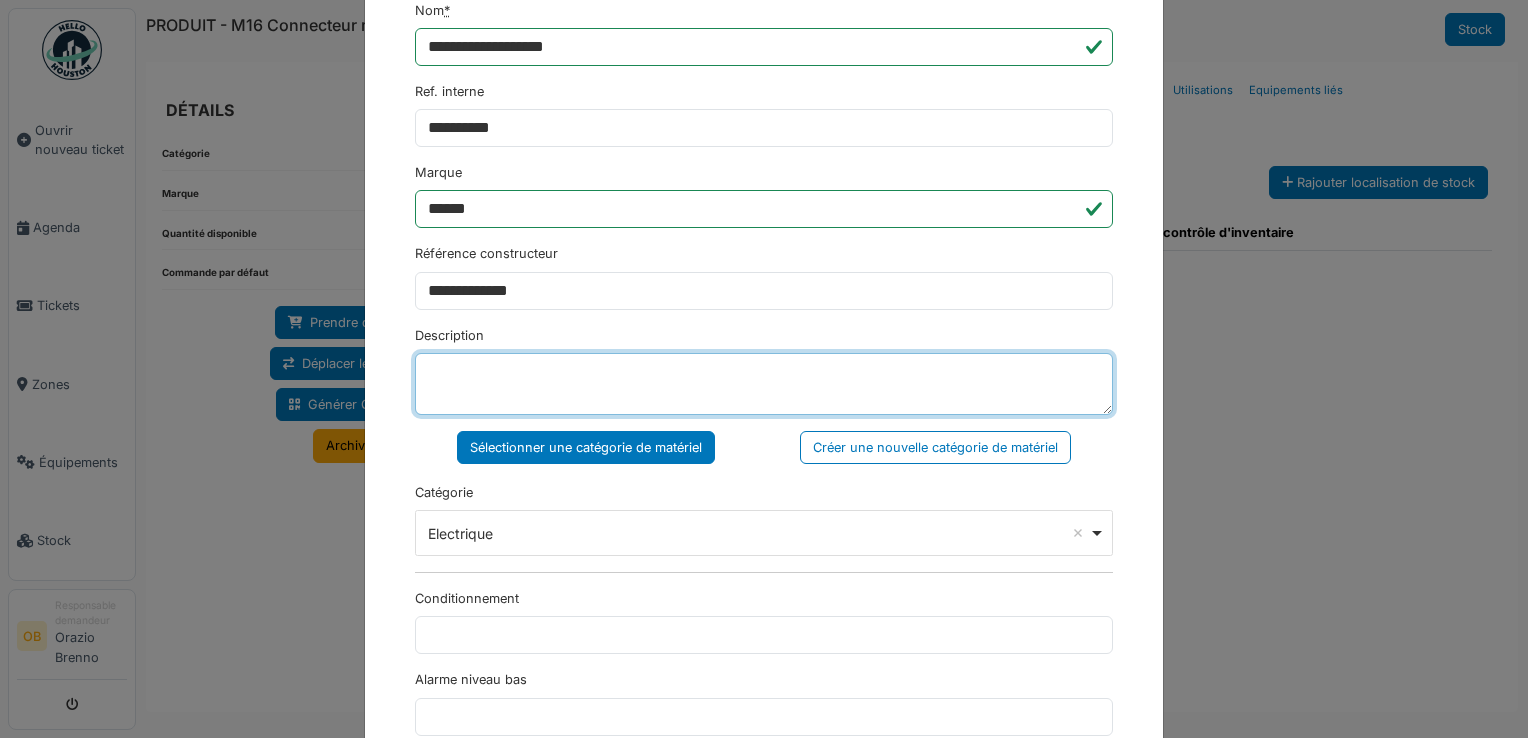 click on "Description" at bounding box center (764, 384) 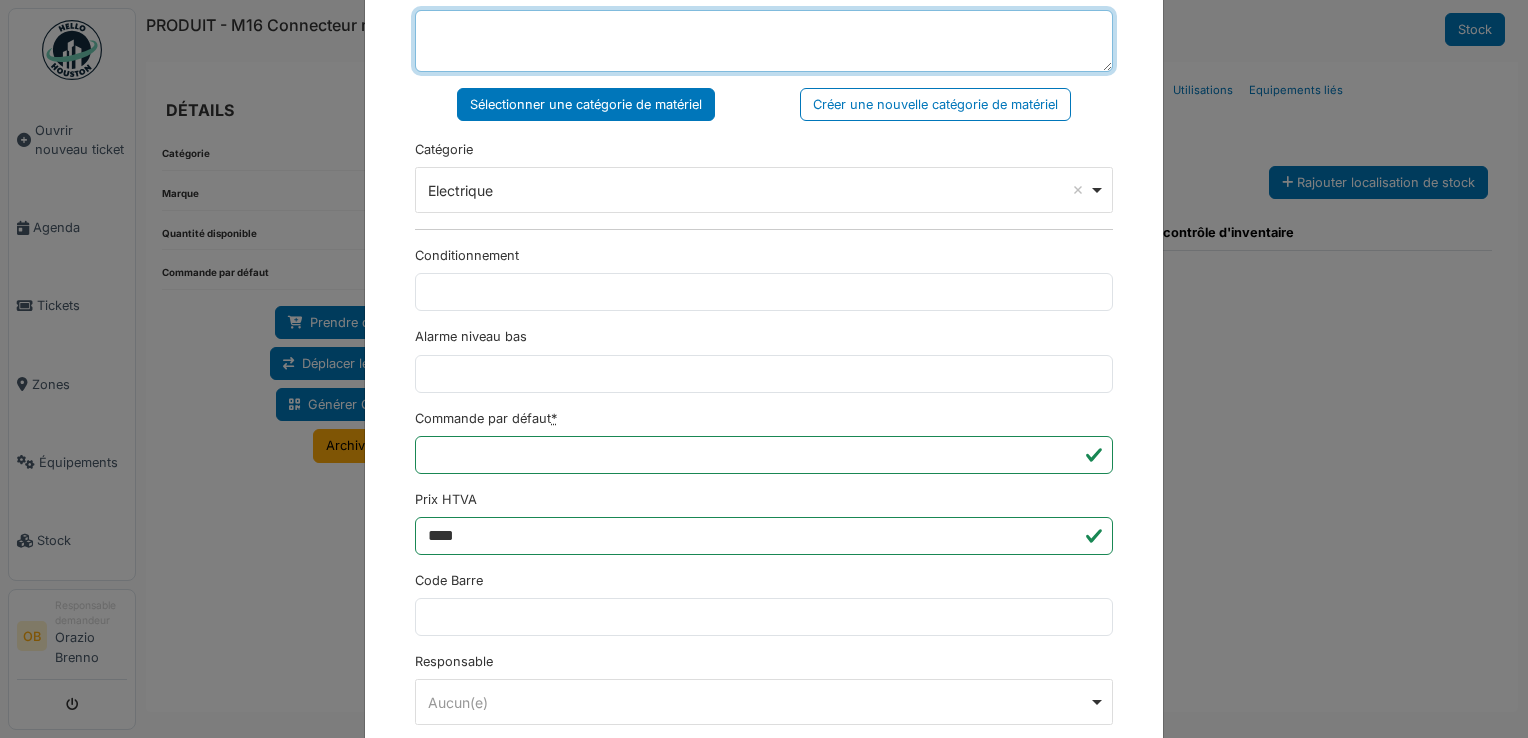 scroll, scrollTop: 650, scrollLeft: 0, axis: vertical 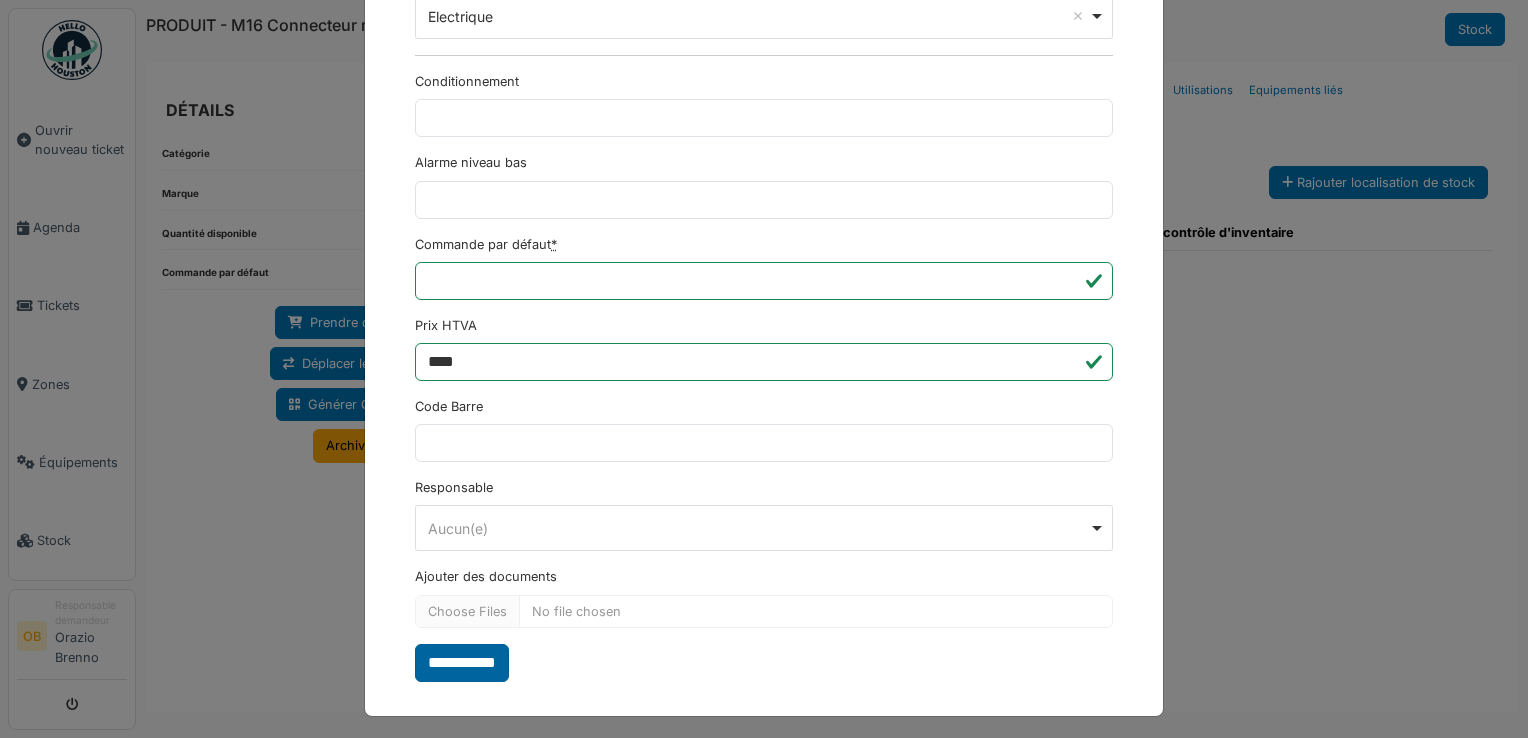click on "**********" at bounding box center (462, 663) 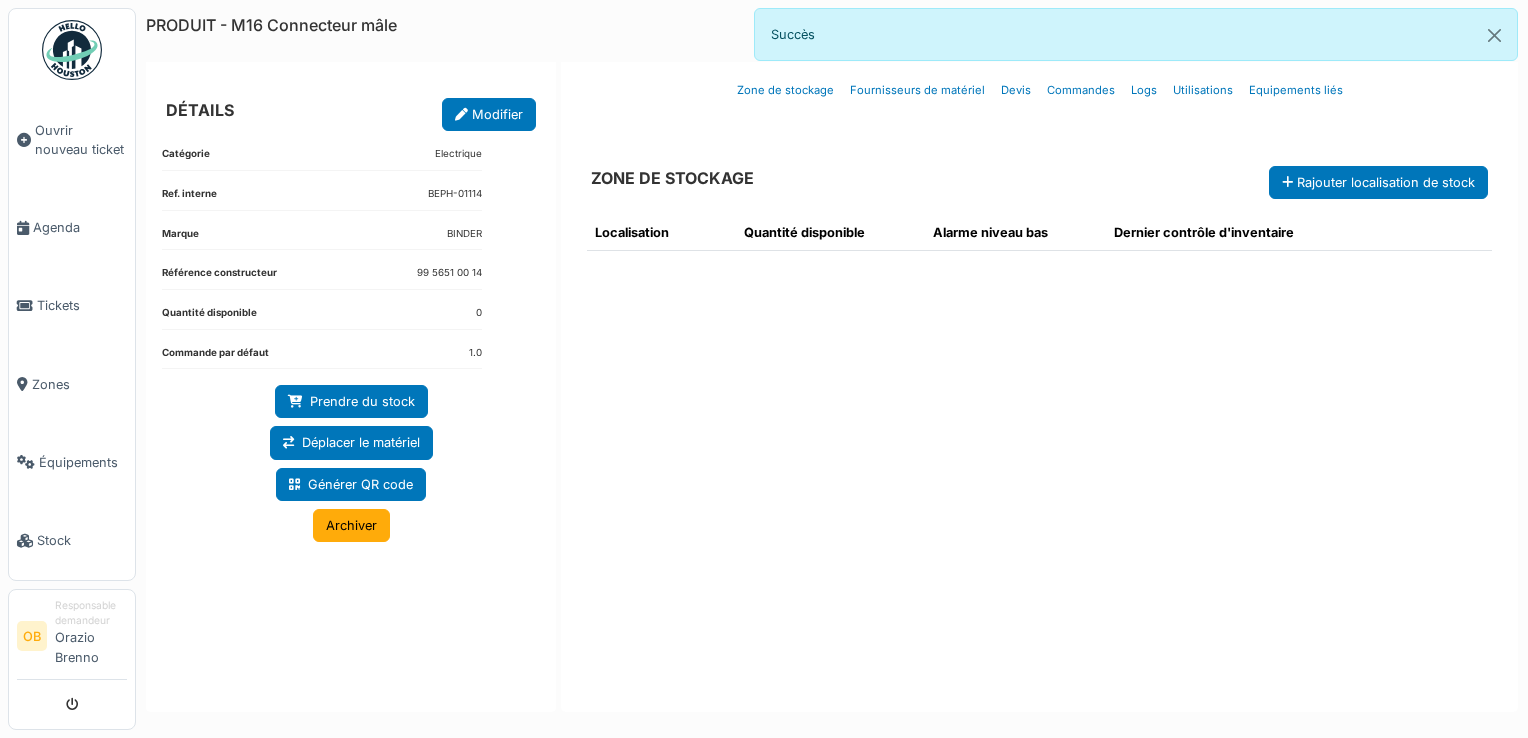click on "Localisation
Quantité disponible
Alarme niveau bas
Dernier contrôle d'inventaire" at bounding box center (1039, 445) 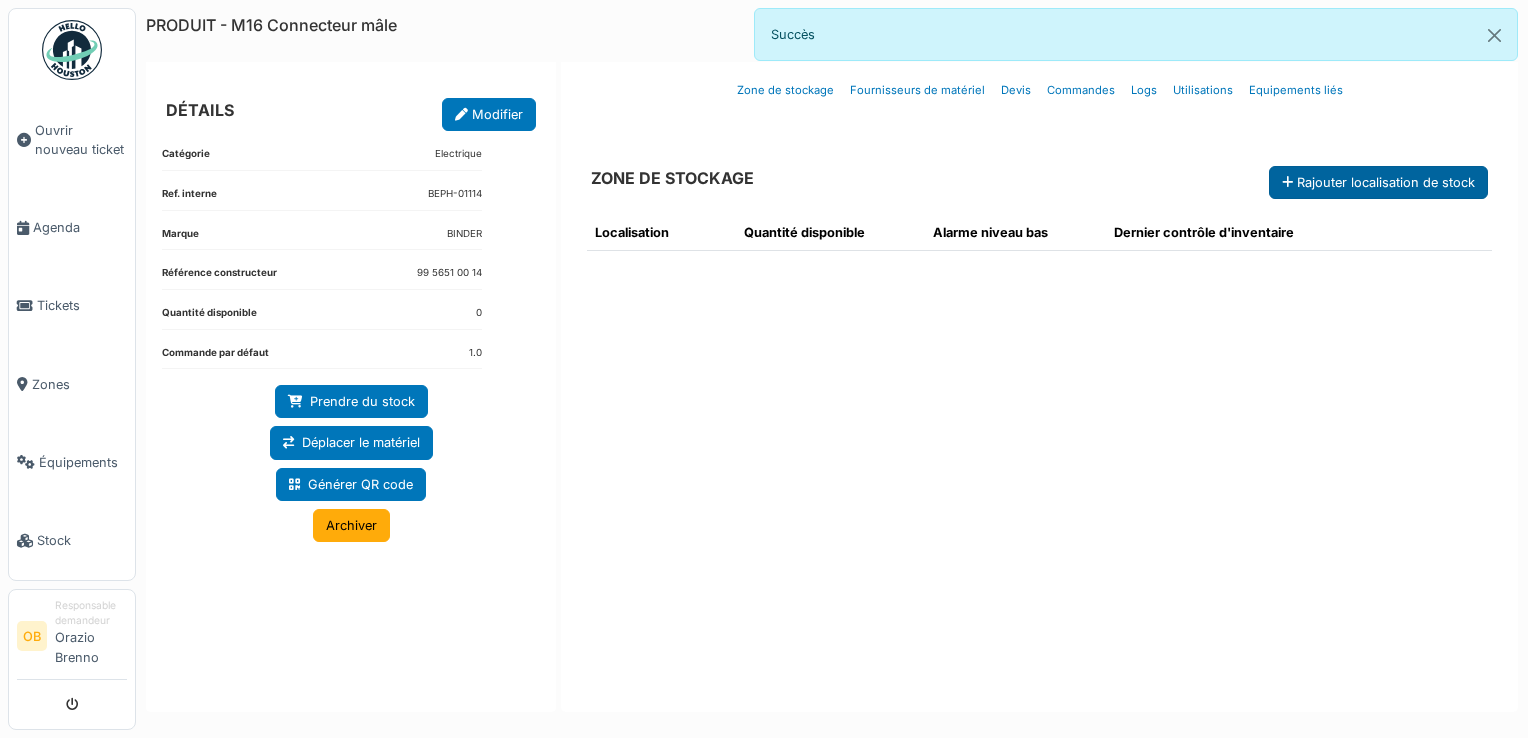 click on "Rajouter localisation de stock" at bounding box center [1378, 182] 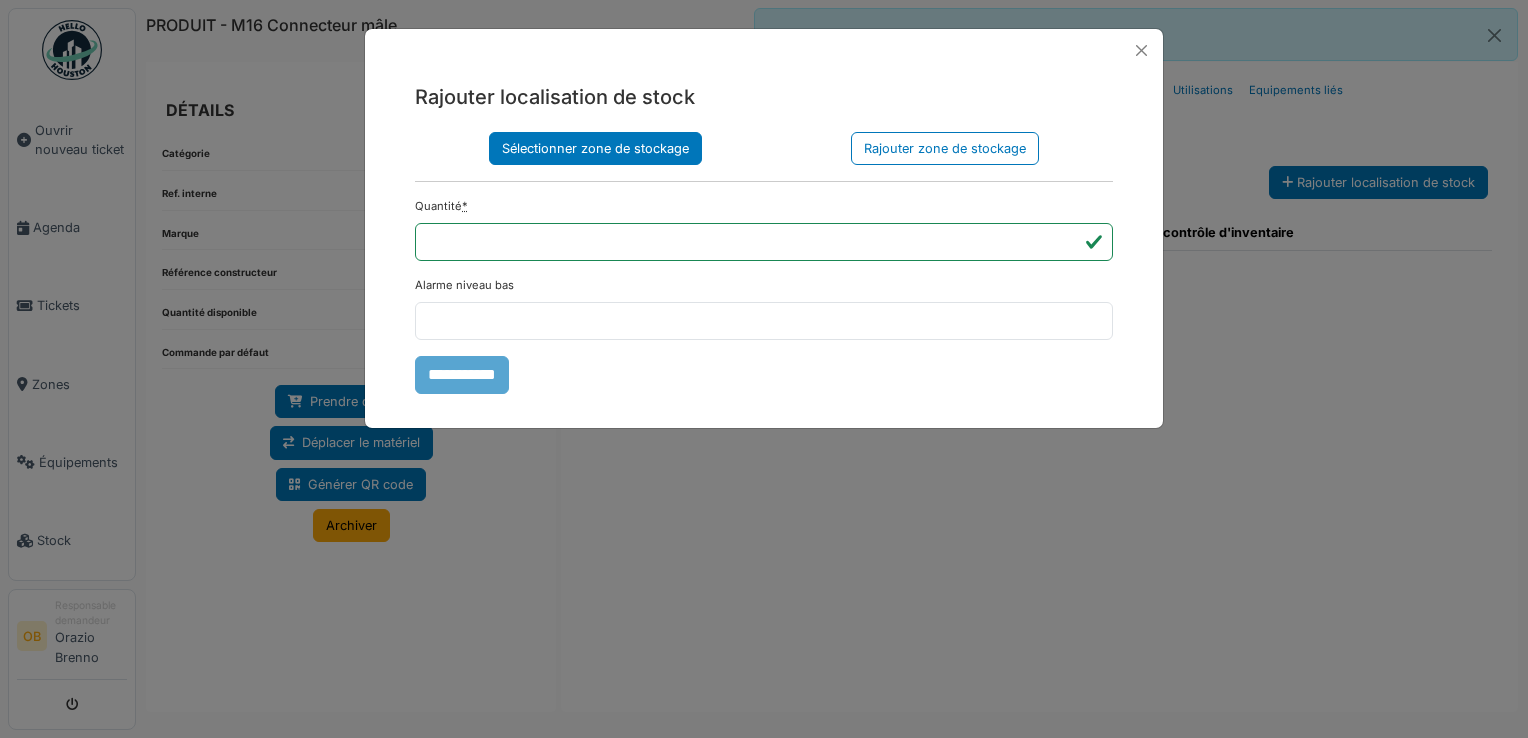 click on "Sélectionner zone de stockage" at bounding box center (595, 148) 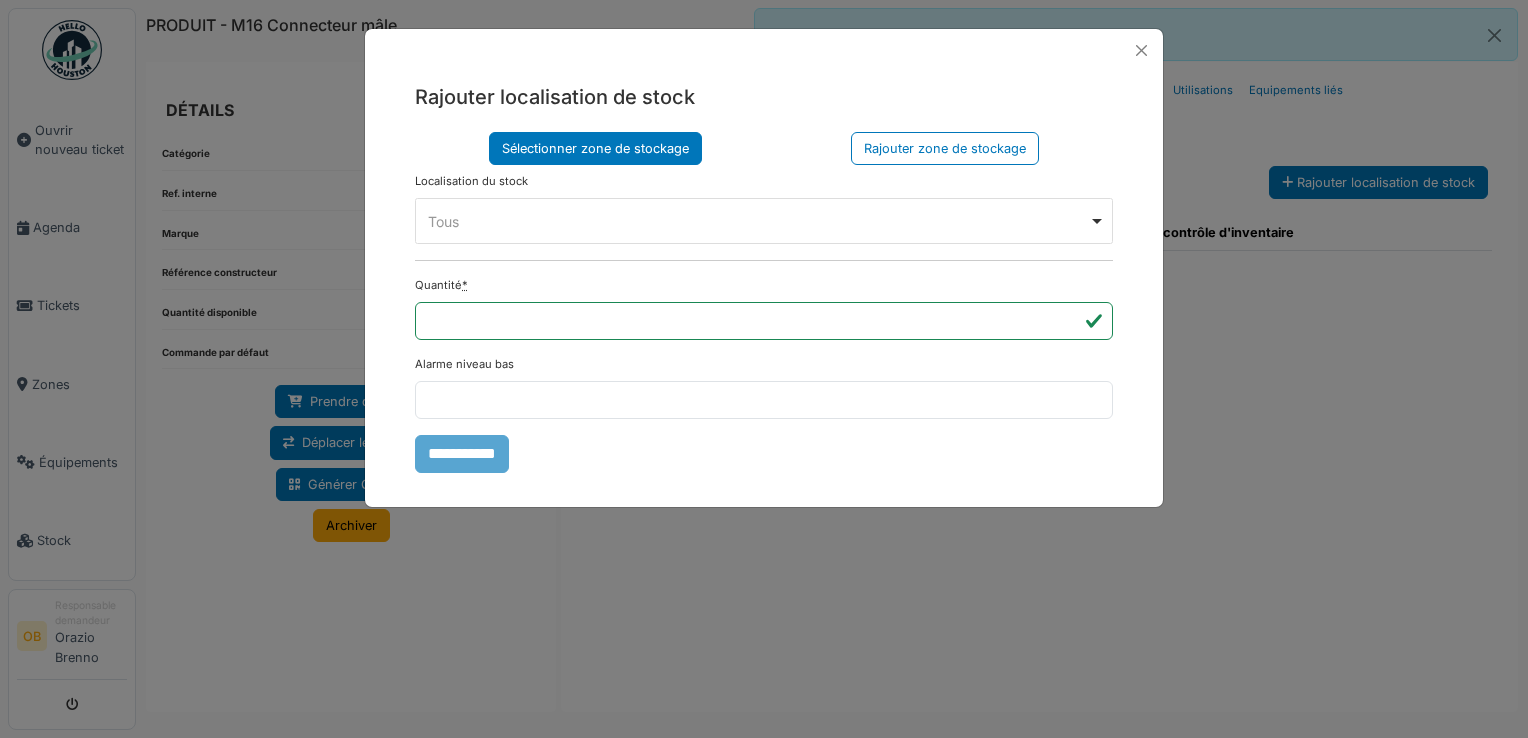 click on "Tous Remove item" at bounding box center [758, 221] 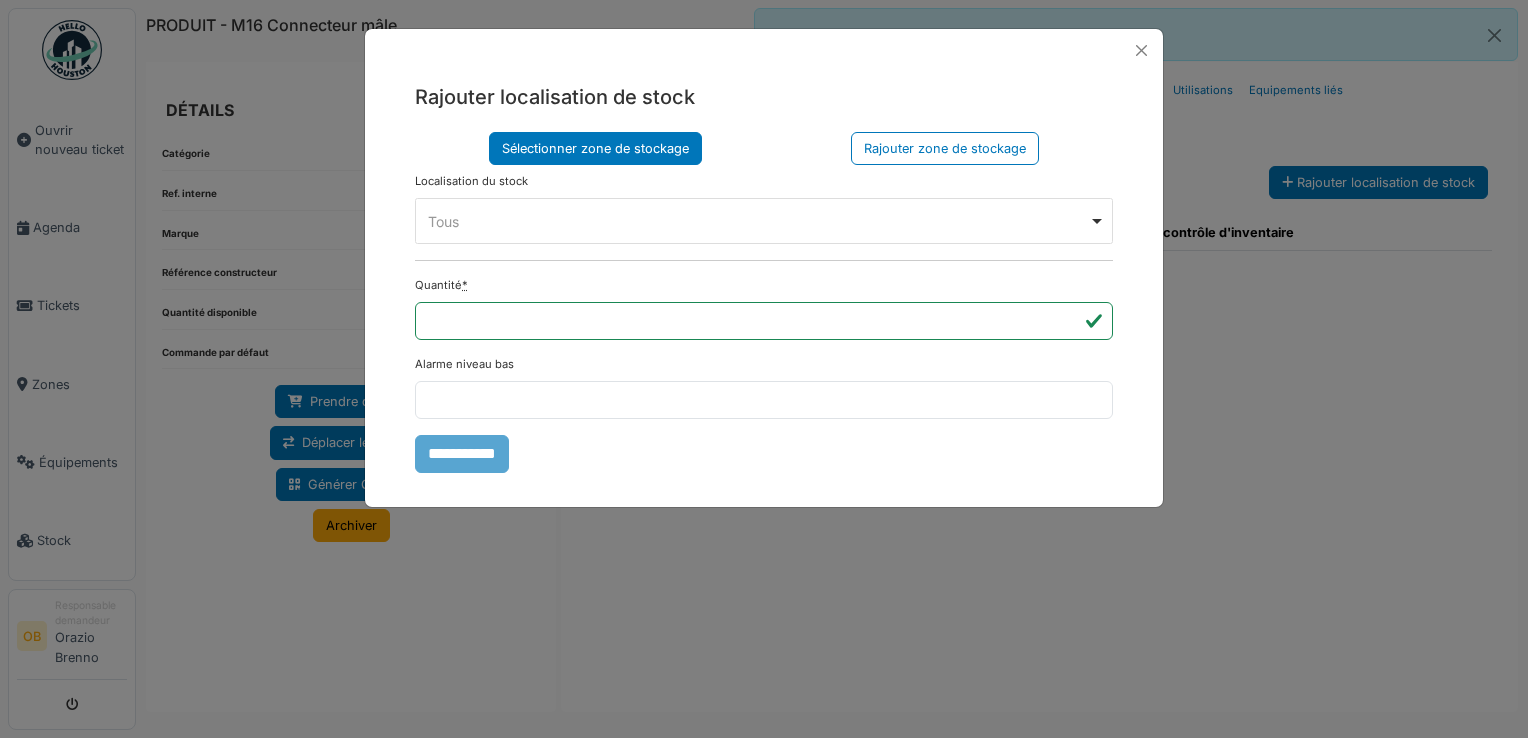 click on "Rajouter localisation de stock
Sélectionner zone de stockage
Rajouter zone de stockage
Localisation du stock
Zone de stockage parente
**** Tous Remove item Tous Armoire 1 Armoire 2 Kardex Tiroir 1 Kardex Tiroir 2 Kardex Tiroir 3 Kardex Tiroir 4 Kardex Tiroir 5 Kardex Tiroir 6 Kardex Tiroir 7 Kardex Tiroir 8 Kardex Tiroir 9 Kardex Tiroir 10 Kardex Tiroir 11 Kardex Tiroir 12 Kardex Tiroir 13 Kardex Tiroir 14 Kardex Tiroir 15 Kardex Tiroir 16 Kardex Tiroir 17 Kardex Tiroir 18 Kardex Tiroir 19 Kardex Tiroir 20 Kardex Tiroir 21 Kardex Tiroir 22 Kardex Tiroir 23 Kardex Tiroir 24 Kardex Tiroir 25 Kardex Tiroir 26 Kardex Tiroir 27 Kardex Tiroir 28 Kardex Tiroir 29 Kardex Tiroir 30 Kardex Tiroir 31" at bounding box center (764, 369) 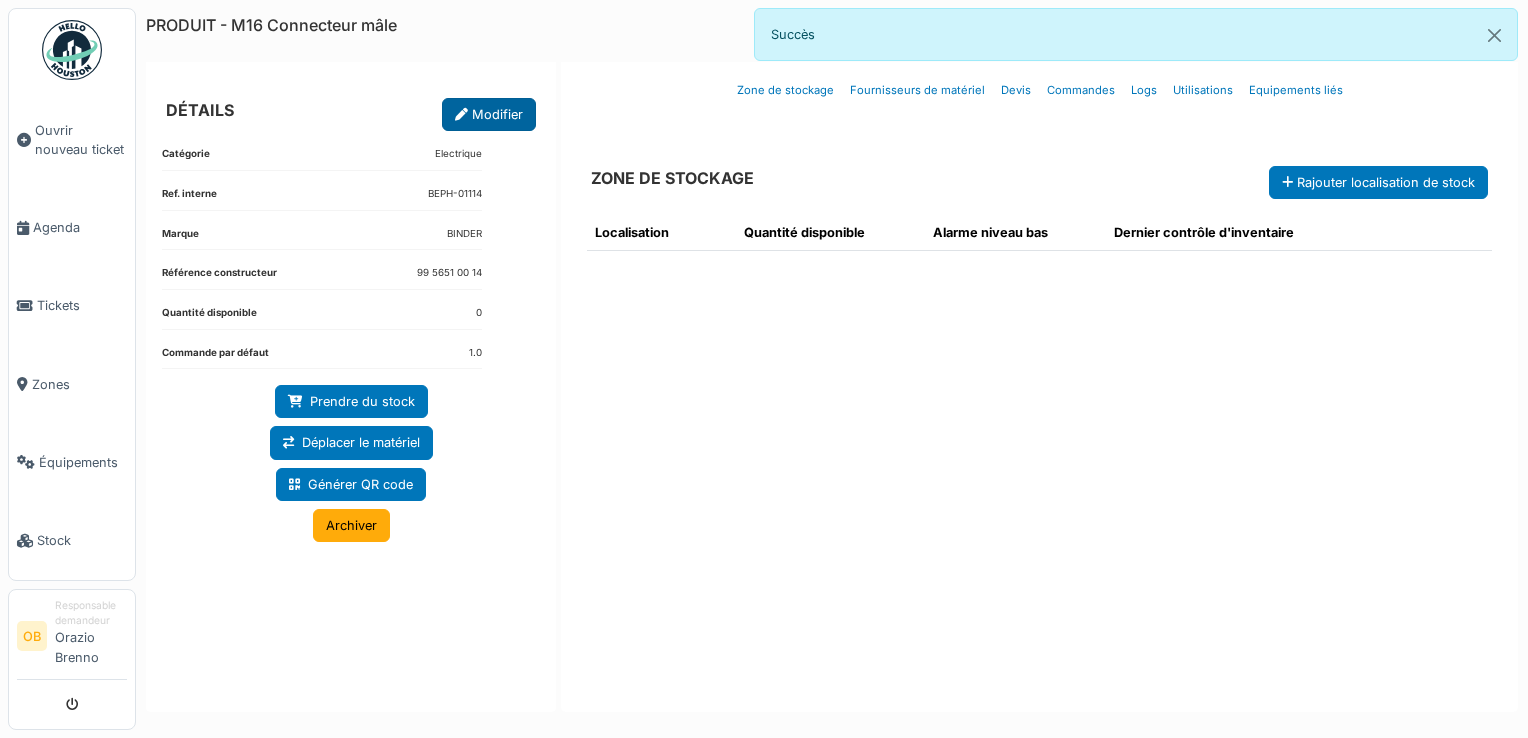 click on "Modifier" at bounding box center (489, 114) 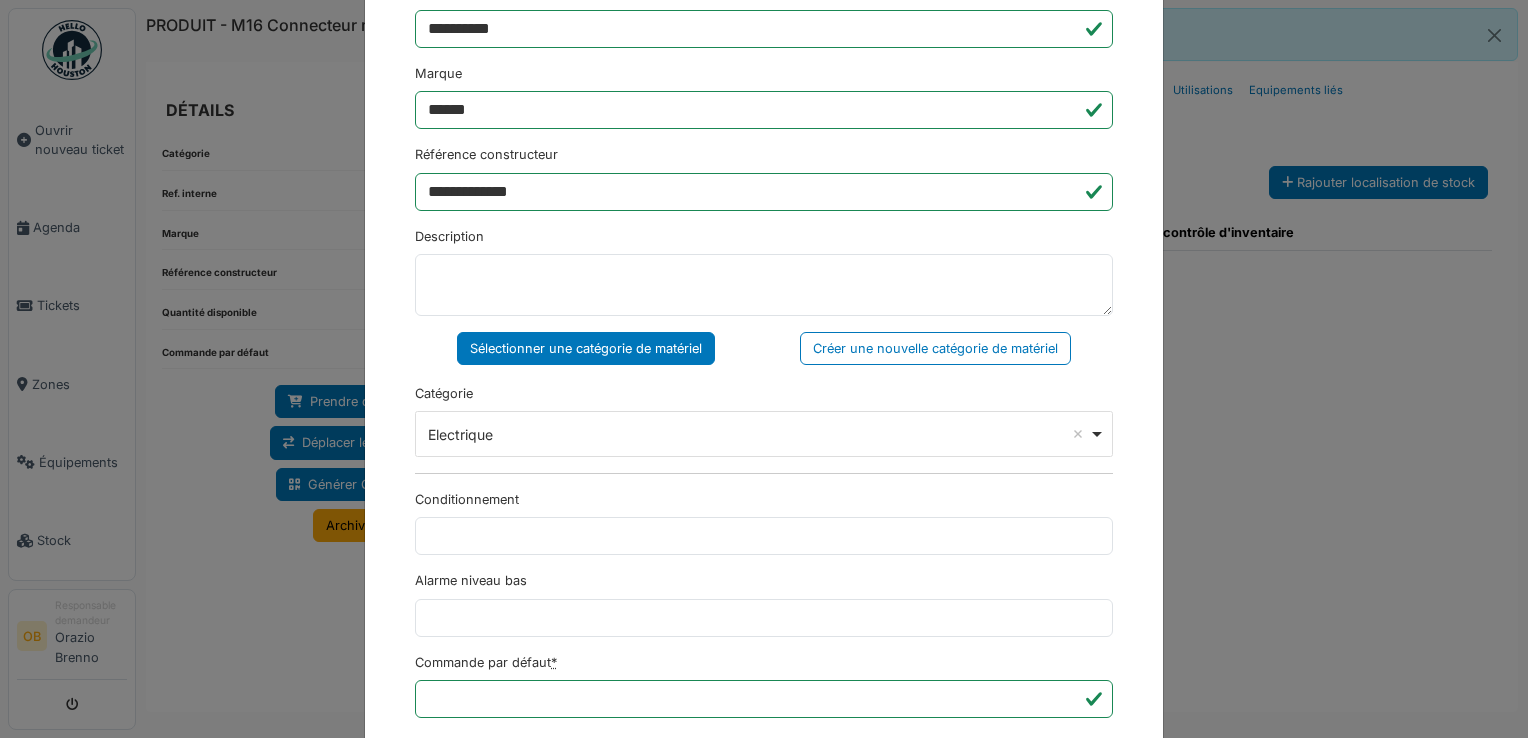 scroll, scrollTop: 650, scrollLeft: 0, axis: vertical 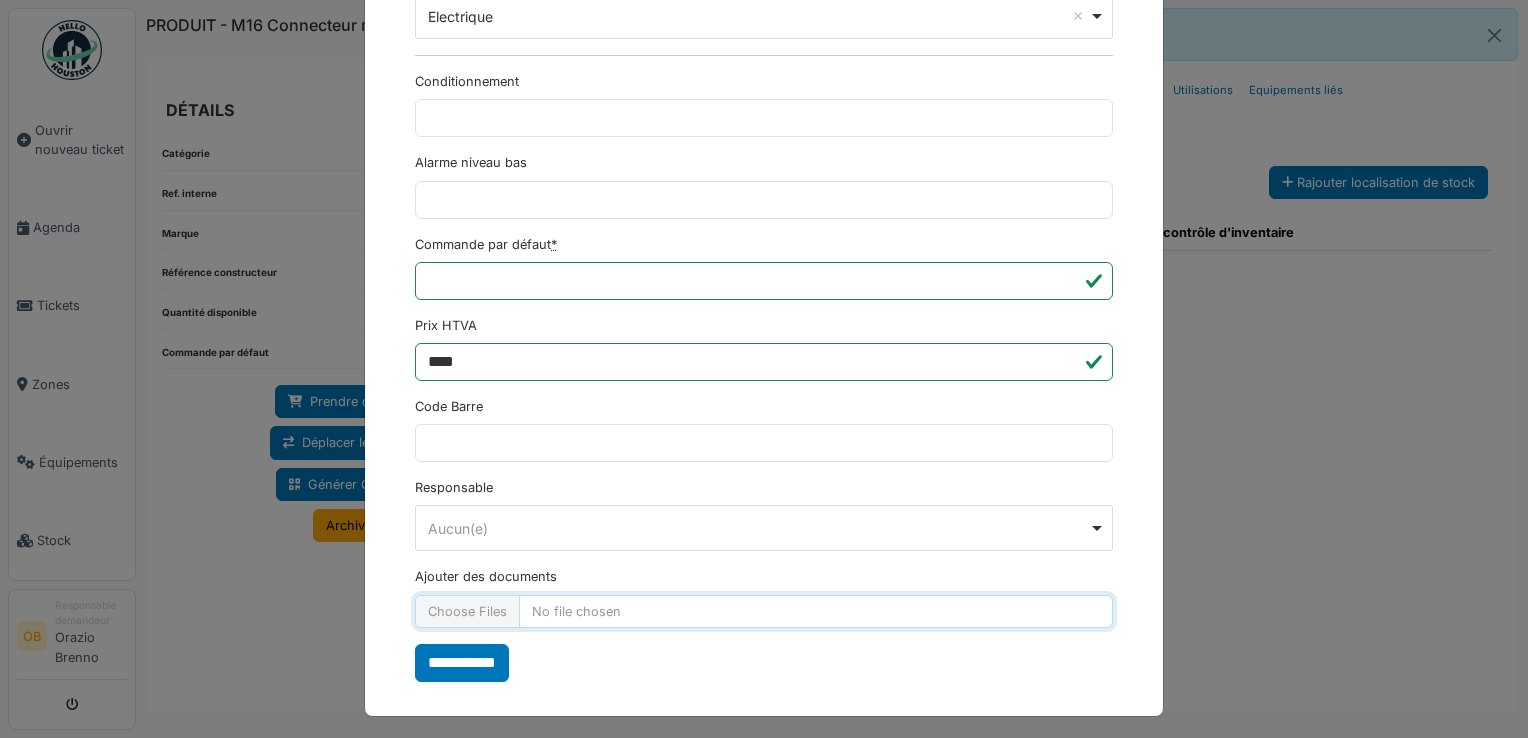 click on "Ajouter des documents" at bounding box center (764, 611) 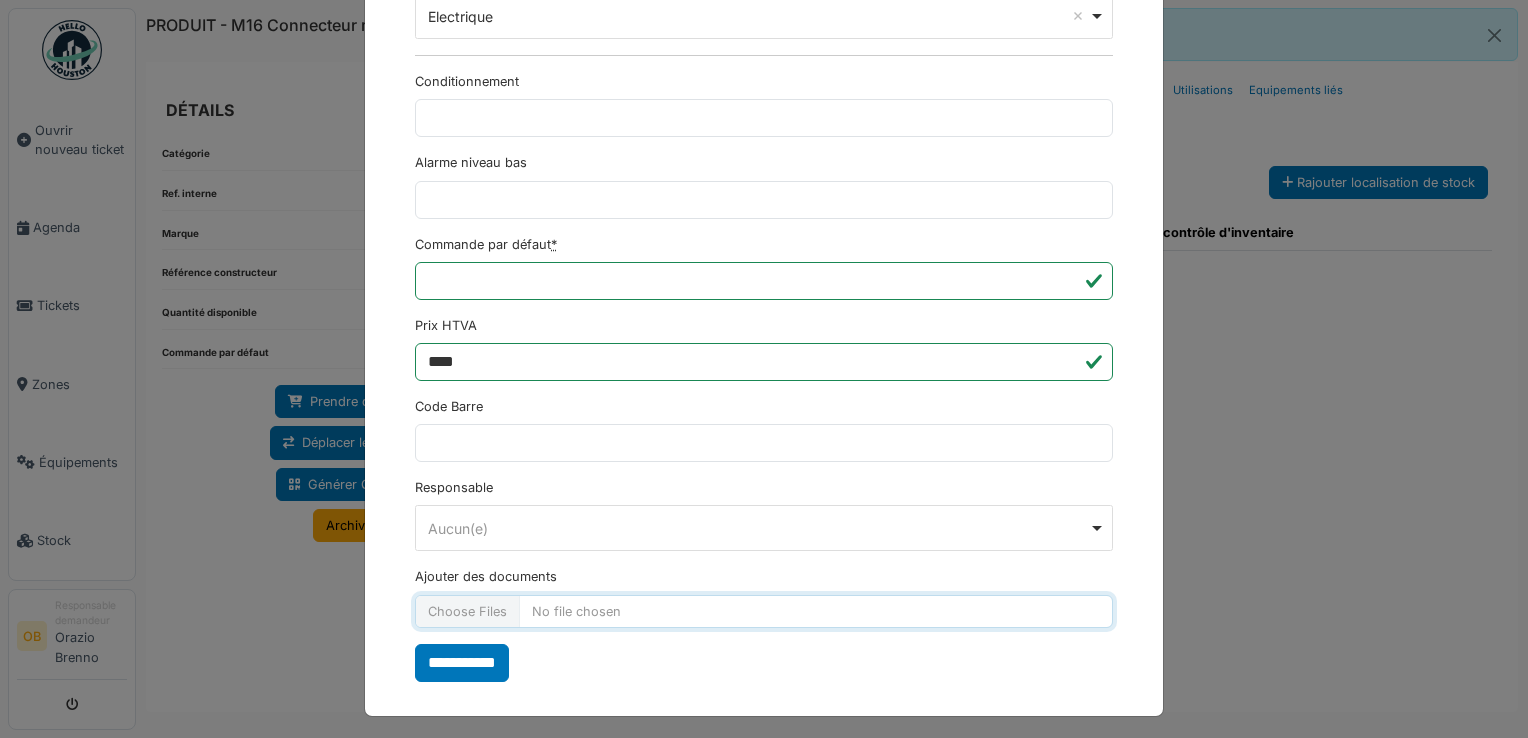 type on "**********" 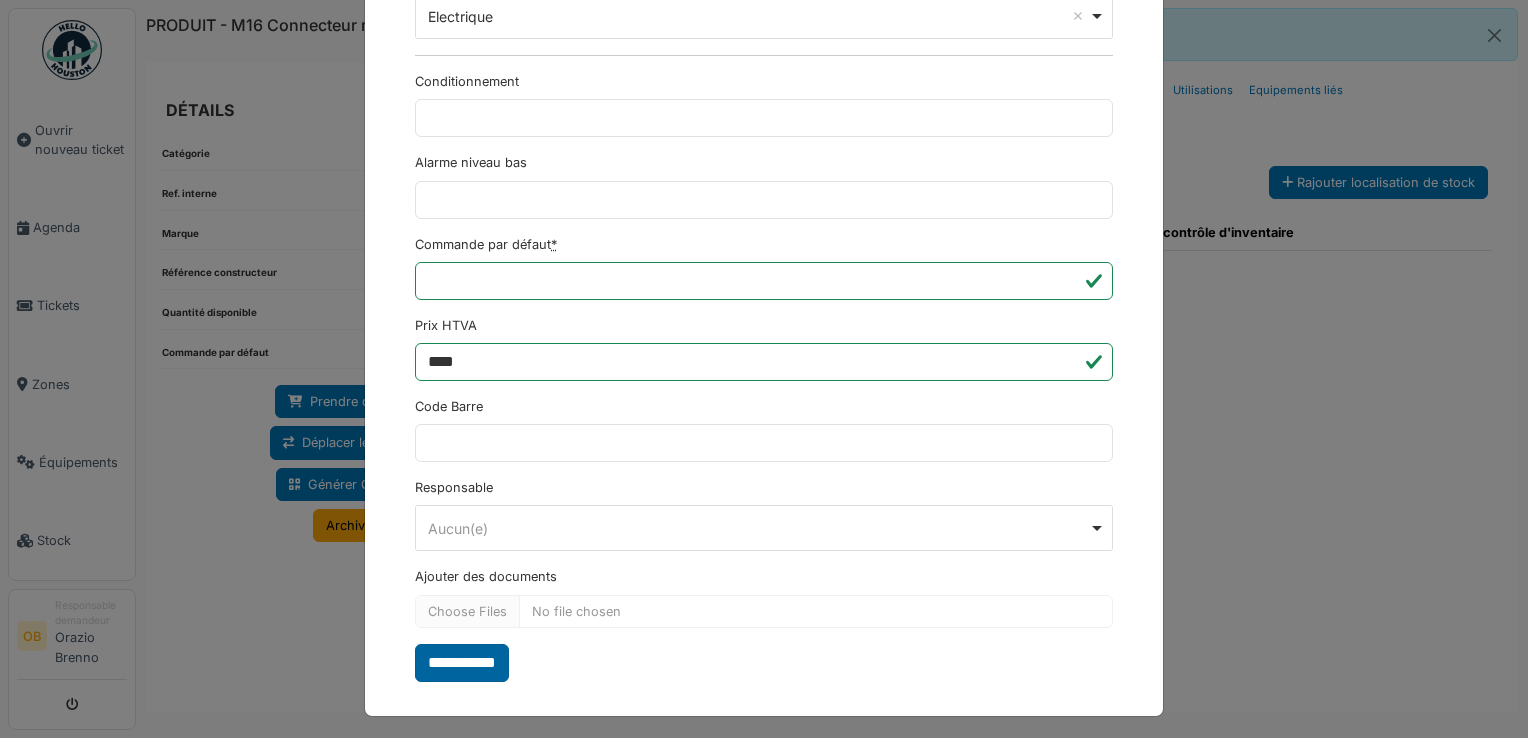 click on "**********" at bounding box center (462, 663) 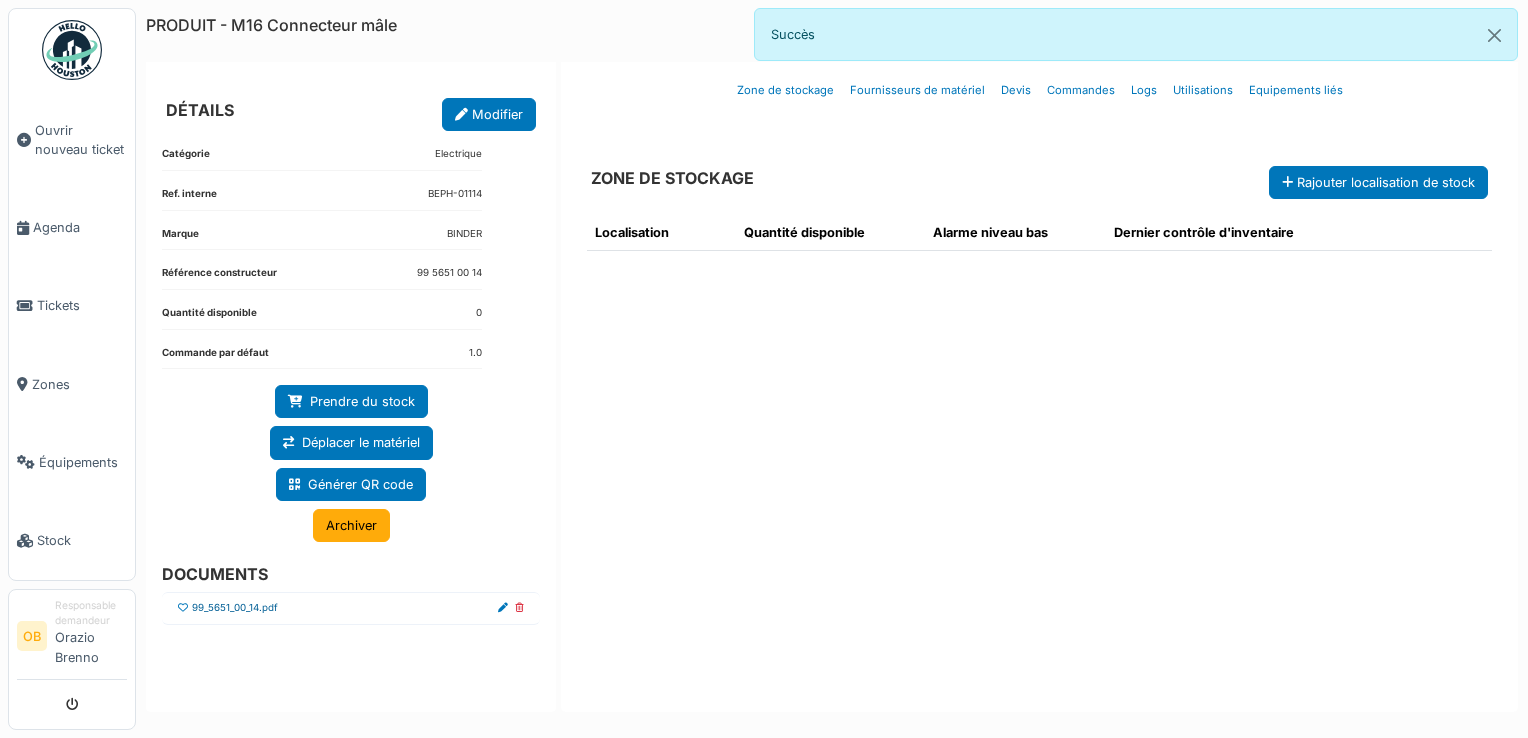 click on "99_5651_00_14.pdf" at bounding box center [235, 608] 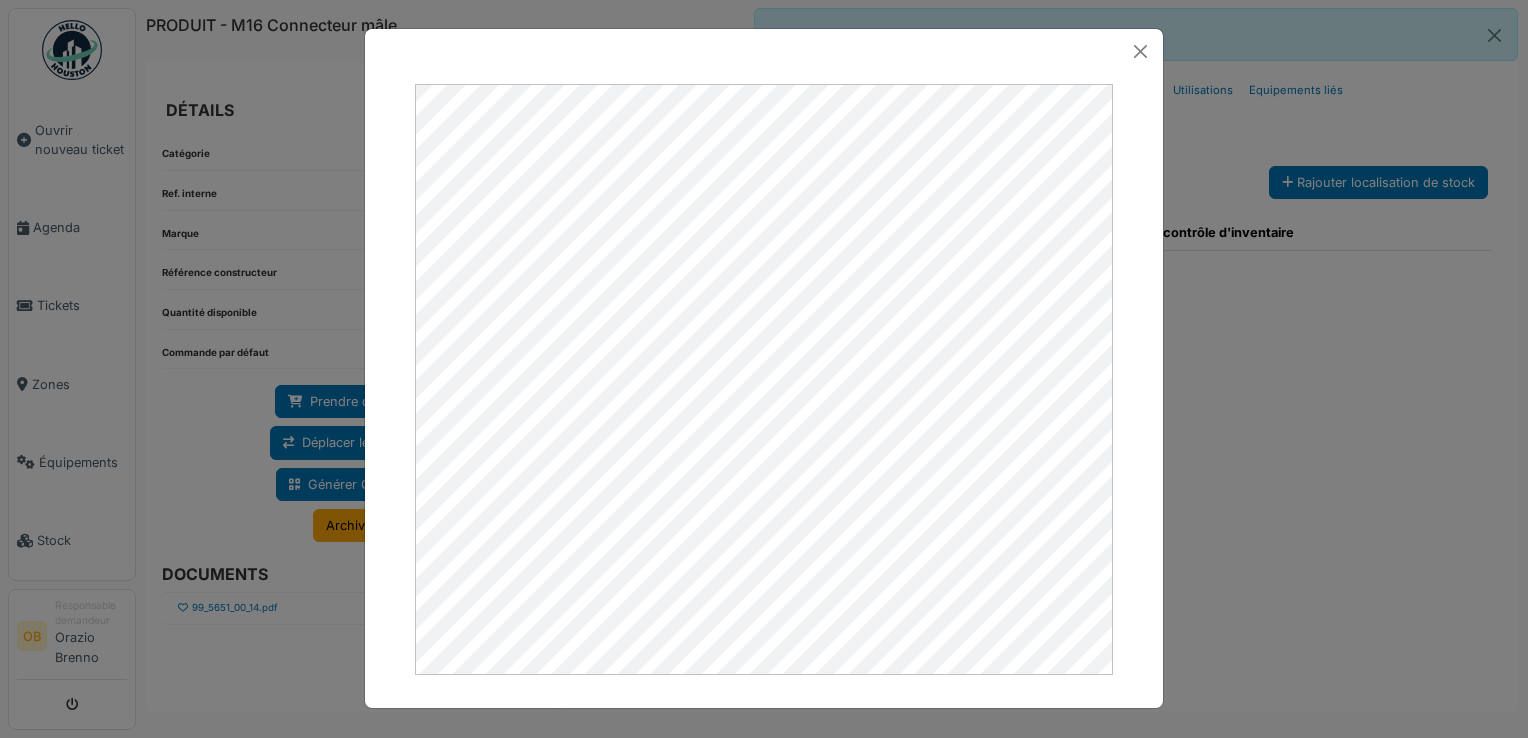 click at bounding box center (764, 369) 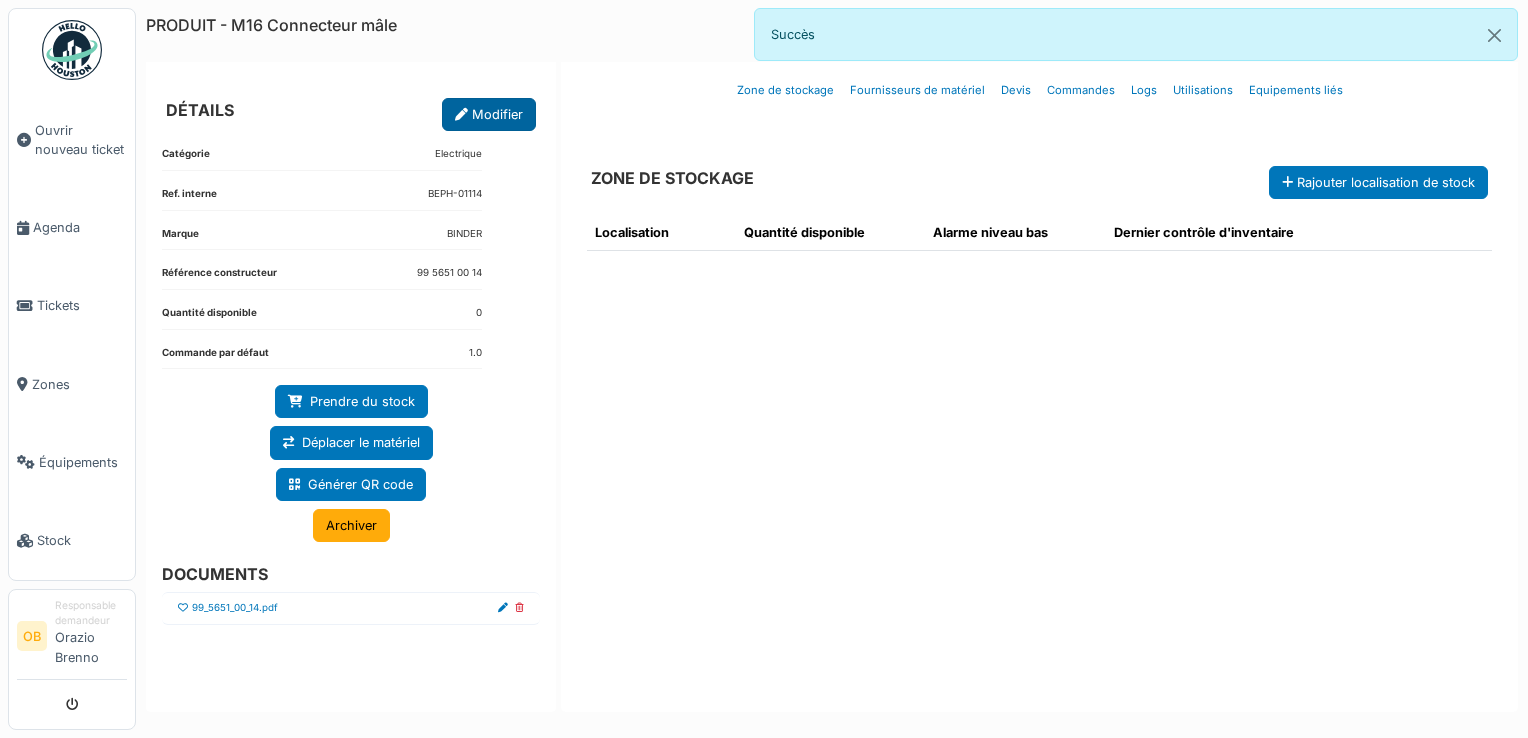 click on "Modifier" at bounding box center (489, 114) 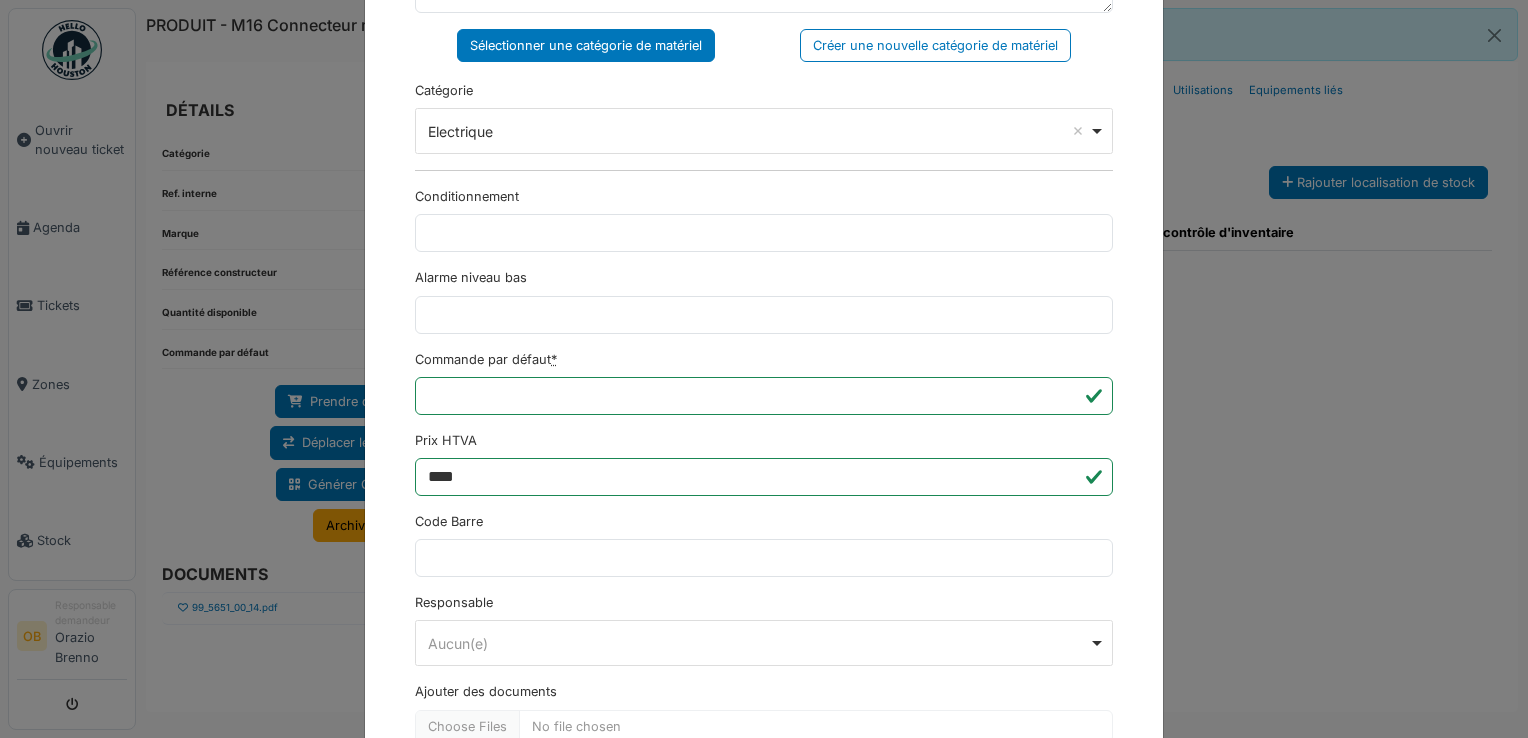 scroll, scrollTop: 650, scrollLeft: 0, axis: vertical 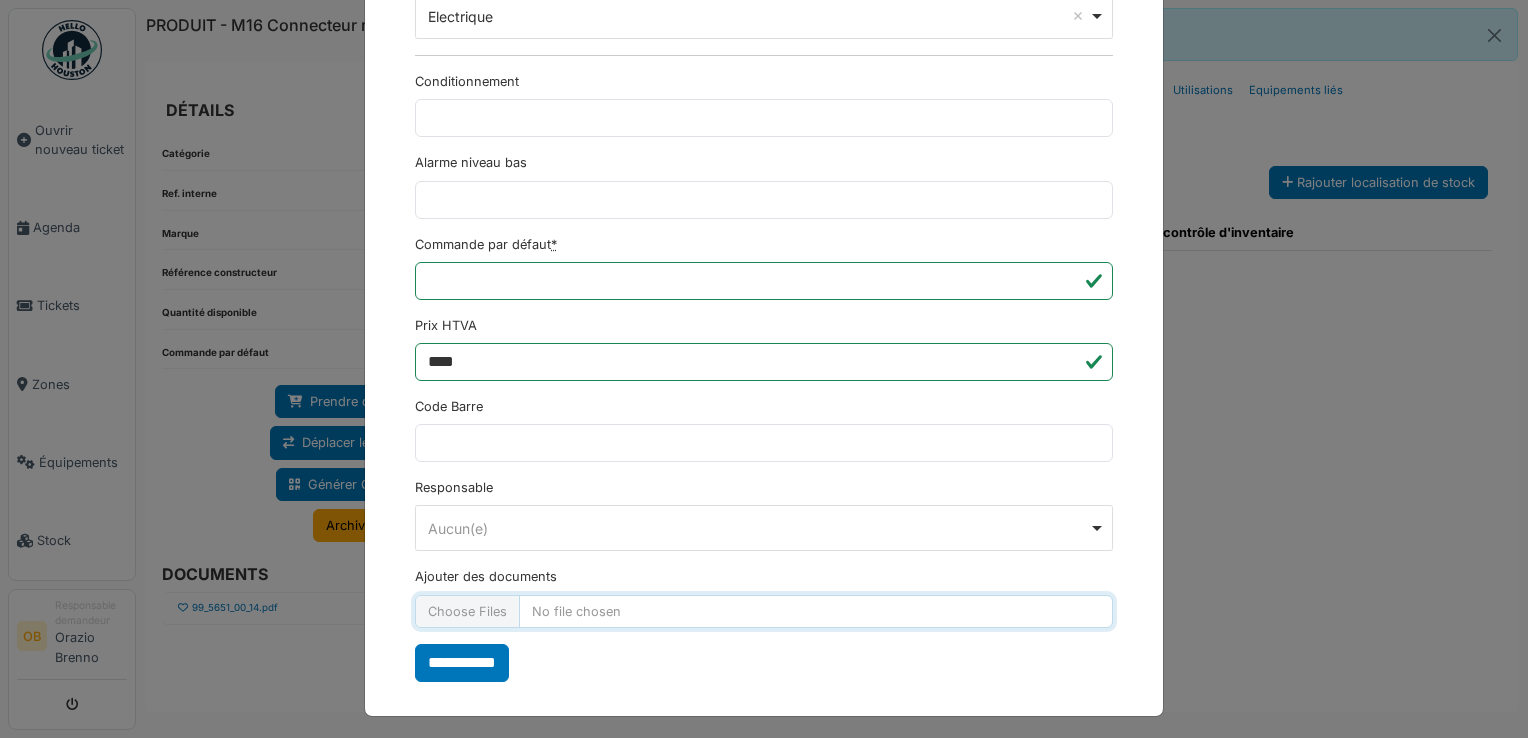 click on "Ajouter des documents" at bounding box center [764, 611] 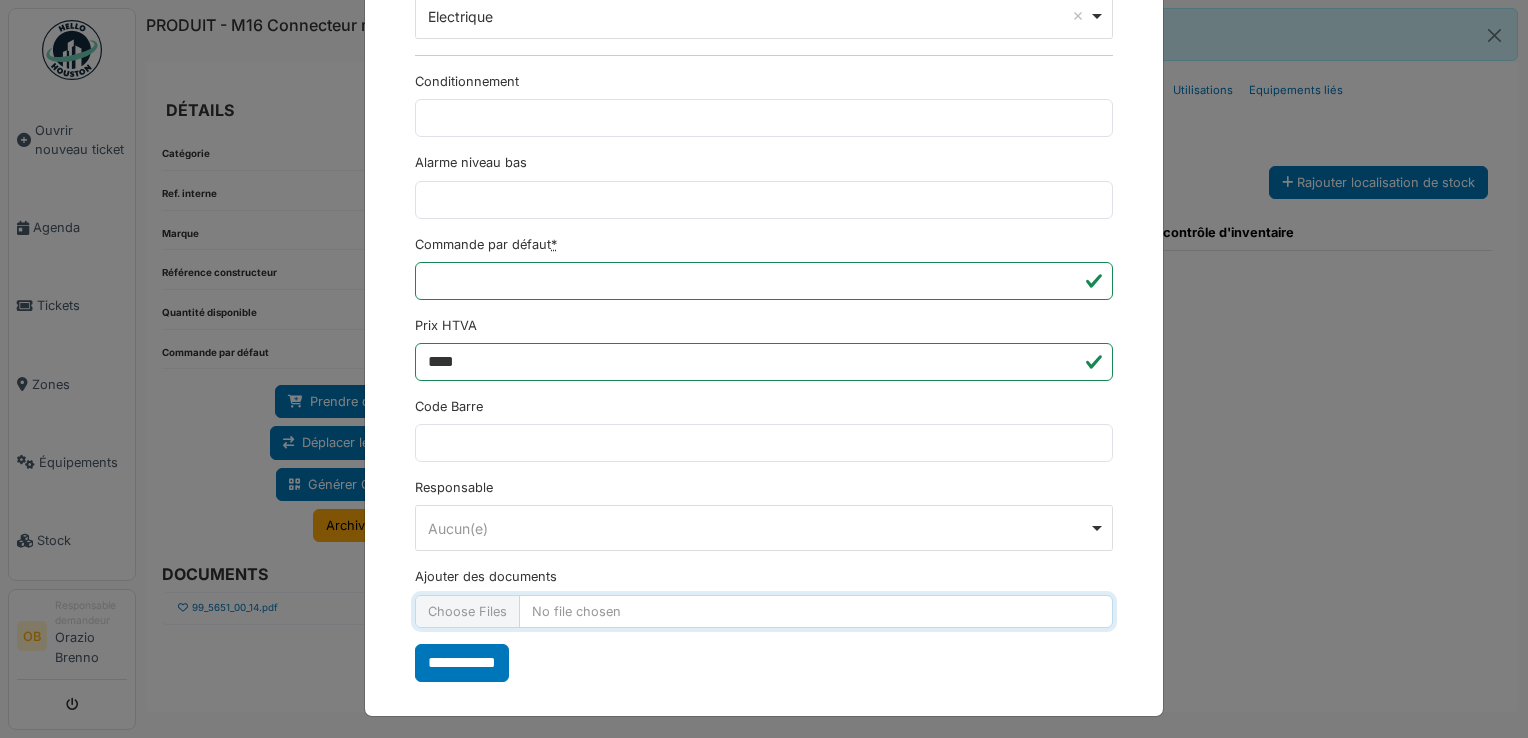 type on "**********" 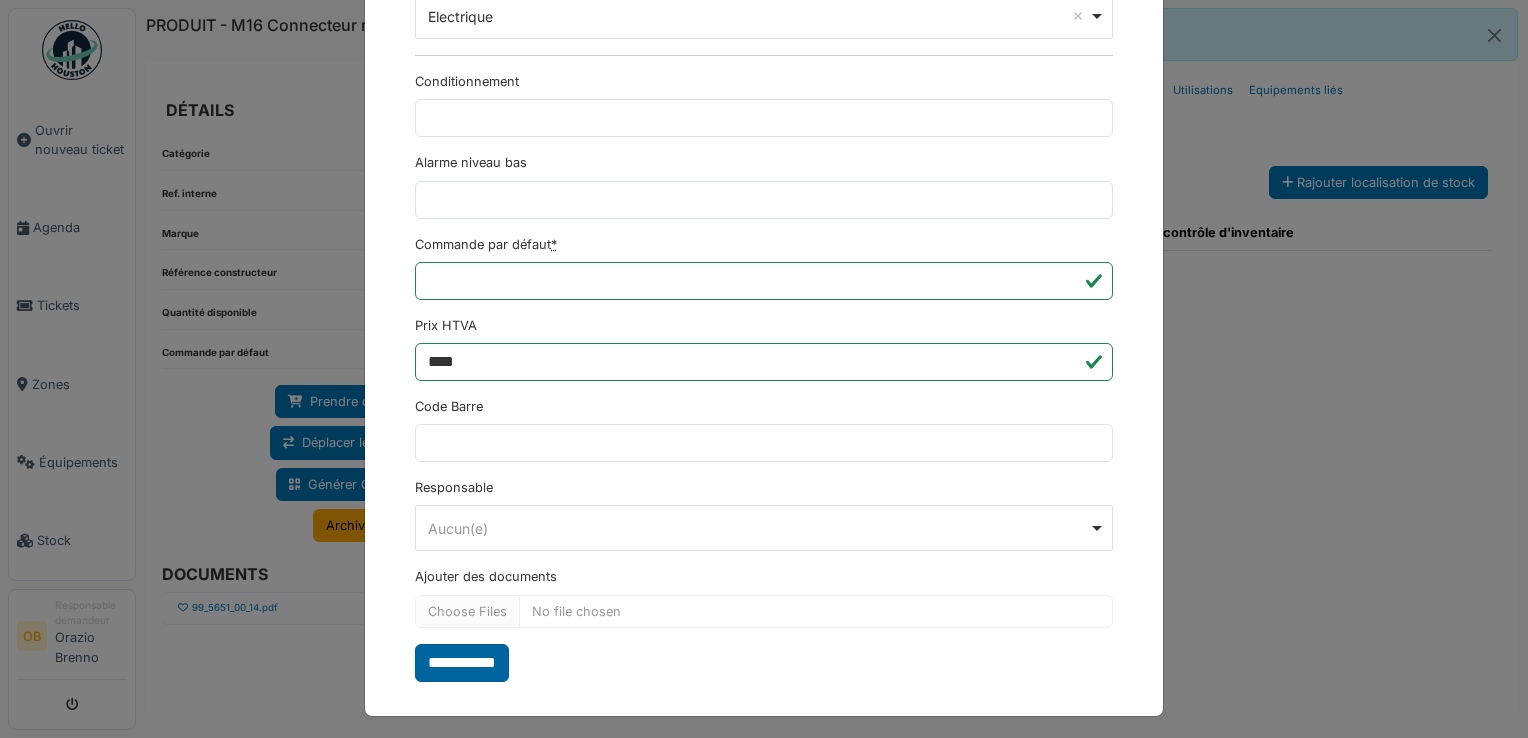 click on "**********" at bounding box center [462, 663] 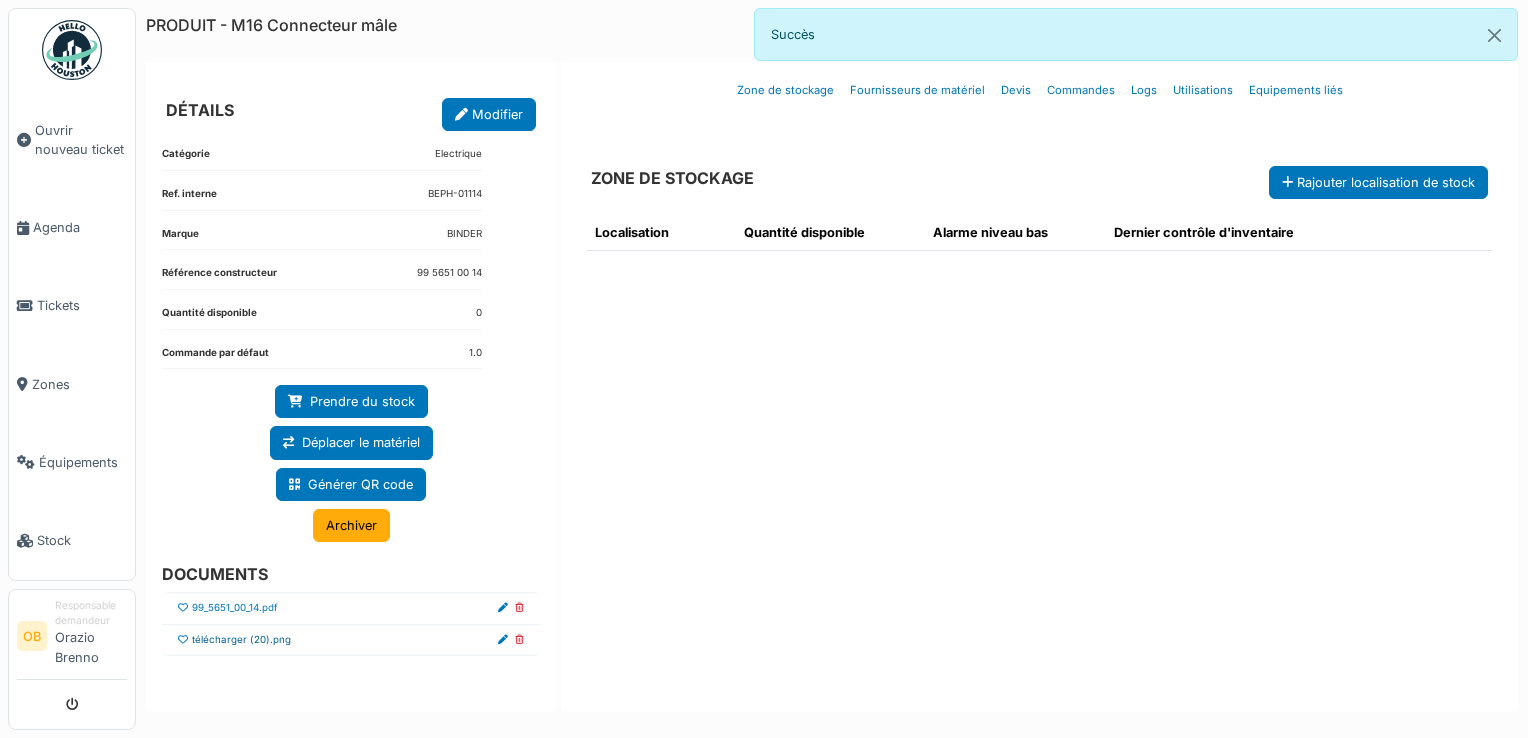 click on "télécharger (20).png" at bounding box center (241, 640) 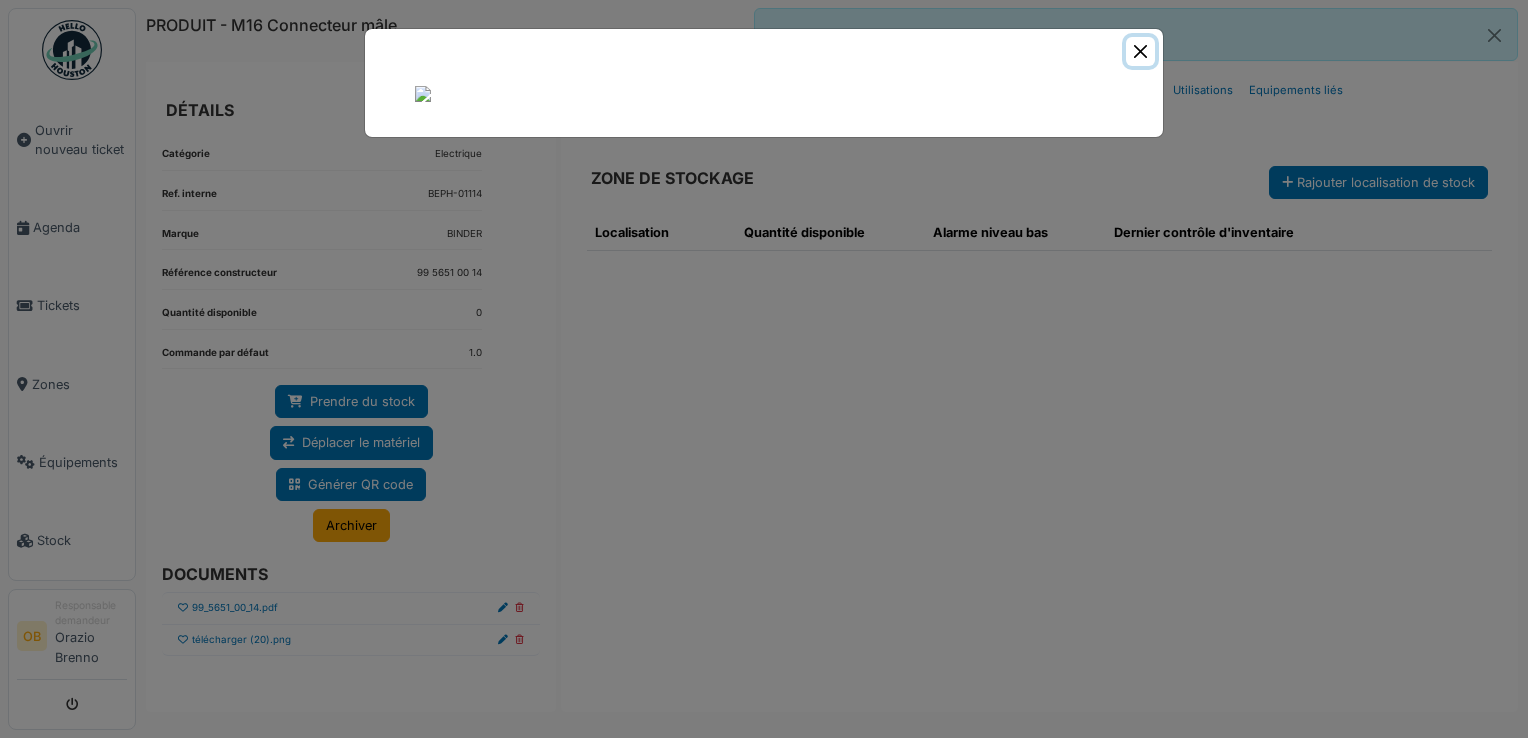 click at bounding box center [1140, 51] 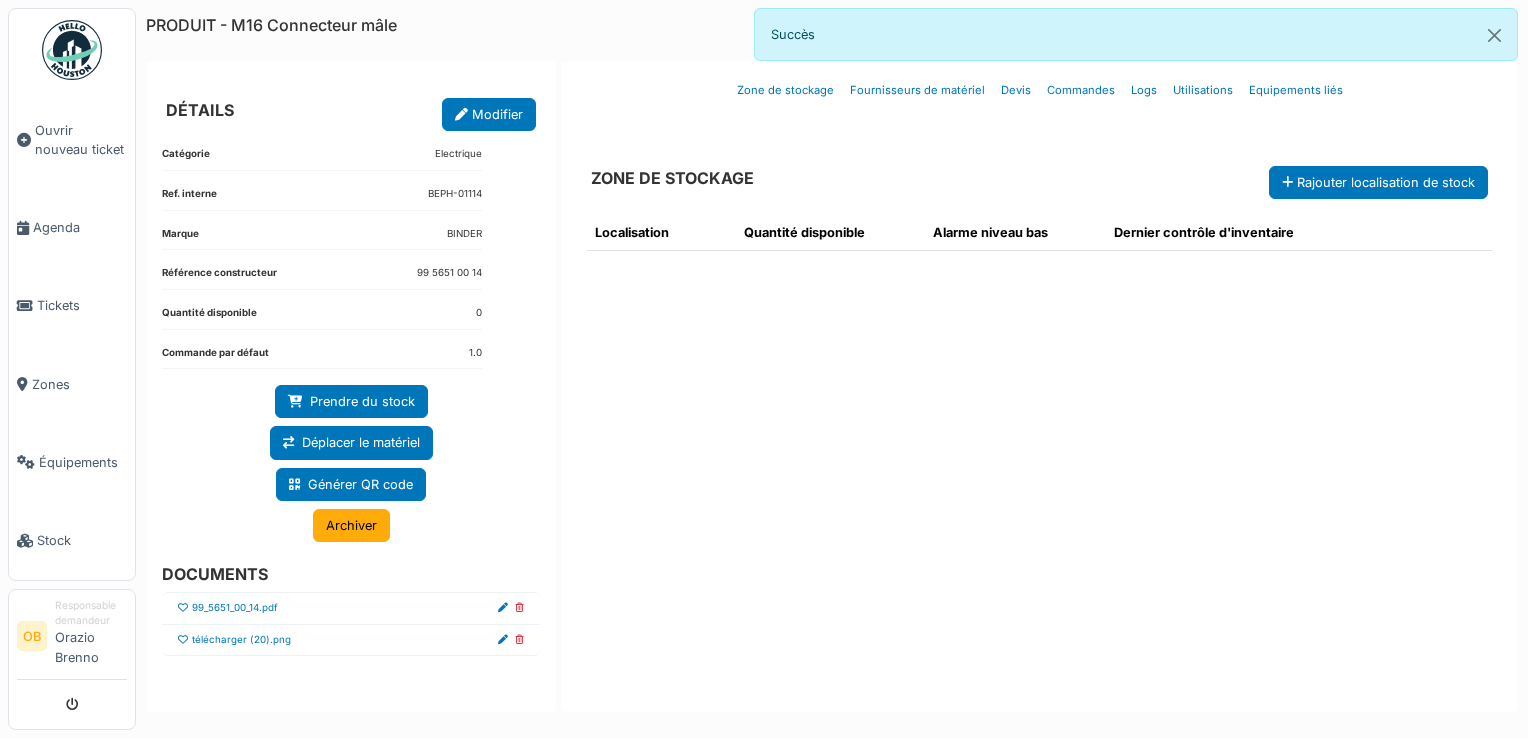 click on "télécharger (20).png" at bounding box center (351, 641) 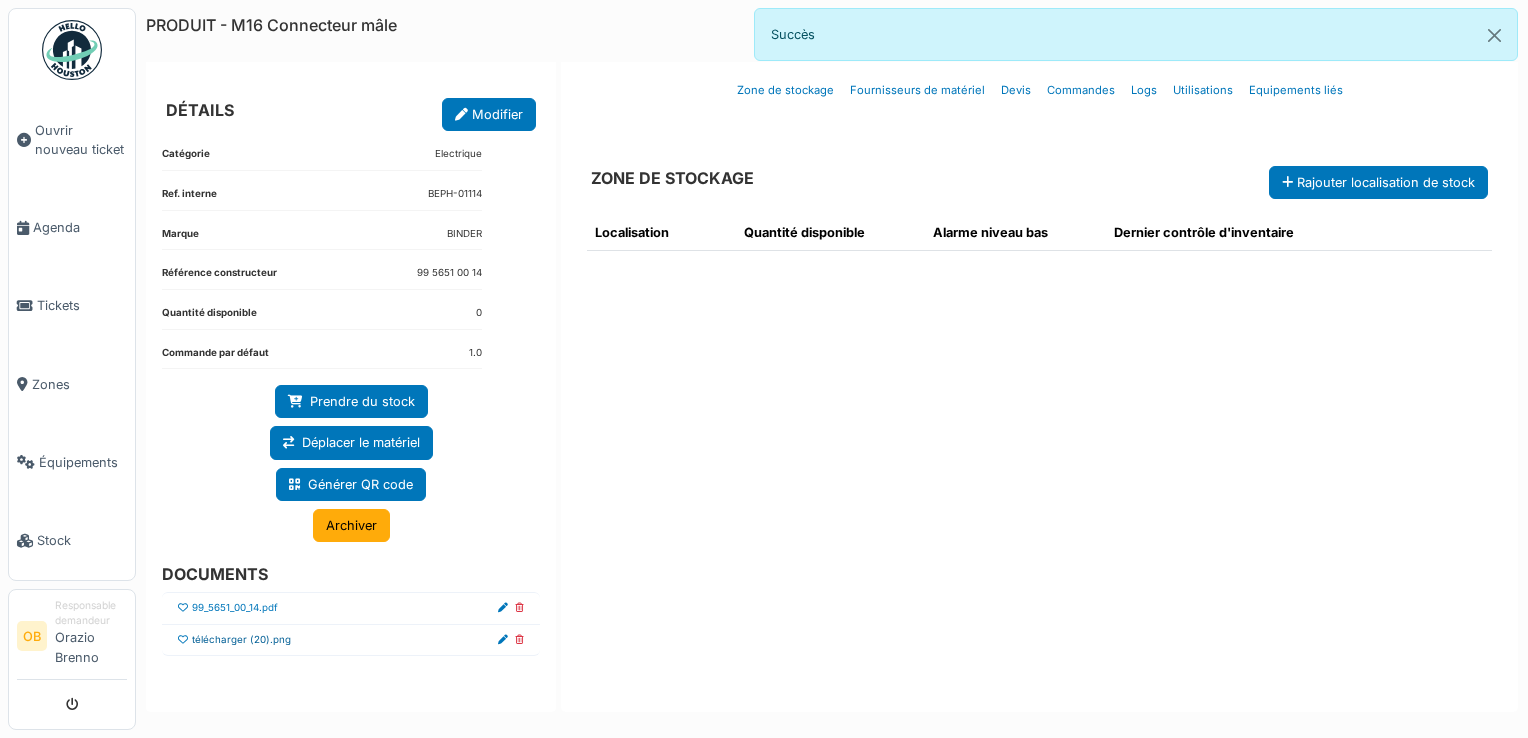 click on "télécharger (20).png" at bounding box center [241, 640] 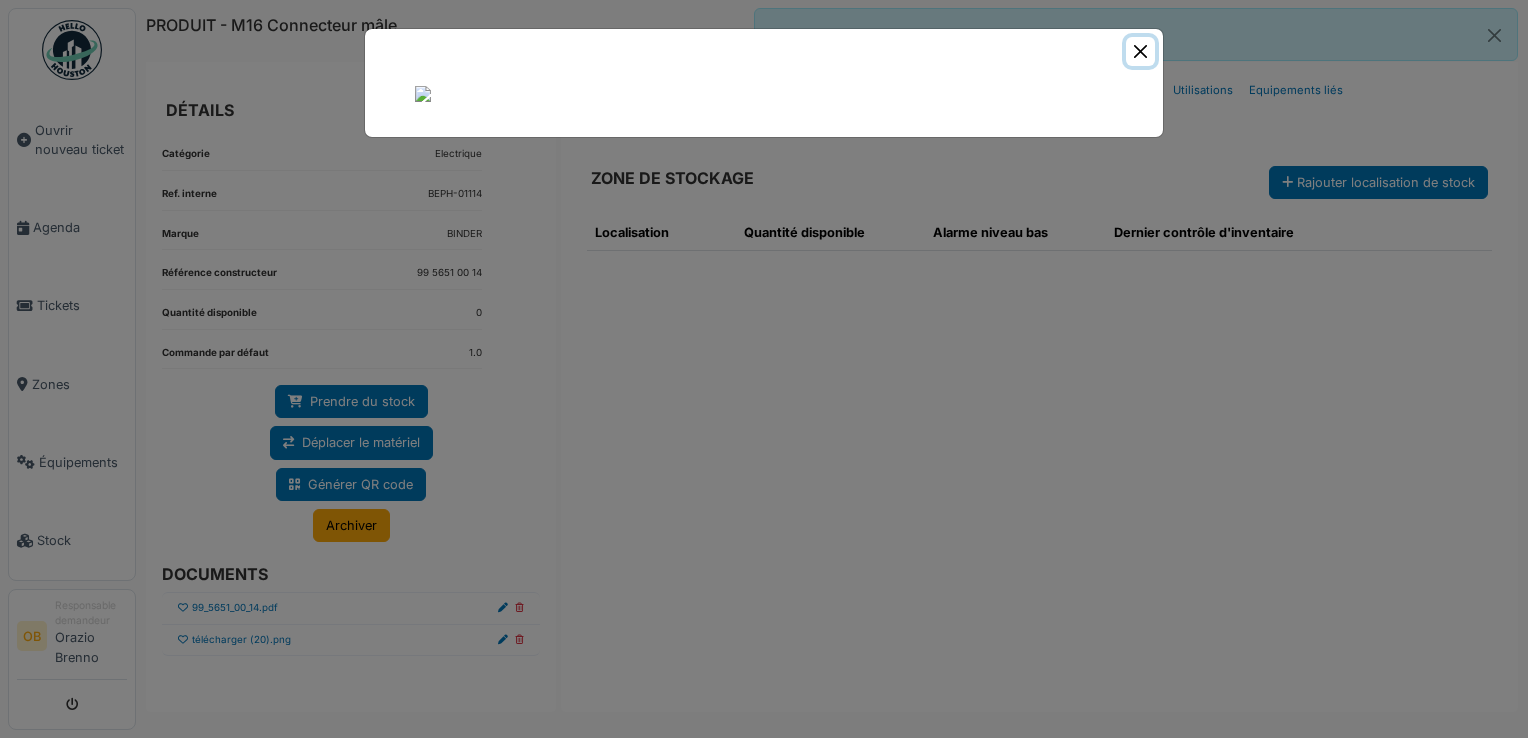 click at bounding box center (1140, 51) 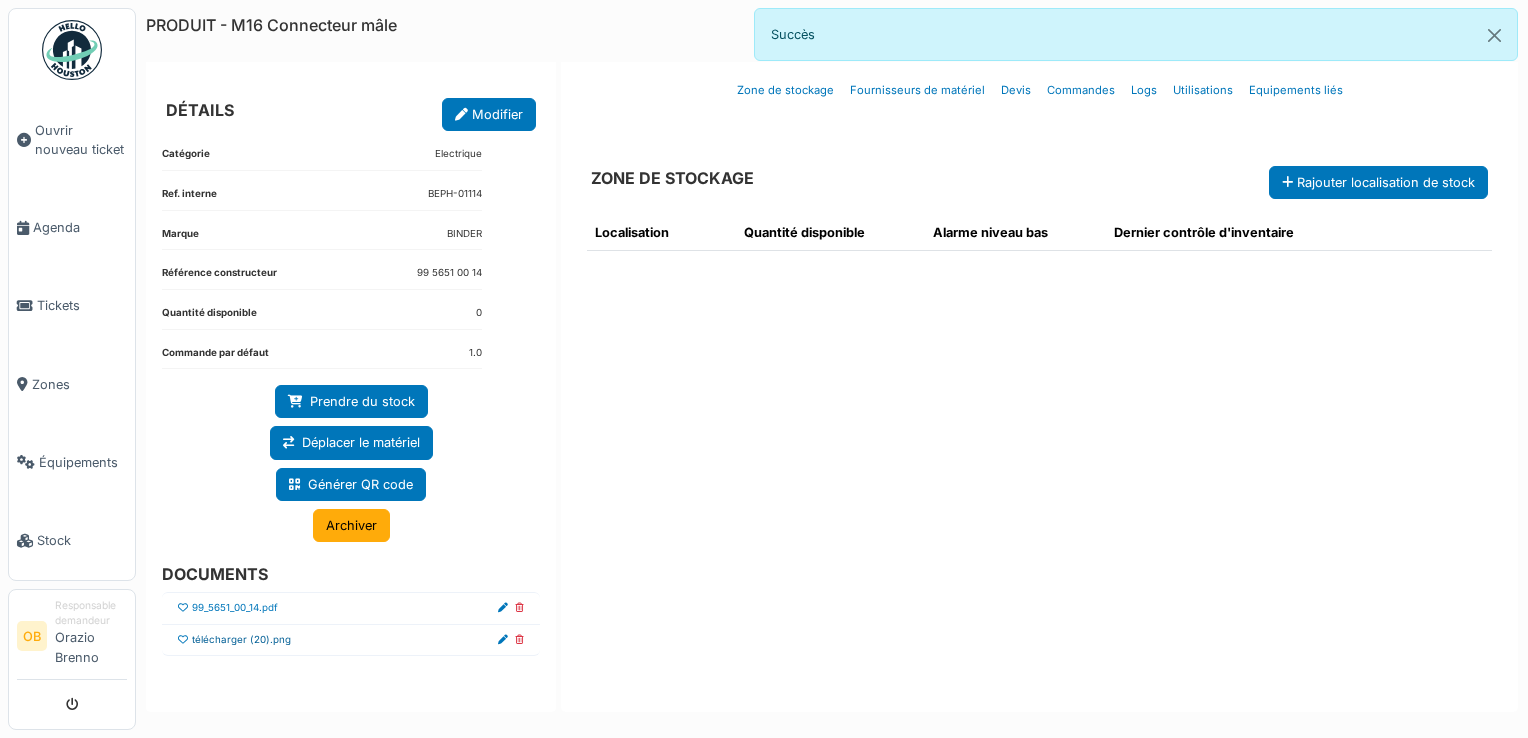 click on "télécharger (20).png" at bounding box center [241, 640] 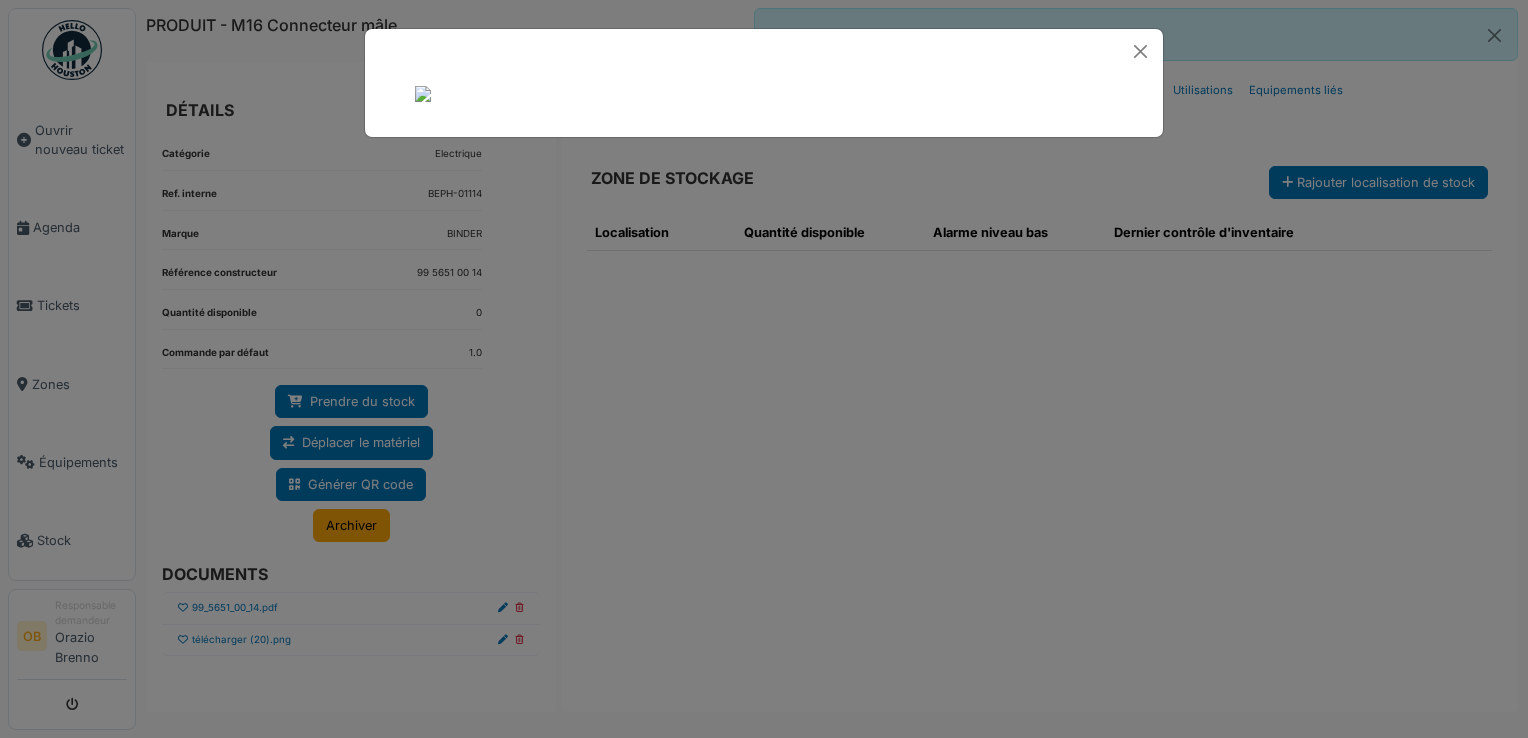 click at bounding box center (423, 94) 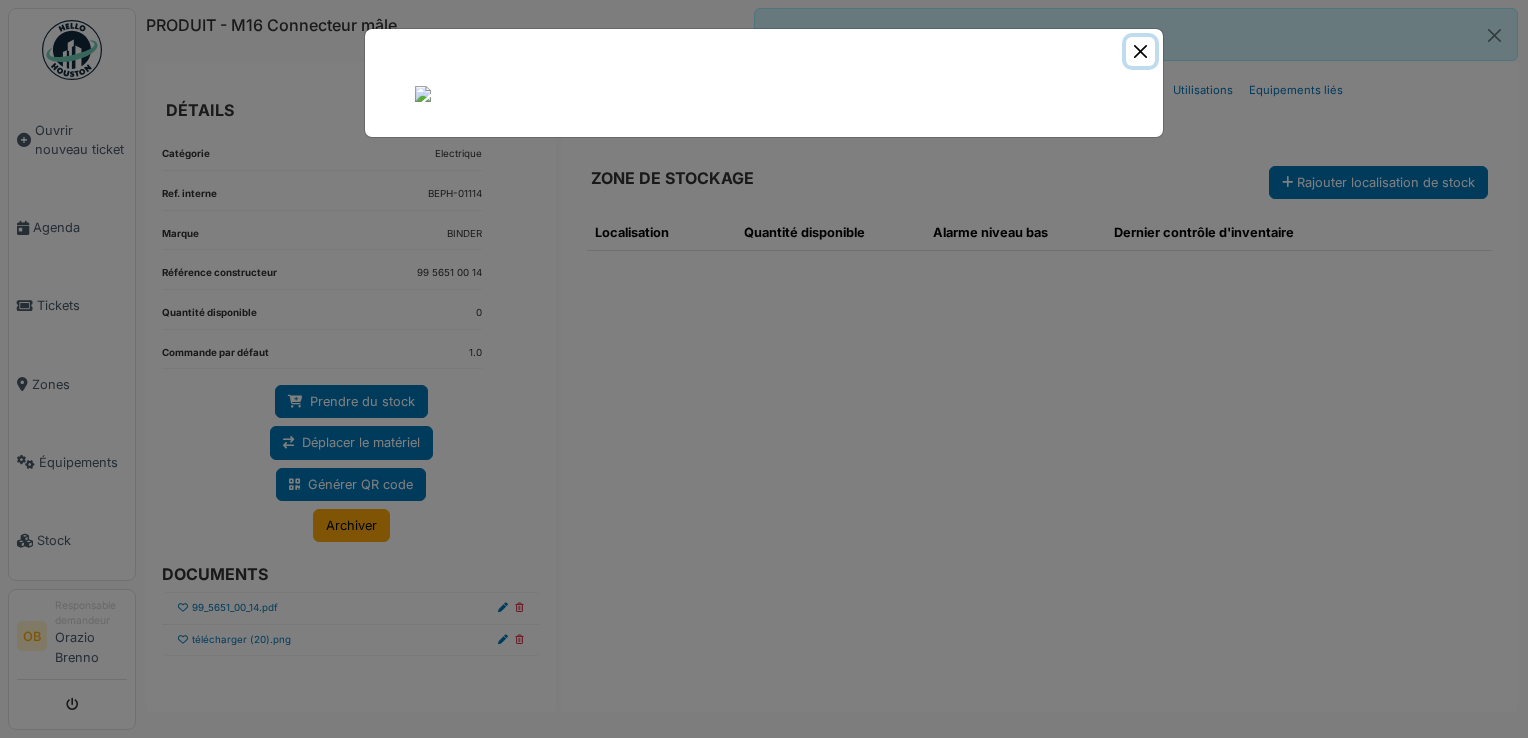 click at bounding box center (1140, 51) 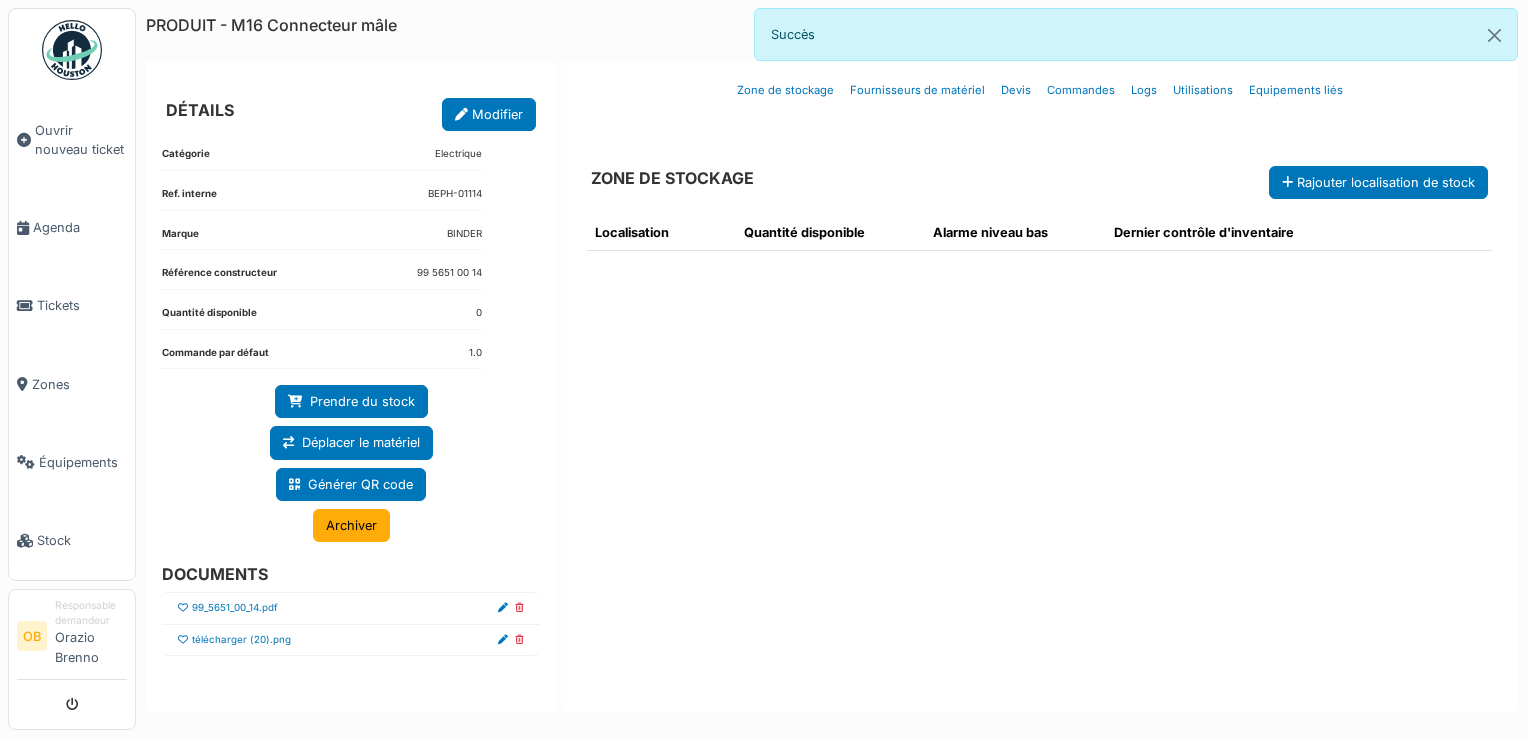 click at bounding box center [519, 640] 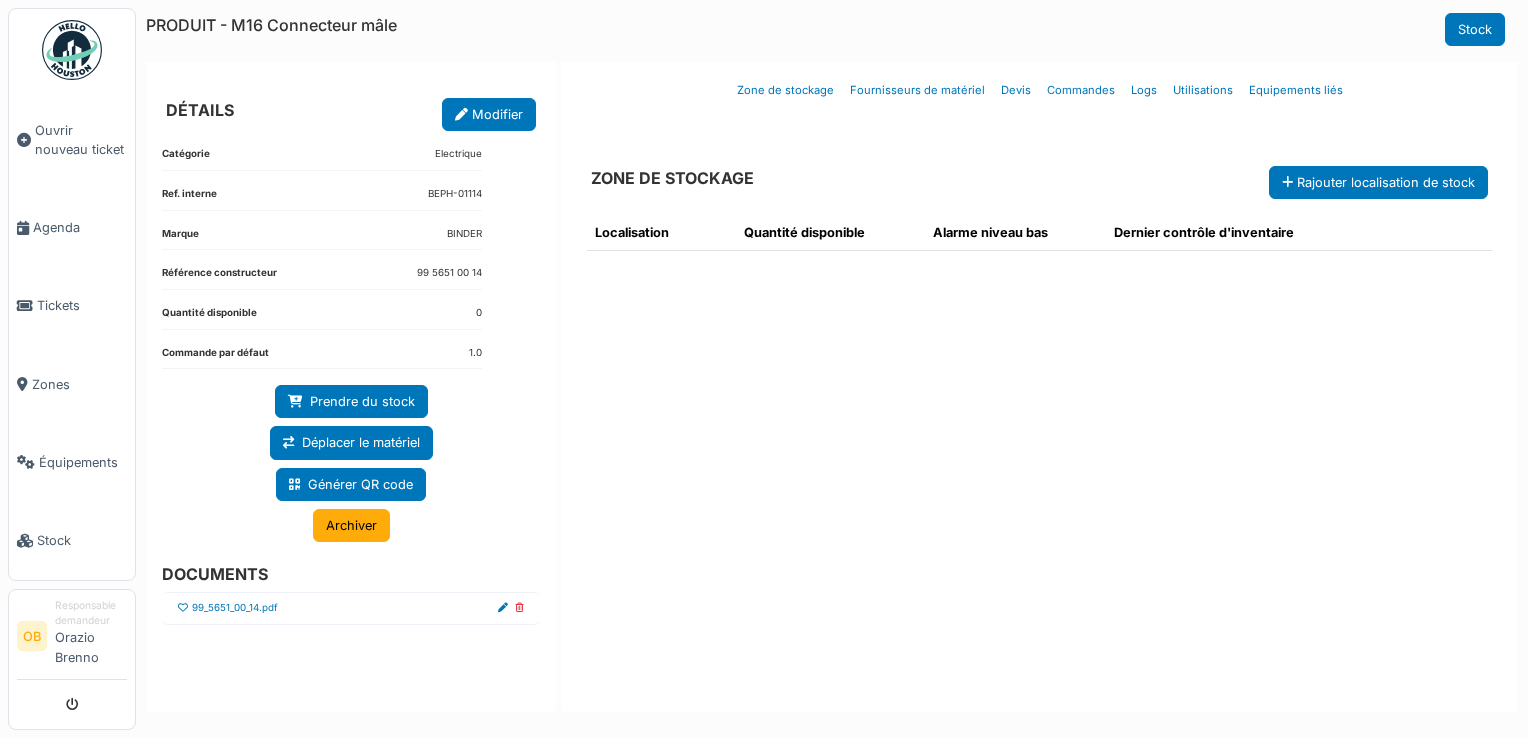 drag, startPoint x: 987, startPoint y: 683, endPoint x: 971, endPoint y: 787, distance: 105.22357 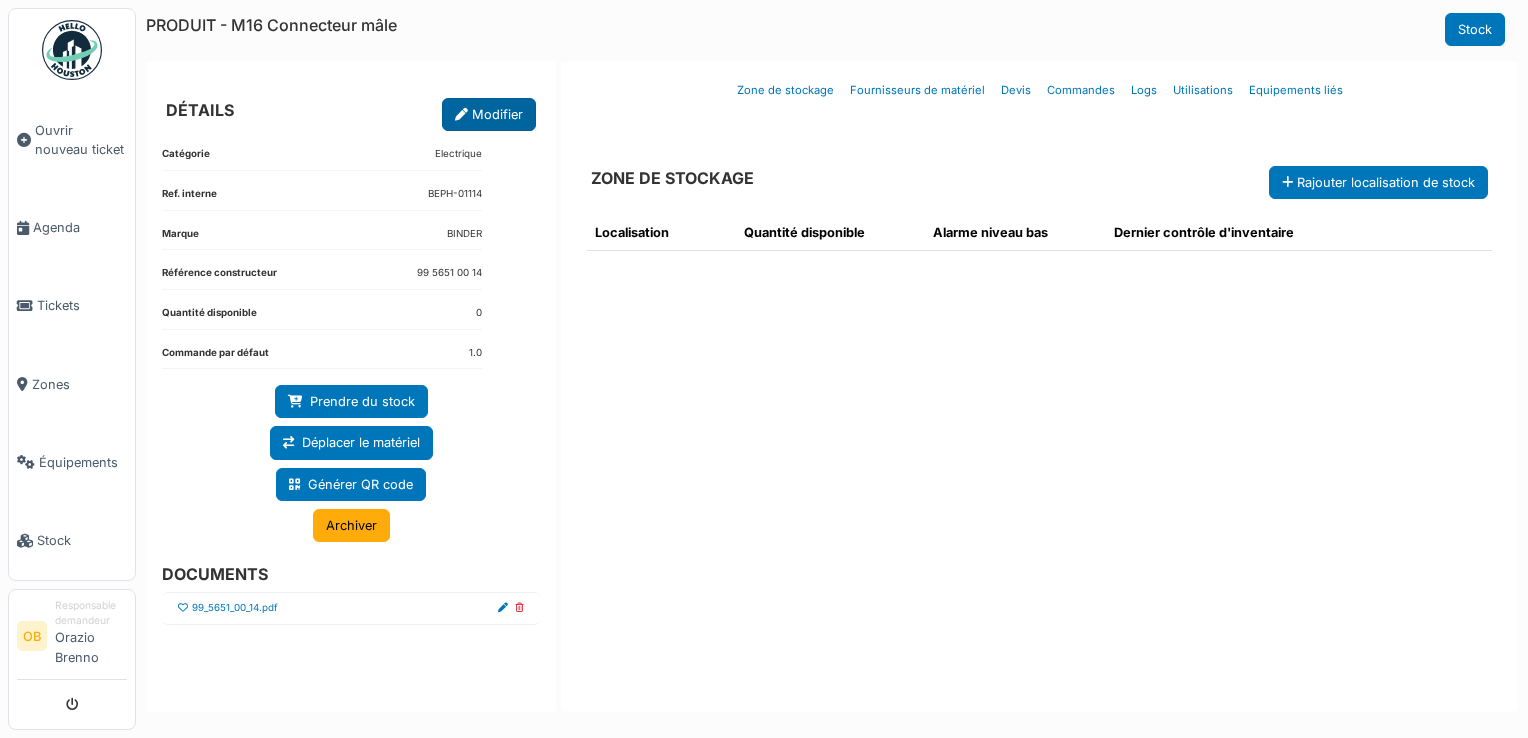 click on "Modifier" at bounding box center [489, 114] 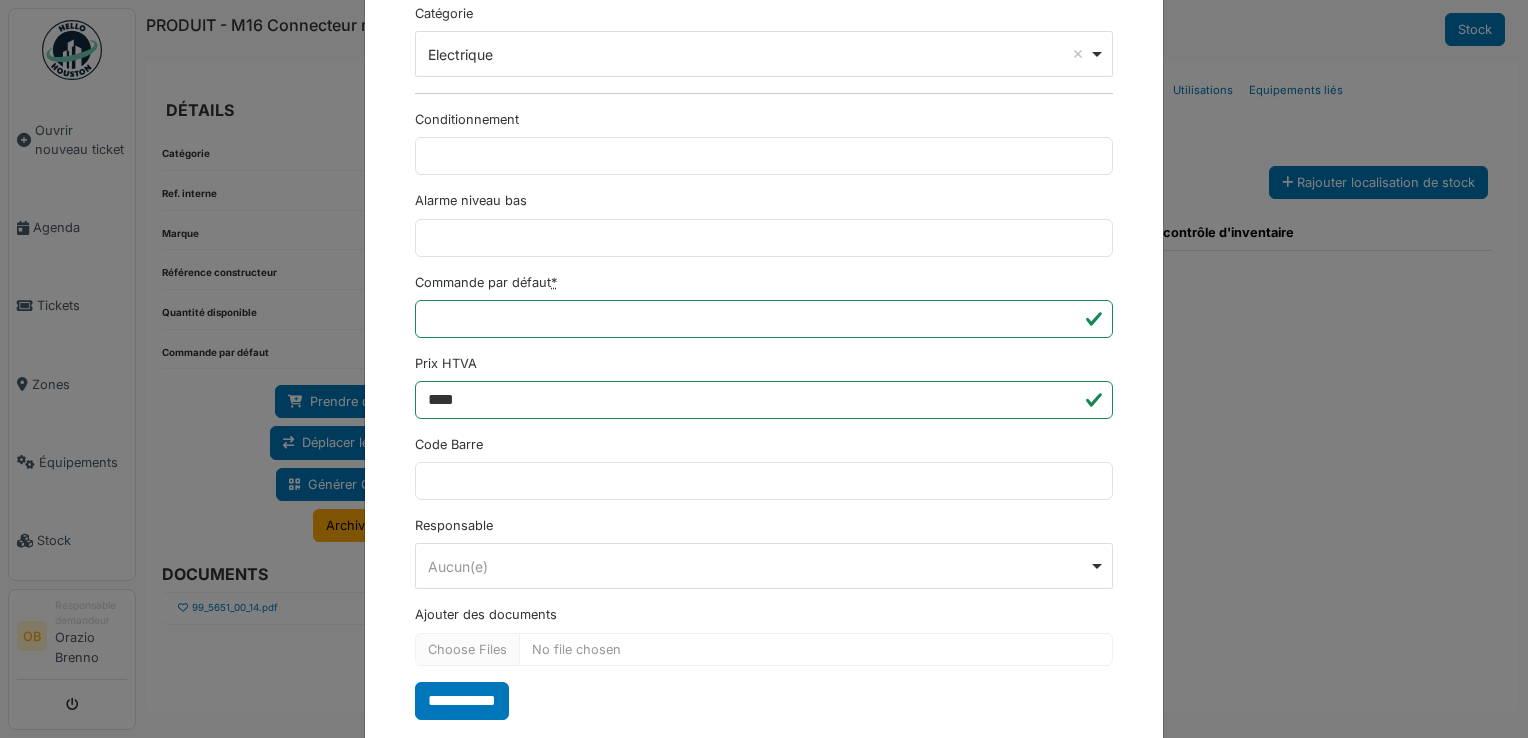 scroll, scrollTop: 650, scrollLeft: 0, axis: vertical 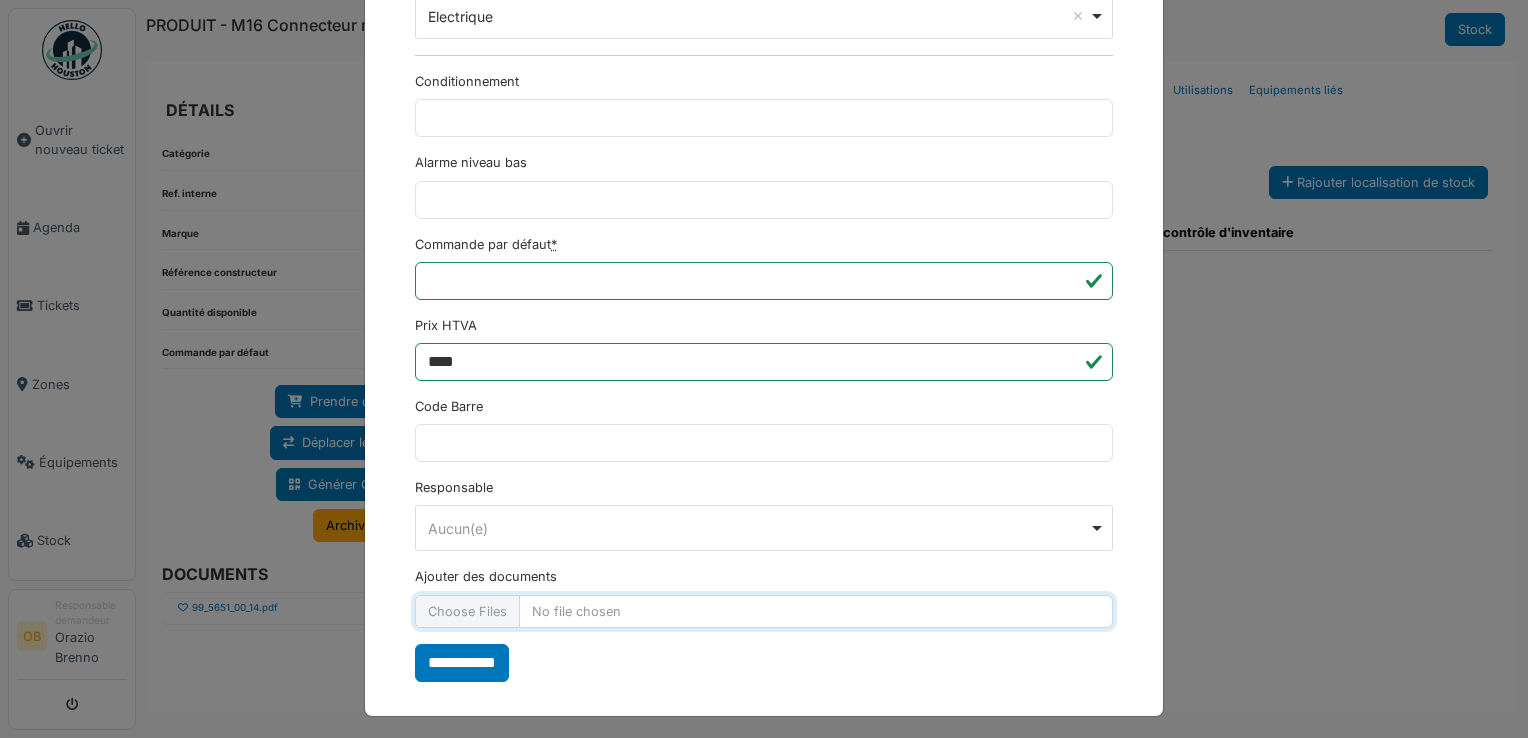 click on "Ajouter des documents" at bounding box center [764, 611] 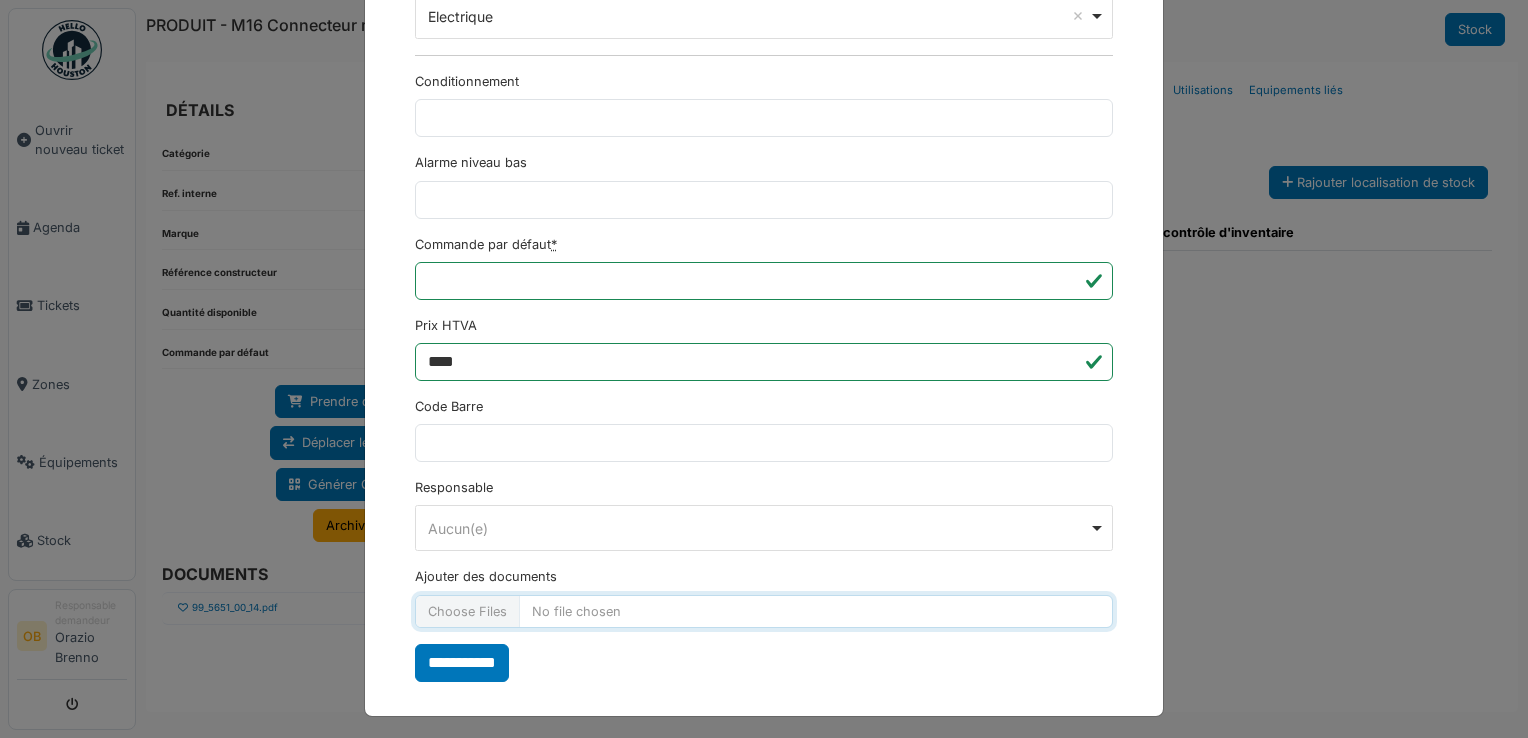 type on "**********" 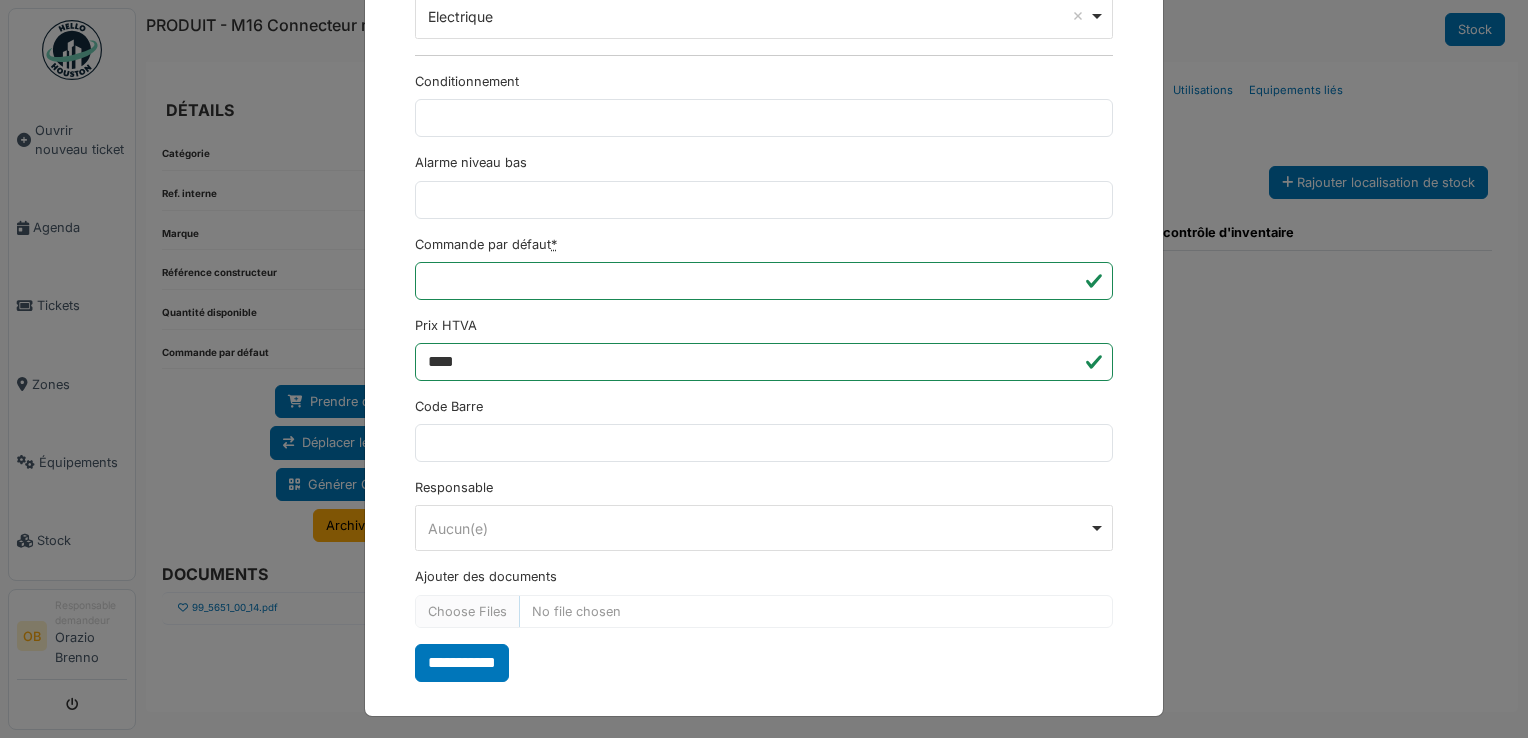 drag, startPoint x: 450, startPoint y: 396, endPoint x: 448, endPoint y: 358, distance: 38.052597 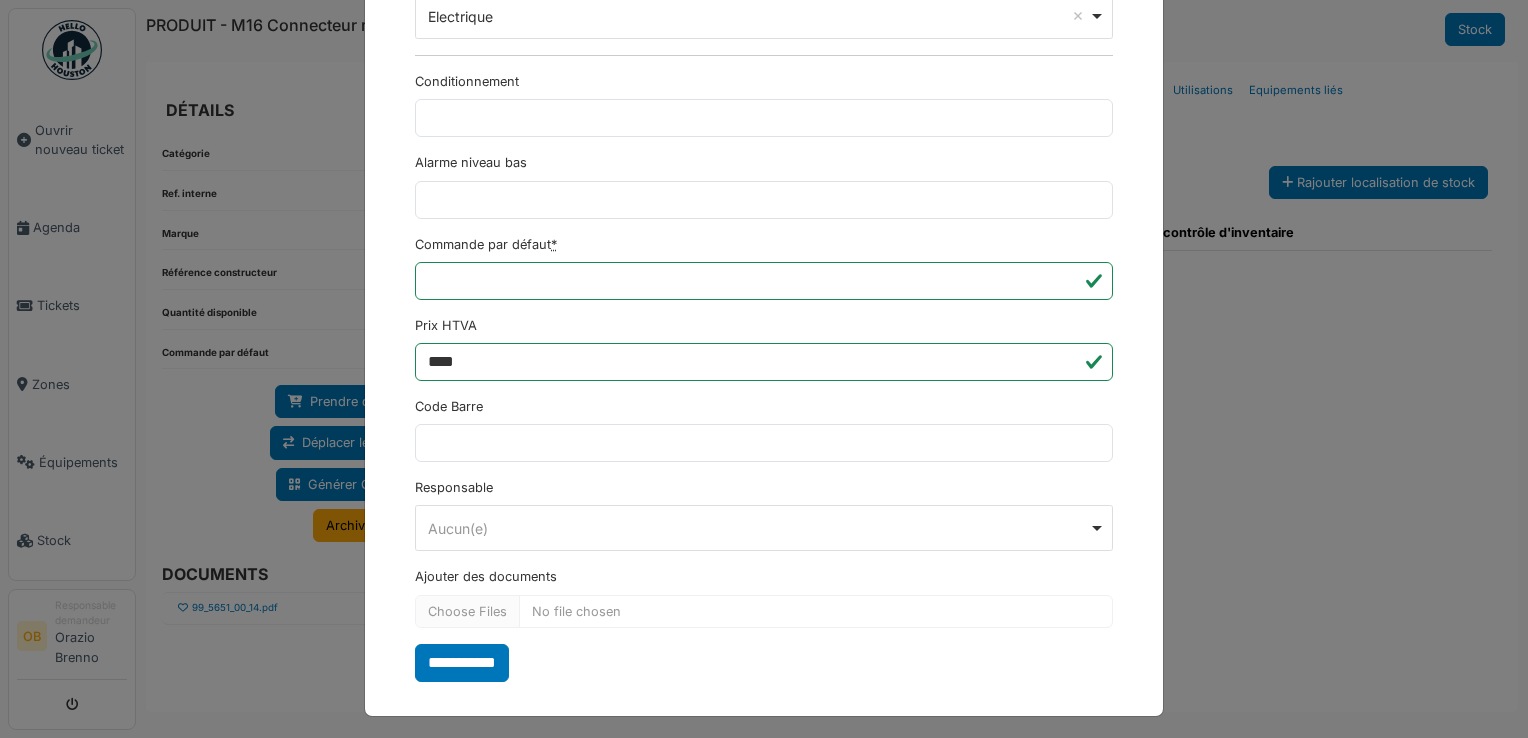 click on "**********" at bounding box center [764, 83] 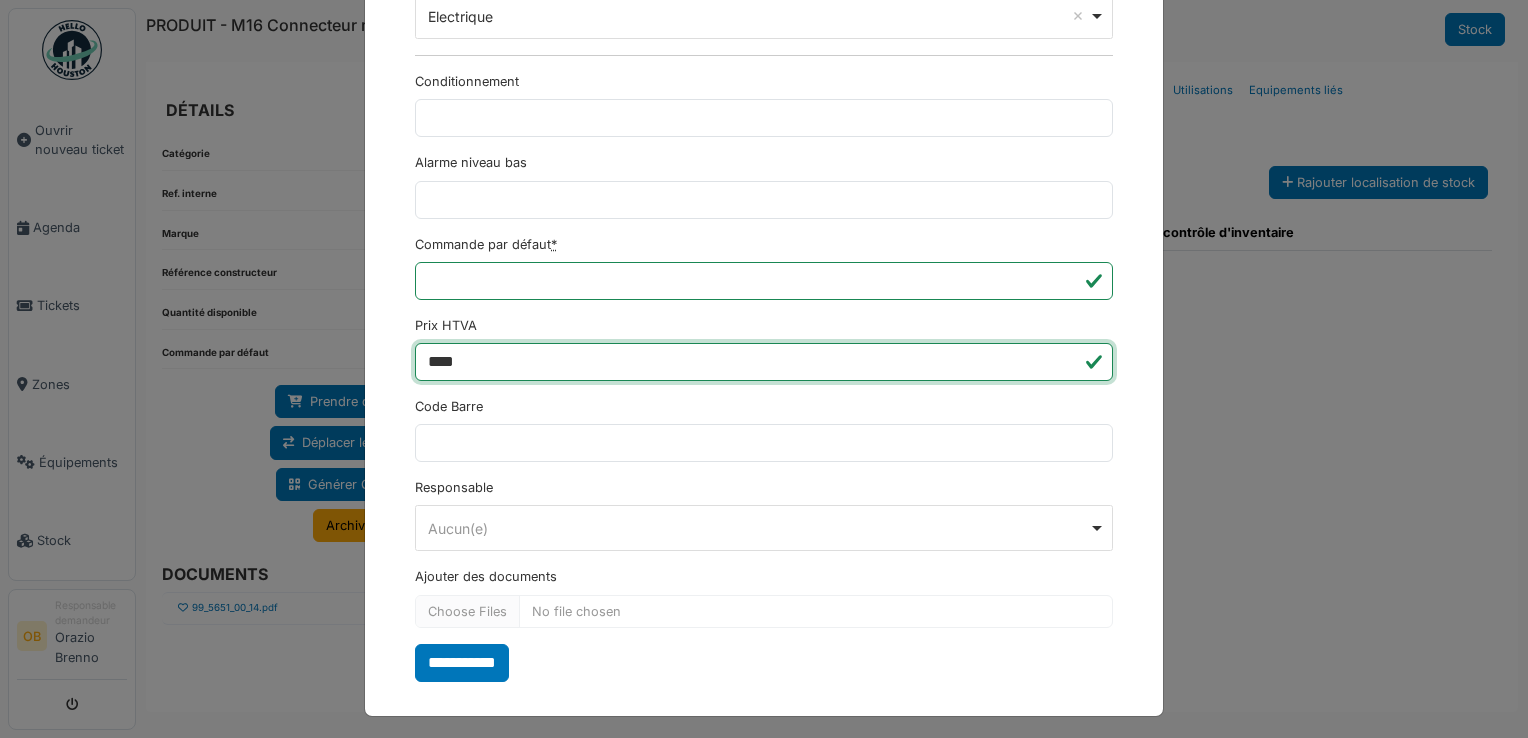 click on "****" at bounding box center [764, 362] 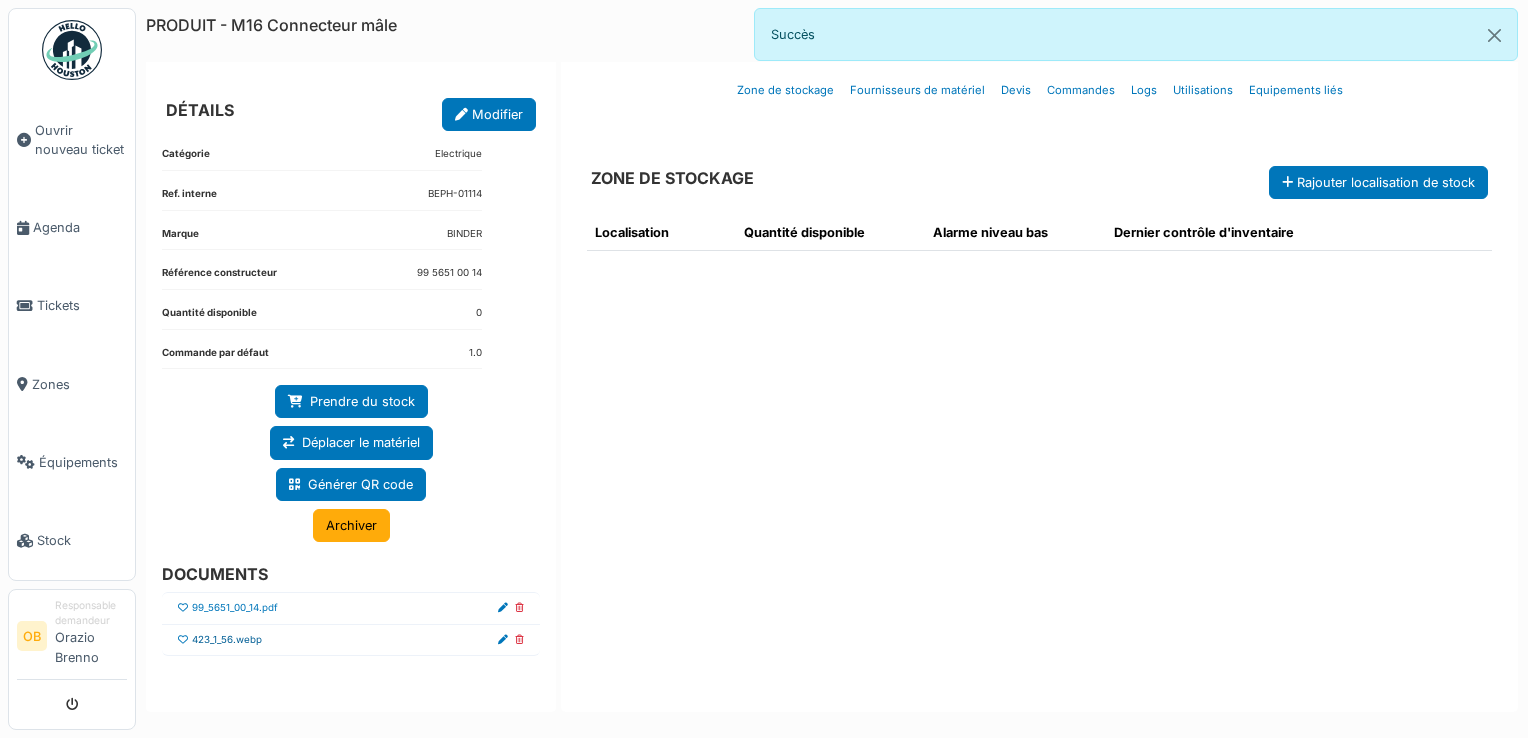 click on "423_1_56.webp" at bounding box center (227, 640) 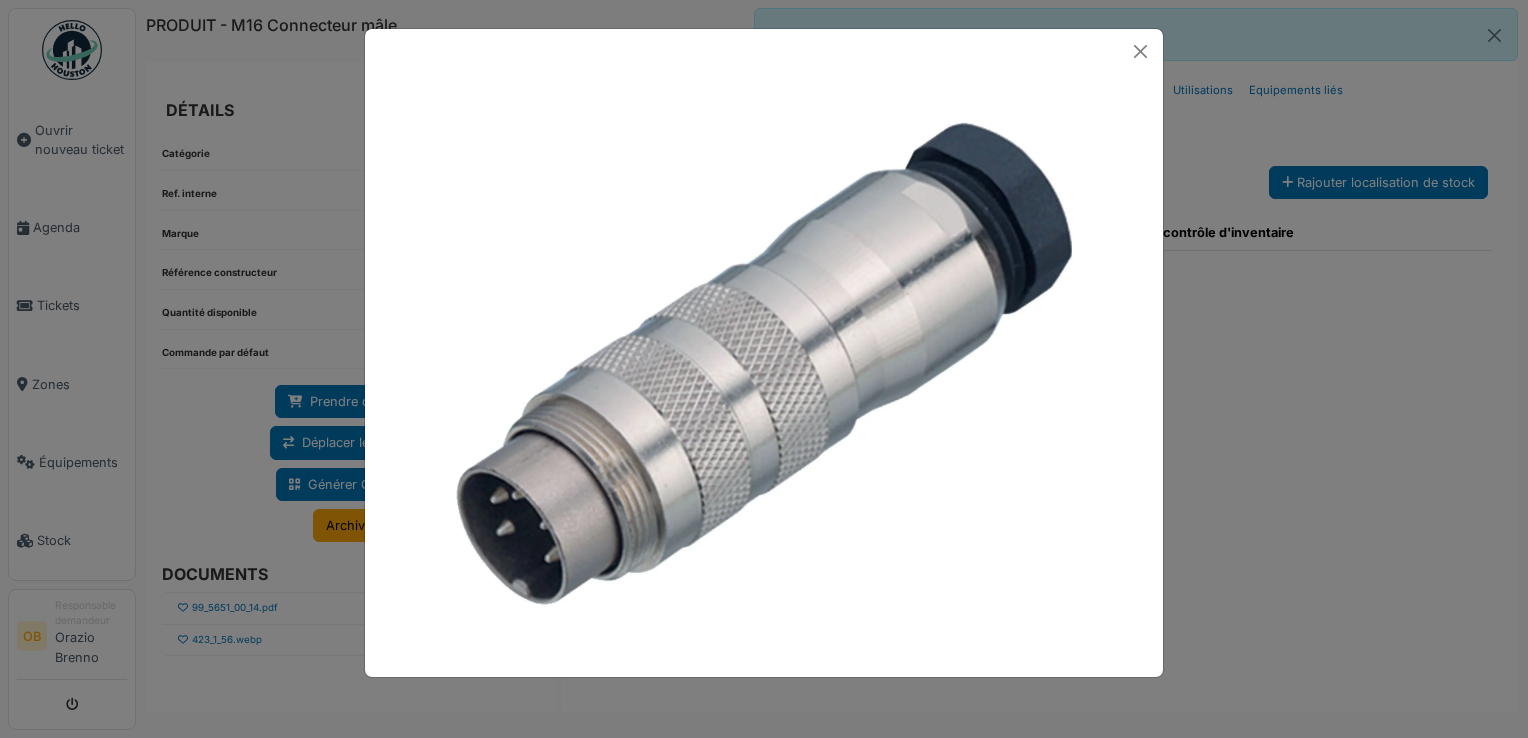 click at bounding box center (764, 369) 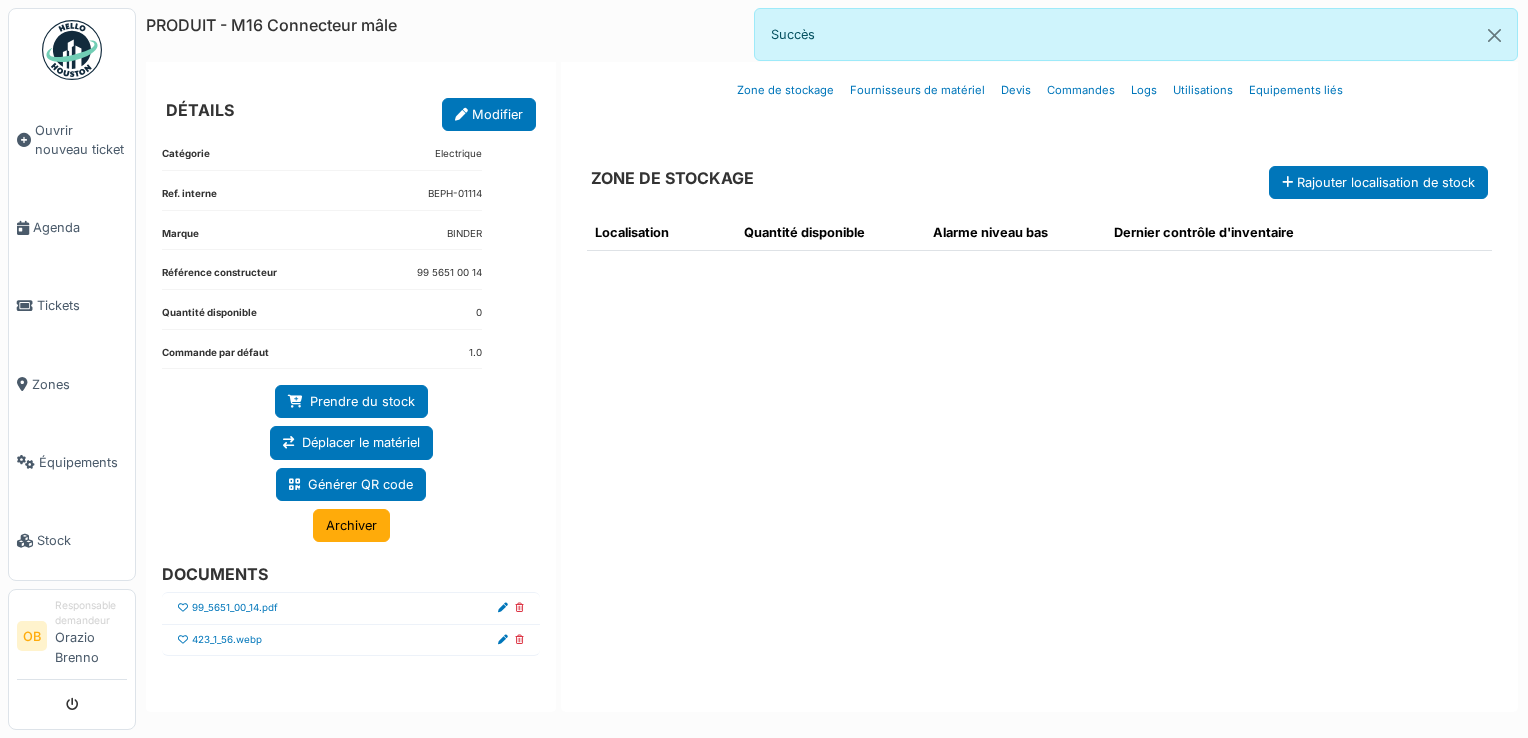 click at bounding box center [183, 640] 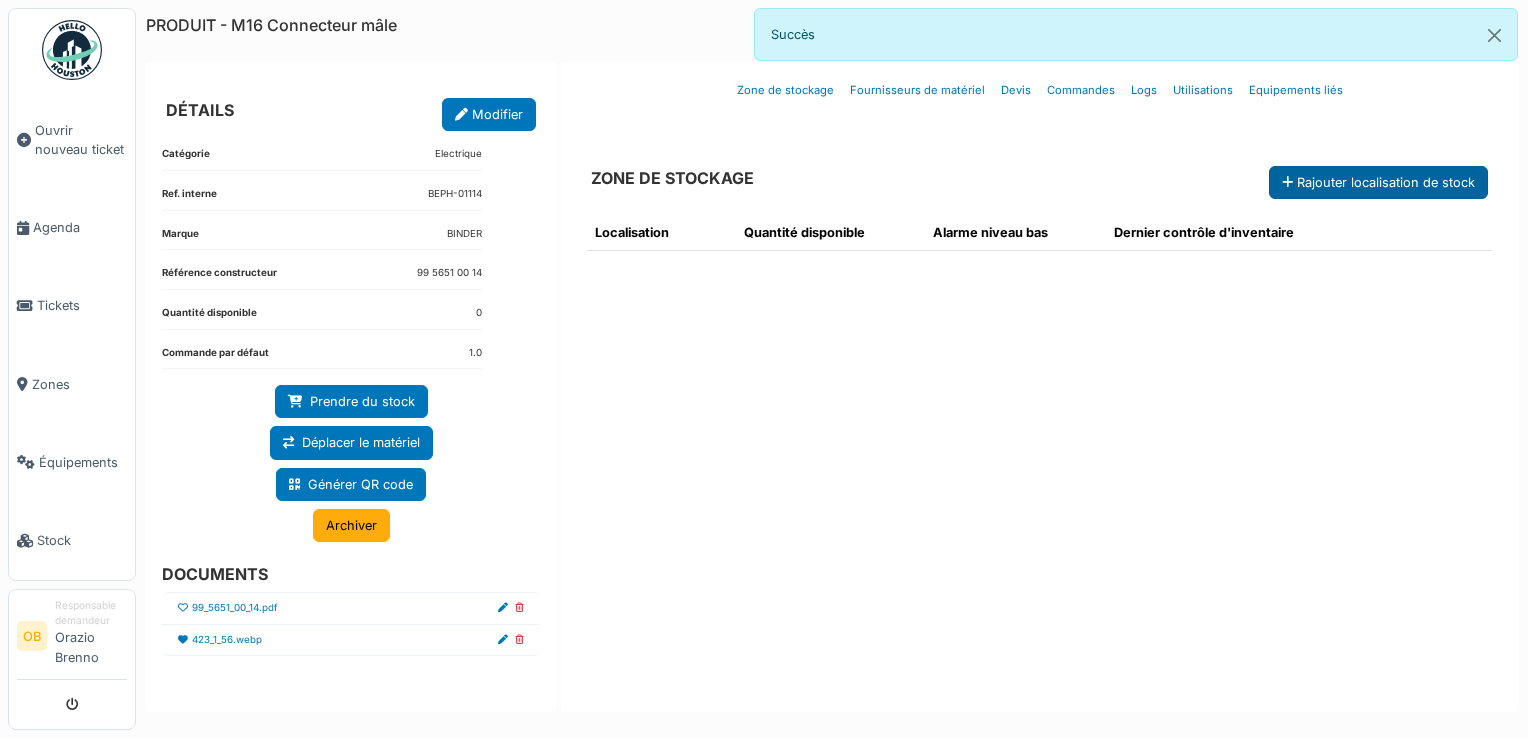 click on "Rajouter localisation de stock" at bounding box center (1378, 182) 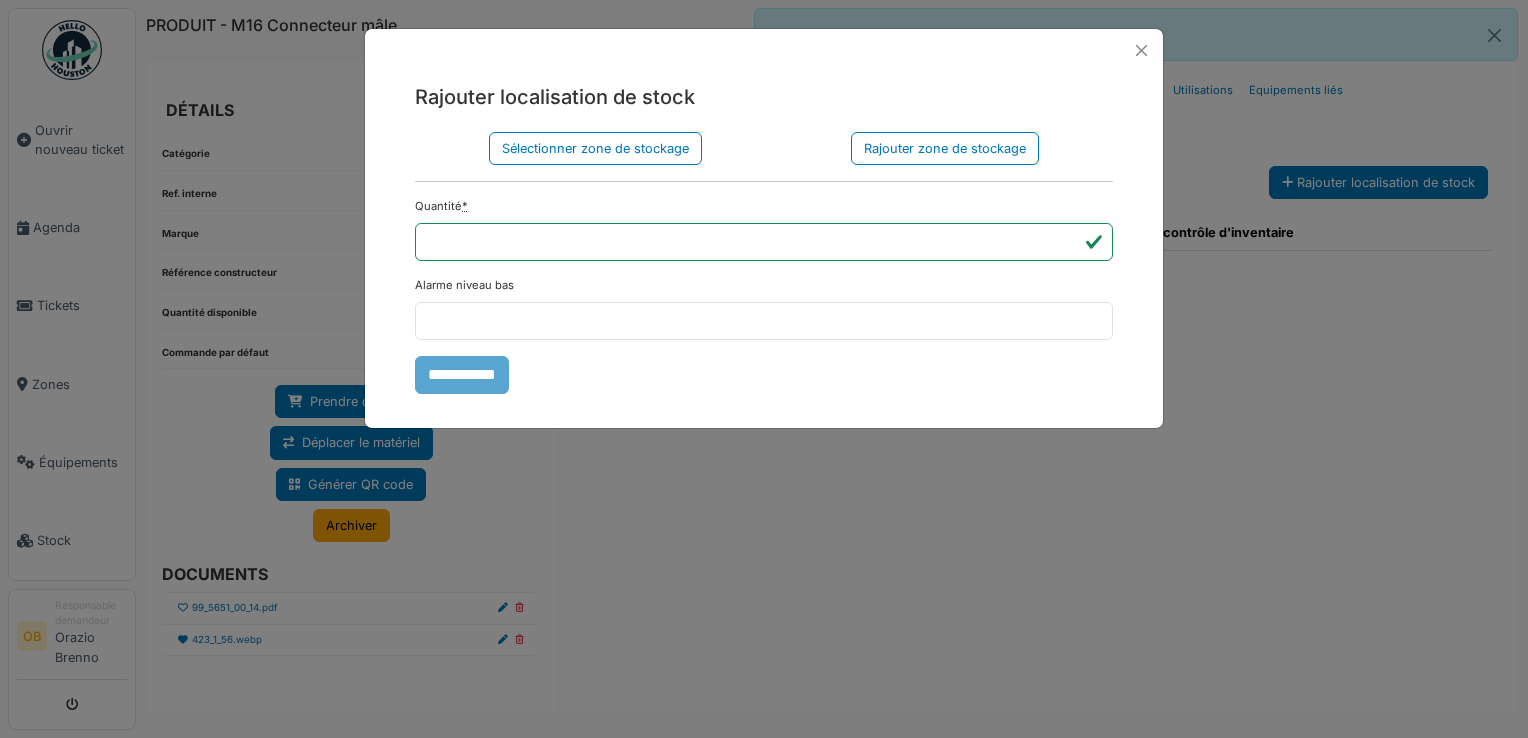 click on "Sélectionner zone de stockage
Rajouter zone de stockage
Localisation du stock
Zone de stockage parente
**** Tous Remove item Tous Armoire 1 Armoire 2 Kardex Tiroir 1 Kardex Tiroir 2 Kardex Tiroir 3 Kardex Tiroir 4 Kardex Tiroir 5 Kardex Tiroir 6 Kardex Tiroir 7 Kardex Tiroir 8 Kardex Tiroir 9 Kardex Tiroir 10 Kardex Tiroir 11 Kardex Tiroir 12 Kardex Tiroir 13 Kardex Tiroir 14 Kardex Tiroir 15 Kardex Tiroir 16 Kardex Tiroir 17 Kardex Tiroir 18 Kardex Tiroir 19 Kardex Tiroir 20 Kardex Tiroir 21 Kardex Tiroir 22 Kardex Tiroir 23 Kardex Tiroir 24 Kardex Tiroir 25 Kardex Tiroir 26 Kardex Tiroir 27 Kardex Tiroir 28 Kardex Tiroir 29 Kardex Tiroir 30 Kardex Tiroir 31 Kardex Tiroir 32 Kardex Tiroir 33 Kardex Tiroir 34 Kardex Tiroir 35 Kardex Tiroir 36 Kardex Tiroir 37 Kardex Tiroir 38 *" at bounding box center [764, 263] 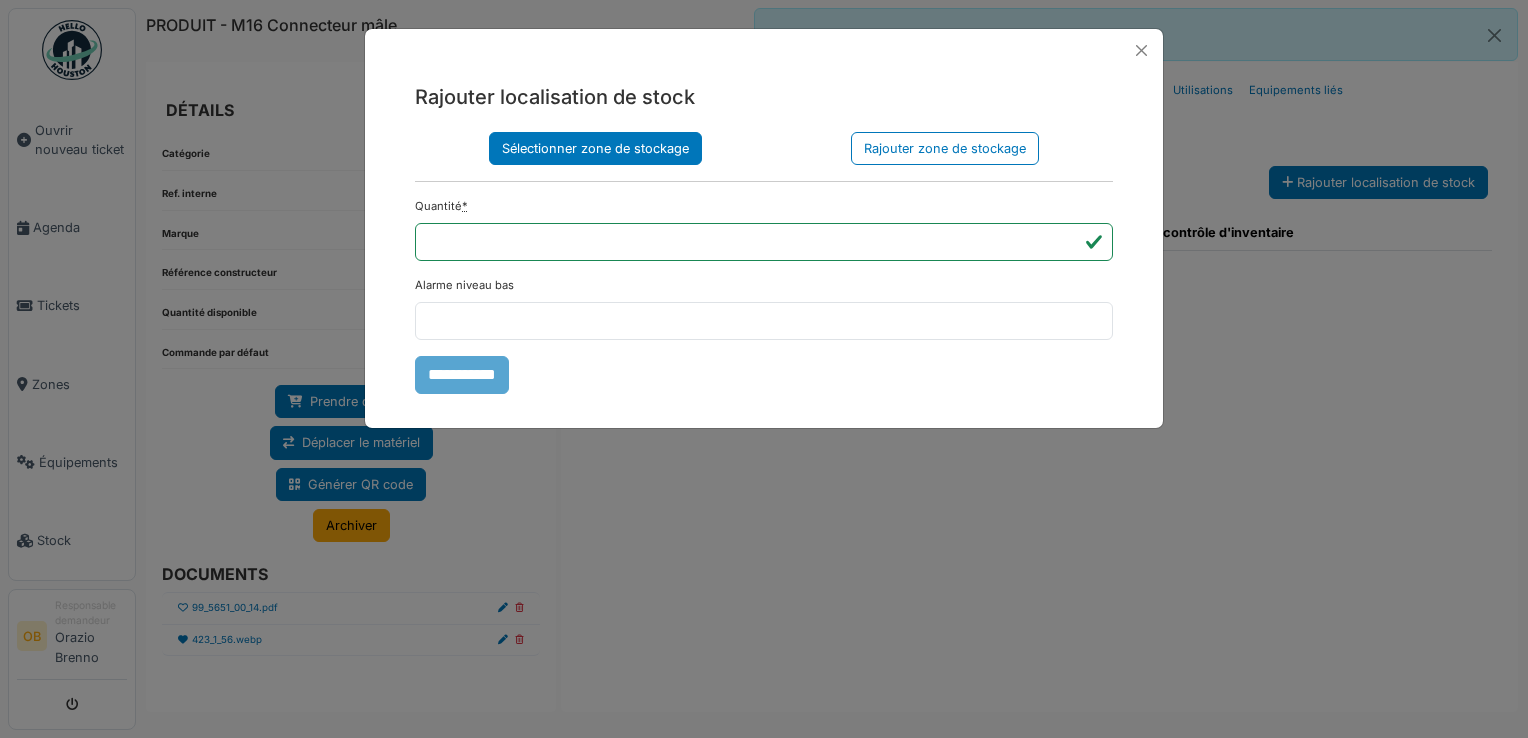 click on "Sélectionner zone de stockage" at bounding box center [595, 148] 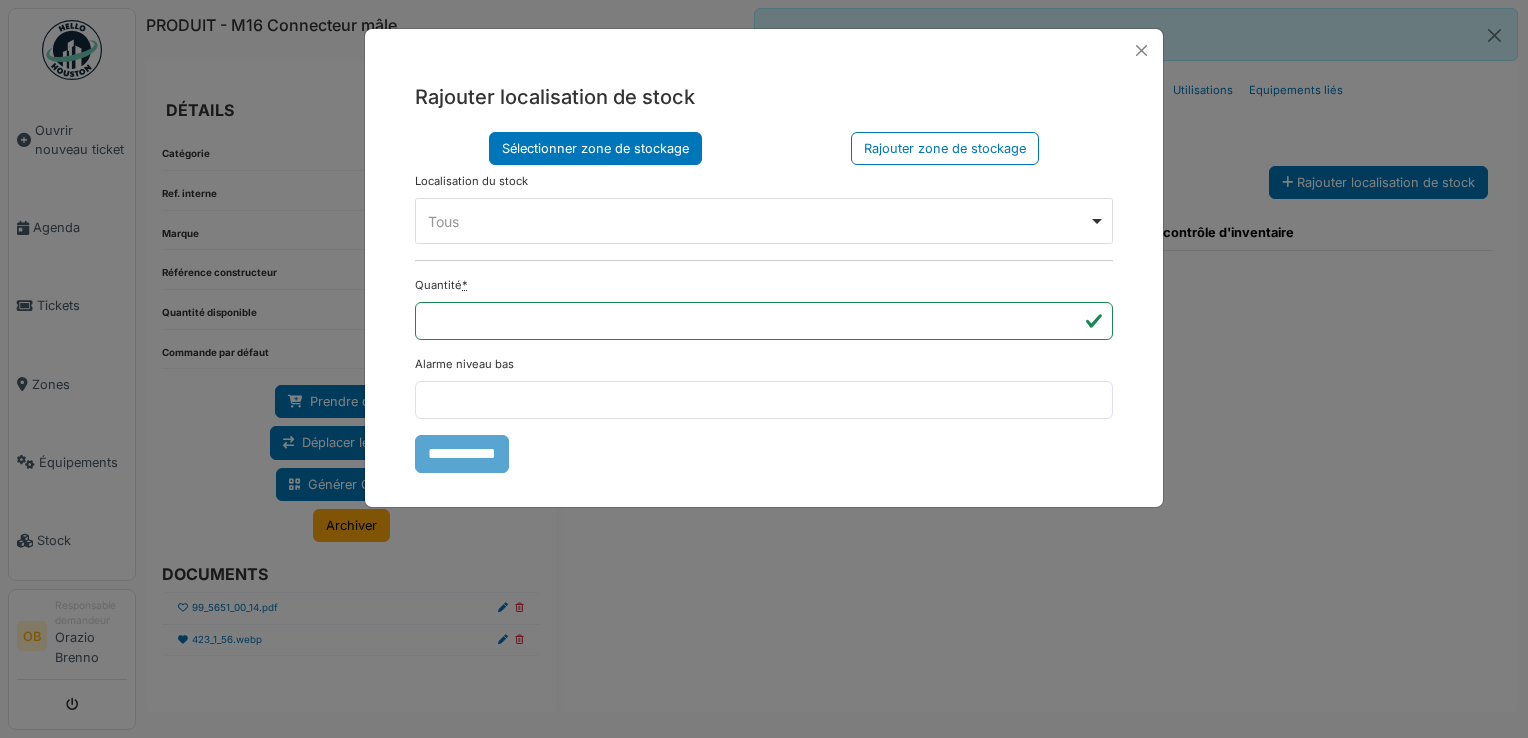 click on "Tous Remove item" at bounding box center [758, 221] 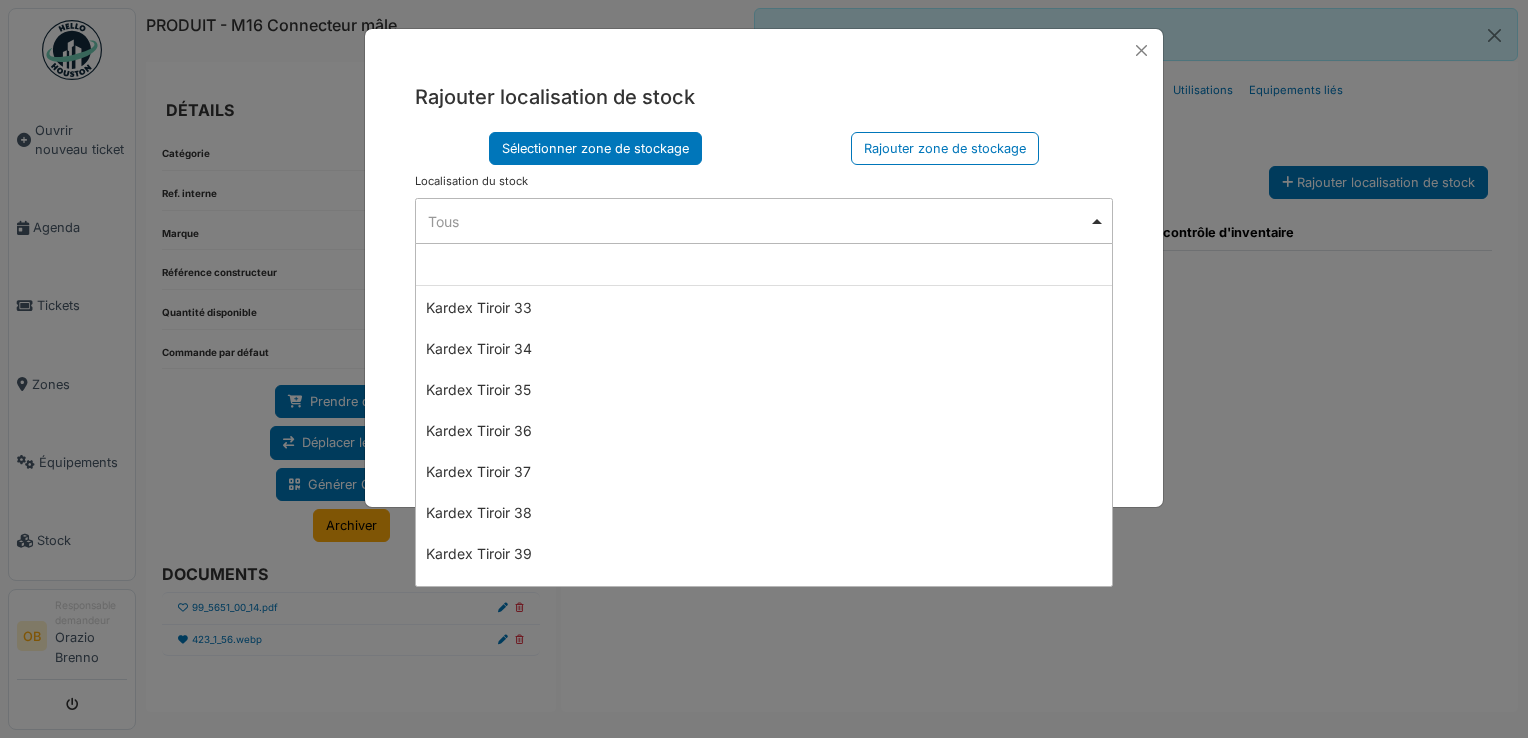 scroll, scrollTop: 1466, scrollLeft: 0, axis: vertical 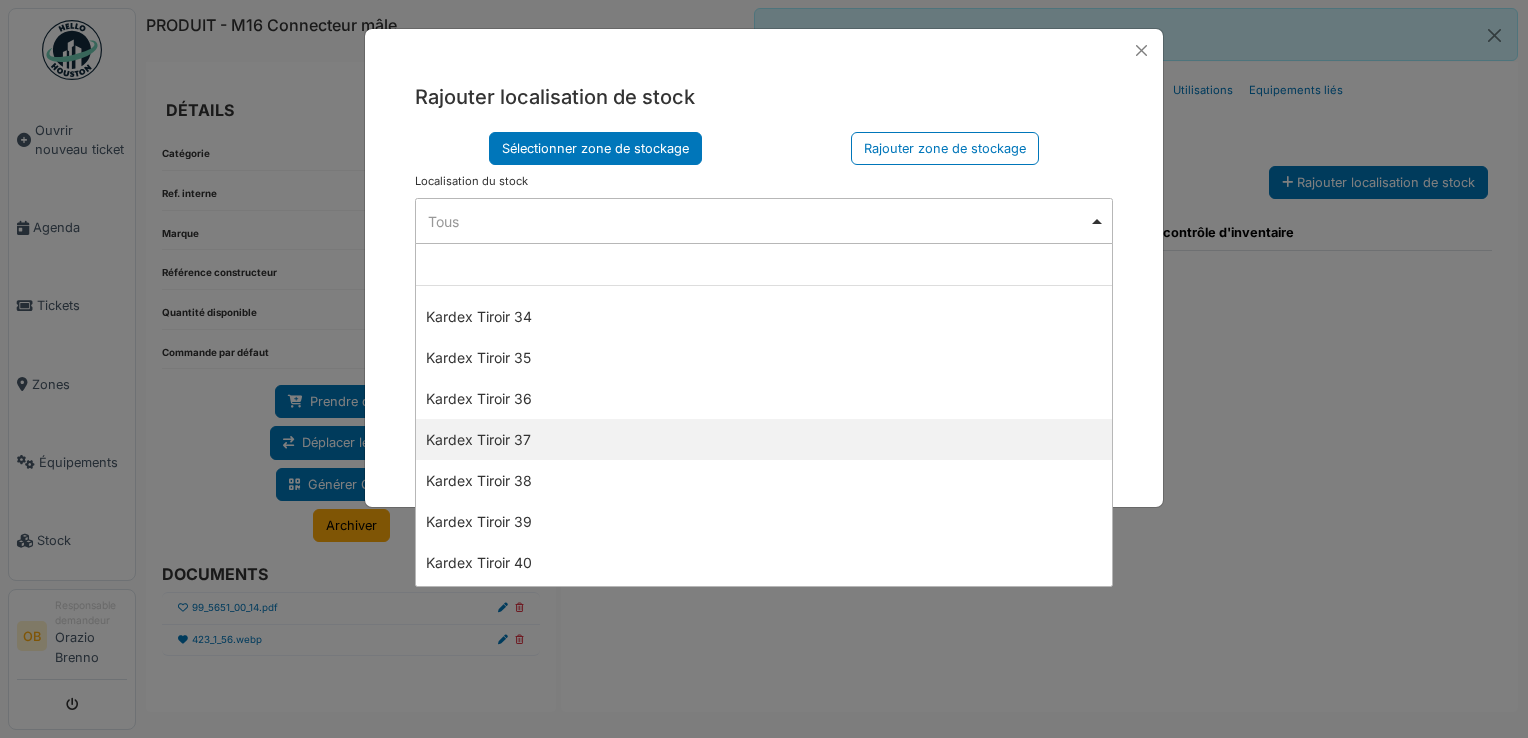 select on "****" 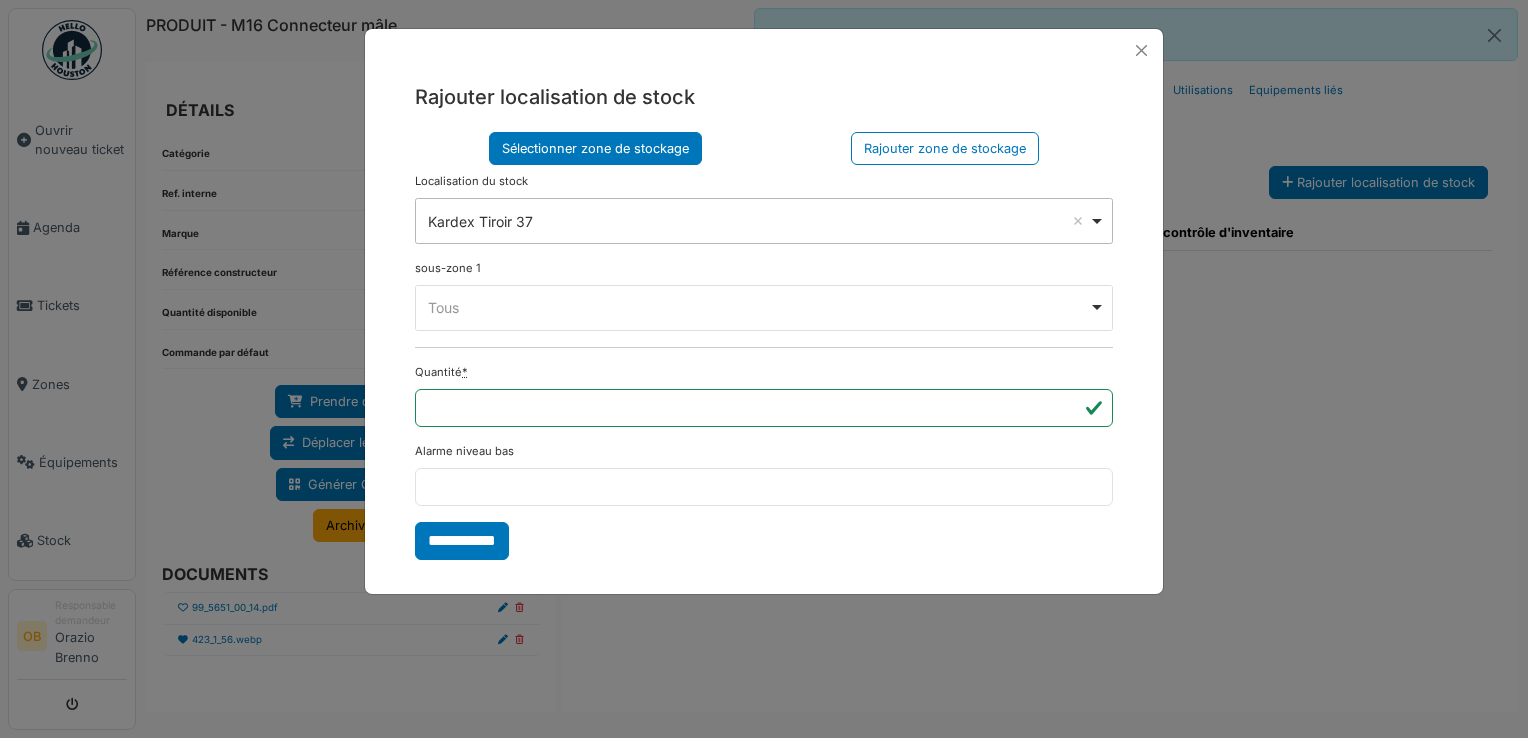 click on "Tous Remove item" at bounding box center (758, 307) 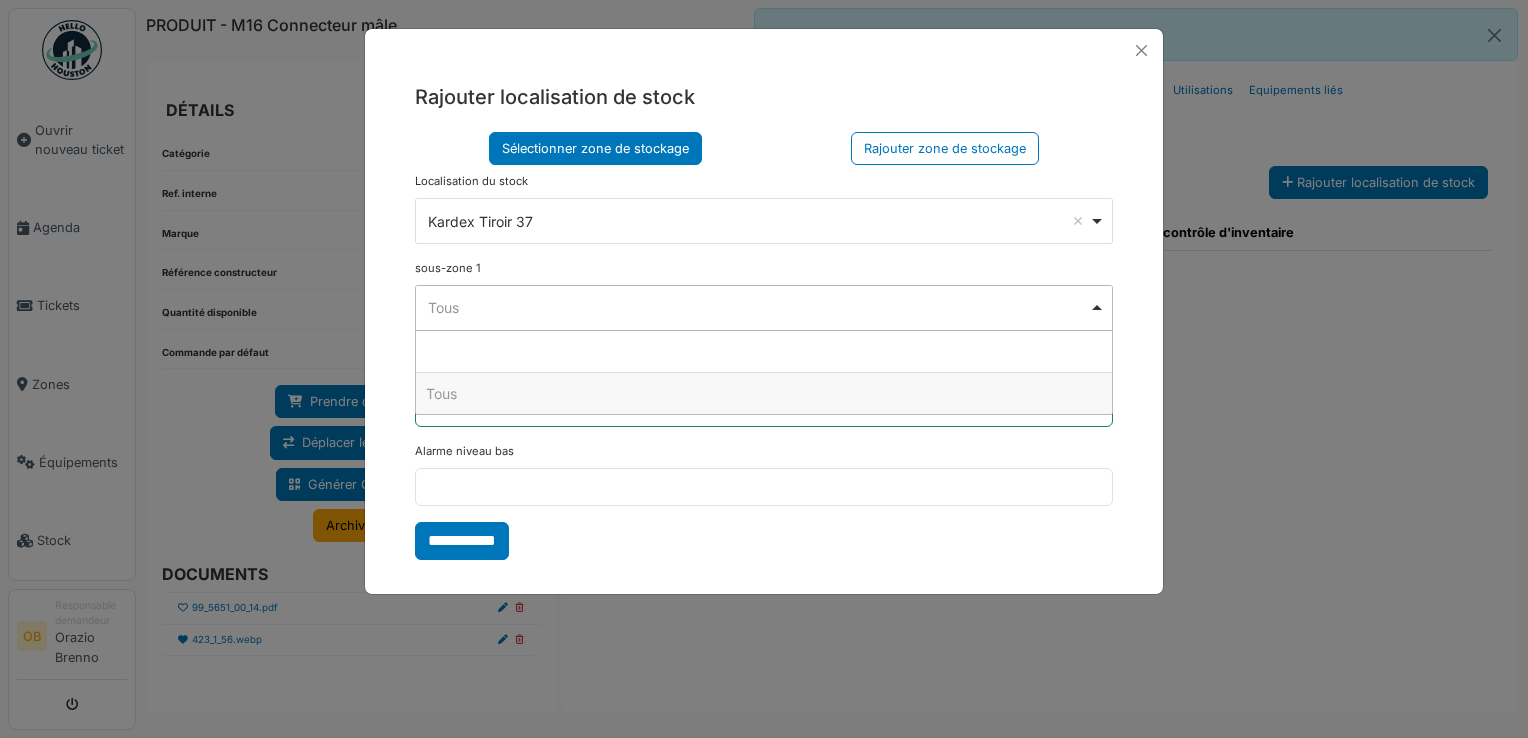 click on "Tous Remove item" at bounding box center [758, 307] 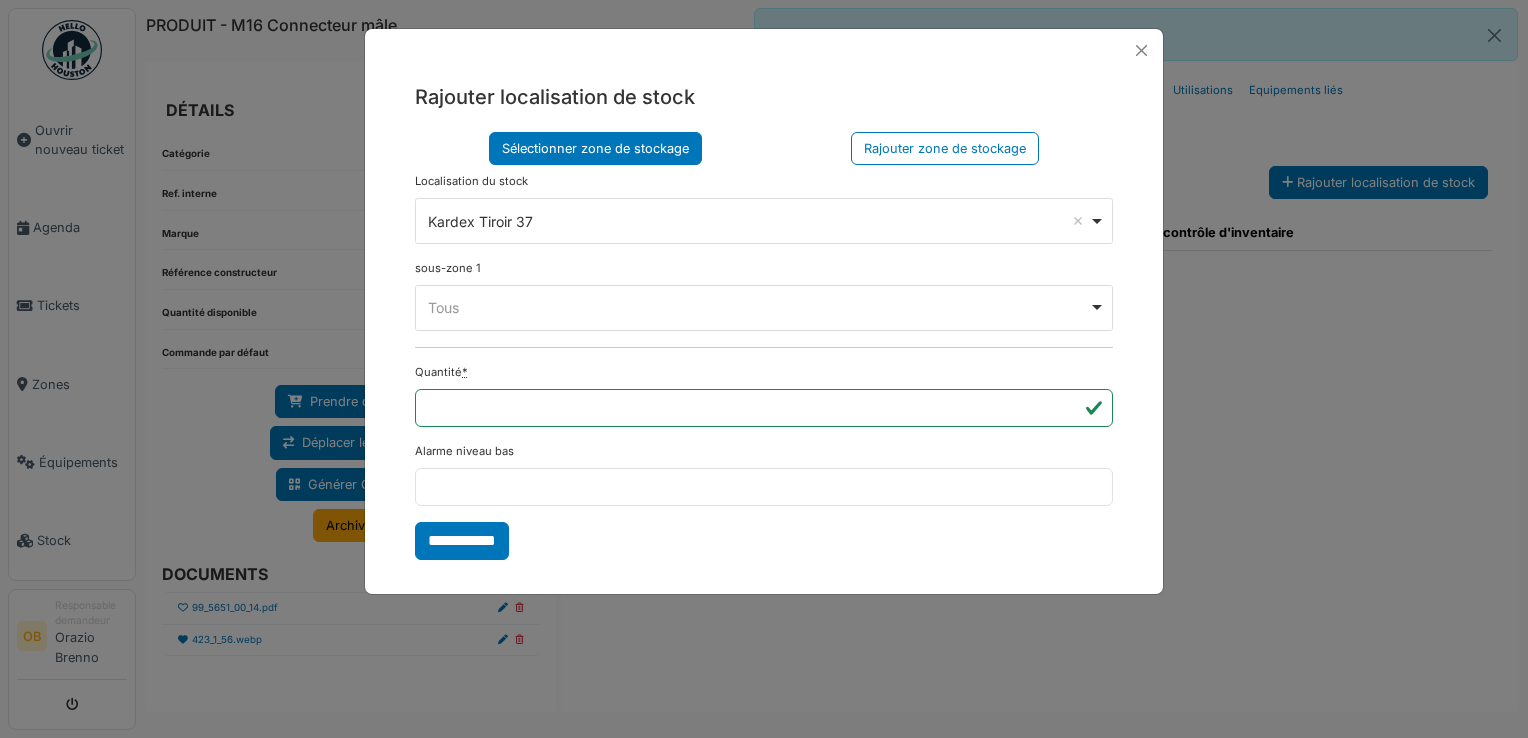 click on "Tous Remove item" at bounding box center (758, 307) 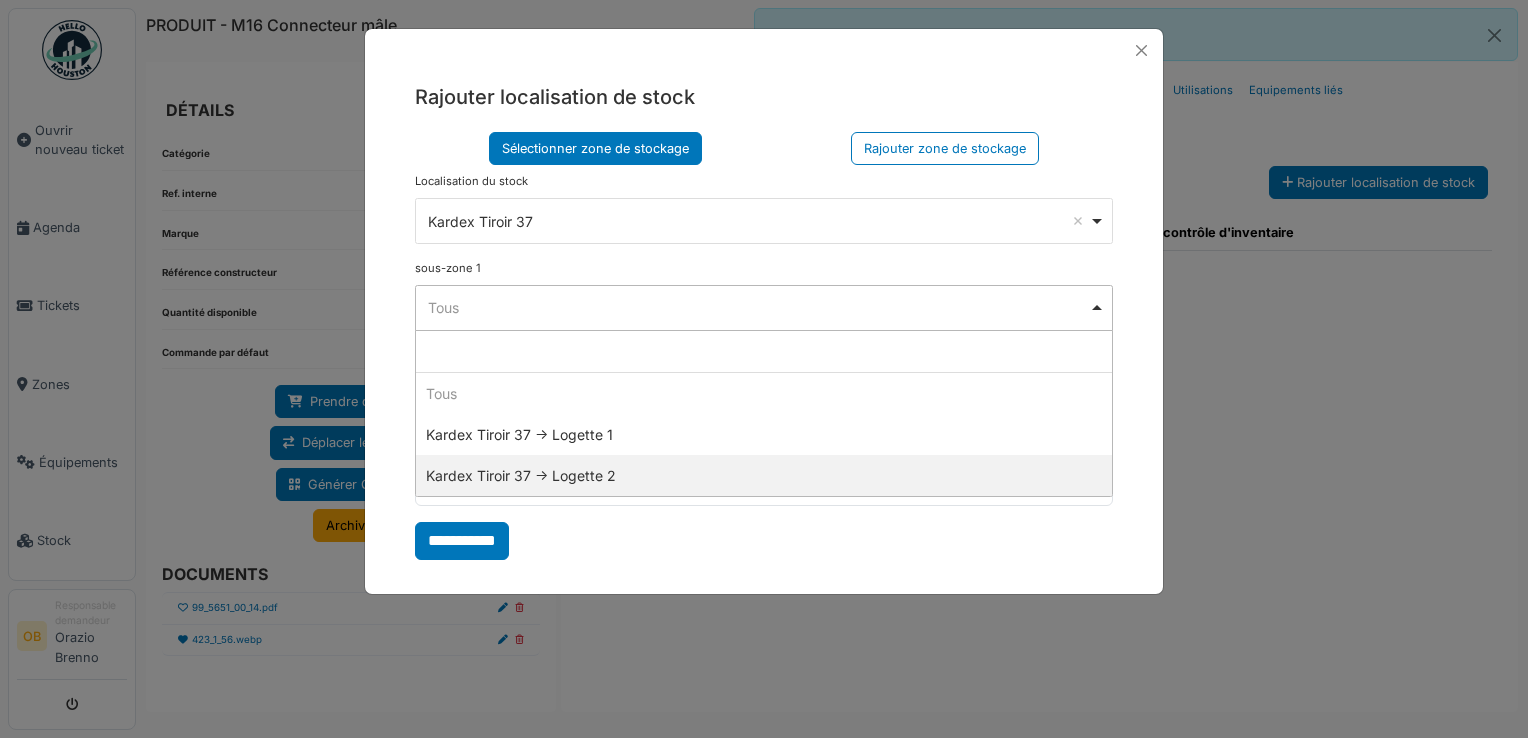 select on "*****" 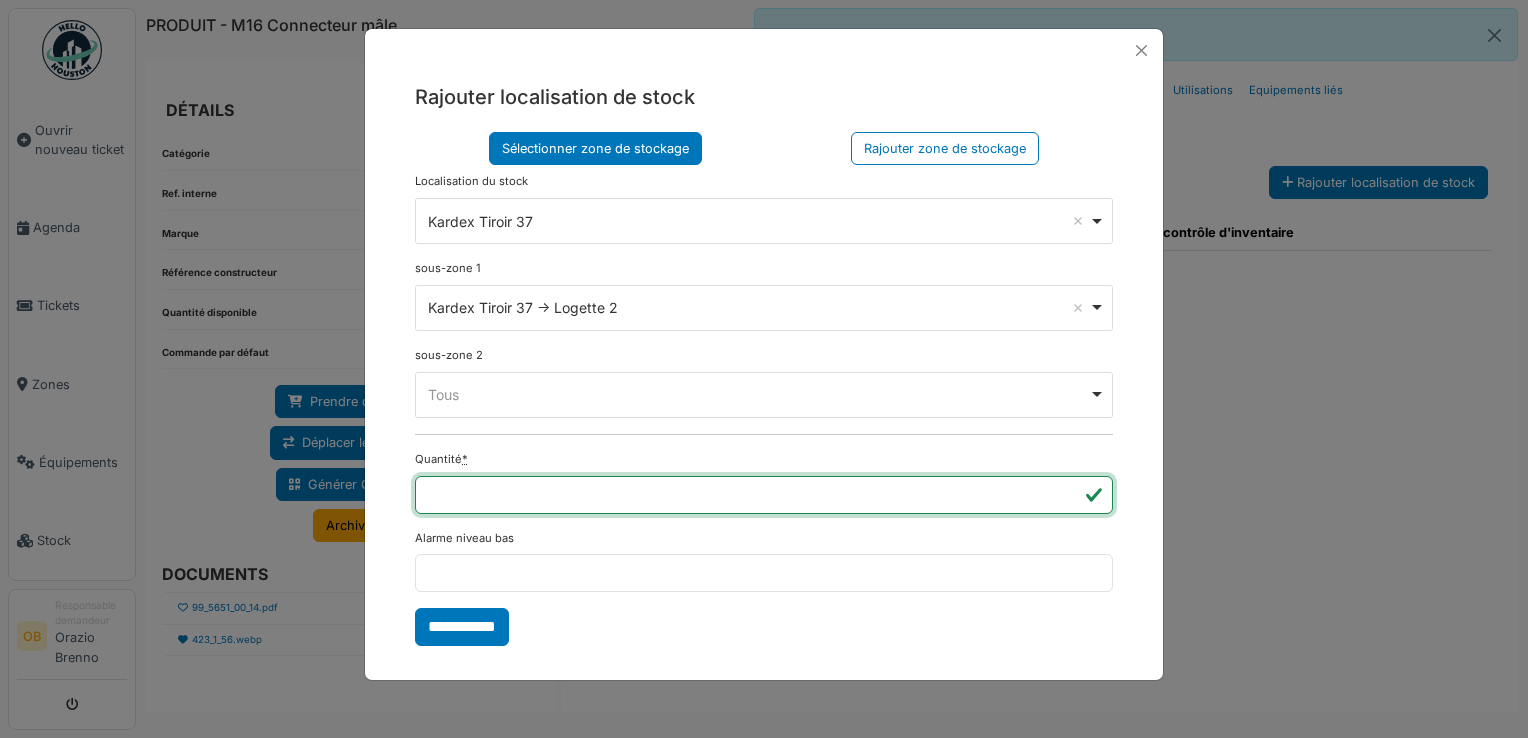 click on "***" at bounding box center [764, 495] 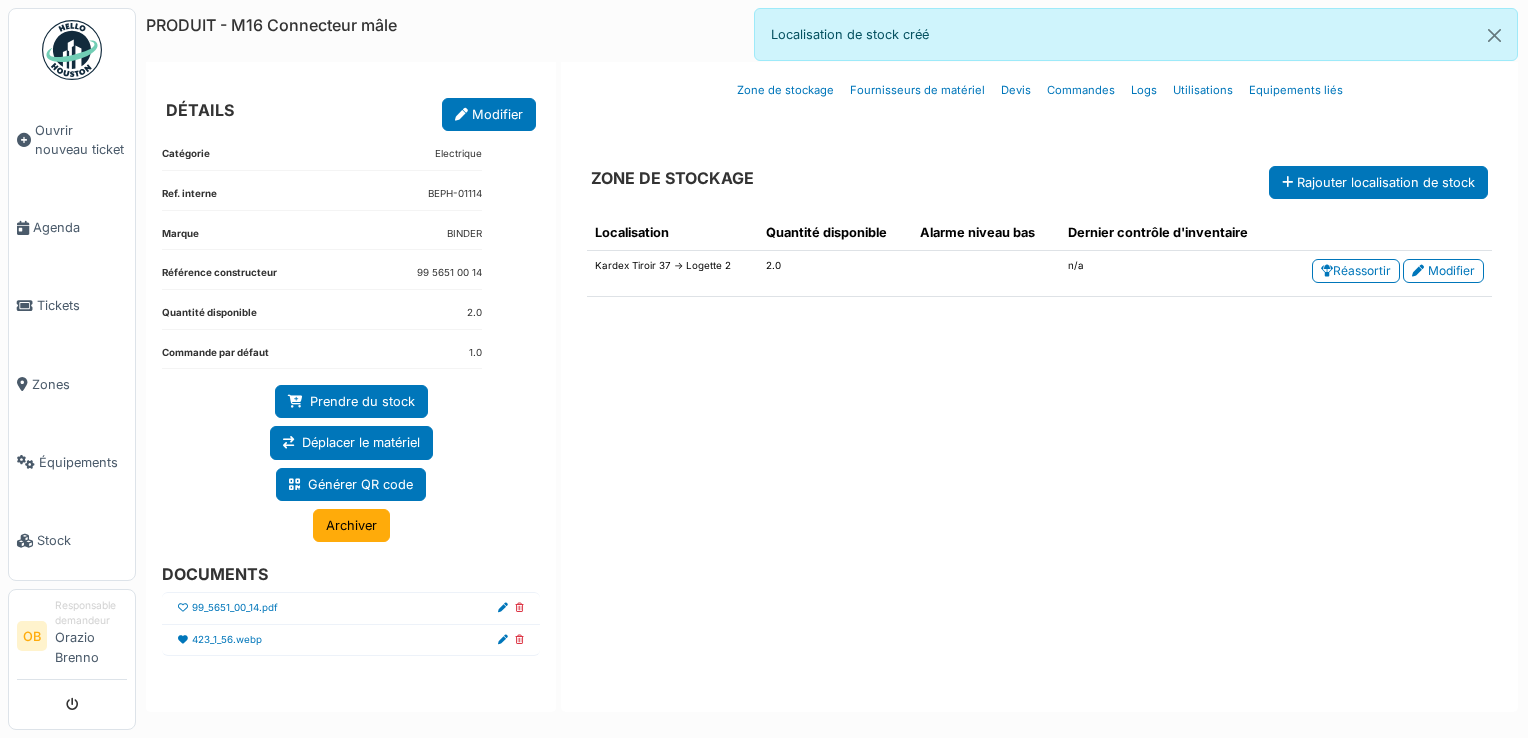 click on "Localisation
Quantité disponible
Alarme niveau bas
Dernier contrôle d'inventaire
Kardex Tiroir 37 -> Logette 2
2.0
n/a
Réassortir
Modifier" at bounding box center (1039, 445) 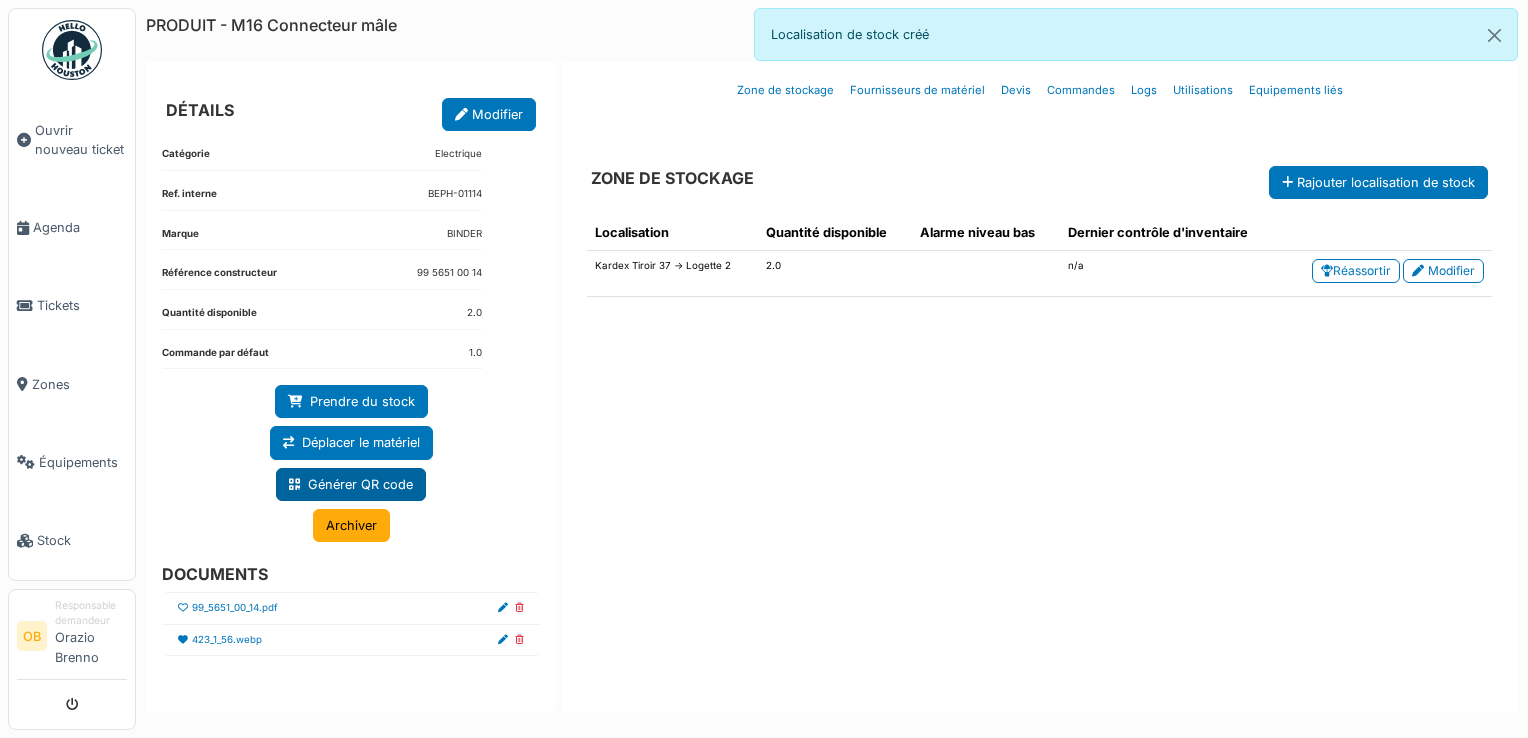 click on "Générer QR code" at bounding box center (351, 484) 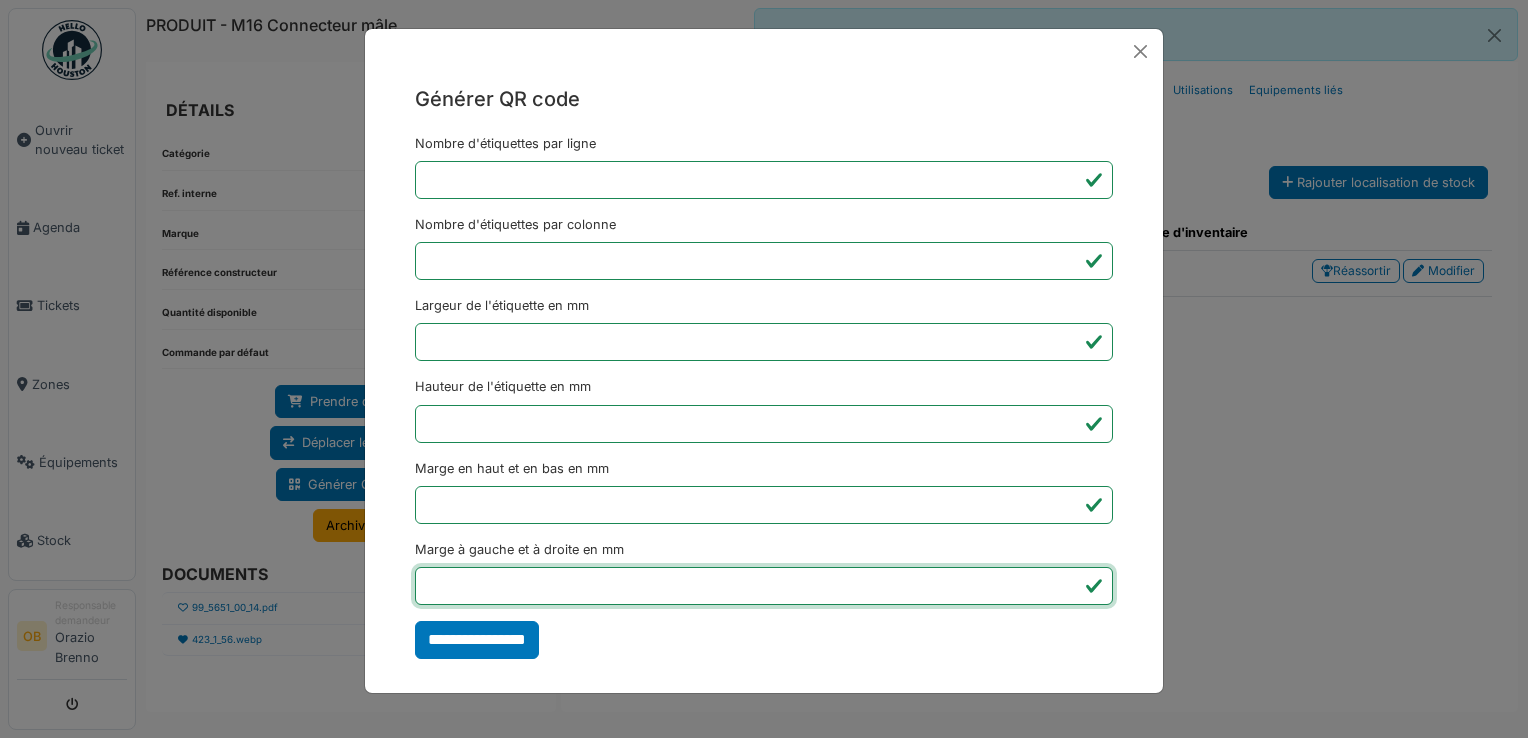 click on "*" at bounding box center (764, 586) 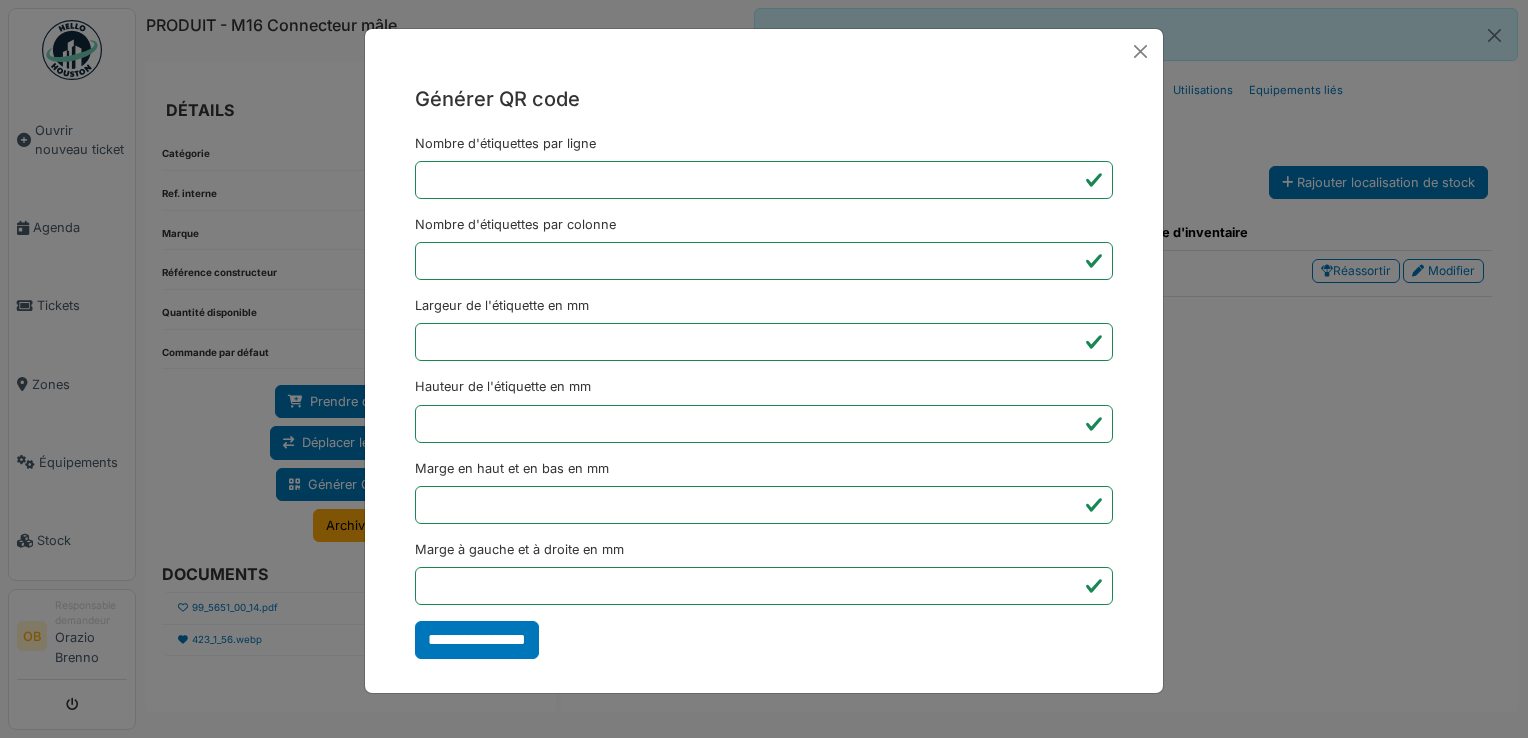 type on "*******" 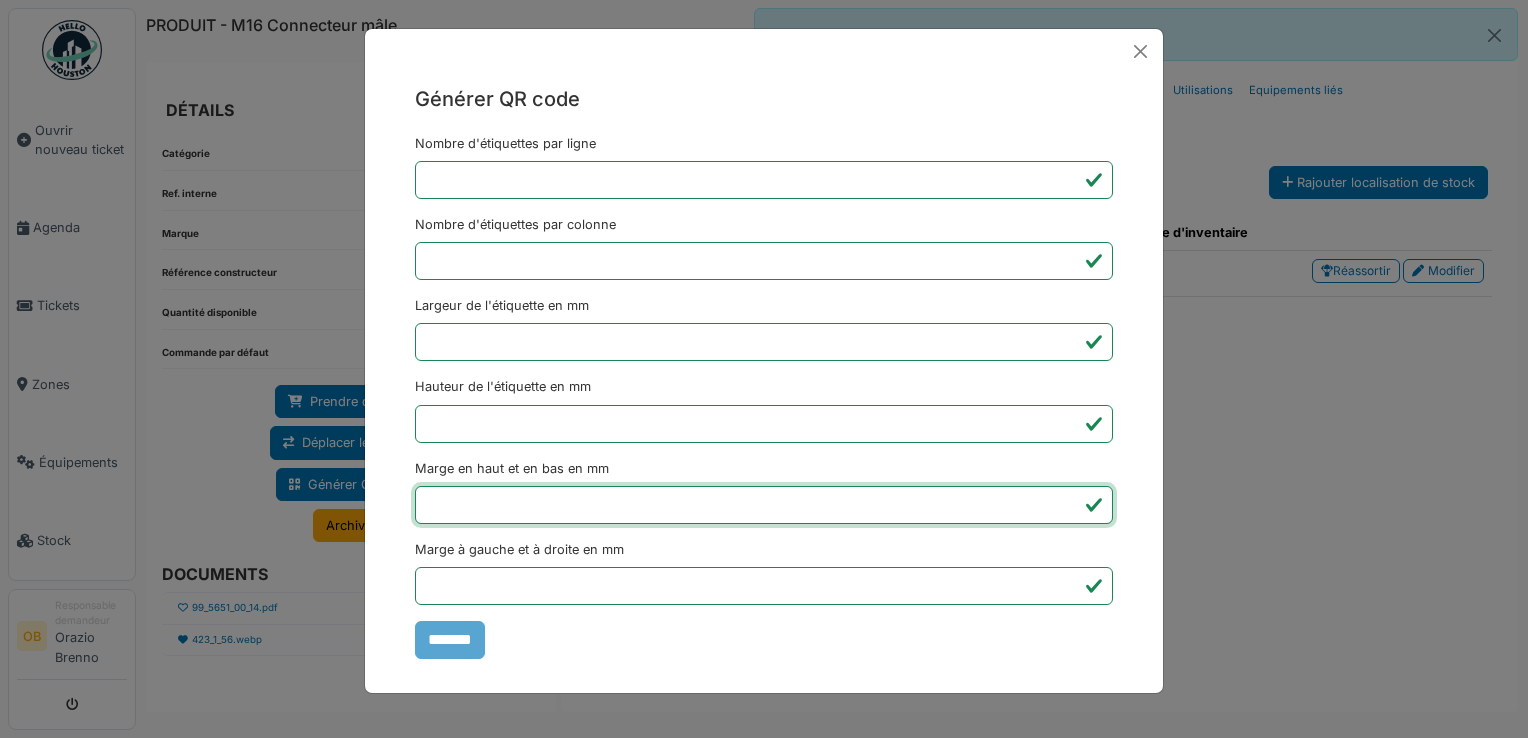 click on "Générer QR code
Nombre d'étiquettes par ligne
*
Nombre d'étiquettes par colonne
*
Largeur de l'étiquette en mm
**
Hauteur de l'étiquette en mm
**
Marge en haut et en bas en mm
*
Marge à gauche et à droite en mm
***
*******" at bounding box center (764, 369) 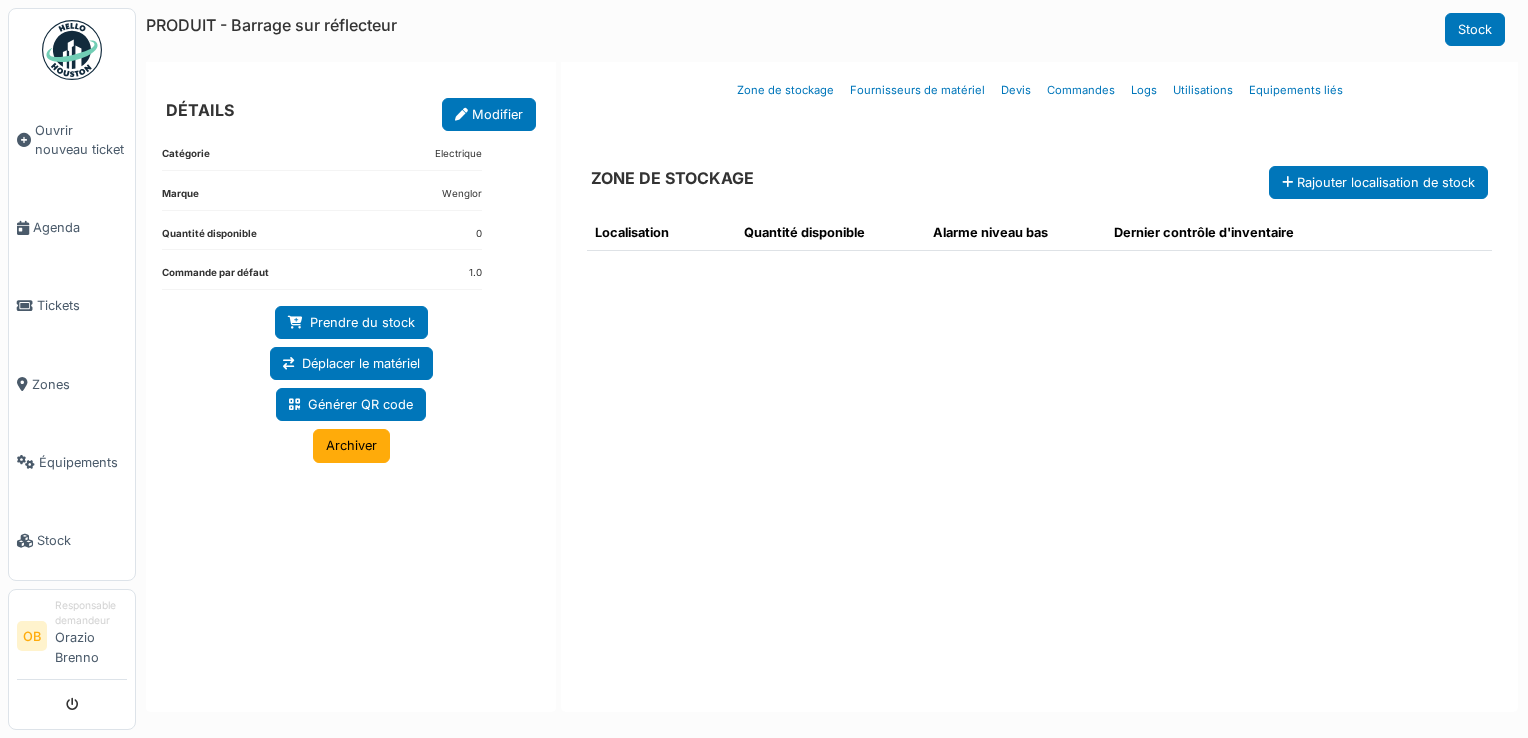 click on "Modifier" at bounding box center [489, 114] 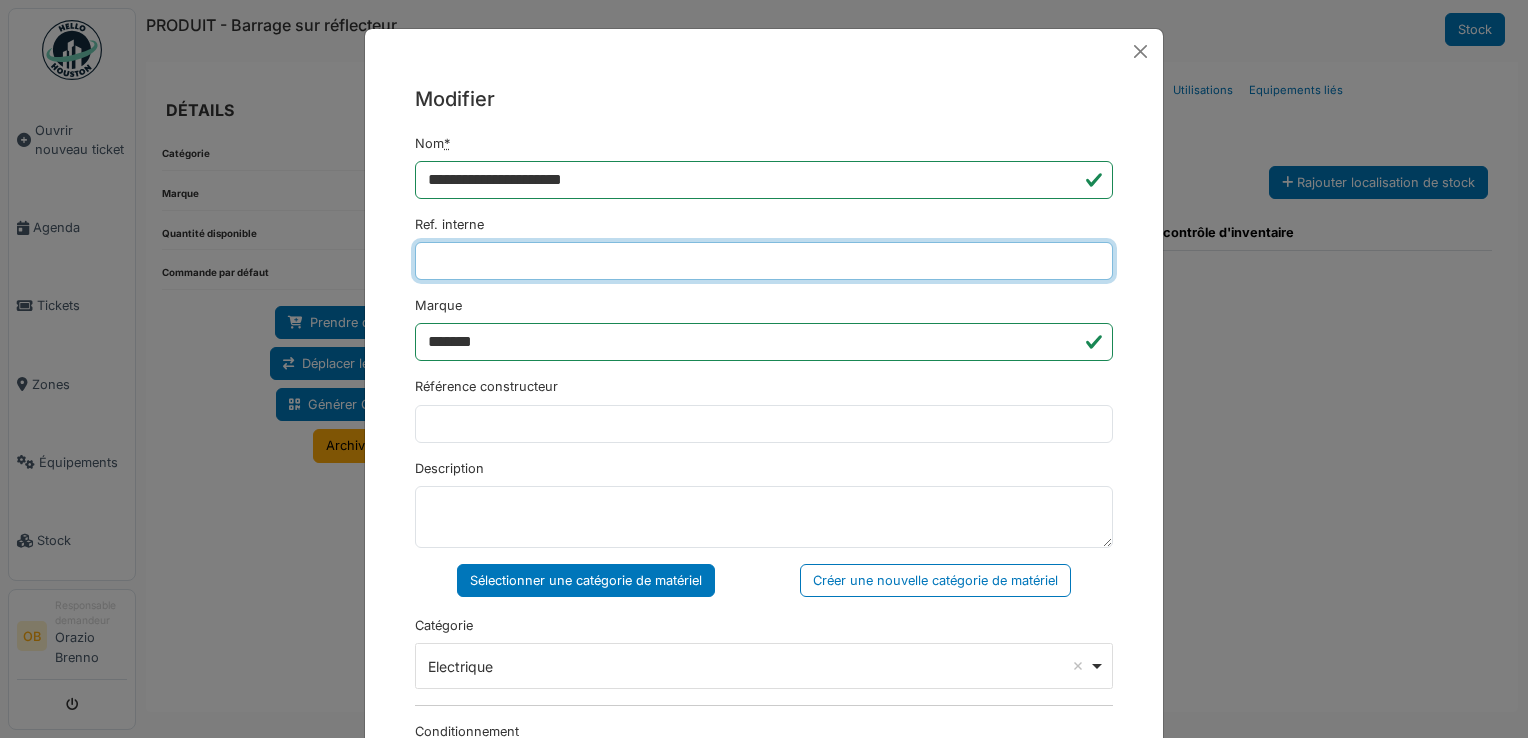 click on "Ref. interne" at bounding box center [764, 261] 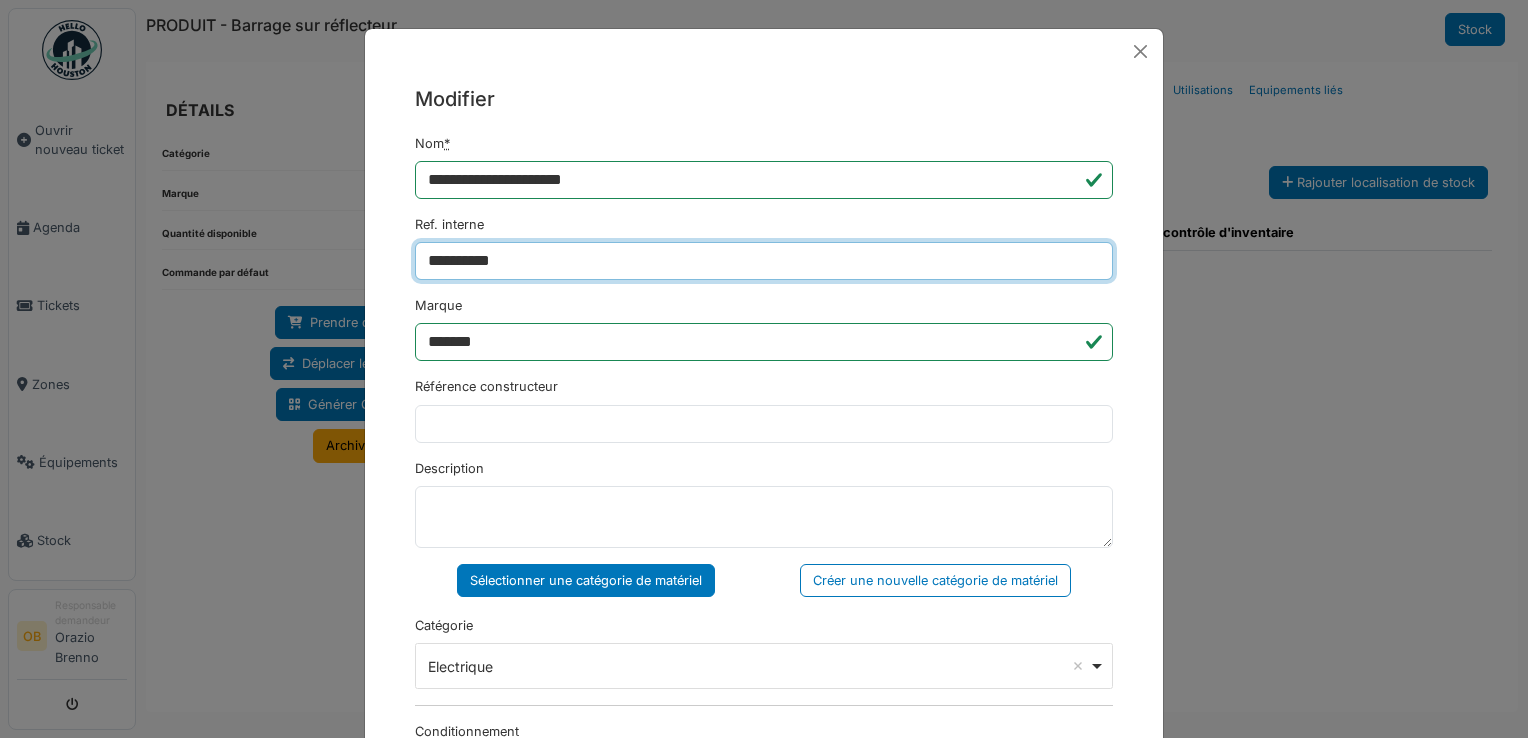 drag, startPoint x: 672, startPoint y: 265, endPoint x: 479, endPoint y: 295, distance: 195.31769 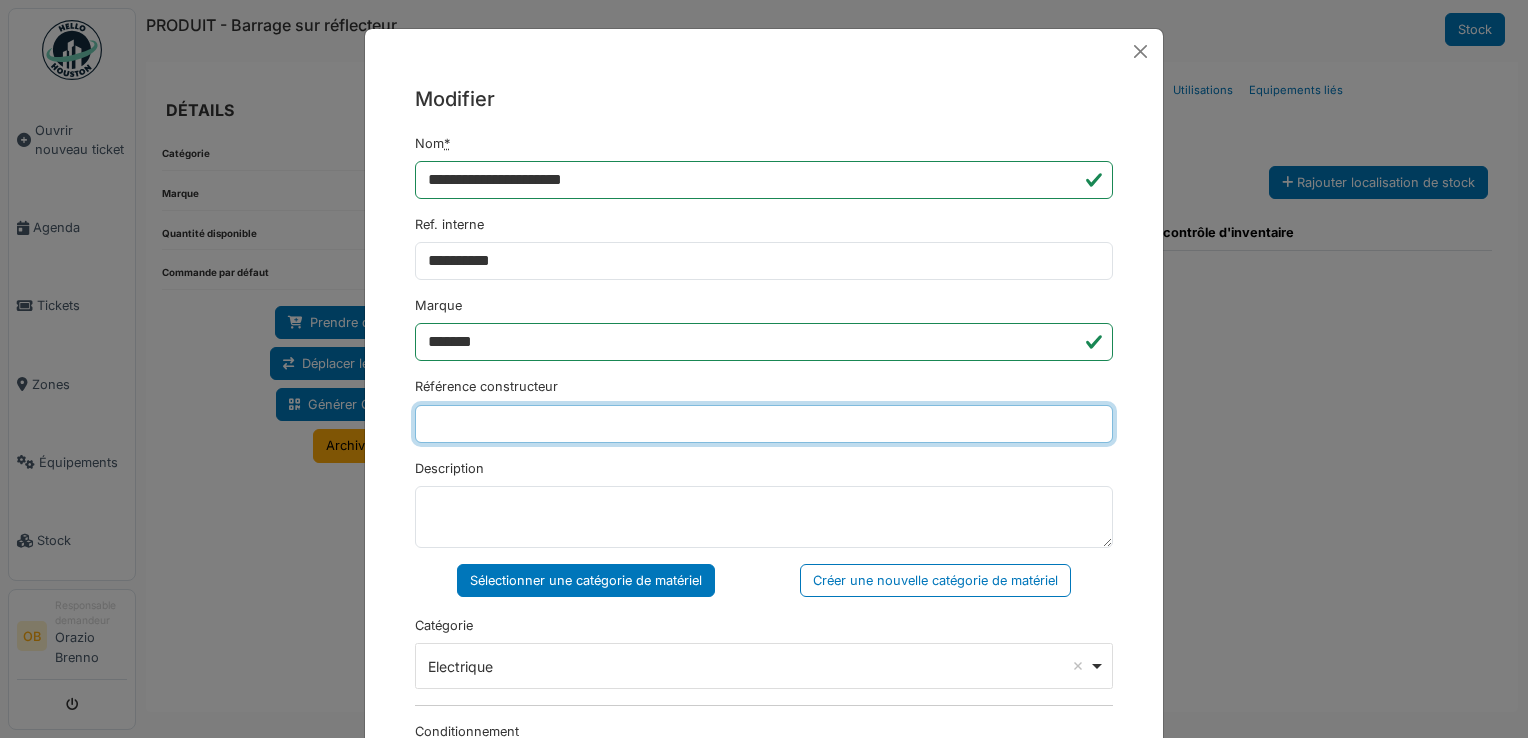 click on "Référence constructeur" at bounding box center (764, 424) 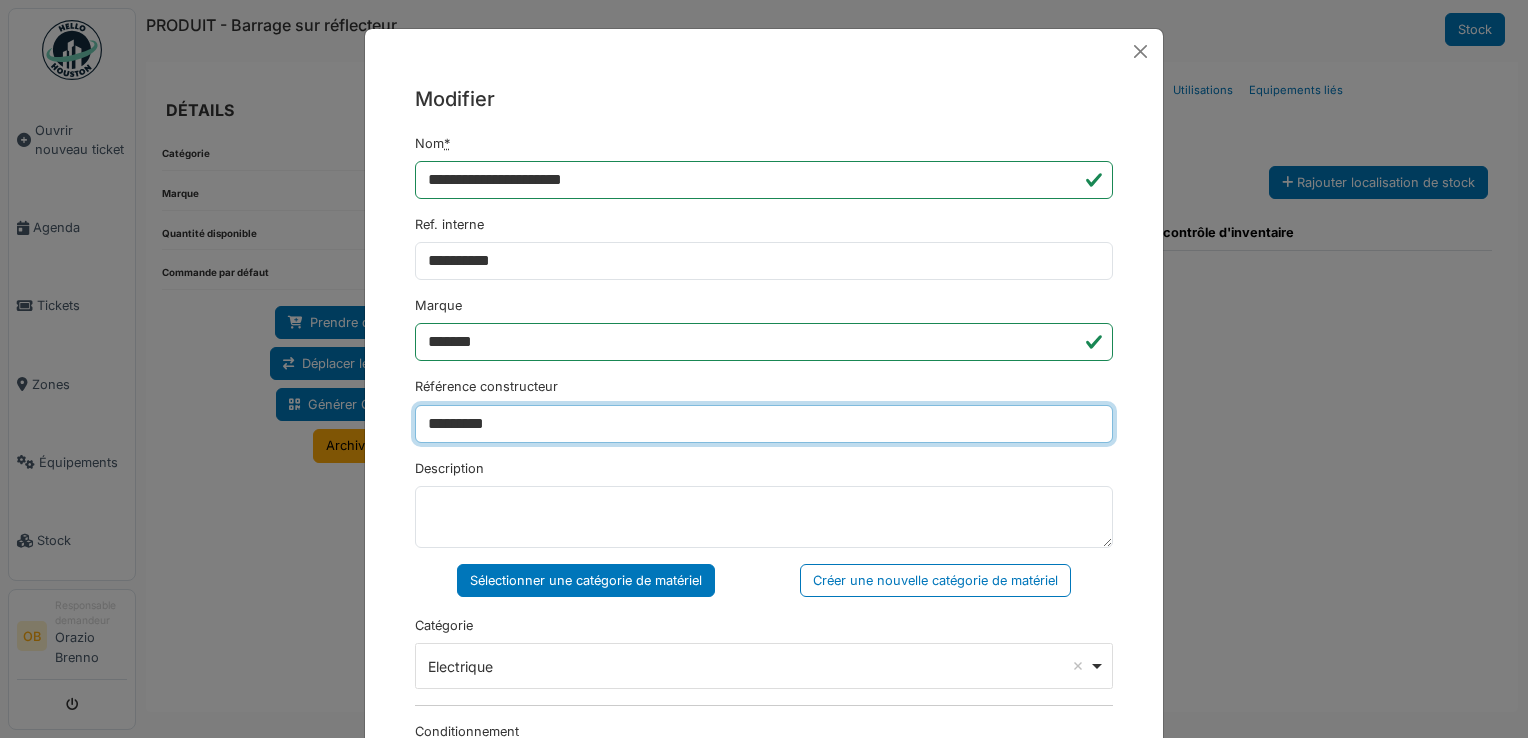 type on "*********" 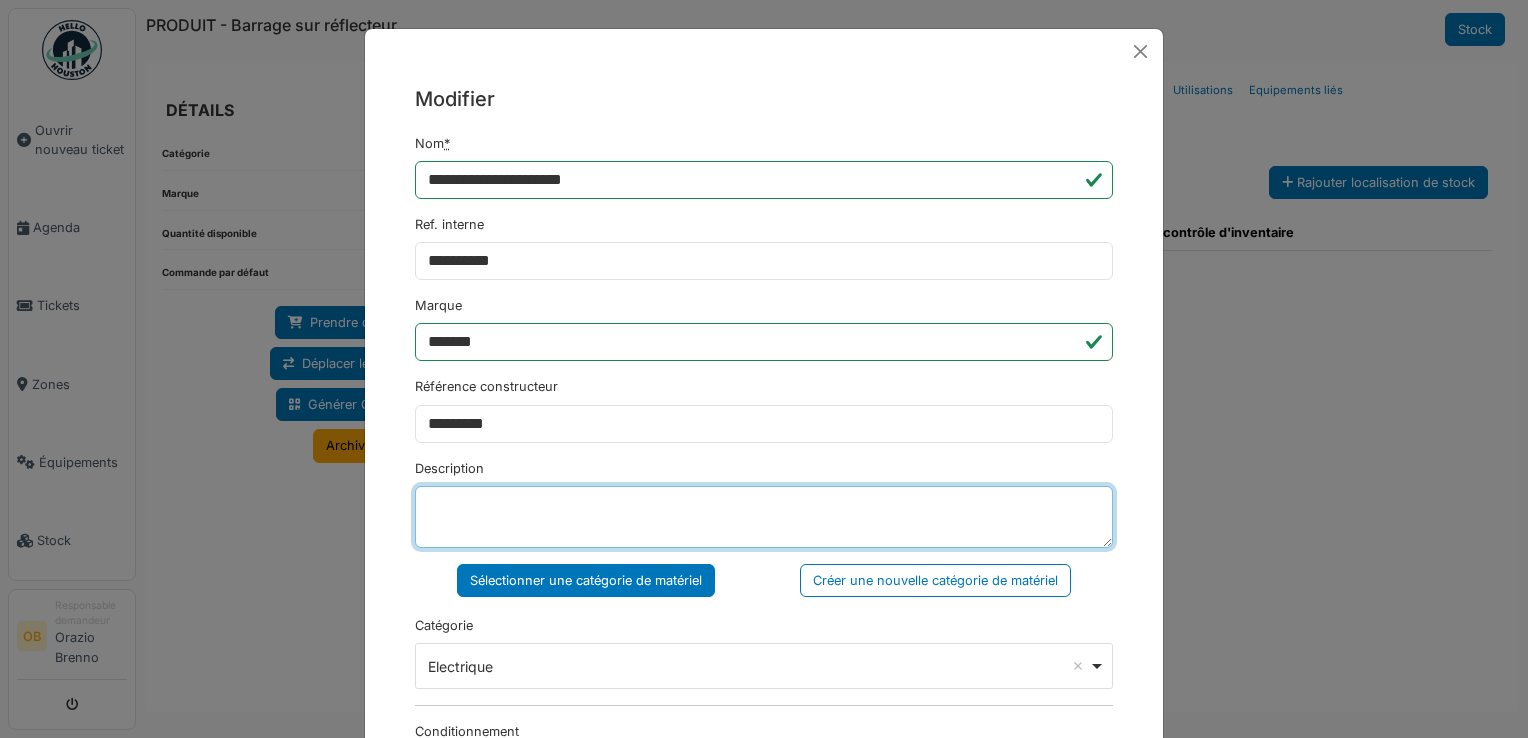 click on "Description" at bounding box center (764, 517) 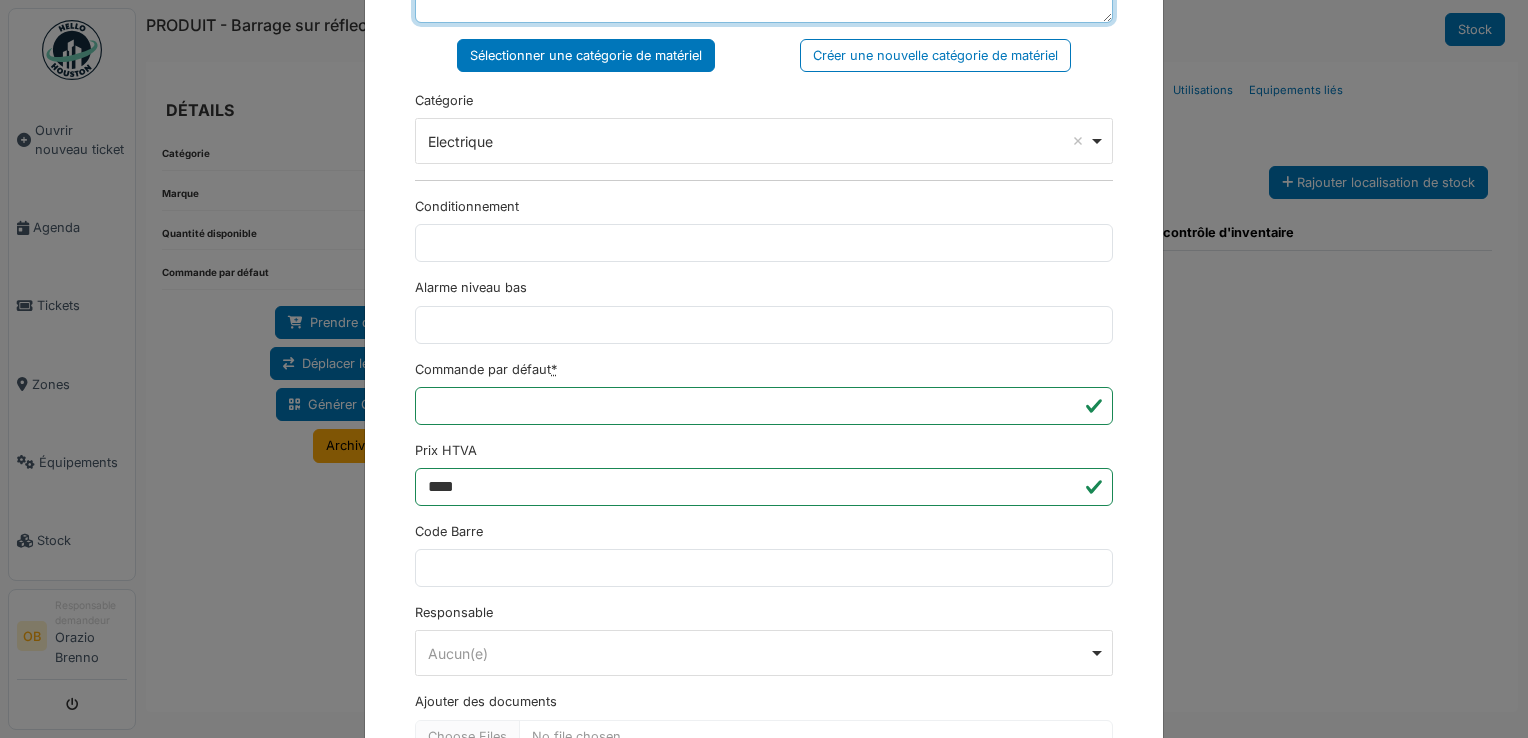 scroll, scrollTop: 650, scrollLeft: 0, axis: vertical 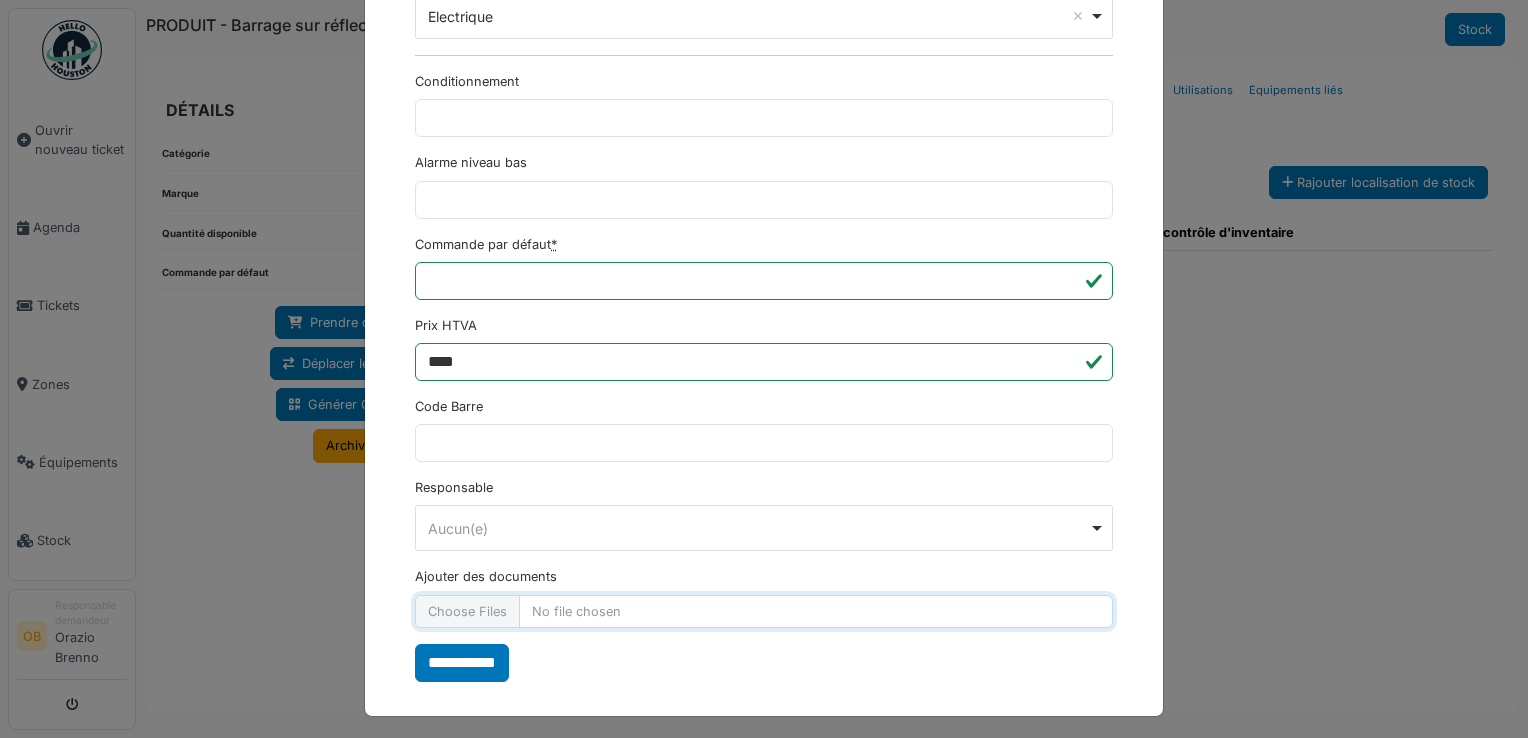 click on "Ajouter des documents" at bounding box center [764, 611] 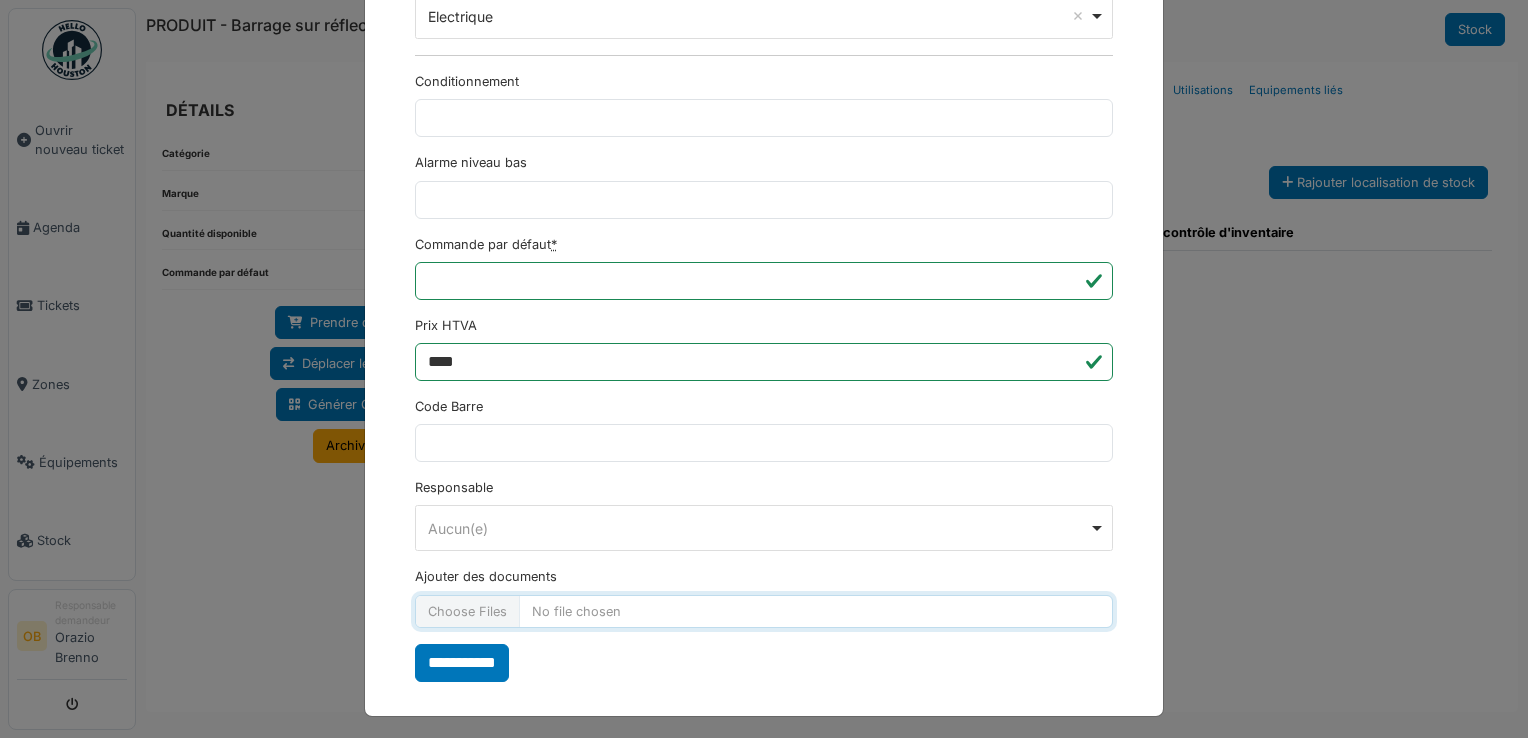 type on "**********" 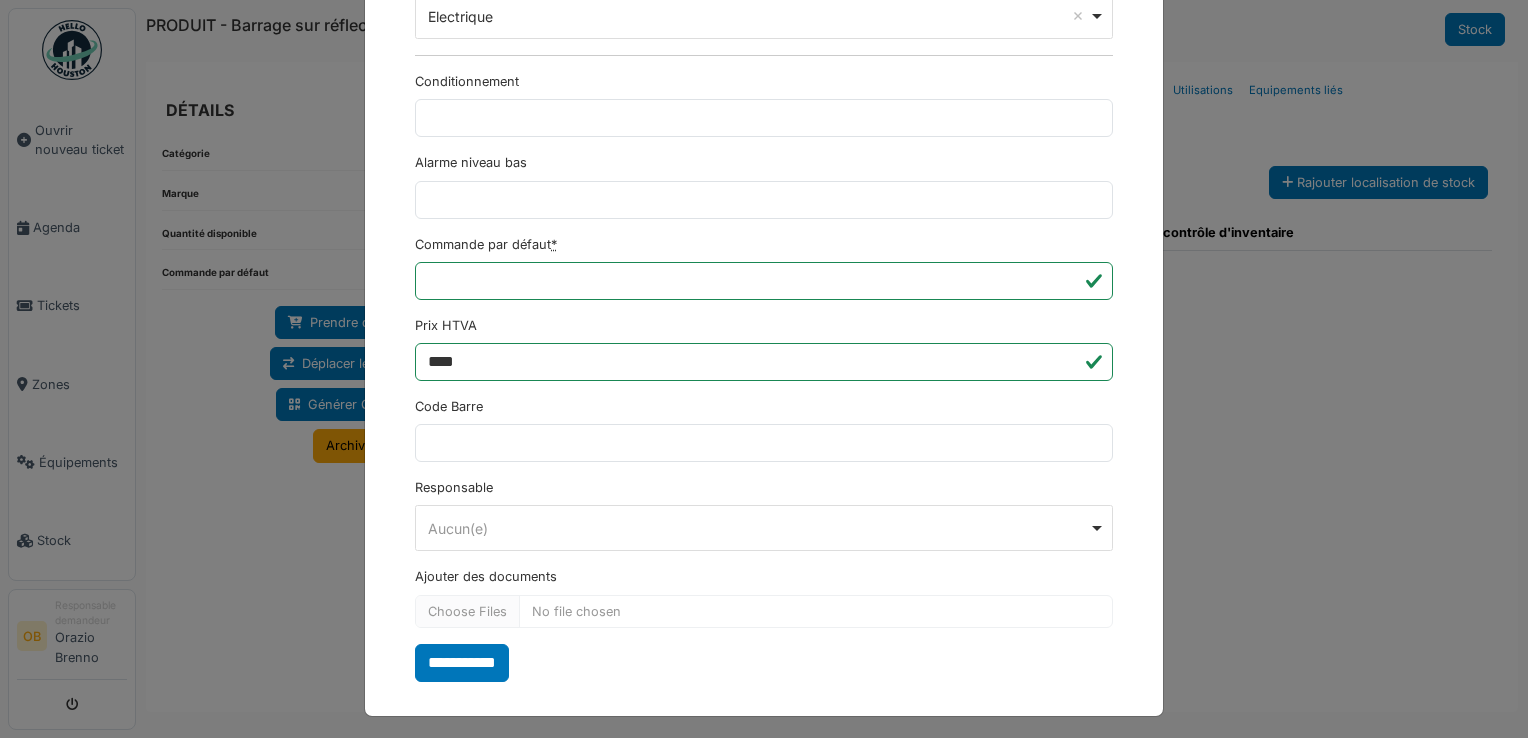 click on "**********" at bounding box center (462, 663) 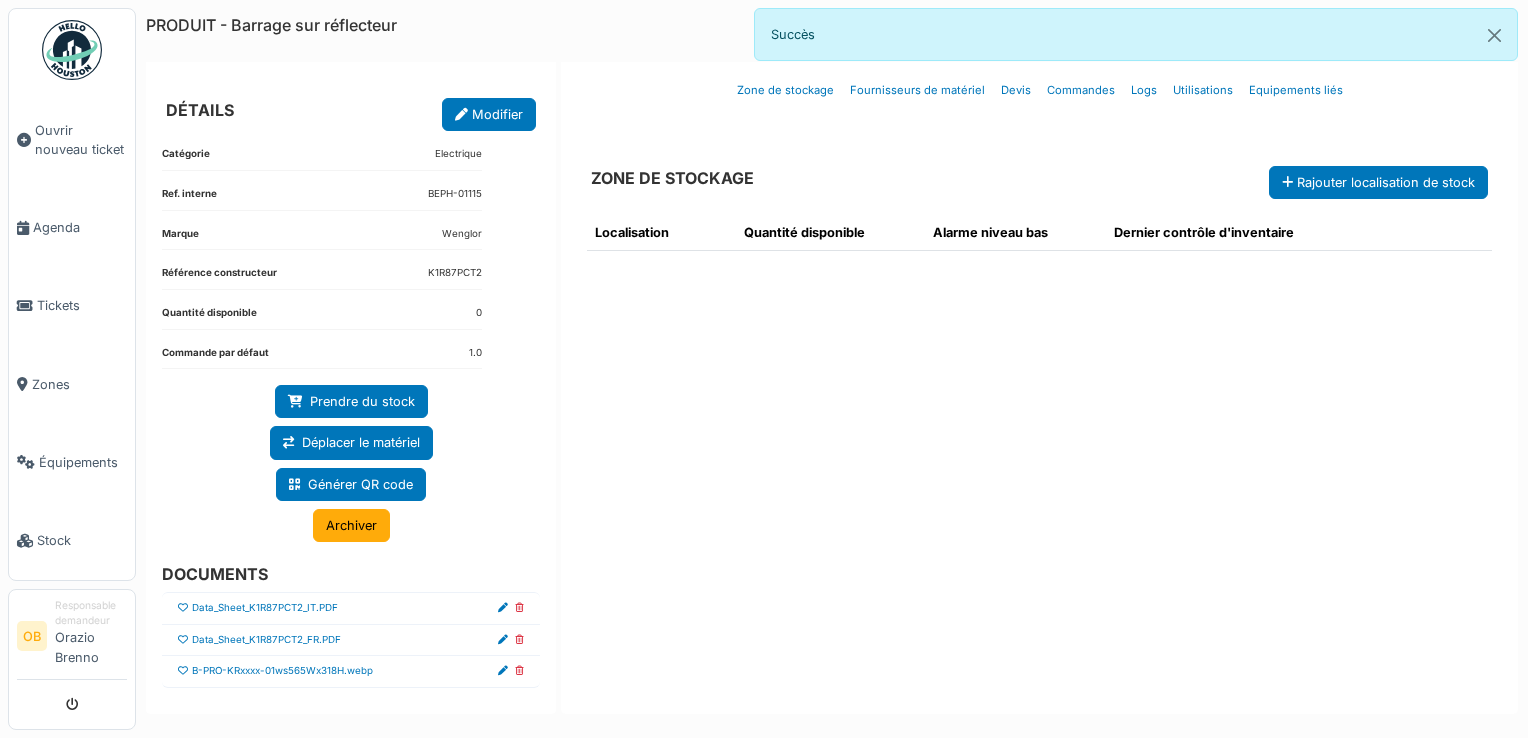 click on "B-PRO-KRxxxx-01ws565Wx318H.webp" at bounding box center [351, 672] 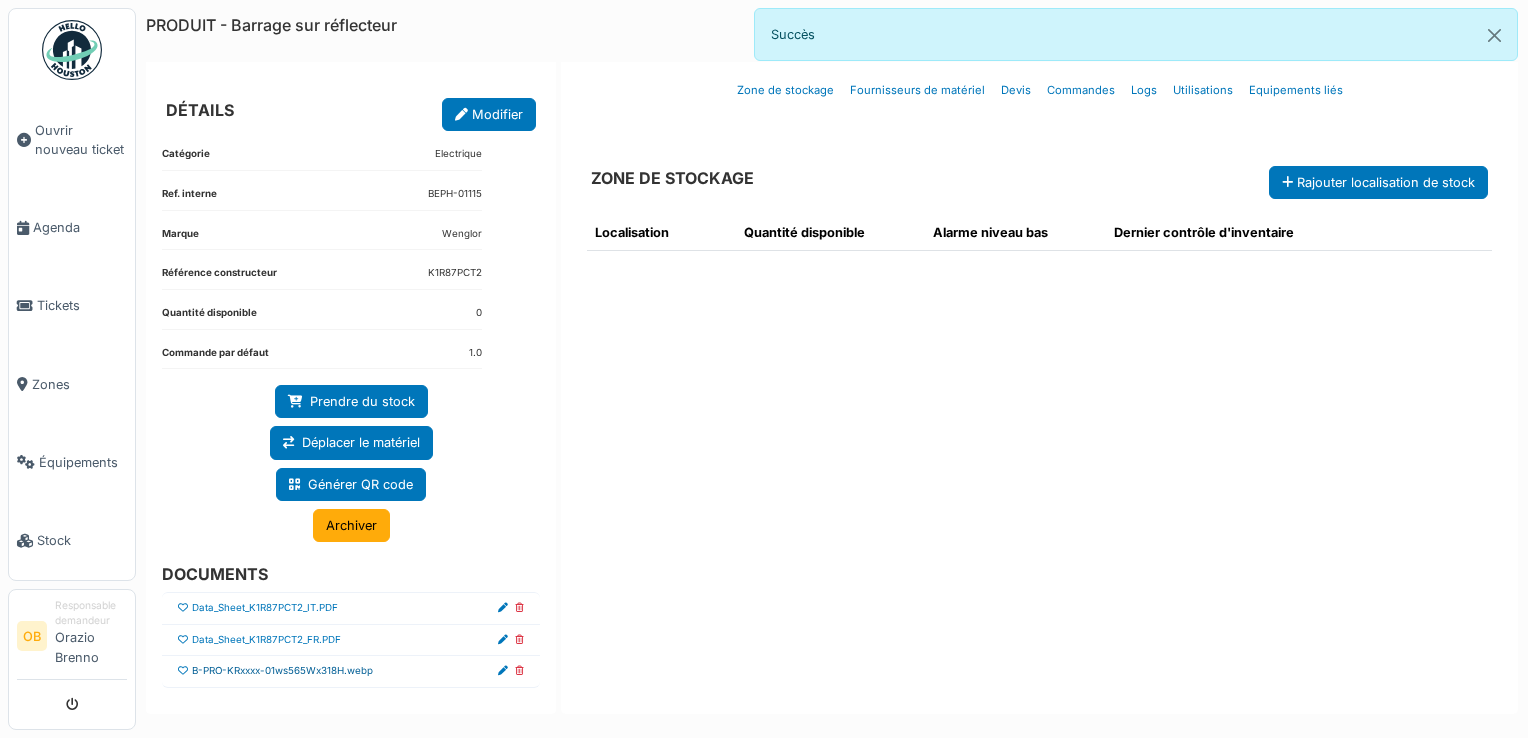 click on "B-PRO-KRxxxx-01ws565Wx318H.webp" at bounding box center [282, 671] 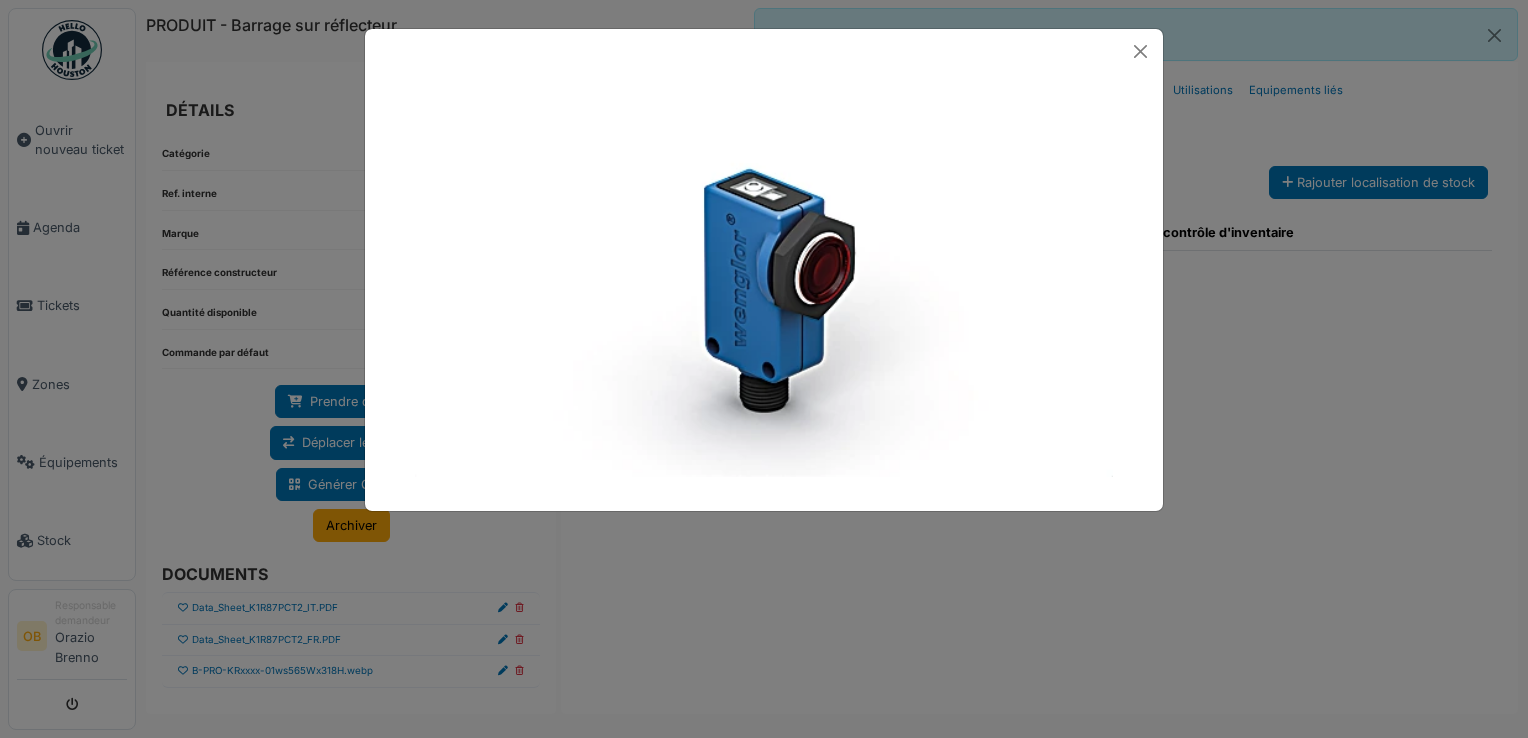 click at bounding box center (764, 369) 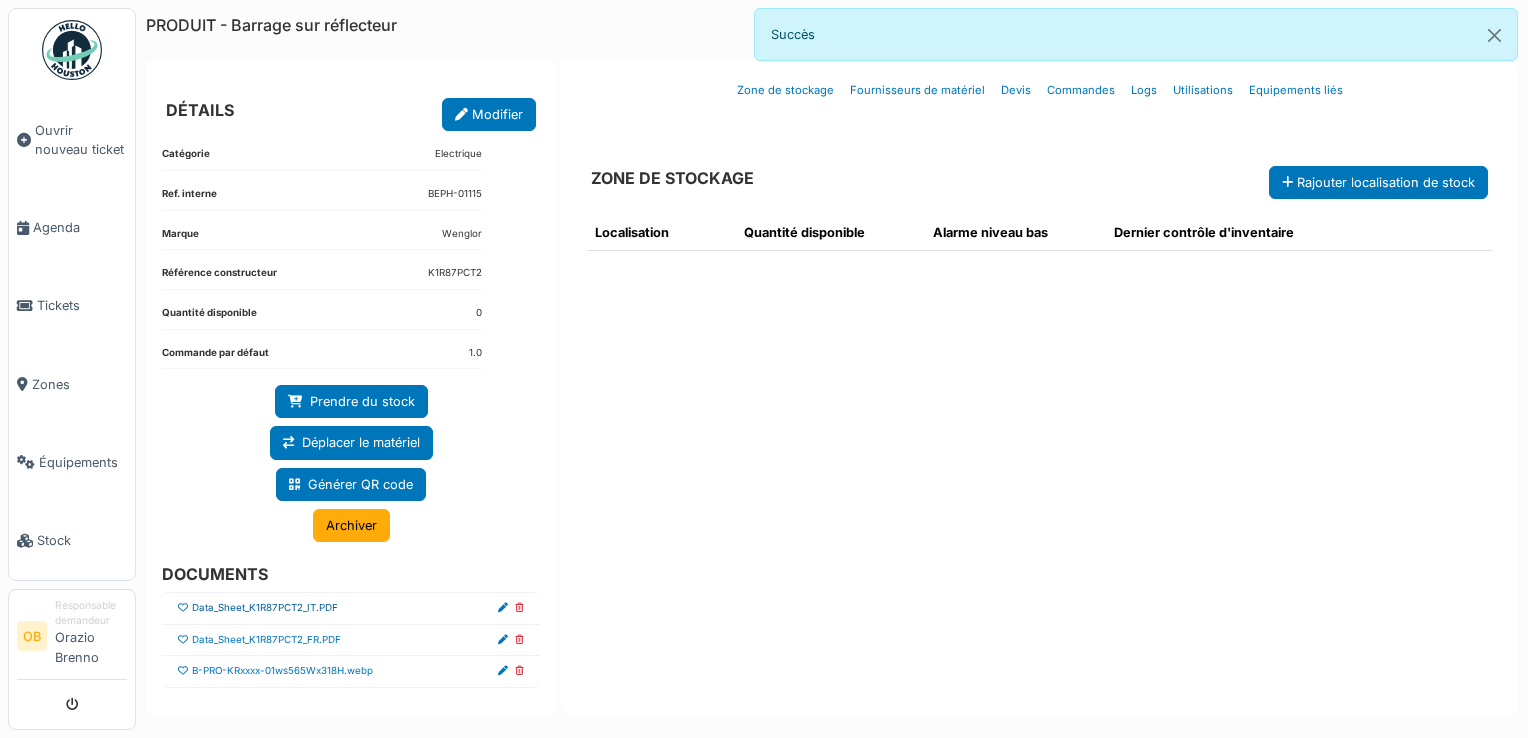 click on "Data_Sheet_K1R87PCT2_IT.PDF" at bounding box center [265, 608] 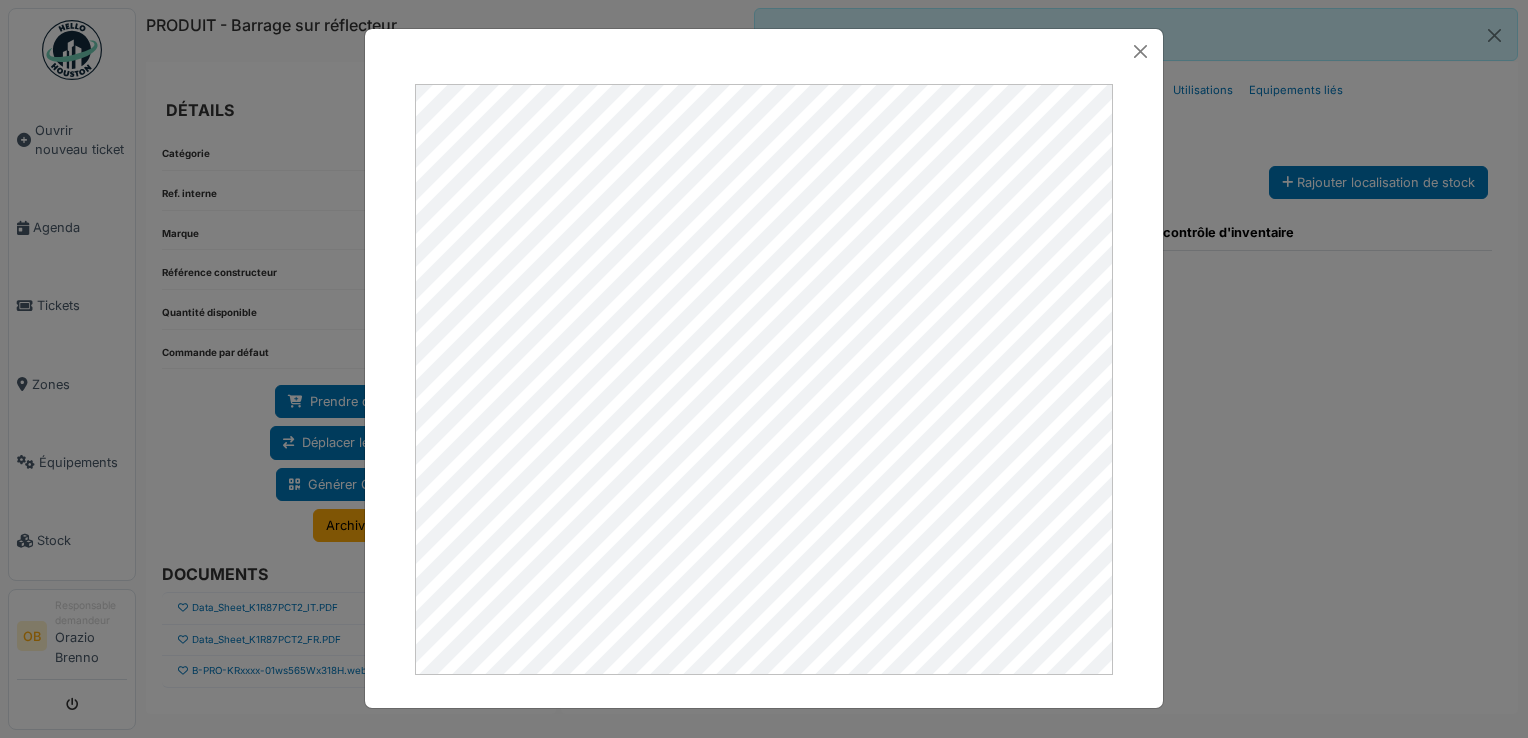 click at bounding box center [764, 369] 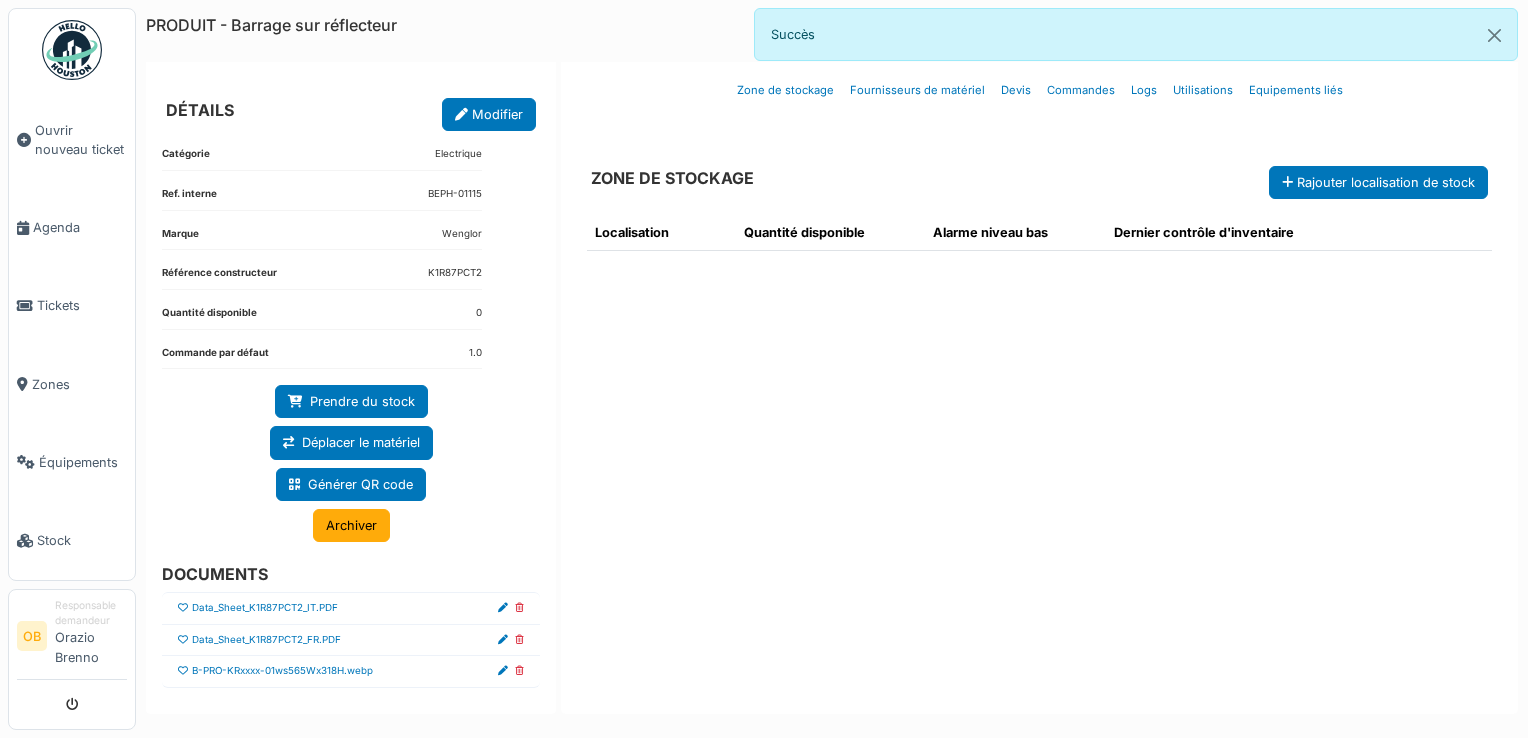 click at bounding box center (183, 671) 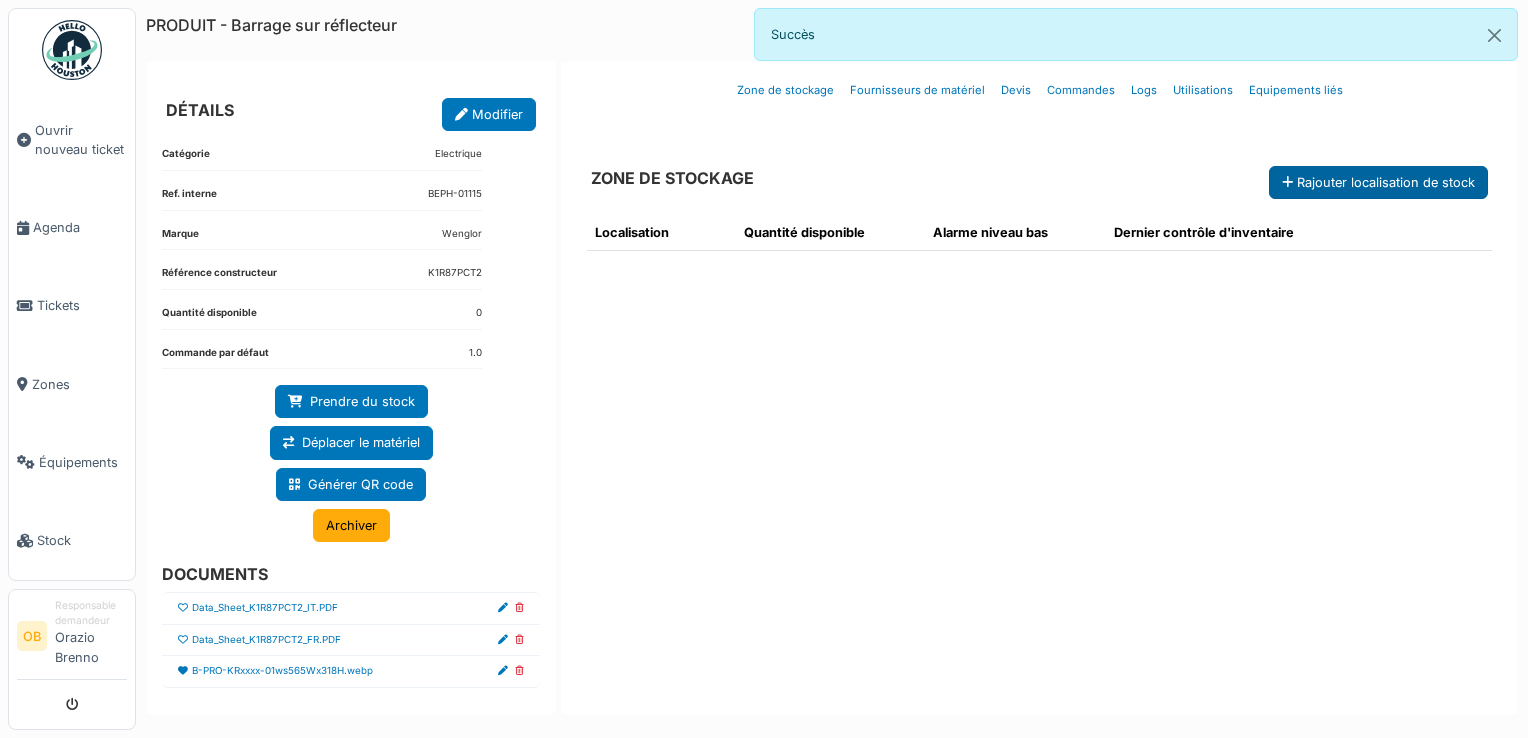 click on "Rajouter localisation de stock" at bounding box center (1378, 182) 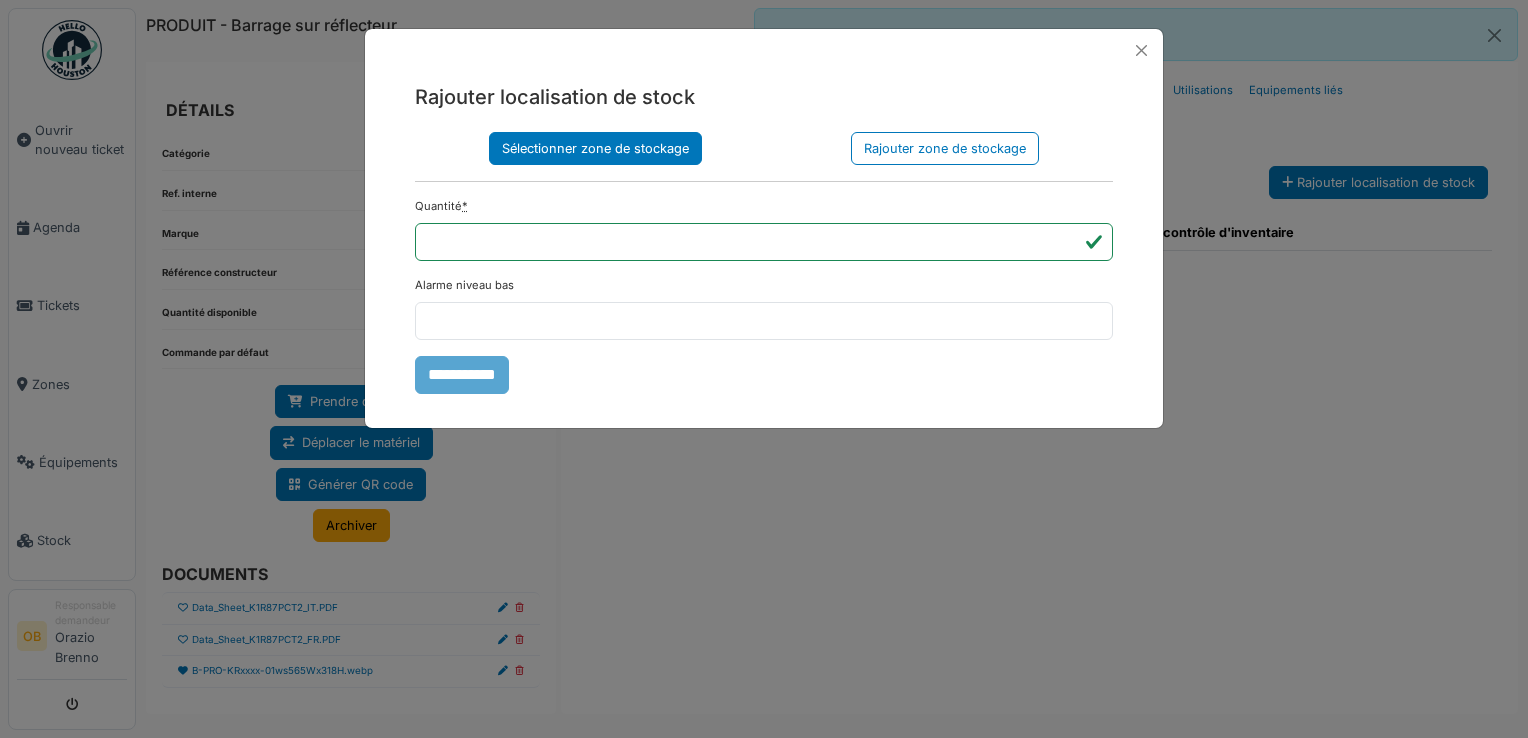 click on "Sélectionner zone de stockage" at bounding box center [595, 148] 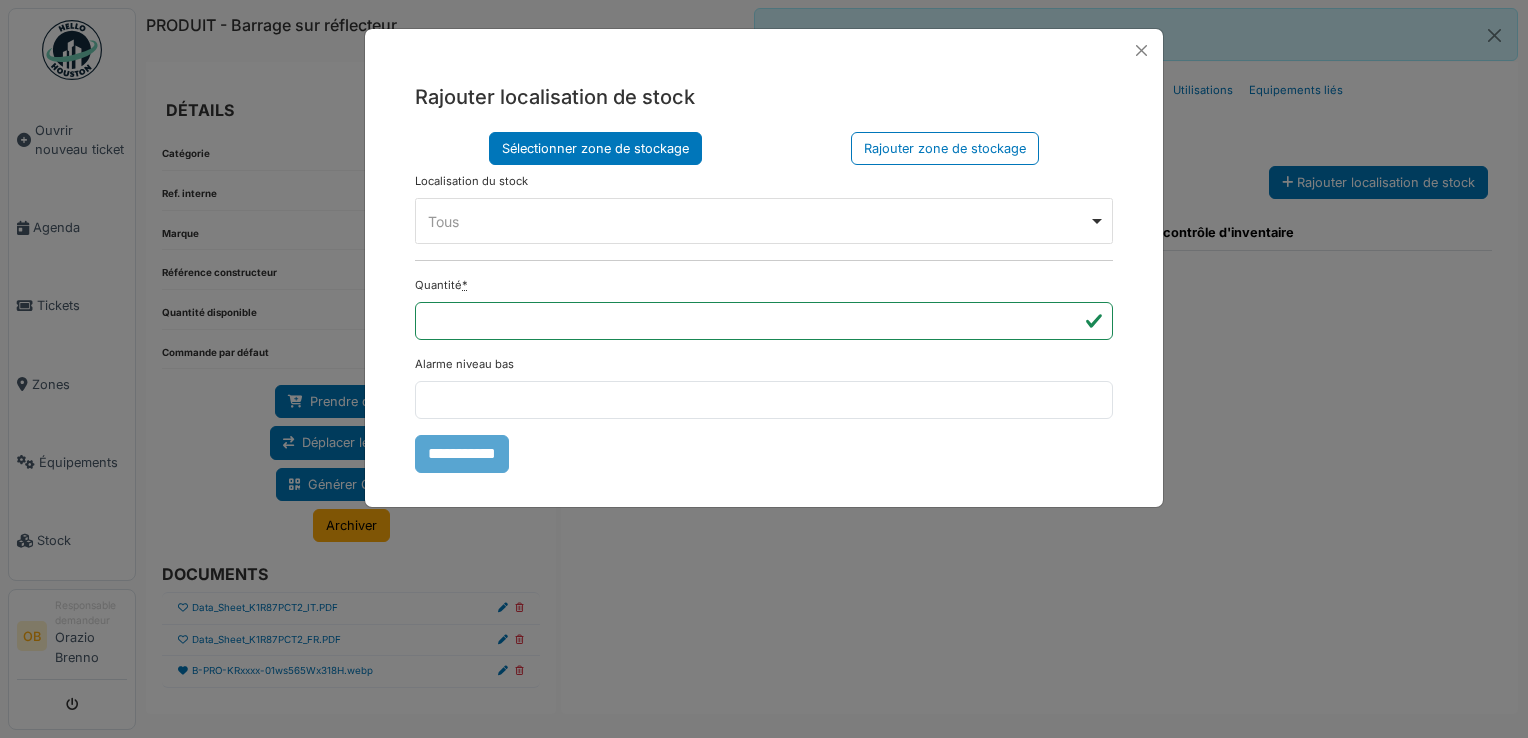 click on "Tous Remove item" at bounding box center (758, 221) 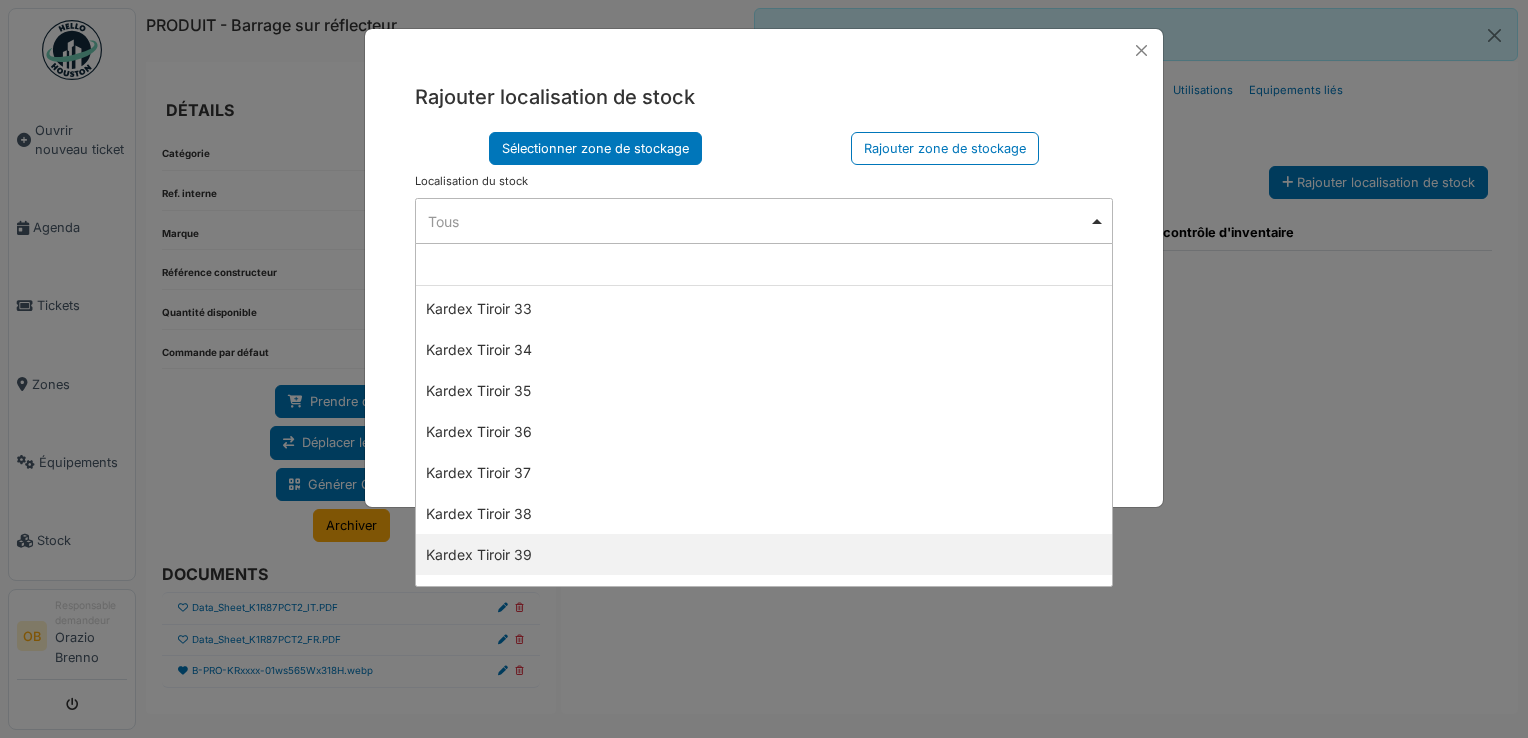 scroll, scrollTop: 1466, scrollLeft: 0, axis: vertical 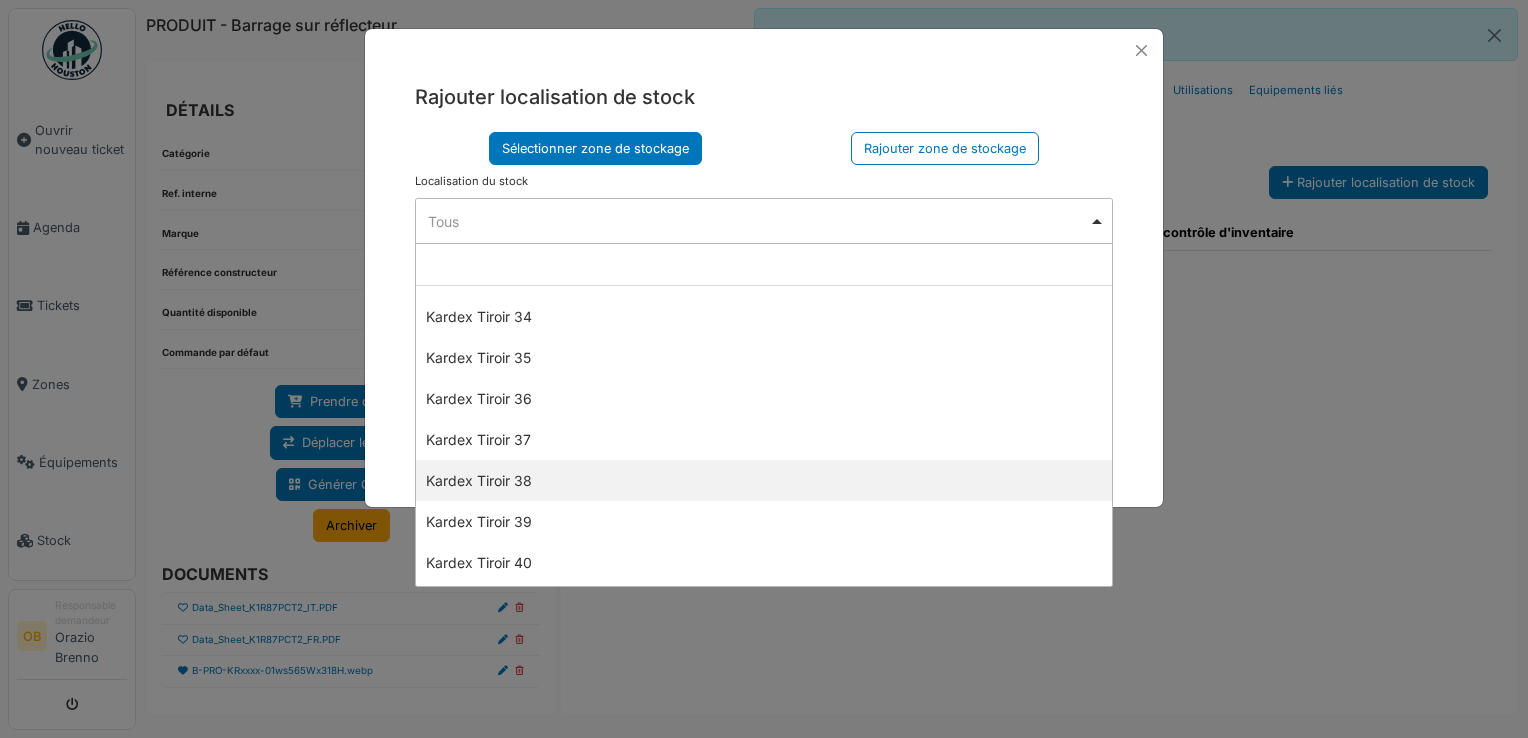 select on "****" 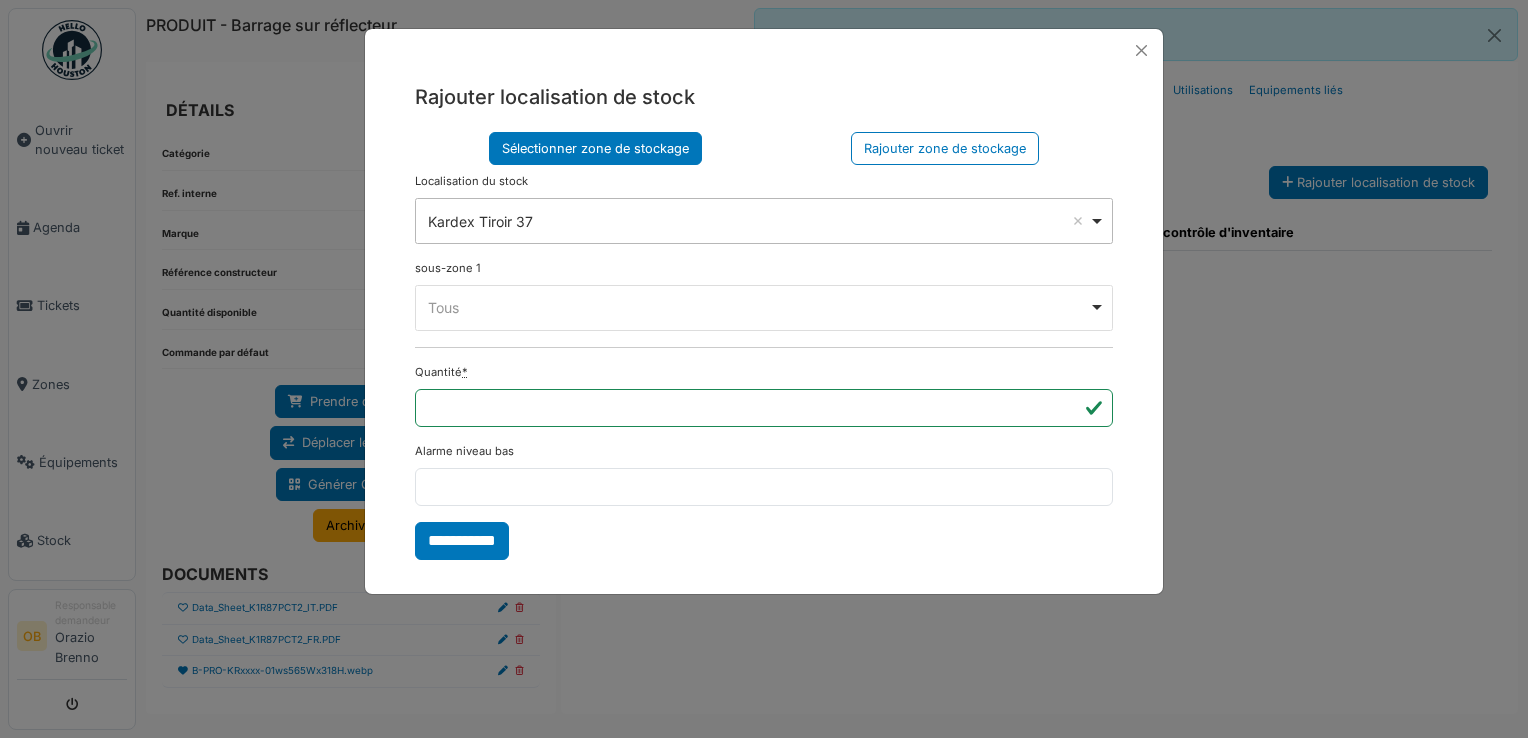 click on "Tous Remove item" at bounding box center (758, 307) 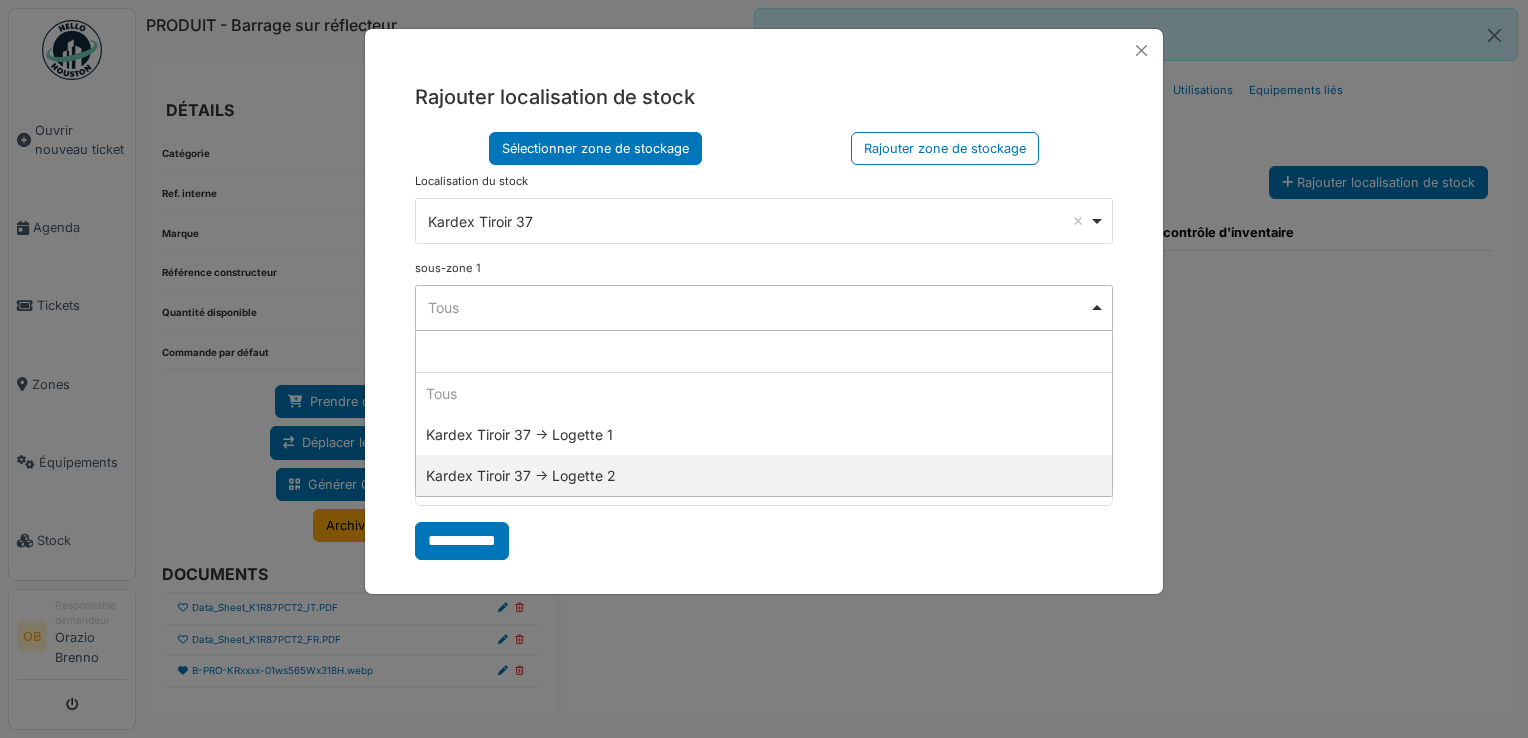 select on "*****" 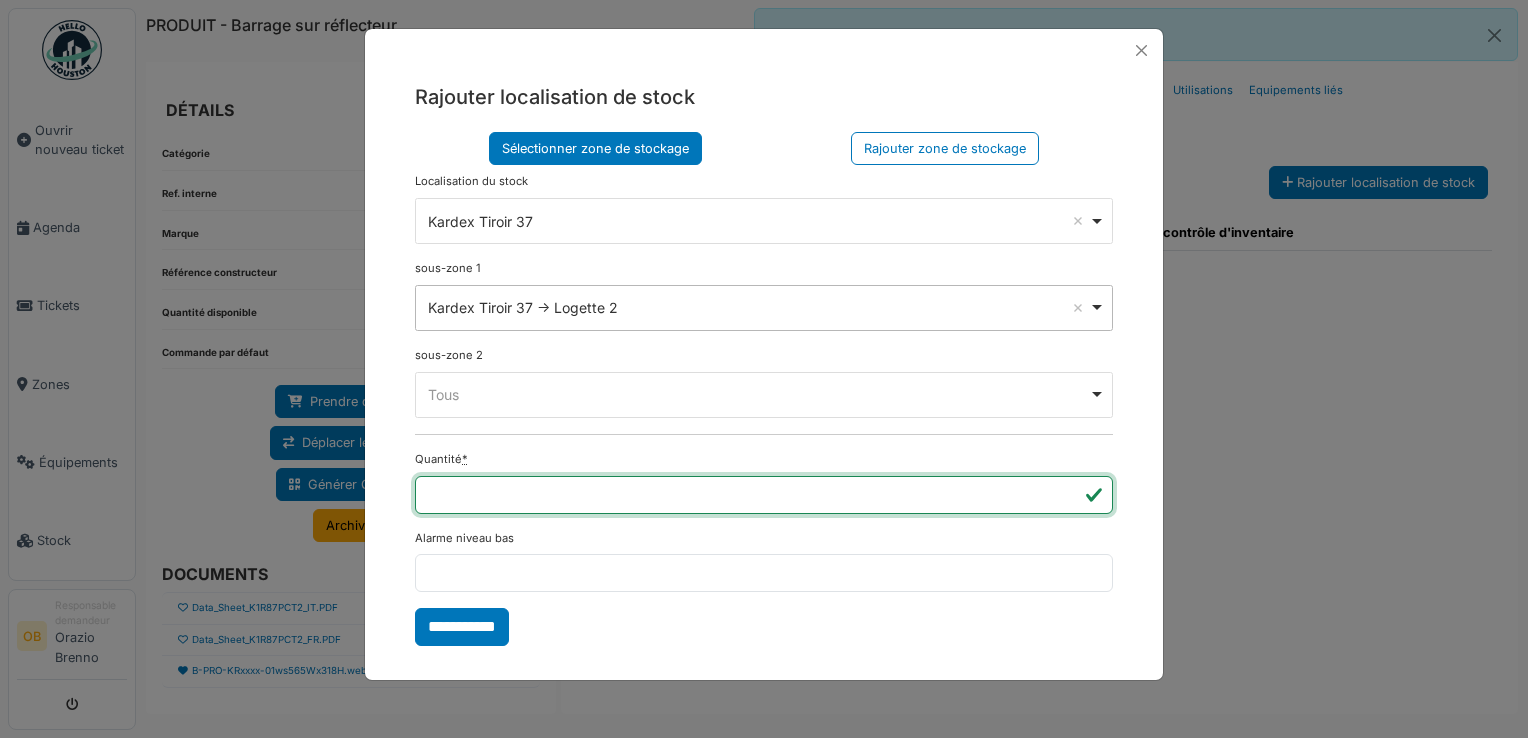 click on "*" at bounding box center [764, 495] 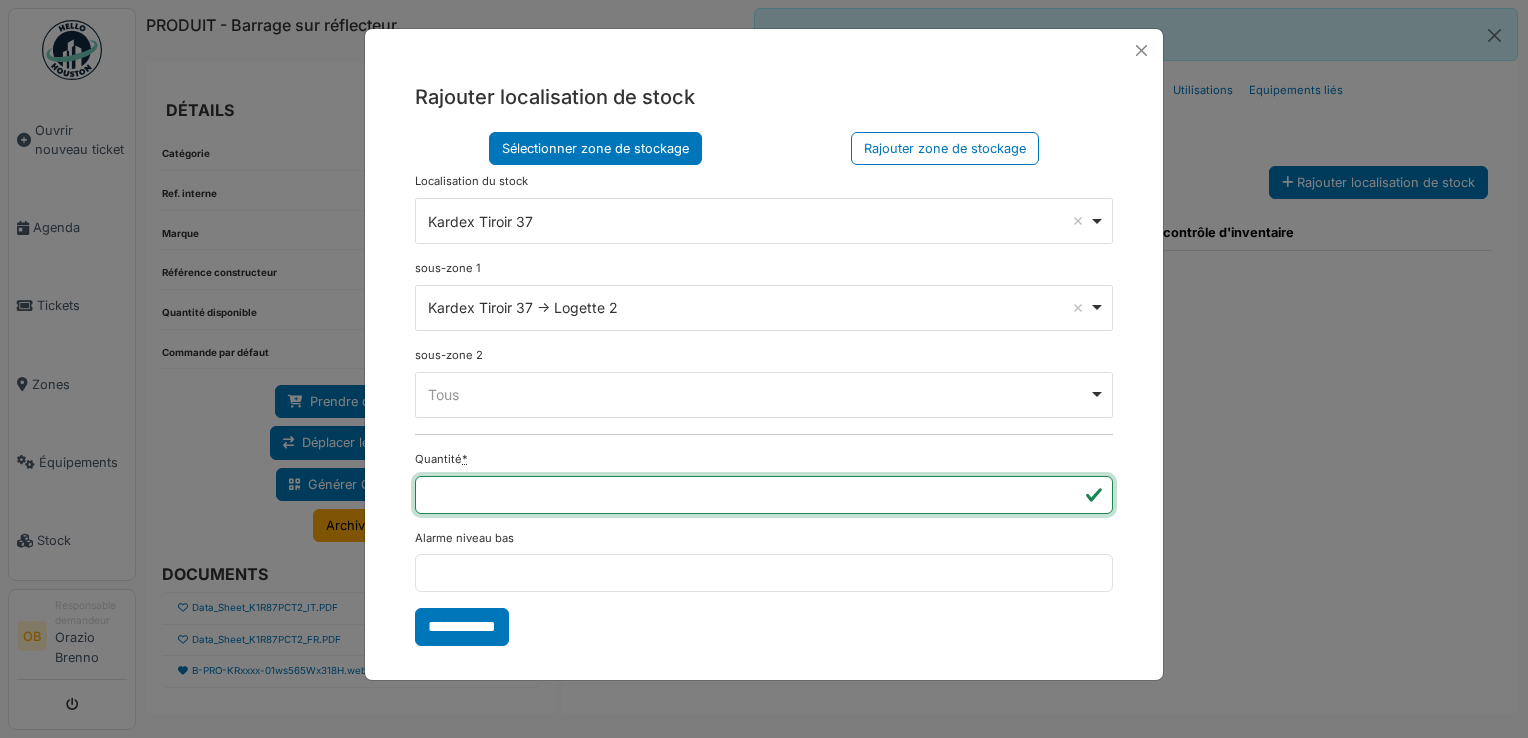 type on "*" 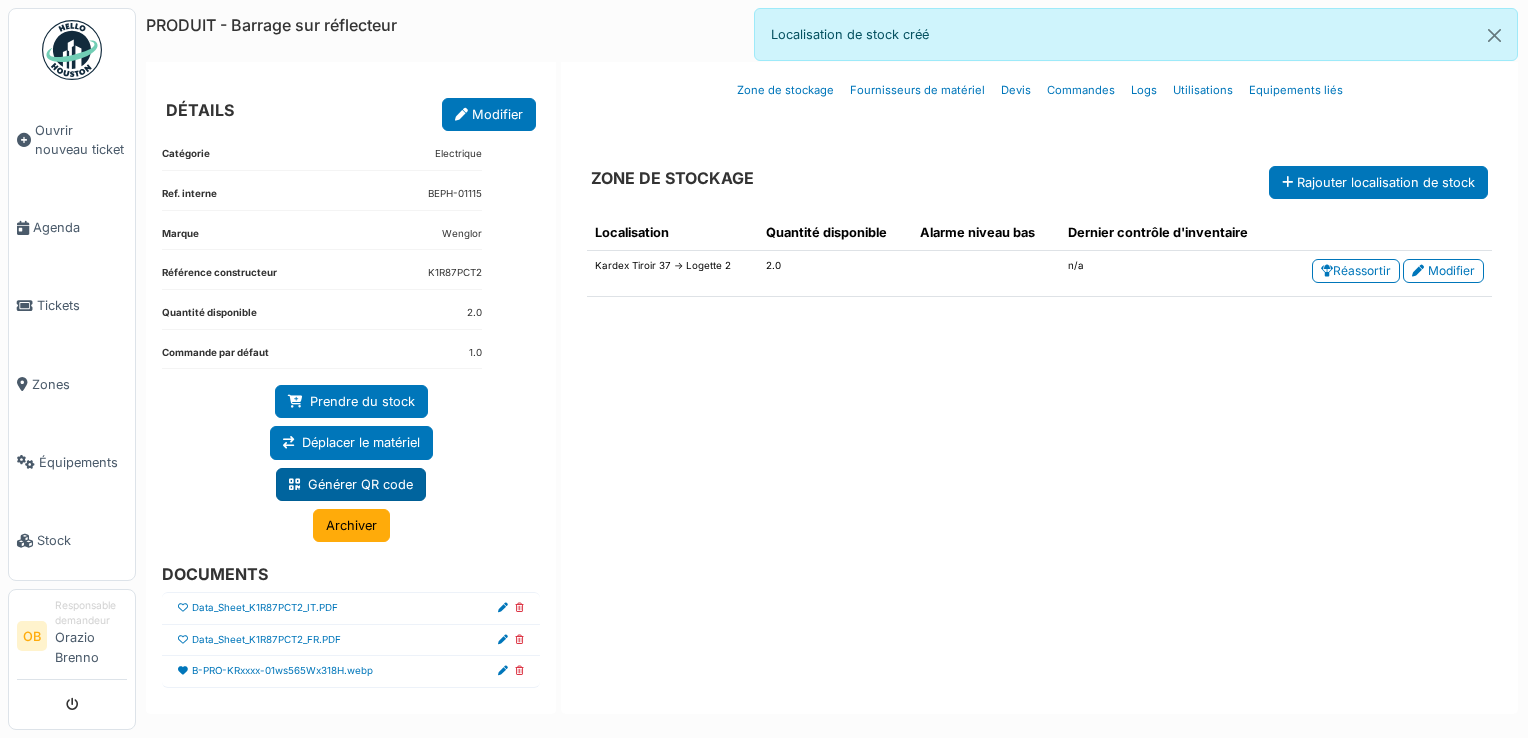 click on "Générer QR code" at bounding box center [351, 484] 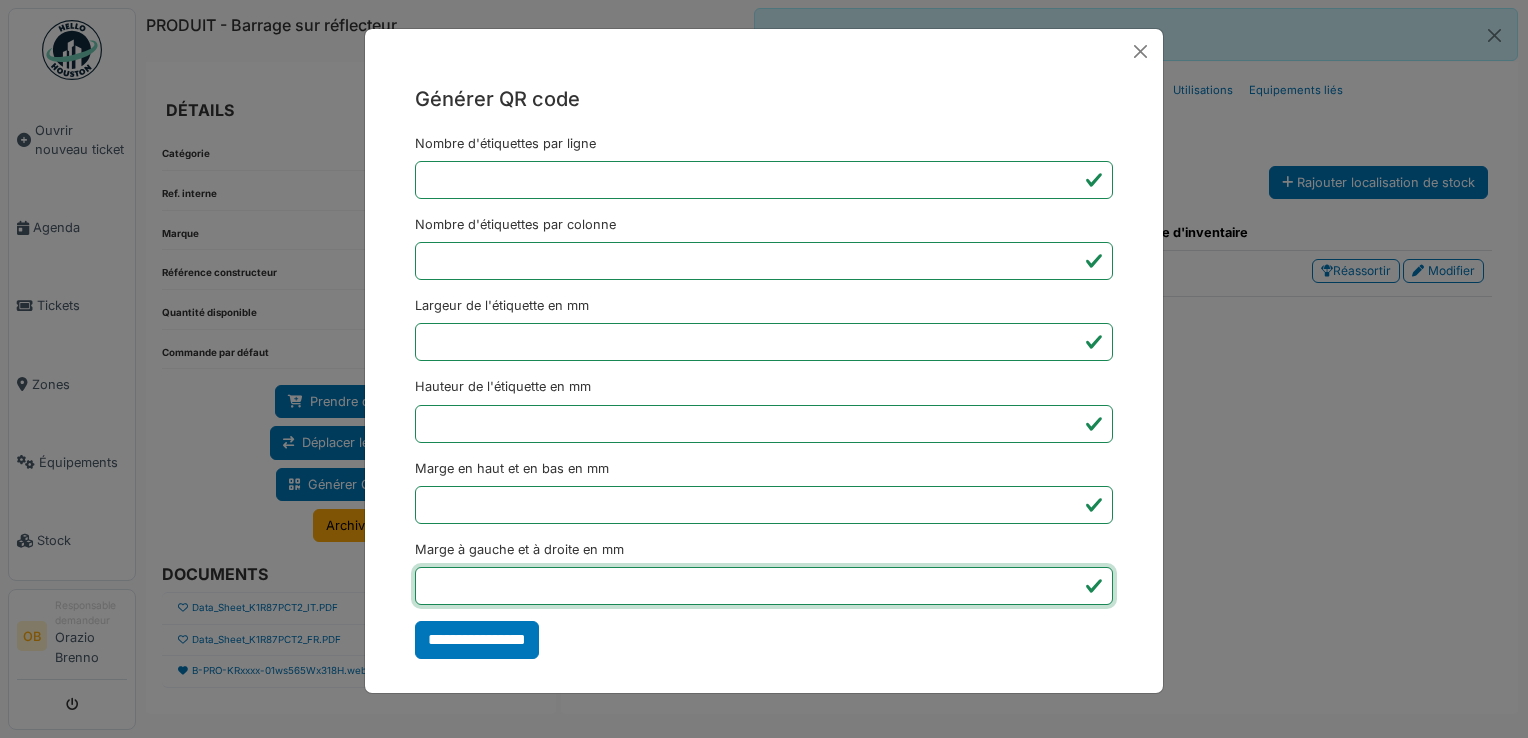 click on "*" at bounding box center [764, 586] 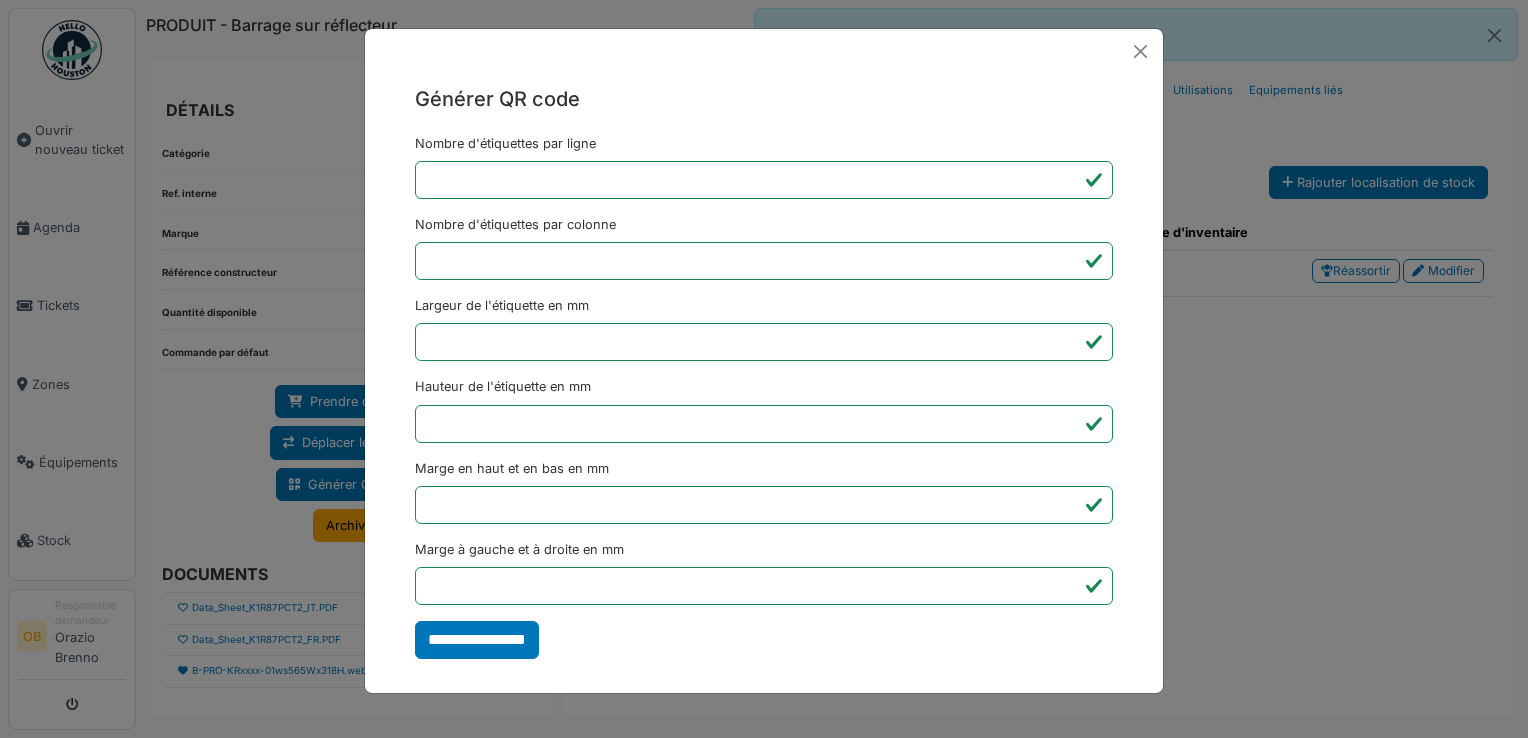 type on "*******" 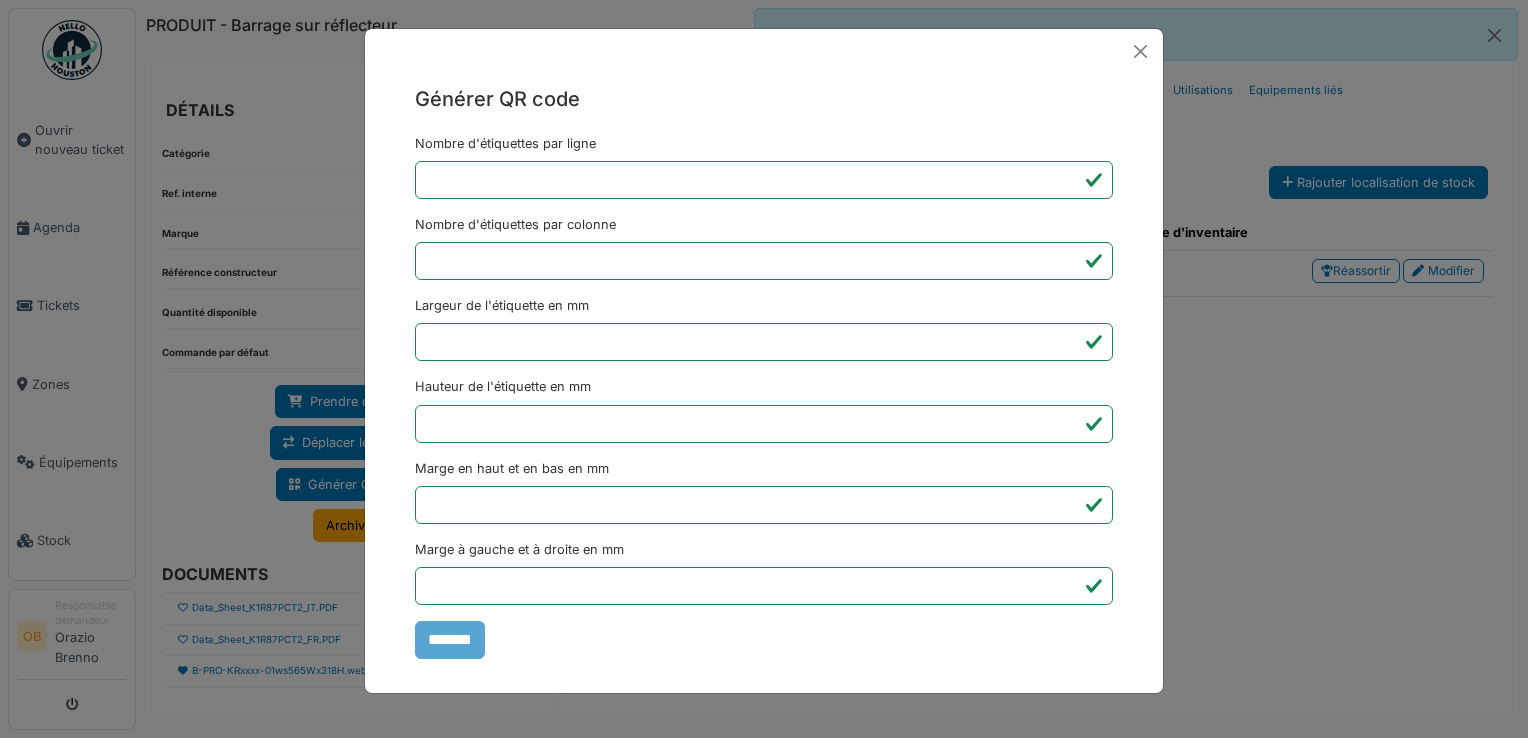 click on "Générer QR code
Nombre d'étiquettes par ligne
*
Nombre d'étiquettes par colonne
*
Largeur de l'étiquette en mm
**
Hauteur de l'étiquette en mm
**
Marge en haut et en bas en mm
*
Marge à gauche et à droite en mm
***
*******" at bounding box center [764, 369] 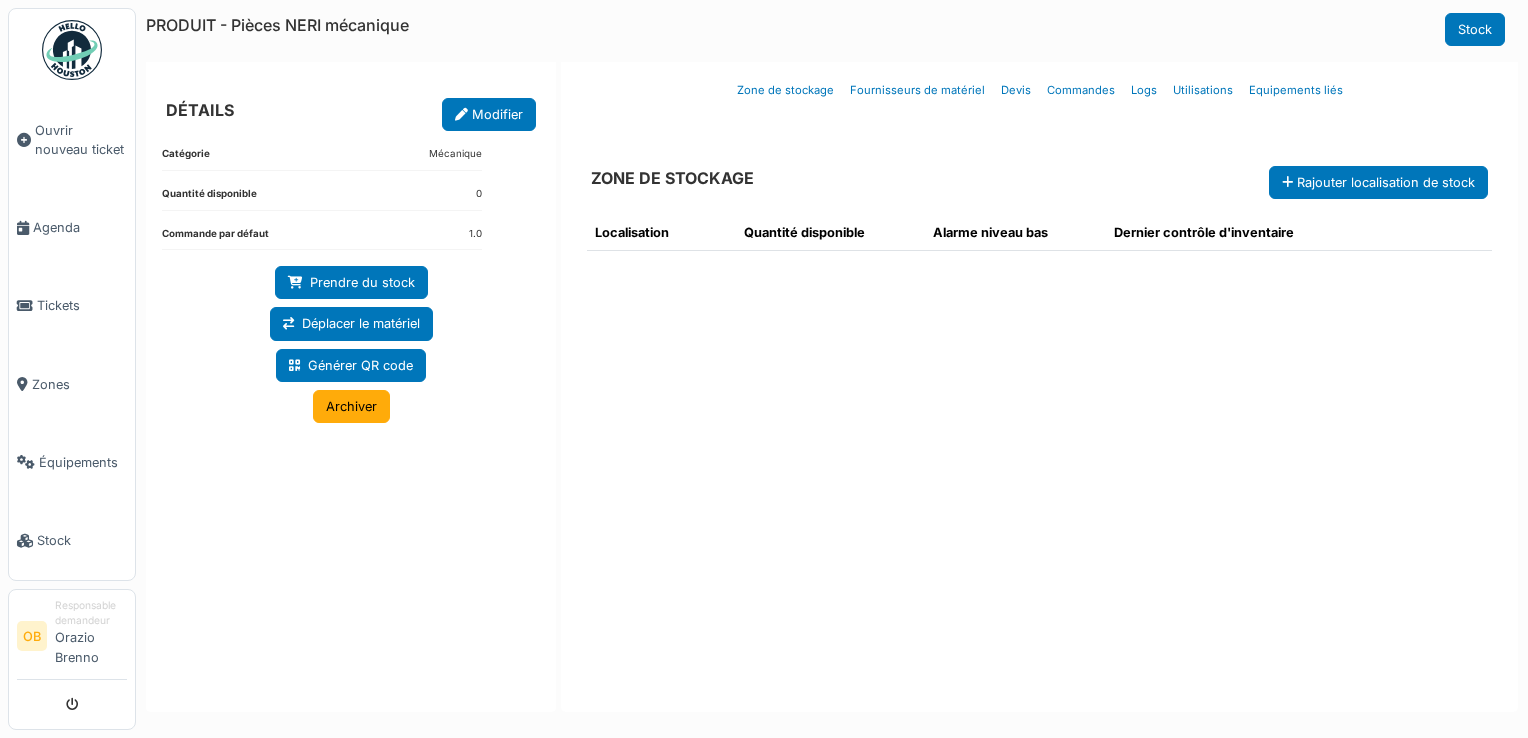 scroll, scrollTop: 0, scrollLeft: 0, axis: both 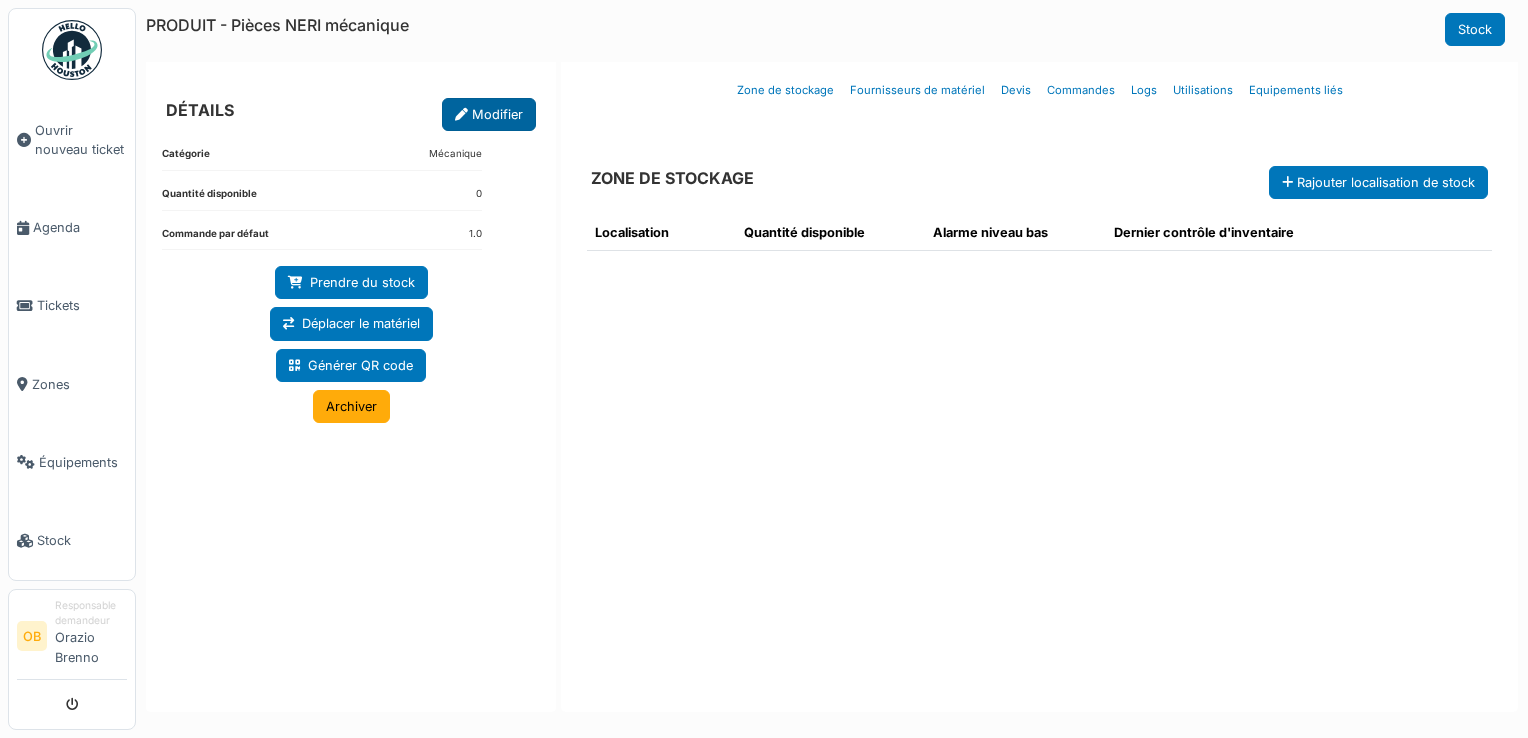 click on "Modifier" at bounding box center [489, 114] 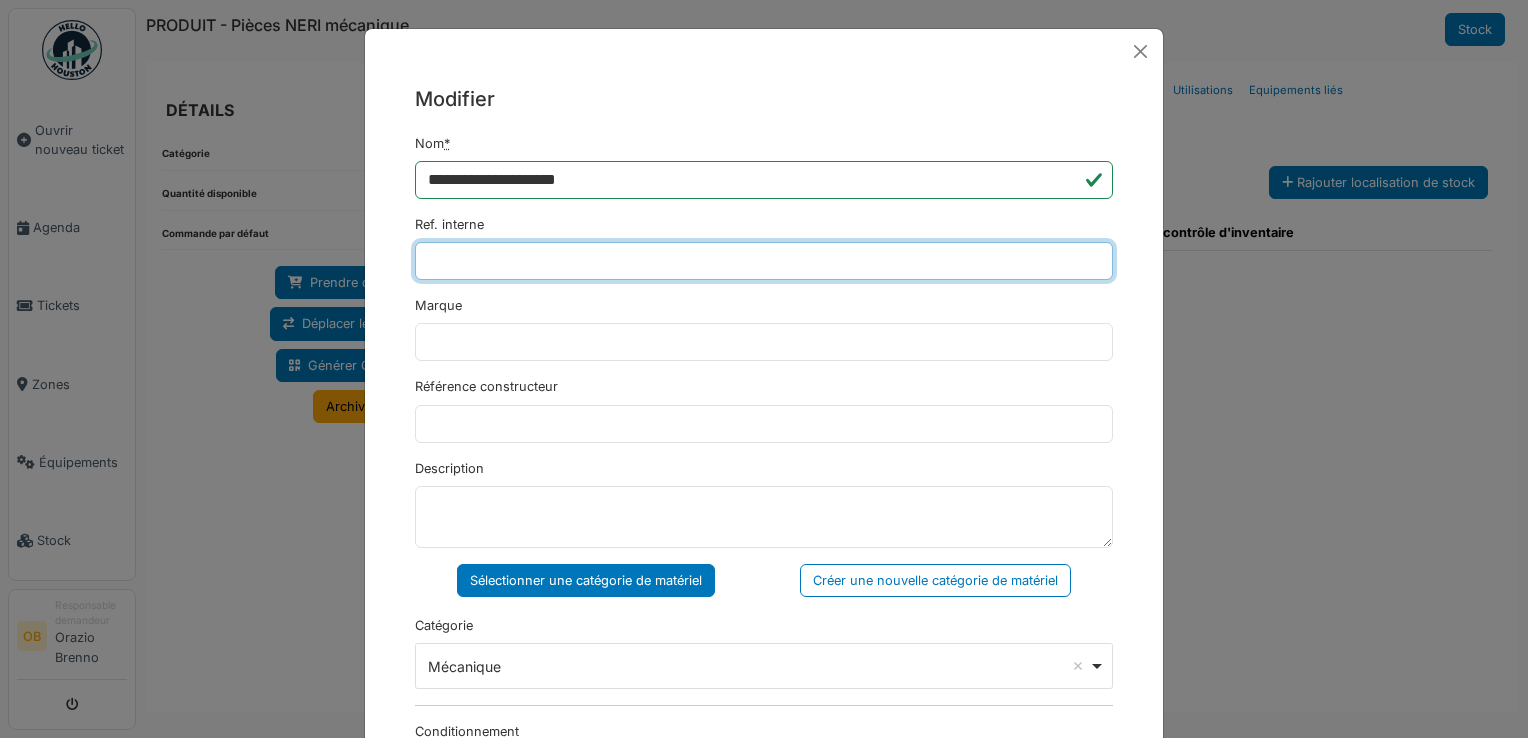 click on "Ref. interne" at bounding box center (764, 261) 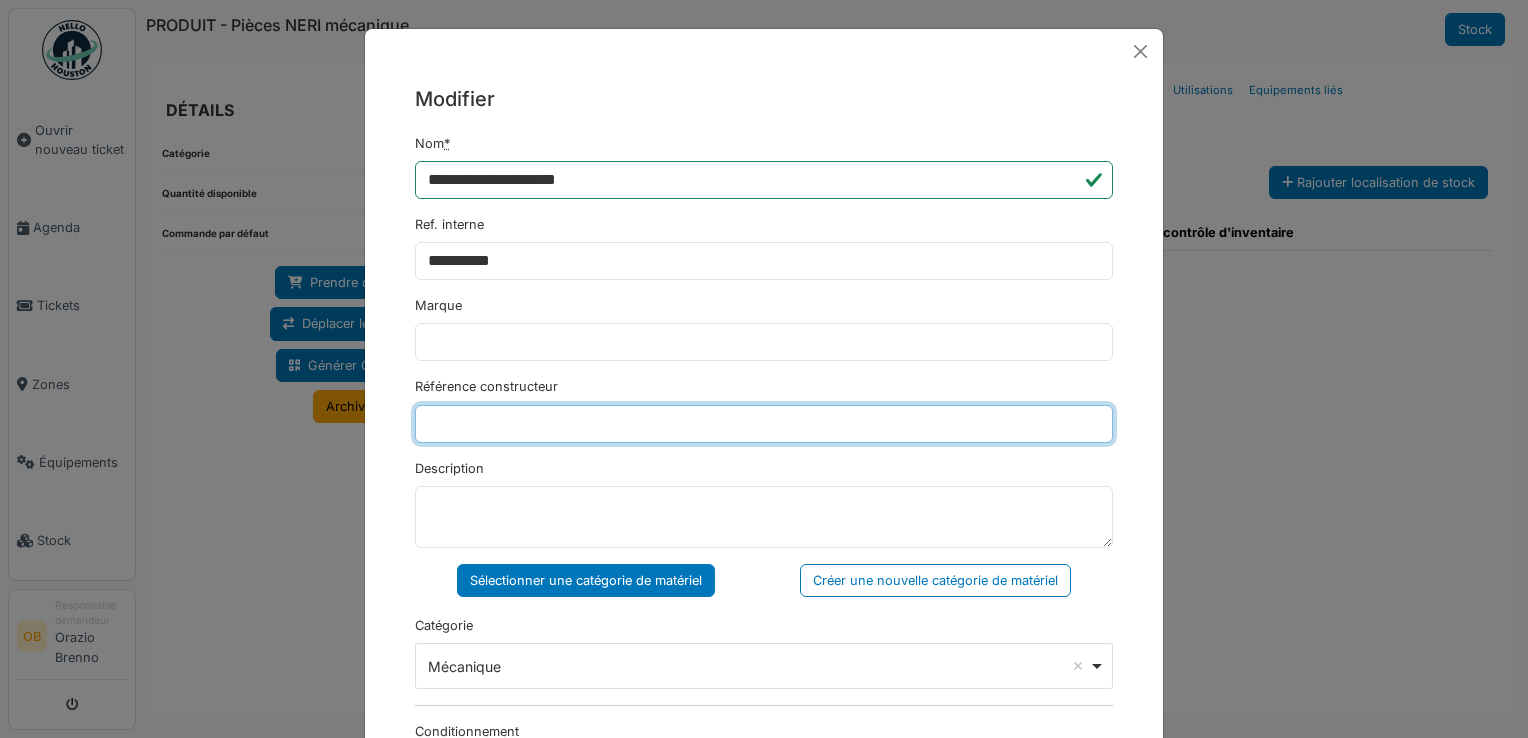 type on "*********" 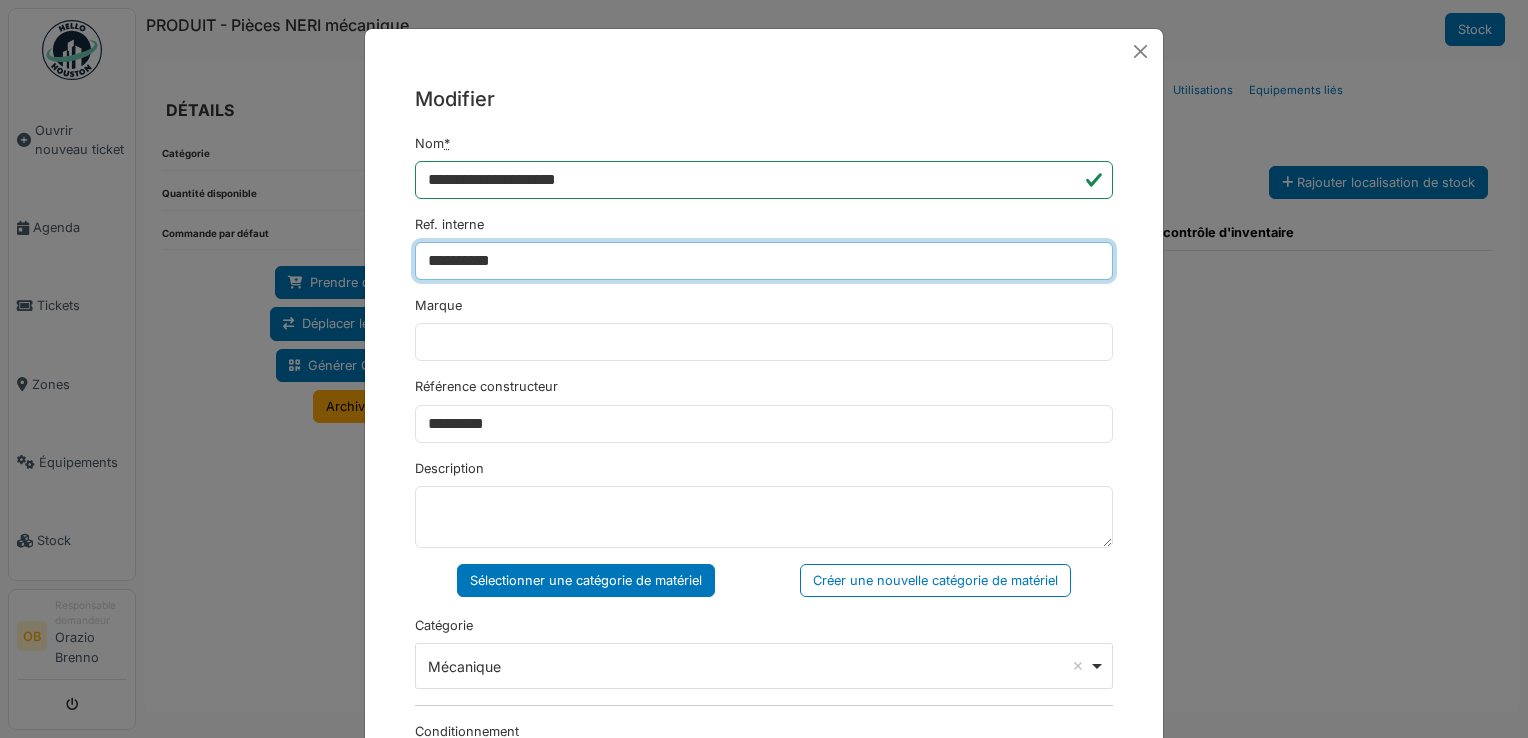 type on "**********" 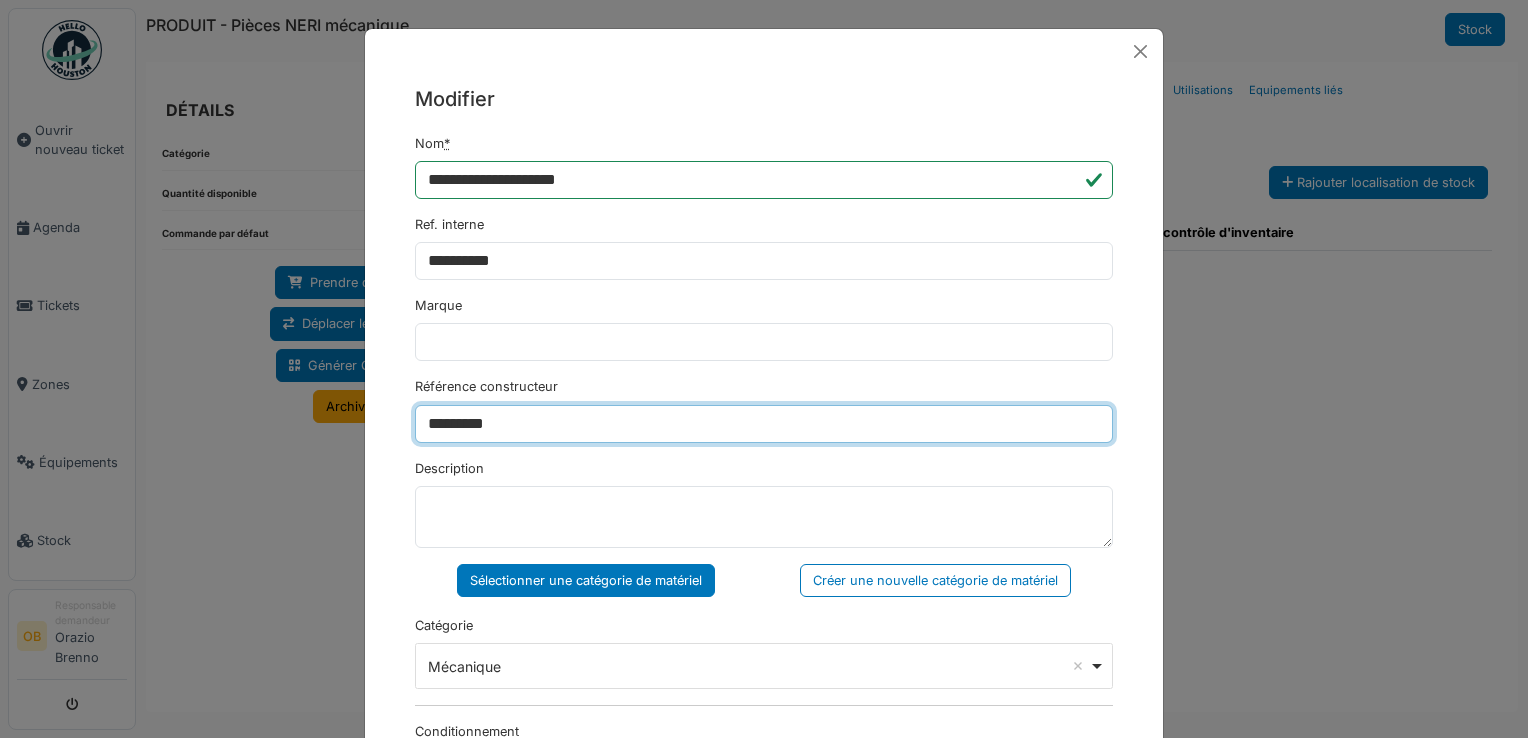 drag, startPoint x: 544, startPoint y: 434, endPoint x: 138, endPoint y: 415, distance: 406.44434 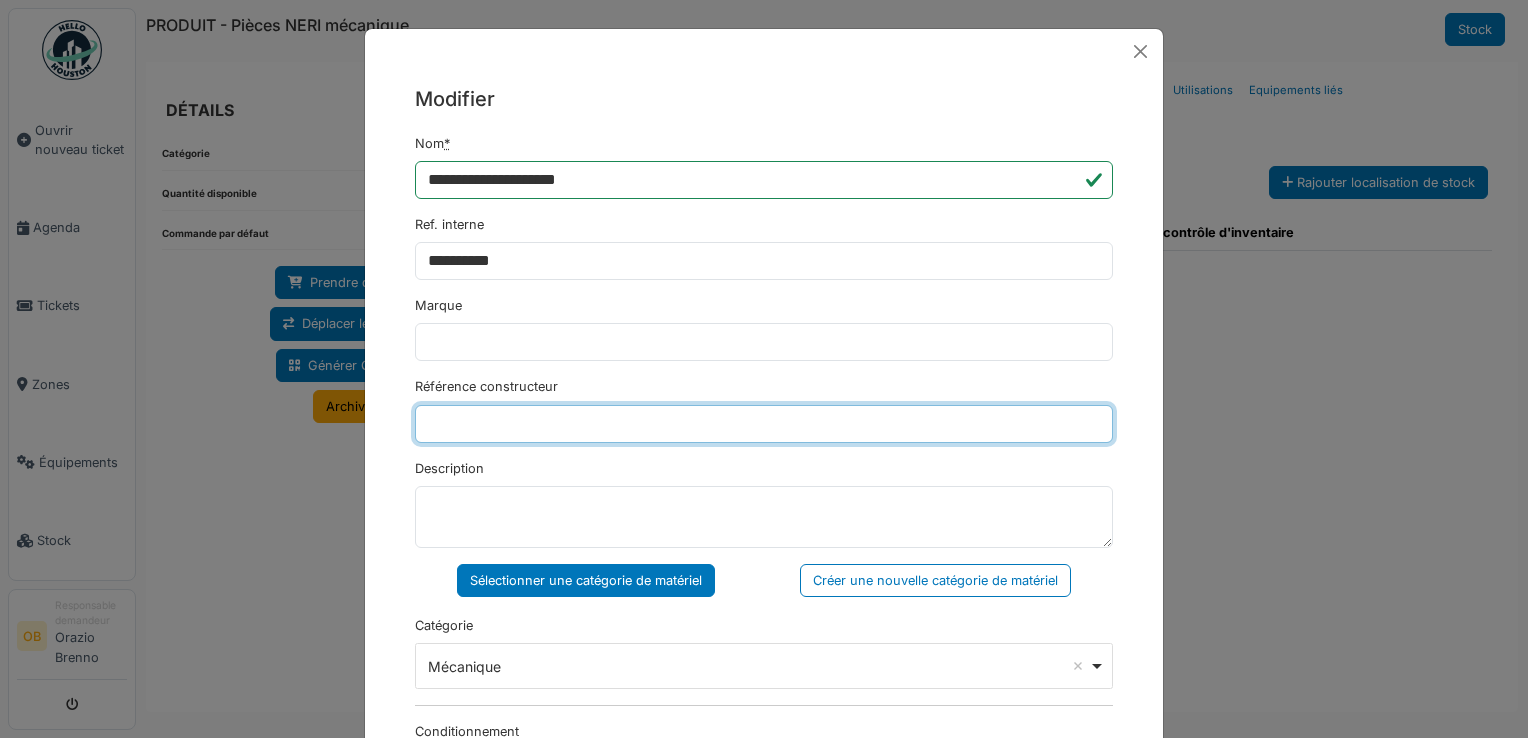 type 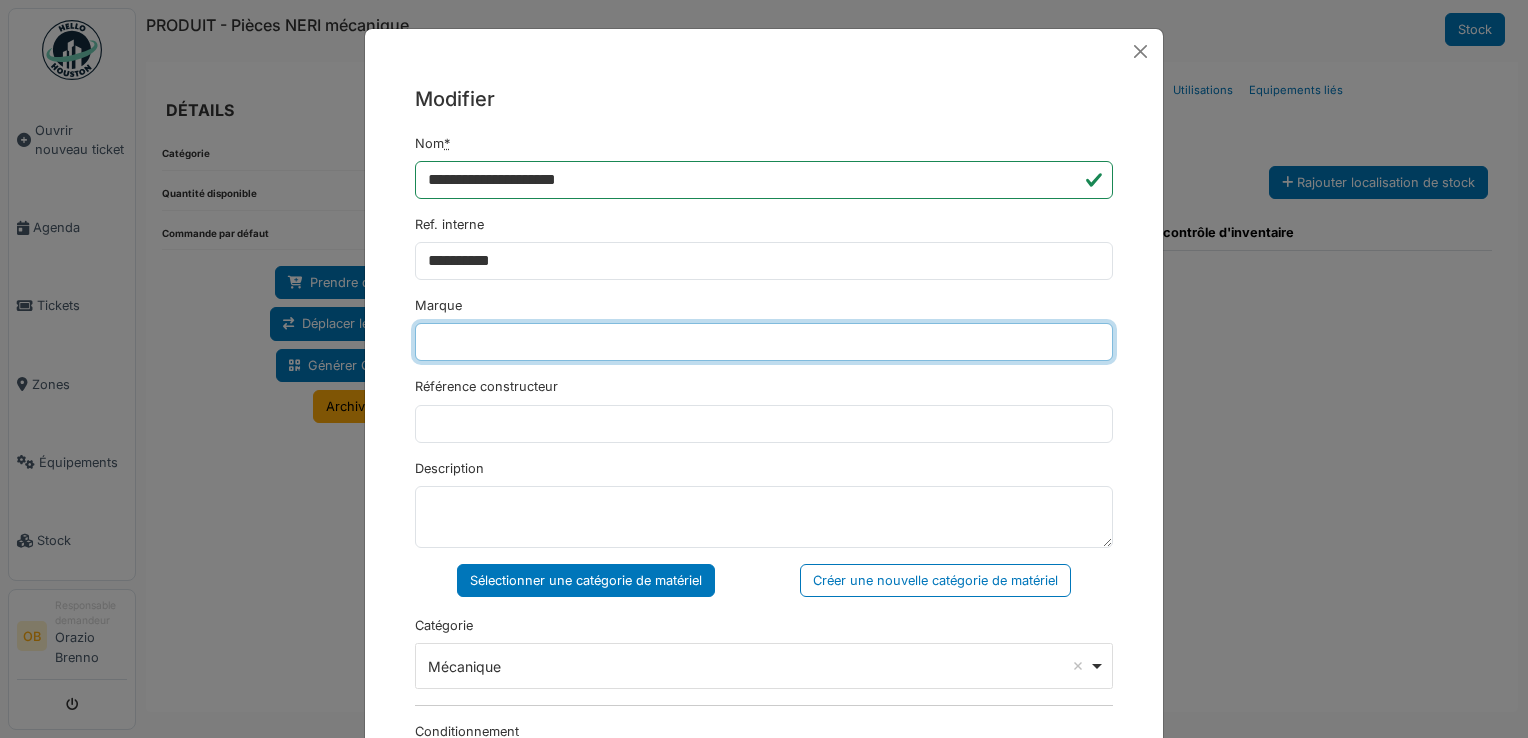 click on "Marque" at bounding box center (764, 342) 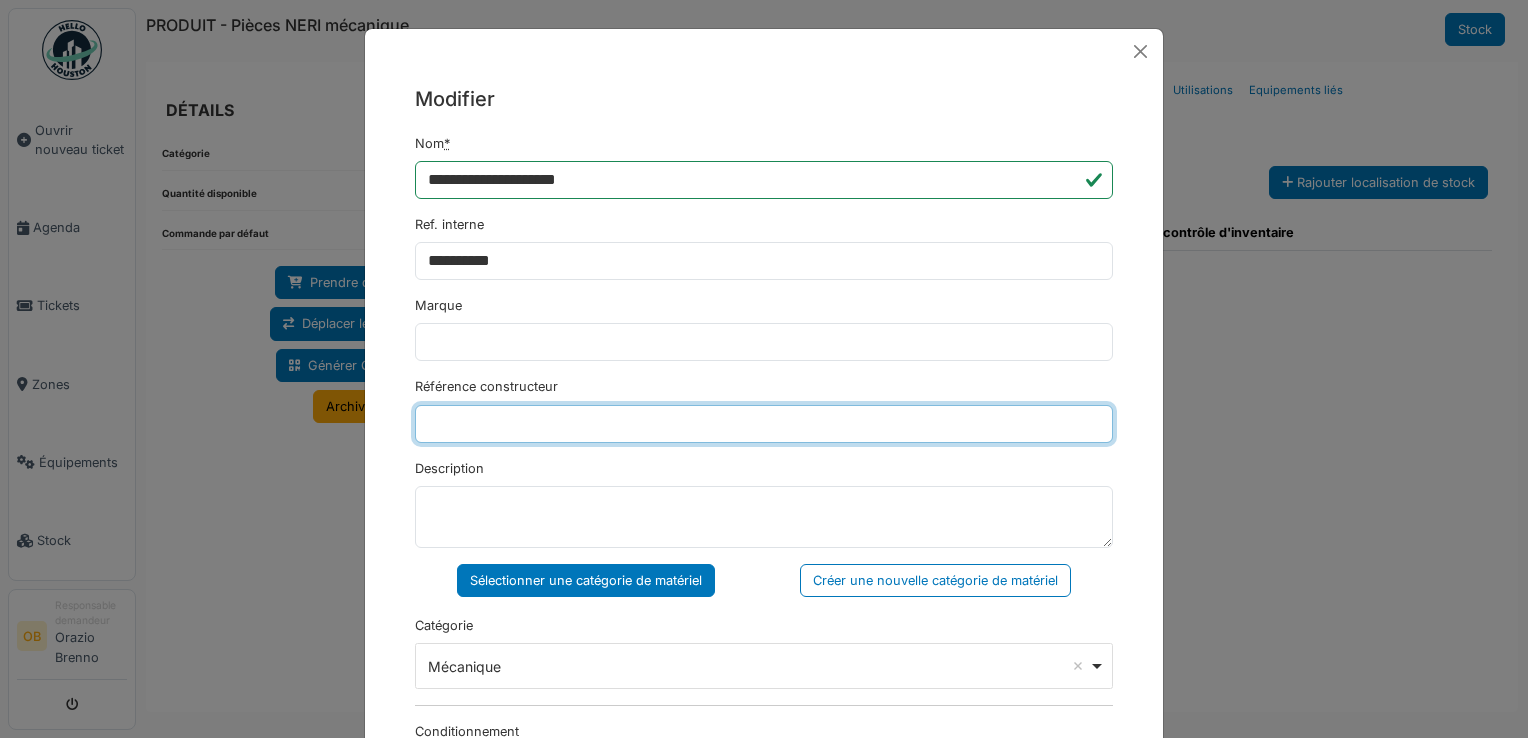 click on "Référence constructeur" at bounding box center (764, 424) 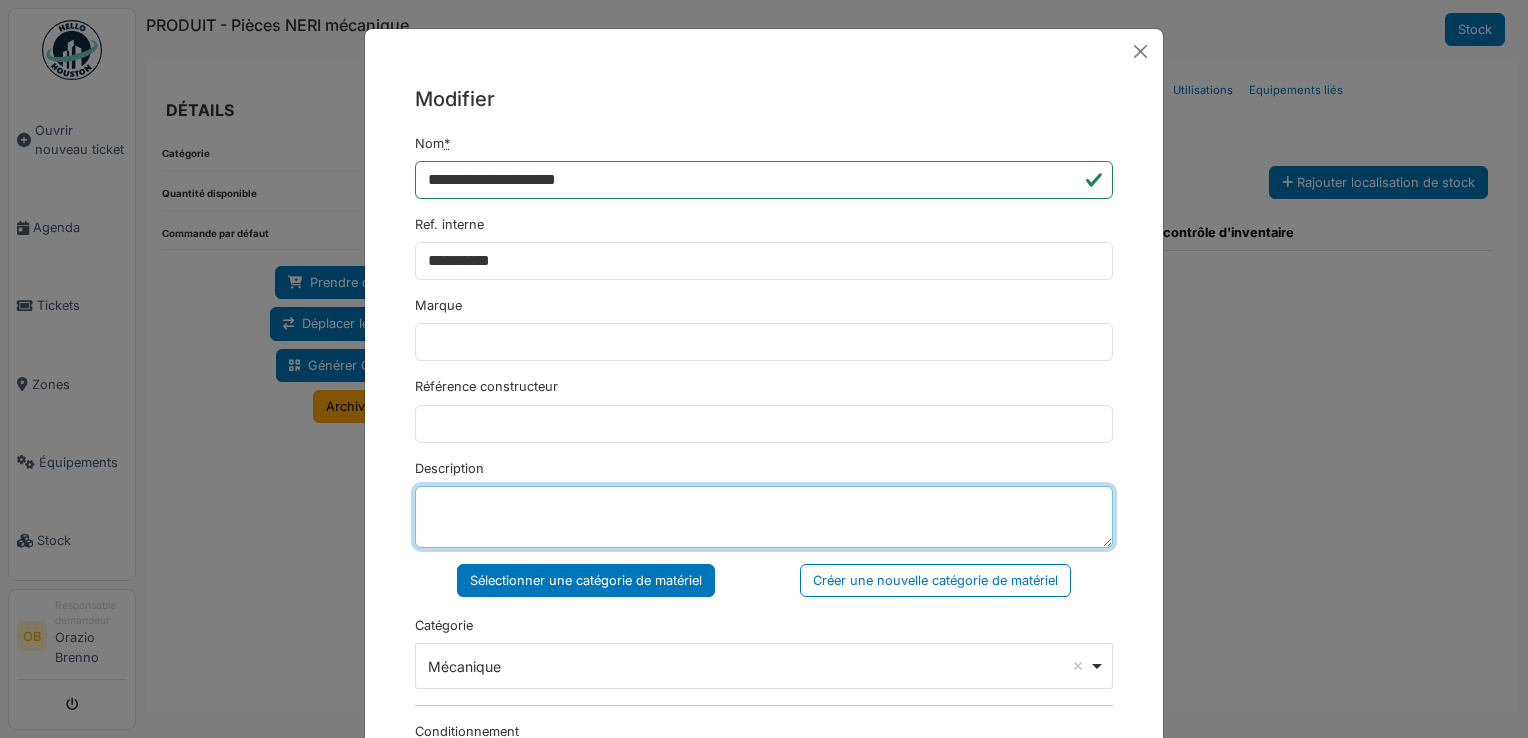 click on "Description" at bounding box center [764, 517] 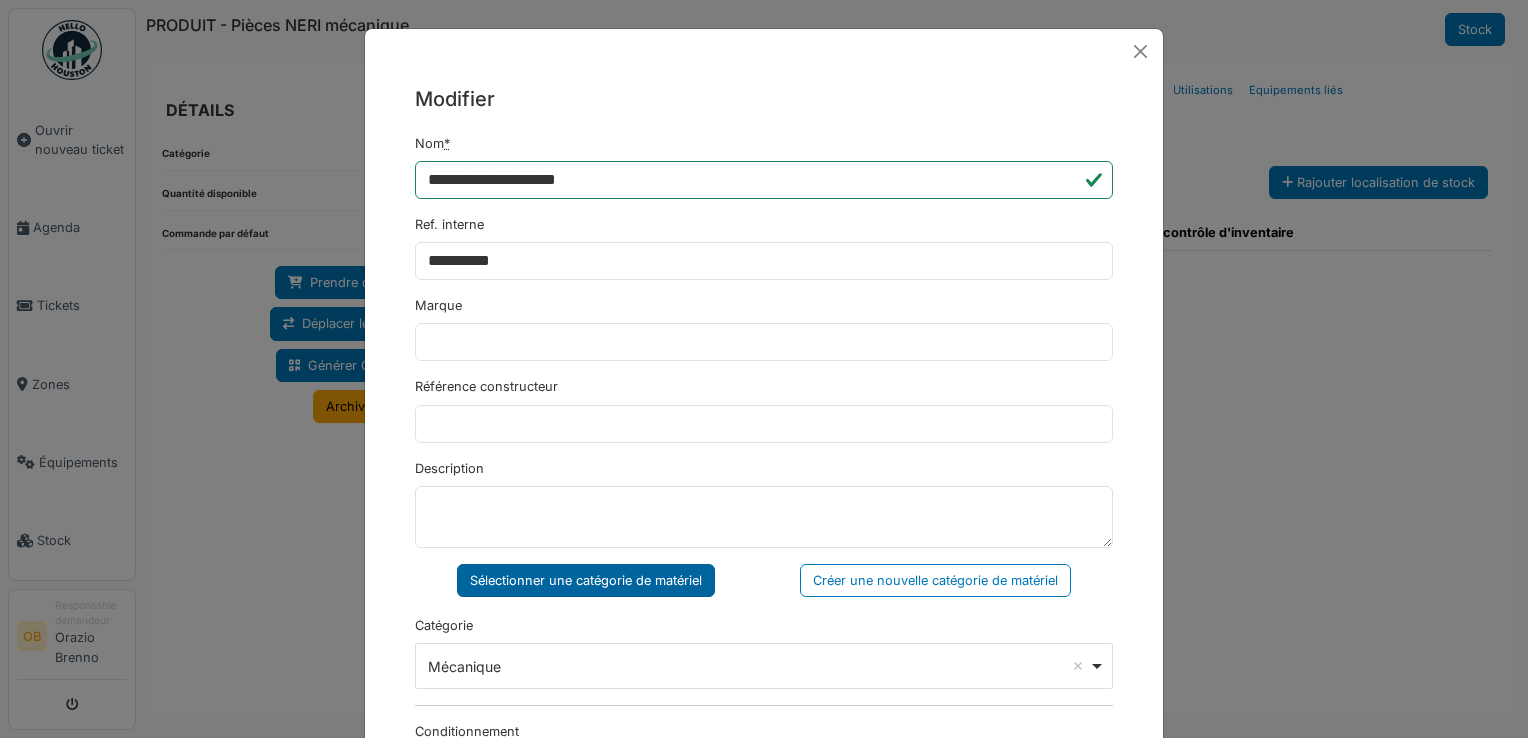 click on "Sélectionner une catégorie de matériel" at bounding box center (586, 580) 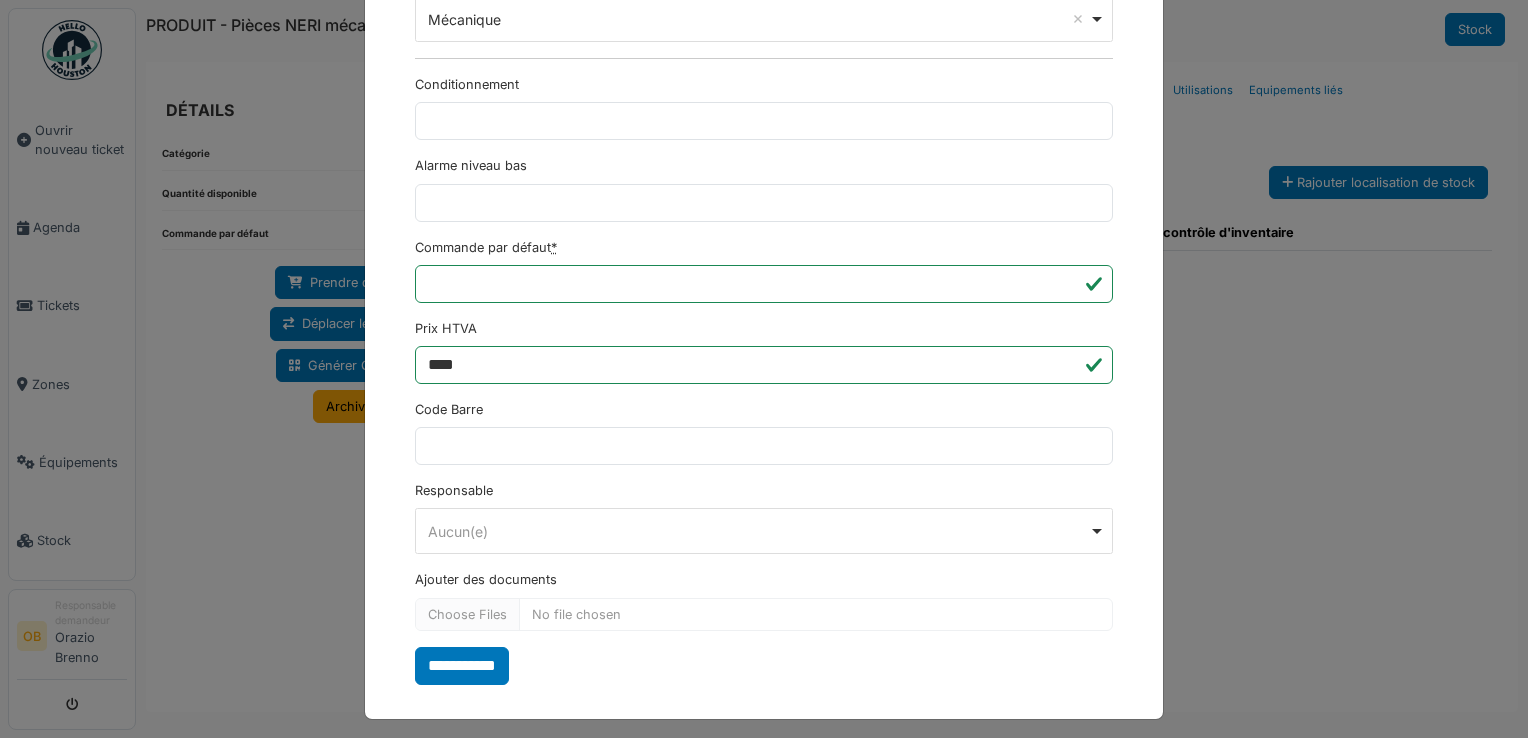 scroll, scrollTop: 650, scrollLeft: 0, axis: vertical 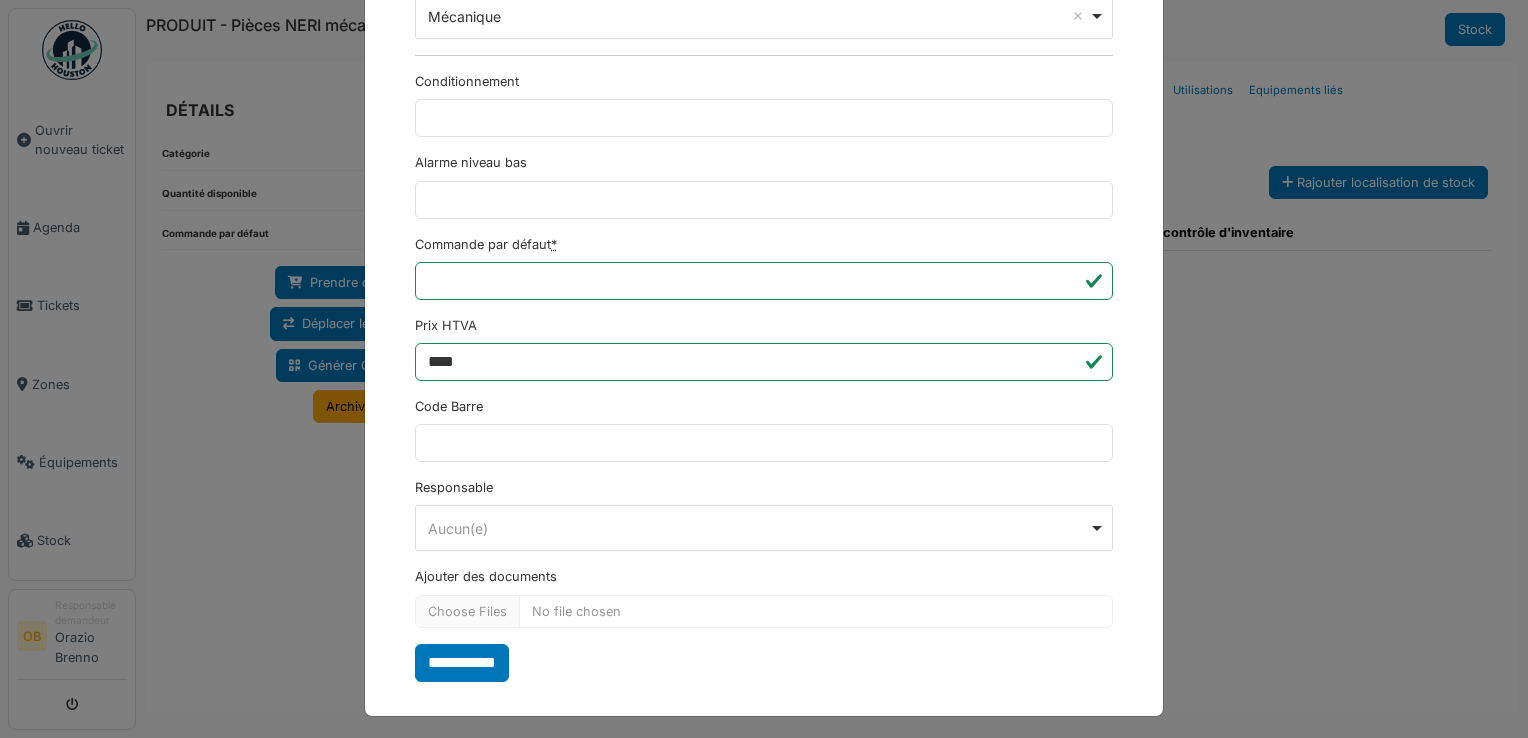 click on "**********" at bounding box center (764, 58) 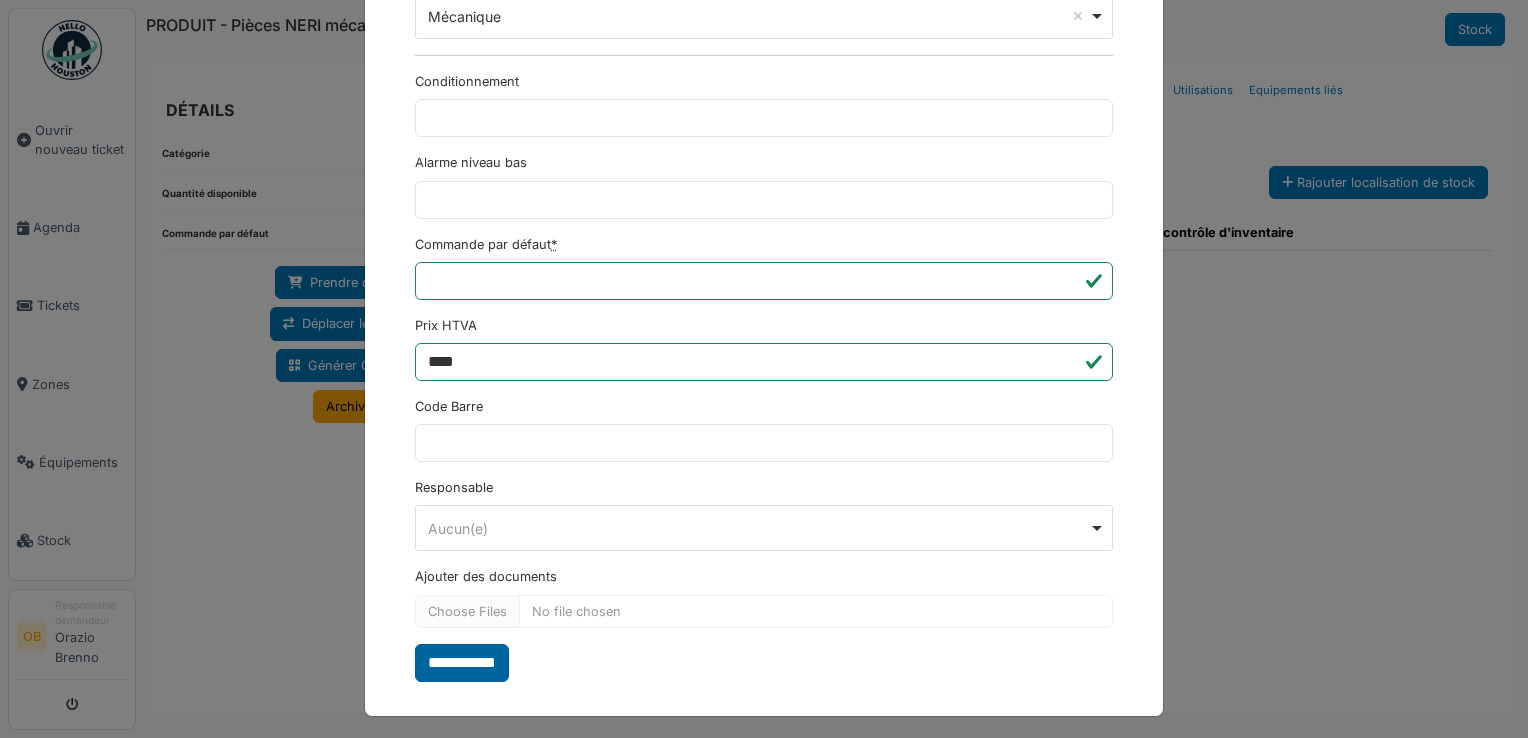 click on "**********" at bounding box center [462, 663] 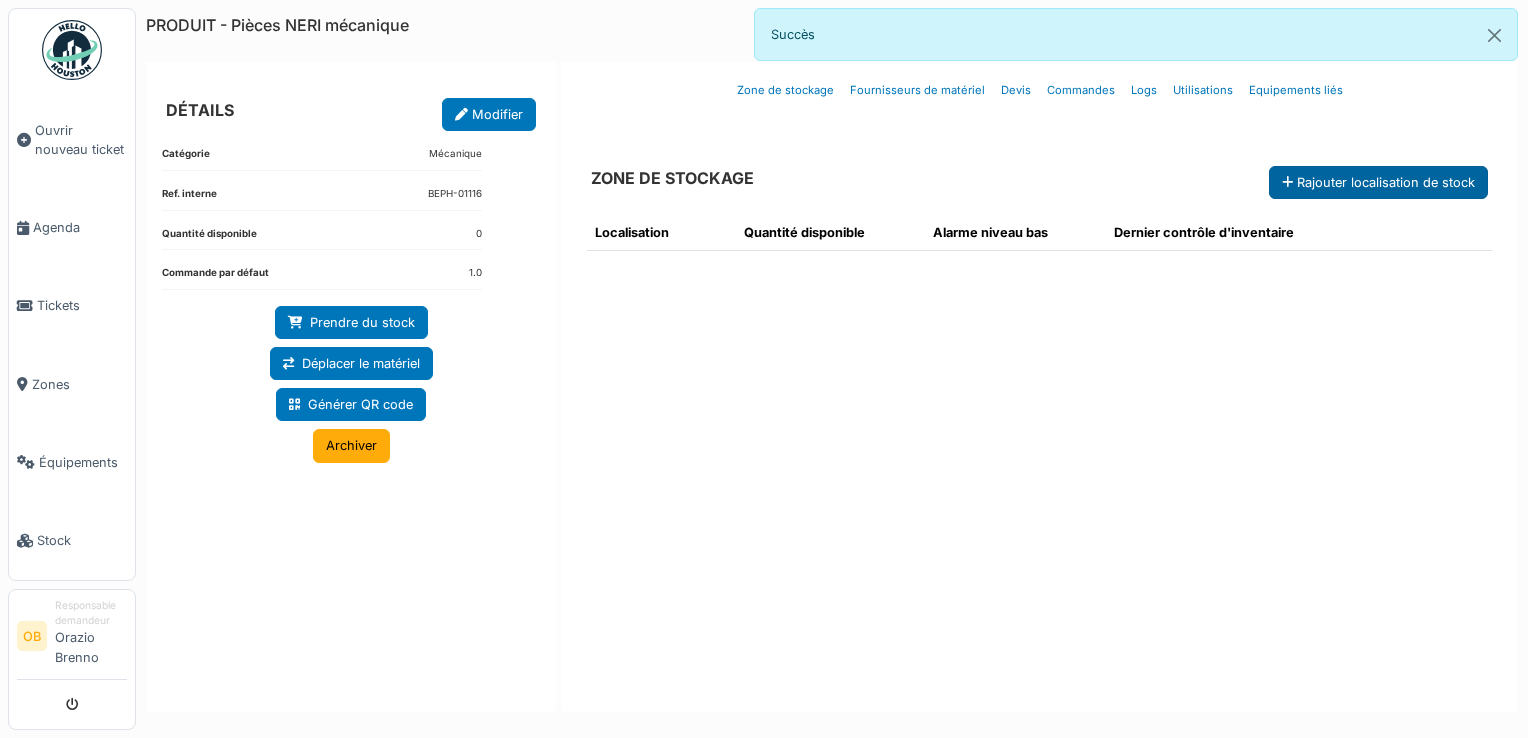 click on "Rajouter localisation de stock" at bounding box center (1378, 182) 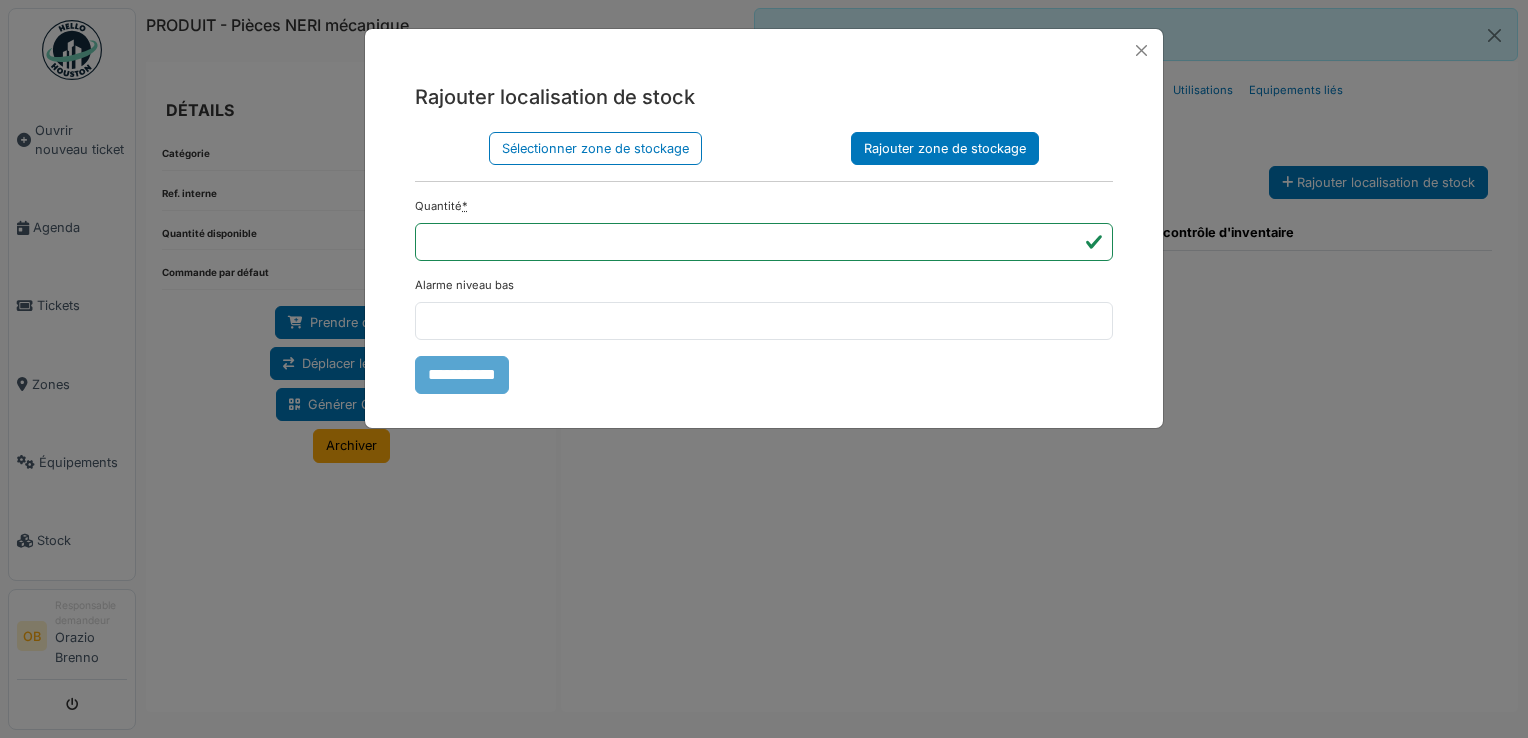click on "Rajouter zone de stockage" at bounding box center [945, 148] 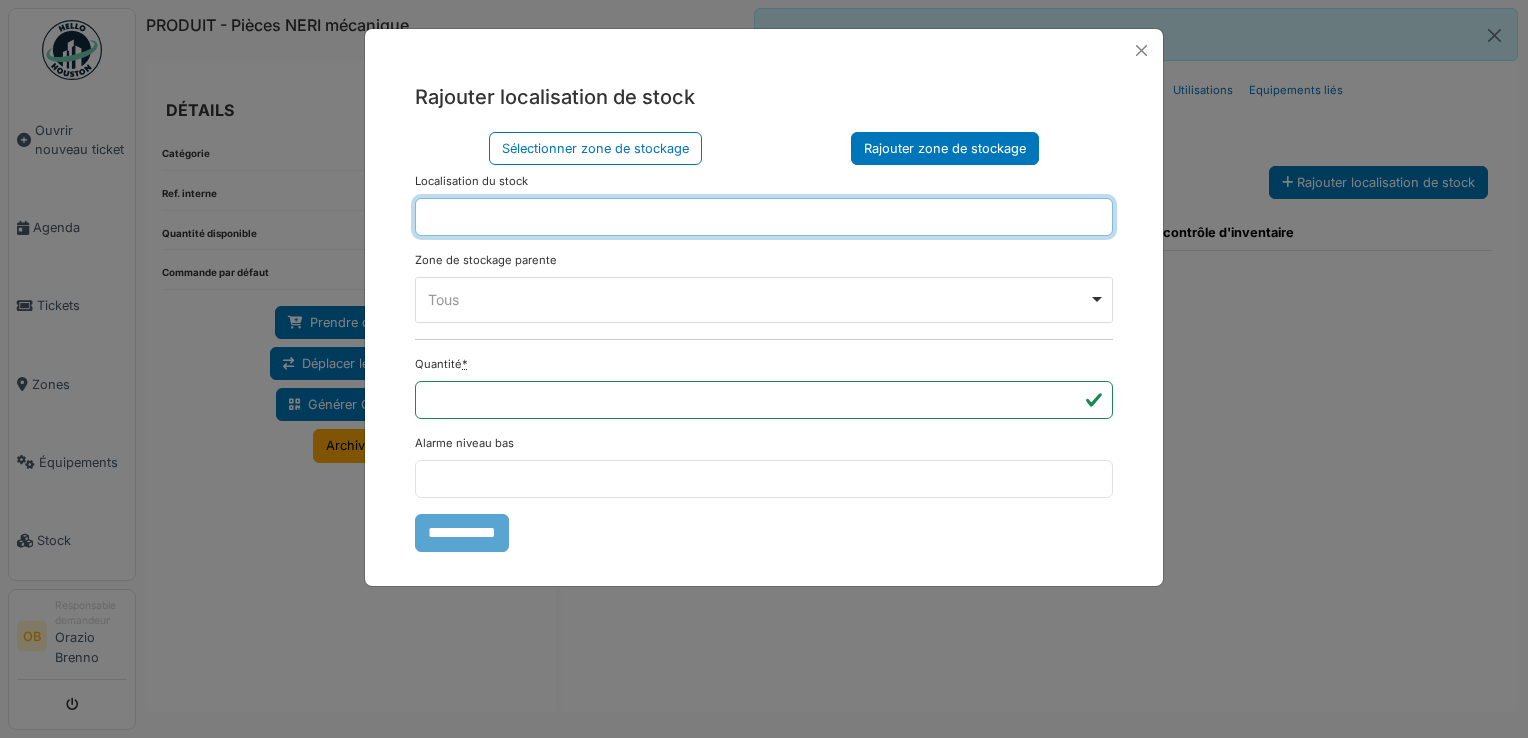 drag, startPoint x: 496, startPoint y: 206, endPoint x: 475, endPoint y: 226, distance: 29 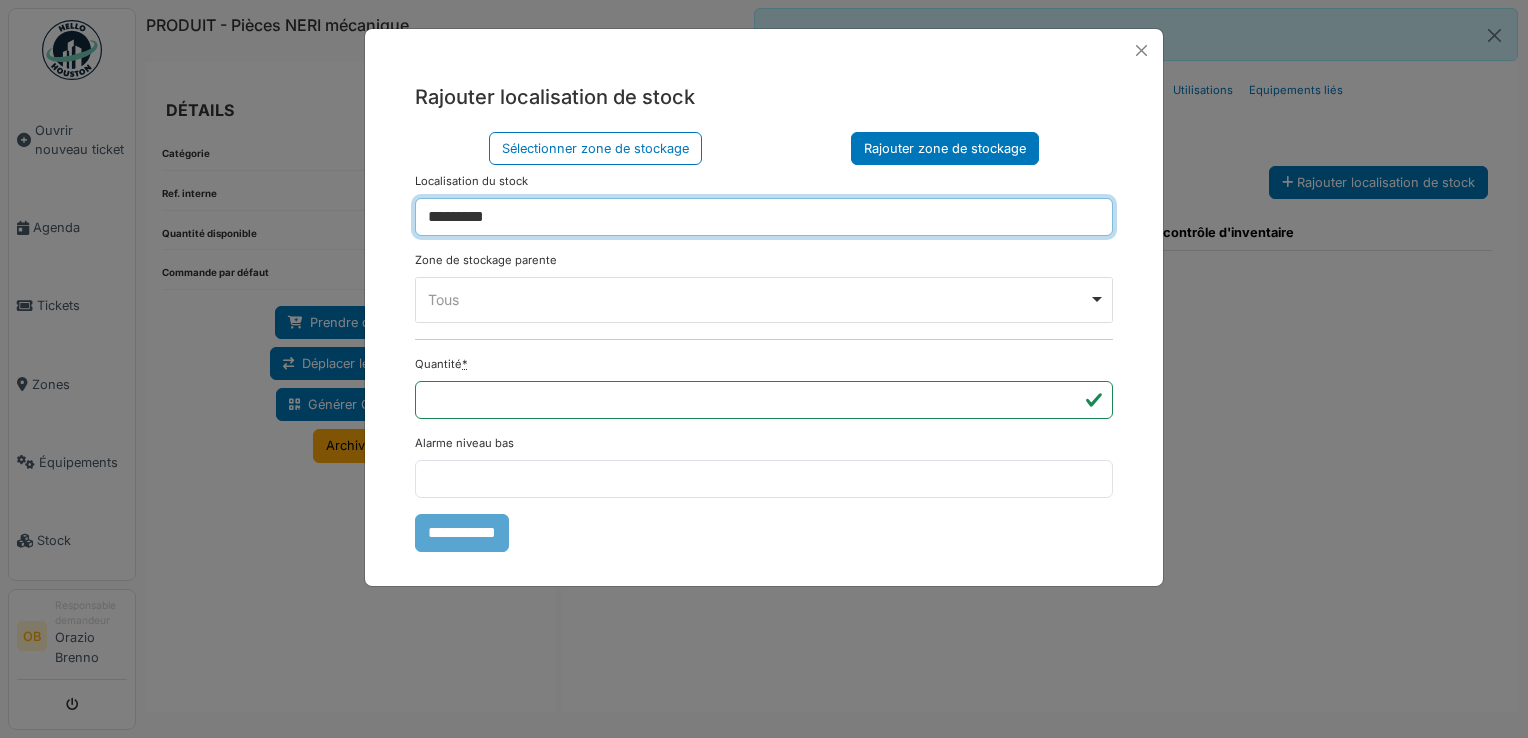 click on "Tous Remove item" at bounding box center (758, 299) 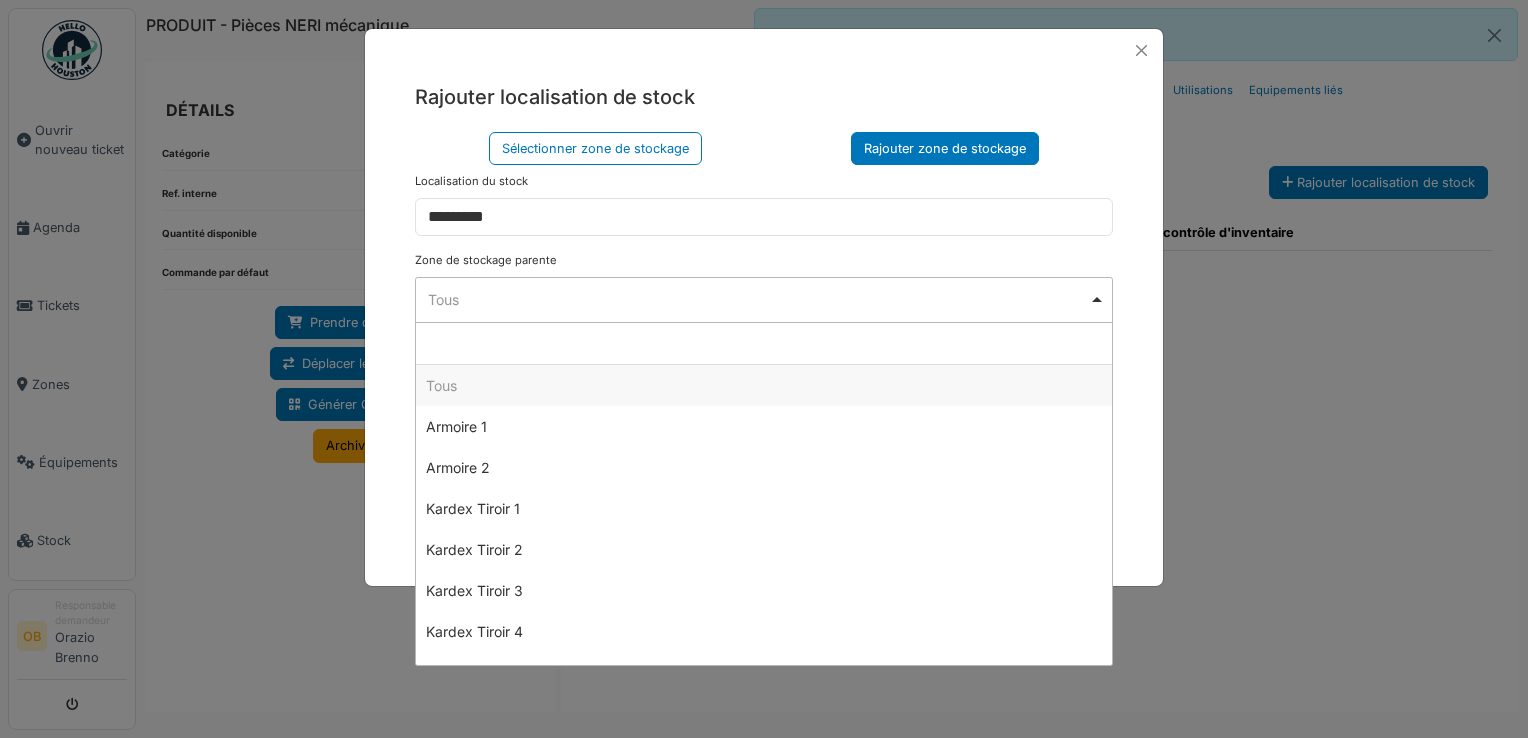 click on "Tous Remove item" at bounding box center [758, 299] 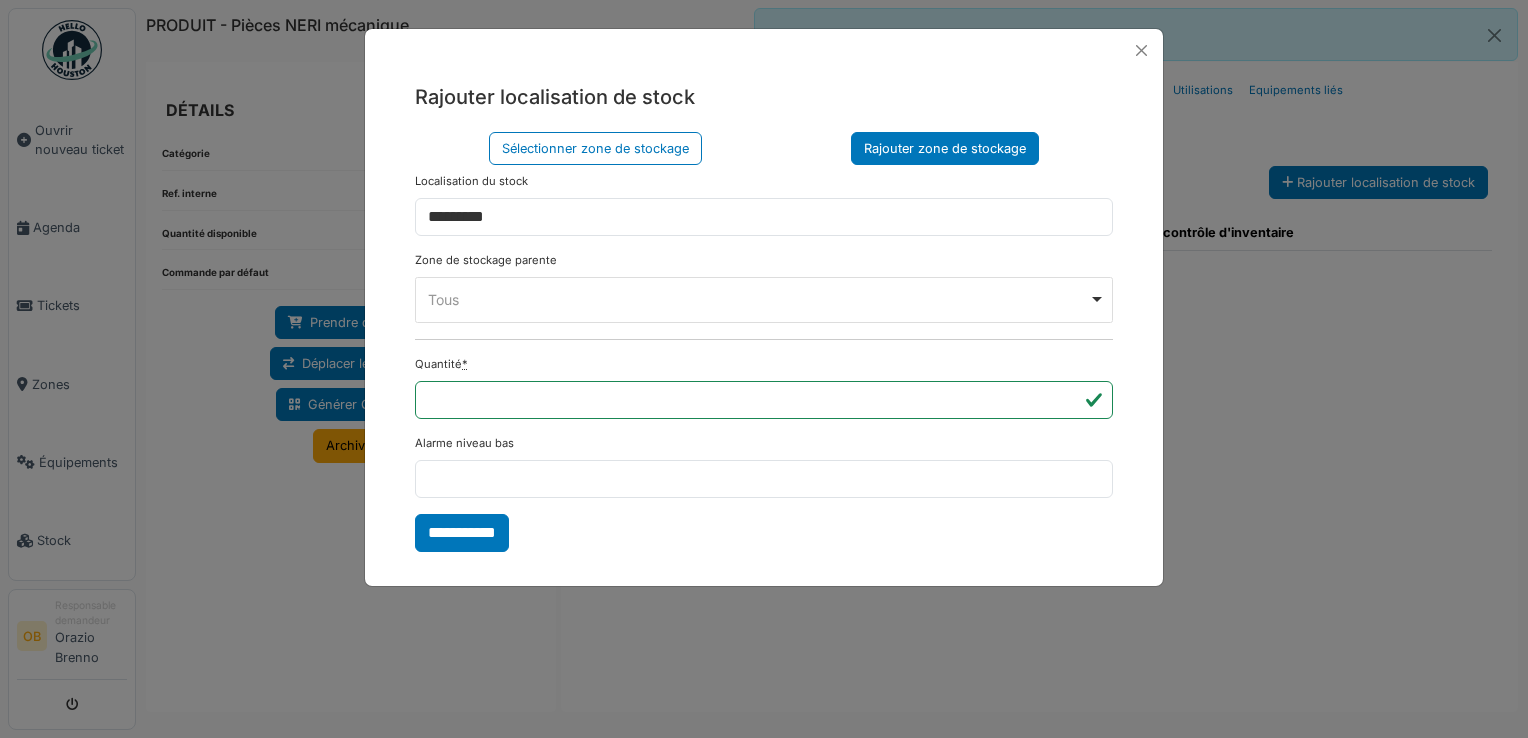 click on "Tous Remove item" at bounding box center [758, 299] 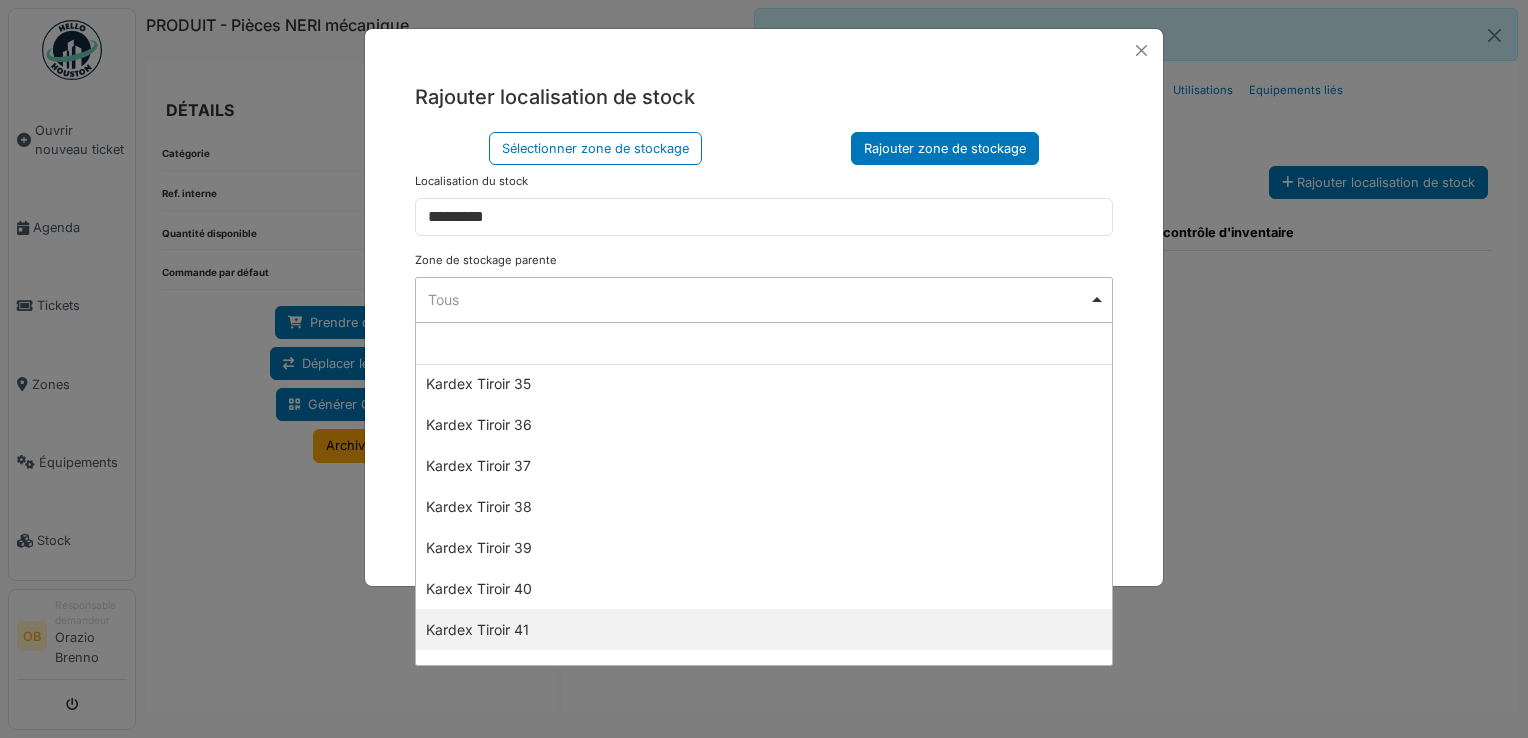 scroll, scrollTop: 1466, scrollLeft: 0, axis: vertical 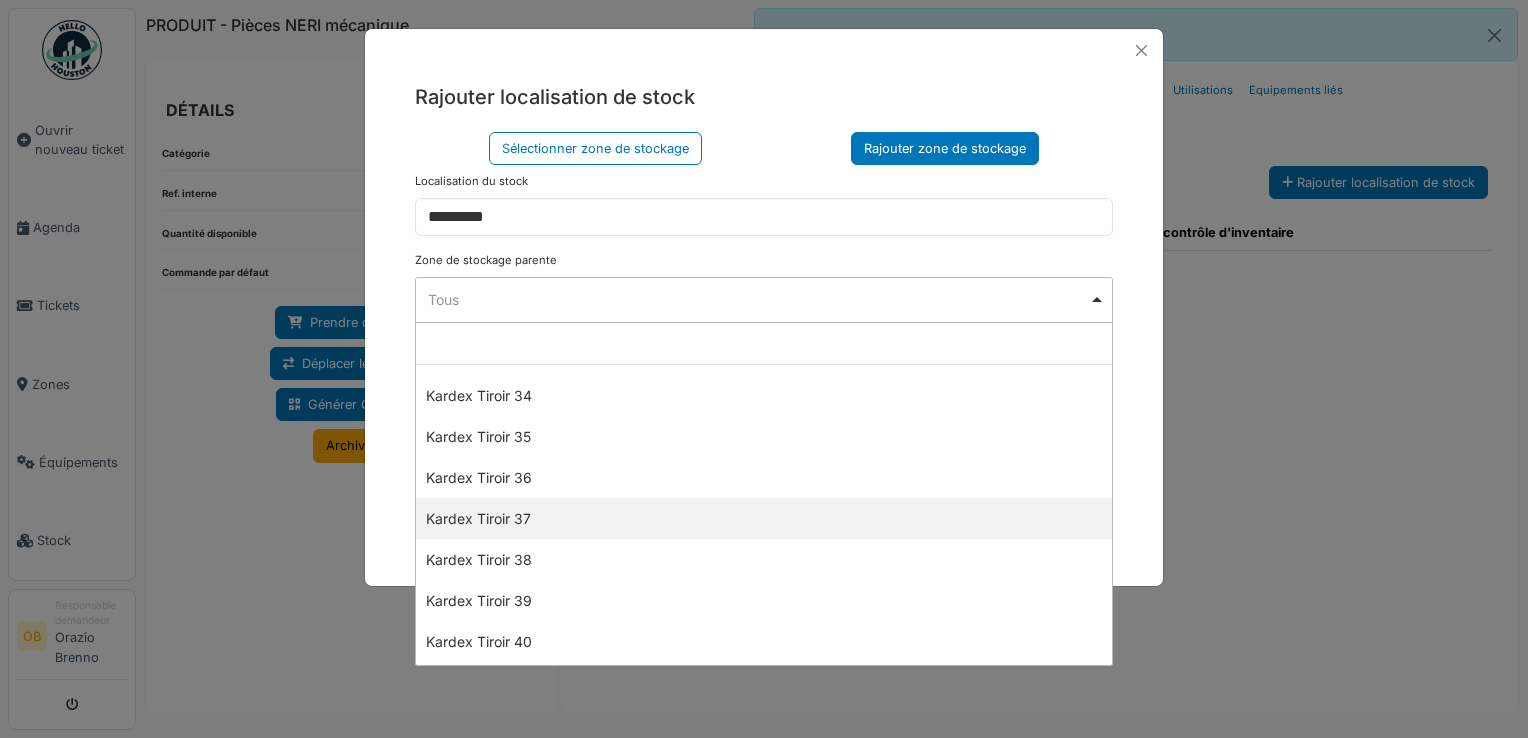 select on "****" 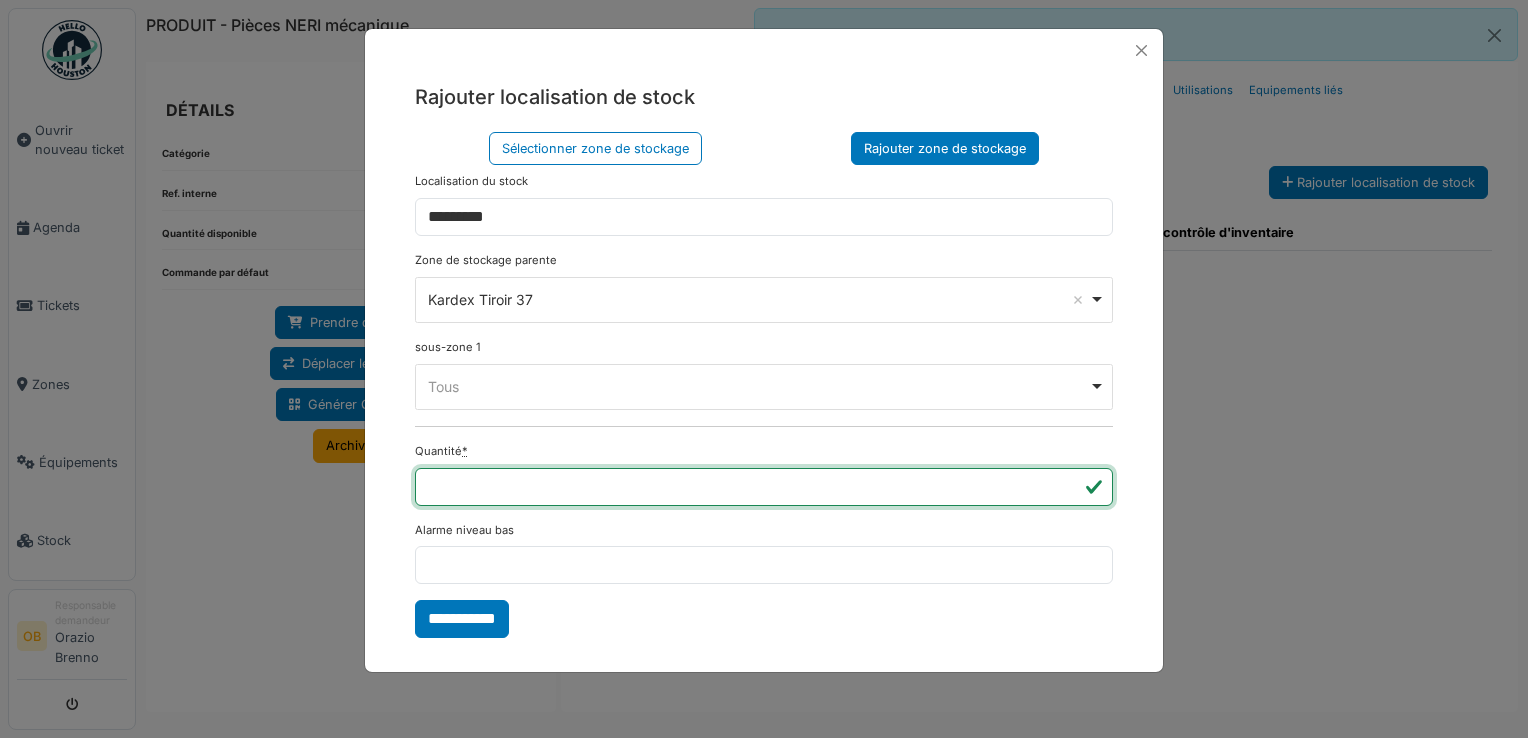 type on "*" 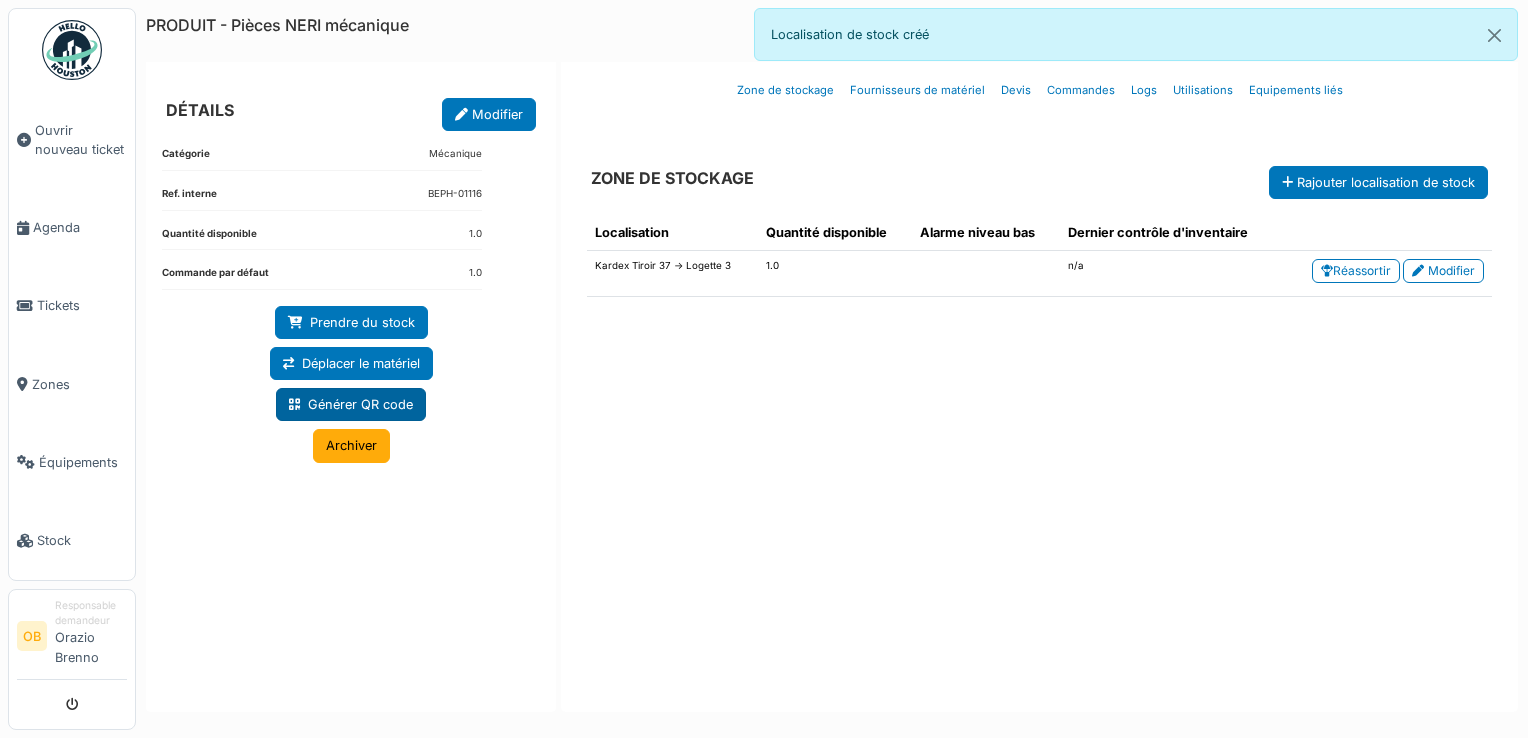click on "Générer QR code" at bounding box center [351, 404] 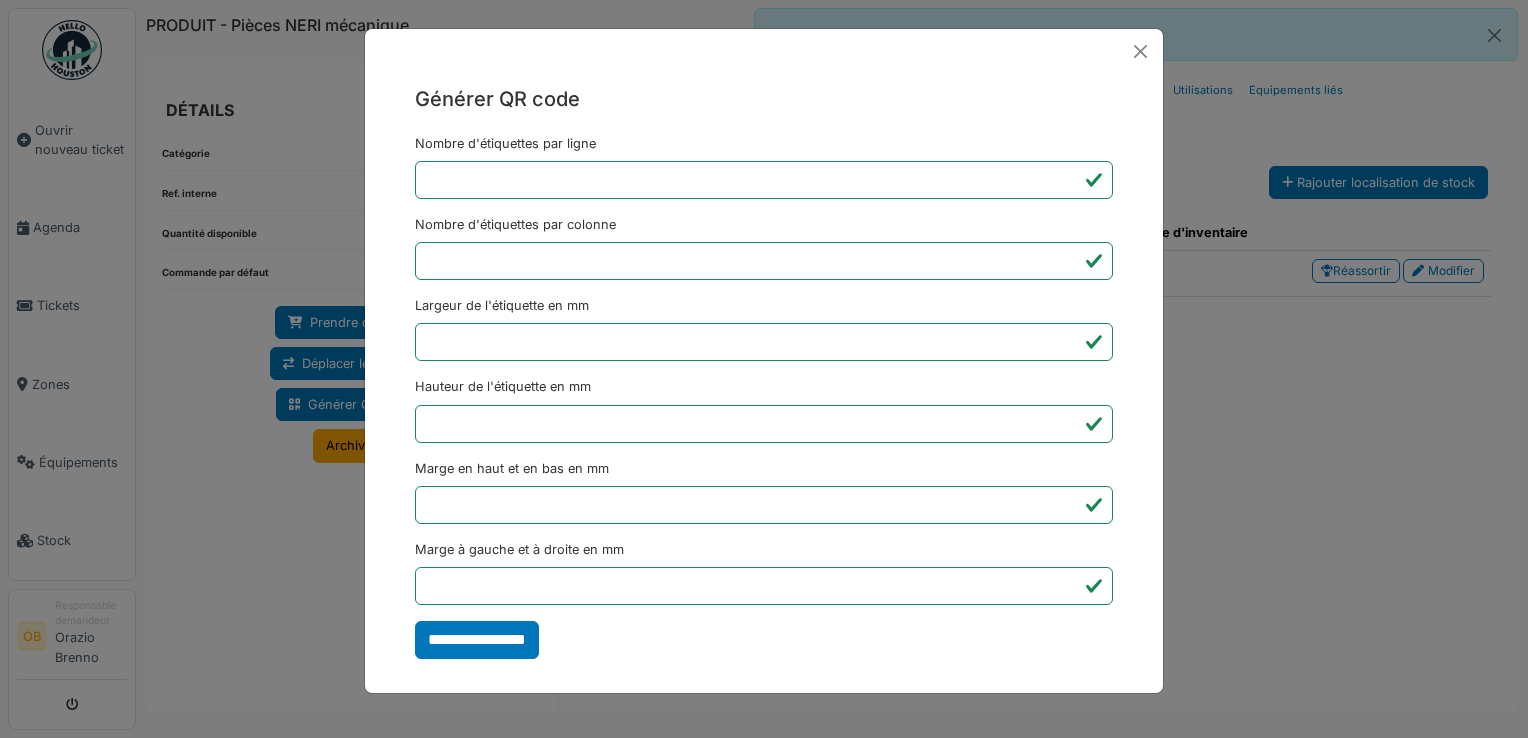 click on "**********" at bounding box center [764, 369] 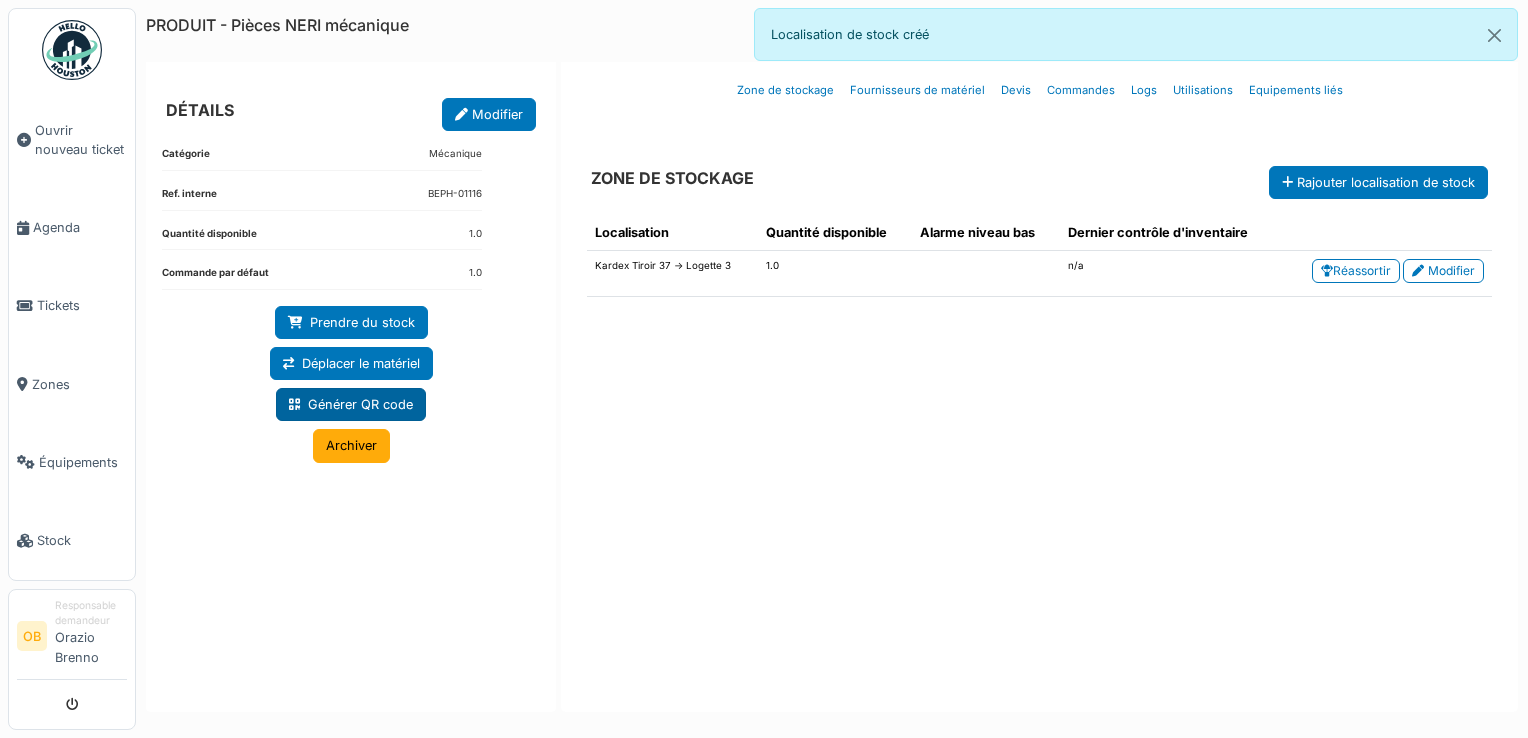 click on "Générer QR code" at bounding box center (351, 404) 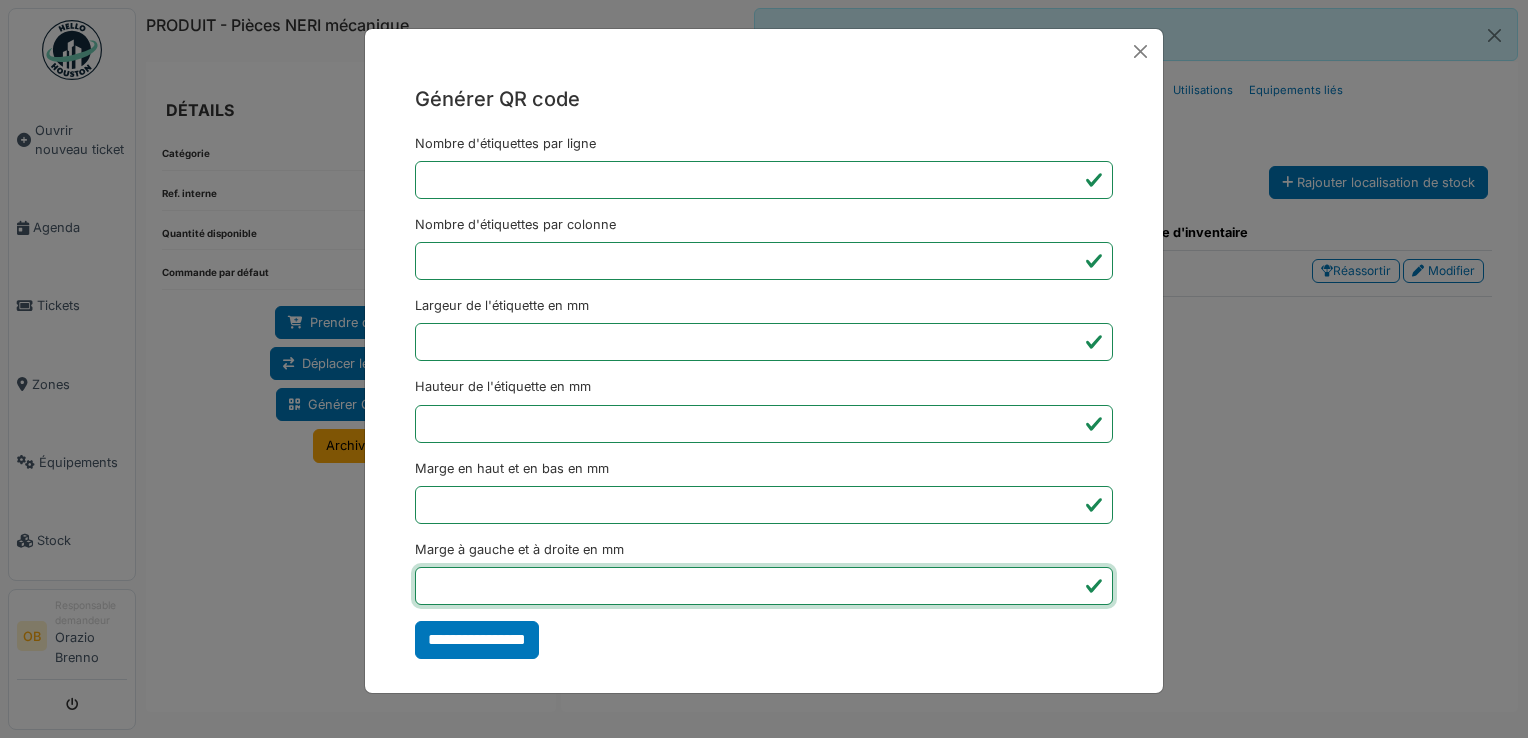 click on "*" at bounding box center [764, 586] 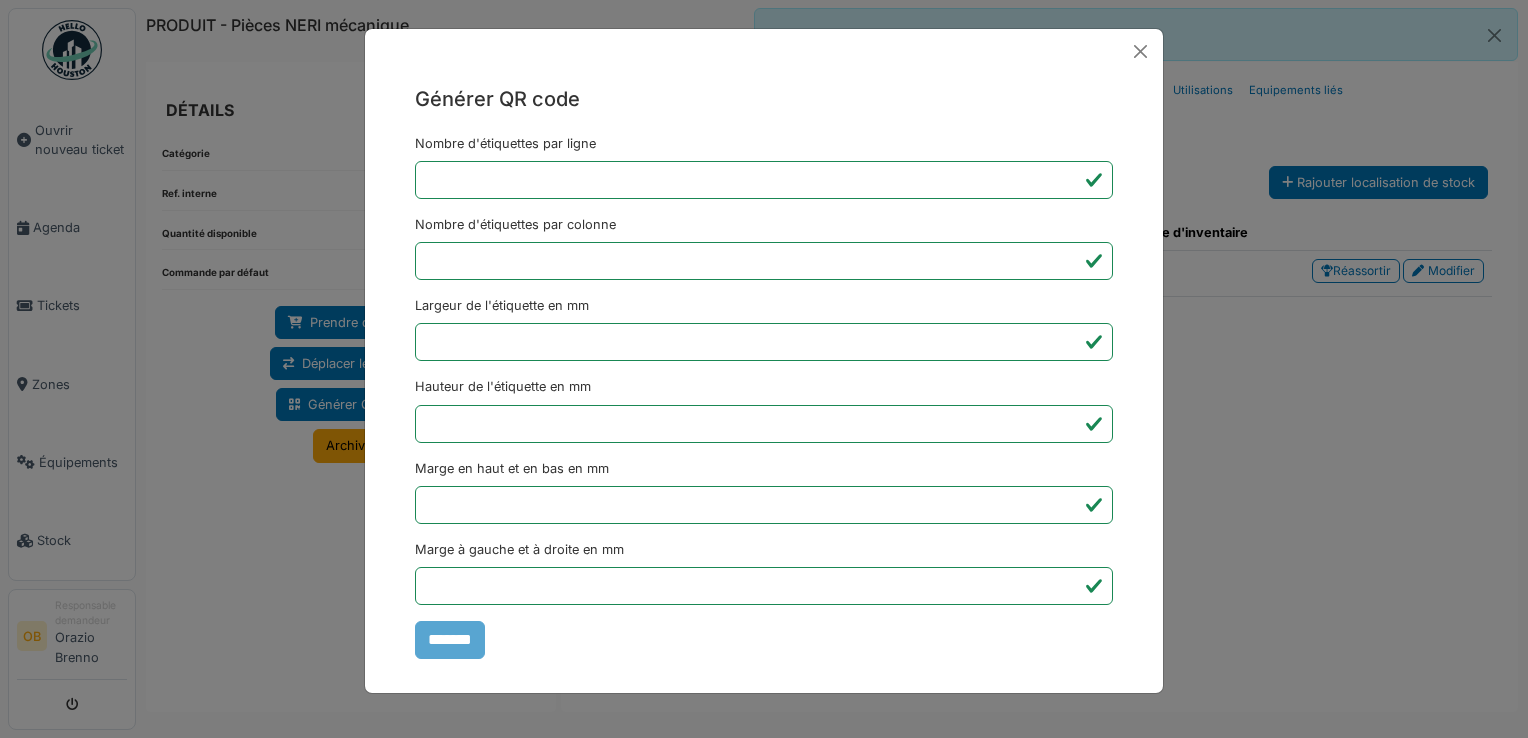 type on "*******" 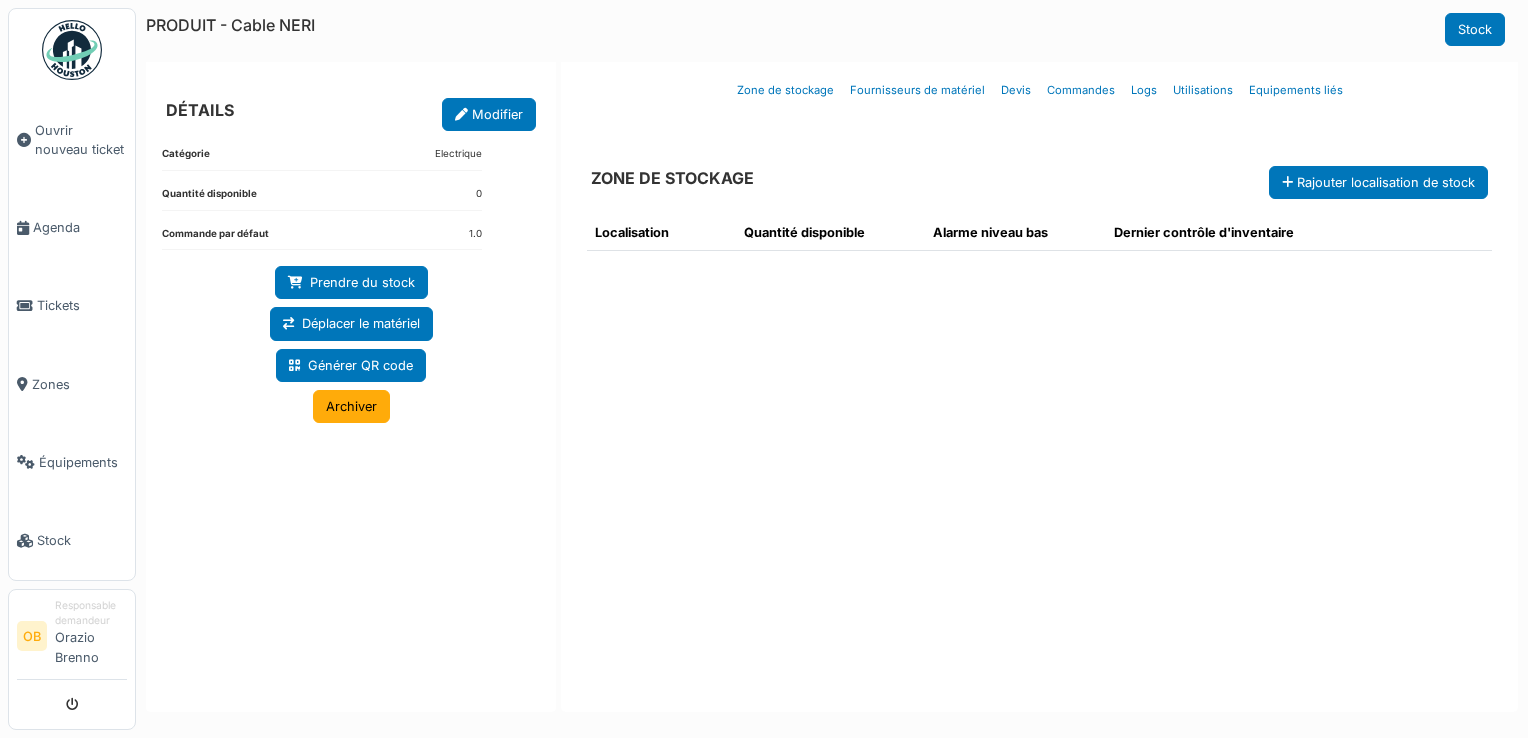 scroll, scrollTop: 0, scrollLeft: 0, axis: both 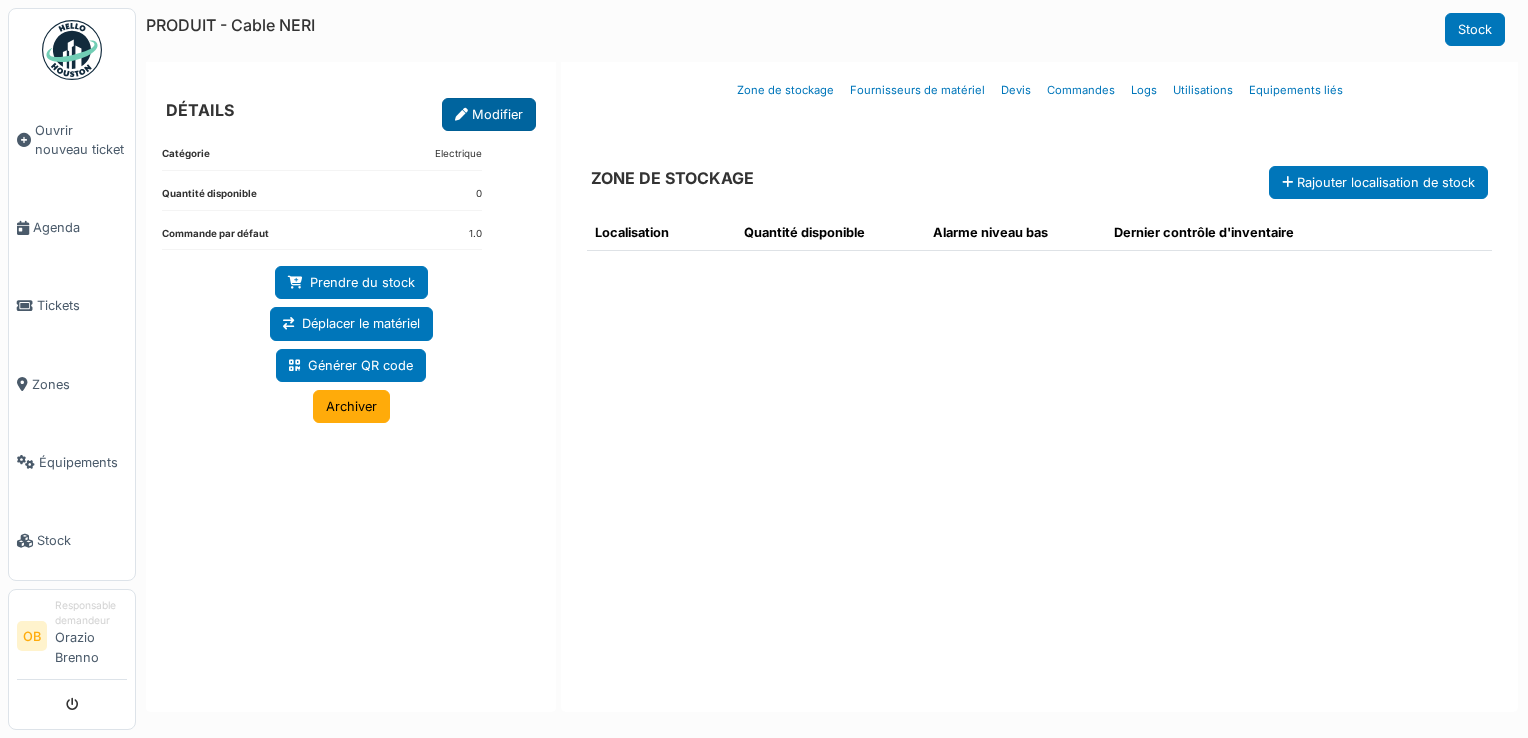 click on "Modifier" at bounding box center [489, 114] 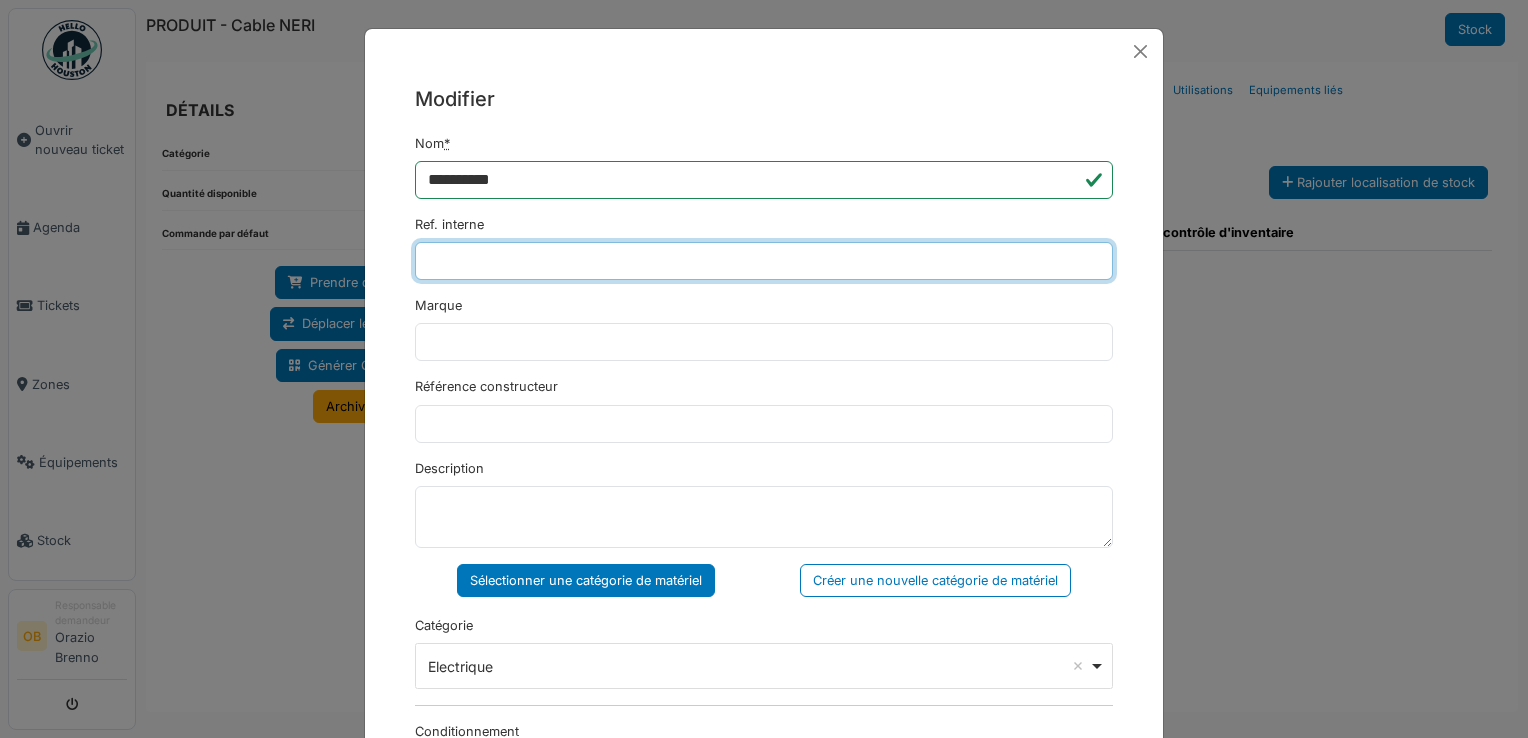 click on "Ref. interne" at bounding box center (764, 261) 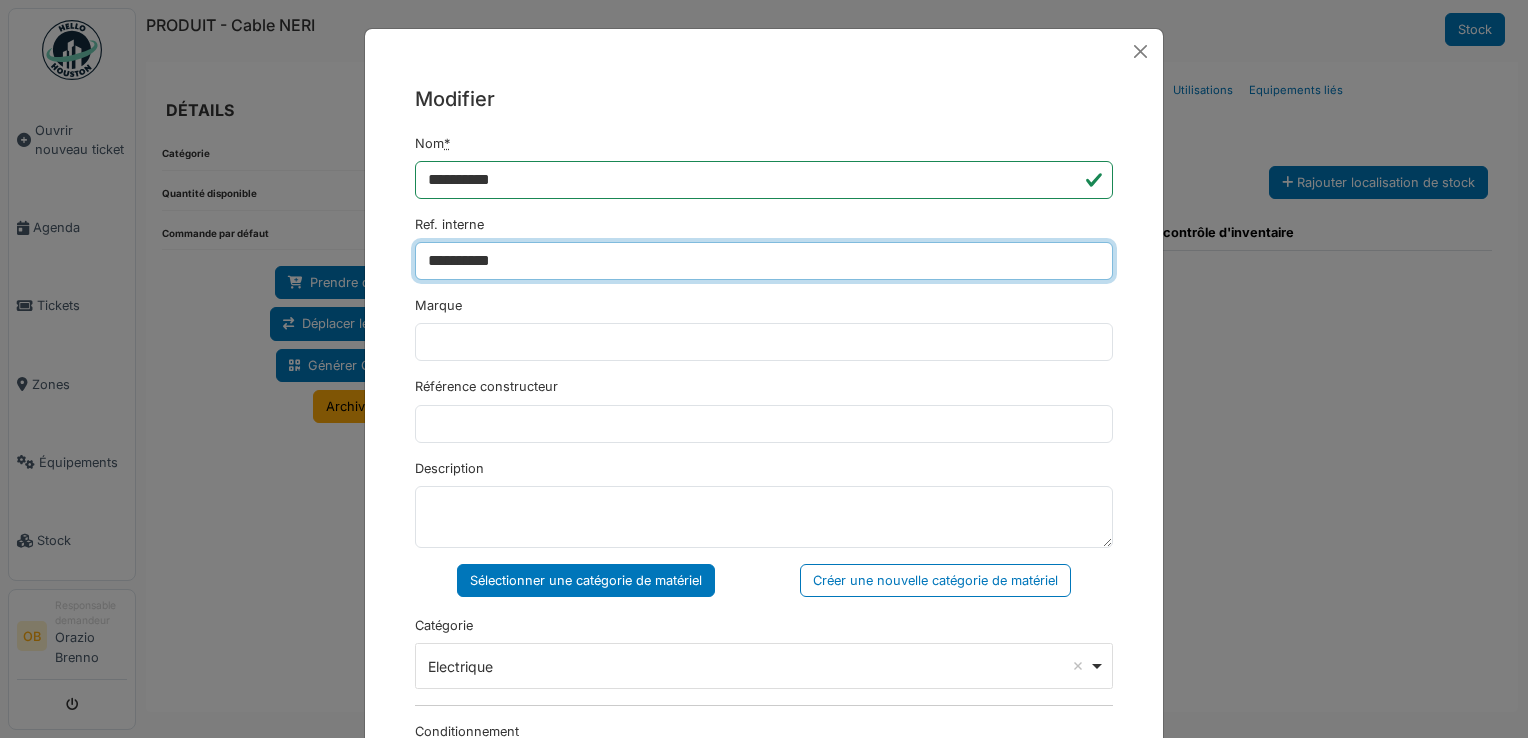 type on "**********" 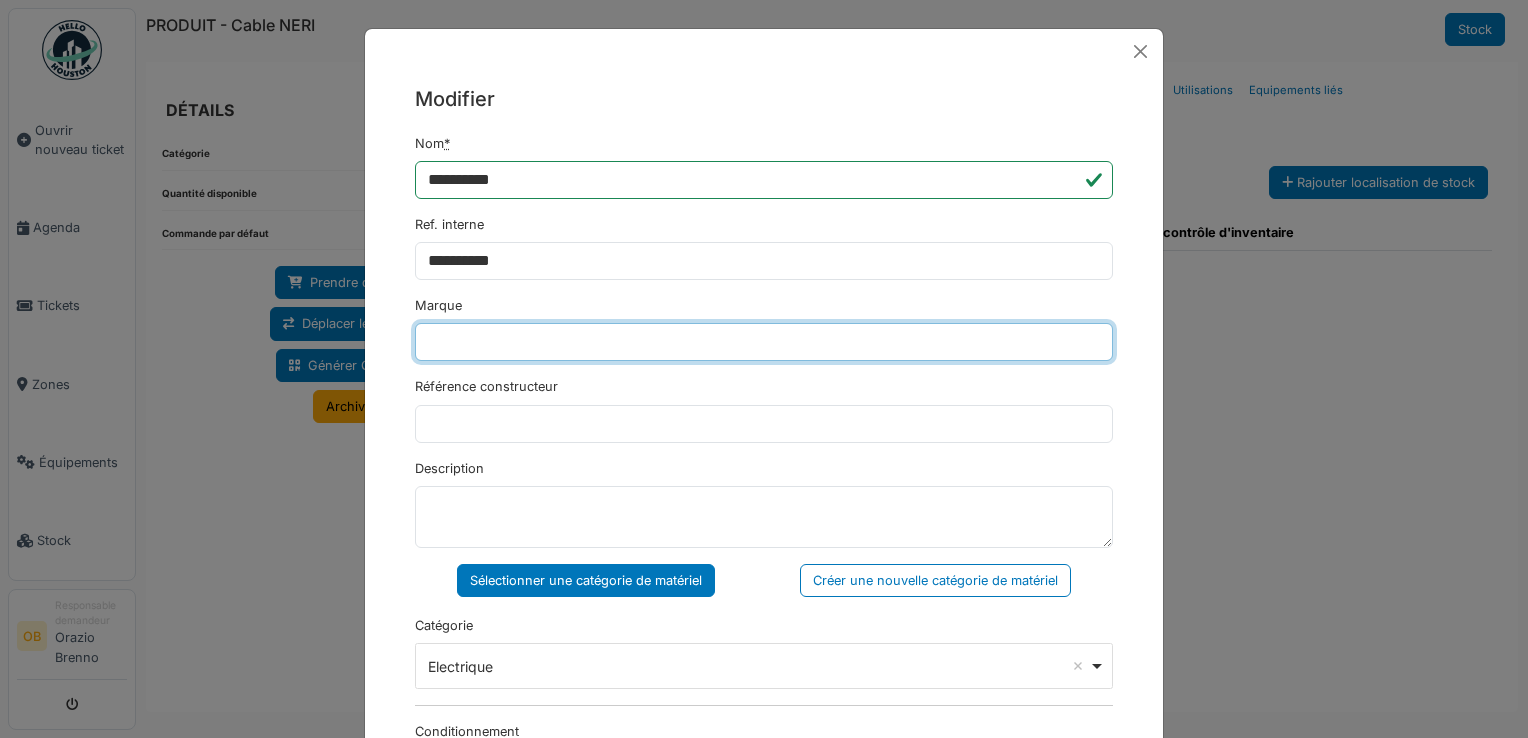 click on "Marque" at bounding box center (764, 342) 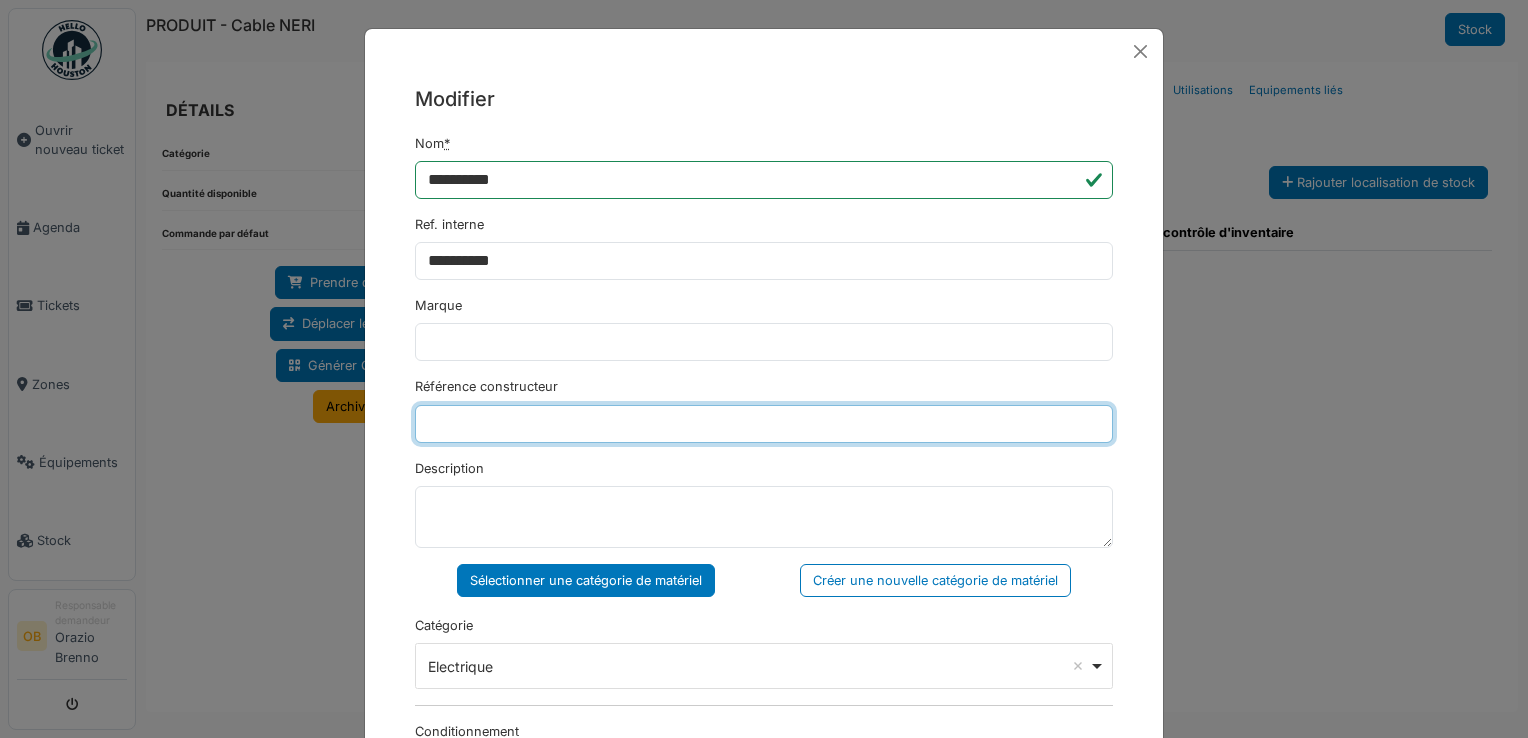 click on "Référence constructeur" at bounding box center (764, 424) 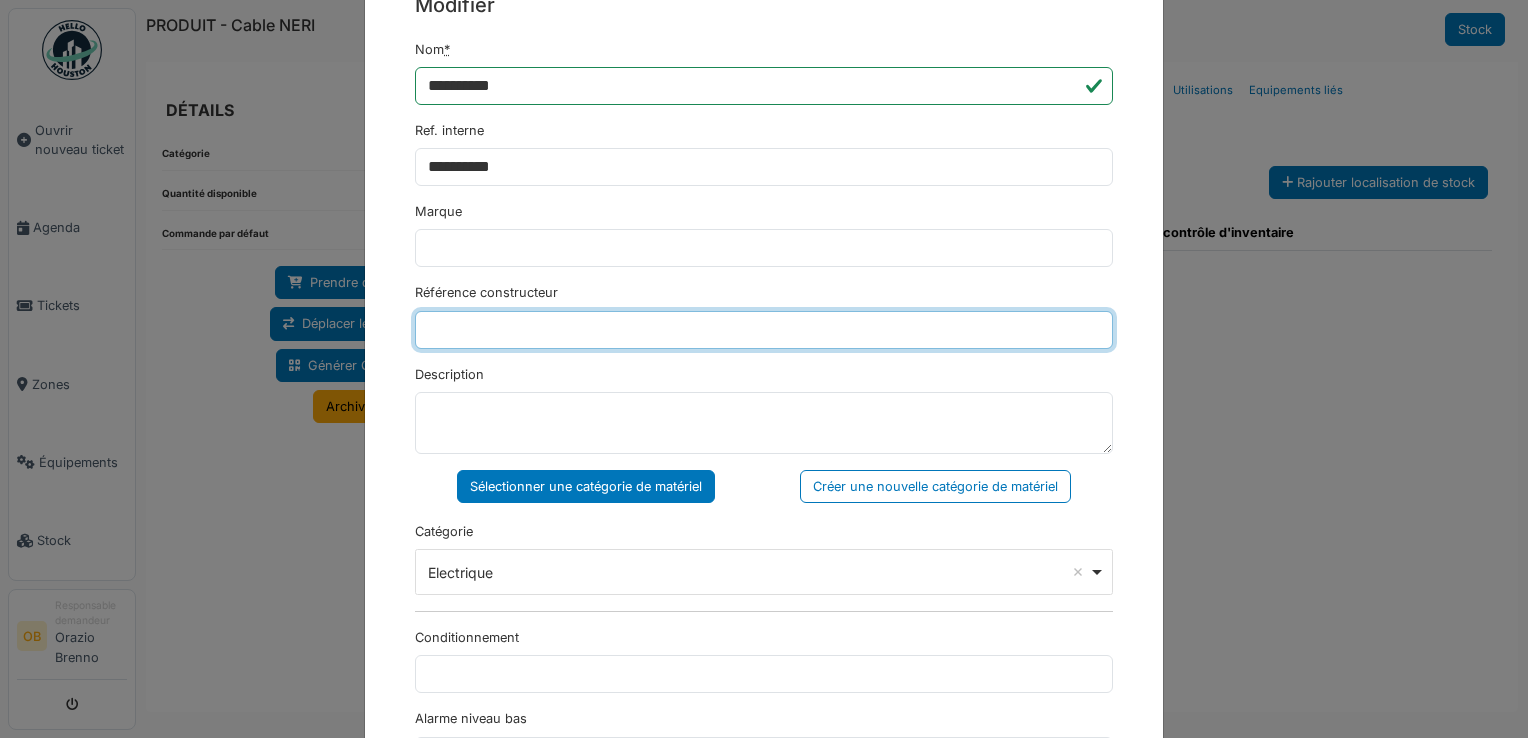 scroll, scrollTop: 133, scrollLeft: 0, axis: vertical 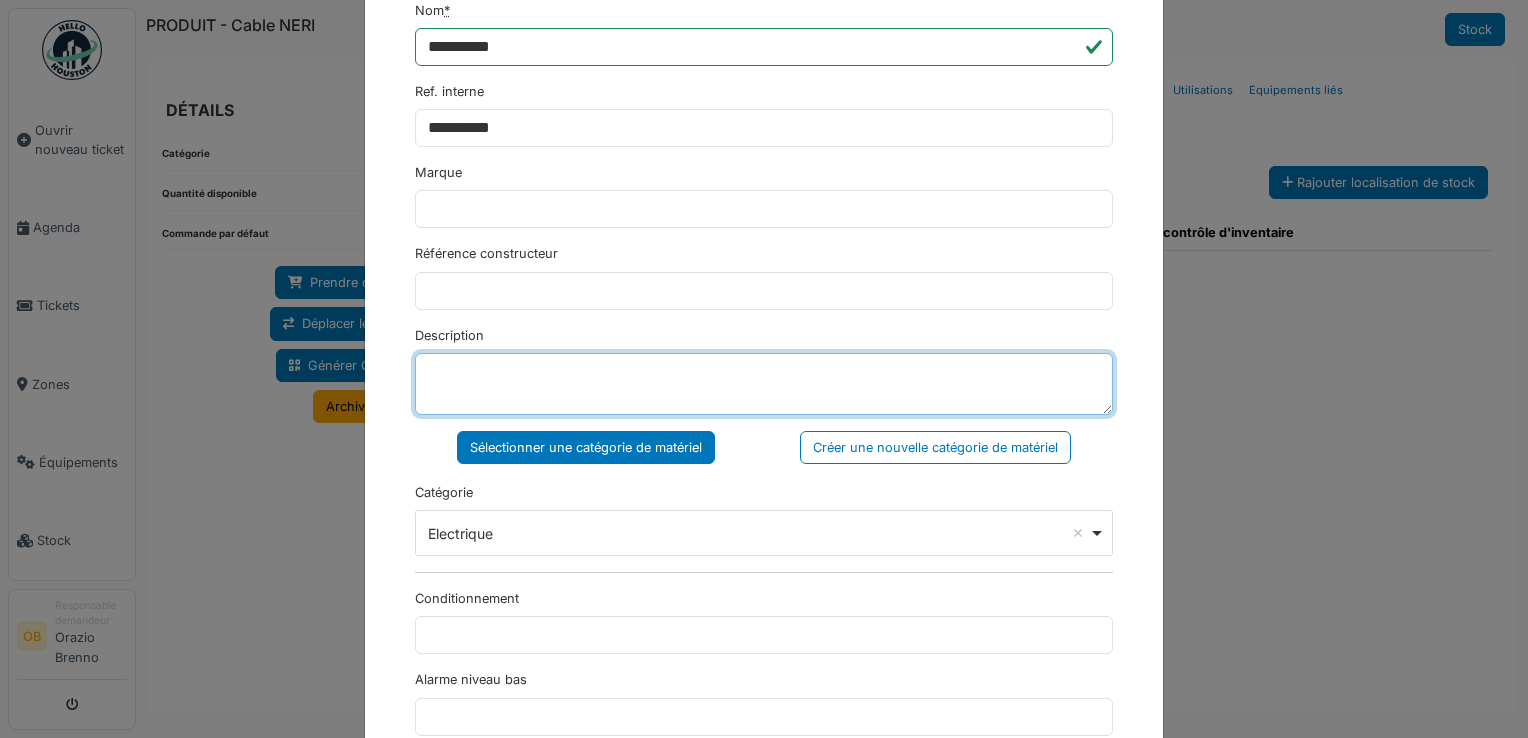 click on "Description" at bounding box center [764, 384] 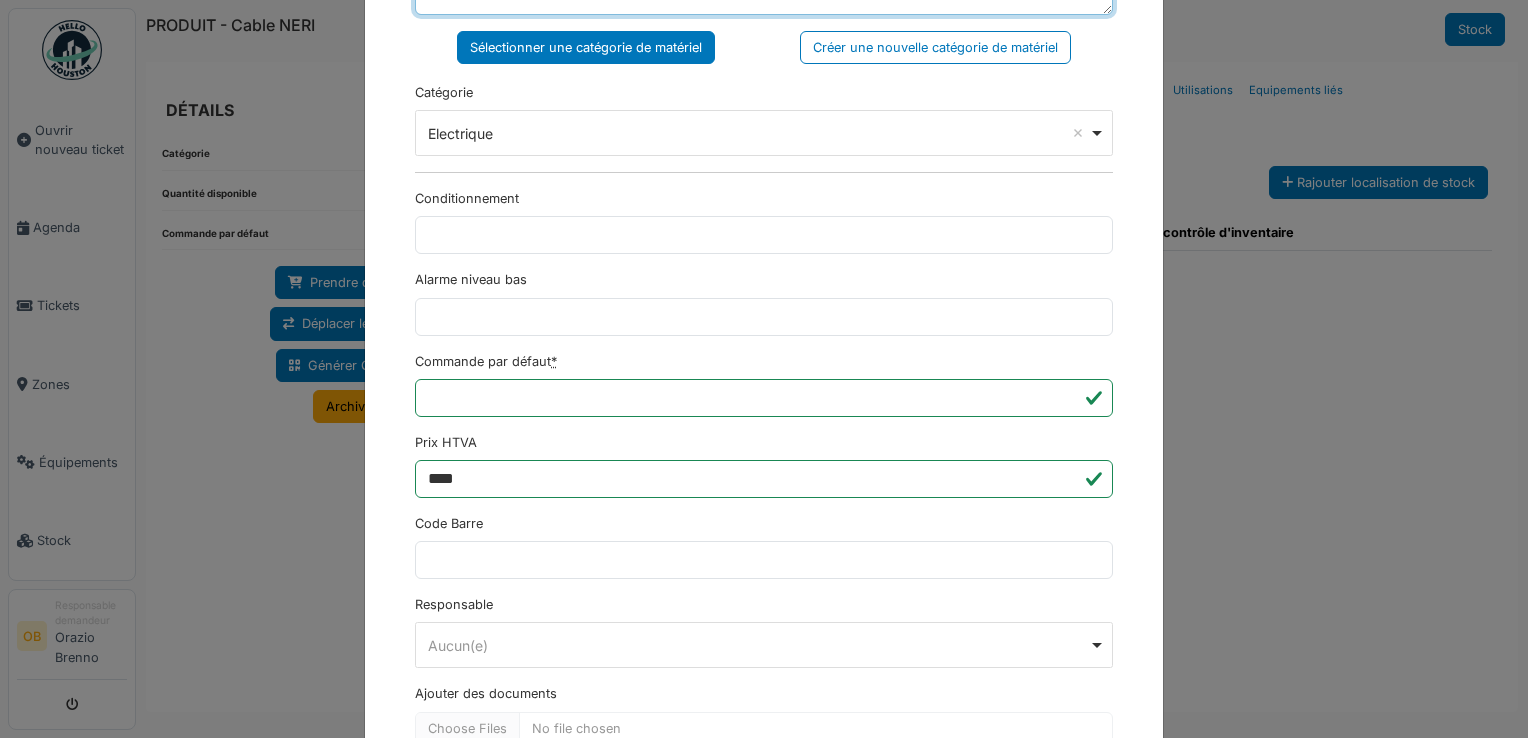scroll, scrollTop: 650, scrollLeft: 0, axis: vertical 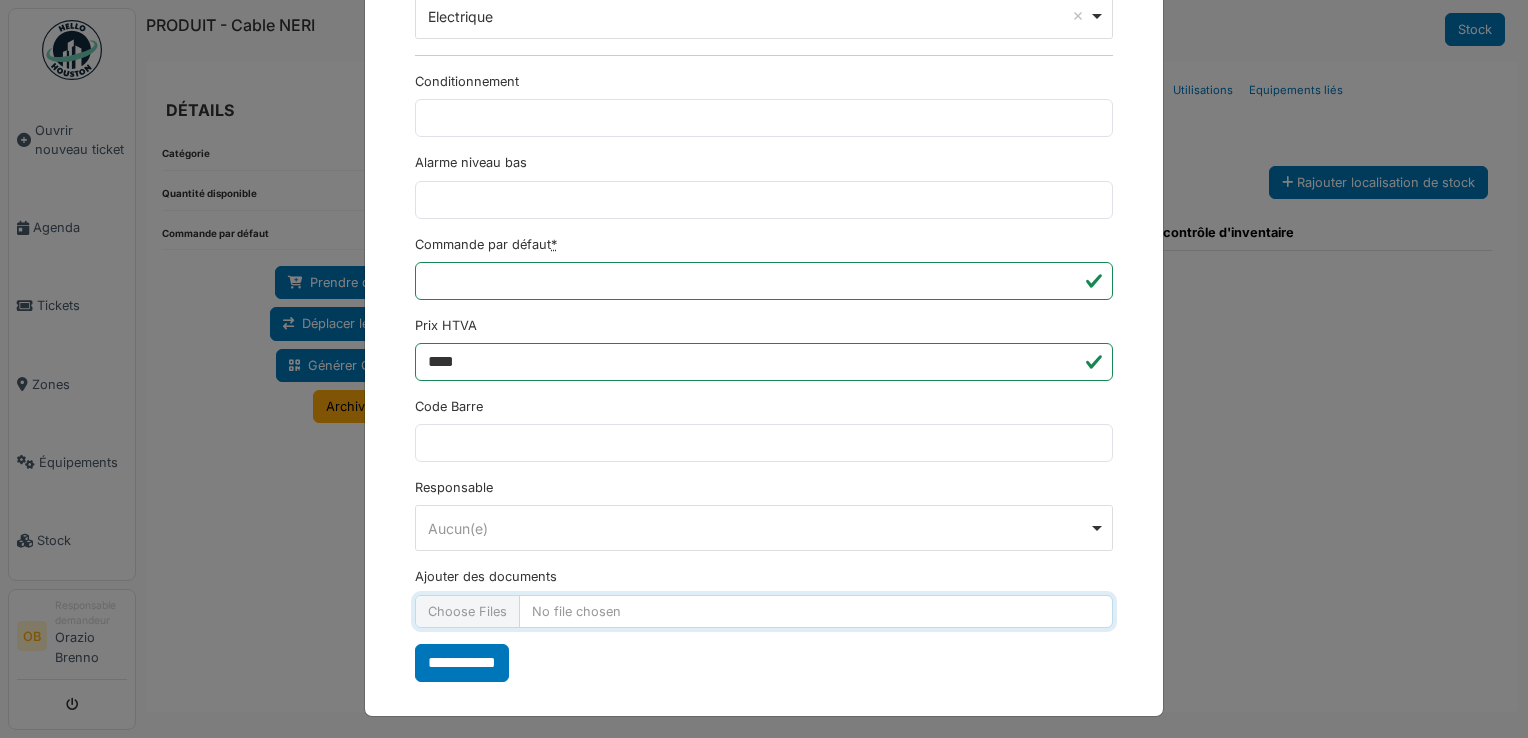 click on "Ajouter des documents" at bounding box center (764, 611) 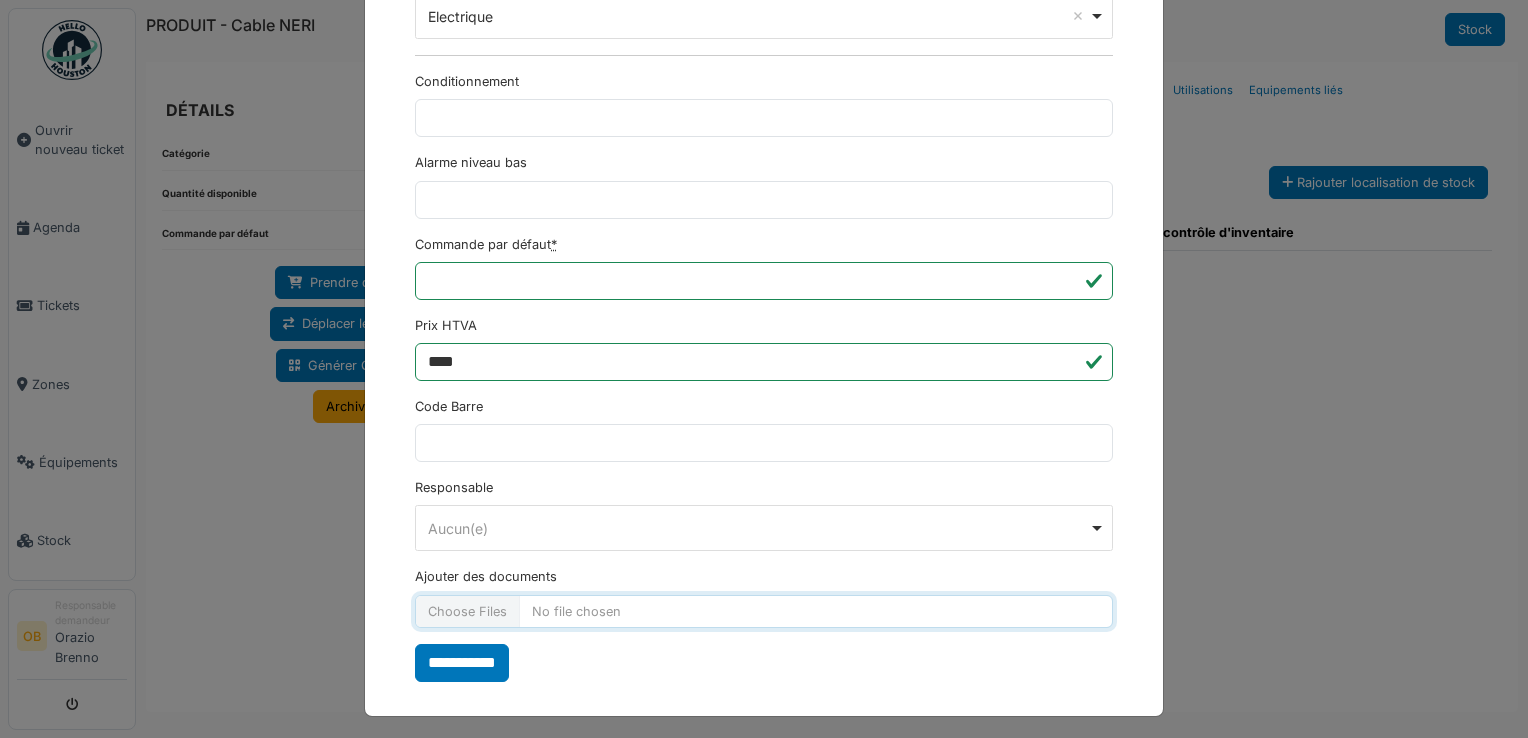 type on "**********" 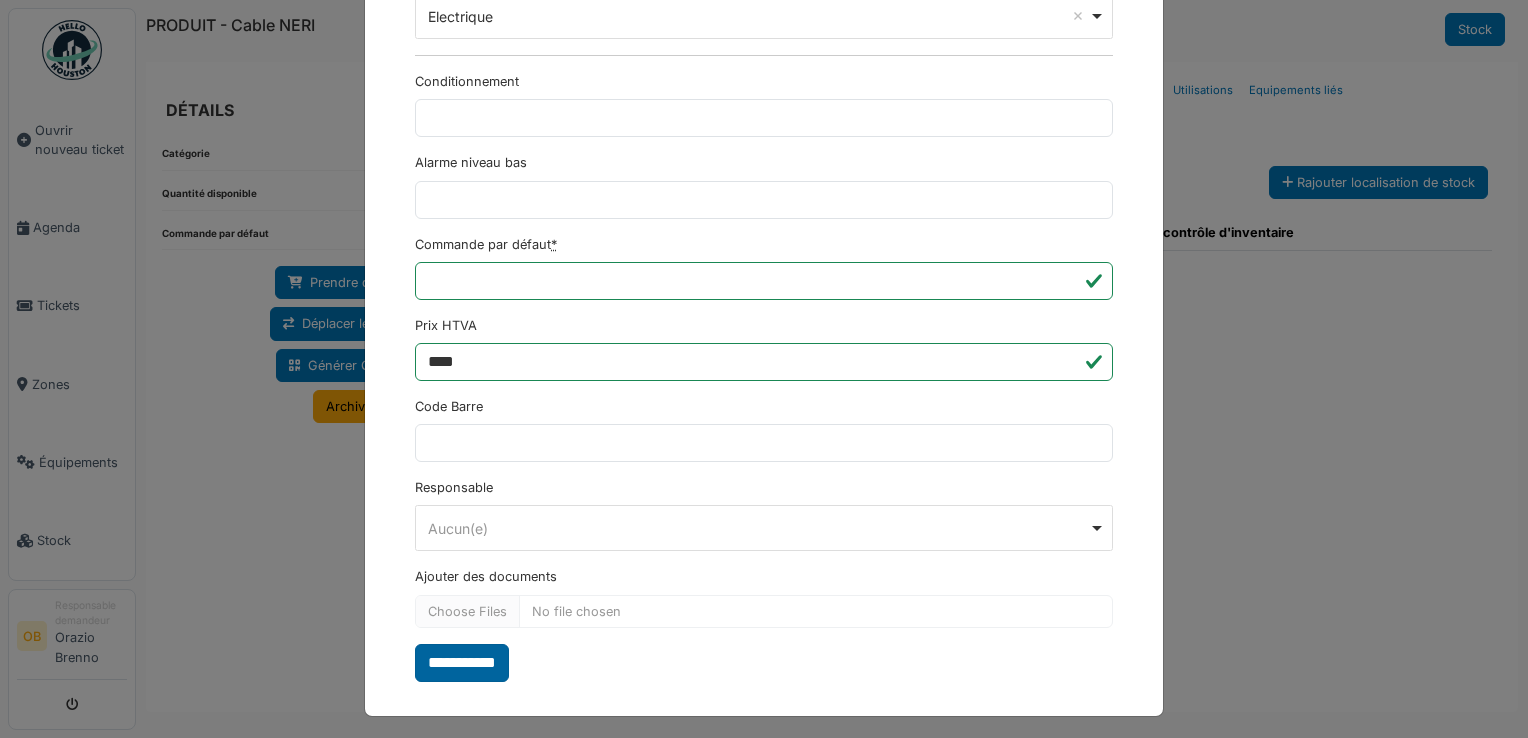 click on "**********" at bounding box center (462, 663) 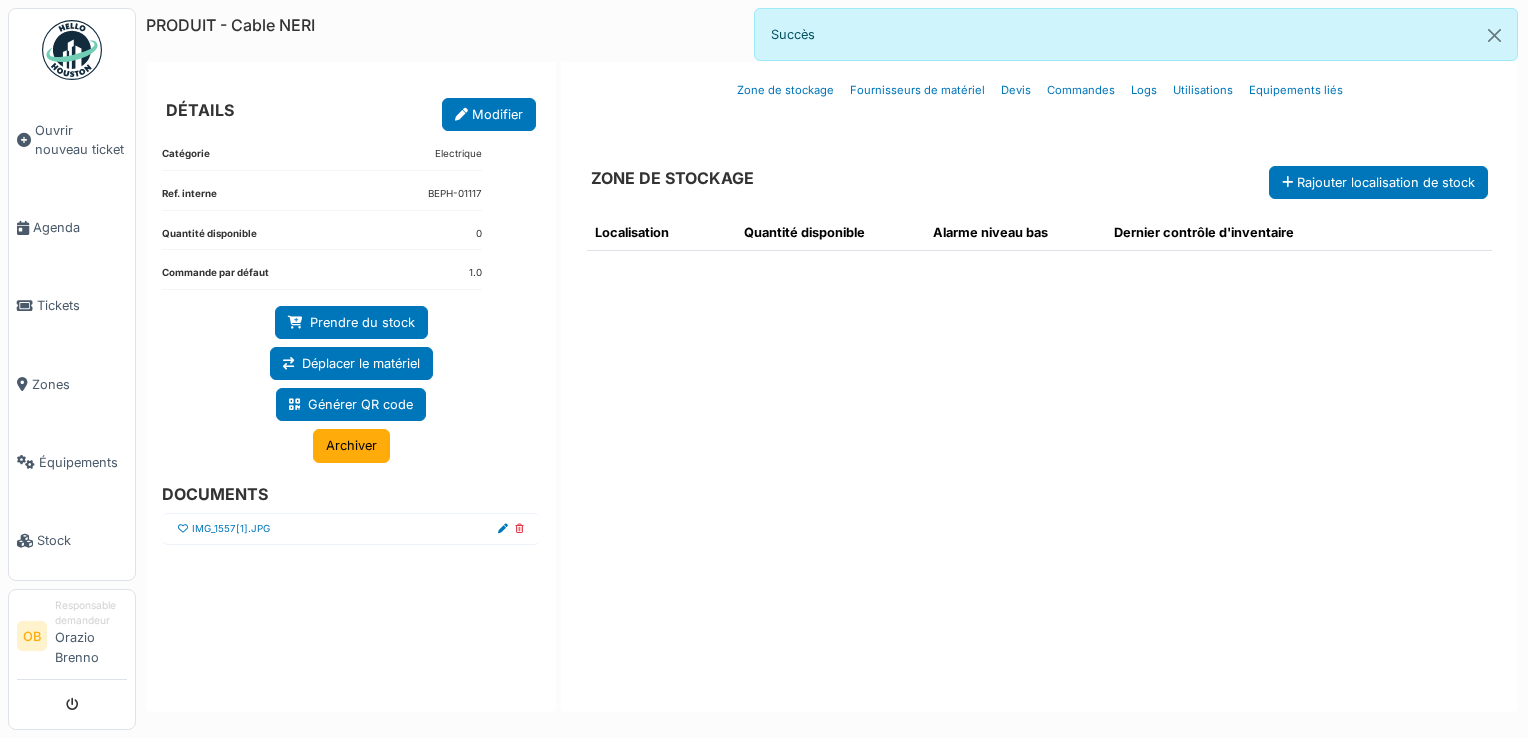 click at bounding box center [183, 529] 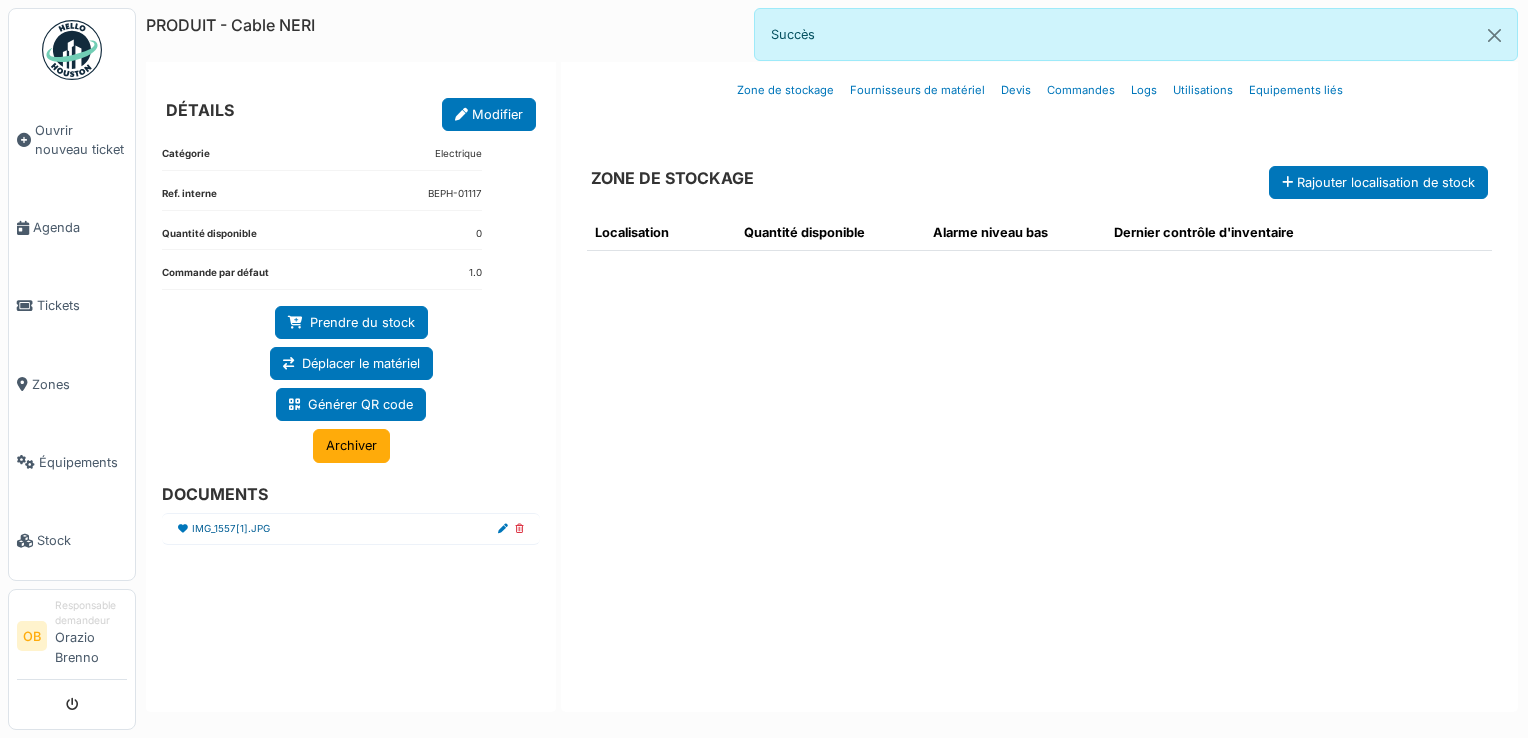 click on "IMG_1557[1].JPG" at bounding box center [231, 529] 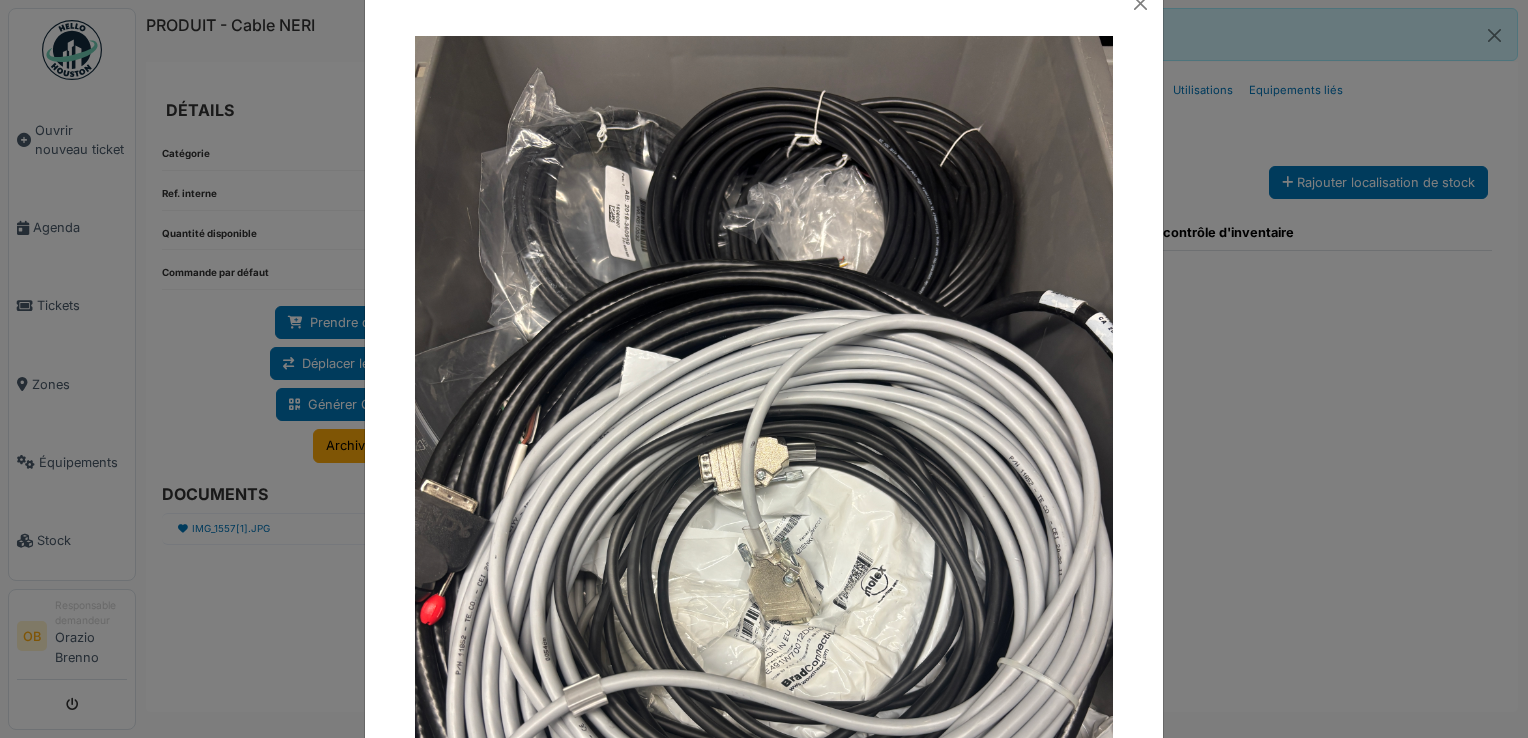 scroll, scrollTop: 0, scrollLeft: 0, axis: both 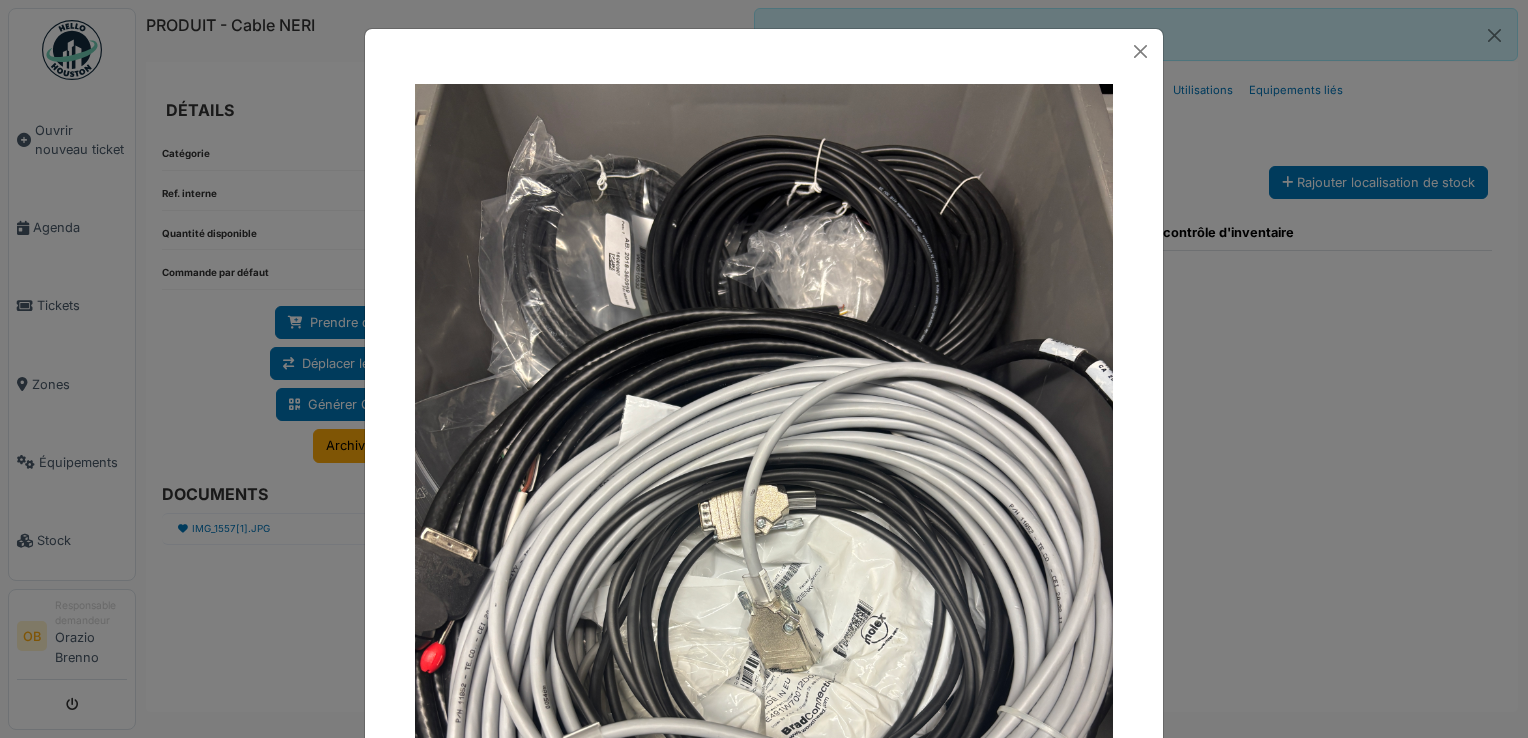 click at bounding box center (764, 369) 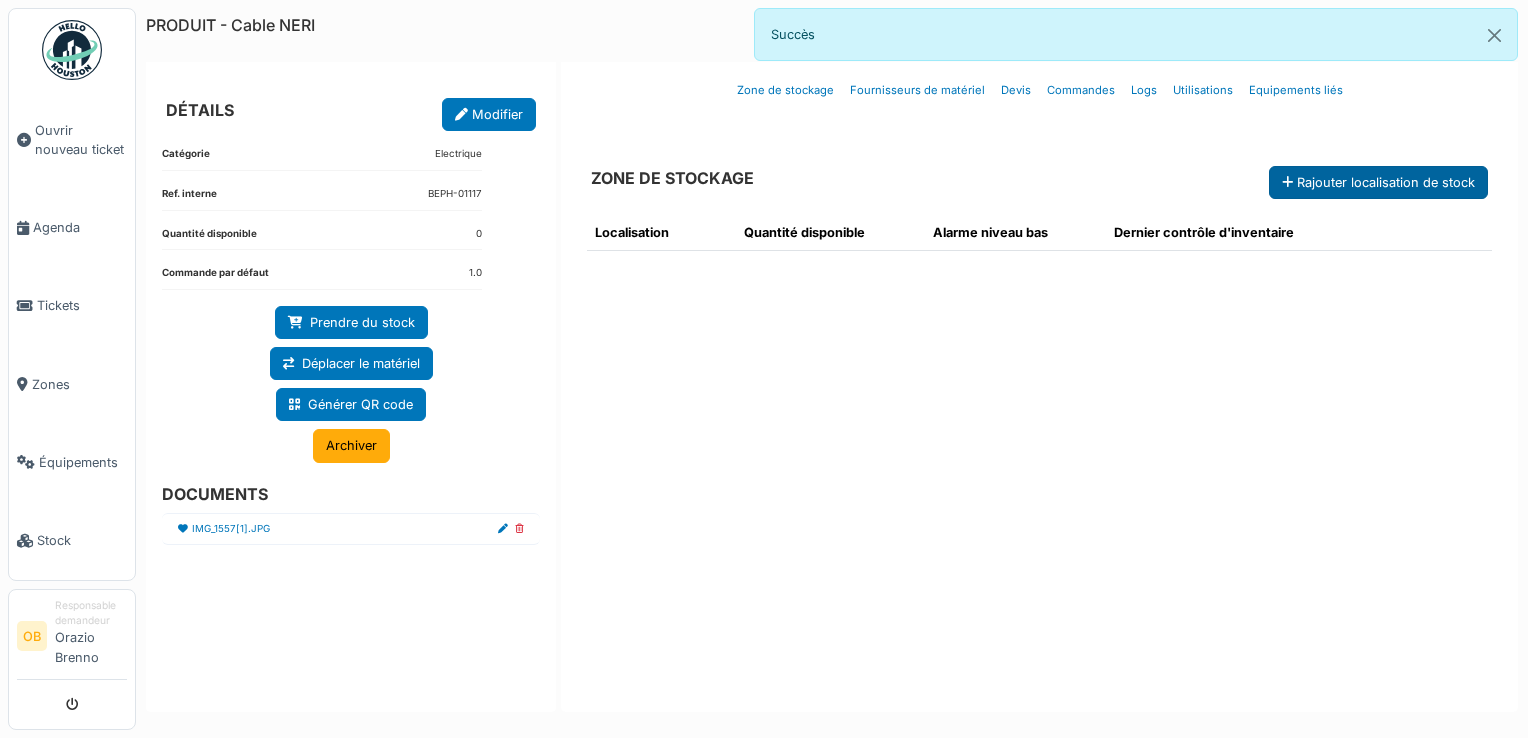 click on "Rajouter localisation de stock" at bounding box center (1378, 182) 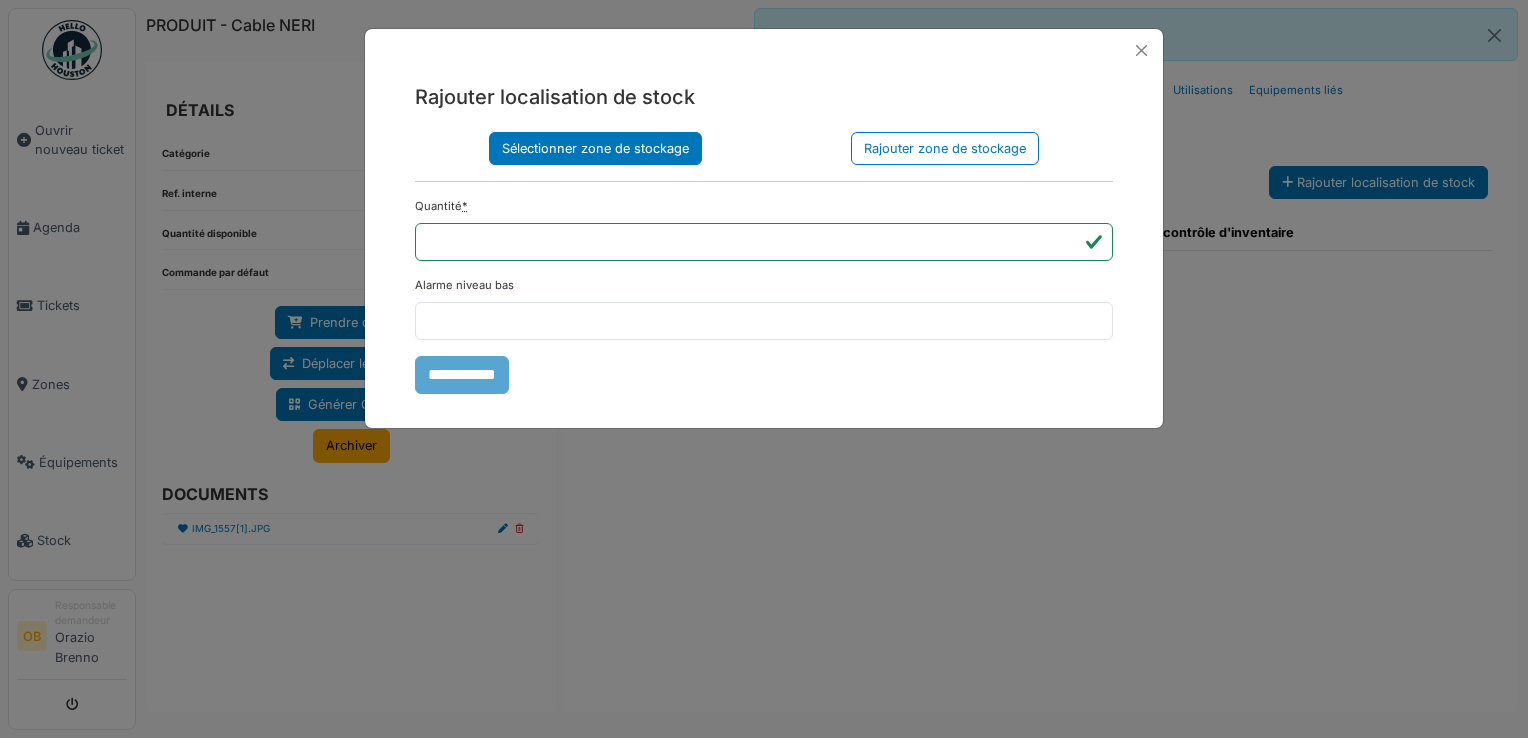 click on "Sélectionner zone de stockage" at bounding box center (595, 148) 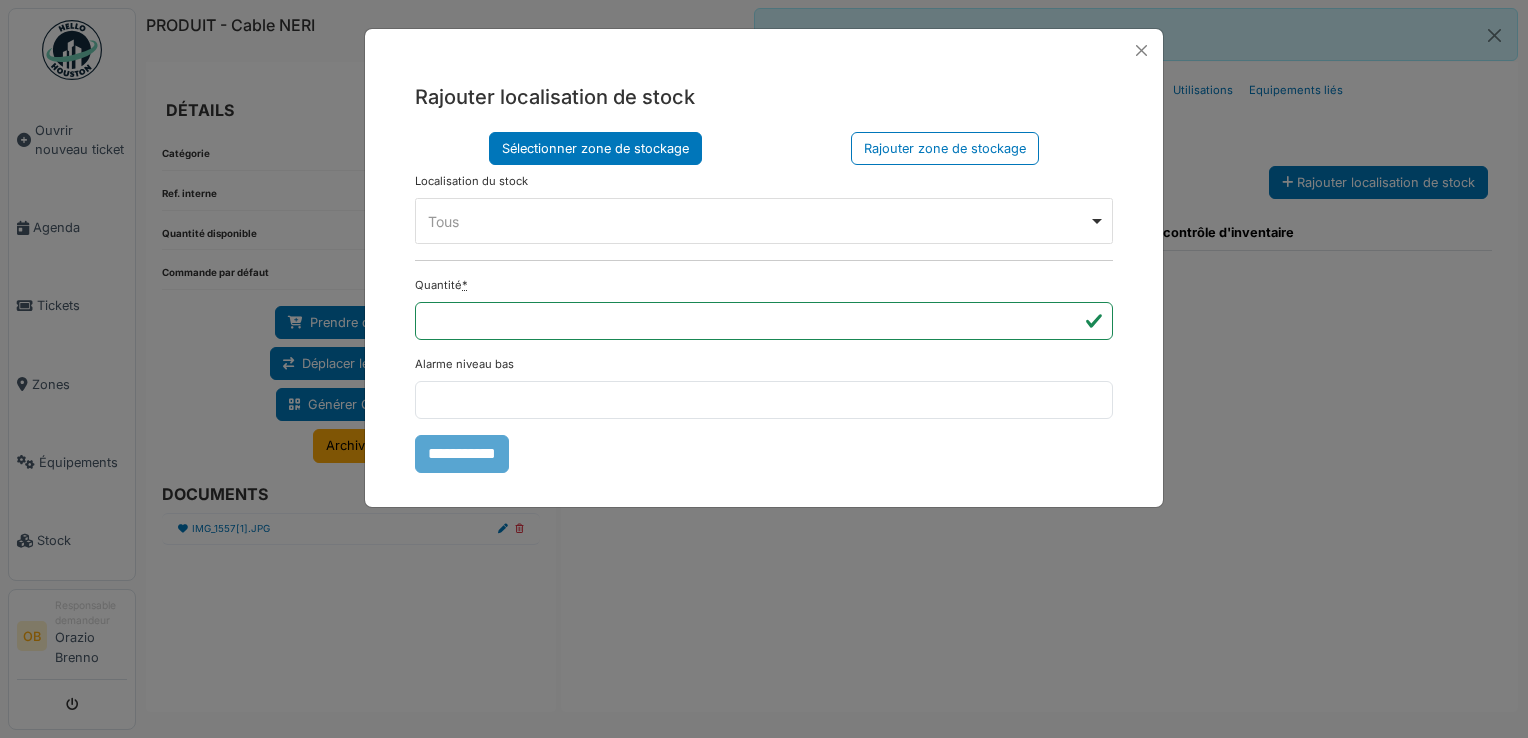 click on "Tous Remove item" at bounding box center (758, 221) 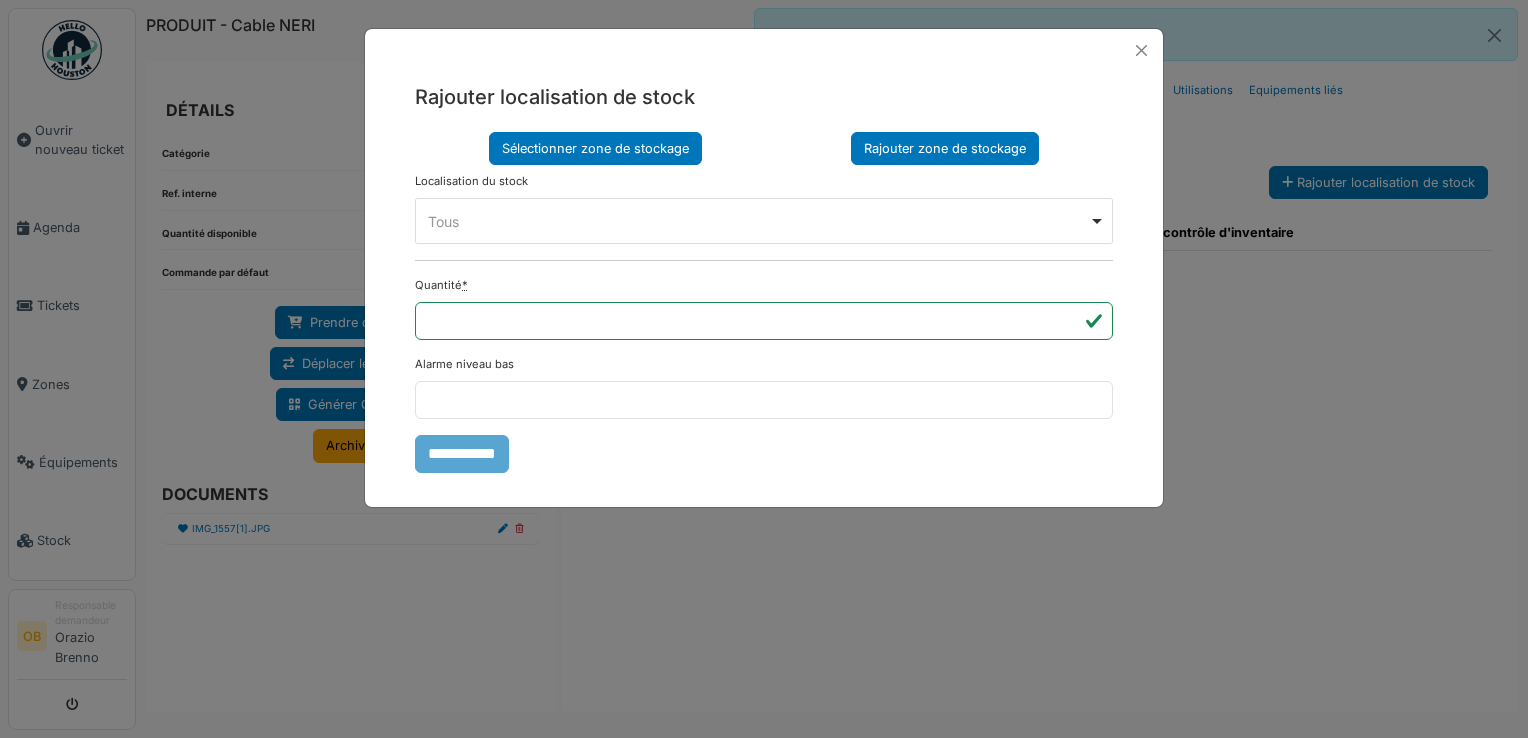 click on "Rajouter zone de stockage" at bounding box center (945, 148) 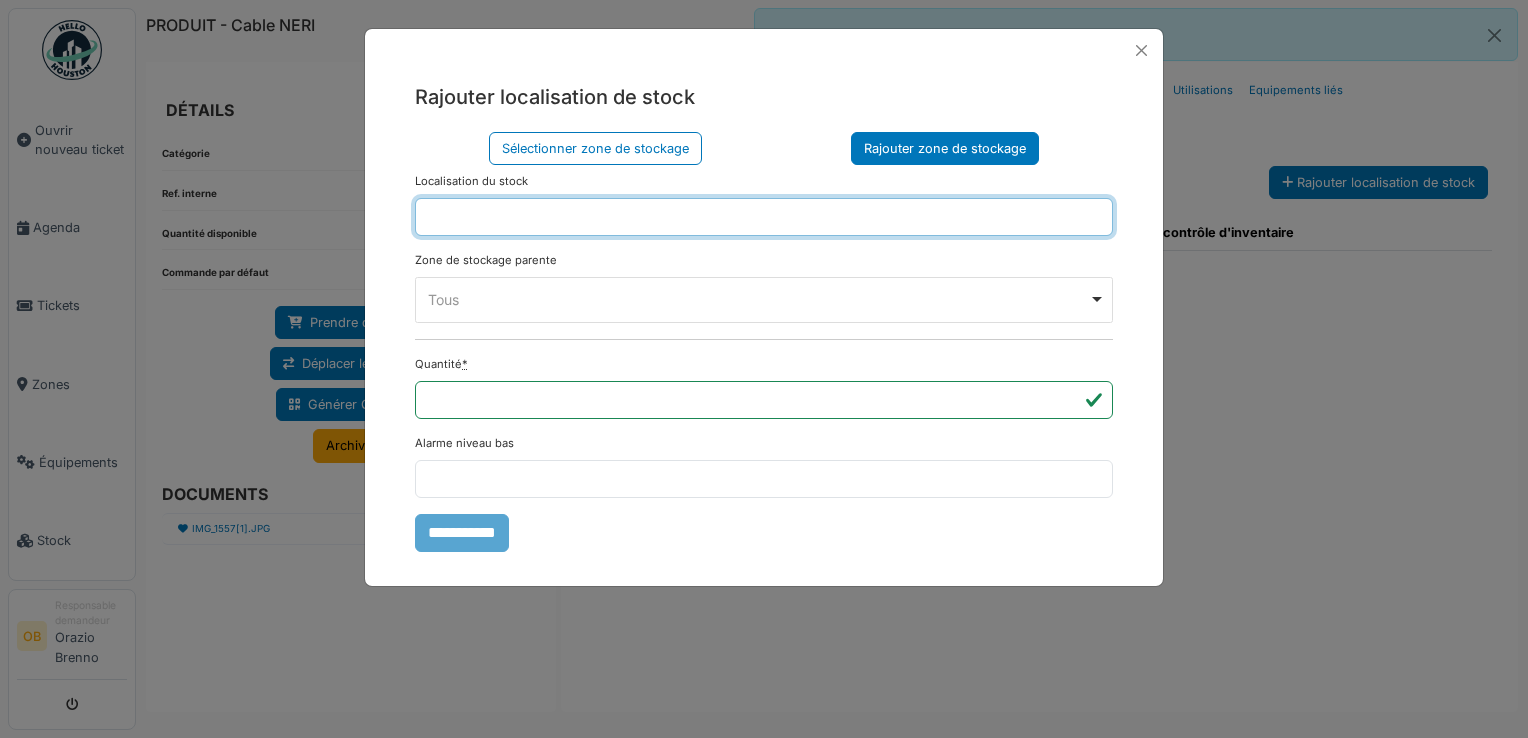 click at bounding box center (764, 217) 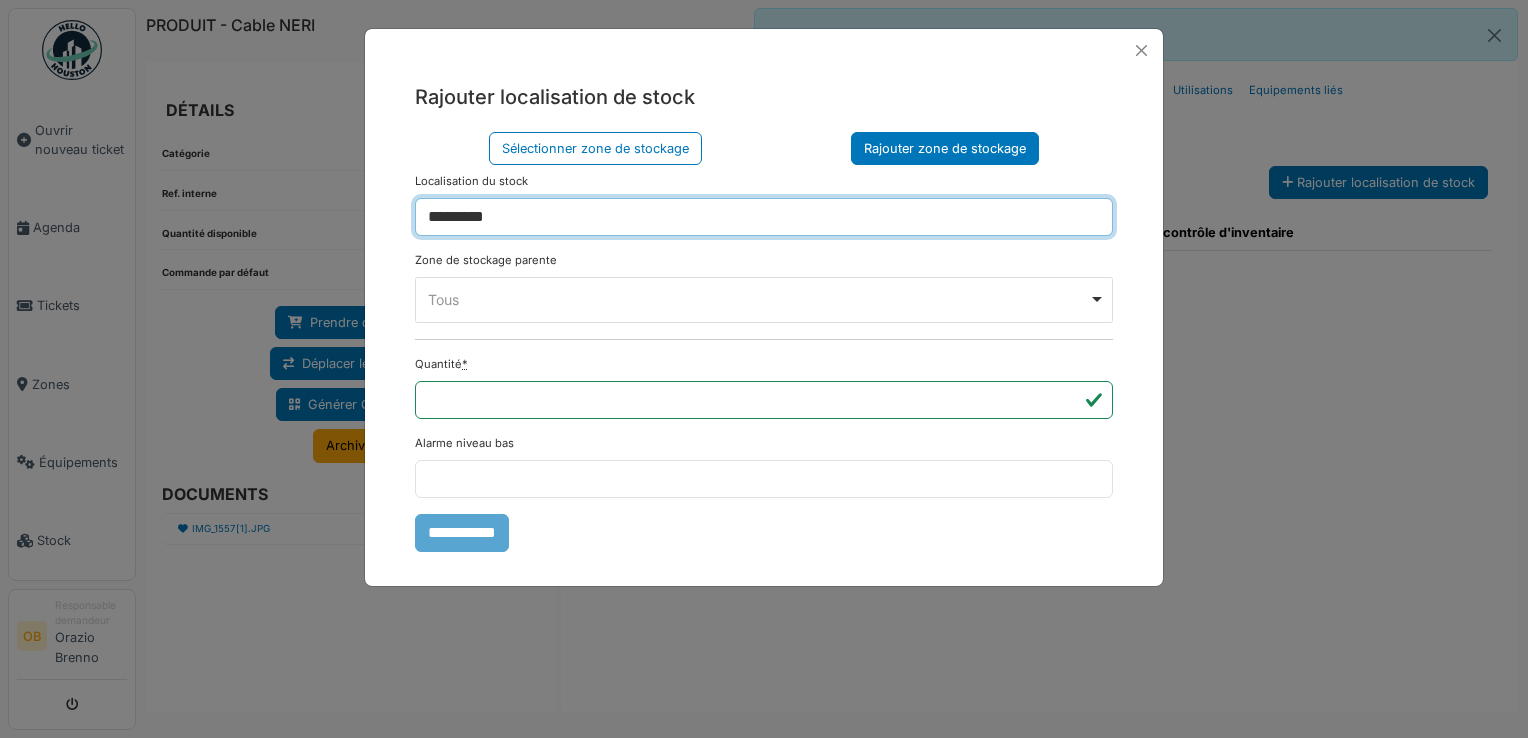 click on "Tous Remove item" at bounding box center (758, 299) 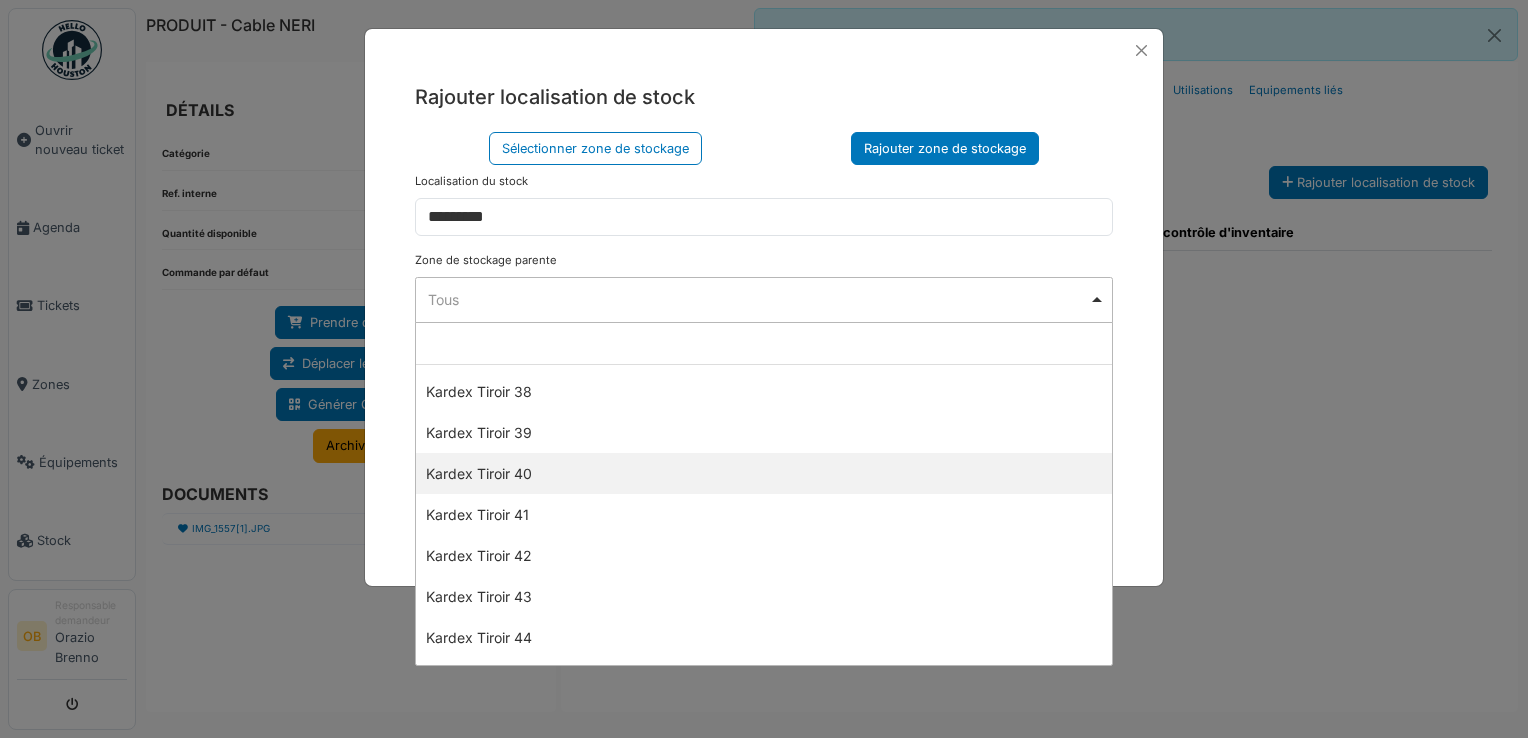 scroll, scrollTop: 1600, scrollLeft: 0, axis: vertical 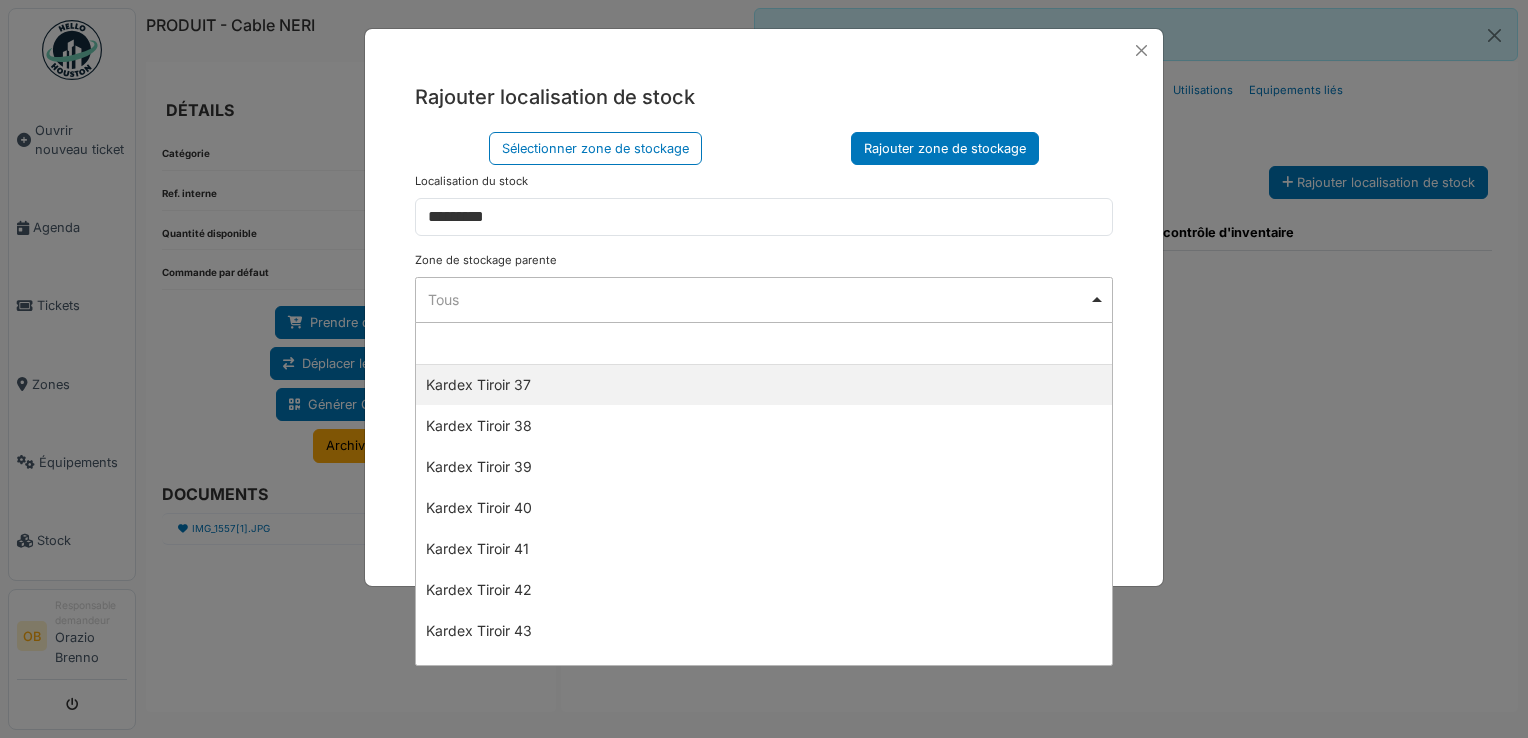 select on "****" 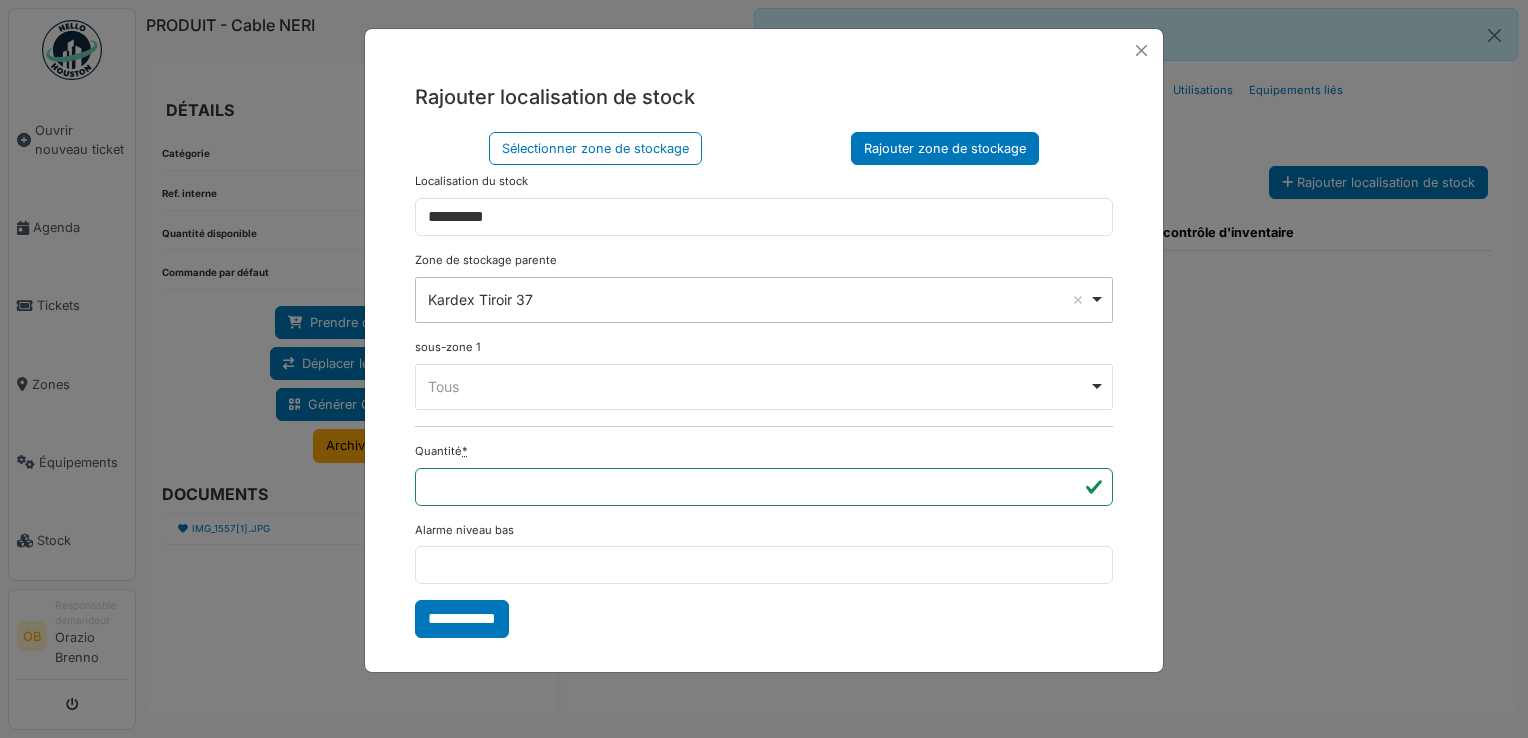 click on "Tous Remove item" at bounding box center [758, 386] 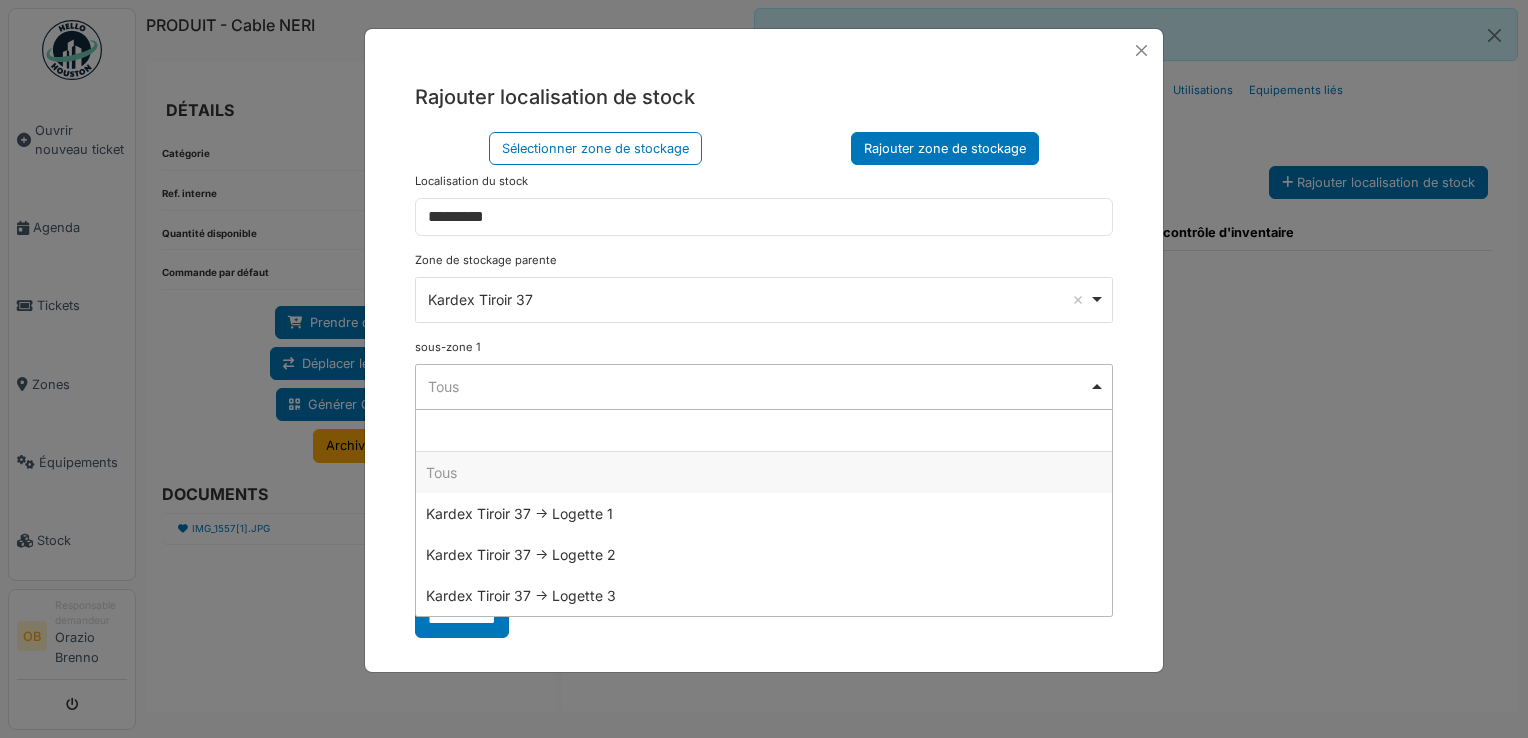 click on "**********" at bounding box center (764, 300) 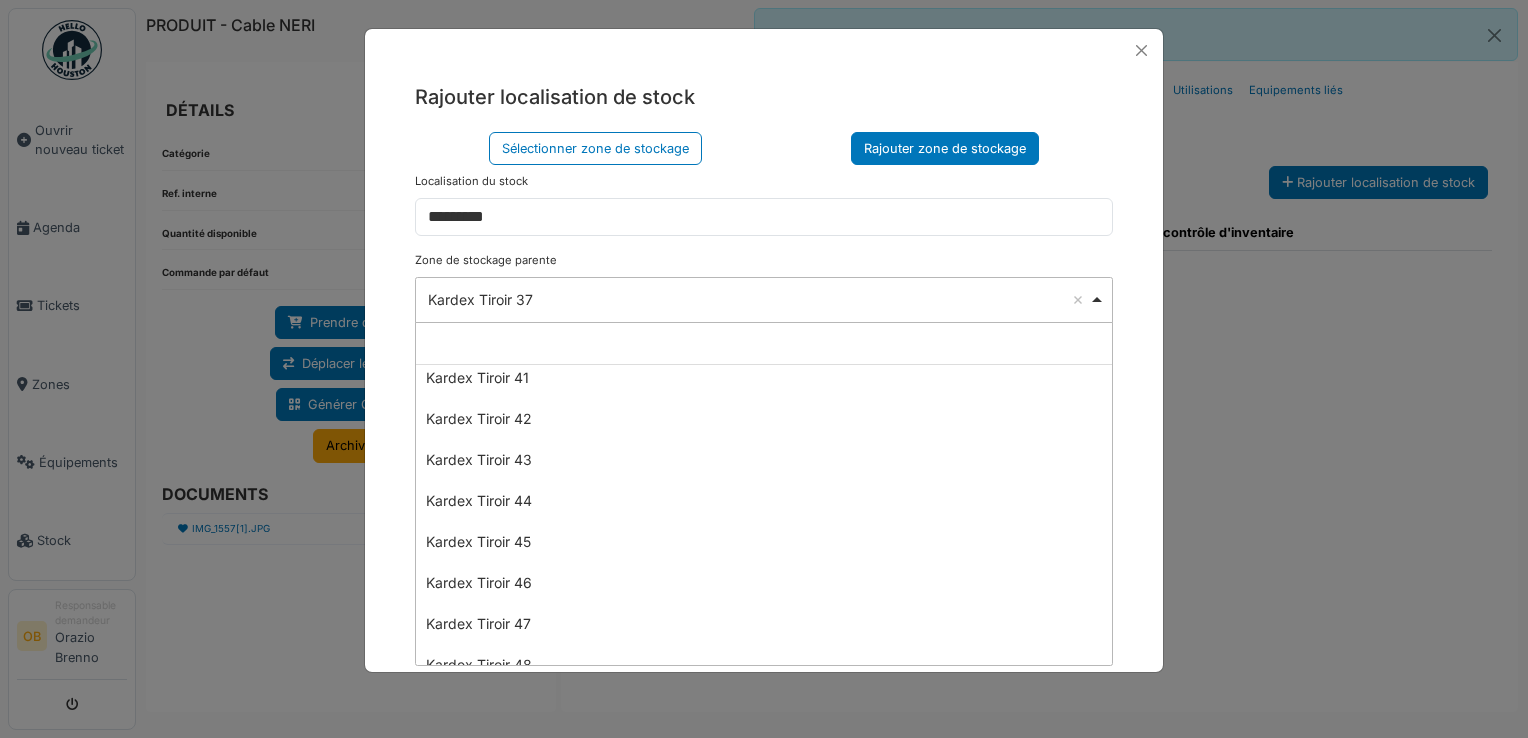 scroll, scrollTop: 1733, scrollLeft: 0, axis: vertical 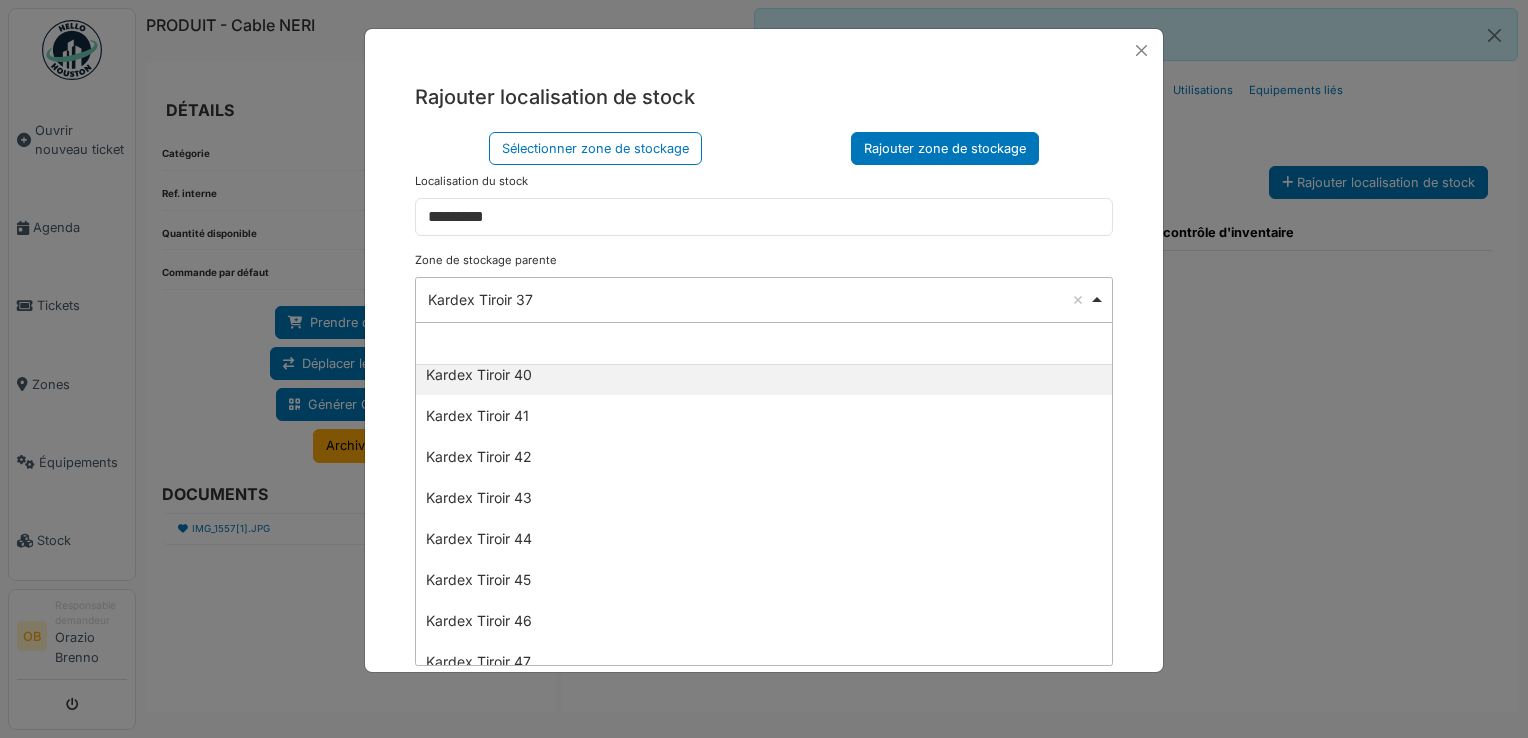 click on "**********" at bounding box center (764, 287) 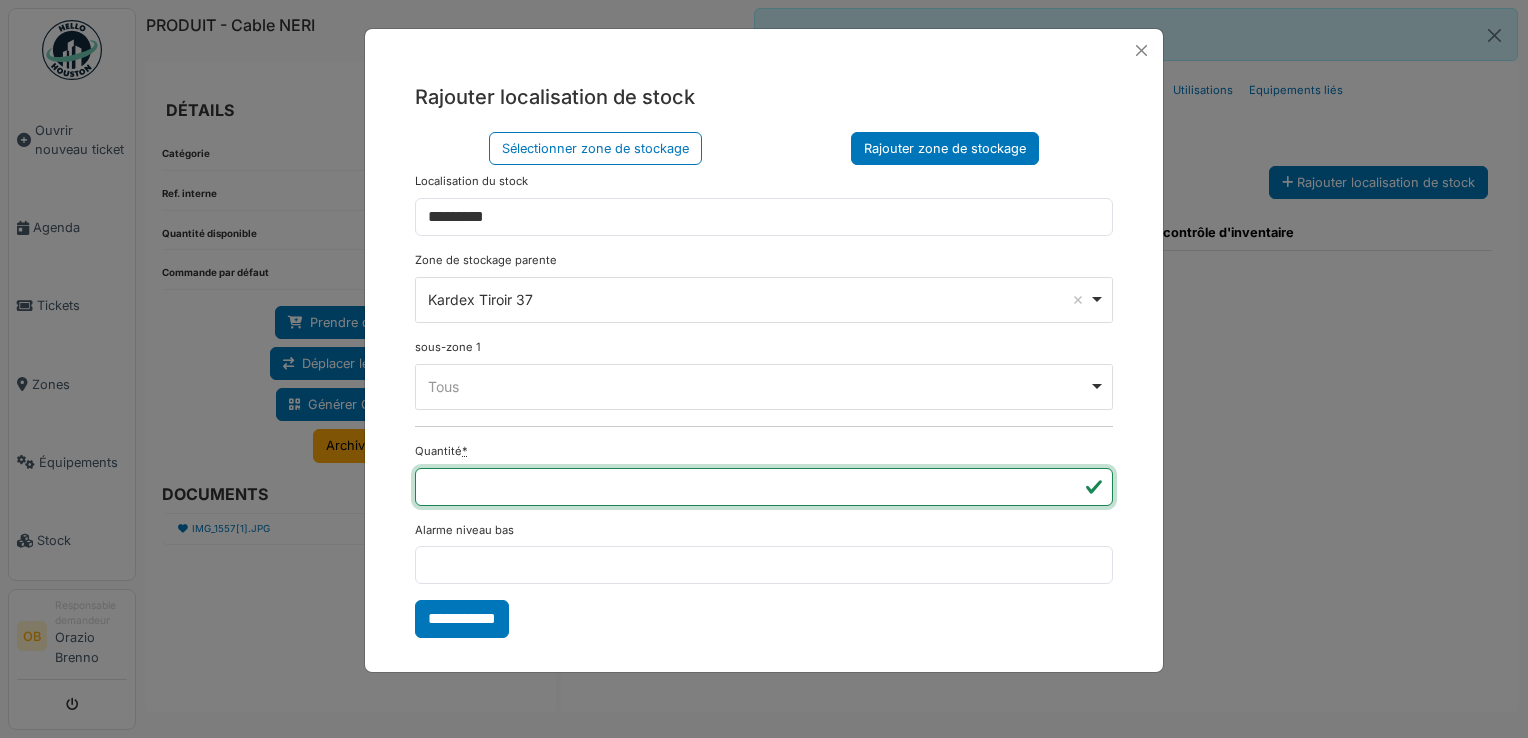 type on "*" 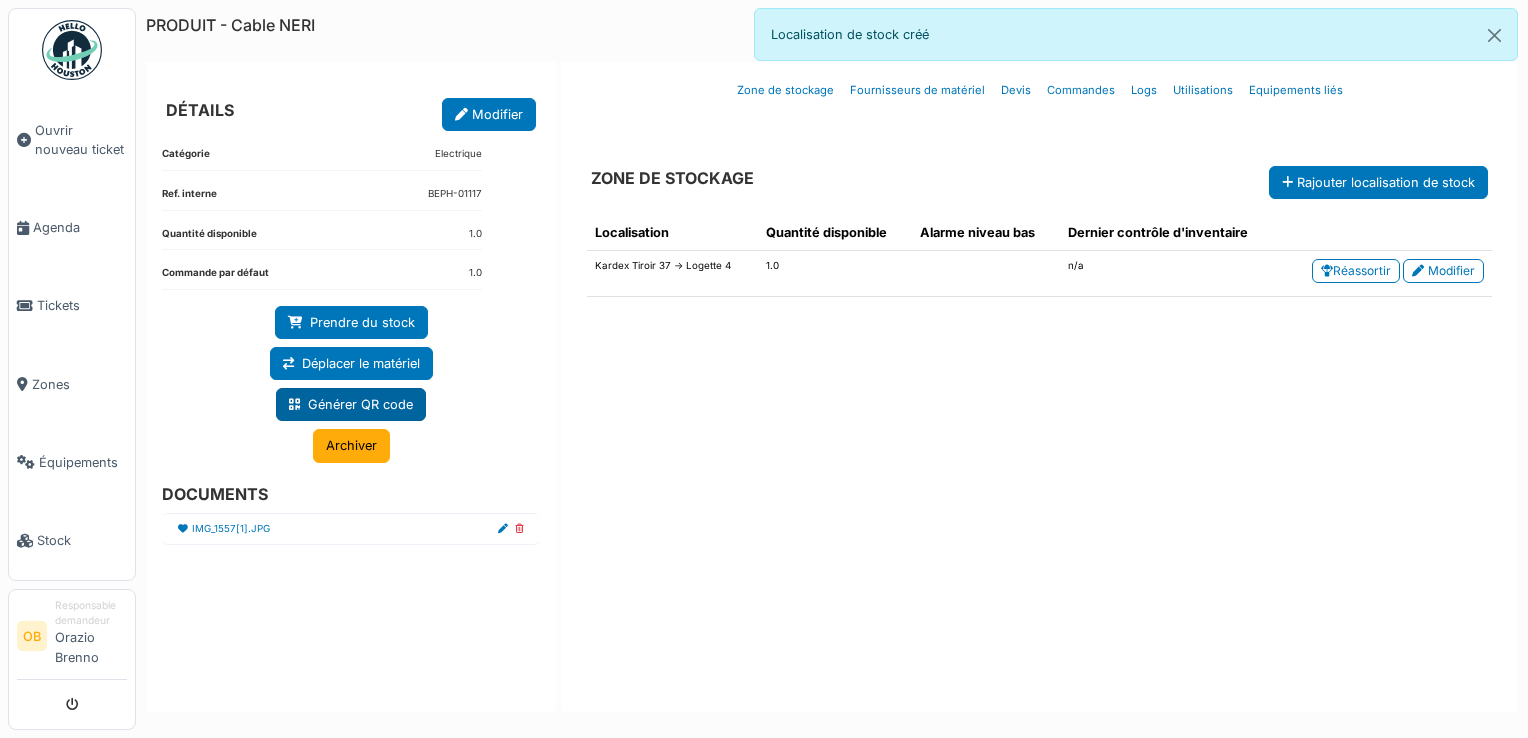 click on "Générer QR code" at bounding box center [351, 404] 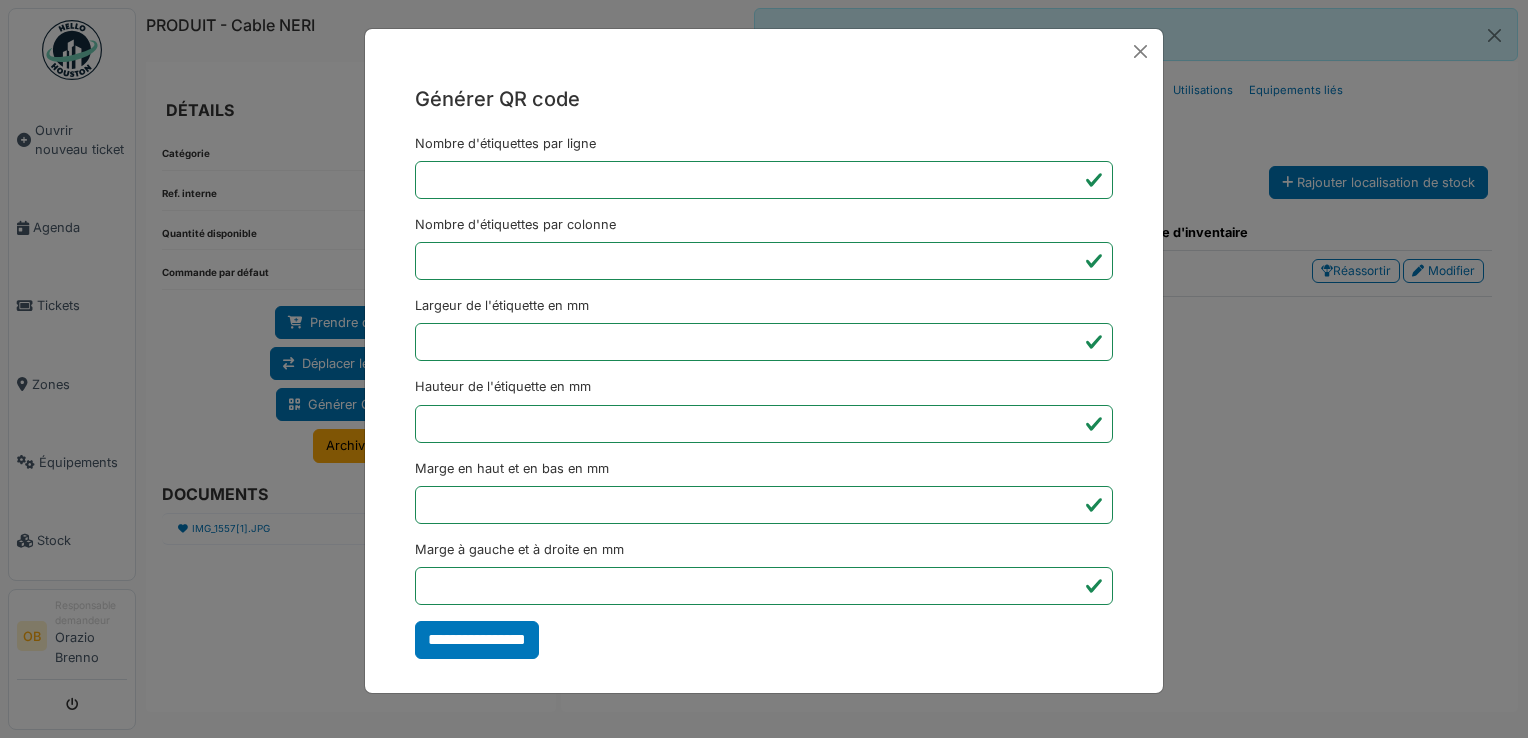 click on "**********" at bounding box center [764, 369] 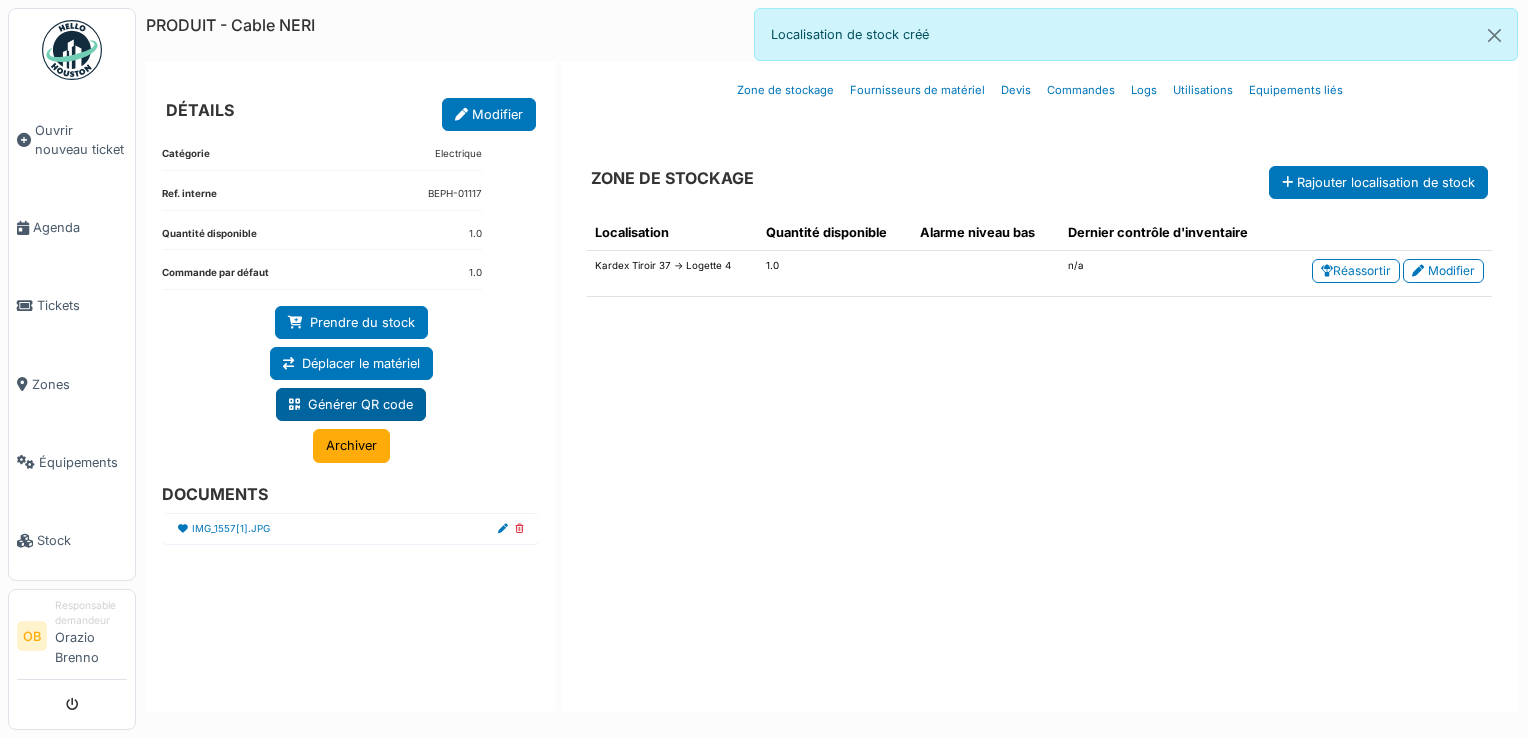 click on "Générer QR code" at bounding box center [351, 404] 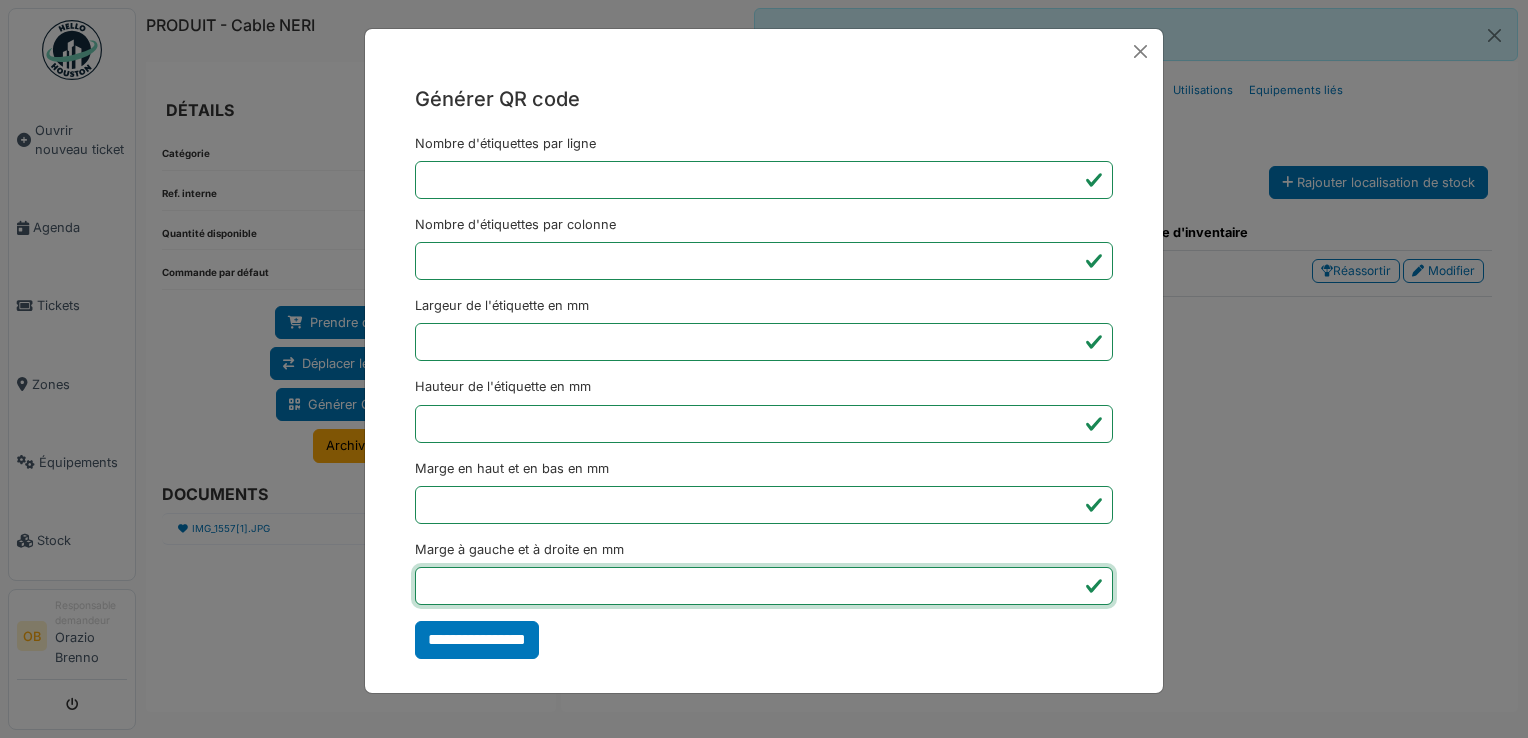 click on "*" at bounding box center (764, 586) 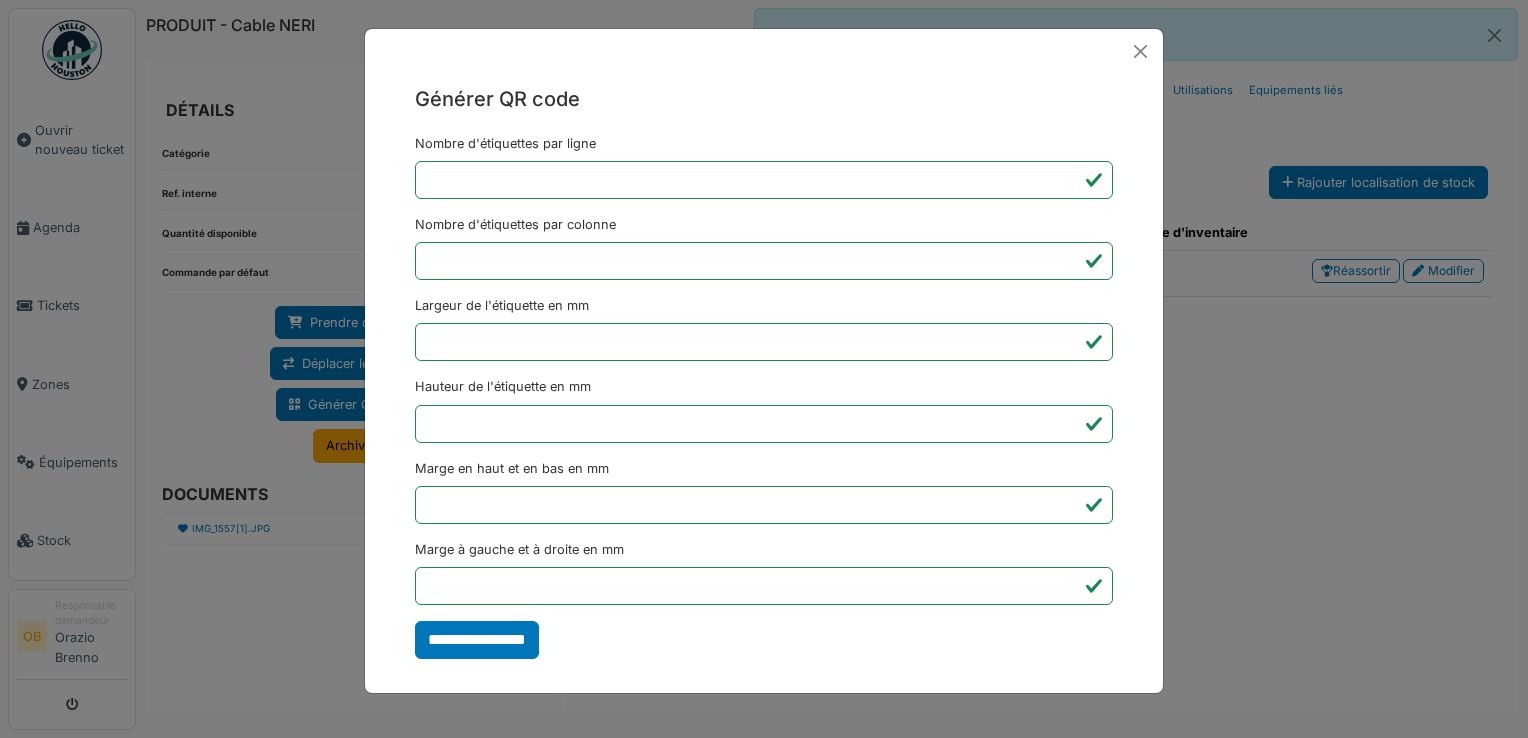 type on "*******" 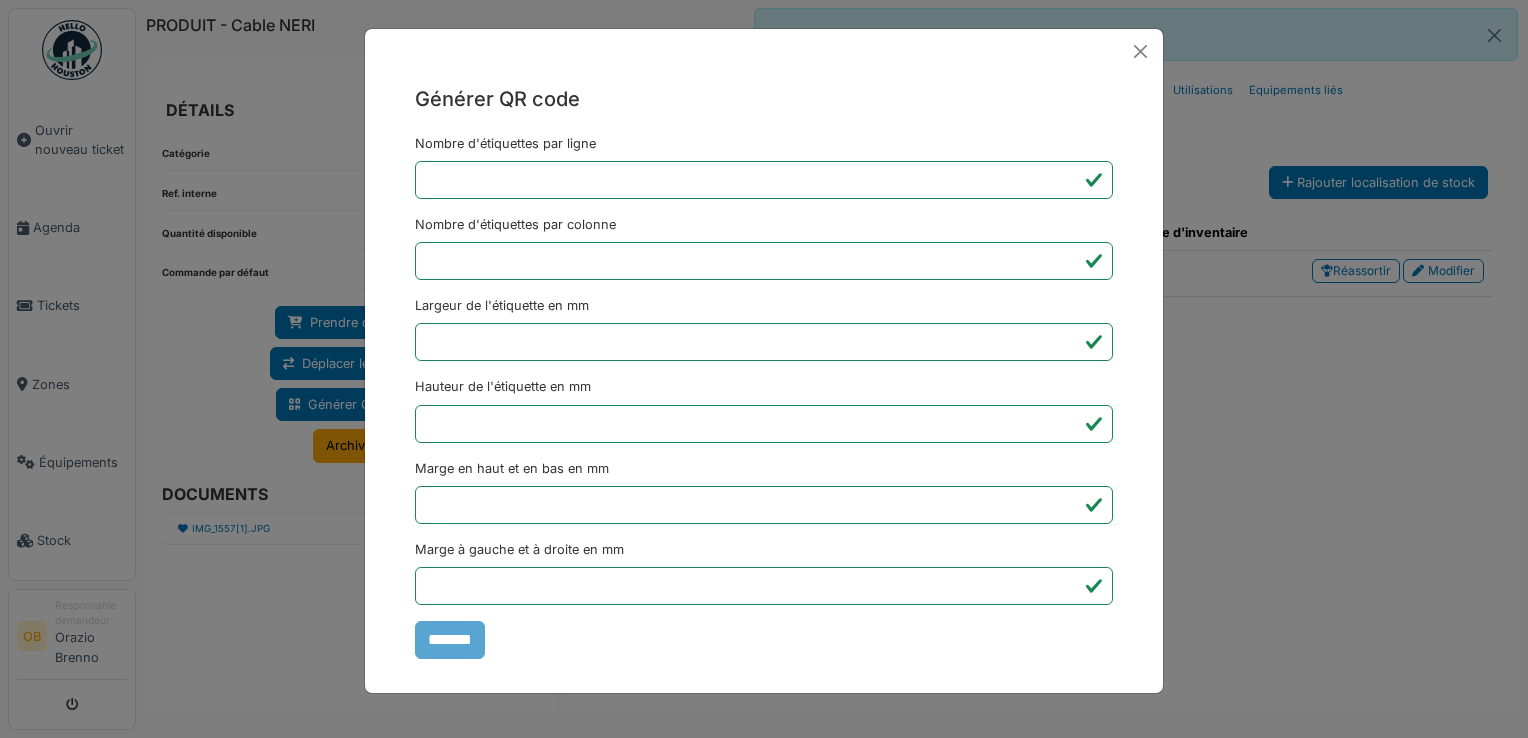 click on "Générer QR code
Nombre d'étiquettes par ligne
*
Nombre d'étiquettes par colonne
*
Largeur de l'étiquette en mm
**
Hauteur de l'étiquette en mm
**
Marge en haut et en bas en mm
*
Marge à gauche et à droite en mm
***
*******" at bounding box center [764, 369] 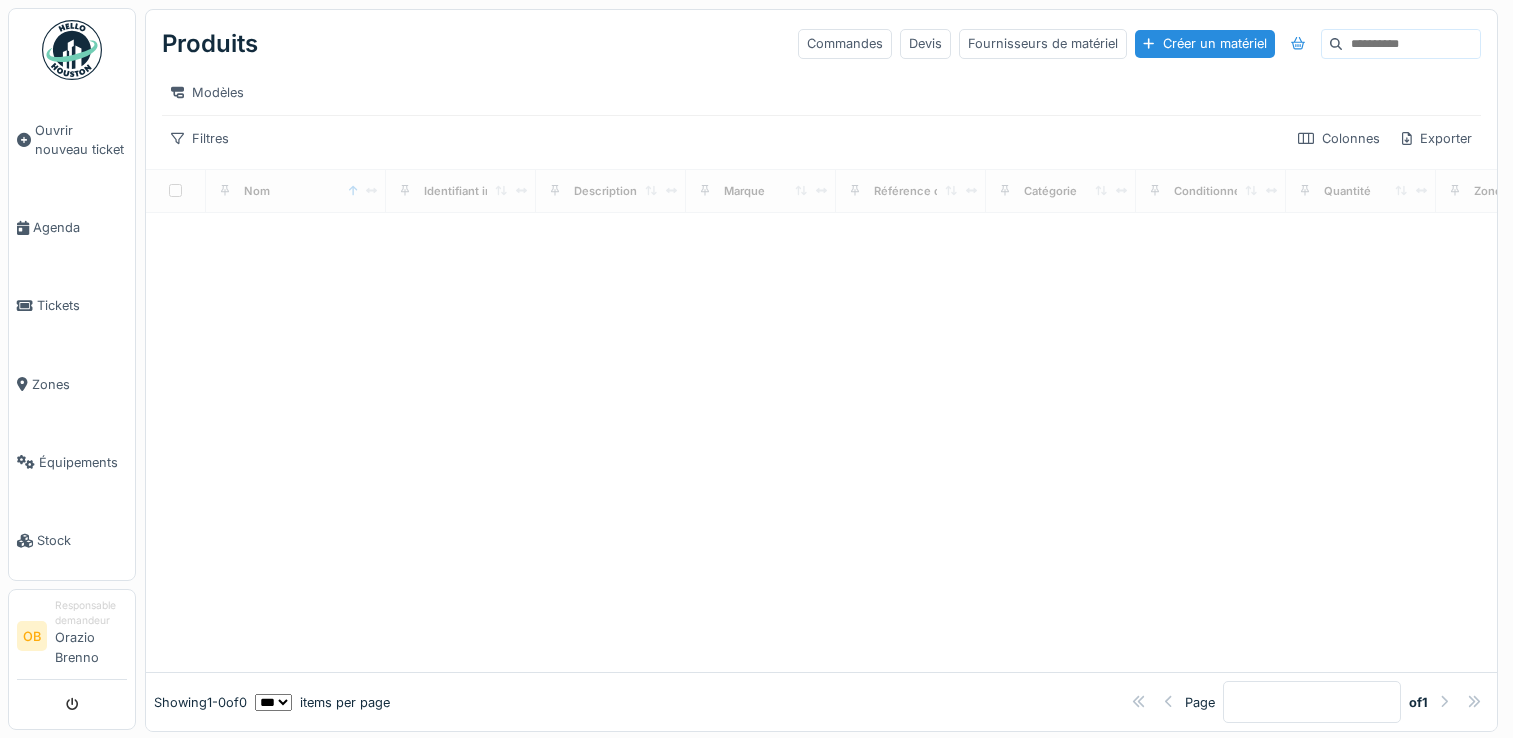 scroll, scrollTop: 0, scrollLeft: 0, axis: both 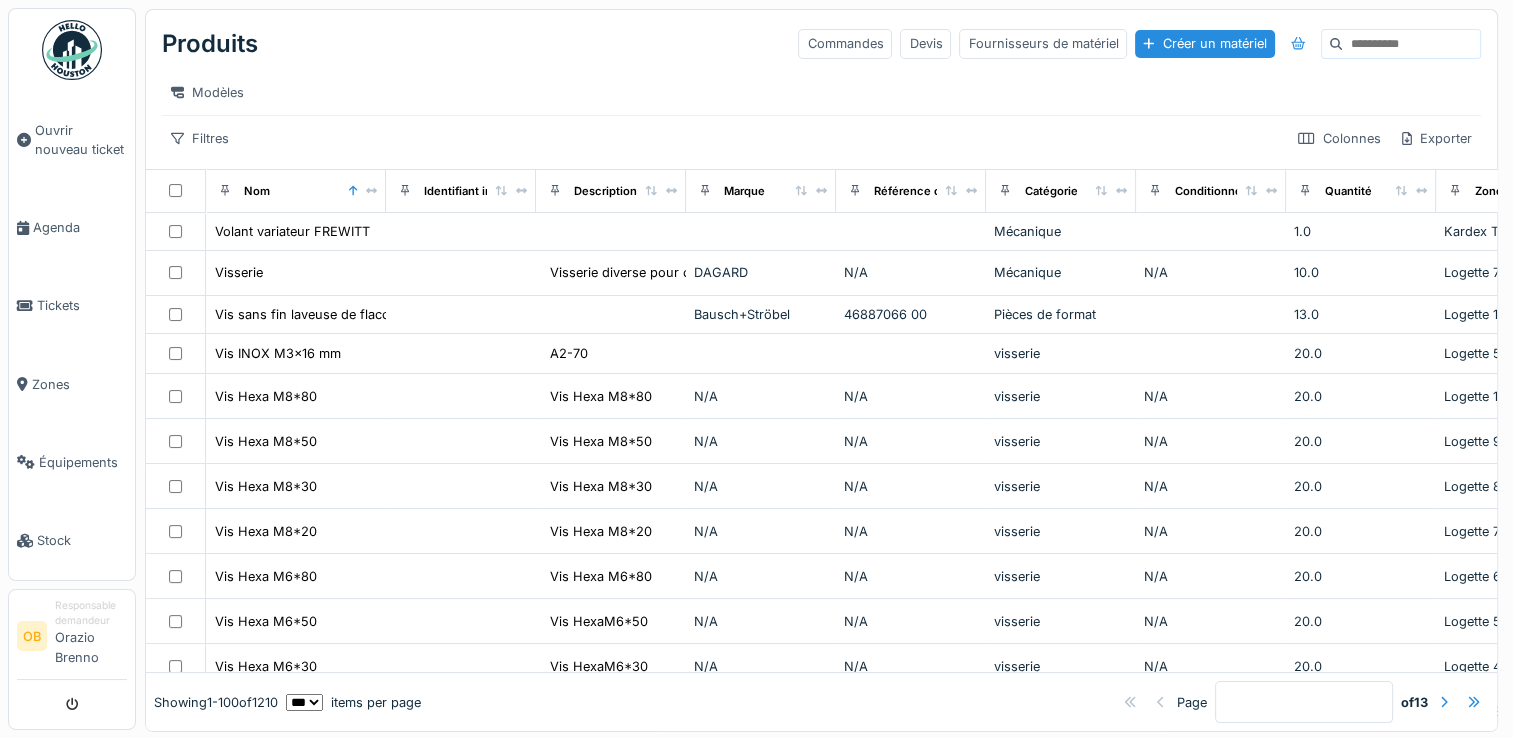 click on "** ** ** *** *** ***" at bounding box center [304, 702] 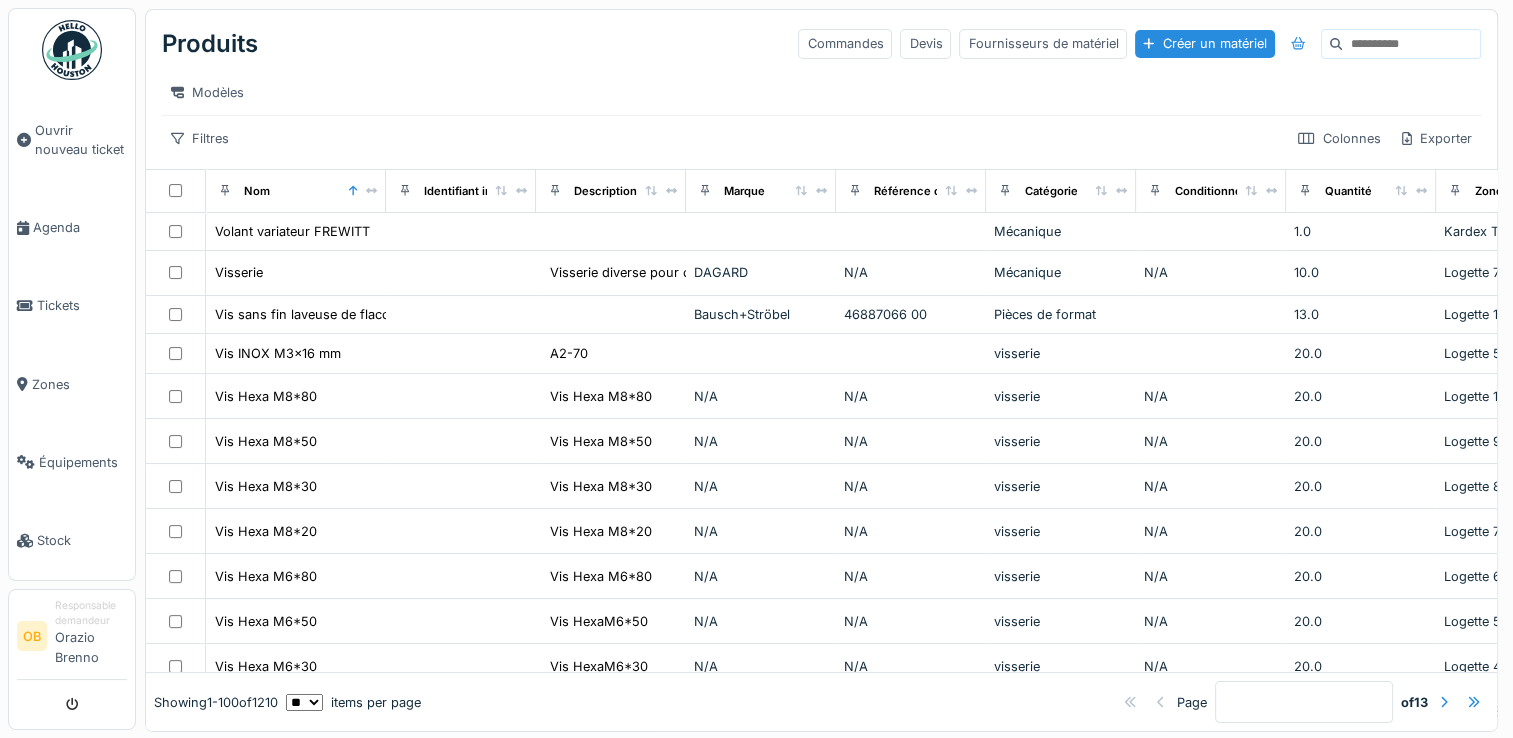 click on "** ** ** *** *** ***" at bounding box center (304, 702) 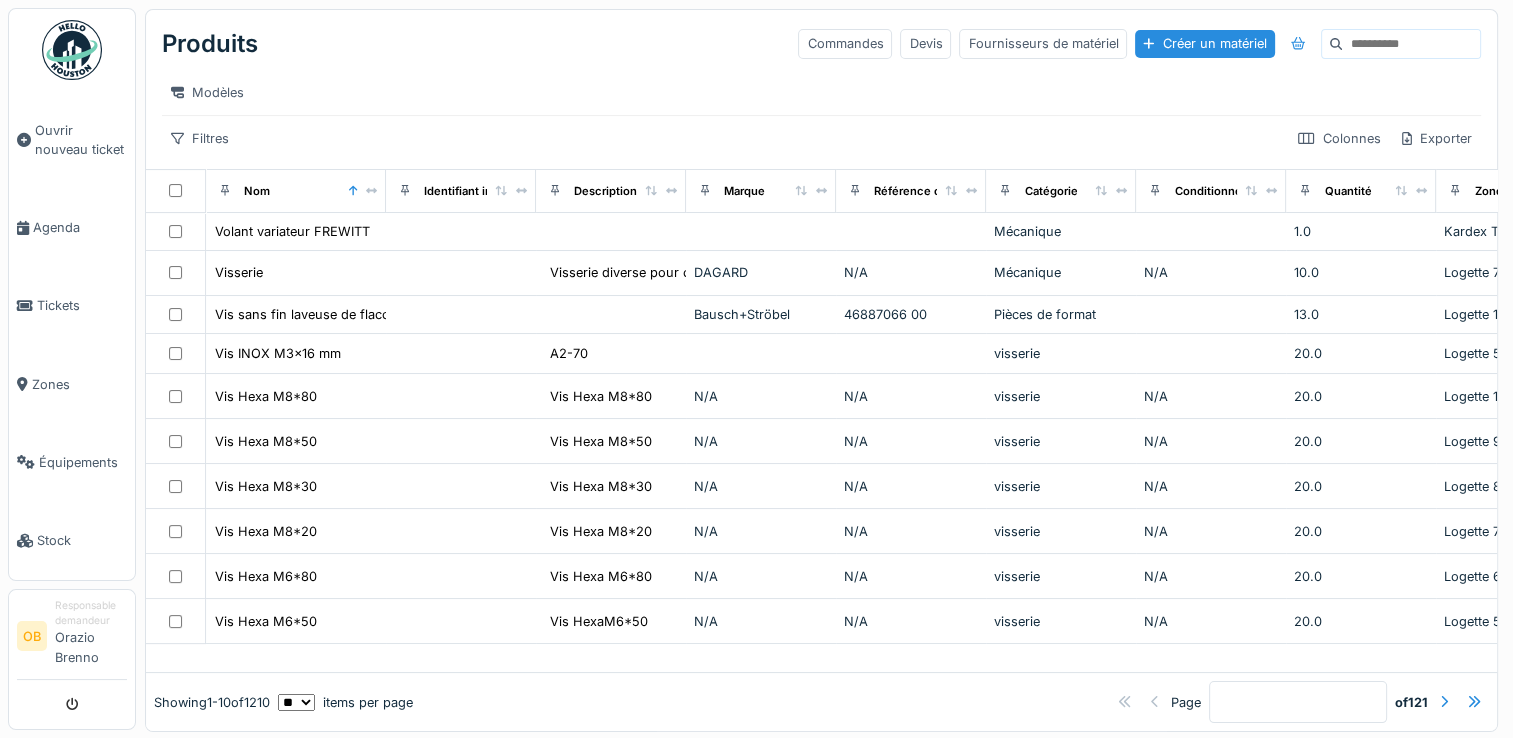 click on "** ** ** *** *** ***" at bounding box center (296, 702) 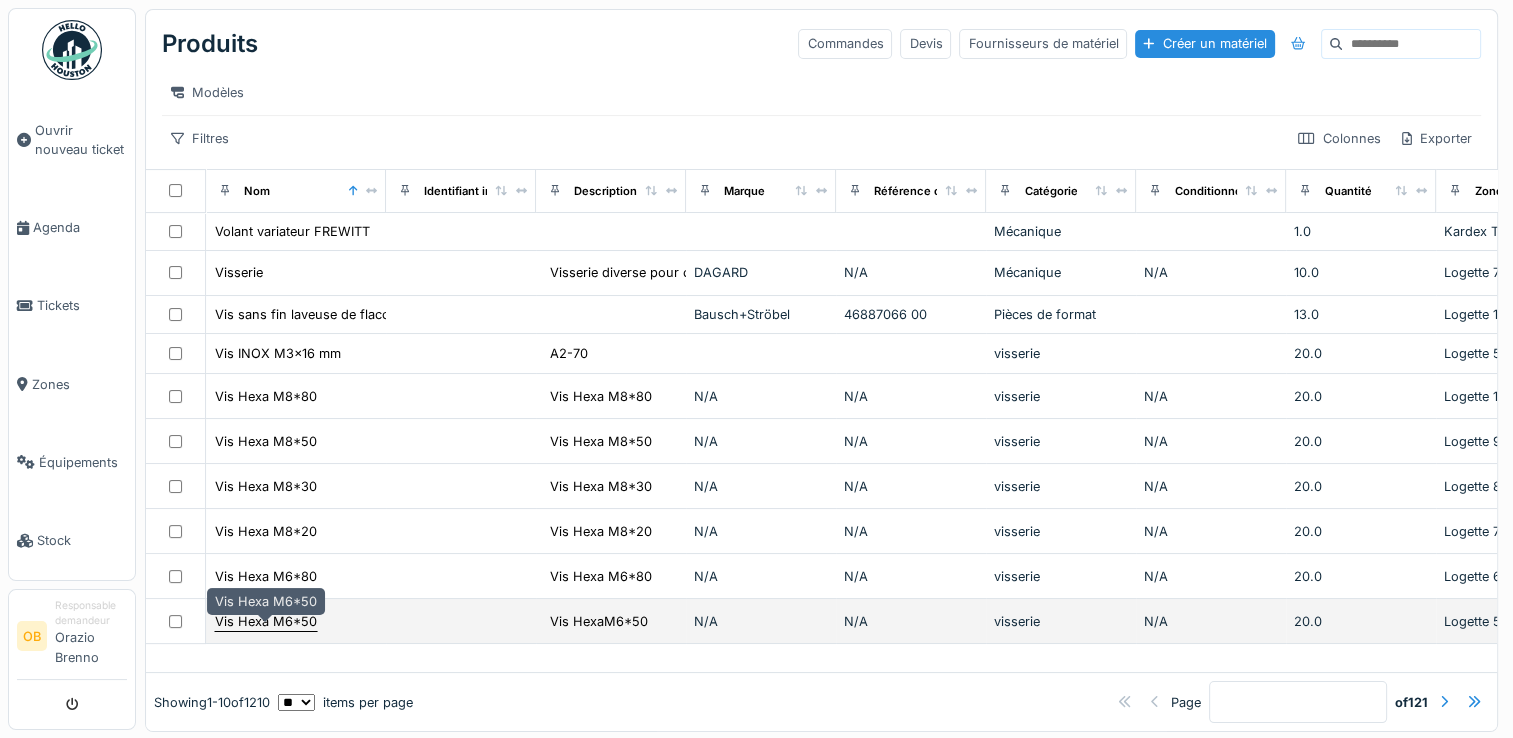 click on "** ** ** *** *** ***" at bounding box center [296, 702] 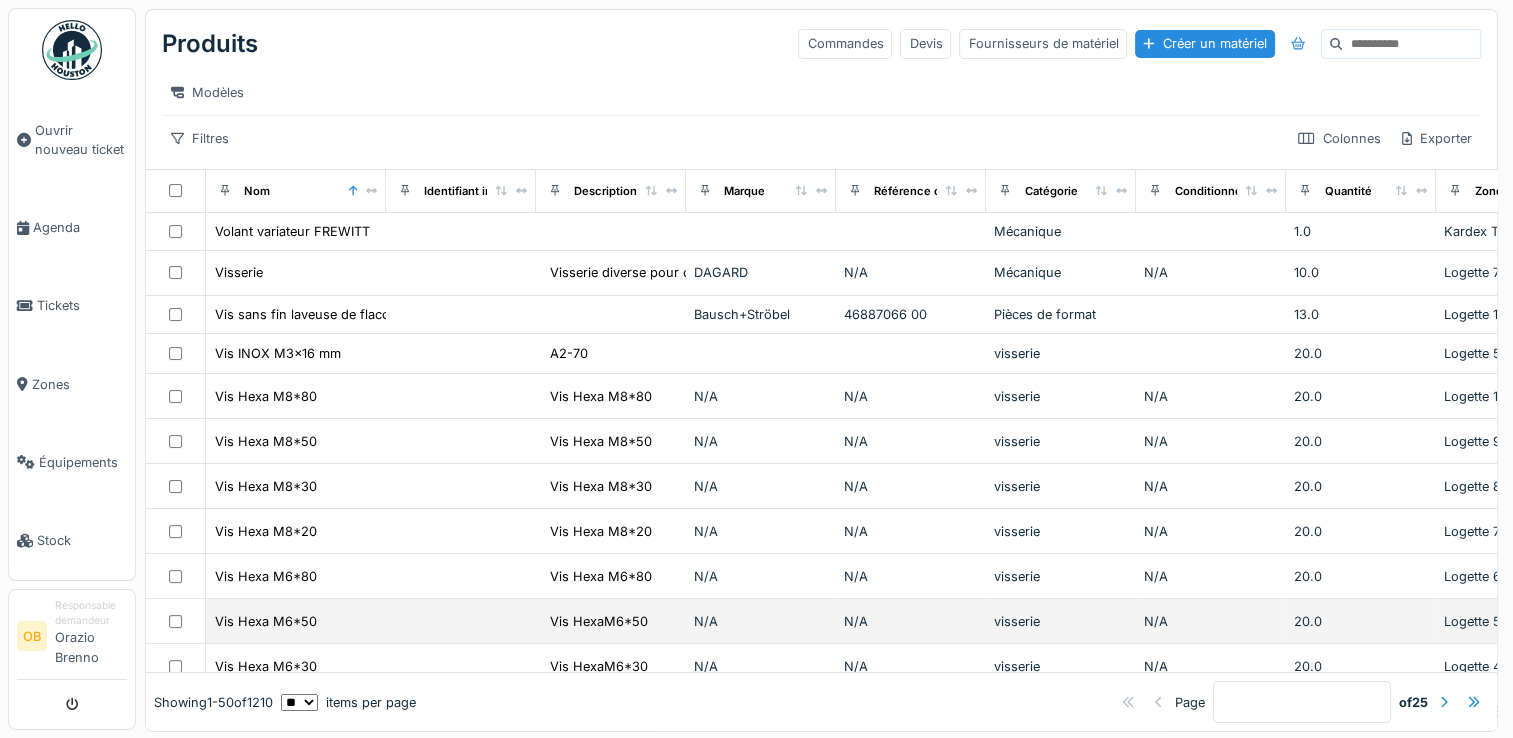 click on "** ** ** *** *** ***" at bounding box center [299, 702] 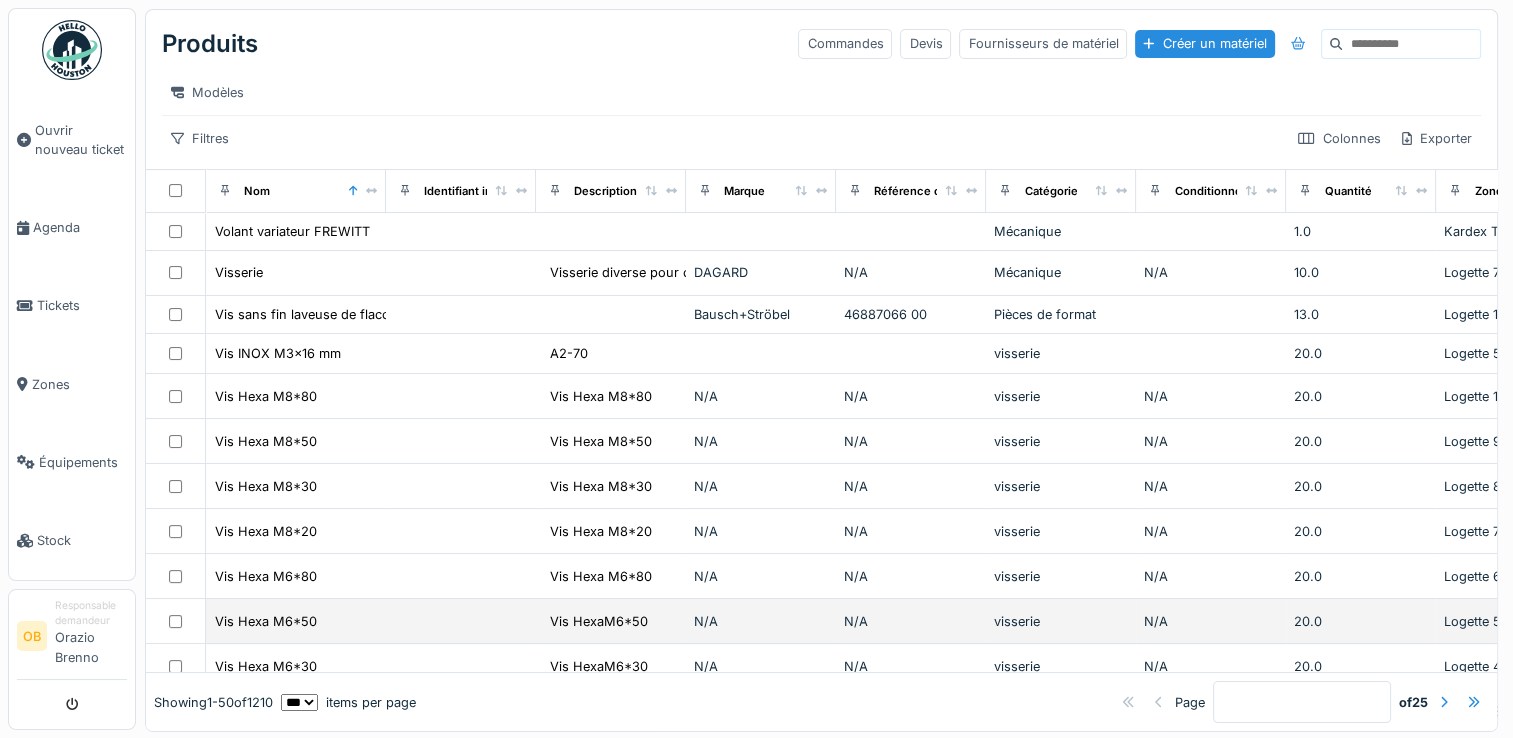 click on "** ** ** *** *** ***" at bounding box center [299, 702] 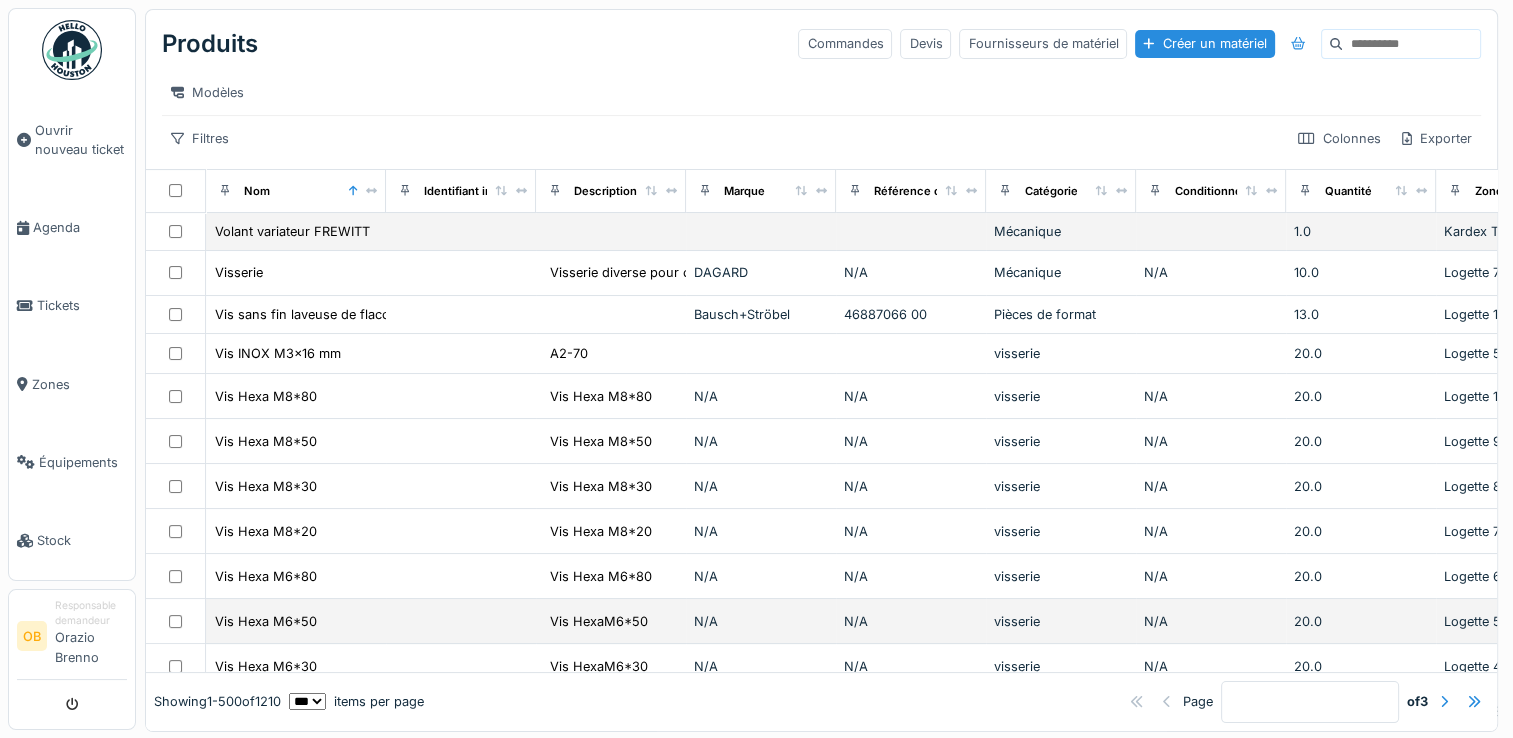 drag, startPoint x: 809, startPoint y: 276, endPoint x: 824, endPoint y: 258, distance: 23.43075 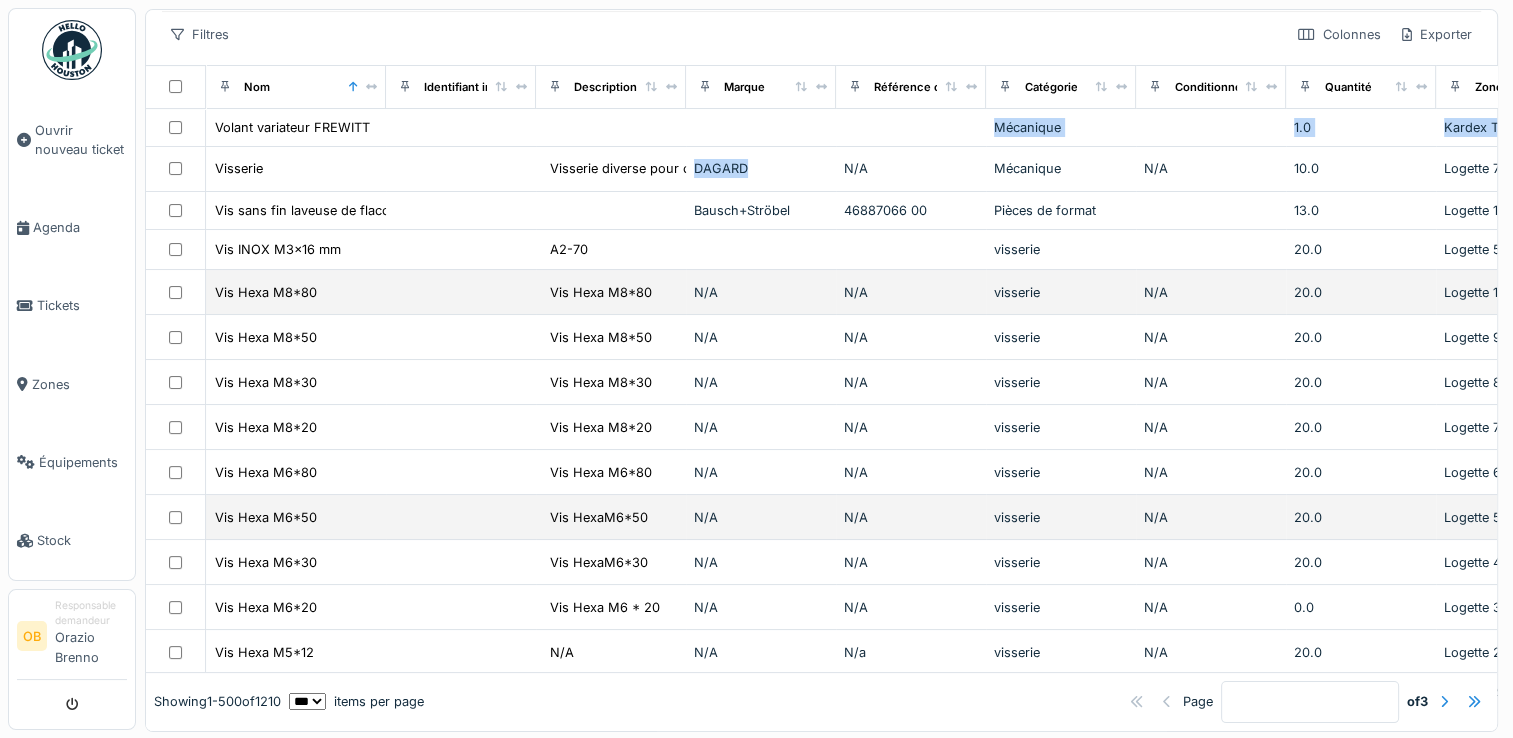 scroll, scrollTop: 133, scrollLeft: 0, axis: vertical 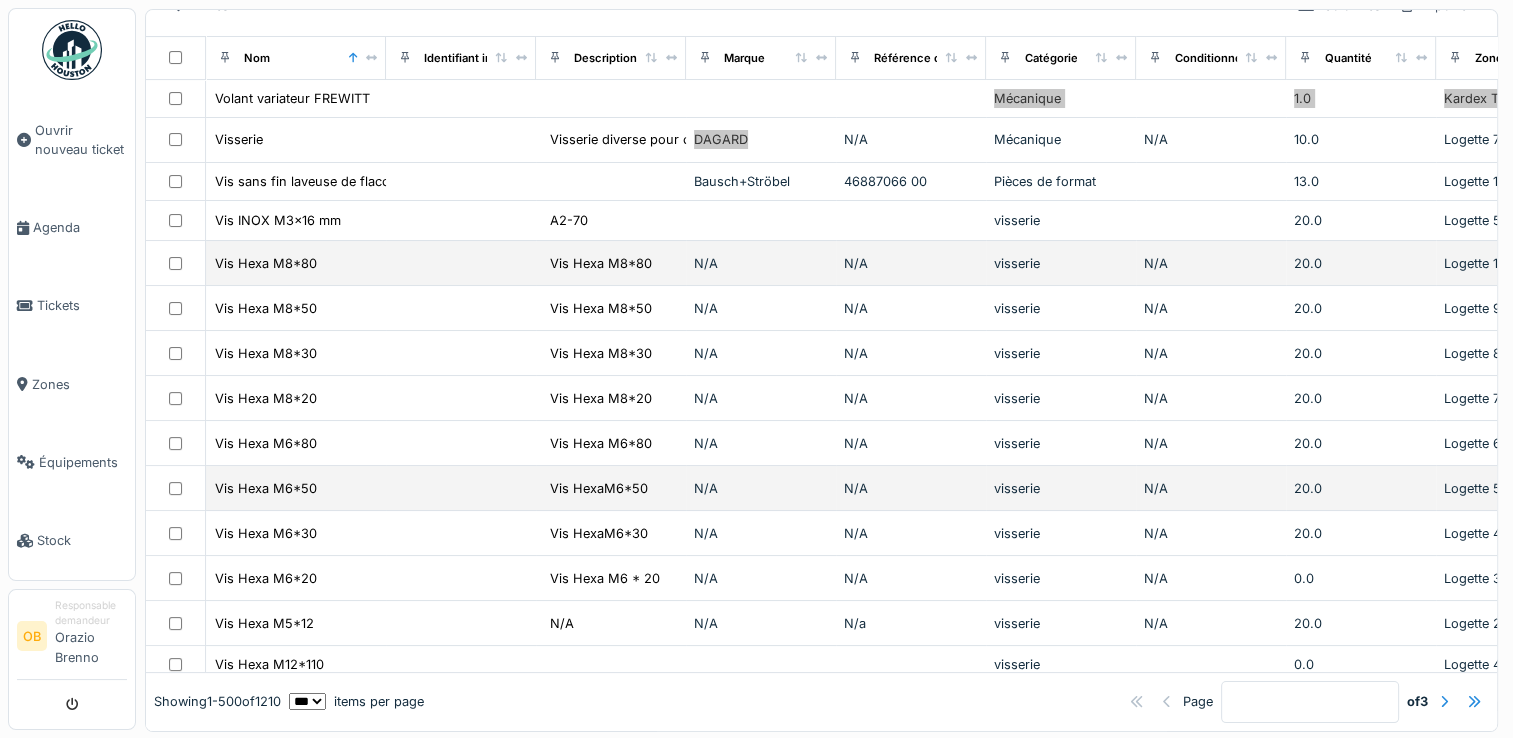 drag, startPoint x: 800, startPoint y: 262, endPoint x: 262, endPoint y: 474, distance: 578.26294 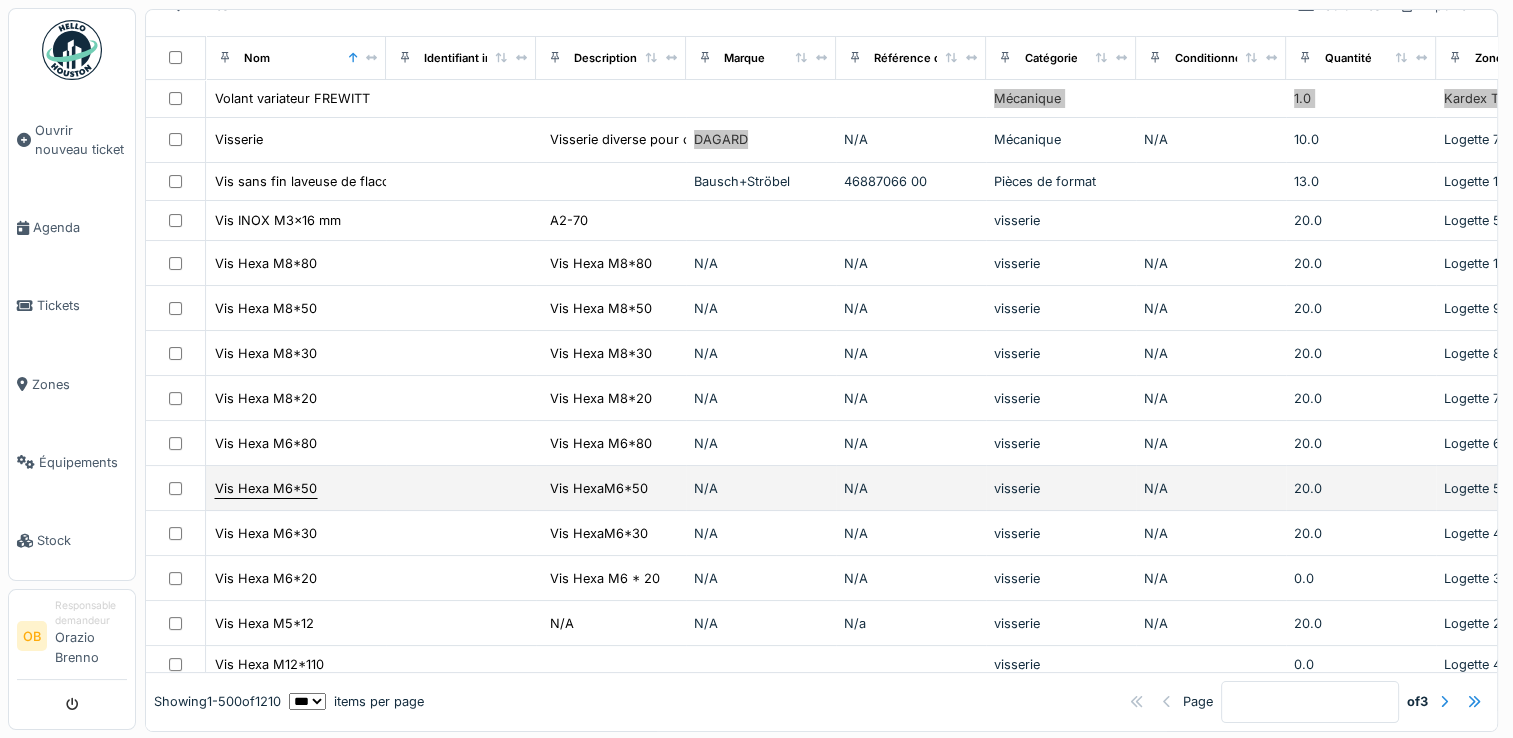 click on "visserie" at bounding box center (1061, 533) 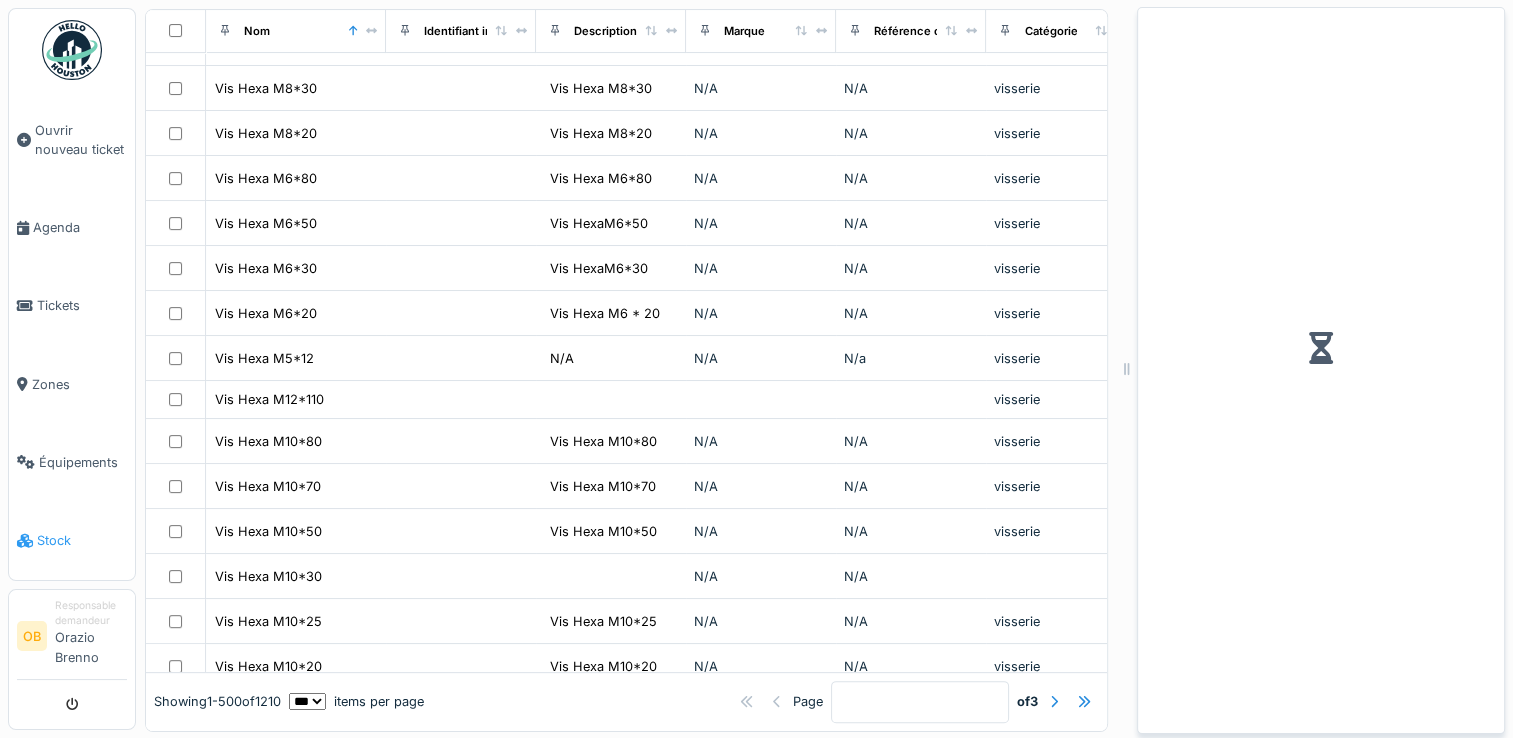 scroll, scrollTop: 400, scrollLeft: 0, axis: vertical 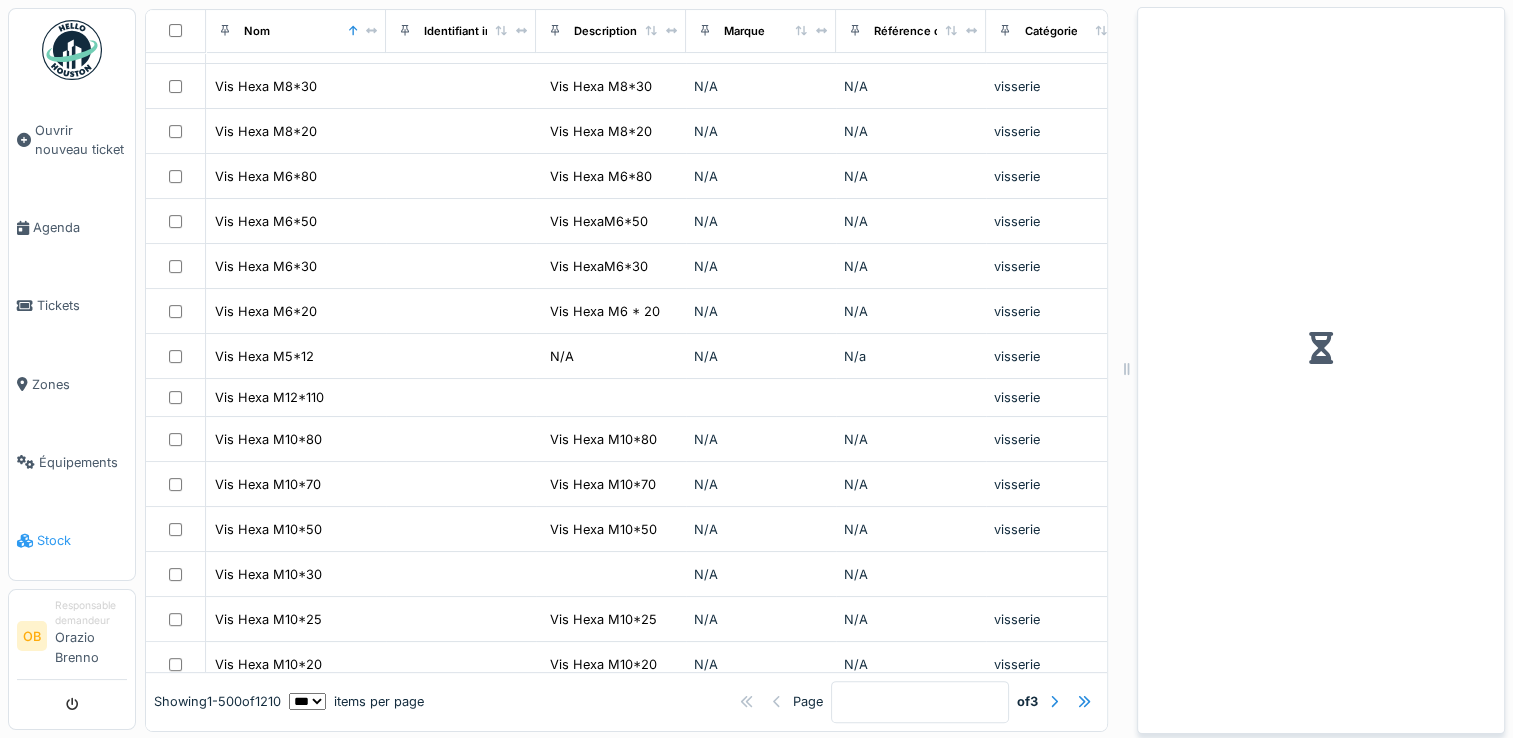 click on "Stock" at bounding box center (72, 541) 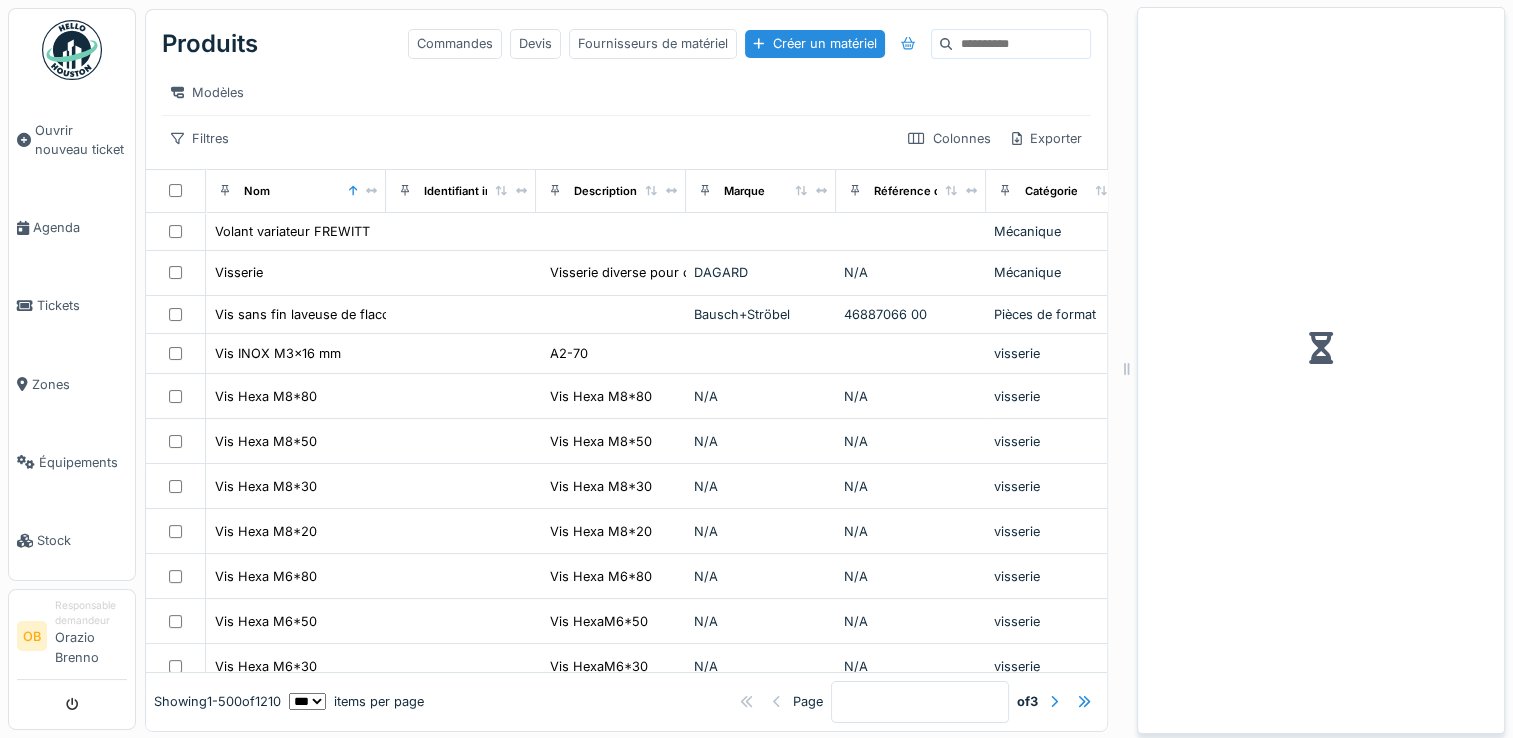 scroll, scrollTop: 670, scrollLeft: 0, axis: vertical 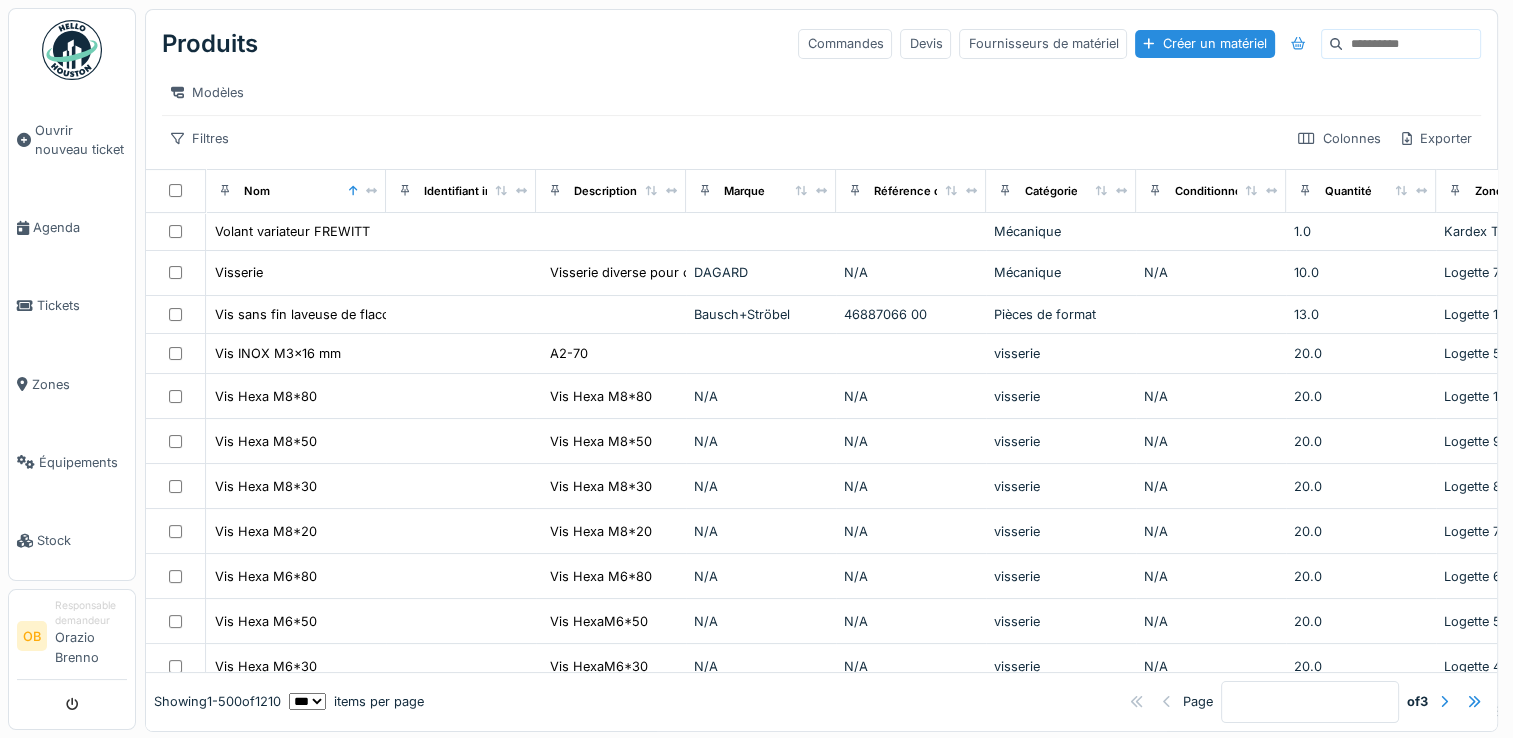 click on "** ** ** *** *** ***" at bounding box center (307, 702) 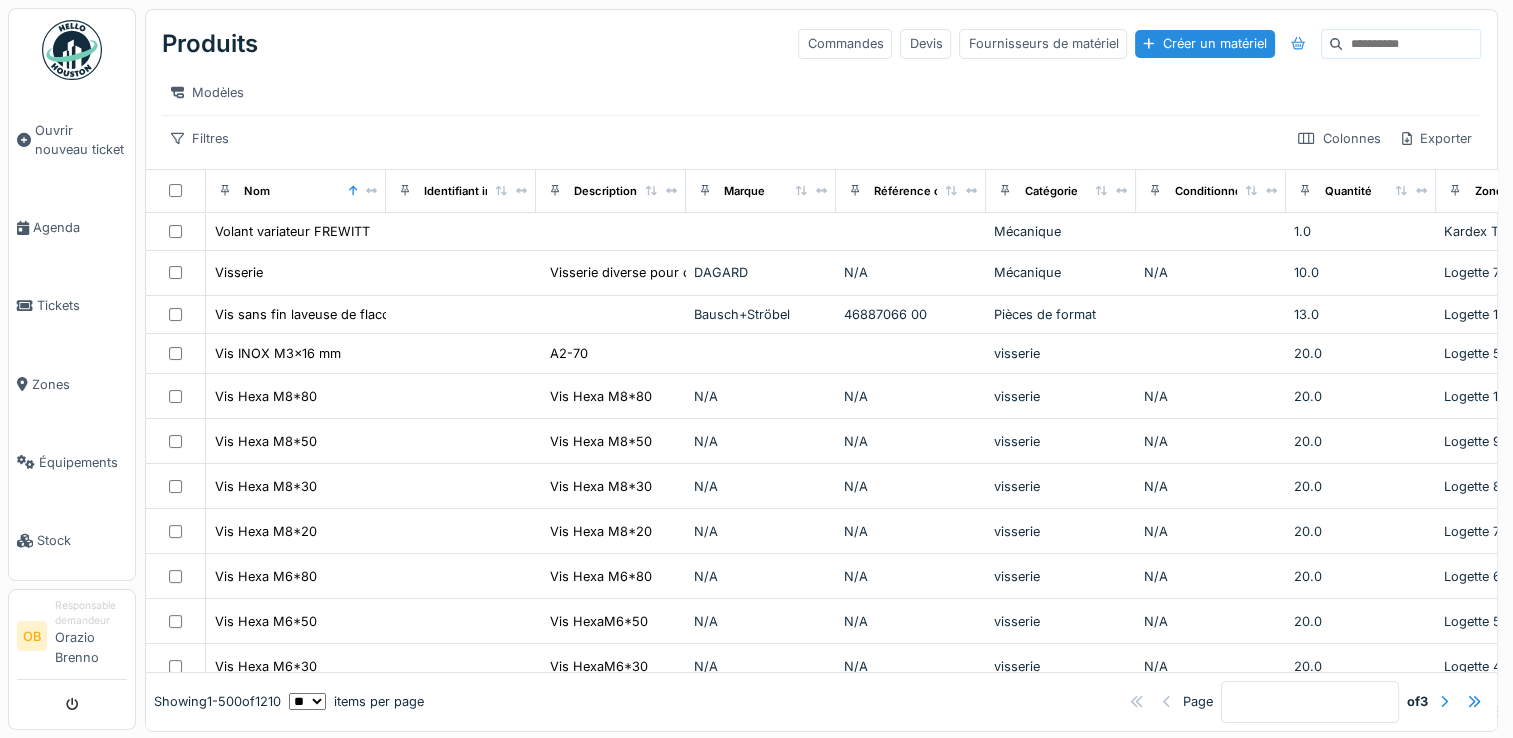 click on "** ** ** *** *** ***" at bounding box center (307, 702) 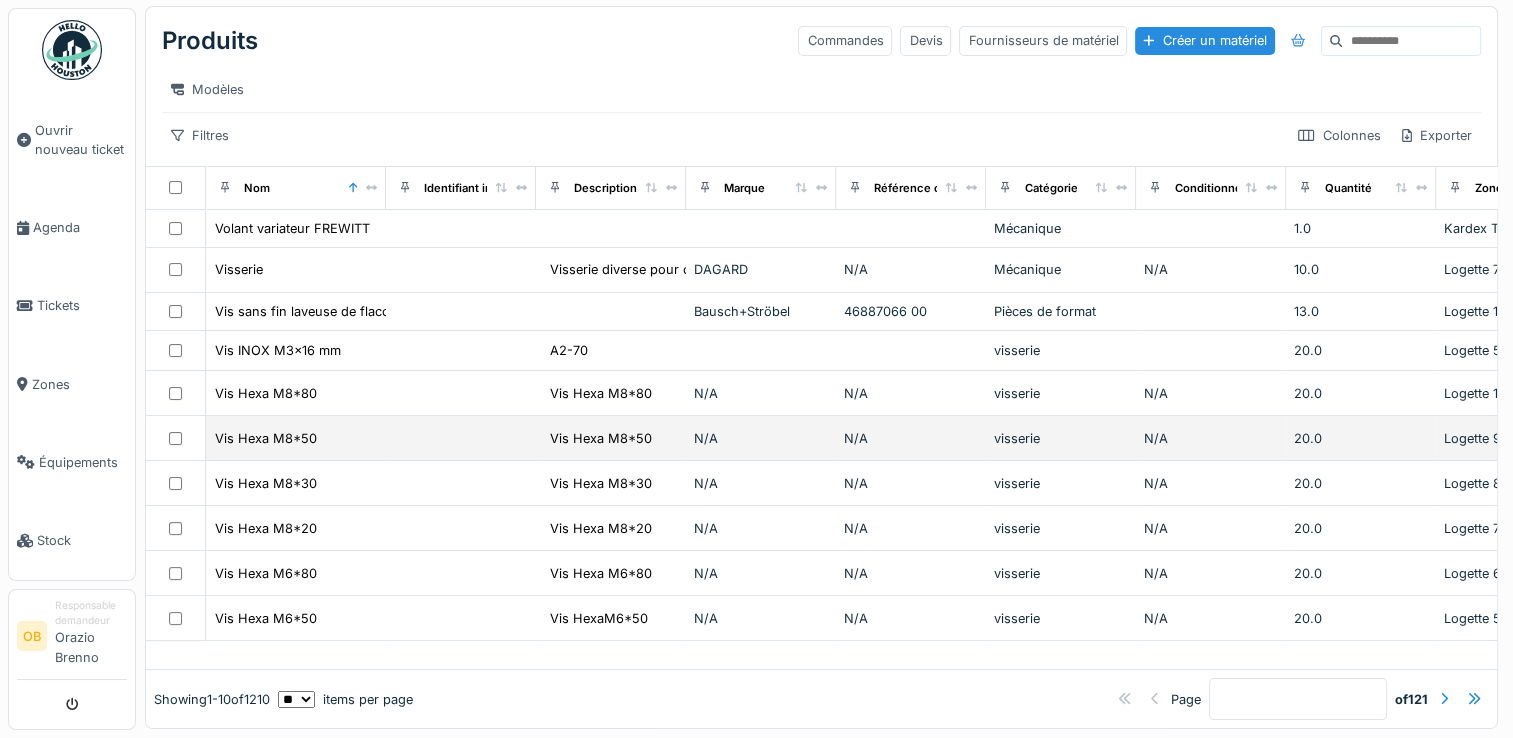 scroll, scrollTop: 0, scrollLeft: 0, axis: both 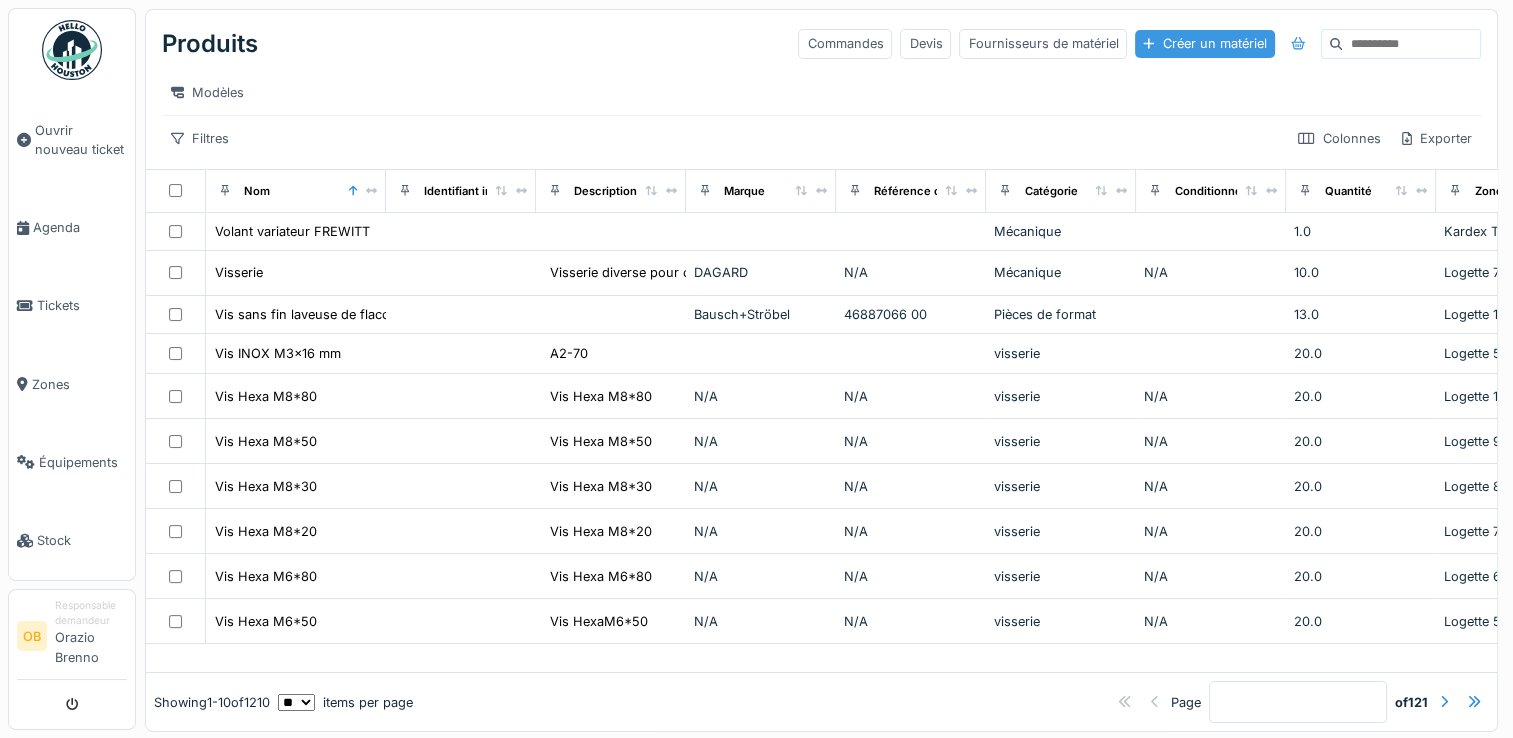click on "Créer un matériel" at bounding box center [1204, 43] 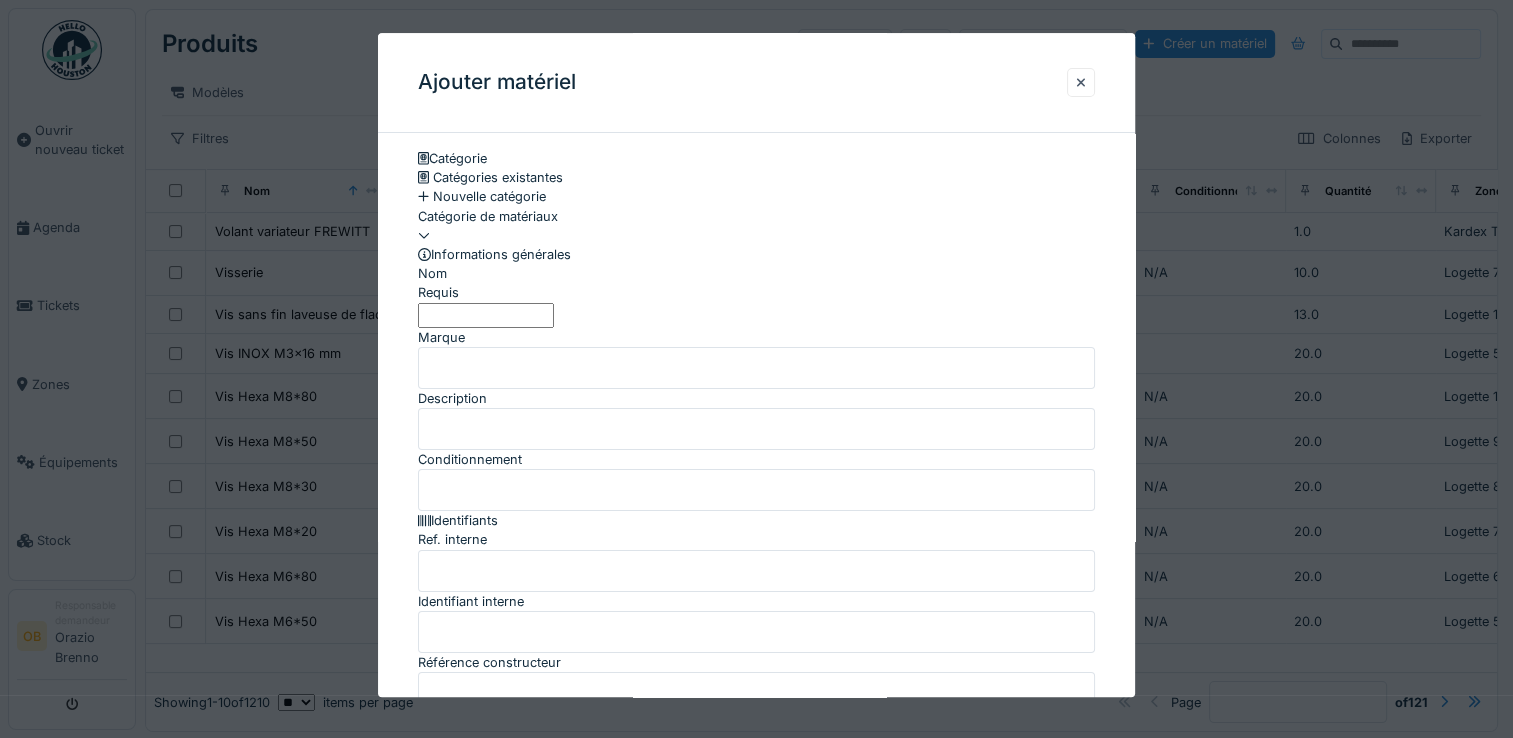click at bounding box center [756, 226] 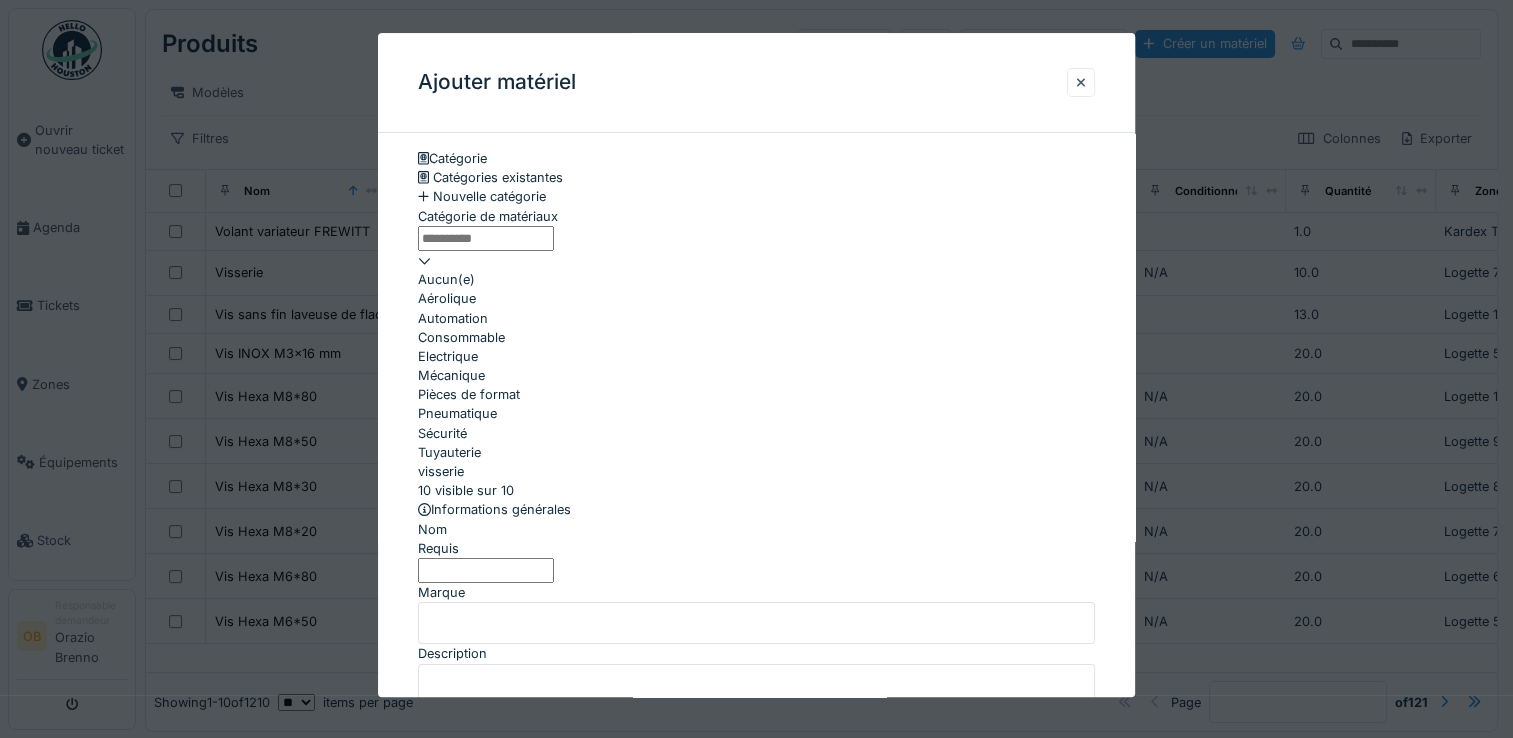 click on "Mécanique" at bounding box center [756, 375] 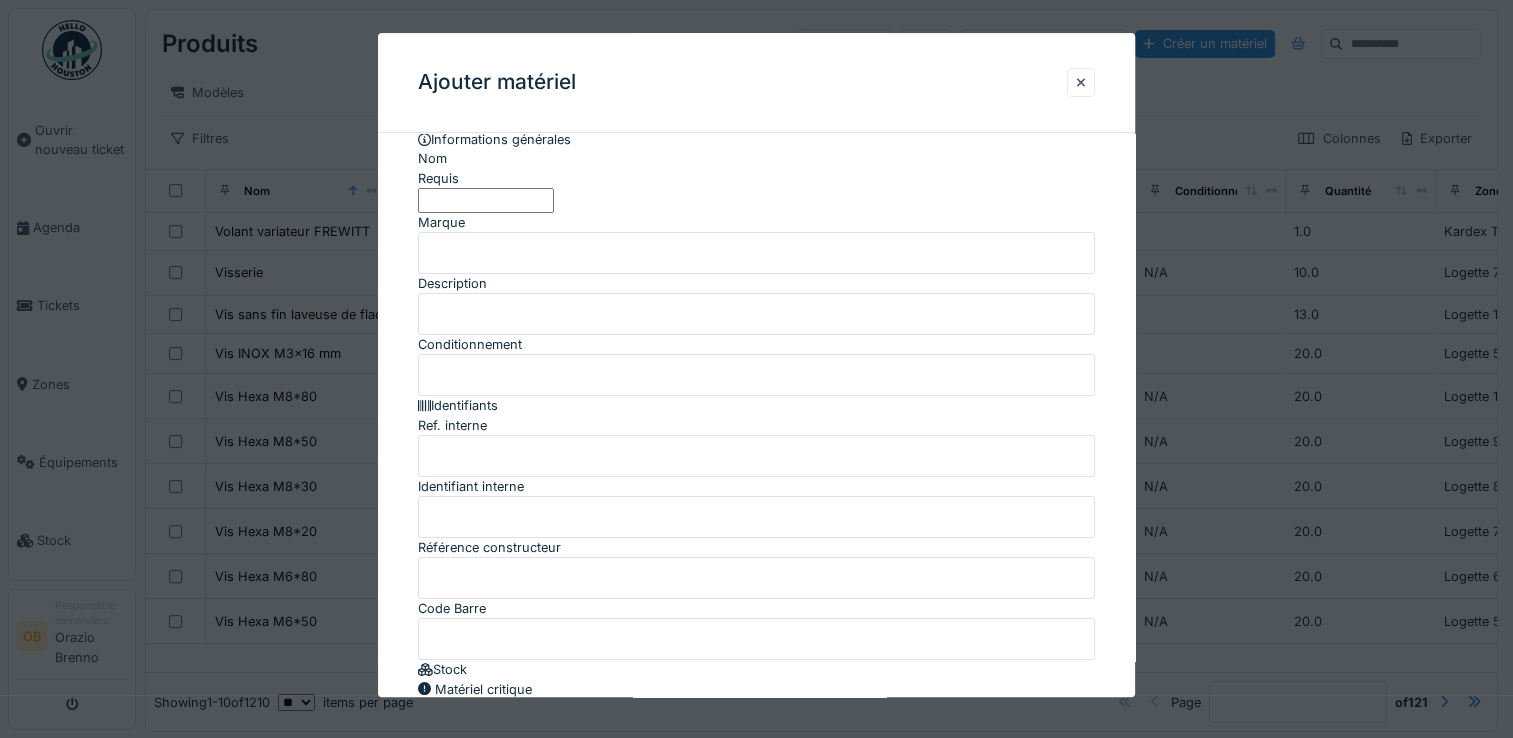 scroll, scrollTop: 133, scrollLeft: 0, axis: vertical 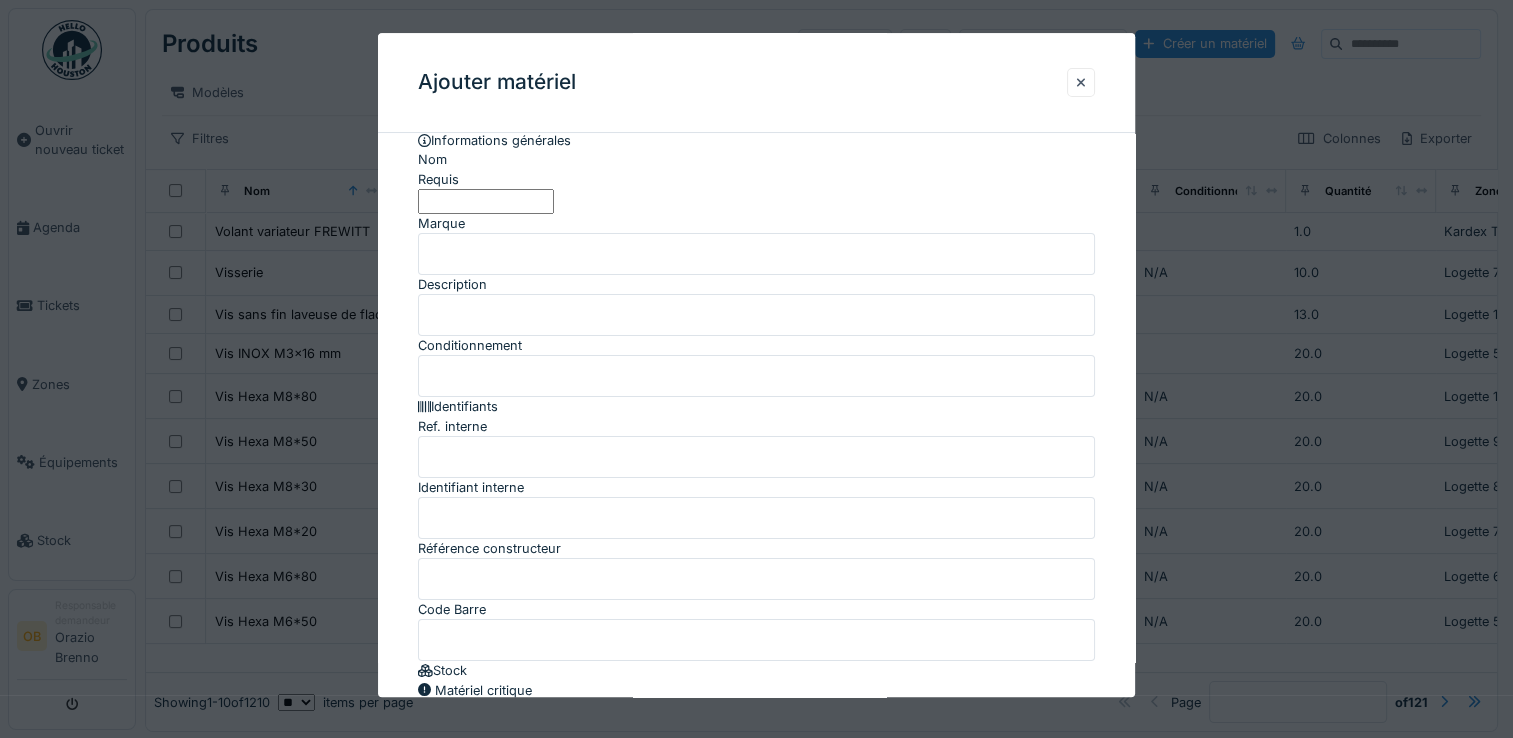 click on "Nom" at bounding box center [486, 201] 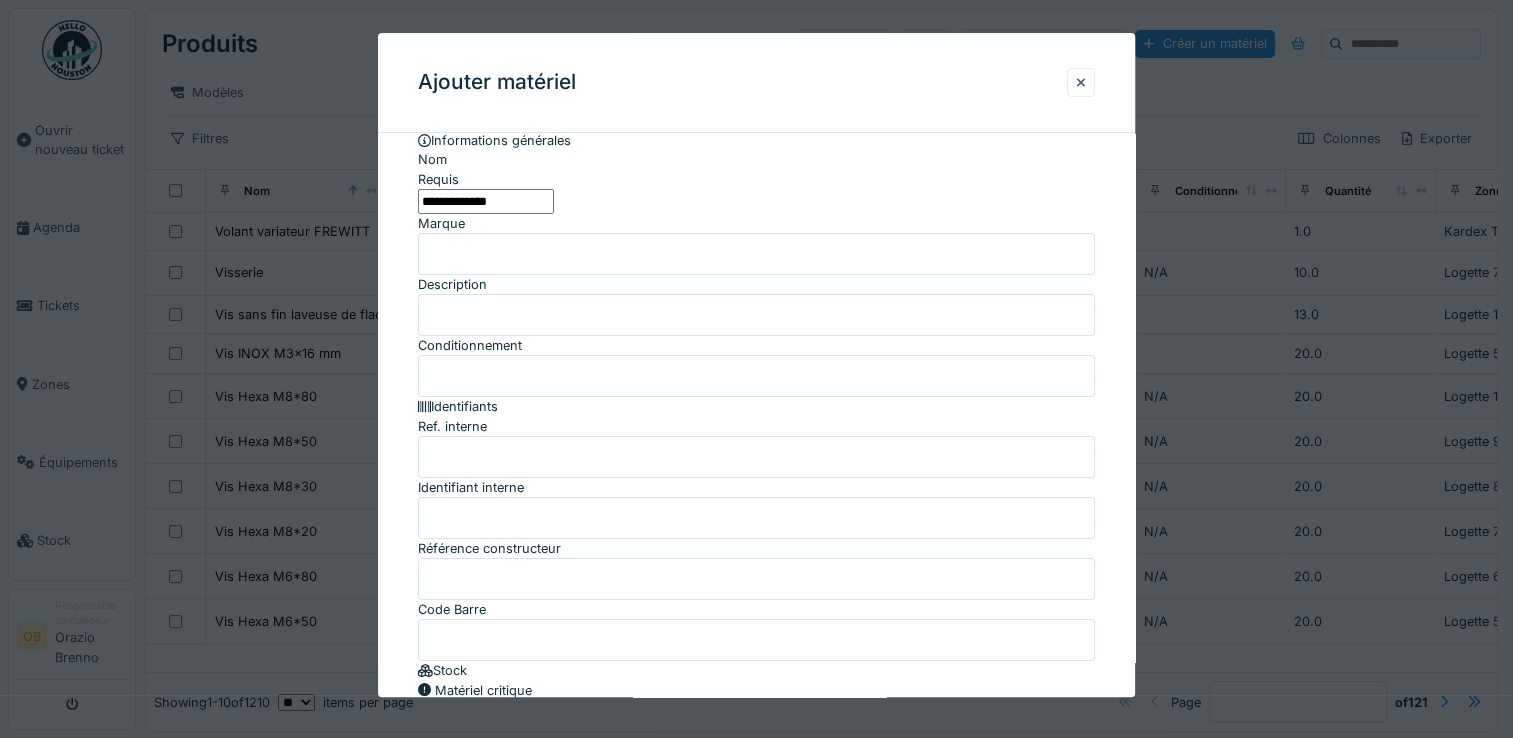 type on "**********" 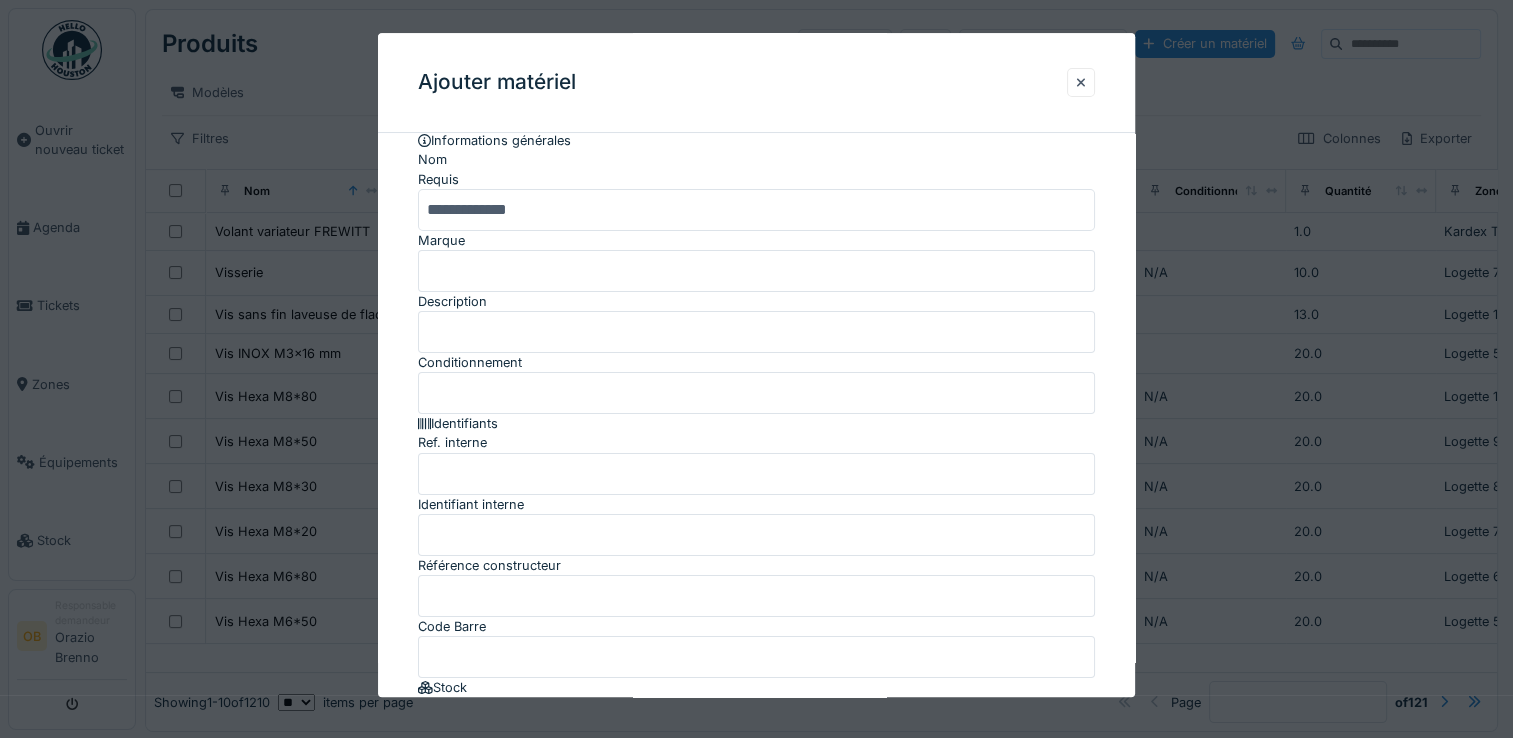 click on "Description" at bounding box center (756, 332) 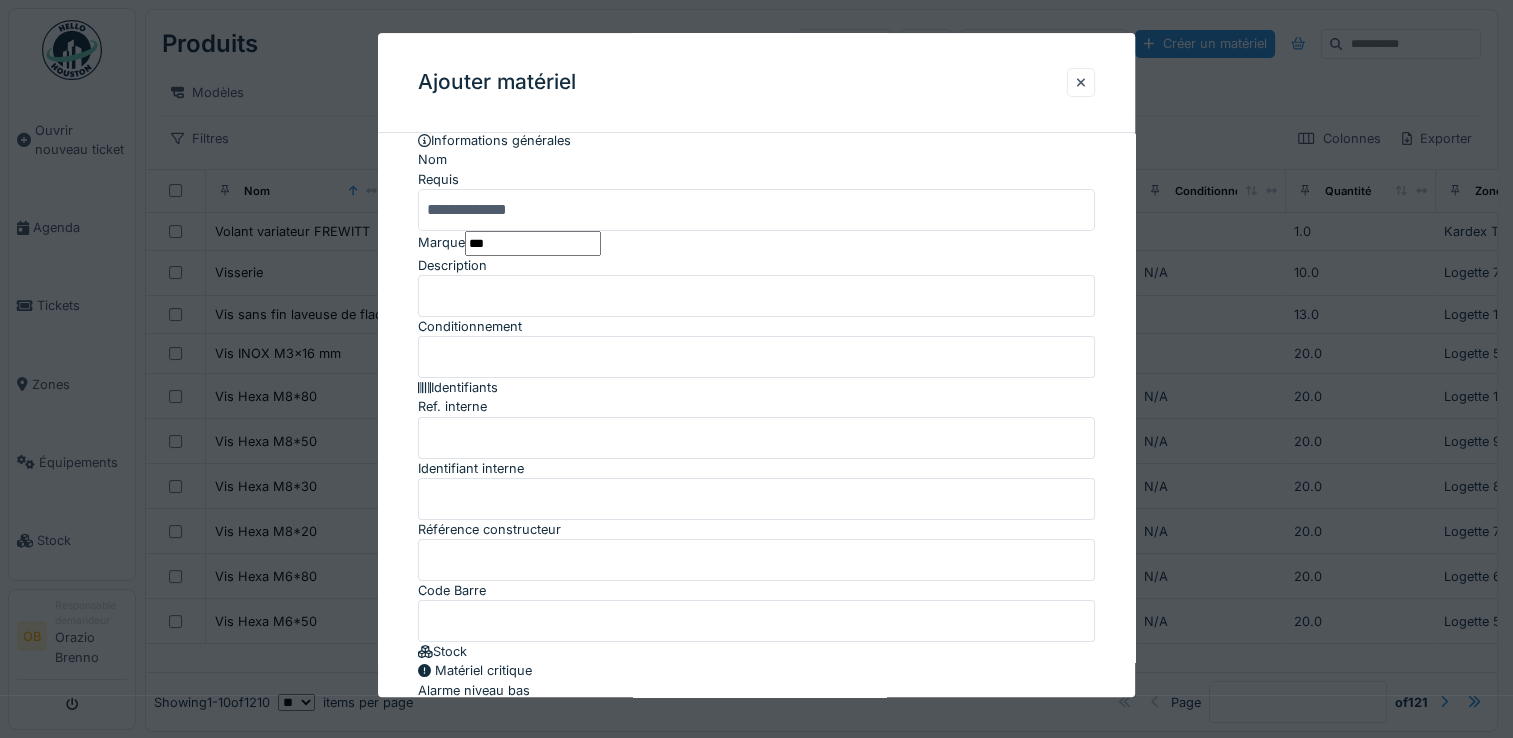 type on "***" 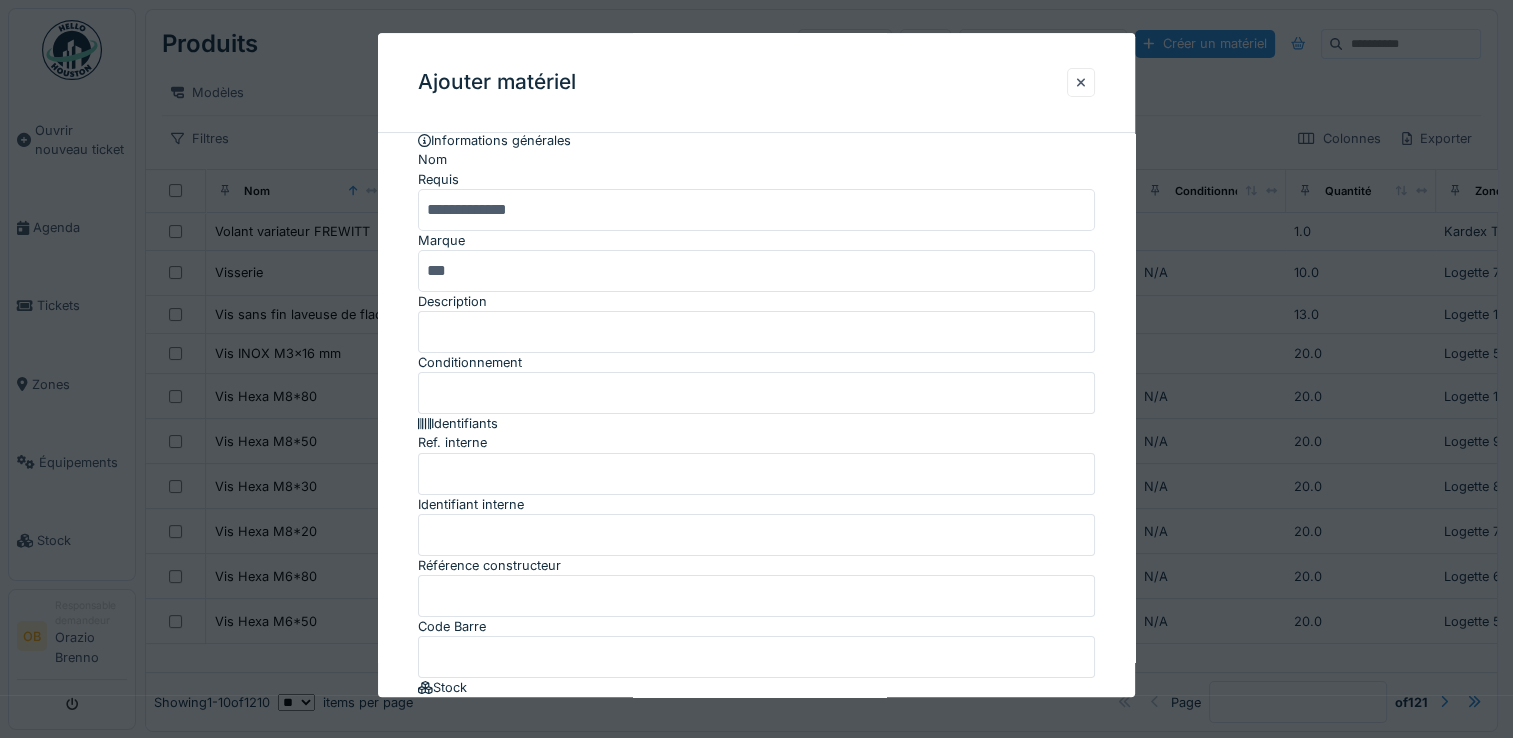 scroll, scrollTop: 401, scrollLeft: 0, axis: vertical 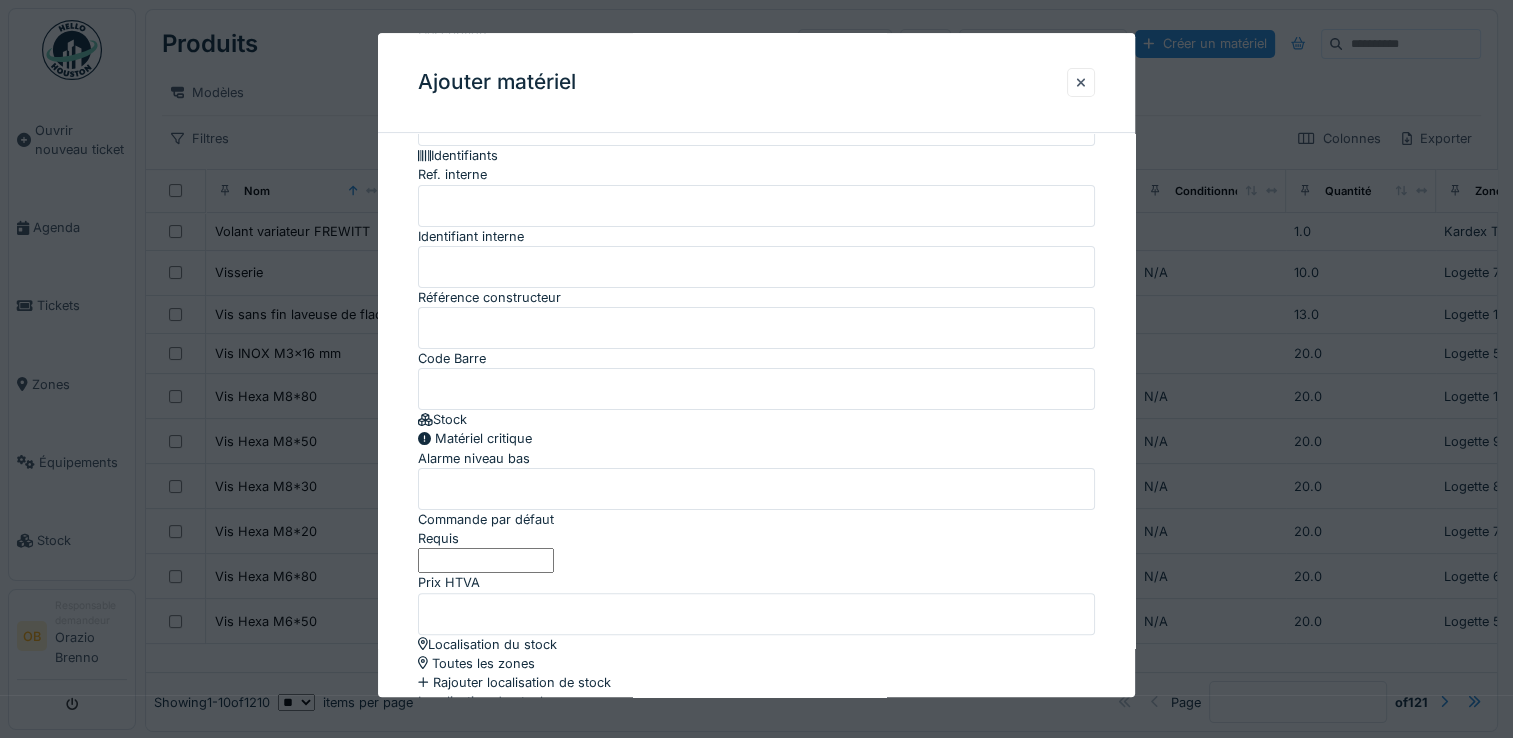 click on "Commande par défaut" at bounding box center (486, 560) 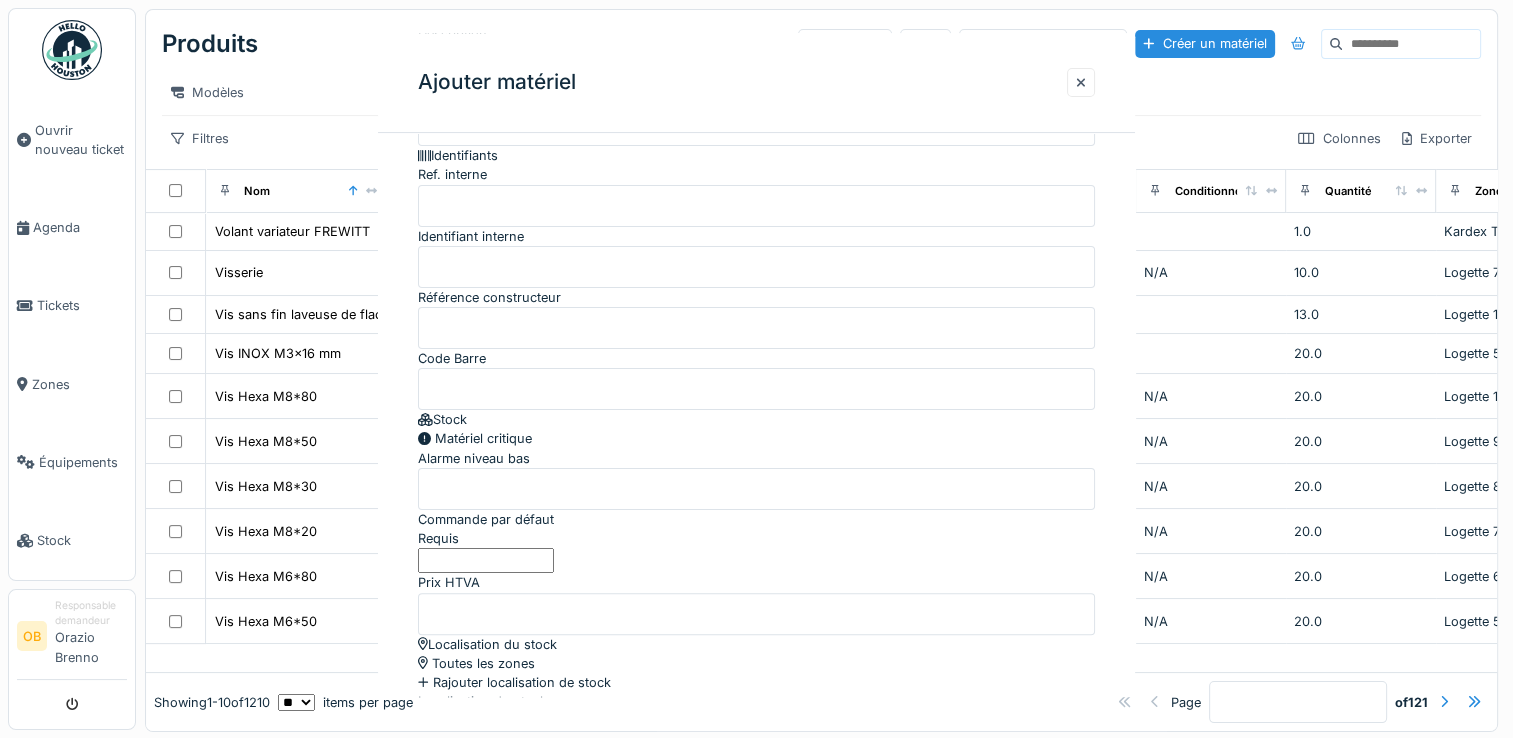 scroll, scrollTop: 0, scrollLeft: 0, axis: both 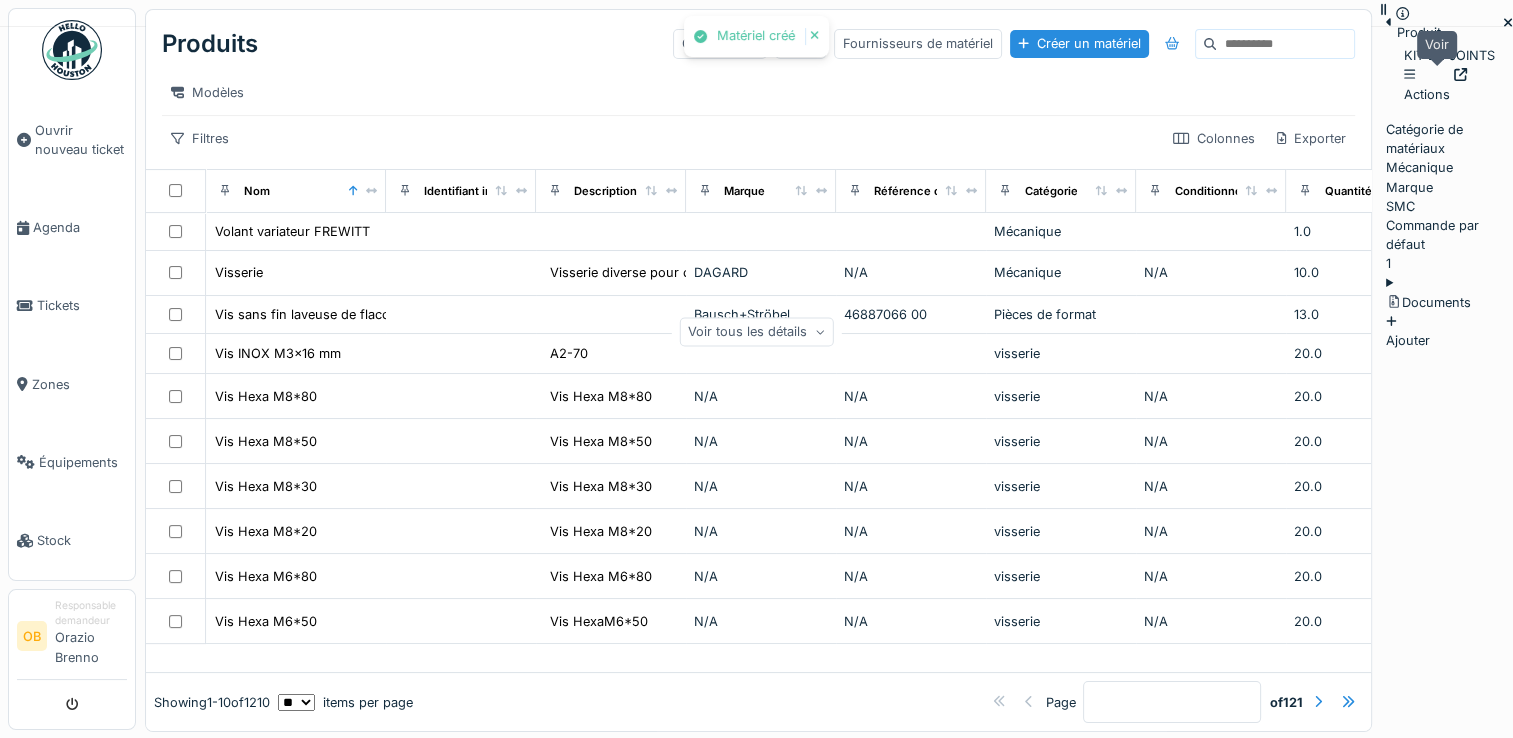 click at bounding box center [1460, 75] 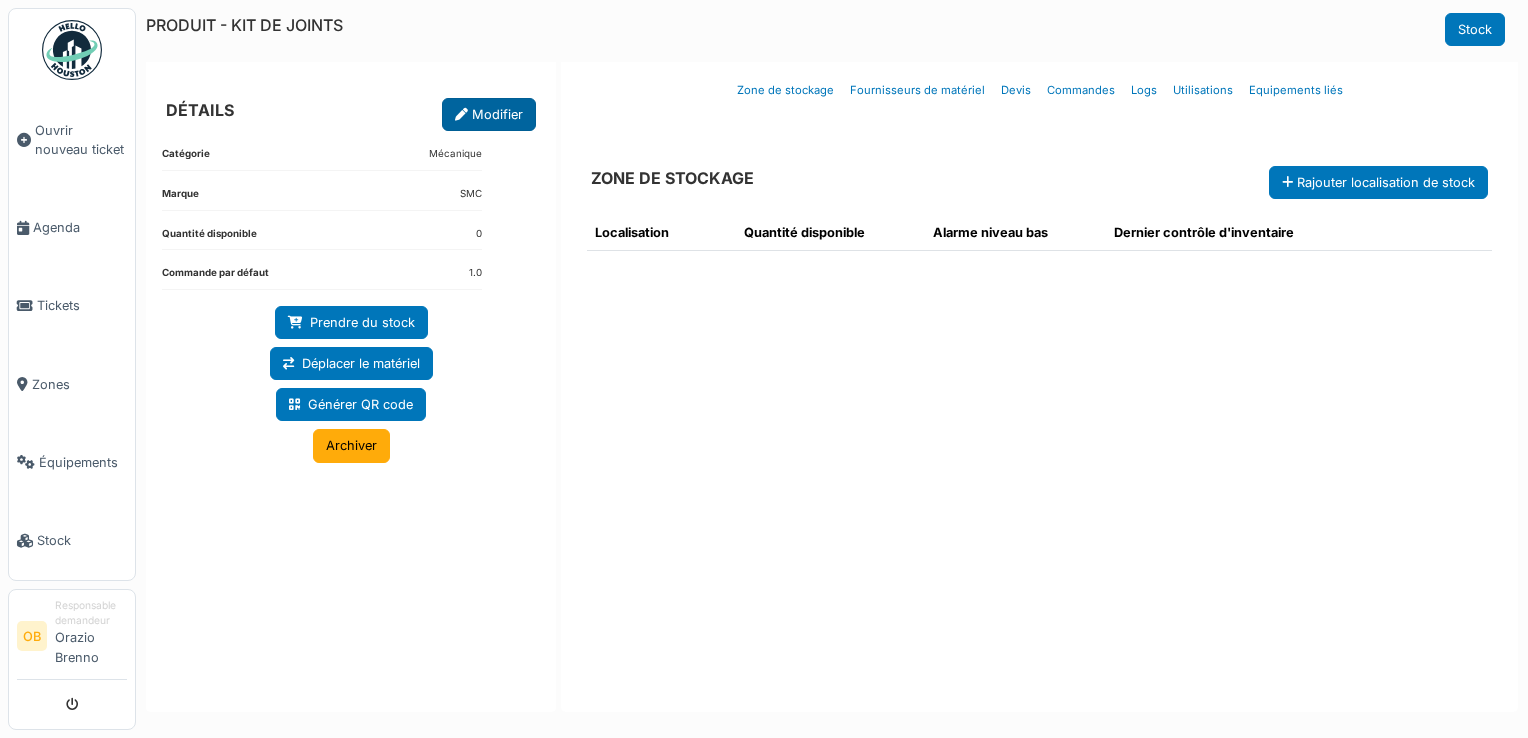 scroll, scrollTop: 0, scrollLeft: 0, axis: both 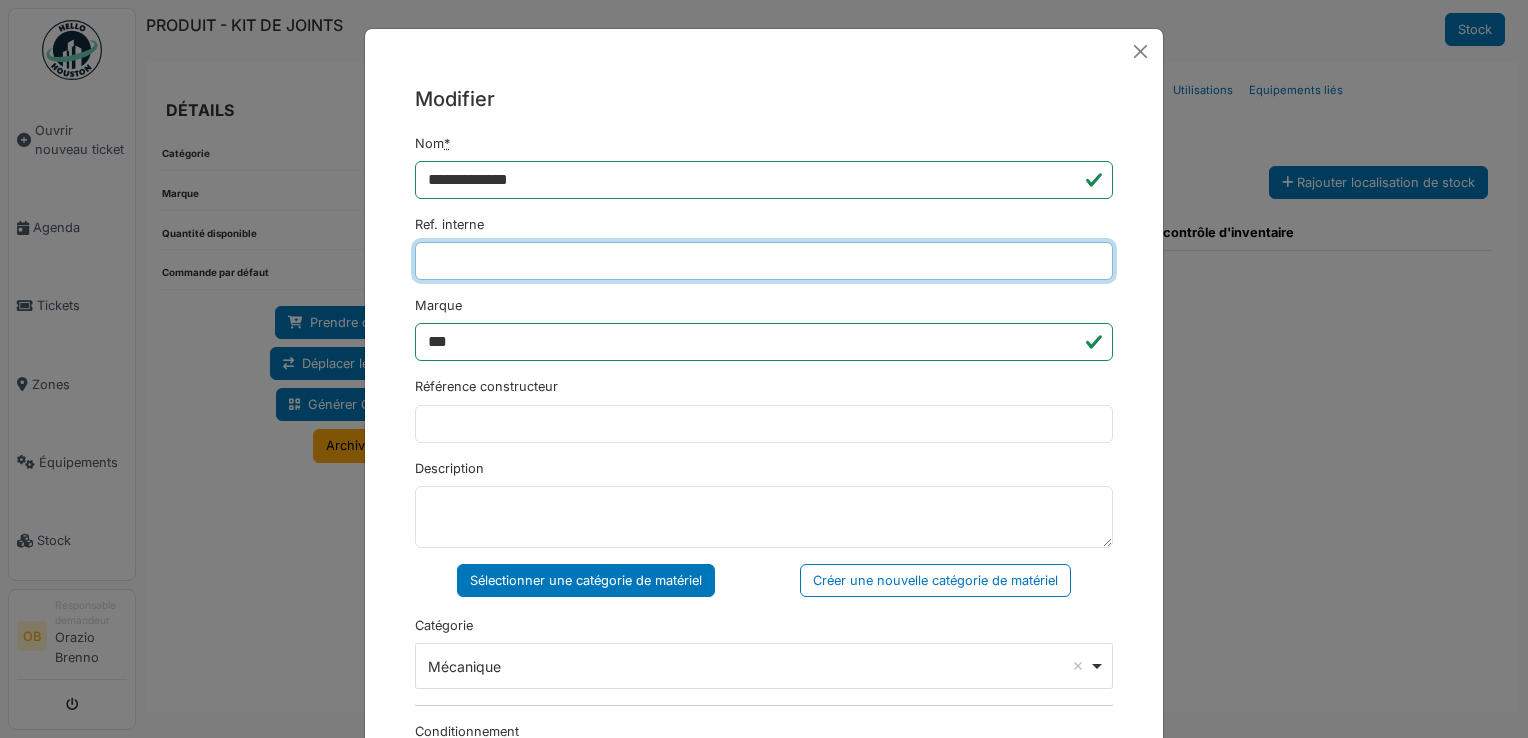 click on "Ref. interne" at bounding box center [764, 261] 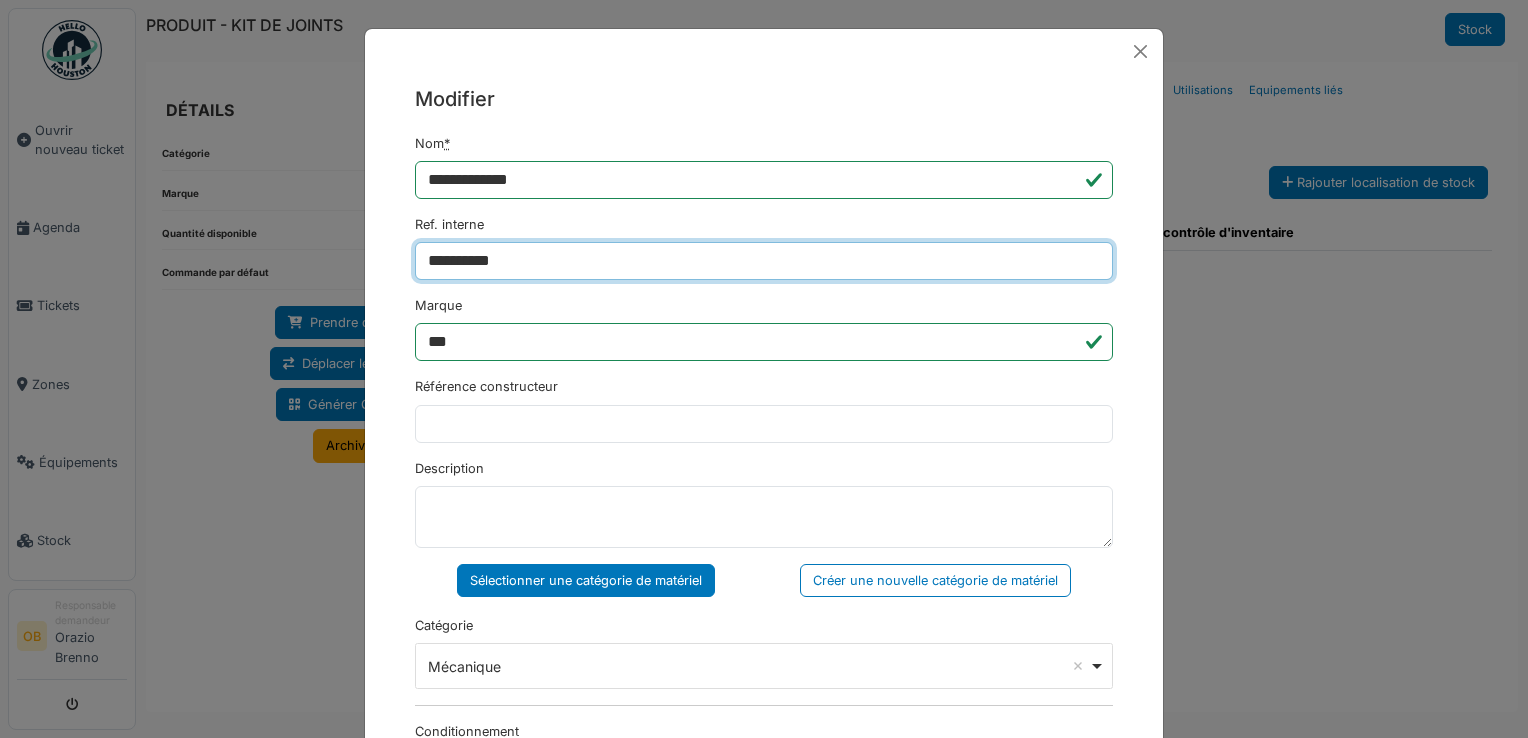 type on "**********" 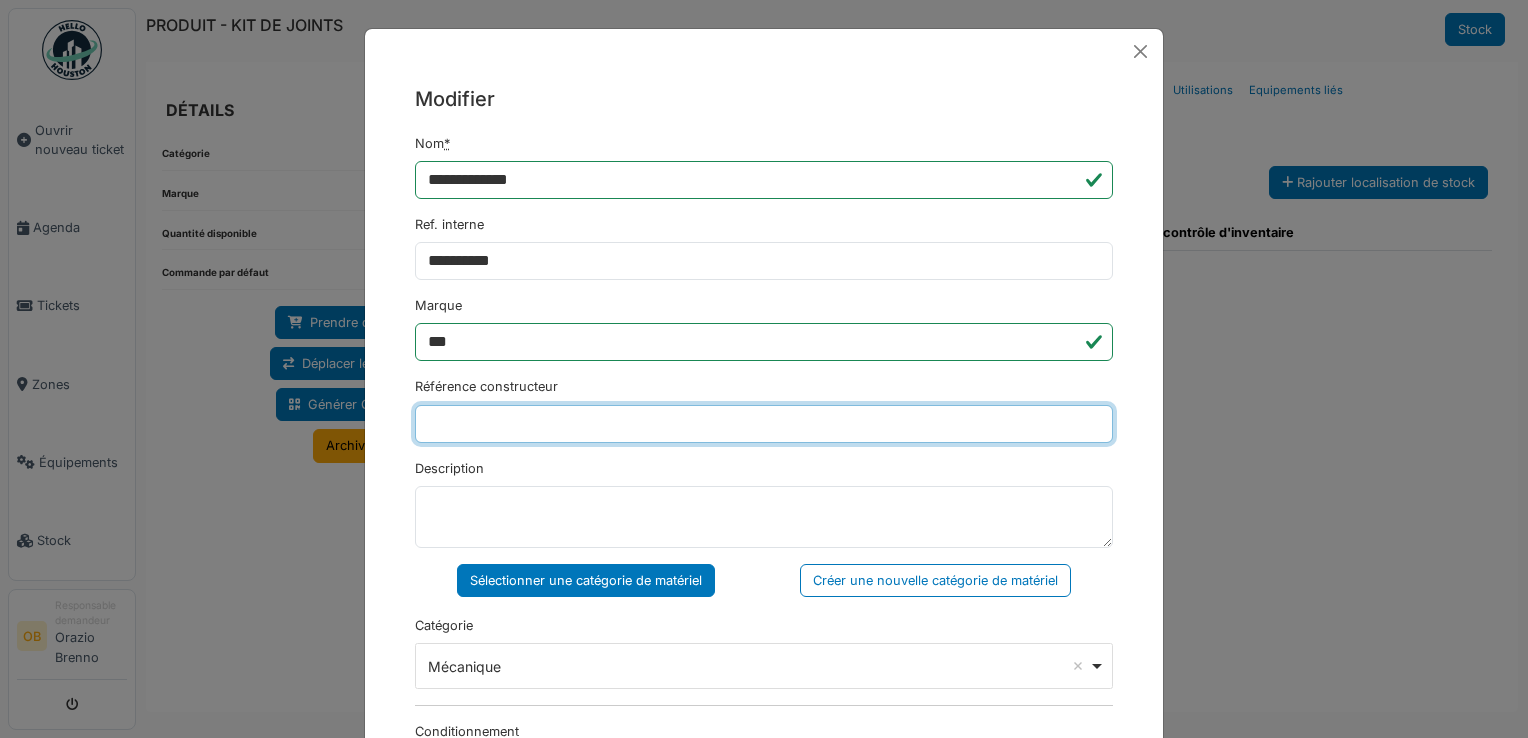 click on "Référence constructeur" at bounding box center (764, 424) 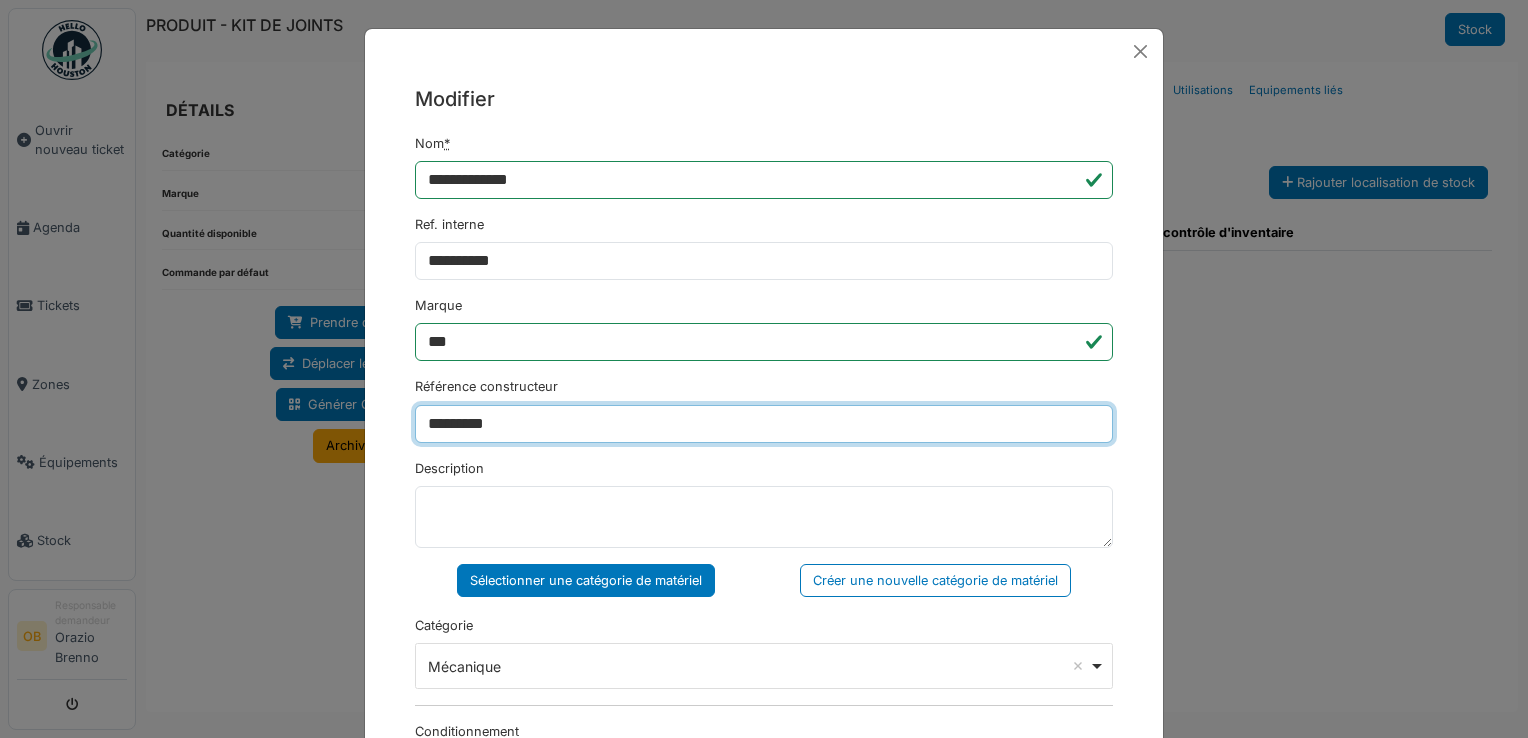 type on "*********" 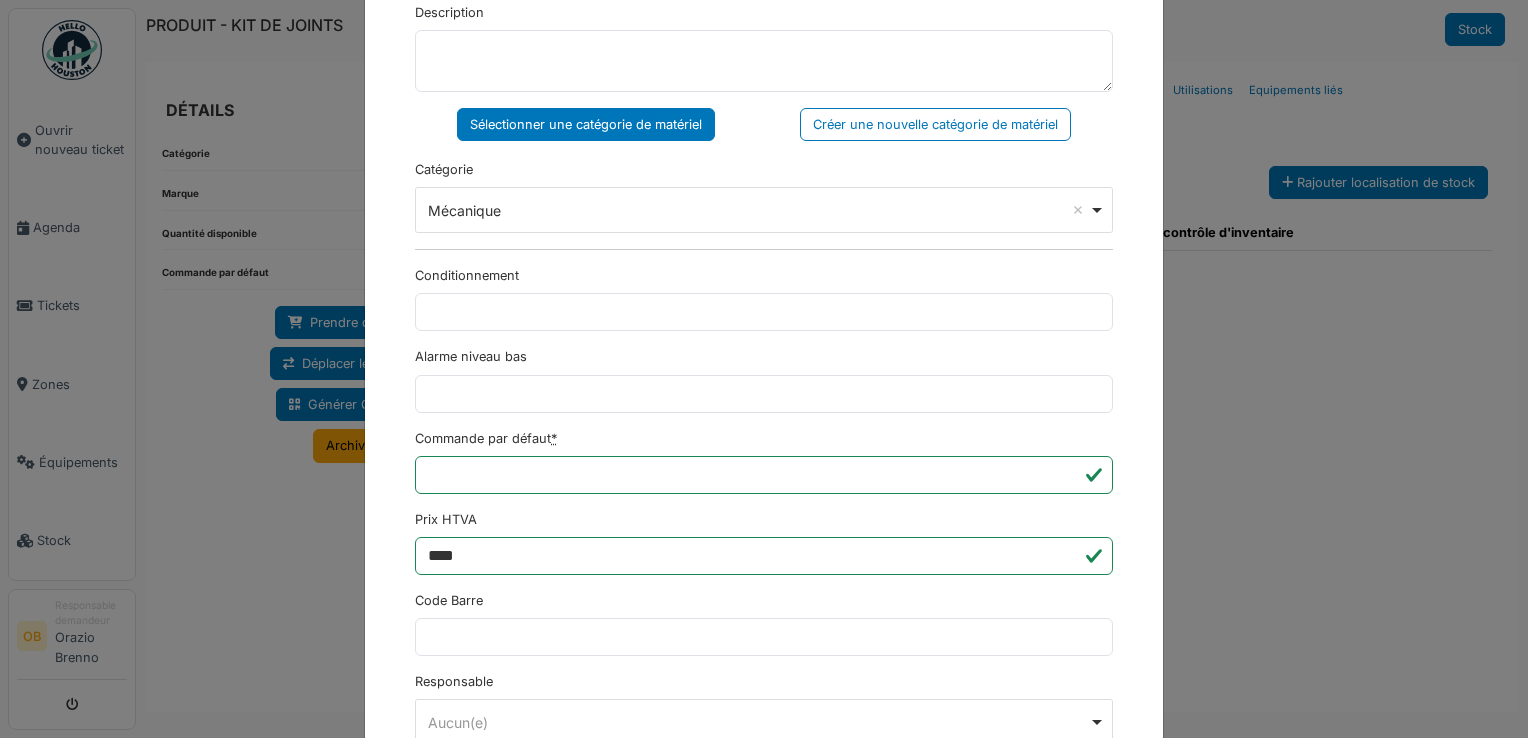 scroll, scrollTop: 650, scrollLeft: 0, axis: vertical 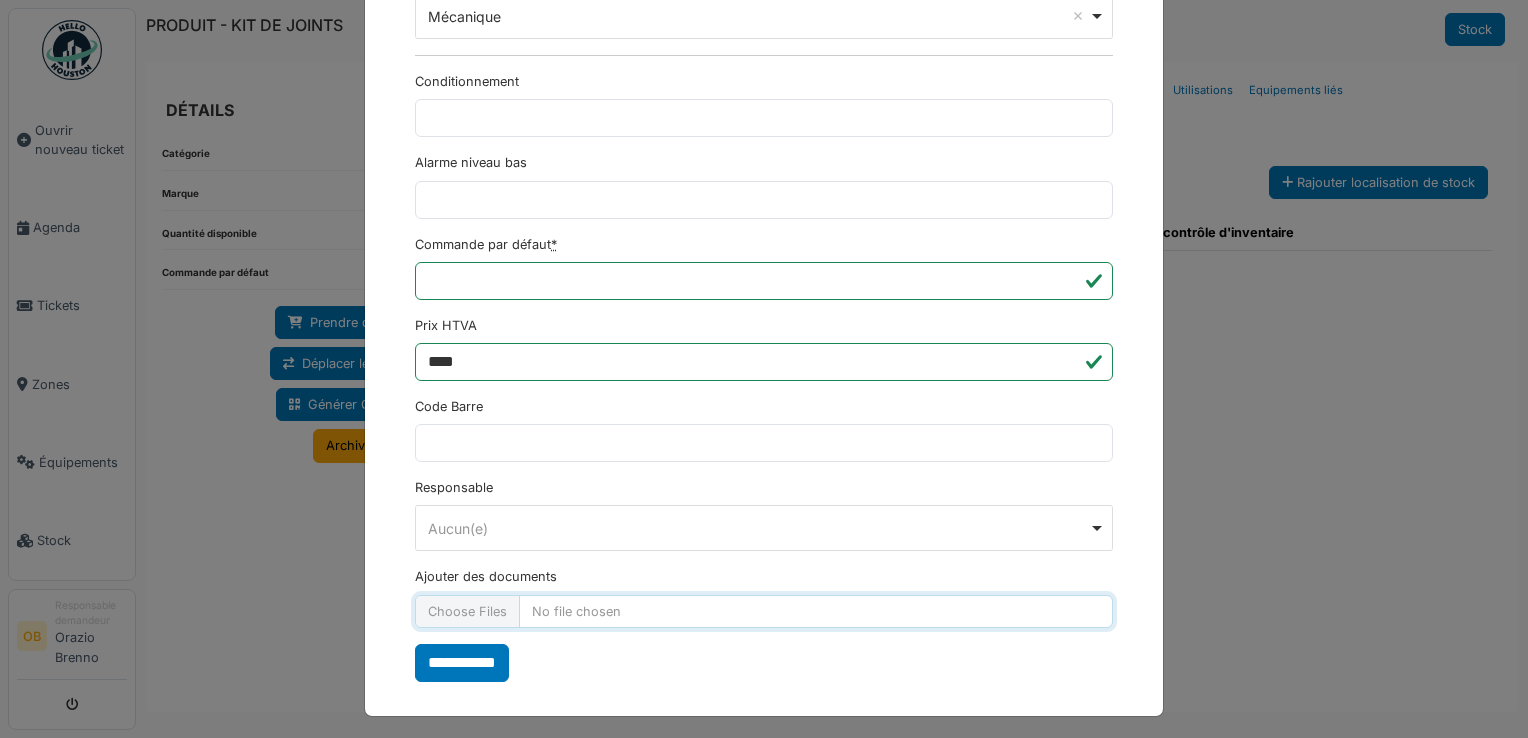click on "Ajouter des documents" at bounding box center [764, 611] 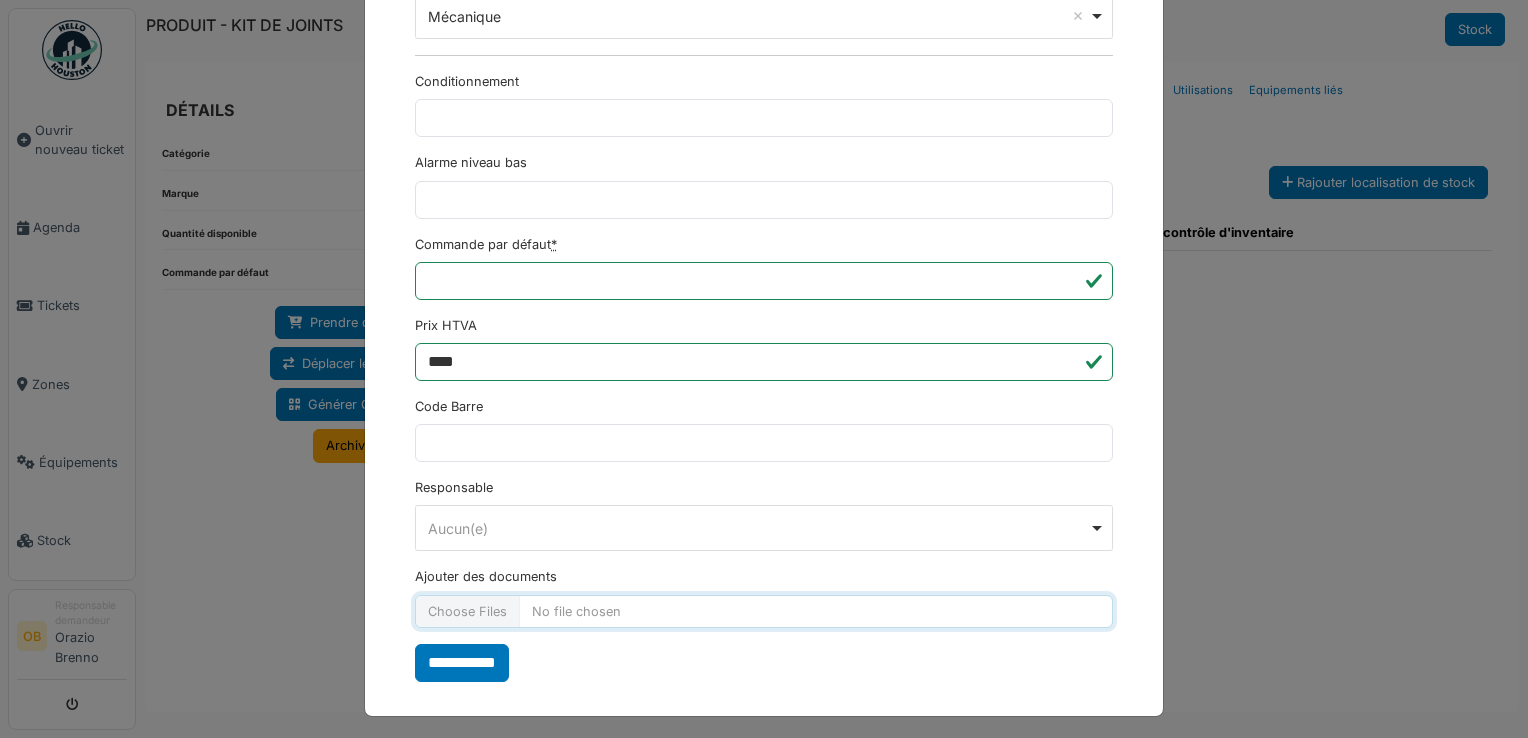 type on "**********" 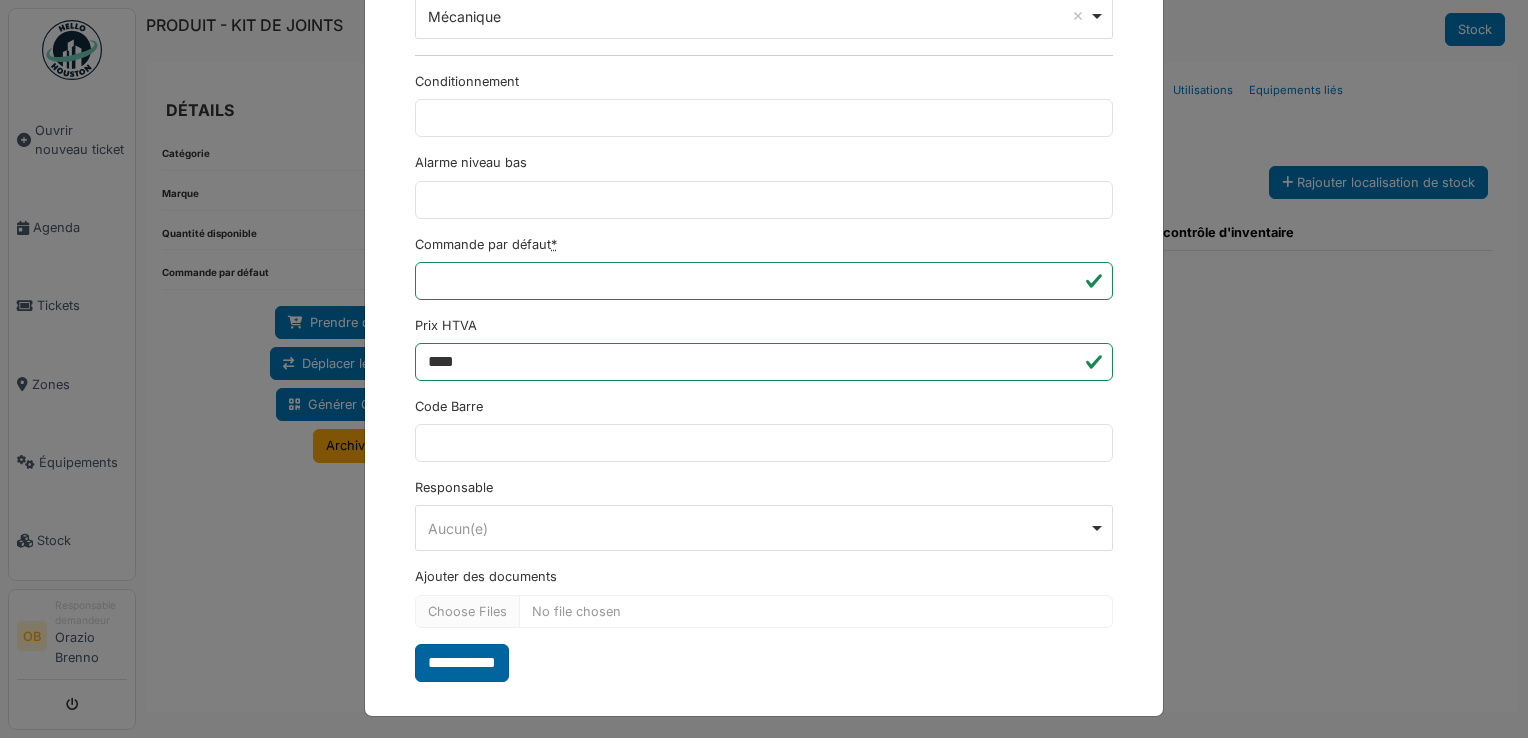 click on "**********" at bounding box center (462, 663) 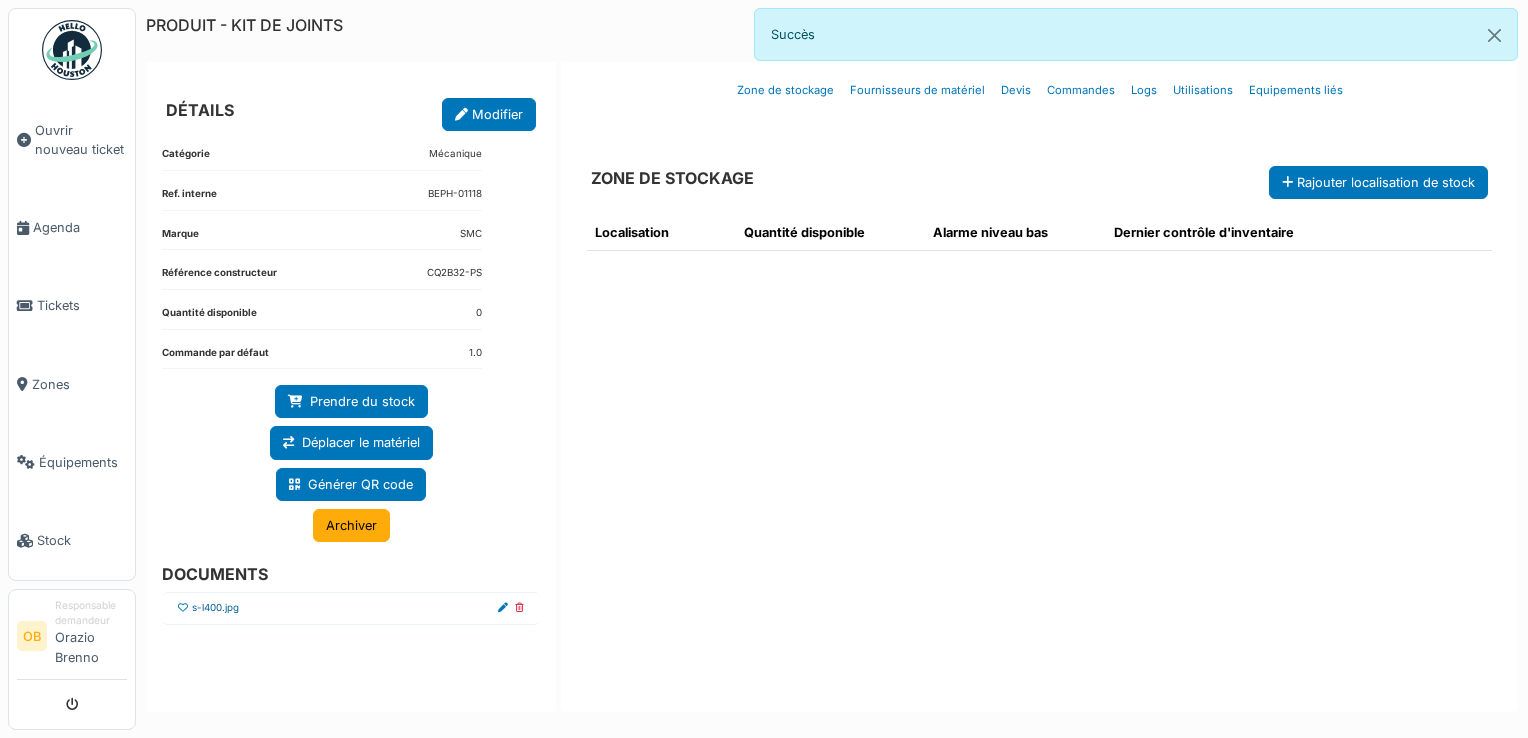 click on "s-l400.jpg" at bounding box center (215, 608) 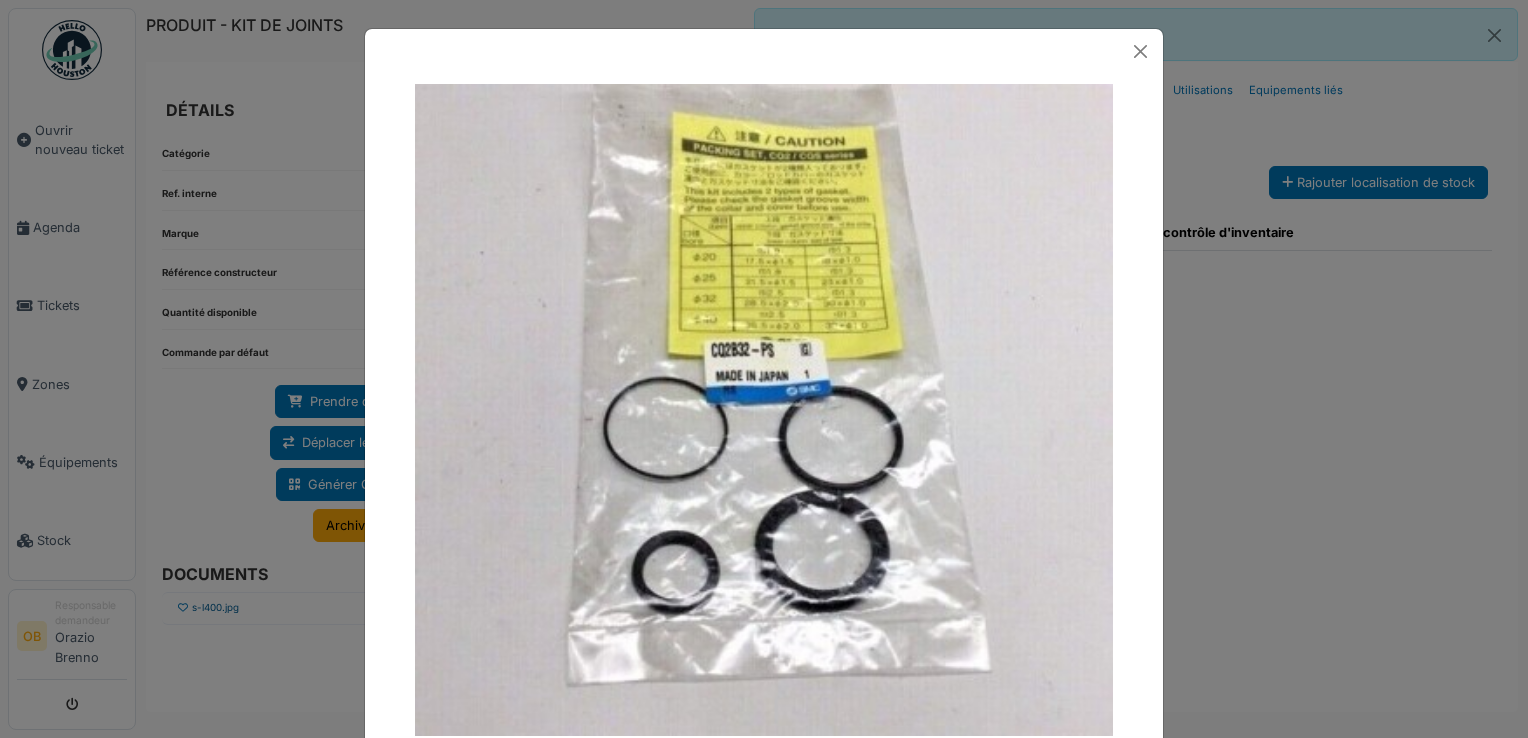 click at bounding box center (764, 369) 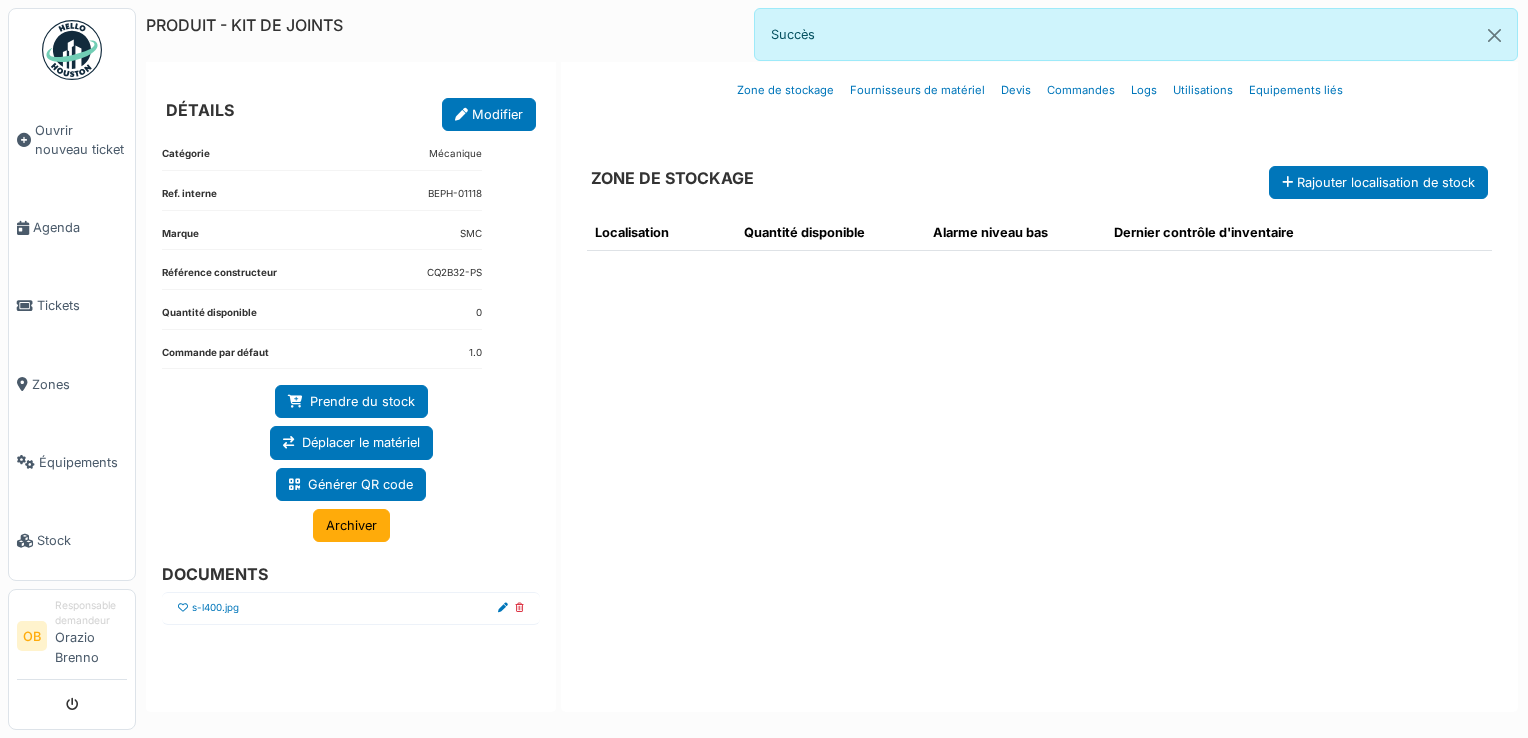 click at bounding box center (183, 608) 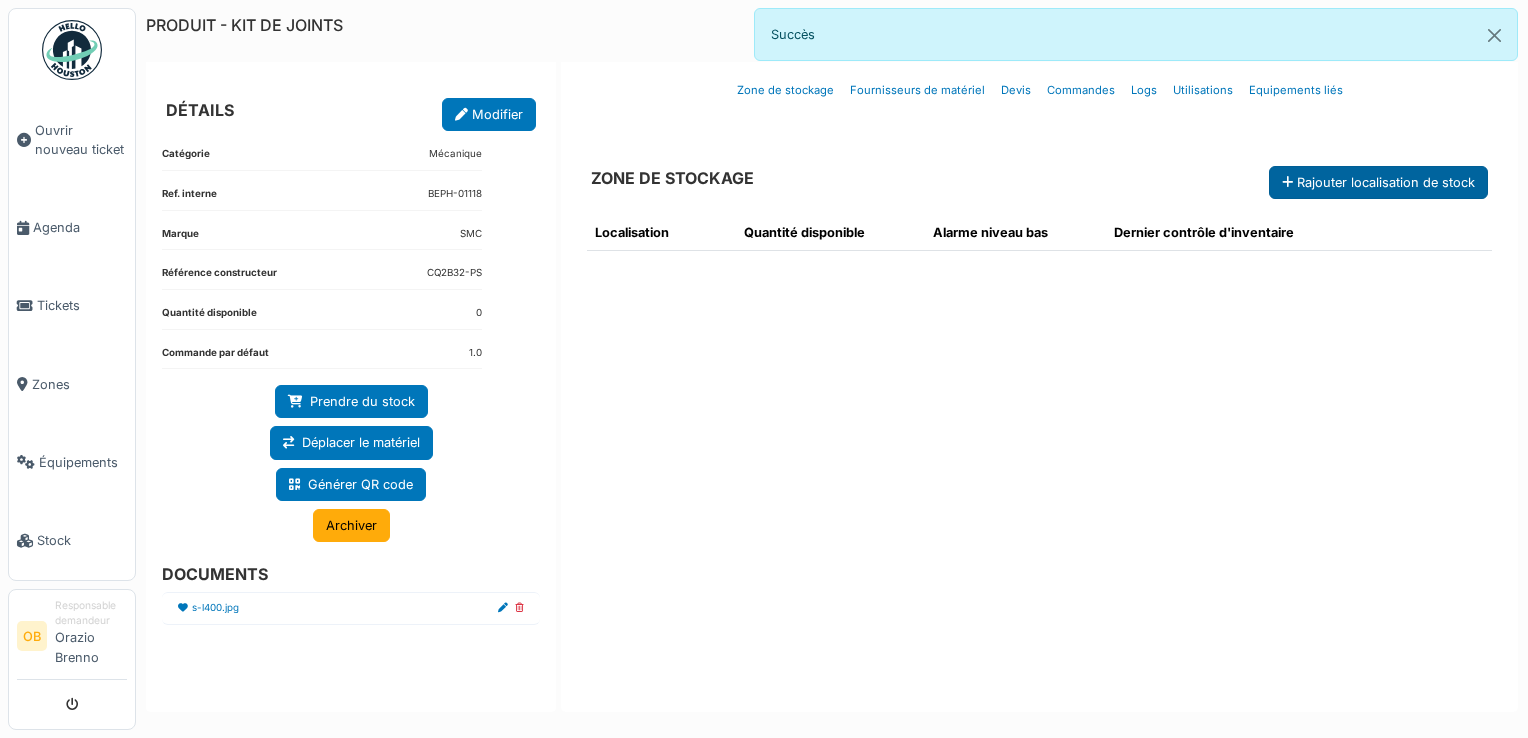 click on "Rajouter localisation de stock" at bounding box center [1378, 182] 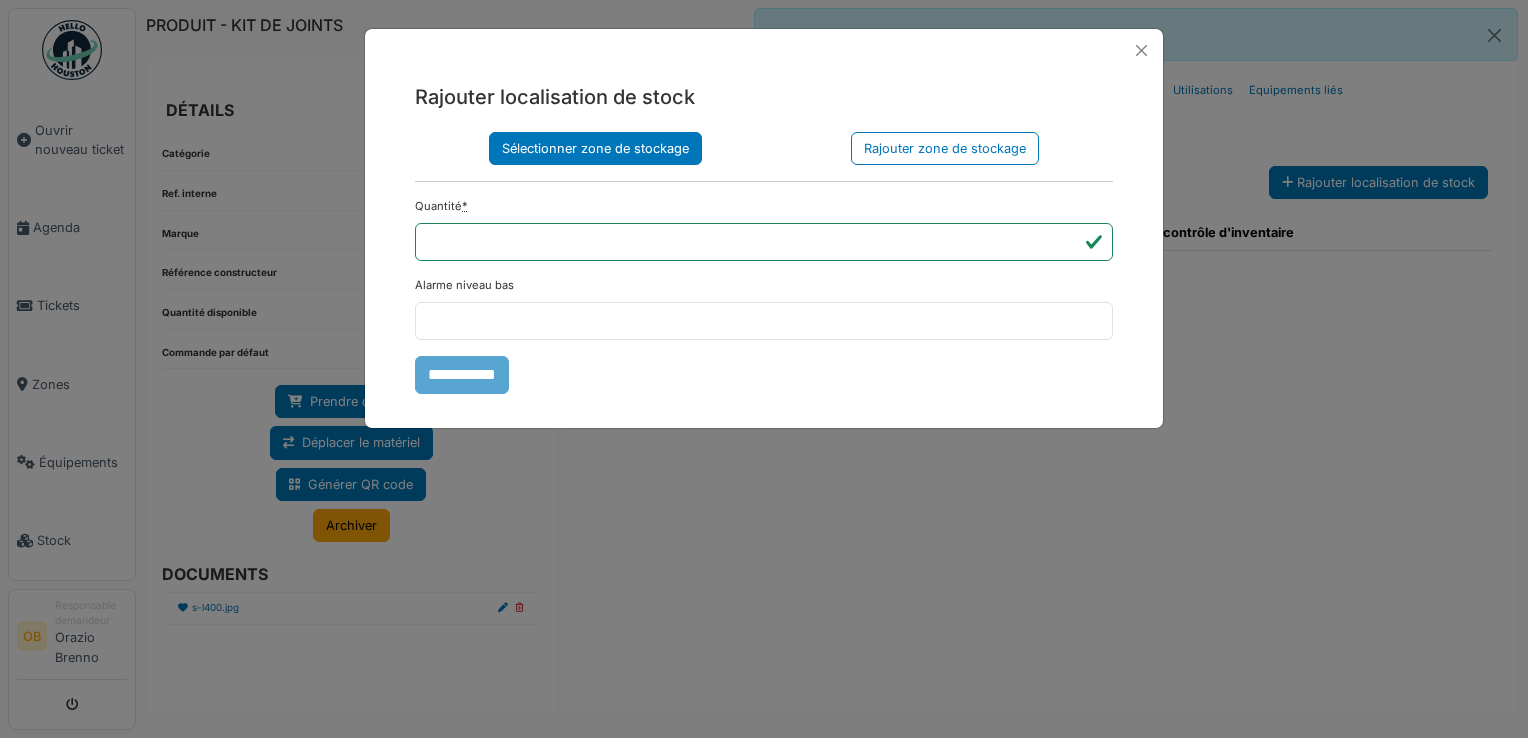 click on "Sélectionner zone de stockage" at bounding box center (595, 148) 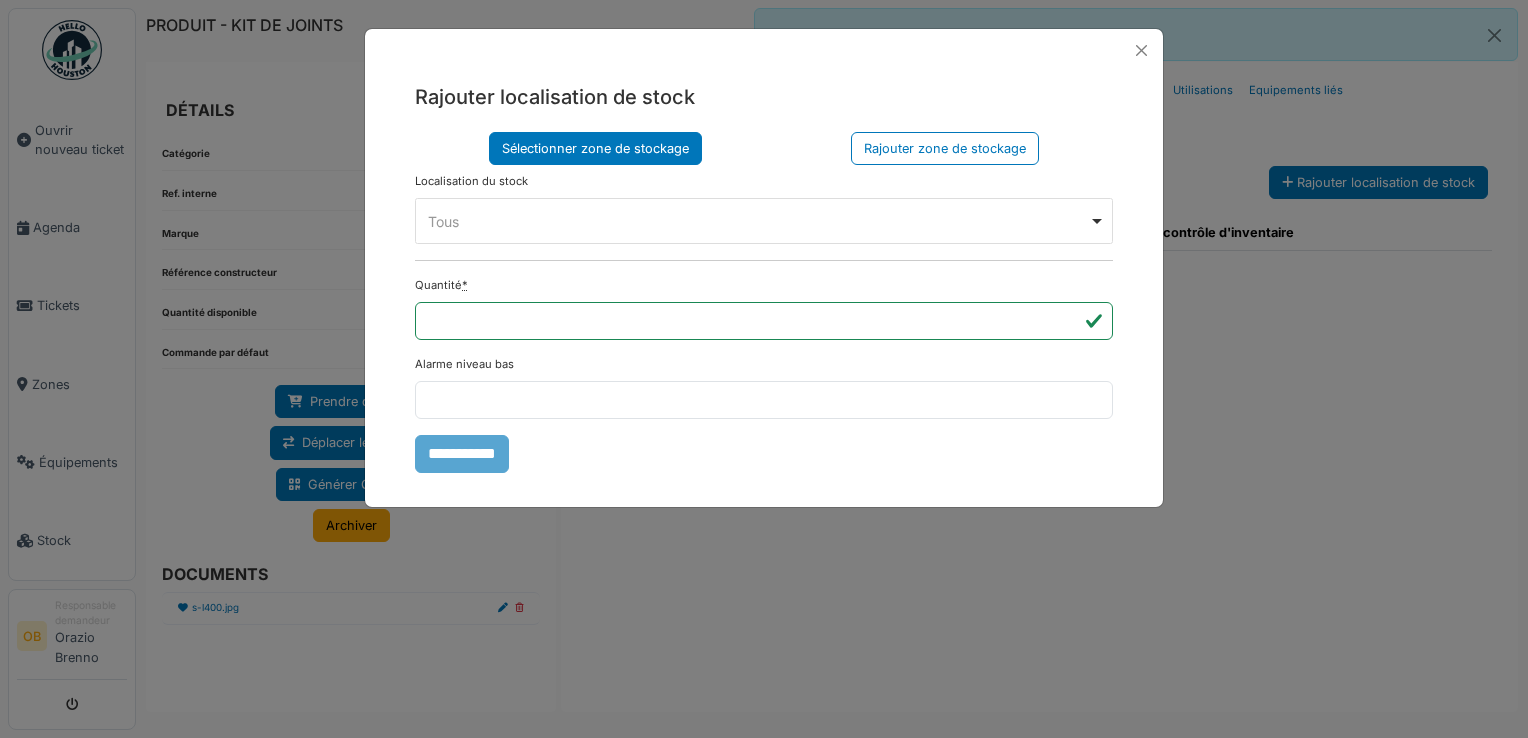 click on "Tous Remove item" at bounding box center (758, 221) 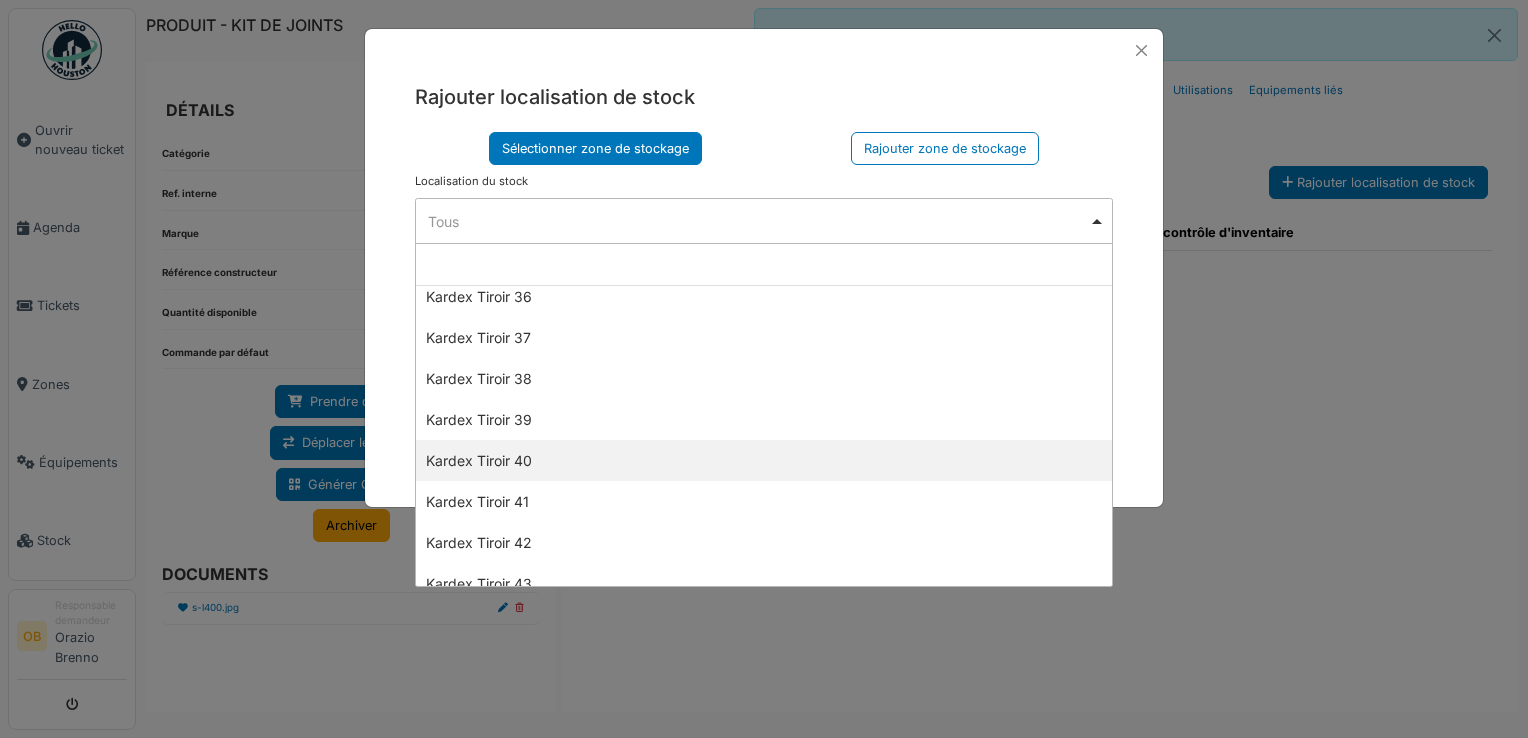 scroll, scrollTop: 1514, scrollLeft: 0, axis: vertical 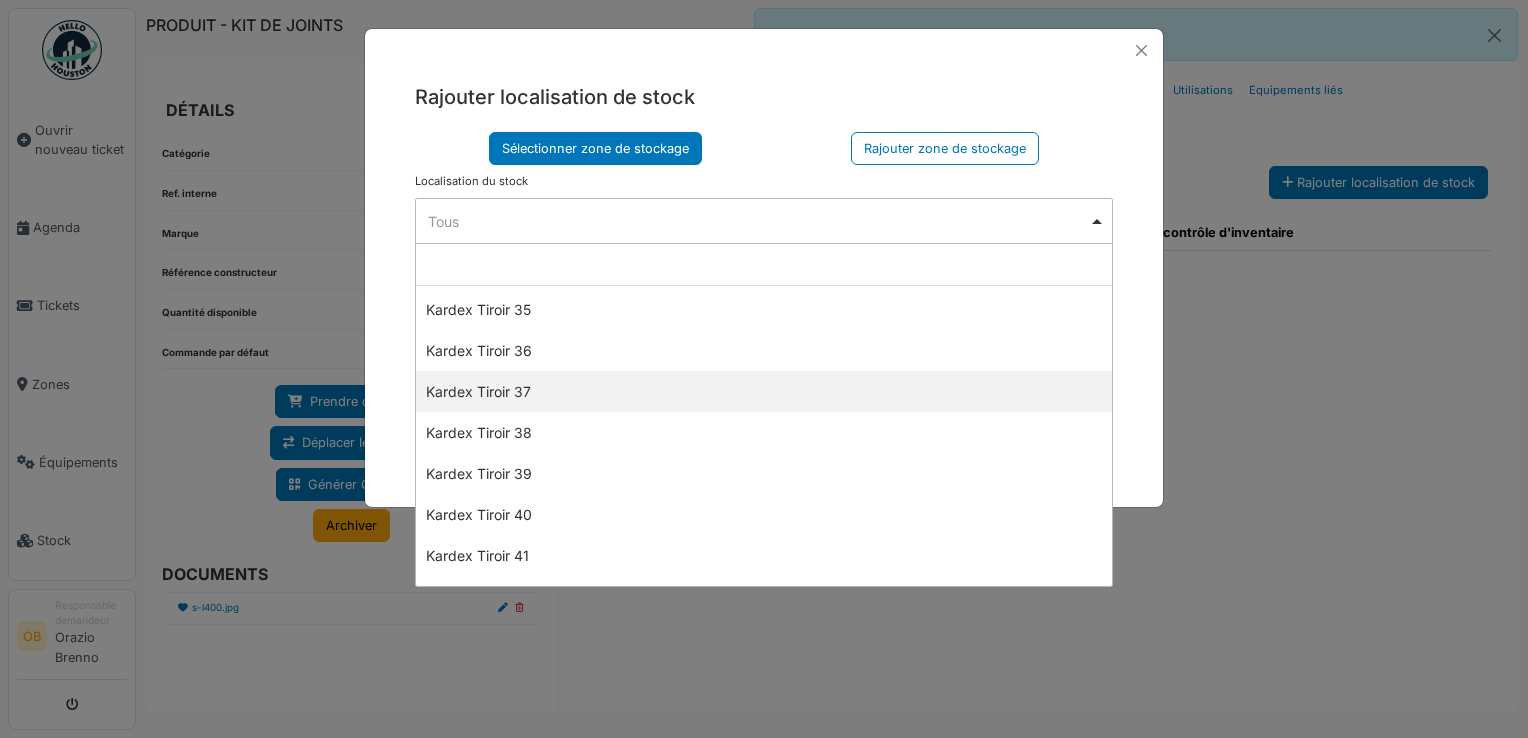 select on "****" 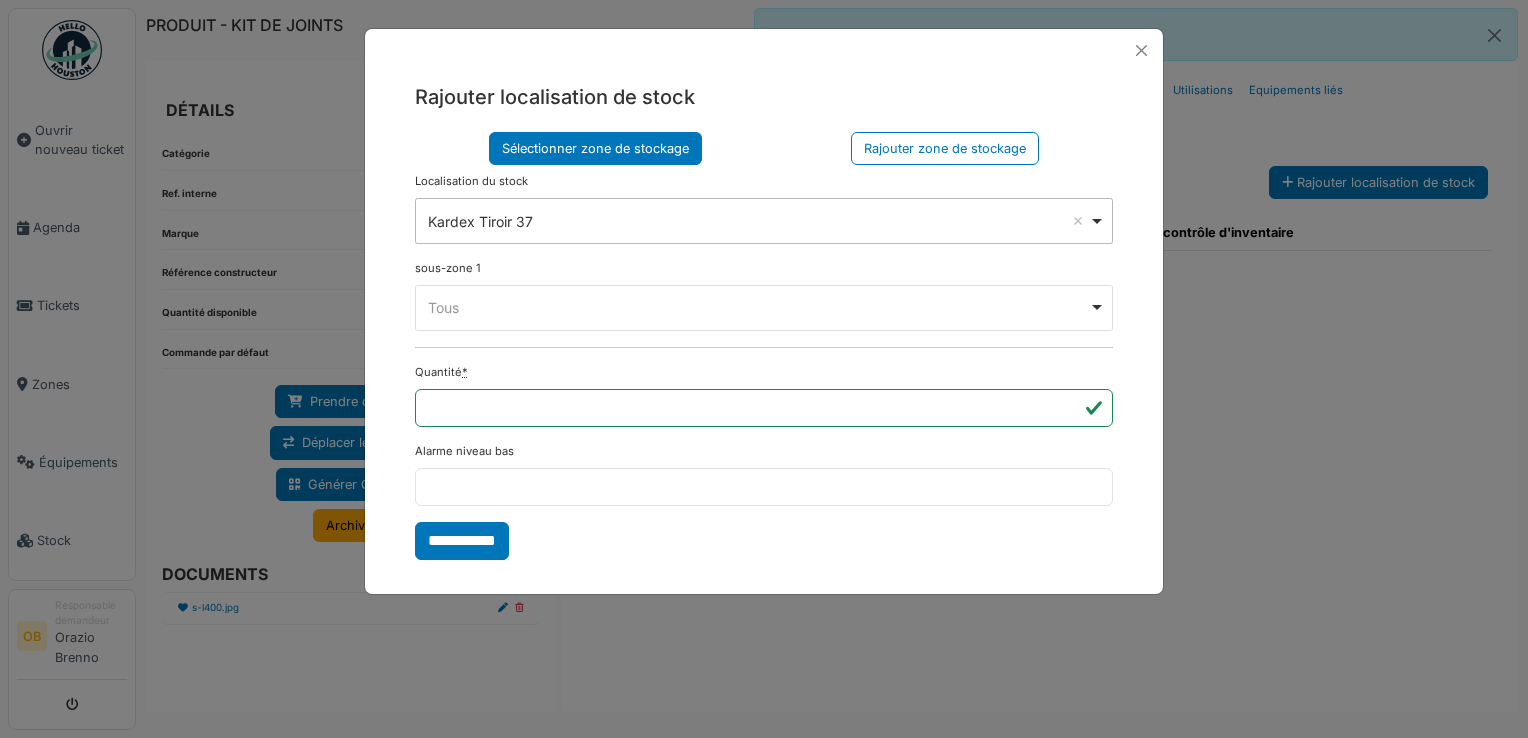 drag, startPoint x: 560, startPoint y: 395, endPoint x: 566, endPoint y: 382, distance: 14.3178215 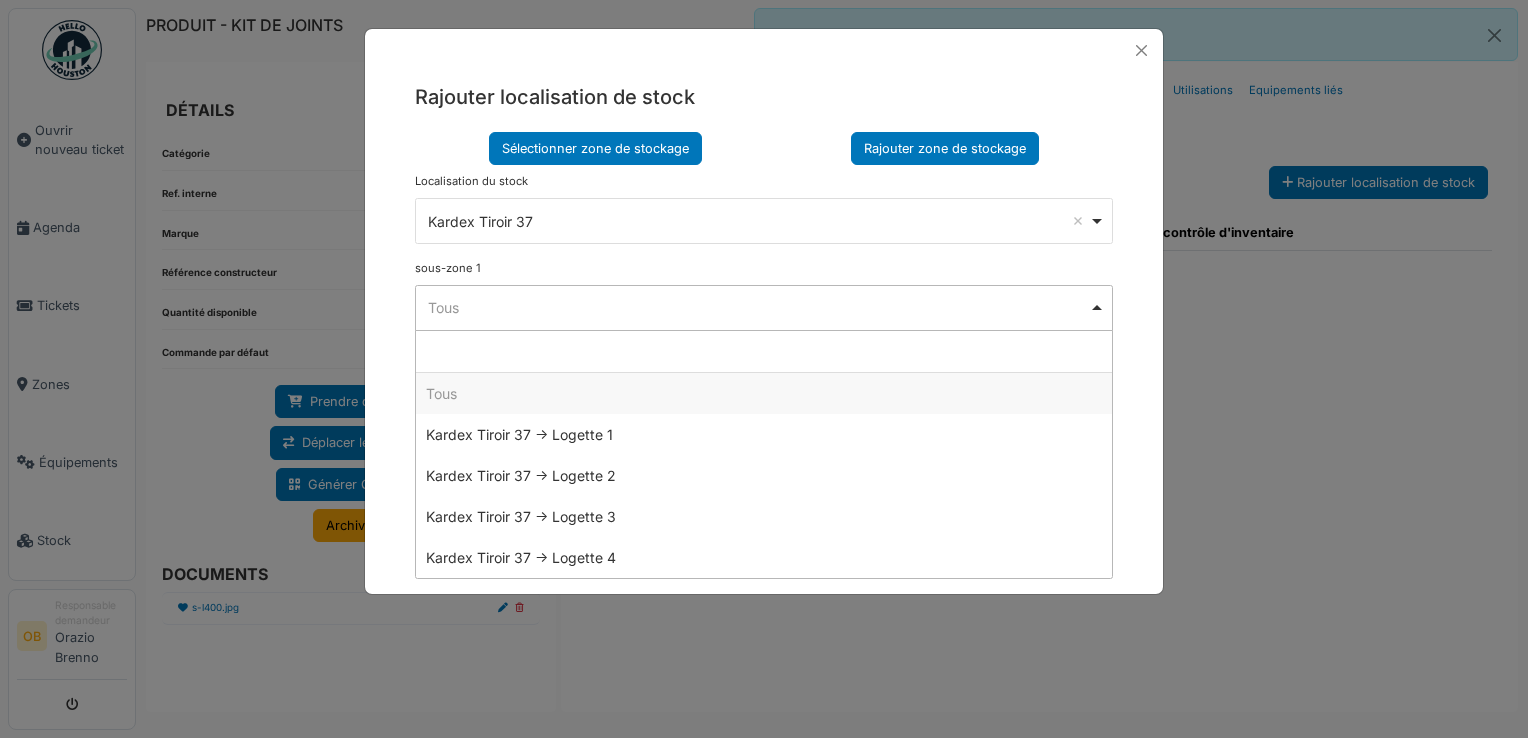 drag, startPoint x: 900, startPoint y: 157, endPoint x: 888, endPoint y: 163, distance: 13.416408 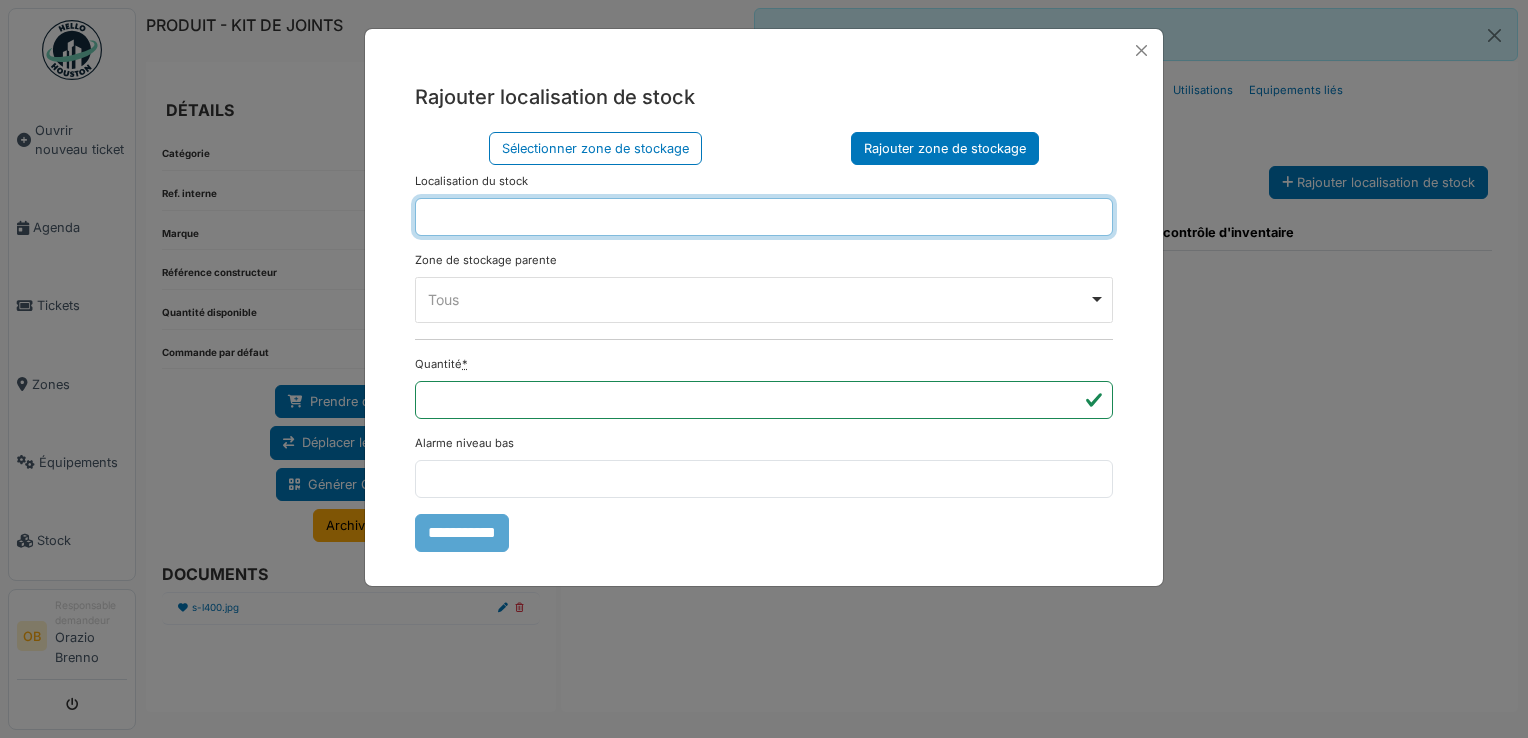 click at bounding box center (764, 217) 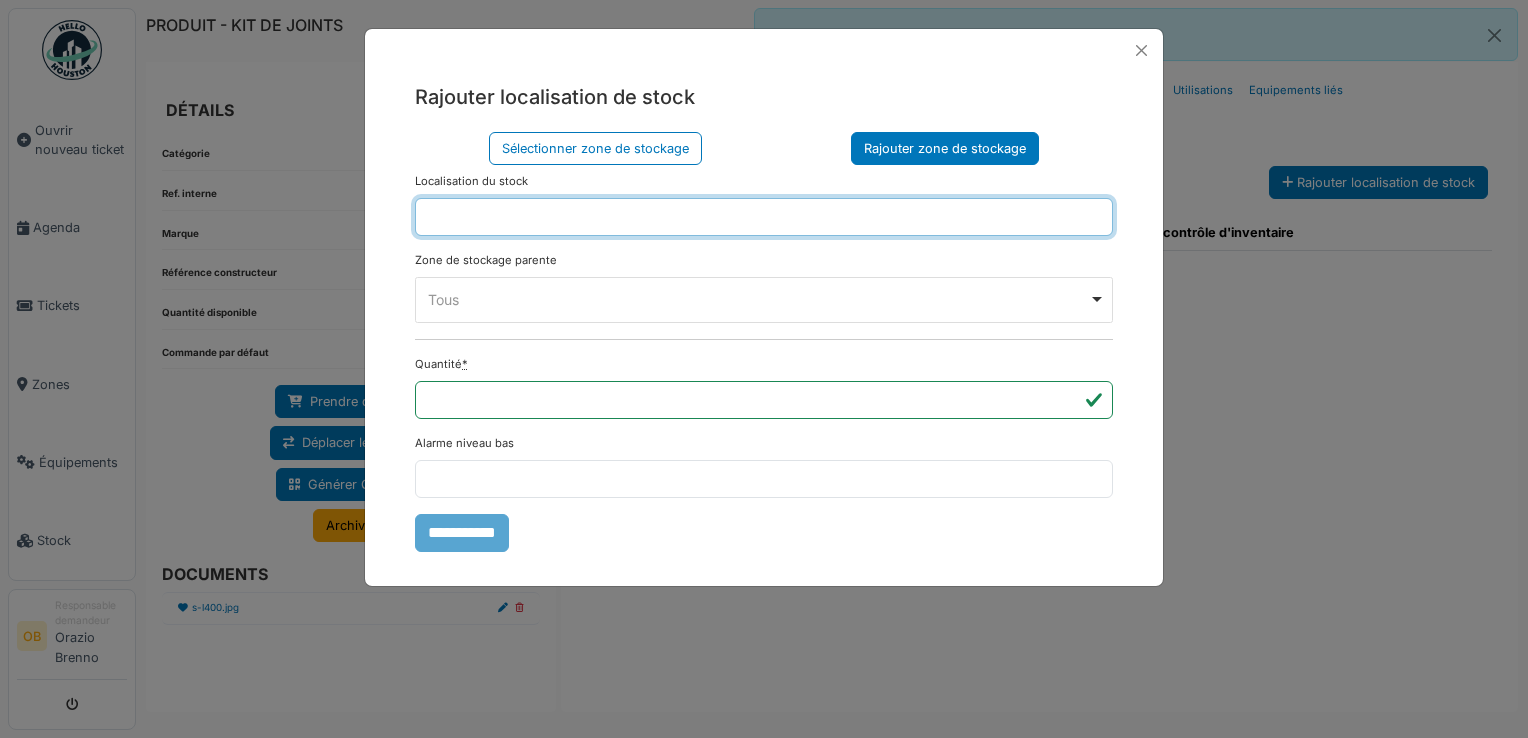 type on "*********" 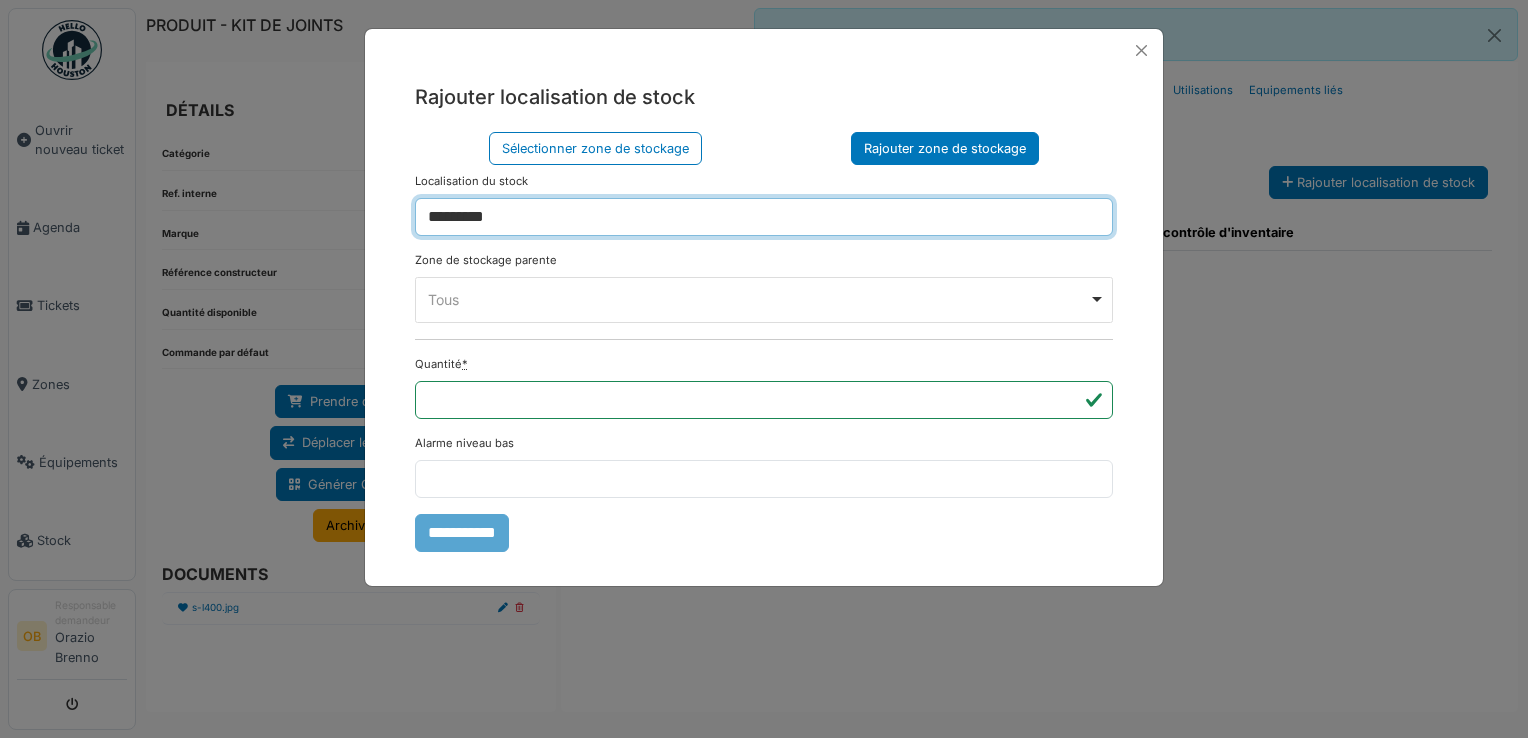 click on "Tous Remove item" at bounding box center [758, 299] 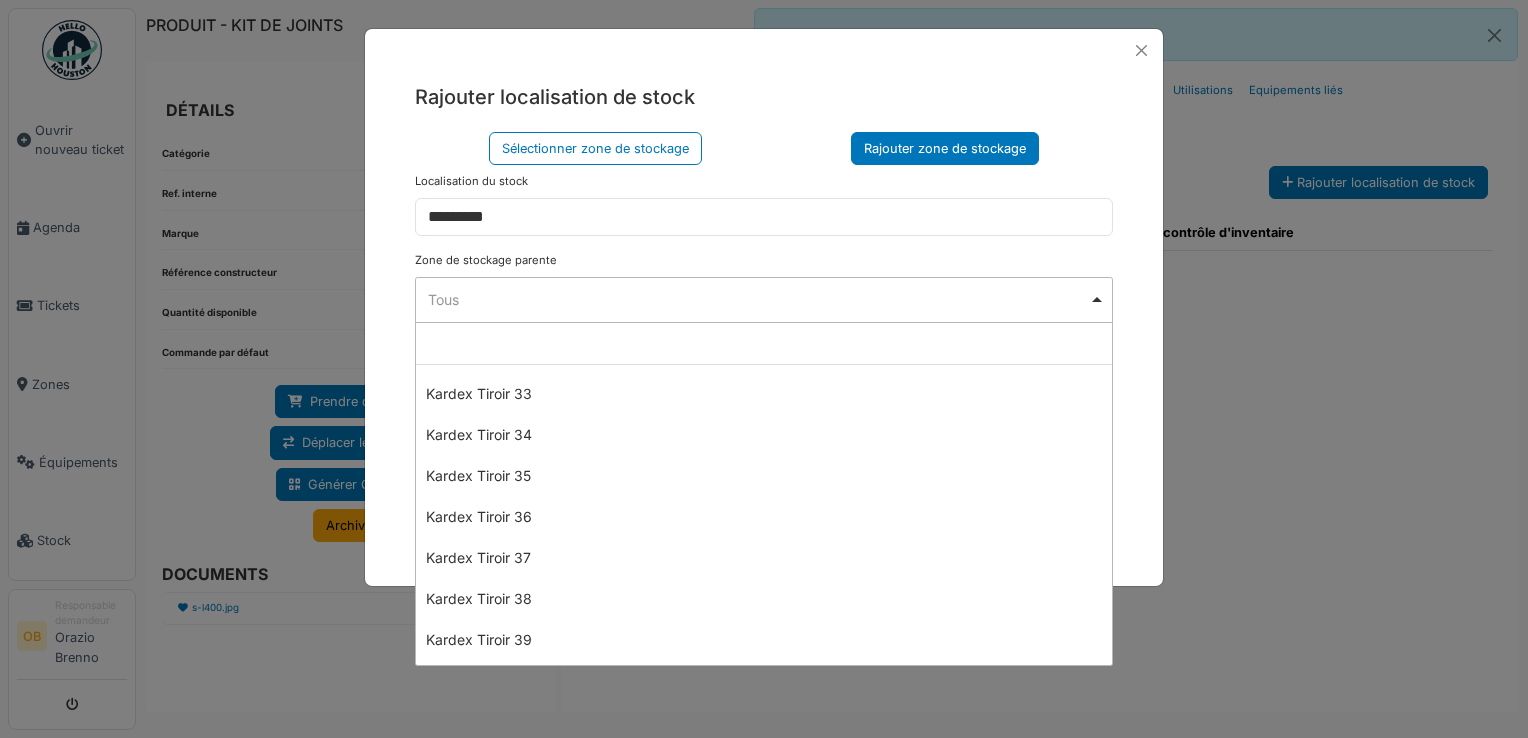 scroll, scrollTop: 1466, scrollLeft: 0, axis: vertical 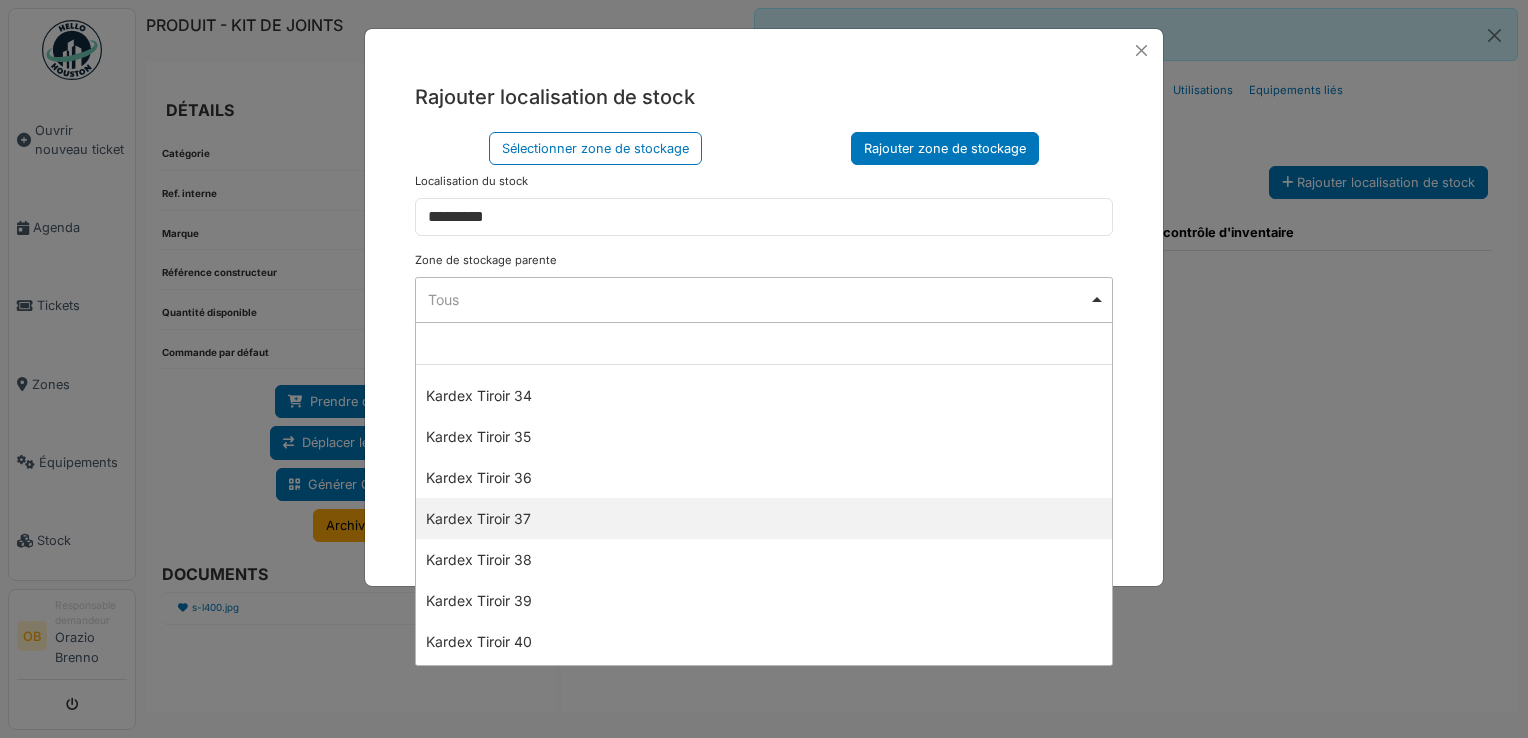 select on "****" 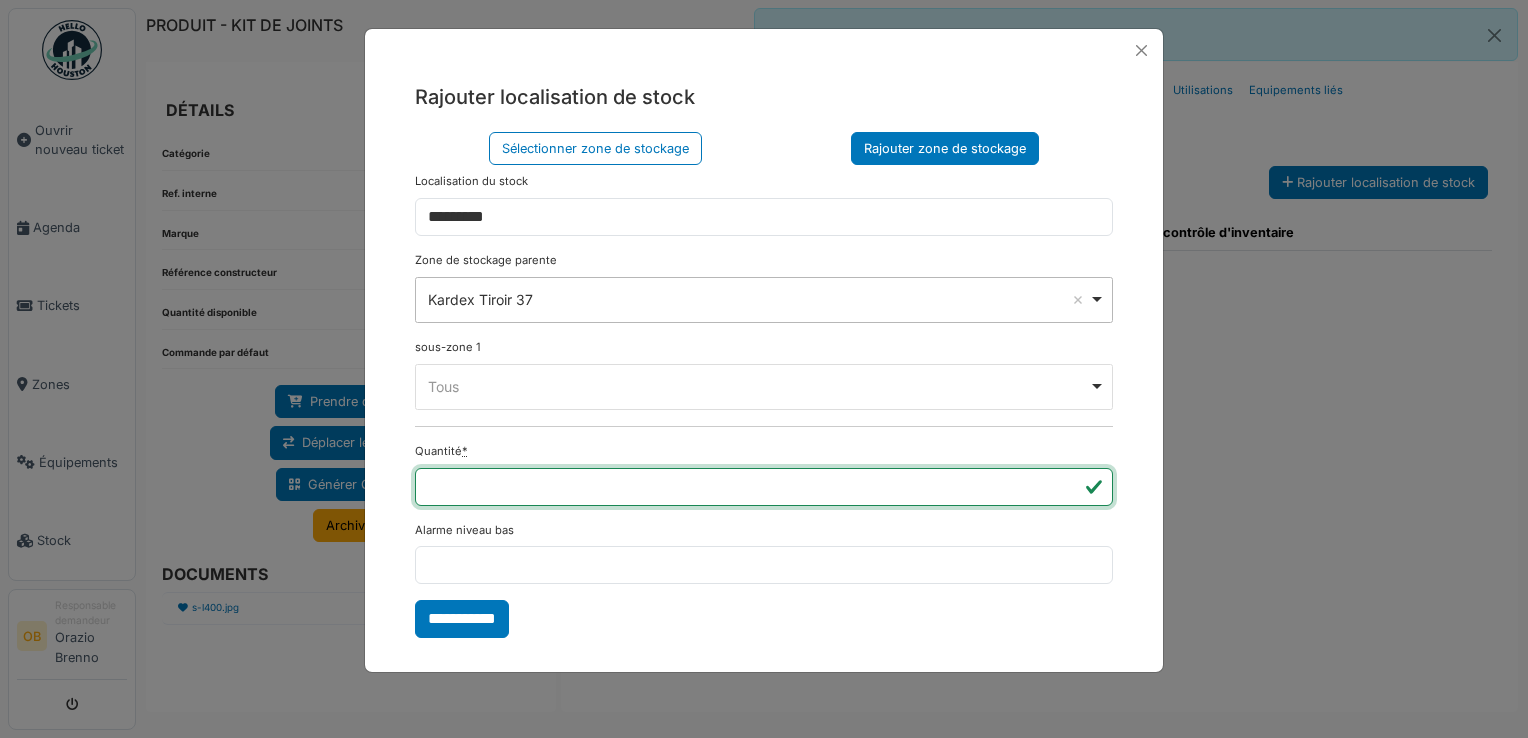 type on "*" 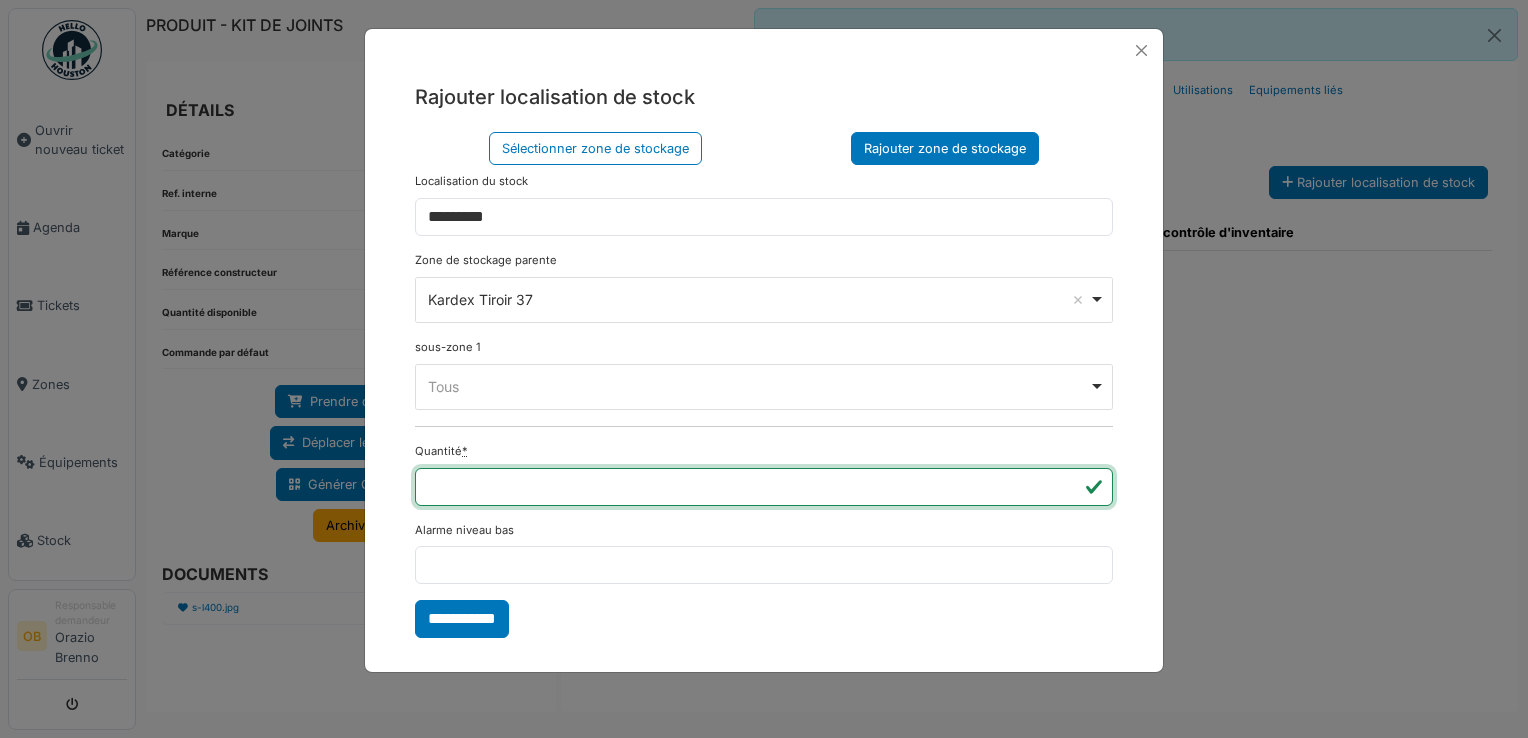 click on "**********" at bounding box center [462, 619] 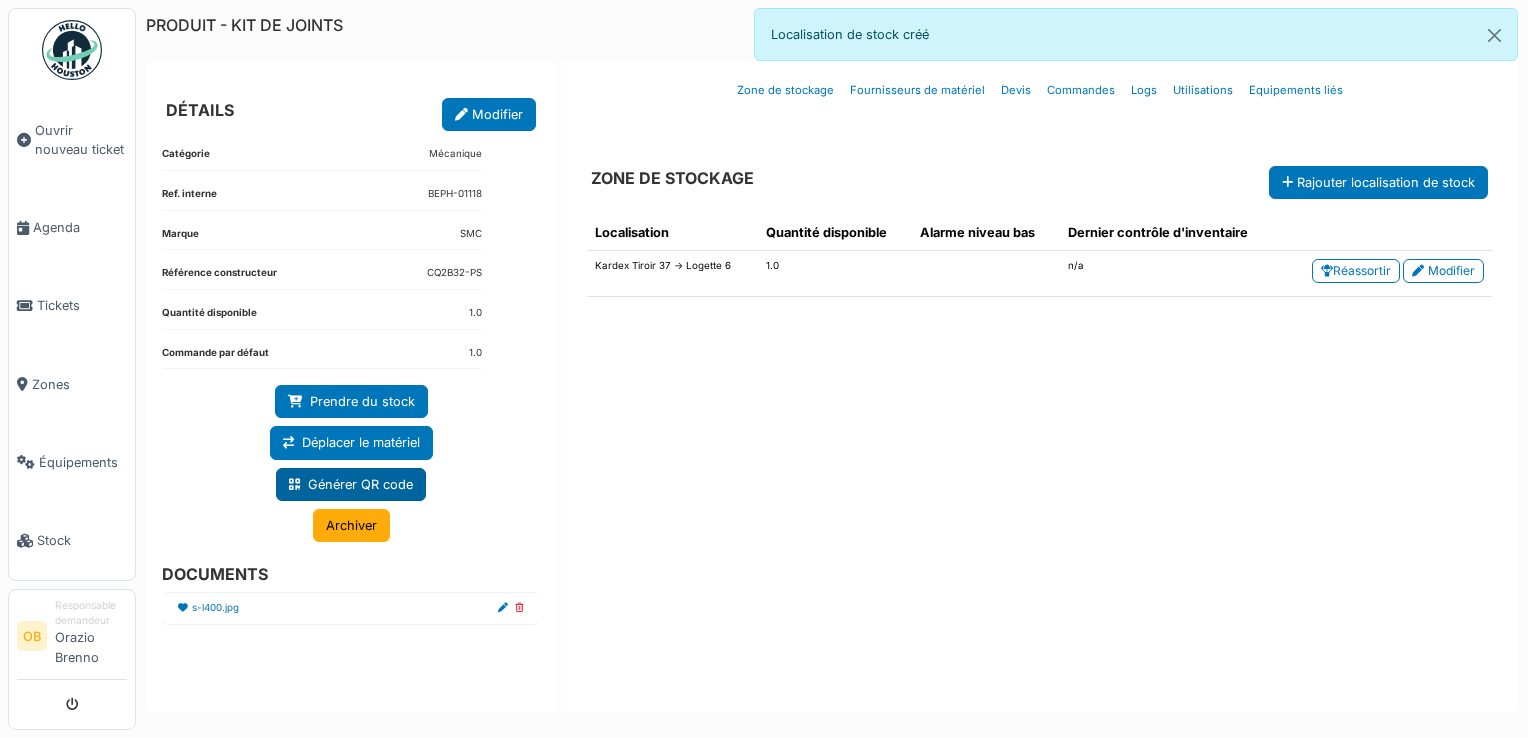 click on "Générer QR code" at bounding box center (351, 484) 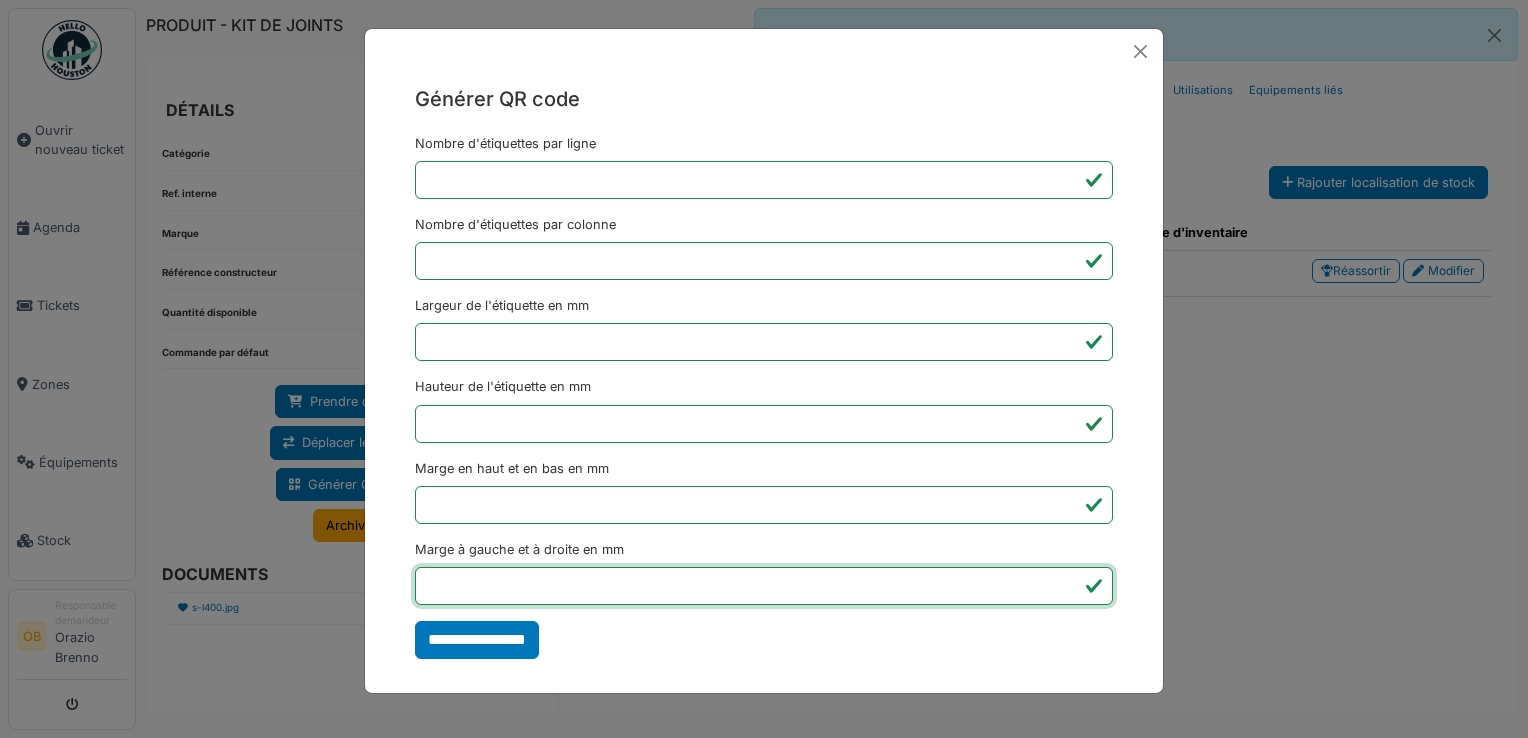 click on "*" at bounding box center (764, 586) 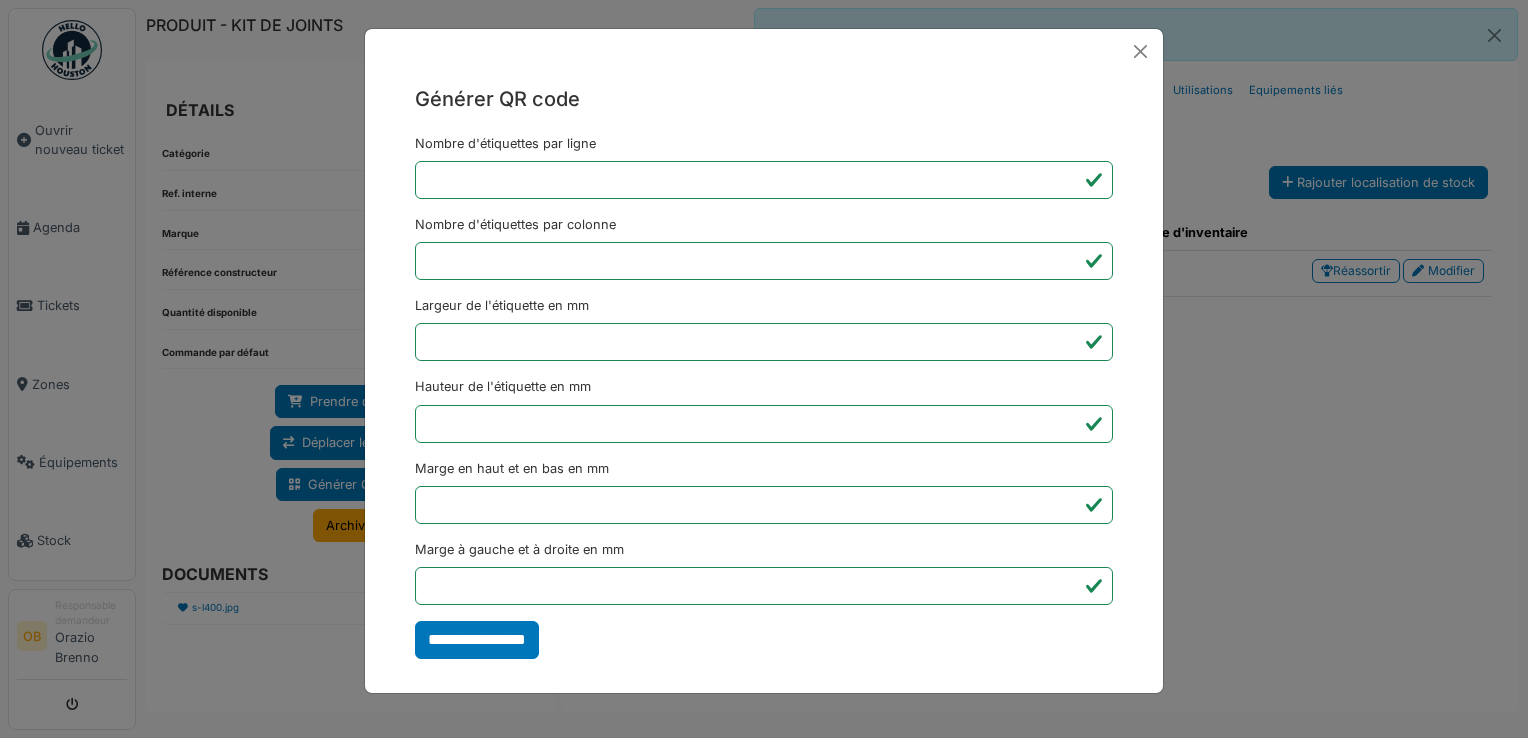 type on "*******" 